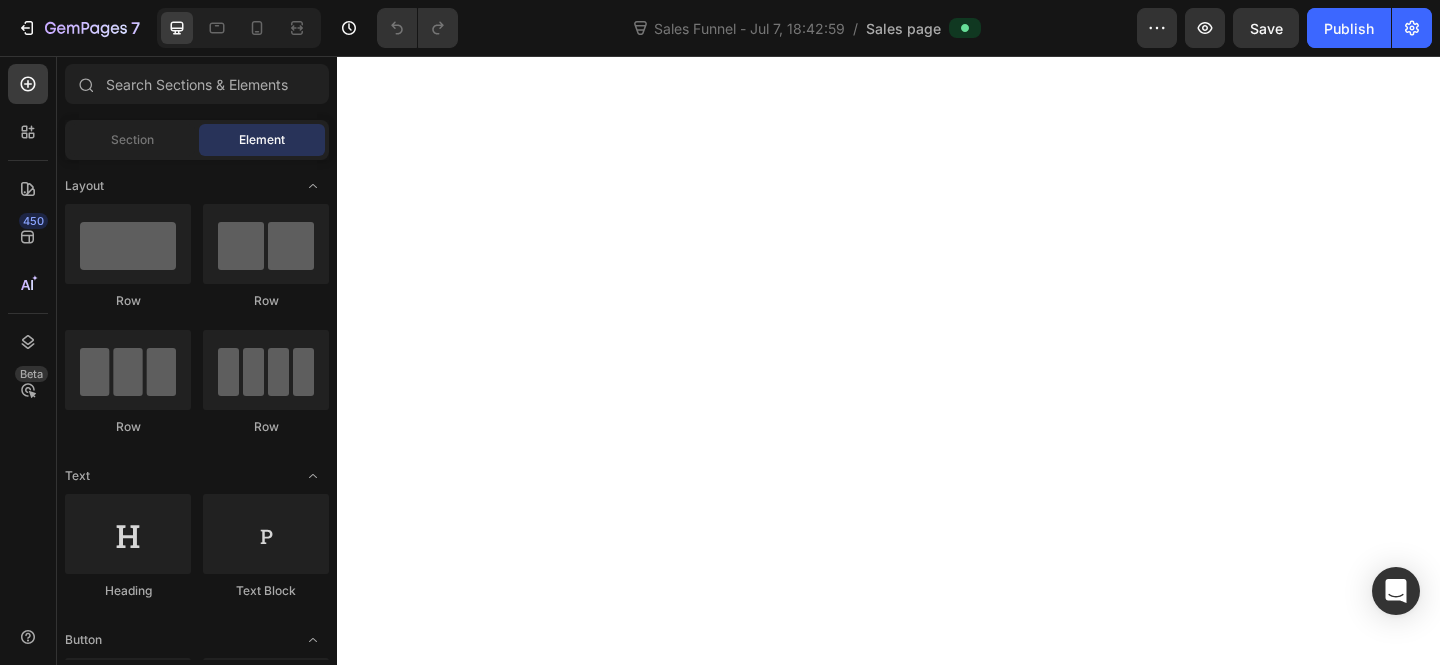 scroll, scrollTop: 0, scrollLeft: 0, axis: both 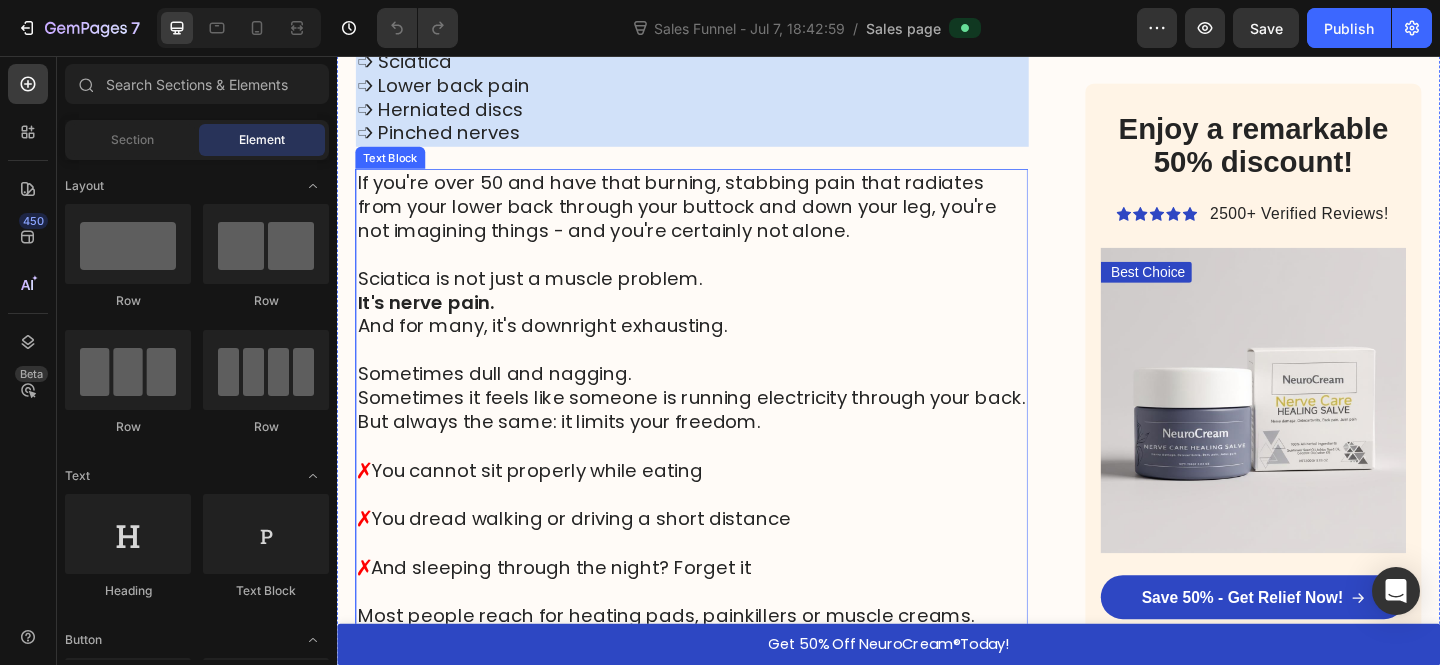click at bounding box center [723, 376] 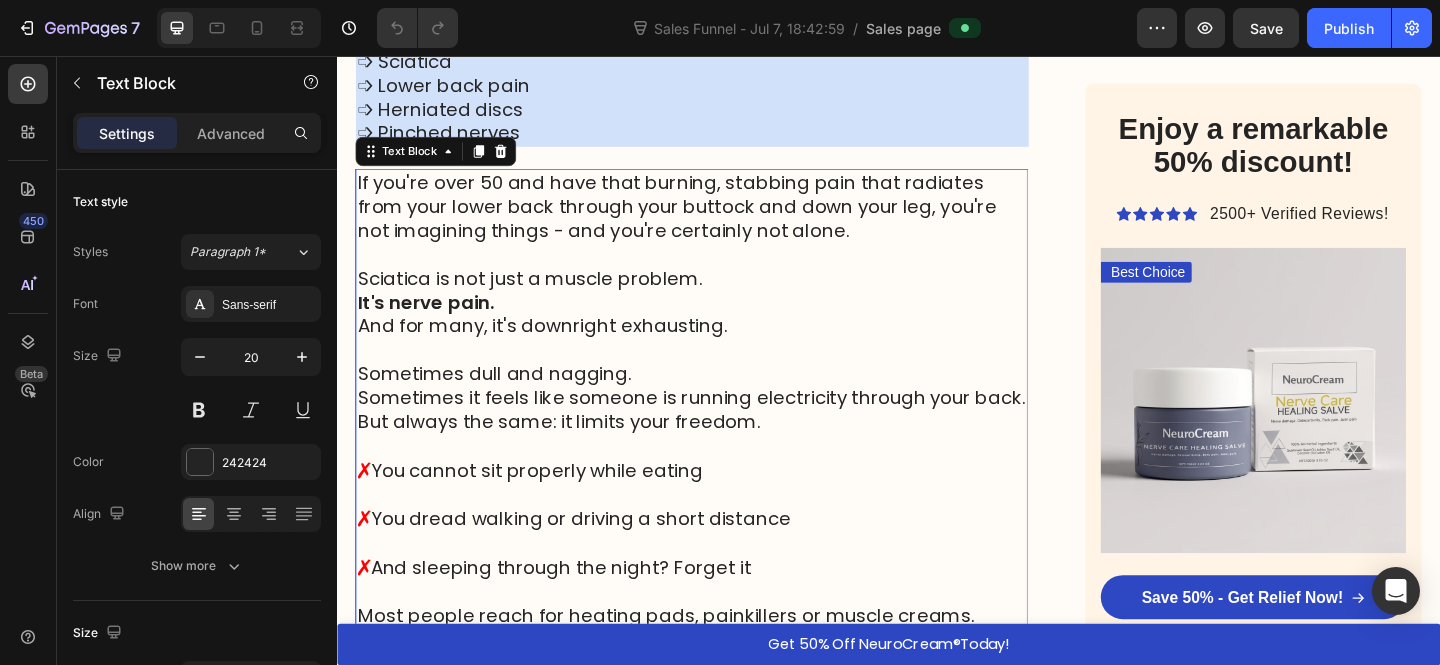 click at bounding box center [723, 376] 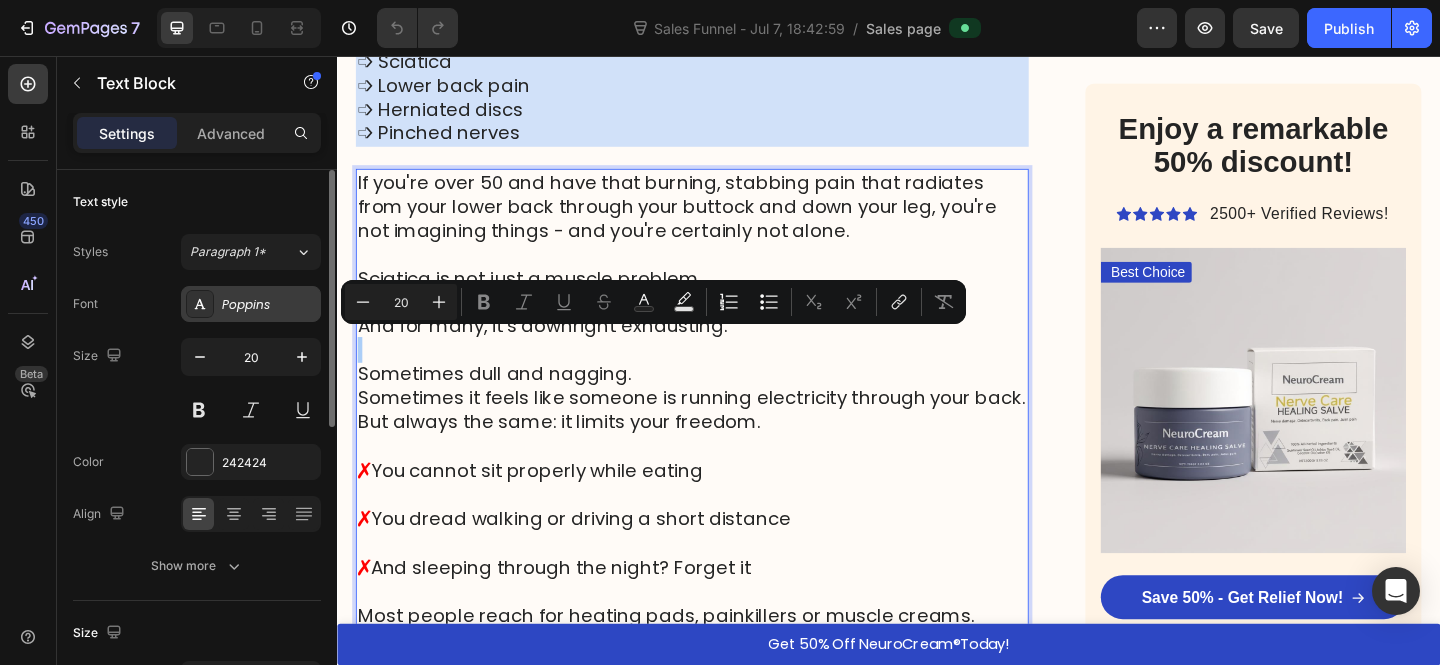 click on "Poppins" at bounding box center [269, 305] 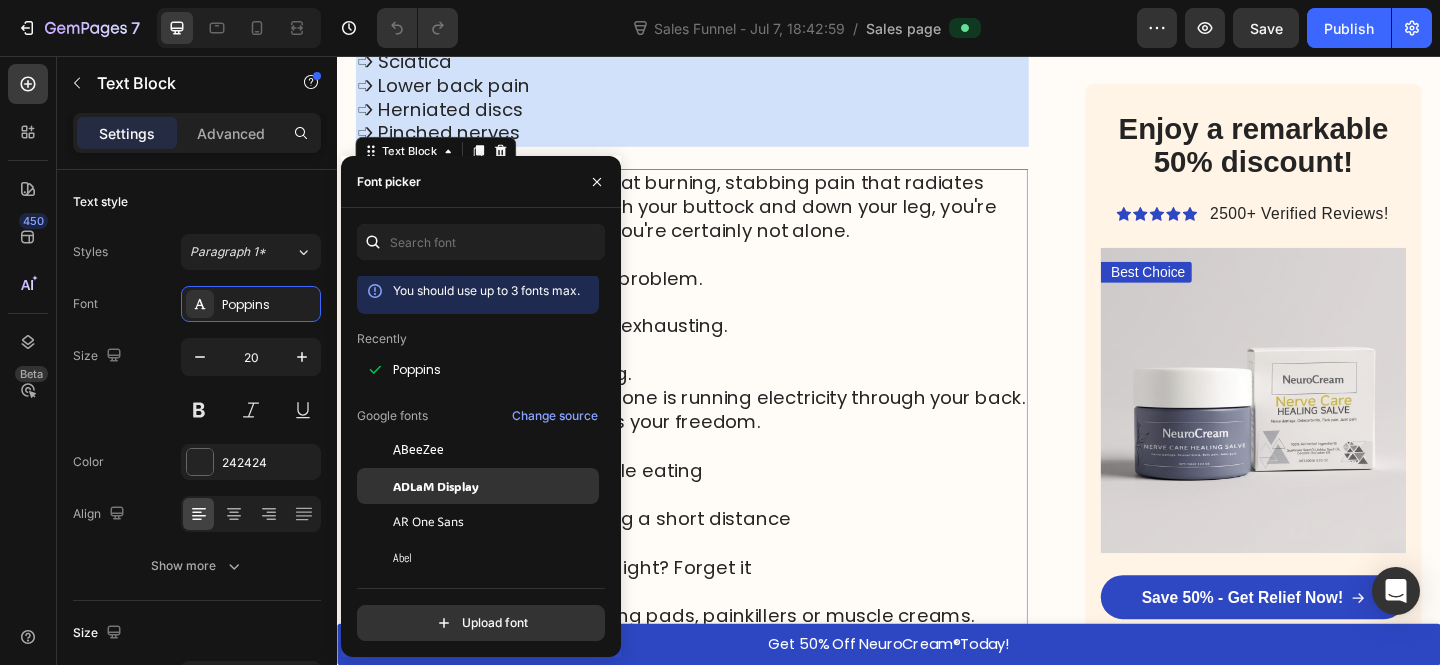 scroll, scrollTop: 4, scrollLeft: 0, axis: vertical 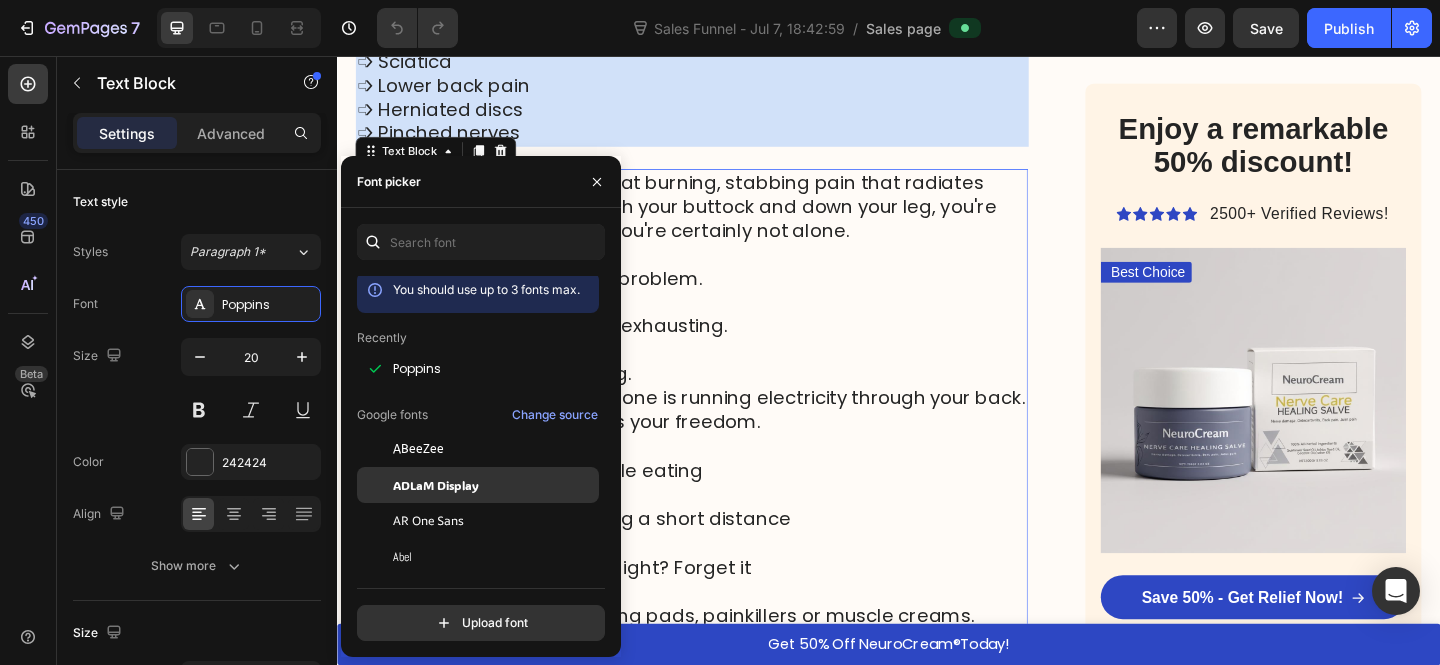 click on "ADLaM Display" 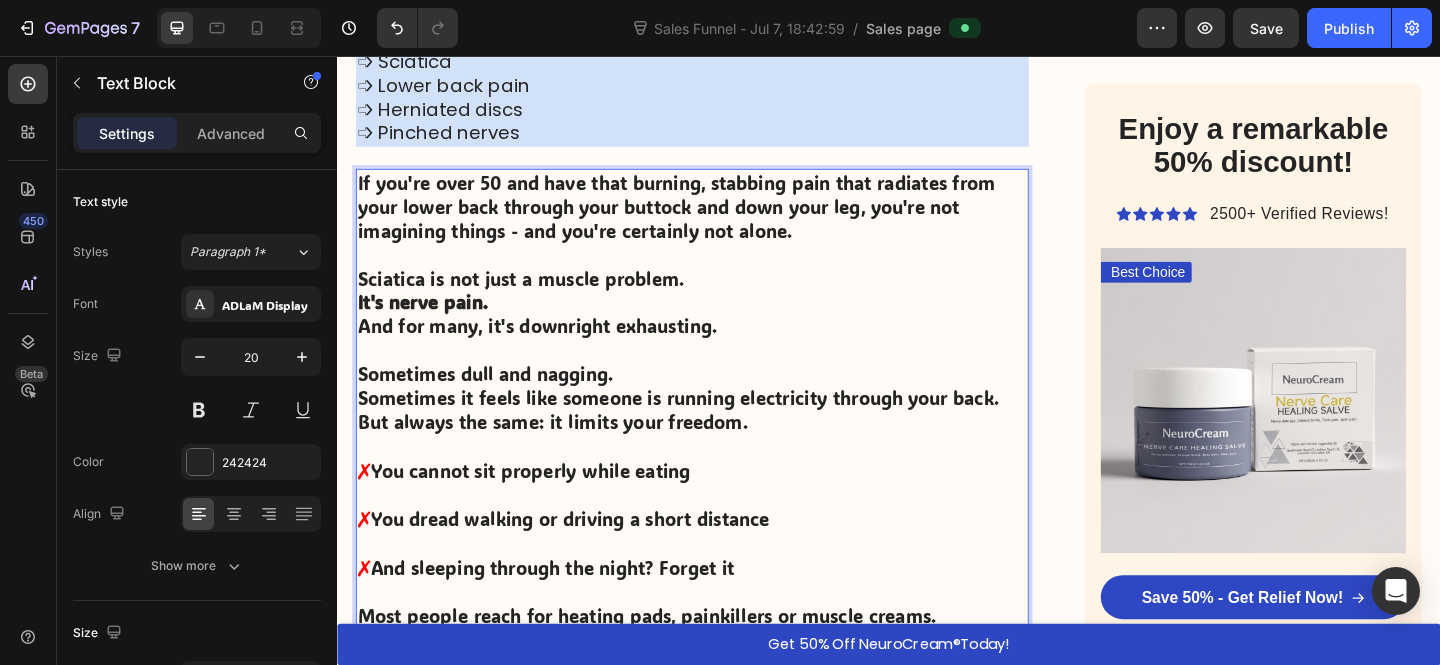 click on "✗  You cannot sit properly while eating" at bounding box center (723, 506) 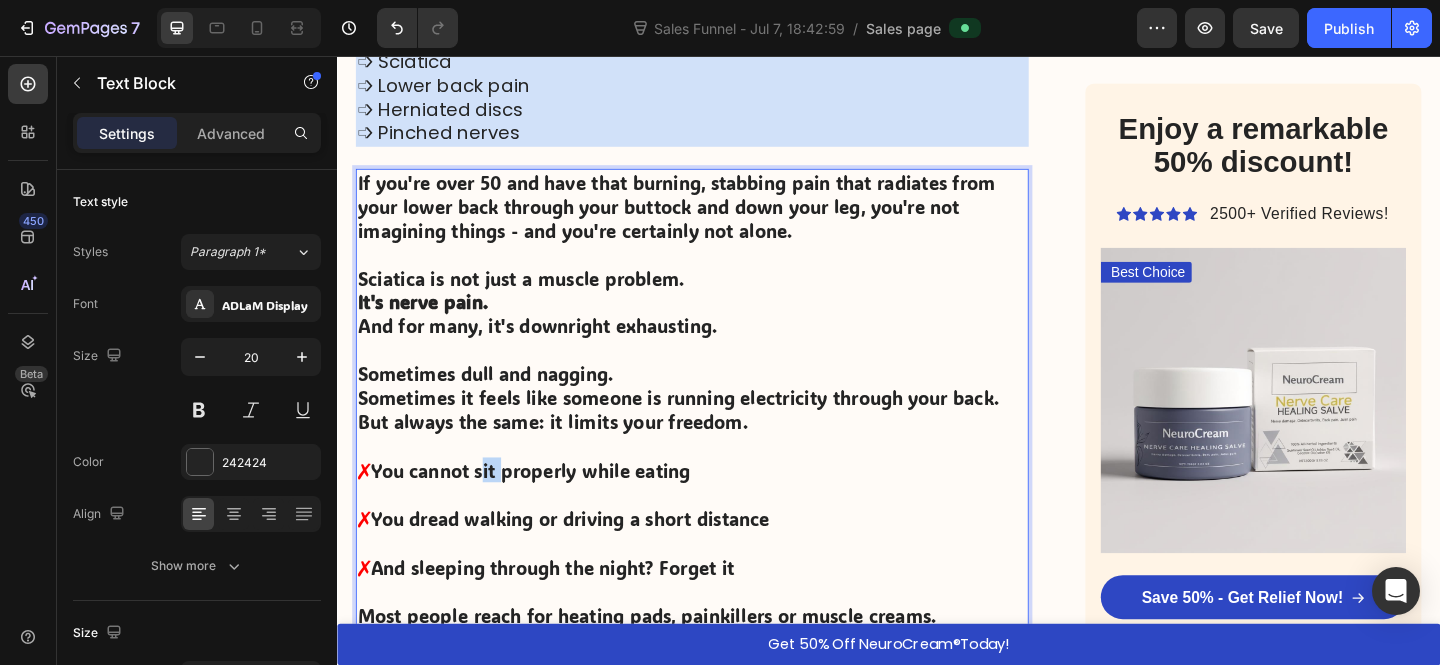 click on "✗  You cannot sit properly while eating" at bounding box center (723, 506) 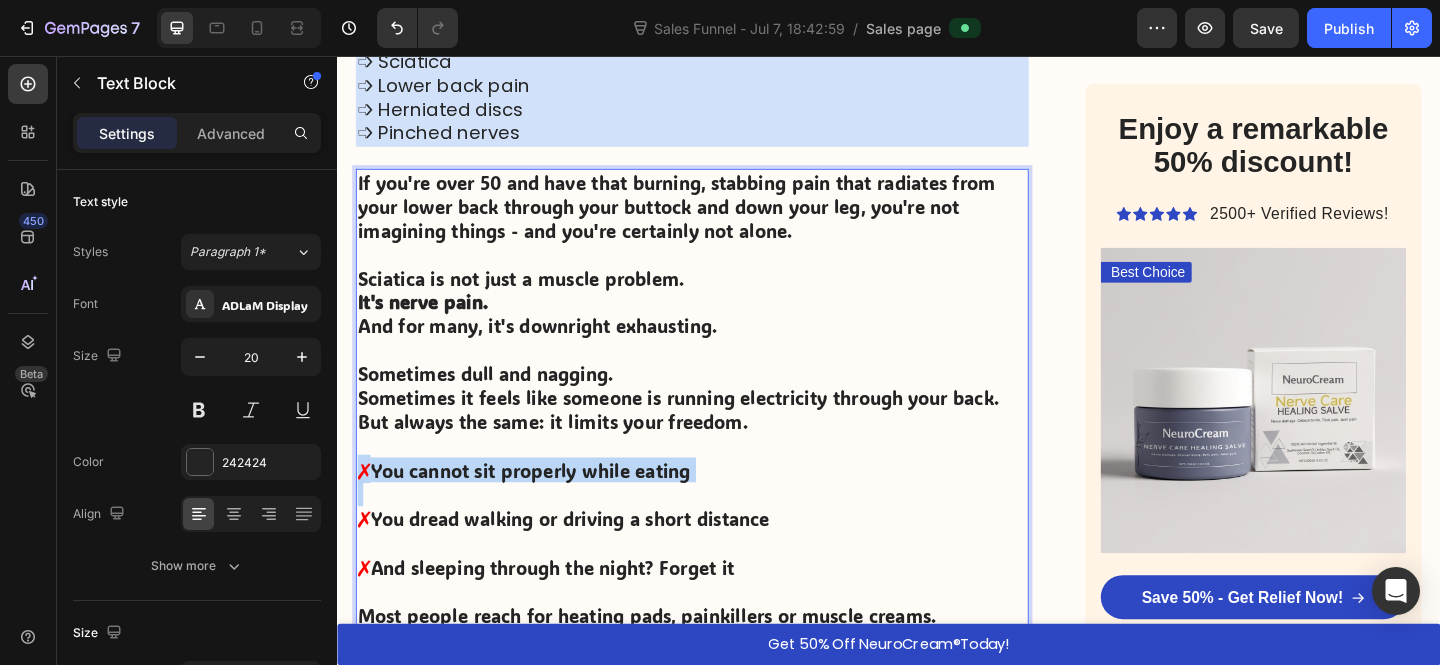 click on "✗  You cannot sit properly while eating" at bounding box center [723, 506] 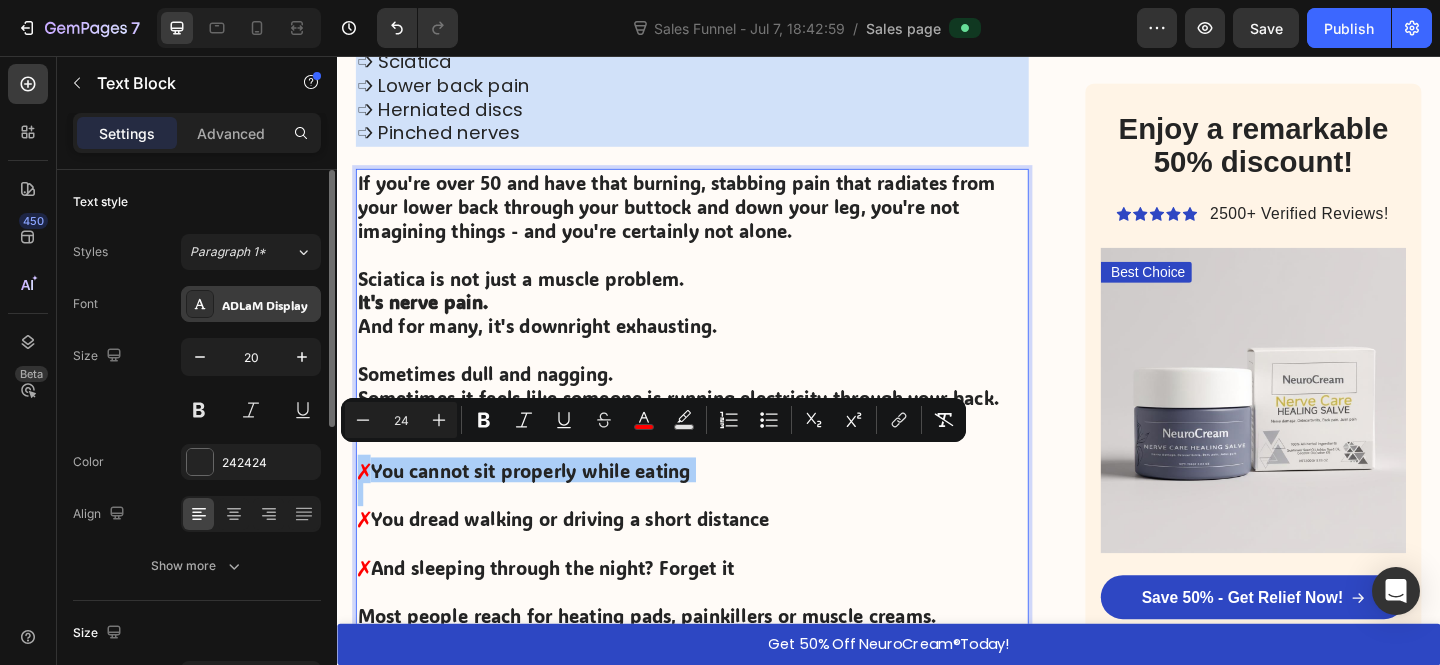 click on "ADLaM Display" at bounding box center (269, 305) 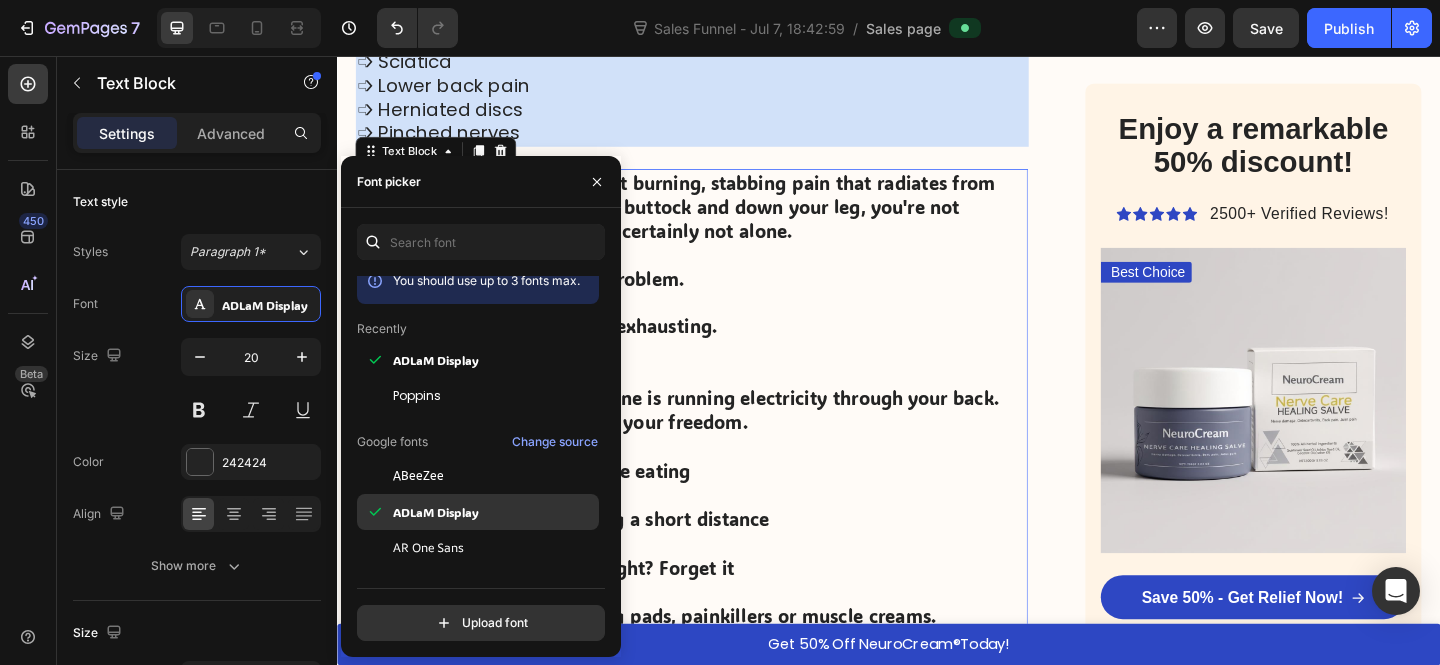 scroll, scrollTop: 14, scrollLeft: 0, axis: vertical 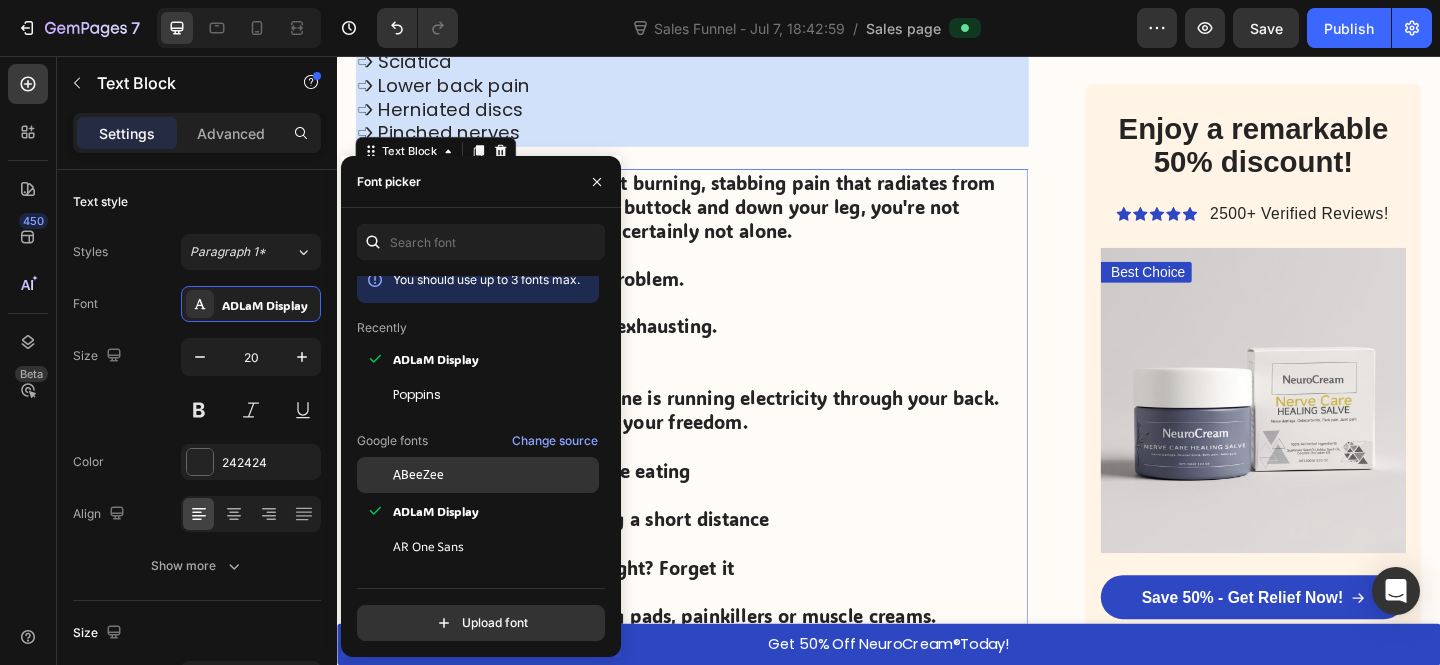 click on "ABeeZee" at bounding box center (494, 475) 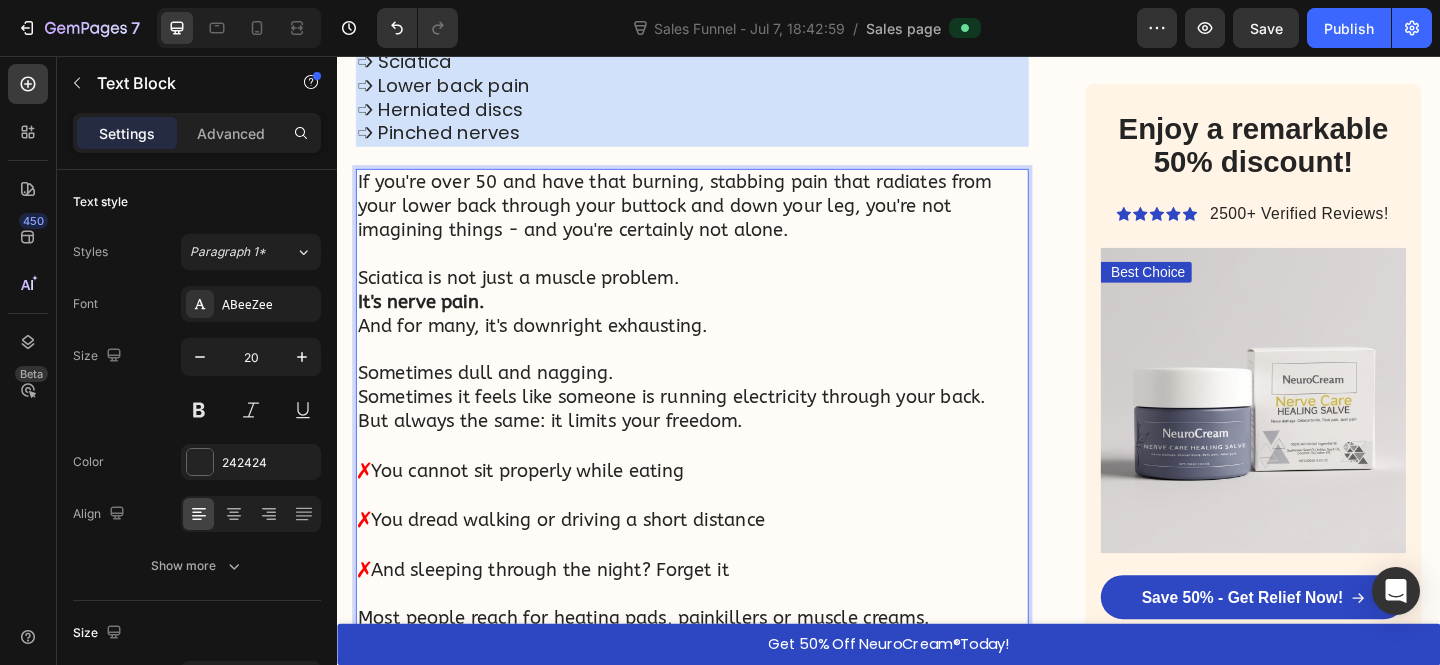 click on "✗  You dread walking or driving a short distance" at bounding box center (723, 561) 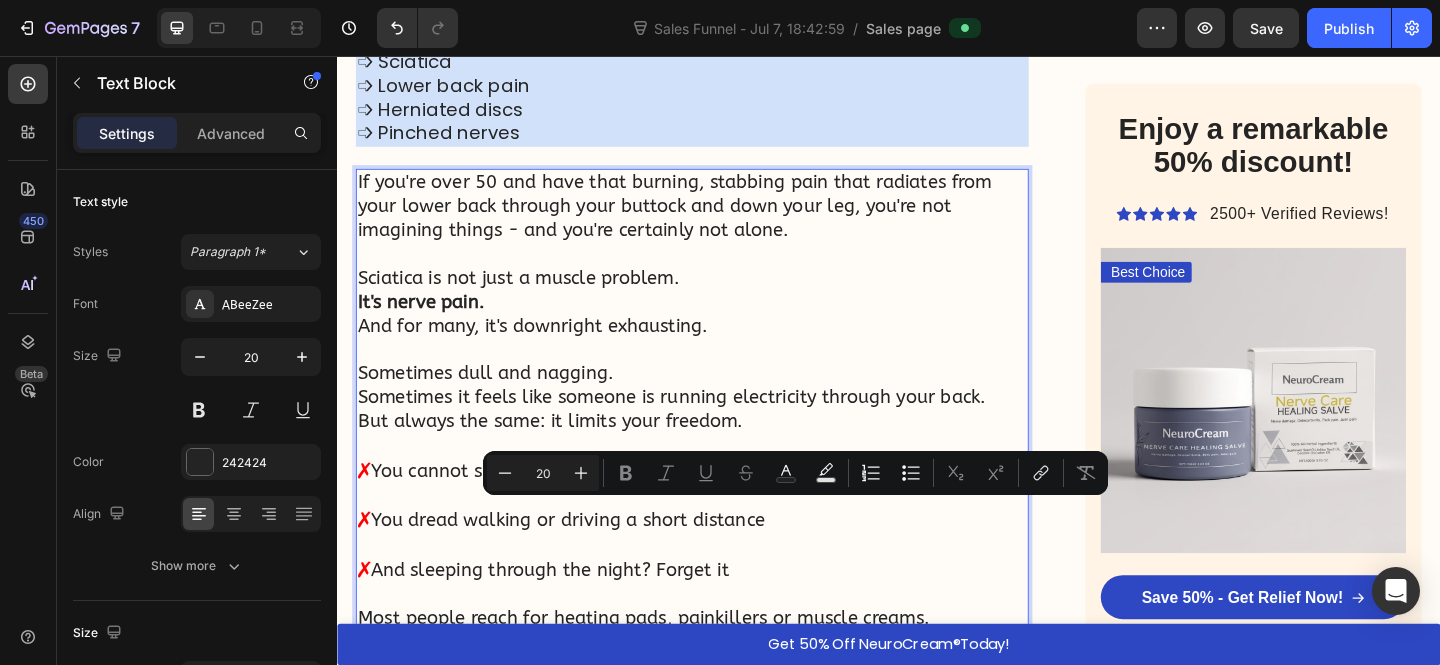 click on "HOME  >  HEALTH  >  SCIATICA RELIEF Heading American breakthrough helps thousands of people relieve sciatica in just a few days - without pills or doctors Heading “I slept without nerve pain through the night for the first time in months ” -   Linda K. Text Block Image By Dr. Michael Harrison, Spinal Specialist - July 17, 2025  Text Block Row Image Hi, I'm  Dr. Michael Harrison , a spinal specialist with over 25 years of experience helping patients overcome sciatica and other nerve-related issues.   With more than 15,000 hours of clinical experience, I've worked with 2,300+ patients who've come to me with a range of nerve and back issues:   ➩ Sciatica ➩ Lower back pain ➩ Herniated discs ➩ Pinched nerves Text Block If you're over 50 and have that burning, stabbing pain that radiates from your lower back through your buttock and down your leg, you're not imagining things - and you're certainly not alone. Sciatica is not just a muscle problem. It's nerve pain. Sometimes dull and nagging. ✗ ✗" at bounding box center [937, 1569] 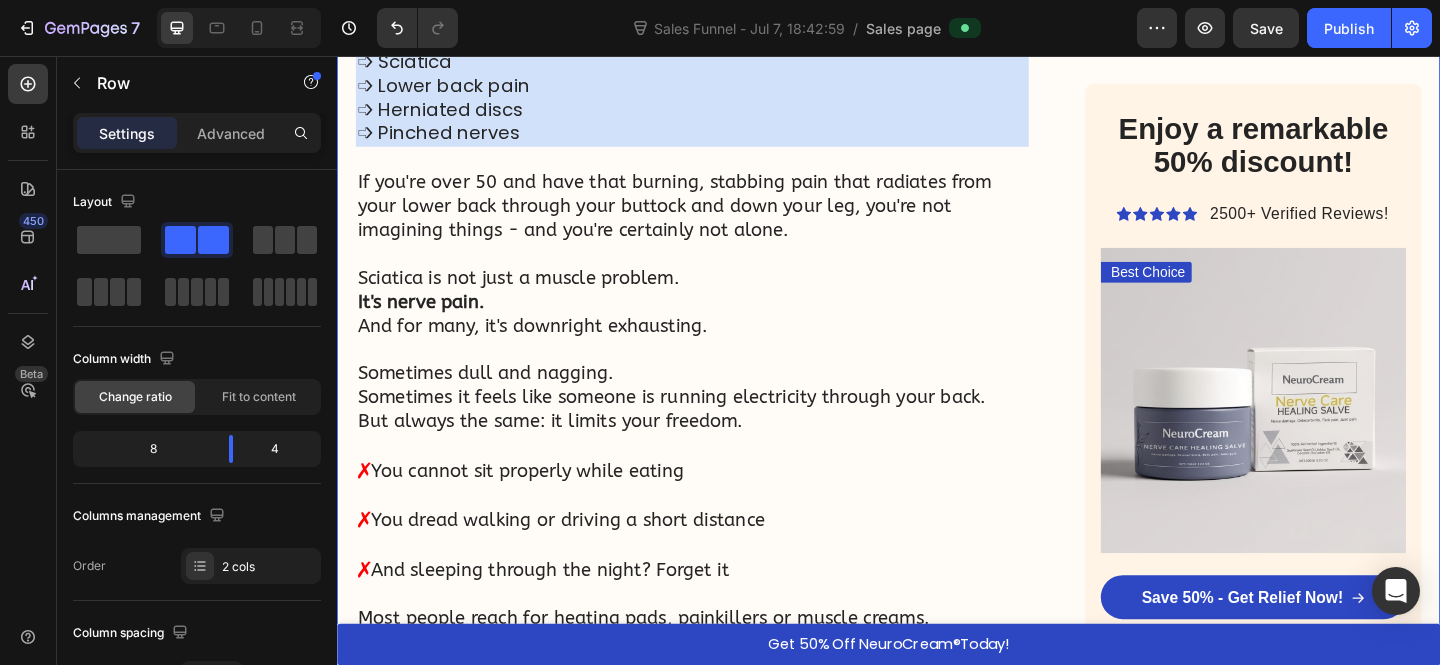 click on "Sometimes it feels like someone is running electricity through your back." at bounding box center [723, 428] 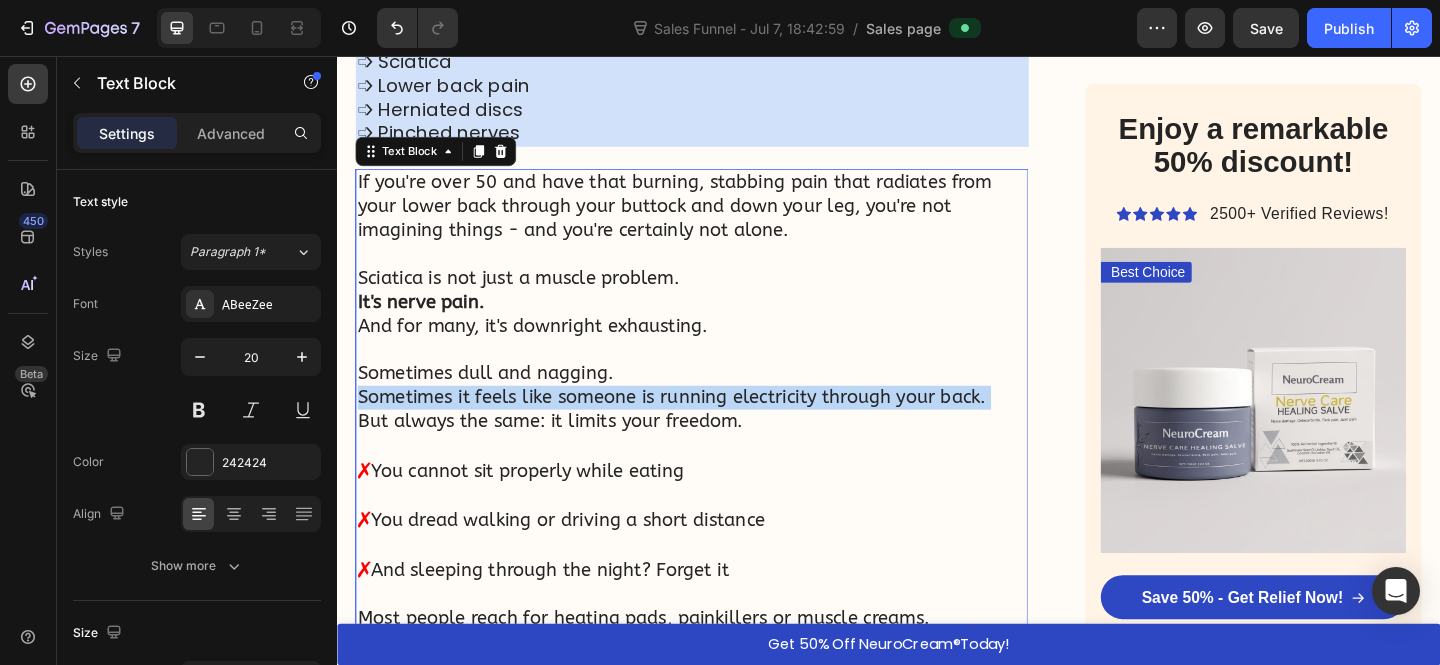 click on "Sometimes it feels like someone is running electricity through your back." at bounding box center [723, 428] 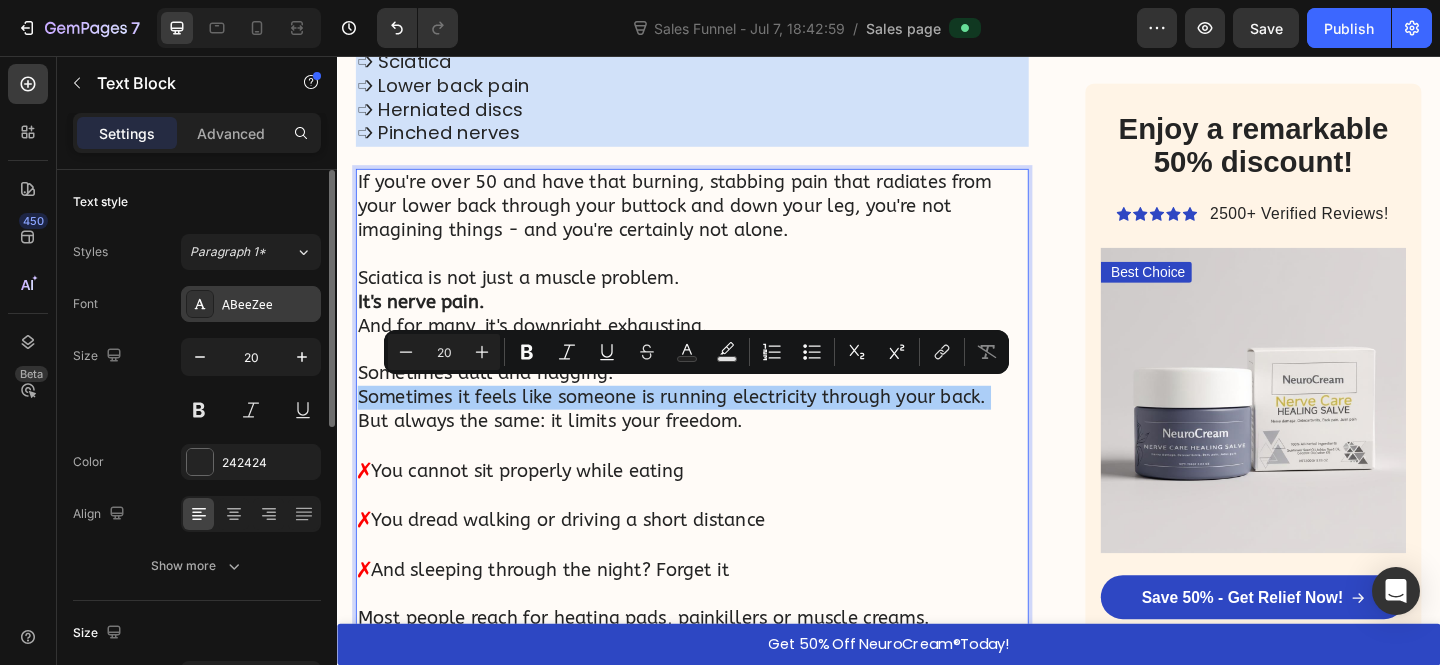 click on "ABeeZee" at bounding box center [269, 305] 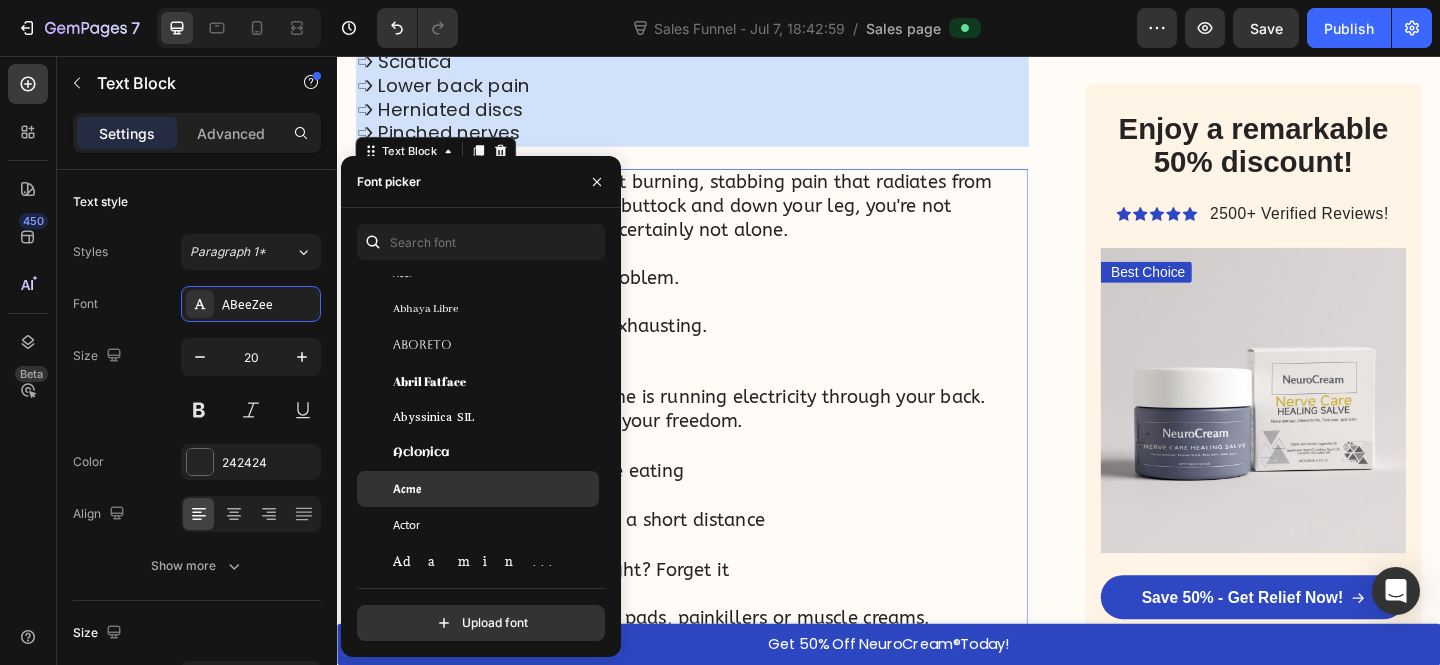 scroll, scrollTop: 370, scrollLeft: 0, axis: vertical 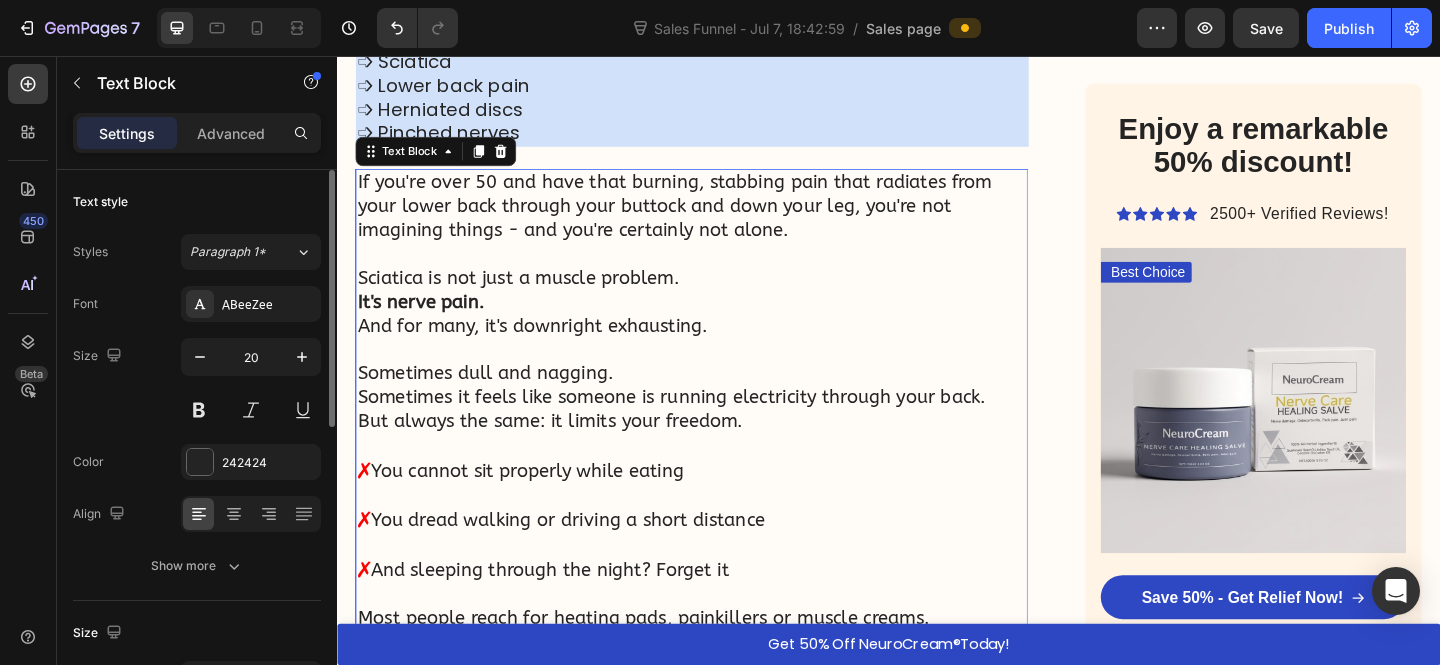 click on "Styles Paragraph 1* Font ABeeZee Size 20 Color 242424 Align Show more" at bounding box center [197, 409] 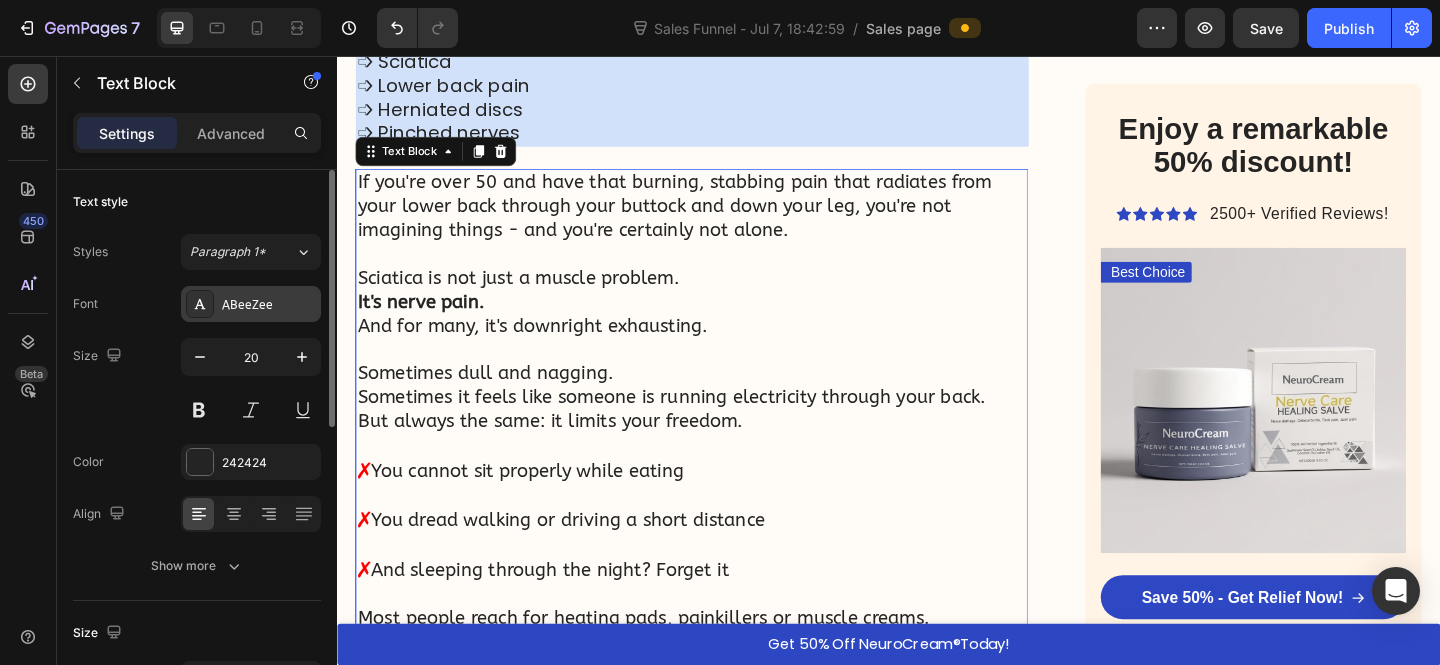 click on "ABeeZee" at bounding box center [269, 305] 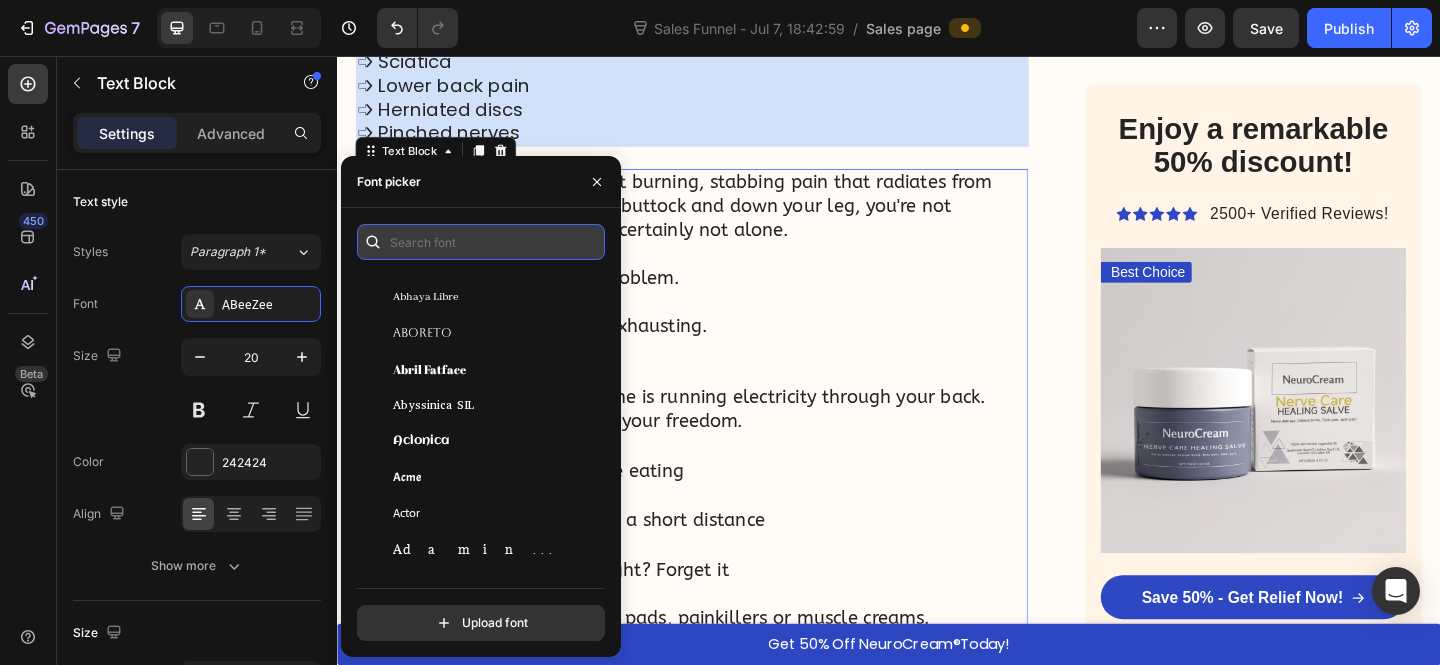 click at bounding box center [481, 242] 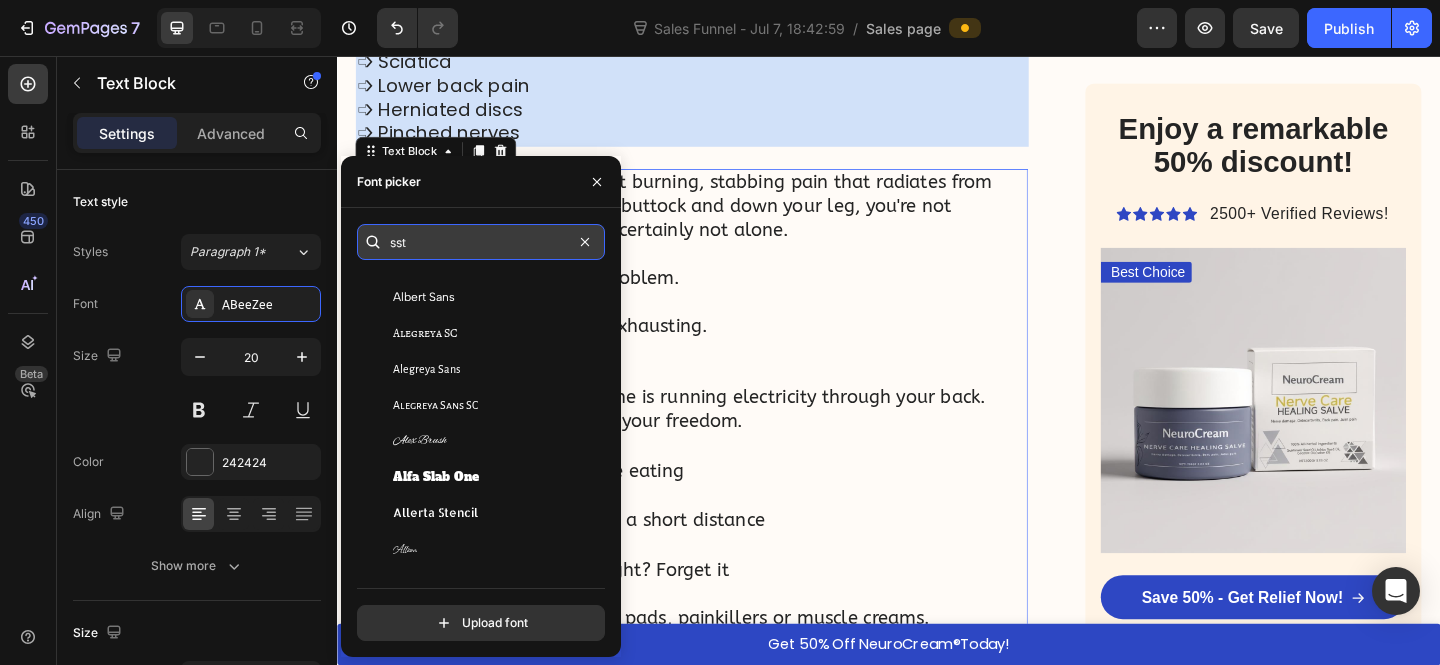 scroll, scrollTop: 0, scrollLeft: 0, axis: both 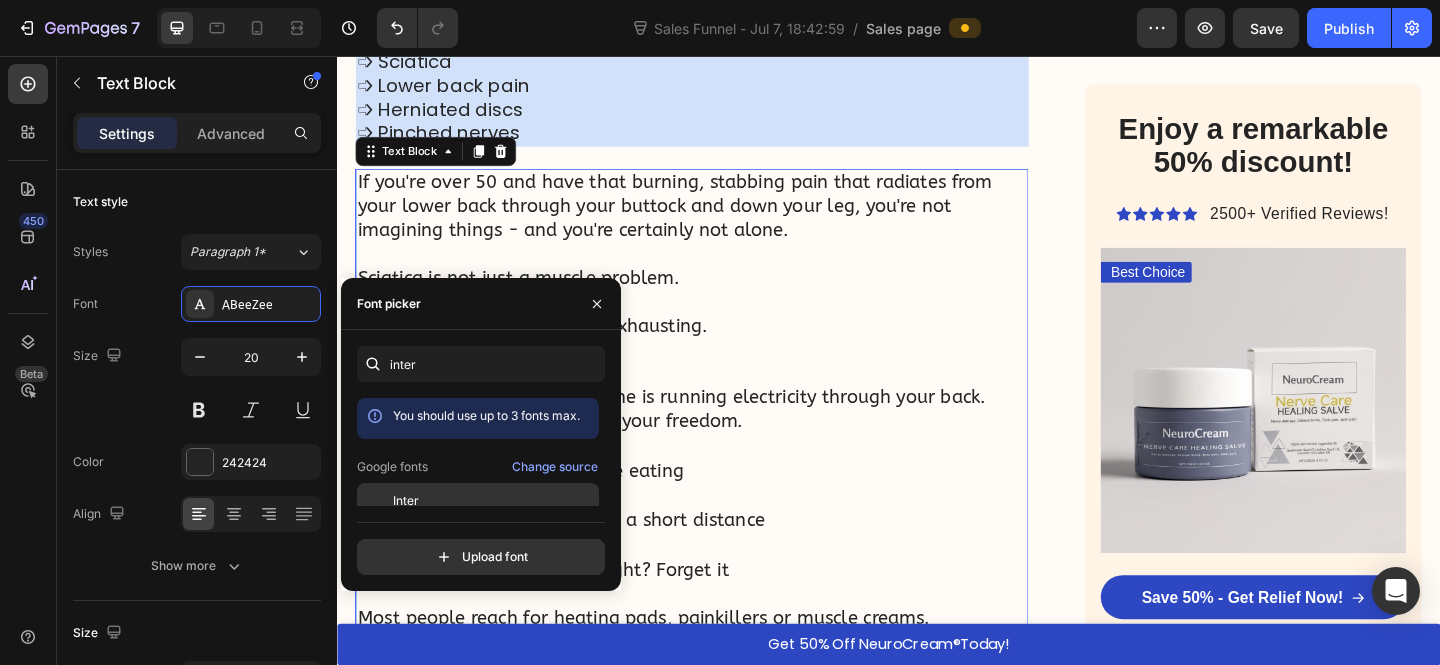 click on "Inter" at bounding box center [494, 501] 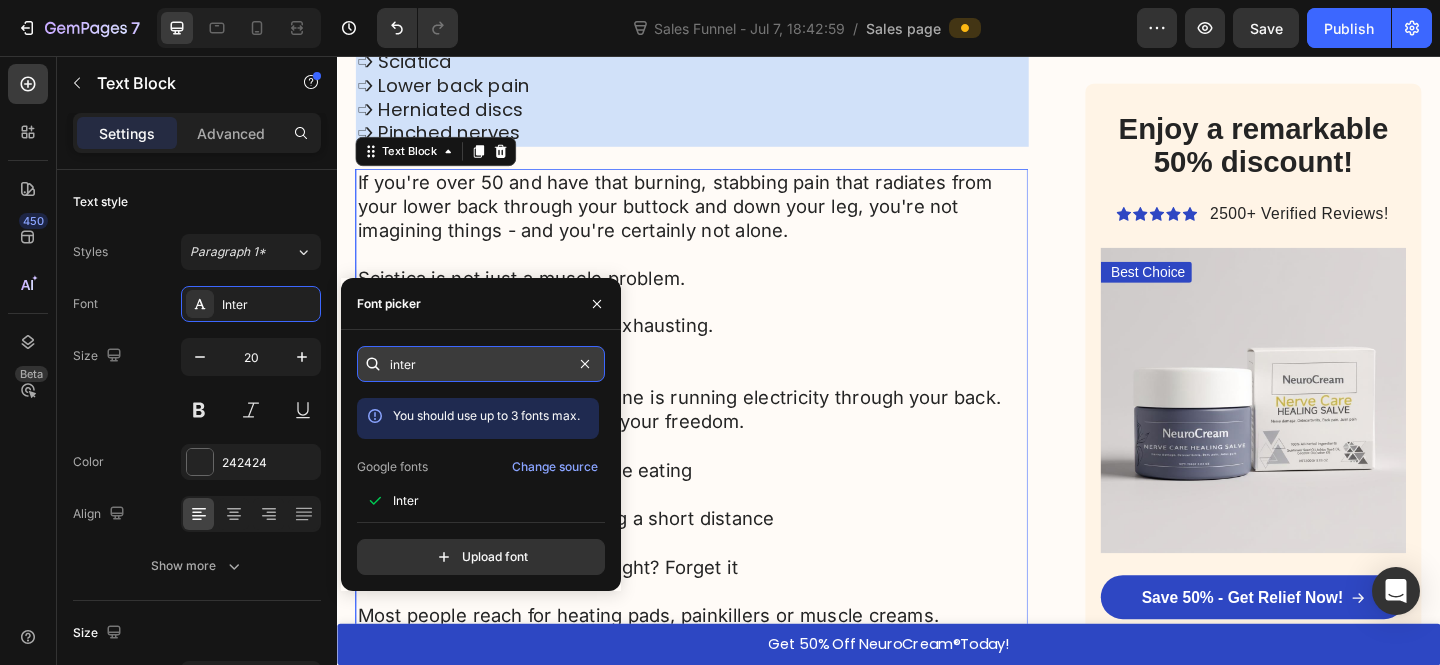 click on "inter" at bounding box center (481, 364) 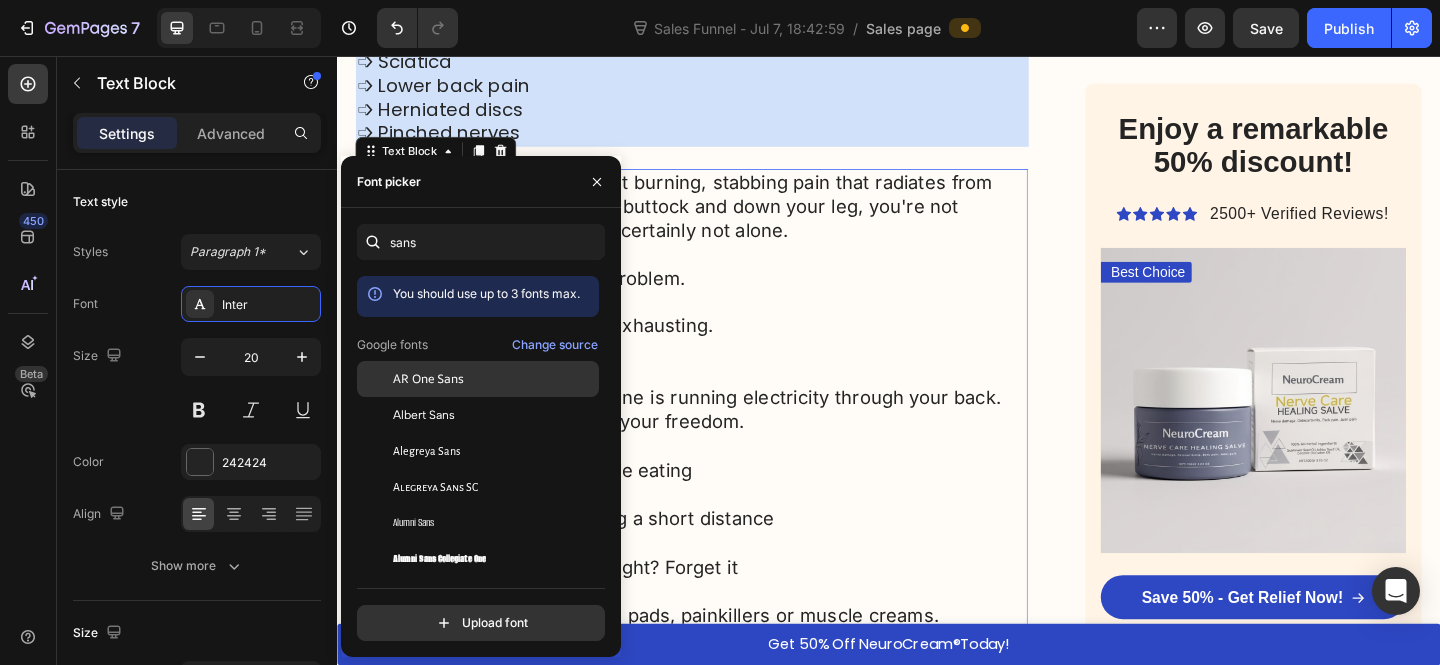 click on "AR One Sans" at bounding box center (428, 379) 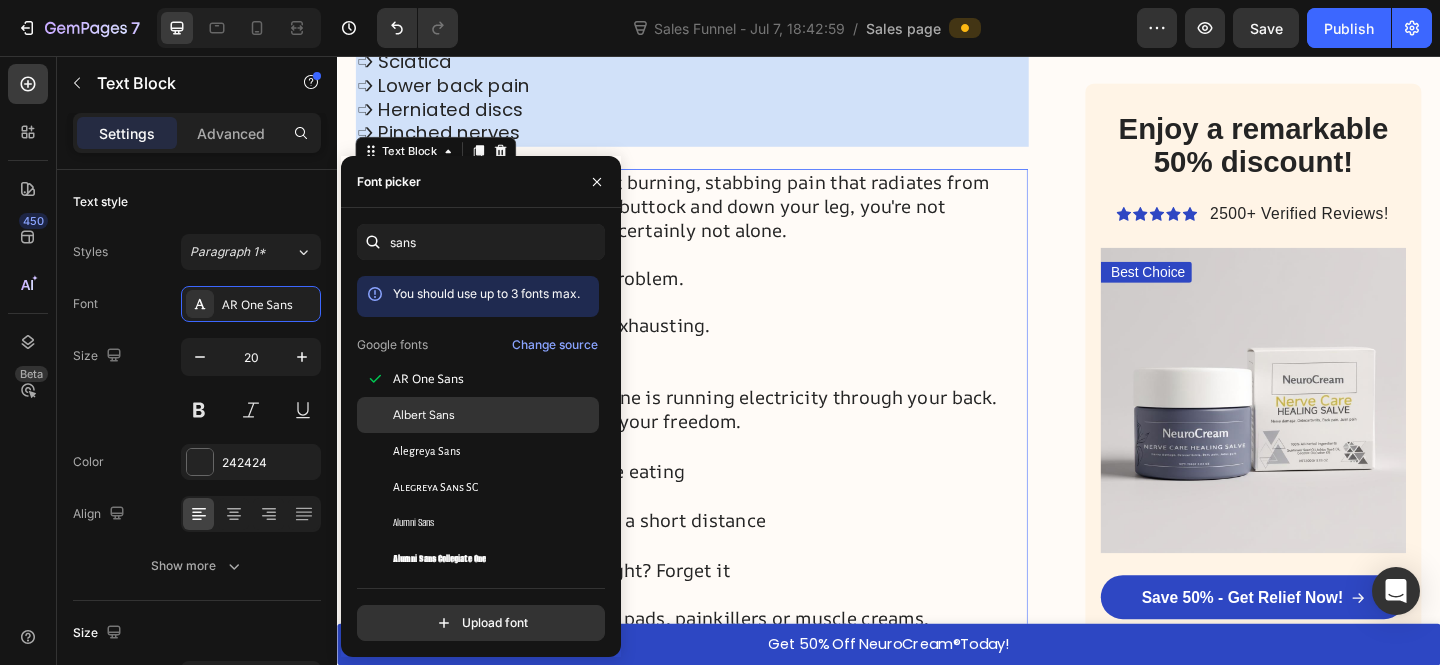 click on "Albert Sans" at bounding box center [424, 415] 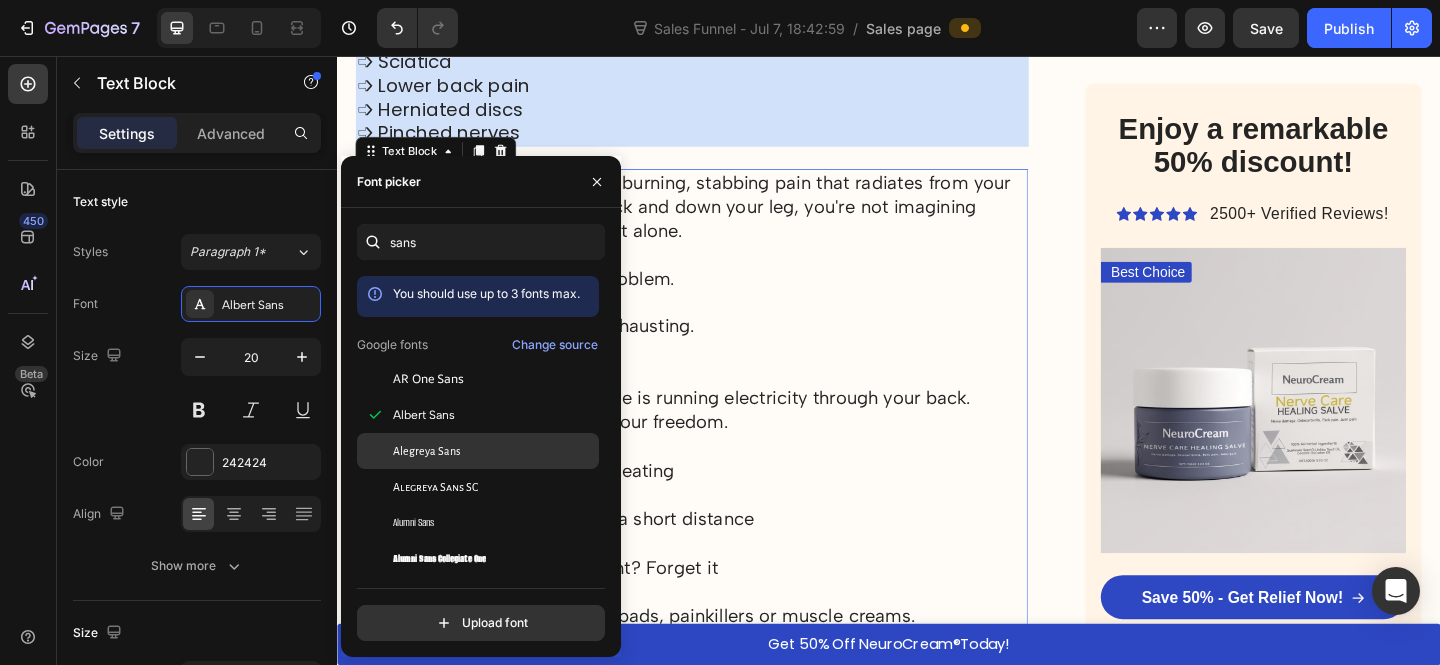 click on "Alegreya Sans" at bounding box center [494, 451] 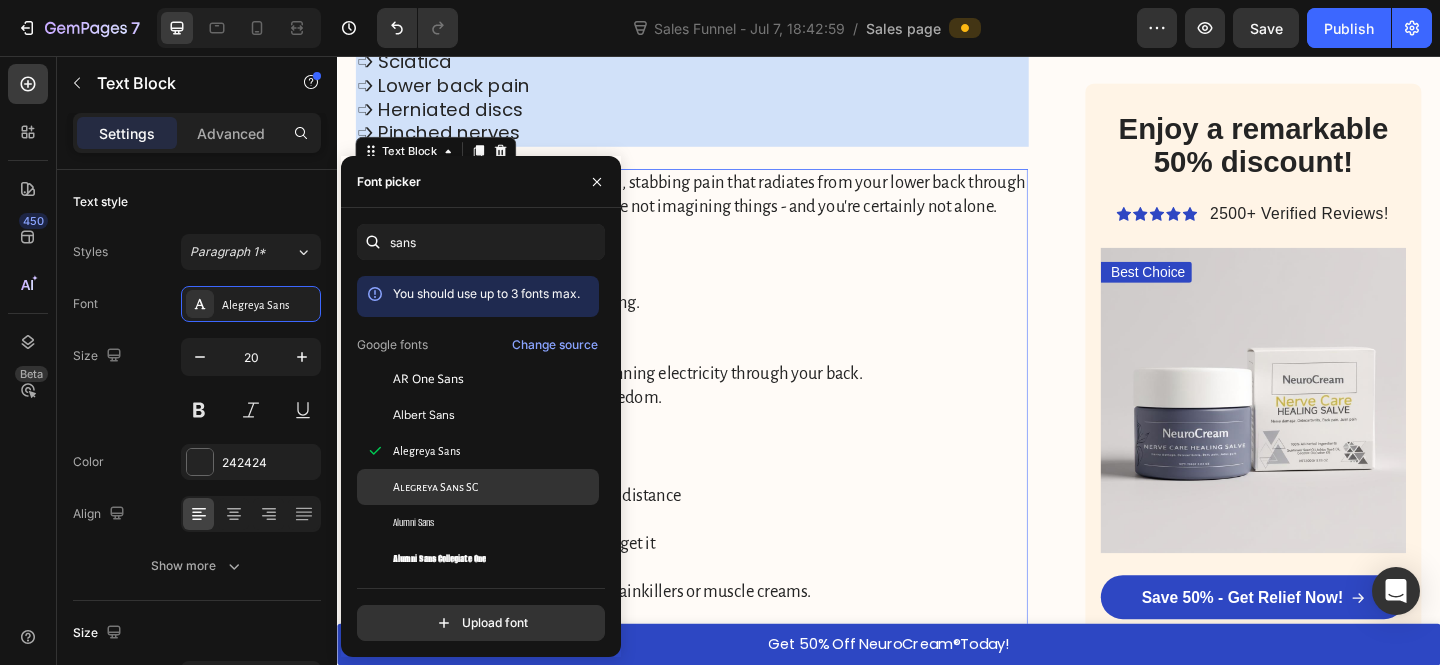 scroll, scrollTop: 39, scrollLeft: 0, axis: vertical 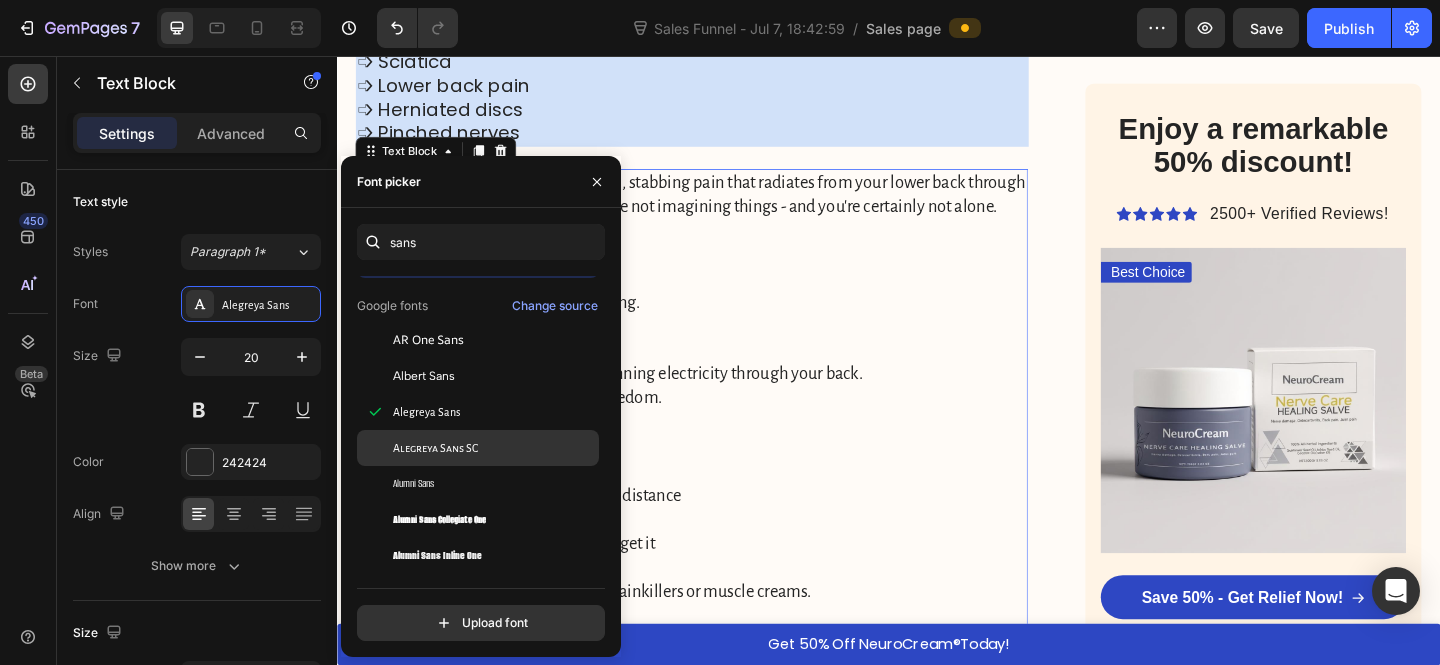 click on "Alegreya Sans SC" 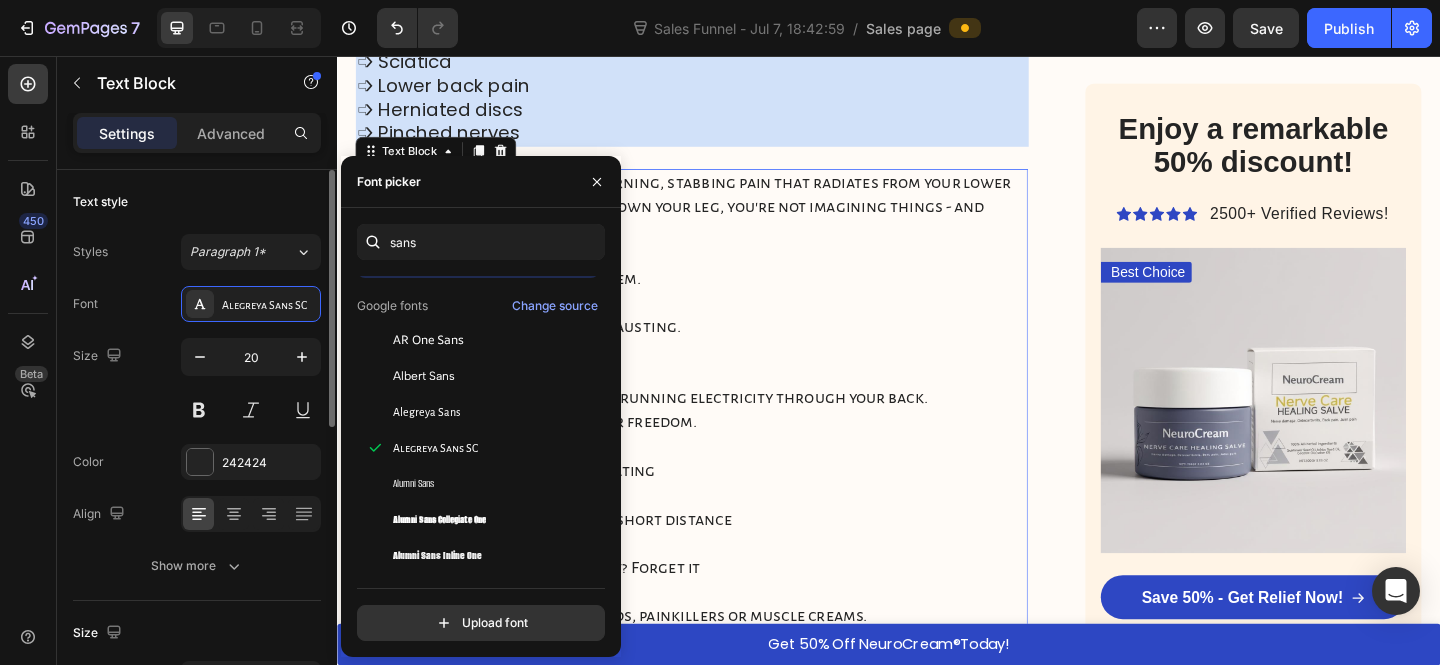 click on "Font Alegreya Sans SC" at bounding box center [197, 304] 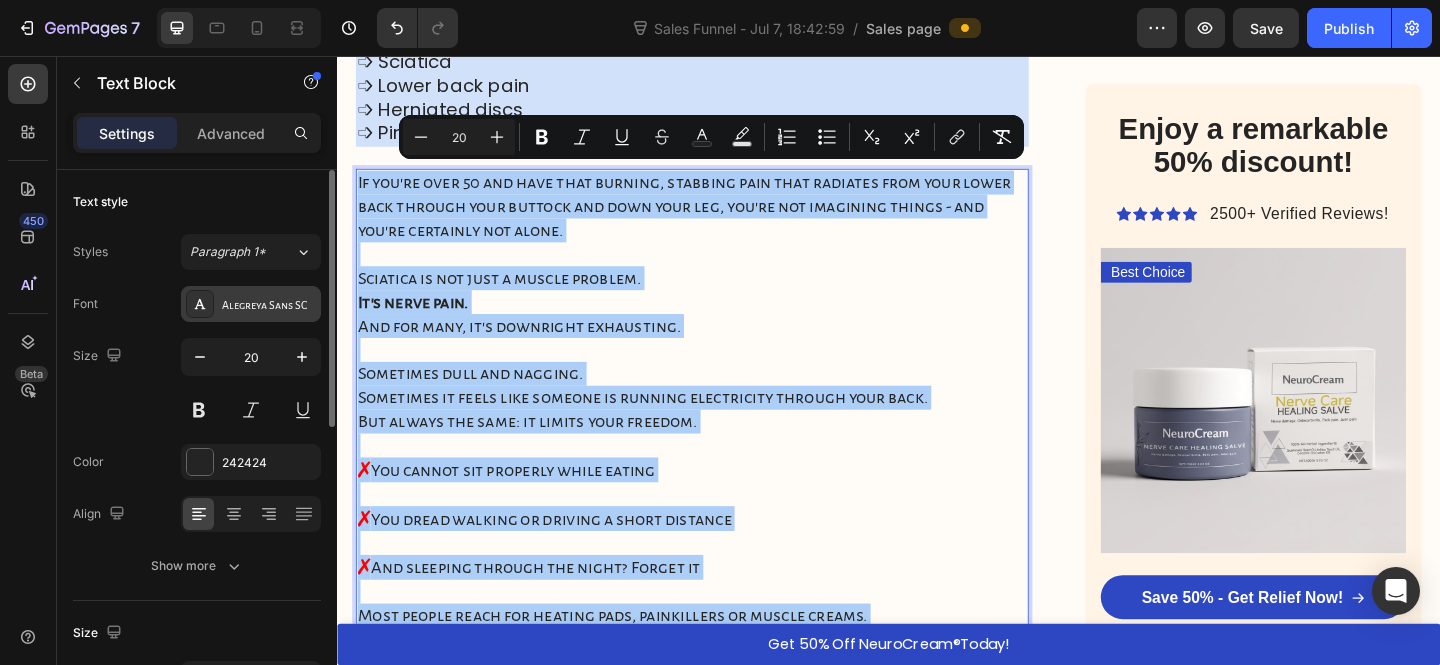 click on "Alegreya Sans SC" at bounding box center (269, 305) 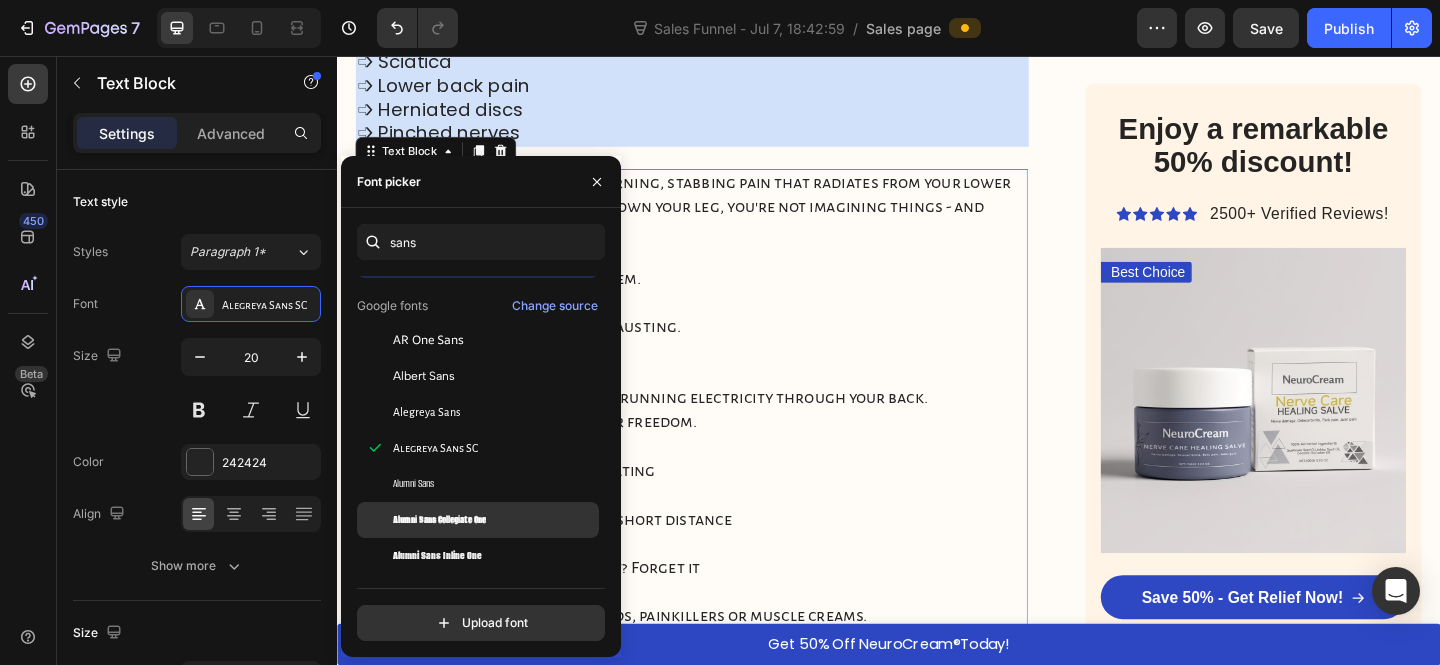 click on "Alumni Sans Collegiate One" at bounding box center [439, 520] 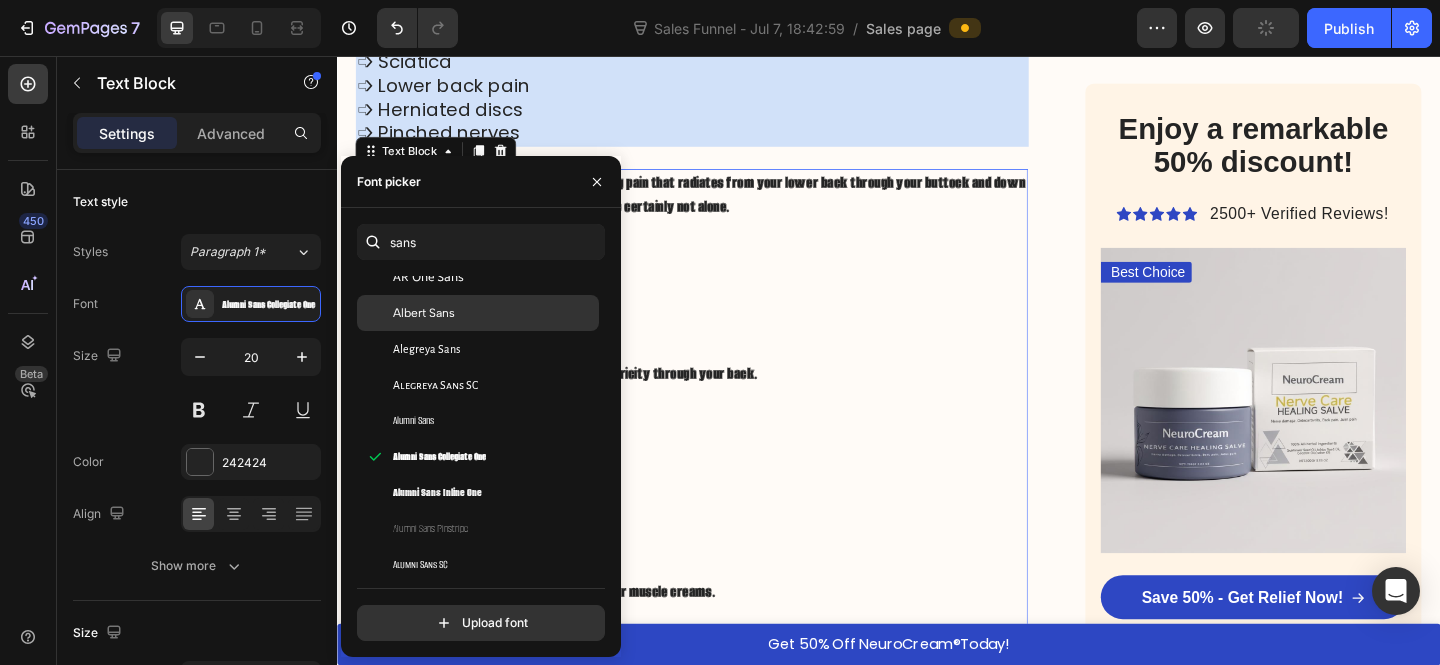 scroll, scrollTop: 117, scrollLeft: 0, axis: vertical 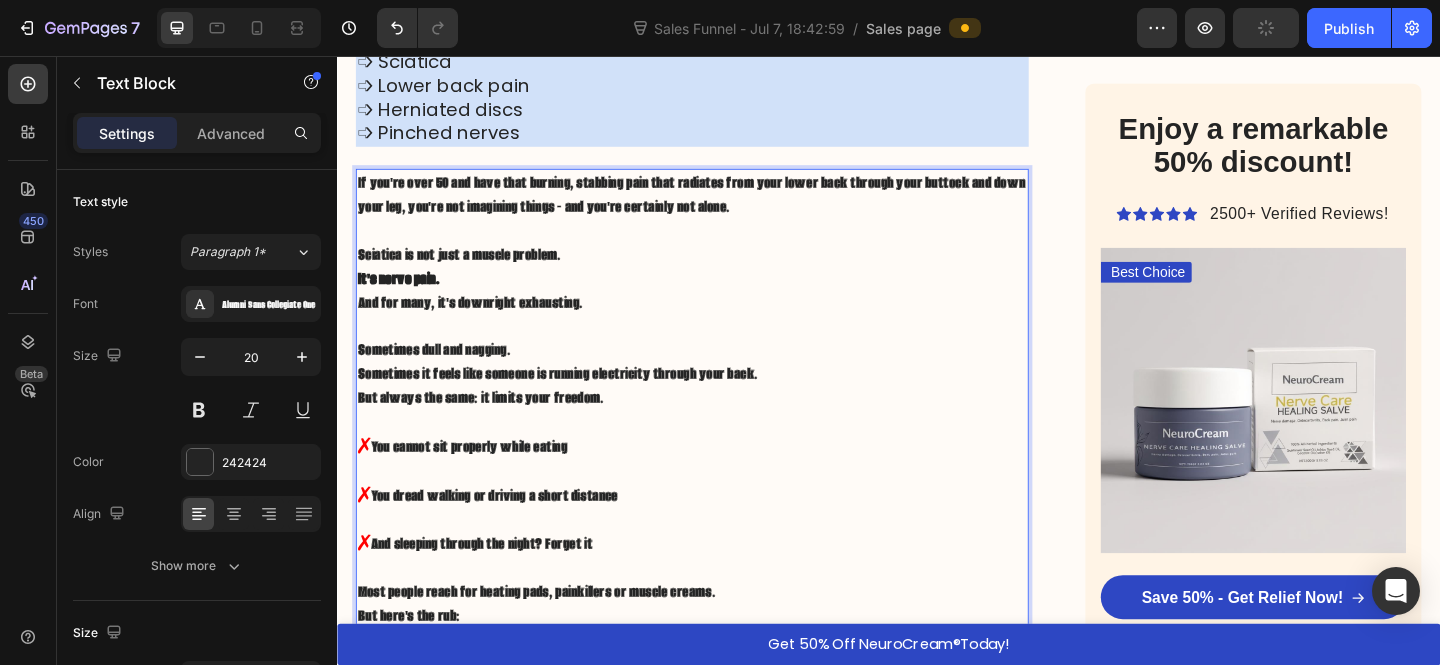 click on "It's nerve pain." at bounding box center (403, 298) 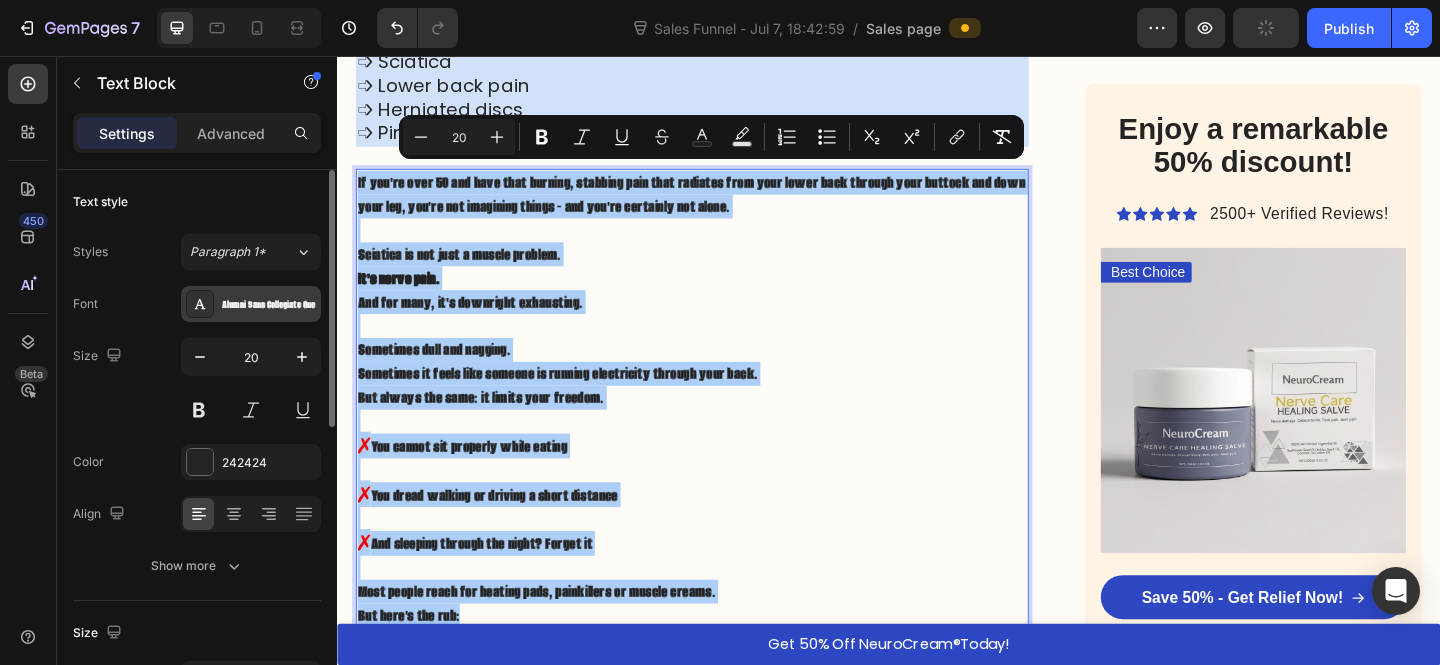 click on "Alumni Sans Collegiate One" at bounding box center (269, 305) 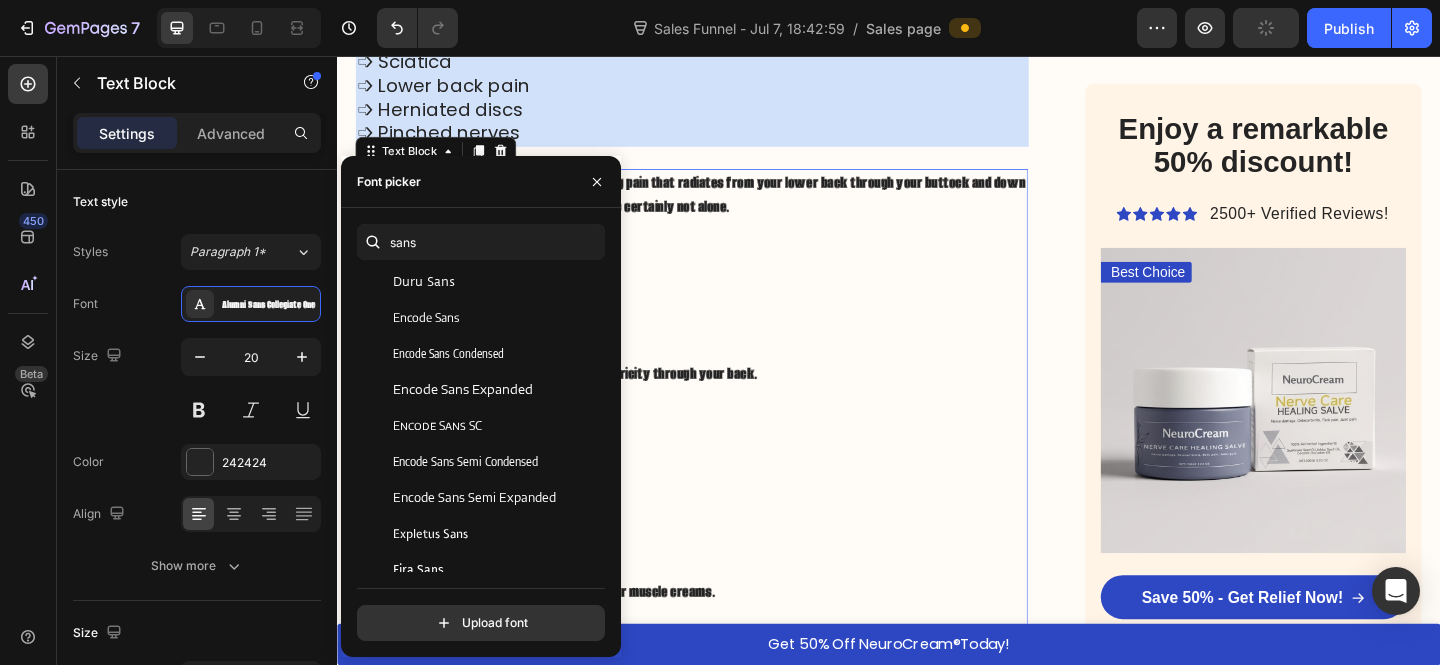 scroll, scrollTop: 854, scrollLeft: 0, axis: vertical 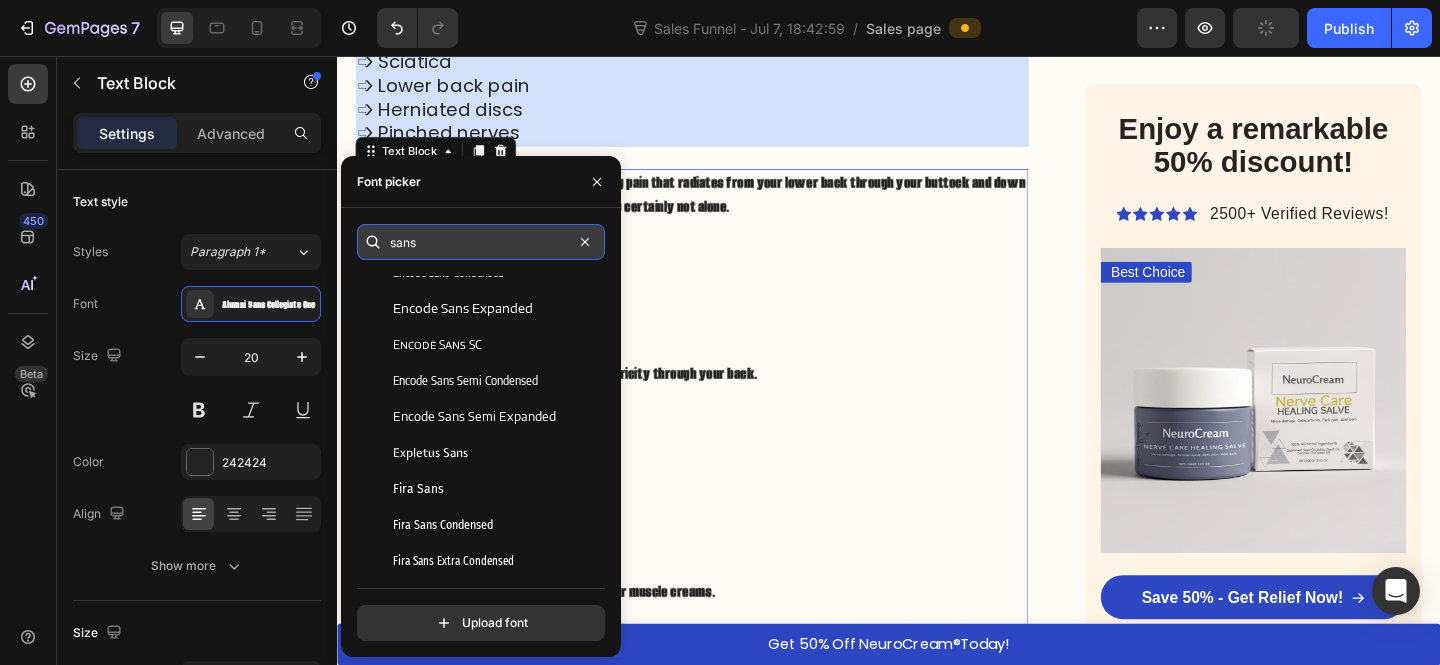 click on "sans" at bounding box center (481, 242) 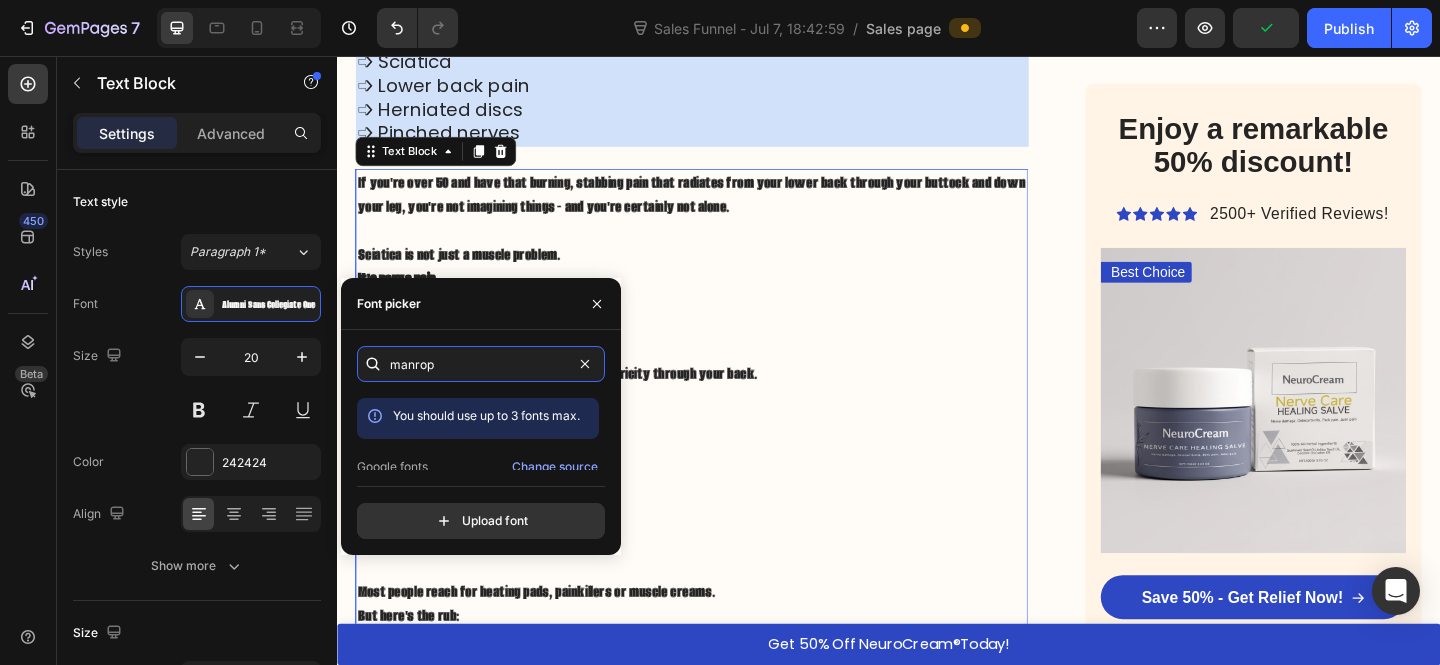 scroll, scrollTop: 49, scrollLeft: 0, axis: vertical 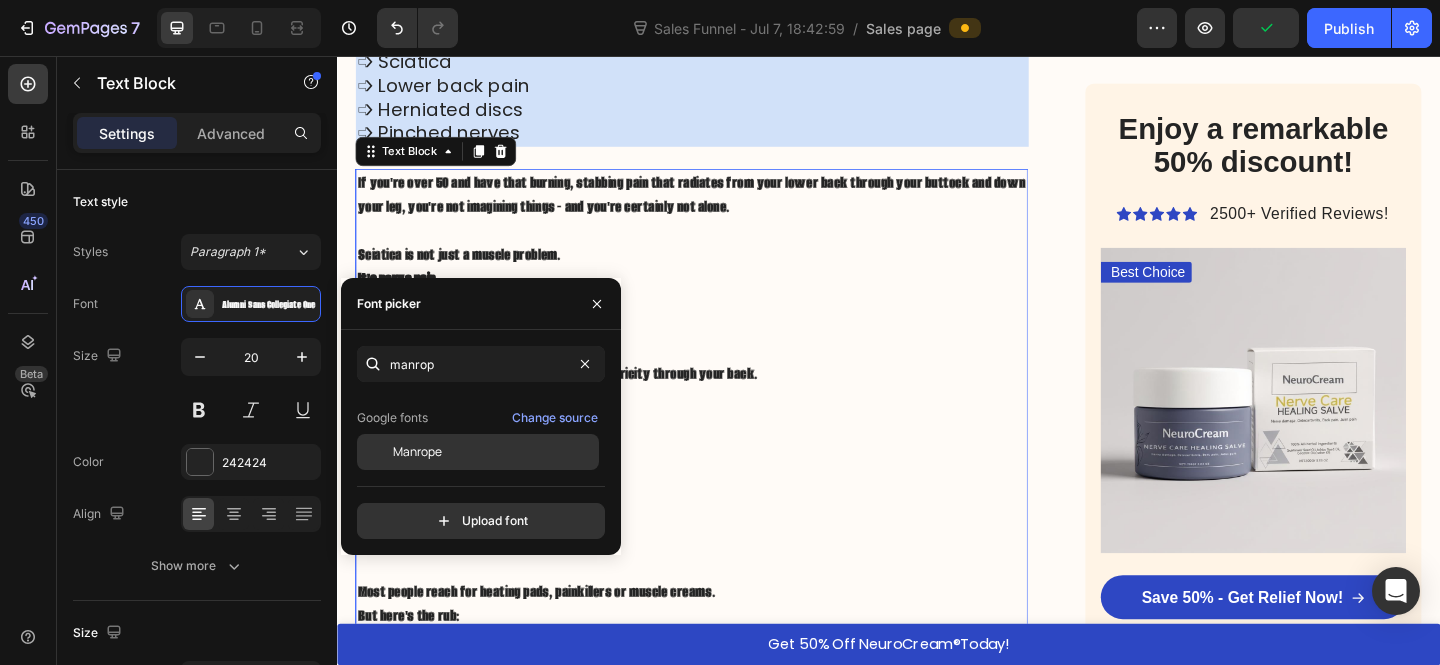 click on "Manrope" at bounding box center (494, 452) 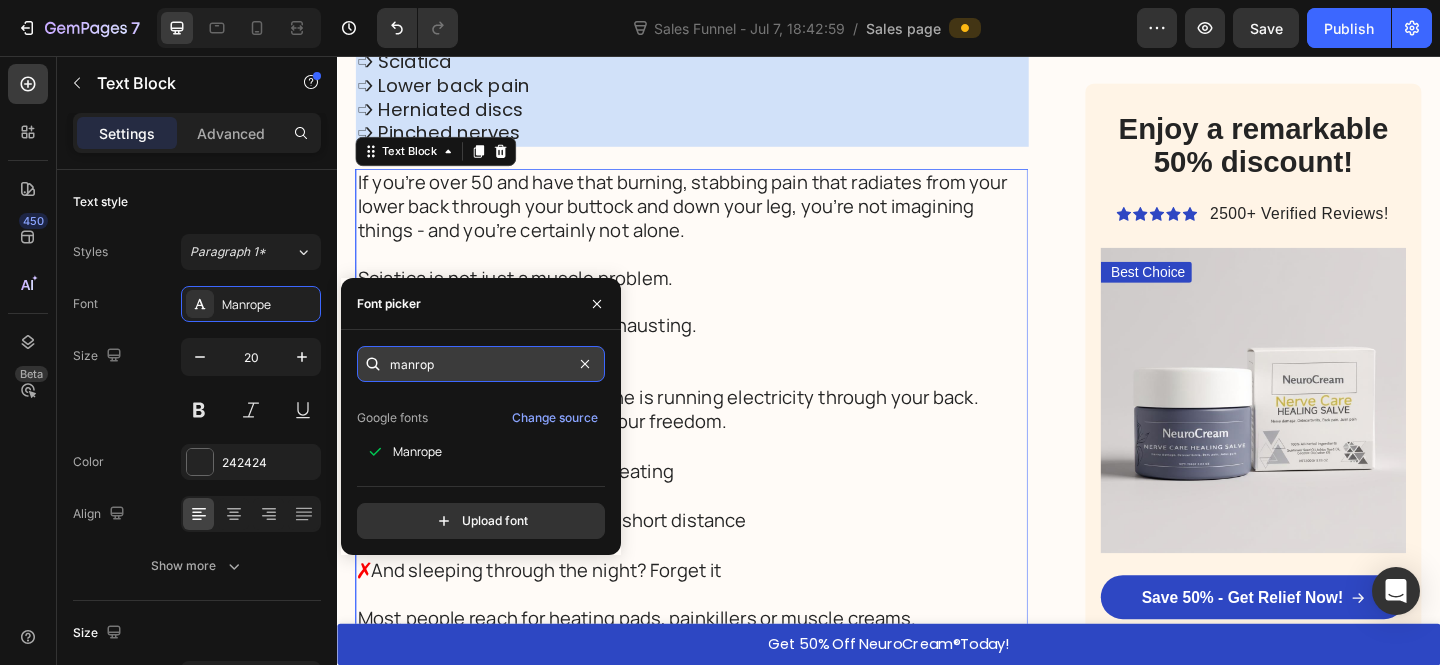 click on "manrop" at bounding box center (481, 364) 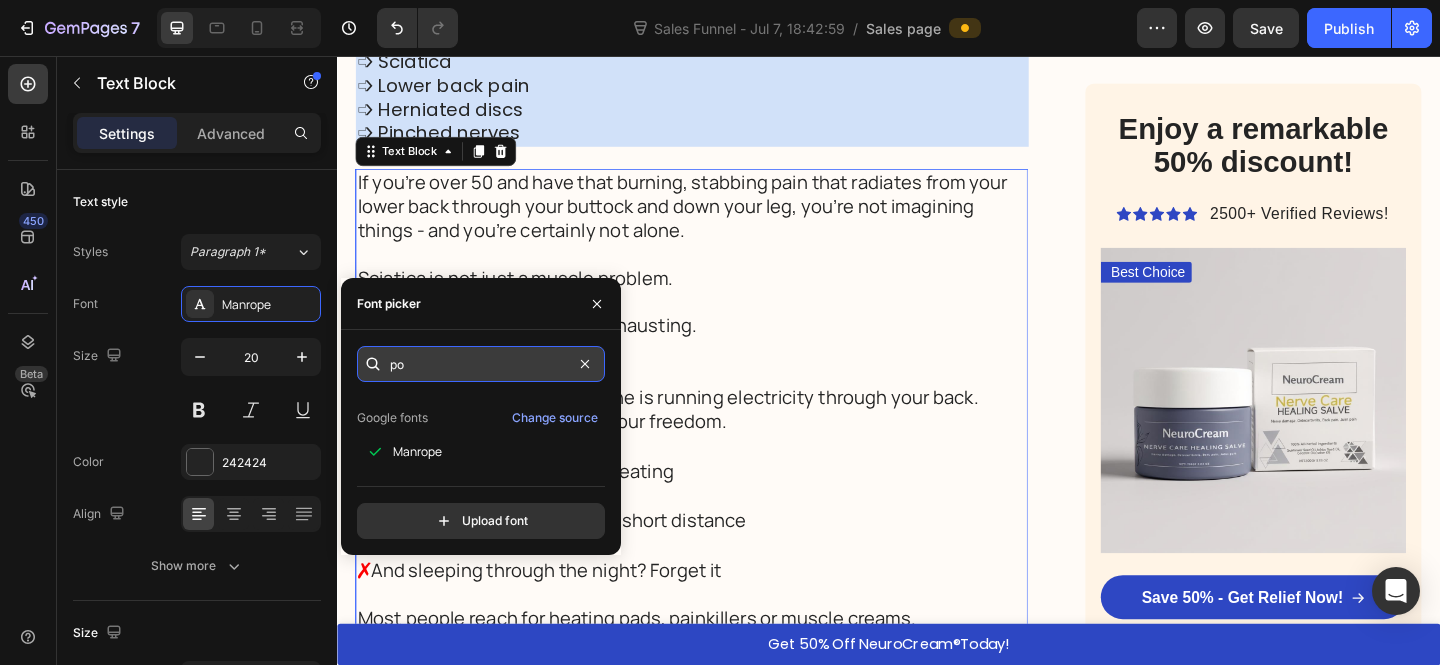 scroll, scrollTop: 0, scrollLeft: 0, axis: both 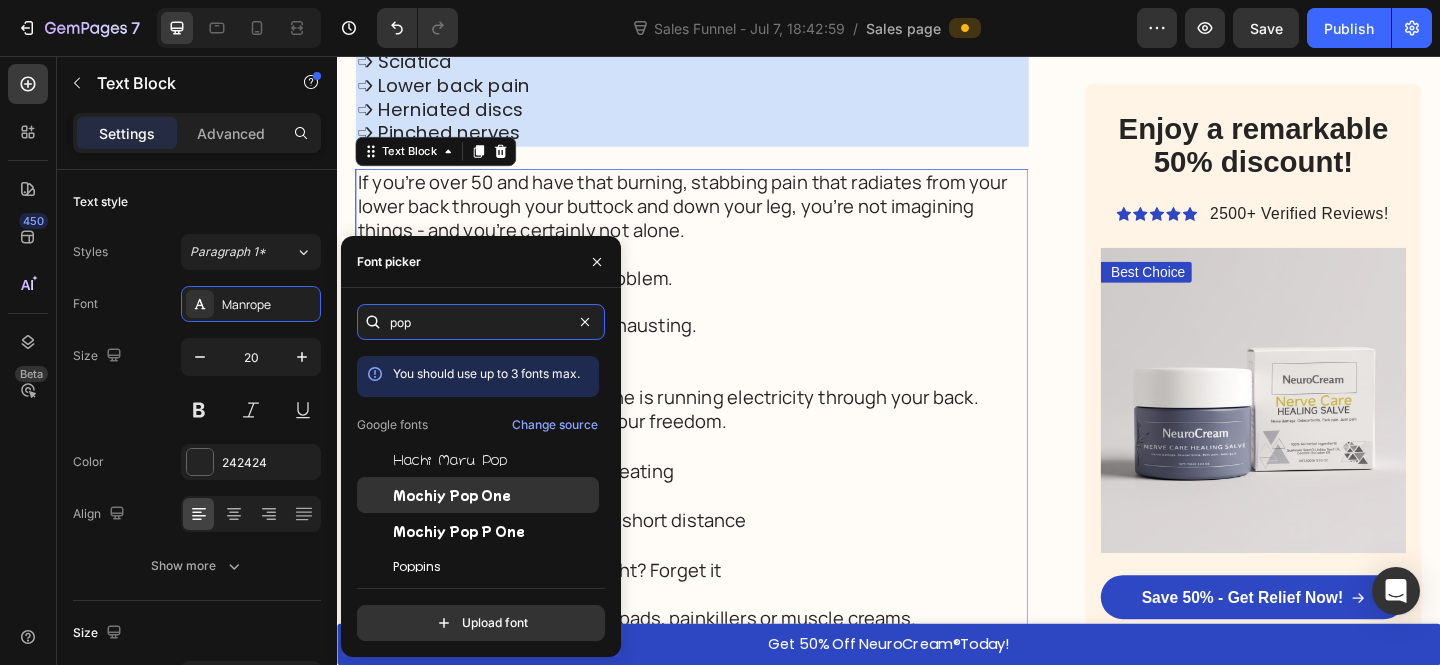 type on "pop" 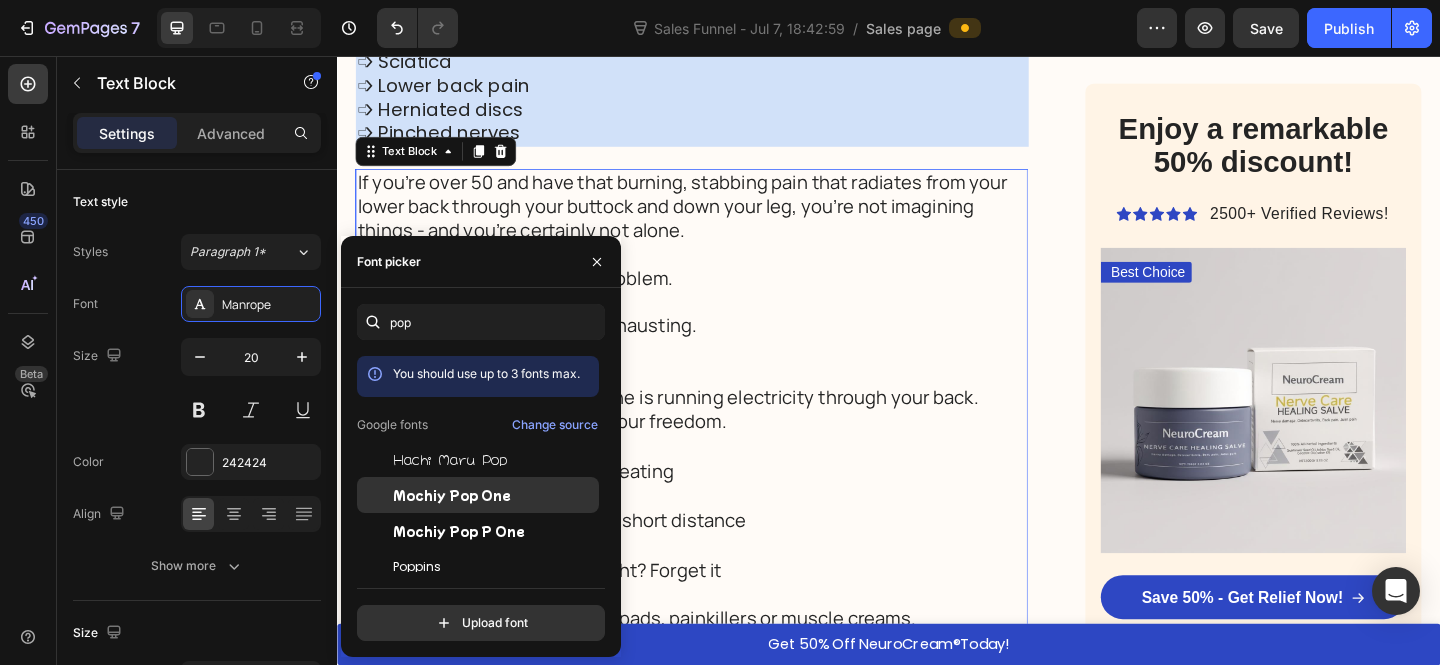 click on "Mochiy Pop One" 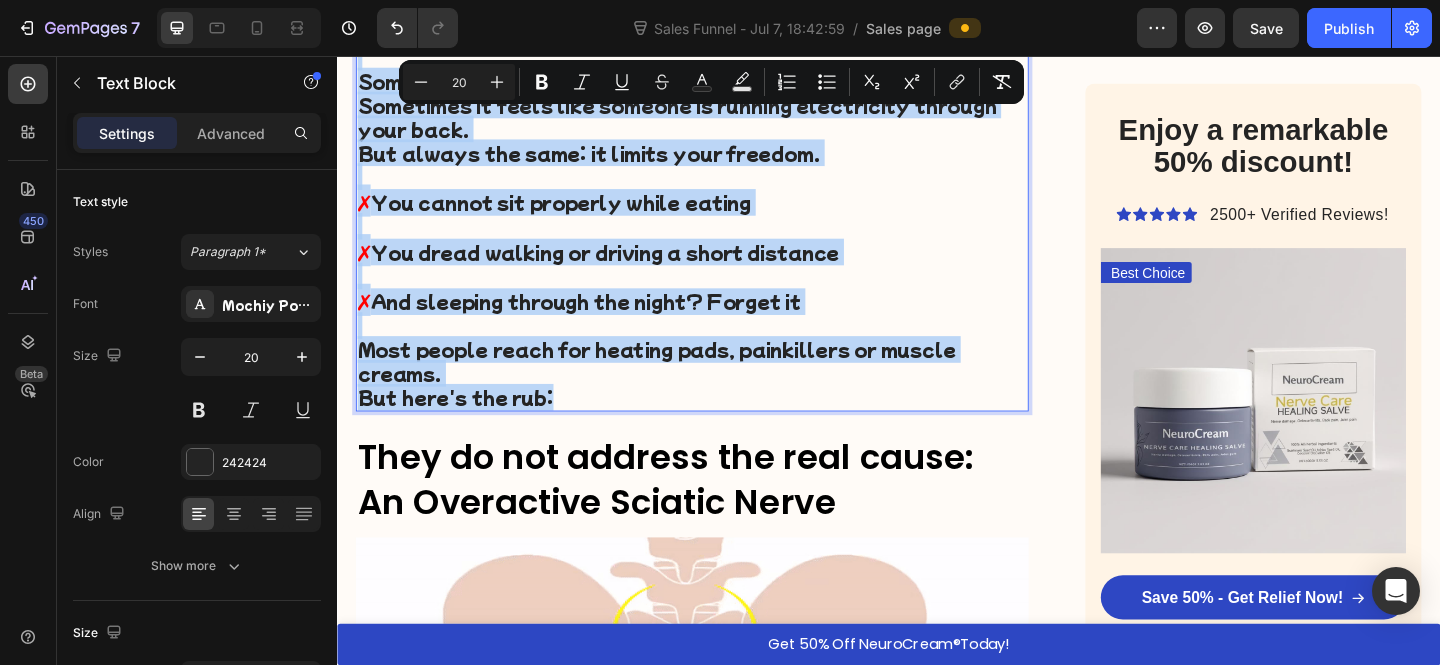 scroll, scrollTop: 1406, scrollLeft: 0, axis: vertical 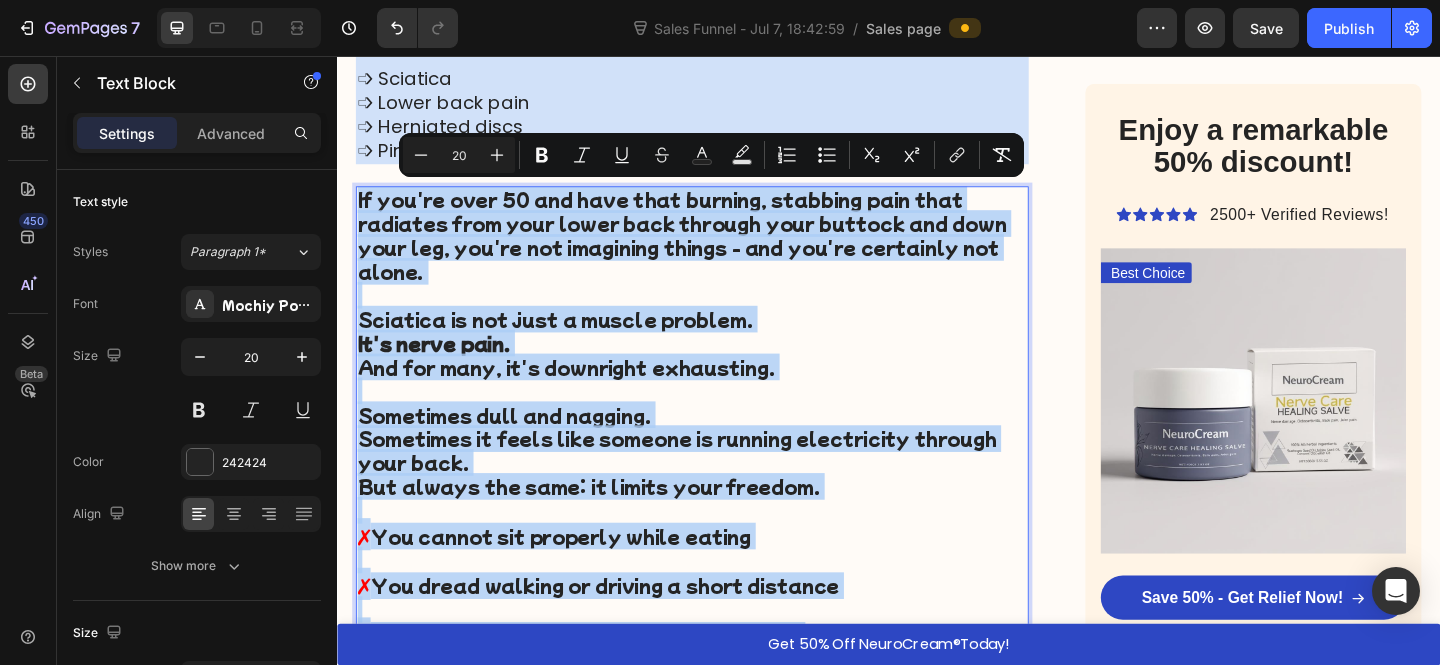 click on "It's nerve pain." at bounding box center (723, 369) 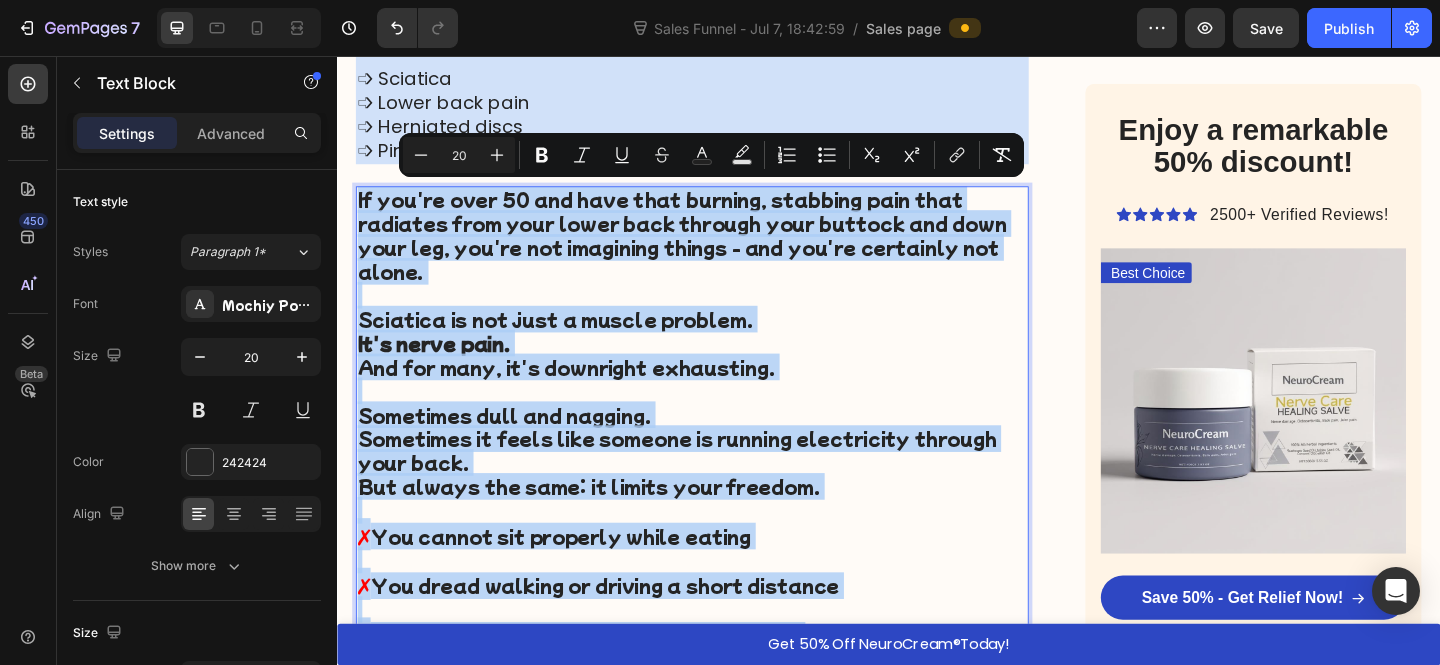 click on "It's nerve pain." at bounding box center (723, 369) 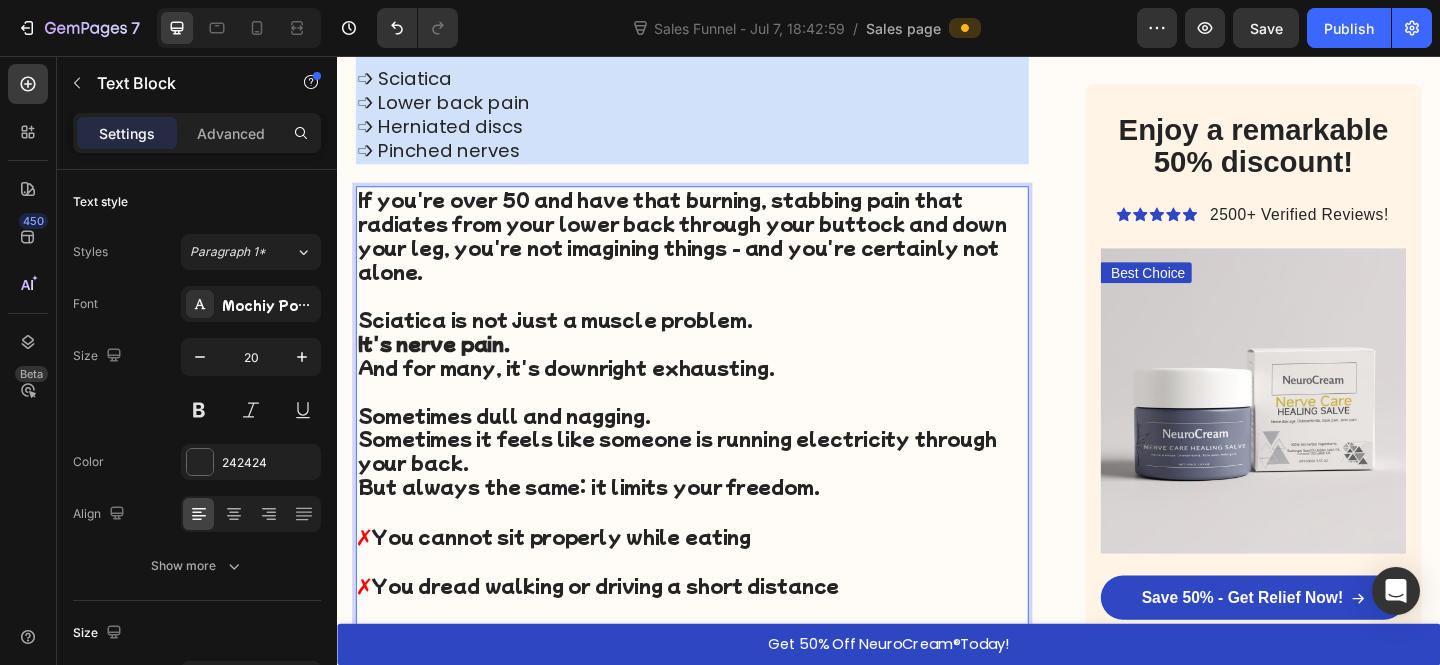 click on "It's nerve pain." at bounding box center (723, 369) 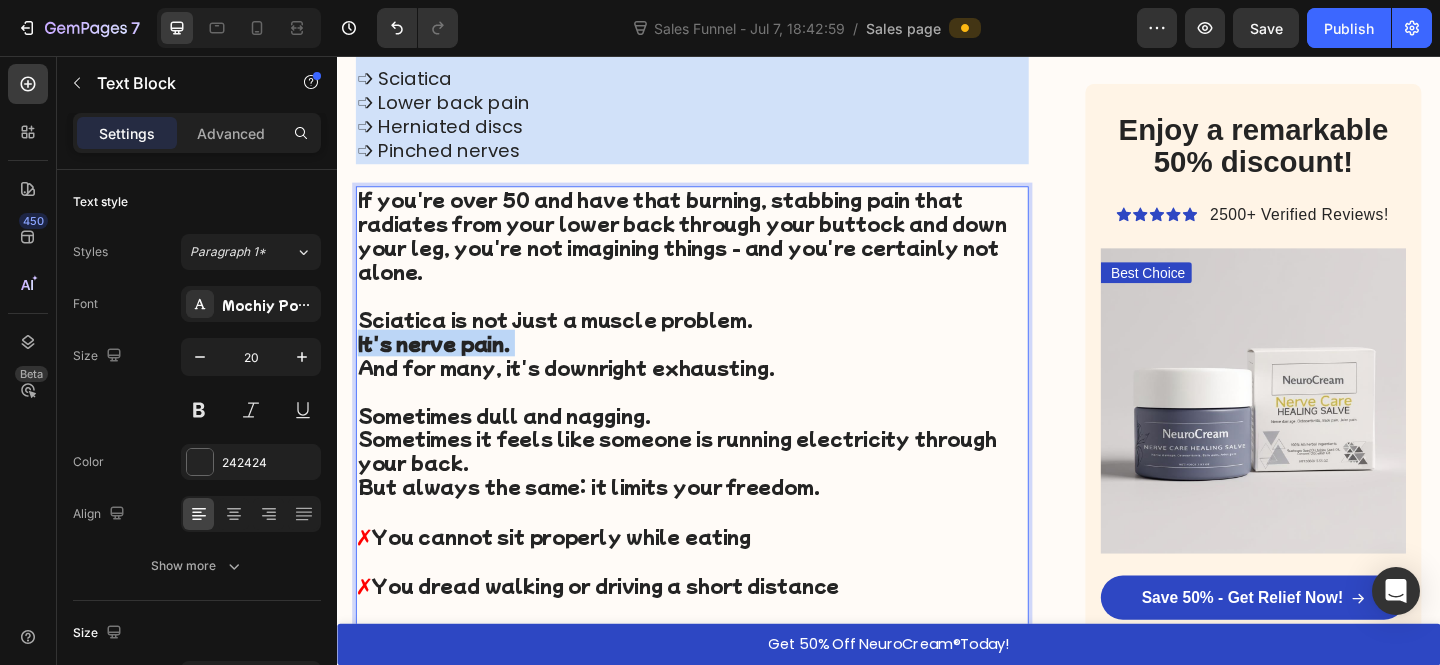 click on "It's nerve pain." at bounding box center (723, 369) 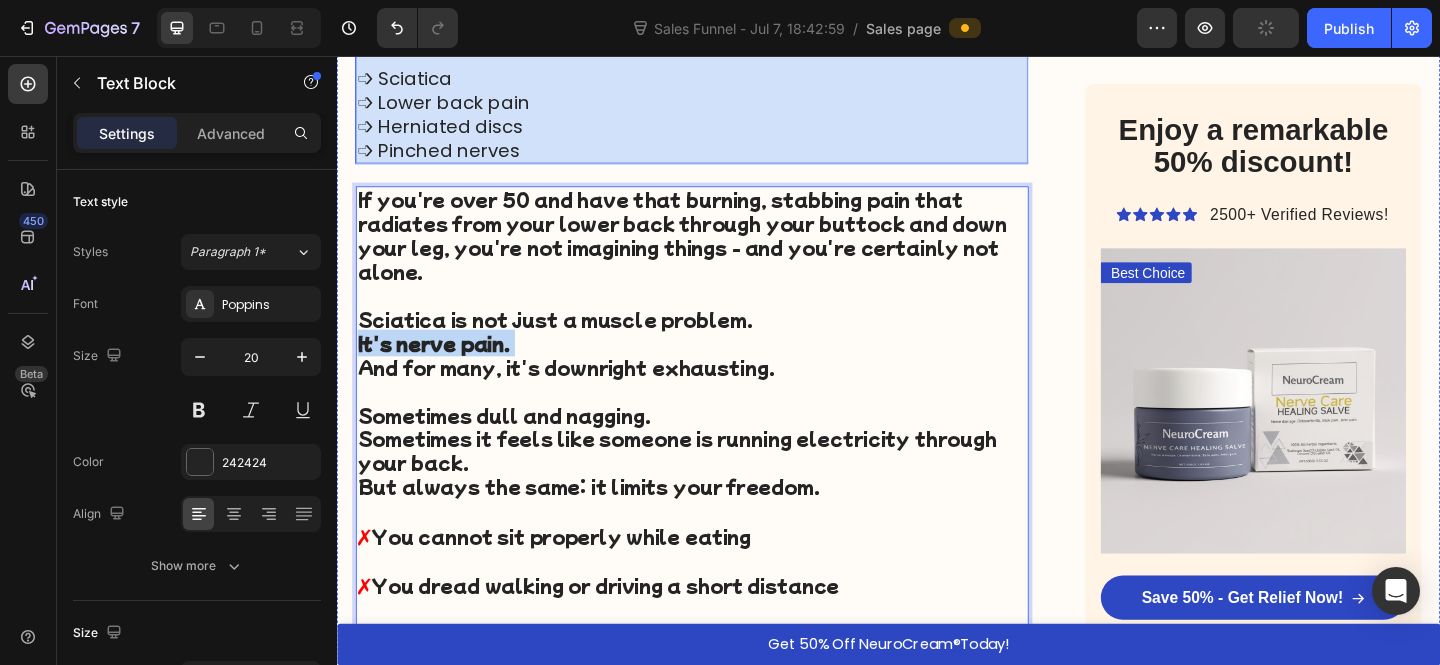 click on "➩ Pinched nerves" at bounding box center (447, 159) 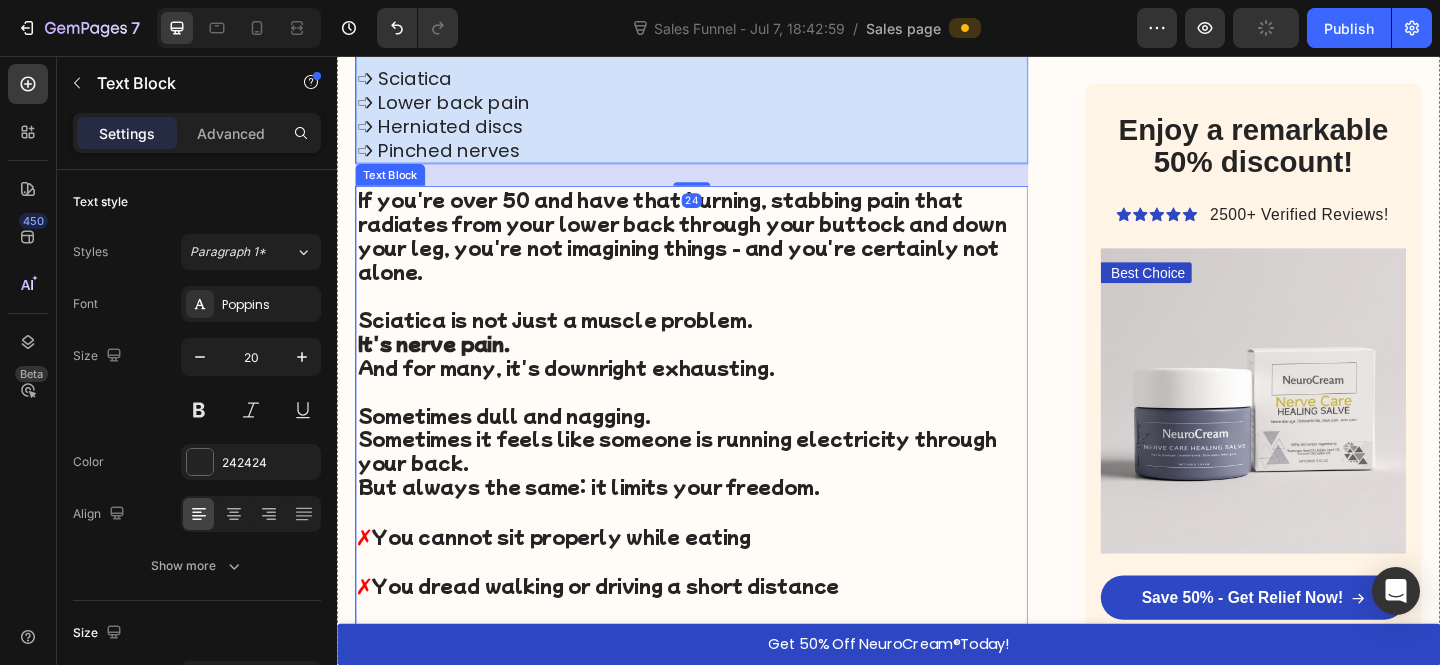 click at bounding box center (723, 317) 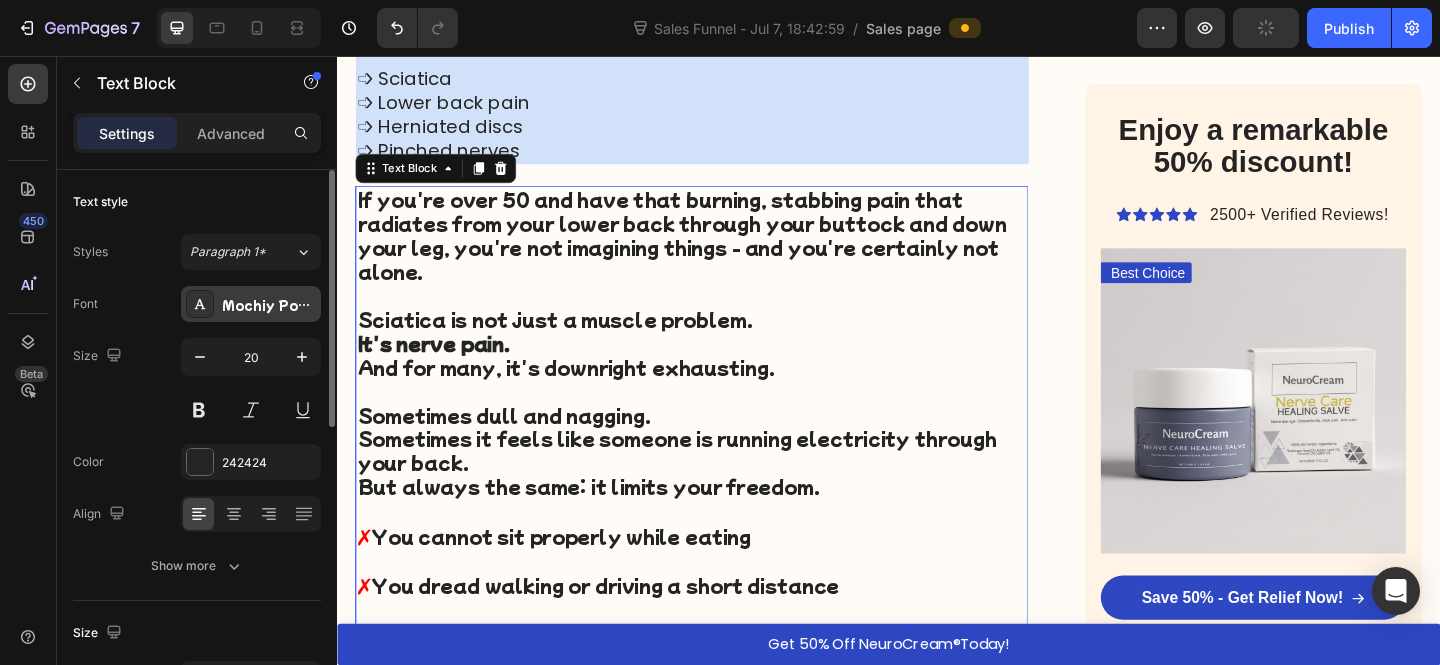 click on "Mochiy Pop One" at bounding box center (251, 304) 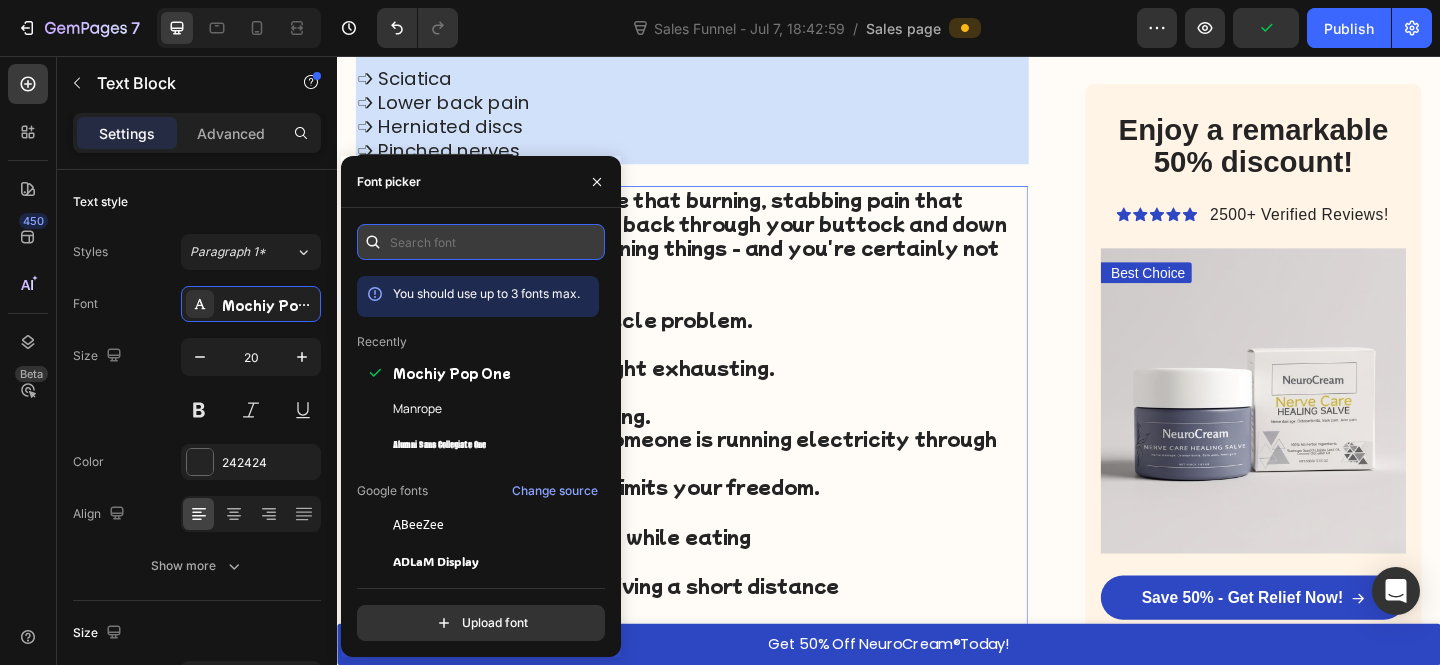 click at bounding box center [481, 242] 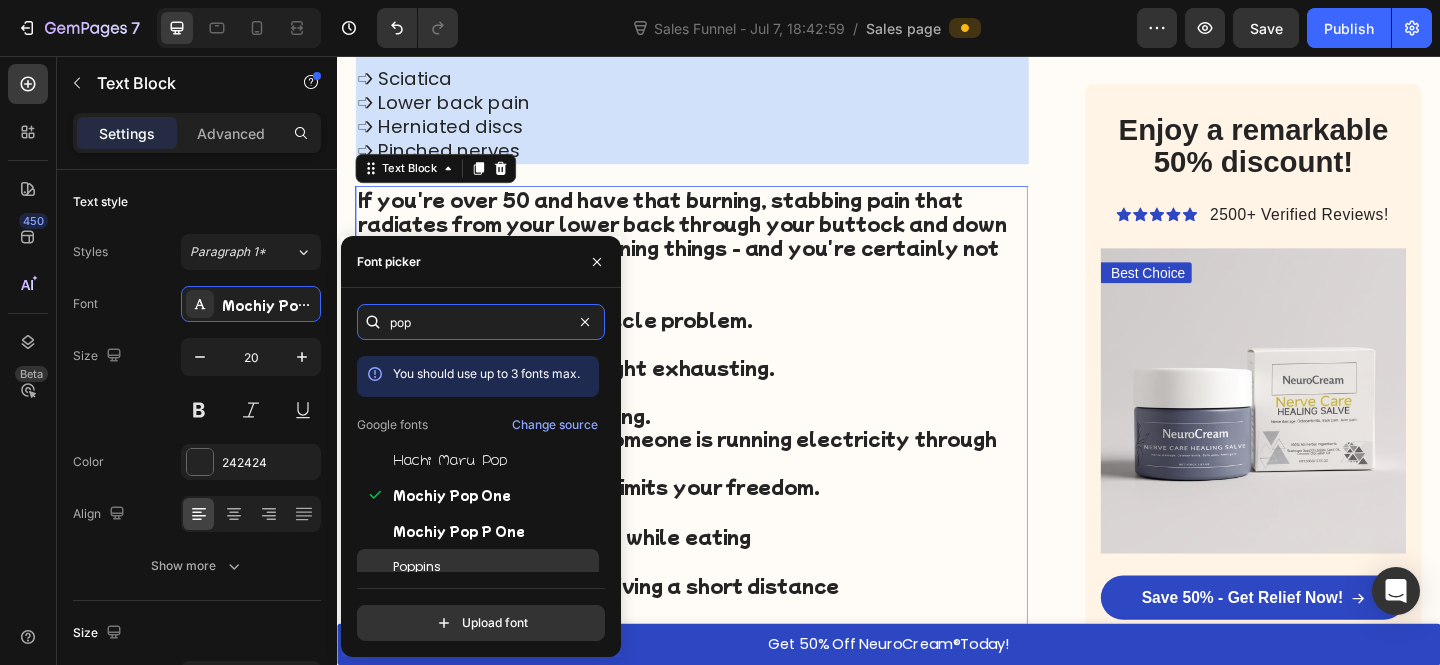 type on "pop" 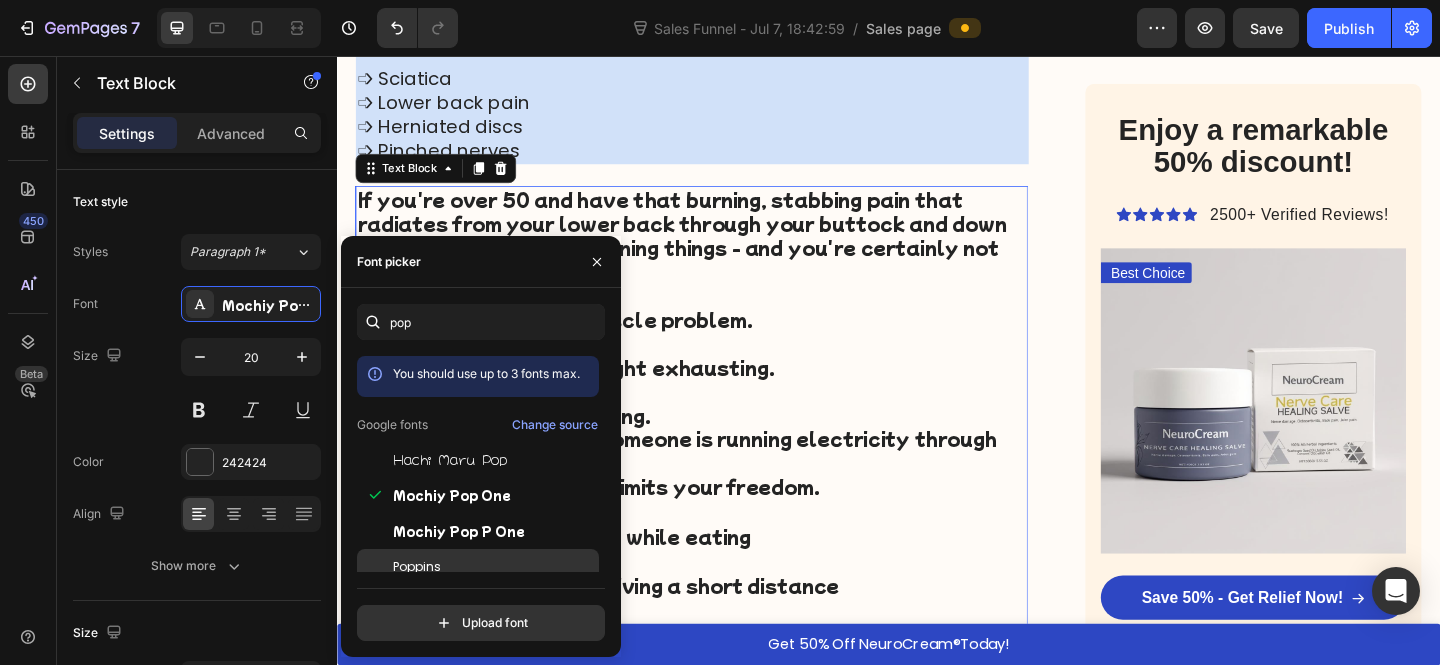 click on "Poppins" at bounding box center (494, 567) 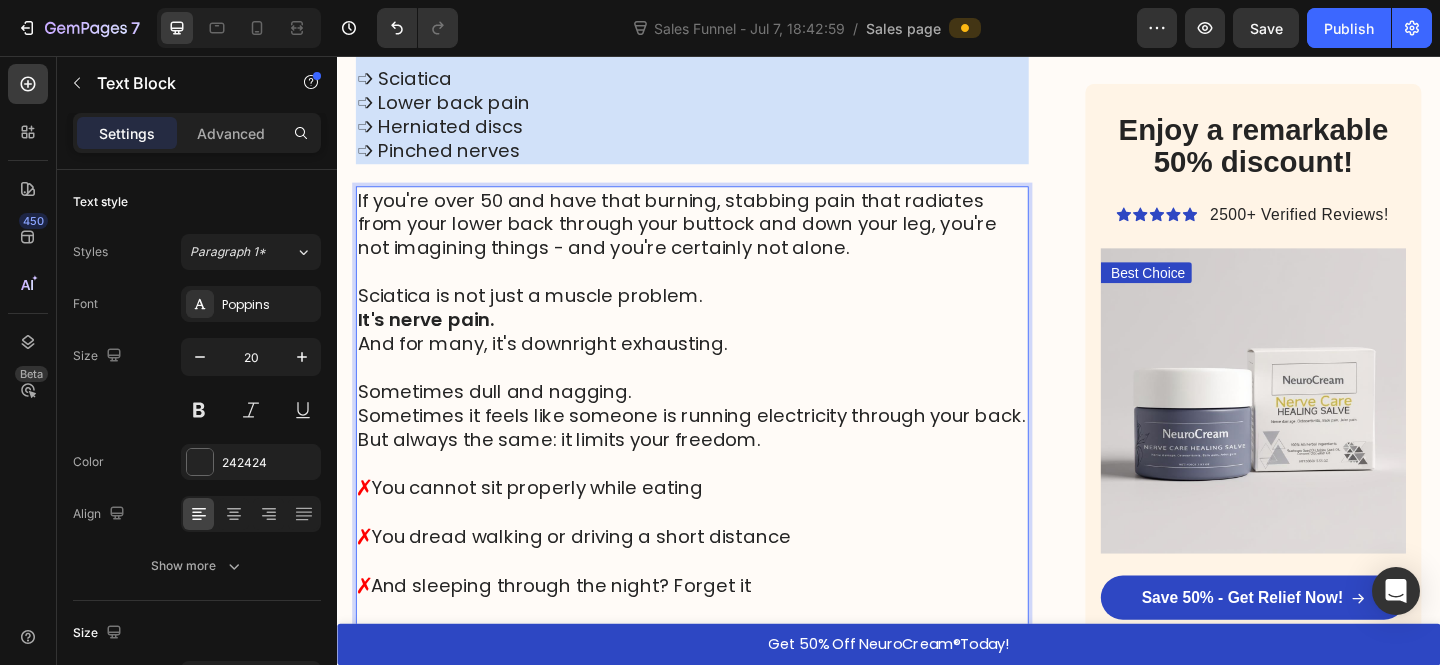 click on "But always the same: it limits your freedom." at bounding box center [723, 473] 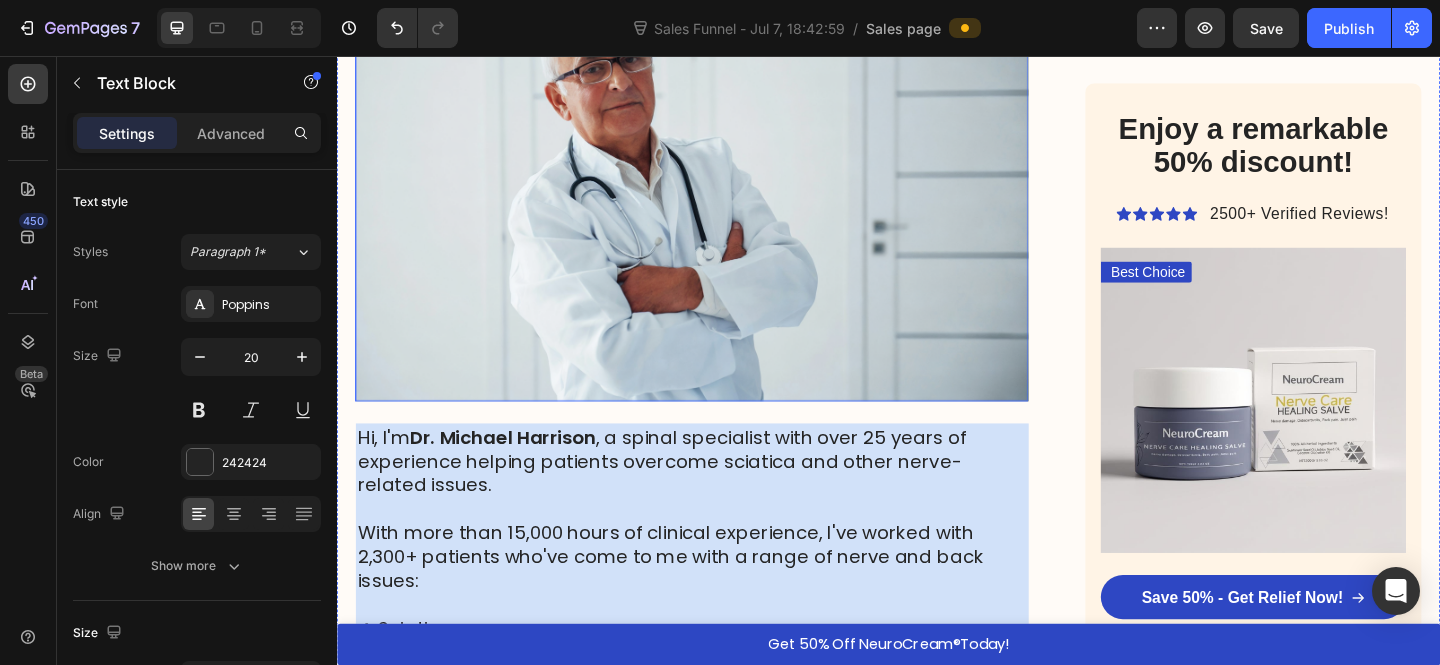 scroll, scrollTop: 593, scrollLeft: 0, axis: vertical 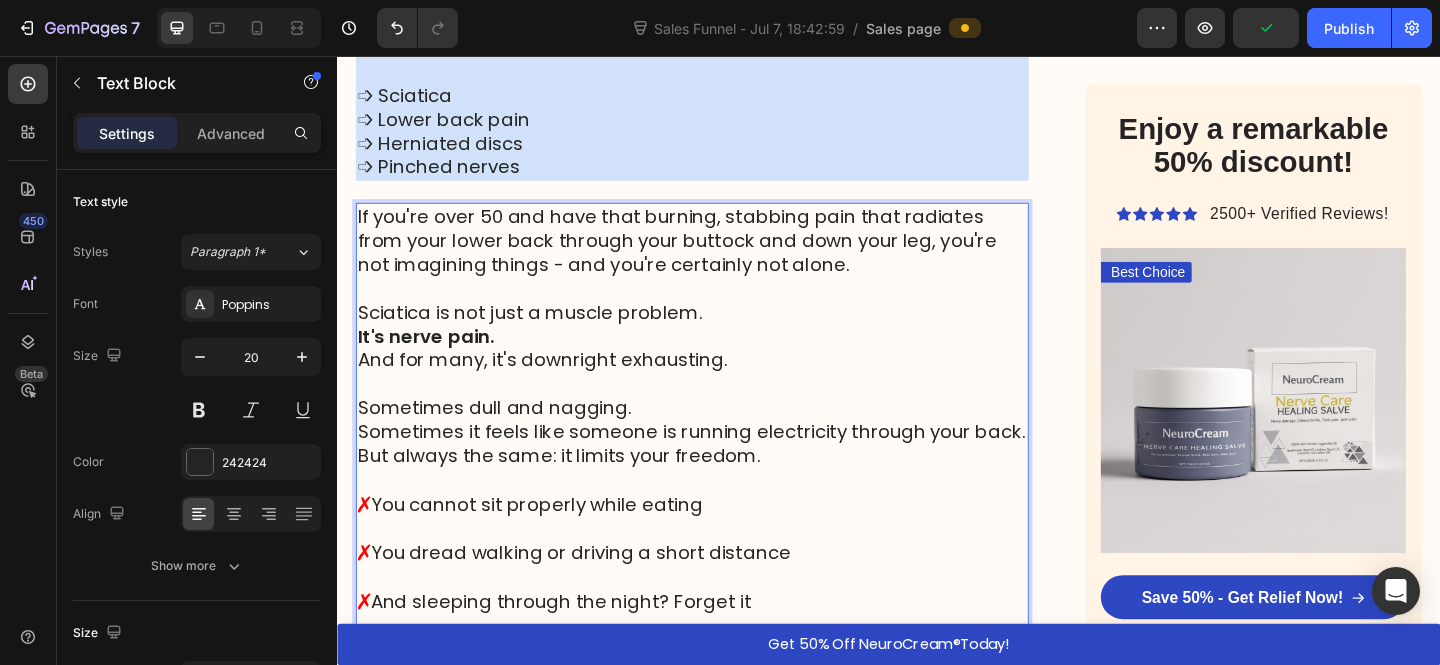 click on "Sometimes dull and nagging." at bounding box center [723, 439] 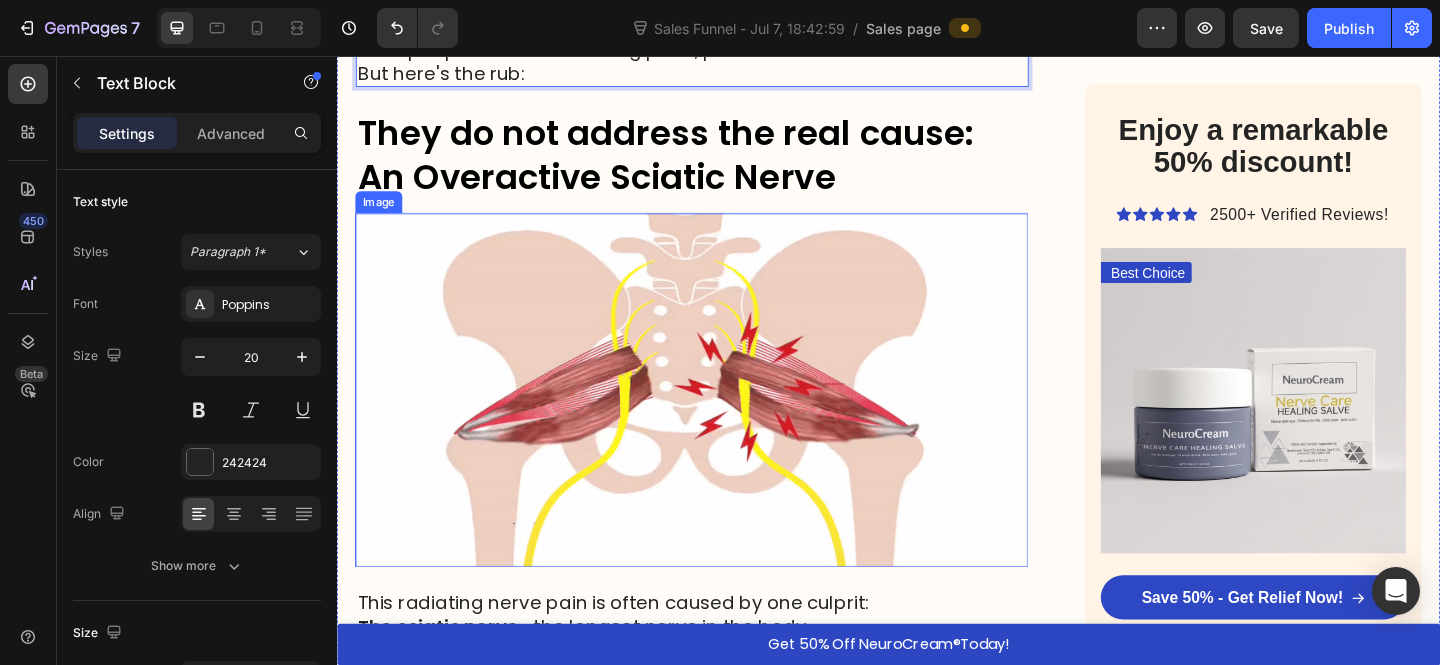 scroll, scrollTop: 1948, scrollLeft: 0, axis: vertical 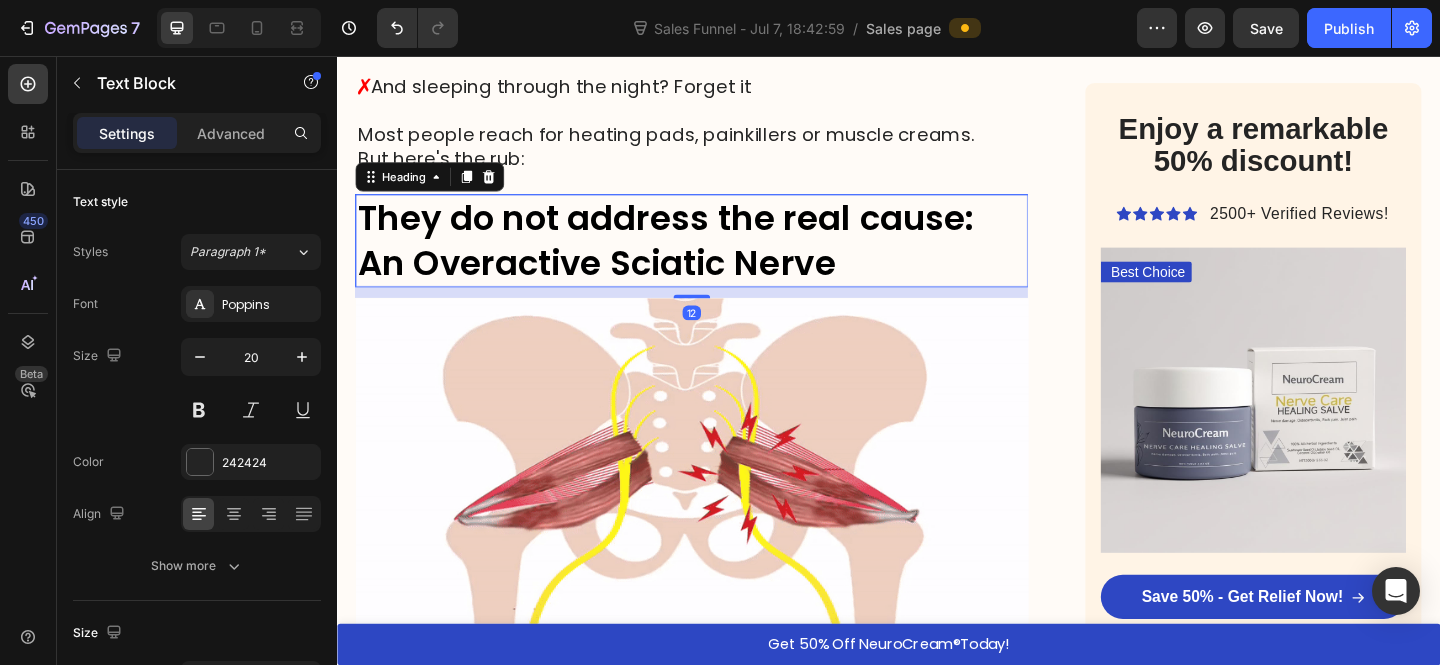 click on "They do not address the real cause: An Overactive Sciatic Nerve" at bounding box center (694, 257) 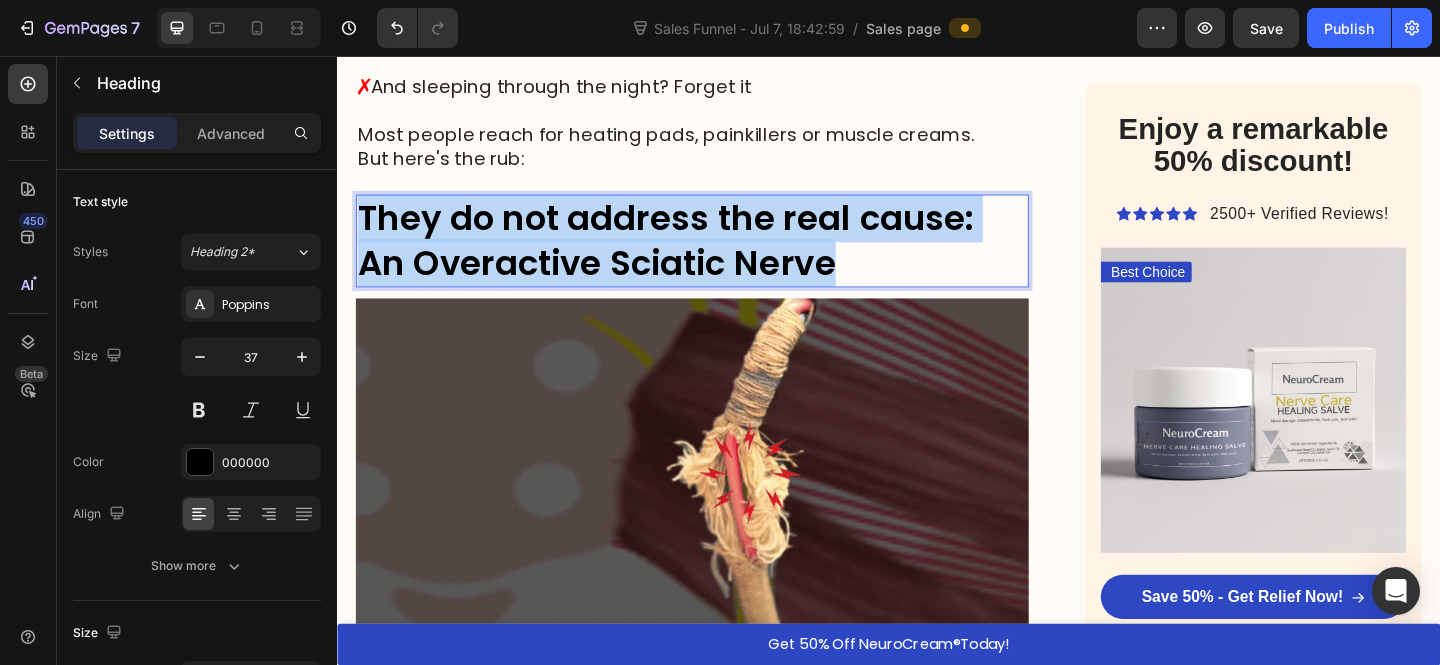 click on "They do not address the real cause: An Overactive Sciatic Nerve" at bounding box center [694, 257] 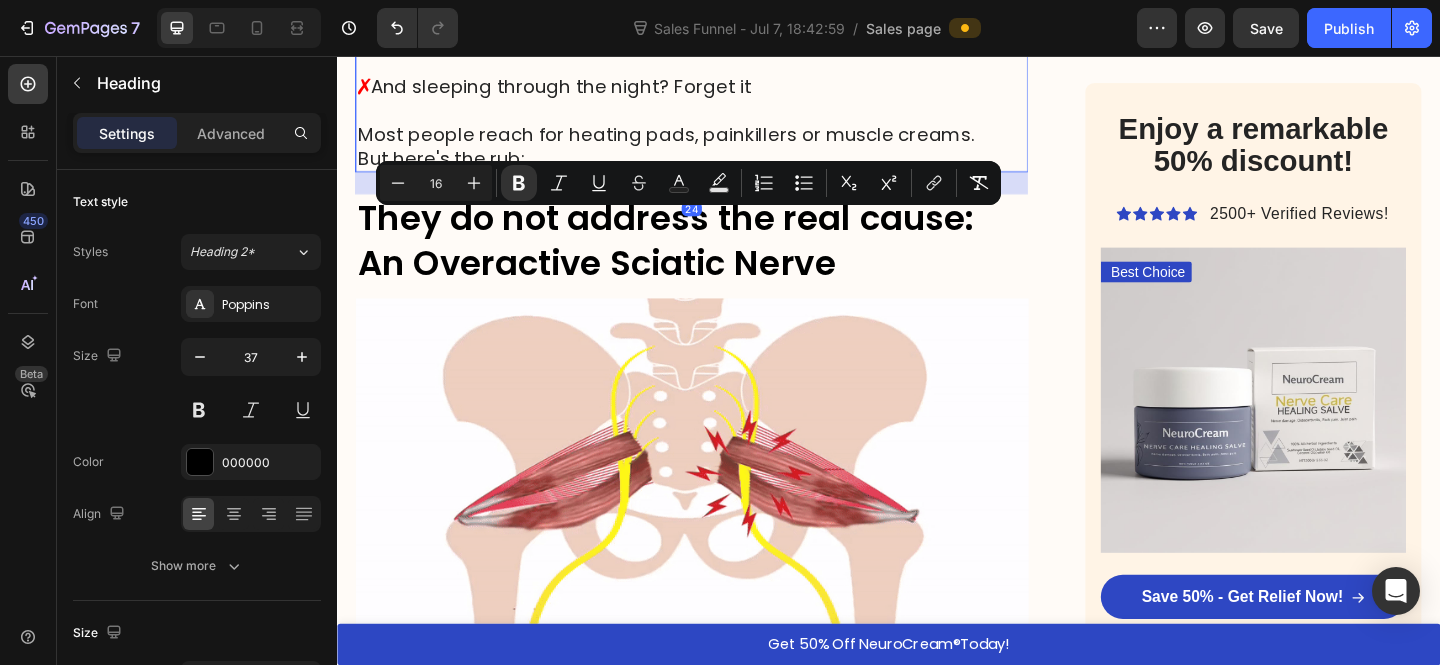 click on "✗  And sleeping through the night? Forget it" at bounding box center (723, 89) 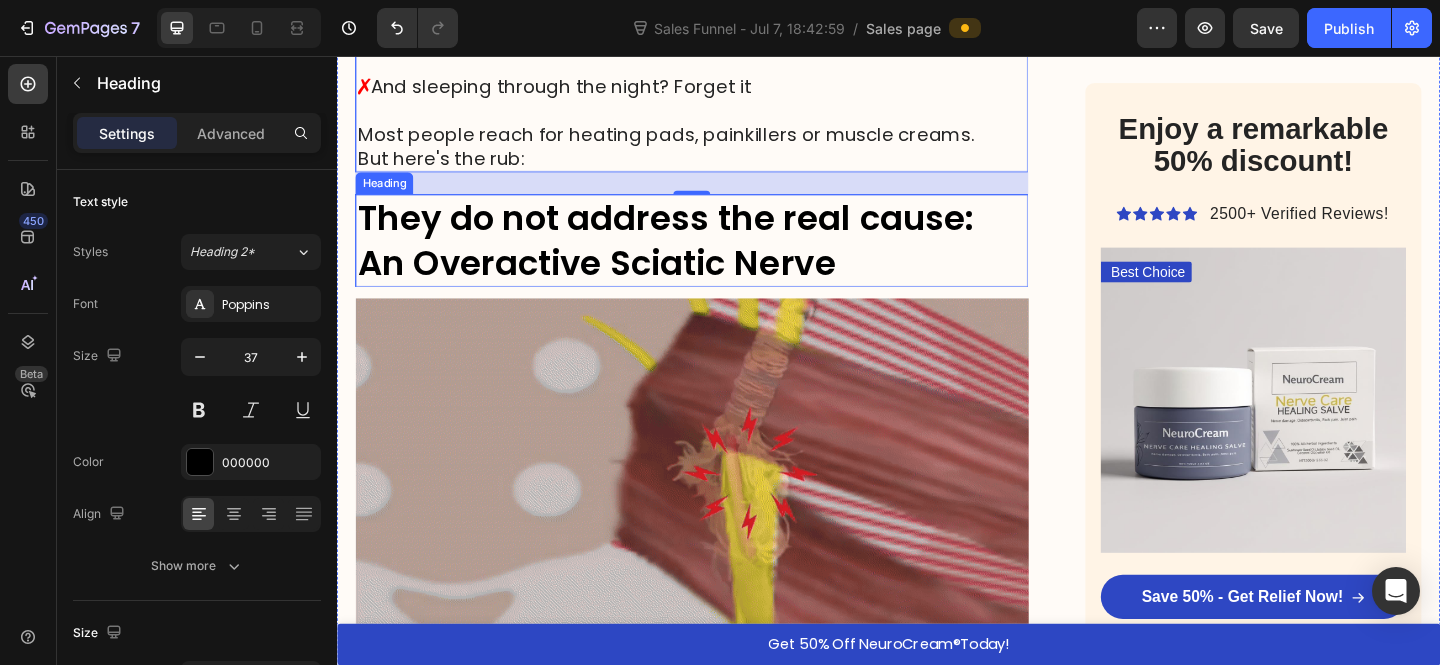 click on "They do not address the real cause: An Overactive Sciatic Nerve" at bounding box center (694, 257) 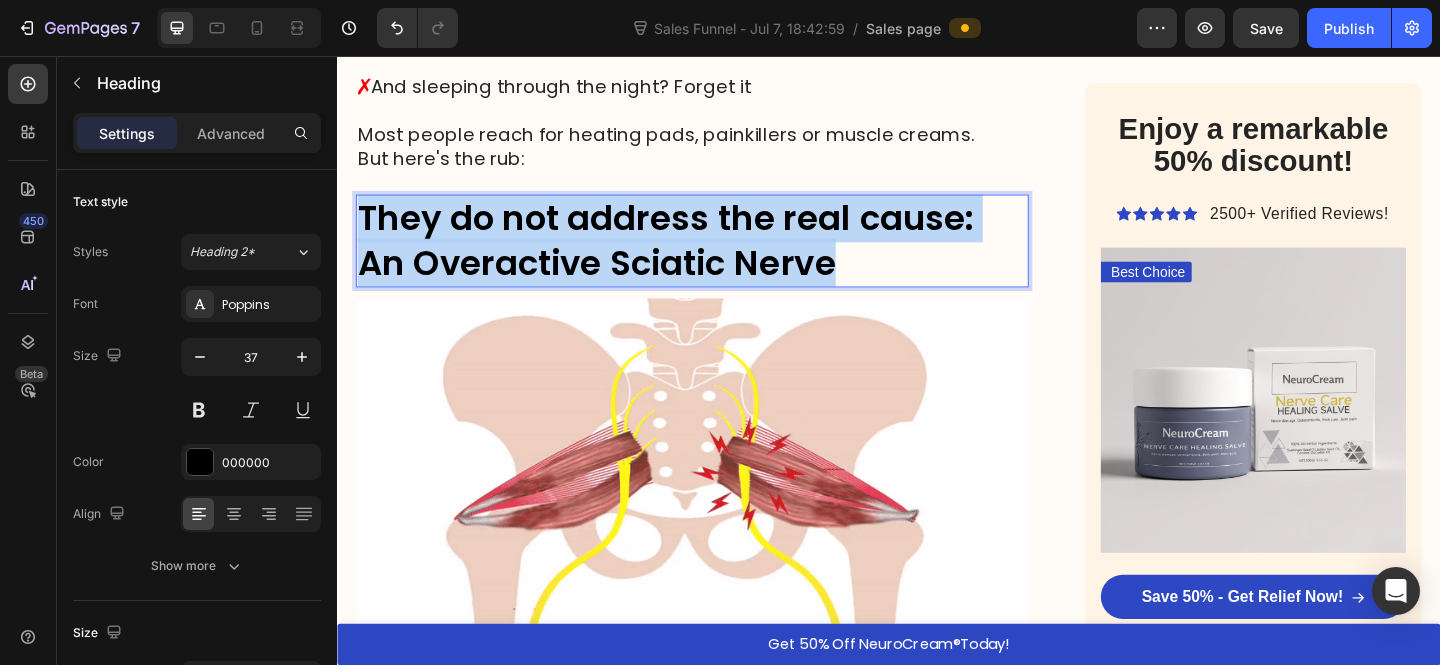 click on "They do not address the real cause: An Overactive Sciatic Nerve" at bounding box center (694, 257) 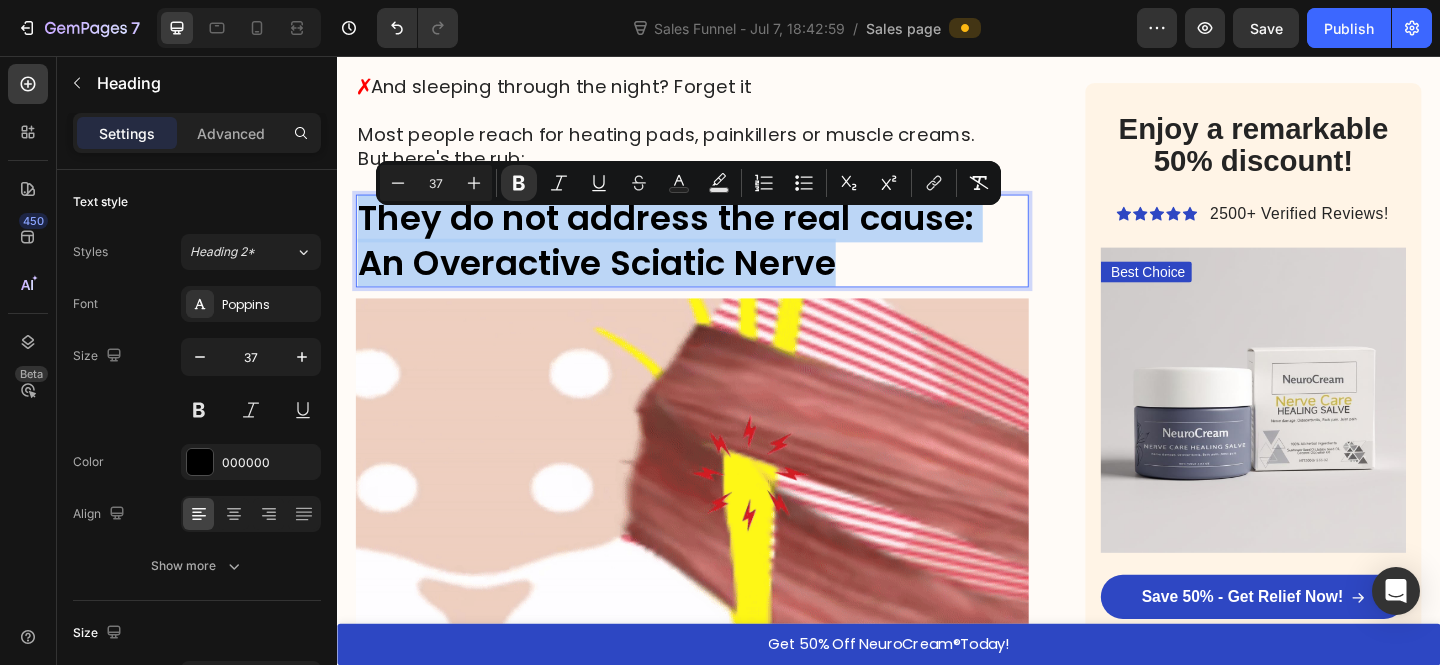 click on "They do not address the real cause: An Overactive Sciatic Nerve" at bounding box center [723, 257] 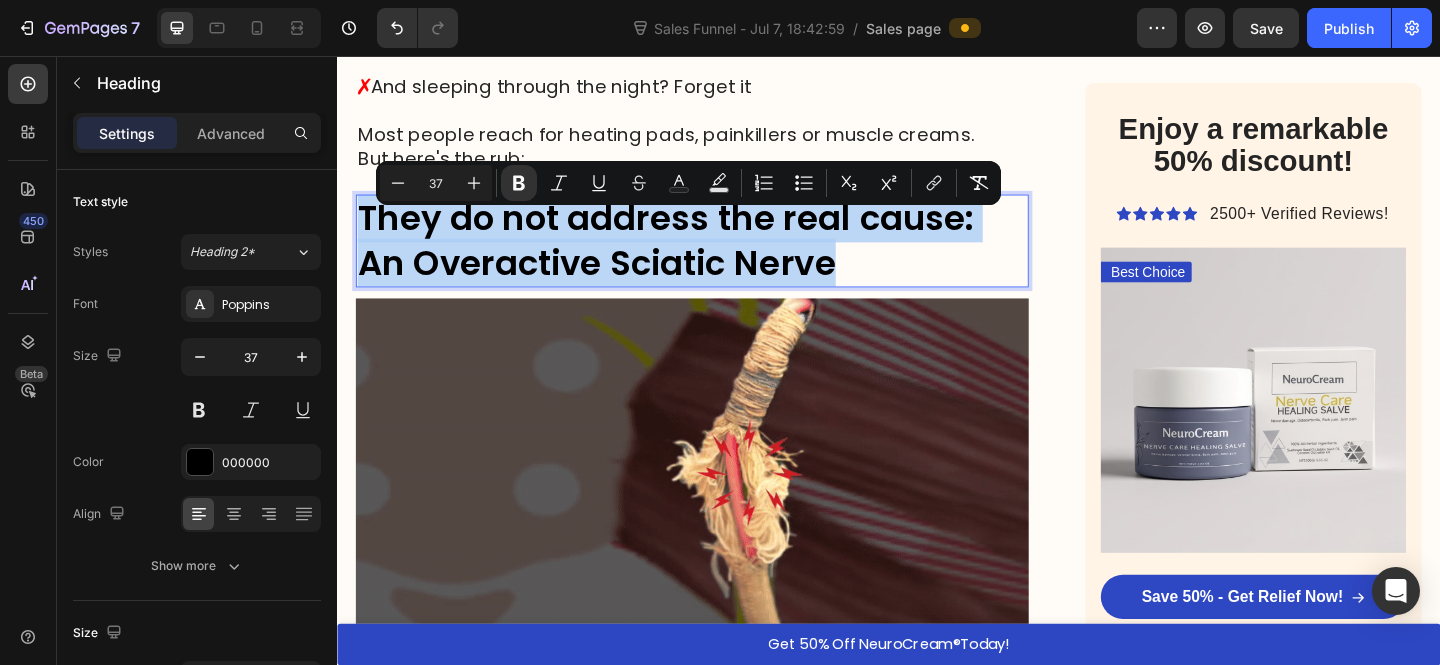 click on "They do not address the real cause: An Overactive Sciatic Nerve" at bounding box center [694, 257] 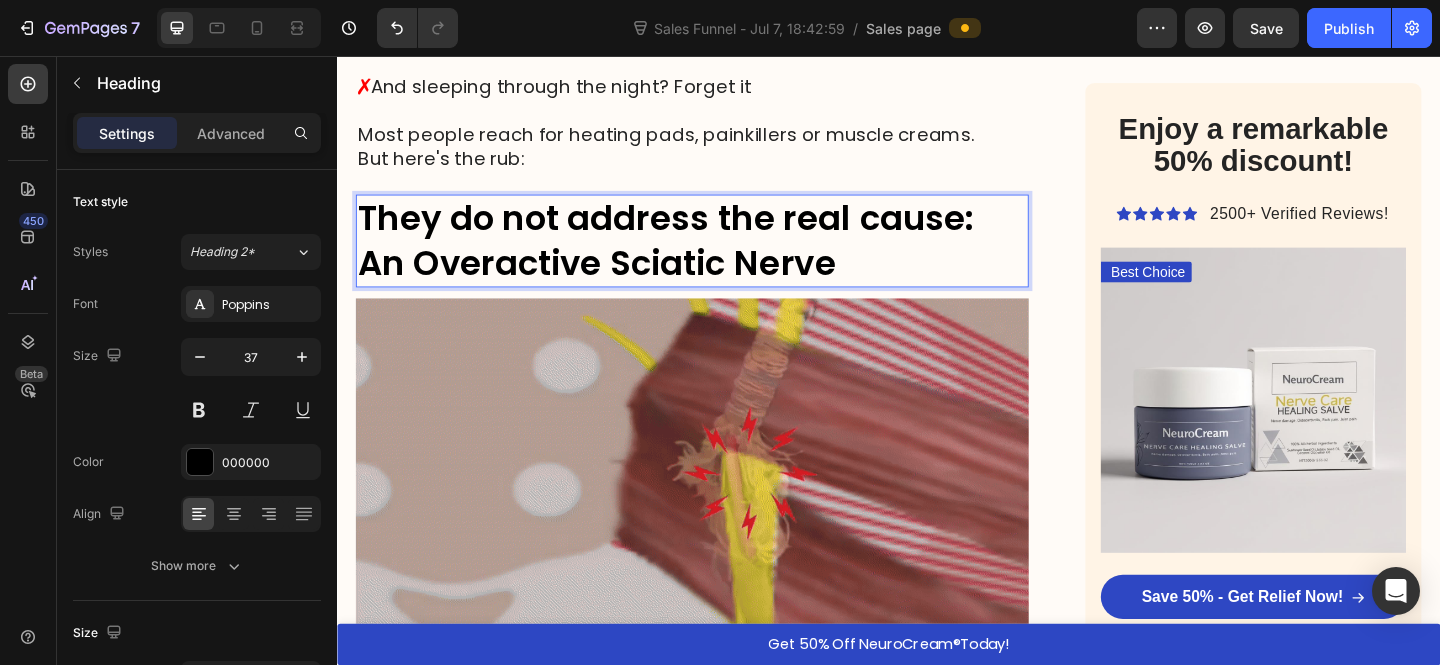 click on "They do not address the real cause: An Overactive Sciatic Nerve" at bounding box center (694, 257) 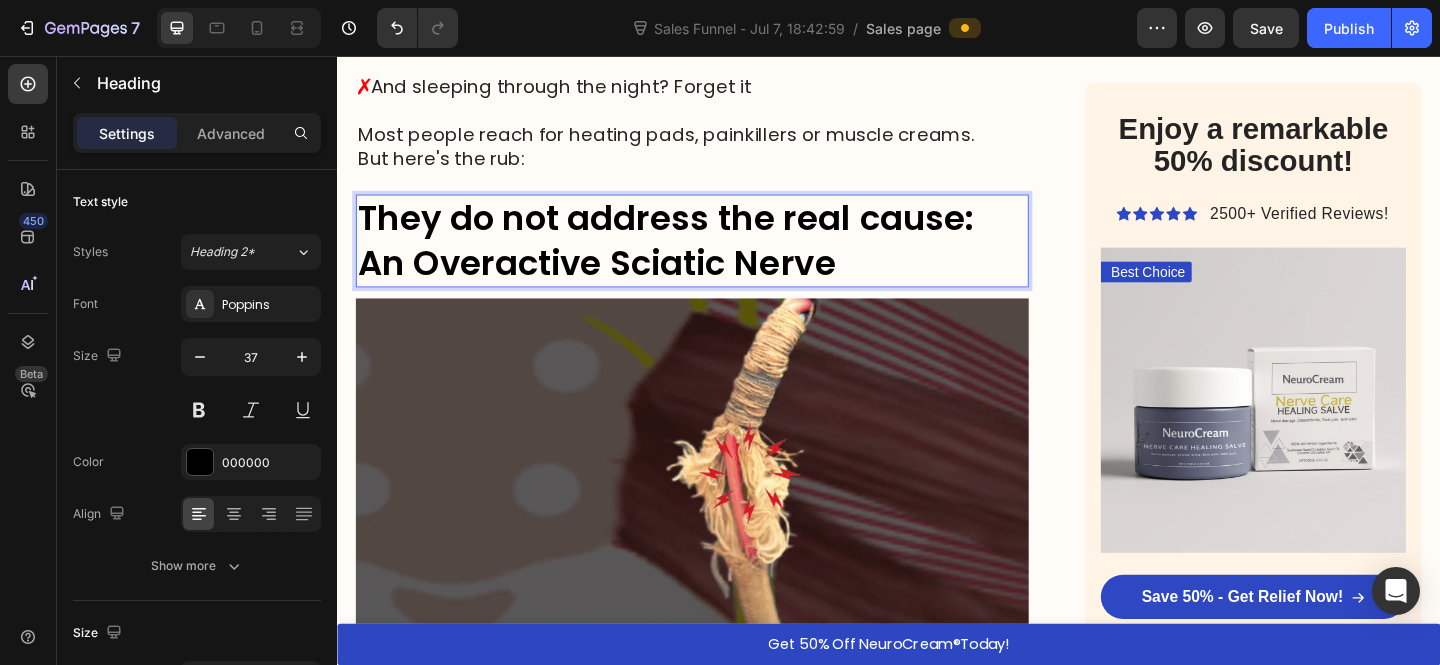 click on "They do not address the real cause: An Overactive Sciatic Nerve" at bounding box center (694, 257) 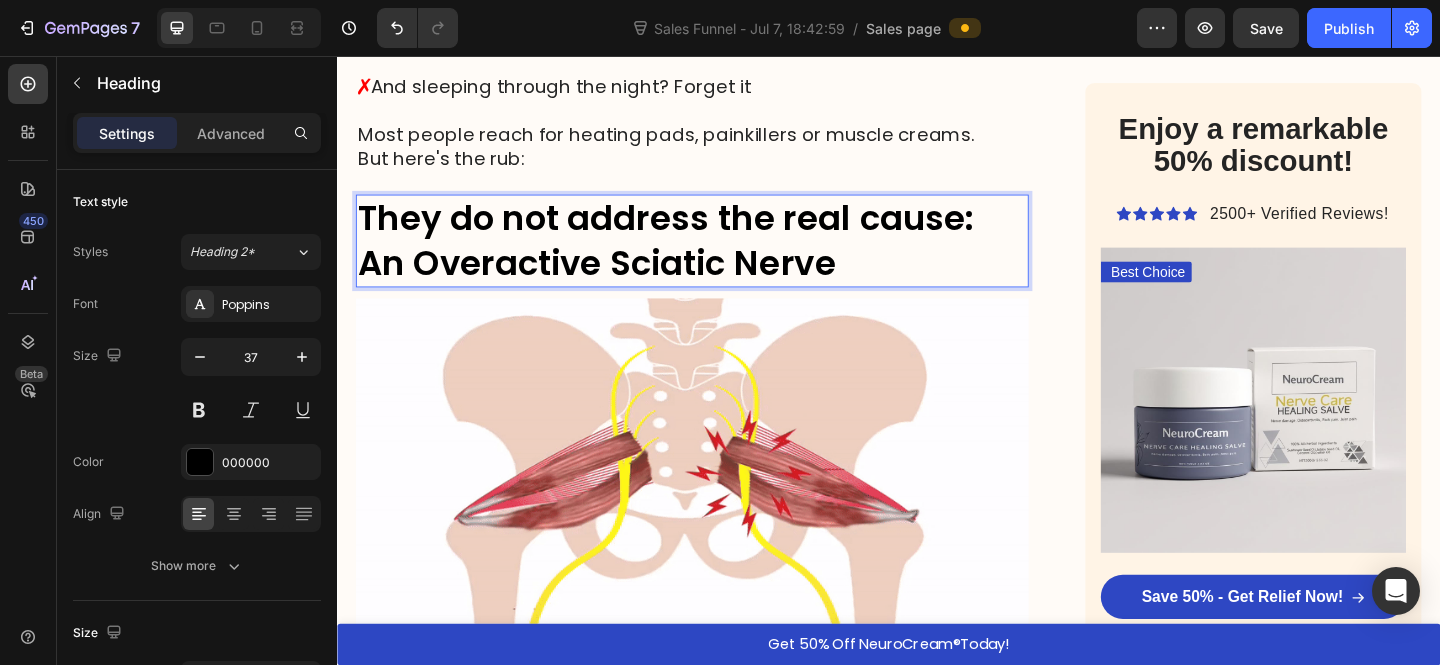 click on "They do not address the real cause: An Overactive Sciatic Nerve" at bounding box center (694, 257) 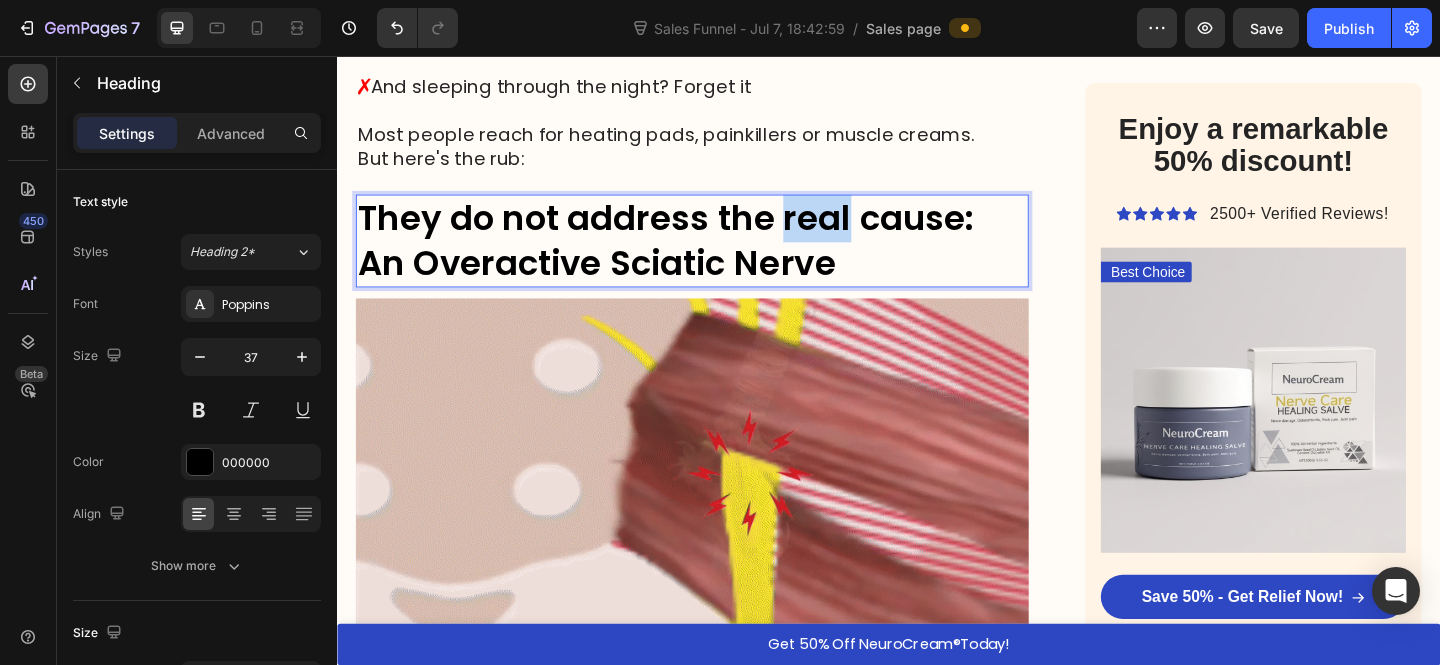 click on "They do not address the real cause: An Overactive Sciatic Nerve" at bounding box center [694, 257] 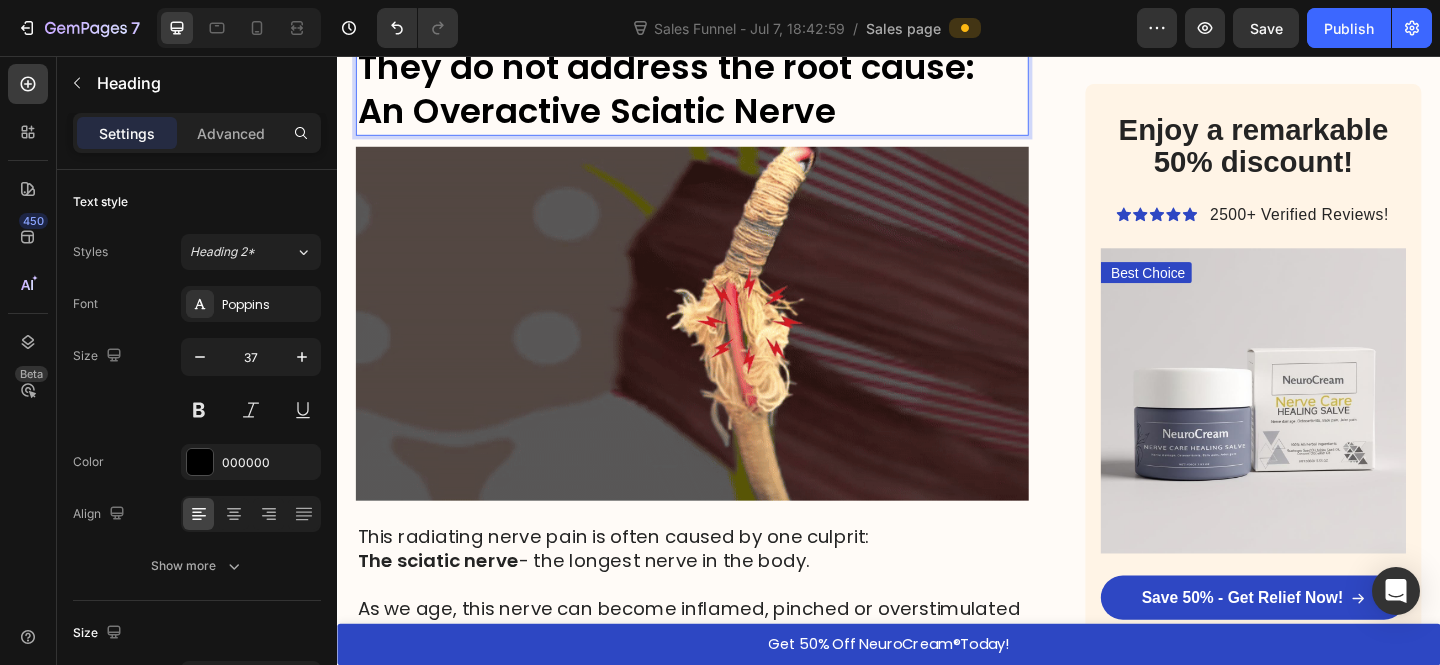 scroll, scrollTop: 2115, scrollLeft: 0, axis: vertical 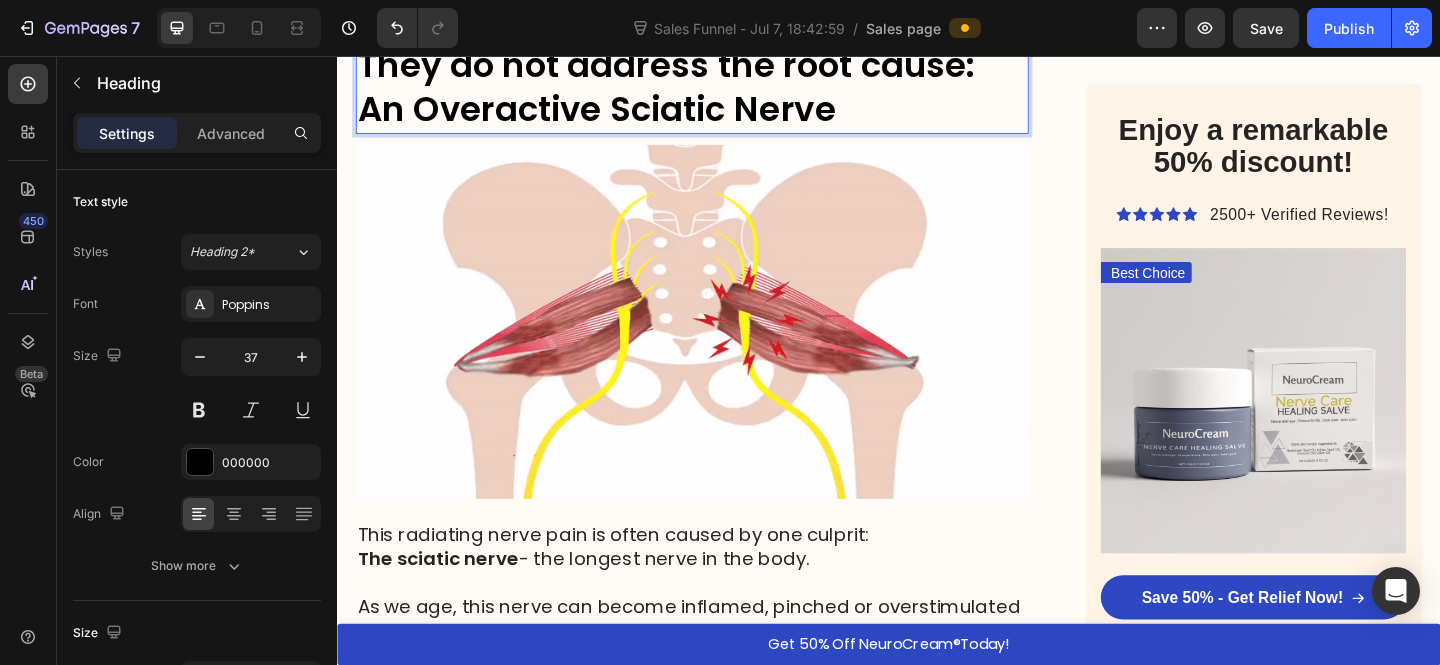 click on "They do not address the root cause: An Overactive Sciatic Nerve" at bounding box center (695, 90) 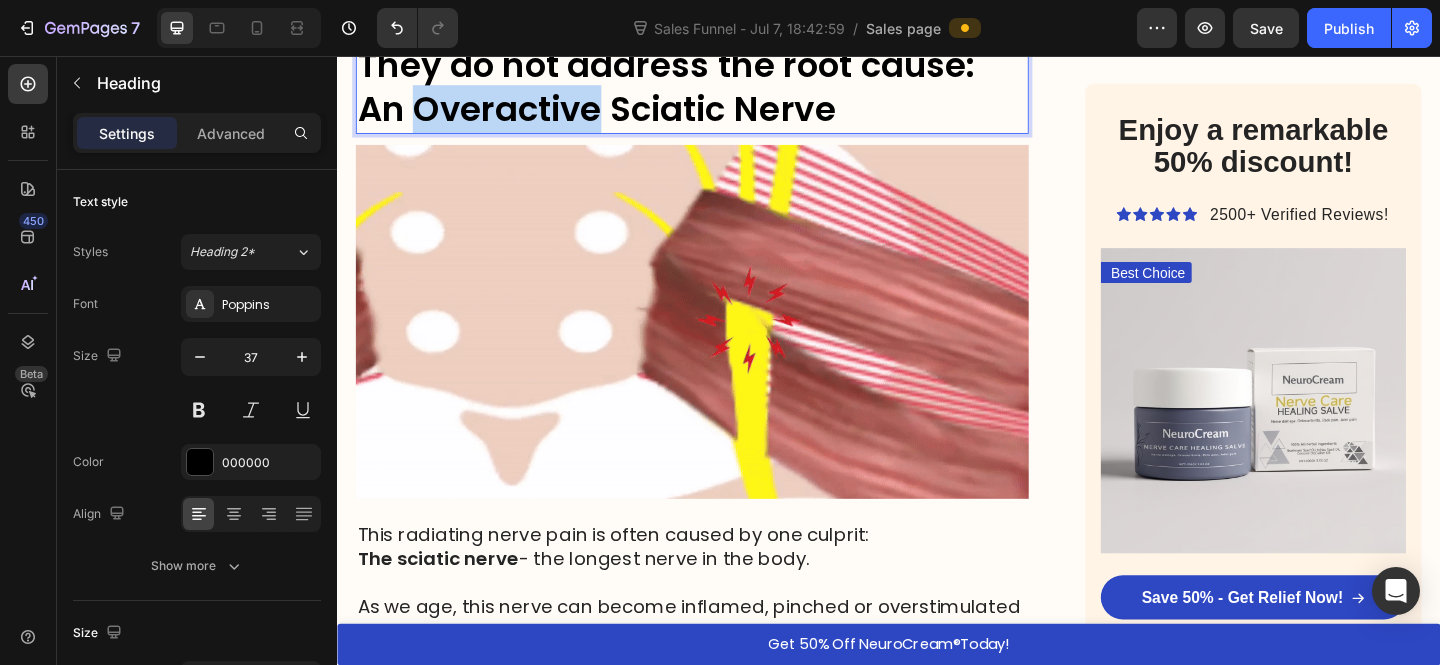click on "They do not address the root cause: An Overactive Sciatic Nerve" at bounding box center (695, 90) 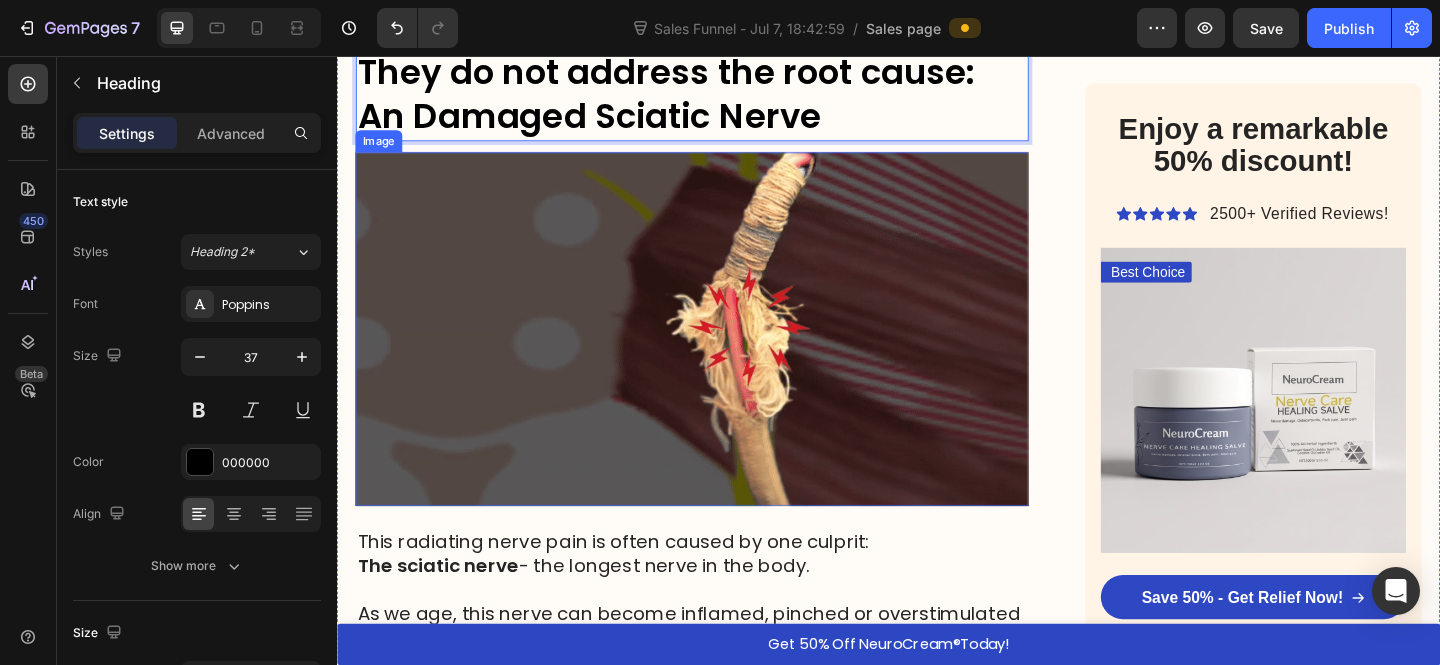 scroll, scrollTop: 2102, scrollLeft: 0, axis: vertical 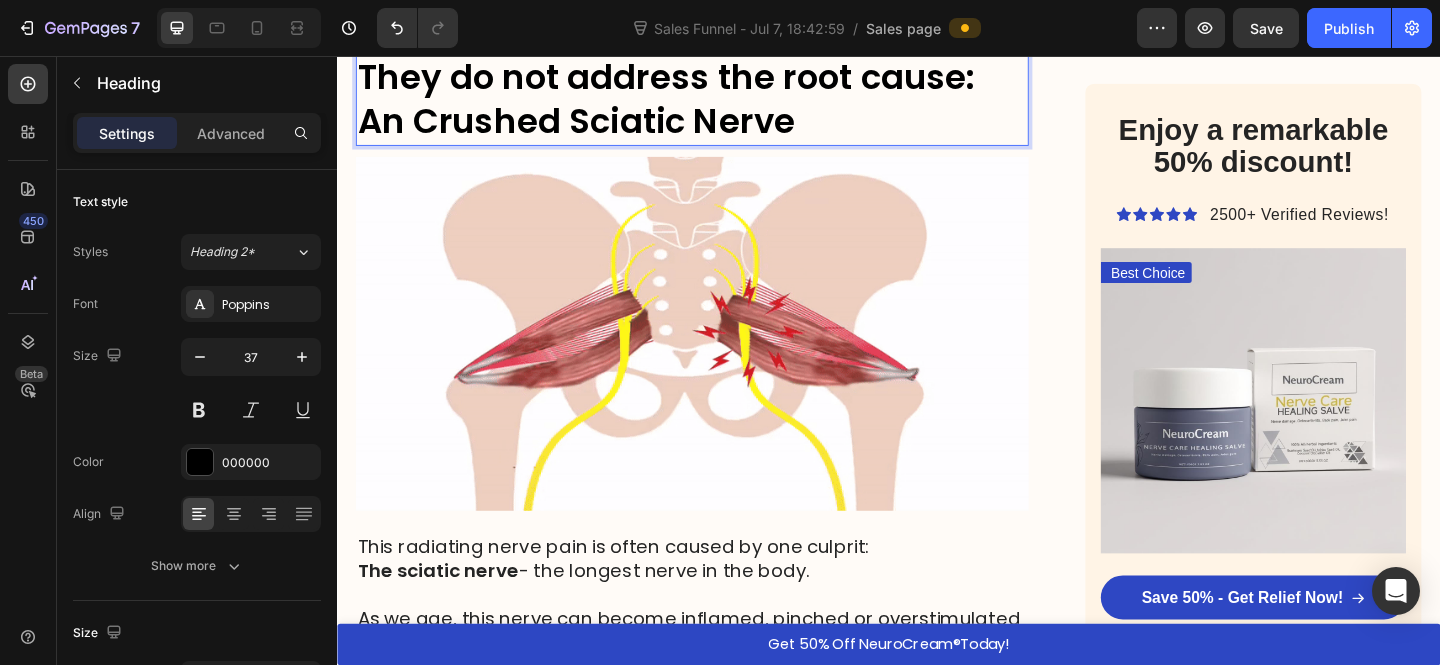 click on "They do not address the root cause: An Crushed Sciatic Nerve" at bounding box center [695, 103] 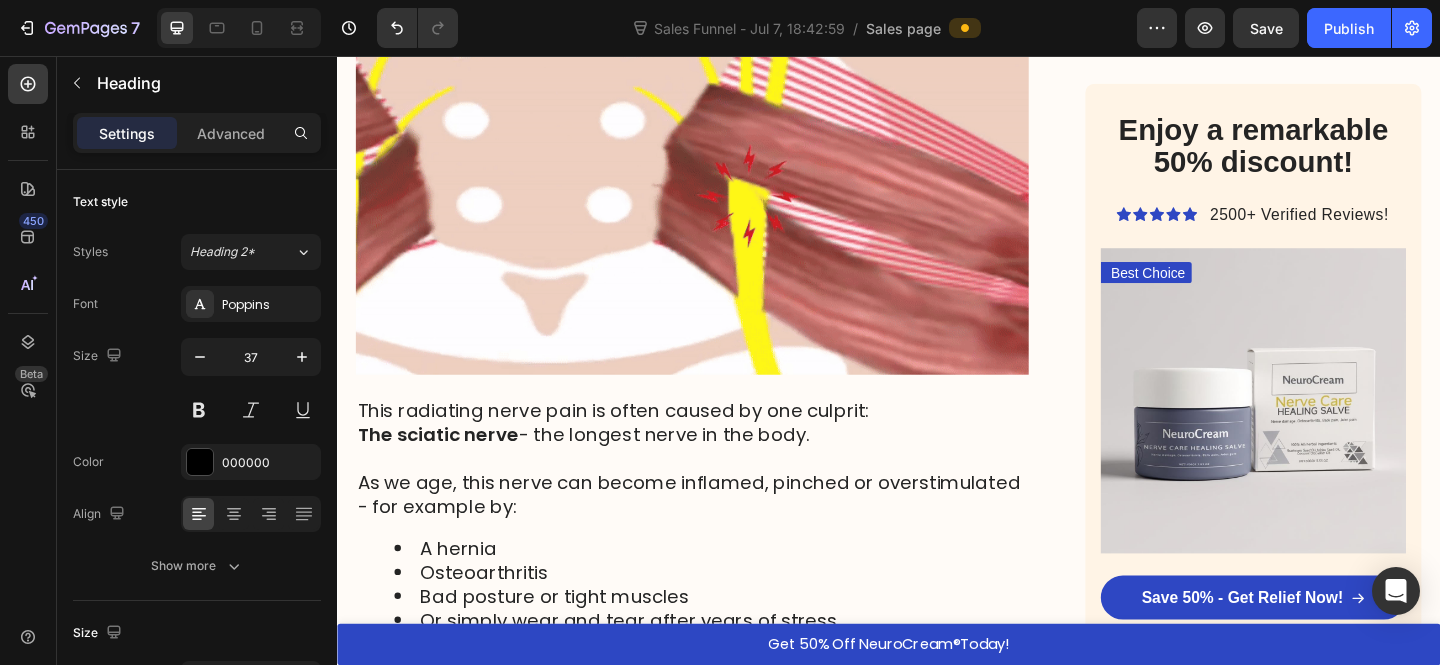 scroll, scrollTop: 2255, scrollLeft: 0, axis: vertical 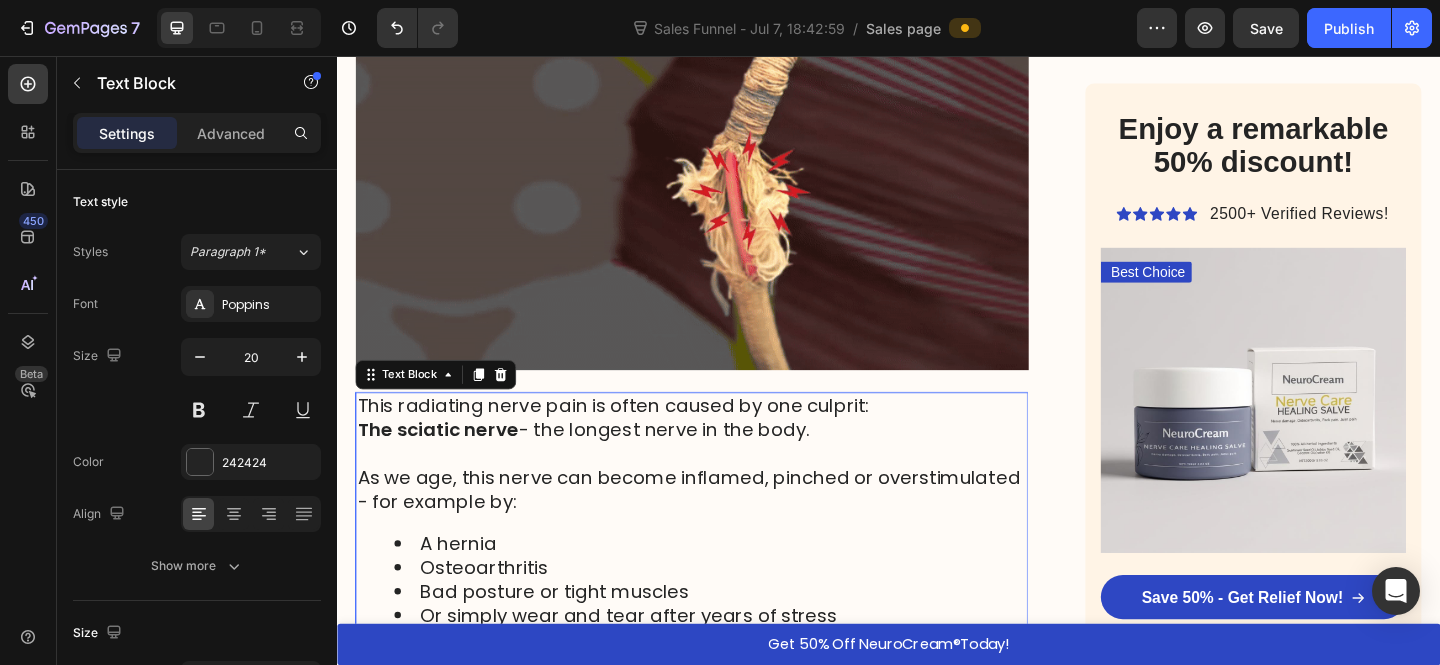 click on "The sciatic nerve  - the longest nerve in the body." at bounding box center (605, 463) 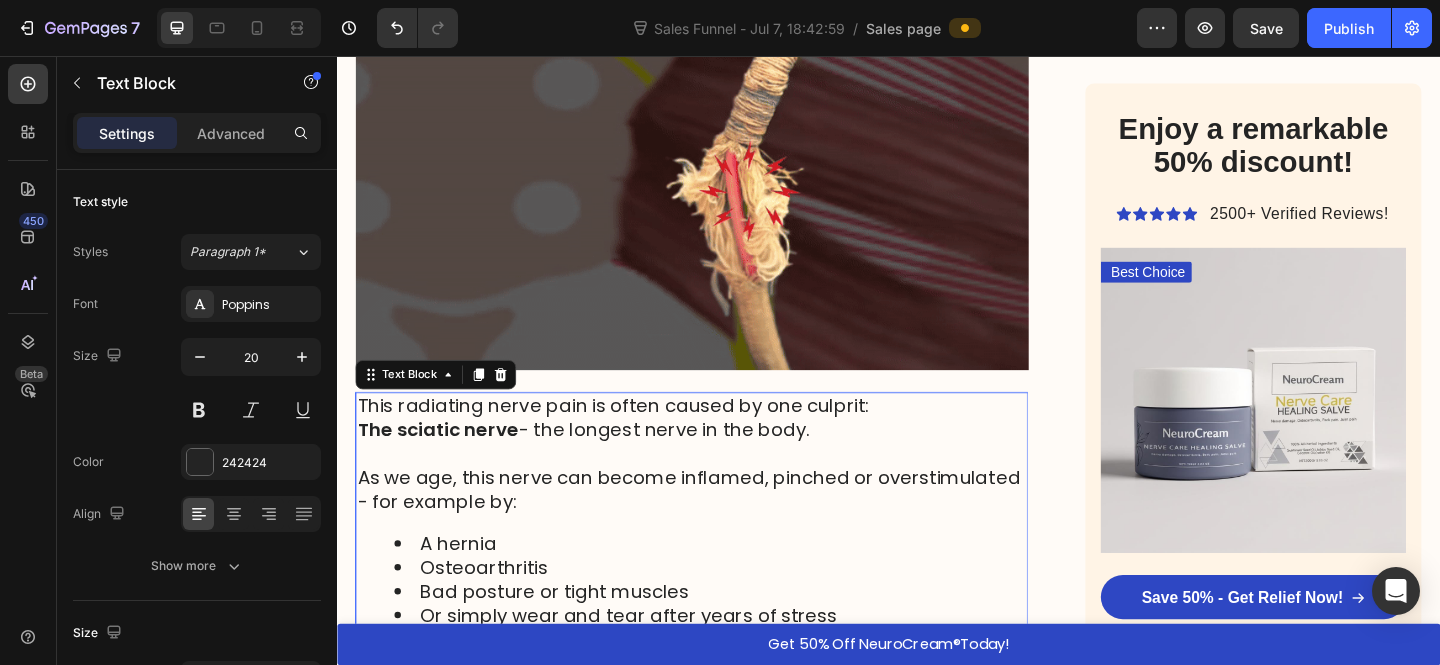 click on "The sciatic nerve  - the longest nerve in the body." at bounding box center [605, 463] 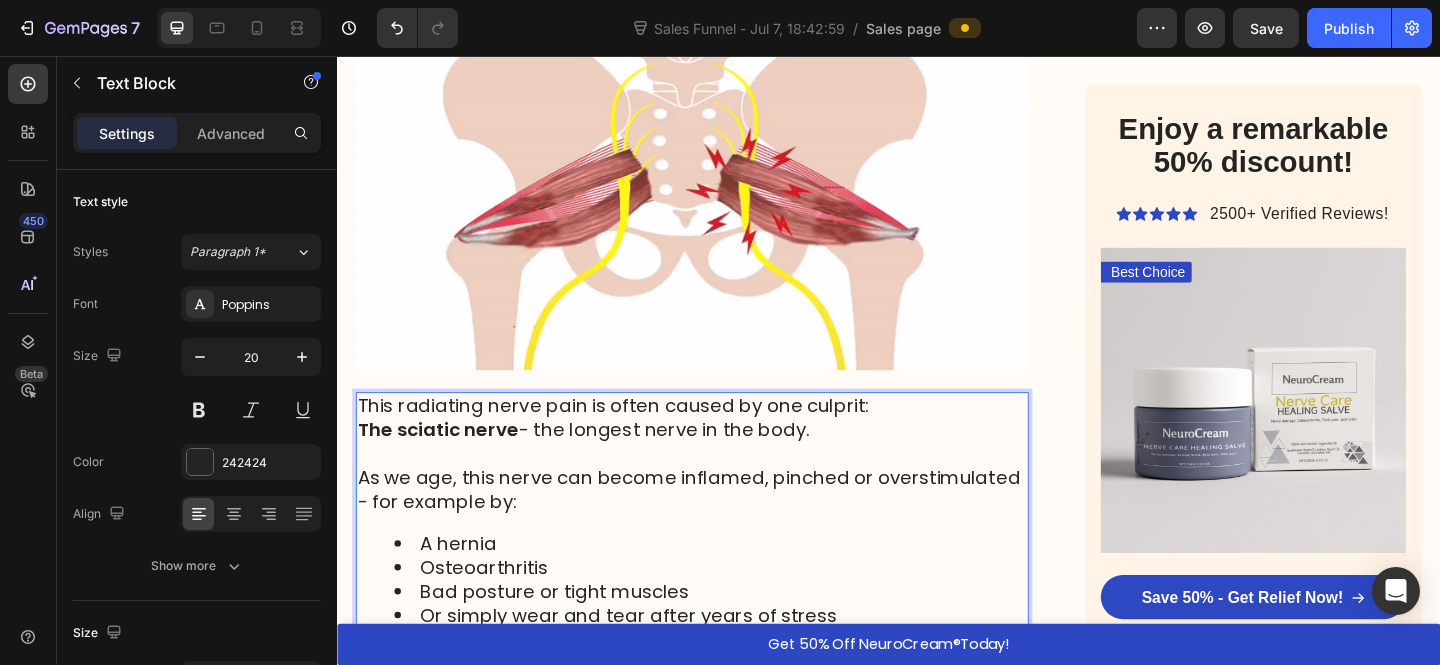 click on "The sciatic nerve  - the longest nerve in the body." at bounding box center [605, 463] 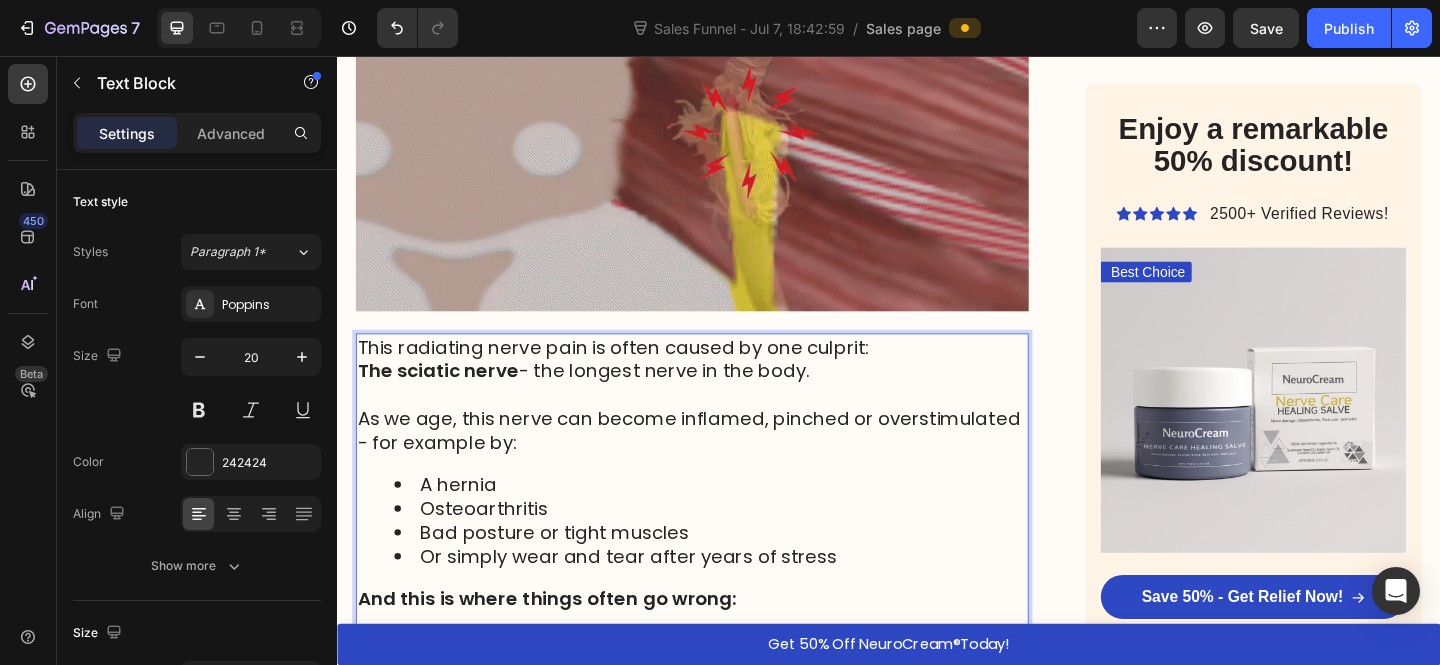 click on "As we age, this nerve can become inflamed, pinched or overstimulated - for example by:" at bounding box center (723, 464) 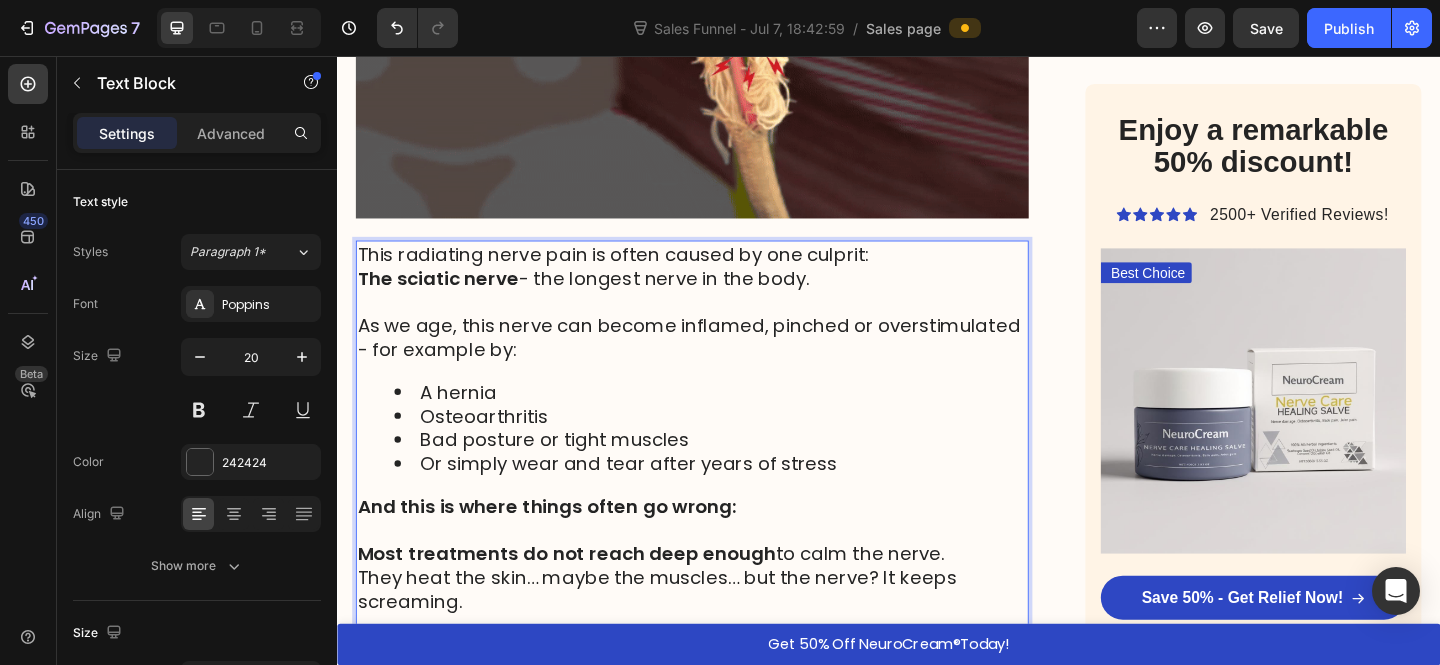 scroll, scrollTop: 2421, scrollLeft: 0, axis: vertical 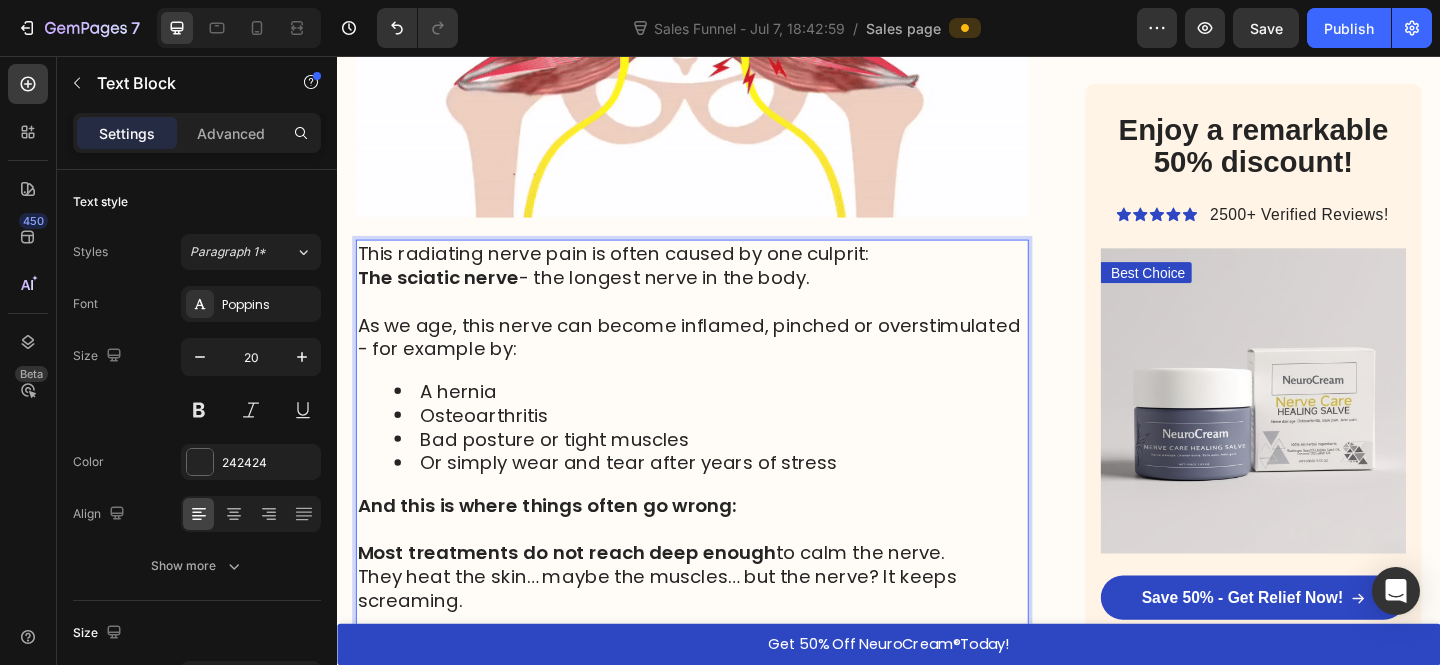 click on "As we age, this nerve can become inflamed, pinched or overstimulated - for example by:" at bounding box center [719, 362] 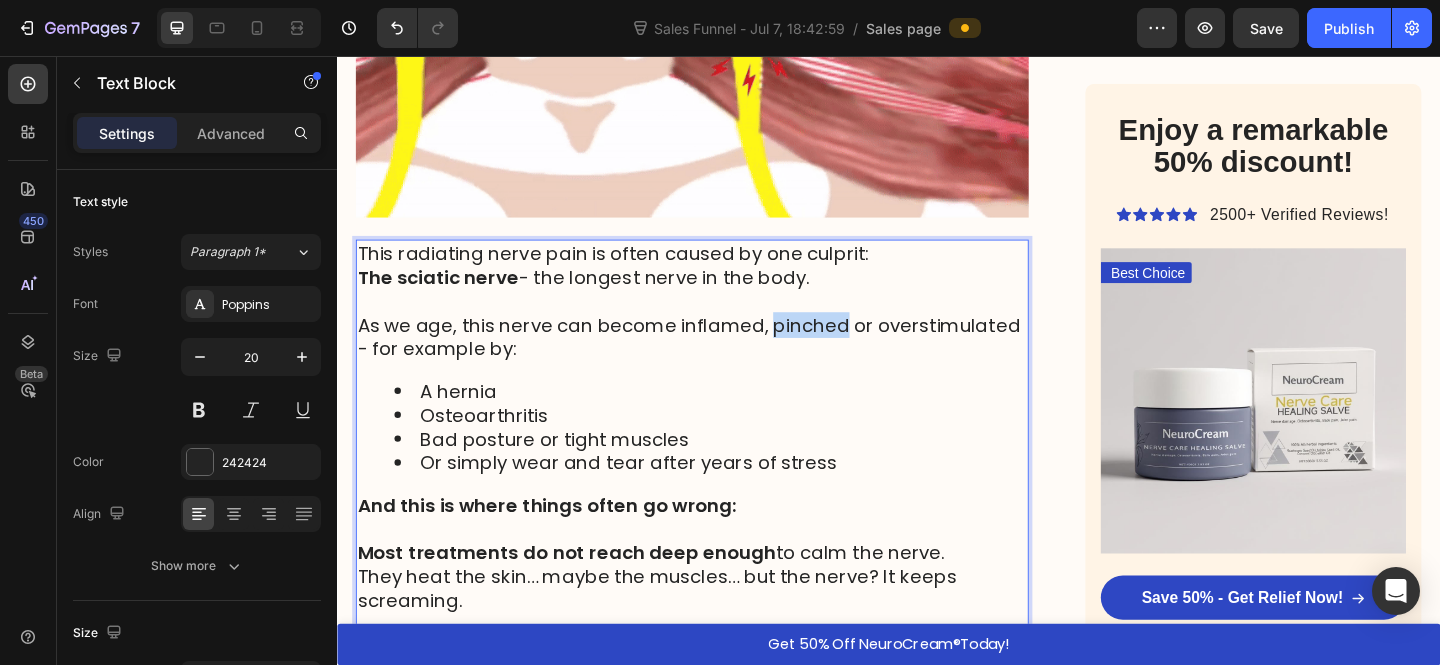 click on "As we age, this nerve can become inflamed, pinched or overstimulated - for example by:" at bounding box center [719, 362] 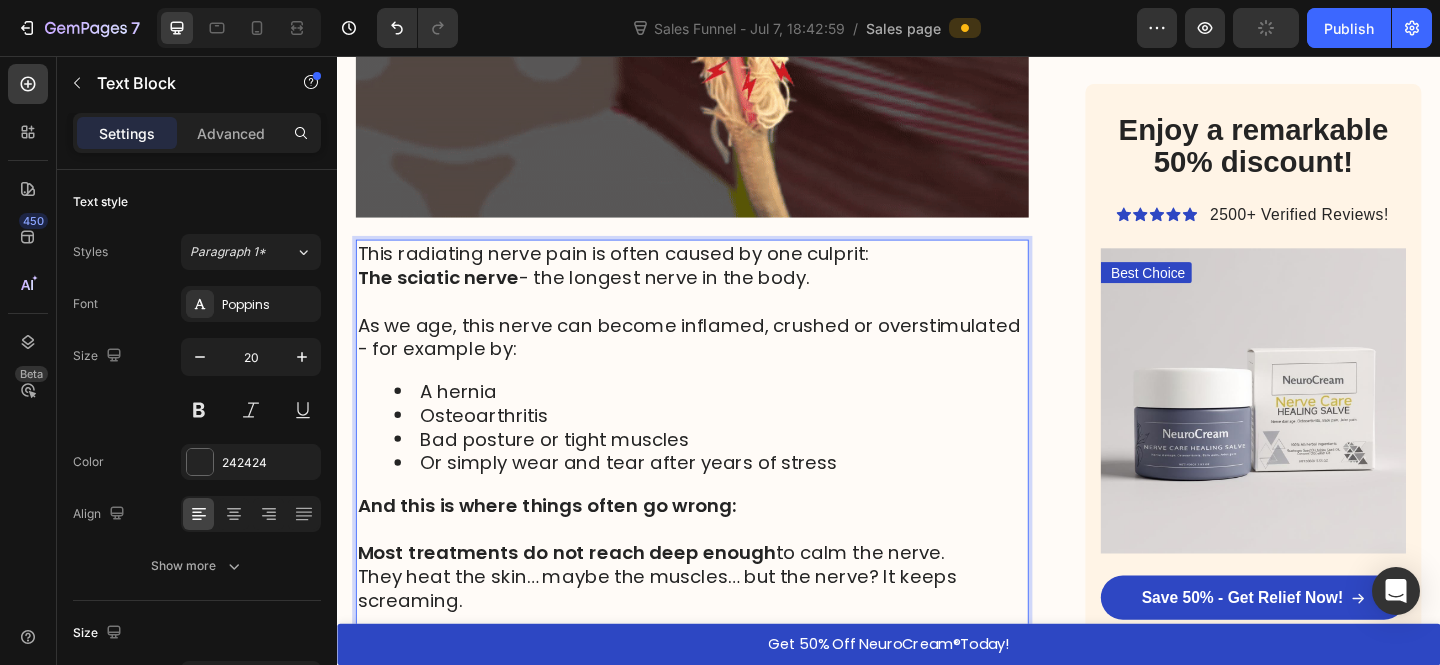click on "As we age, this nerve can become inflamed, crushed or overstimulated - for example by:" at bounding box center [719, 362] 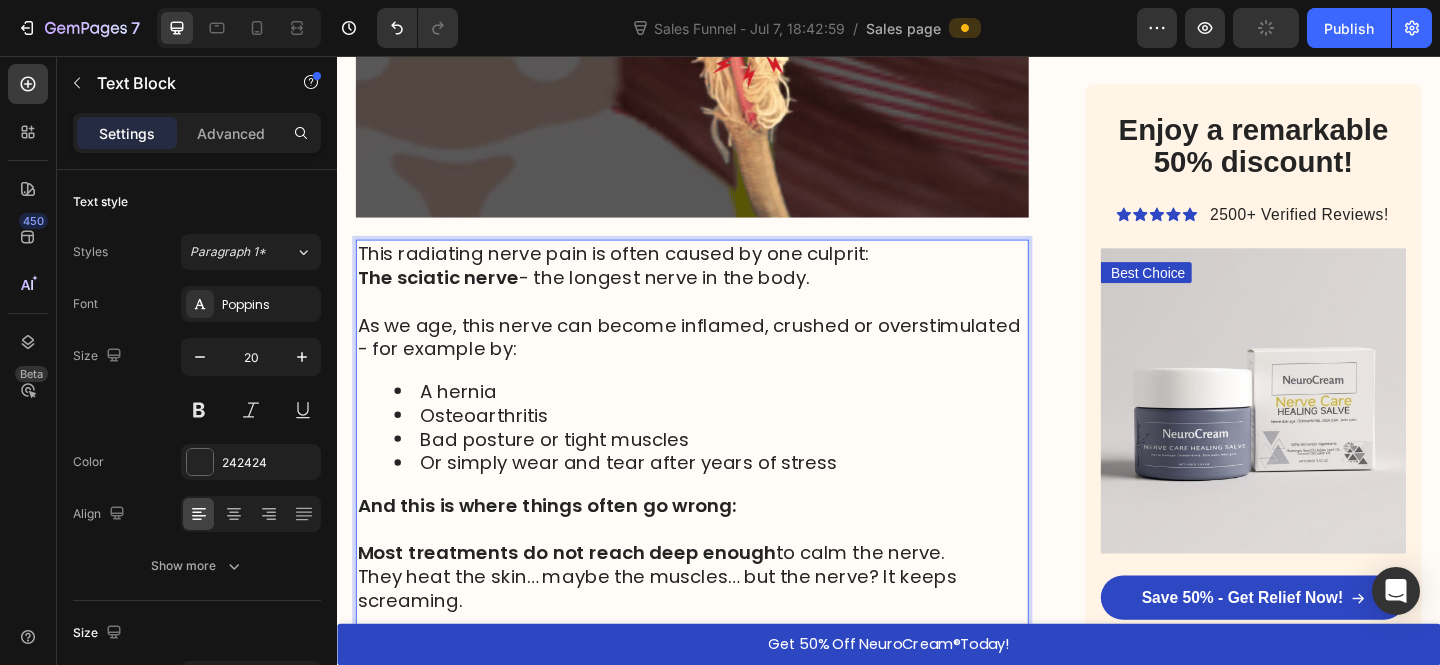click on "As we age, this nerve can become inflamed, crushed or overstimulated - for example by:" at bounding box center [719, 362] 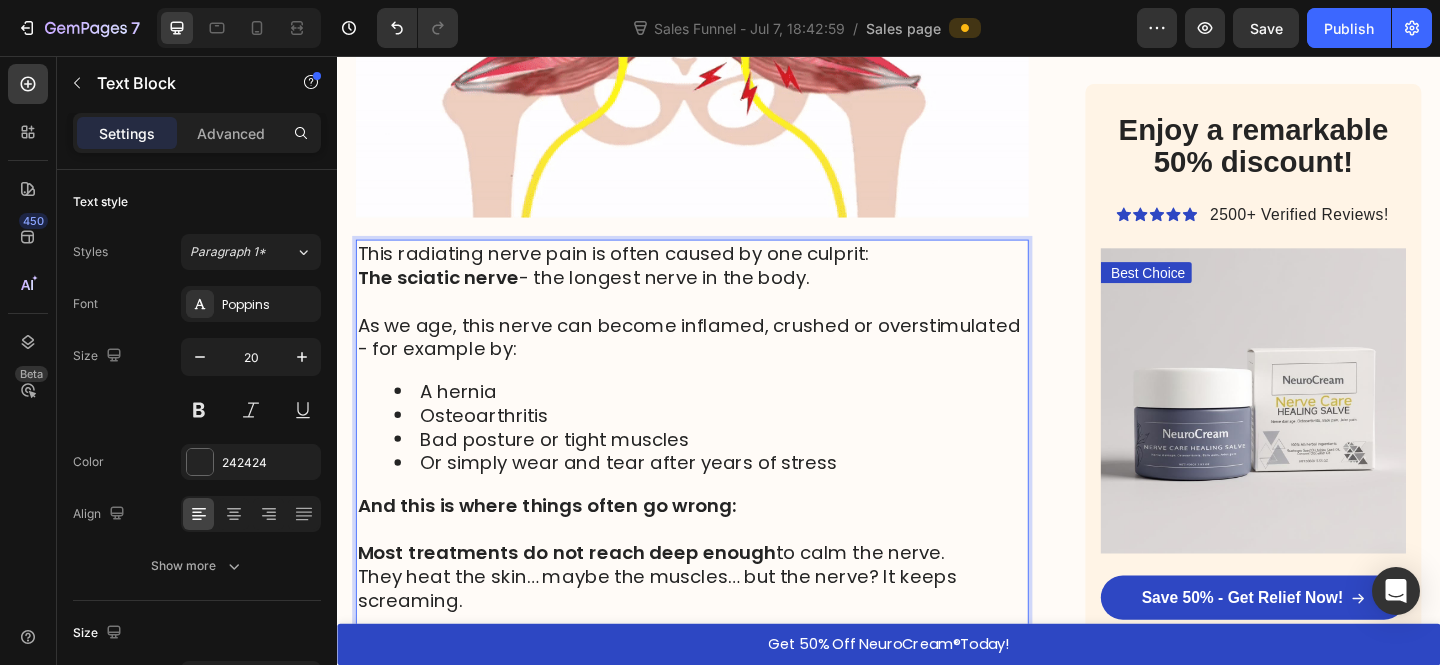 click on "As we age, this nerve can become inflamed, crushed or overstimulated - for example by:" at bounding box center [719, 362] 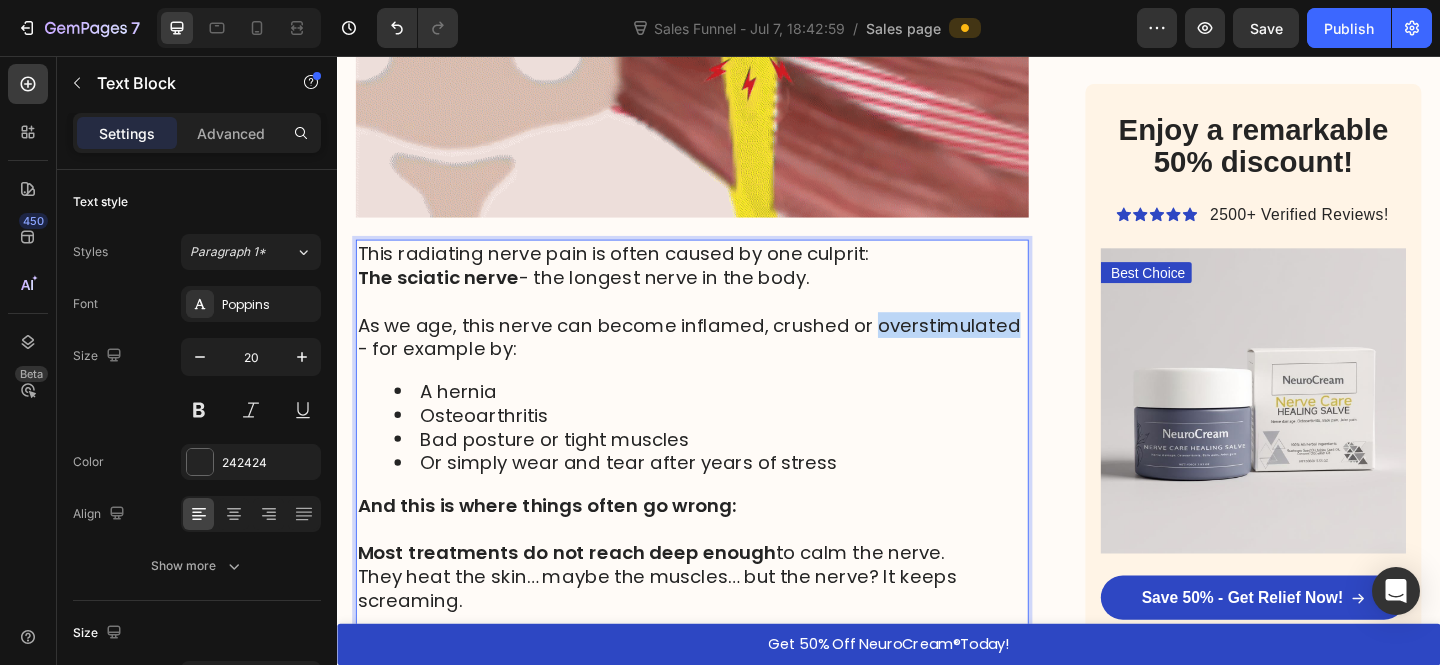 click on "As we age, this nerve can become inflamed, crushed or overstimulated - for example by:" at bounding box center [719, 362] 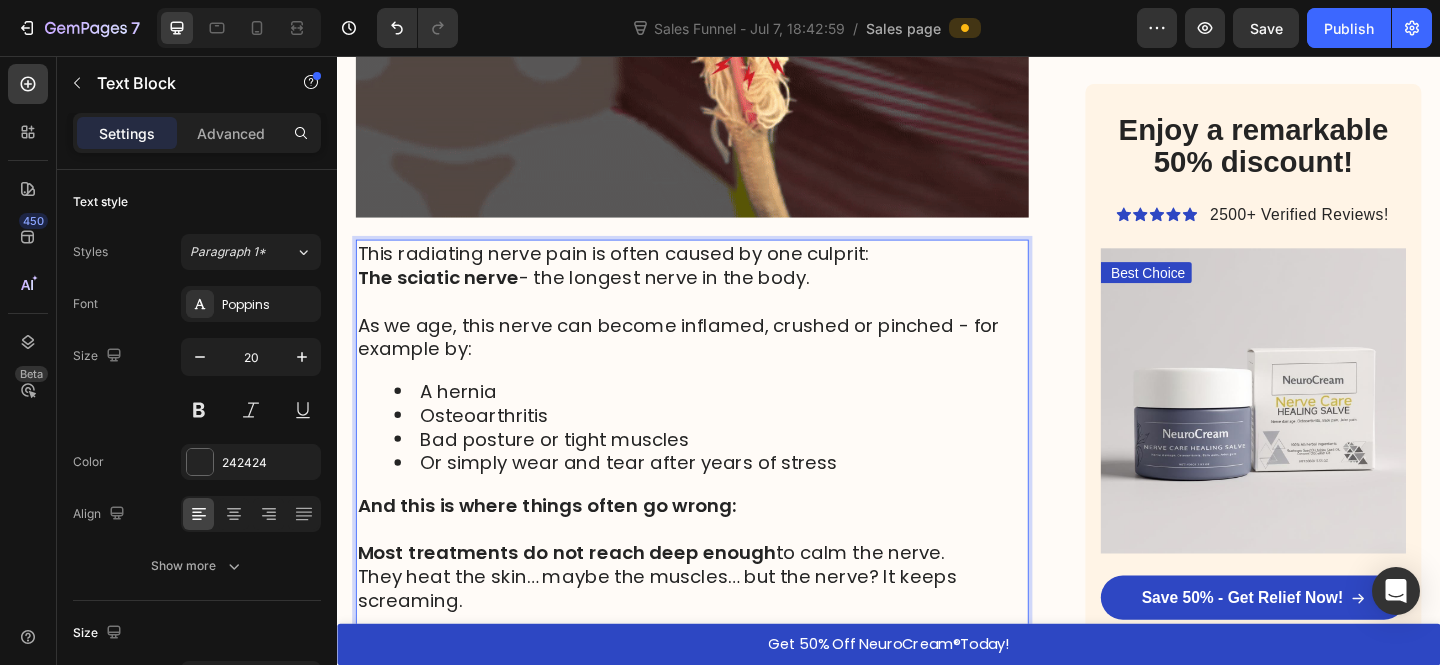 click on "A hernia" at bounding box center [468, 421] 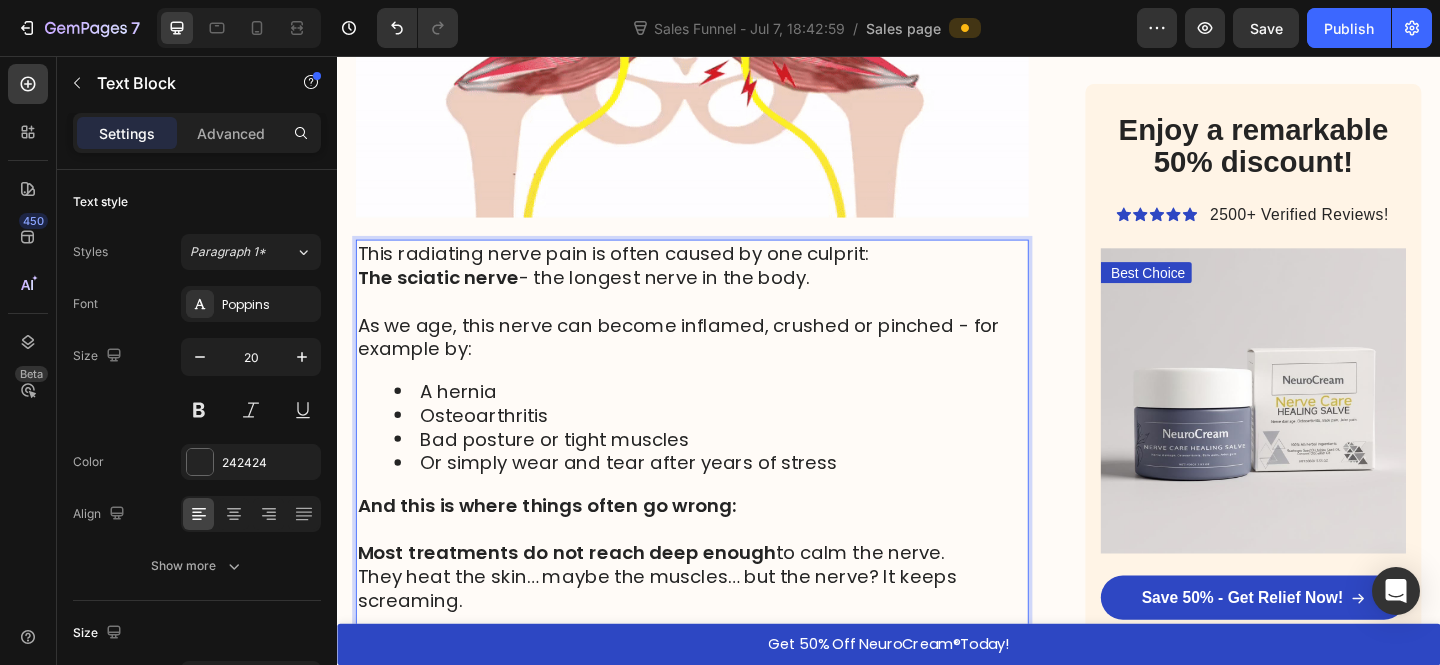 click on "Osteoarthritis" at bounding box center [743, 447] 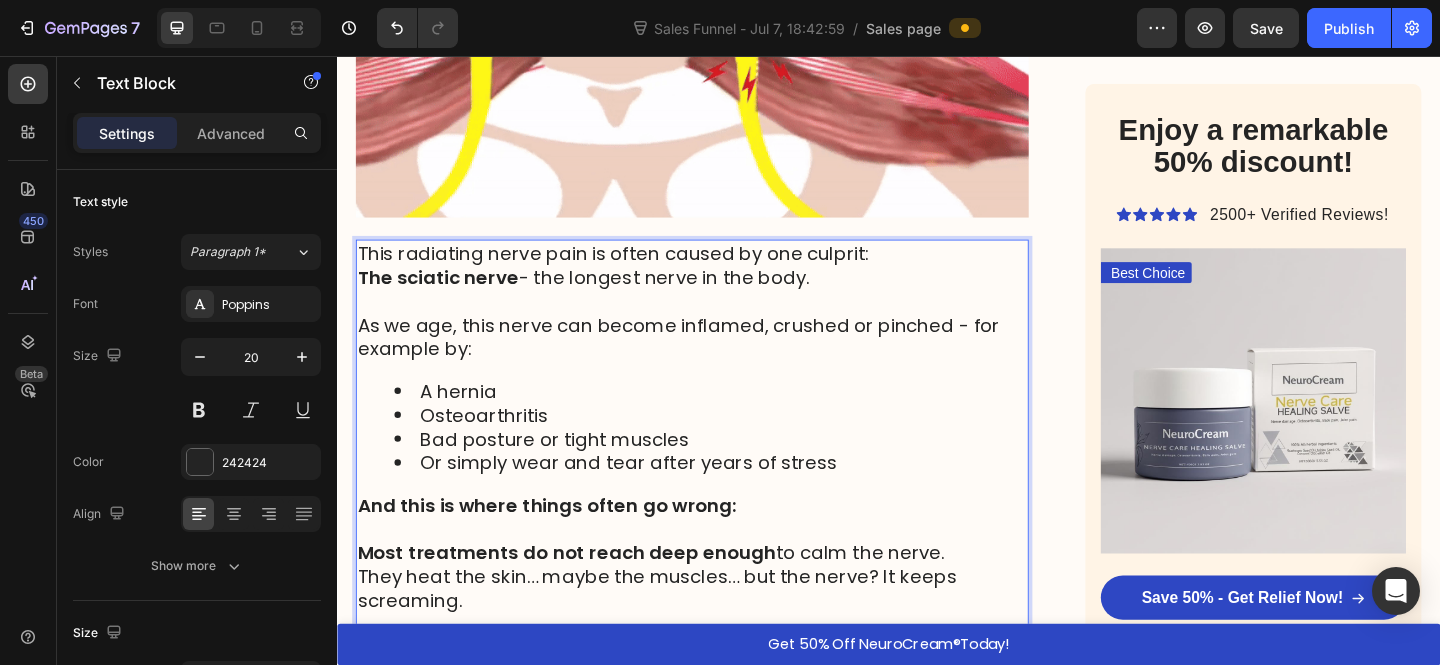 click on "Osteoarthritis" at bounding box center (496, 447) 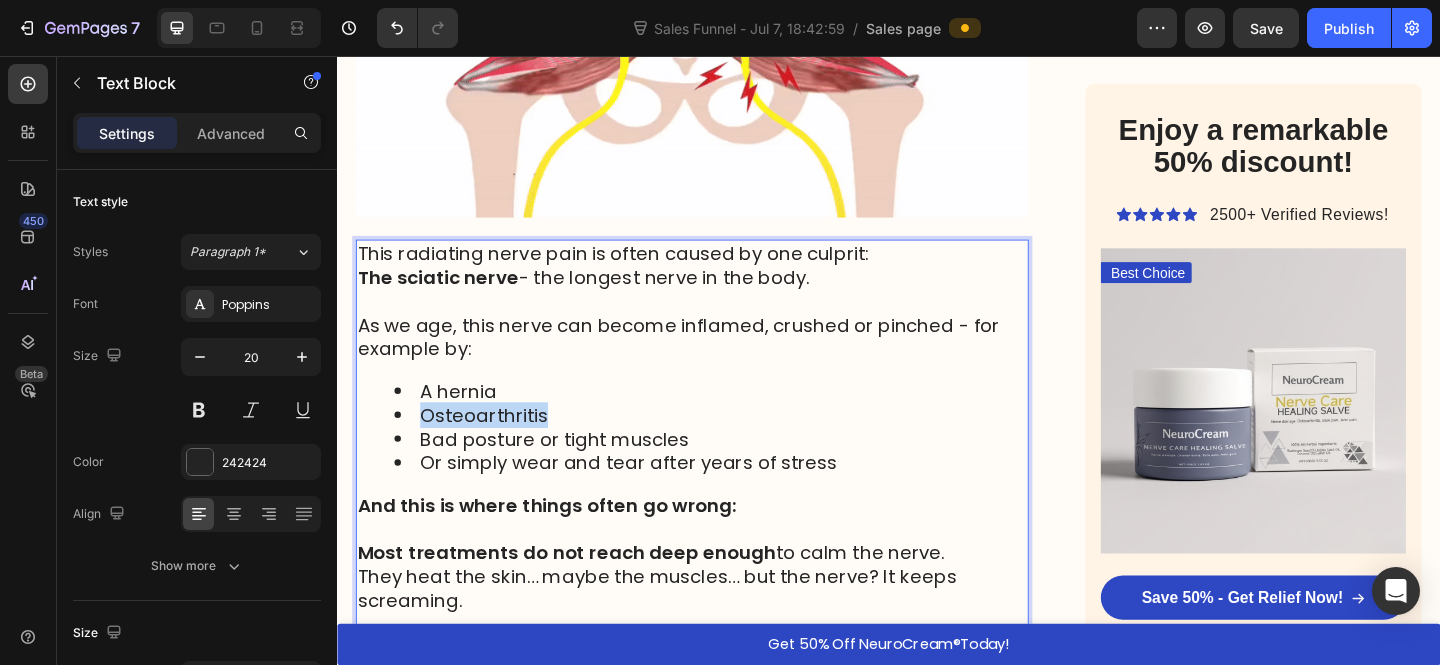 click on "Osteoarthritis" at bounding box center [496, 447] 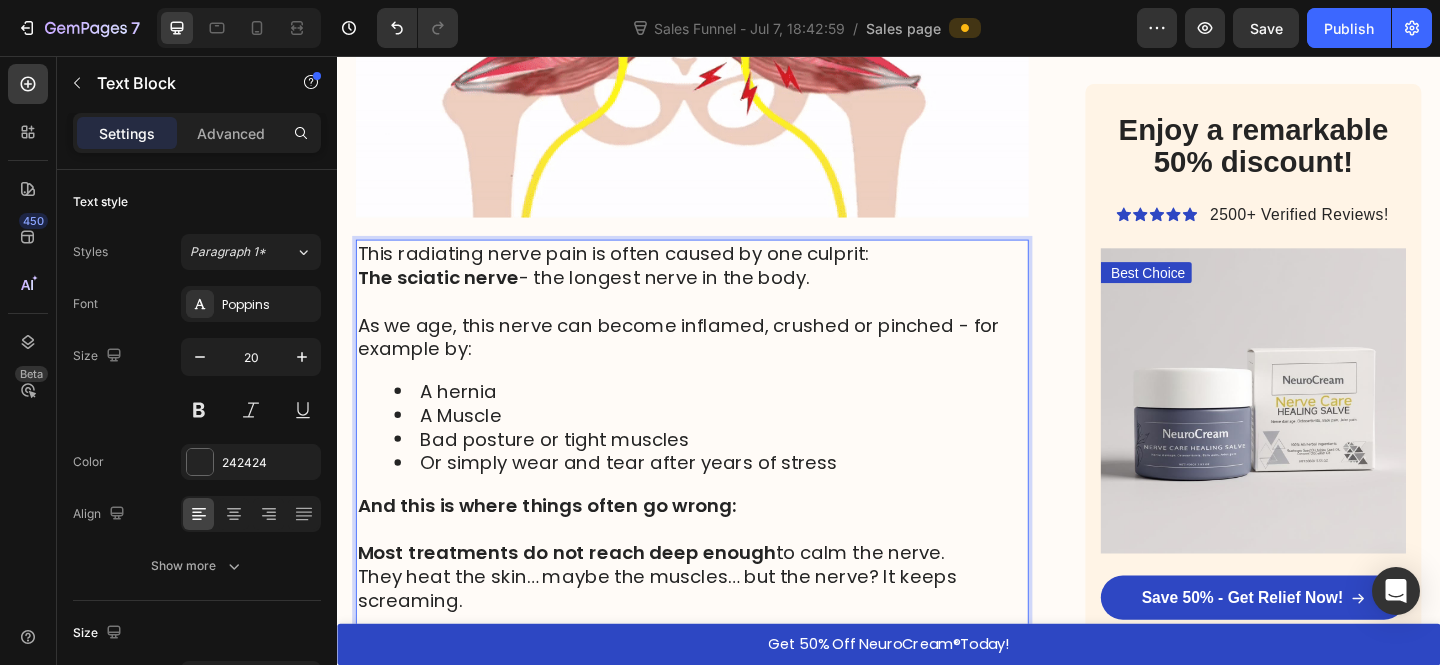 click on "A Muscle" at bounding box center [471, 447] 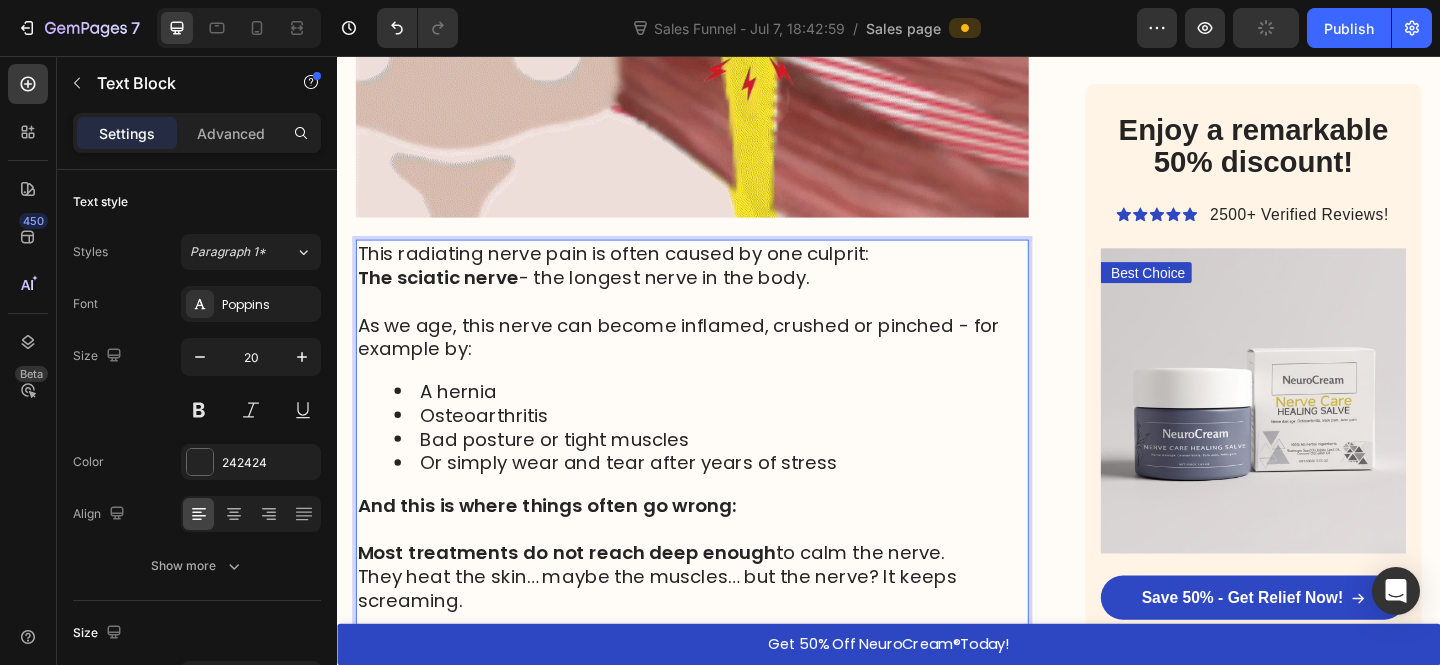 click on "Bad posture or tight muscles" at bounding box center [573, 473] 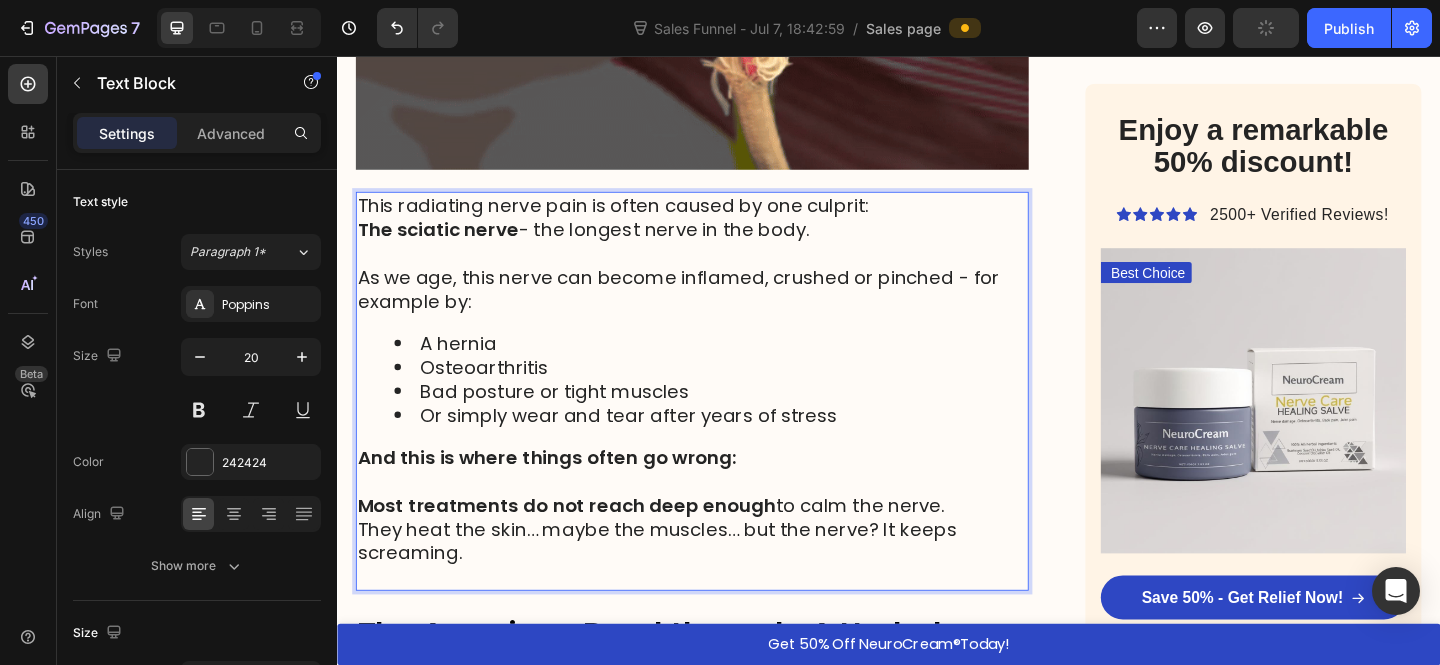 click on "And this is where things often go wrong:" at bounding box center (565, 493) 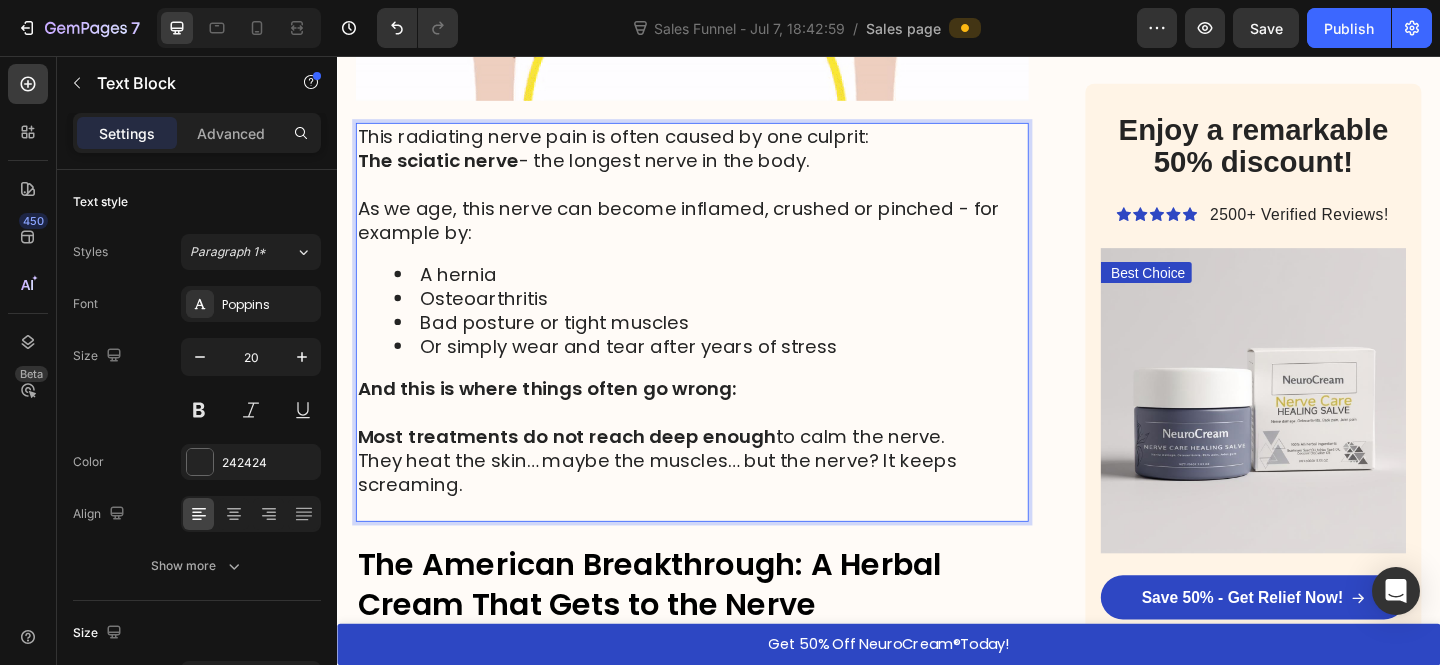 click on "They heat the skin… maybe the muscles… but the nerve? It keeps screaming." at bounding box center [723, 509] 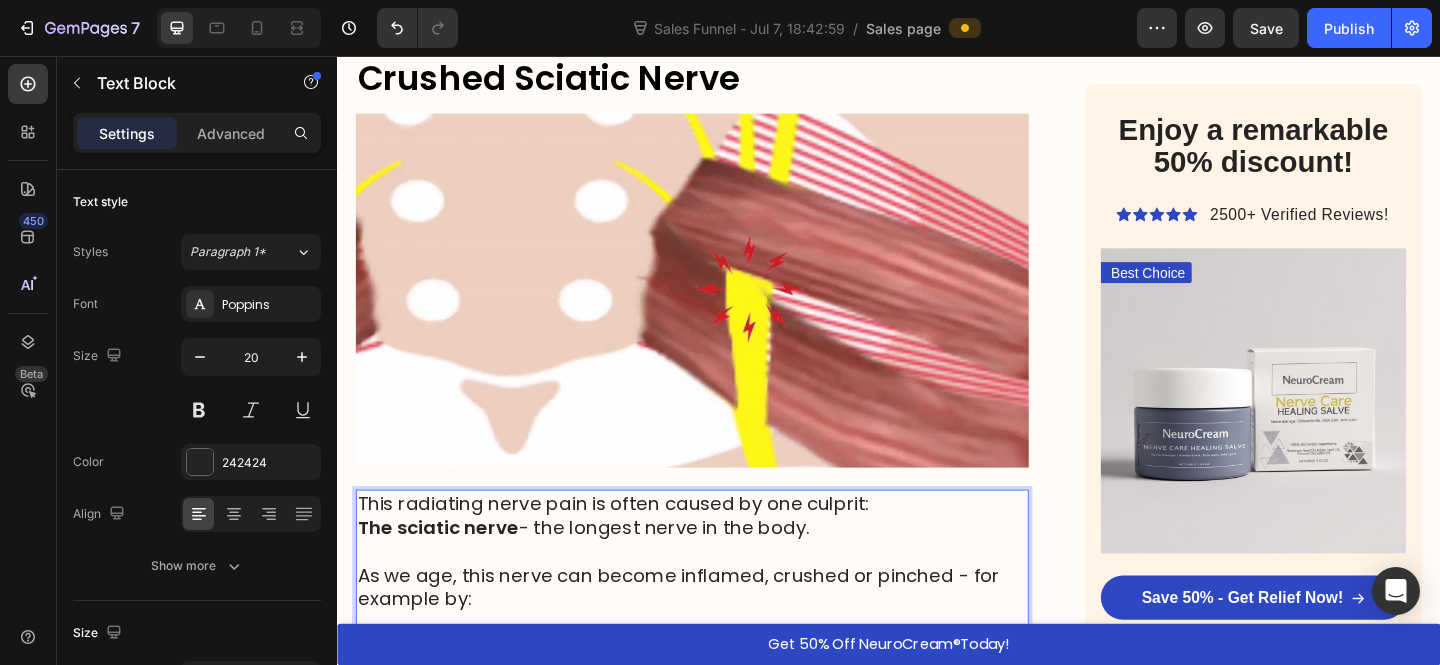 scroll, scrollTop: 1998, scrollLeft: 0, axis: vertical 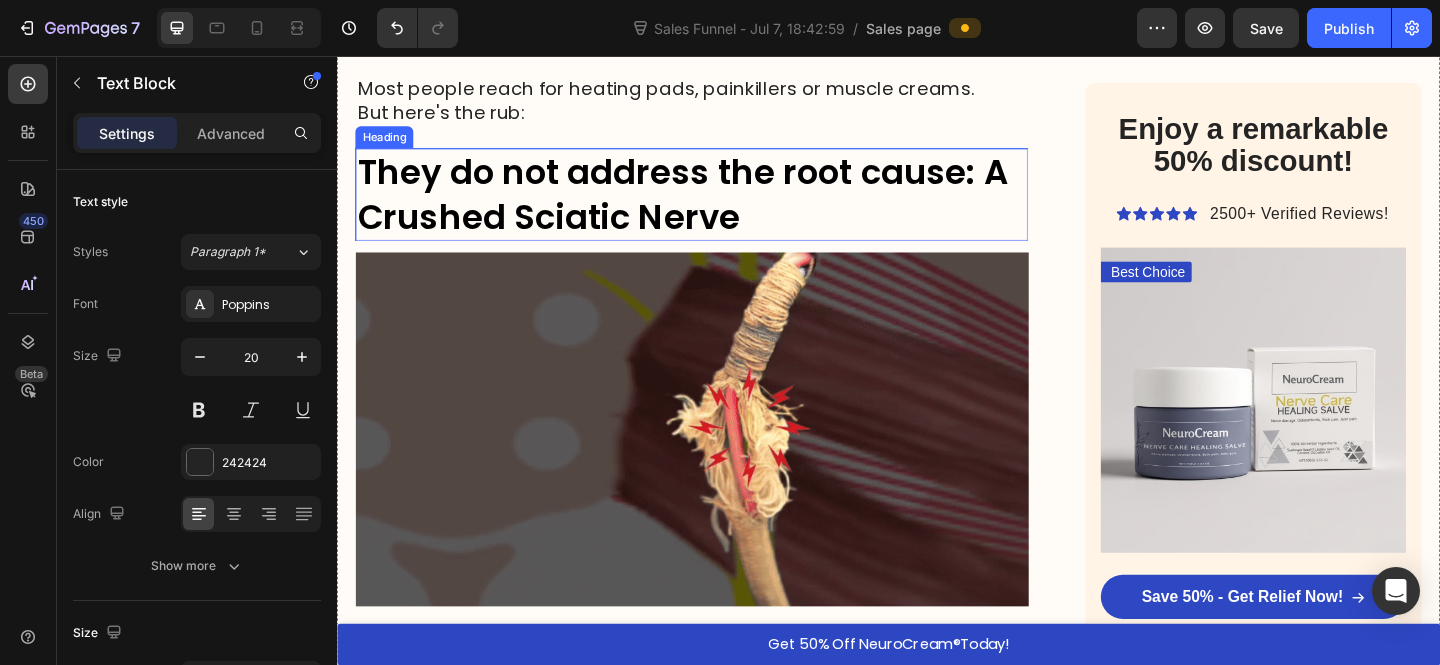 click on "They do not address the root cause: A Crushed Sciatic Nerve" at bounding box center (712, 207) 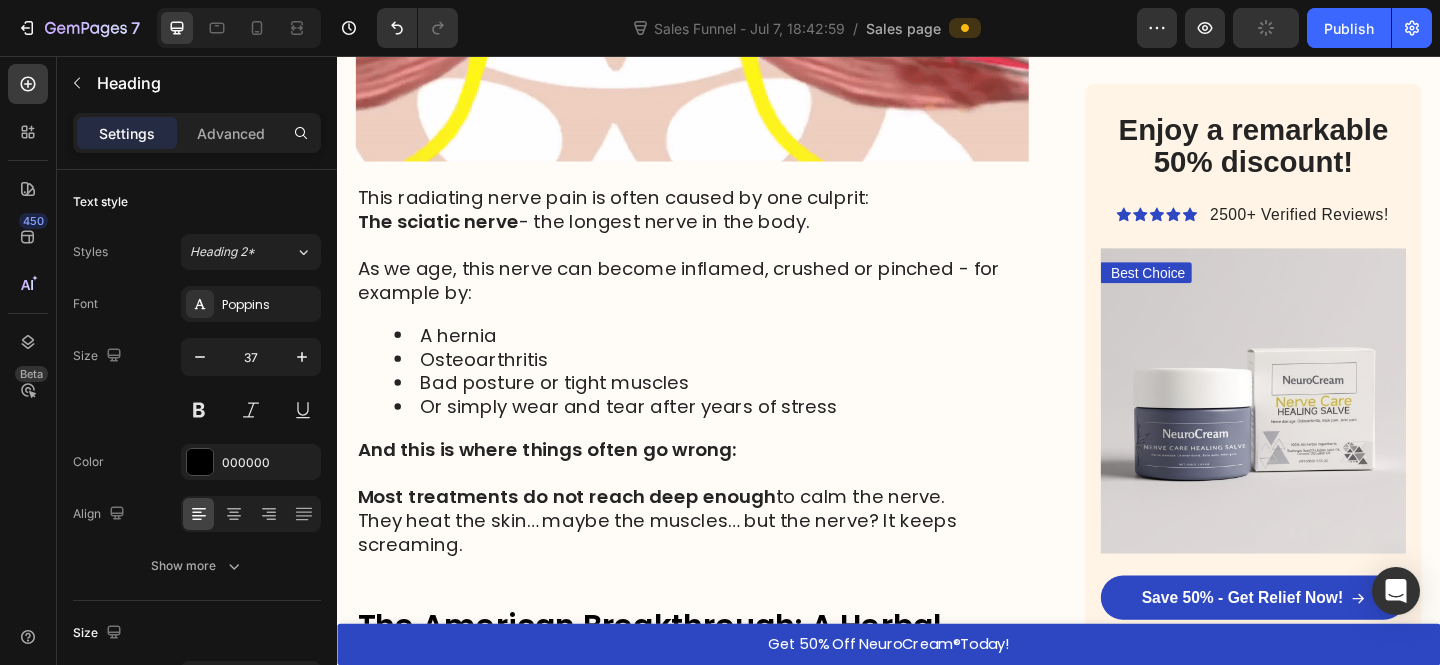 scroll, scrollTop: 2569, scrollLeft: 0, axis: vertical 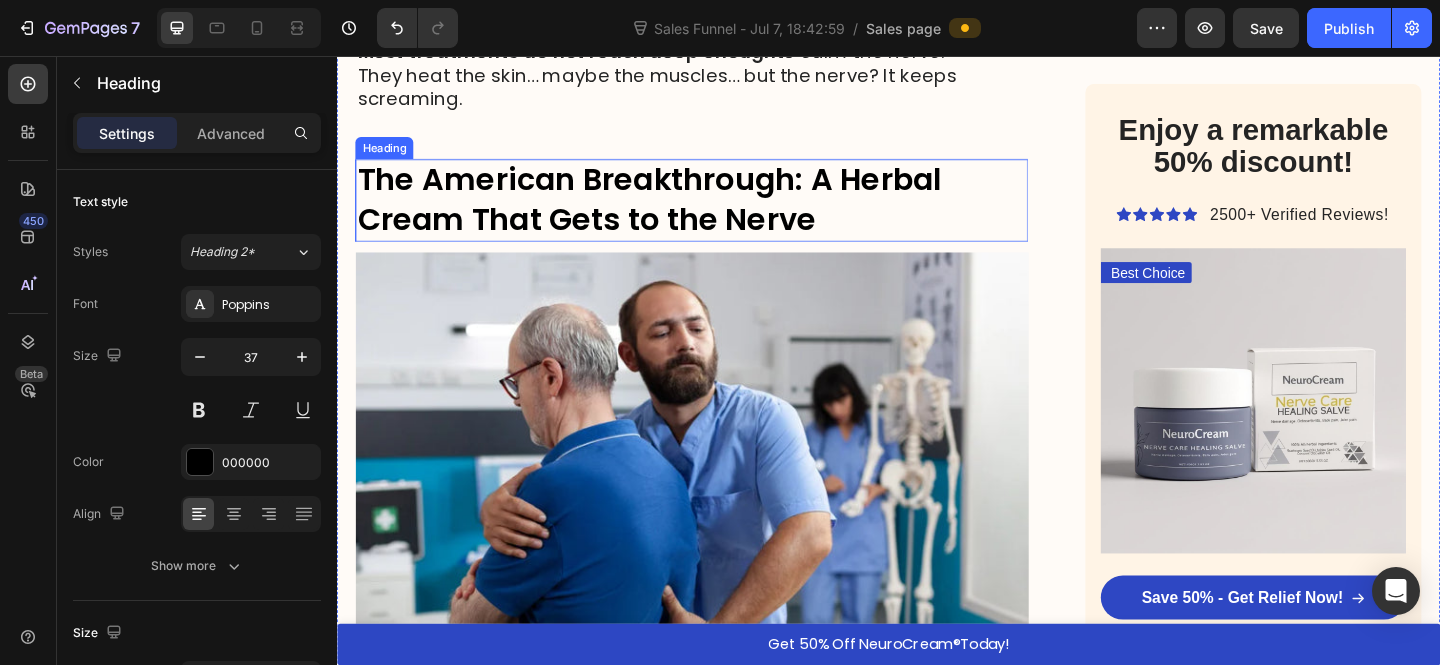 click on "The American Breakthrough: A Herbal Cream That Gets to the Nerve" at bounding box center (676, 212) 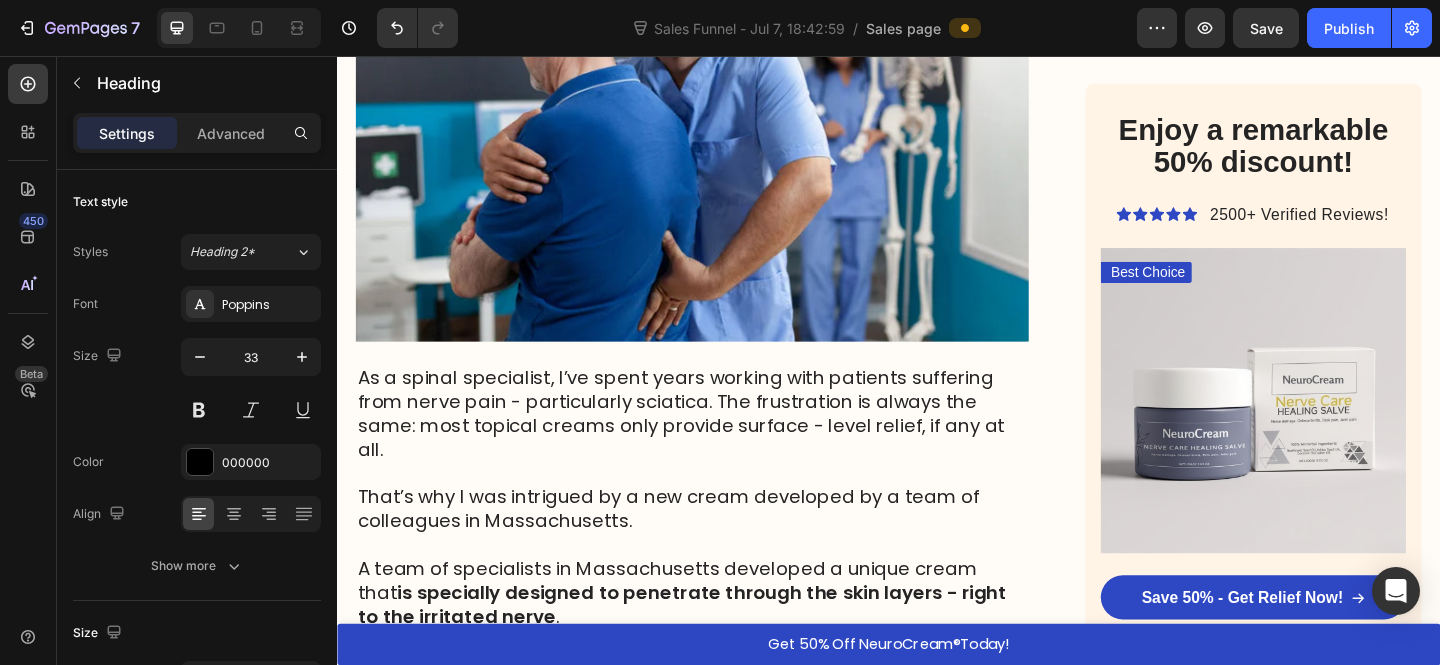 scroll, scrollTop: 3359, scrollLeft: 0, axis: vertical 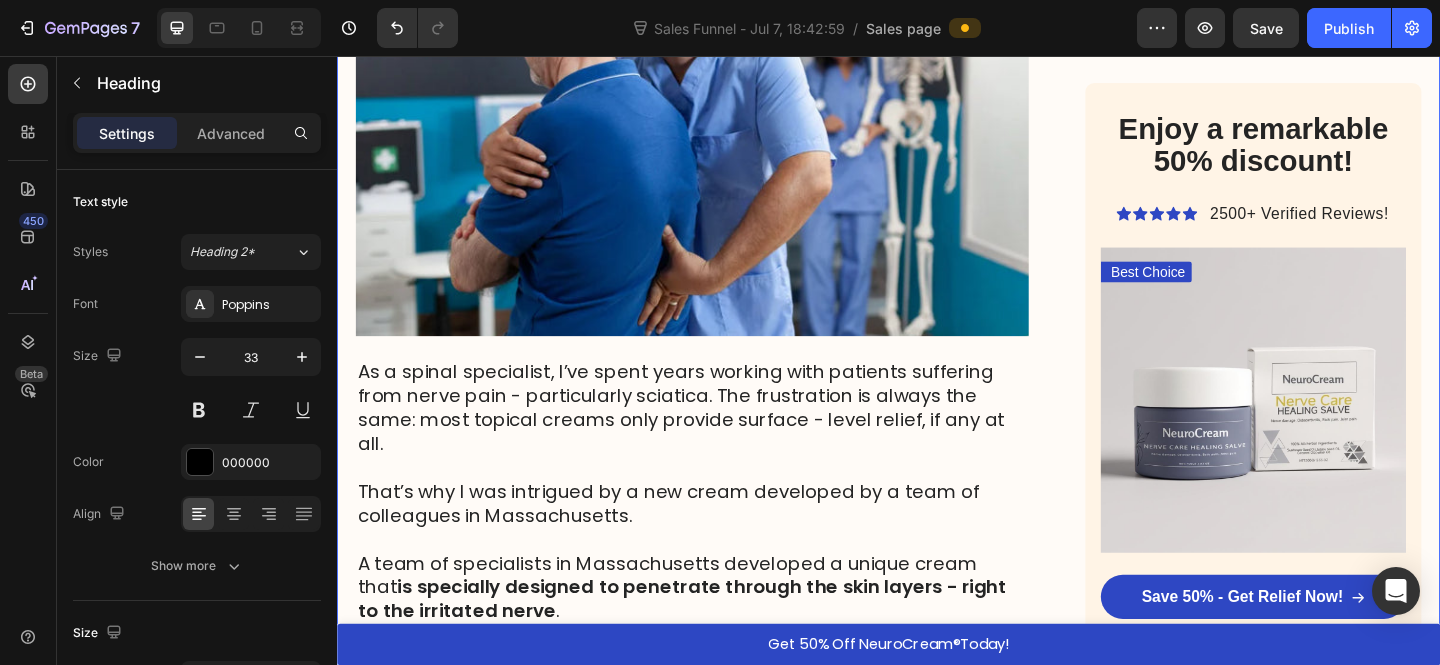 click on "HOME  >  HEALTH  >  SCIATICA RELIEF Heading American breakthrough helps thousands of people relieve sciatica in just a few days - without pills or doctors Heading “I slept without nerve pain through the night for the first time in months ” -   Linda K. Text Block Image By Dr. Michael Harrison, Spinal Specialist - July 17, 2025  Text Block Row Image Hi, I'm  Dr. Michael Harrison , a spinal specialist with over 25 years of experience helping patients overcome sciatica and other nerve-related issues.   With more than 15,000 hours of clinical experience, I've worked with 2,300+ patients who've come to me with a range of nerve and back issues:   ➩ Sciatica ➩ Lower back pain ➩ Herniated discs ➩ Pinched nerves Text Block If you're over 50 and have that burning, stabbing pain that radiates from your lower back through your buttock and down your leg, you're not imagining things - and you're certainly not alone. Sciatica is not just a muscle problem. It's nerve pain. Sometimes dull and nagging. ✗ ✗" at bounding box center [723, -367] 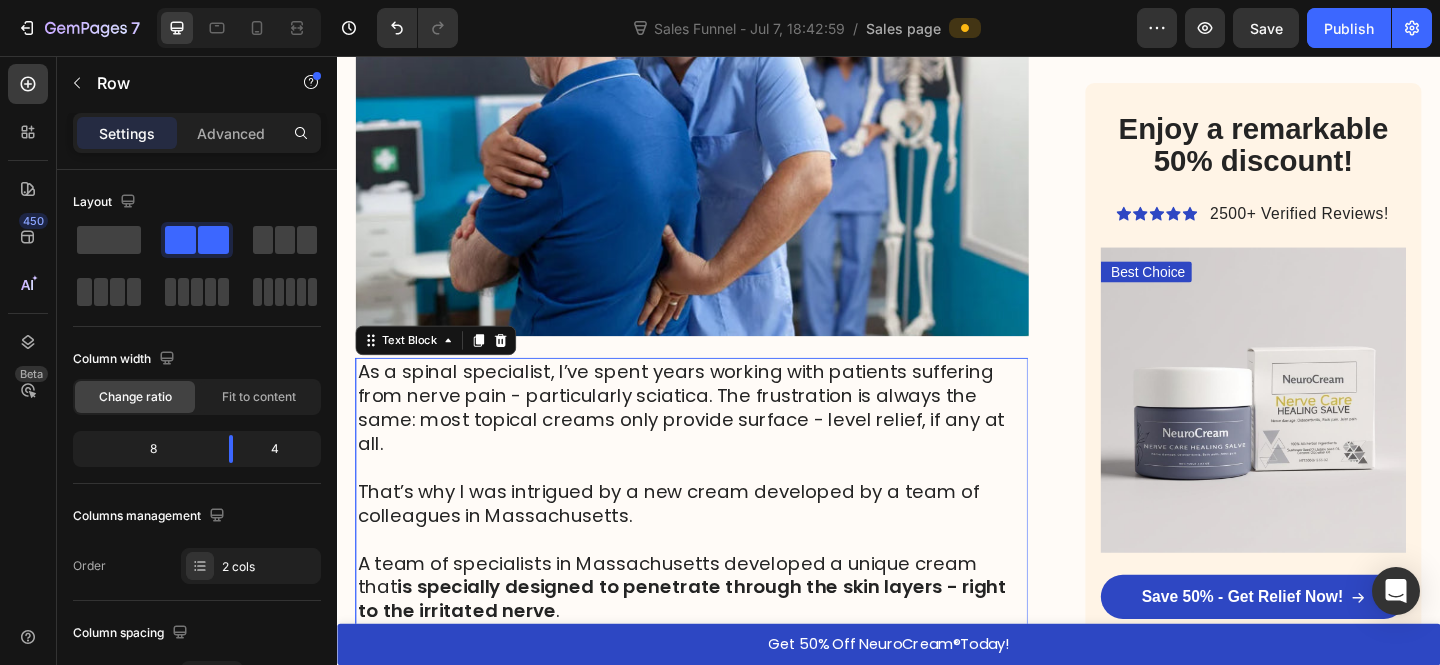 click on "As a spinal specialist, I’ve spent years working with patients suffering from nerve pain - particularly sciatica. The frustration is always the same: most topical creams only provide surface - level relief, if any at all." at bounding box center (711, 439) 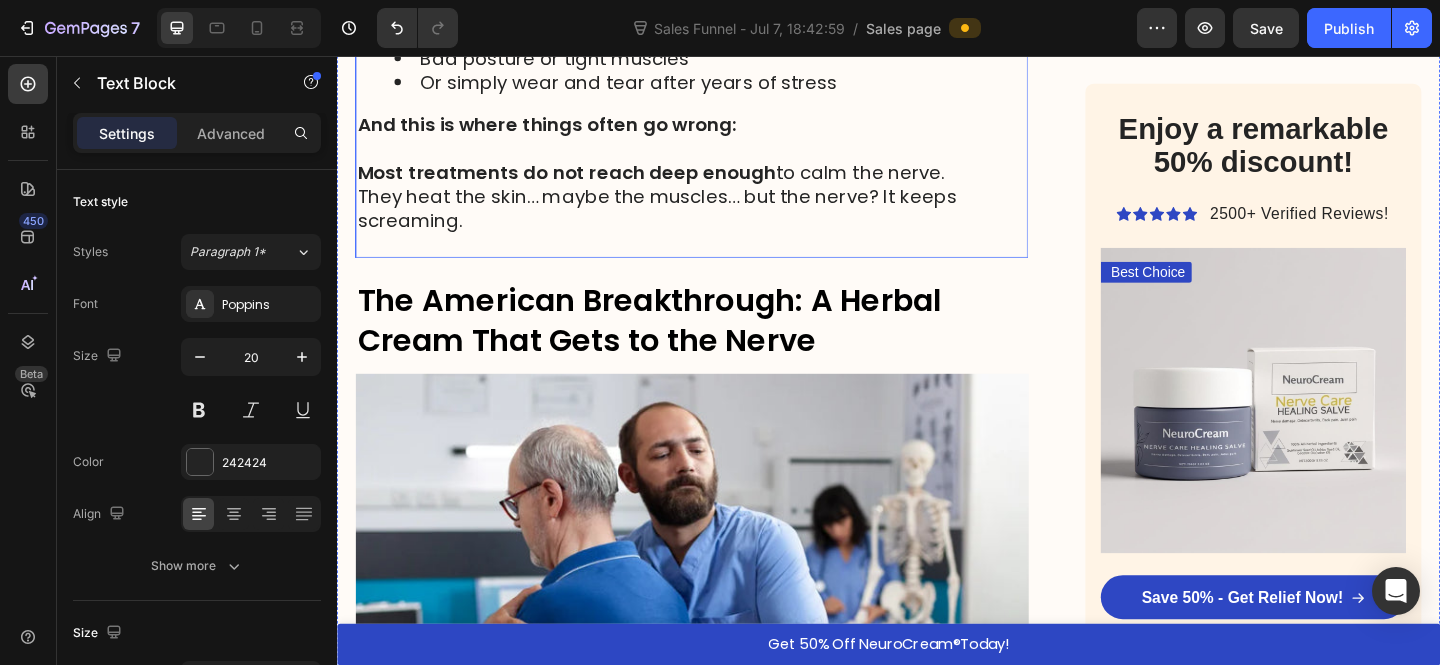 scroll, scrollTop: 2896, scrollLeft: 0, axis: vertical 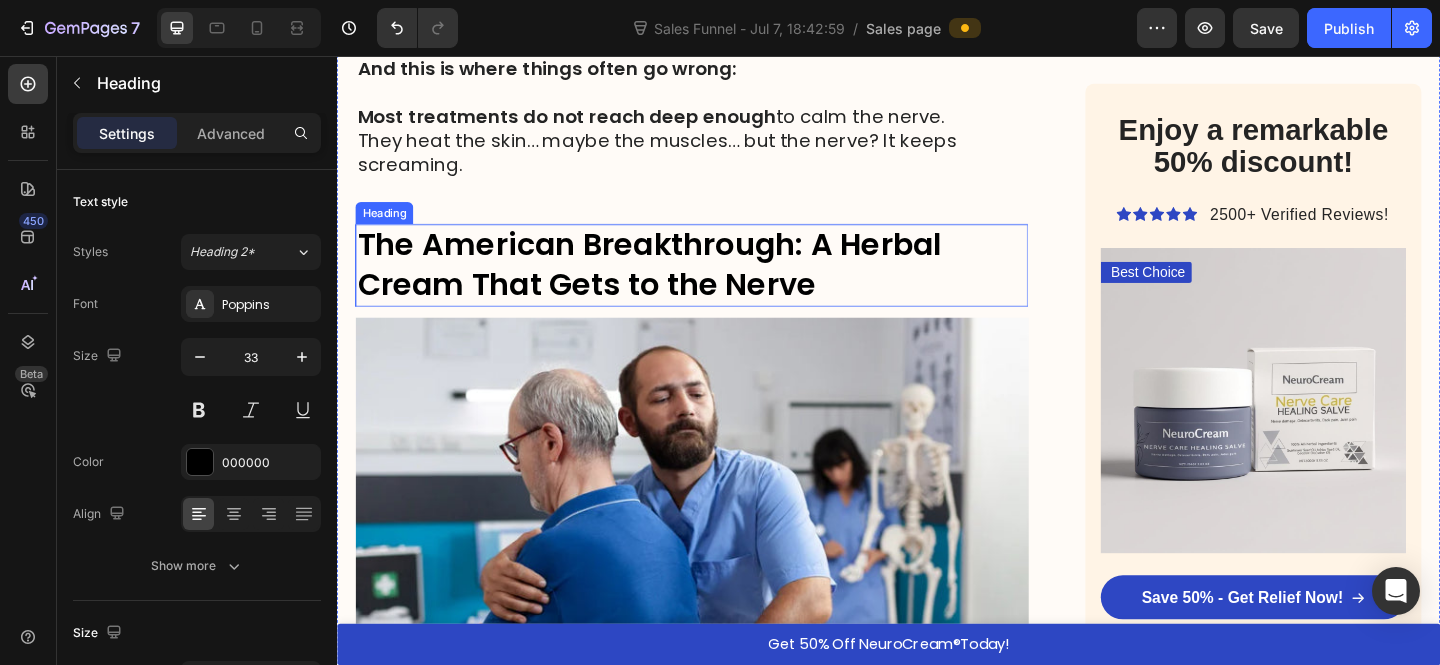 click on "The American Breakthrough: A Herbal Cream That Gets to the Nerve" at bounding box center [676, 283] 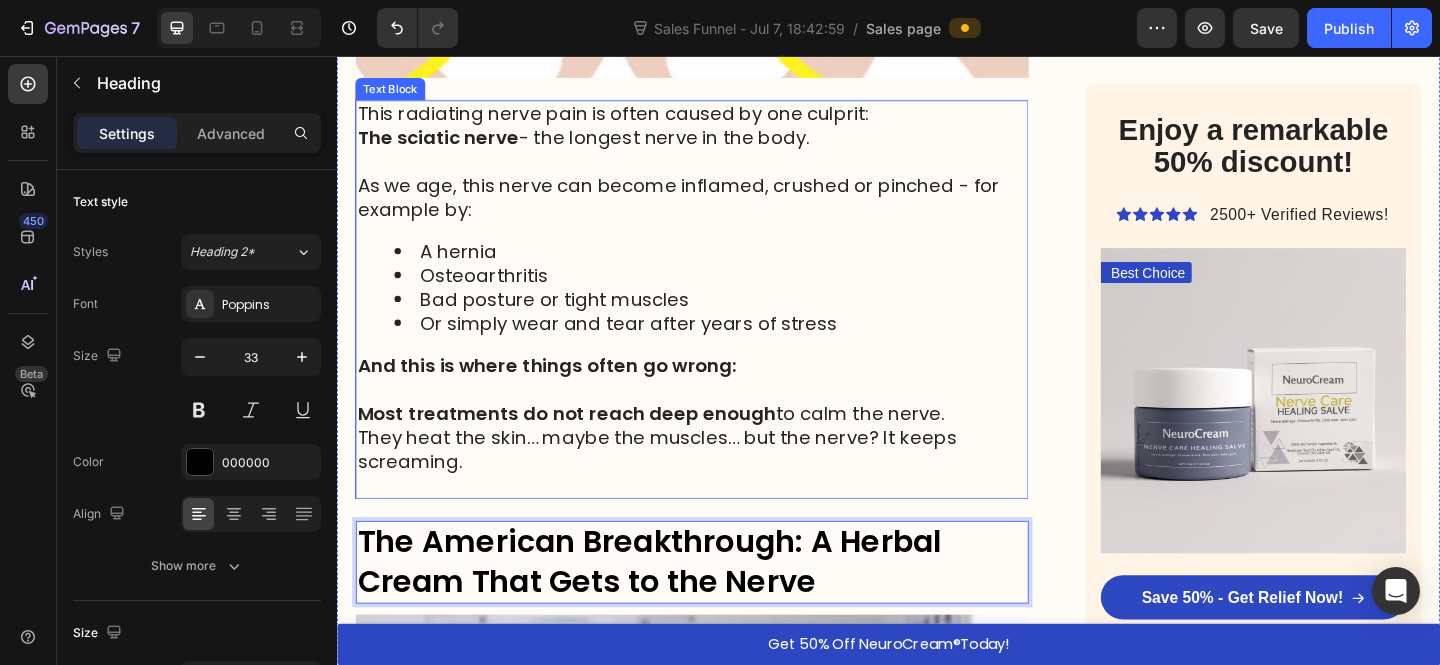 scroll, scrollTop: 2674, scrollLeft: 0, axis: vertical 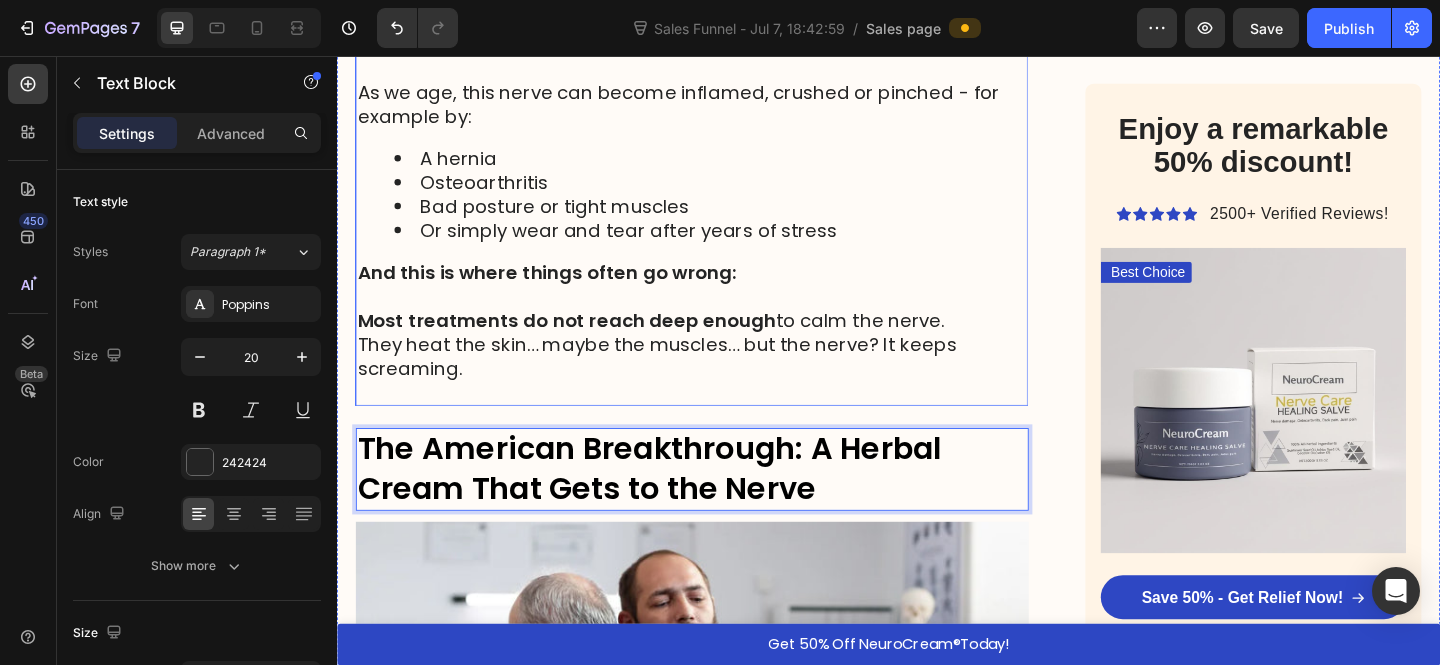click on "They heat the skin… maybe the muscles… but the nerve? It keeps screaming." at bounding box center [723, 383] 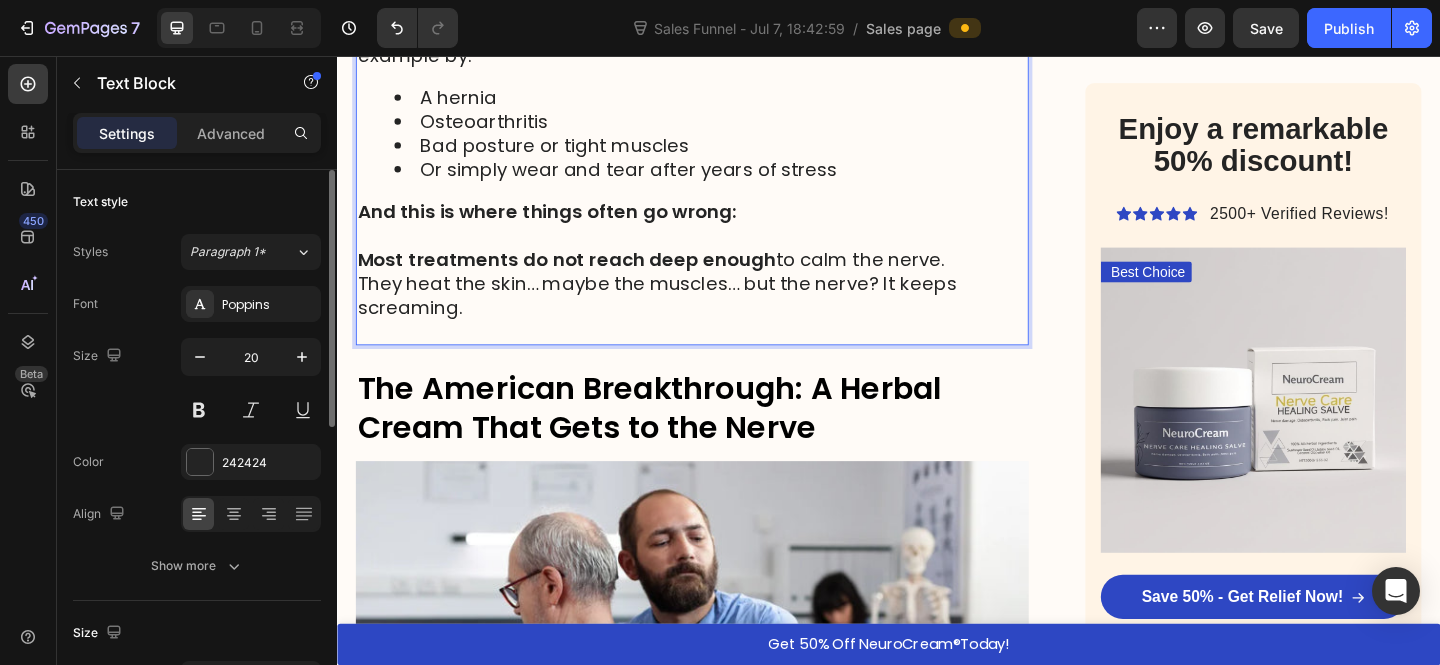 scroll, scrollTop: 2742, scrollLeft: 0, axis: vertical 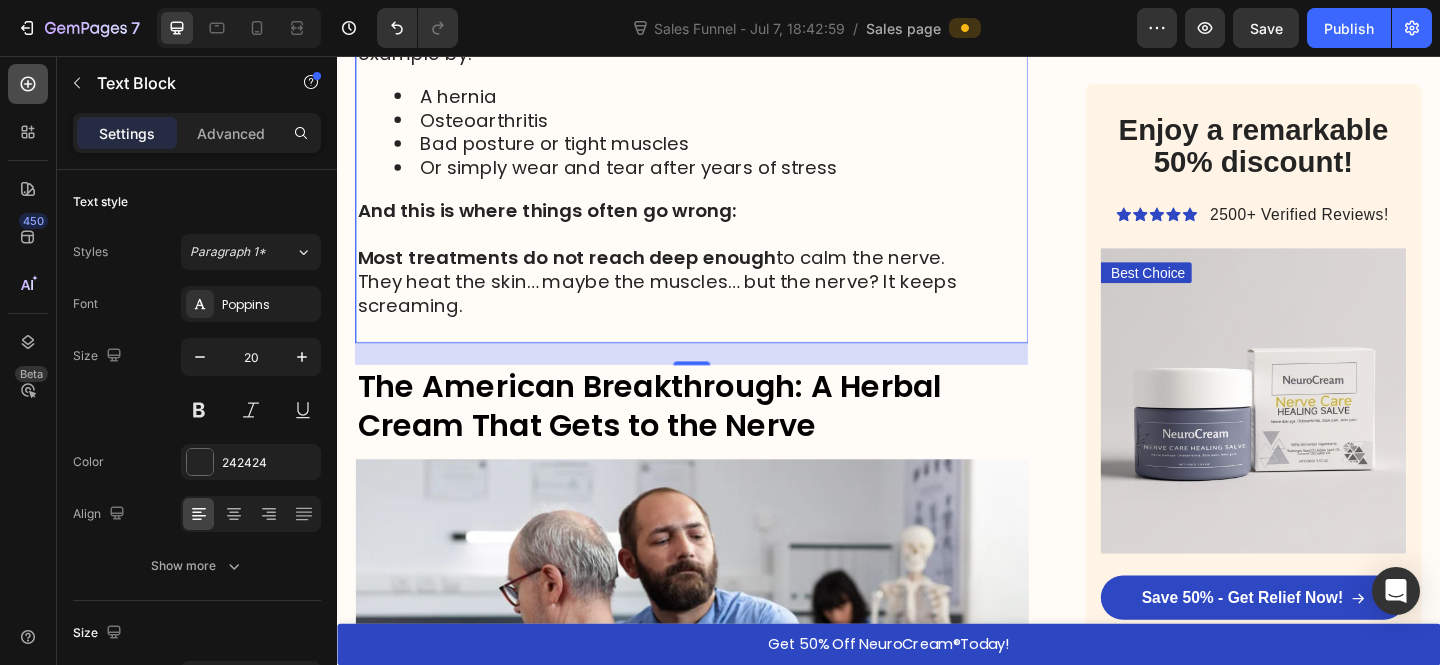 click 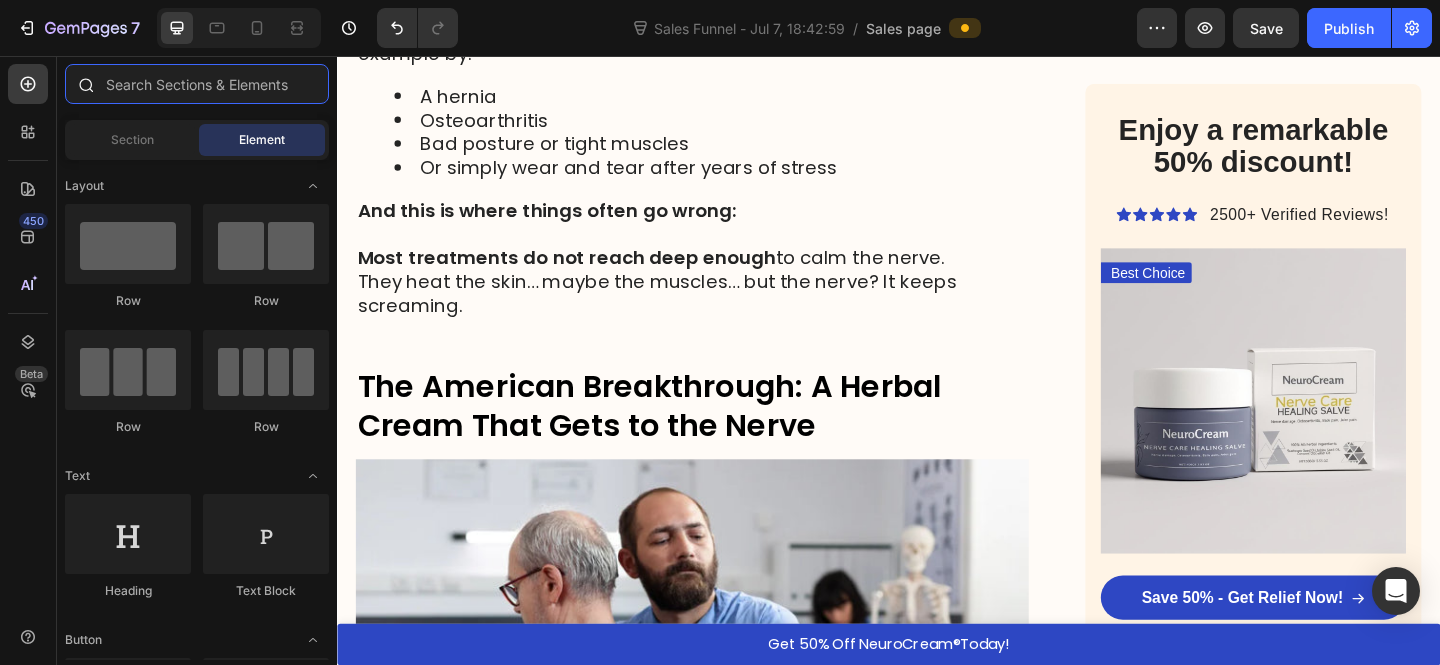 click at bounding box center (197, 84) 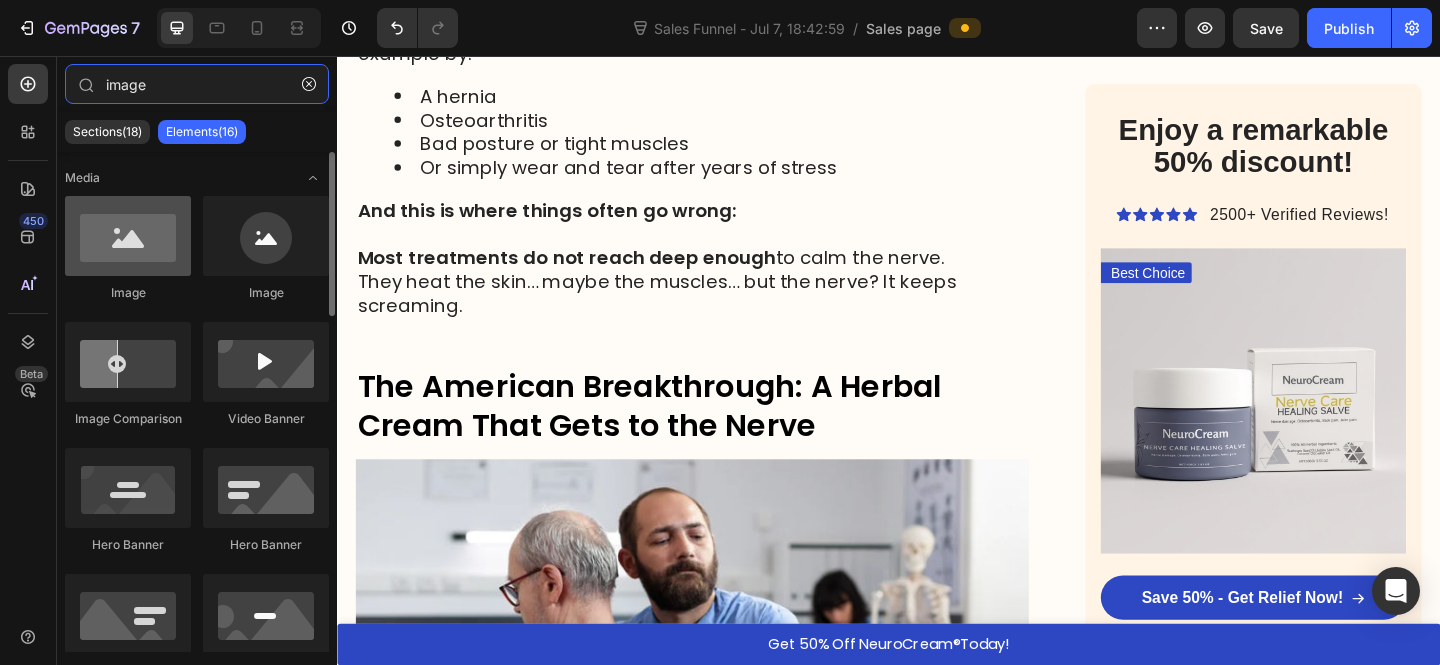 type on "image" 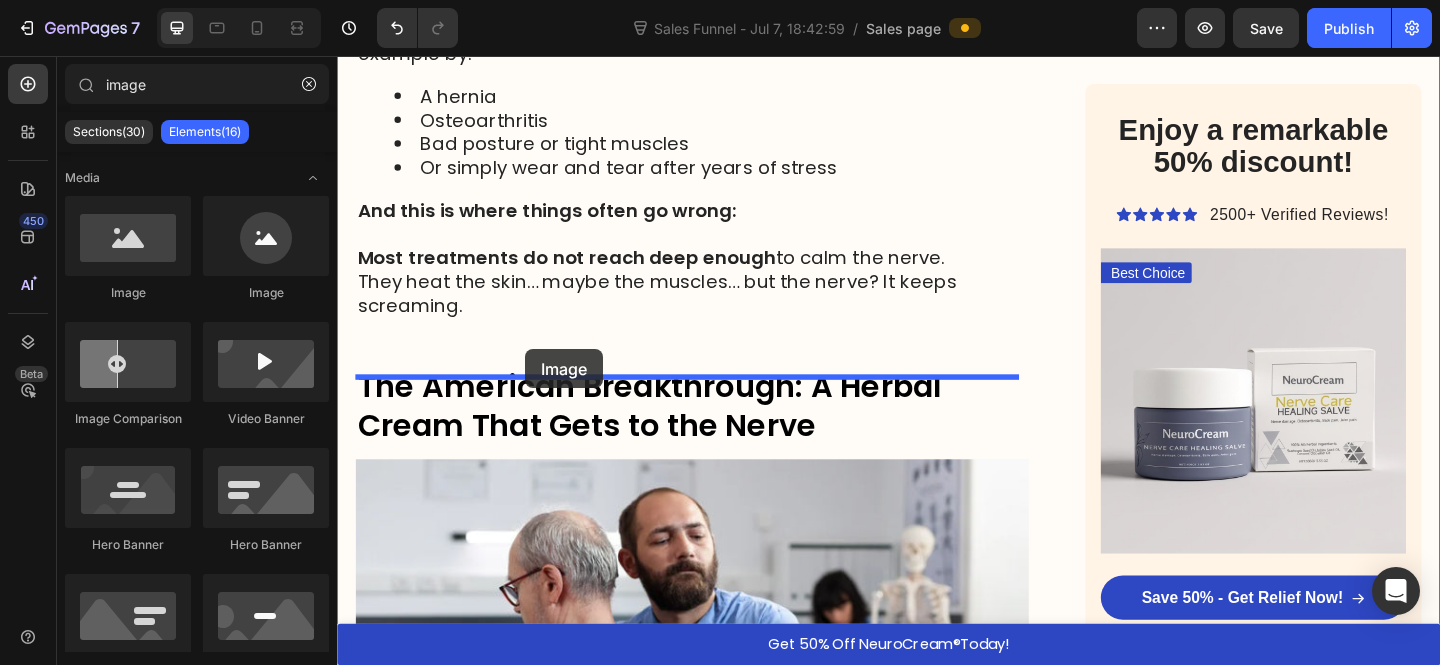 drag, startPoint x: 472, startPoint y: 305, endPoint x: 547, endPoint y: 371, distance: 99.90495 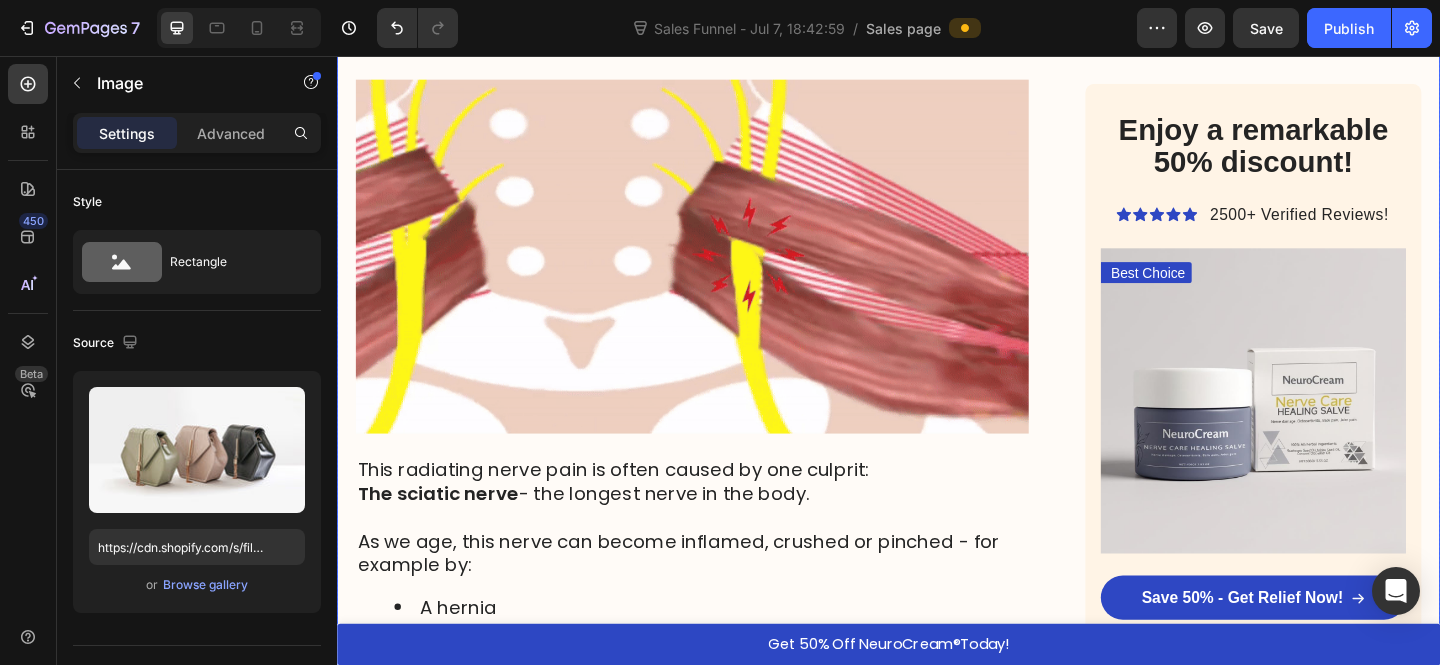 scroll, scrollTop: 2015, scrollLeft: 0, axis: vertical 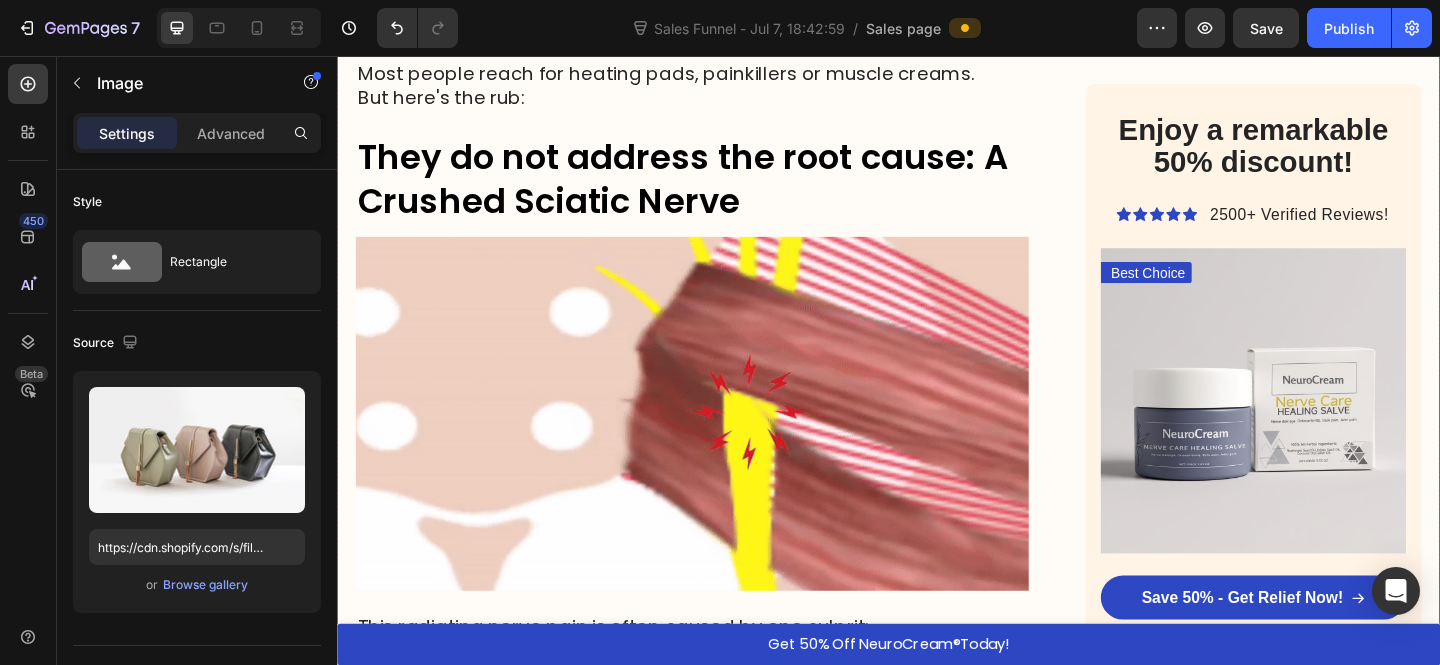 click on "They do not address the root cause: A Crushed Sciatic Nerve" at bounding box center [712, 190] 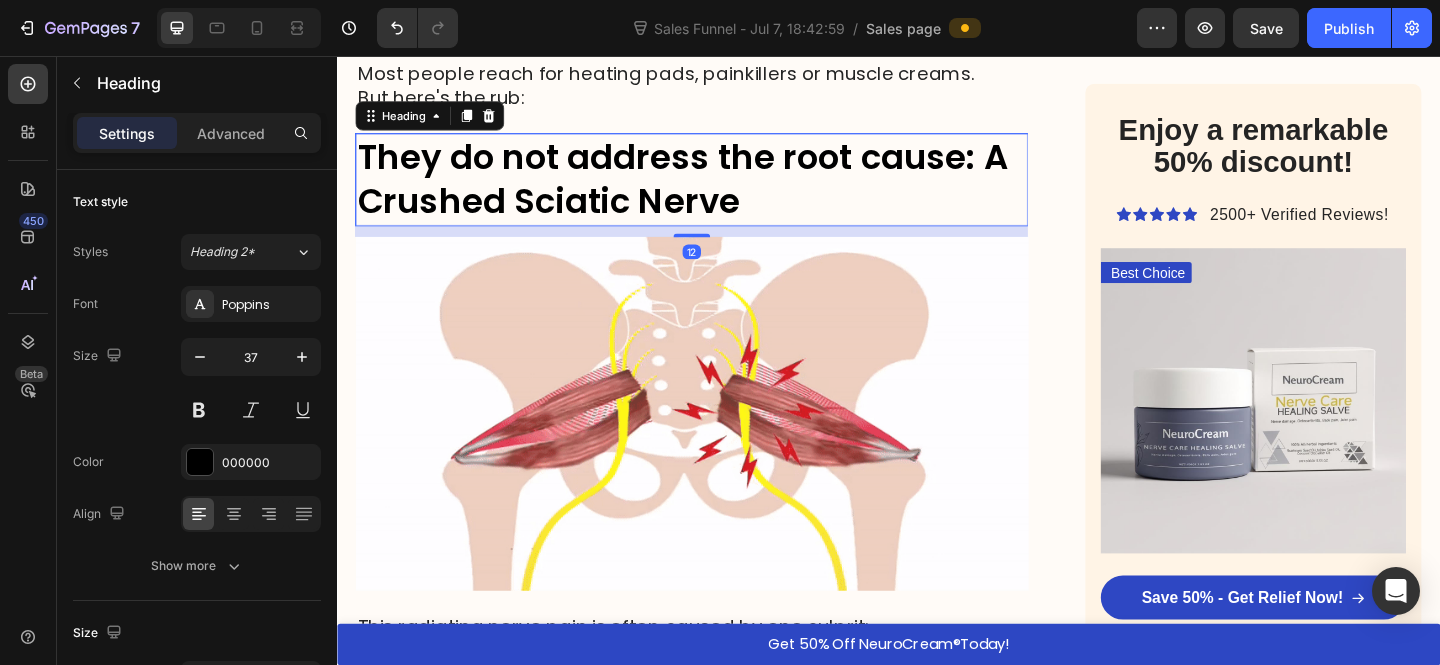 click at bounding box center [478, 121] 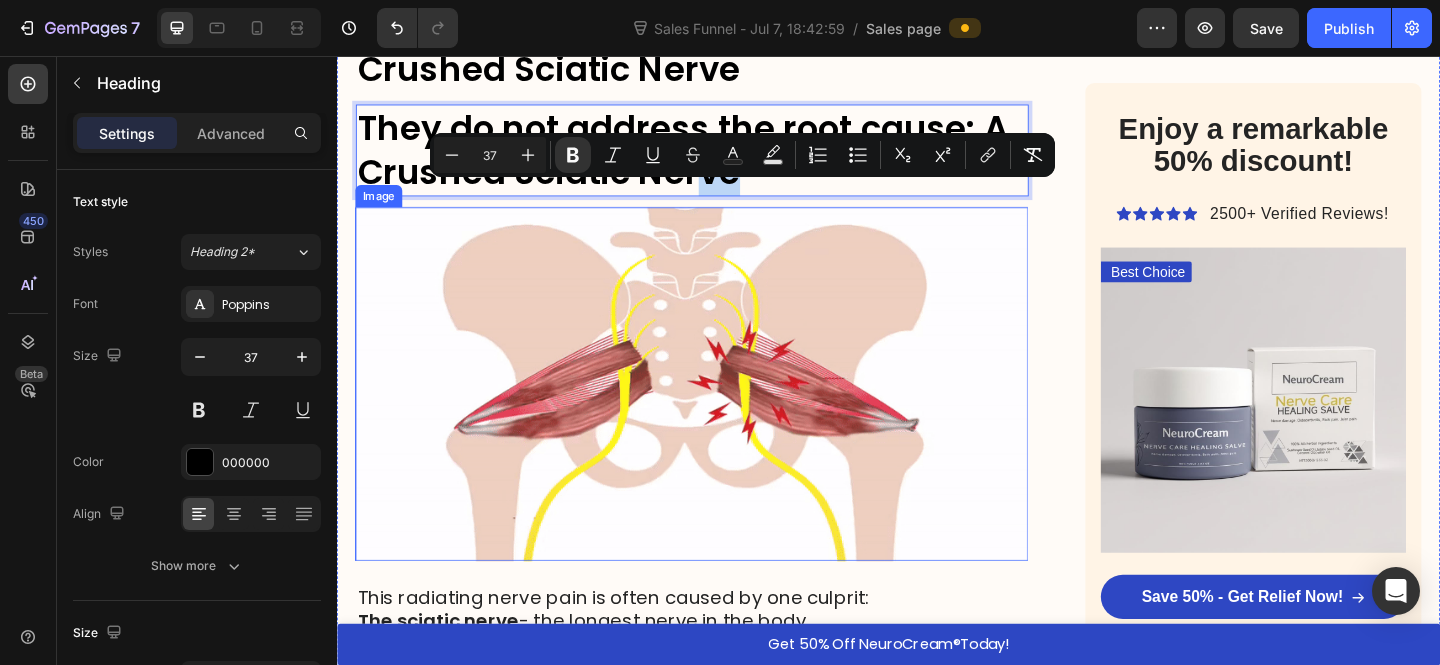 scroll, scrollTop: 2204, scrollLeft: 0, axis: vertical 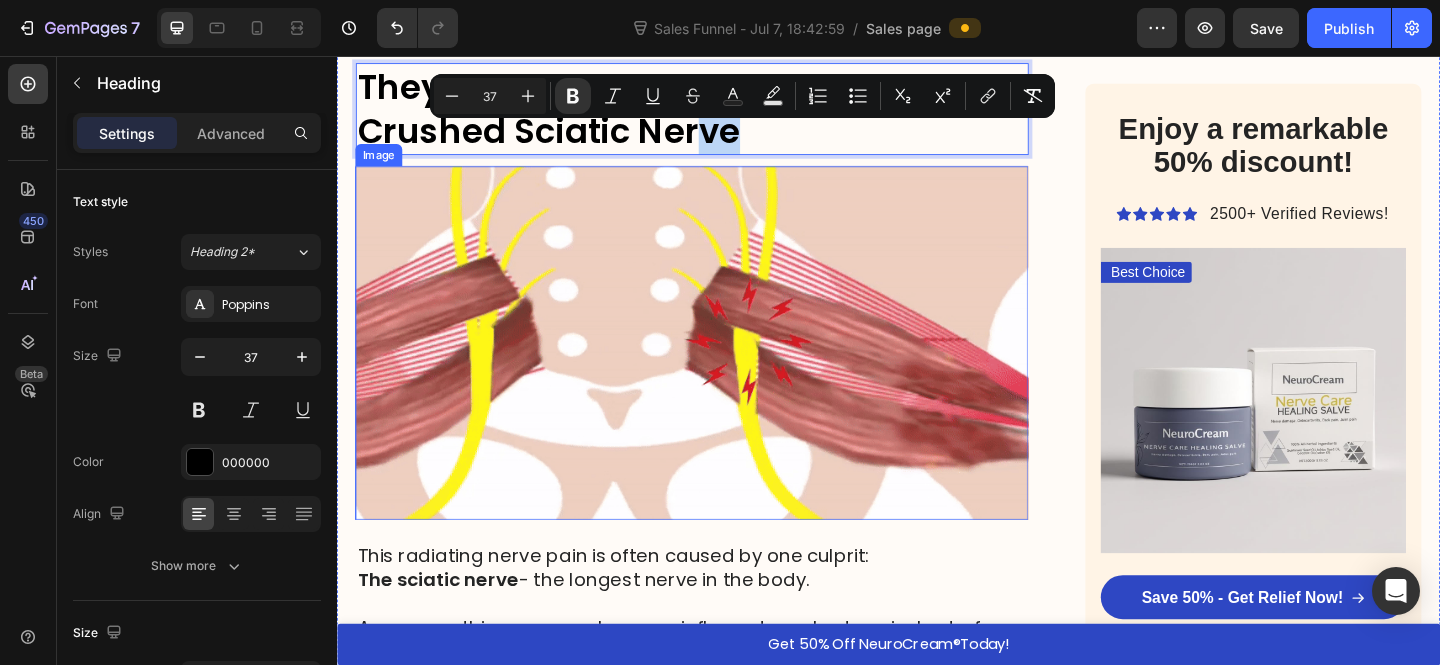 drag, startPoint x: 728, startPoint y: 208, endPoint x: 752, endPoint y: 298, distance: 93.14505 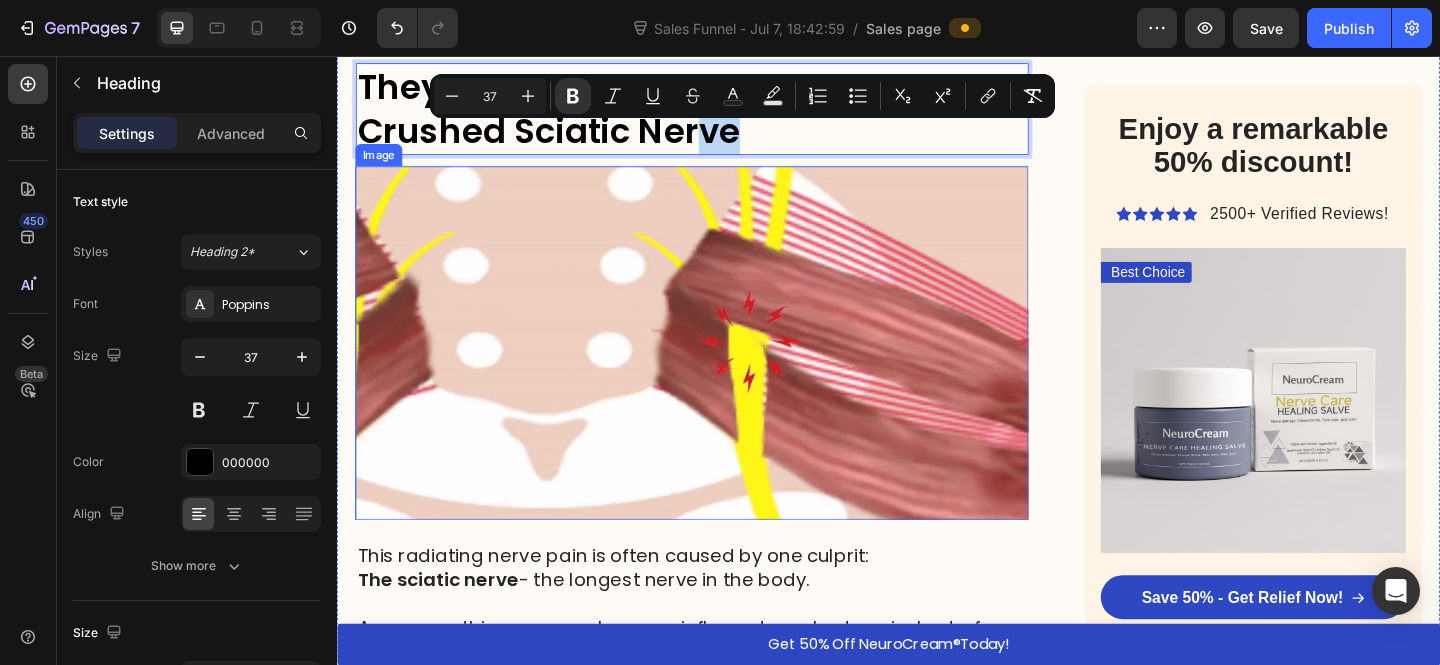 click on "HOME  >  HEALTH  >  SCIATICA RELIEF Heading American breakthrough helps thousands of people relieve sciatica in just a few days - without pills or doctors Heading “I slept without nerve pain through the night for the first time in months ” -   Linda K. Text Block Image By Dr. Michael Harrison, Spinal Specialist - July 17, 2025  Text Block Row Image Hi, I'm  Dr. Michael Harrison , a spinal specialist with over 25 years of experience helping patients overcome sciatica and other nerve-related issues.   With more than 15,000 hours of clinical experience, I've worked with 2,300+ patients who've come to me with a range of nerve and back issues:   ➩ Sciatica ➩ Lower back pain ➩ Herniated discs ➩ Pinched nerves Text Block If you're over 50 and have that burning, stabbing pain that radiates from your lower back through your buttock and down your leg, you're not imagining things - and you're certainly not alone. Sciatica is not just a muscle problem. It's nerve pain. Sometimes dull and nagging. ✗ ✗" at bounding box center [937, 856] 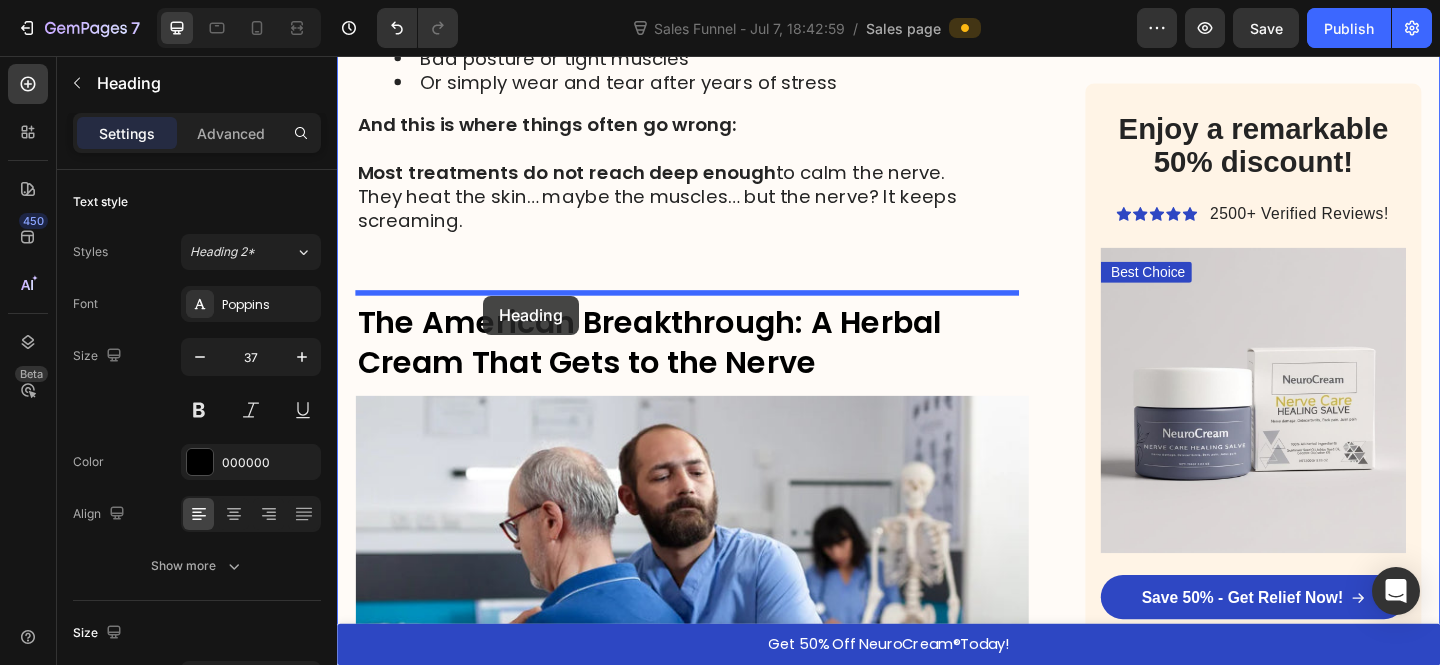 drag, startPoint x: 828, startPoint y: 123, endPoint x: 496, endPoint y: 317, distance: 384.5257 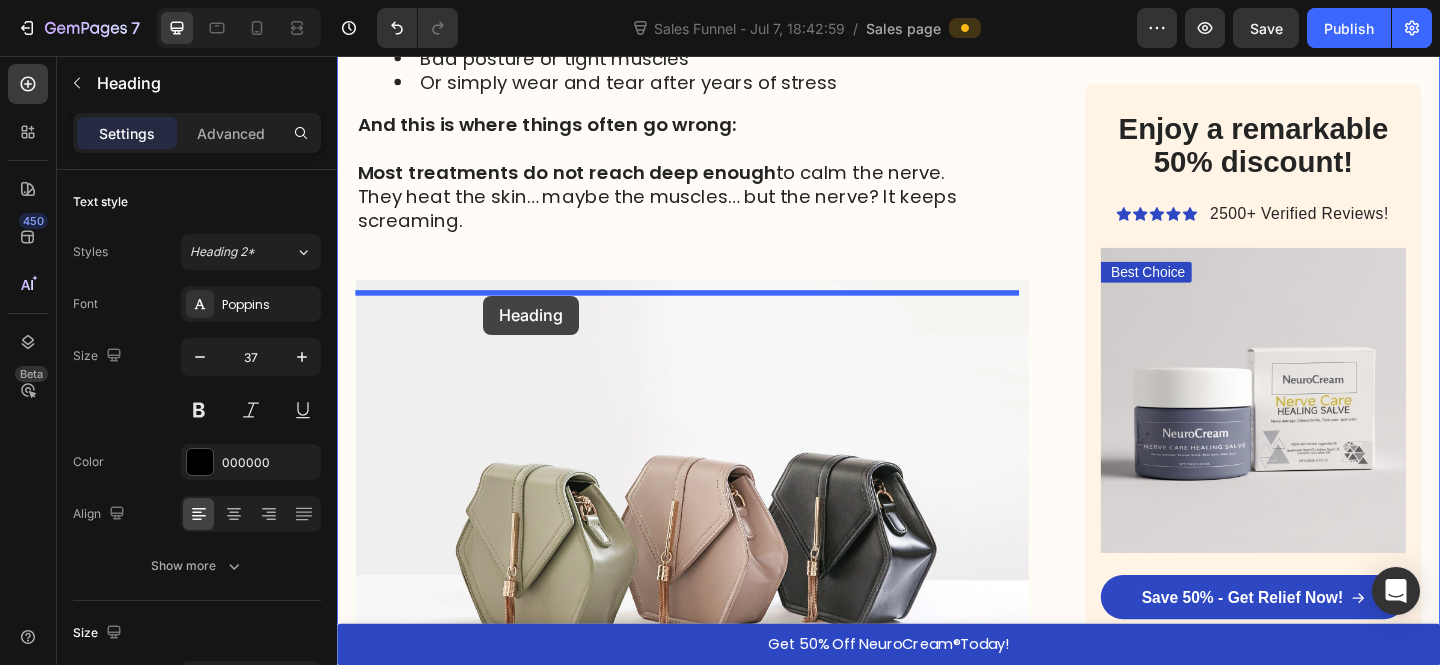 scroll, scrollTop: 2835, scrollLeft: 0, axis: vertical 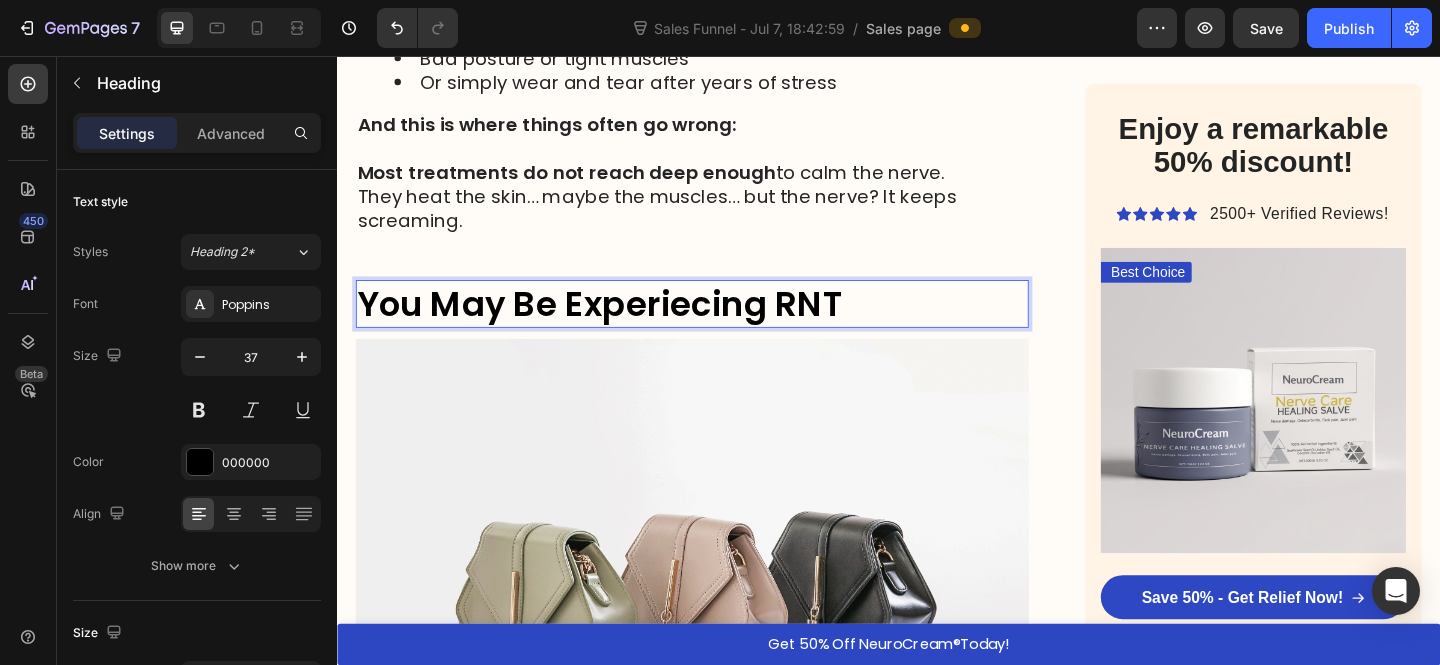 click on "You May Be Experiecing RNT" at bounding box center [622, 326] 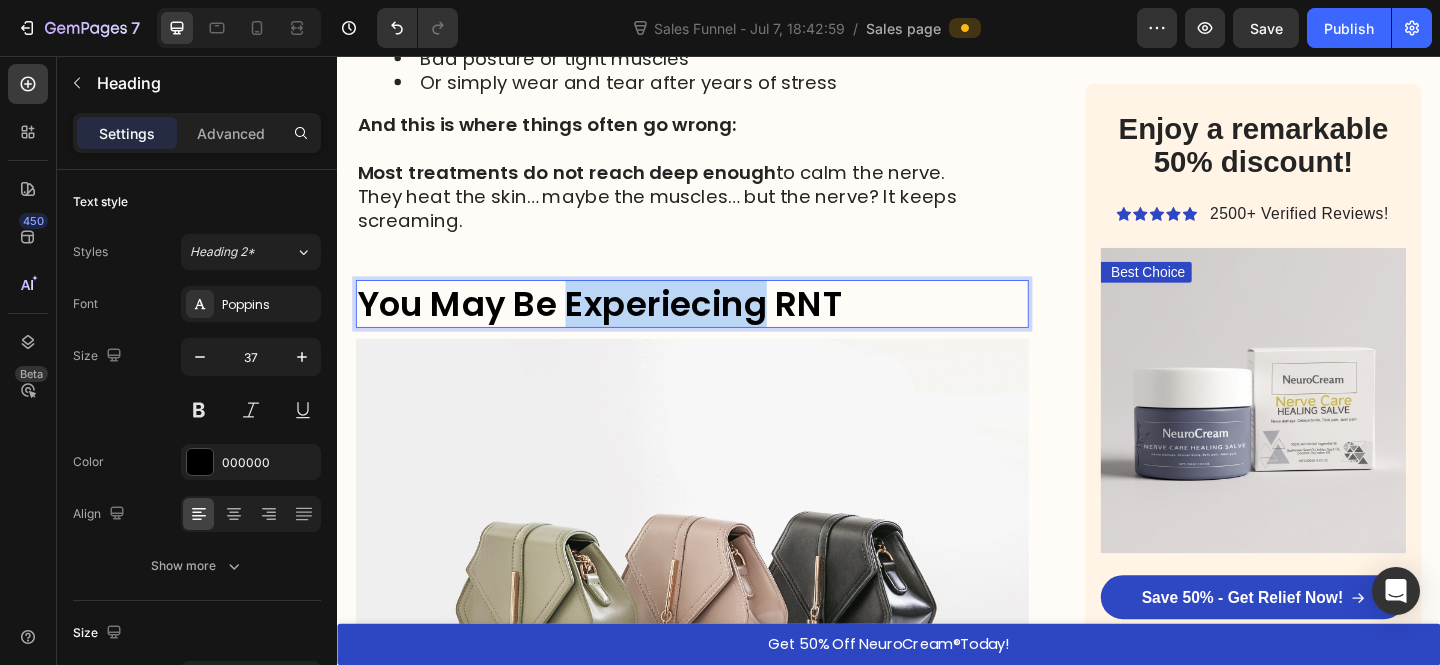 click on "You May Be Experiecing RNT" at bounding box center [622, 326] 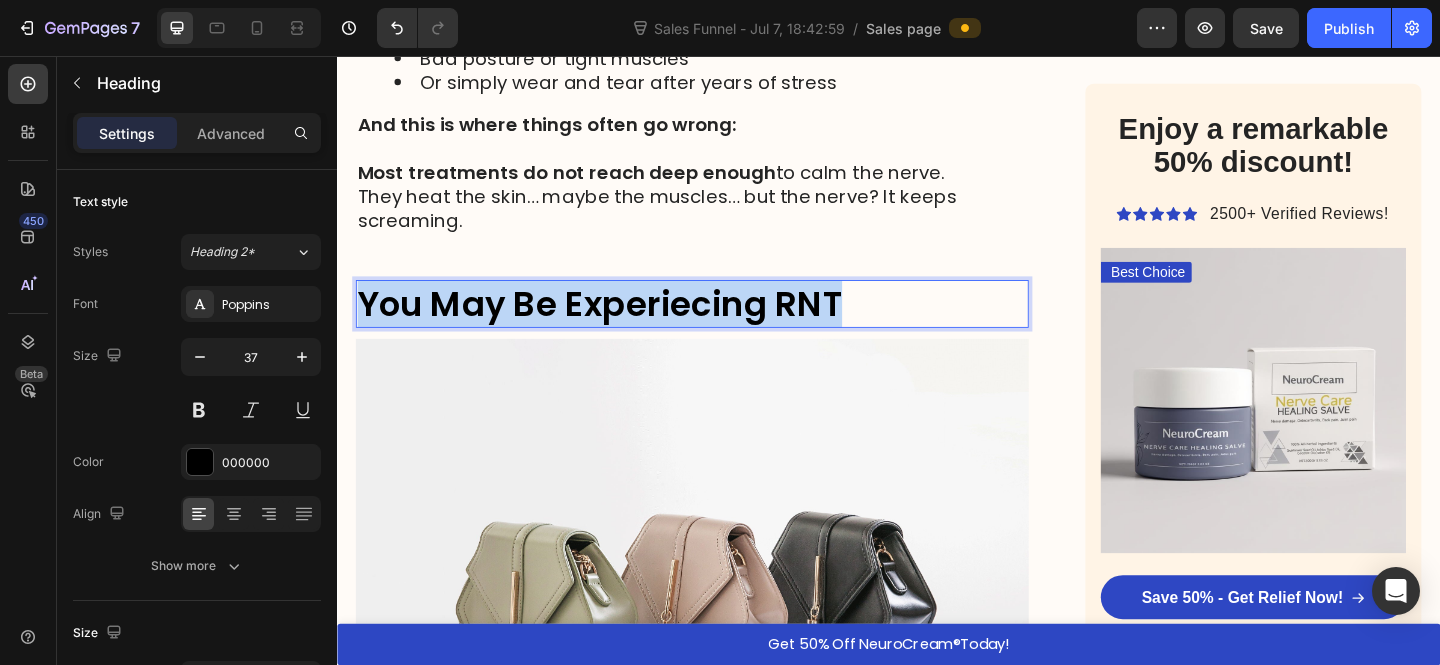 click on "You May Be Experiecing RNT" at bounding box center (622, 326) 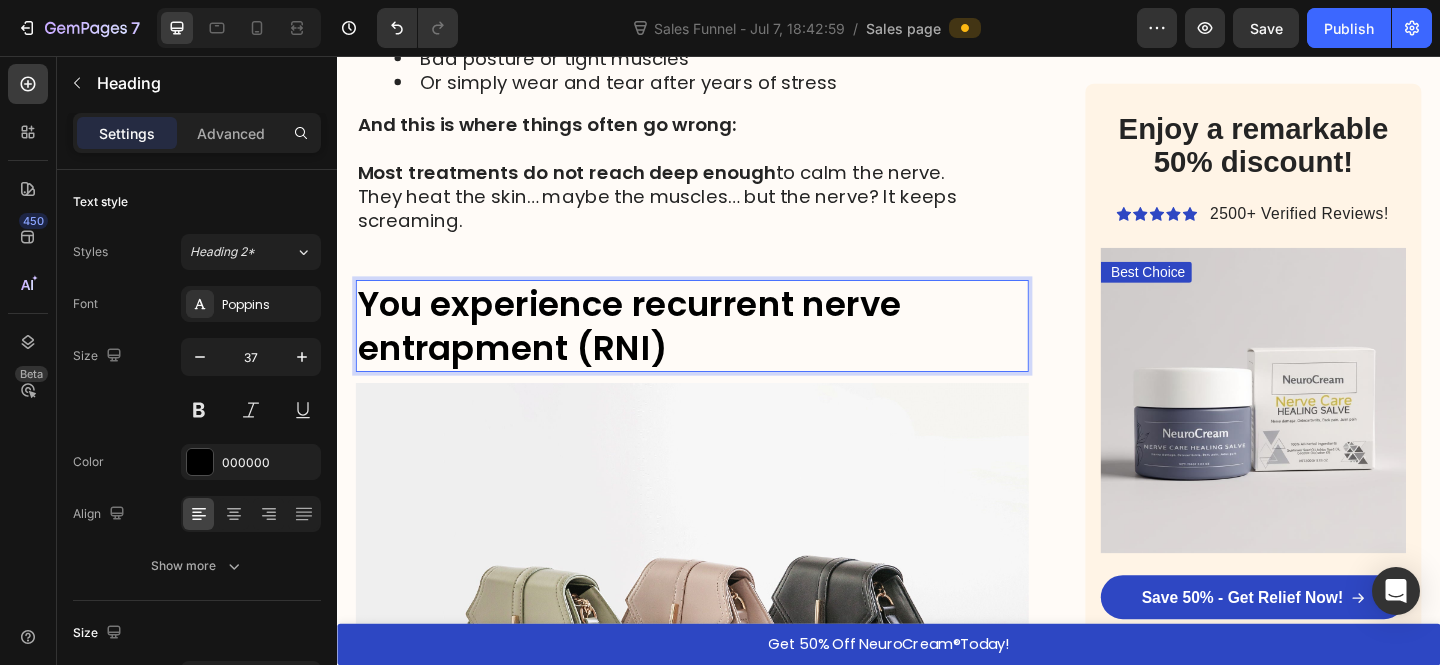 click on "You experience recurrent nerve entrapment (RNI)" at bounding box center [654, 350] 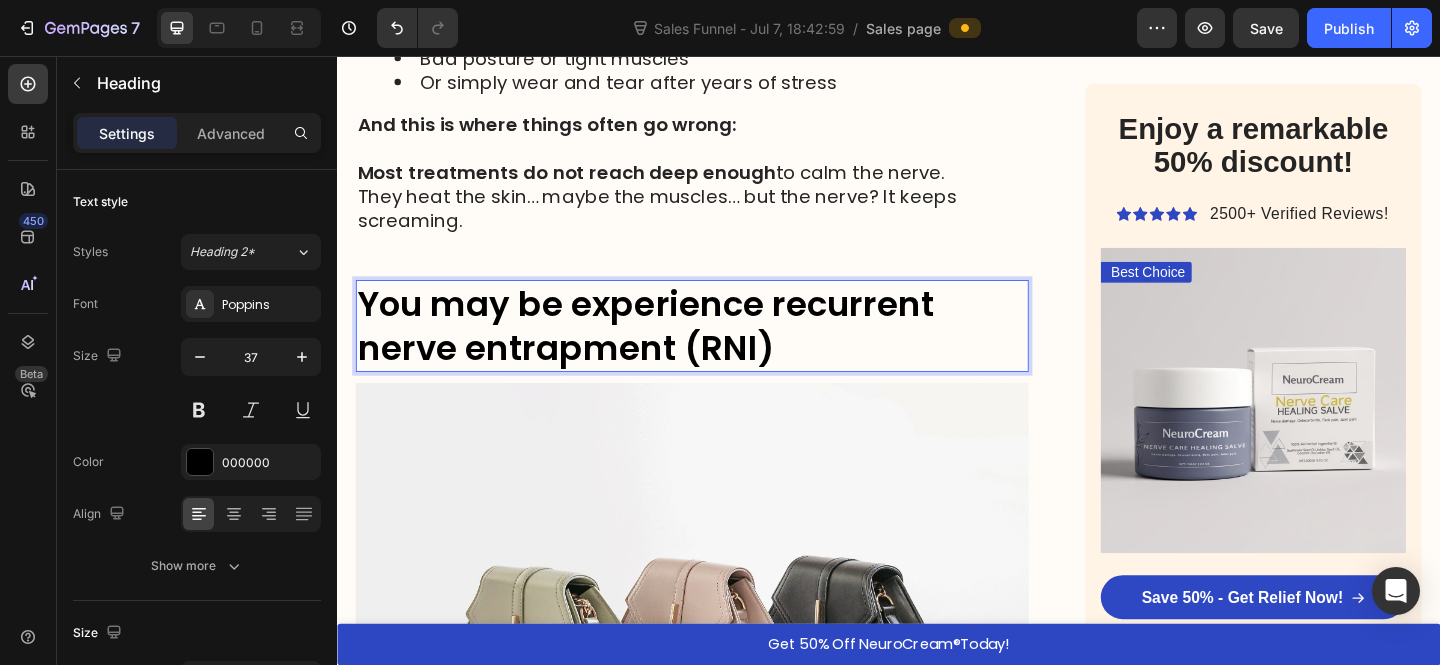 click on "You may be experience recurrent nerve entrapment (RNI)" at bounding box center [672, 350] 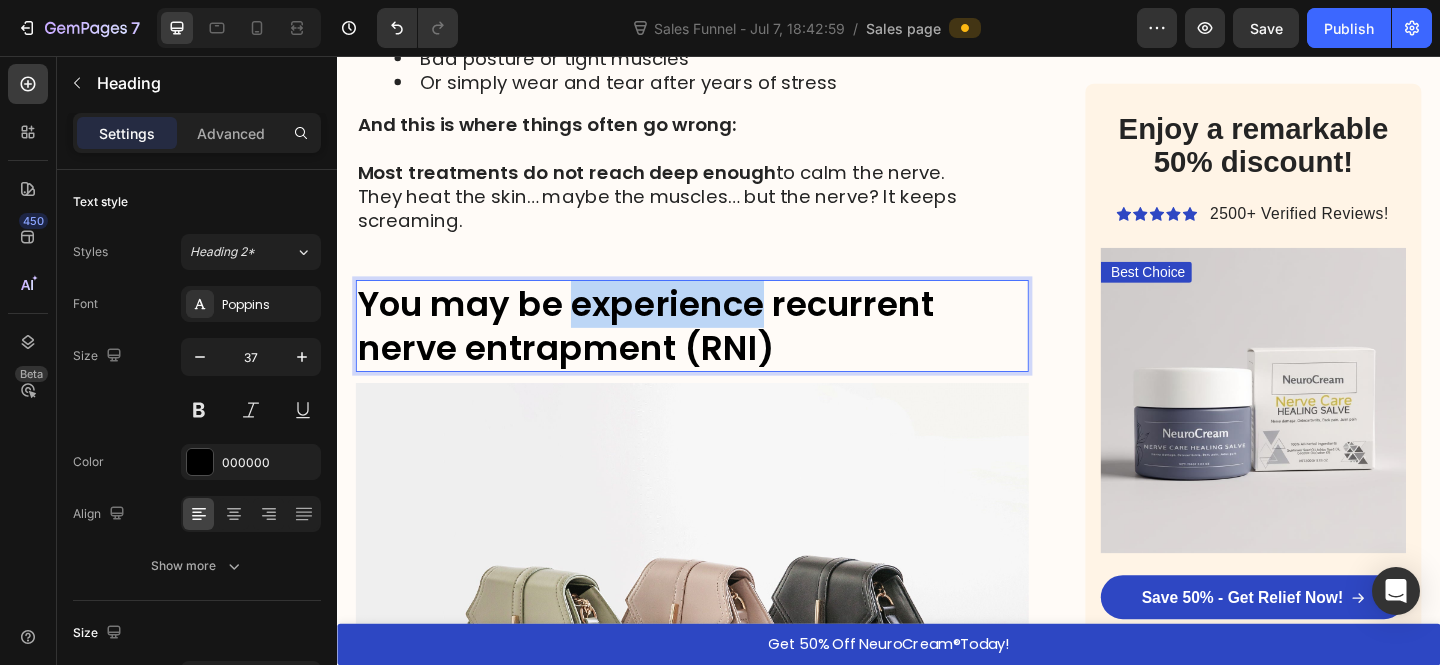 click on "You may be experience recurrent nerve entrapment (RNI)" at bounding box center (672, 350) 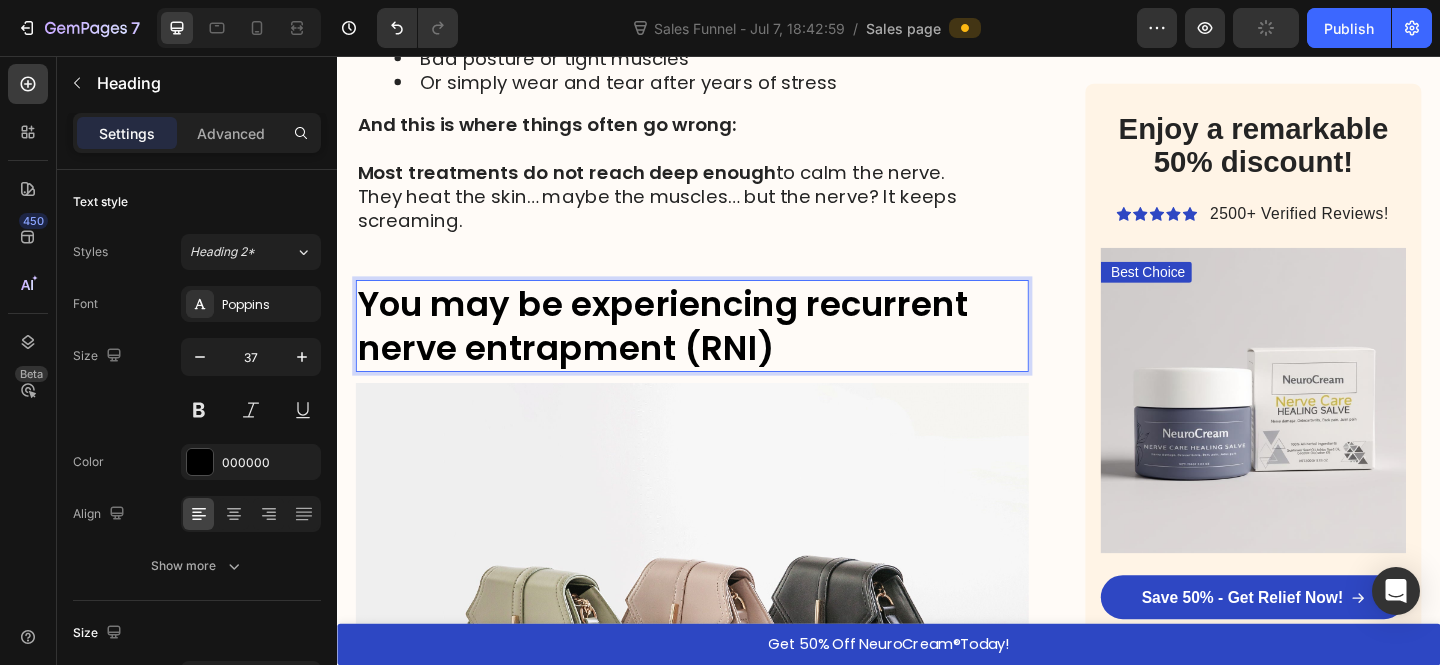 click on "You may be experiencing recurrent nerve entrapment (RNI)" at bounding box center [723, 350] 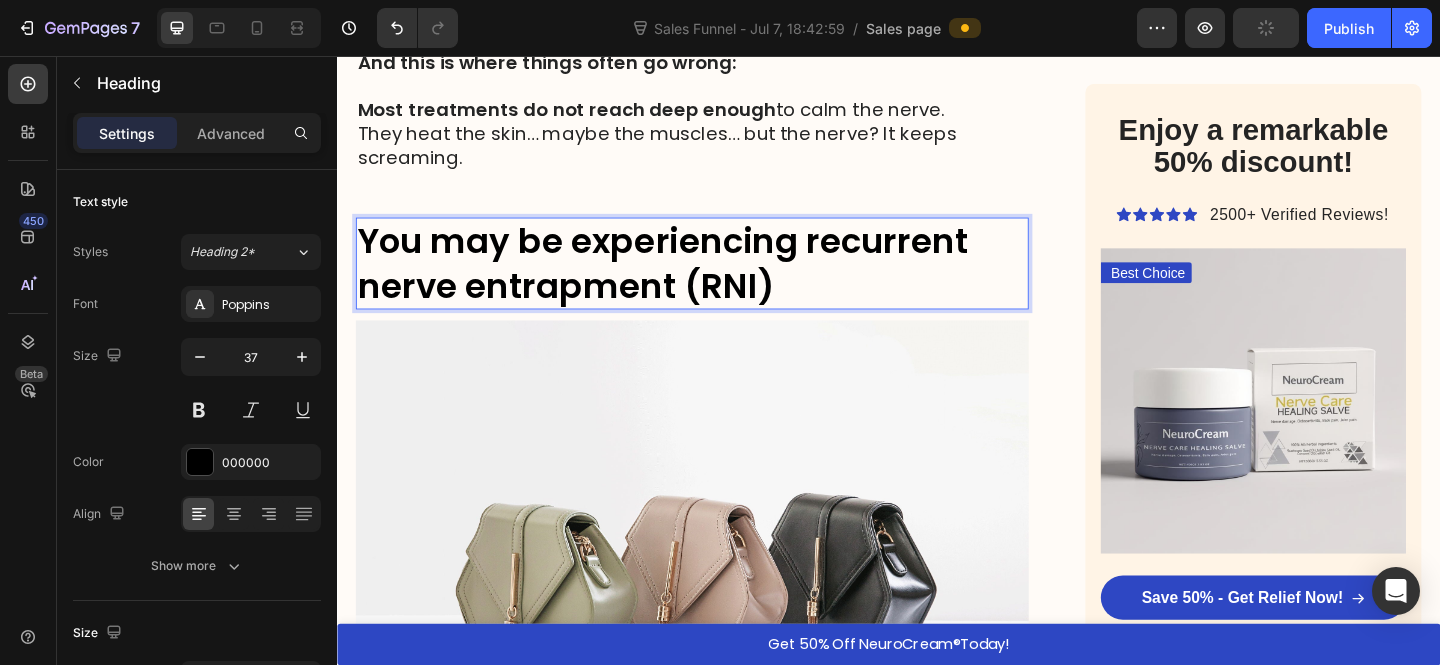 scroll, scrollTop: 2999, scrollLeft: 0, axis: vertical 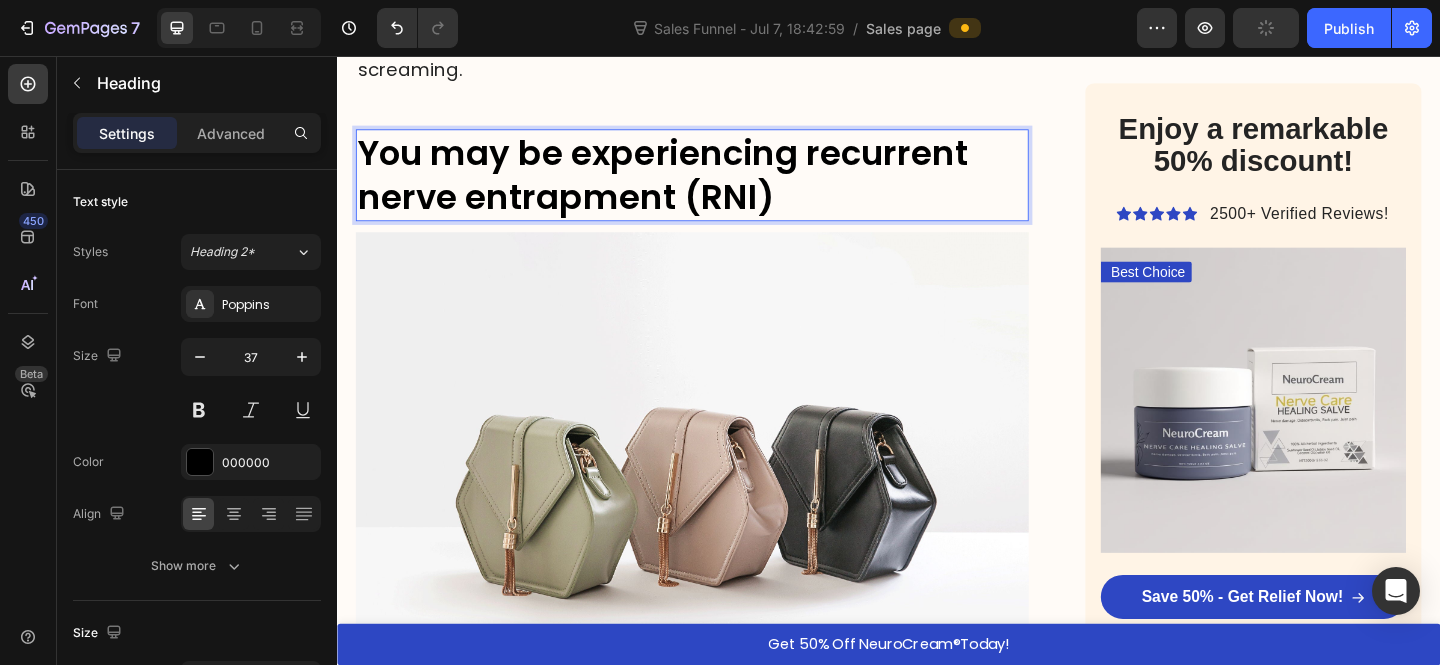 click at bounding box center (723, 522) 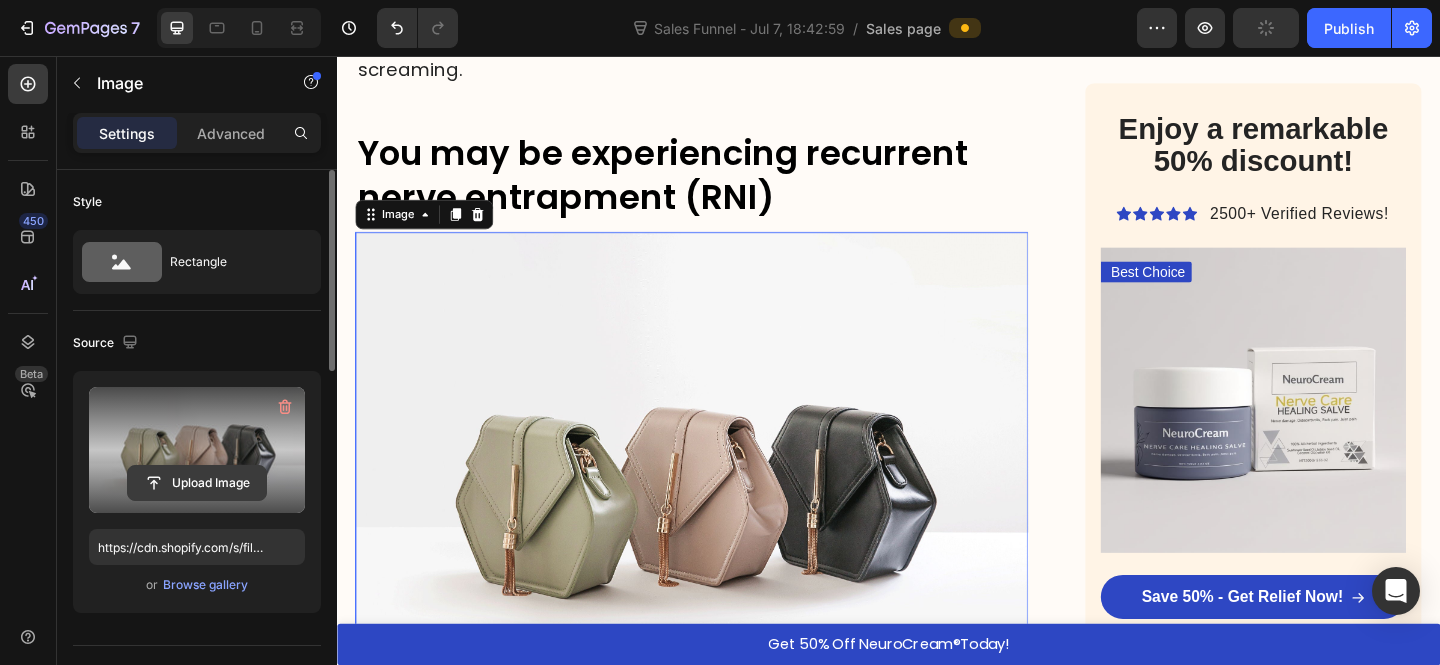 click 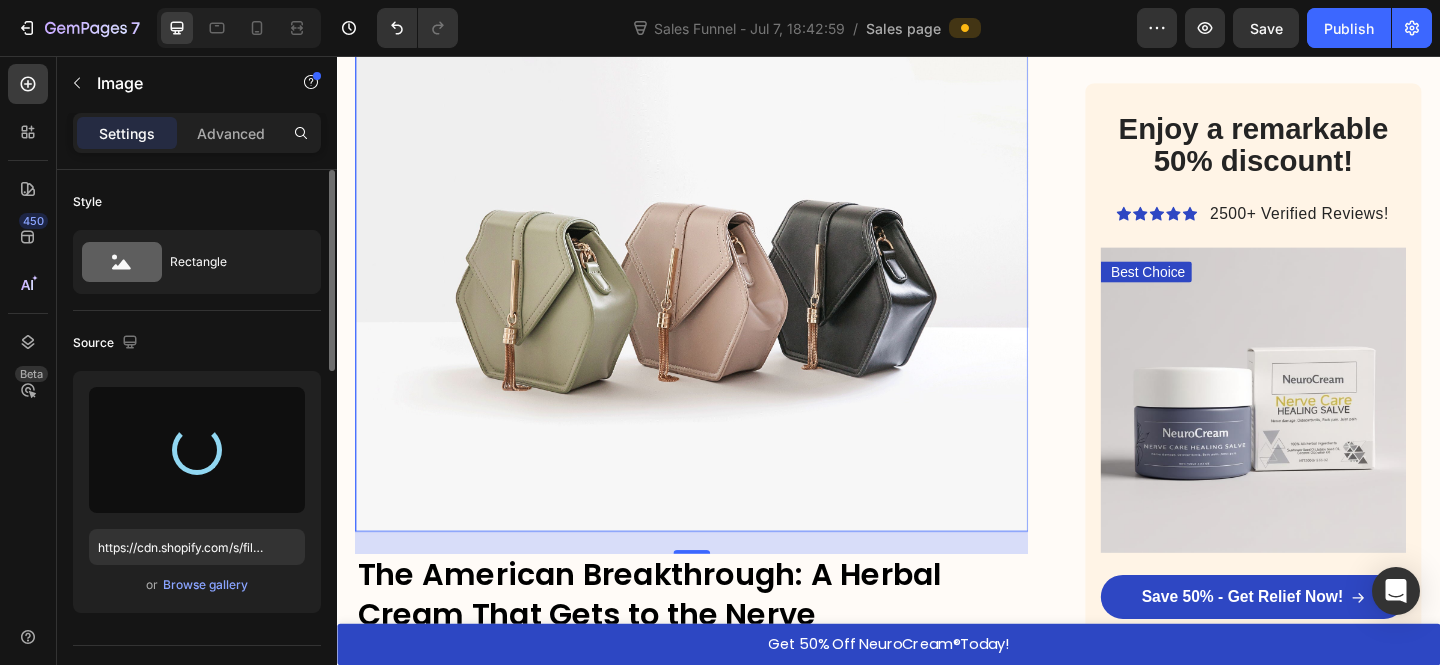 scroll, scrollTop: 3347, scrollLeft: 0, axis: vertical 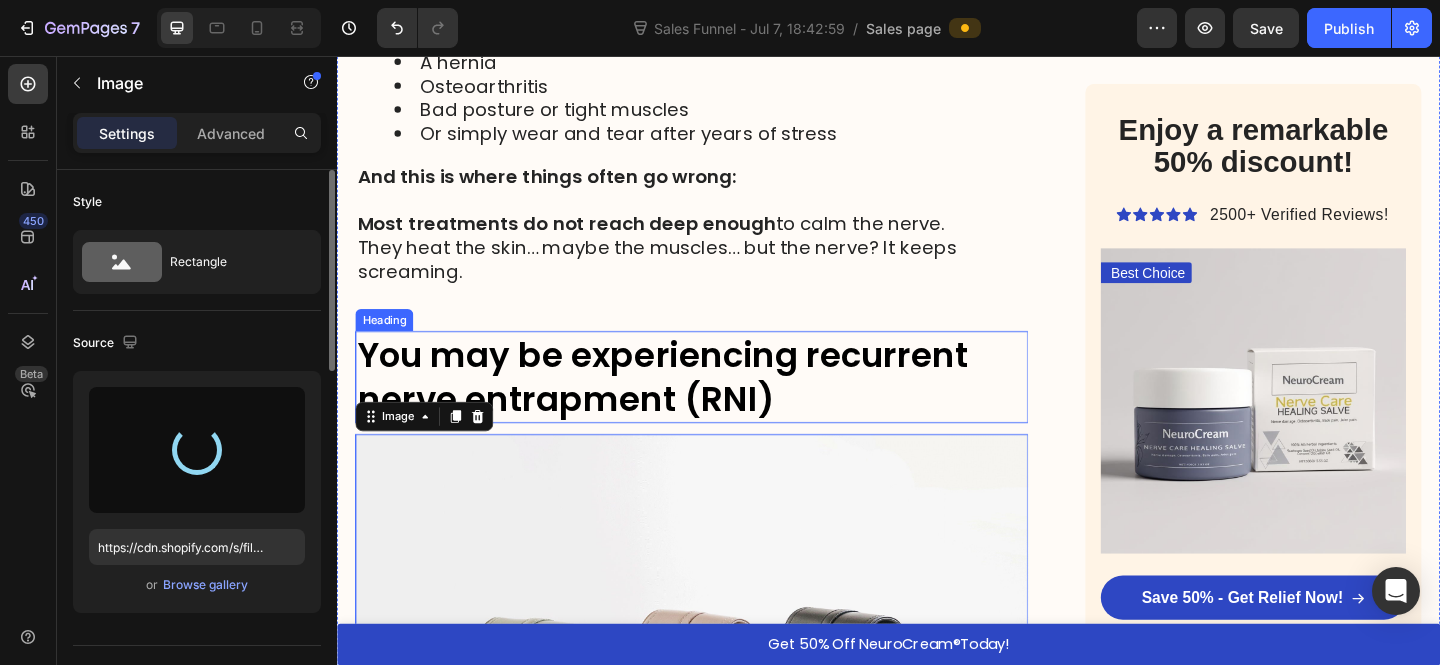 click at bounding box center [723, 213] 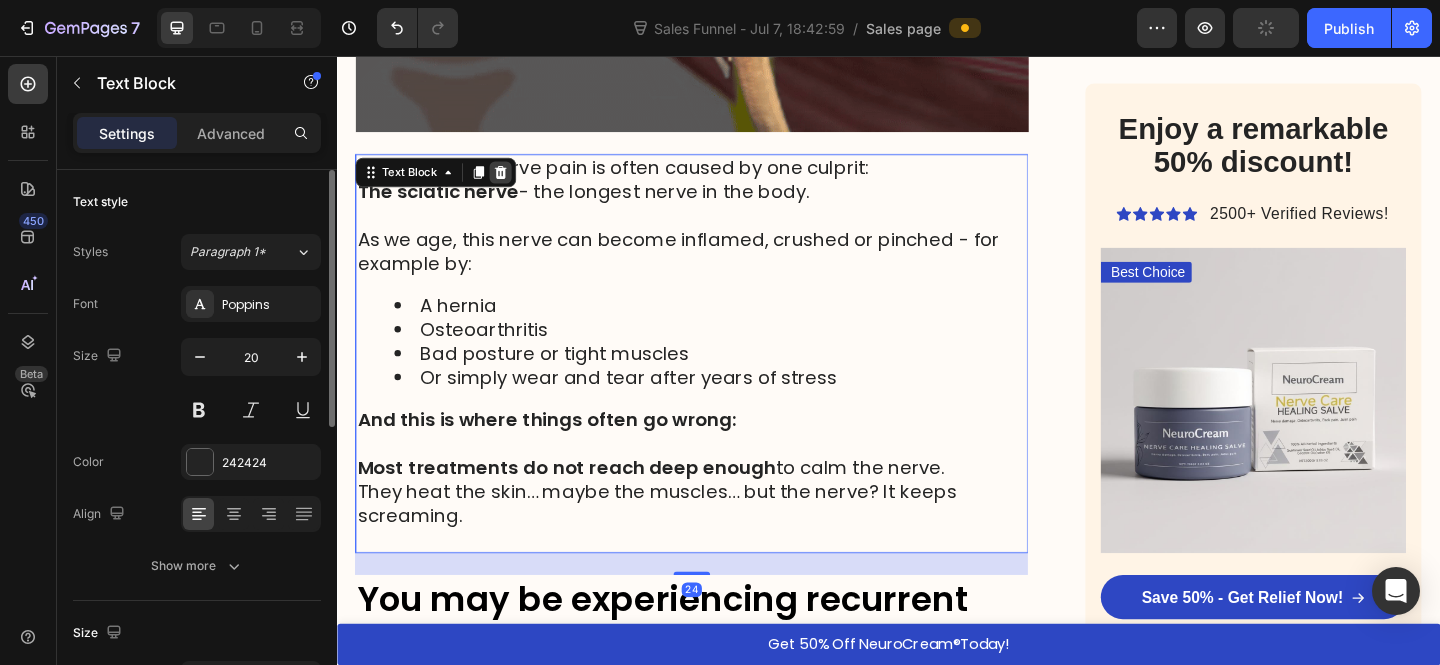 scroll, scrollTop: 2426, scrollLeft: 0, axis: vertical 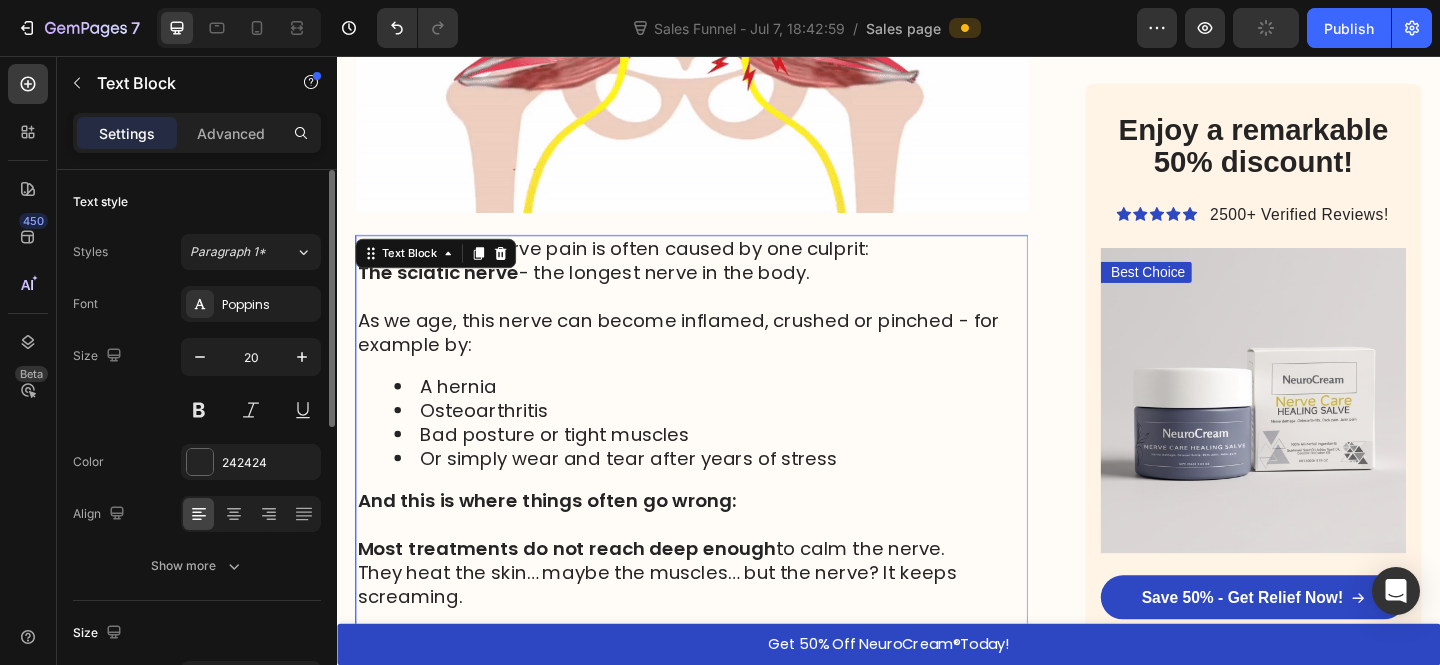 click 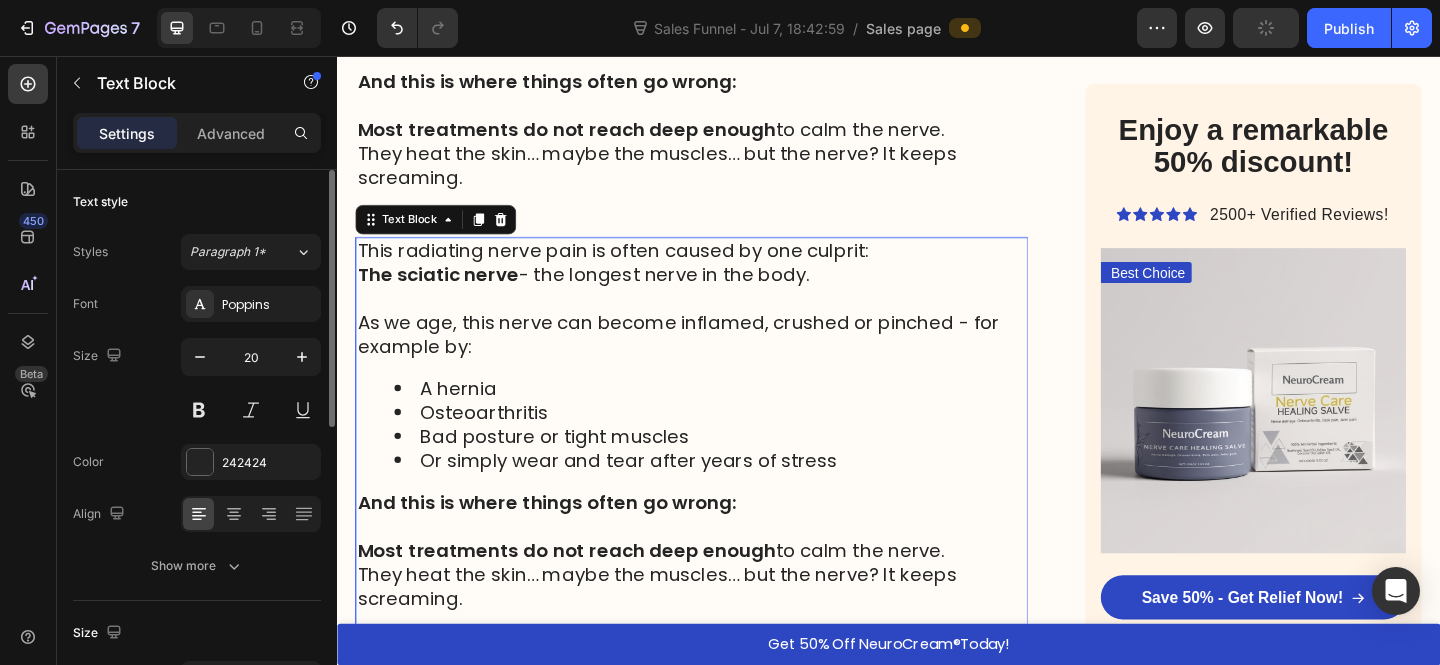 scroll, scrollTop: 3022, scrollLeft: 0, axis: vertical 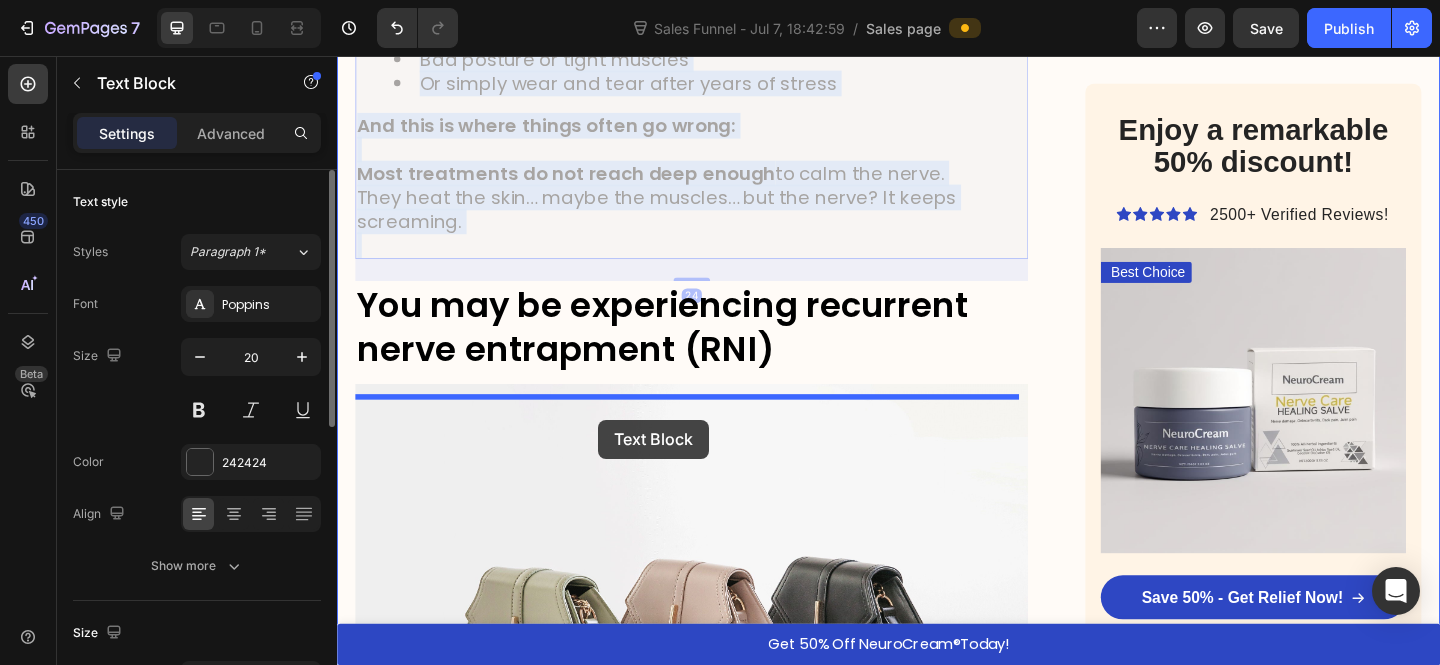 drag, startPoint x: 667, startPoint y: 294, endPoint x: 621, endPoint y: 452, distance: 164.56001 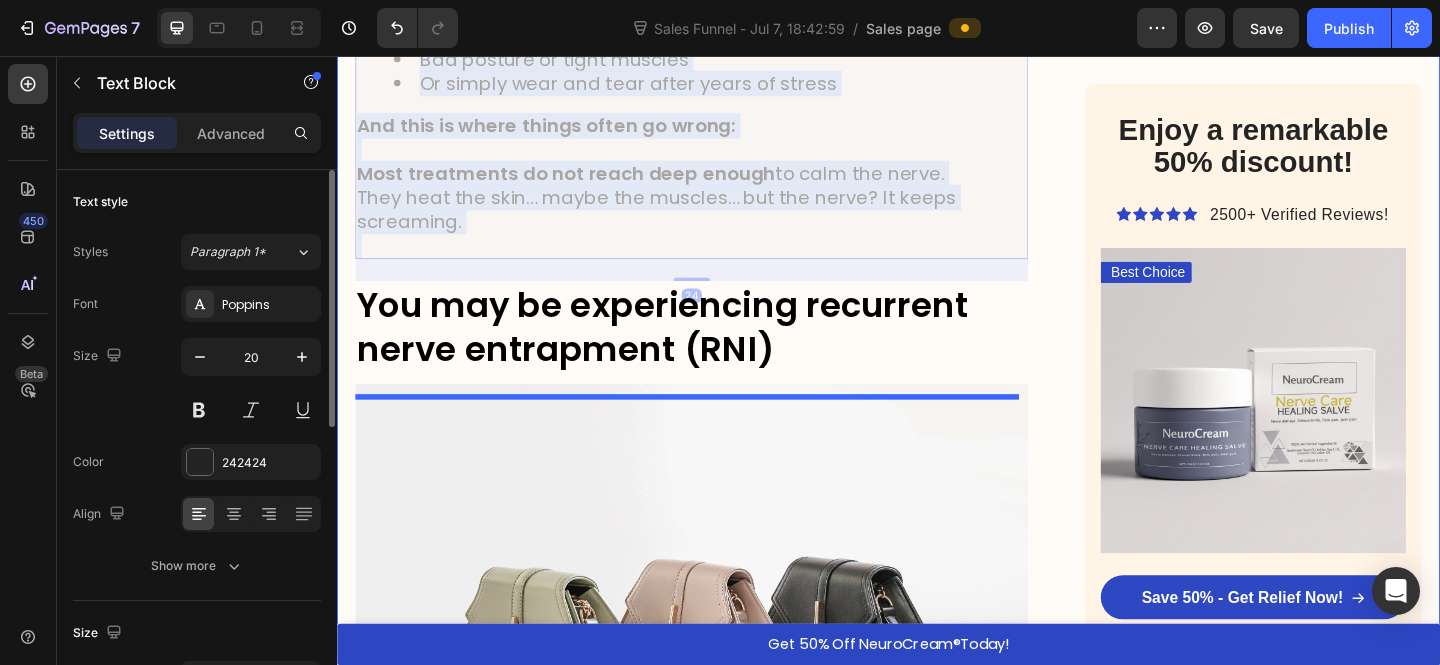 scroll, scrollTop: 2834, scrollLeft: 0, axis: vertical 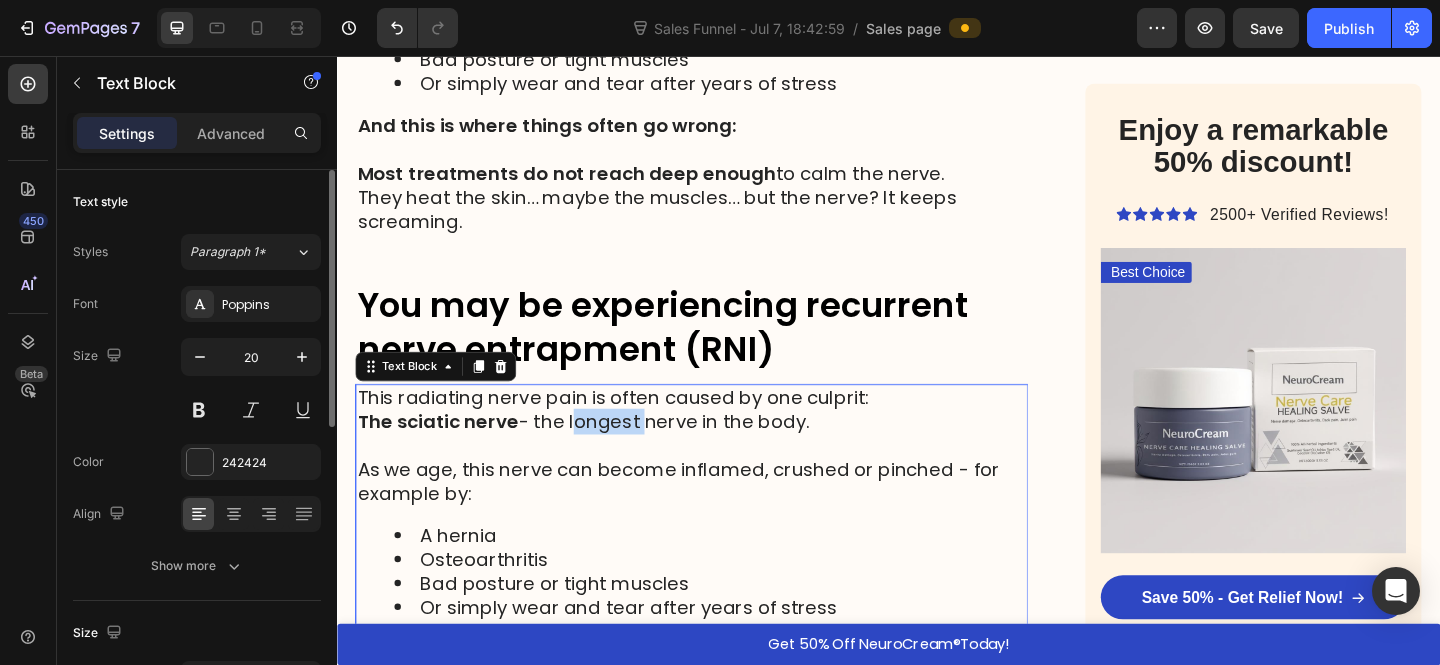 click on "The sciatic nerve  - the longest nerve in the body." at bounding box center (605, 454) 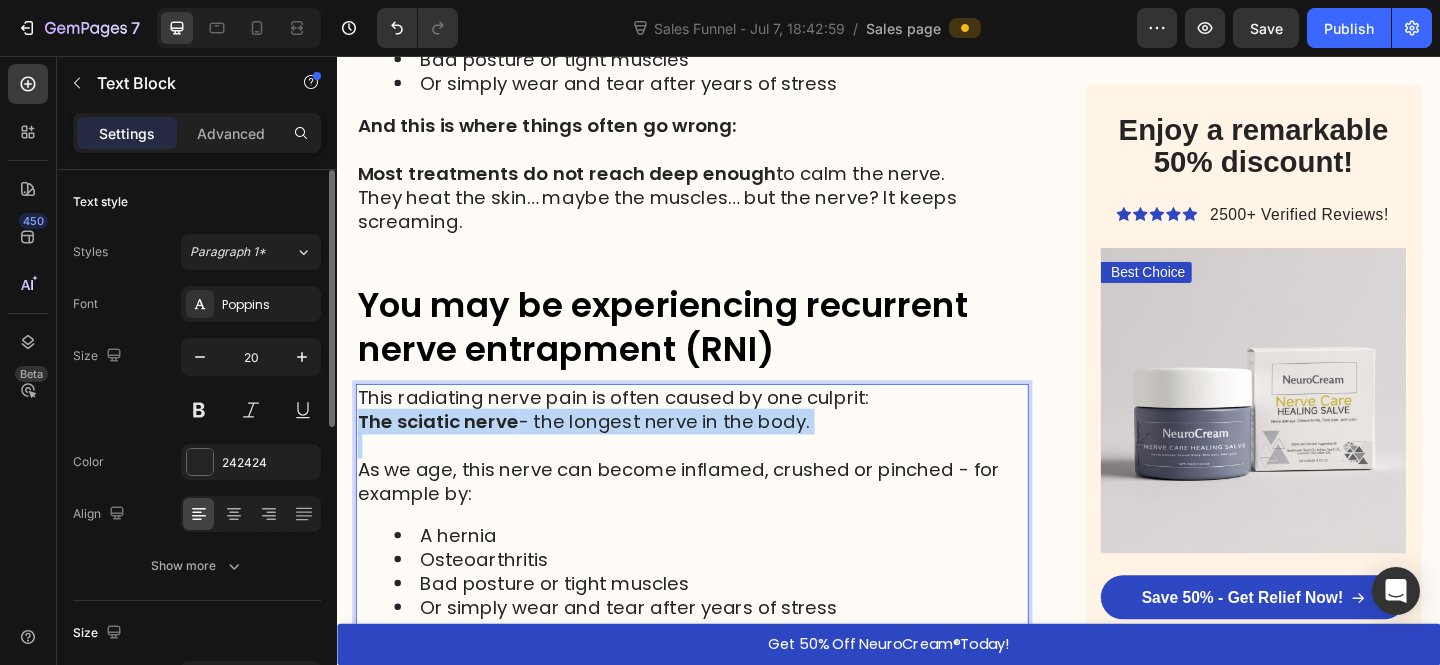 click on "The sciatic nerve  - the longest nerve in the body." at bounding box center [605, 454] 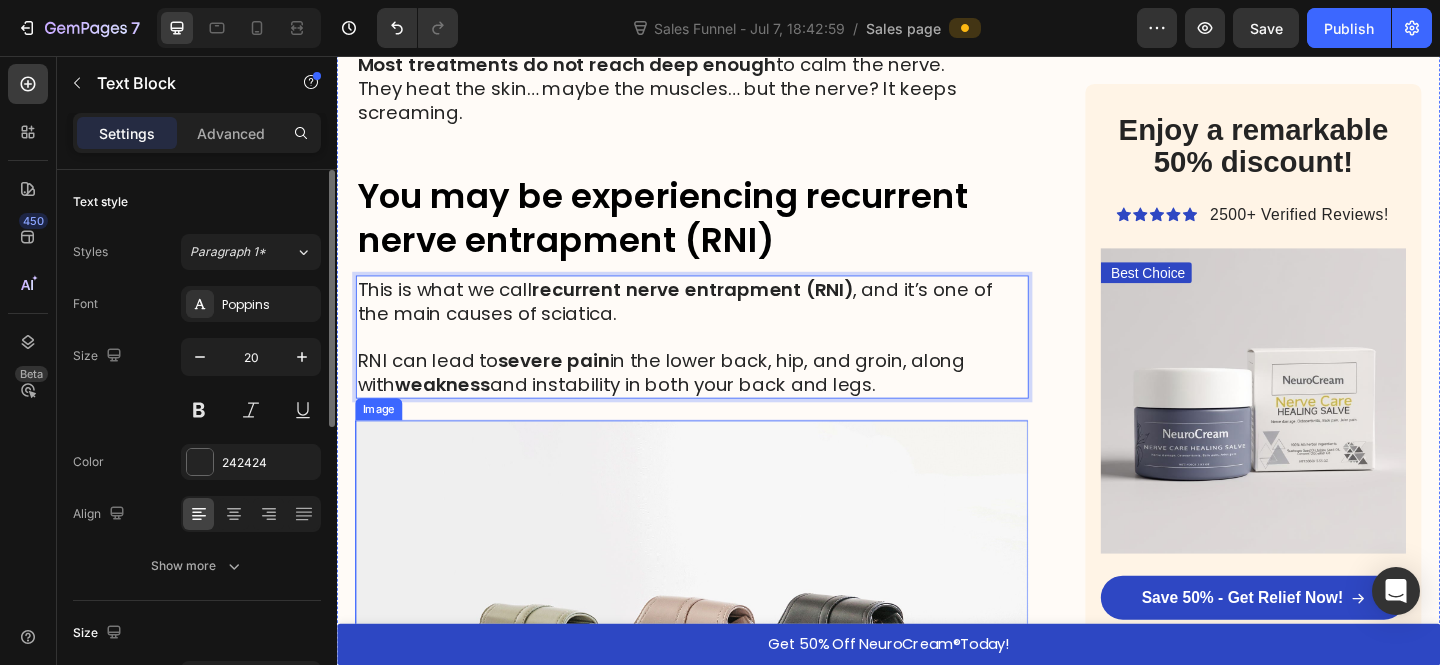 scroll, scrollTop: 3067, scrollLeft: 0, axis: vertical 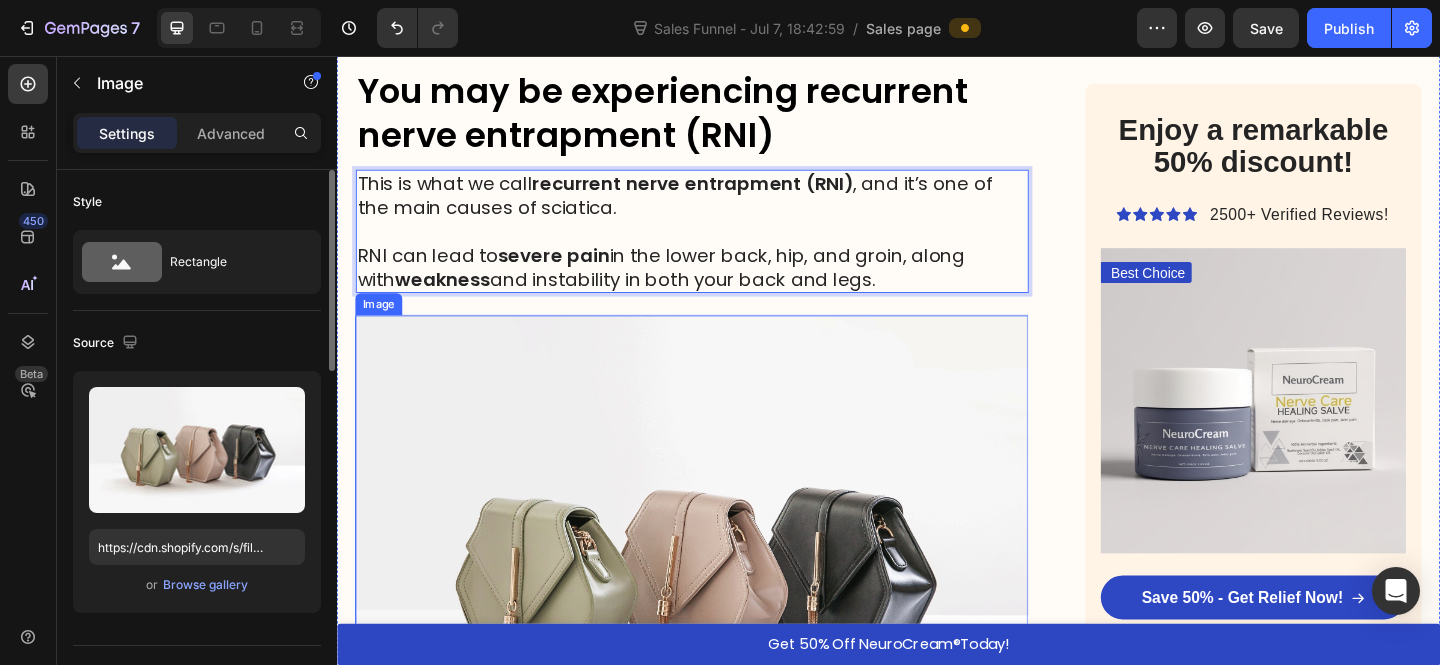 click at bounding box center (723, 612) 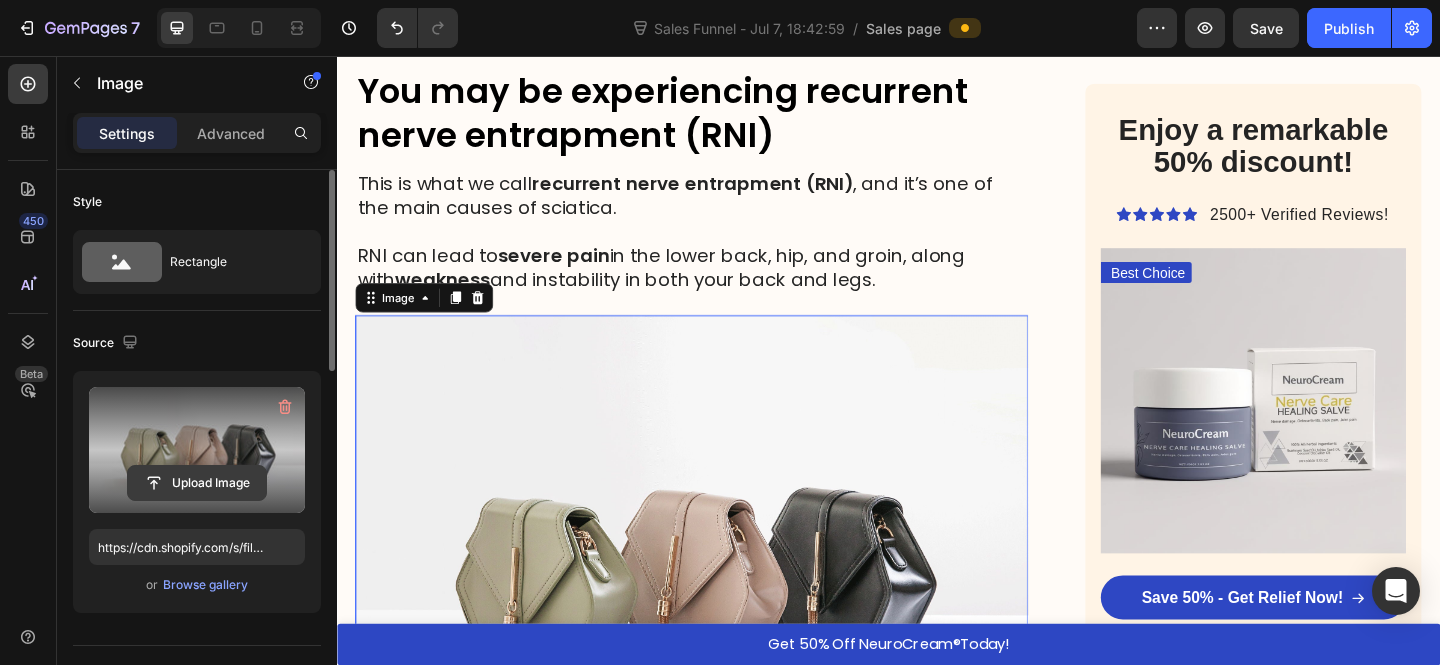 click 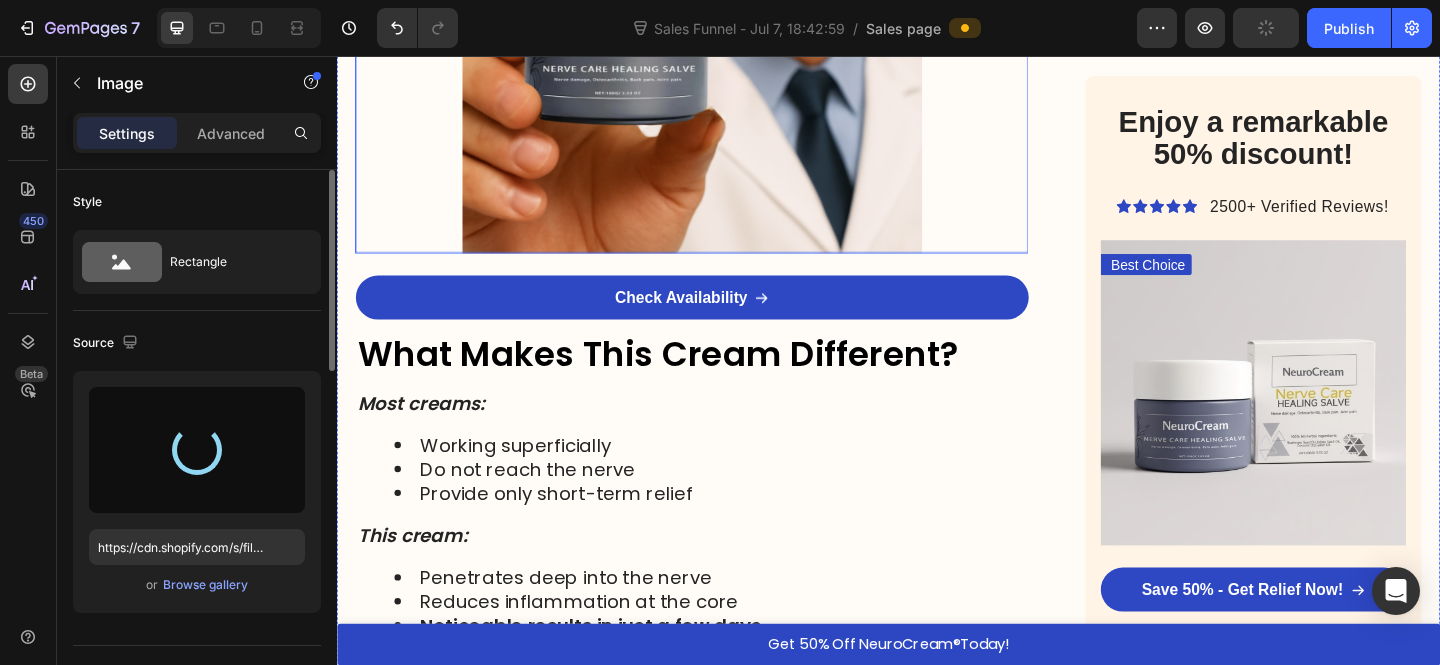 type on "https://cdn.shopify.com/s/files/1/0610/7503/0071/files/gempages_574314754814771993-ba1eb4cc-e430-4b94-9082-c50a988ea0cb.png" 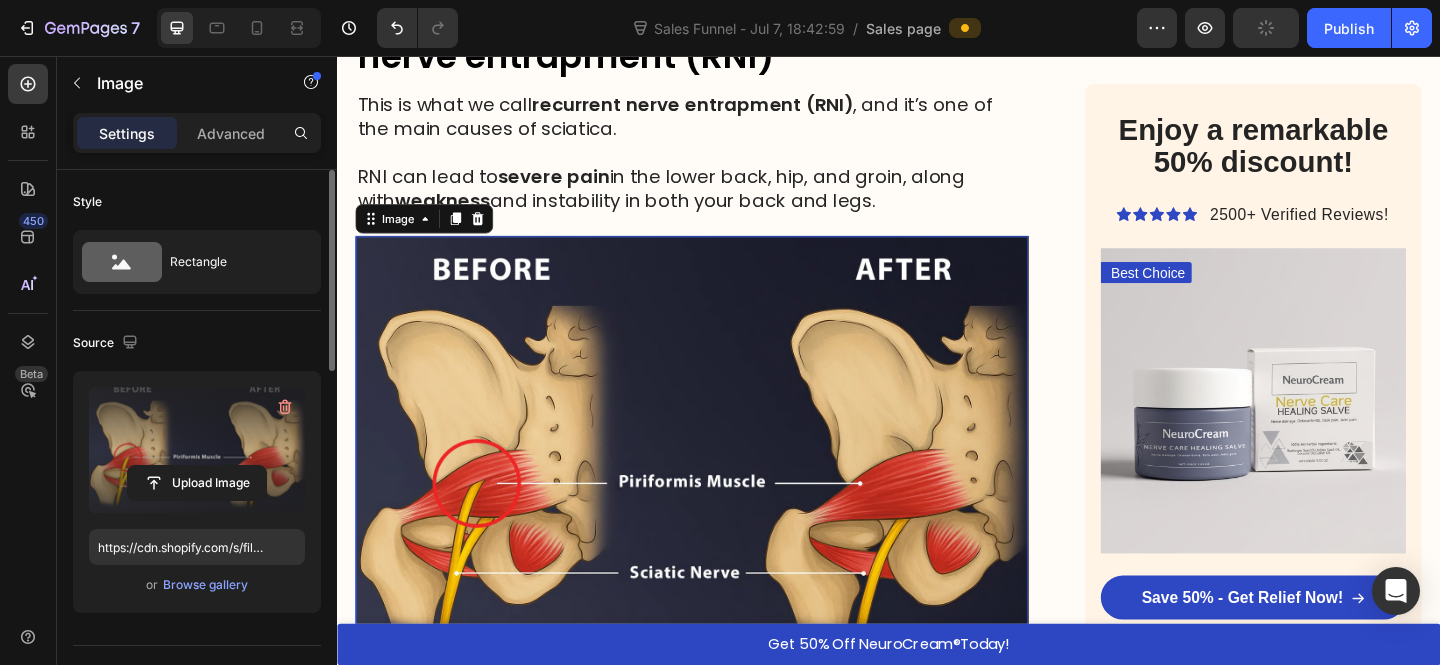scroll, scrollTop: 2961, scrollLeft: 0, axis: vertical 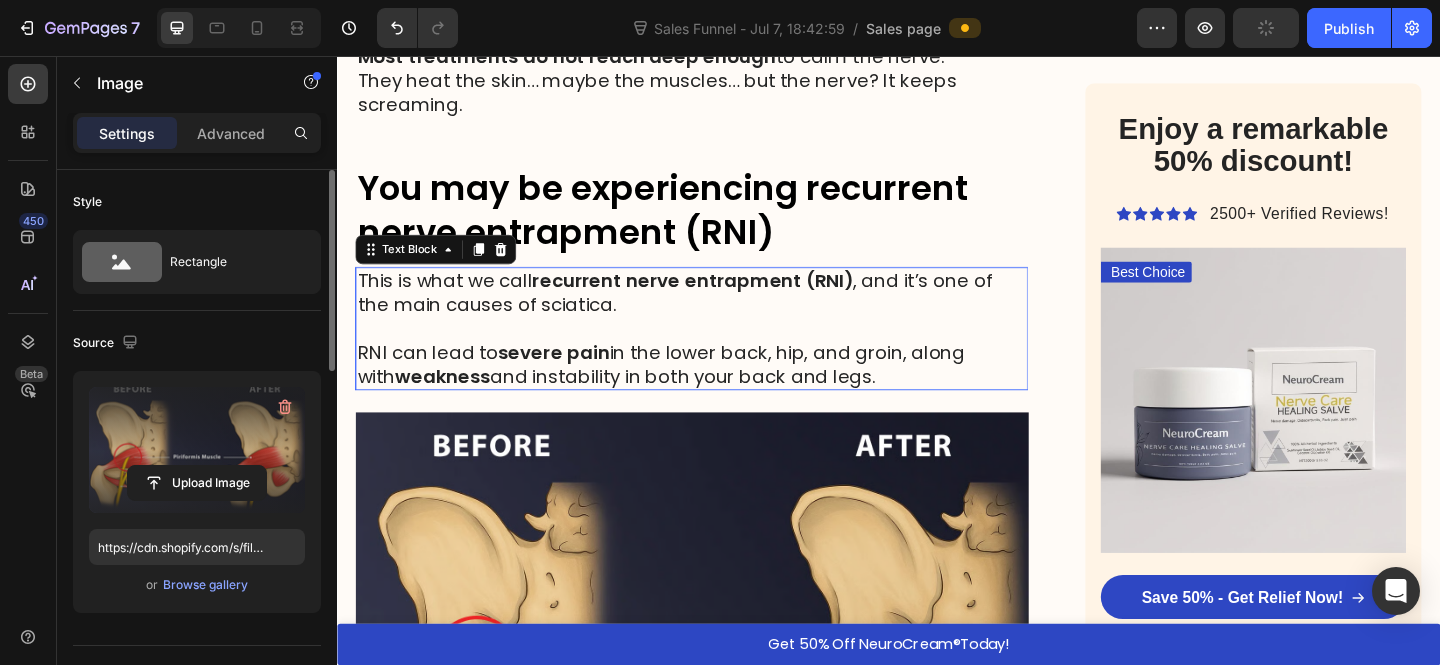 click at bounding box center (723, 353) 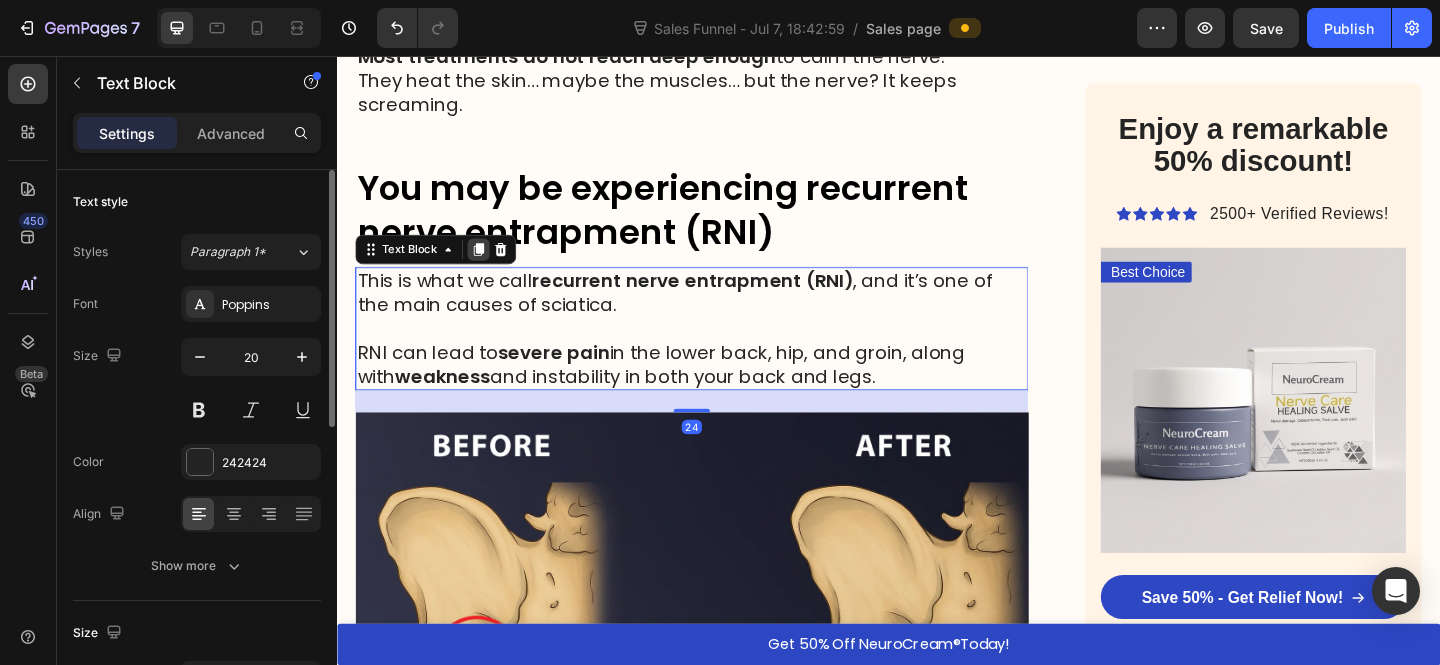 click 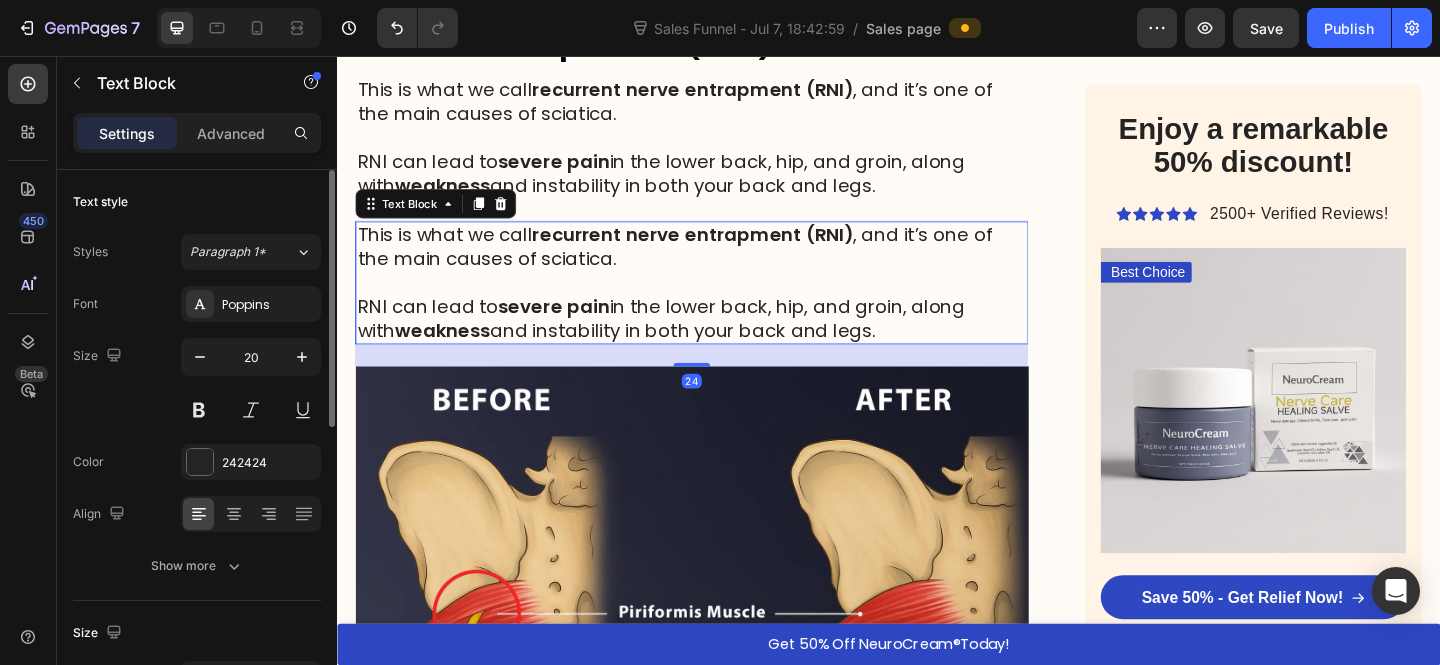 scroll, scrollTop: 3313, scrollLeft: 0, axis: vertical 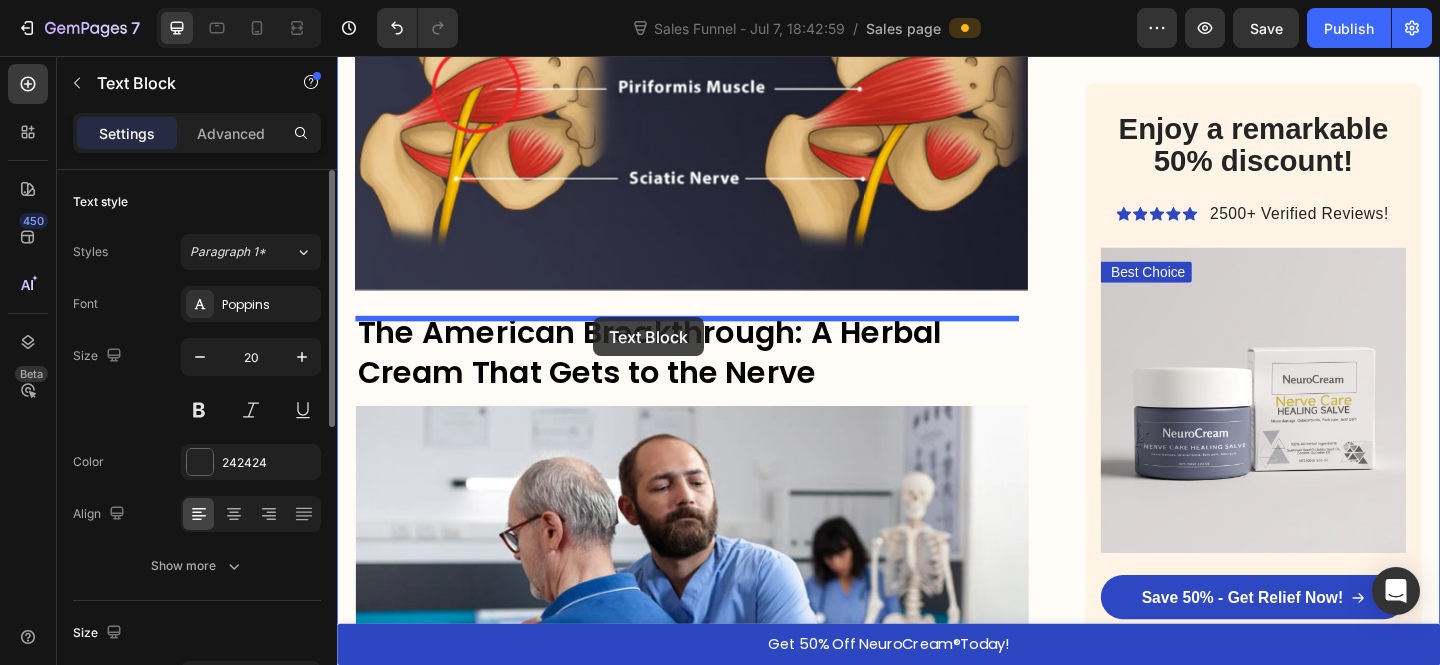 drag, startPoint x: 743, startPoint y: 147, endPoint x: 616, endPoint y: 340, distance: 231.03679 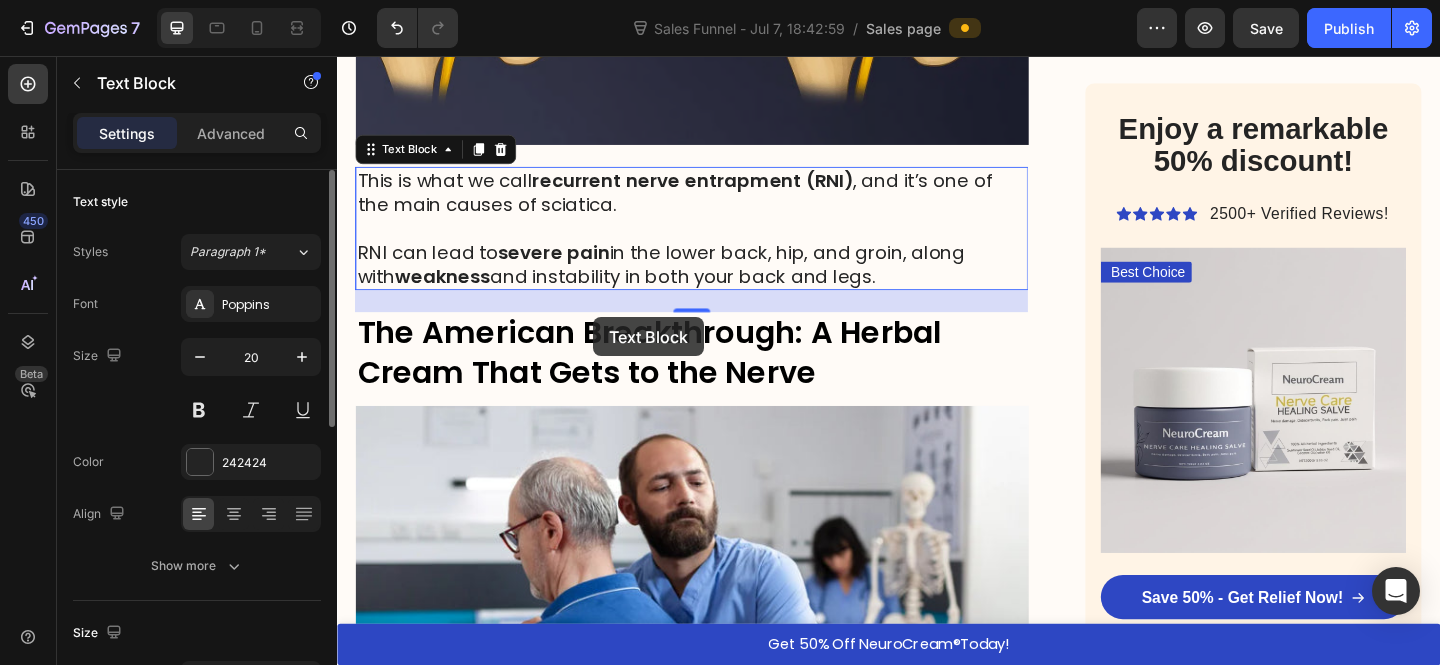 scroll, scrollTop: 3582, scrollLeft: 0, axis: vertical 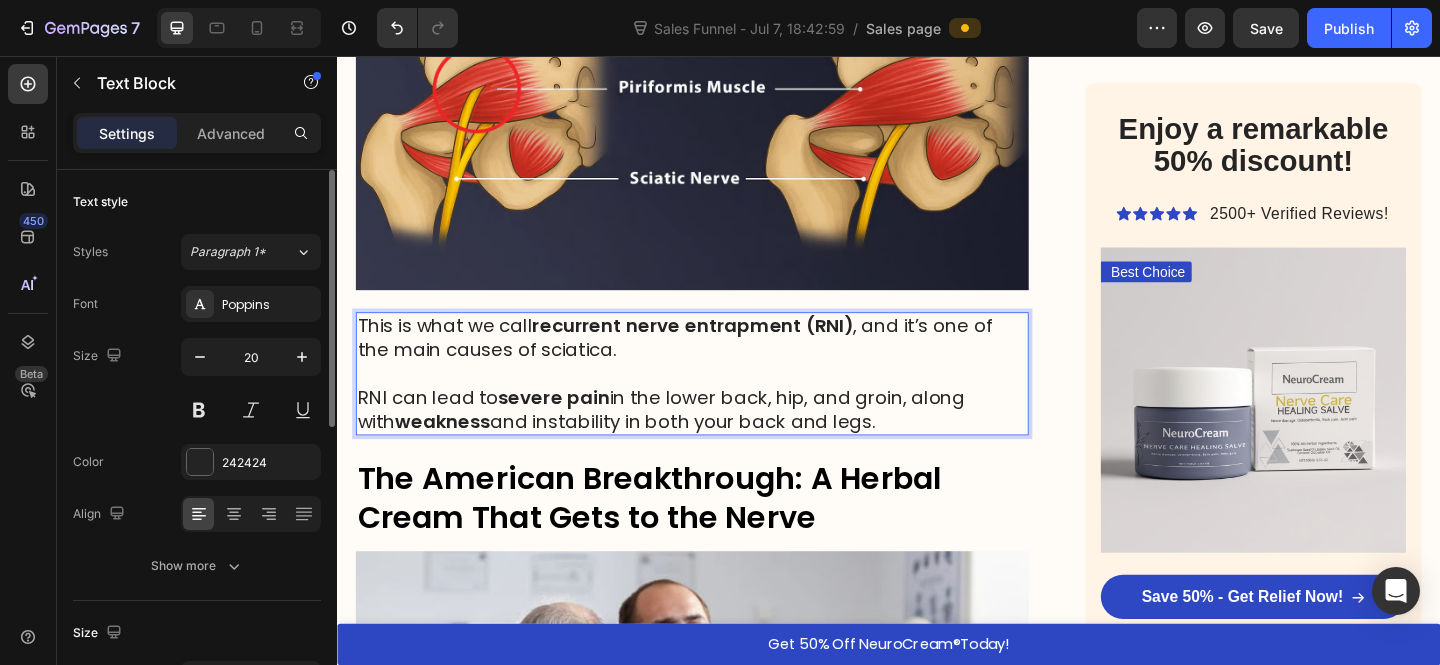 click at bounding box center [723, 402] 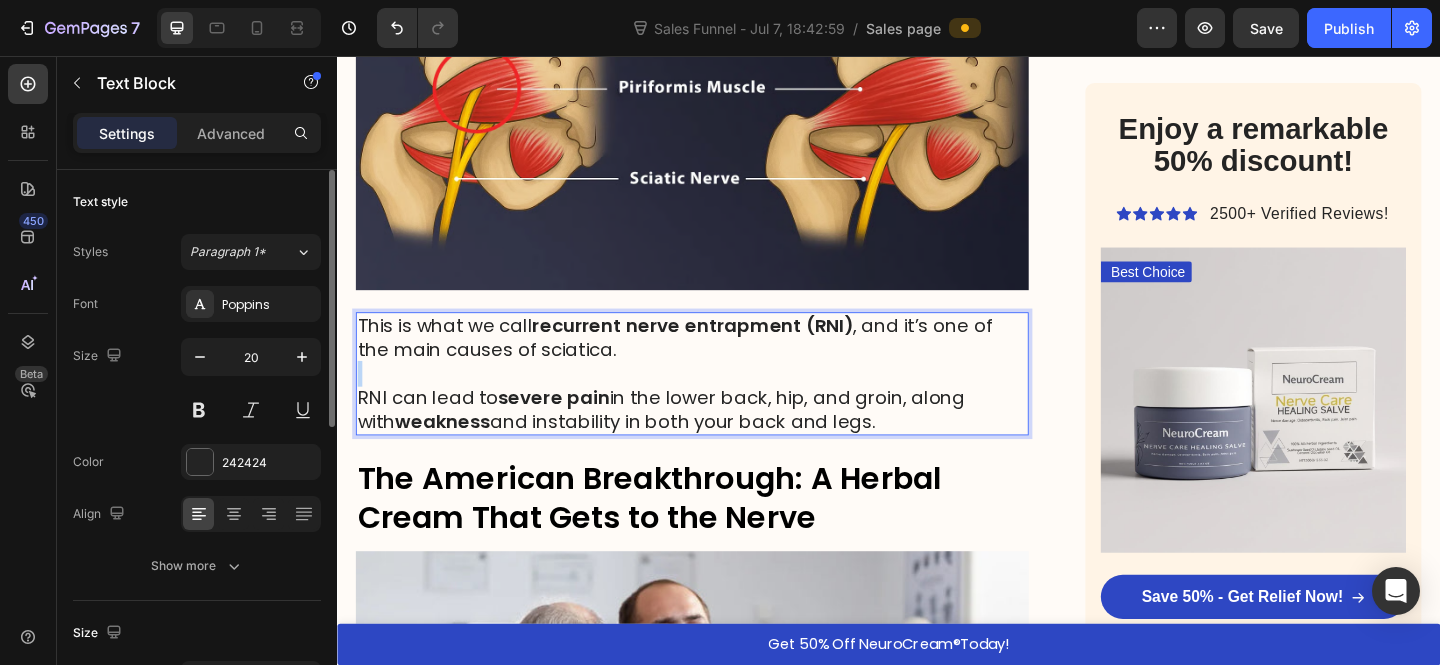 click at bounding box center [723, 402] 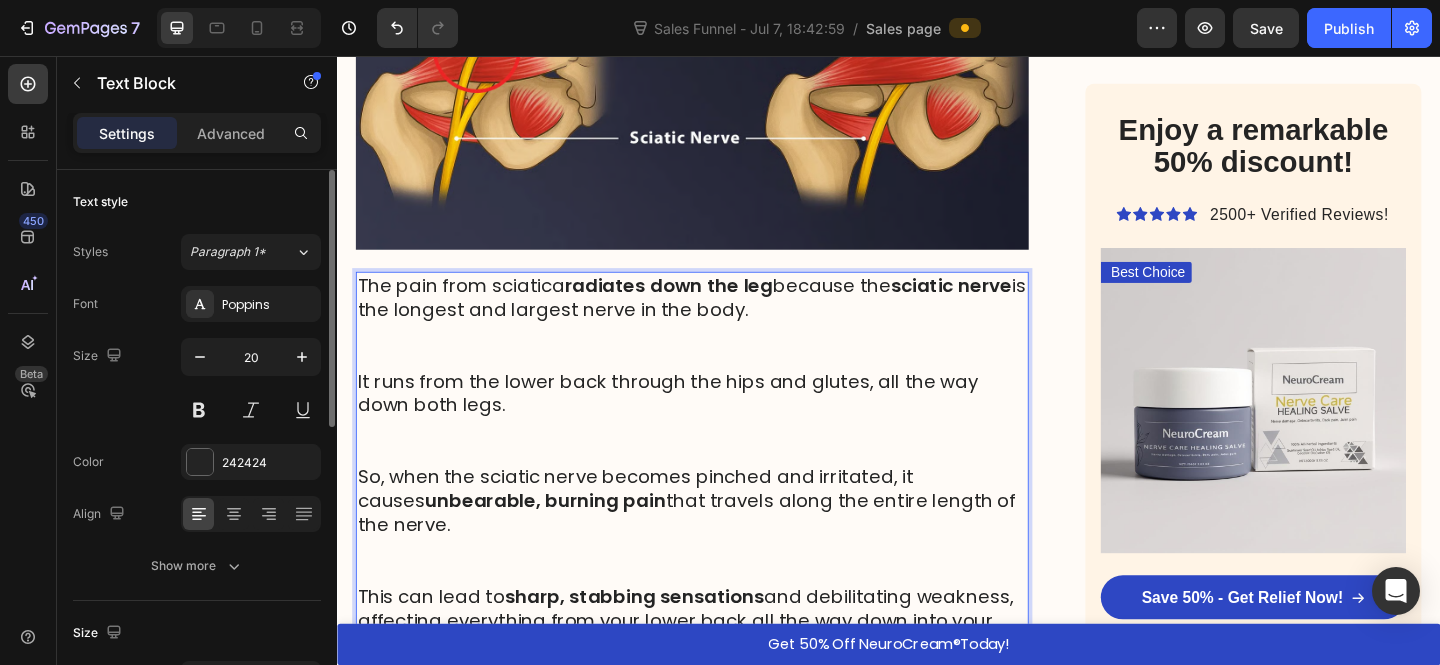 scroll, scrollTop: 3645, scrollLeft: 0, axis: vertical 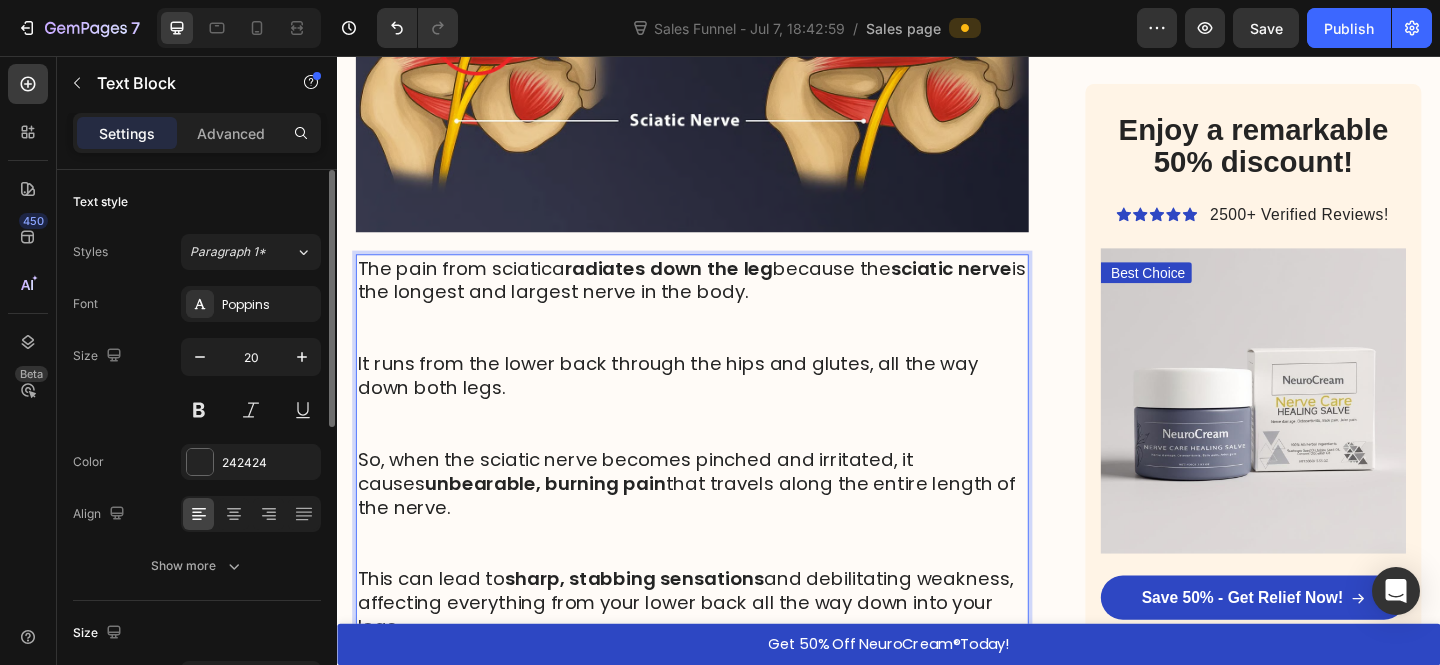 click at bounding box center (723, 352) 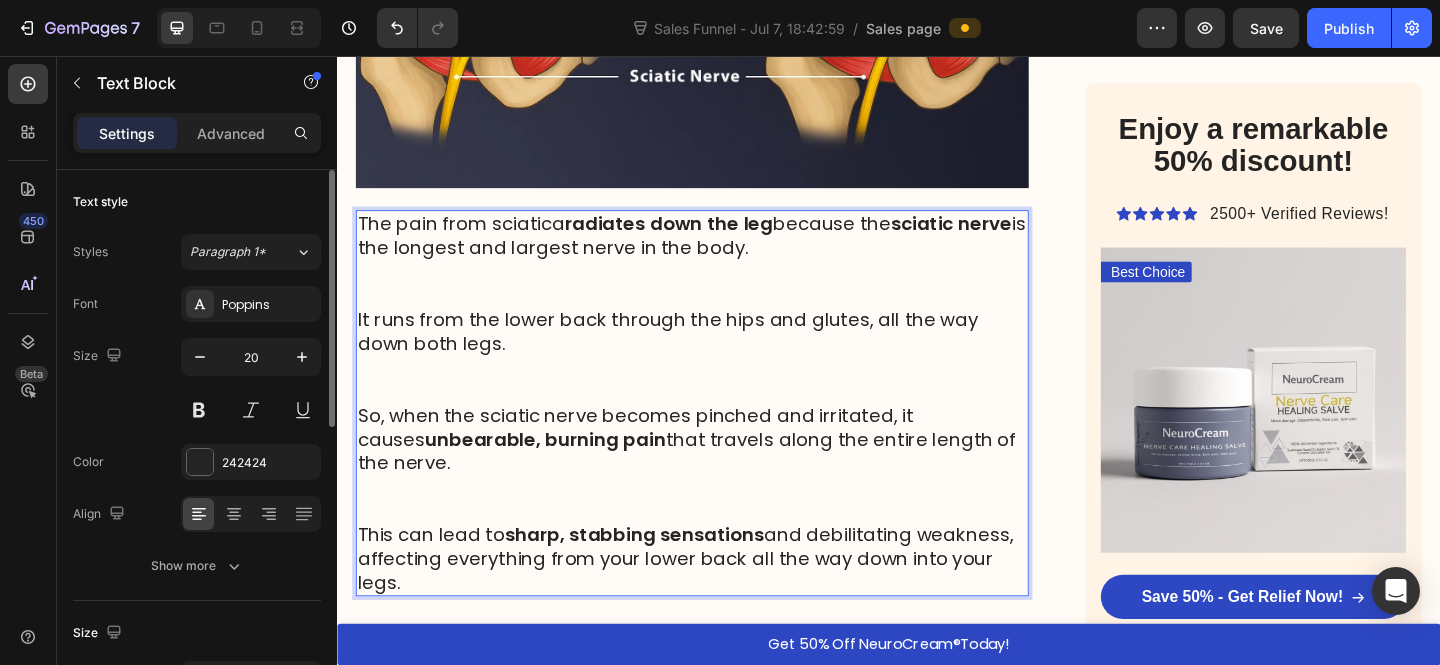 scroll, scrollTop: 3786, scrollLeft: 0, axis: vertical 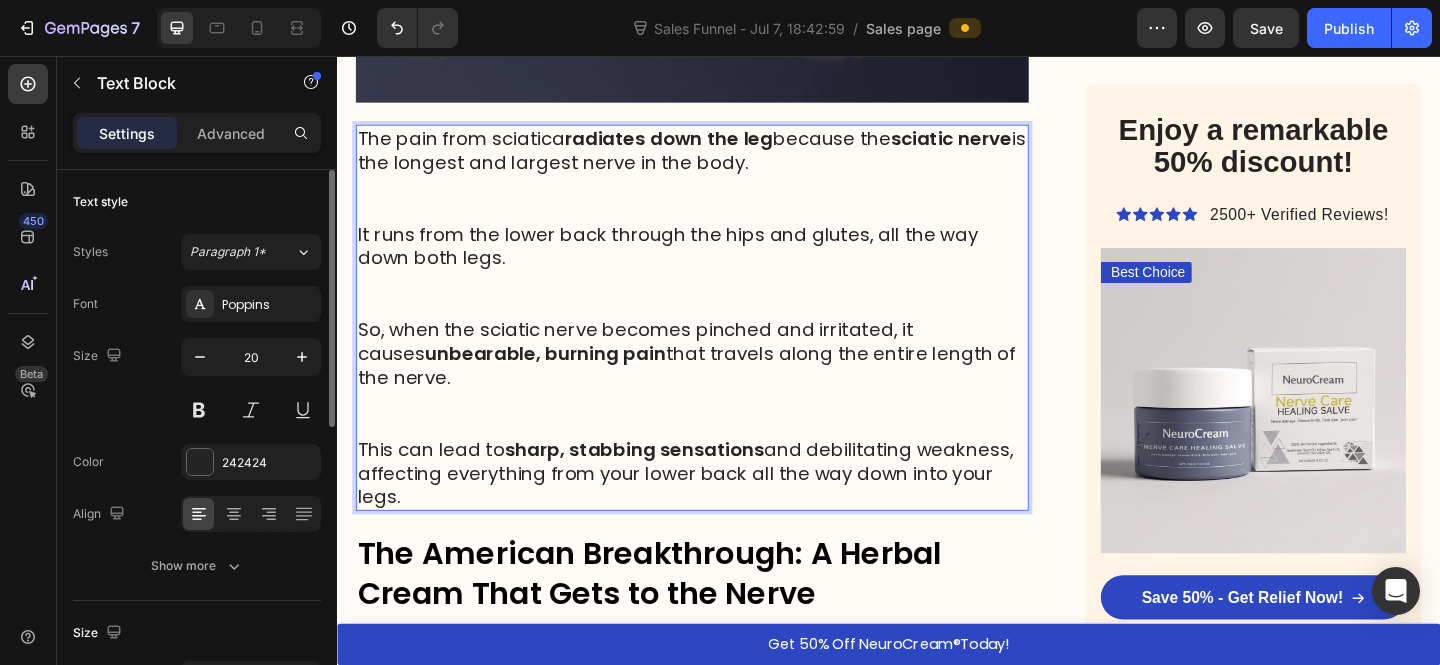 click at bounding box center (723, 445) 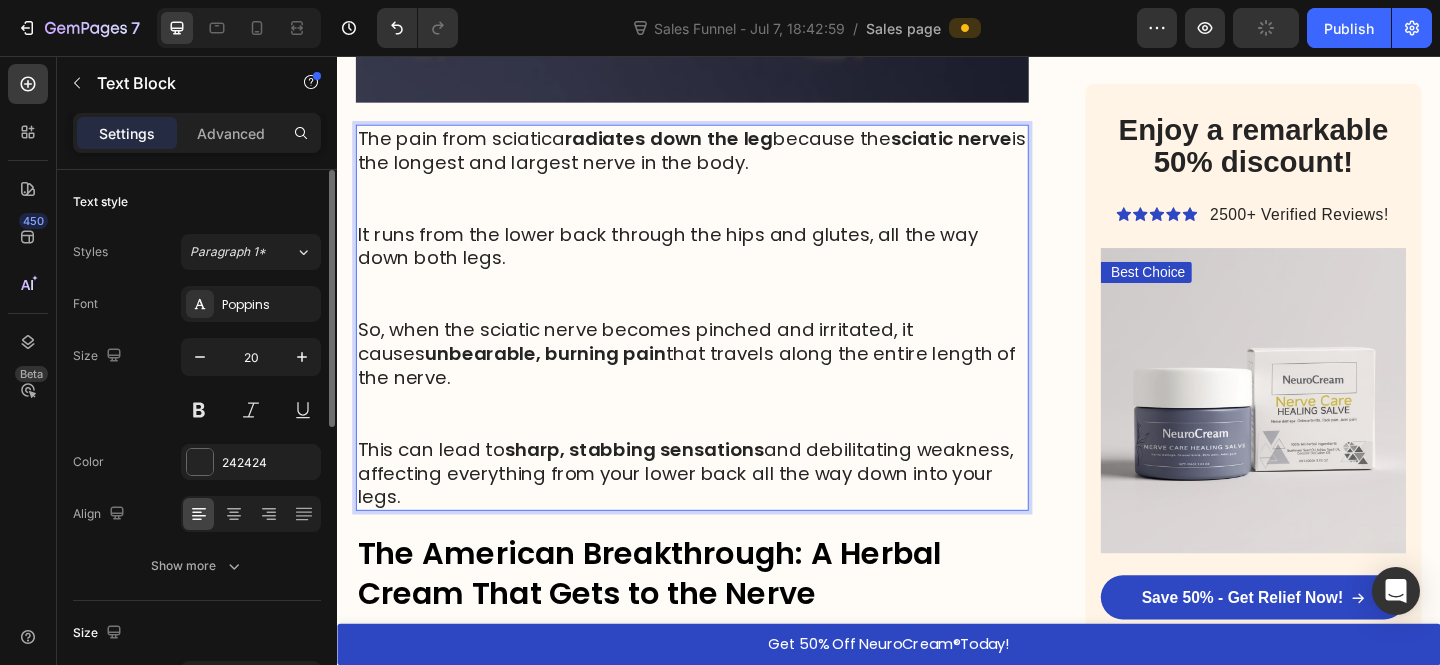 click on "⁠⁠⁠⁠⁠⁠⁠" at bounding box center (723, 445) 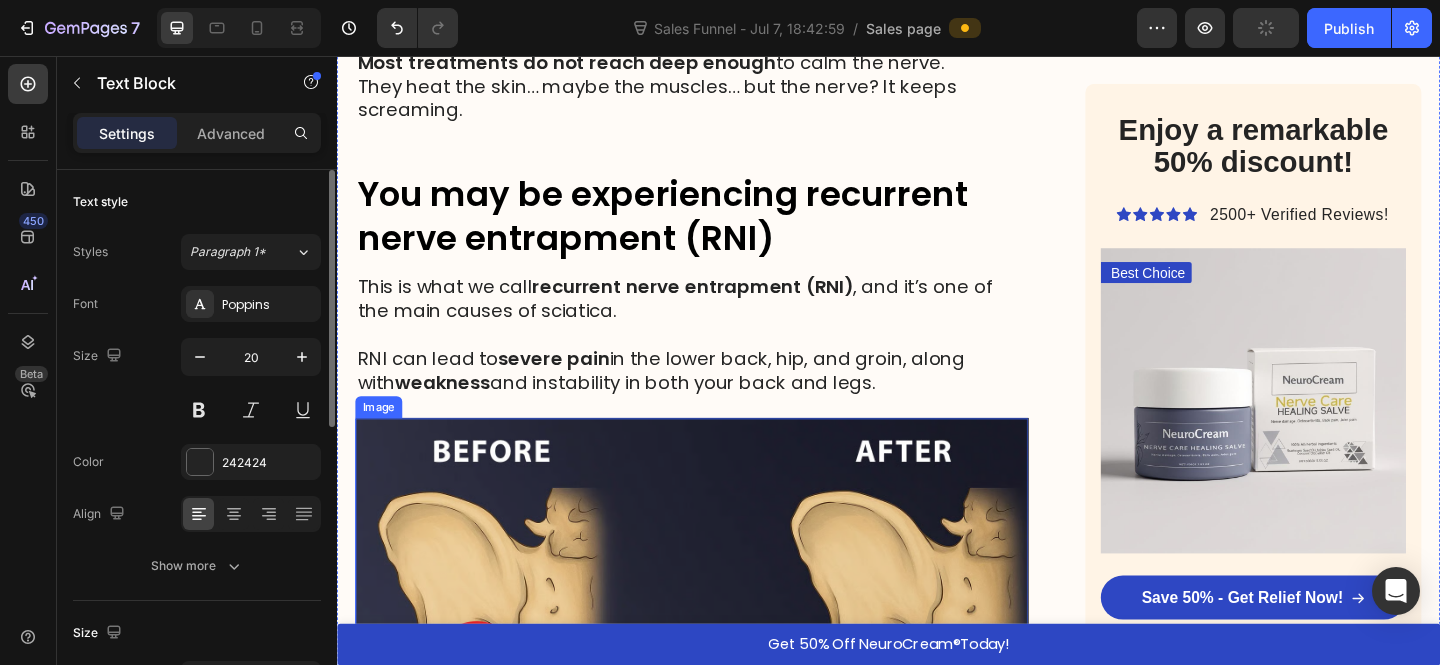 scroll, scrollTop: 2950, scrollLeft: 0, axis: vertical 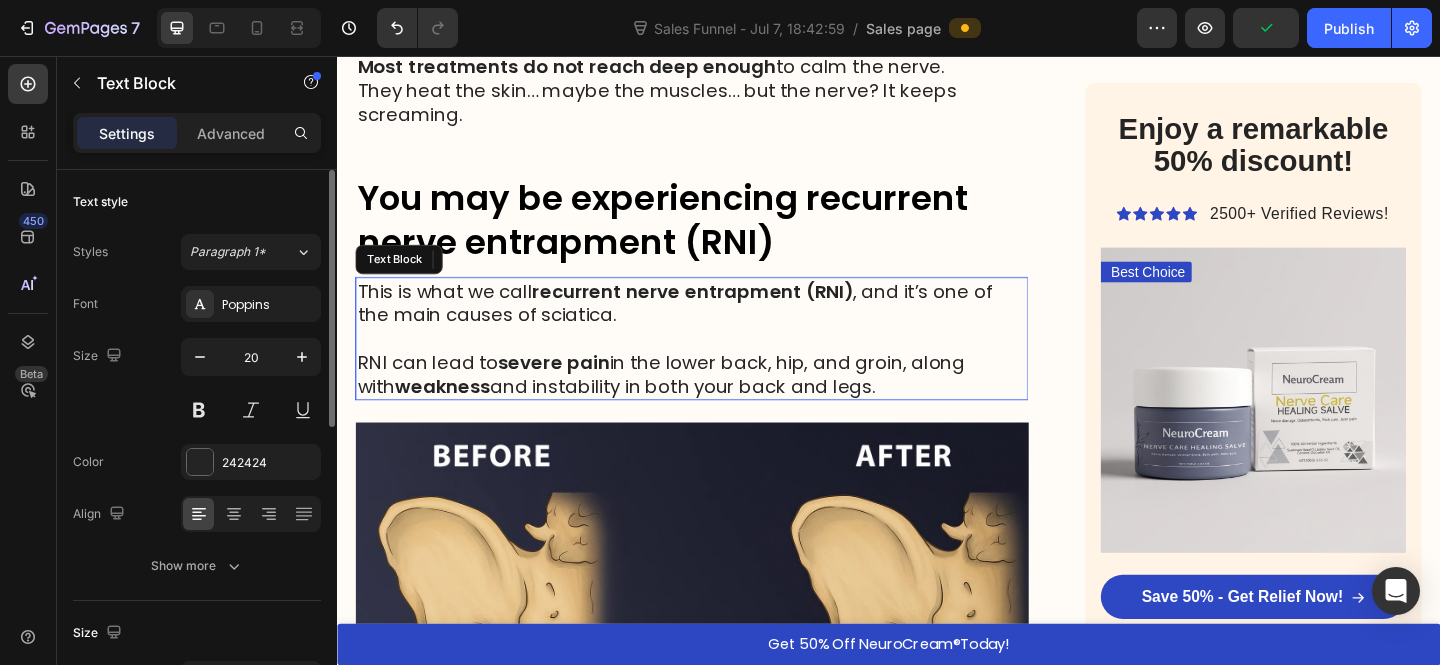 click on "RNI can lead to  severe pain  in the lower back, hip, and groin, along with  weakness  and instability in both your back and legs." at bounding box center [723, 403] 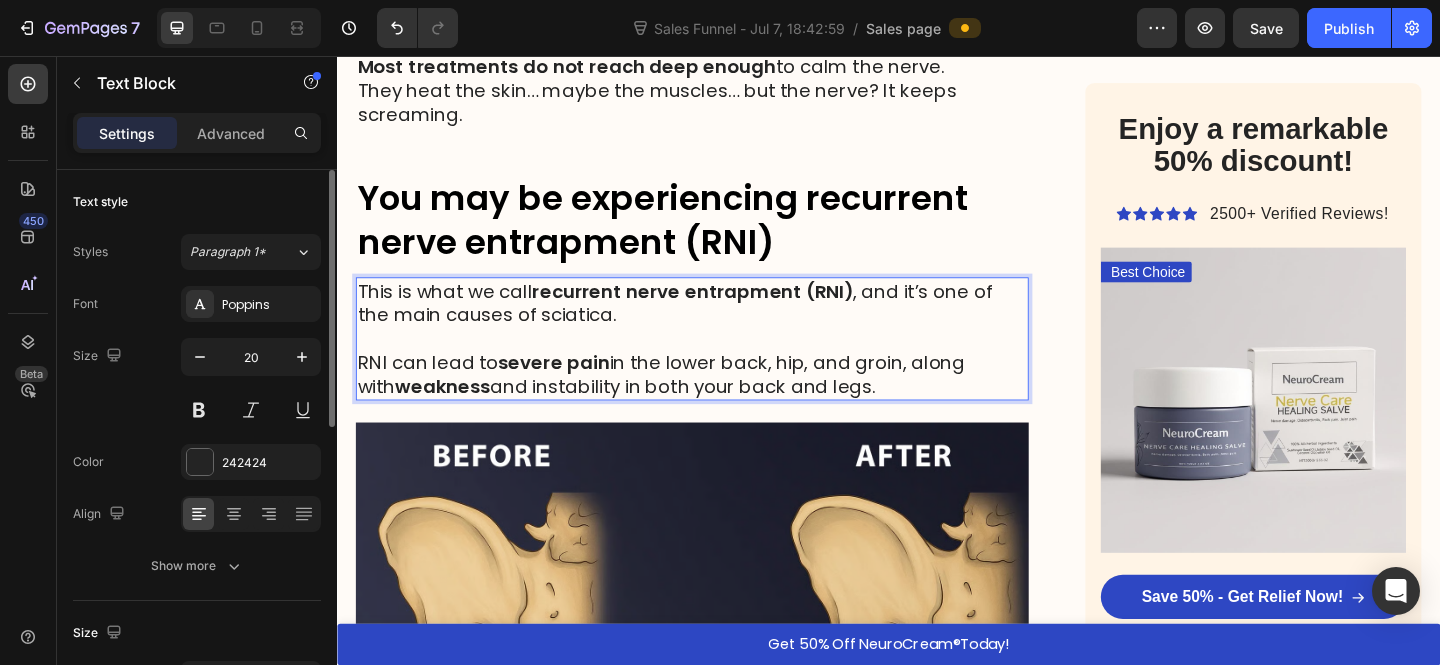 click on "RNI can lead to  severe pain  in the lower back, hip, and groin, along with  weakness  and instability in both your back and legs." at bounding box center [723, 403] 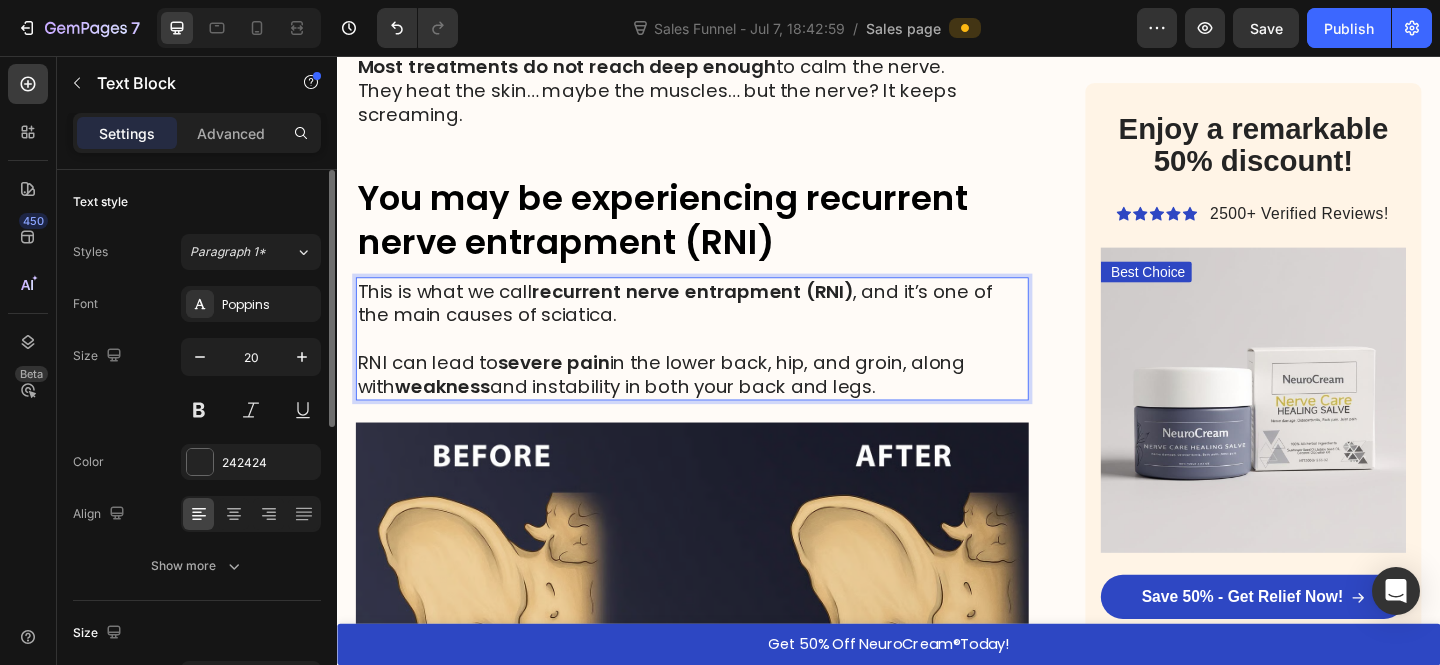 click on "This is what we call  recurrent nerve entrapment (RNI) , and it’s one of the main causes of sciatica." at bounding box center (723, 325) 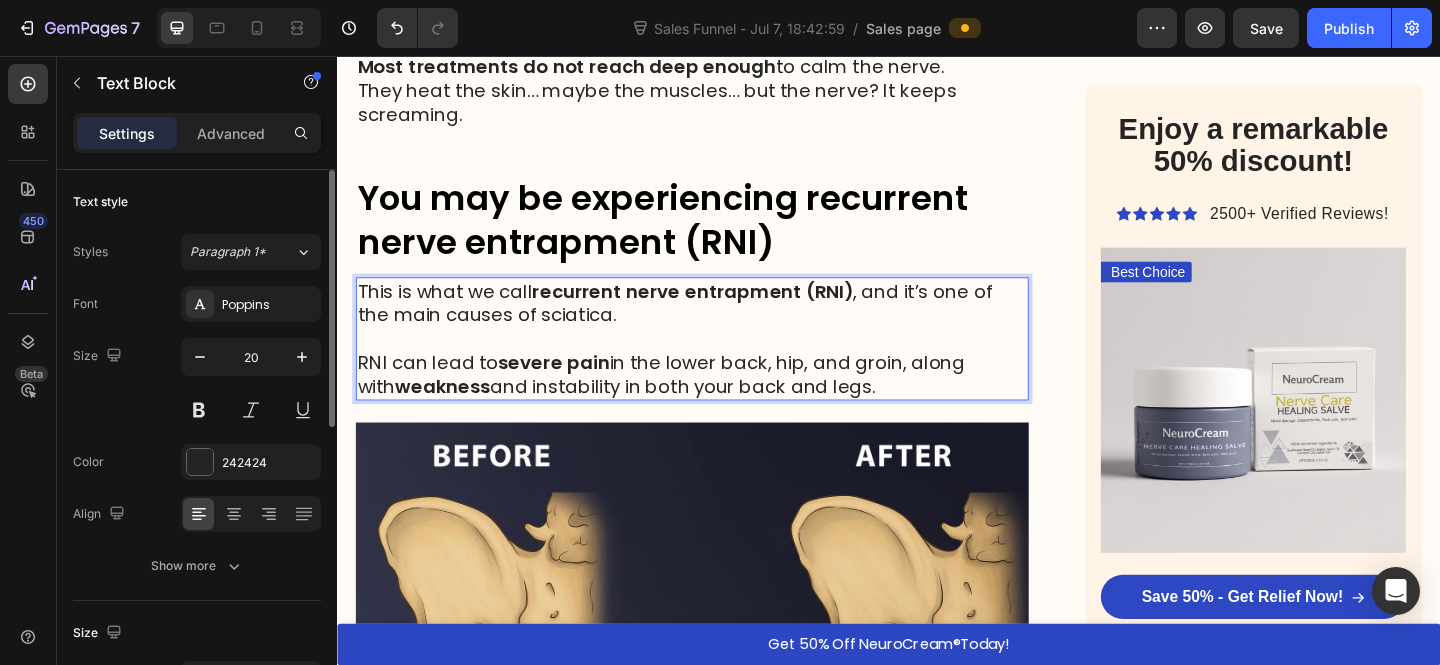 click on "This is what we call  recurrent nerve entrapment (RNI) , and it’s one of the main causes of sciatica." at bounding box center (723, 325) 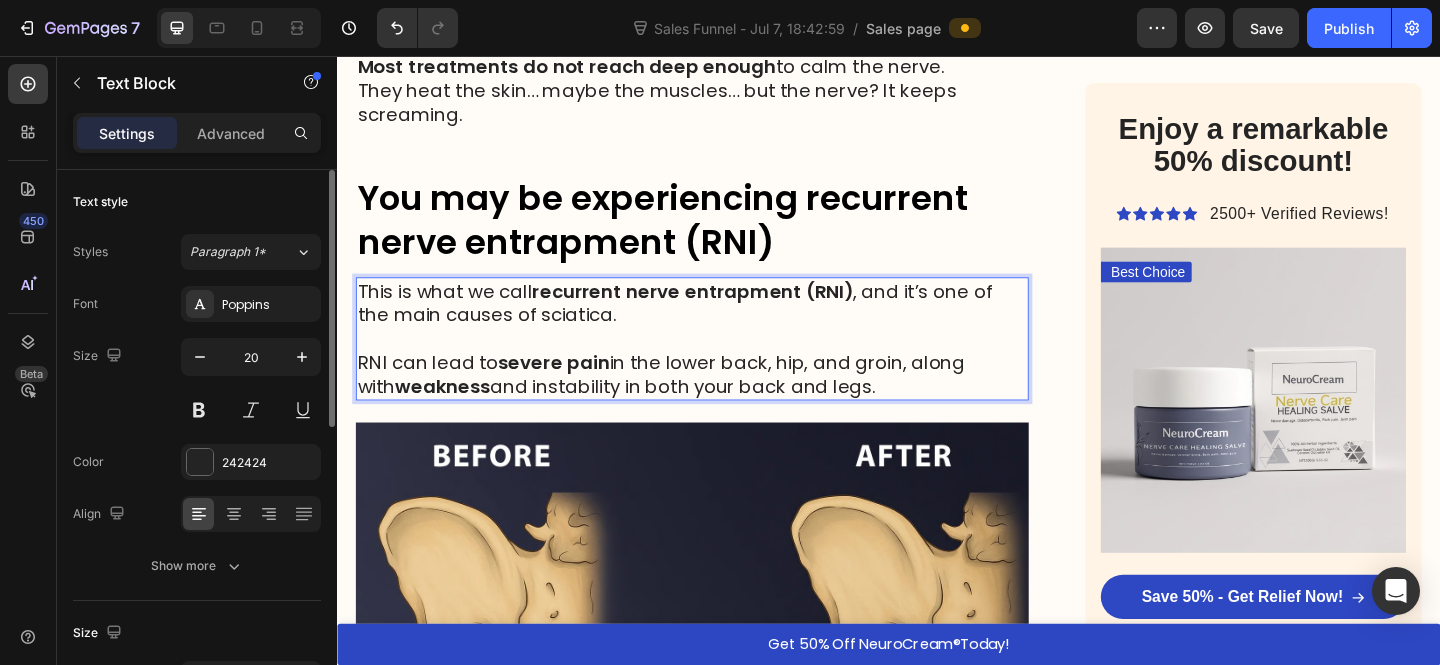 click on "RNI can lead to  severe pain  in the lower back, hip, and groin, along with  weakness  and instability in both your back and legs." at bounding box center [723, 403] 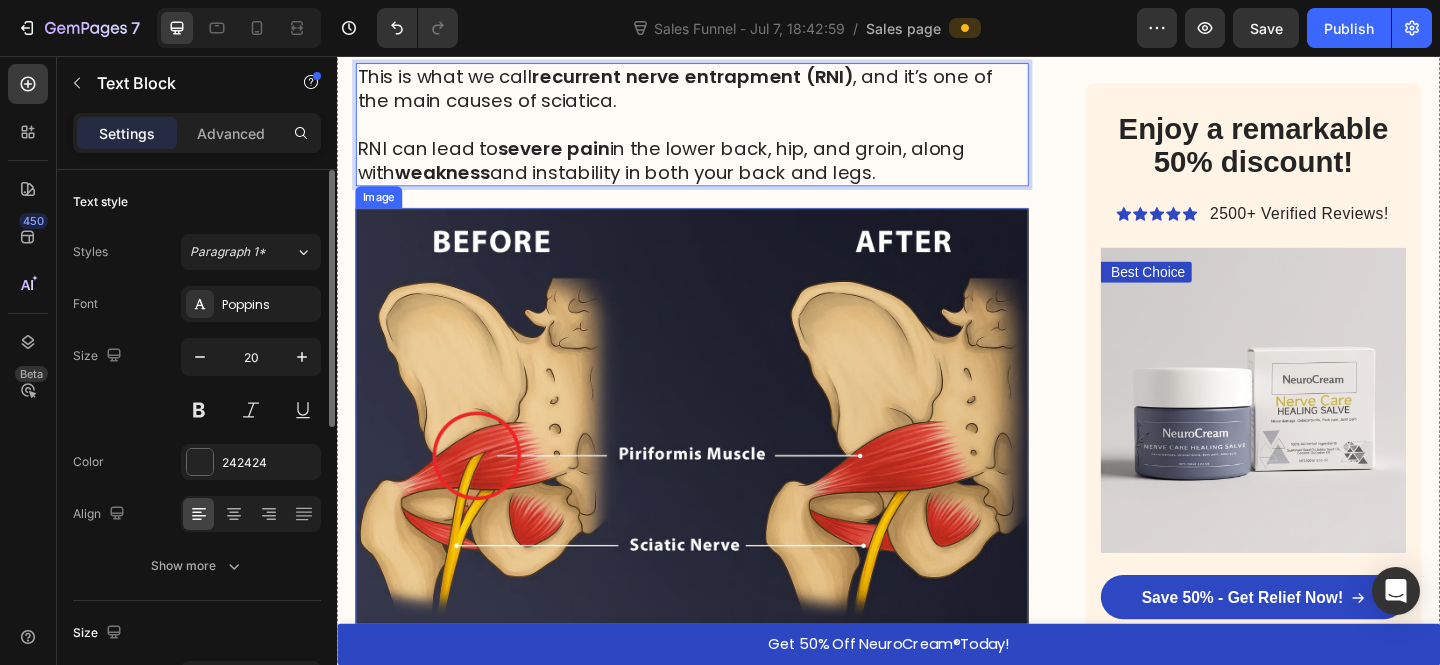 scroll, scrollTop: 3109, scrollLeft: 0, axis: vertical 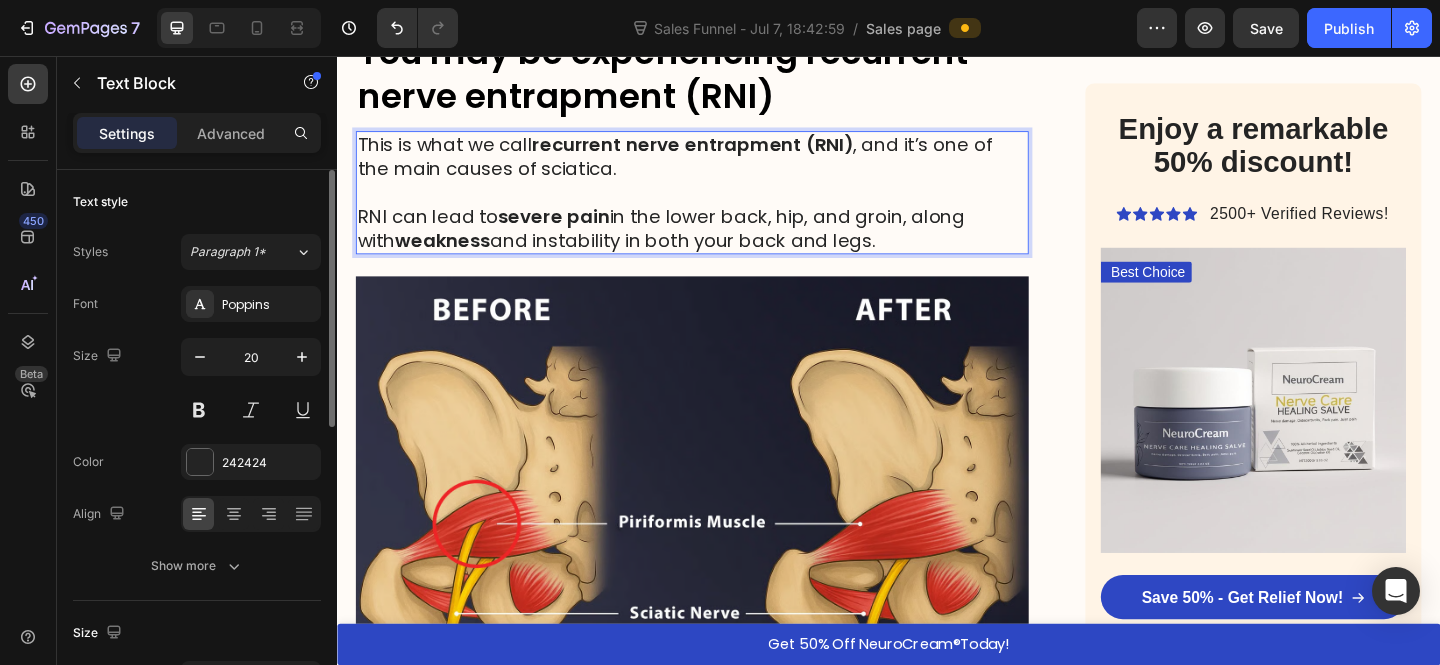 click on "RNI can lead to  severe pain  in the lower back, hip, and groin, along with  weakness  and instability in both your back and legs." at bounding box center [723, 244] 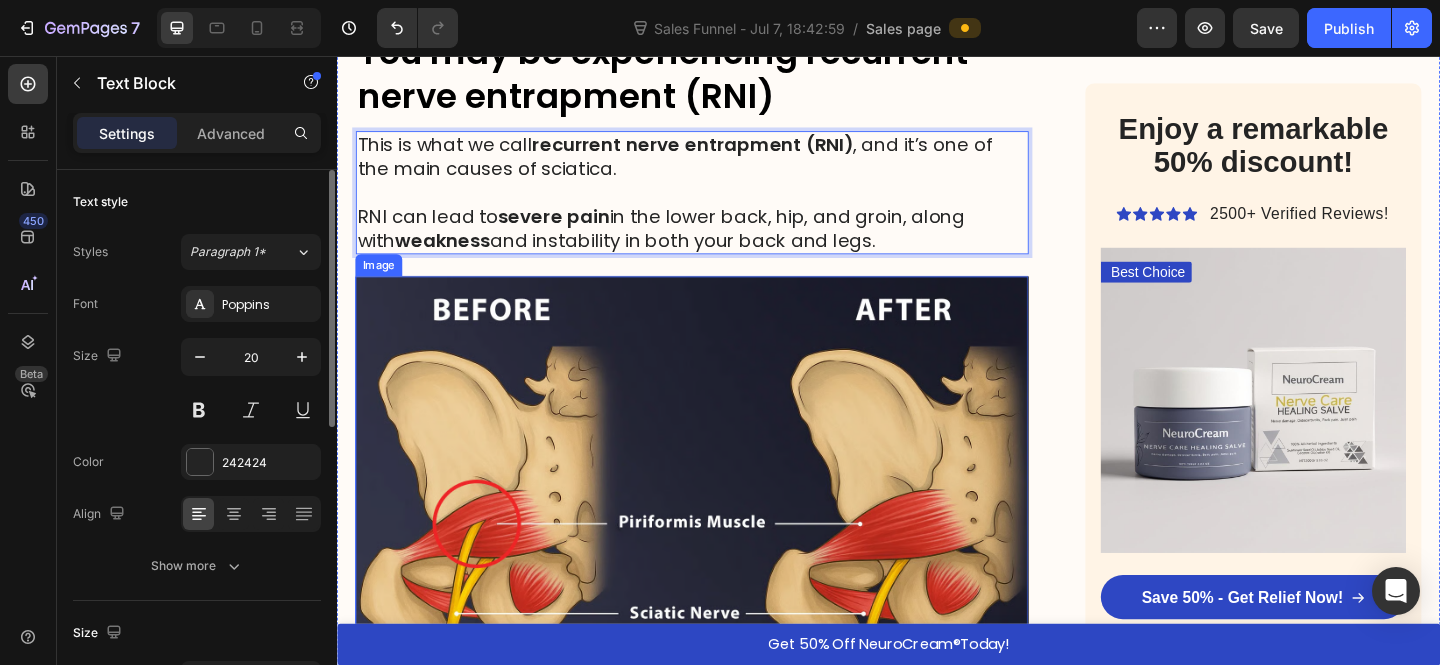 click on "HOME  >  HEALTH  >  SCIATICA RELIEF Heading American breakthrough helps thousands of people relieve sciatica in just a few days - without pills or doctors Heading “I slept without nerve pain through the night for the first time in months ” -   Linda K. Text Block Image By Dr. Michael Harrison, Spinal Specialist - July 17, 2025  Text Block Row Image Hi, I'm  Dr. Michael Harrison , a spinal specialist with over 25 years of experience helping patients overcome sciatica and other nerve-related issues.   With more than 15,000 hours of clinical experience, I've worked with 2,300+ patients who've come to me with a range of nerve and back issues:   ➩ Sciatica ➩ Lower back pain ➩ Herniated discs ➩ Pinched nerves Text Block If you're over 50 and have that burning, stabbing pain that radiates from your lower back through your buttock and down your leg, you're not imagining things - and you're certainly not alone. Sciatica is not just a muscle problem. It's nerve pain. Sometimes dull and nagging. ✗ ✗" at bounding box center [723, 496] 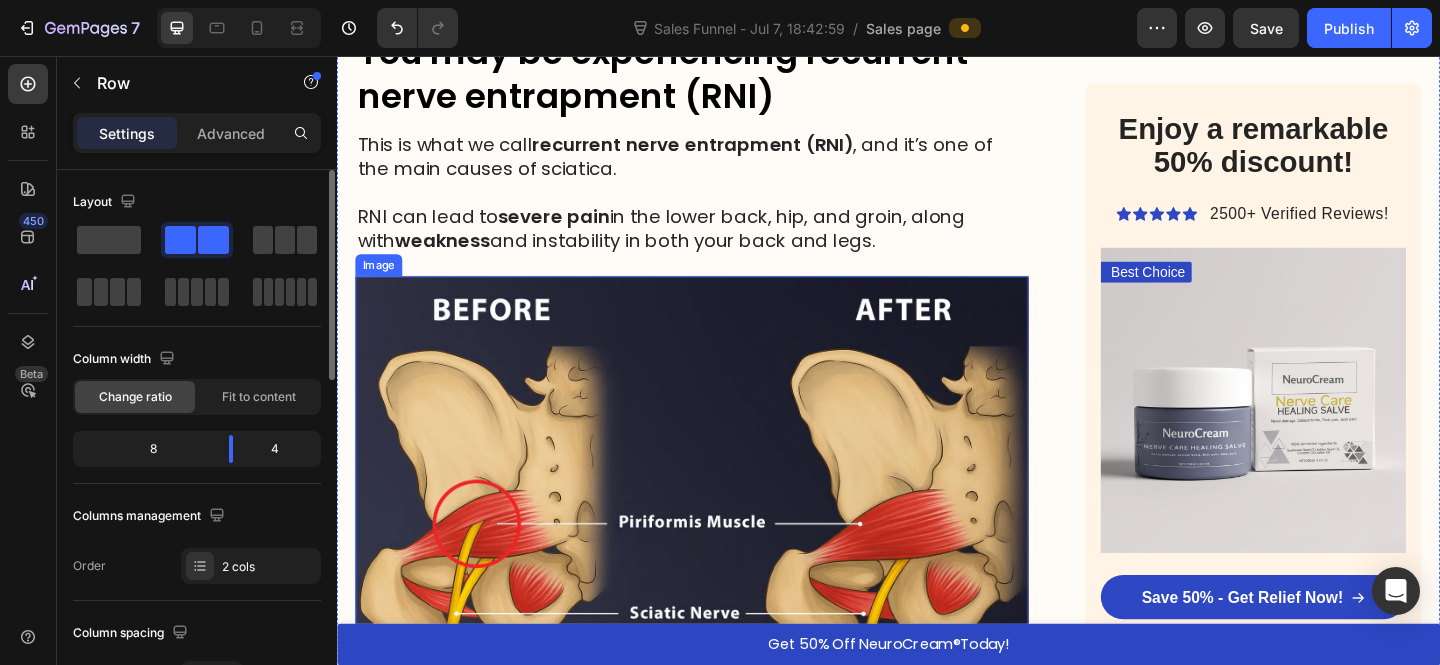 click on "RNI can lead to  severe pain  in the lower back, hip, and groin, along with  weakness  and instability in both your back and legs." at bounding box center [723, 244] 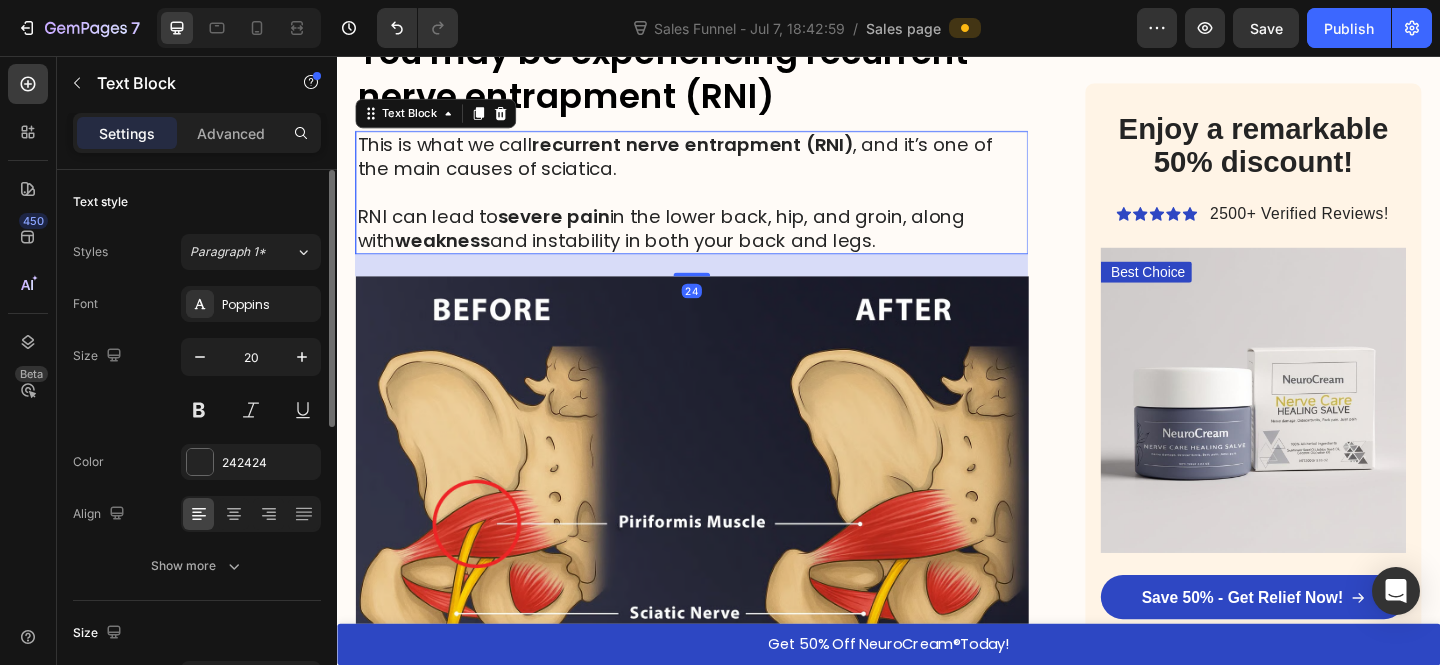 click on "Text Block" at bounding box center (444, 119) 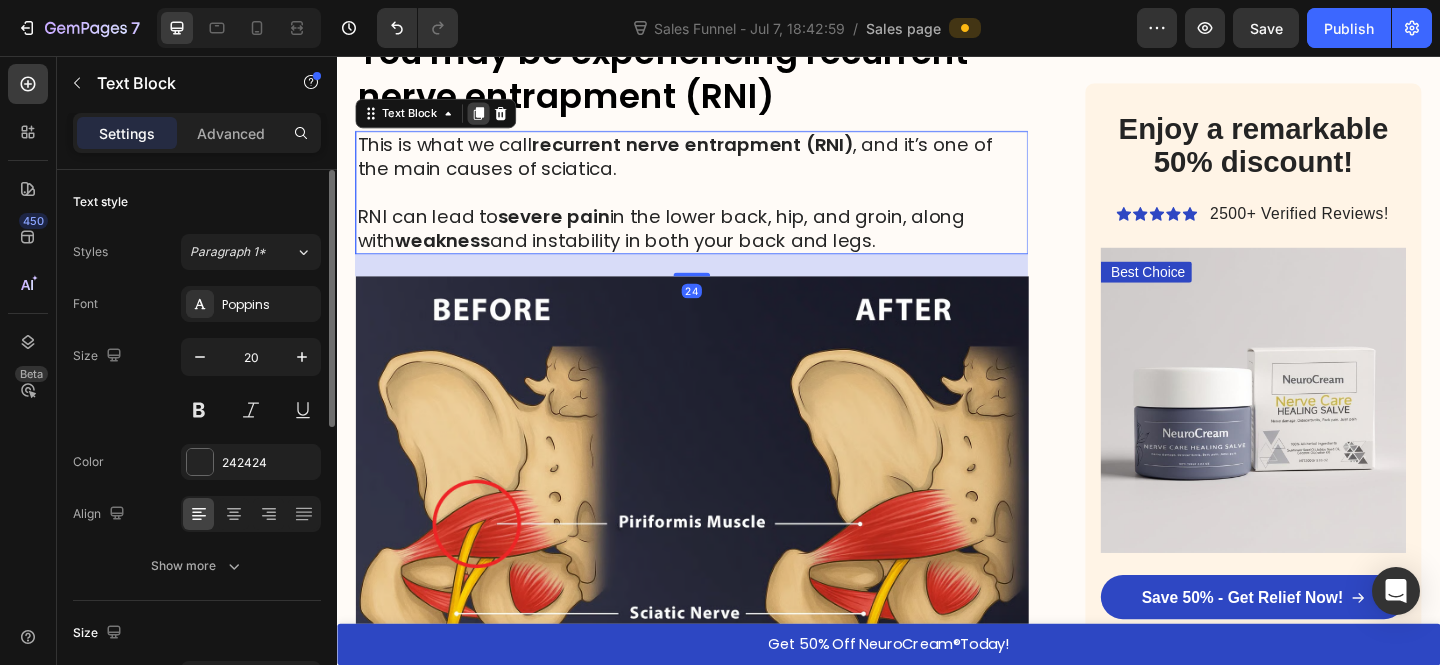click at bounding box center (491, 119) 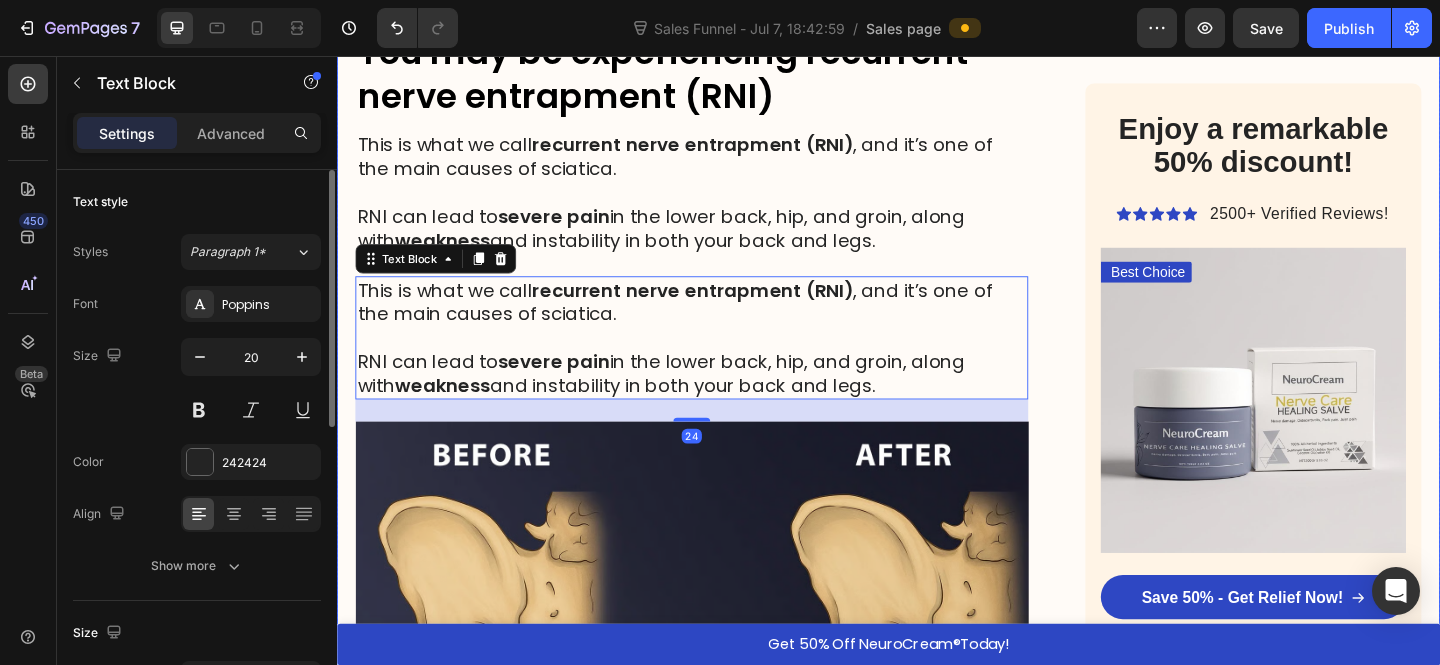 click on "HOME  >  HEALTH  >  SCIATICA RELIEF Heading American breakthrough helps thousands of people relieve sciatica in just a few days - without pills or doctors Heading “I slept without nerve pain through the night for the first time in months ” -   Linda K. Text Block Image By Dr. Michael Harrison, Spinal Specialist - July 17, 2025  Text Block Row Image Hi, I'm  Dr. Michael Harrison , a spinal specialist with over 25 years of experience helping patients overcome sciatica and other nerve-related issues.   With more than 15,000 hours of clinical experience, I've worked with 2,300+ patients who've come to me with a range of nerve and back issues:   ➩ Sciatica ➩ Lower back pain ➩ Herniated discs ➩ Pinched nerves Text Block If you're over 50 and have that burning, stabbing pain that radiates from your lower back through your buttock and down your leg, you're not imagining things - and you're certainly not alone. Sciatica is not just a muscle problem. It's nerve pain. Sometimes dull and nagging. ✗ ✗" at bounding box center [723, 575] 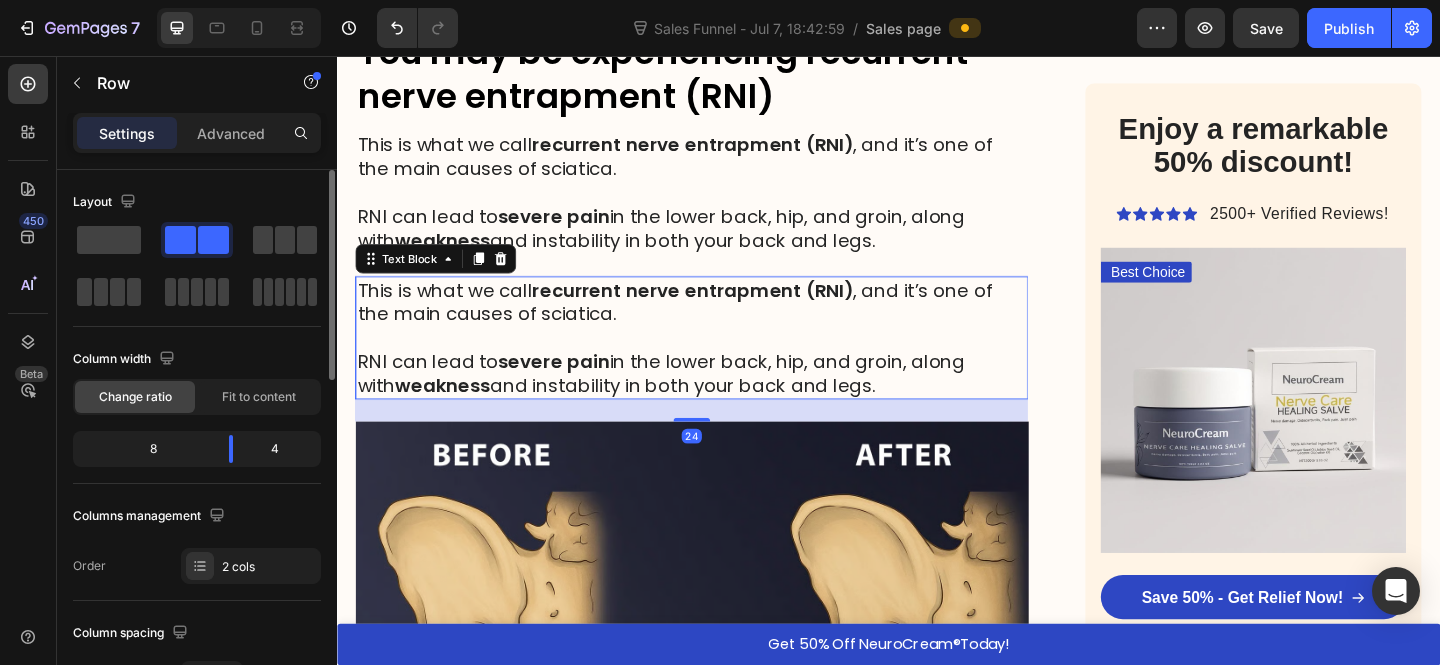 click on "This is what we call  recurrent nerve entrapment (RNI) , and it’s one of the main causes of sciatica." at bounding box center (723, 324) 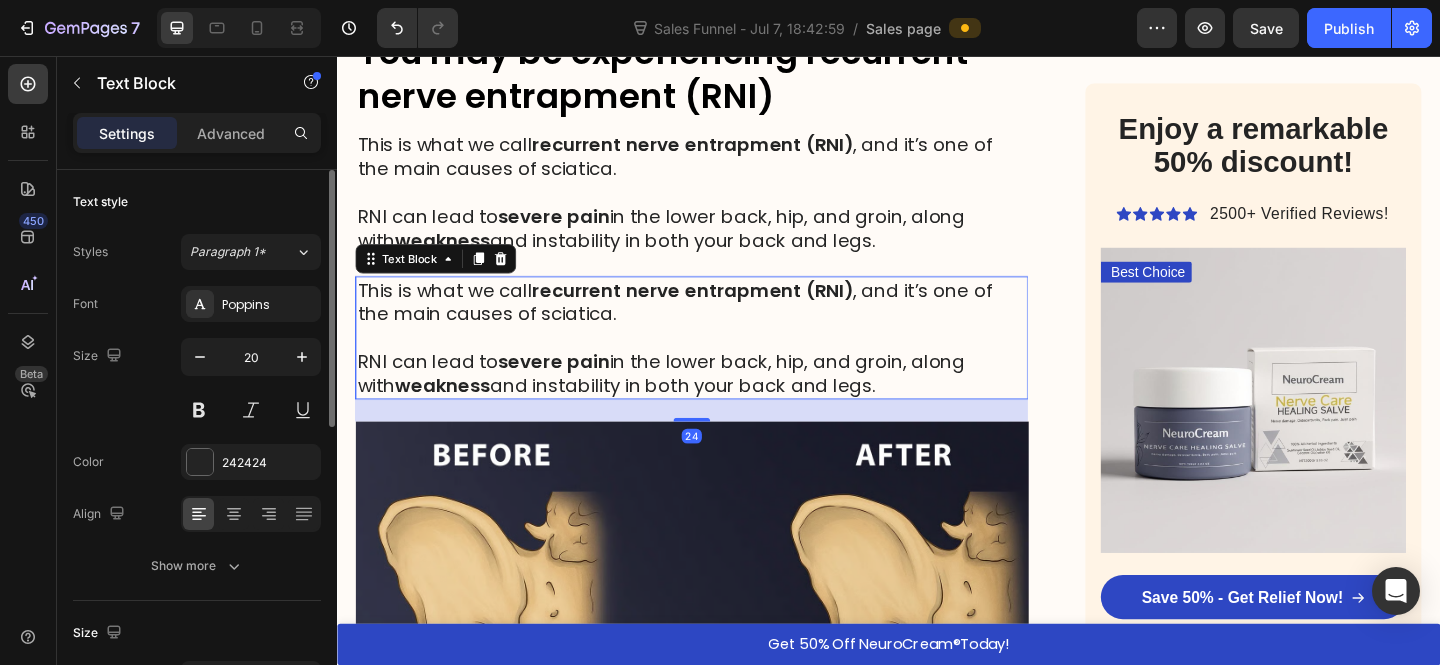 click on "This is what we call  recurrent nerve entrapment (RNI) , and it’s one of the main causes of sciatica." at bounding box center [723, 324] 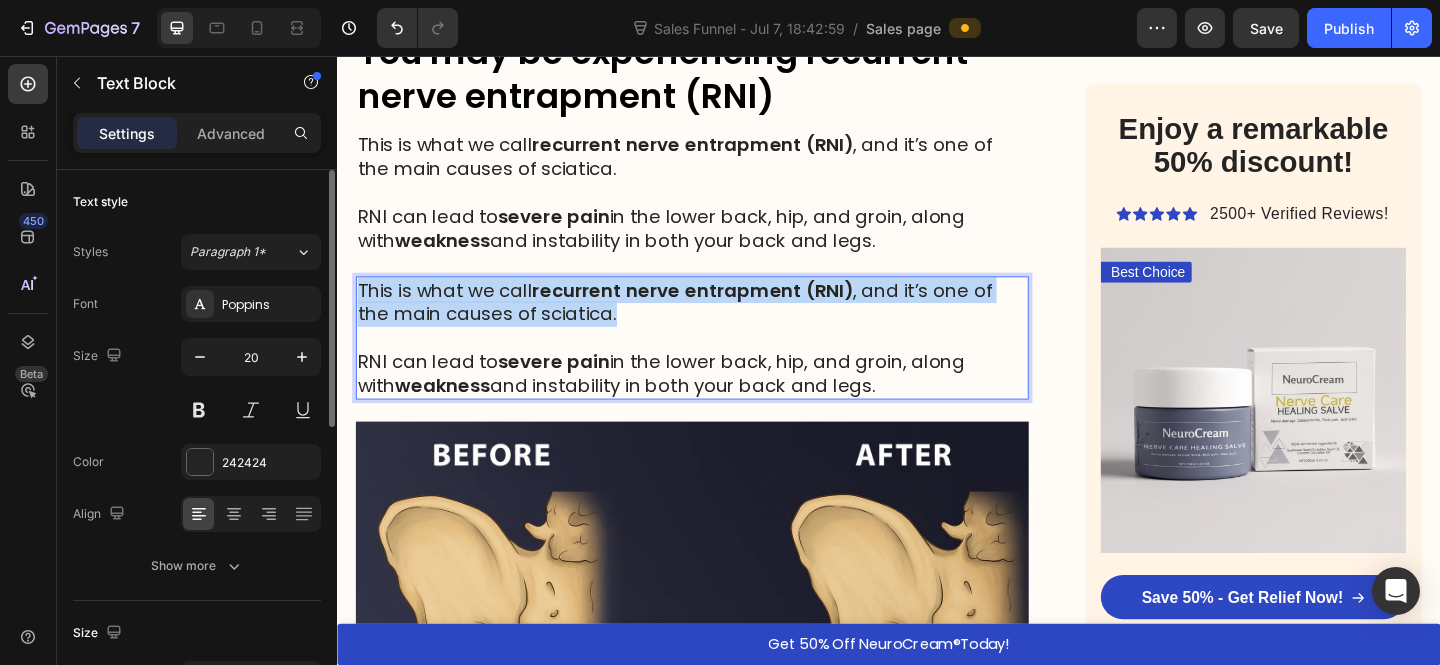 click on "This is what we call  recurrent nerve entrapment (RNI) , and it’s one of the main causes of sciatica." at bounding box center (723, 324) 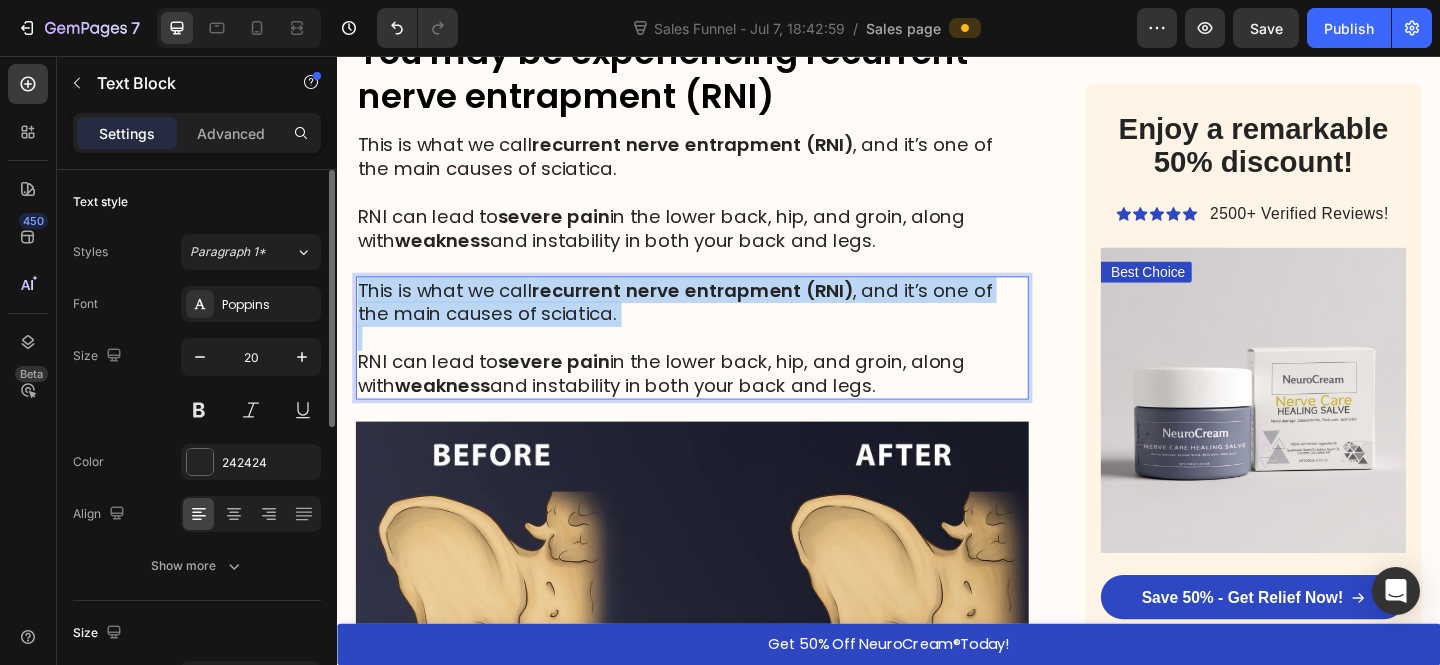 click on "This is what we call  recurrent nerve entrapment (RNI) , and it’s one of the main causes of sciatica." at bounding box center [723, 324] 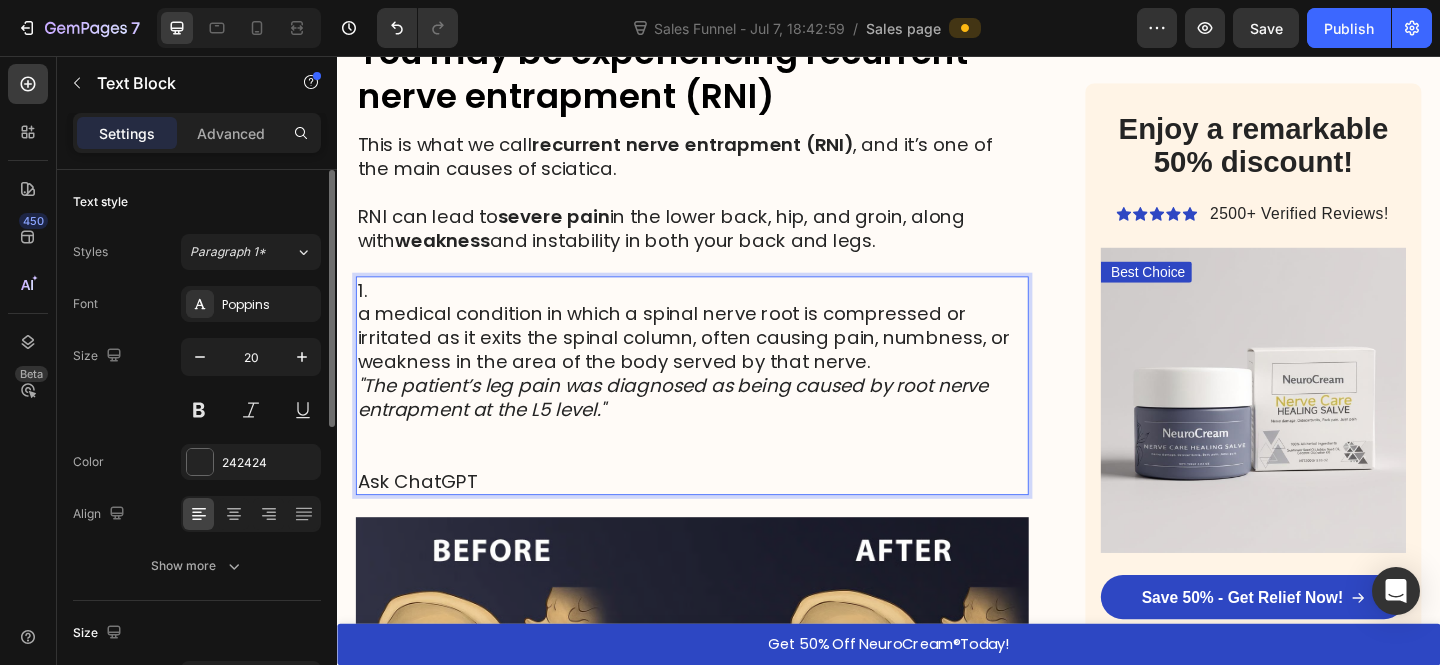 click on "Ask ChatGPT" at bounding box center [723, 519] 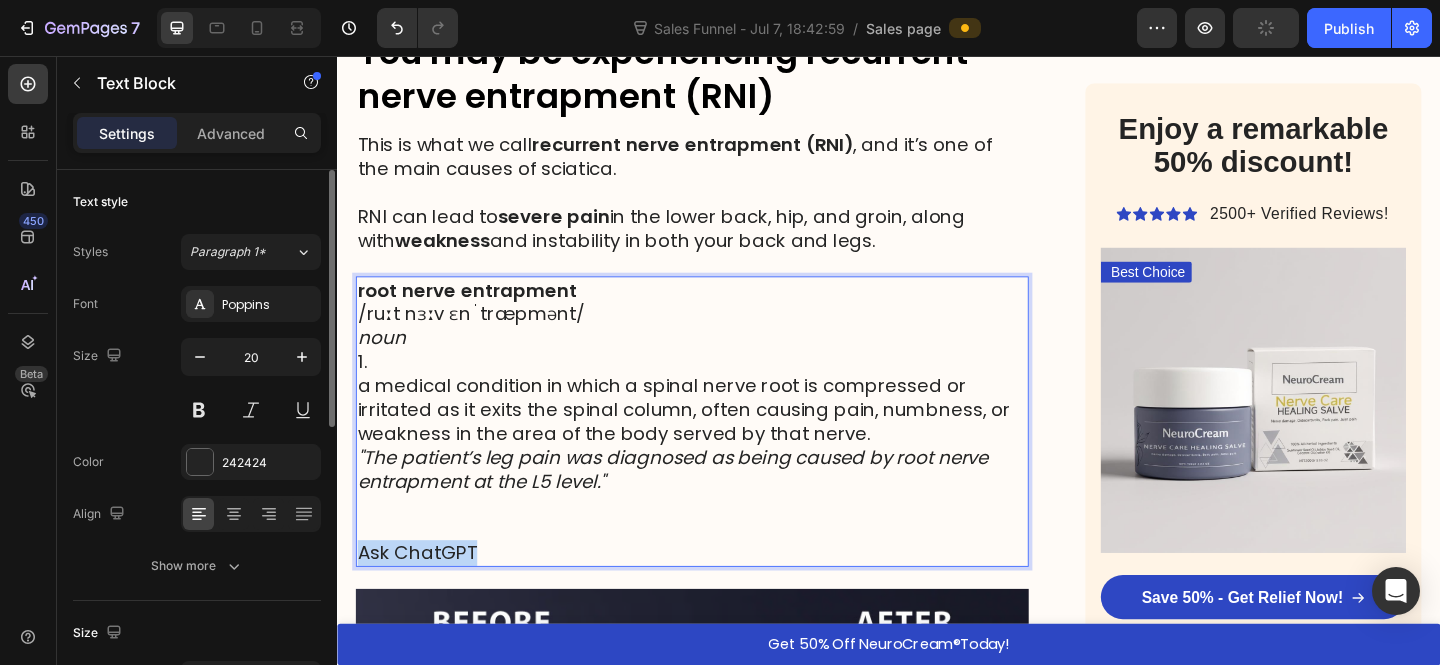 drag, startPoint x: 492, startPoint y: 601, endPoint x: 357, endPoint y: 597, distance: 135.05925 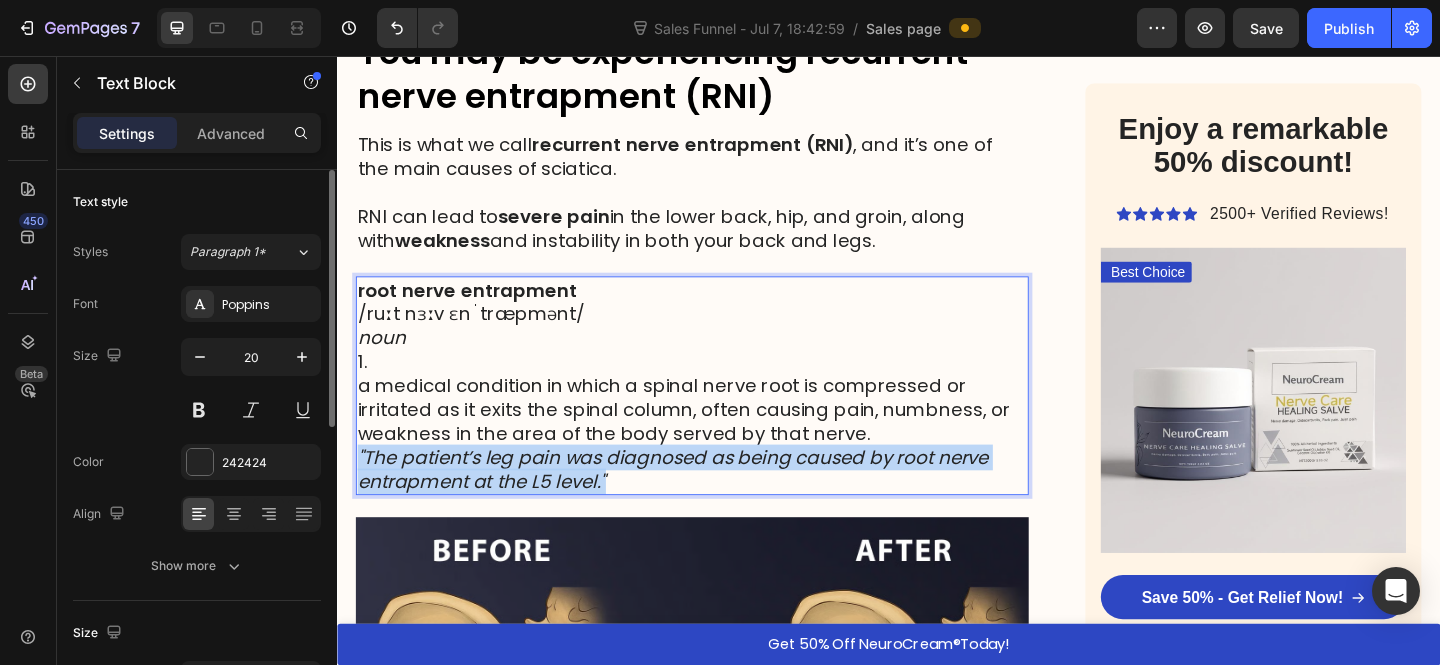 drag, startPoint x: 647, startPoint y: 532, endPoint x: 317, endPoint y: 516, distance: 330.38766 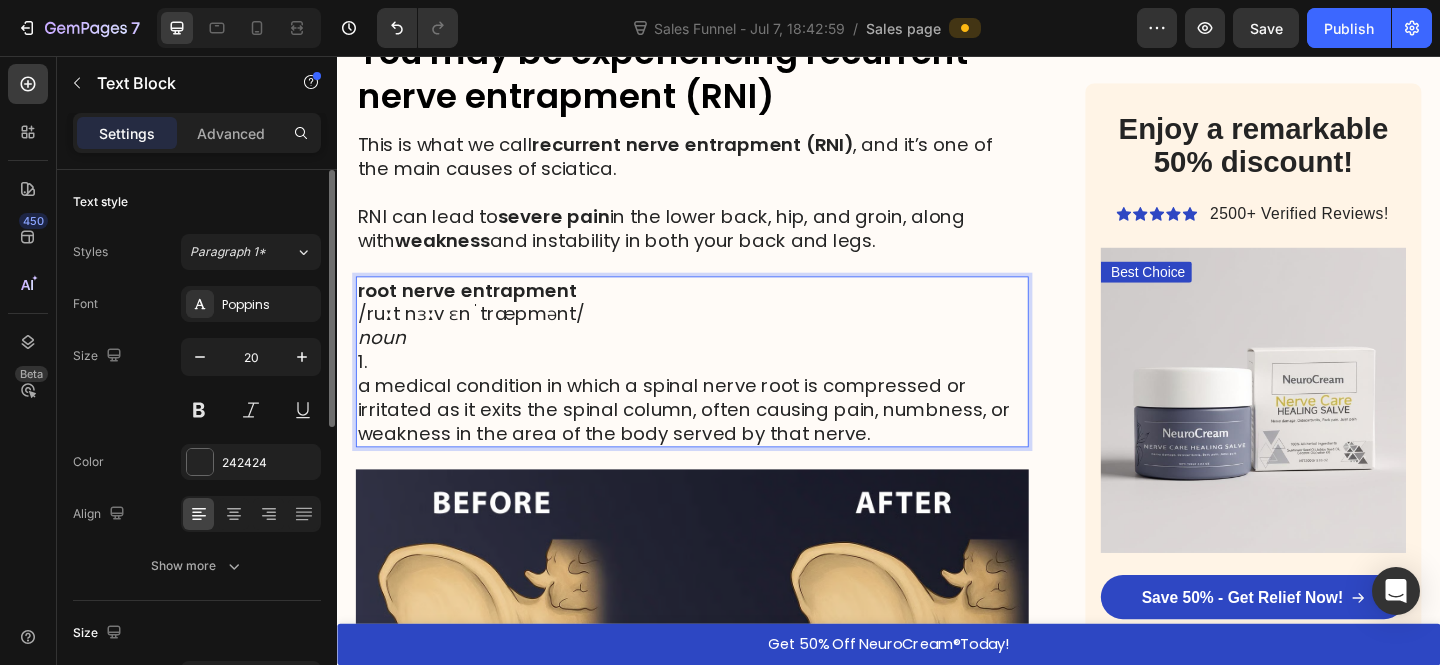 click on "1. a medical condition in which a spinal nerve root is compressed or irritated as it exits the spinal column, often causing pain, numbness, or weakness in the area of the body served by that nerve." at bounding box center (723, 428) 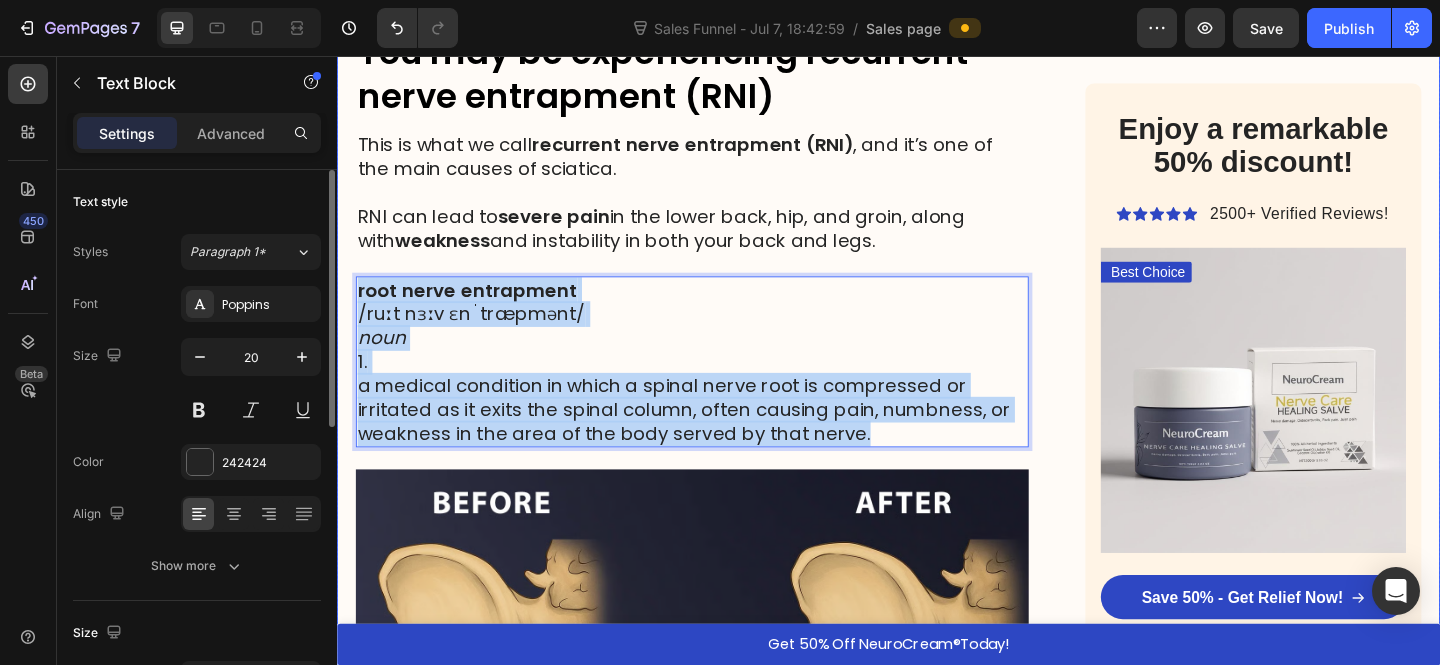 drag, startPoint x: 928, startPoint y: 479, endPoint x: 485, endPoint y: 518, distance: 444.71338 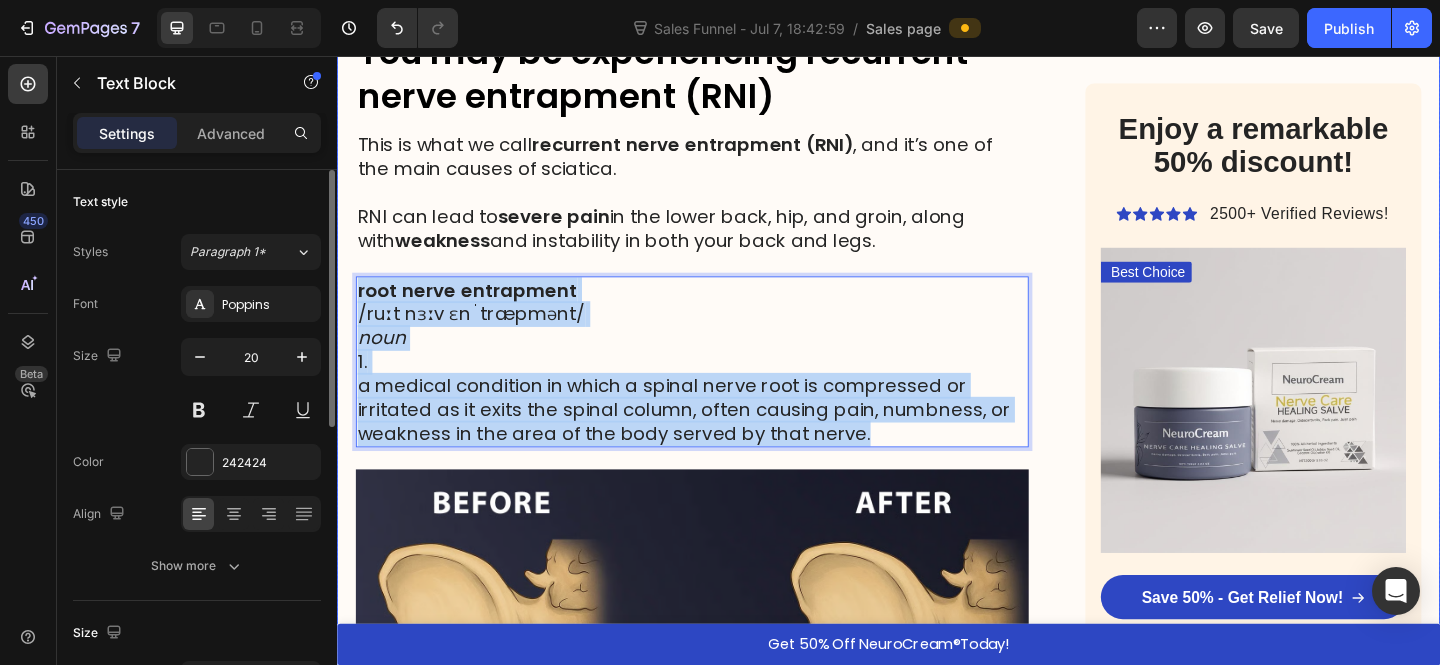 click on "HOME  >  HEALTH  >  SCIATICA RELIEF Heading American breakthrough helps thousands of people relieve sciatica in just a few days - without pills or doctors Heading “I slept without nerve pain through the night for the first time in months ” -   Linda K. Text Block Image By Dr. Michael Harrison, Spinal Specialist - July 17, 2025  Text Block Row Image Hi, I'm  Dr. Michael Harrison , a spinal specialist with over 25 years of experience helping patients overcome sciatica and other nerve-related issues.   With more than 15,000 hours of clinical experience, I've worked with 2,300+ patients who've come to me with a range of nerve and back issues:   ➩ Sciatica ➩ Lower back pain ➩ Herniated discs ➩ Pinched nerves Text Block If you're over 50 and have that burning, stabbing pain that radiates from your lower back through your buttock and down your leg, you're not imagining things - and you're certainly not alone. Sciatica is not just a muscle problem. It's nerve pain. Sometimes dull and nagging. ✗ ✗" at bounding box center [937, 601] 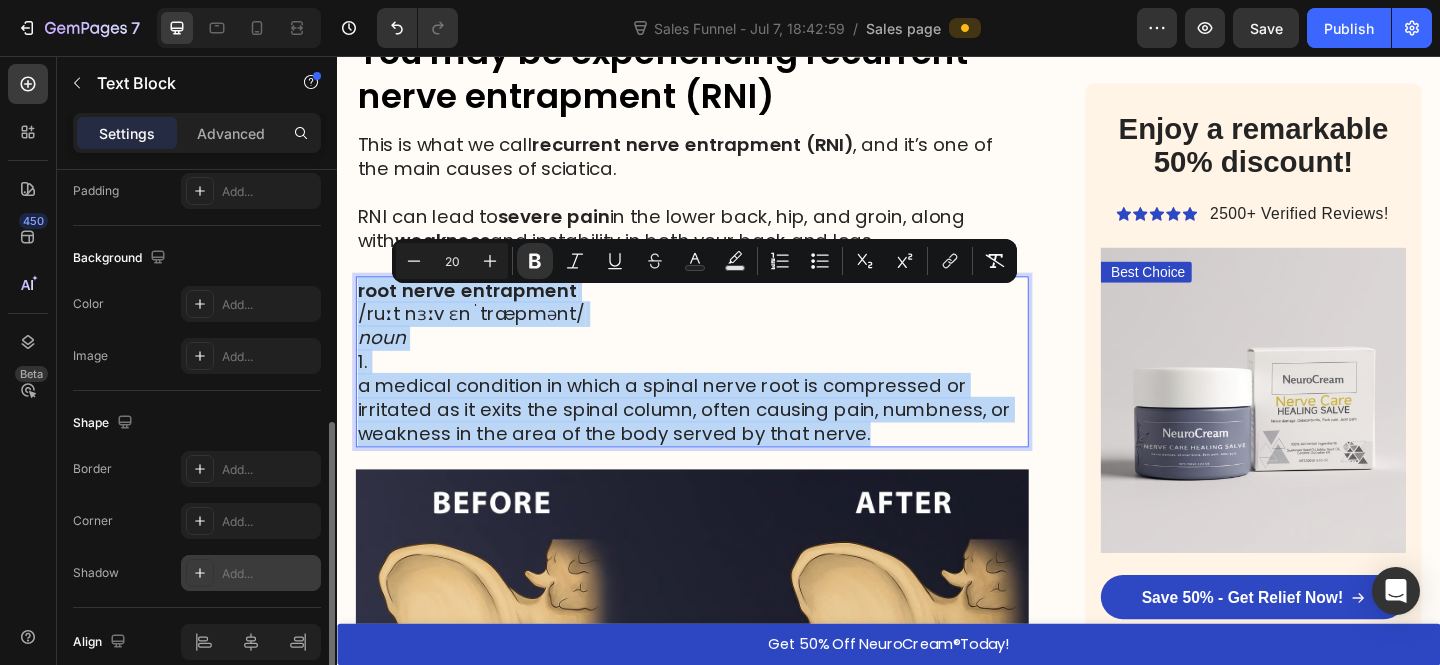 scroll, scrollTop: 633, scrollLeft: 0, axis: vertical 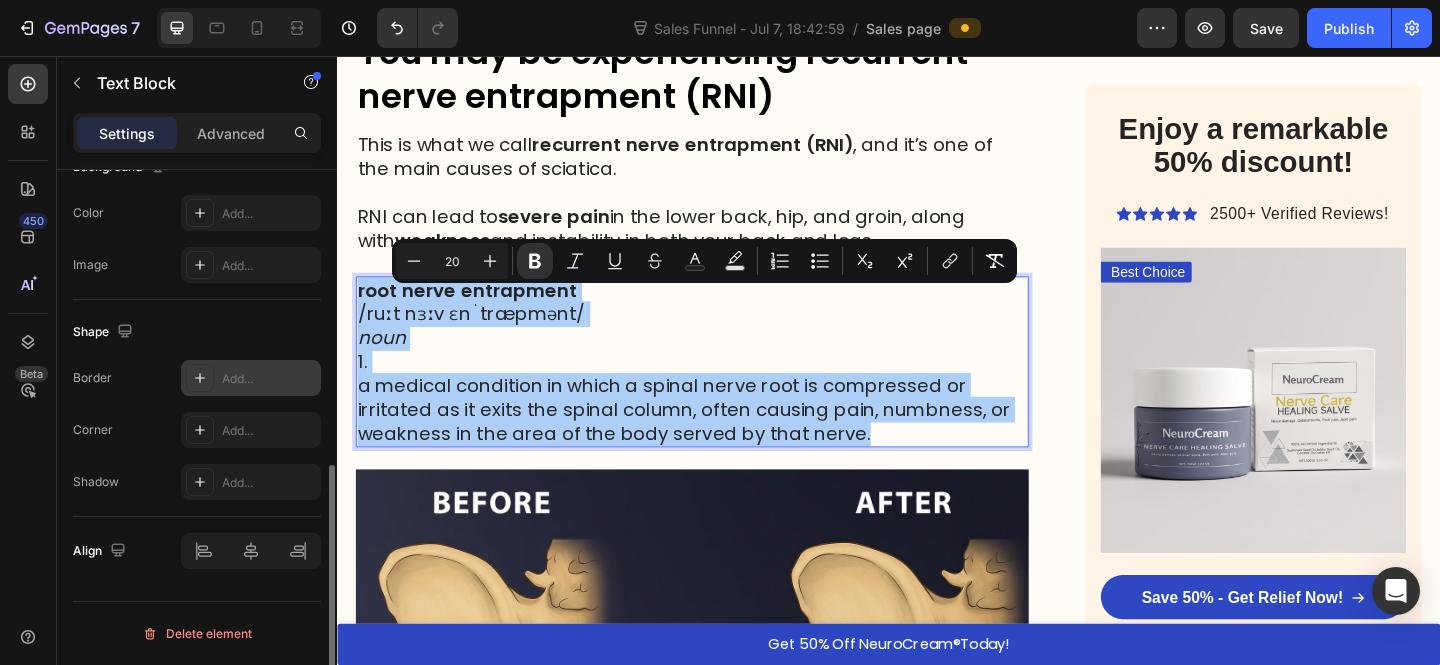 click on "Add..." at bounding box center [269, 379] 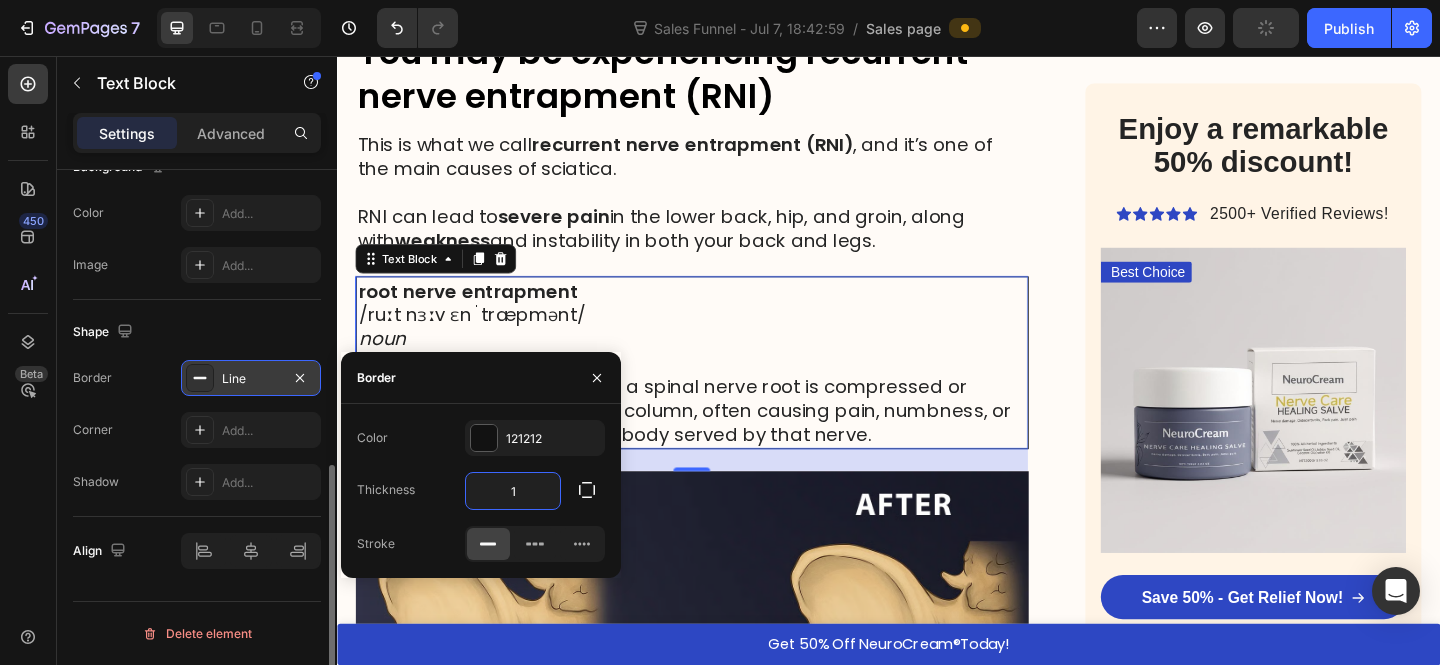 click on "1" at bounding box center (513, 491) 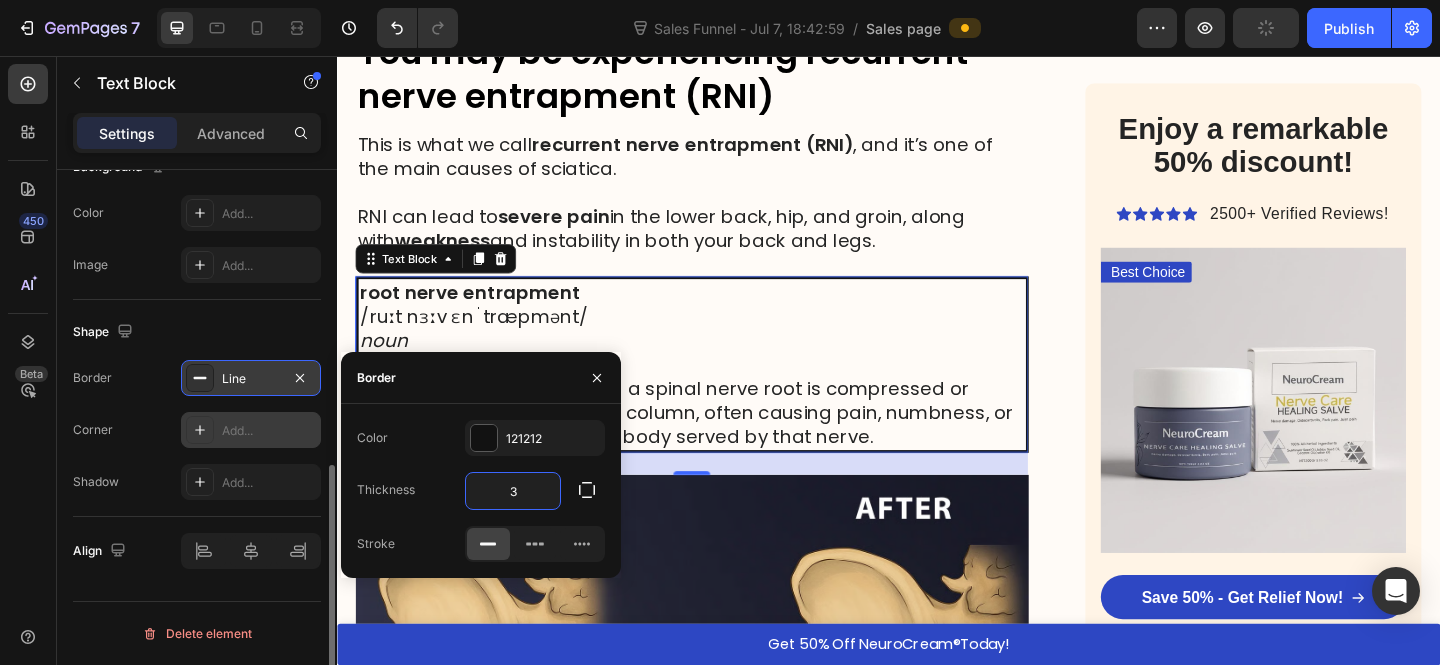 click on "Add..." at bounding box center (269, 431) 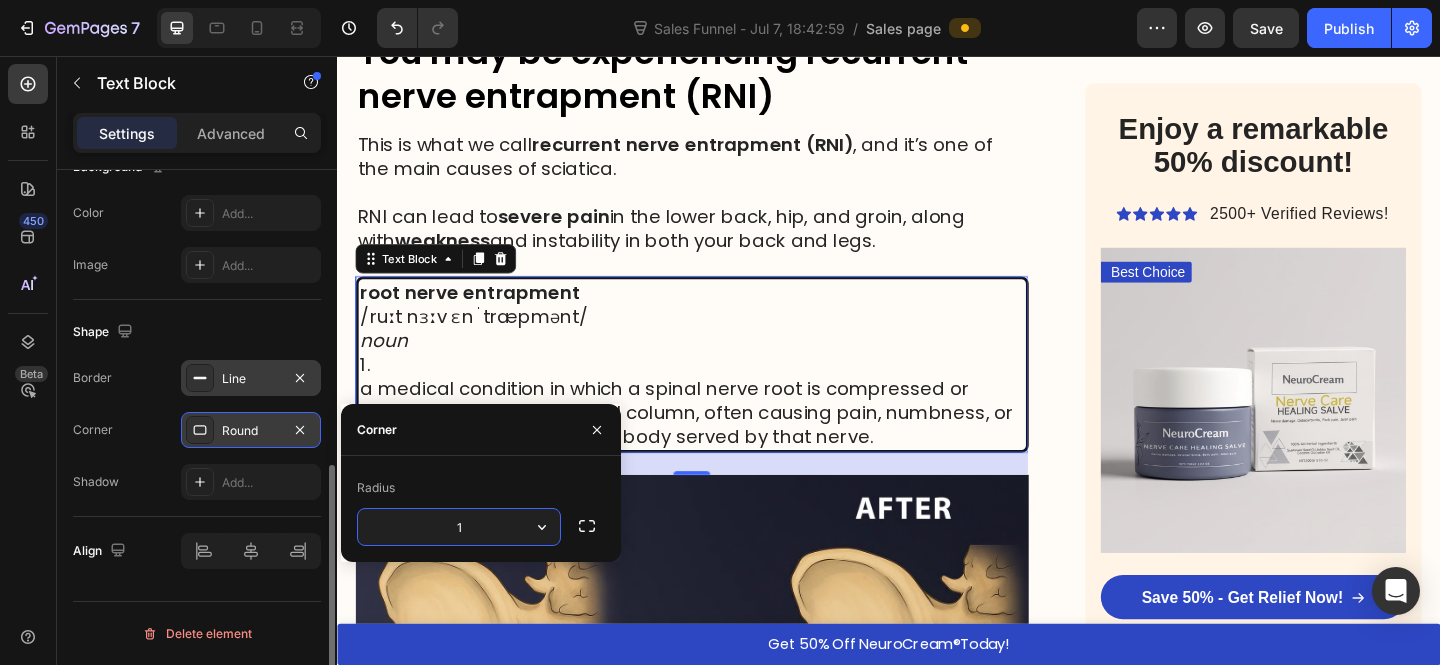 type on "10" 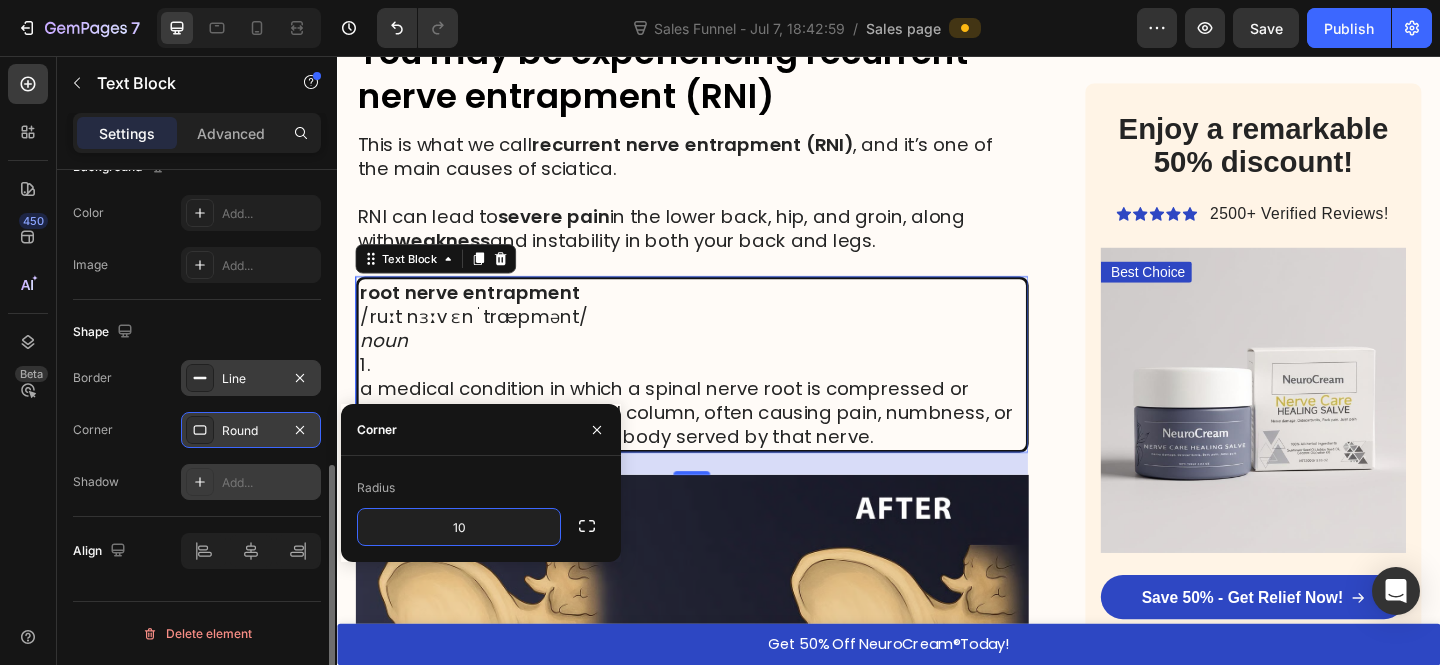 click on "Add..." at bounding box center (269, 483) 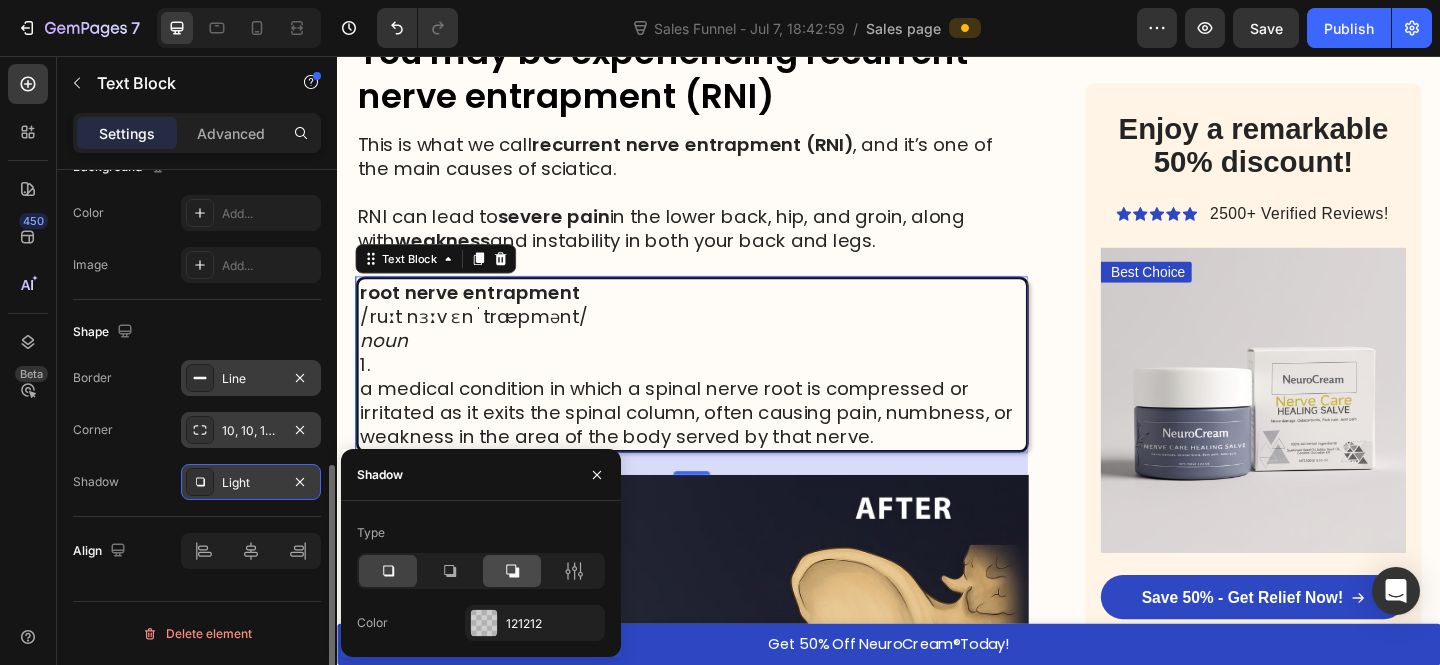 click 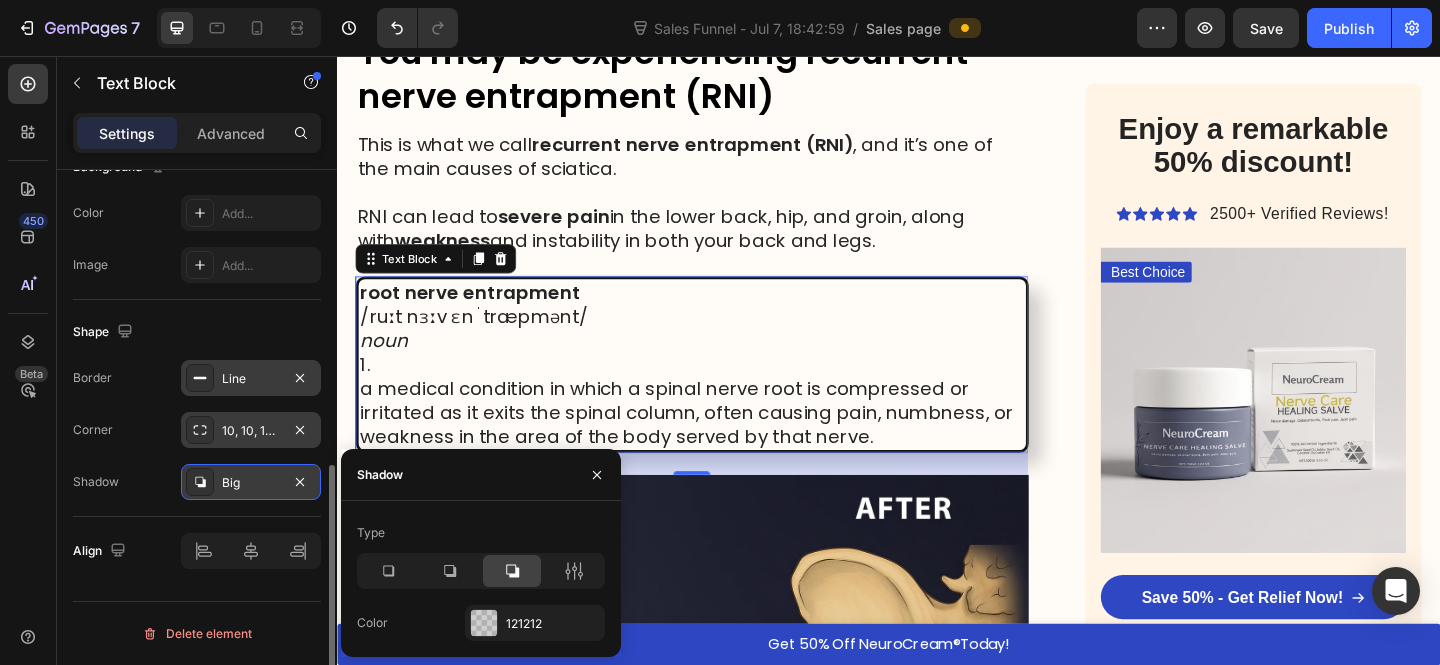 scroll, scrollTop: 3254, scrollLeft: 0, axis: vertical 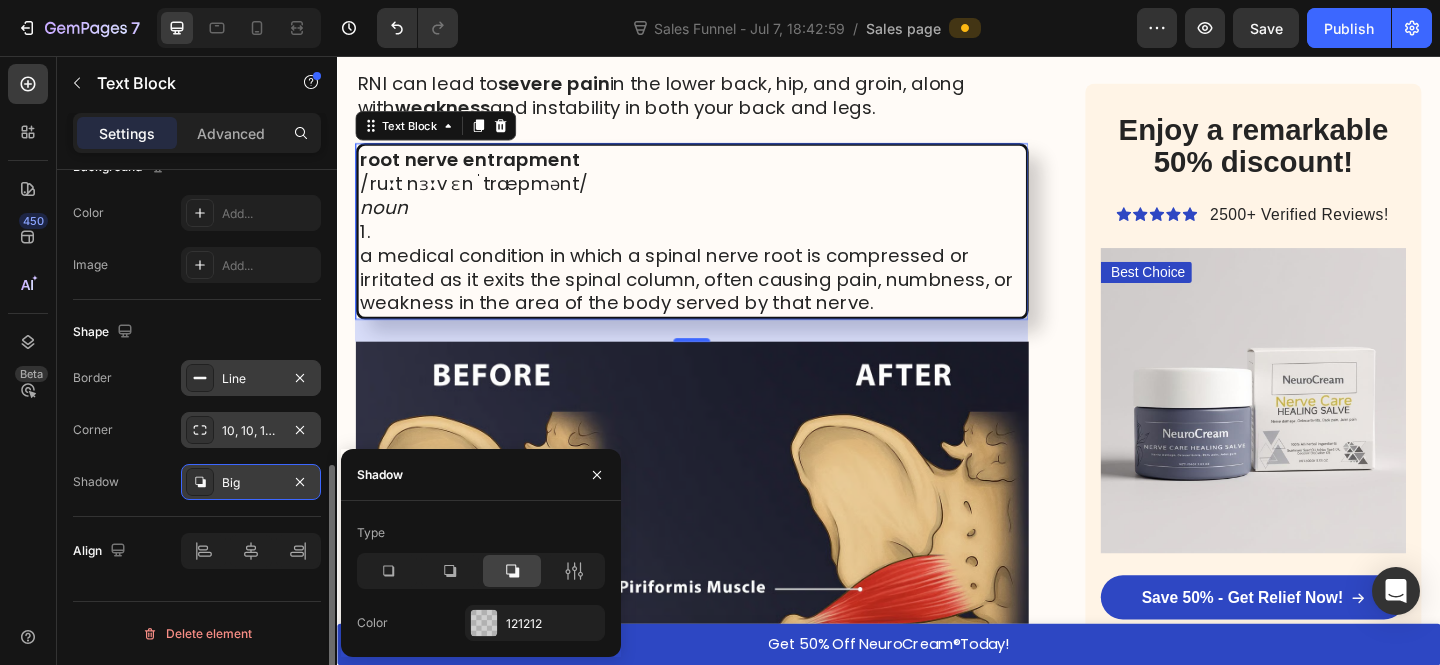 click on "Line" at bounding box center (251, 379) 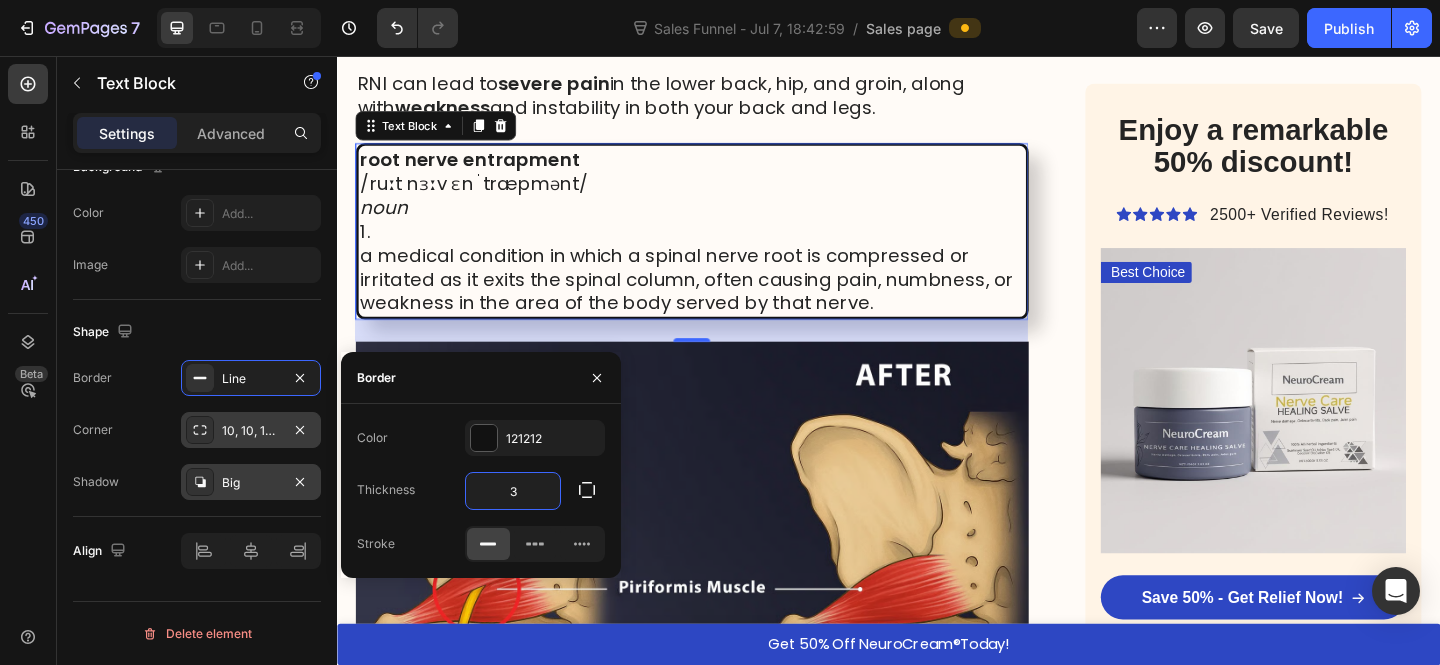 drag, startPoint x: 529, startPoint y: 504, endPoint x: 494, endPoint y: 502, distance: 35.057095 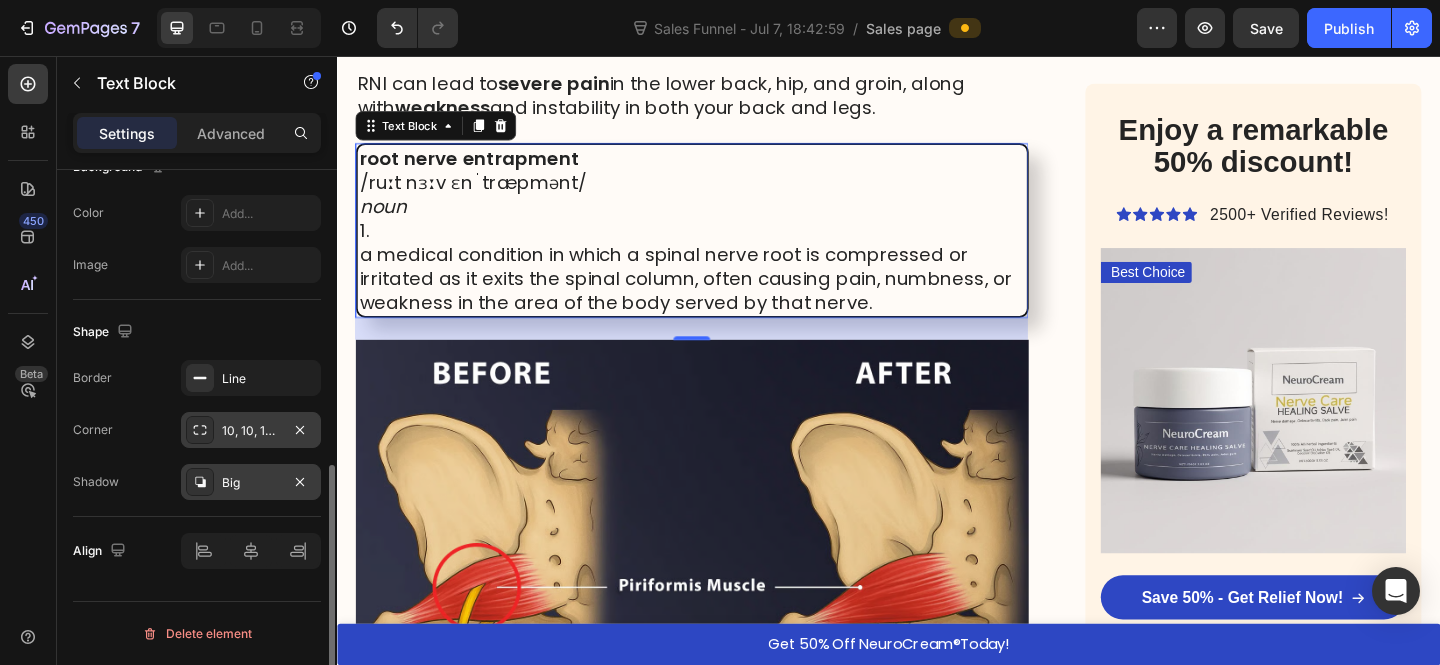 click on "Border Line Corner 10, 10, 10, 10 Shadow Big" at bounding box center (197, 430) 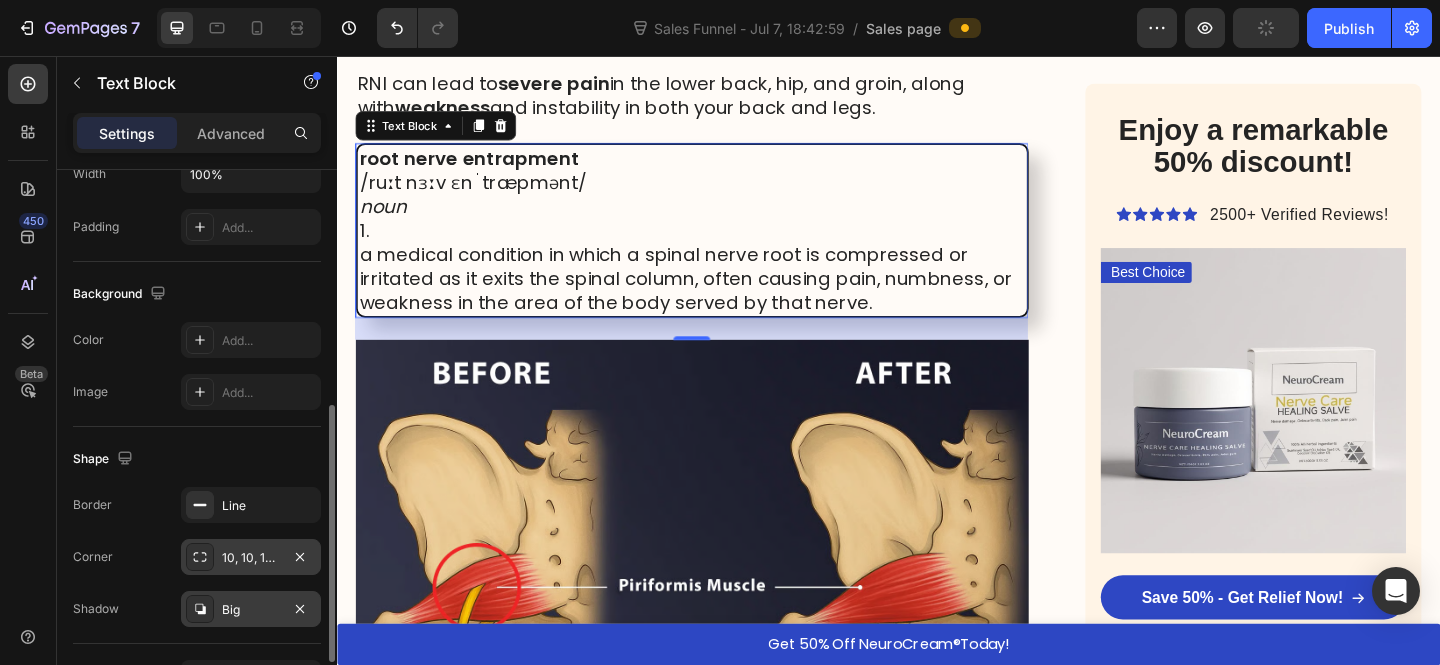 scroll, scrollTop: 502, scrollLeft: 0, axis: vertical 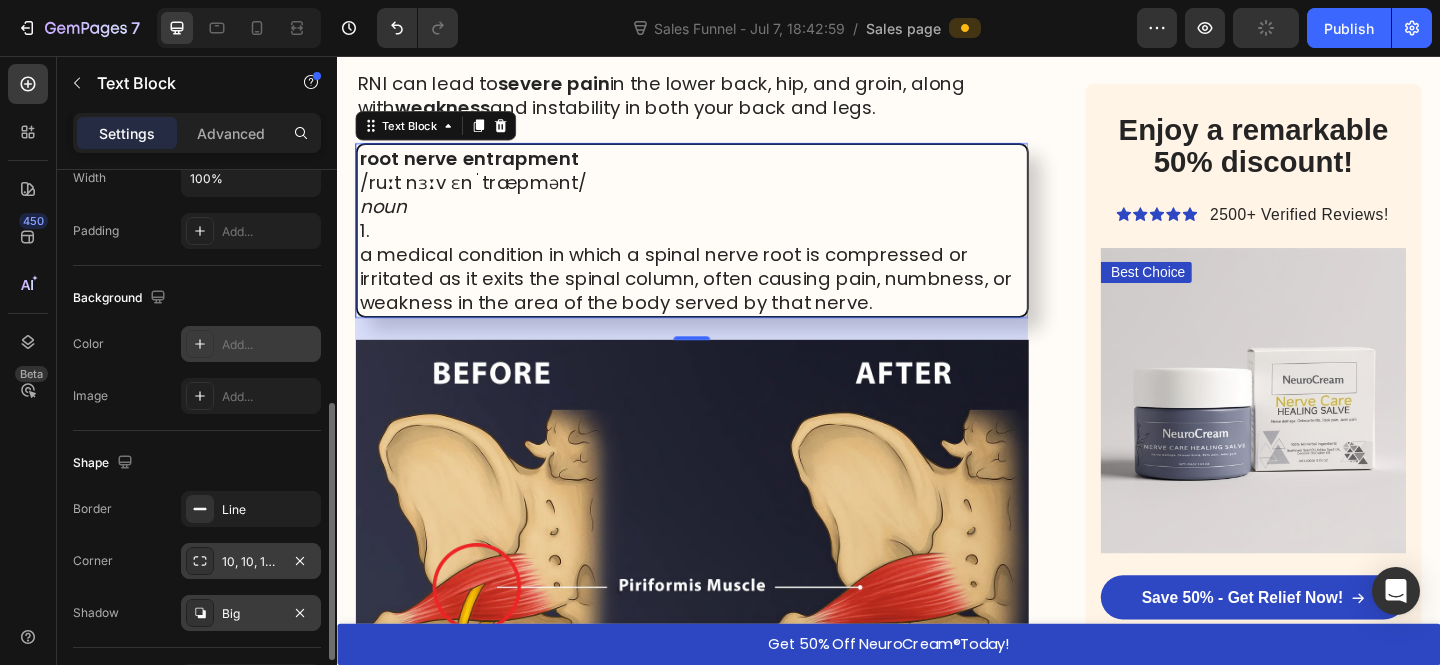 click on "Add..." at bounding box center (269, 345) 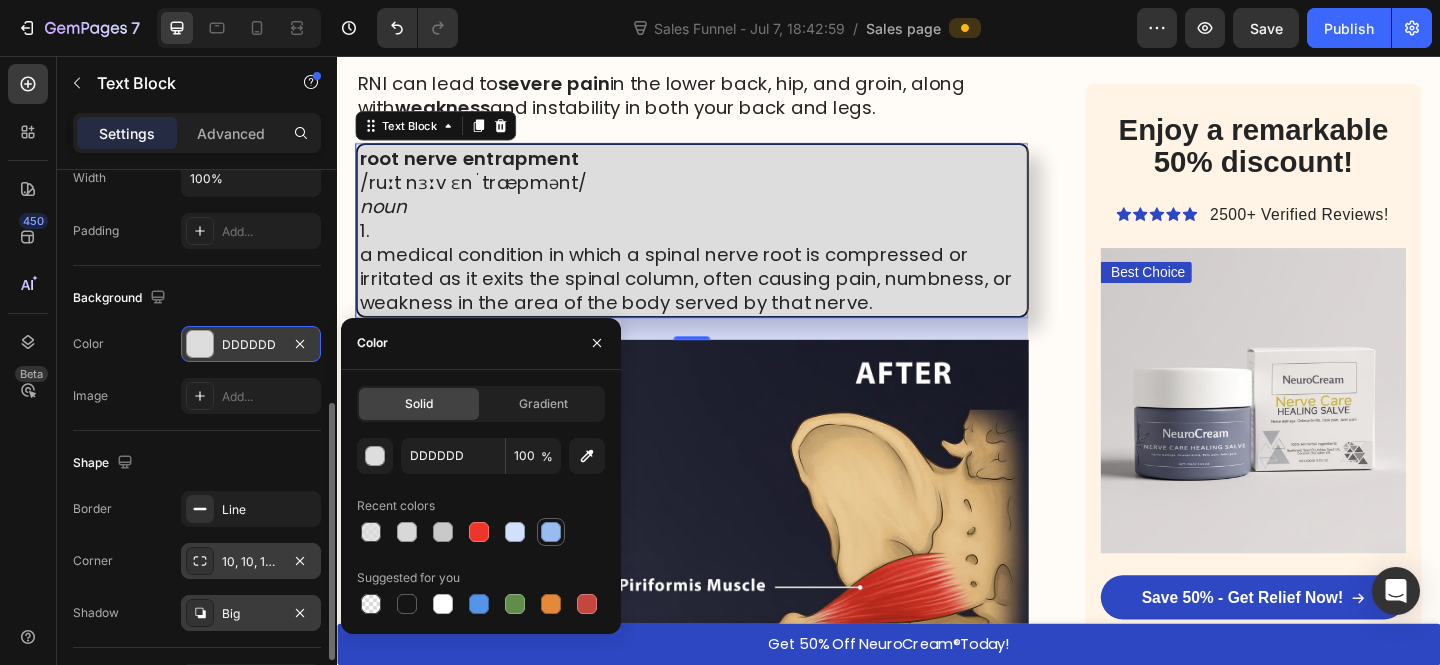 click at bounding box center (551, 532) 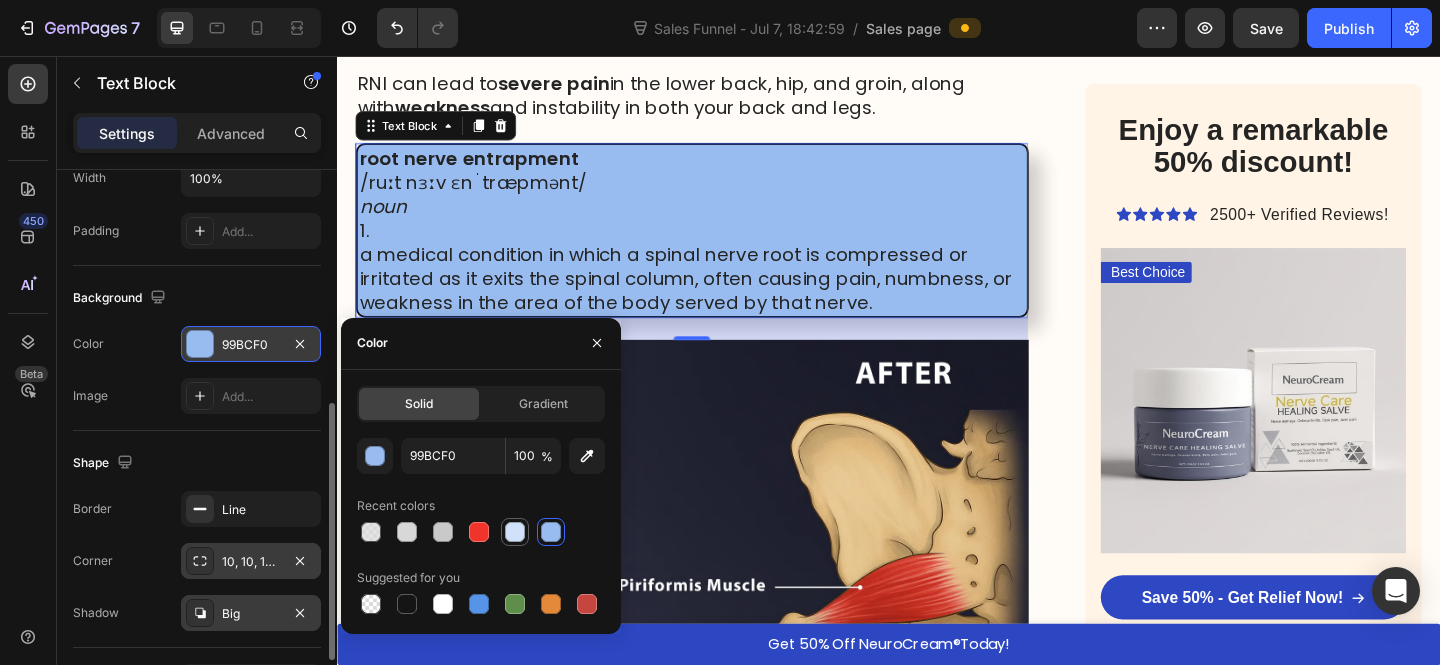 click at bounding box center [515, 532] 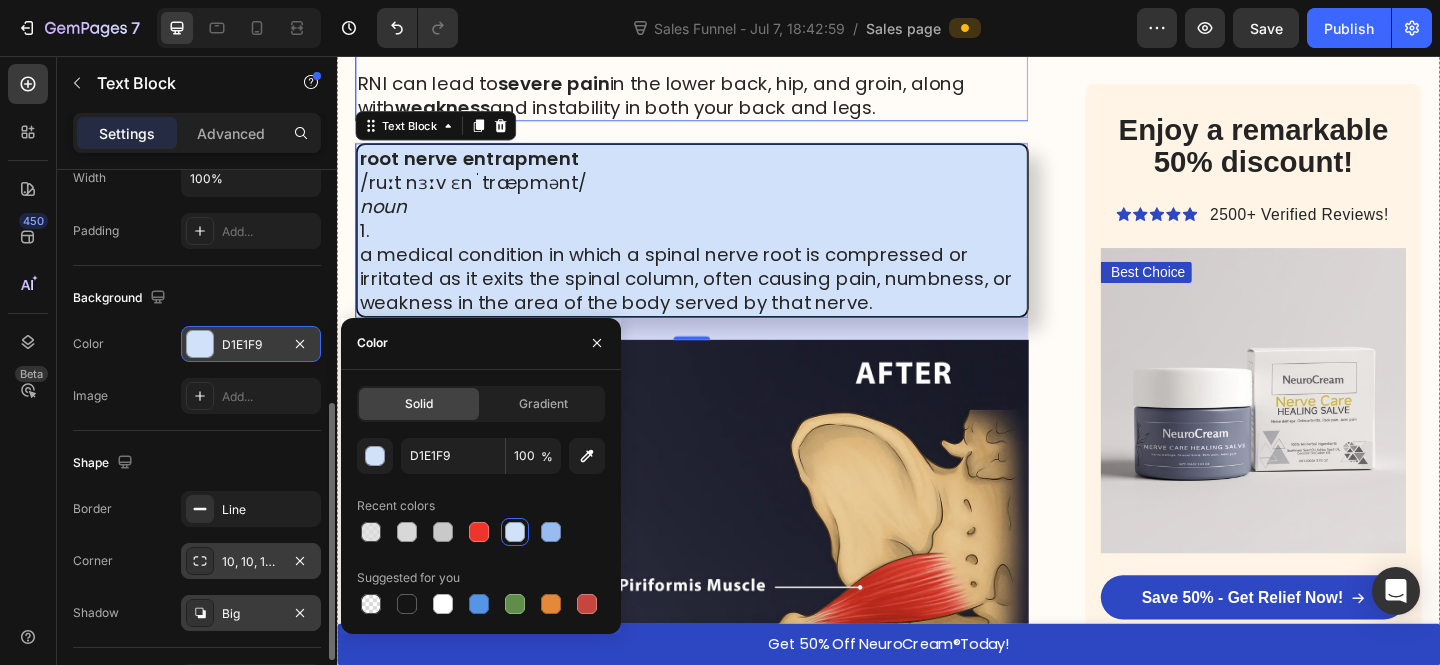 click on "RNI can lead to  severe pain  in the lower back, hip, and groin, along with  weakness  and instability in both your back and legs." at bounding box center [723, 99] 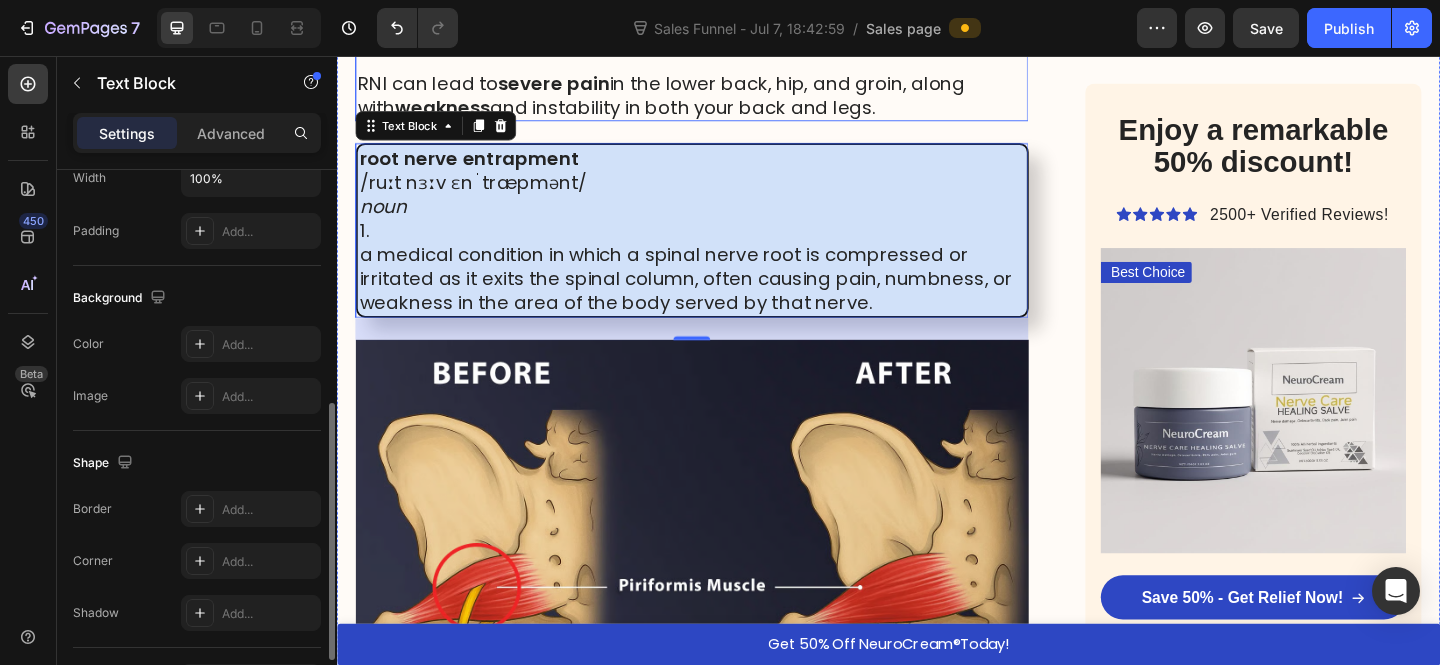 scroll, scrollTop: 502, scrollLeft: 0, axis: vertical 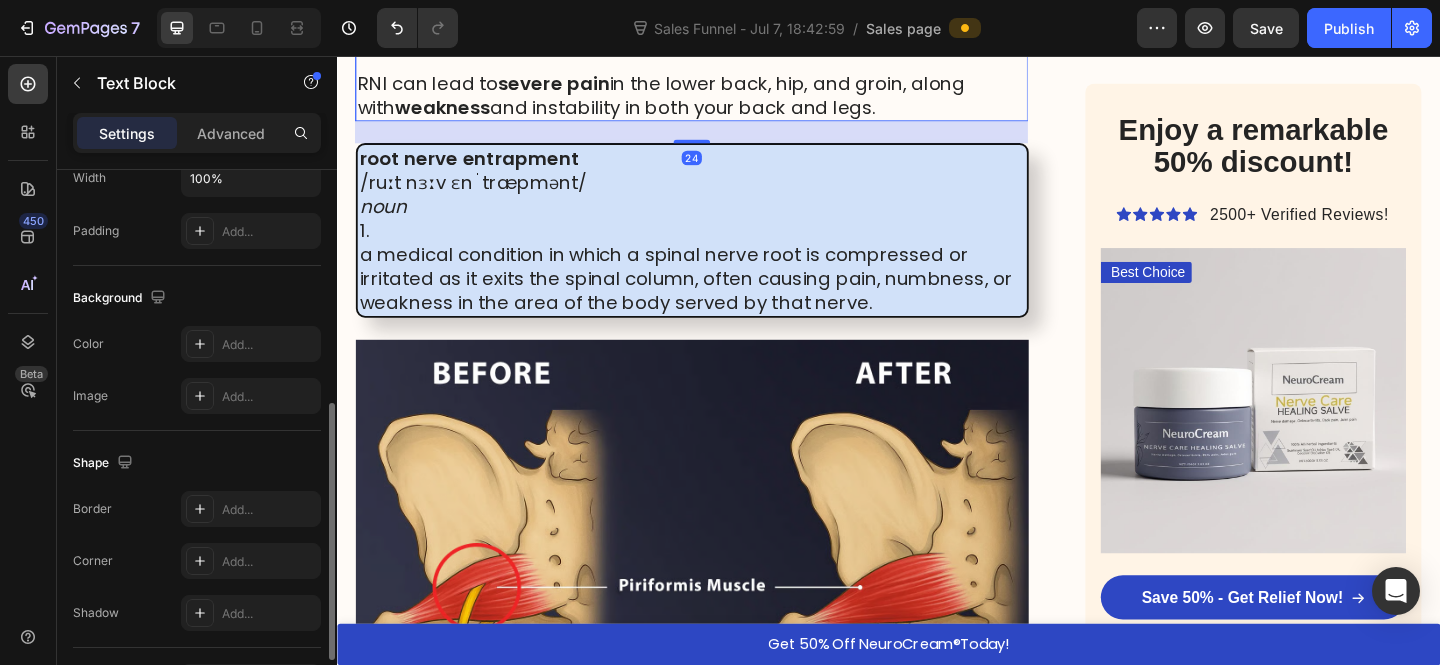 click on "1. a medical condition in which a spinal nerve root is compressed or irritated as it exits the spinal column, often causing pain, numbness, or weakness in the area of the body served by that nerve." at bounding box center (723, 285) 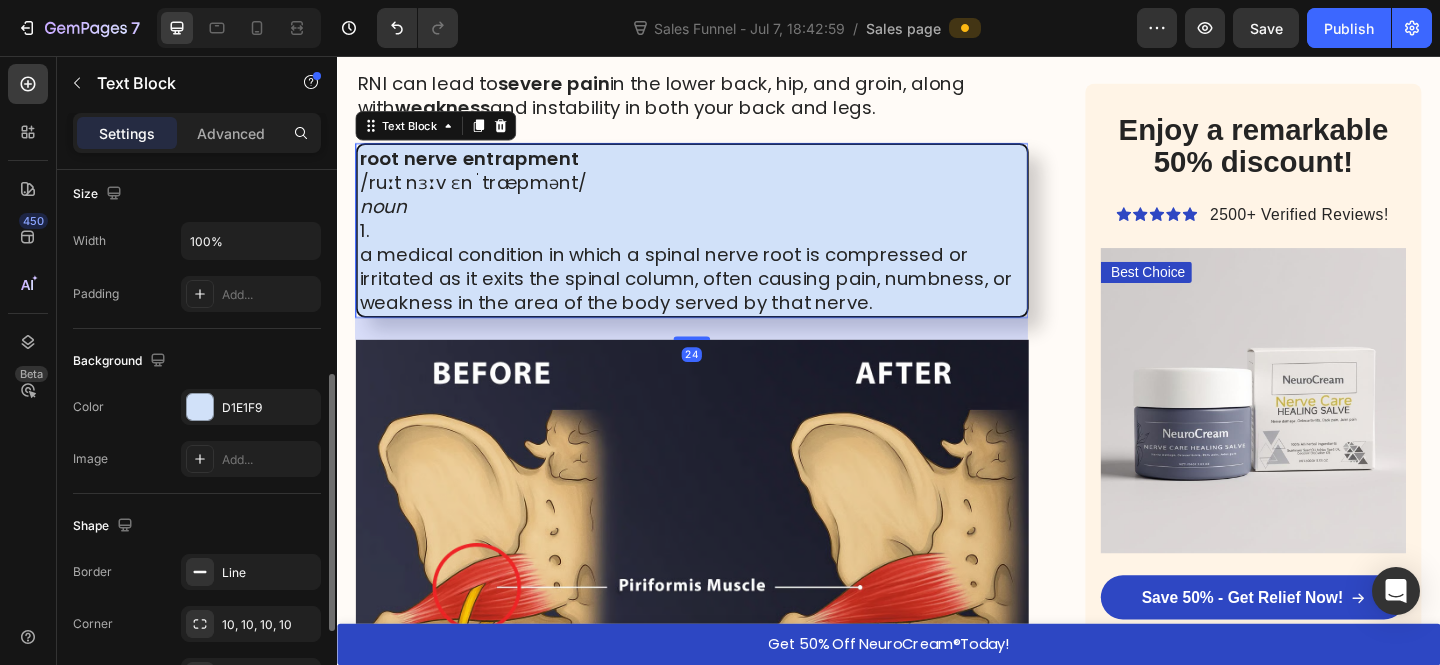 drag, startPoint x: 235, startPoint y: 293, endPoint x: 303, endPoint y: 269, distance: 72.11102 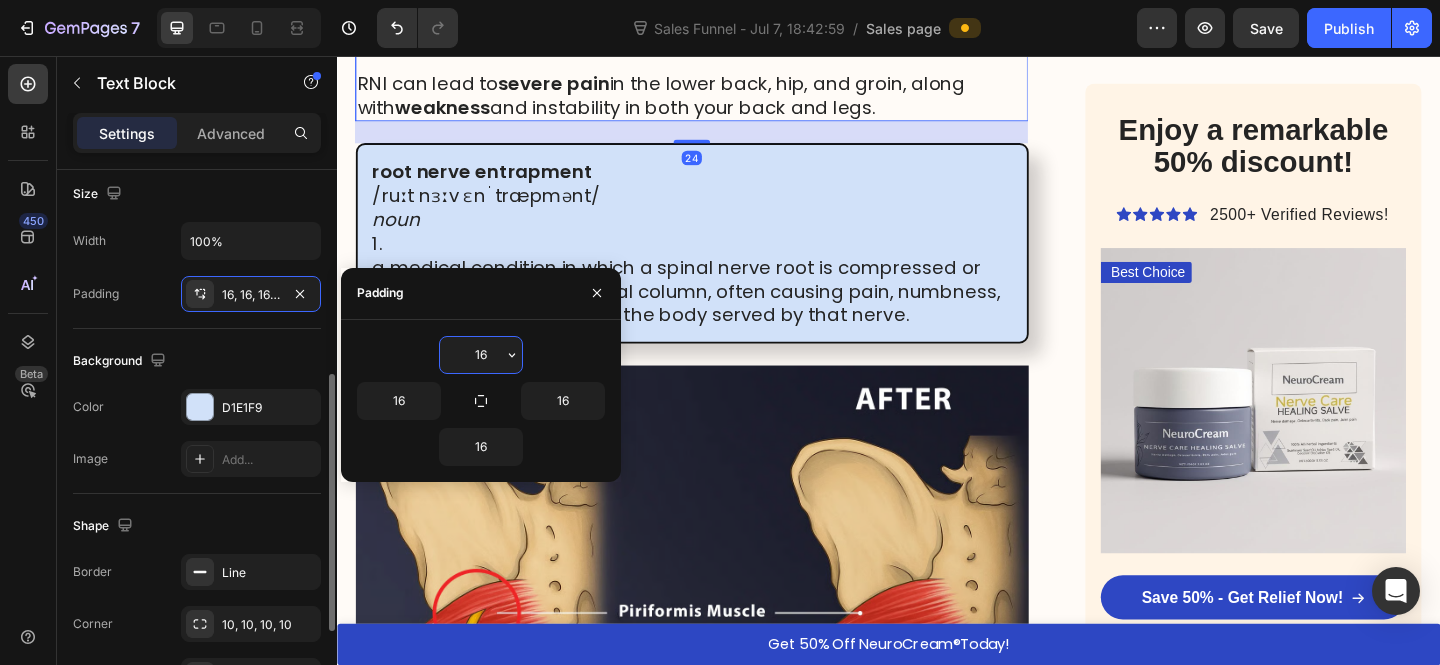 click on "RNI can lead to  severe pain  in the lower back, hip, and groin, along with  weakness  and instability in both your back and legs." at bounding box center [723, 99] 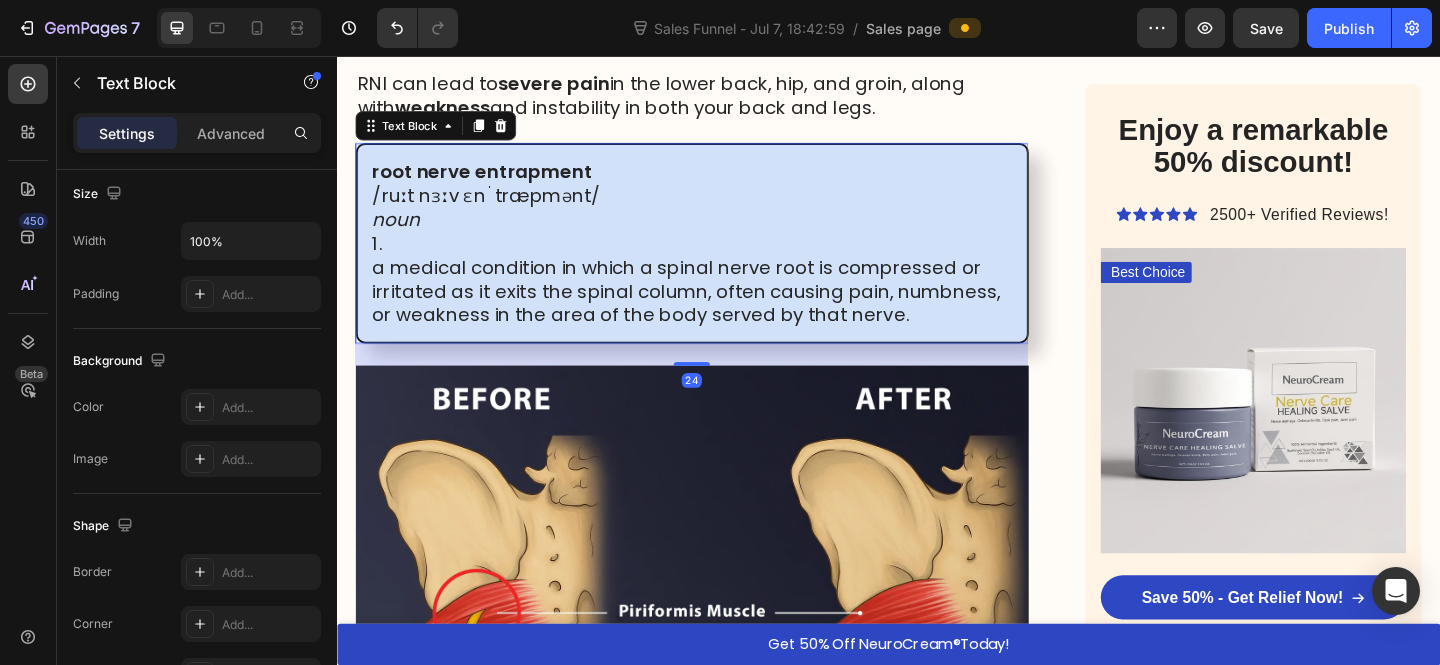 click on "1. a medical condition in which a spinal nerve root is compressed or irritated as it exits the spinal column, often causing pain, numbness, or weakness in the area of the body served by that nerve." at bounding box center [723, 299] 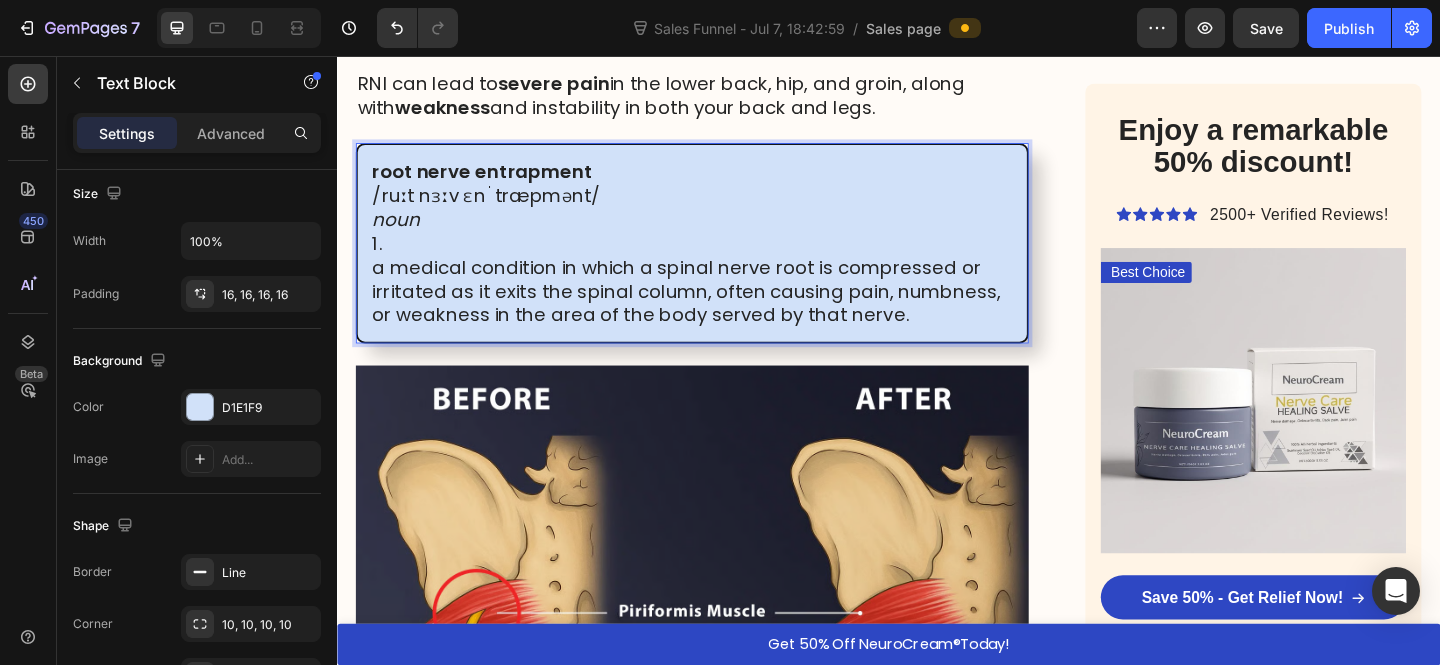 click on "root nerve entrapment /ruːt nɜːv ɛnˈtræpmənt/ noun" at bounding box center (723, 208) 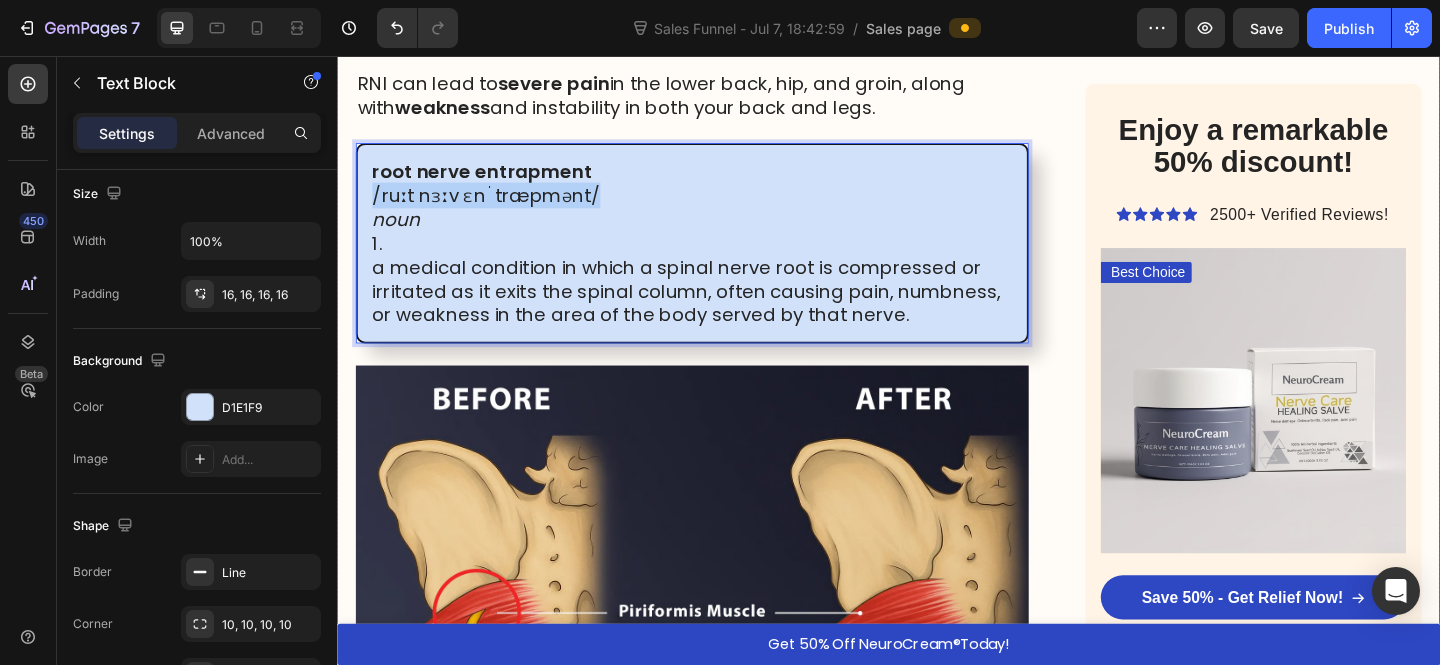 drag, startPoint x: 667, startPoint y: 215, endPoint x: 356, endPoint y: 225, distance: 311.16074 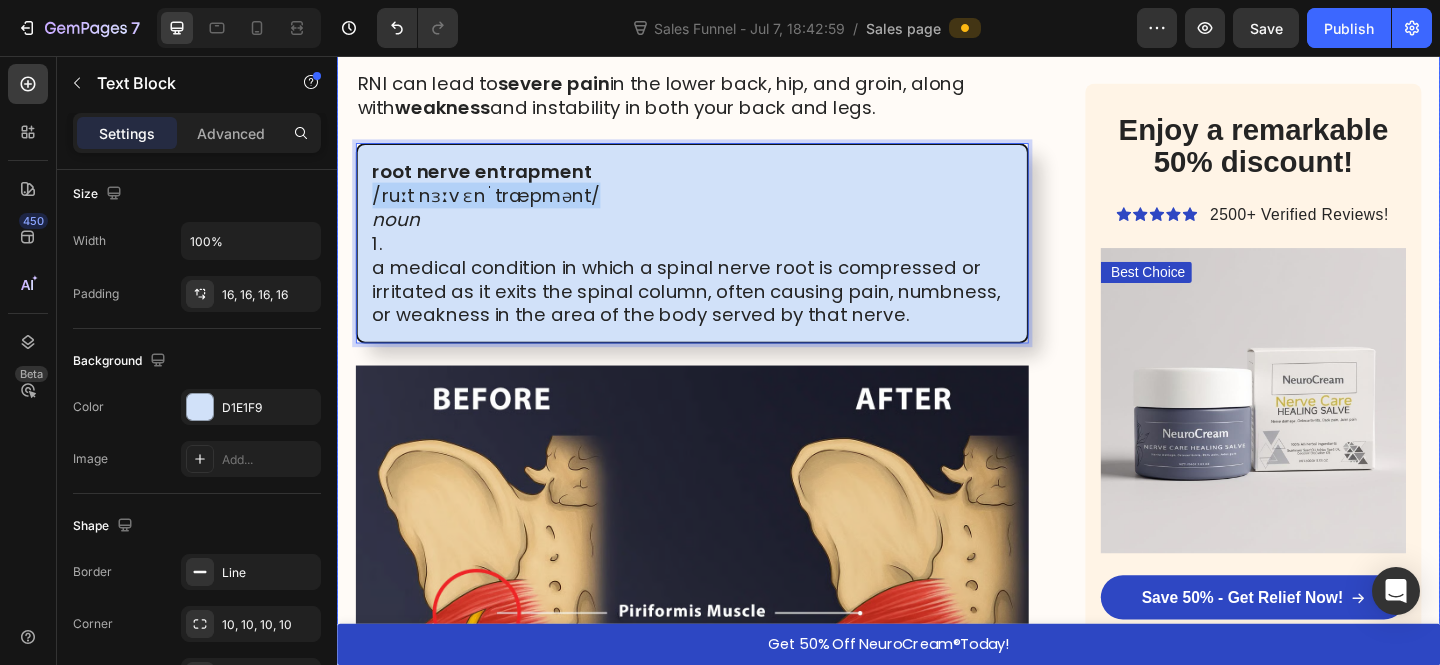 click on "HOME  >  HEALTH  >  SCIATICA RELIEF Heading American breakthrough helps thousands of people relieve sciatica in just a few days - without pills or doctors Heading “I slept without nerve pain through the night for the first time in months ” -   Linda K. Text Block Image By Dr. Michael Harrison, Spinal Specialist - July 17, 2025  Text Block Row Image Hi, I'm  Dr. Michael Harrison , a spinal specialist with over 25 years of experience helping patients overcome sciatica and other nerve-related issues.   With more than 15,000 hours of clinical experience, I've worked with 2,300+ patients who've come to me with a range of nerve and back issues:   ➩ Sciatica ➩ Lower back pain ➩ Herniated discs ➩ Pinched nerves Text Block If you're over 50 and have that burning, stabbing pain that radiates from your lower back through your buttock and down your leg, you're not imagining things - and you're certainly not alone. Sciatica is not just a muscle problem. It's nerve pain. Sometimes dull and nagging. ✗ ✗" at bounding box center [937, 472] 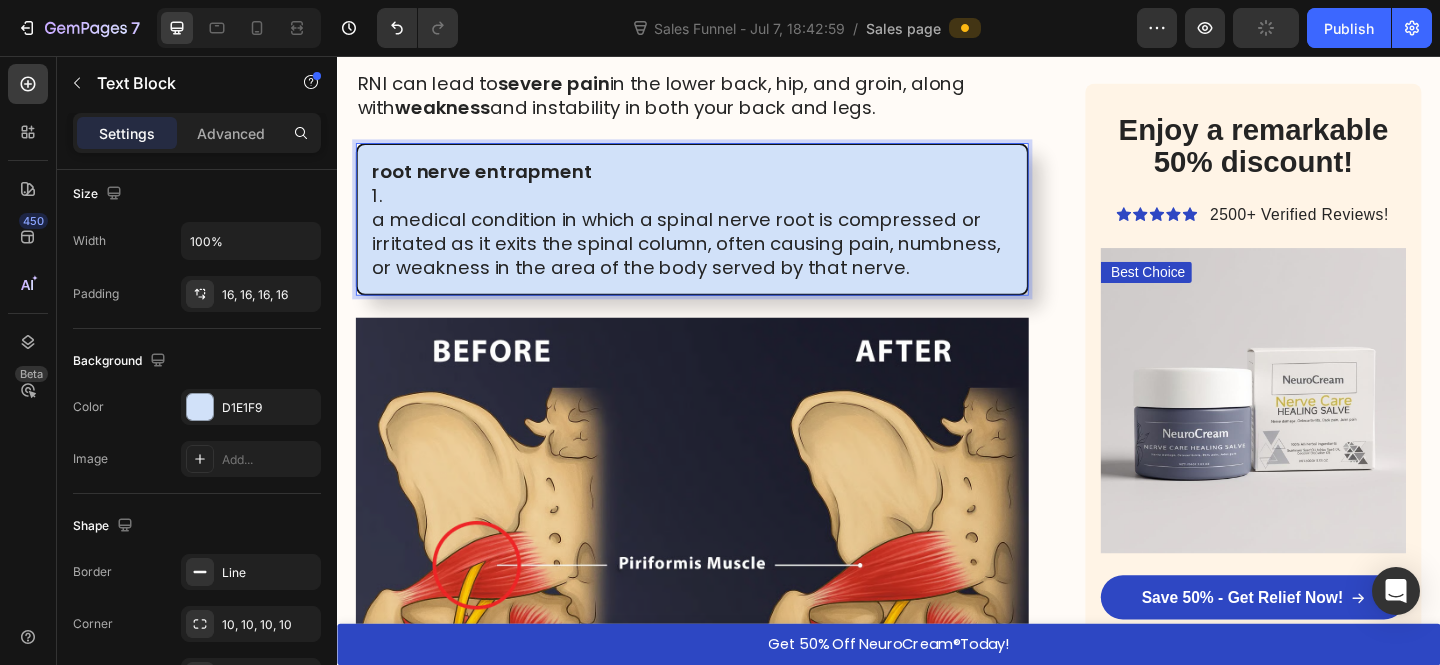click on "root nerve entrapment" at bounding box center [494, 182] 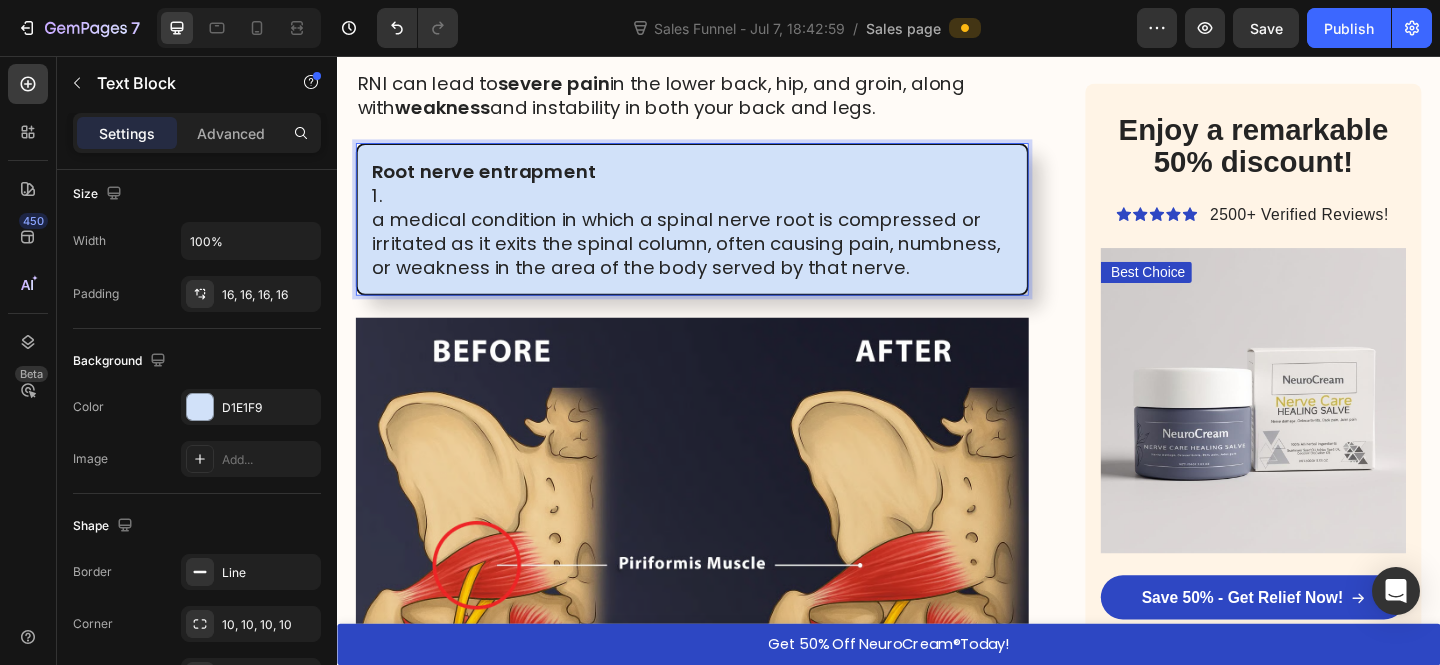 click on "Root nerve entrapment" at bounding box center [496, 182] 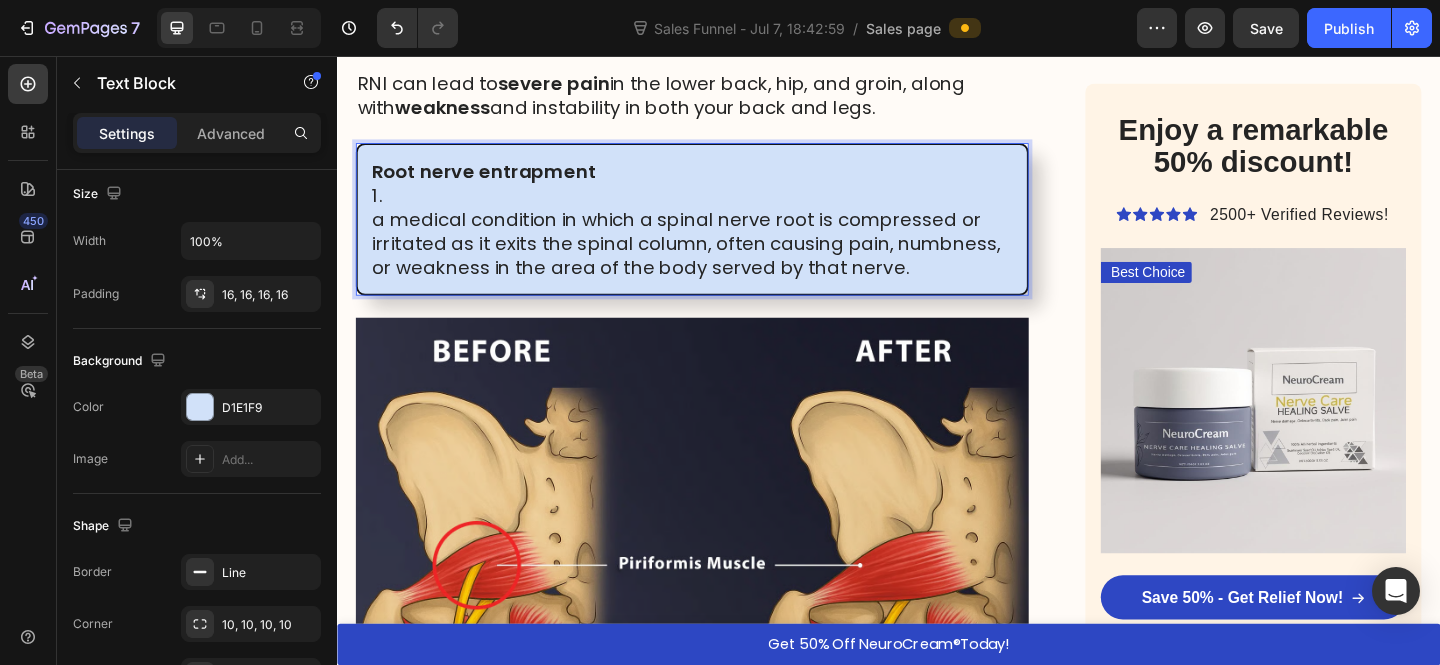 click on "Root nerve entrapment" at bounding box center (496, 182) 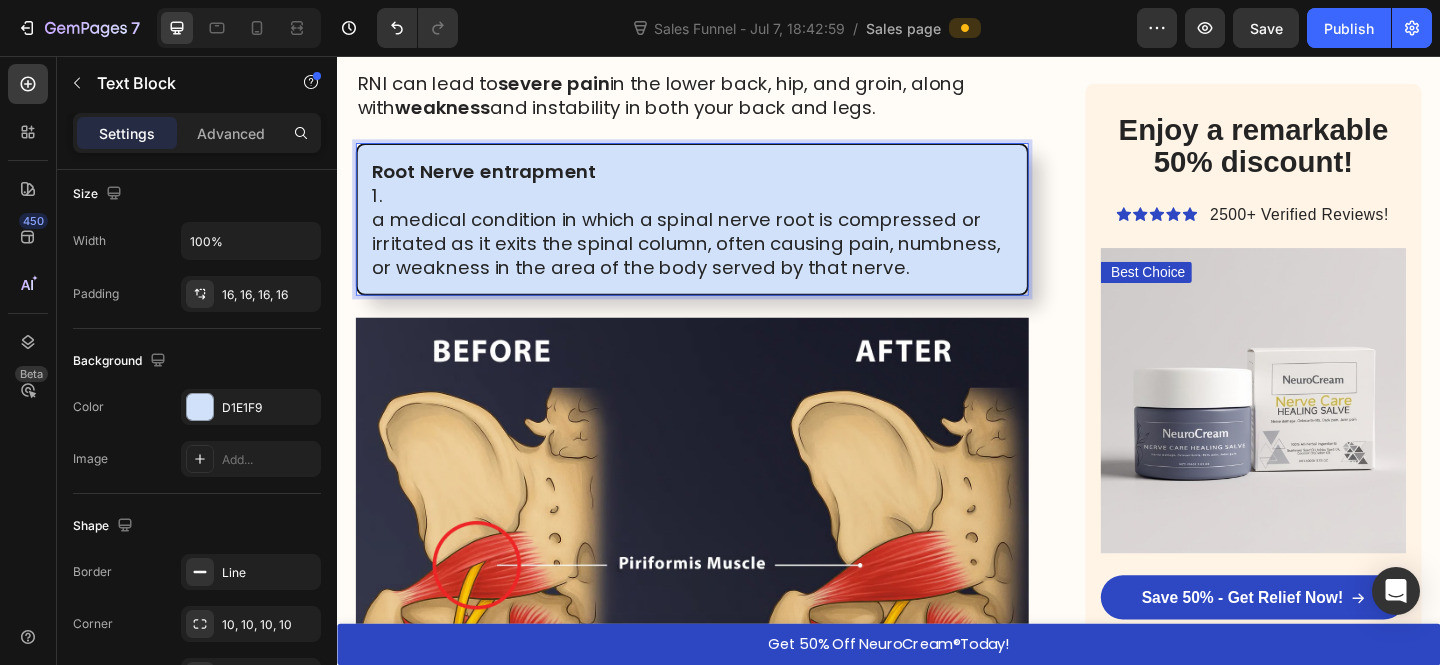 click on "Root Nerve entrapment" at bounding box center [497, 182] 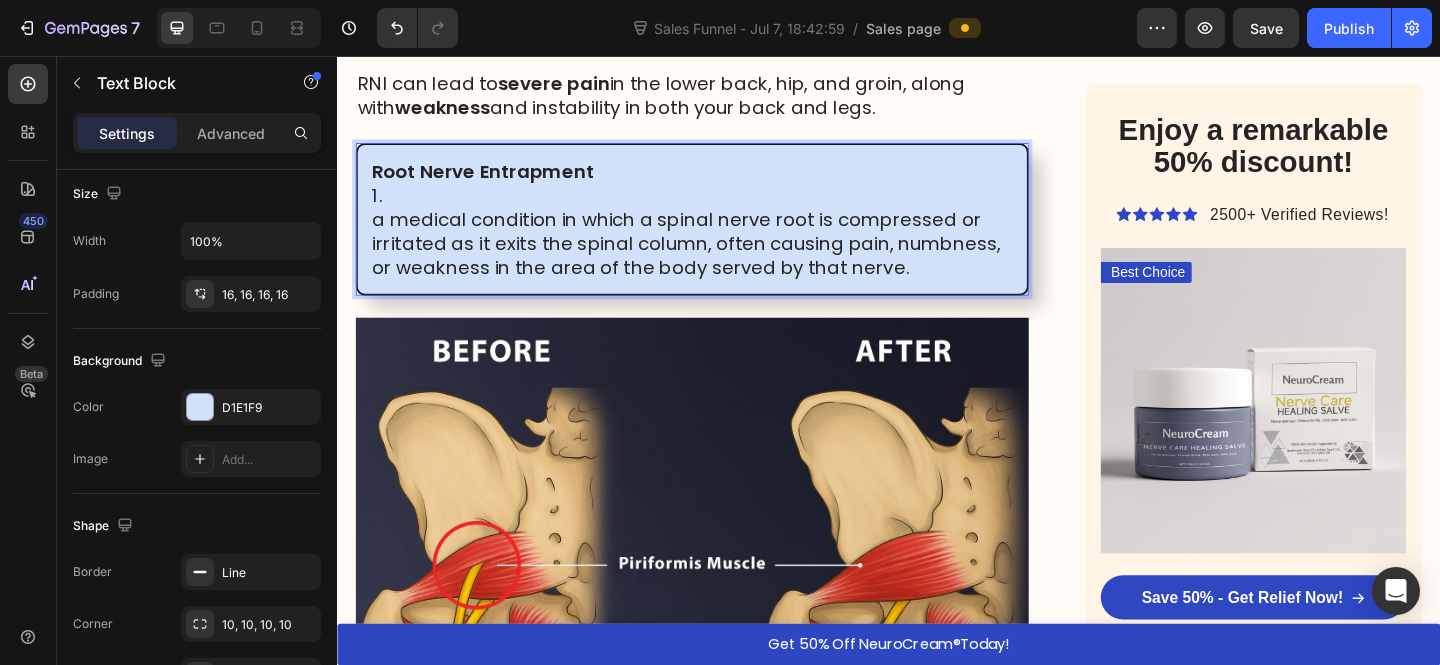 click on "Root Nerve Entrapment" at bounding box center [723, 182] 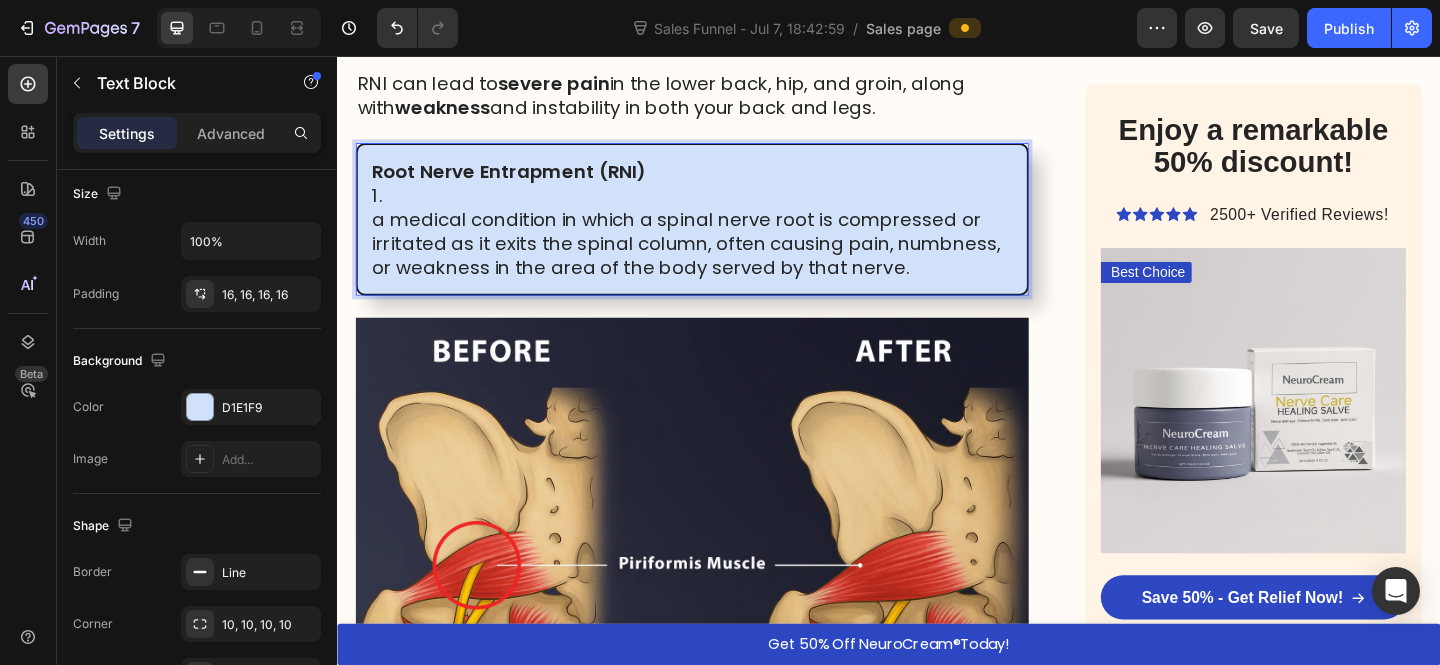 click on "1. a medical condition in which a spinal nerve root is compressed or irritated as it exits the spinal column, often causing pain, numbness, or weakness in the area of the body served by that nerve." at bounding box center [723, 247] 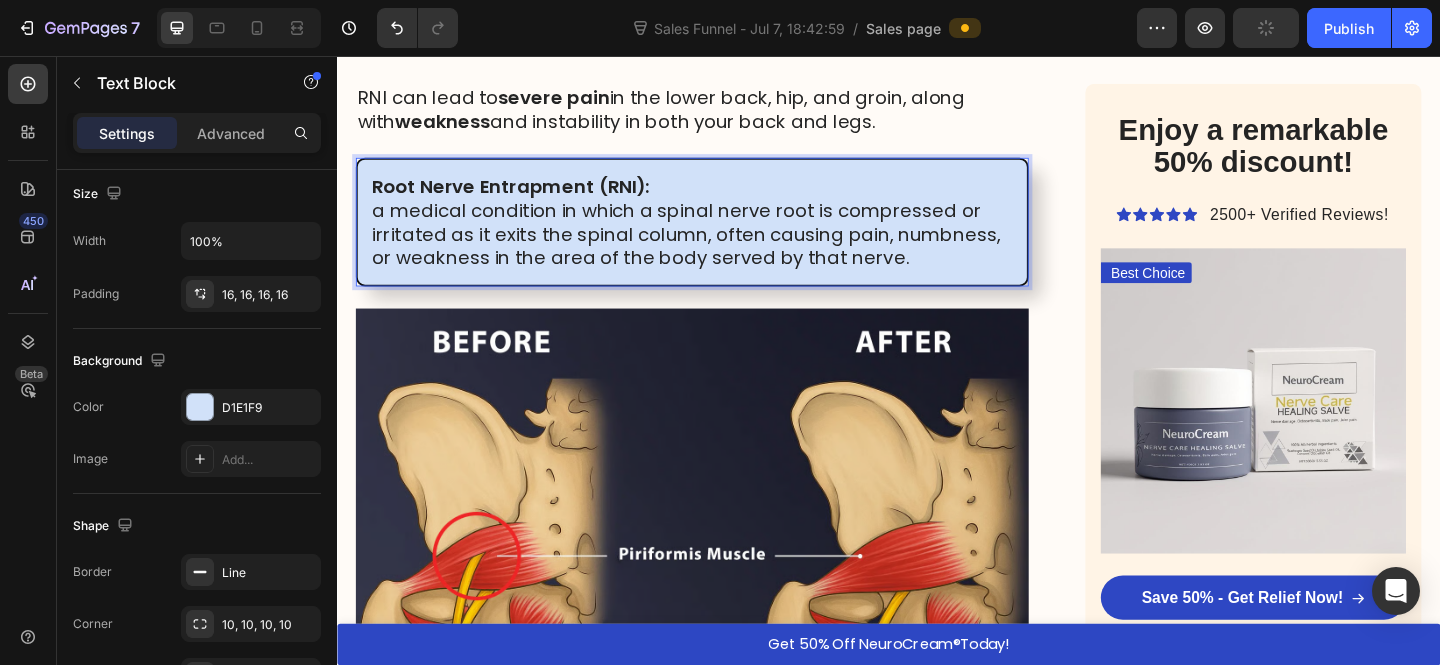 scroll, scrollTop: 3092, scrollLeft: 0, axis: vertical 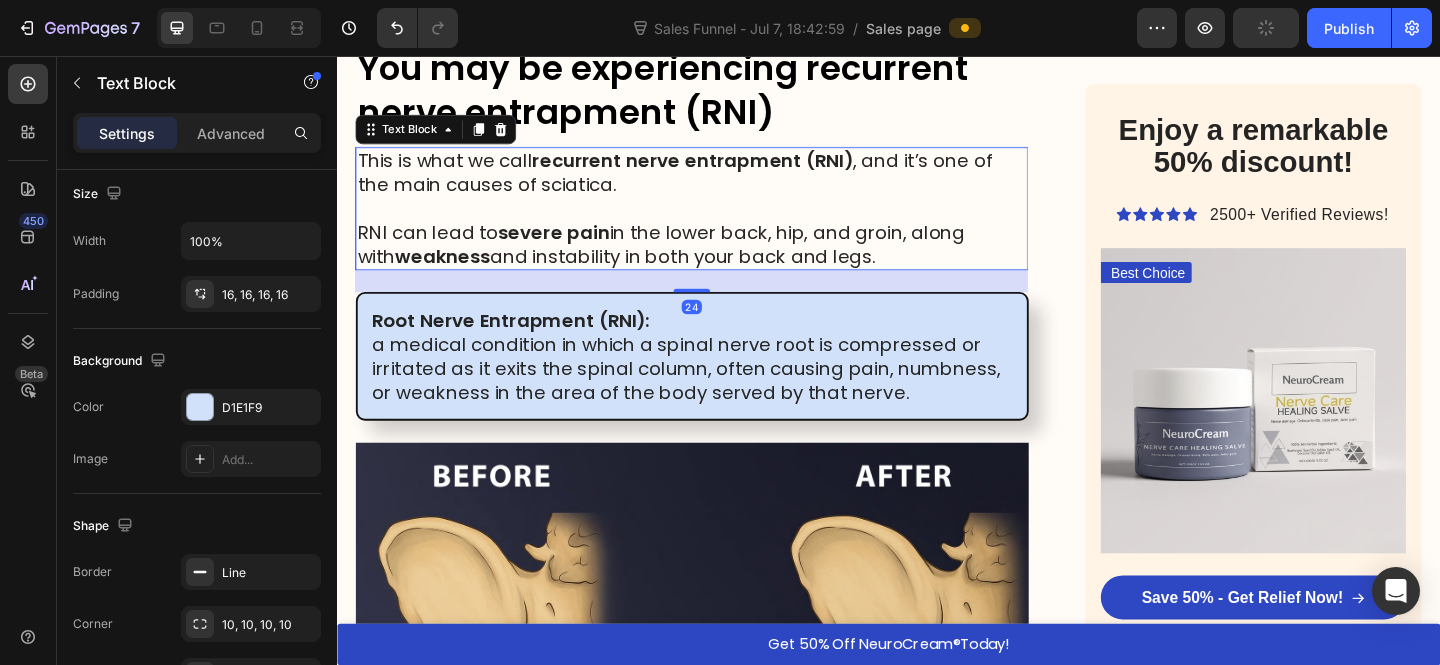 click at bounding box center (723, 222) 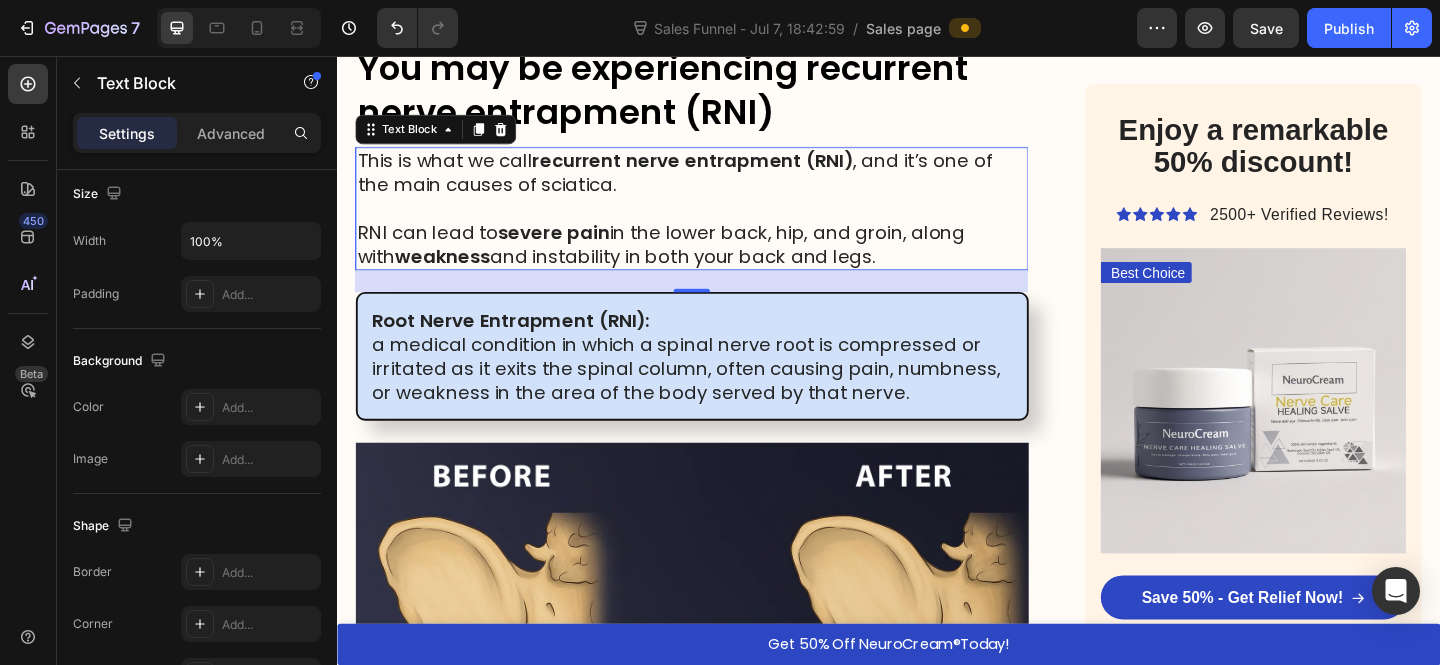 click on "Root Nerve Entrapment (RNI): a medical condition in which a spinal nerve root is compressed or irritated as it exits the spinal column, often causing pain, numbness, or weakness in the area of the body served by that nerve." at bounding box center [723, 383] 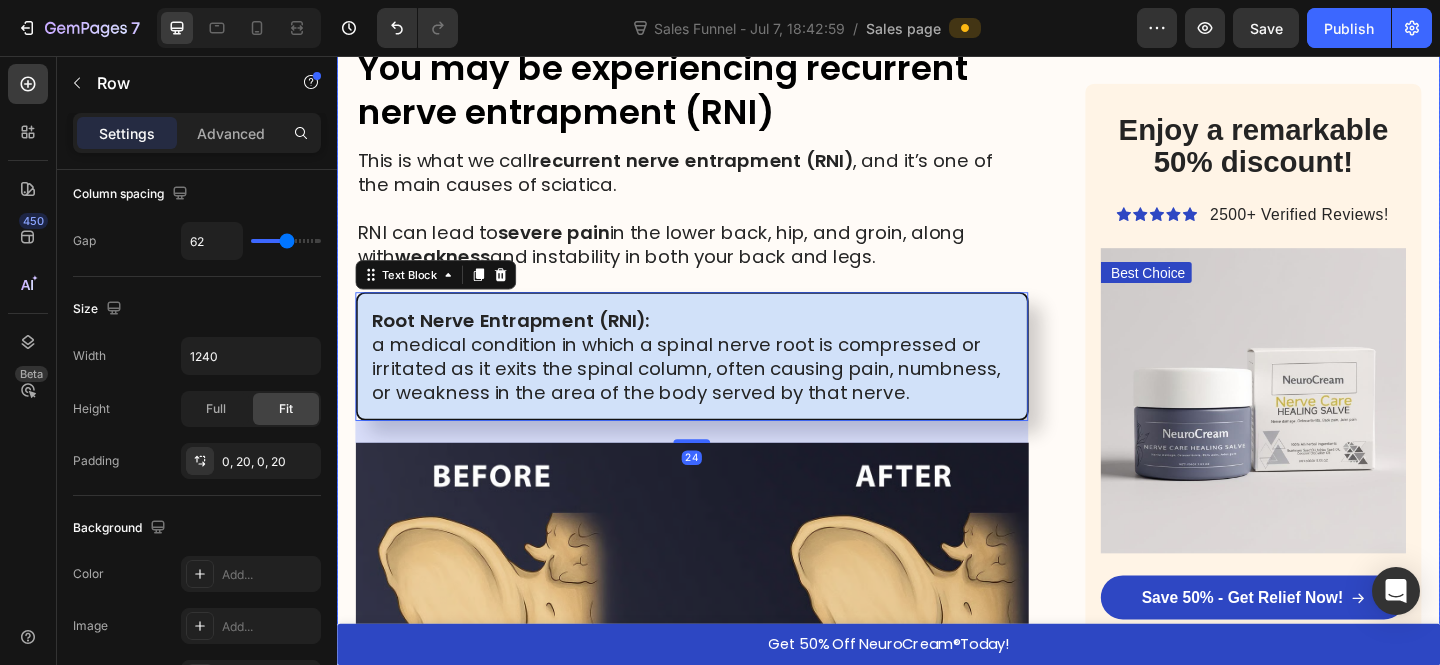 click on "HOME  >  HEALTH  >  SCIATICA RELIEF Heading American breakthrough helps thousands of people relieve sciatica in just a few days - without pills or doctors Heading “I slept without nerve pain through the night for the first time in months ” -   Linda K. Text Block Image By Dr. Michael Harrison, Spinal Specialist - July 17, 2025  Text Block Row Image Hi, I'm  Dr. Michael Harrison , a spinal specialist with over 25 years of experience helping patients overcome sciatica and other nerve-related issues.   With more than 15,000 hours of clinical experience, I've worked with 2,300+ patients who've come to me with a range of nerve and back issues:   ➩ Sciatica ➩ Lower back pain ➩ Herniated discs ➩ Pinched nerves Text Block If you're over 50 and have that burning, stabbing pain that radiates from your lower back through your buttock and down your leg, you're not imagining things - and you're certainly not alone. Sciatica is not just a muscle problem. It's nerve pain. Sometimes dull and nagging. ✗ ✗" at bounding box center [937, 595] 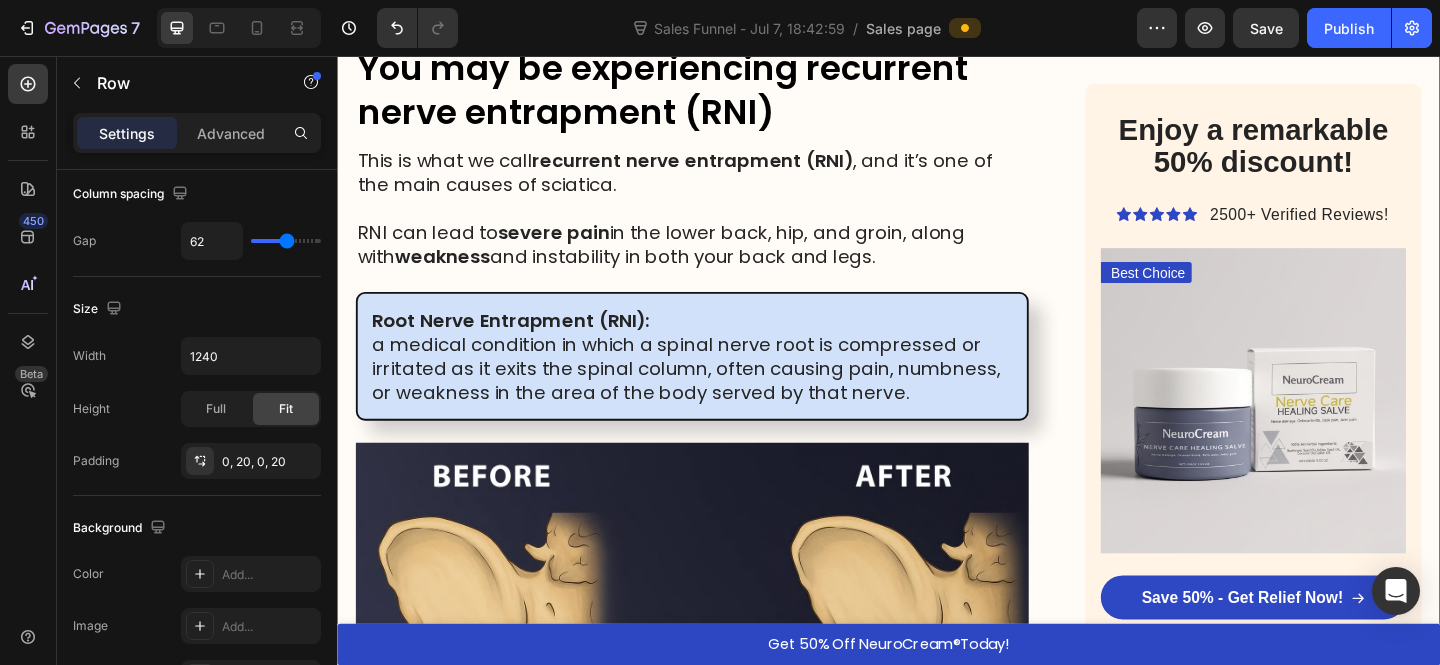 scroll, scrollTop: 0, scrollLeft: 0, axis: both 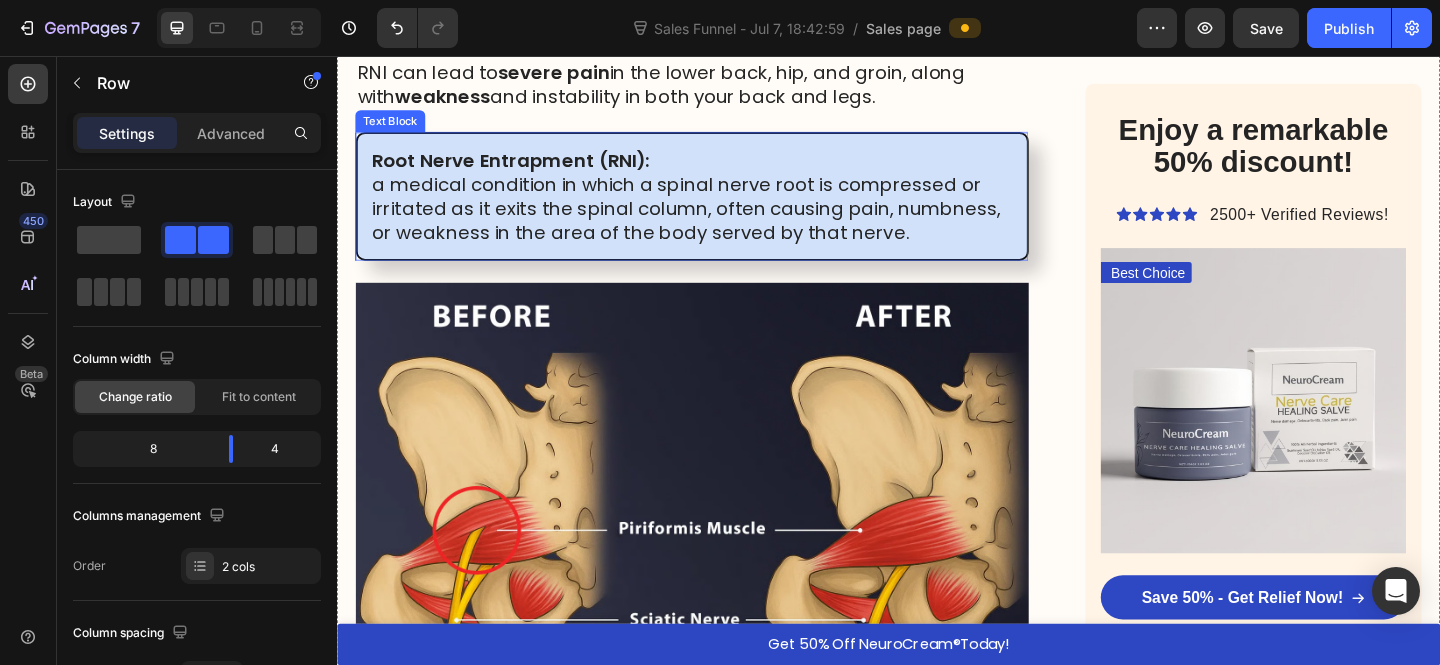 click on "Root Nerve Entrapment (RNI): a medical condition in which a spinal nerve root is compressed or irritated as it exits the spinal column, often causing pain, numbness, or weakness in the area of the body served by that nerve." at bounding box center (723, 209) 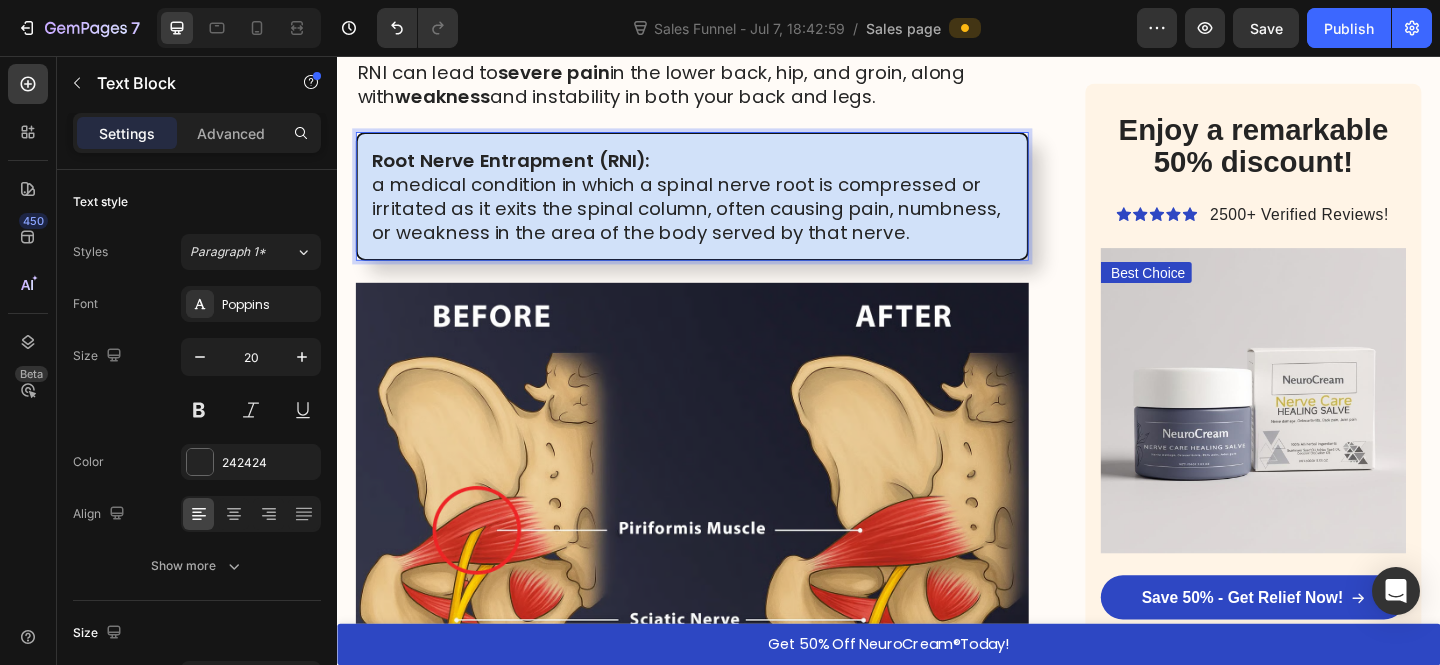 click on "Root Nerve Entrapment (RNI): a medical condition in which a spinal nerve root is compressed or irritated as it exits the spinal column, often causing pain, numbness, or weakness in the area of the body served by that nerve." at bounding box center (723, 209) 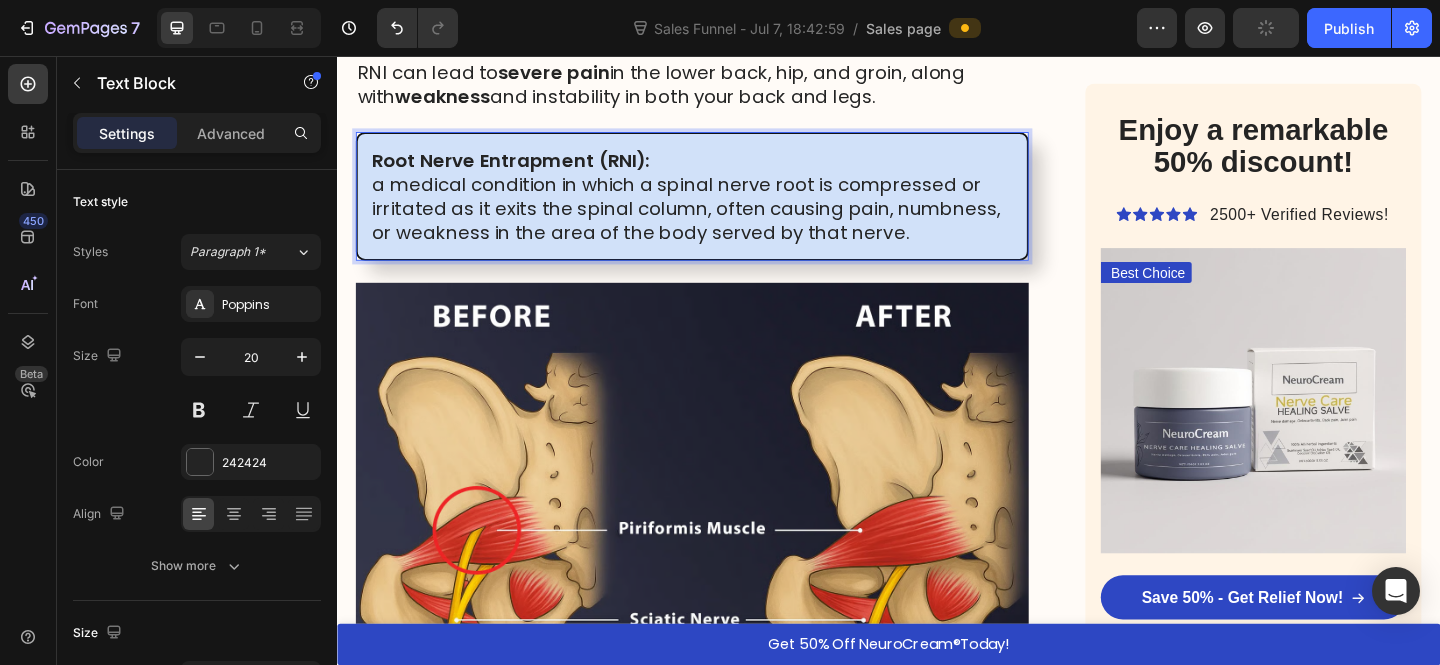 click on "Root Nerve Entrapment (RNI): a medical condition in which a spinal nerve root is compressed or irritated as it exits the spinal column, often causing pain, numbness, or weakness in the area of the body served by that nerve." at bounding box center [723, 209] 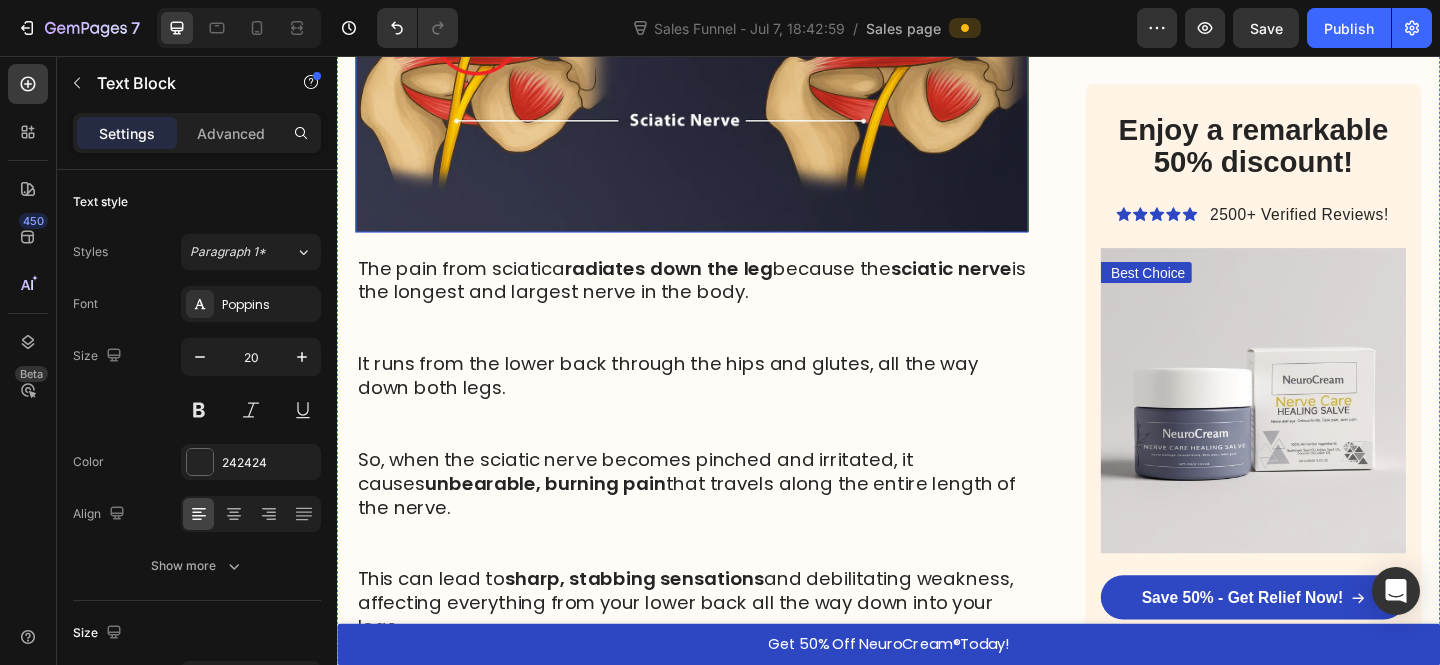 scroll, scrollTop: 3950, scrollLeft: 0, axis: vertical 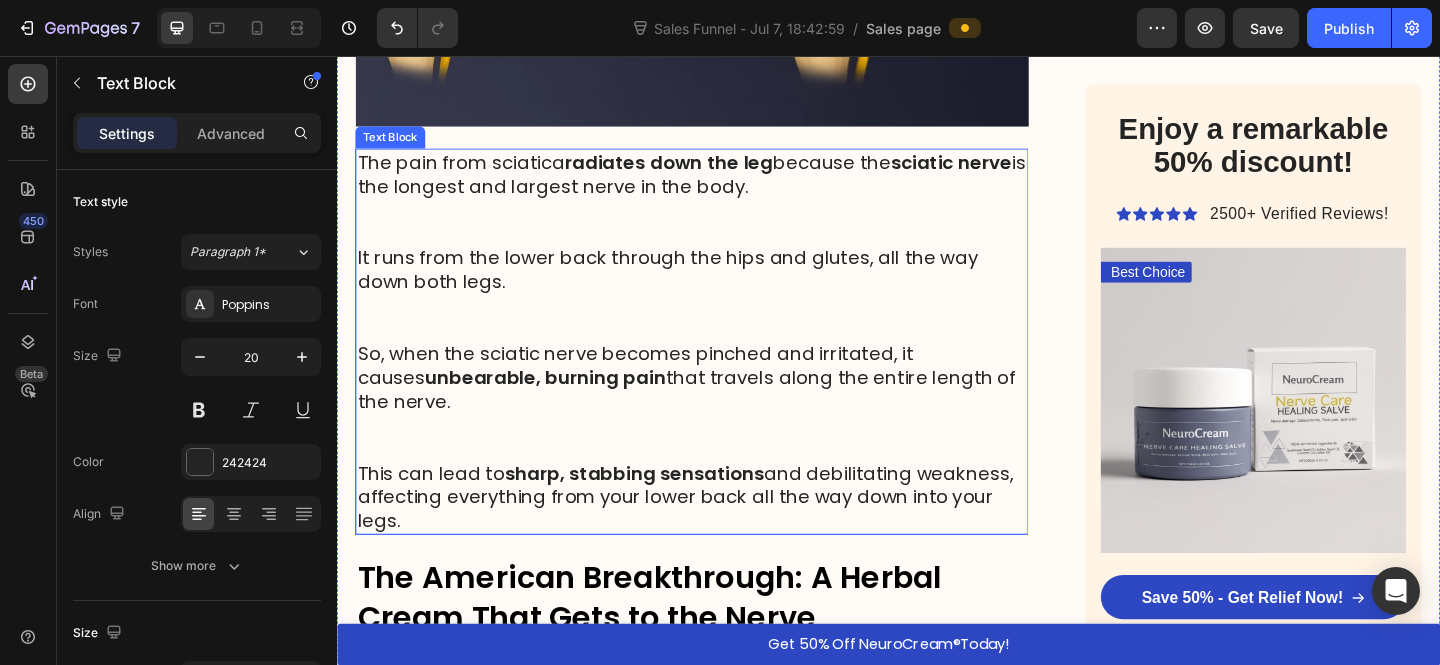 click on "It runs from the lower back through the hips and glutes, all the way down both legs." at bounding box center (723, 289) 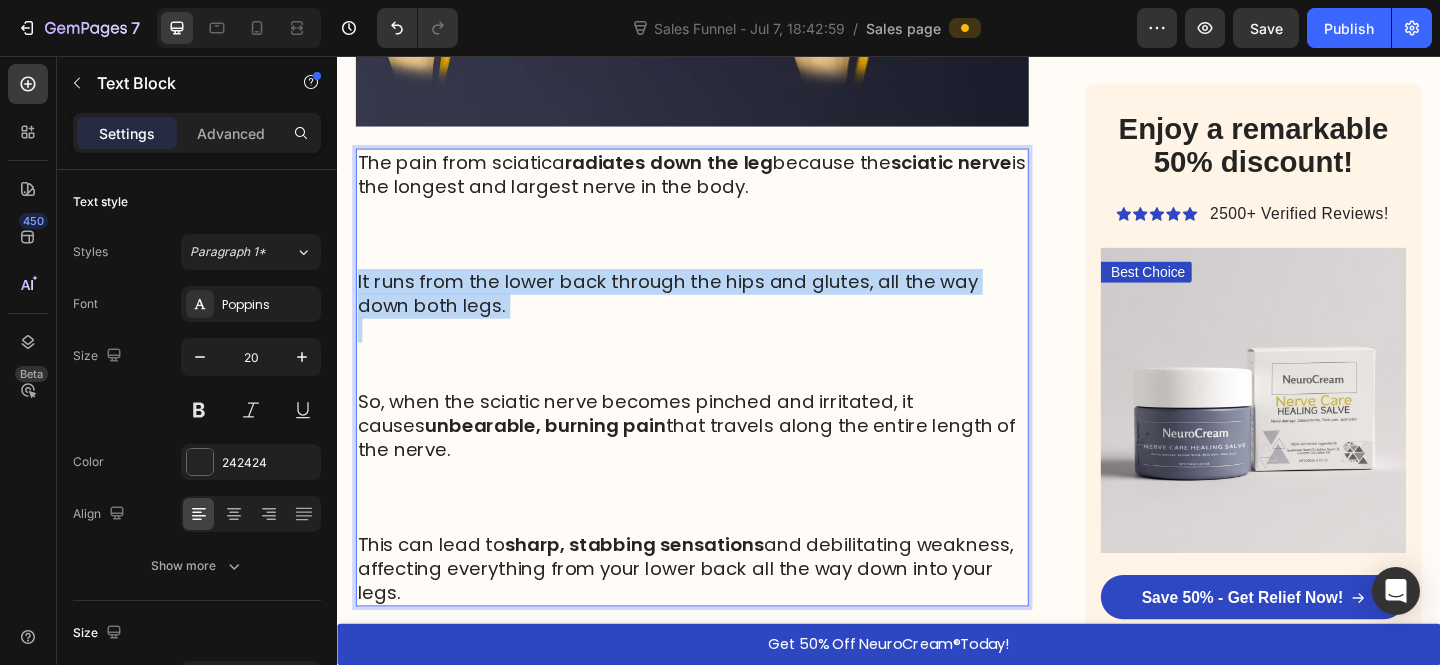 click on "It runs from the lower back through the hips and glutes, all the way down both legs." at bounding box center (723, 315) 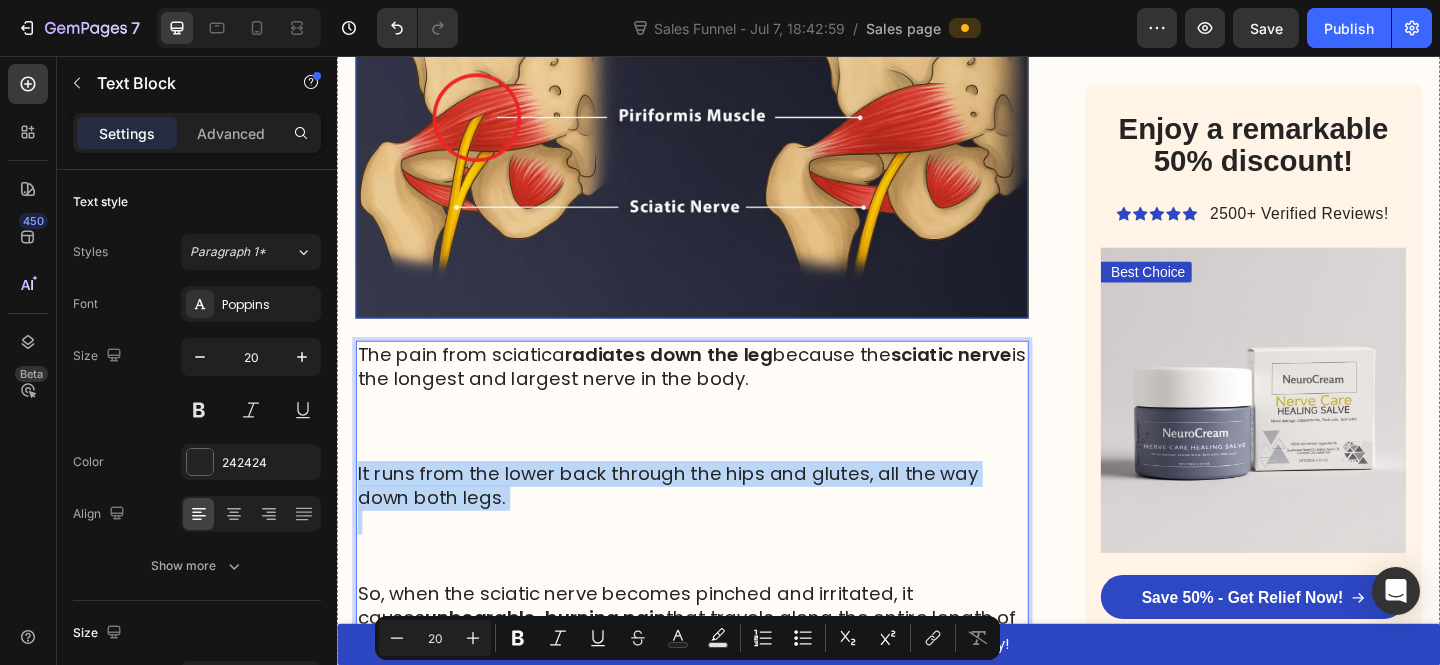 scroll, scrollTop: 3860, scrollLeft: 0, axis: vertical 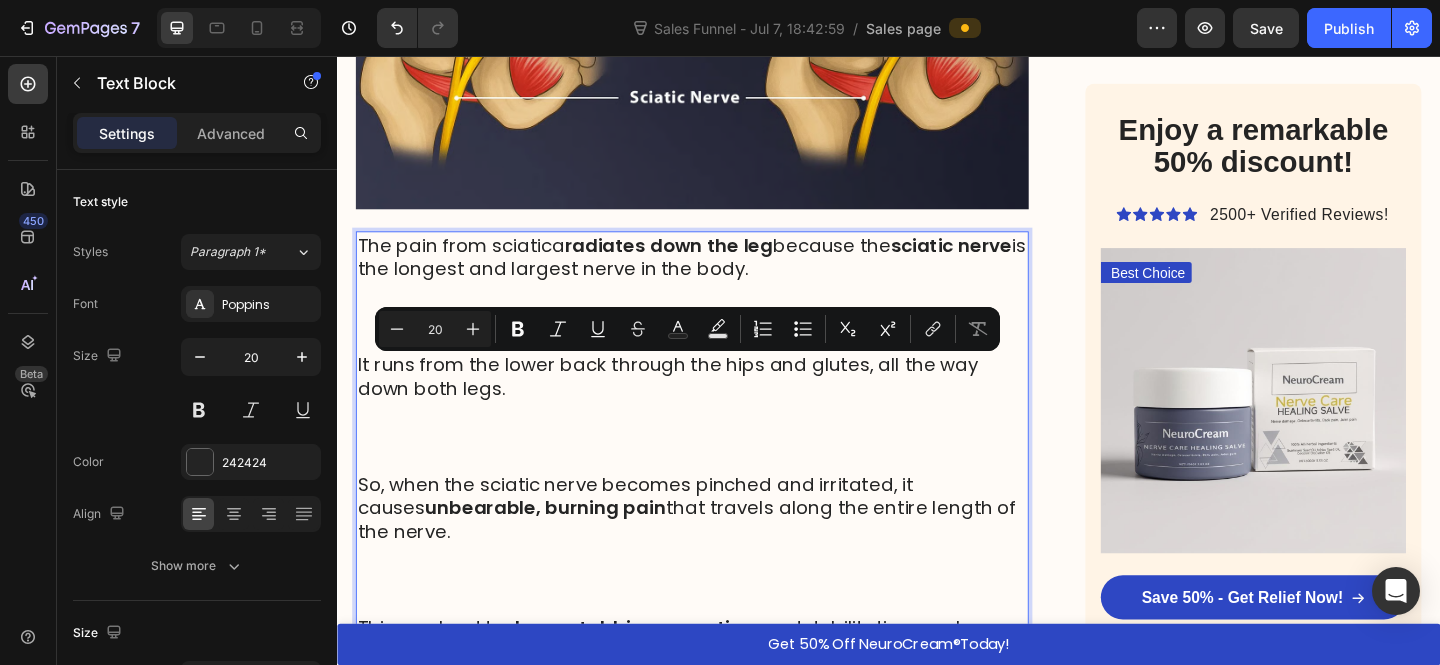 click on "So, when the sciatic nerve becomes pinched and irritated, it causes  unbearable, burning pain  that travels along the entire length of the nerve." at bounding box center [723, 548] 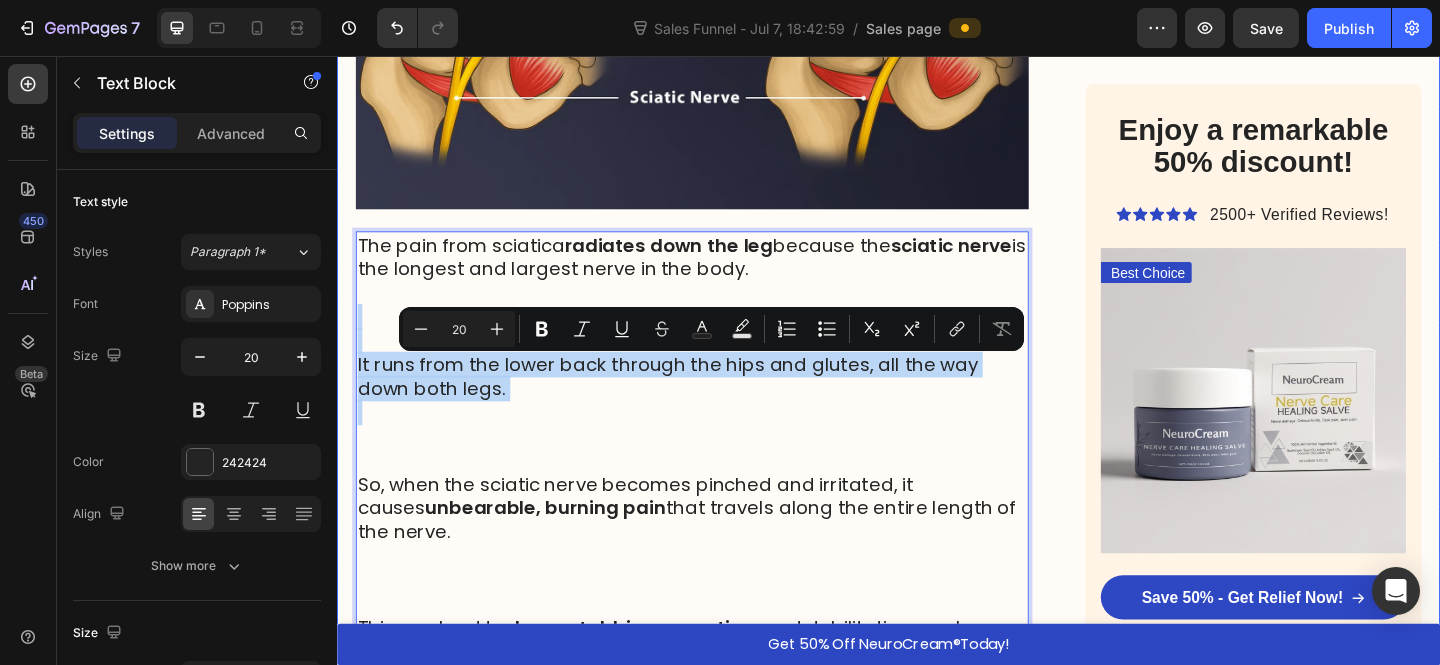 drag, startPoint x: 584, startPoint y: 461, endPoint x: 351, endPoint y: 367, distance: 251.24689 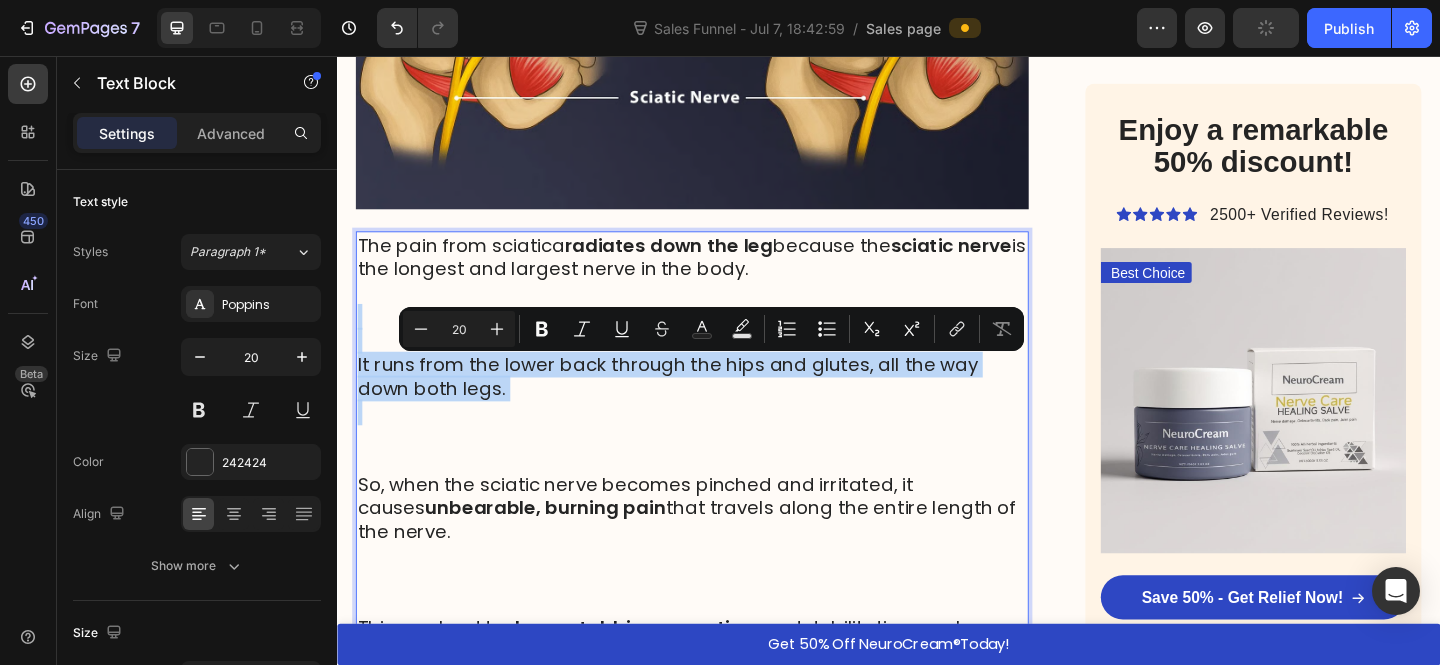 click at bounding box center [723, 470] 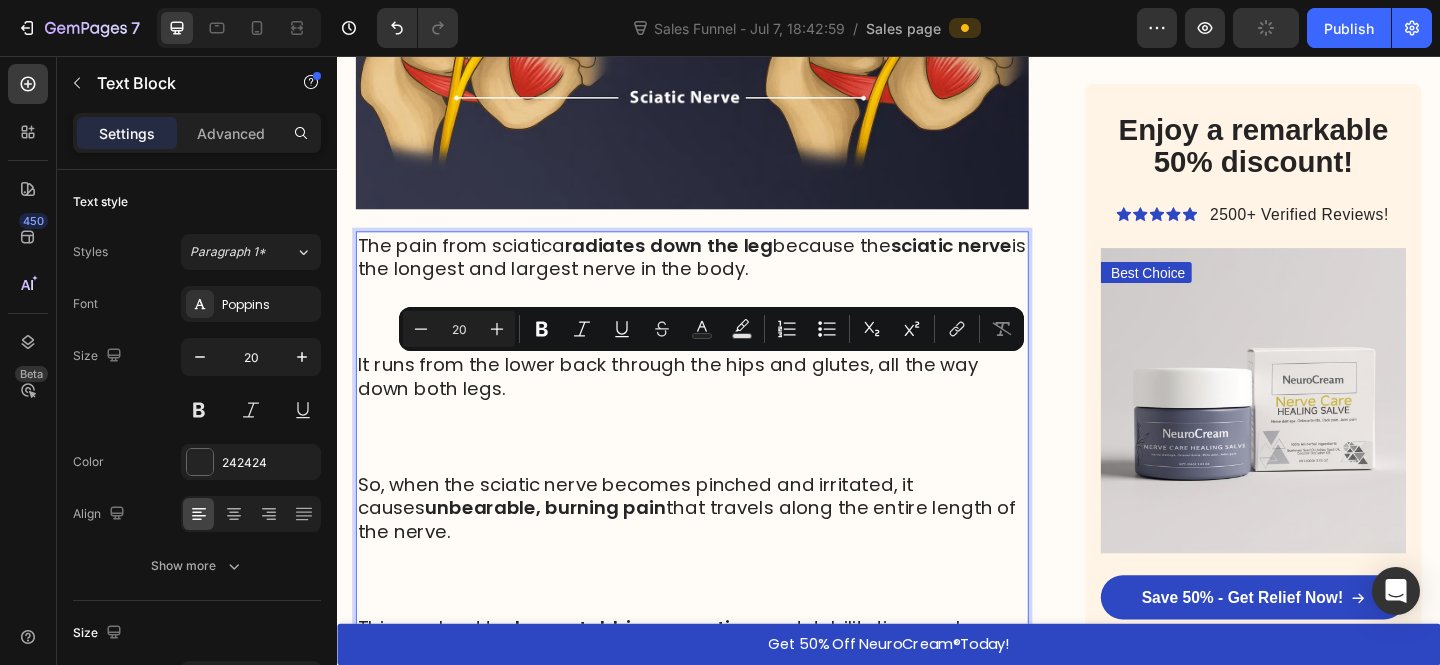 click at bounding box center (723, 470) 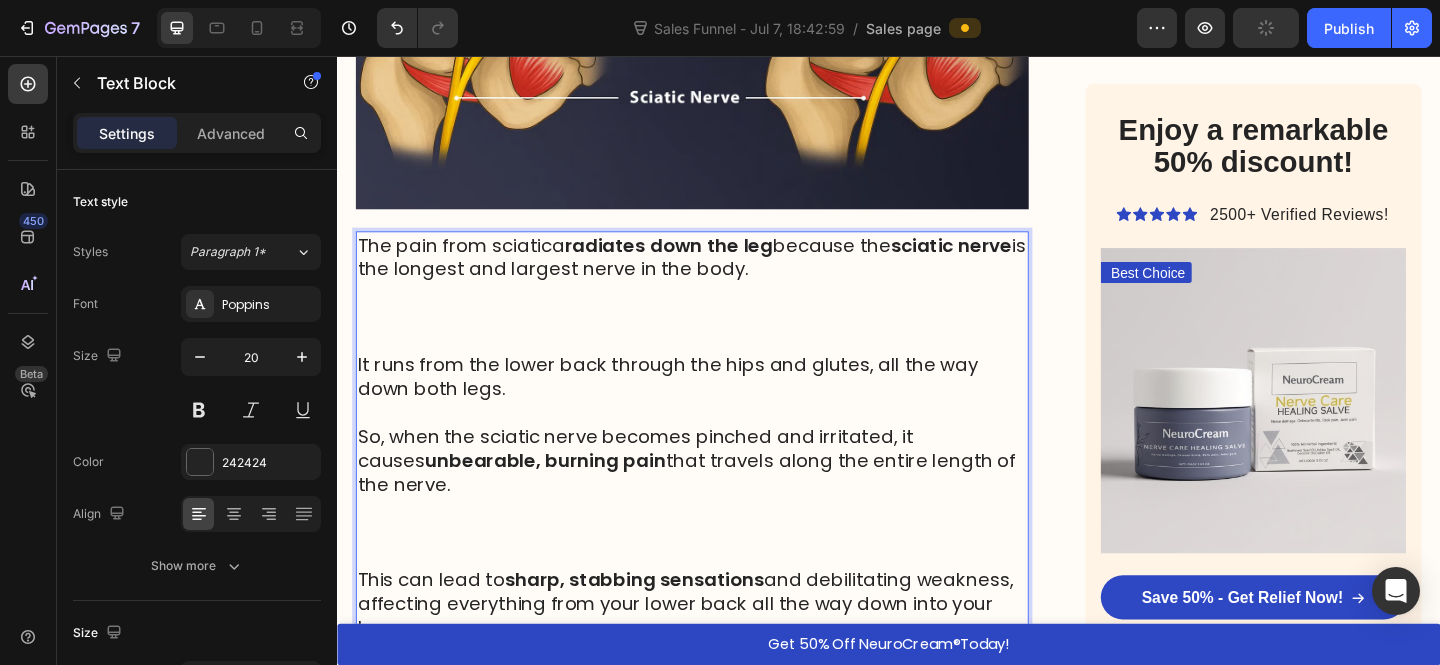 click at bounding box center [723, 340] 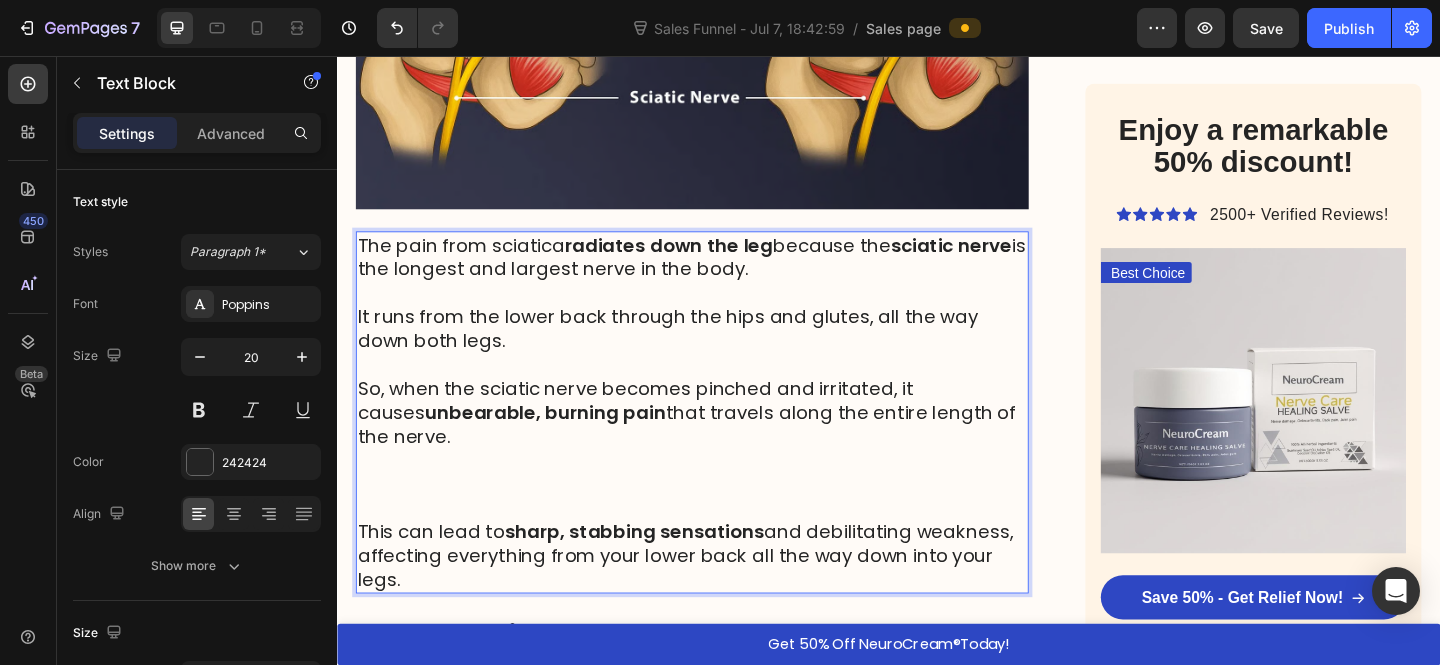 click at bounding box center [723, 522] 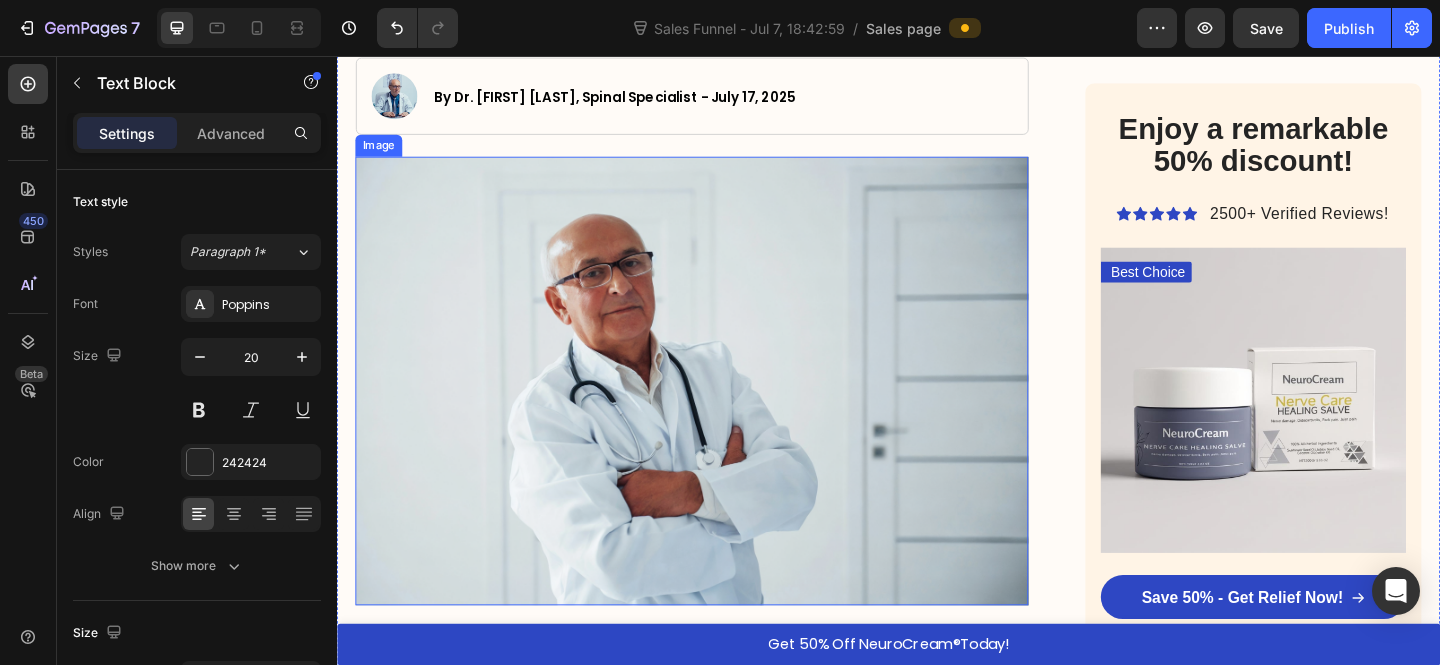 scroll, scrollTop: 0, scrollLeft: 0, axis: both 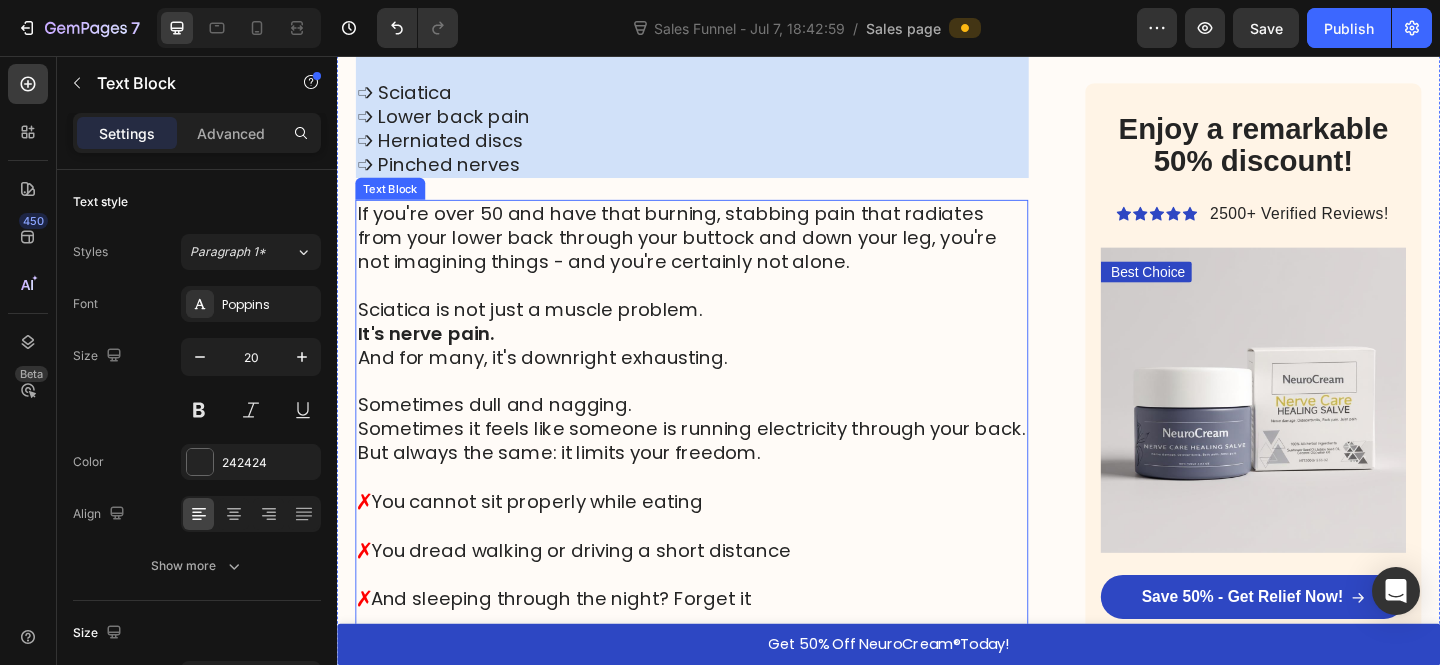 click on "Sometimes it feels like someone is running electricity through your back." at bounding box center (723, 462) 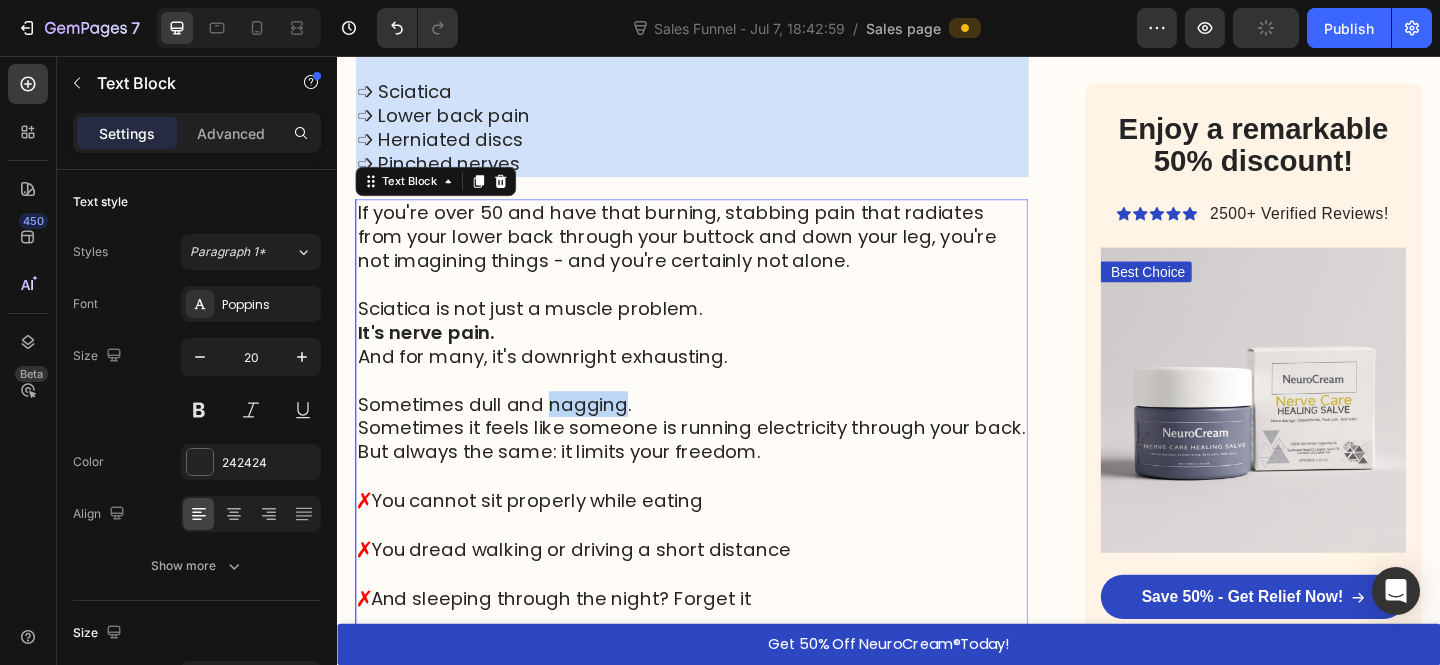 click on "Sometimes dull and nagging." at bounding box center [723, 435] 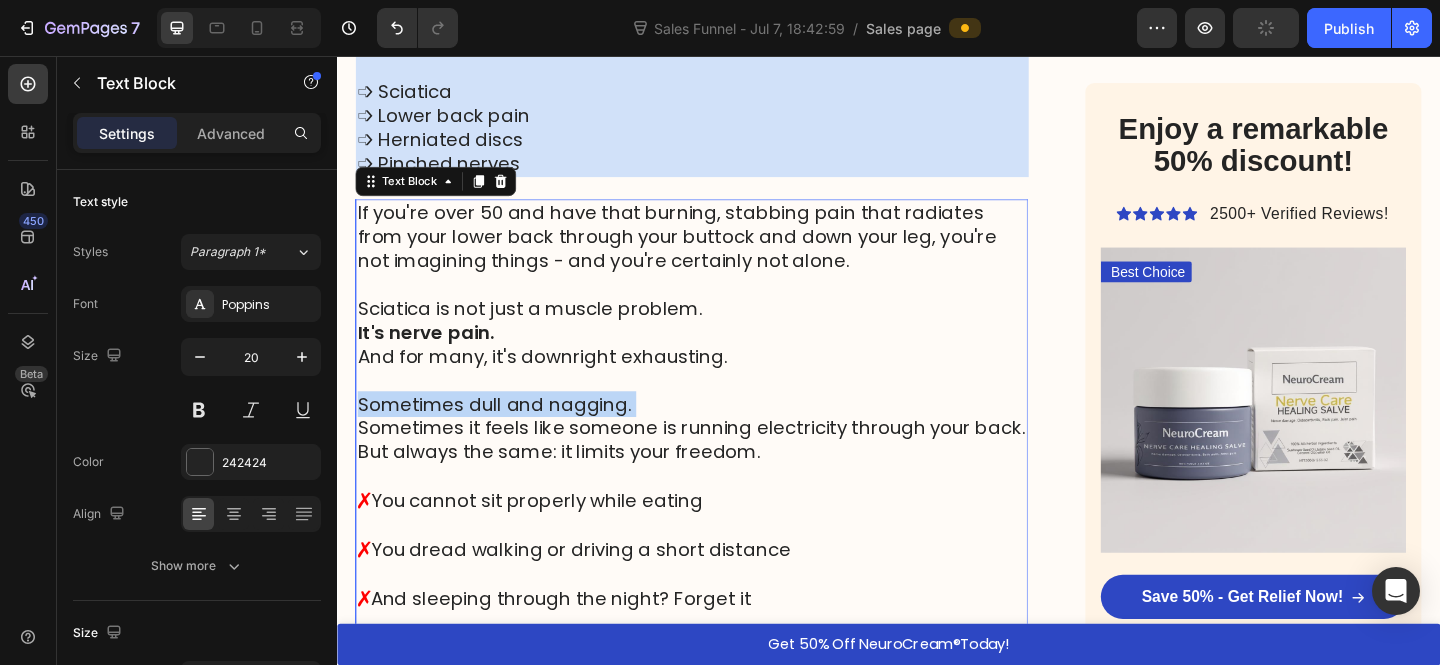 click on "Sometimes dull and nagging." at bounding box center [723, 435] 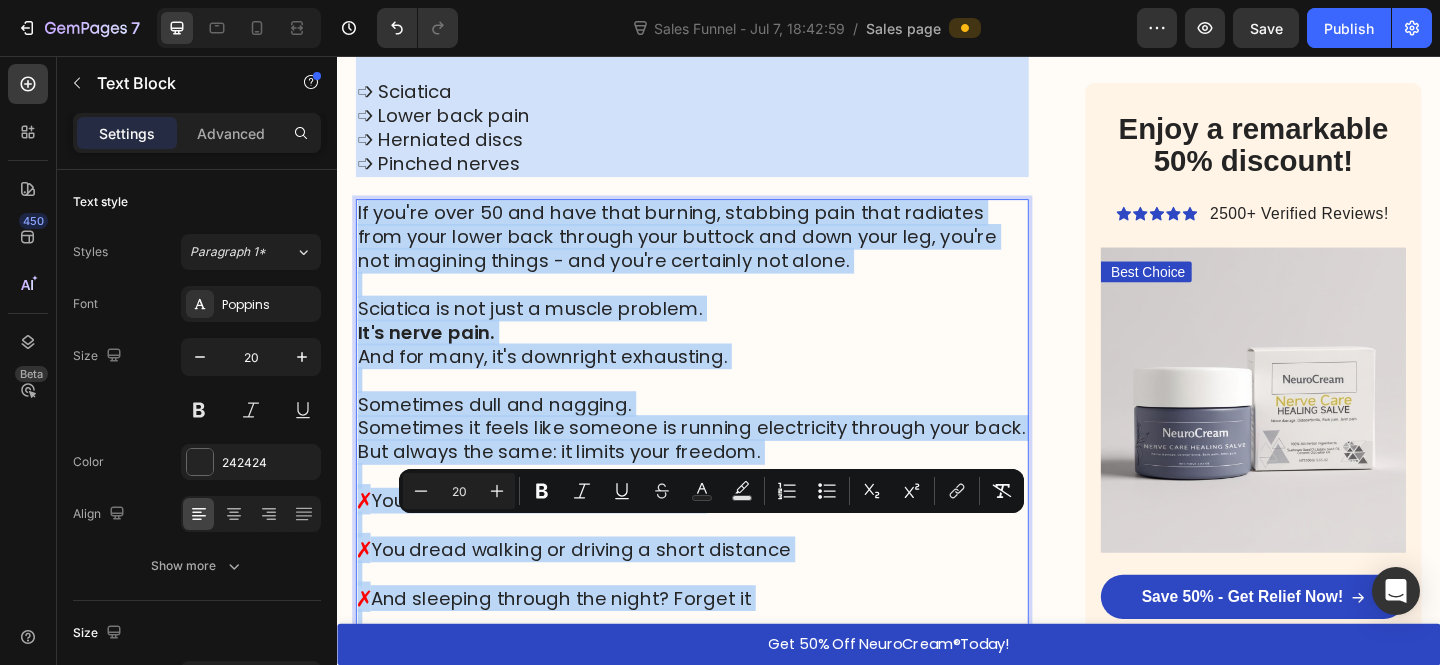 scroll, scrollTop: 1037, scrollLeft: 0, axis: vertical 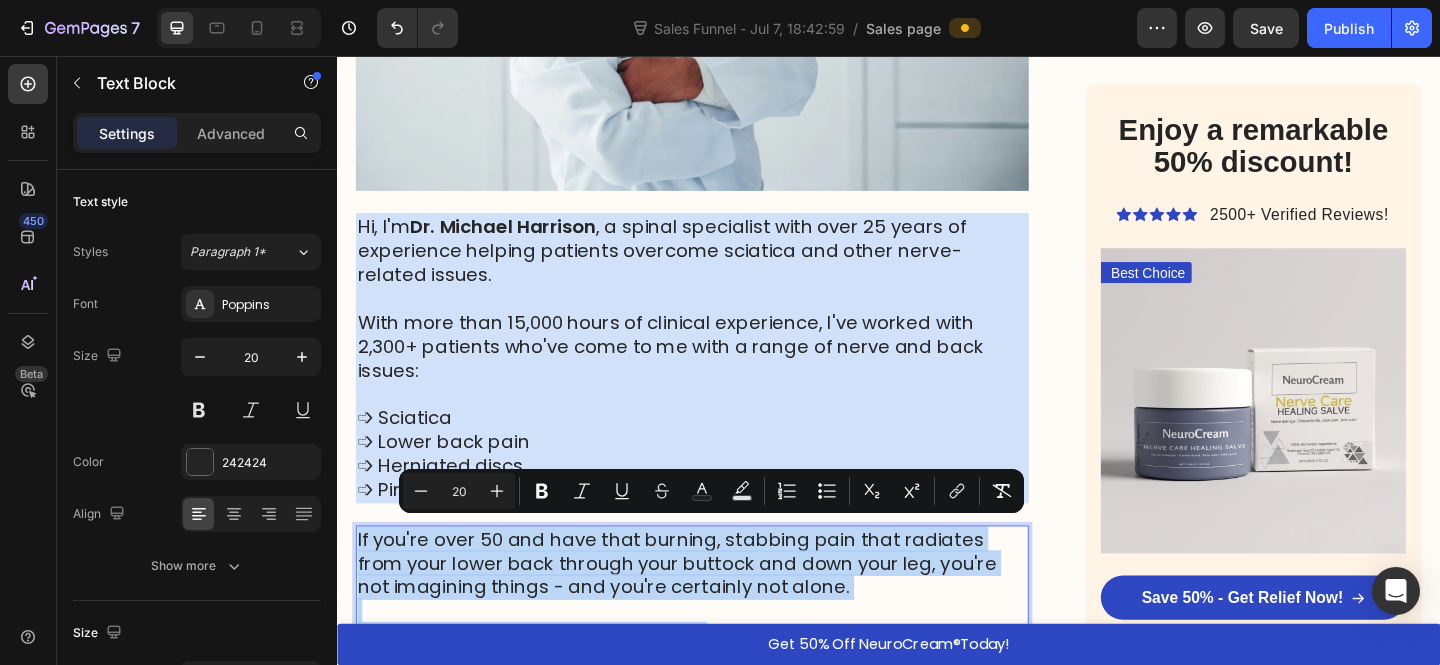 click at bounding box center [723, 320] 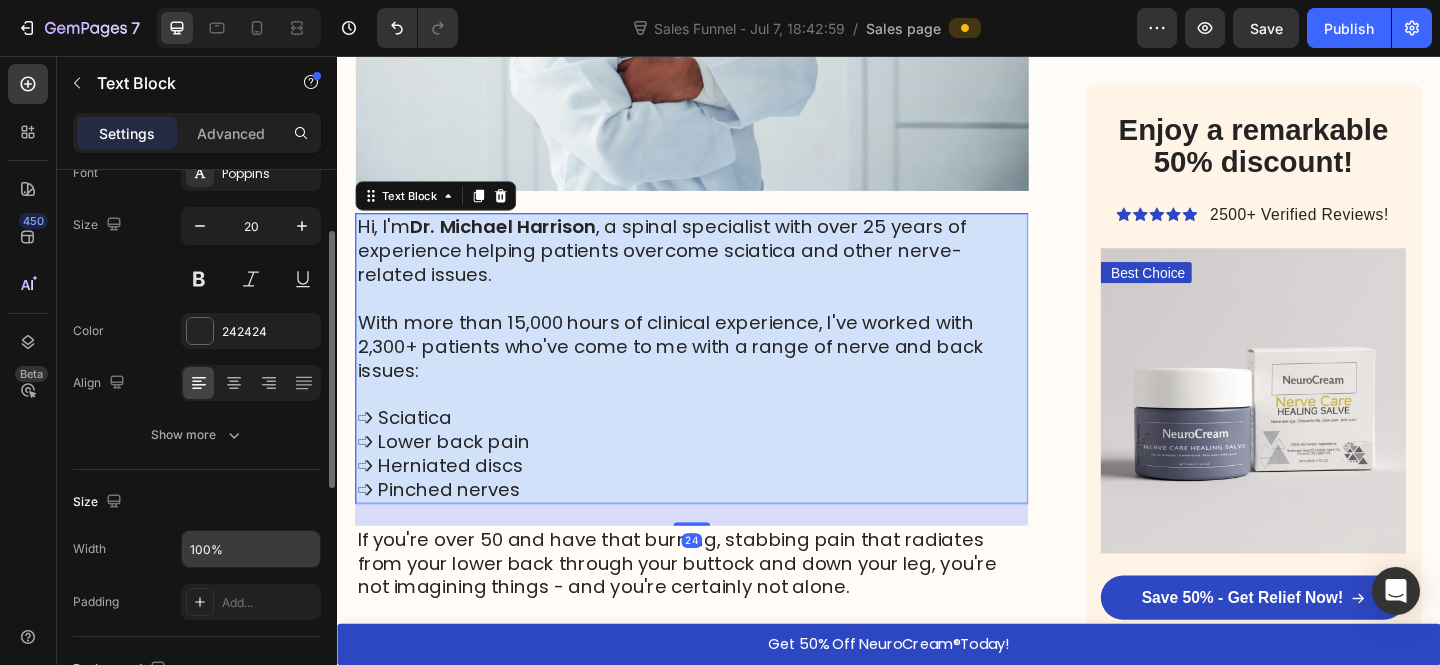 scroll, scrollTop: 203, scrollLeft: 0, axis: vertical 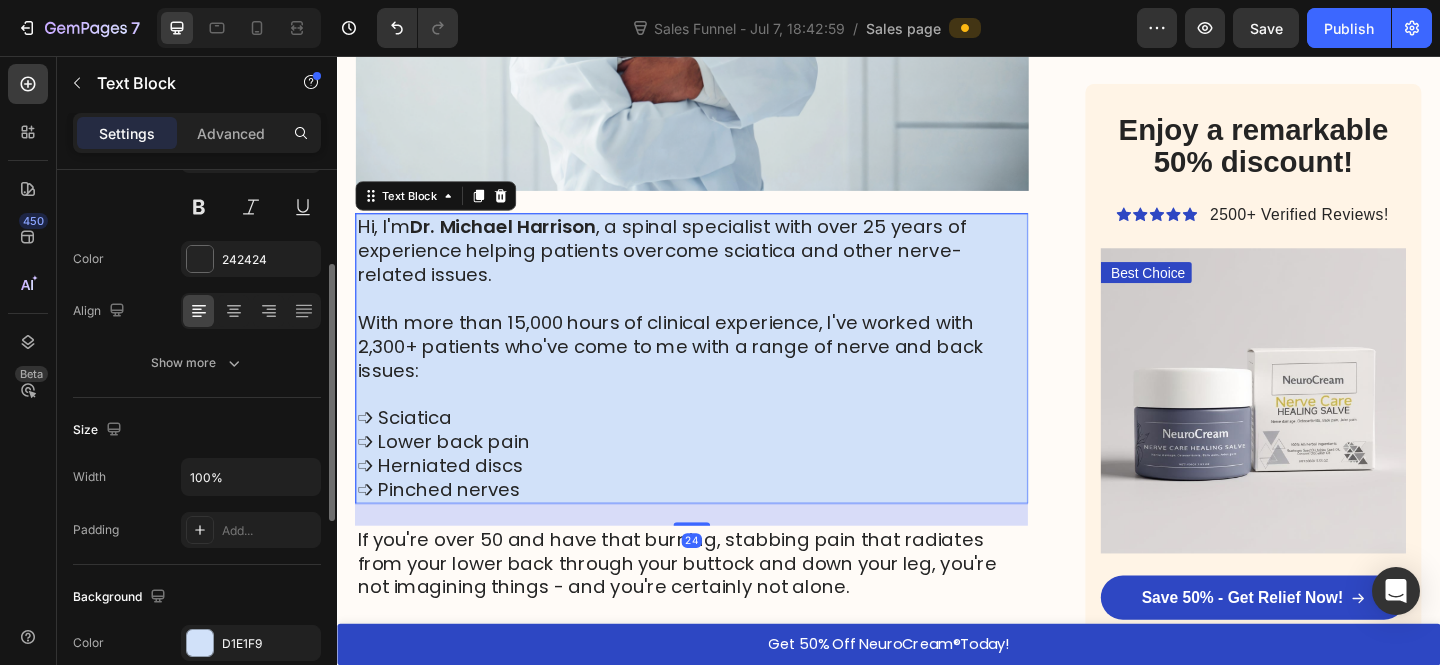 click on "Width 100% Padding Add..." at bounding box center (197, 503) 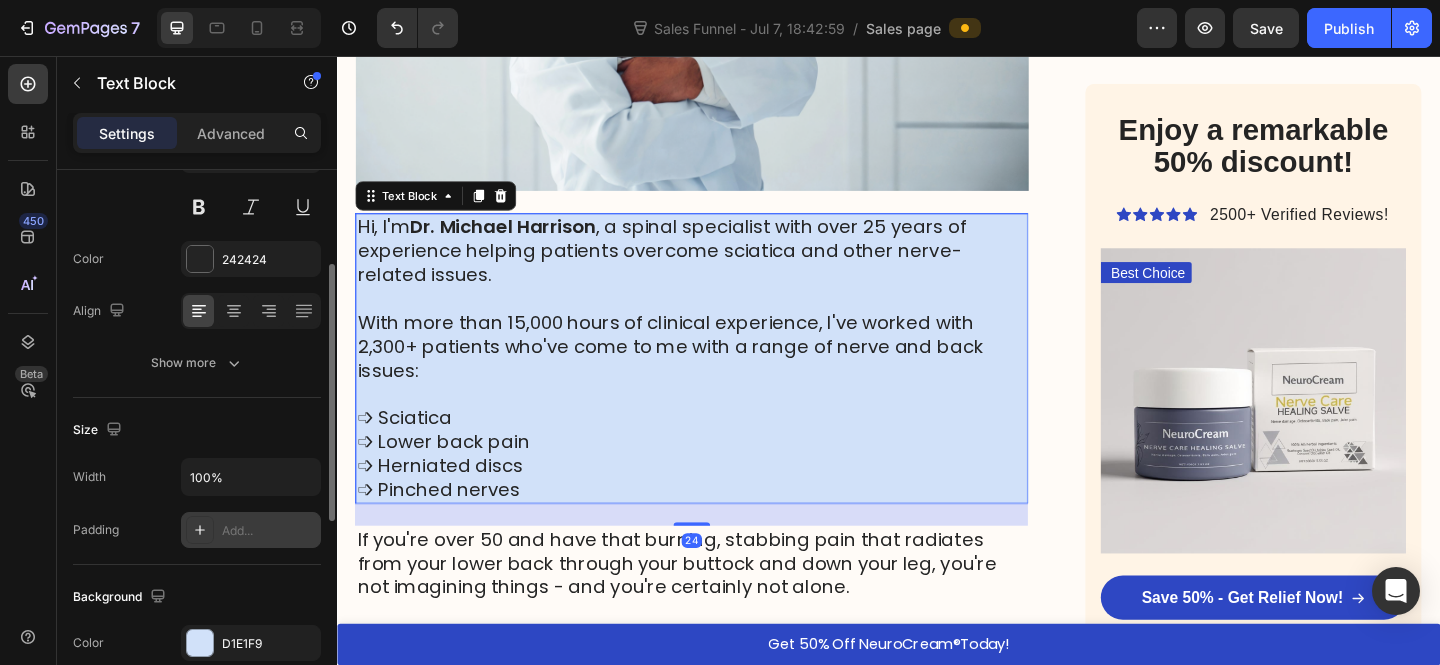 click on "Add..." at bounding box center [269, 531] 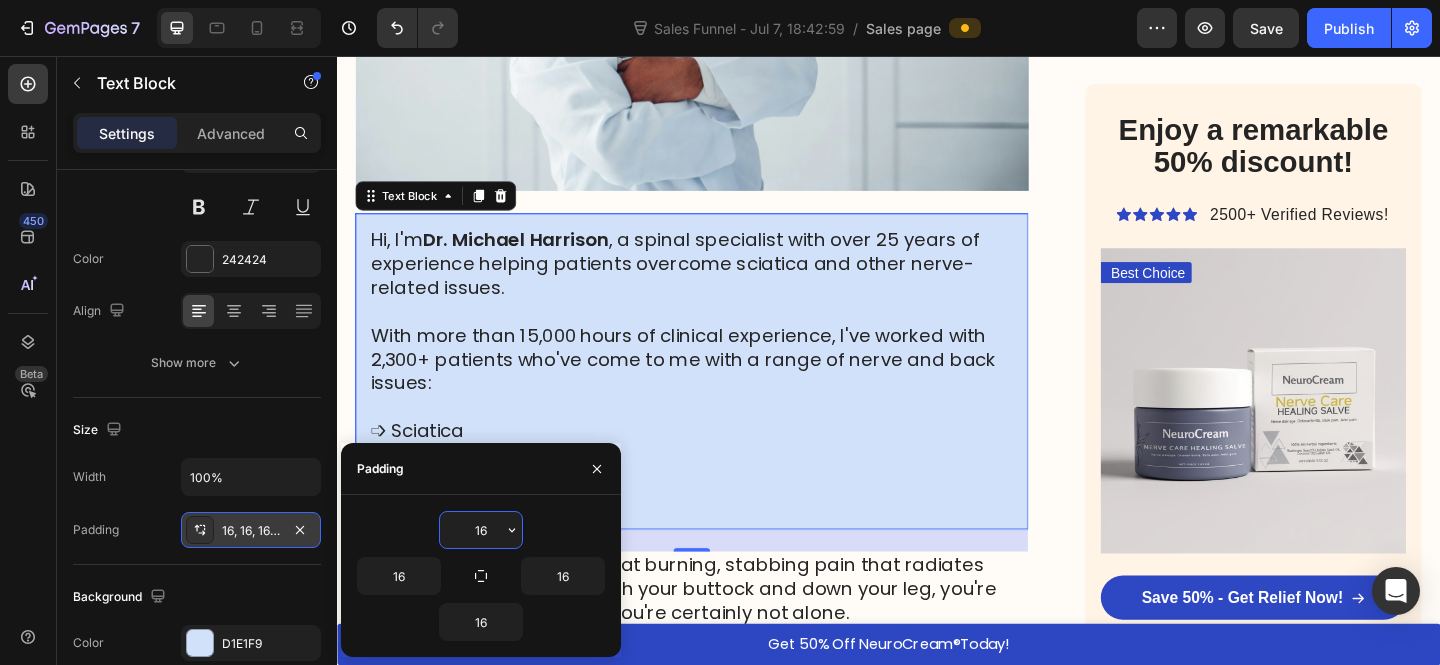 drag, startPoint x: 839, startPoint y: 409, endPoint x: 946, endPoint y: 417, distance: 107.298645 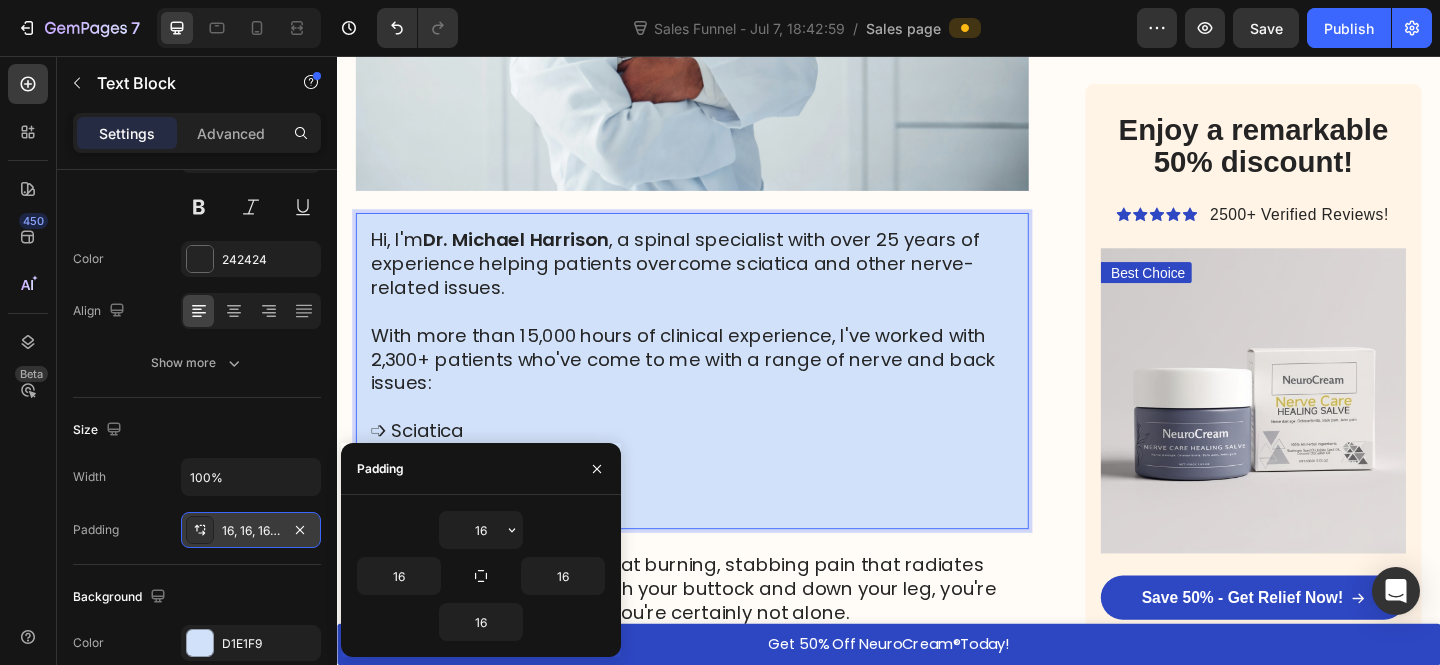 click at bounding box center (723, 438) 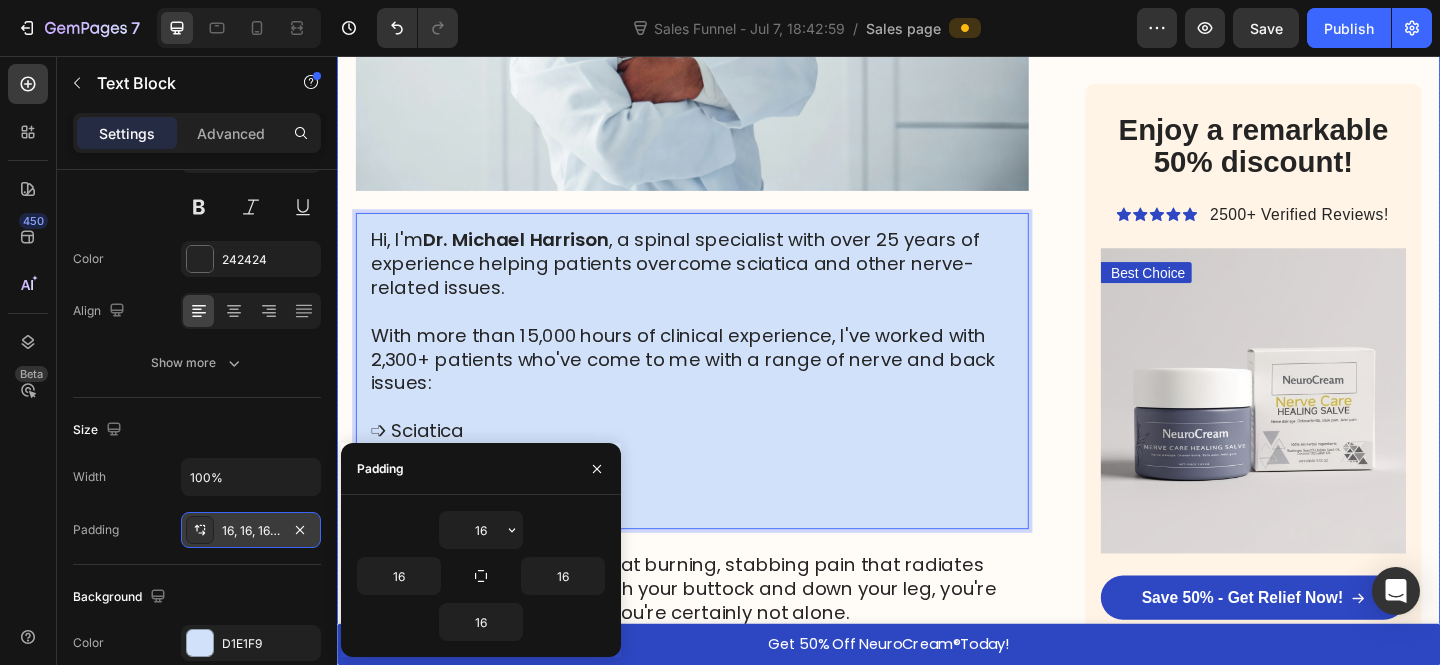 scroll, scrollTop: 1388, scrollLeft: 0, axis: vertical 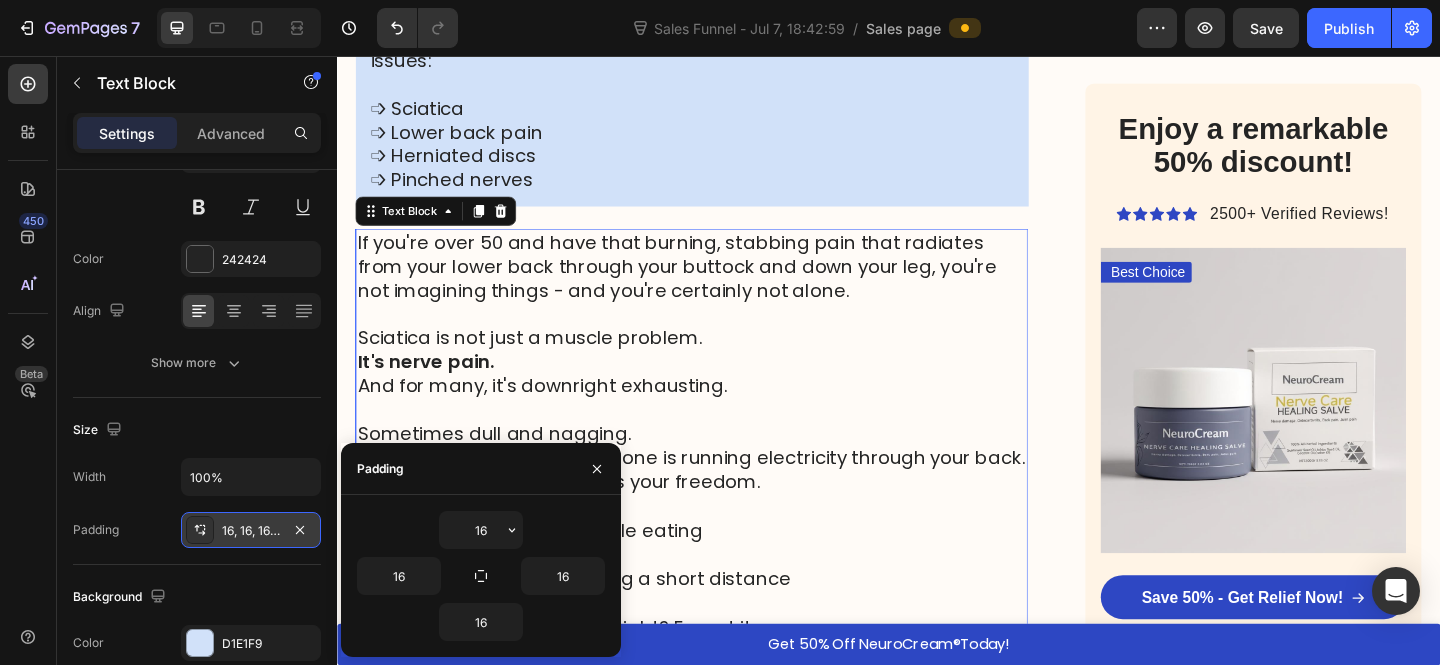 click on "Sometimes it feels like someone is running electricity through your back." at bounding box center [723, 493] 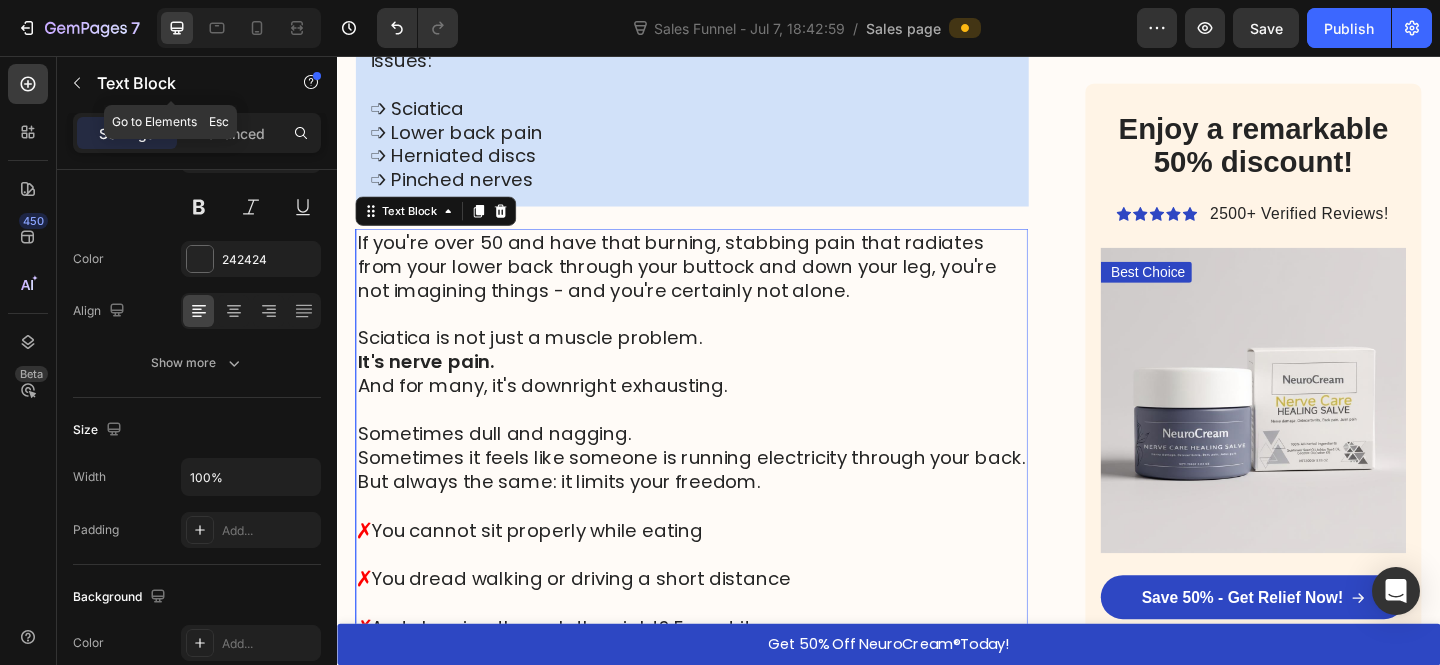 click 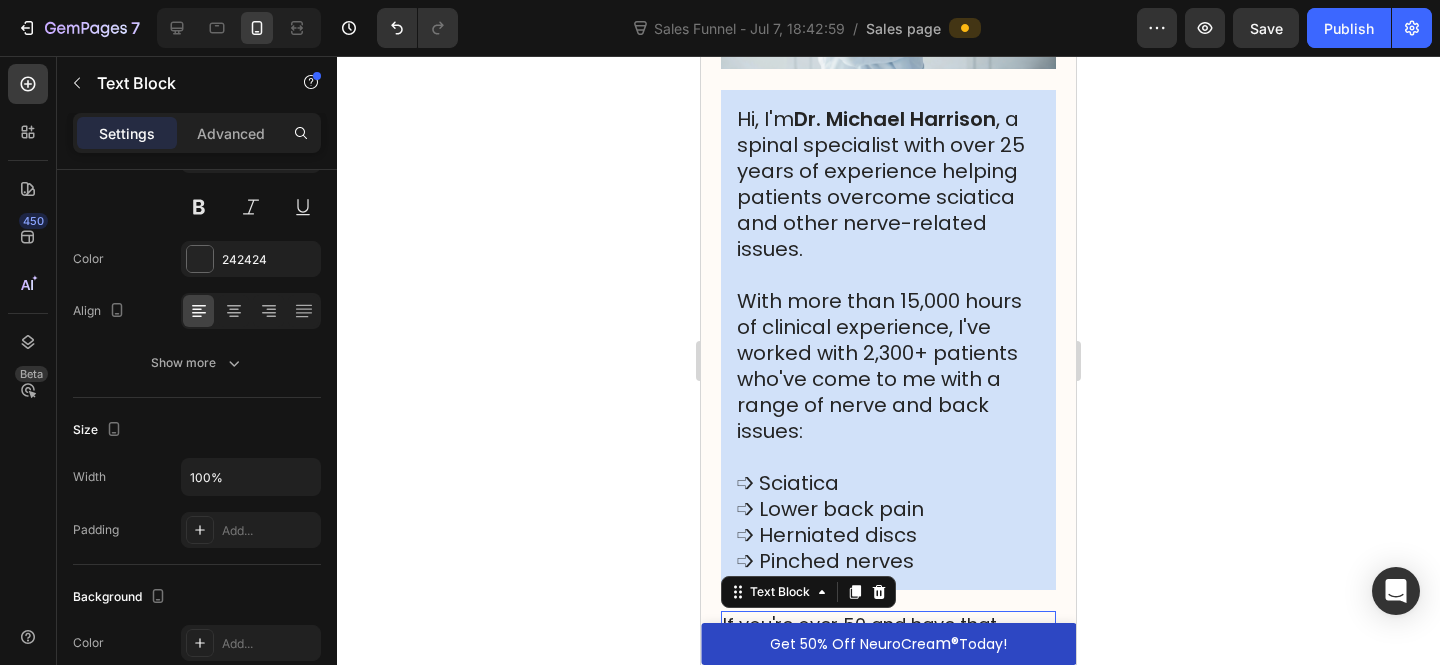 scroll, scrollTop: 759, scrollLeft: 0, axis: vertical 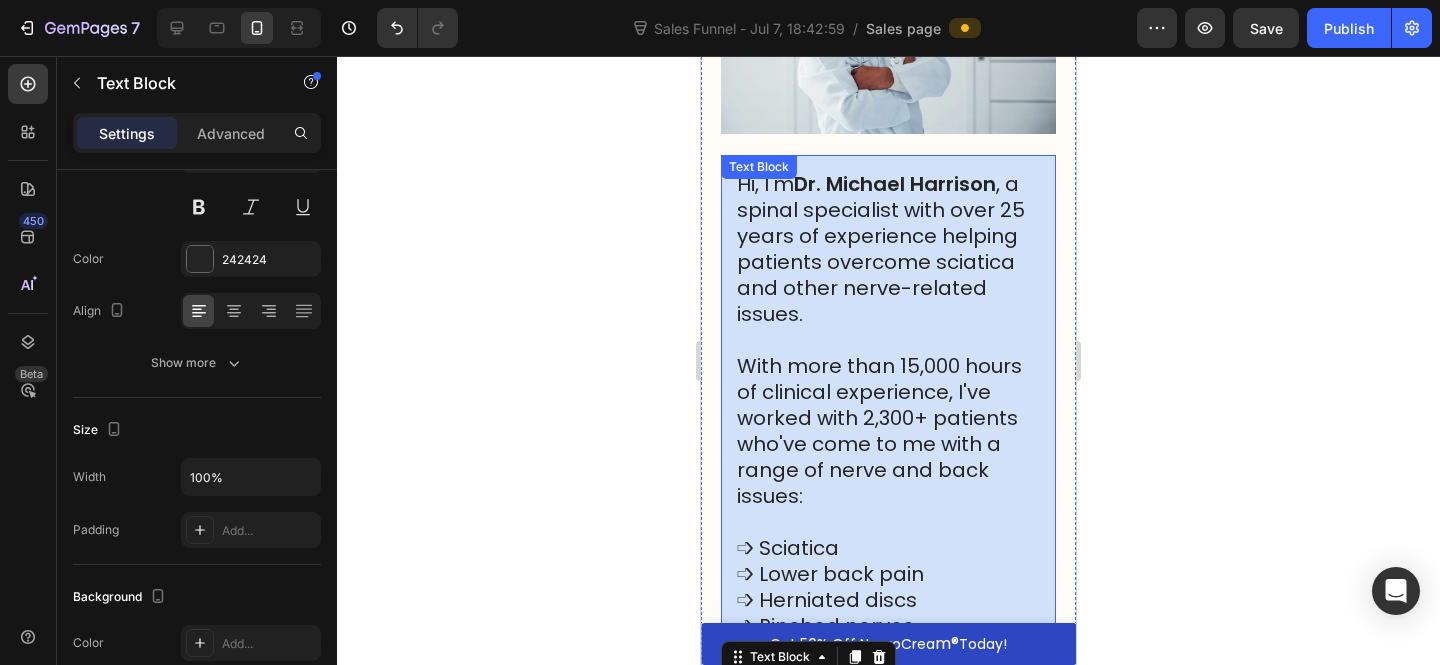 click at bounding box center (888, 340) 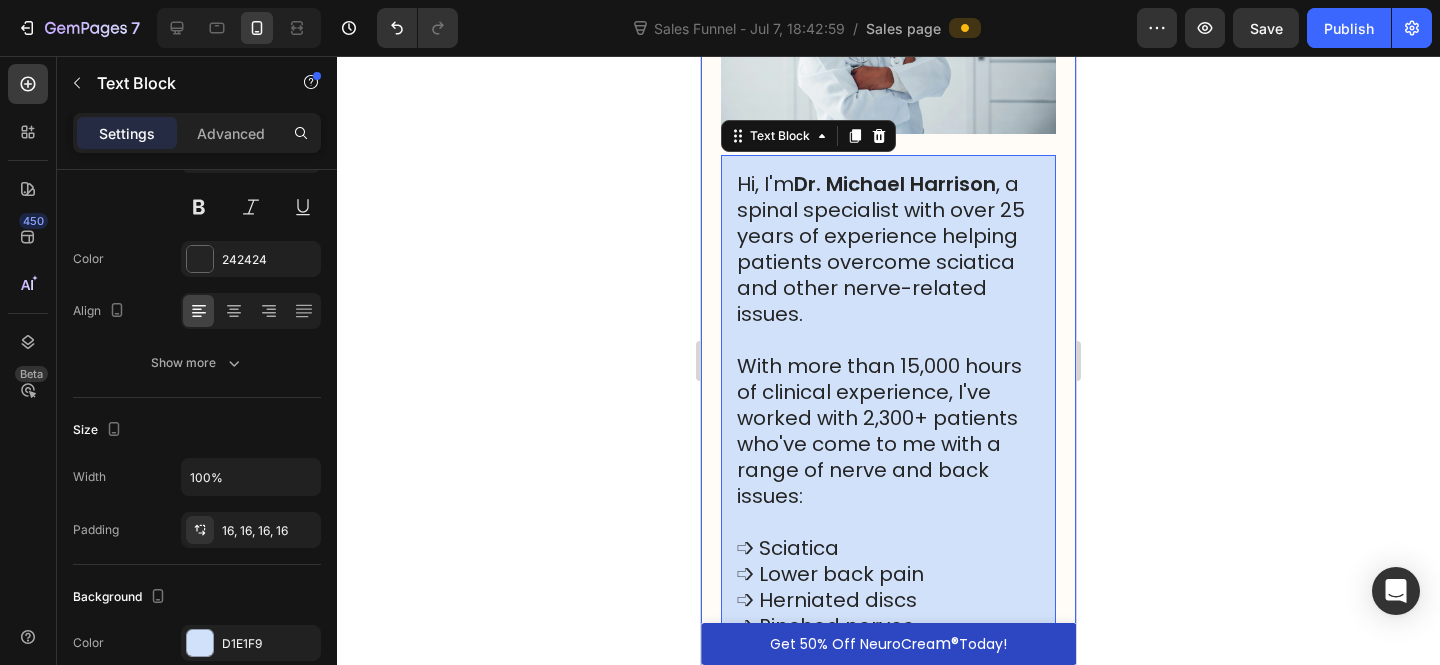 click at bounding box center (239, 28) 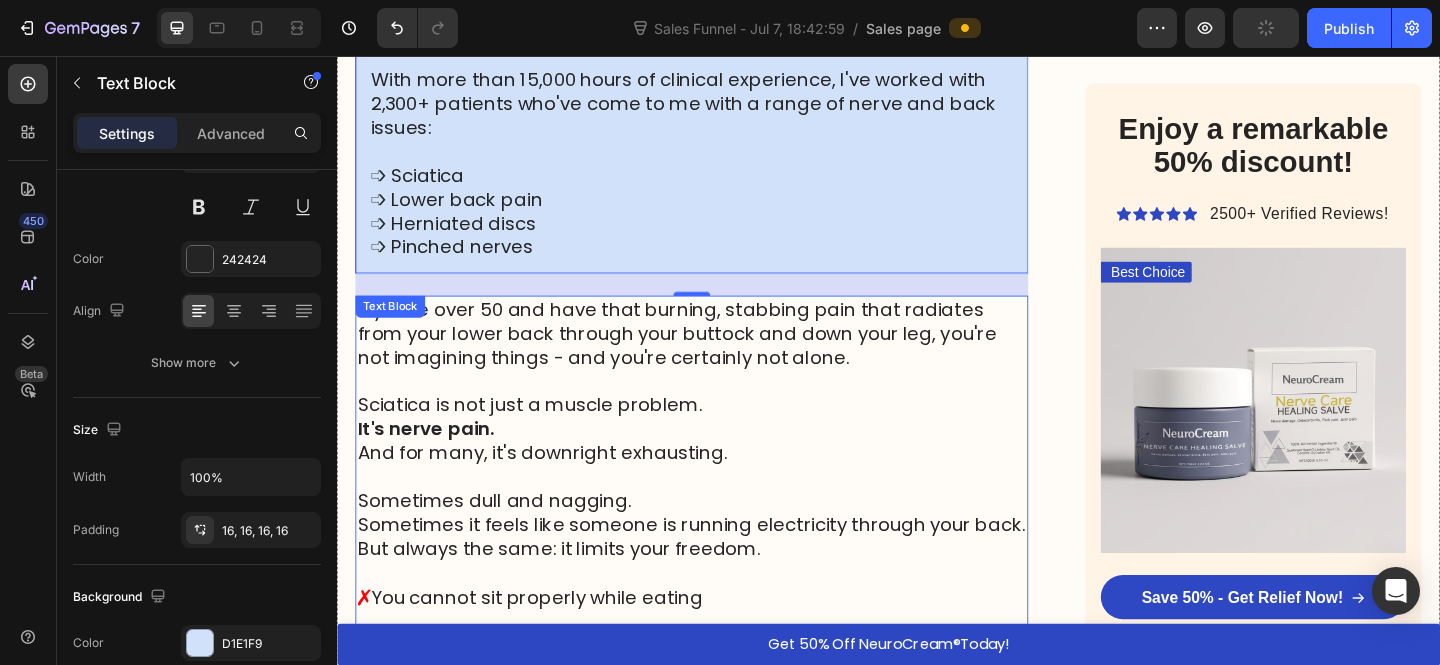 scroll, scrollTop: 1373, scrollLeft: 0, axis: vertical 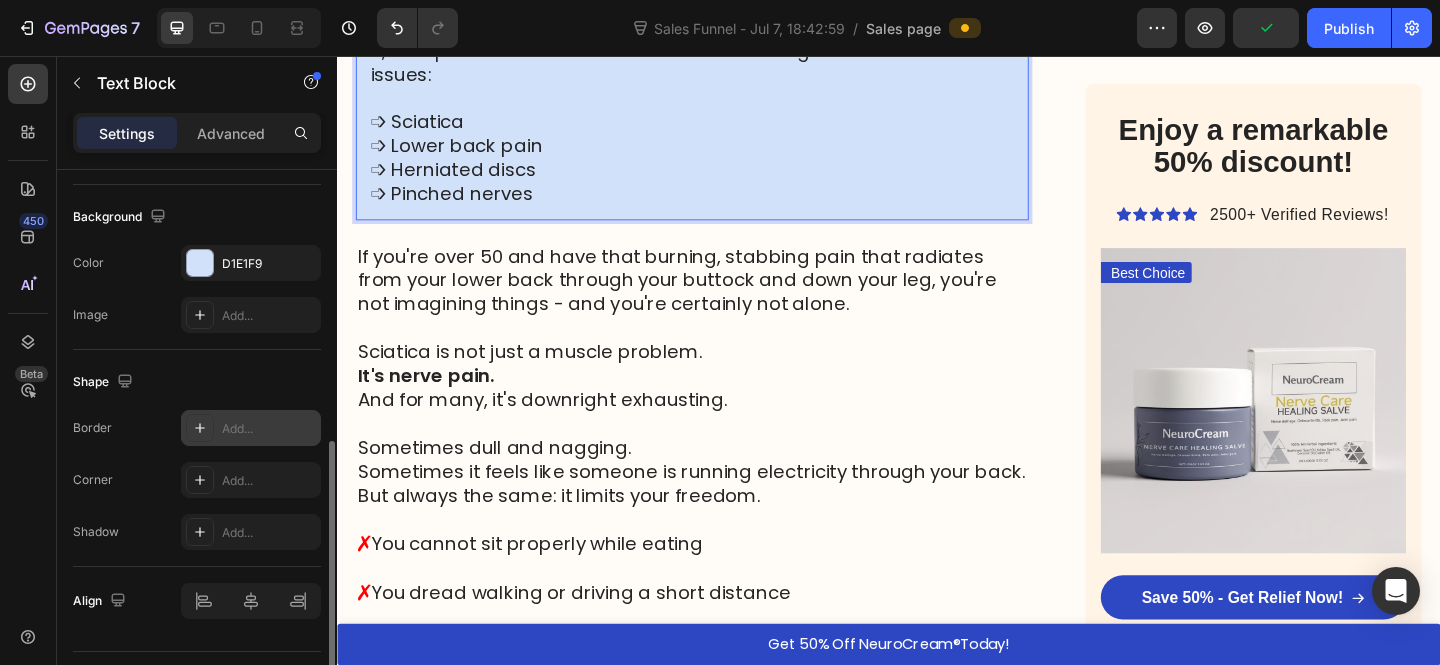 click on "Add..." at bounding box center [269, 429] 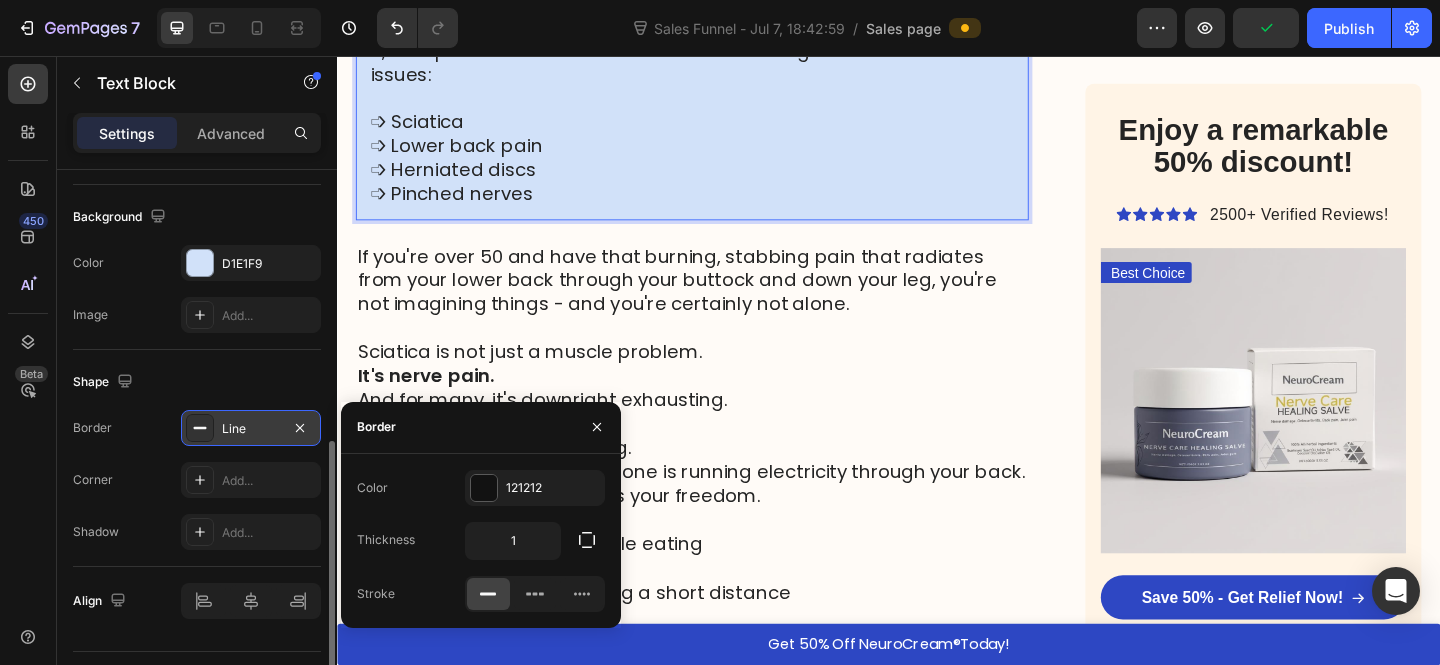 scroll, scrollTop: 1374, scrollLeft: 0, axis: vertical 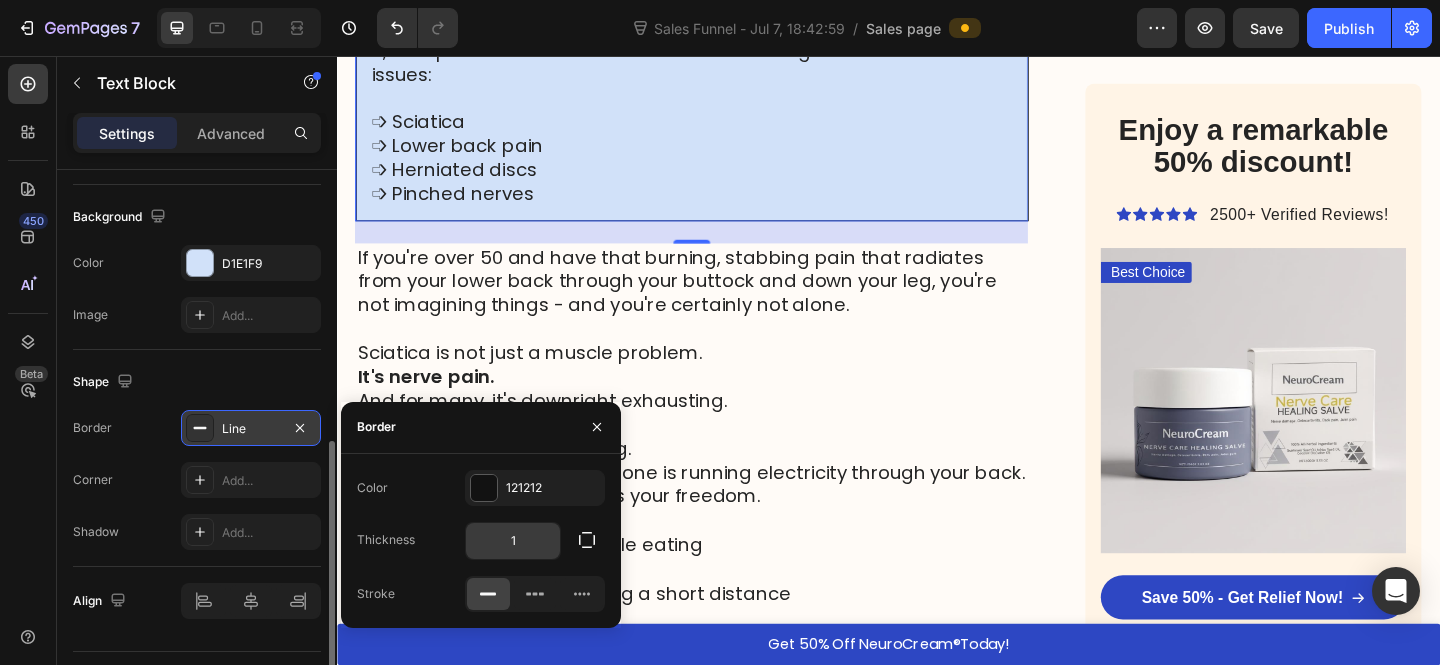 click on "1" at bounding box center [513, 541] 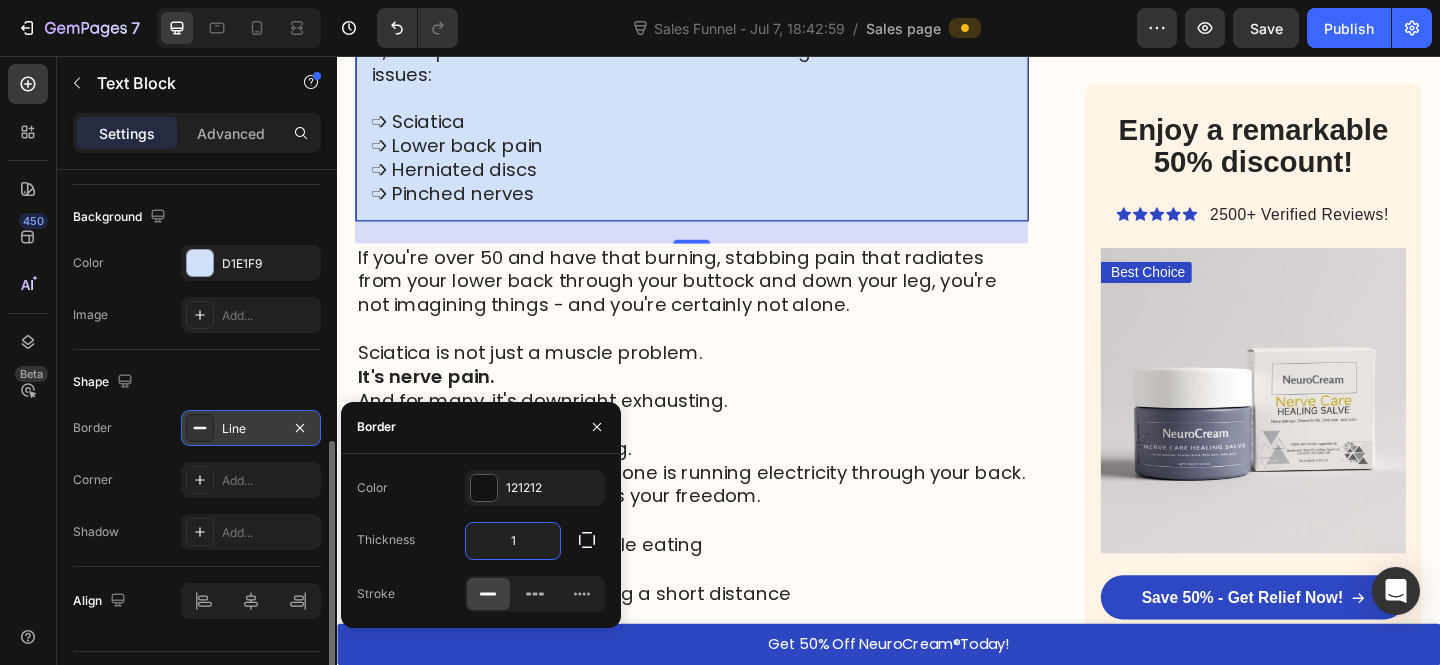 click on "1" at bounding box center [513, 541] 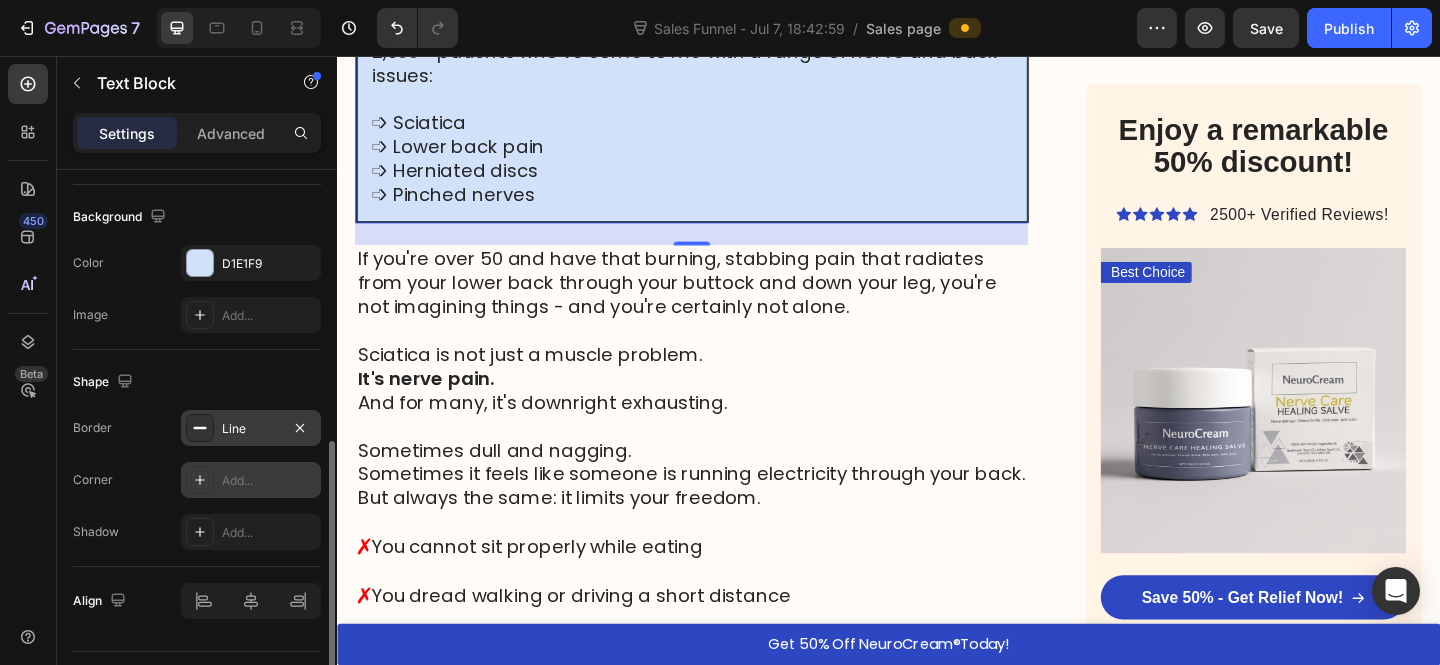 click on "Add..." at bounding box center (269, 481) 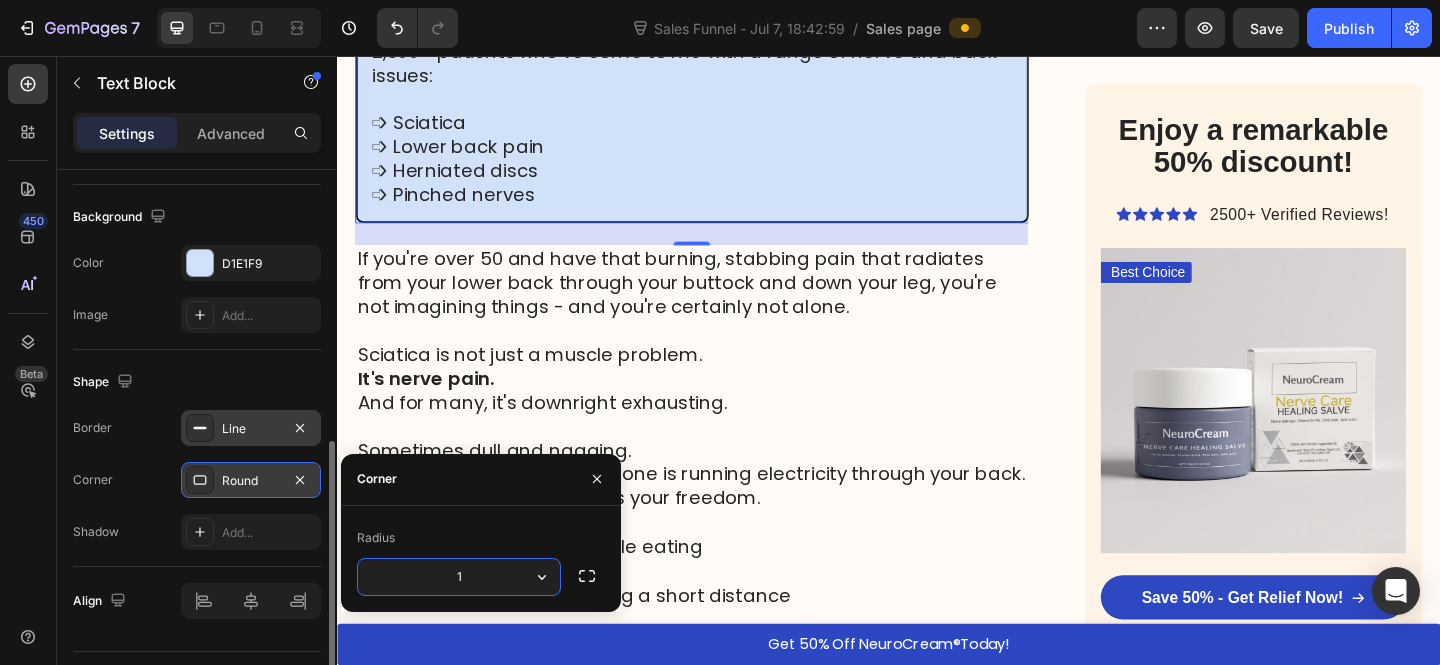 type on "10" 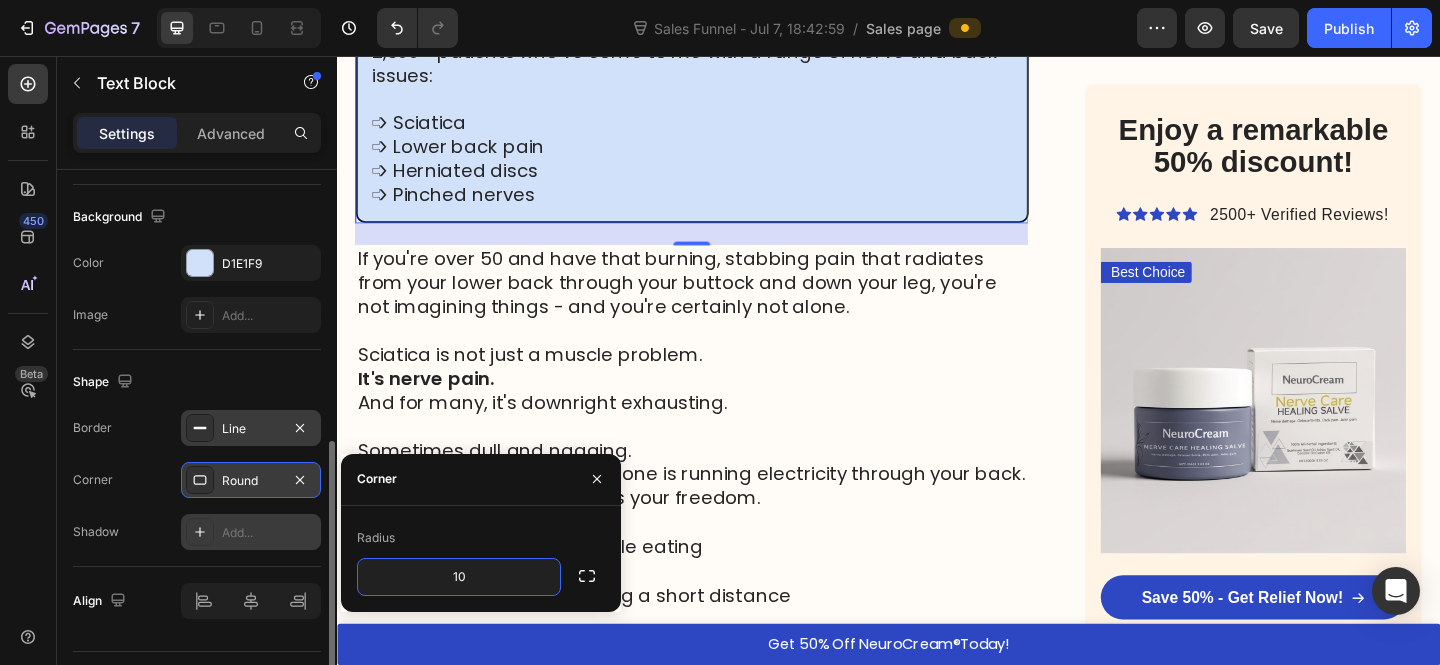 click on "Add..." at bounding box center [269, 533] 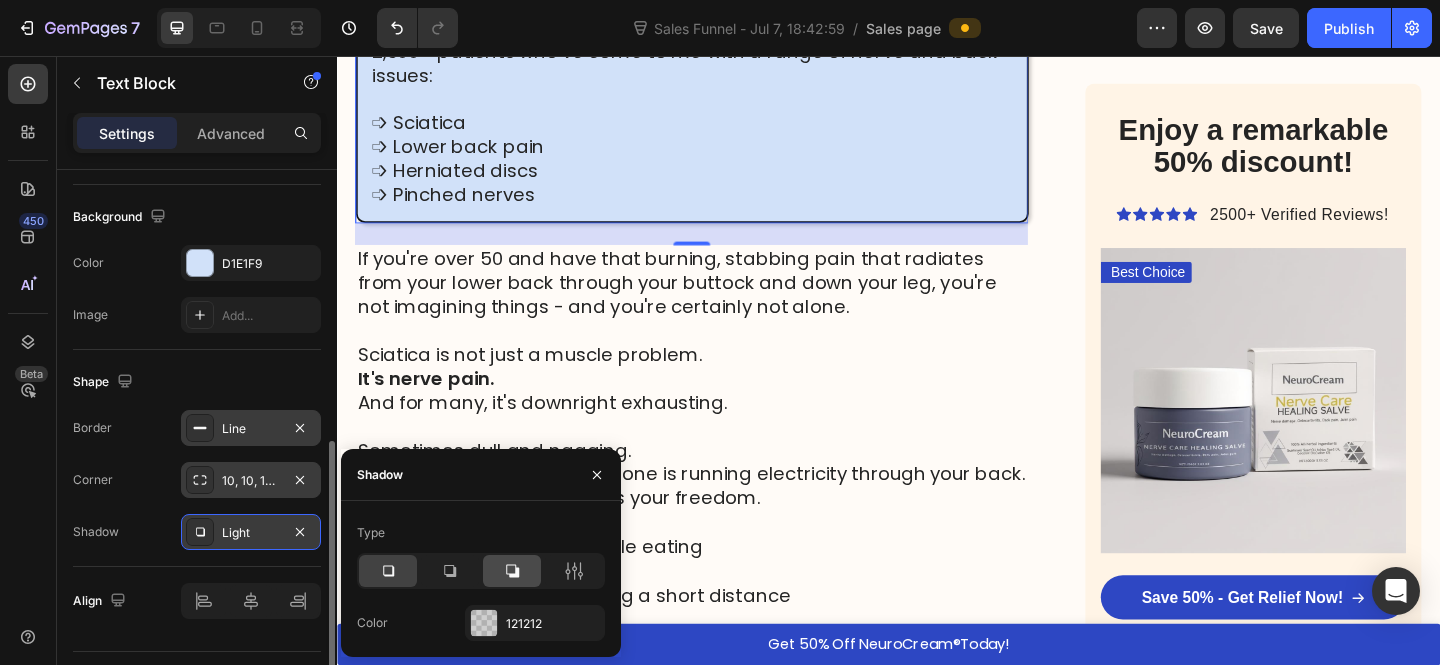 click 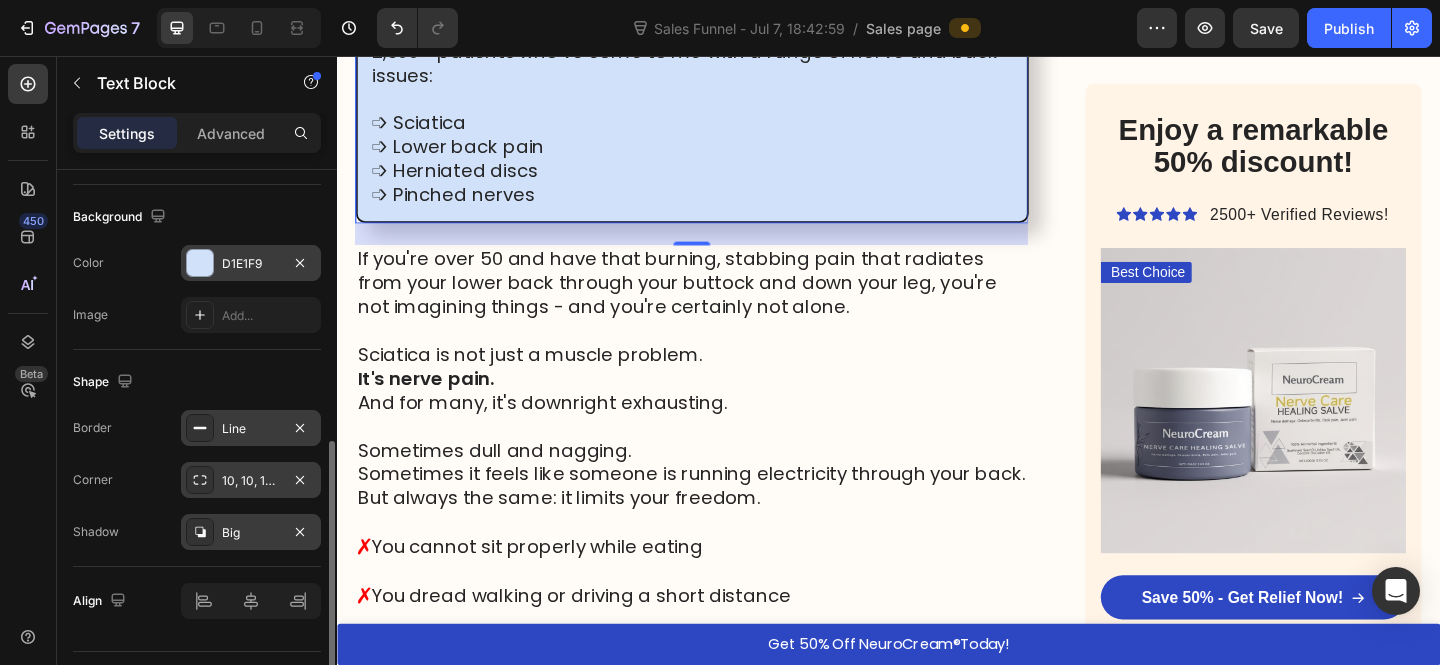 click on "D1E1F9" at bounding box center [251, 264] 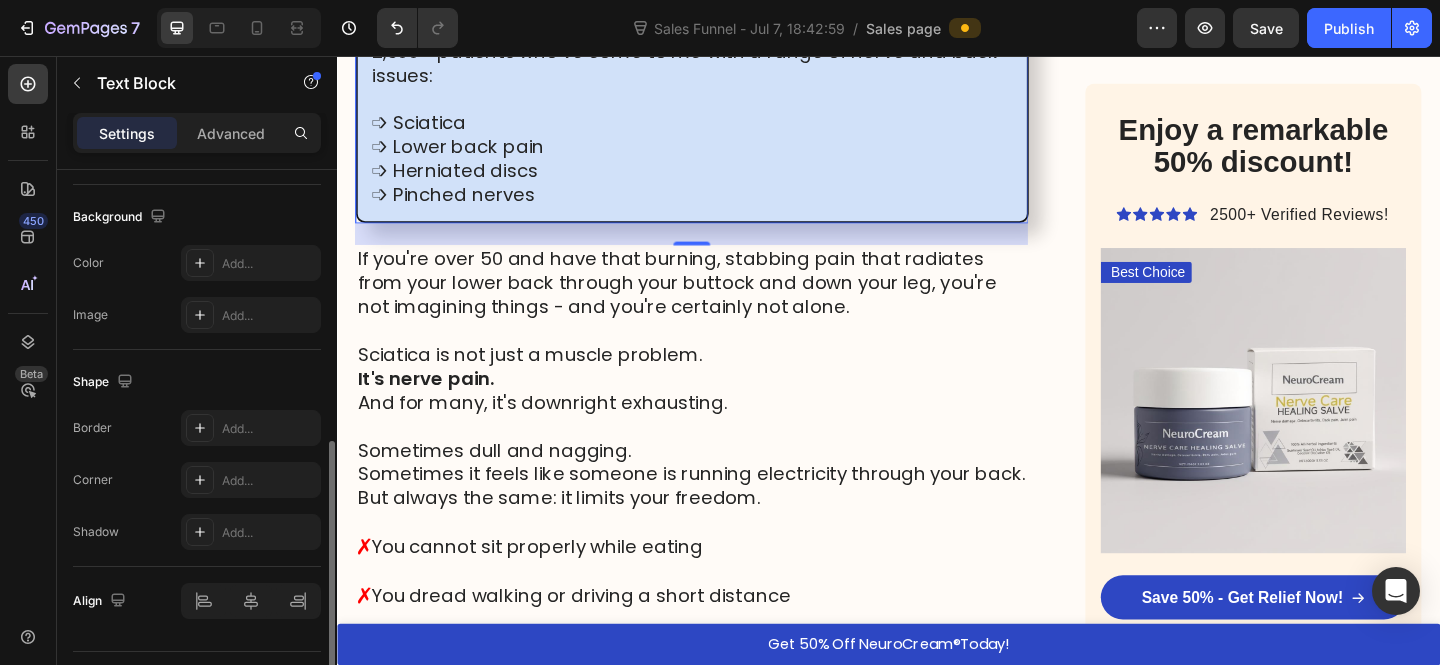 click at bounding box center [723, 459] 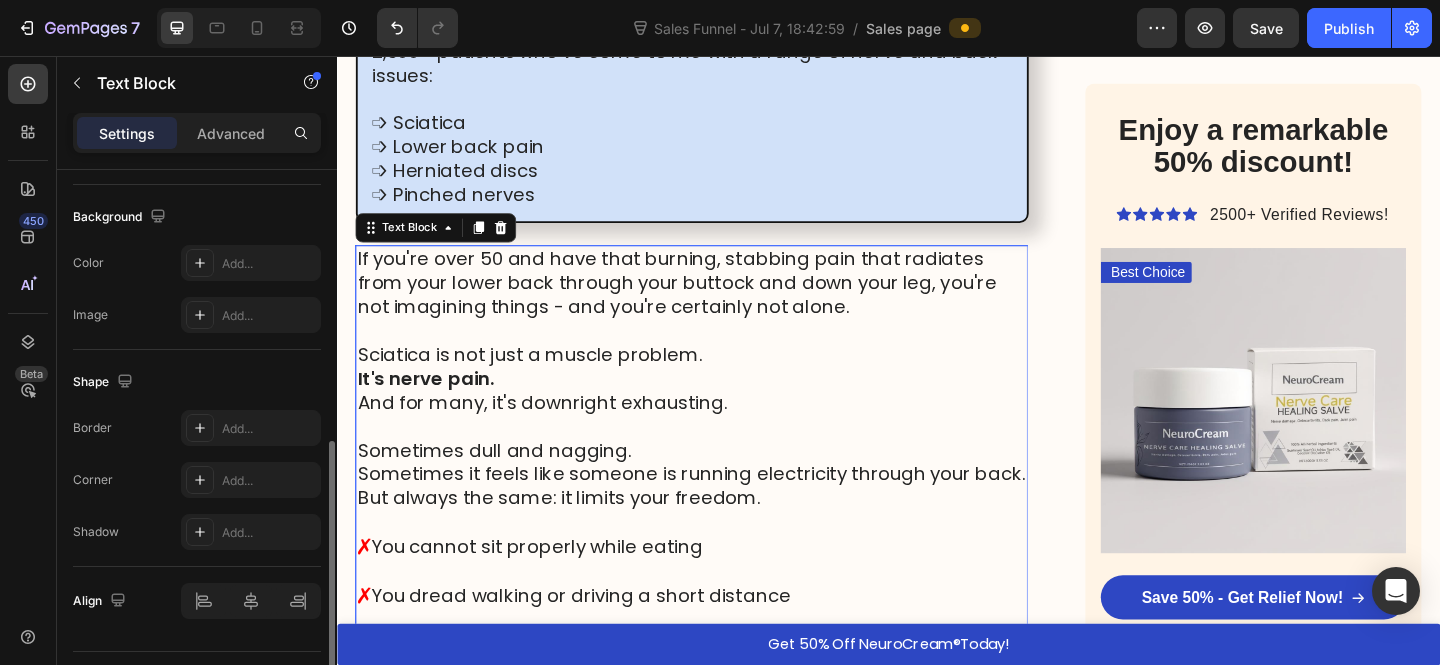 scroll, scrollTop: 583, scrollLeft: 0, axis: vertical 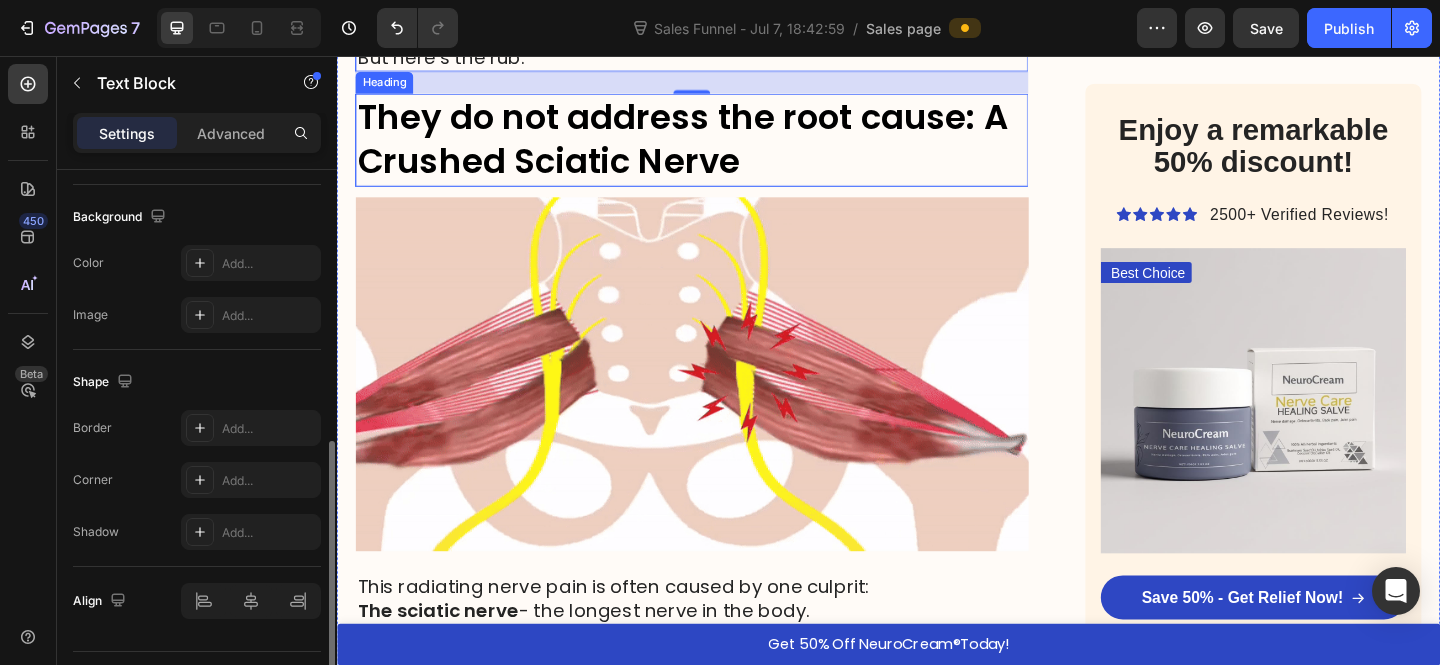 click on "They do not address the root cause: A Crushed Sciatic Nerve" at bounding box center (712, 147) 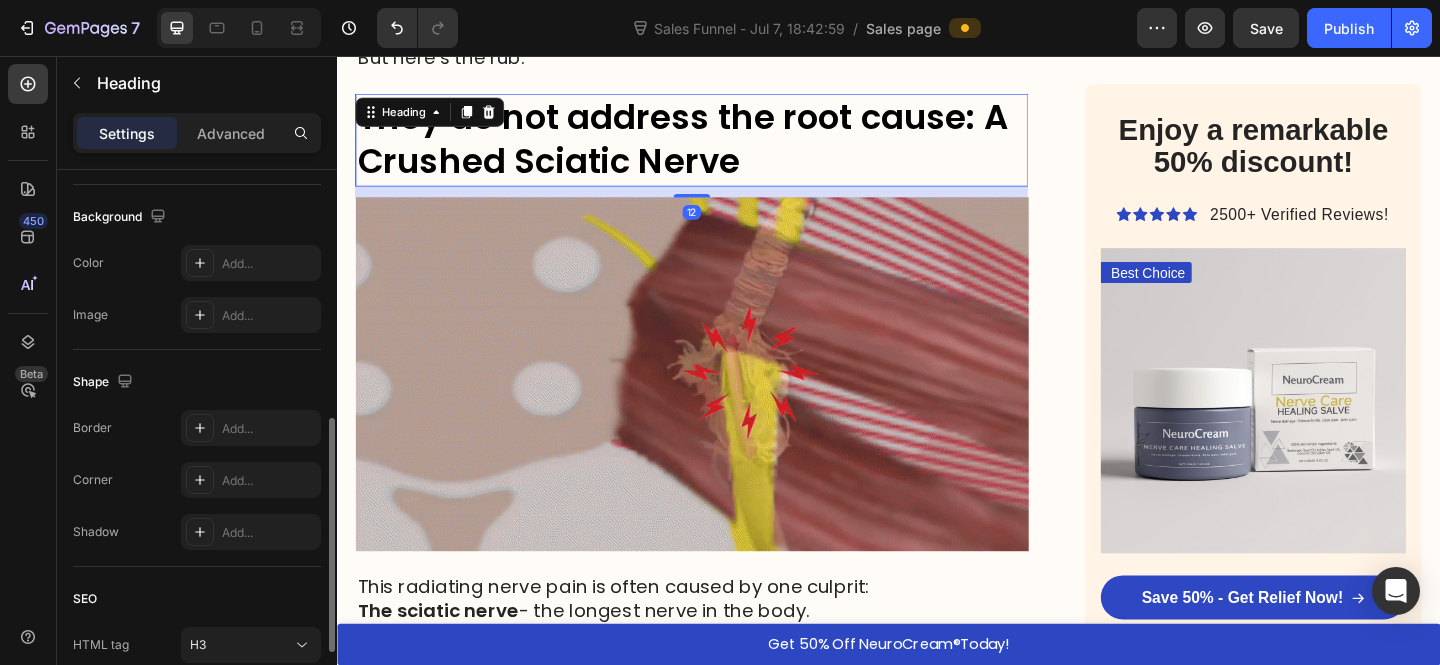 scroll, scrollTop: 0, scrollLeft: 0, axis: both 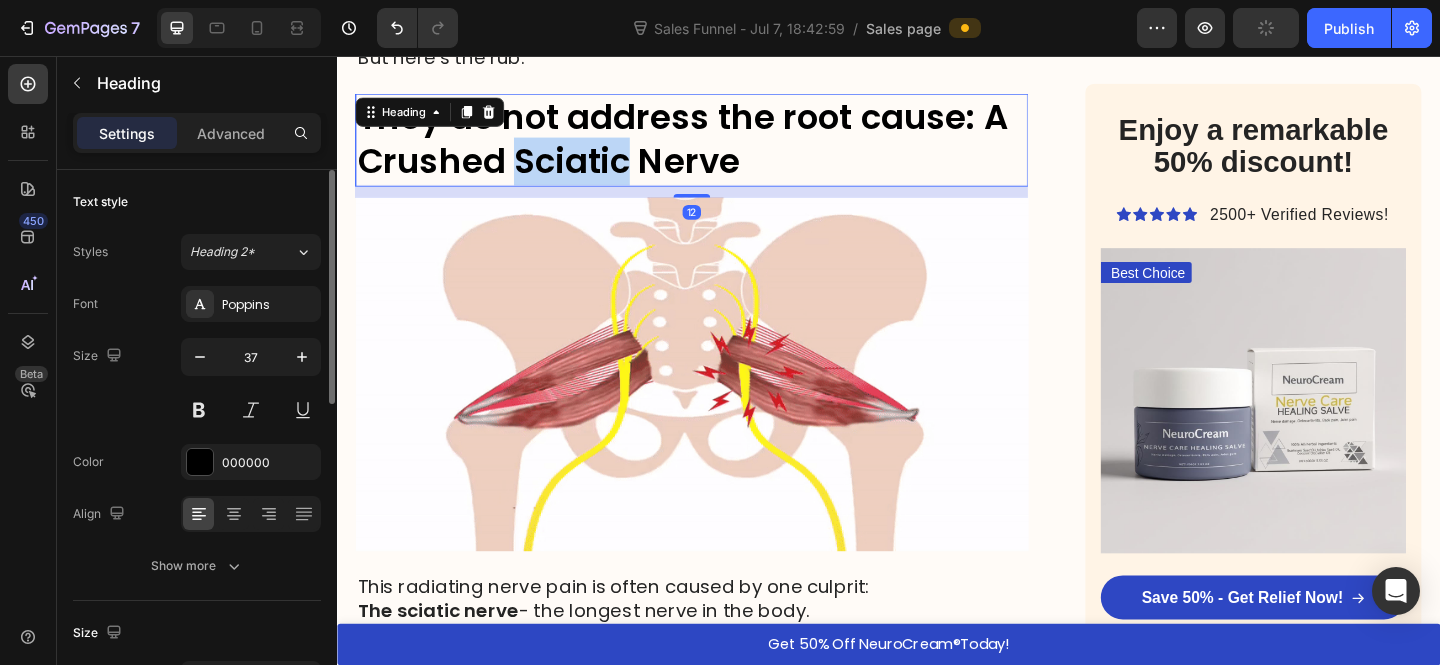 click on "They do not address the root cause: A Crushed Sciatic Nerve" at bounding box center [712, 147] 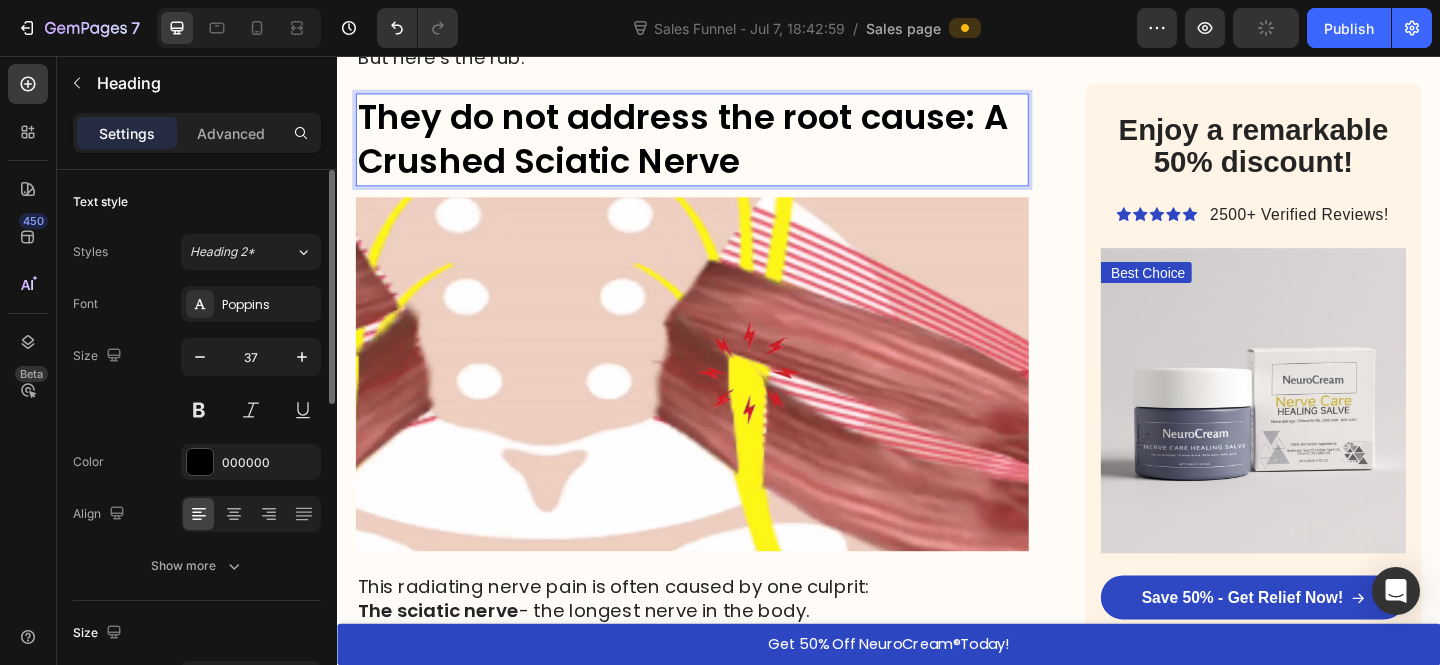 click on "They do not address the root cause: A Crushed Sciatic Nerve" at bounding box center [712, 147] 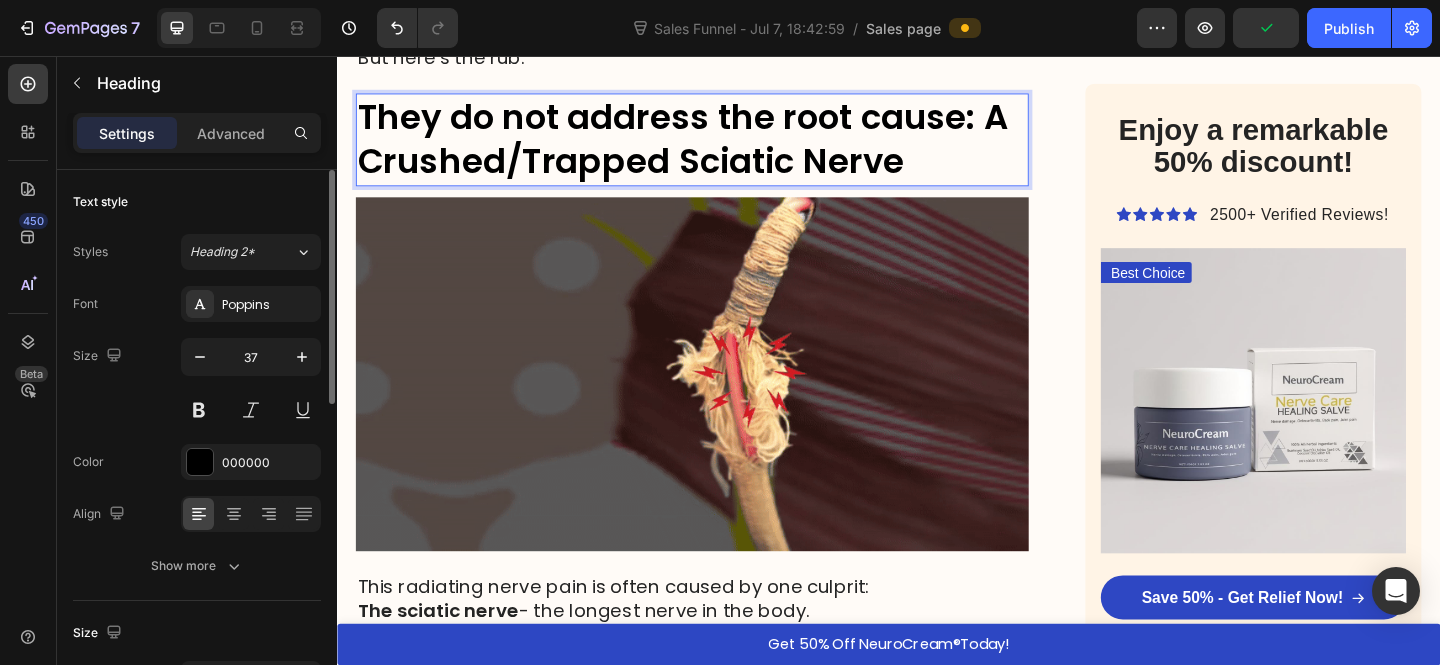 click on "They do not address the root cause: A Crushed/Trapped Sciatic Nerve" at bounding box center (712, 147) 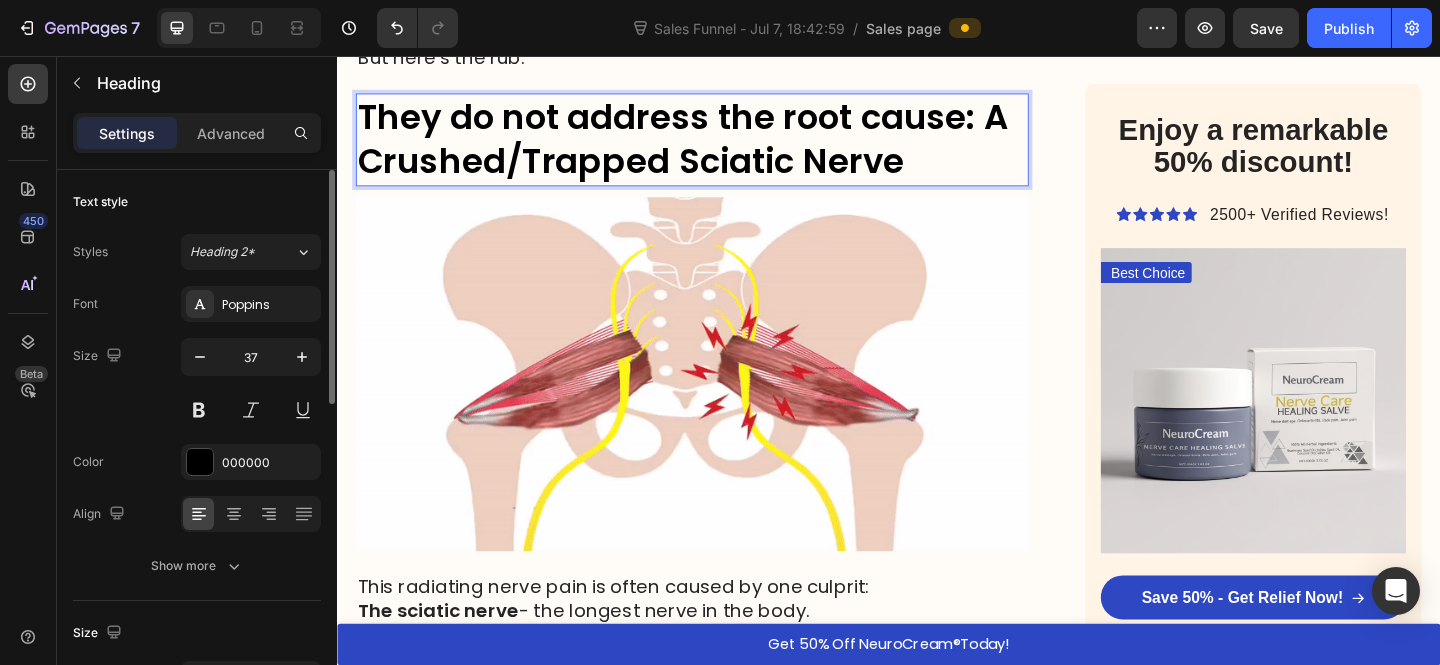 click on "They do not address the root cause: A Crushed/Trapped Sciatic Nerve" at bounding box center [712, 147] 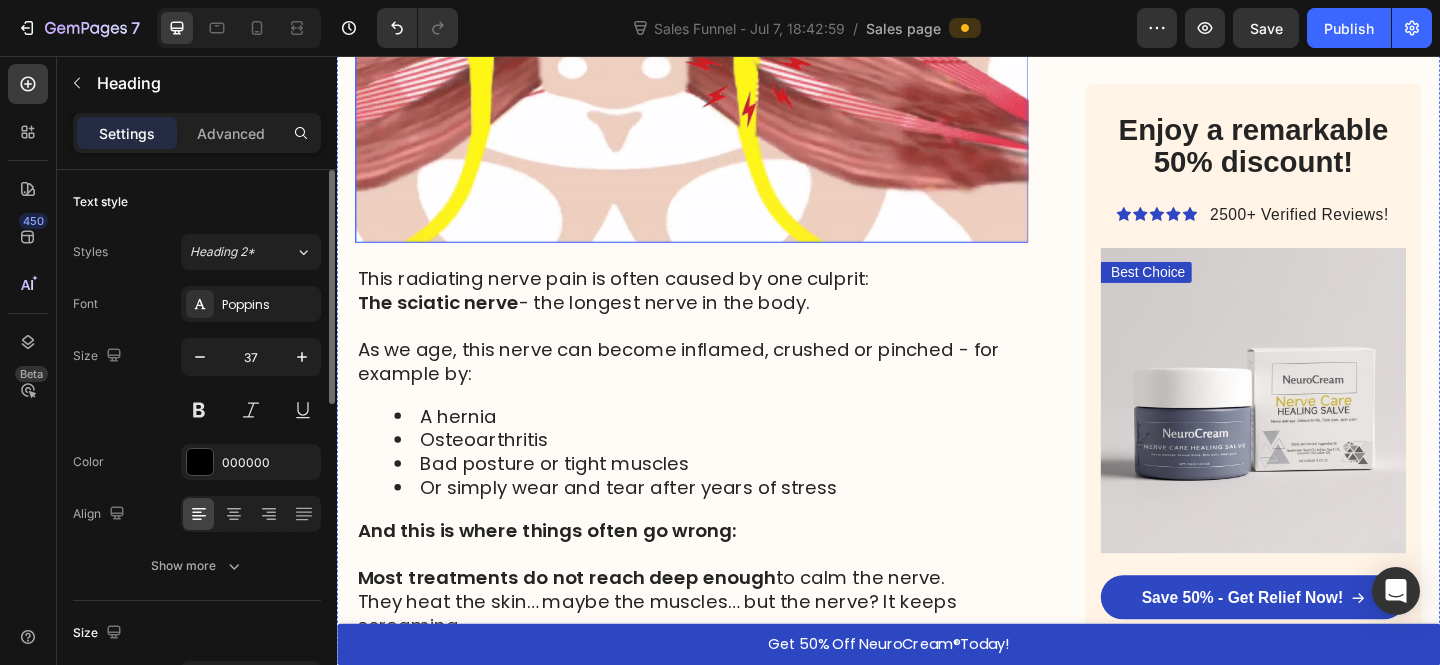 scroll, scrollTop: 2443, scrollLeft: 0, axis: vertical 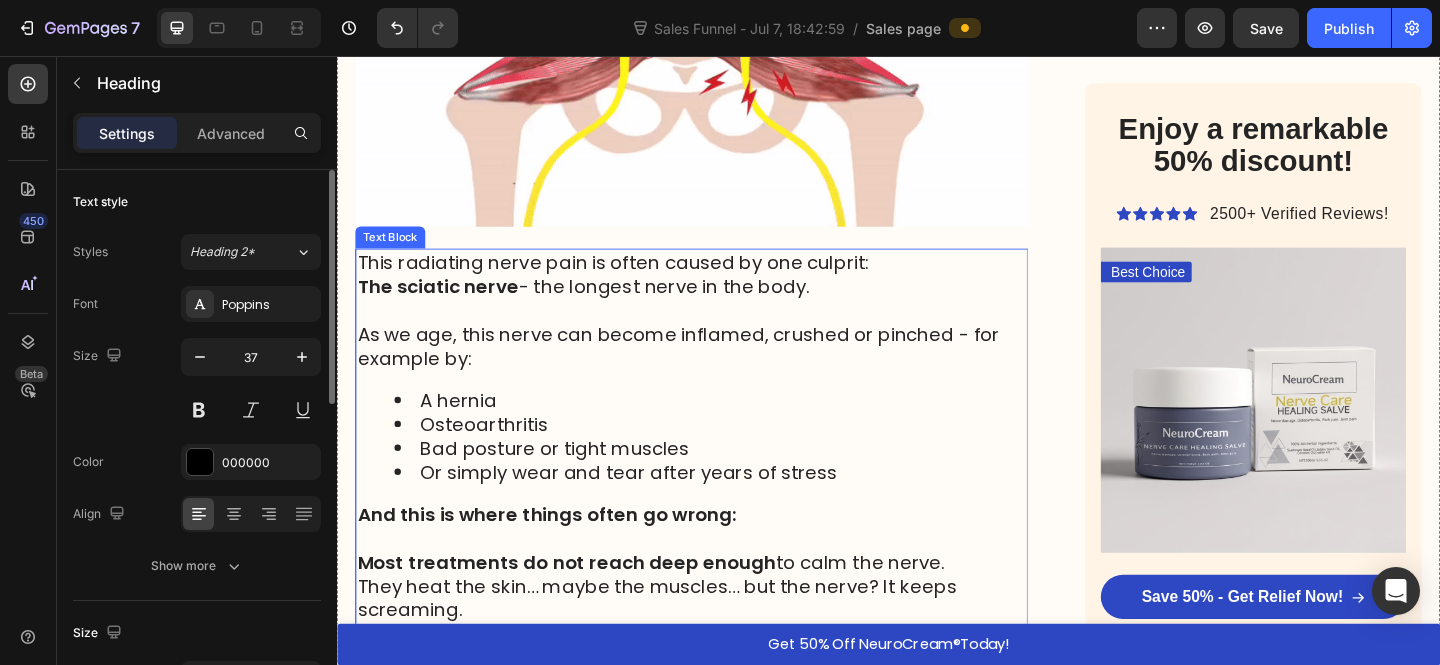 click on "As we age, this nerve can become inflamed, crushed or pinched - for example by:" at bounding box center (723, 372) 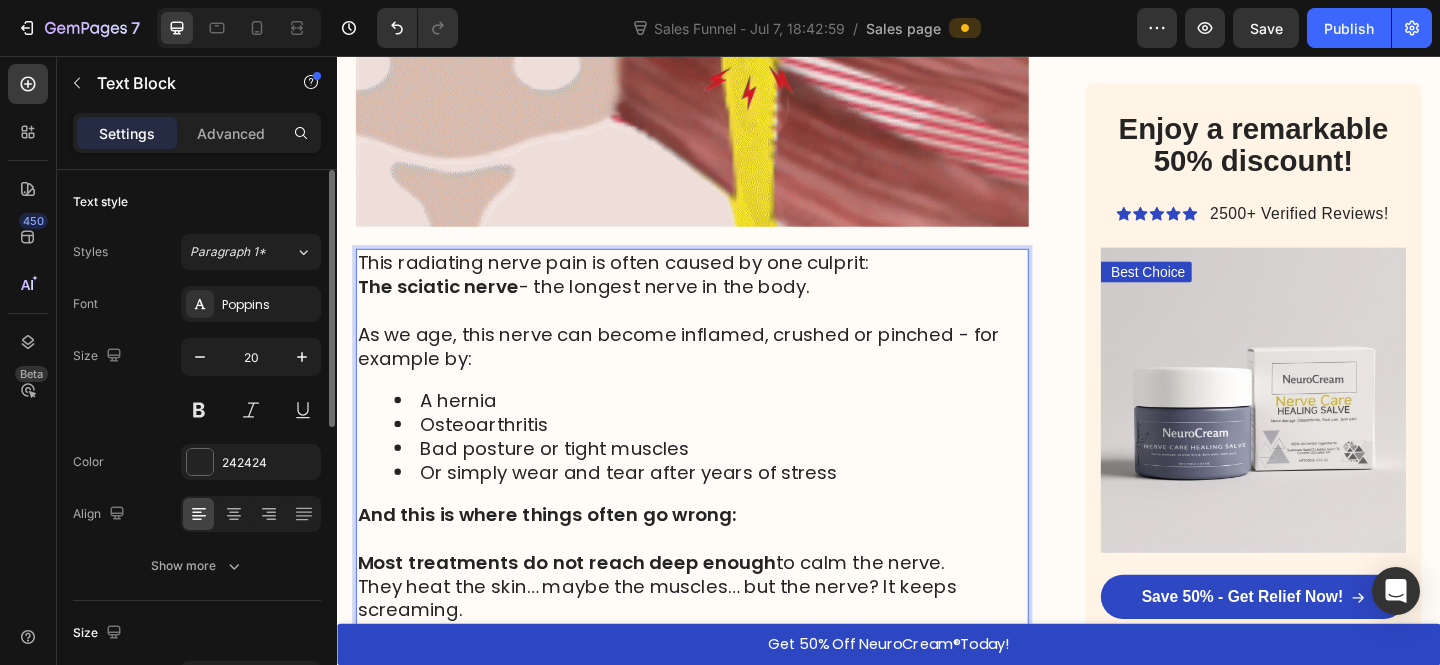 click on "Osteoarthritis" at bounding box center [743, 457] 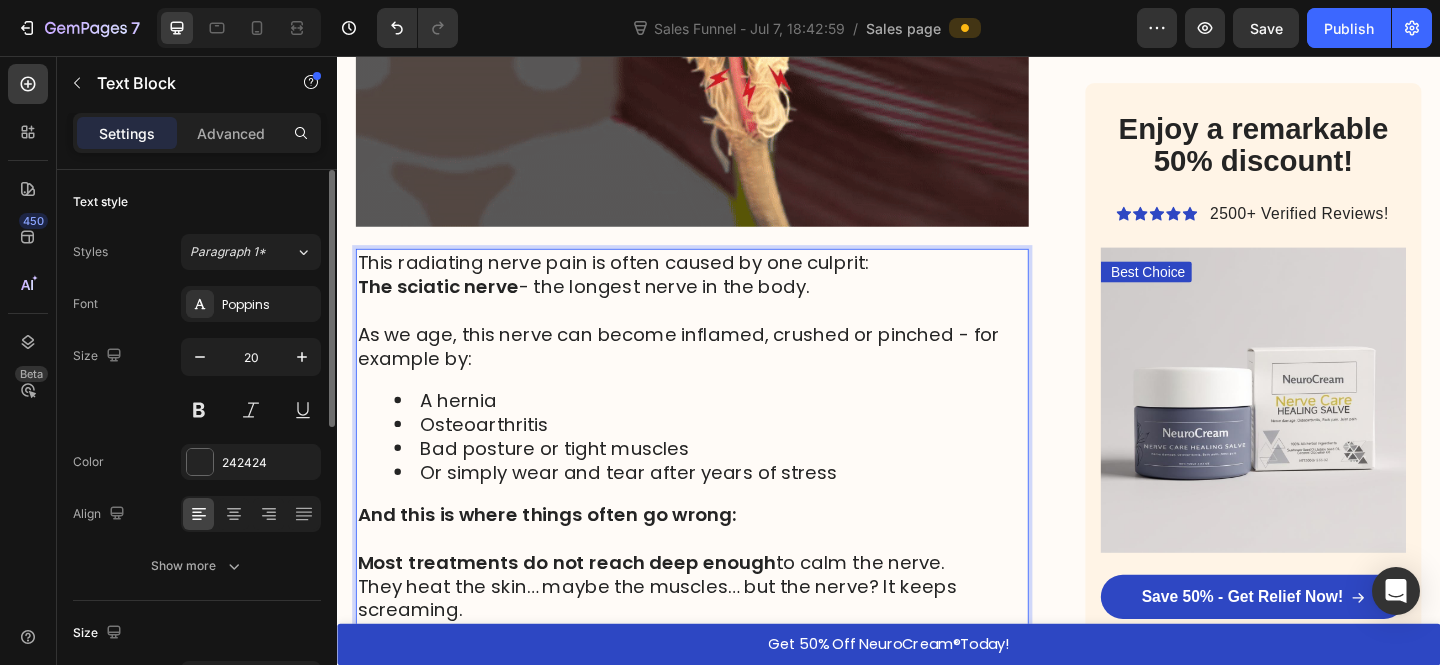 click on "Osteoarthritis" at bounding box center [743, 457] 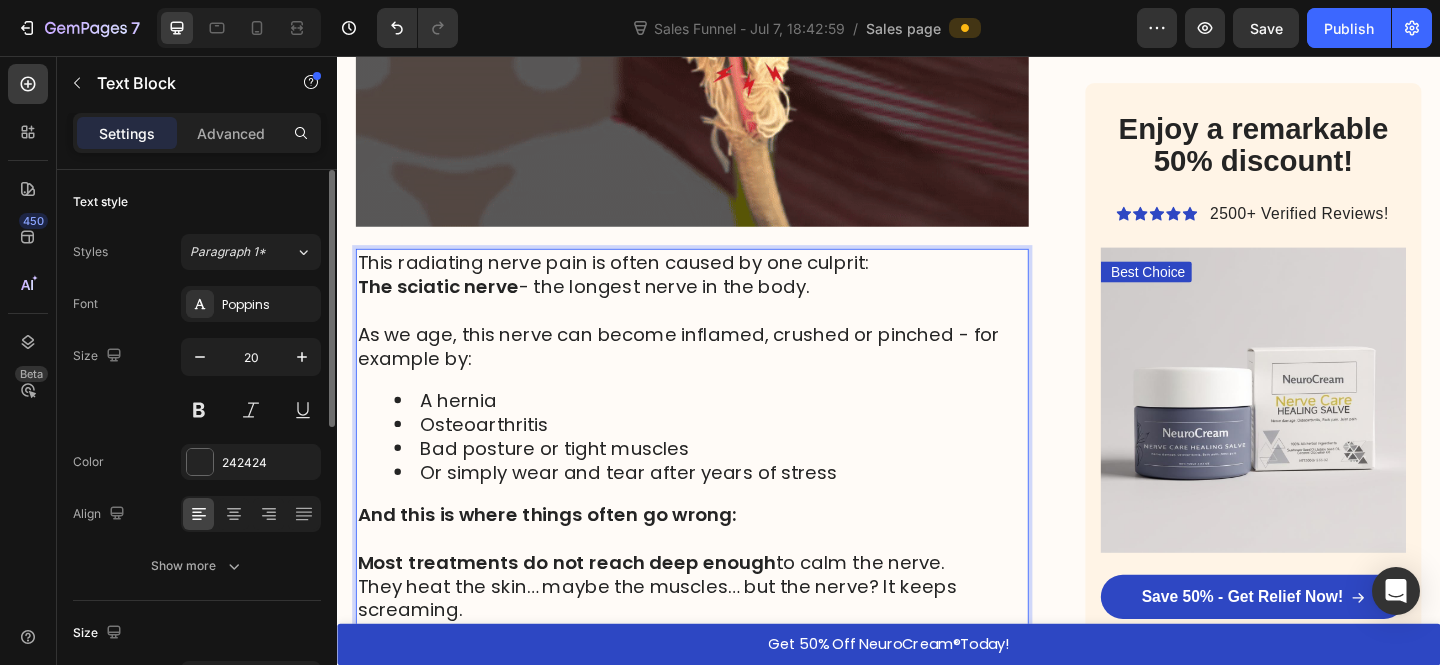 click on "A hernia" at bounding box center (743, 431) 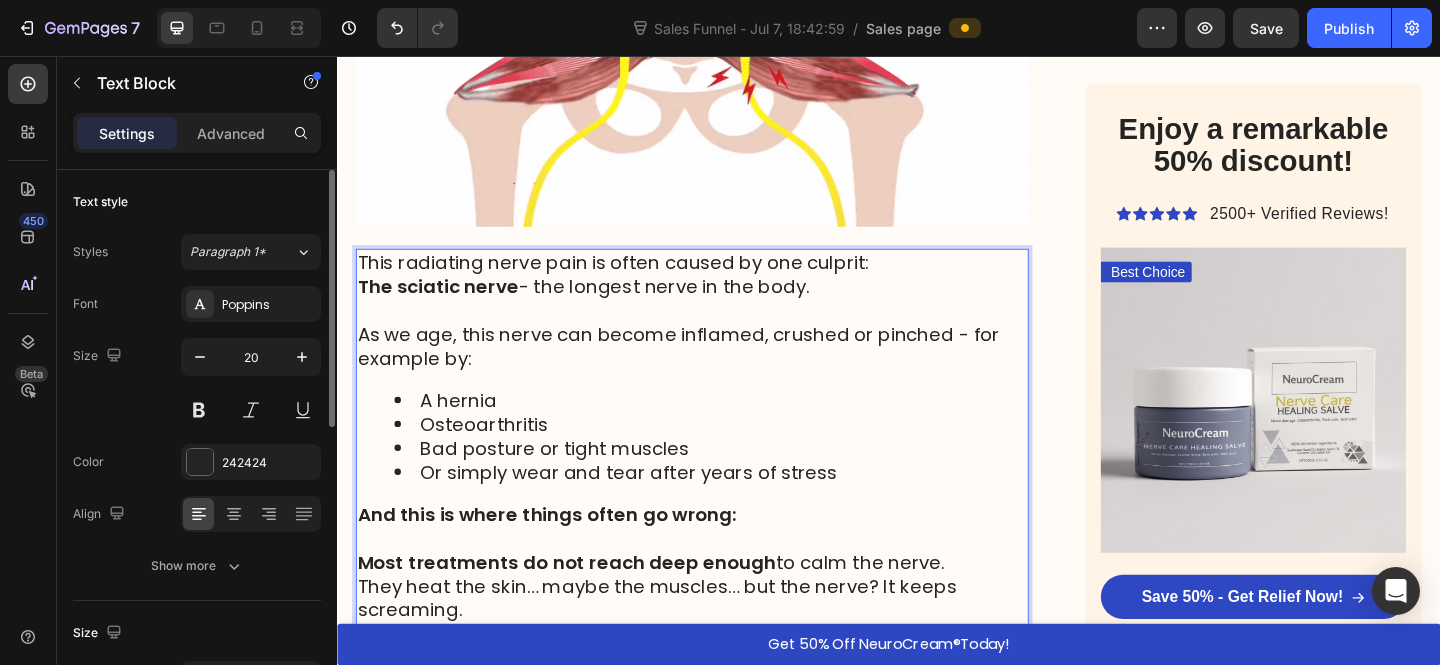 click on "Bad posture or tight muscles" at bounding box center [573, 483] 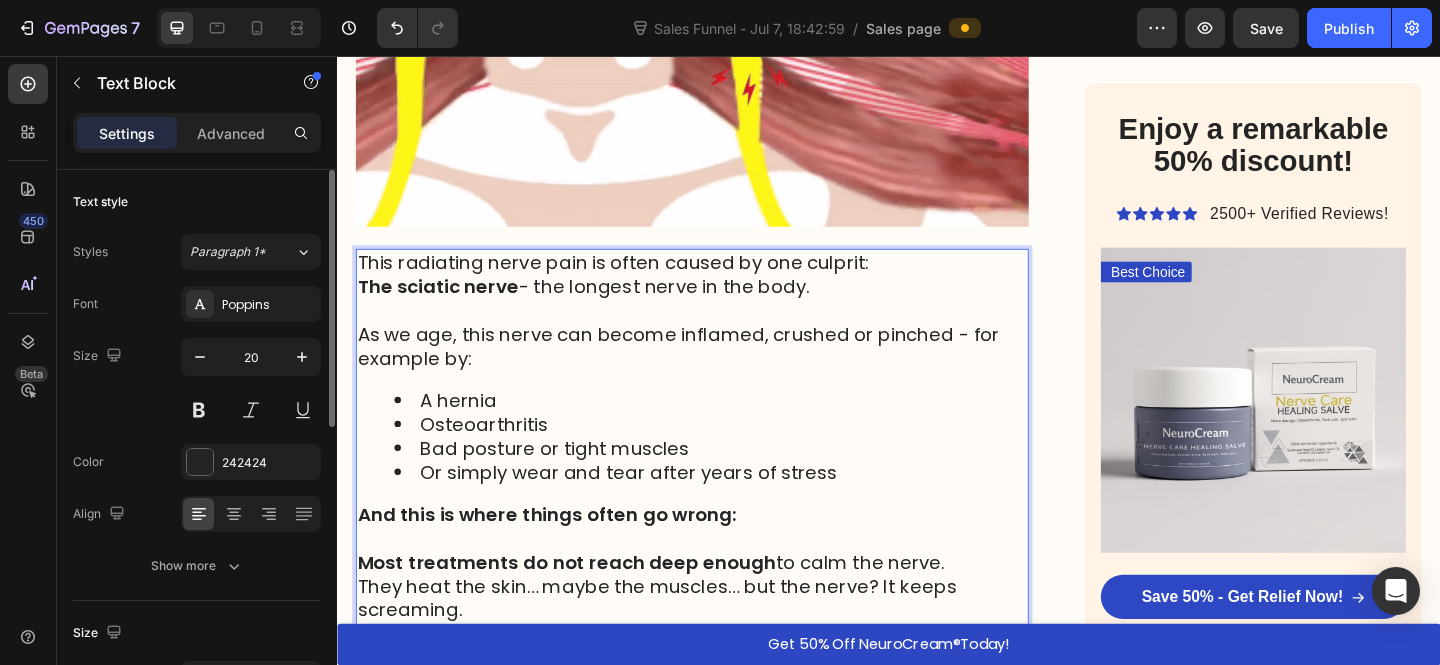 click on "A hernia" at bounding box center [743, 431] 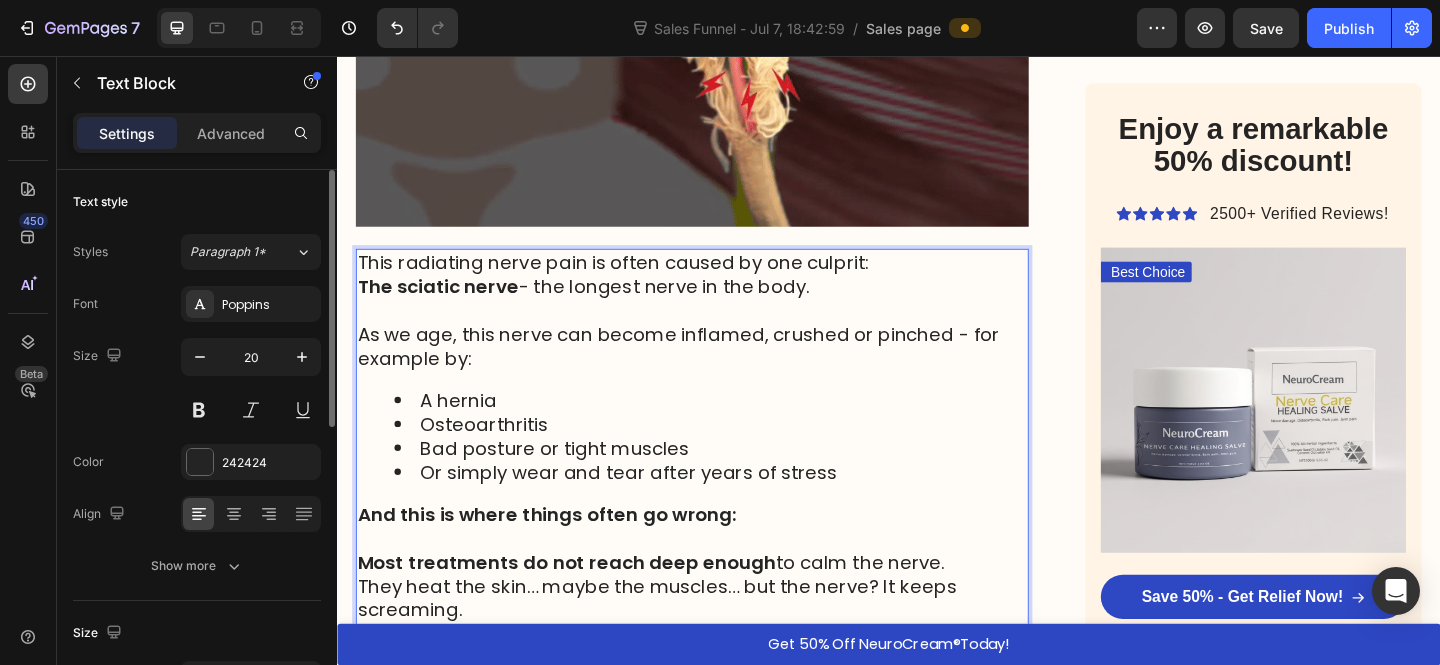 click on "Or simply wear and tear after years of stress" at bounding box center (654, 509) 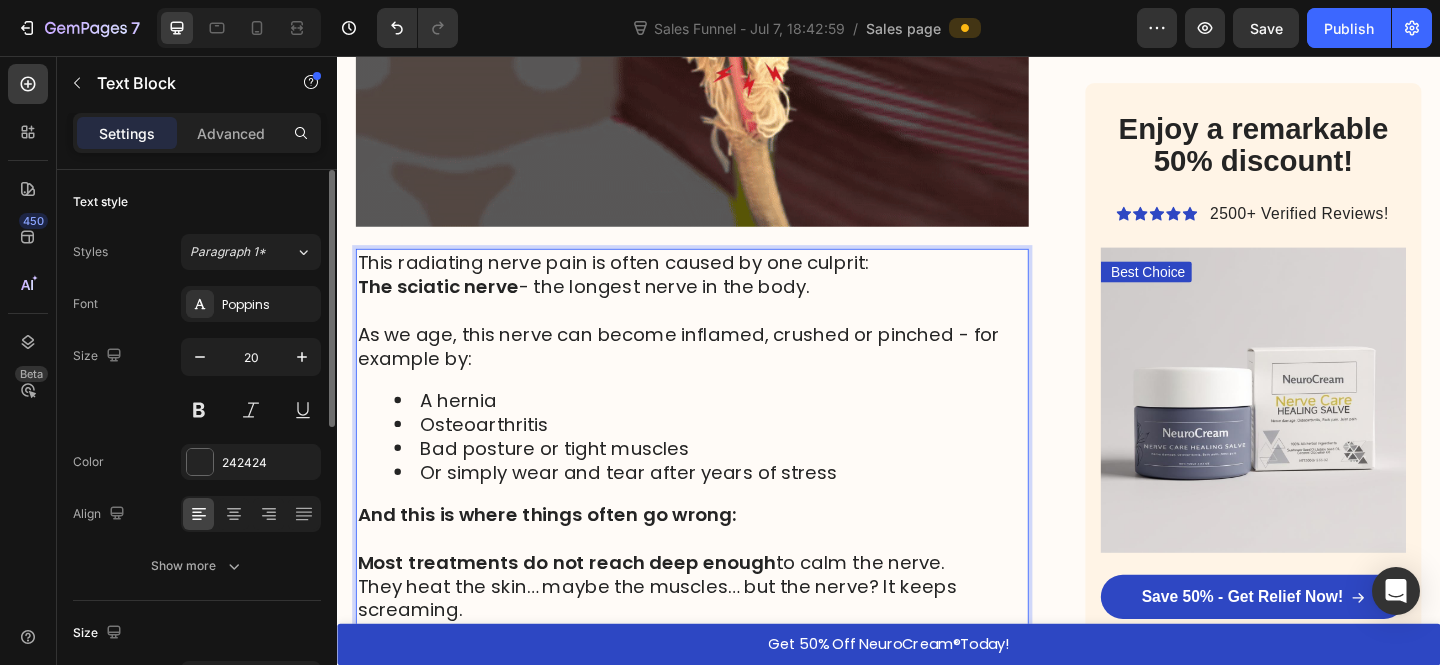 click on "Or simply wear and tear after years of stress" at bounding box center (654, 509) 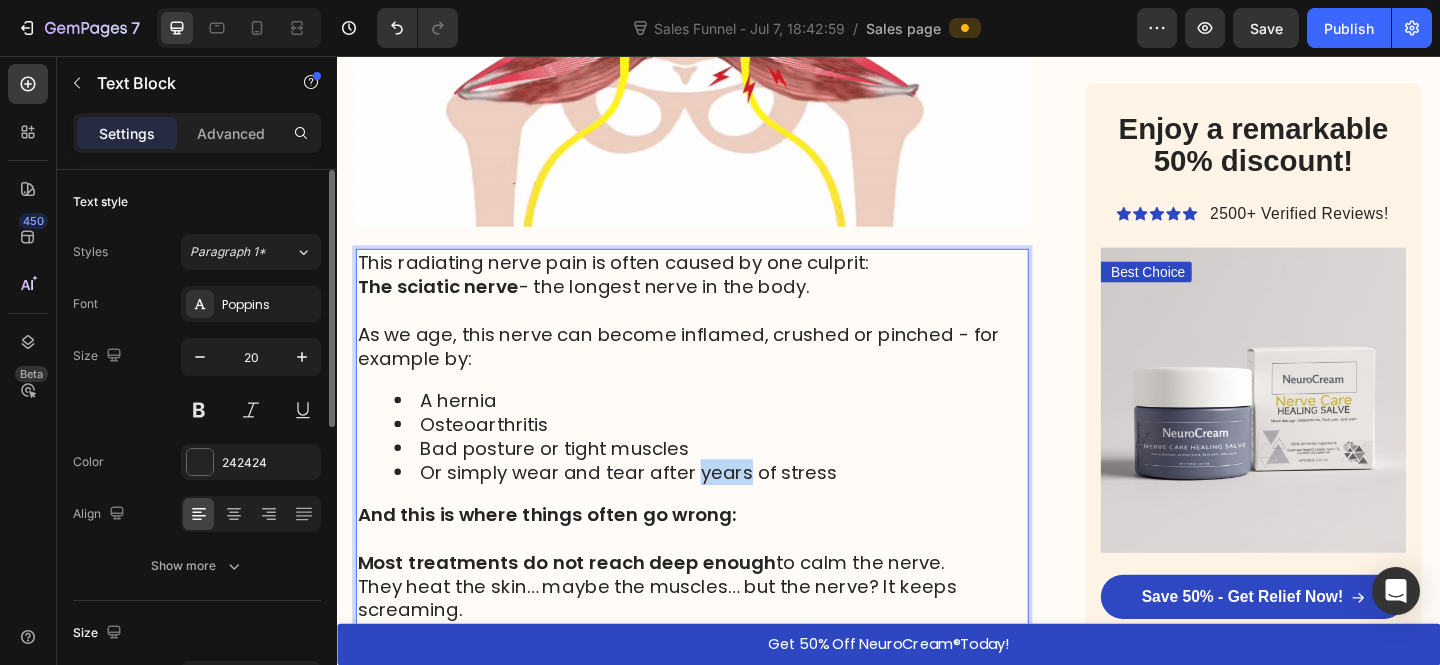 click on "Or simply wear and tear after years of stress" at bounding box center [654, 509] 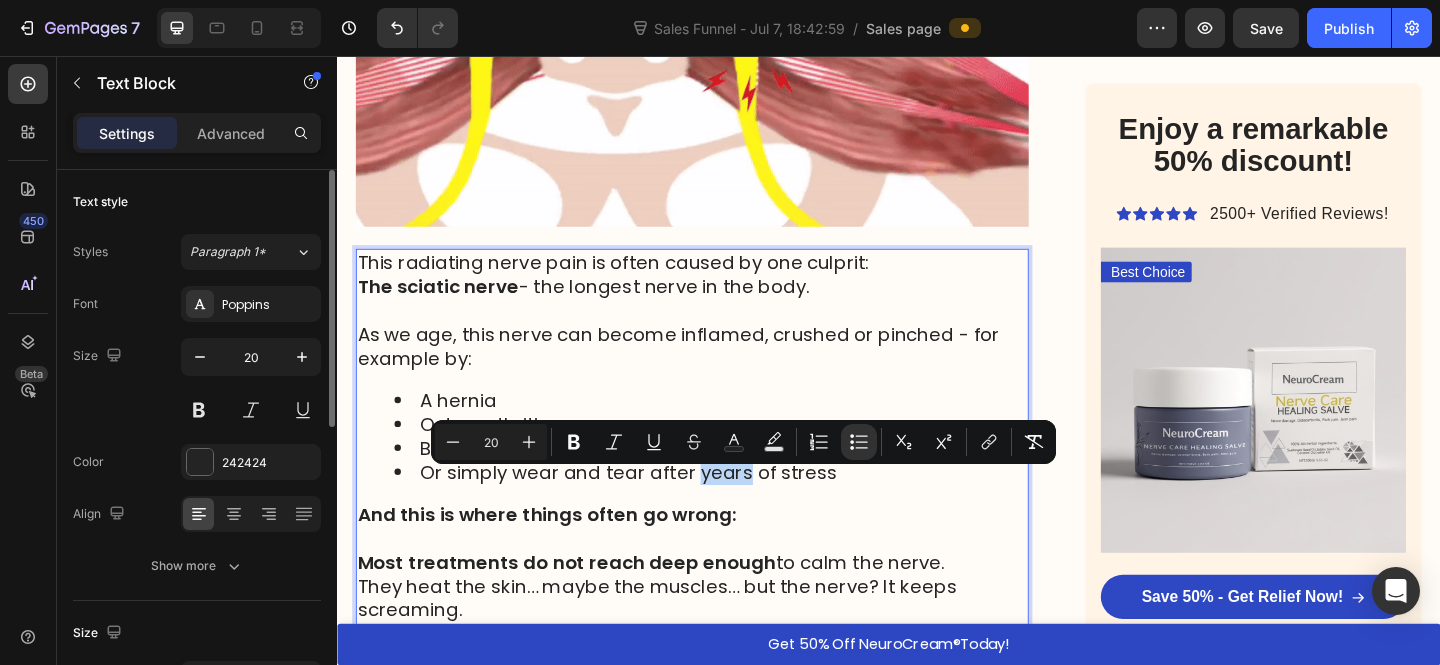 click on "Or simply wear and tear after years of stress" at bounding box center [654, 509] 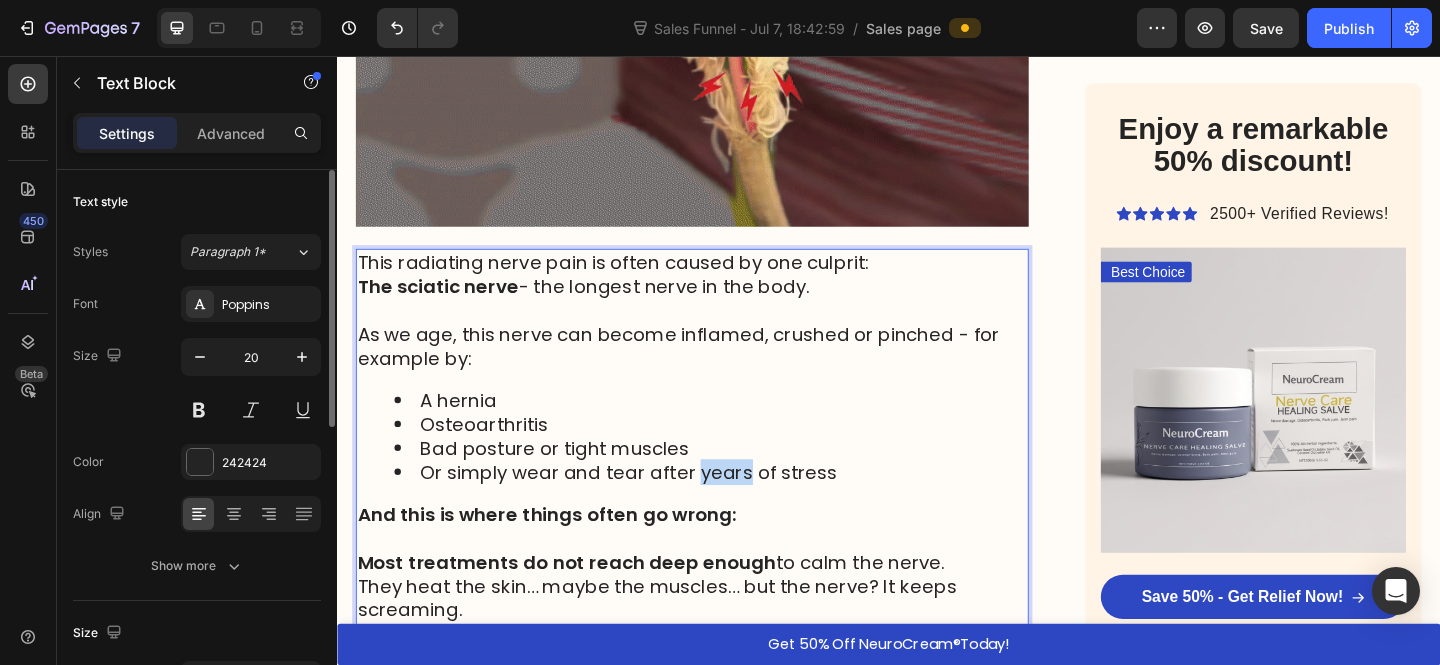 click on "Or simply wear and tear after years of stress" at bounding box center [654, 509] 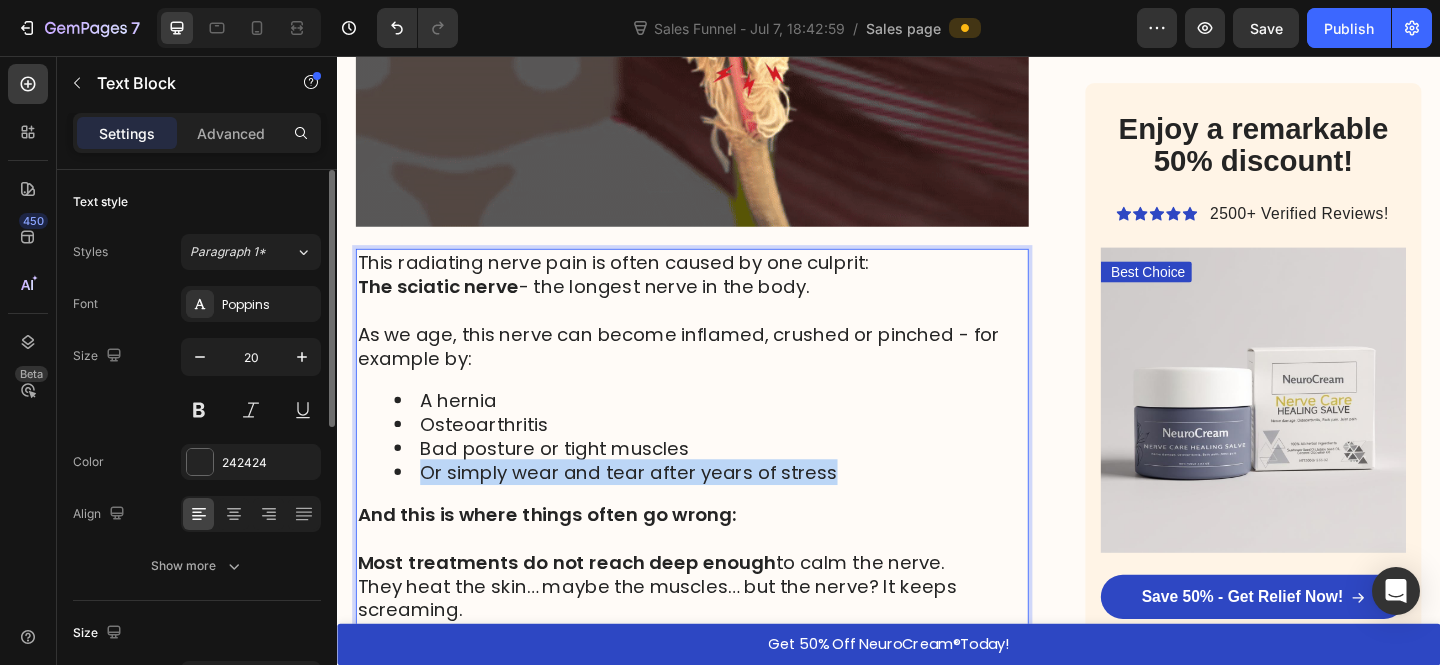 click on "Or simply wear and tear after years of stress" at bounding box center (654, 509) 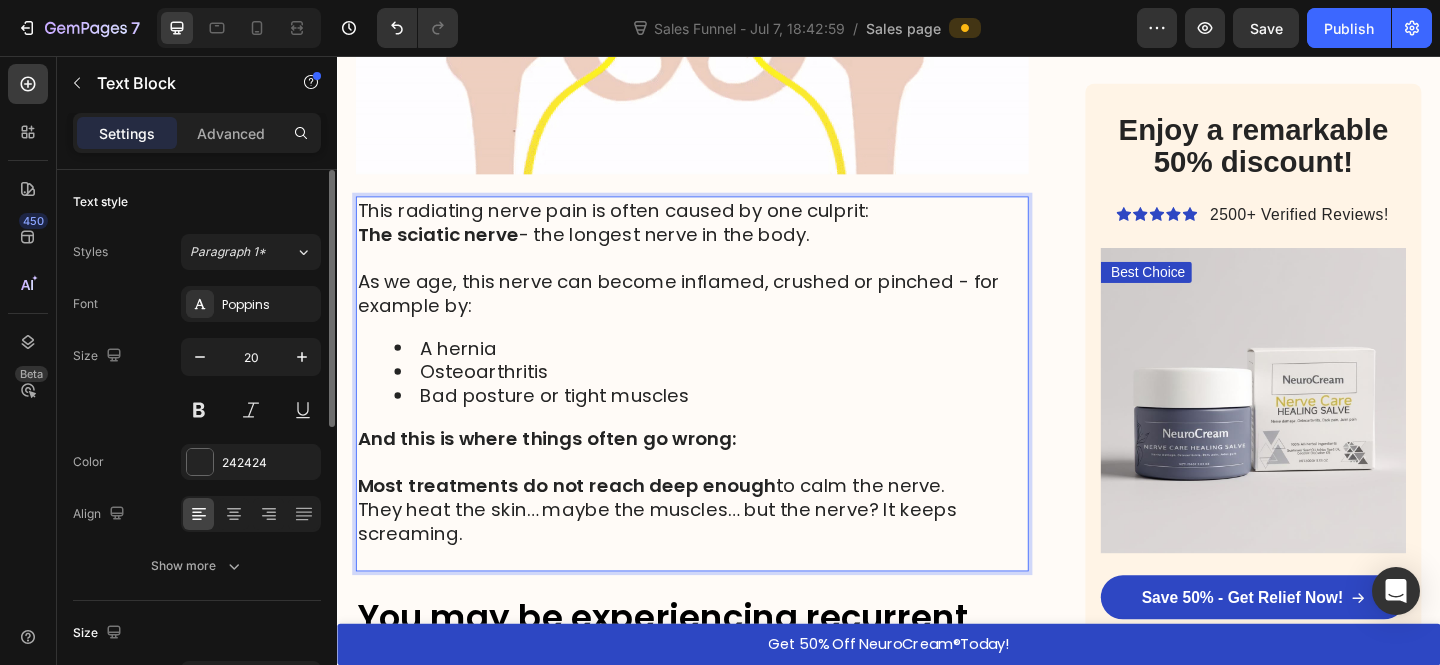 scroll, scrollTop: 2506, scrollLeft: 0, axis: vertical 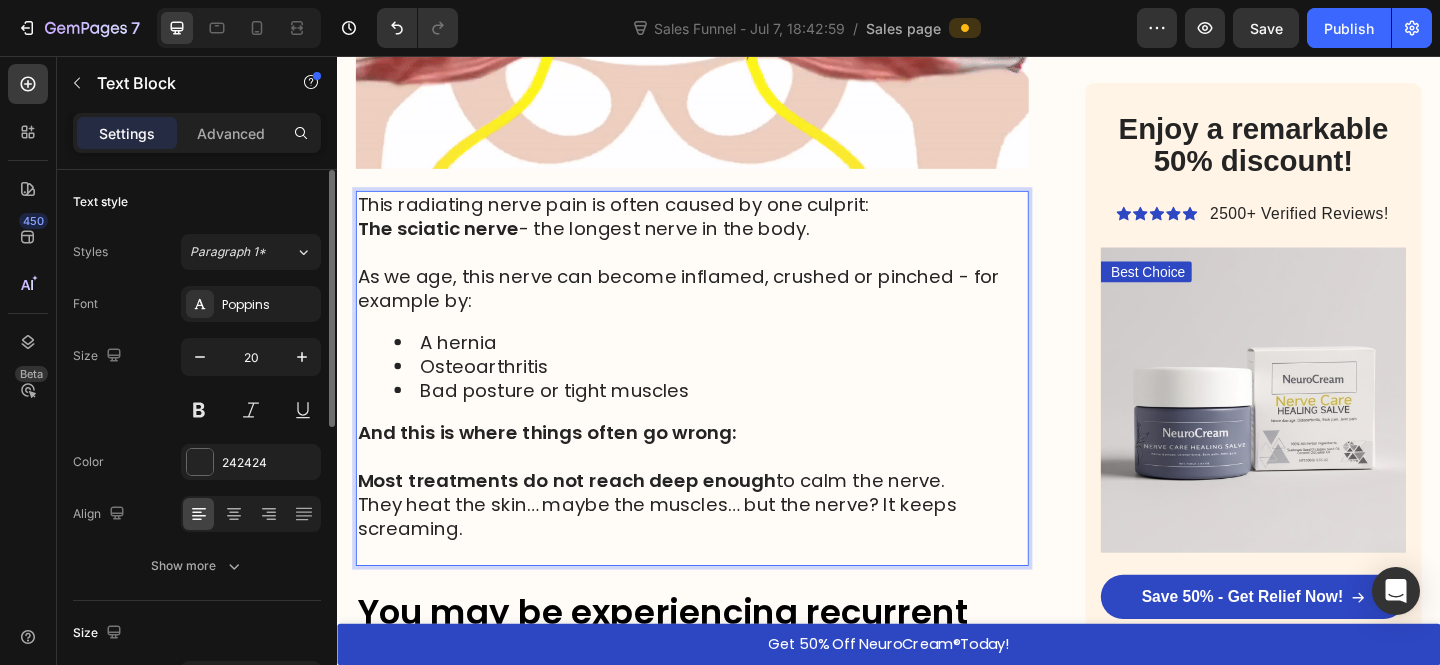 click on "Most treatments do not reach deep enough" at bounding box center (586, 518) 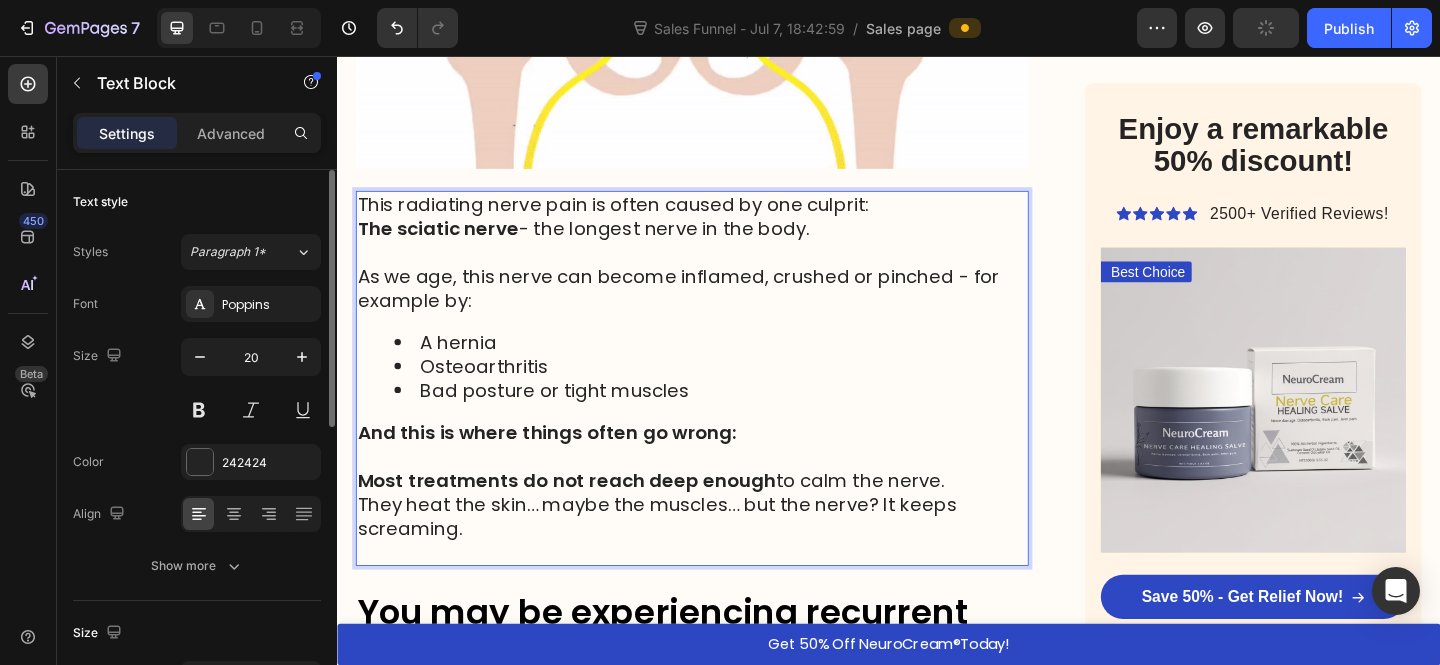 click on "They heat the skin… maybe the muscles… but the nerve? It keeps screaming." at bounding box center (685, 557) 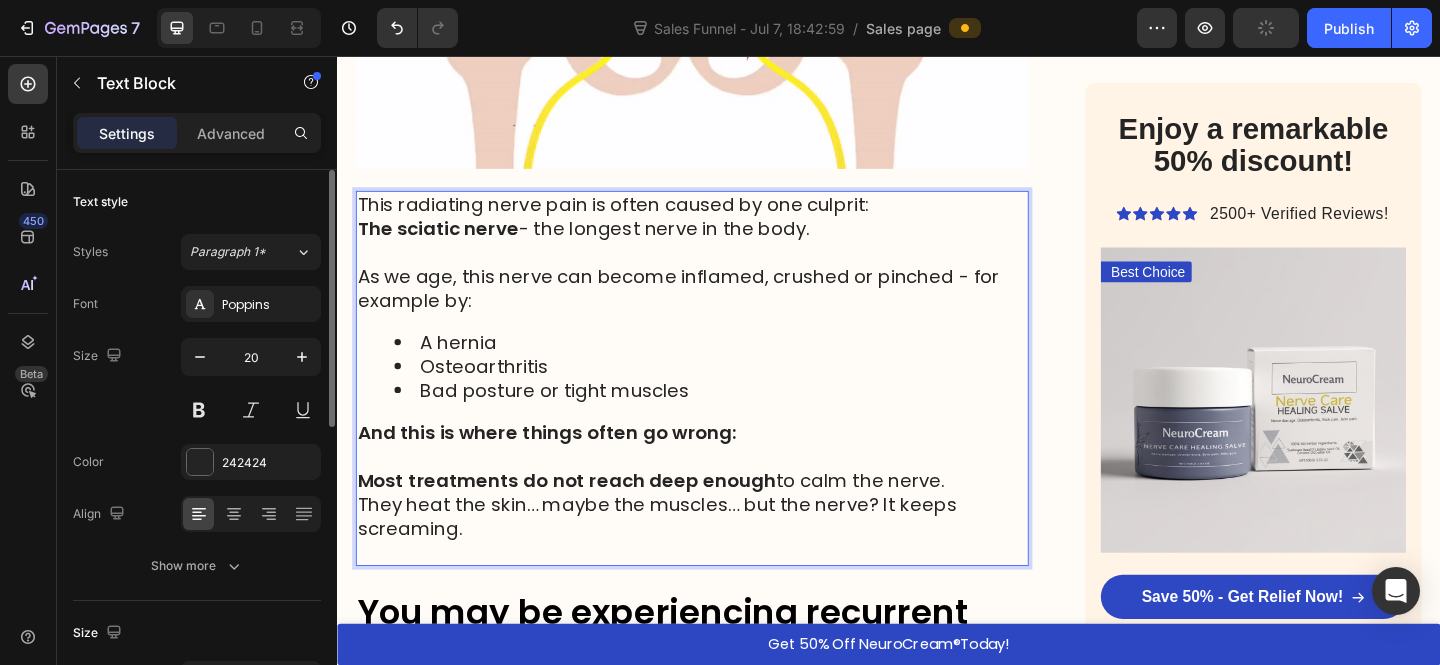click on "They heat the skin… maybe the muscles… but the nerve? It keeps screaming." at bounding box center [685, 557] 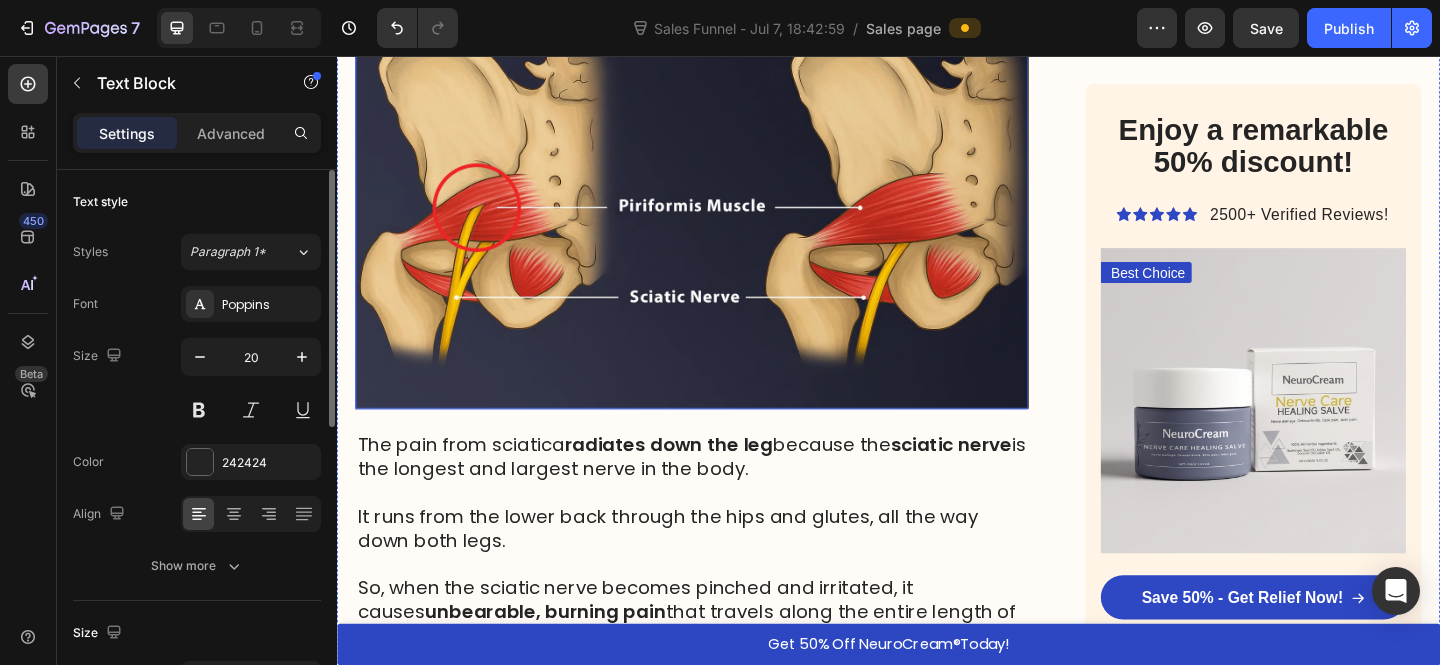 scroll, scrollTop: 3808, scrollLeft: 0, axis: vertical 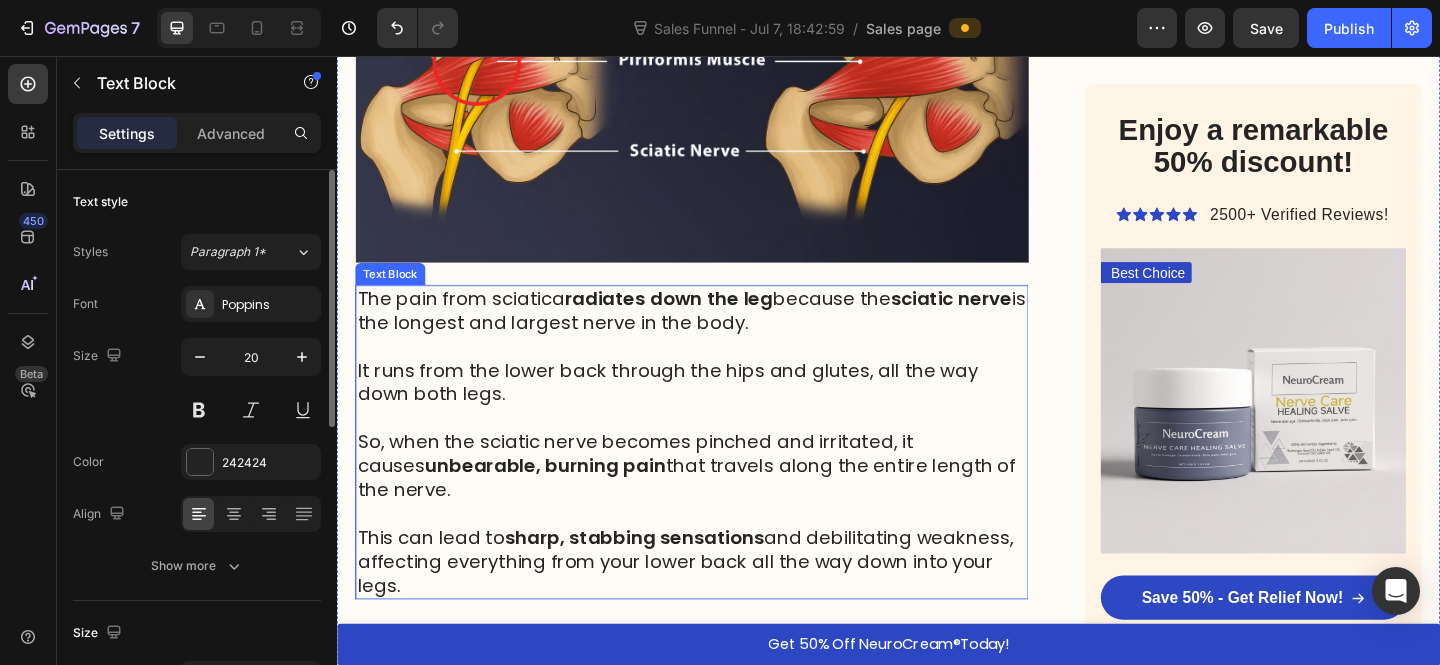 click on "It runs from the lower back through the hips and glutes, all the way down both legs." at bounding box center (723, 424) 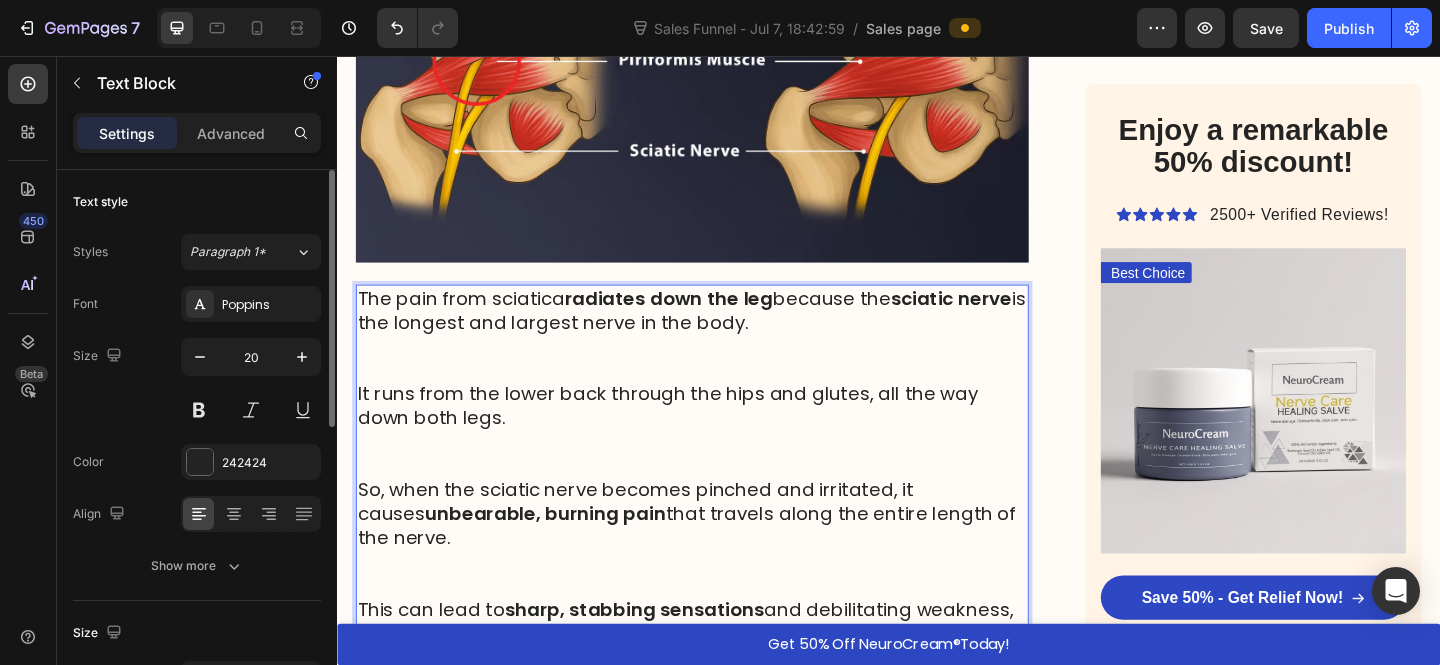 click on "It runs from the lower back through the hips and glutes, all the way down both legs." at bounding box center [723, 463] 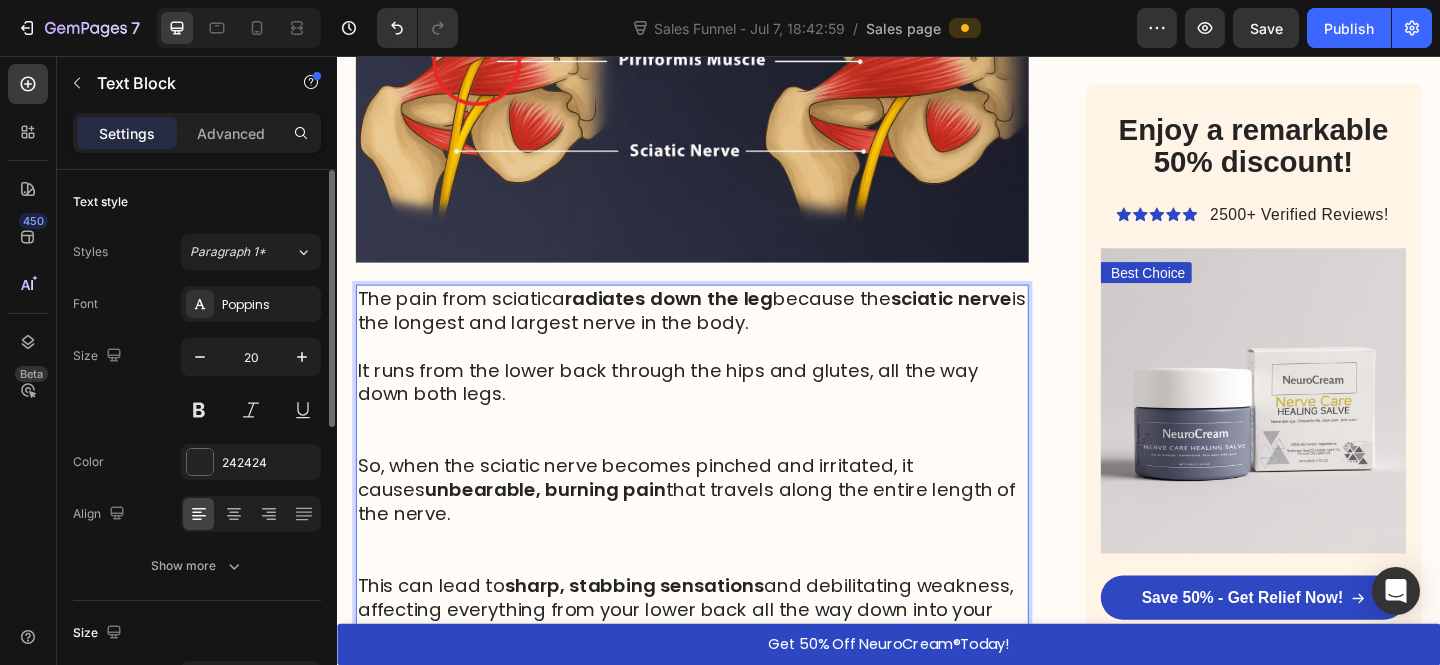 click on "It runs from the lower back through the hips and glutes, all the way down both legs." at bounding box center [723, 437] 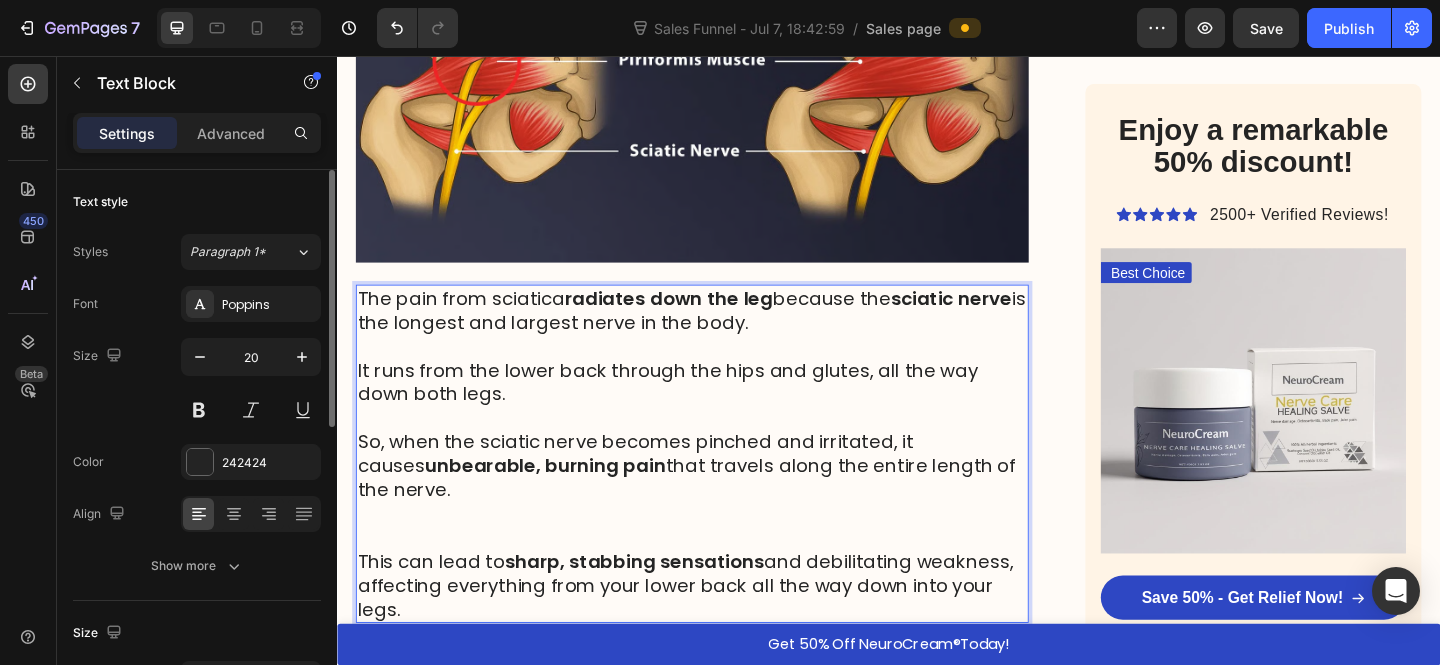 click on "So, when the sciatic nerve becomes pinched and irritated, it causes  unbearable, burning pain  that travels along the entire length of the nerve." at bounding box center [723, 528] 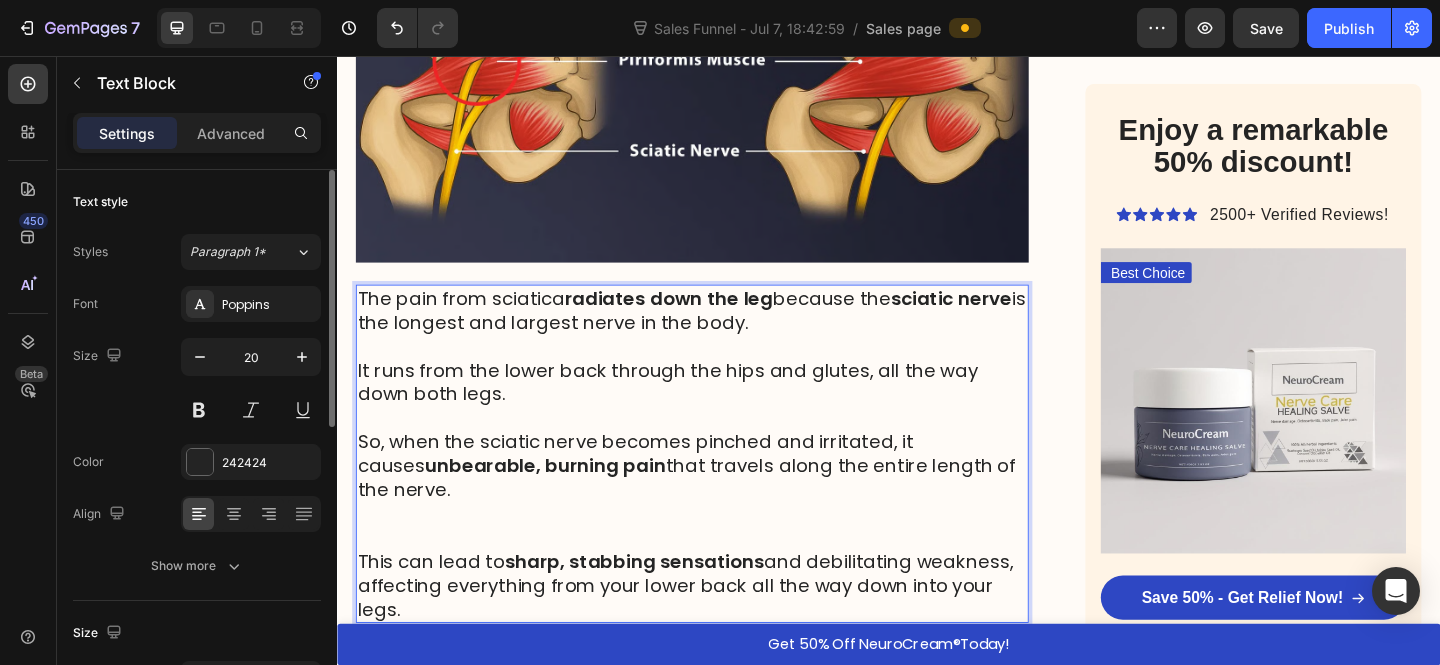 click on "It runs from the lower back through the hips and glutes, all the way down both legs." at bounding box center (723, 424) 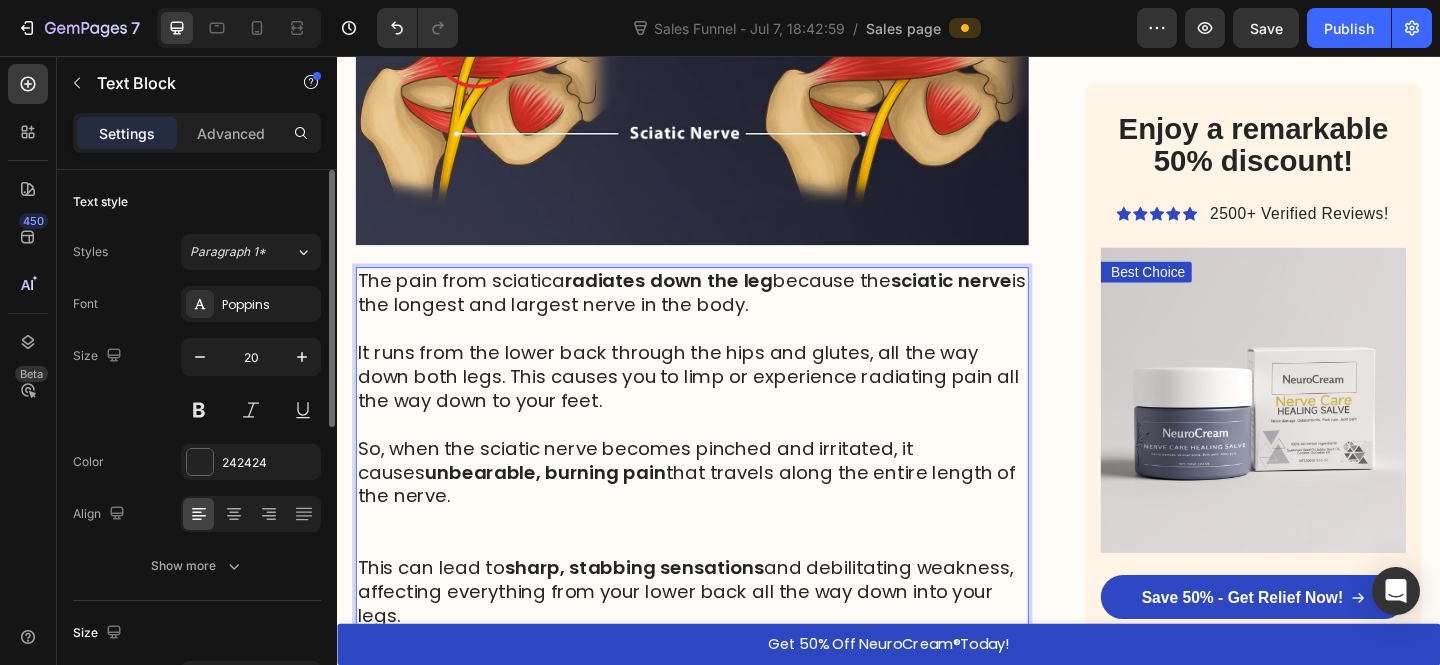 scroll, scrollTop: 3834, scrollLeft: 0, axis: vertical 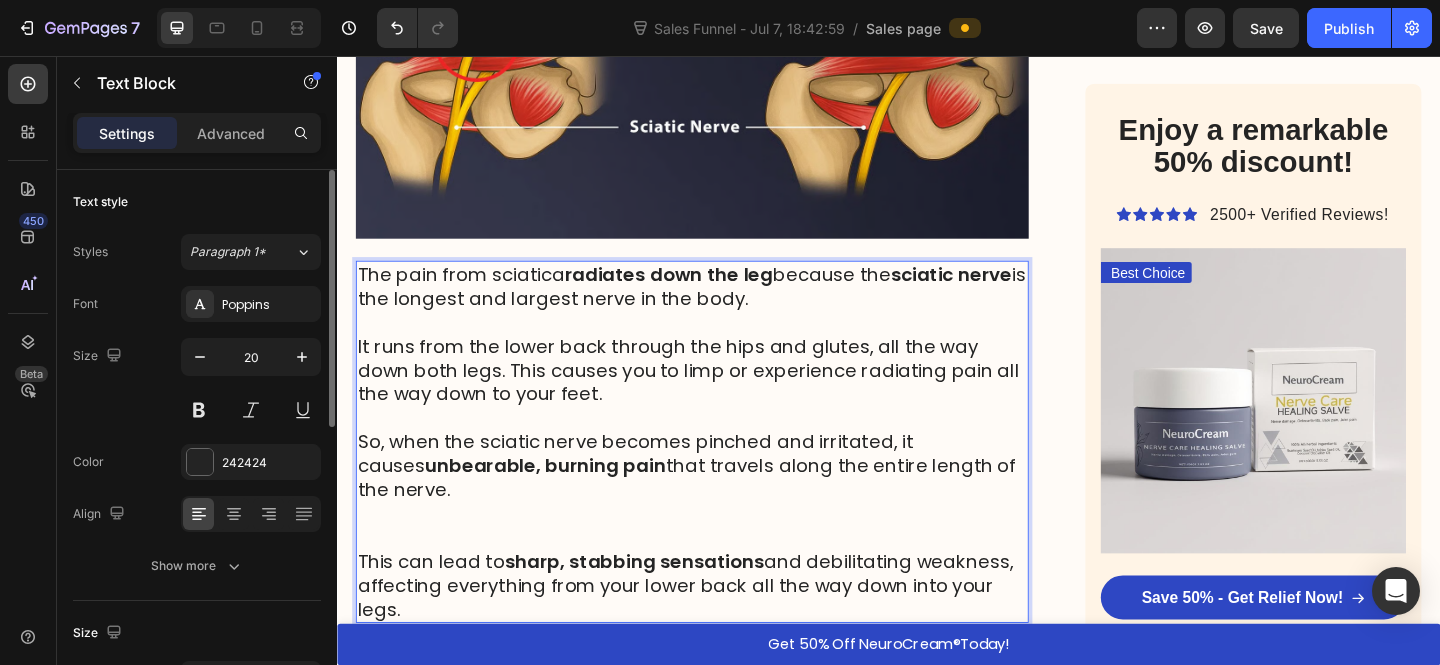 click on "So, when the sciatic nerve becomes pinched and irritated, it causes  unbearable, burning pain  that travels along the entire length of the nerve." at bounding box center (723, 528) 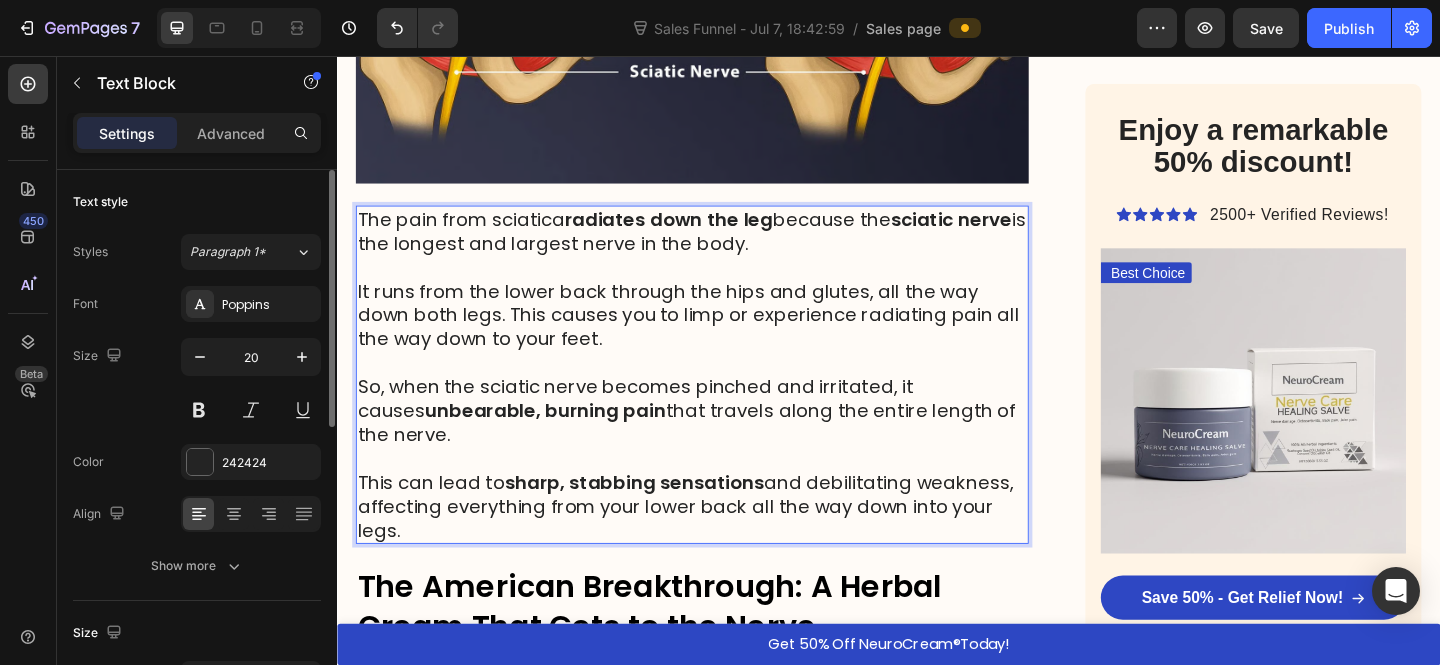 scroll, scrollTop: 3895, scrollLeft: 0, axis: vertical 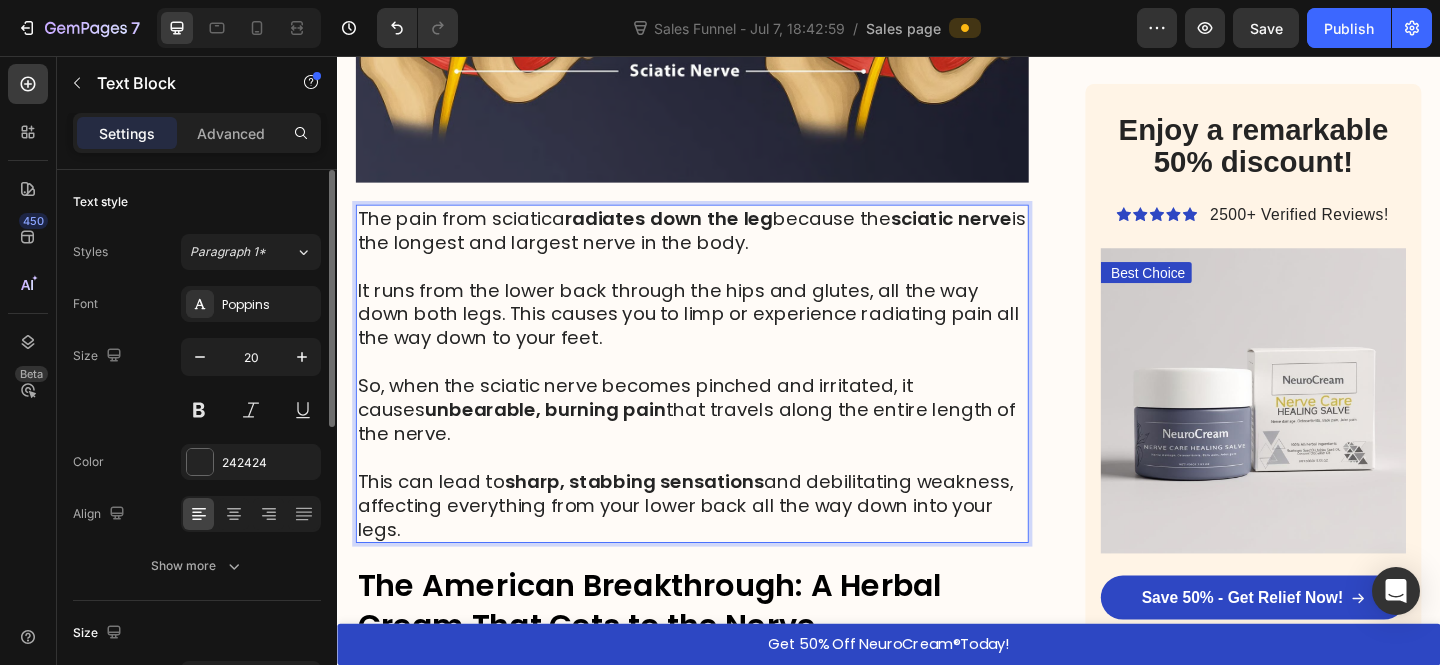 click on "So, when the sciatic nerve becomes pinched and irritated, it causes  unbearable, burning pain  that travels along the entire length of the nerve." at bounding box center (723, 454) 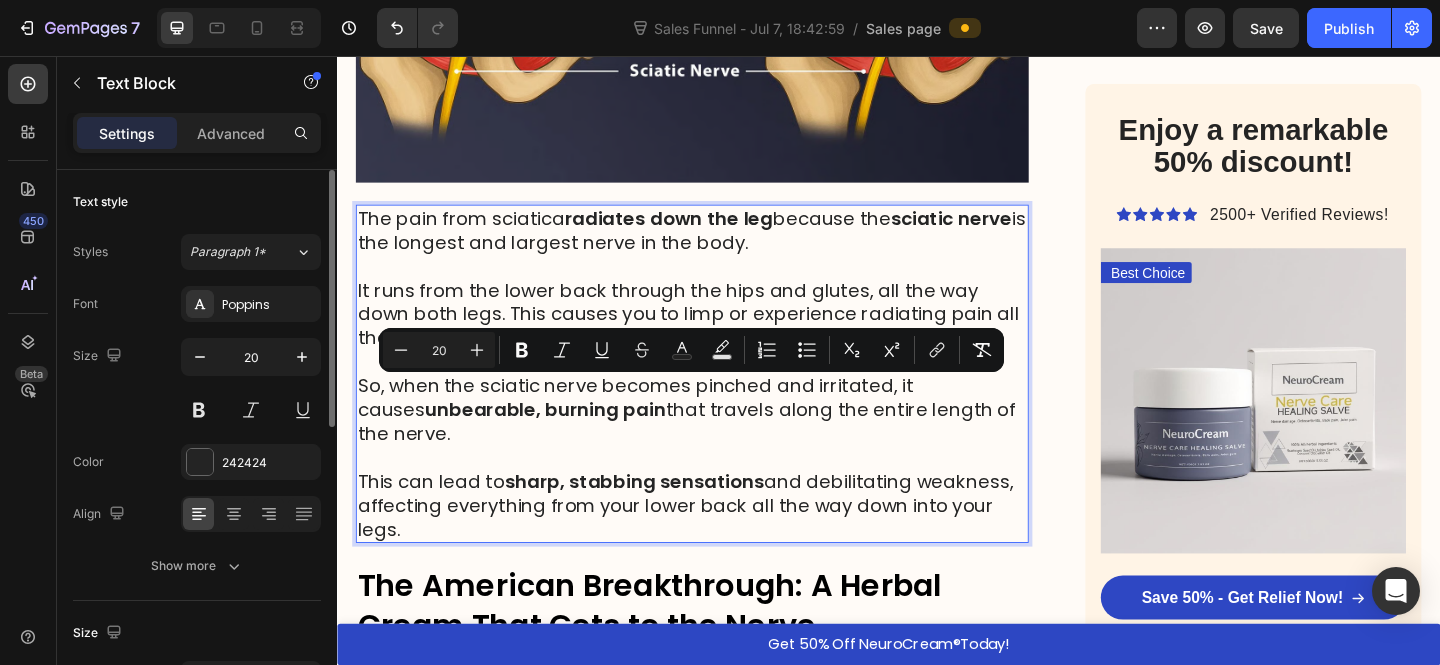 drag, startPoint x: 541, startPoint y: 464, endPoint x: 453, endPoint y: 537, distance: 114.33722 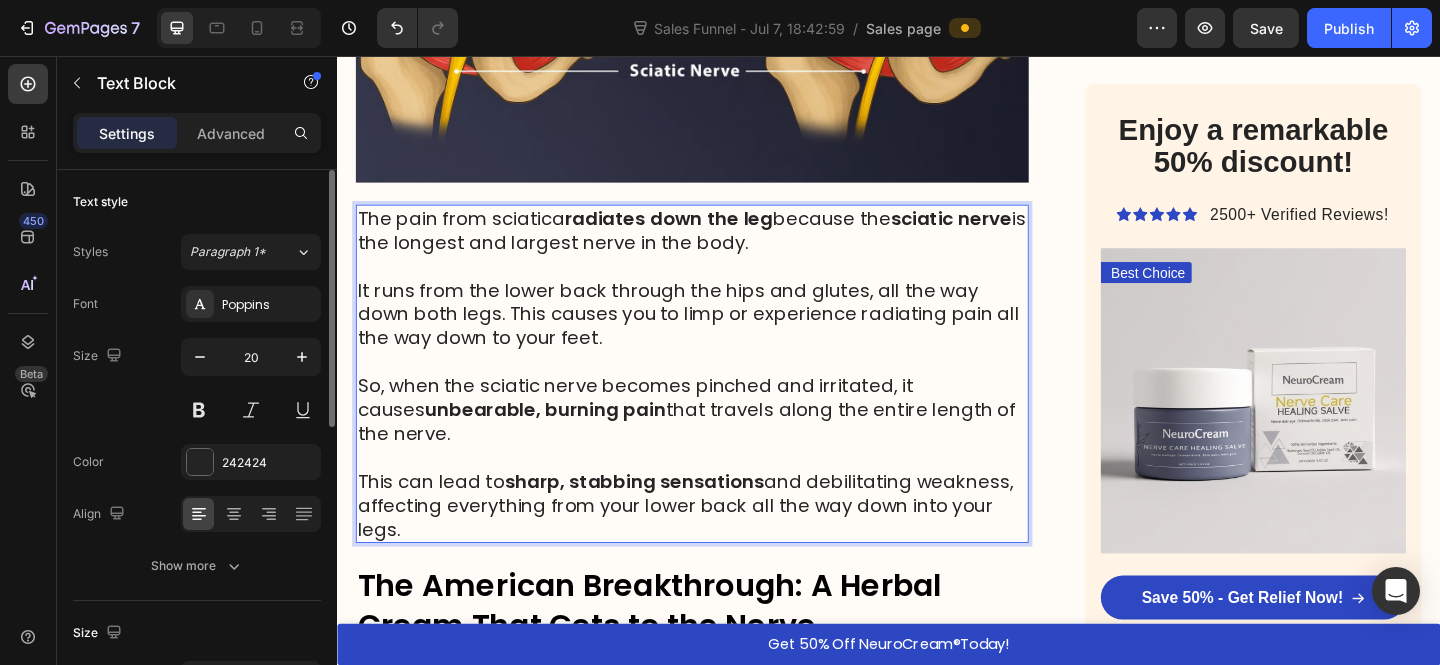 click on "This can lead to  sharp, stabbing sensations  and debilitating weakness, affecting everything from your lower back all the way down into your legs." at bounding box center [723, 545] 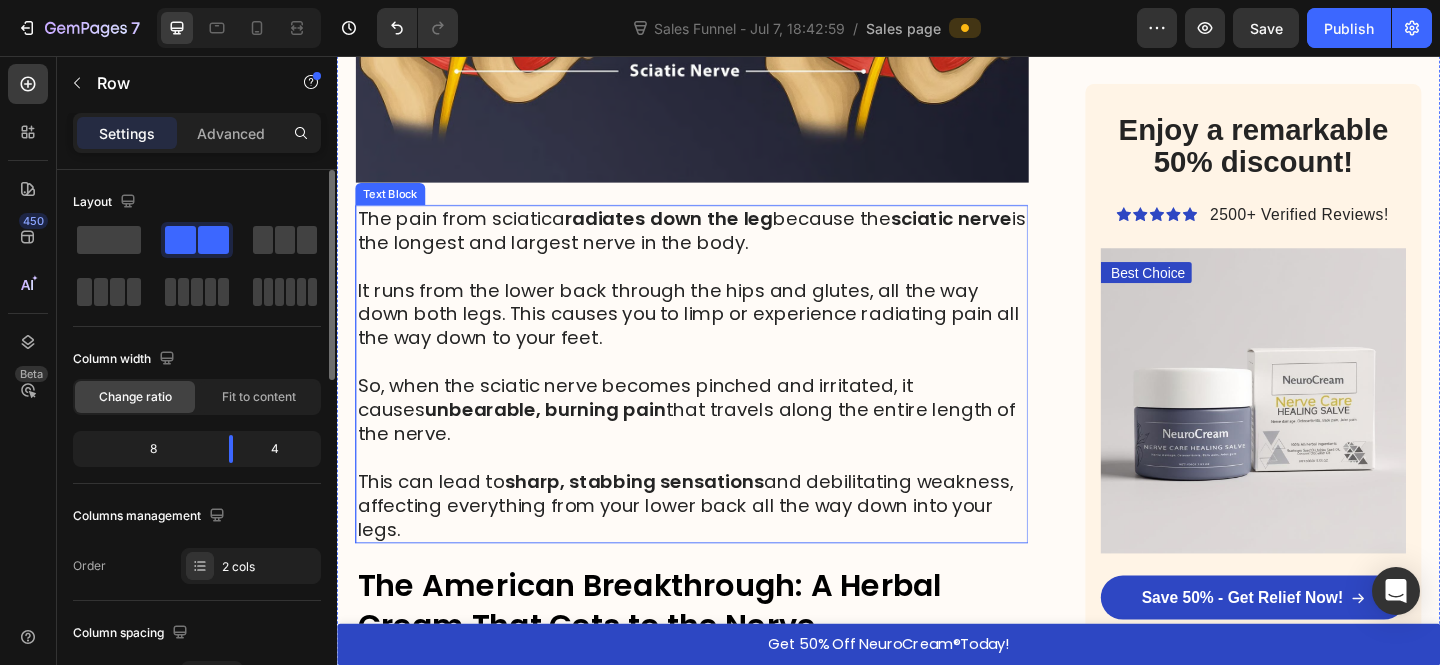 click on "This can lead to  sharp, stabbing sensations  and debilitating weakness, affecting everything from your lower back all the way down into your legs." at bounding box center (723, 545) 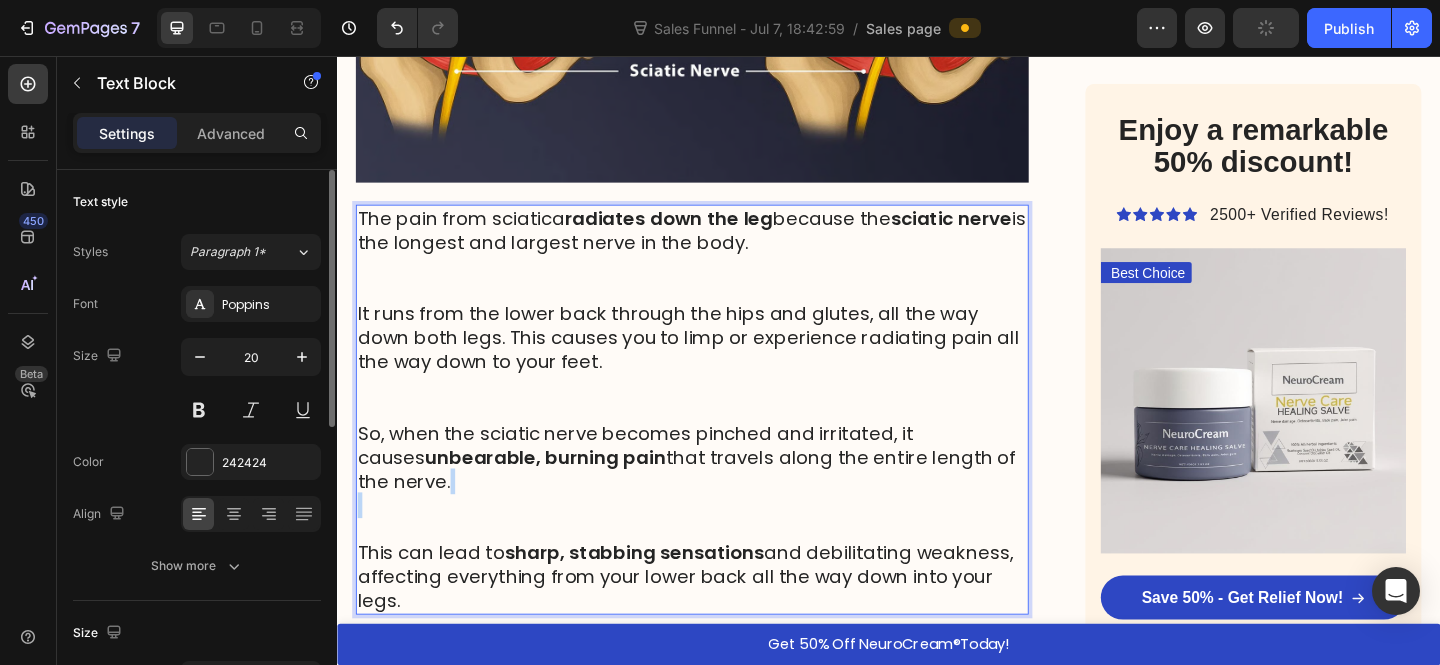 click on "So, when the sciatic nerve becomes pinched and irritated, it causes  unbearable, burning pain  that travels along the entire length of the nerve." at bounding box center [723, 519] 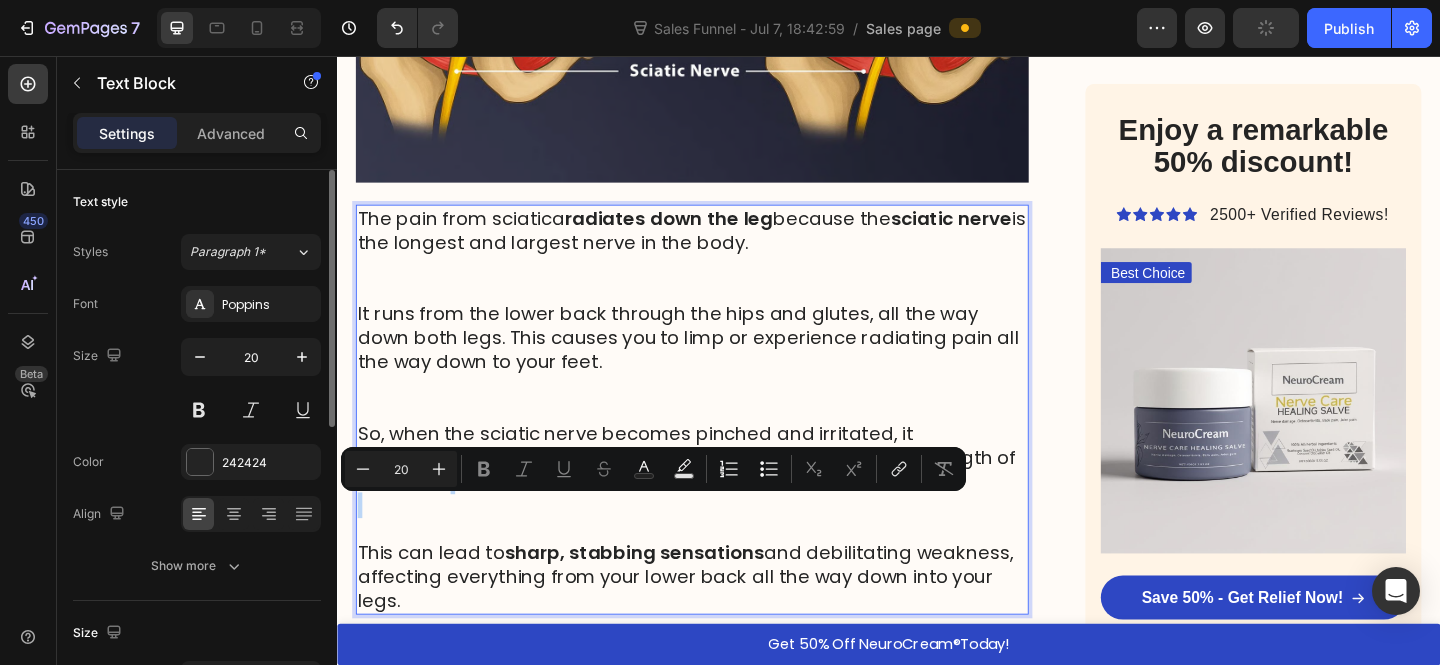 click on "So, when the sciatic nerve becomes pinched and irritated, it causes  unbearable, burning pain  that travels along the entire length of the nerve." at bounding box center [723, 519] 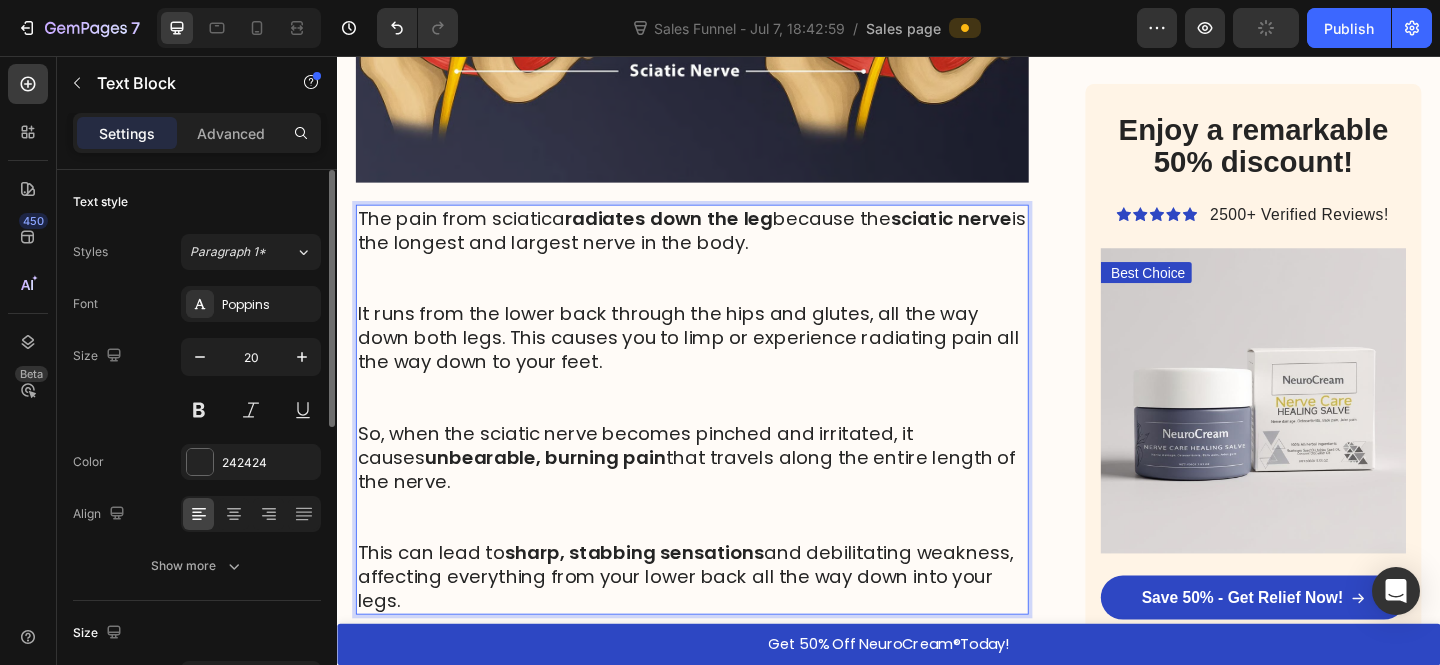 click on "It runs from the lower back through the hips and glutes, all the way down both legs. This causes you to limp or experience radiating pain all the way down to your feet." at bounding box center [723, 389] 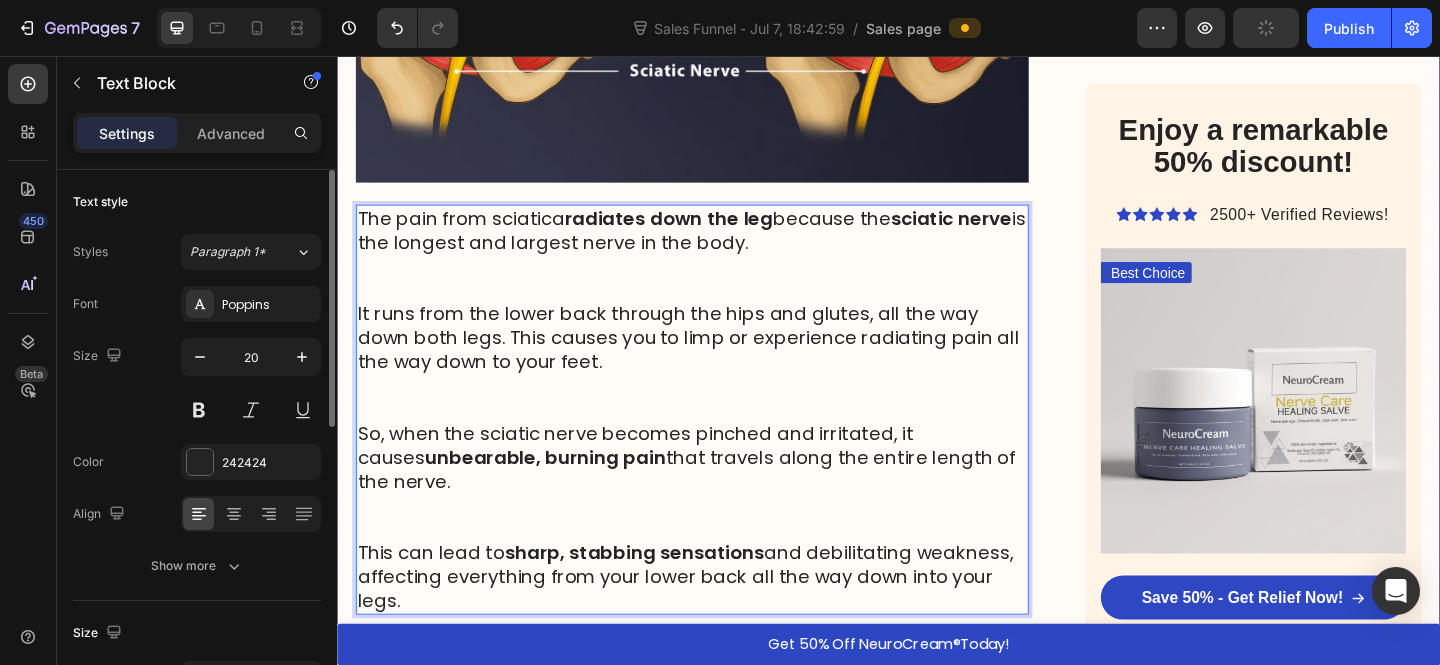 click on "HOME  >  HEALTH  >  SCIATICA RELIEF Heading American breakthrough helps thousands of people relieve sciatica in just a few days - without pills or doctors Heading “I slept without nerve pain through the night for the first time in months ” -   Linda K. Text Block Image By Dr. Michael Harrison, Spinal Specialist - July 17, 2025  Text Block Row Image Hi, I'm  Dr. Michael Harrison , a spinal specialist with over 25 years of experience helping patients overcome sciatica and other nerve-related issues. With more than 15,000 hours of clinical experience, I've worked with 2,300+ patients who've come to me with a range of nerve and back issues: ➩ Sciatica ➩ Lower back pain ➩ Herniated discs ➩ Pinched nerves Text Block If you're over 50 and have that burning, stabbing pain that radiates from your lower back through your buttock and down your leg, you're not imagining things - and you're certainly not alone. Sciatica is not just a muscle problem. It's nerve pain. And for many, it's downright exhausting." at bounding box center (937, -179) 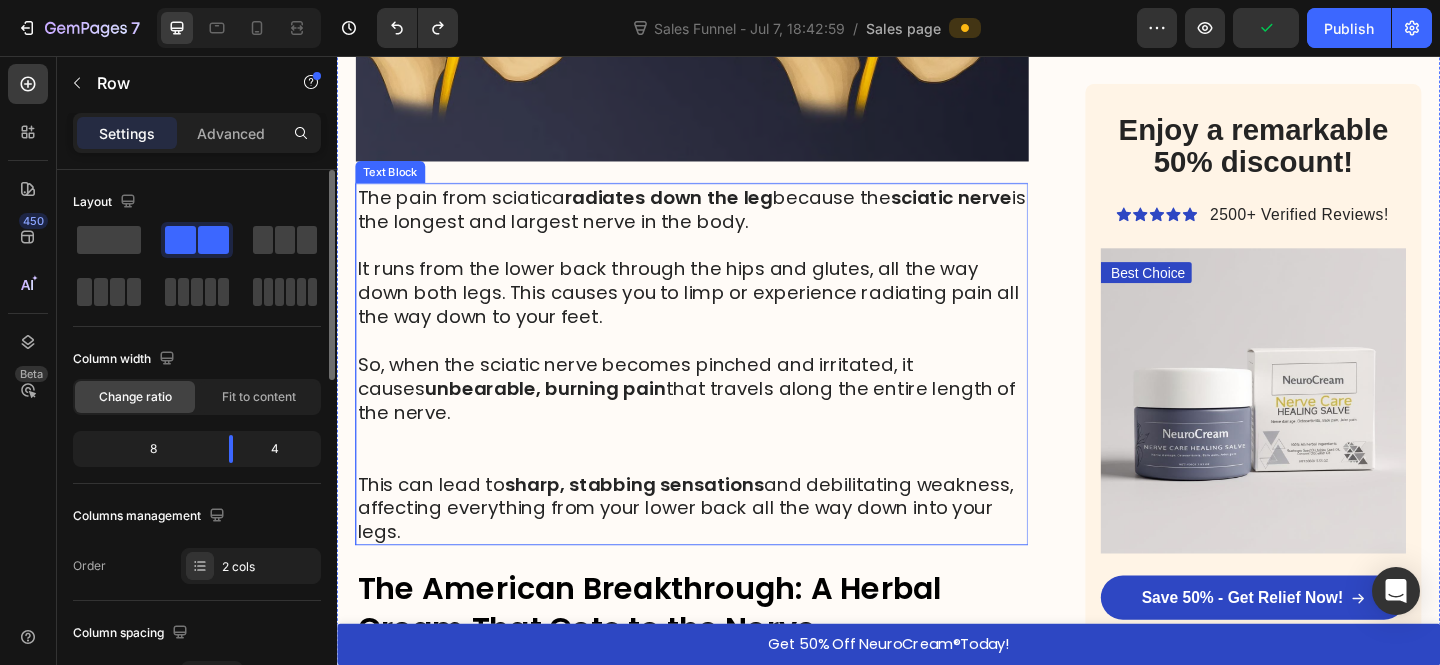 scroll, scrollTop: 3960, scrollLeft: 0, axis: vertical 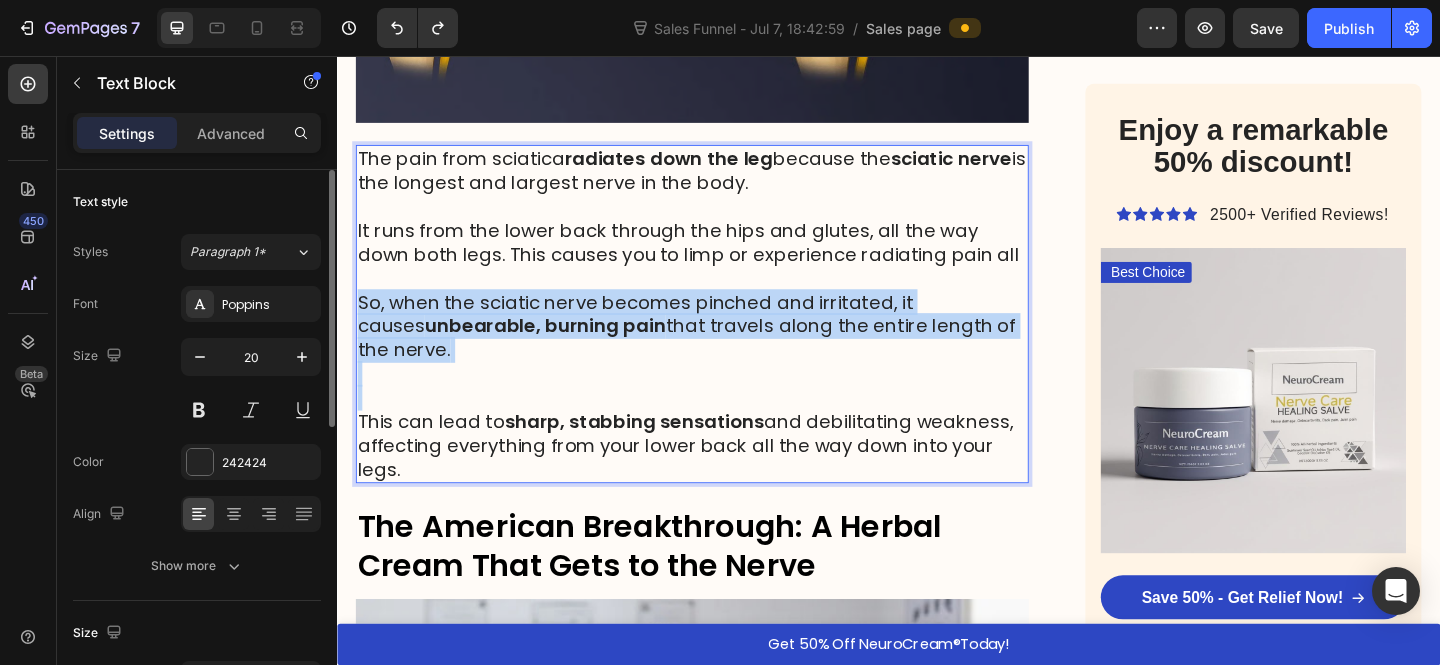 drag, startPoint x: 495, startPoint y: 449, endPoint x: 360, endPoint y: 357, distance: 163.36769 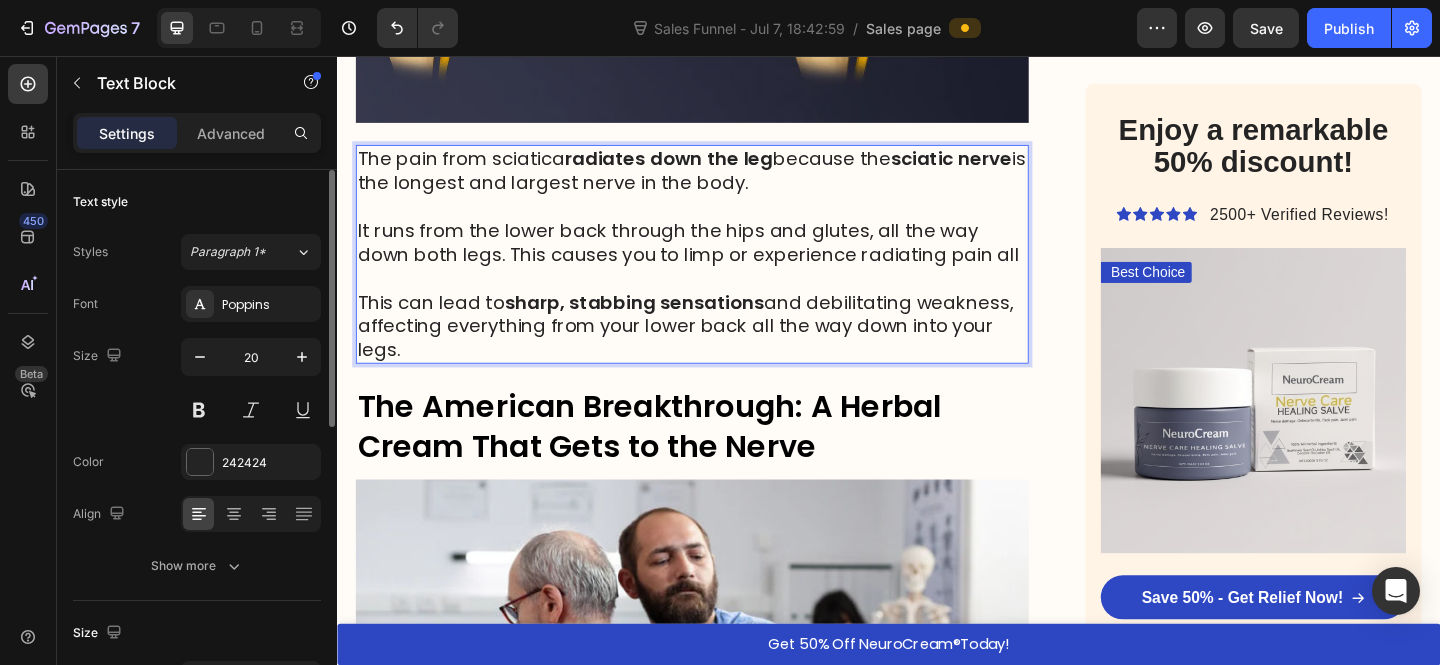 drag, startPoint x: 480, startPoint y: 406, endPoint x: 658, endPoint y: 394, distance: 178.40404 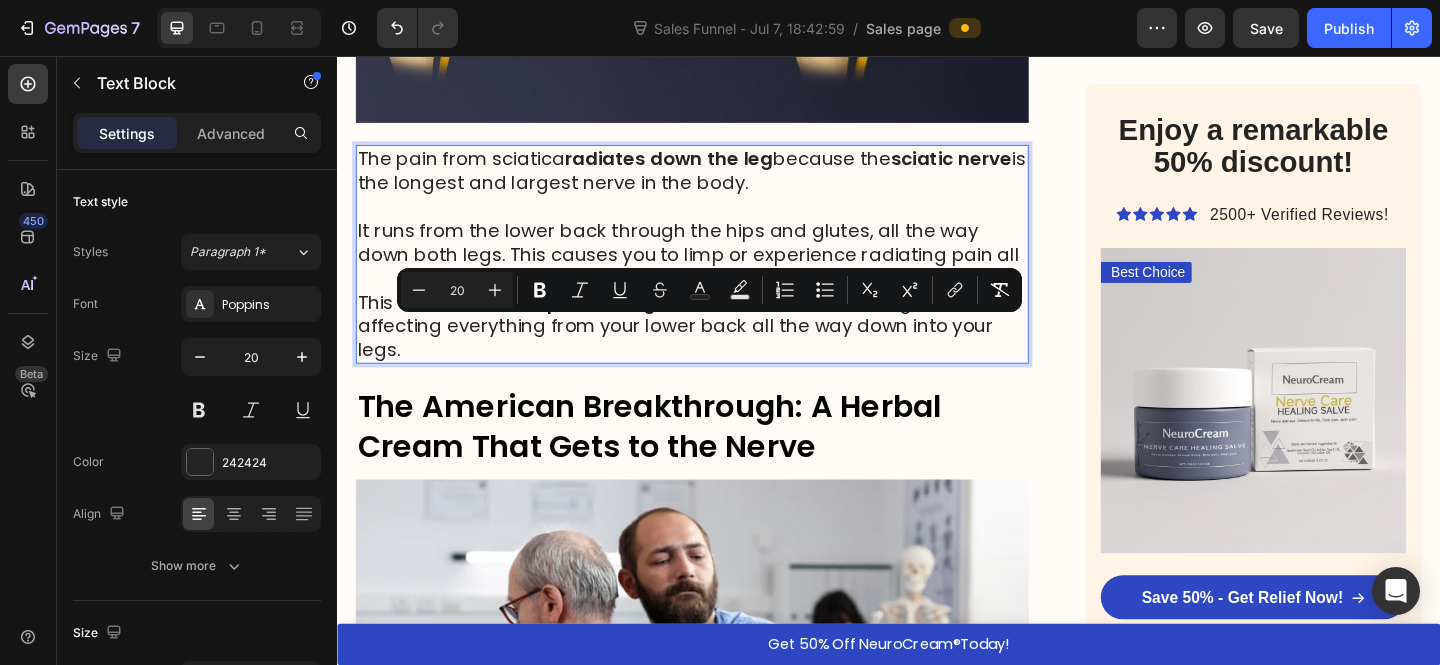 click on "This can lead to  sharp, stabbing sensations  and debilitating weakness, affecting everything from your lower back all the way down into your legs." at bounding box center (723, 350) 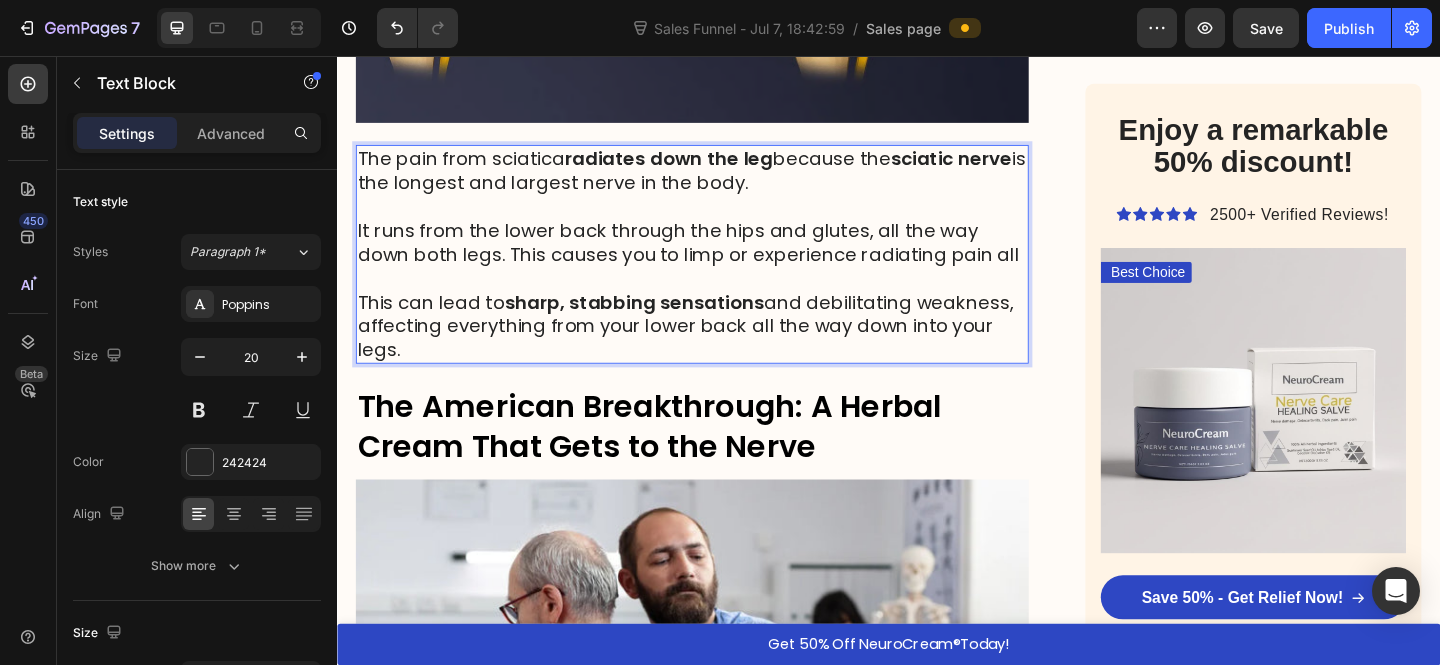 click on "It runs from the lower back through the hips and glutes, all the way down both legs. This causes you to limp or experience radiating pain all" at bounding box center (723, 272) 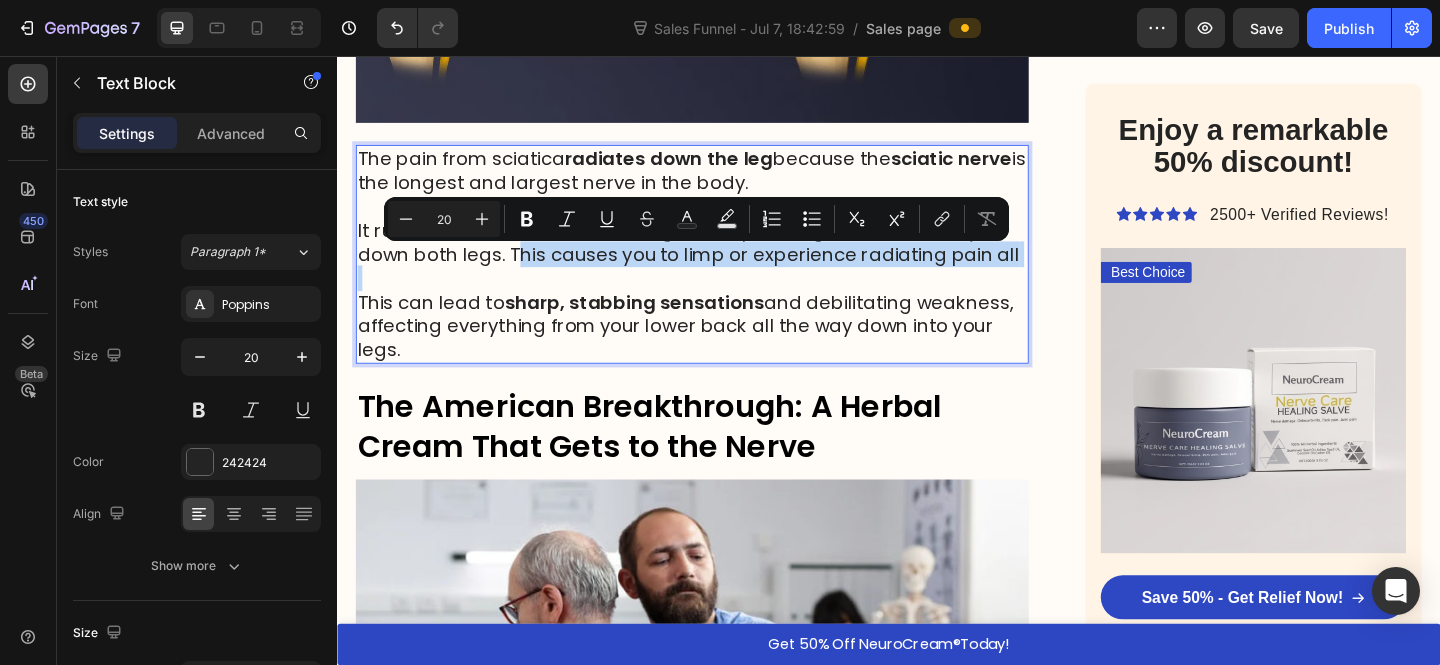 drag, startPoint x: 439, startPoint y: 317, endPoint x: 528, endPoint y: 278, distance: 97.16995 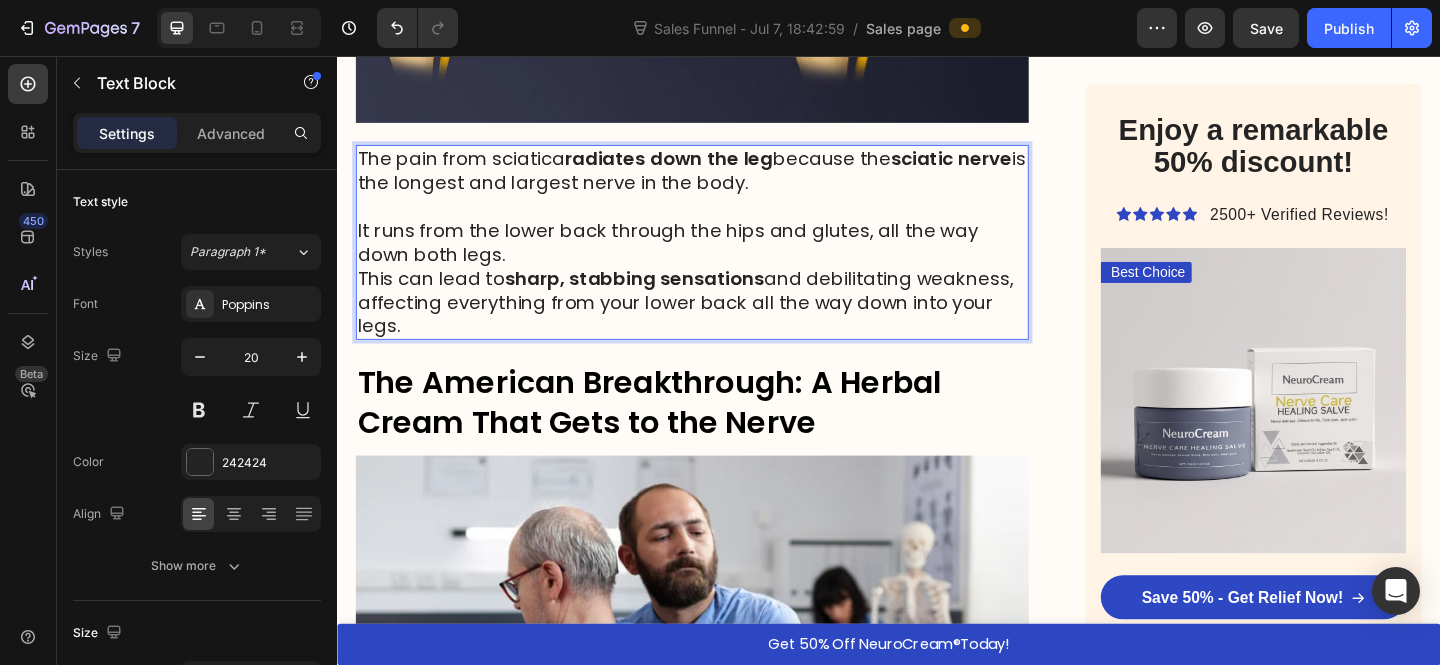 drag, startPoint x: 548, startPoint y: 280, endPoint x: 329, endPoint y: 244, distance: 221.93918 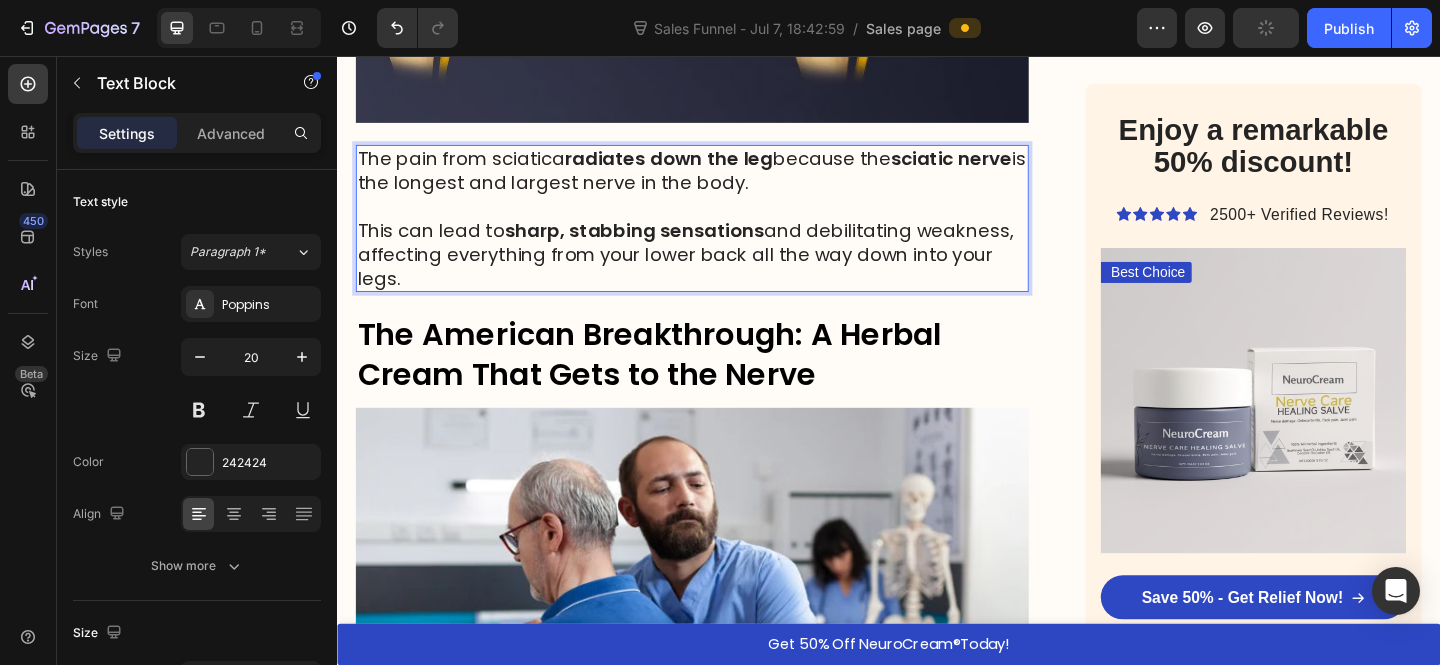 click on "This can lead to  sharp, stabbing sensations  and debilitating weakness, affecting everything from your lower back all the way down into your legs." at bounding box center (723, 272) 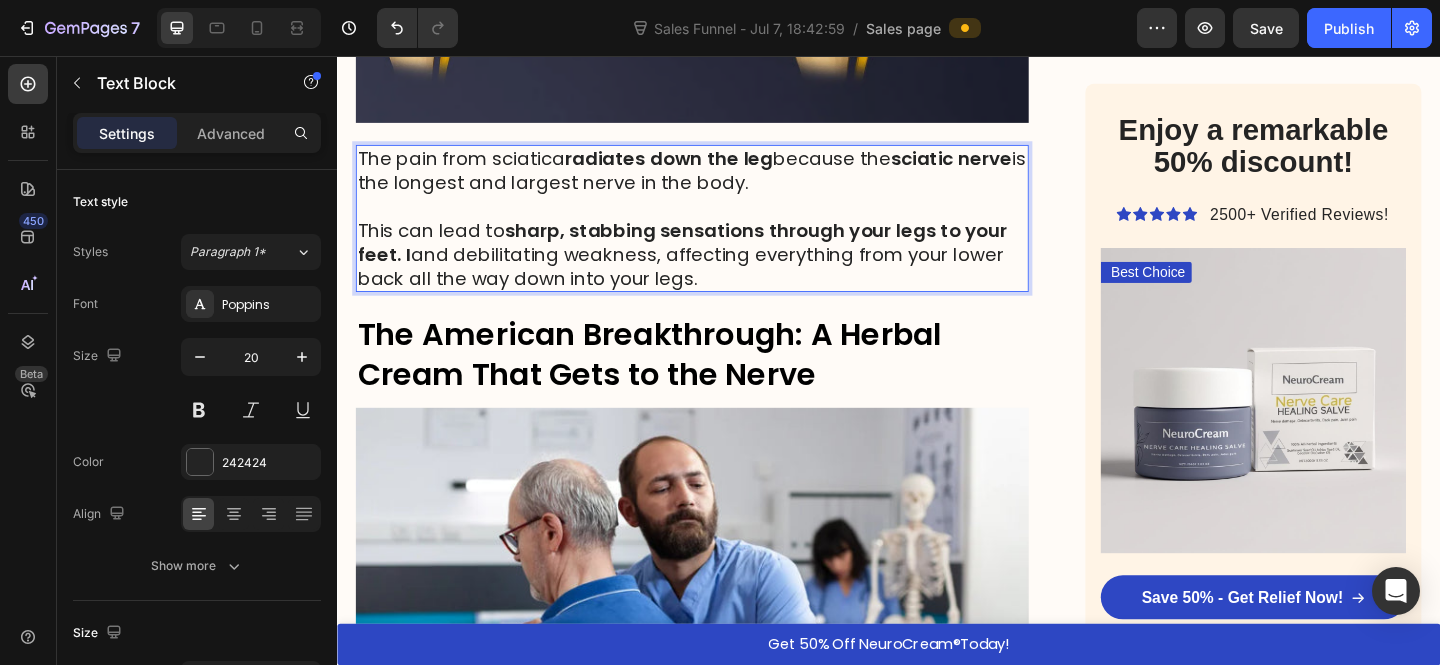 click on "This can lead to  sharp, stabbing sensations through your legs to your feet. I and debilitating weakness, affecting everything from your lower back all the way down into your legs." at bounding box center [723, 272] 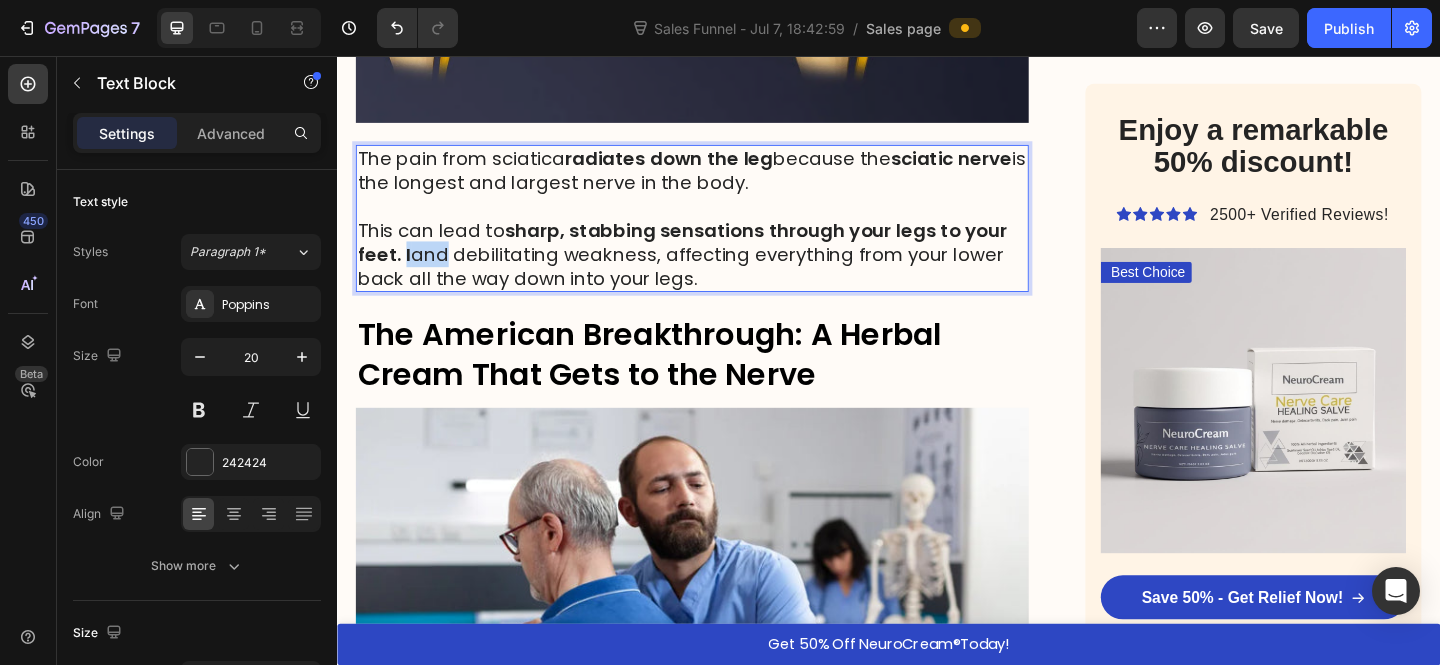 click on "This can lead to  sharp, stabbing sensations through your legs to your feet. I and debilitating weakness, affecting everything from your lower back all the way down into your legs." at bounding box center [723, 272] 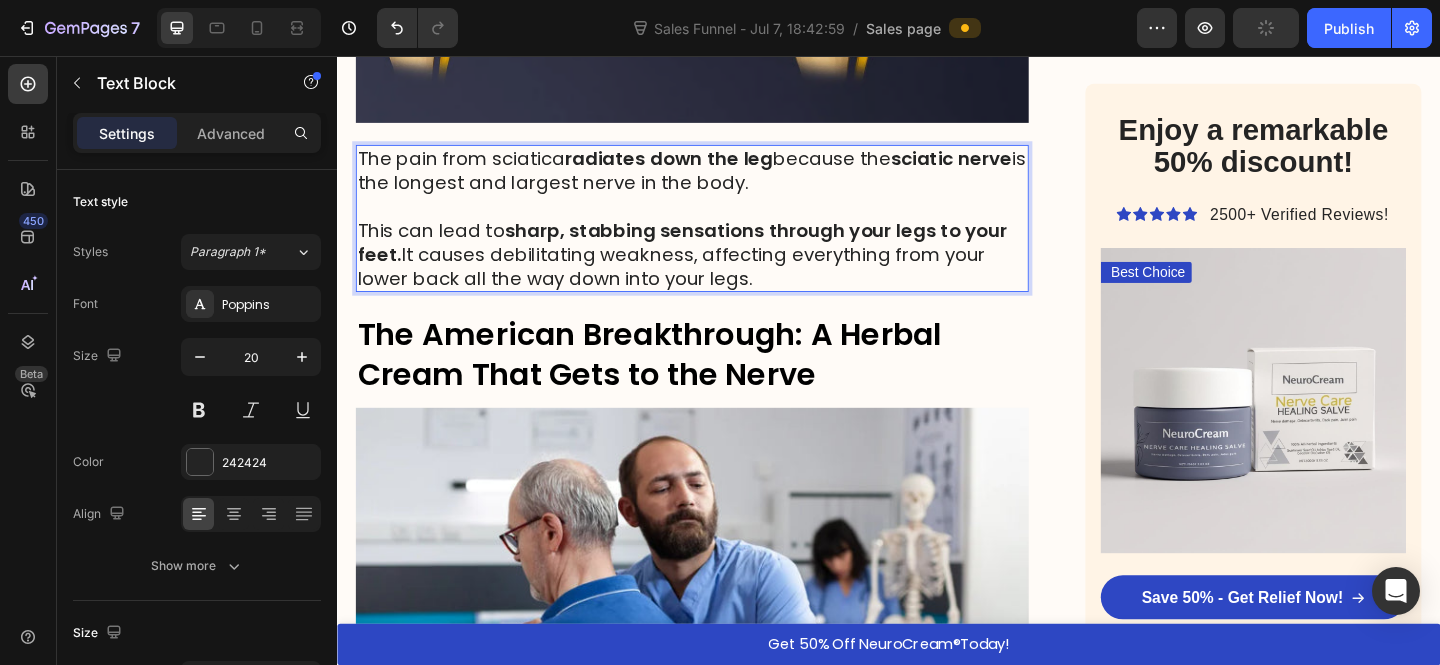 click on "sharp, stabbing sensations through your legs to your feet." at bounding box center [712, 259] 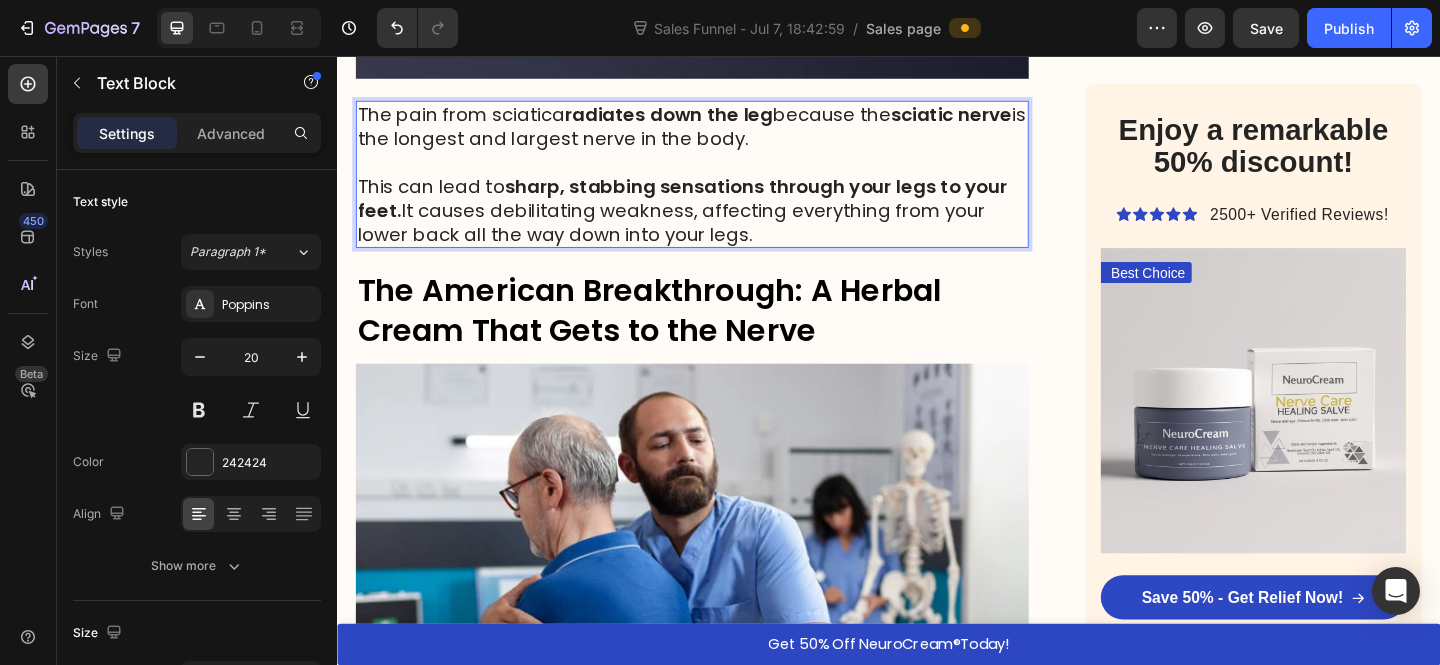 scroll, scrollTop: 4092, scrollLeft: 0, axis: vertical 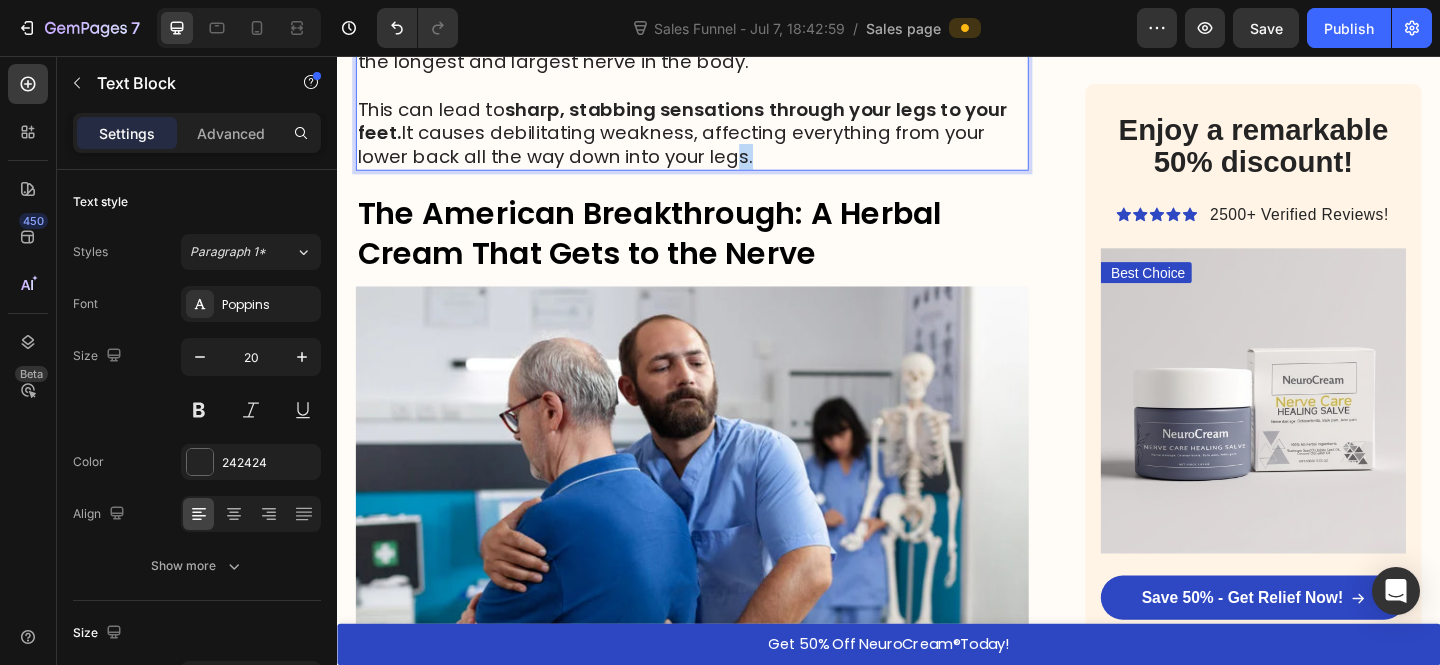 drag, startPoint x: 808, startPoint y: 174, endPoint x: 772, endPoint y: 164, distance: 37.363083 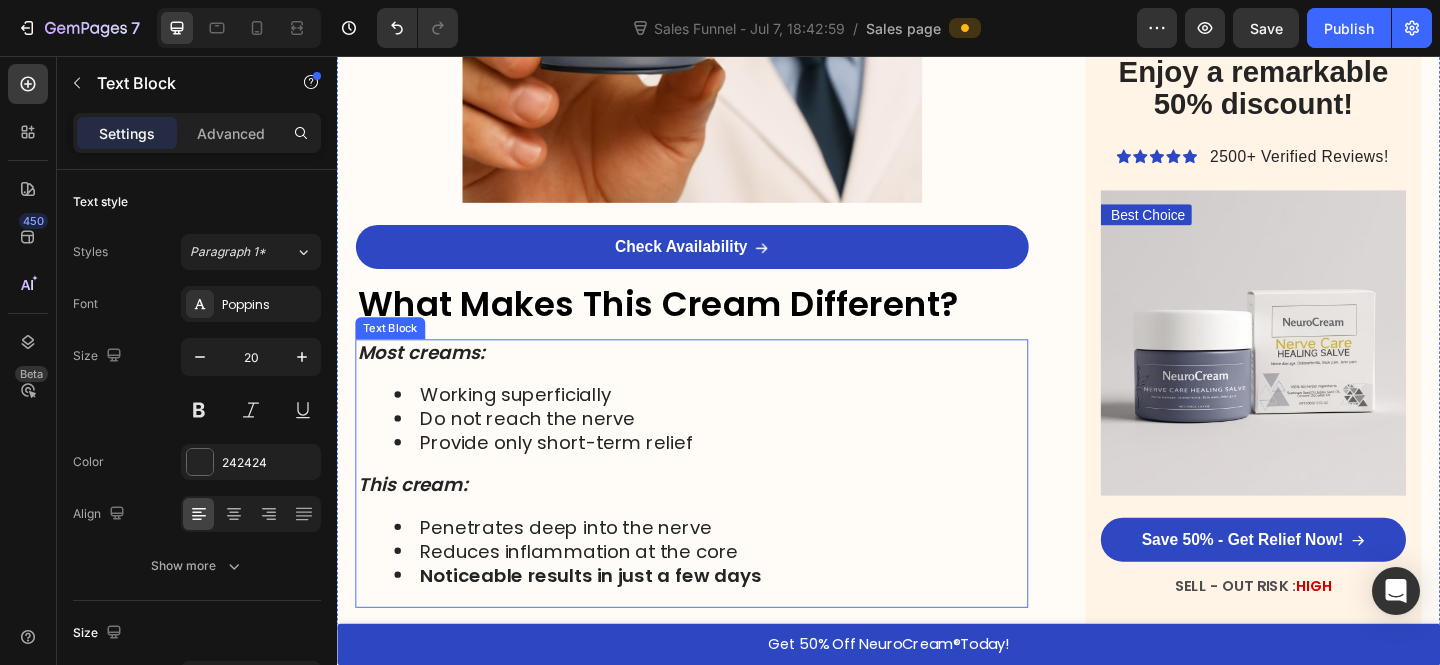 scroll, scrollTop: 6164, scrollLeft: 0, axis: vertical 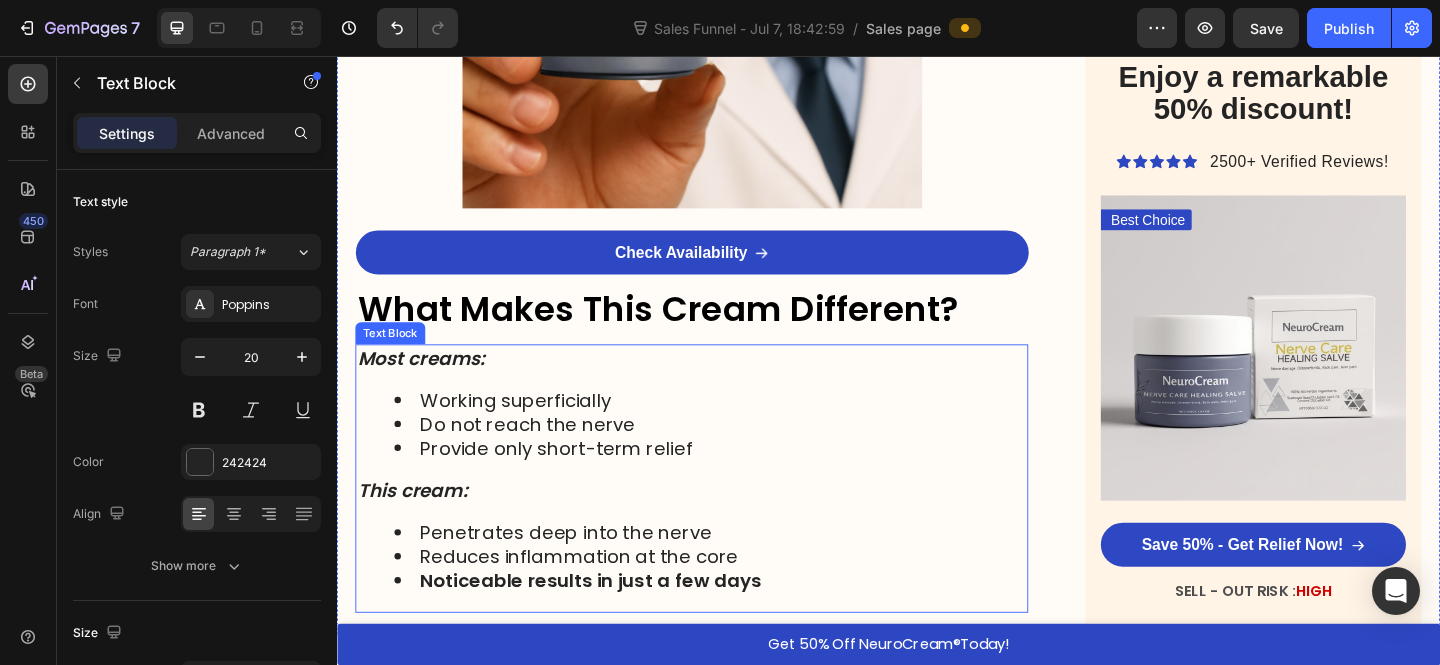 click on "Most creams: Working superficially Do not reach the nerve Provide only short-term relief This cream: Penetrates deep into the nerve Reduces inflammation at the core Noticeable results in just a few days" at bounding box center [723, 516] 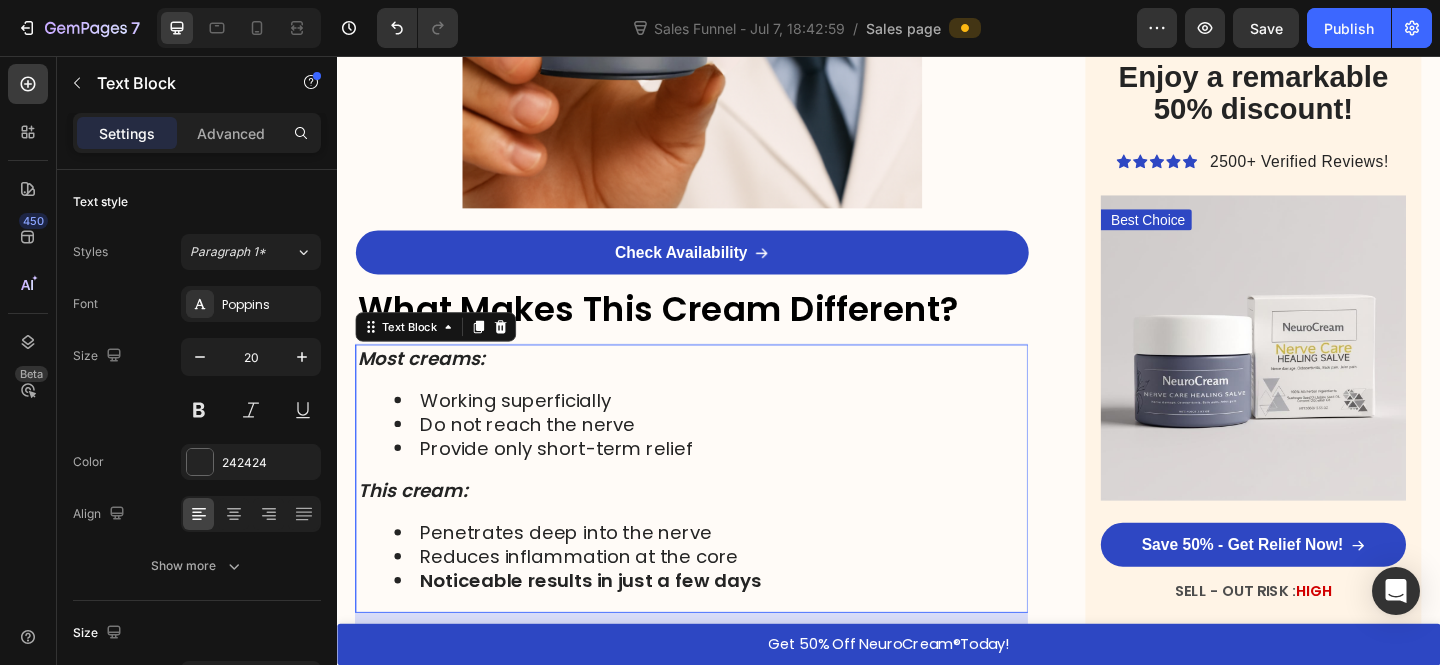 click on "Provide only short-term relief" at bounding box center [743, 483] 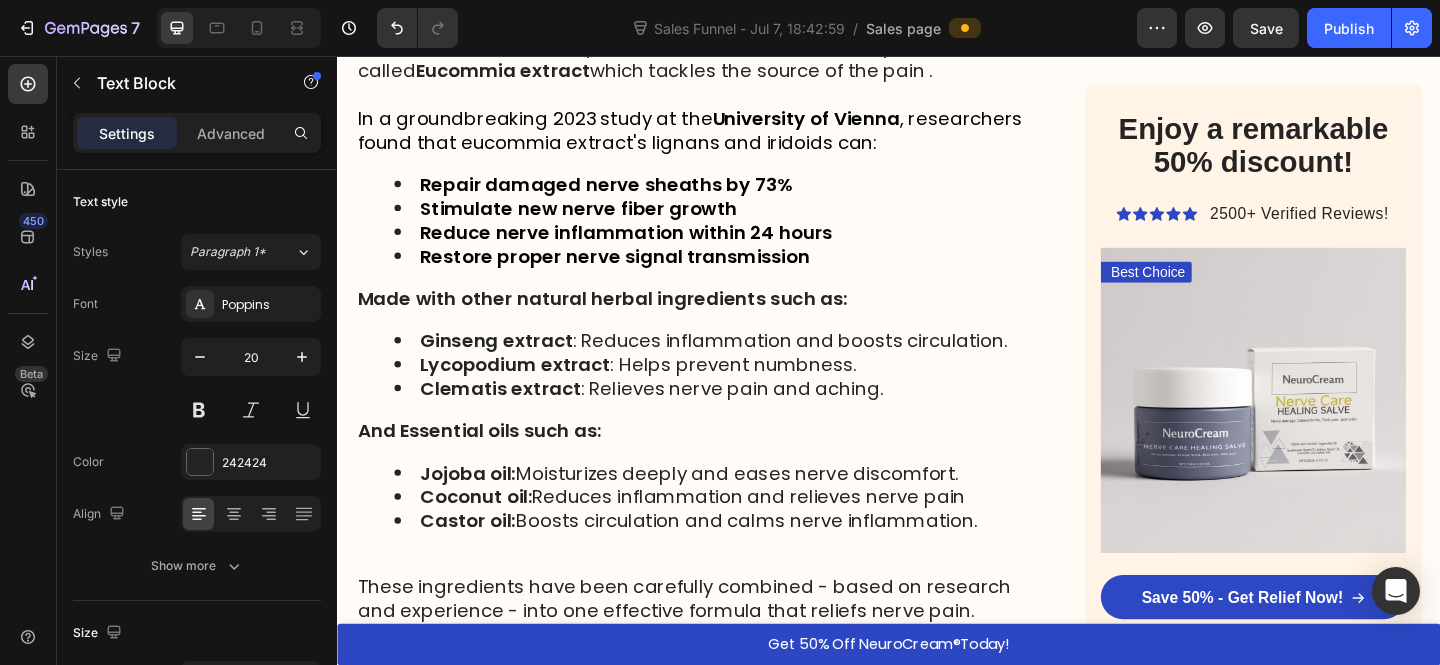 scroll, scrollTop: 5113, scrollLeft: 0, axis: vertical 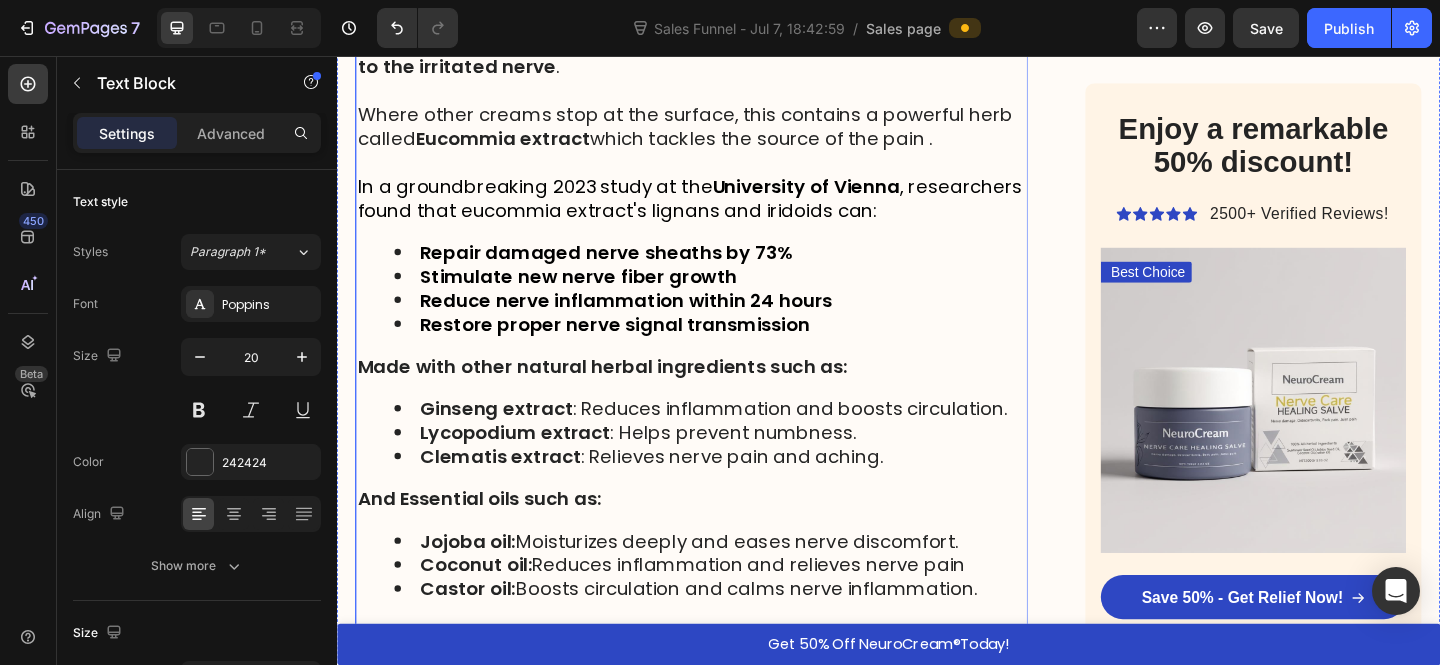 click on "Lycopodium extract : Helps prevent numbness." at bounding box center [664, 466] 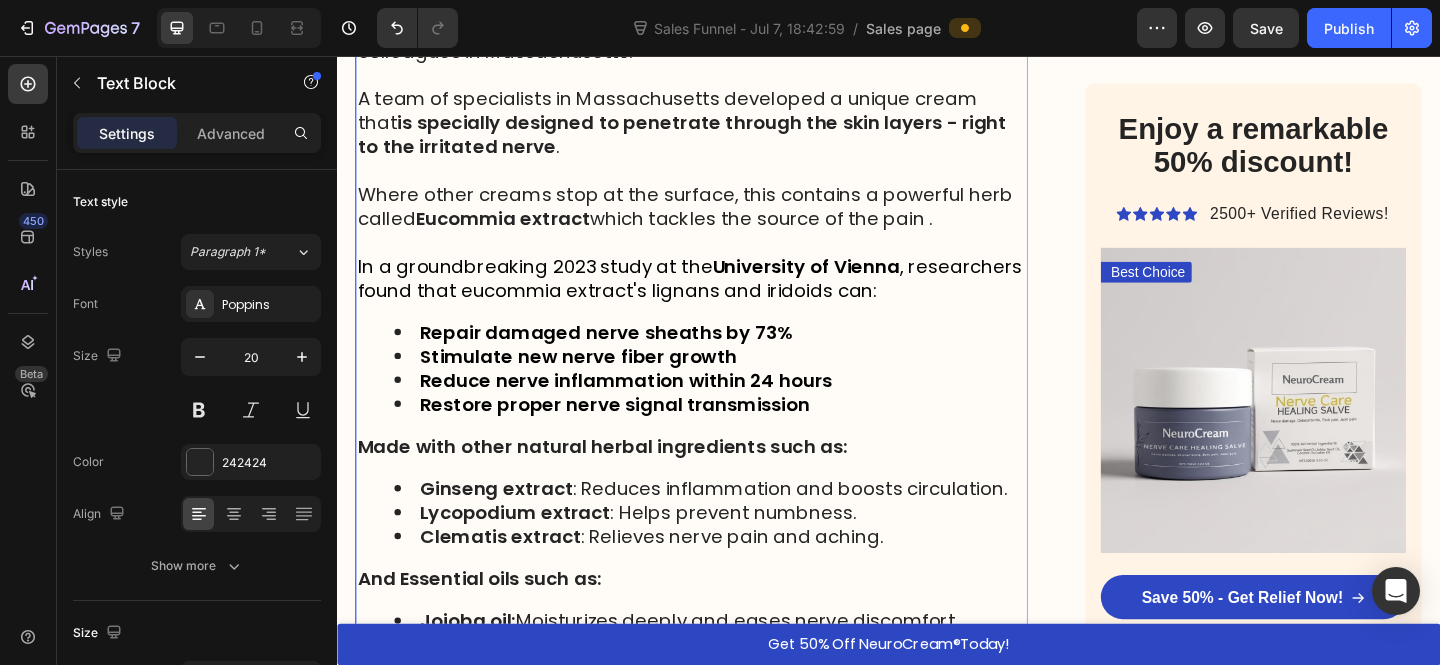 scroll, scrollTop: 5147, scrollLeft: 0, axis: vertical 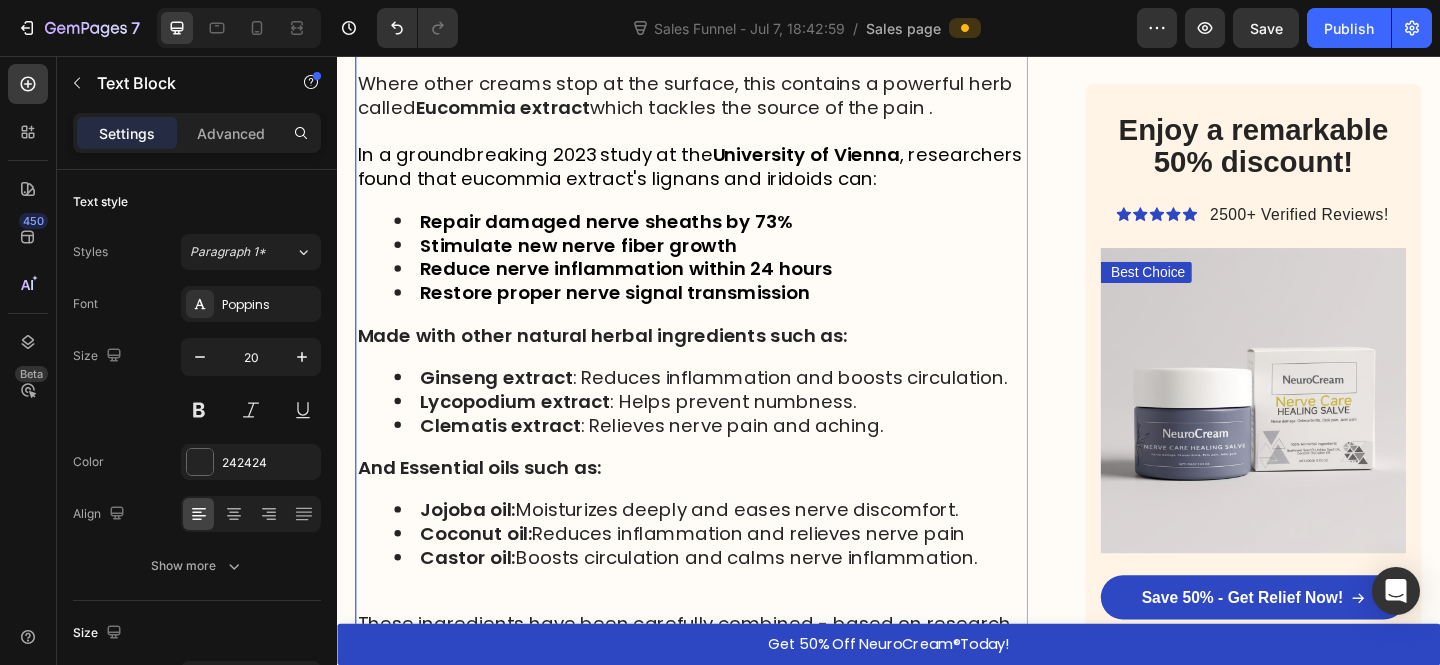 click on "As a spinal specialist, I’ve spent years working with patients suffering from nerve pain - particularly sciatica. The frustration is always the same: most topical creams only provide surface - level relief, if any at all. That’s why I was intrigued by a new cream developed by a team of colleagues in Massachusetts. A team of specialists in Massachusetts developed a unique cream that  is specially designed to penetrate through the skin layers - right to the irritated nerve  . Where other creams stop at the surface, this contains a powerful herb called  Eucommia extract  which tackles the source of the pain . In a groundbreaking 2023 study at the  University of Vienna , researchers found that eucommia extract's lignans and iridoids can: Repair damaged nerve sheaths by 73% Stimulate new nerve fiber growth Reduce nerve inflammation within 24 hours Restore proper nerve signal transmission Made with other natural herbal ingredients such as: Ginseng extract : Reduces inflammation and boosts circulation. Reduces" at bounding box center [723, 237] 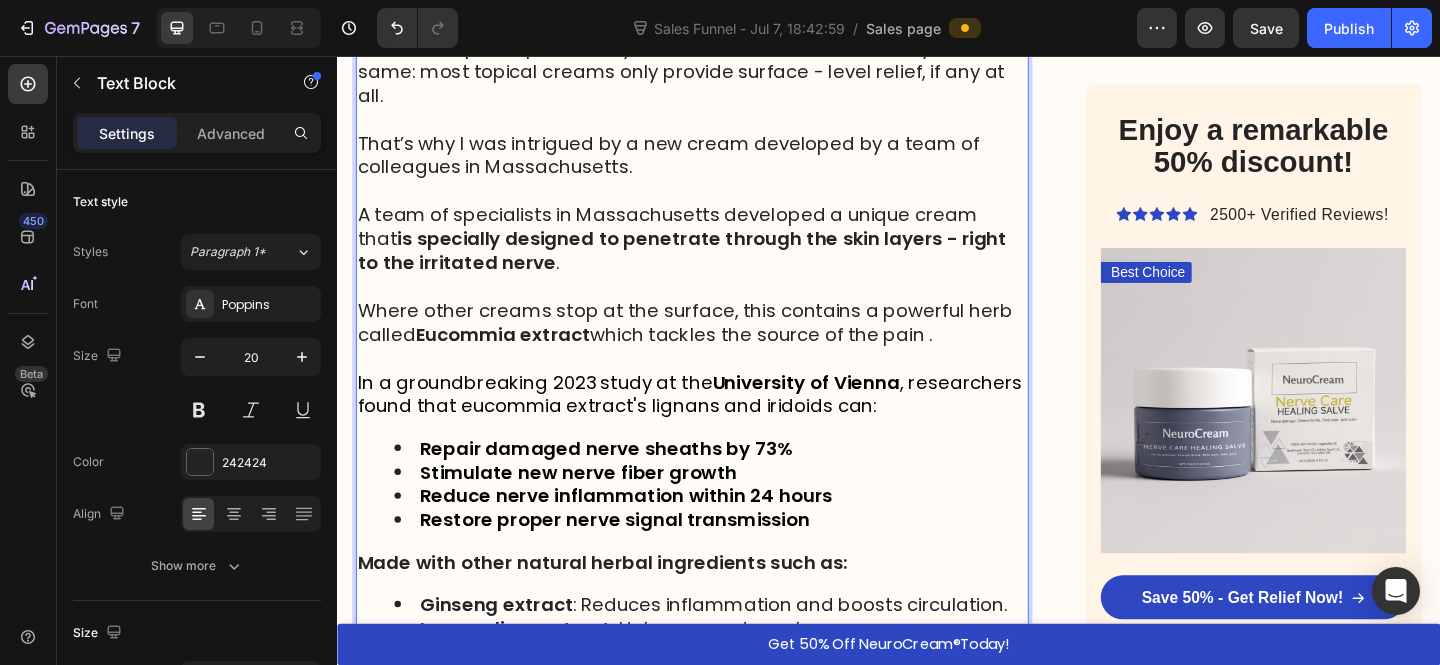 scroll, scrollTop: 4917, scrollLeft: 0, axis: vertical 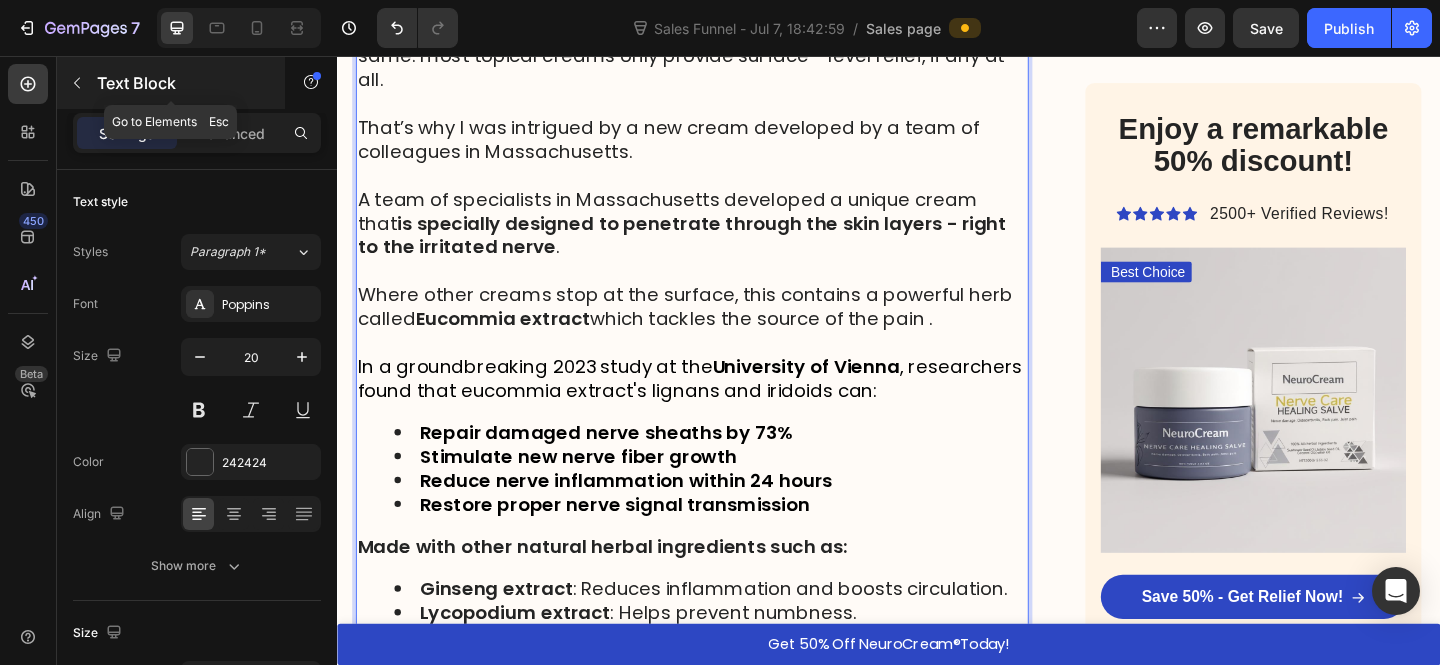 click at bounding box center (77, 83) 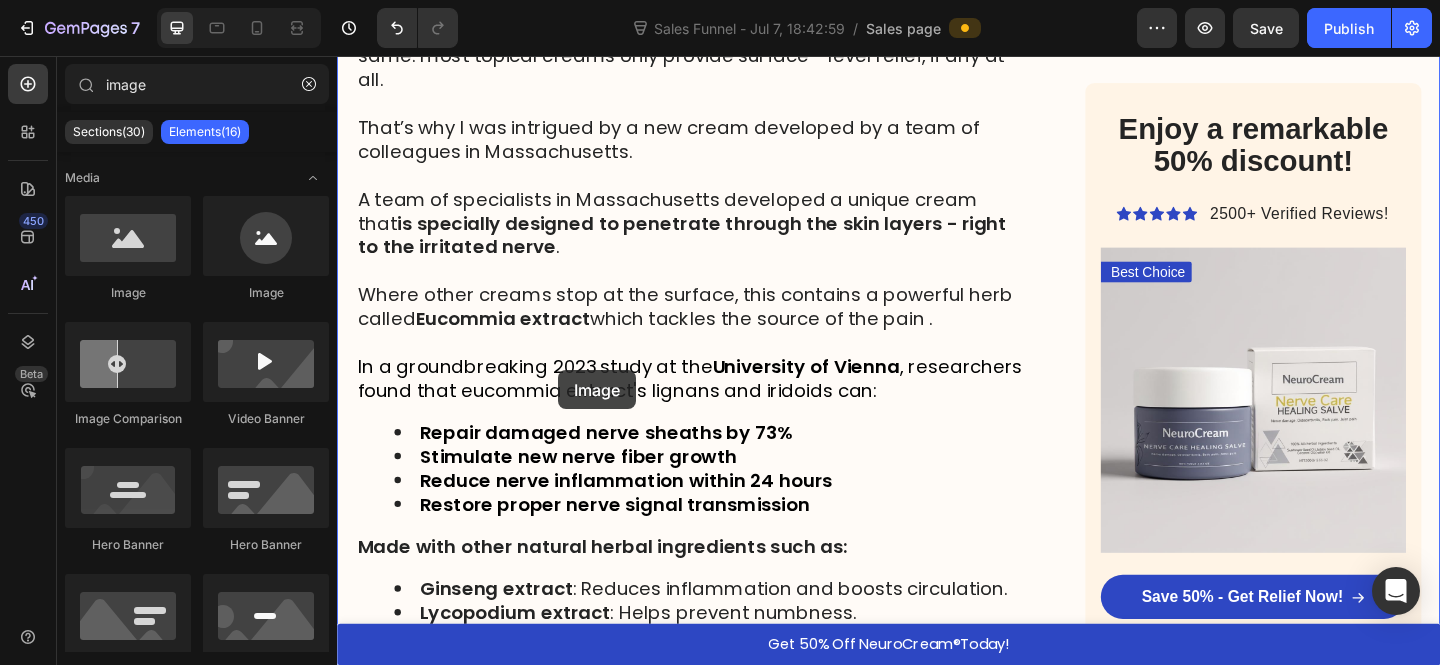 drag, startPoint x: 590, startPoint y: 314, endPoint x: 627, endPoint y: 470, distance: 160.32779 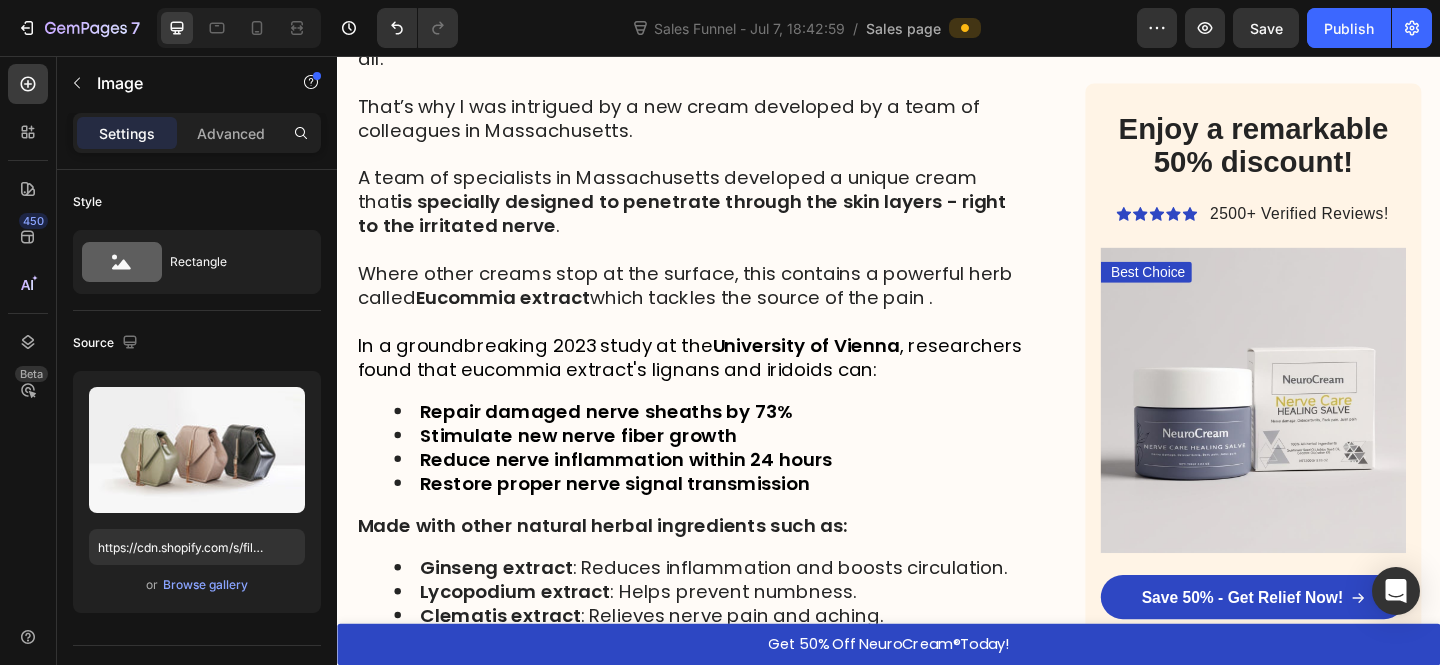 scroll, scrollTop: 4964, scrollLeft: 0, axis: vertical 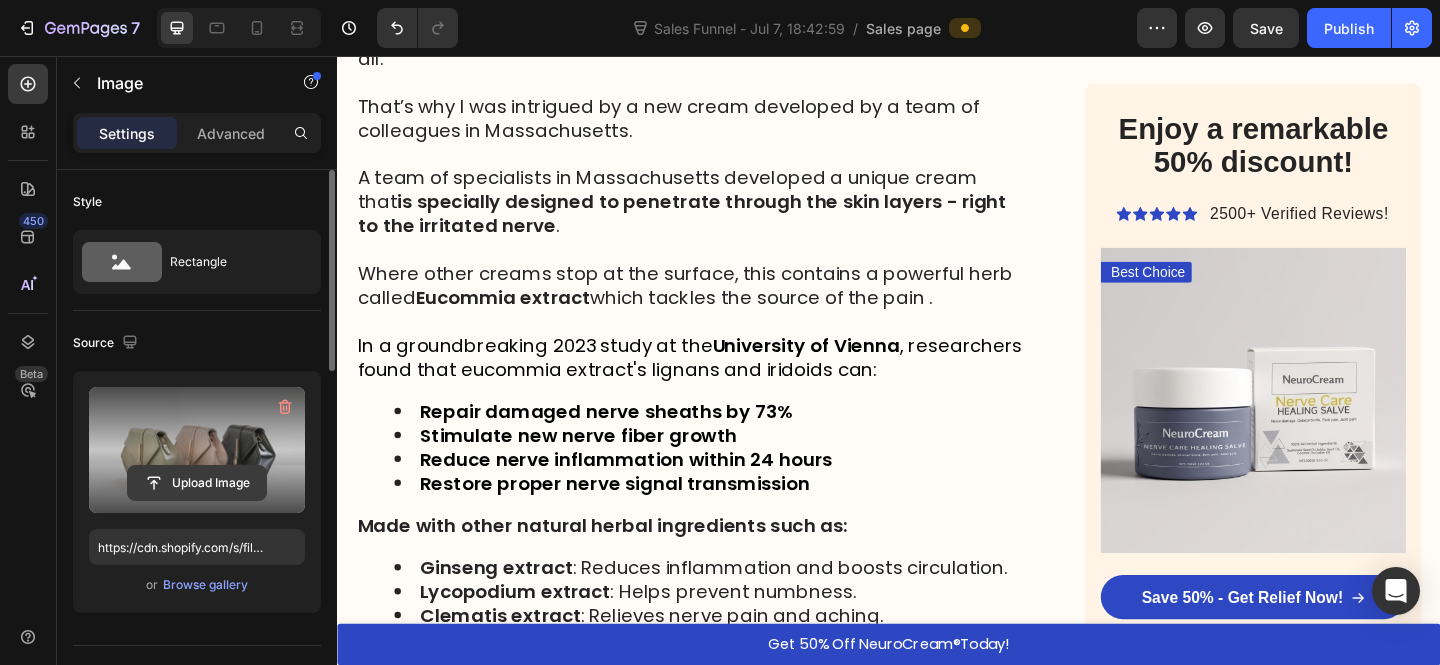 click 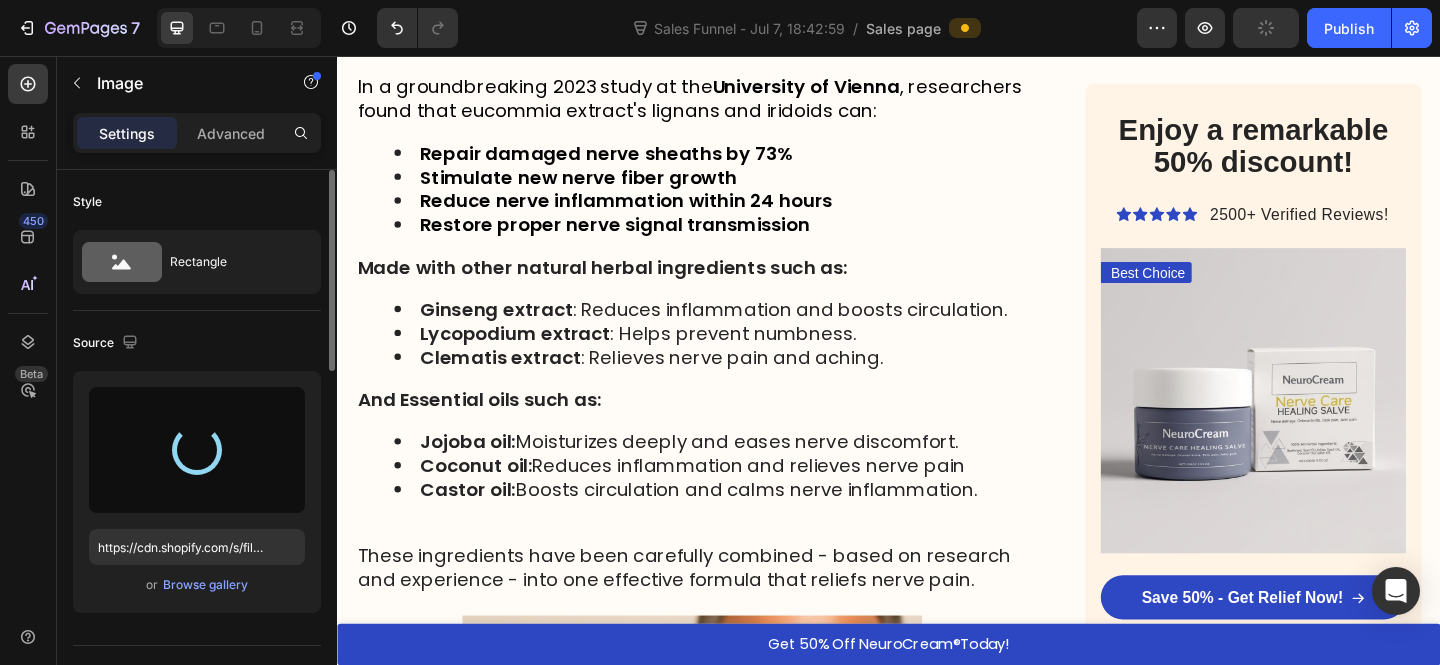 scroll, scrollTop: 5444, scrollLeft: 0, axis: vertical 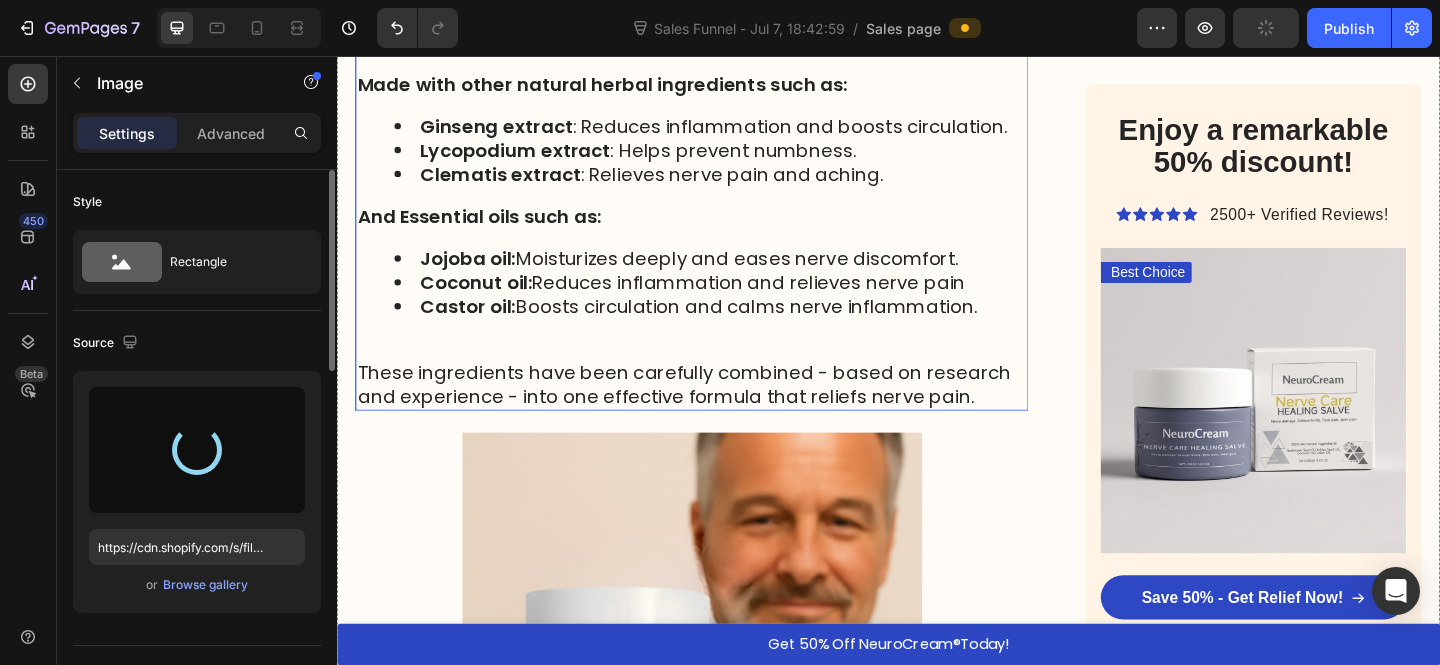 type on "https://cdn.shopify.com/s/files/1/0610/7503/0071/files/gempages_574314754814771993-50fe2ef2-b3e1-4437-84a7-90b8a1c4b1c4.png" 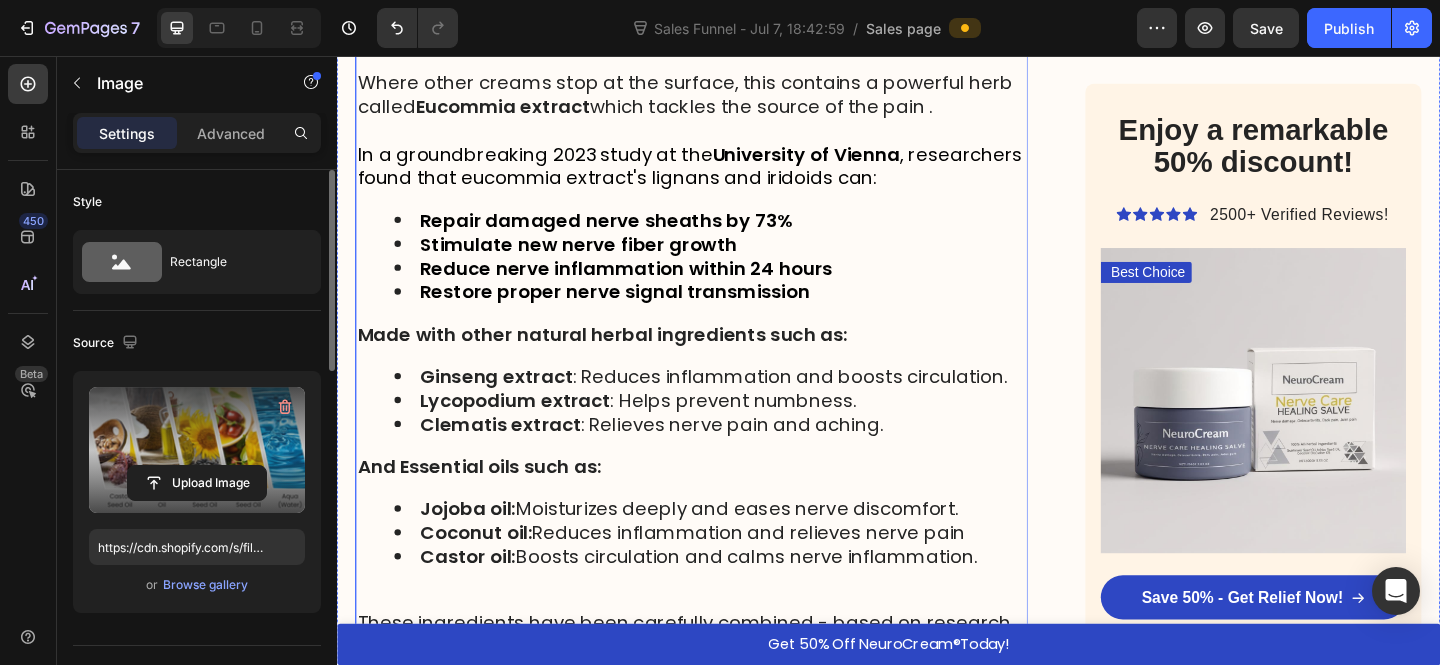scroll, scrollTop: 5074, scrollLeft: 0, axis: vertical 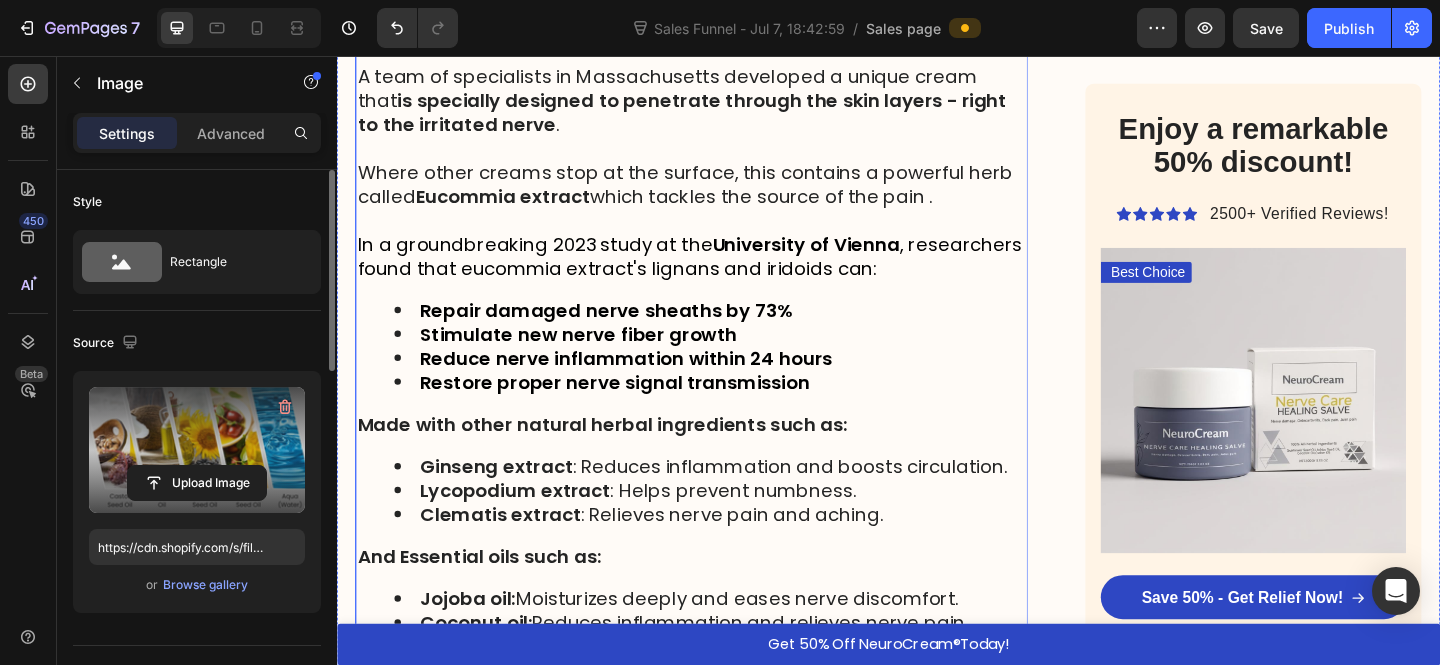 click on "That’s why I was intrigued by a new cream developed by a team of colleagues in Massachusetts." at bounding box center (723, 14) 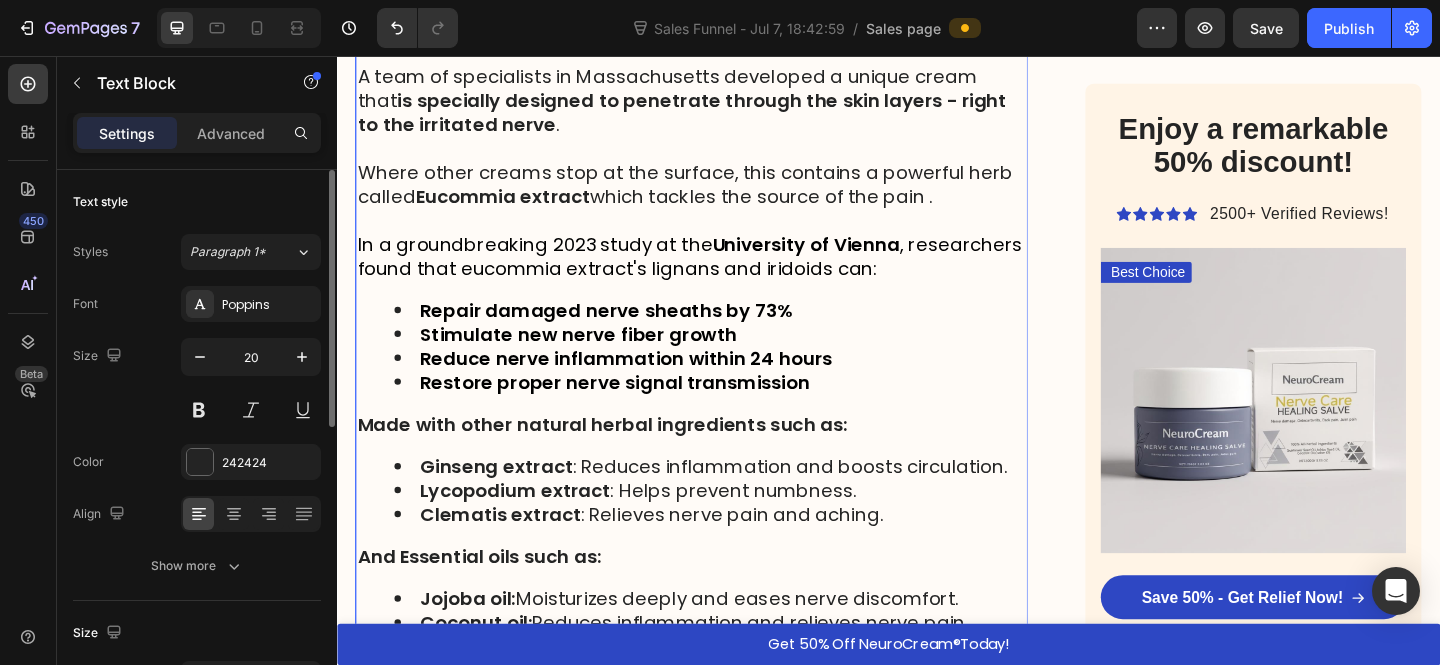 click 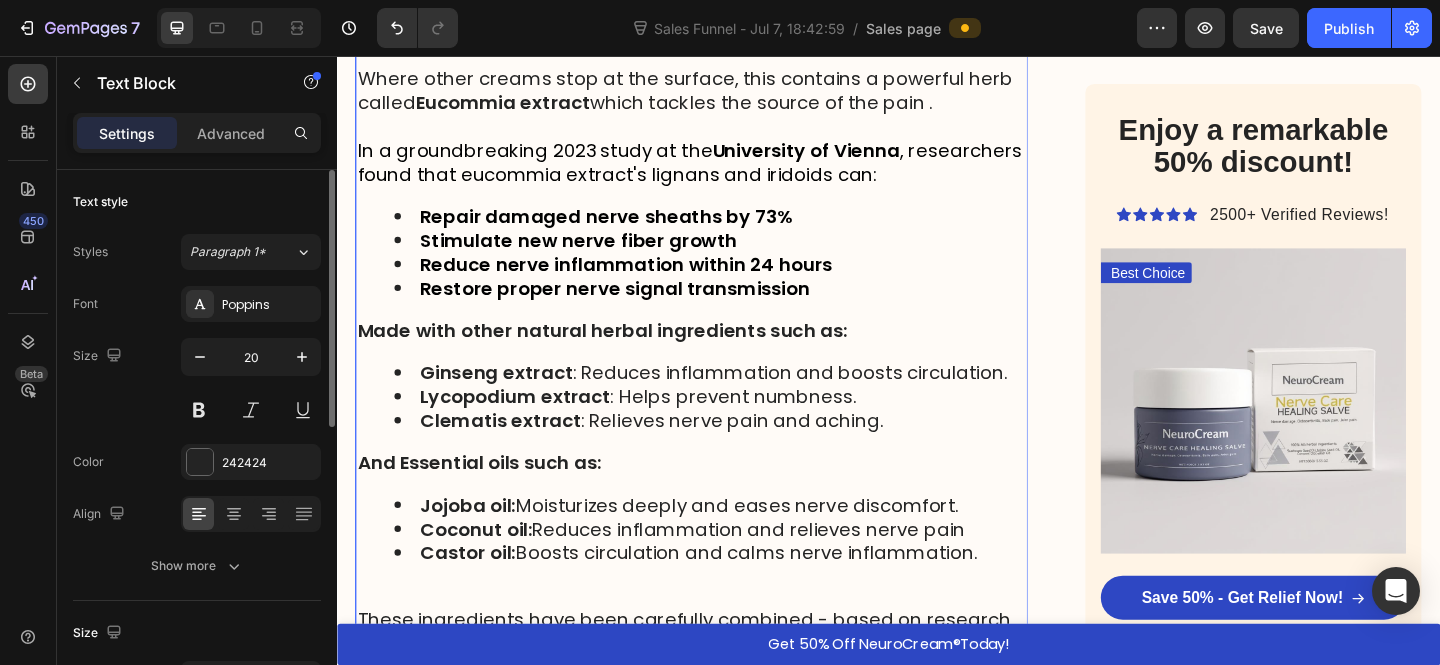 scroll, scrollTop: 6115, scrollLeft: 0, axis: vertical 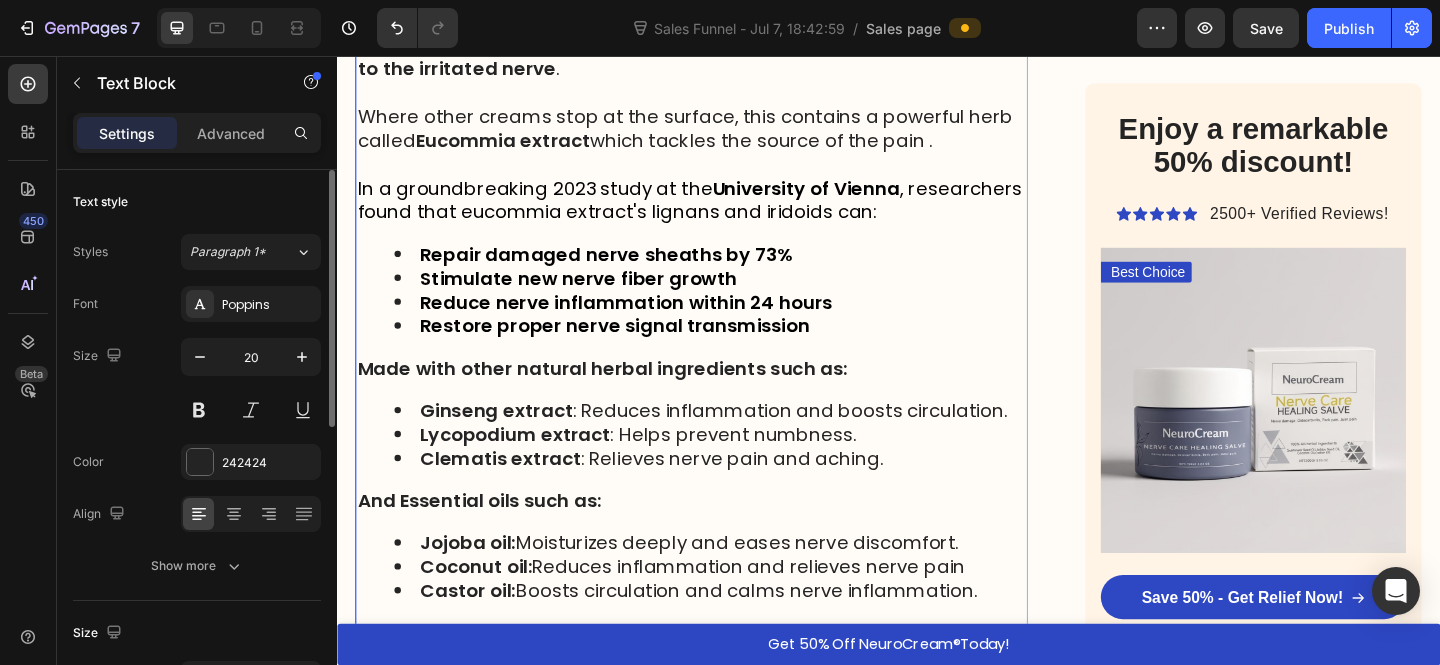 click on "That’s why I was intrigued by a new cream developed by a team of colleagues in Massachusetts." at bounding box center (697, -47) 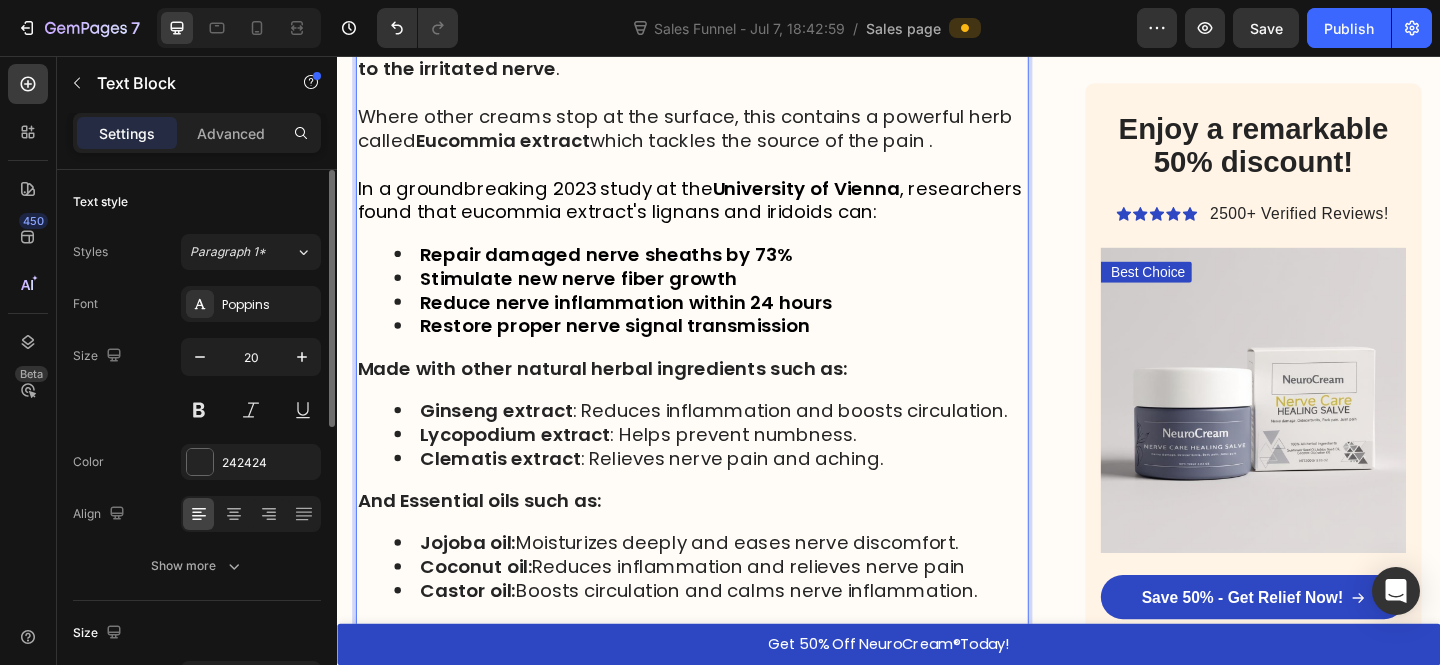 click on "That’s why I was intrigued by a new cream developed by a team of colleagues in Massachusetts." at bounding box center [697, -47] 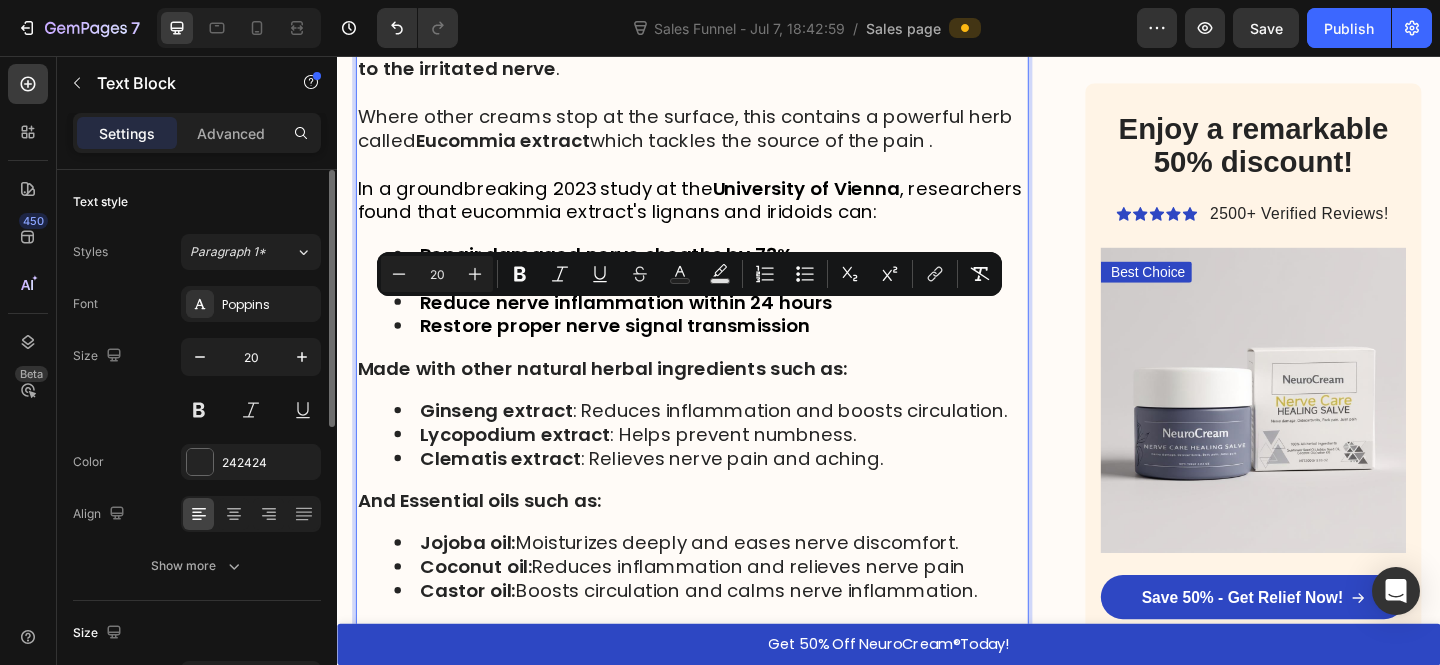 click on "is specially designed to penetrate through the skin layers - right to the irritated nerve" at bounding box center [712, 57] 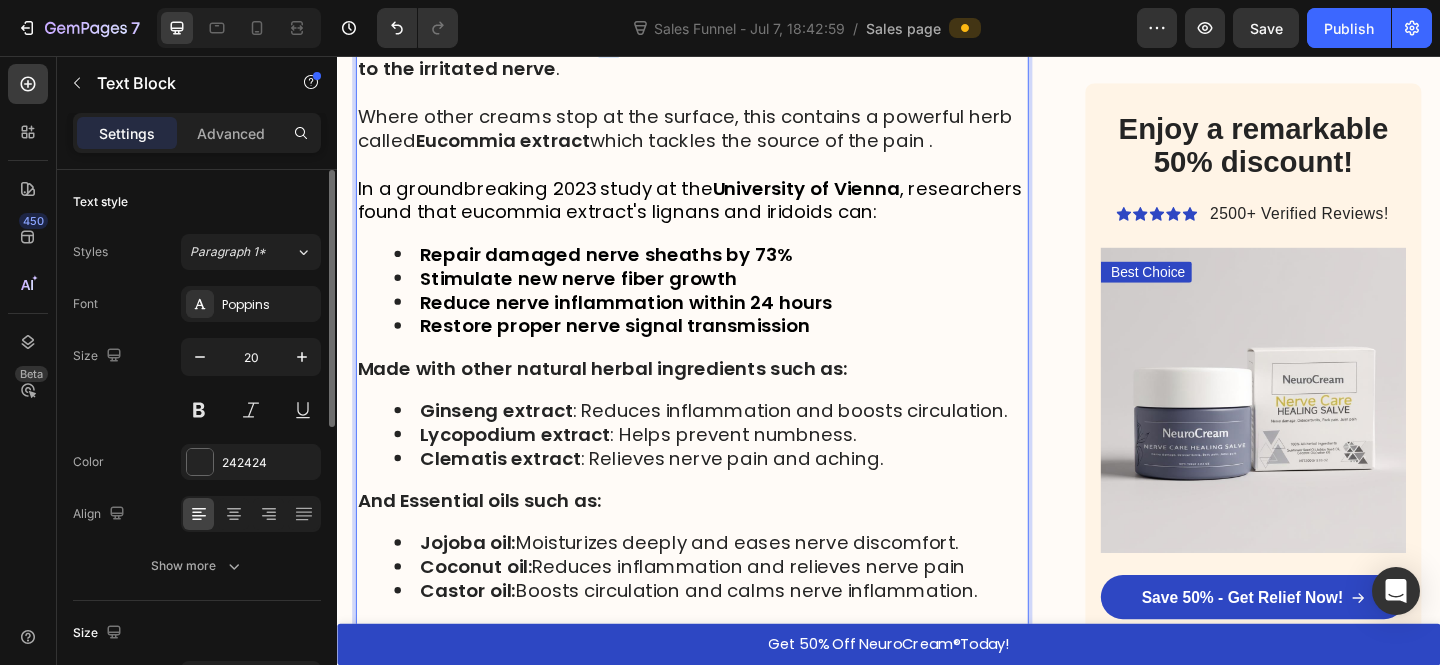 click on "is specially designed to penetrate through the skin layers - right to the irritated nerve" at bounding box center [712, 57] 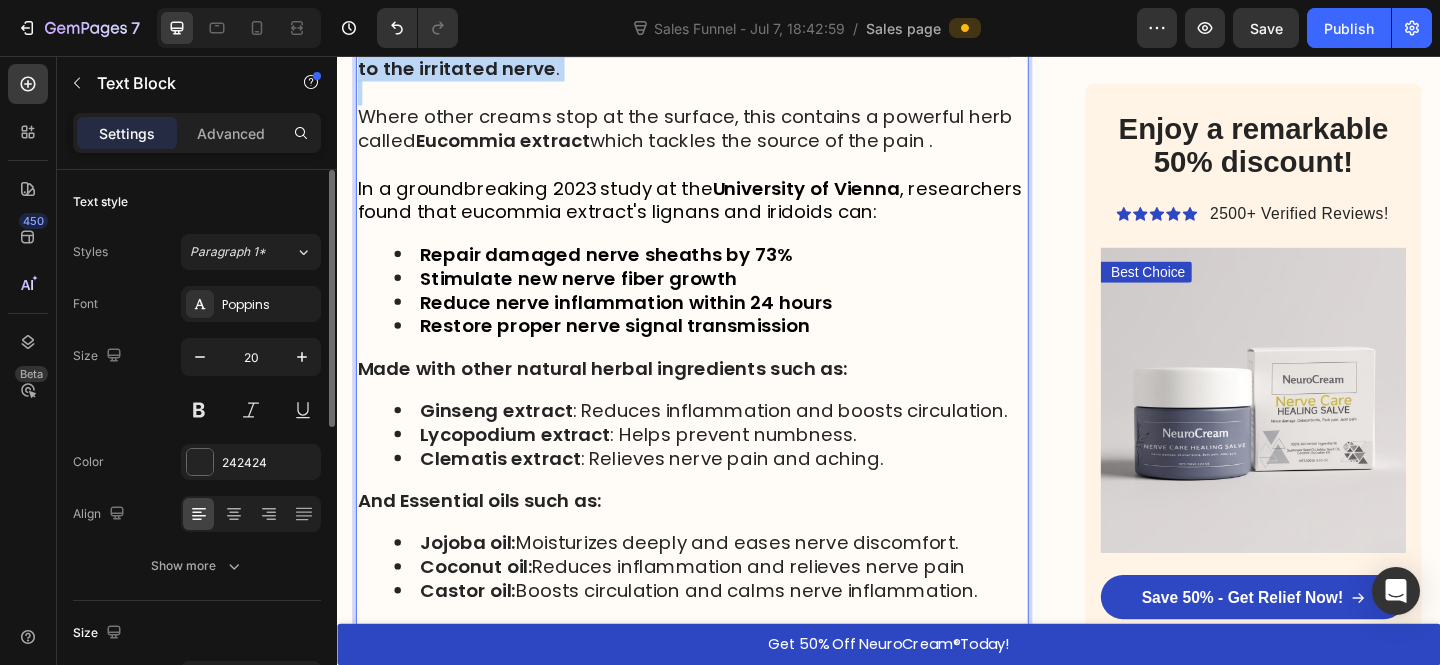 click on "is specially designed to penetrate through the skin layers - right to the irritated nerve" at bounding box center [712, 57] 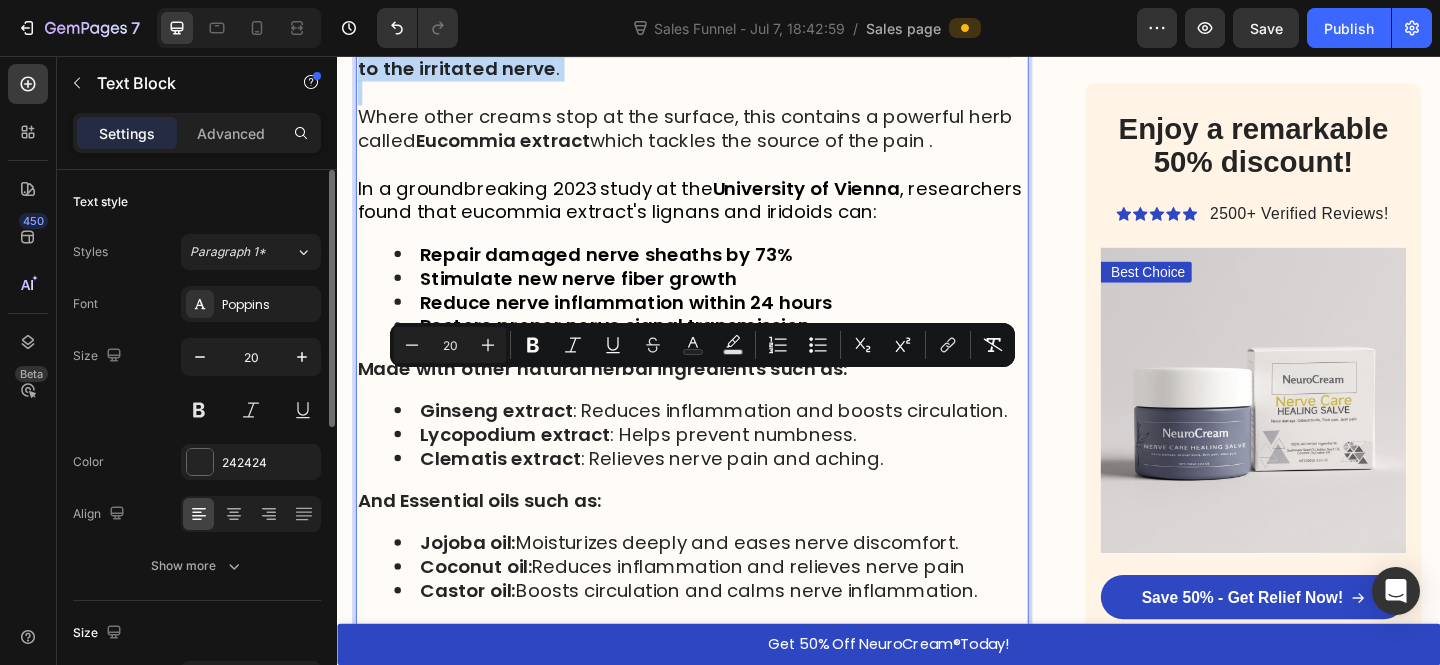 click on "A team of specialists in Massachusetts developed a unique cream that  is specially designed to penetrate through the skin layers - right to the irritated nerve  ." at bounding box center [723, 44] 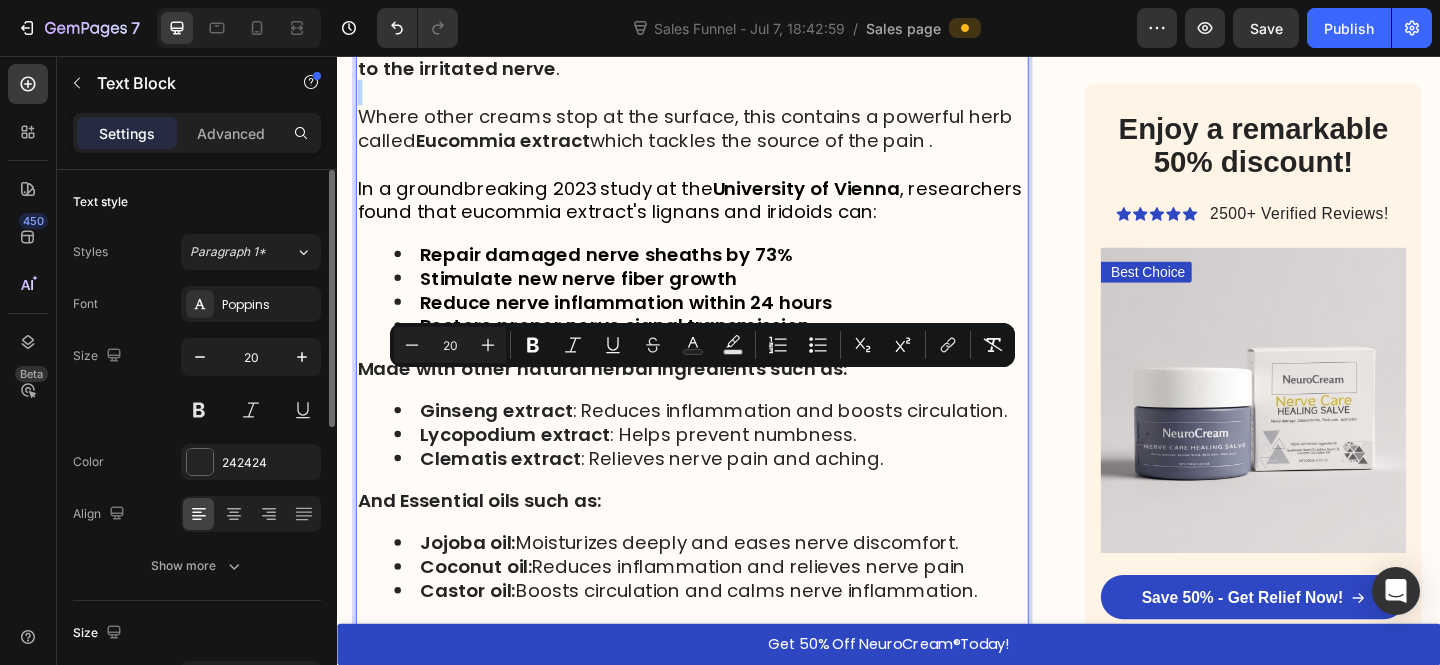 click at bounding box center (723, 96) 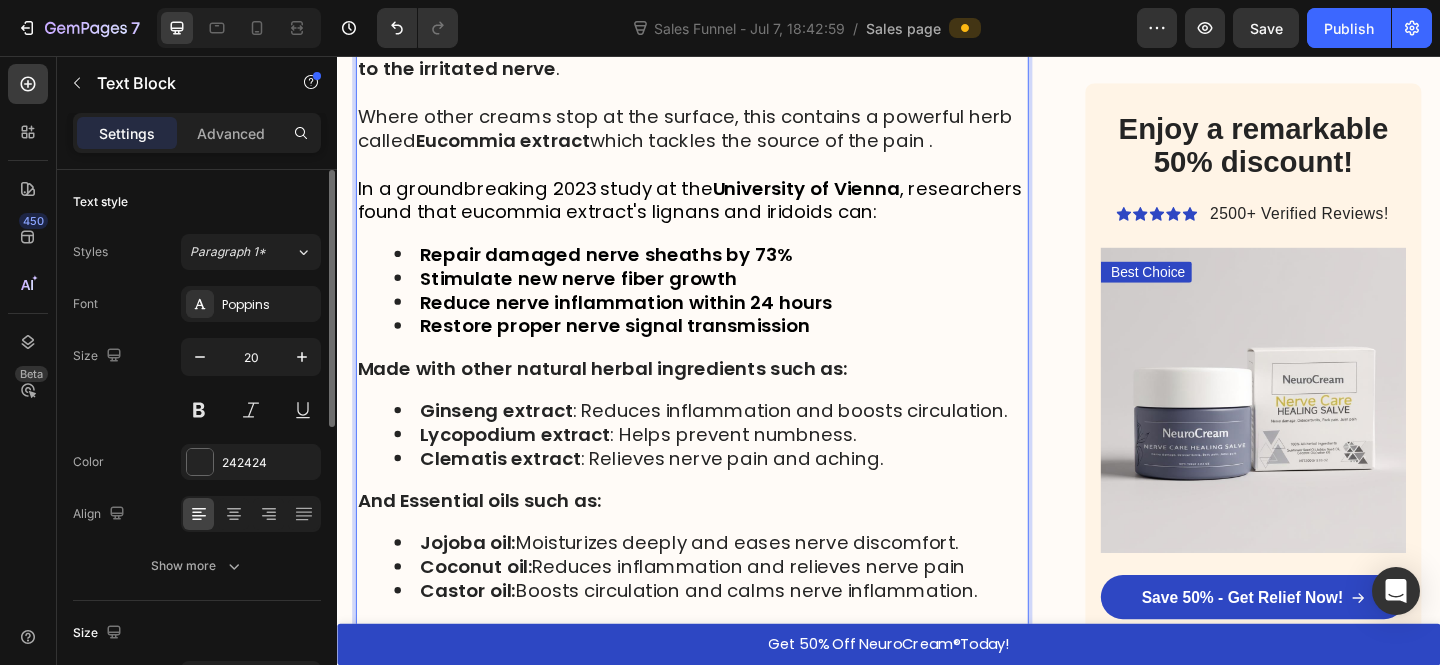 click at bounding box center (723, -86) 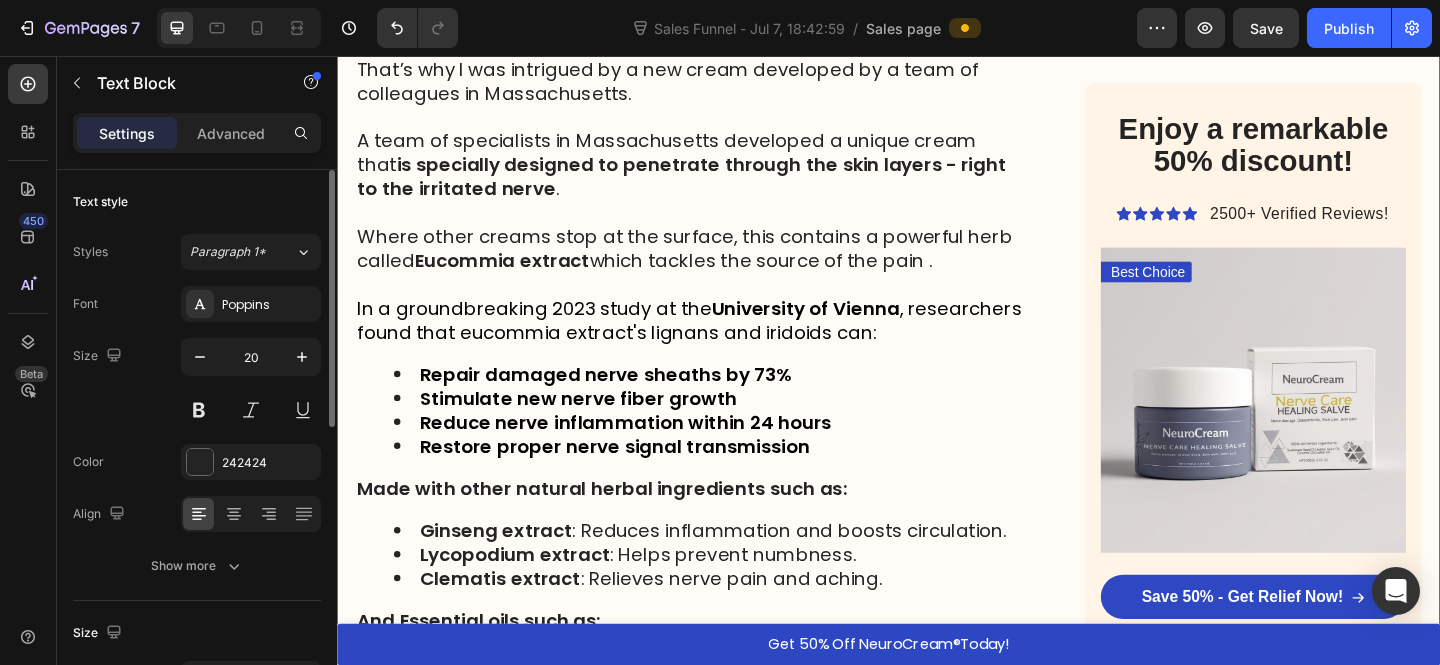 scroll, scrollTop: 4774, scrollLeft: 0, axis: vertical 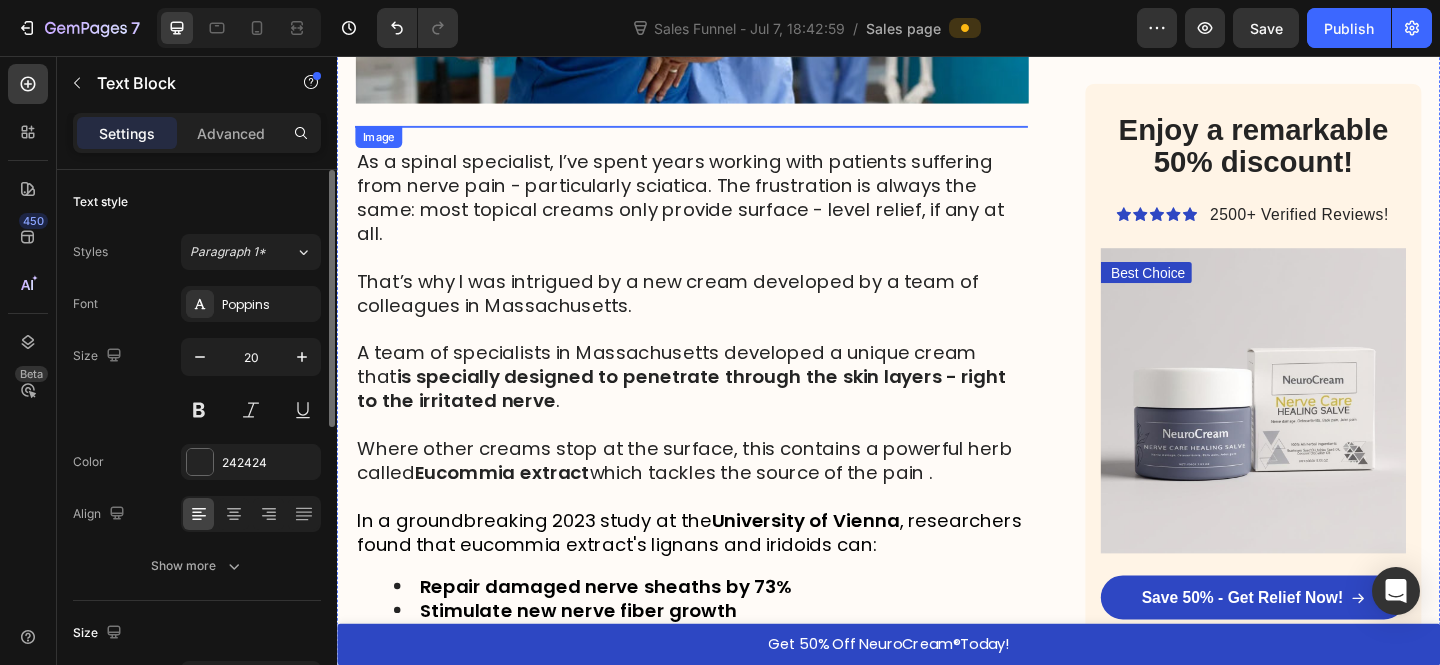 click at bounding box center [723, 334] 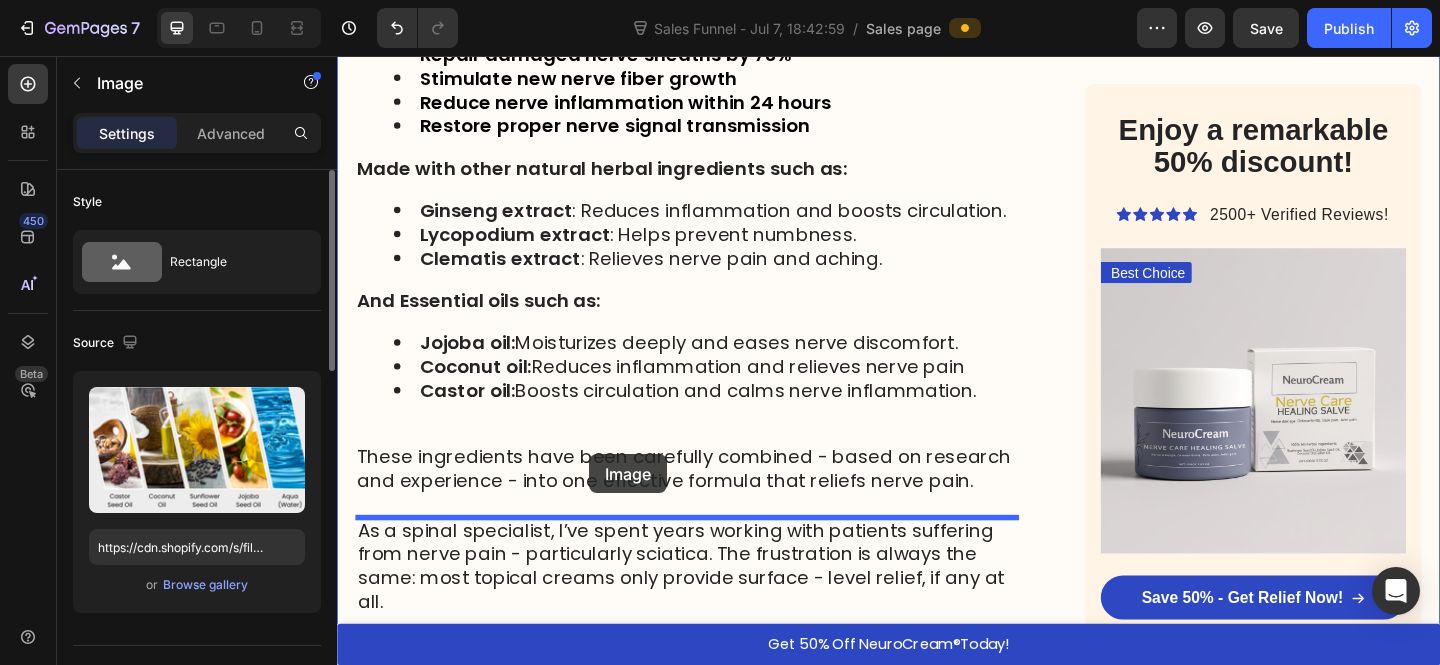 scroll, scrollTop: 5753, scrollLeft: 0, axis: vertical 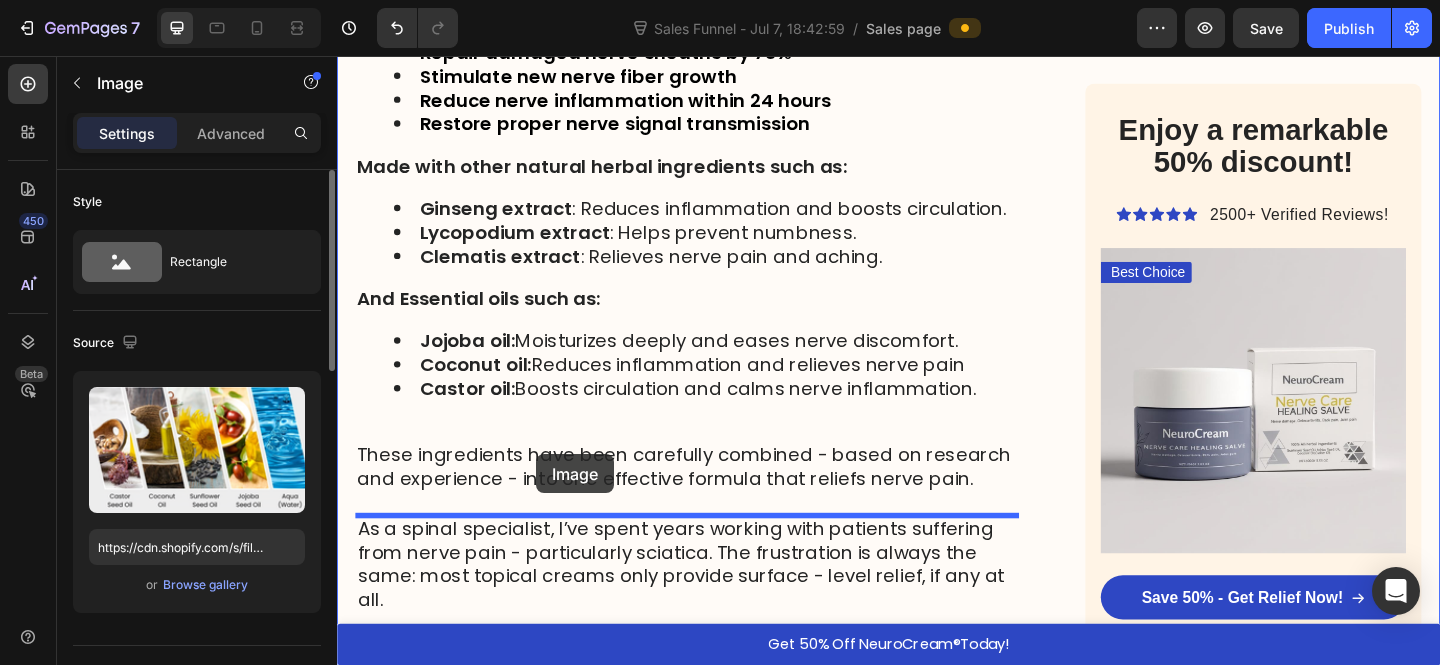 drag, startPoint x: 707, startPoint y: 361, endPoint x: 553, endPoint y: 489, distance: 200.24985 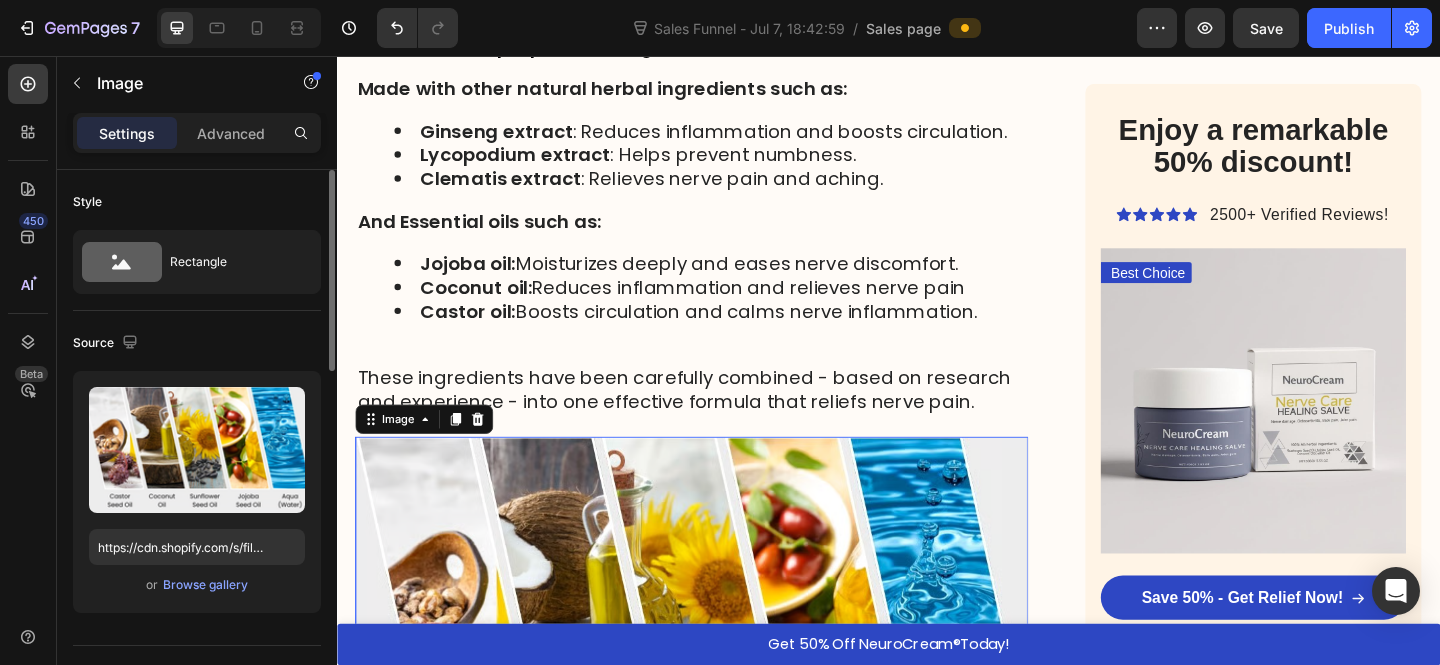 scroll, scrollTop: 5478, scrollLeft: 0, axis: vertical 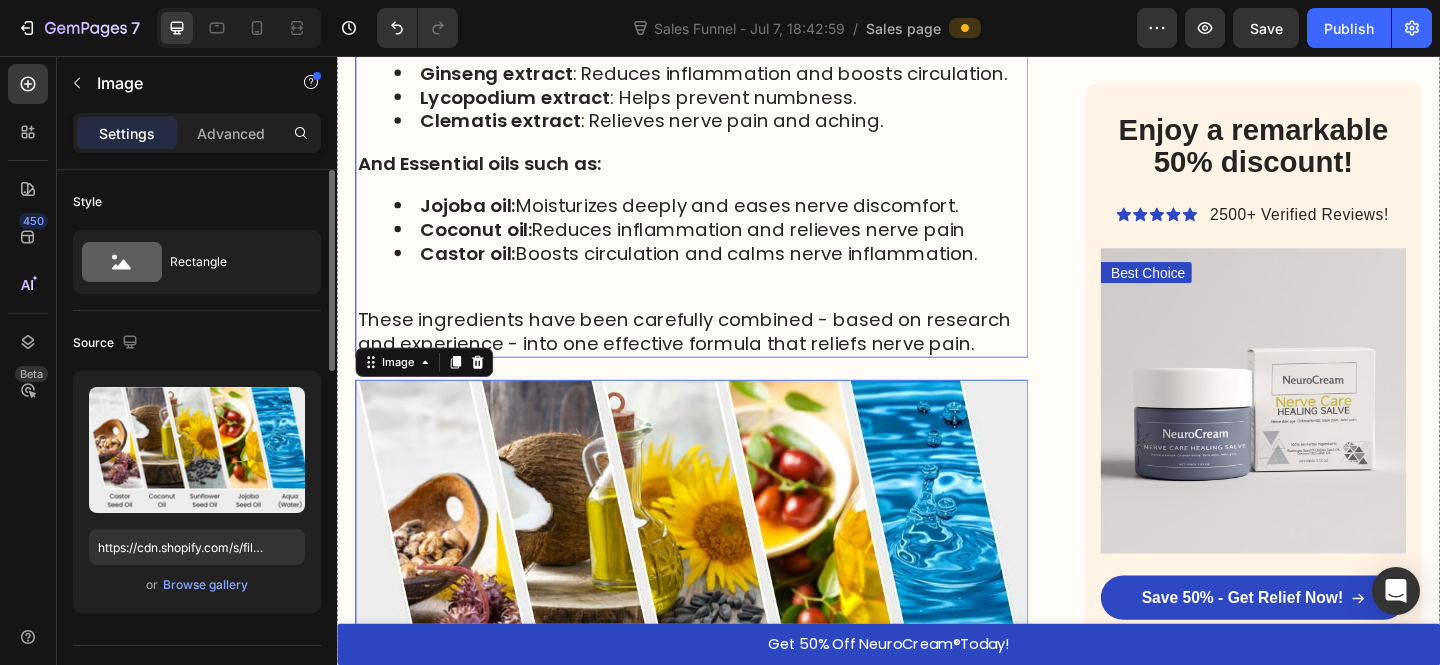 click on "Castor oil:  Boosts circulation and calms nerve inflammation ." at bounding box center (743, 271) 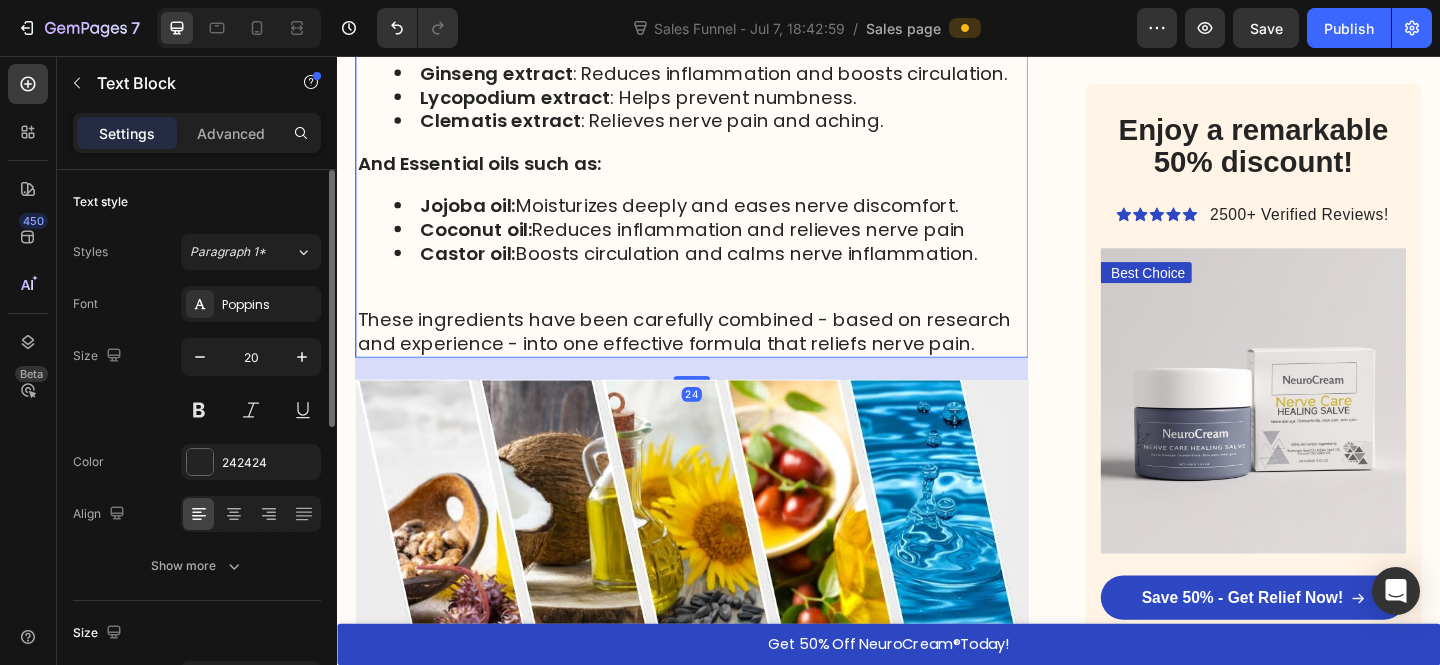 click on "As a spinal specialist, I’ve spent years working with patients suffering from nerve pain - particularly sciatica. The frustration is always the same: most topical creams only provide surface - level relief, if any at all. That’s why I was intrigued by a new cream developed by a team of colleagues in Massachusetts. A team of specialists in Massachusetts developed a unique cream that  is specially designed to penetrate through the skin layers - right to the irritated nerve  . Where other creams stop at the surface, this contains a powerful herb called  Eucommia extract  which tackles the source of the pain . In a groundbreaking 2023 study at the  University of Vienna , researchers found that eucommia extract's lignans and iridoids can: Repair damaged nerve sheaths by 73% Stimulate new nerve fiber growth Reduce nerve inflammation within 24 hours Restore proper nerve signal transmission Made with other natural herbal ingredients such as: Ginseng extract : Reduces inflammation and boosts circulation. Reduces" at bounding box center (723, -94) 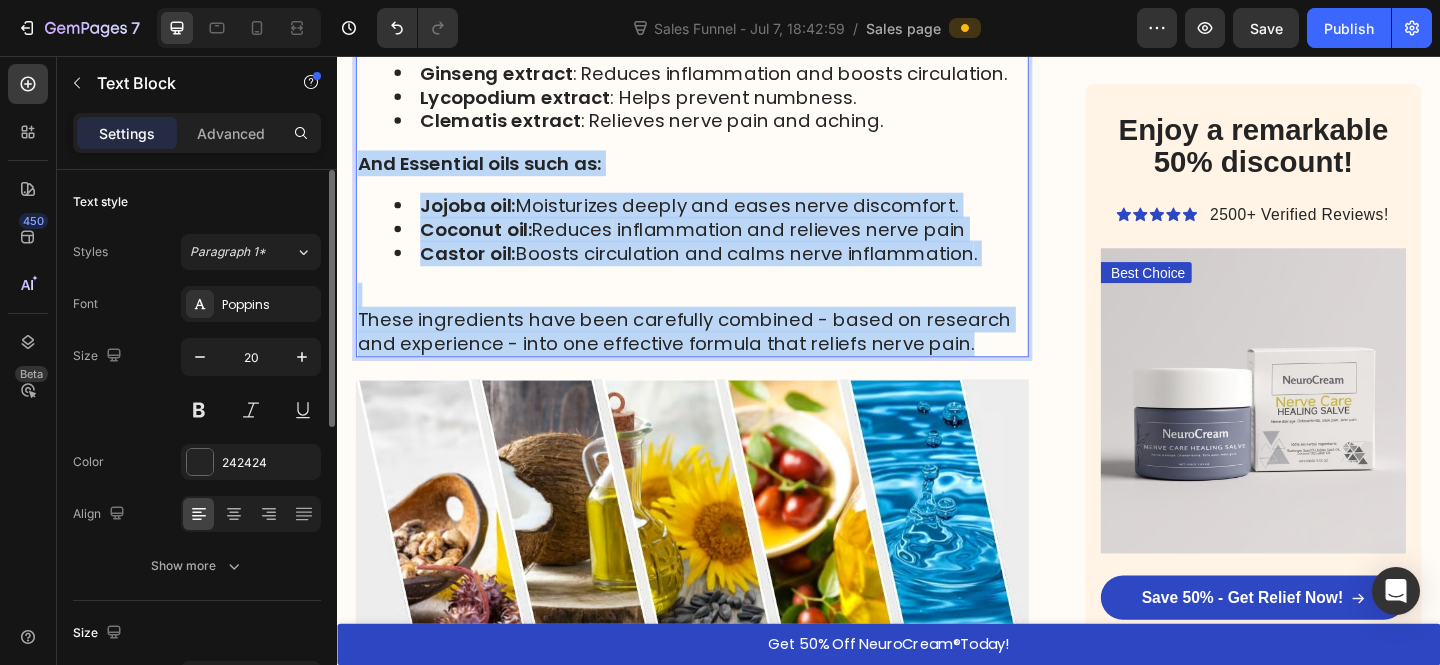 drag, startPoint x: 436, startPoint y: 147, endPoint x: 1049, endPoint y: 375, distance: 654.02826 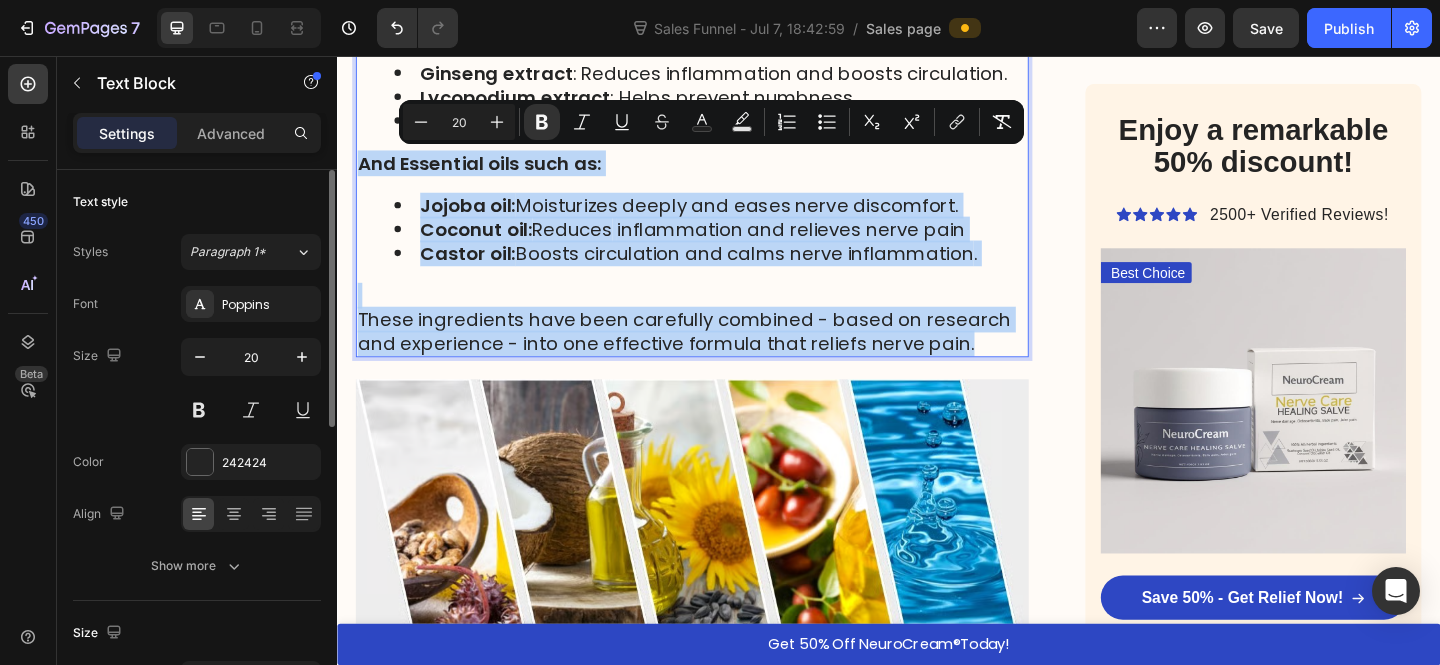 copy on "And Essential oils such as: Jojoba oil:  Moisturizes deeply and eases nerve discomfort. Coconut oil:  Reduces   inflammation and relieves nerve pain  Castor oil:  Boosts circulation and calms nerve inflammation . These ingredients have been carefully combined - based on research and experience - into one effective formula that reliefs nerve pain." 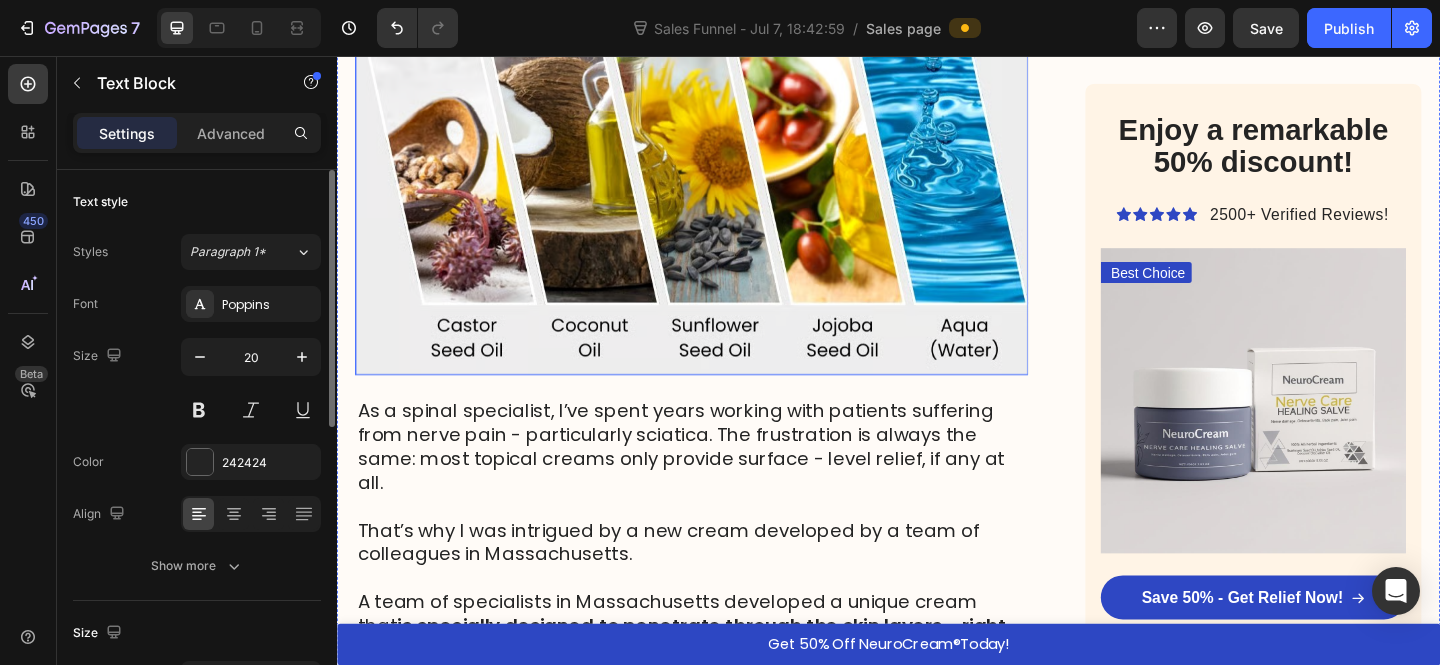 scroll, scrollTop: 5935, scrollLeft: 0, axis: vertical 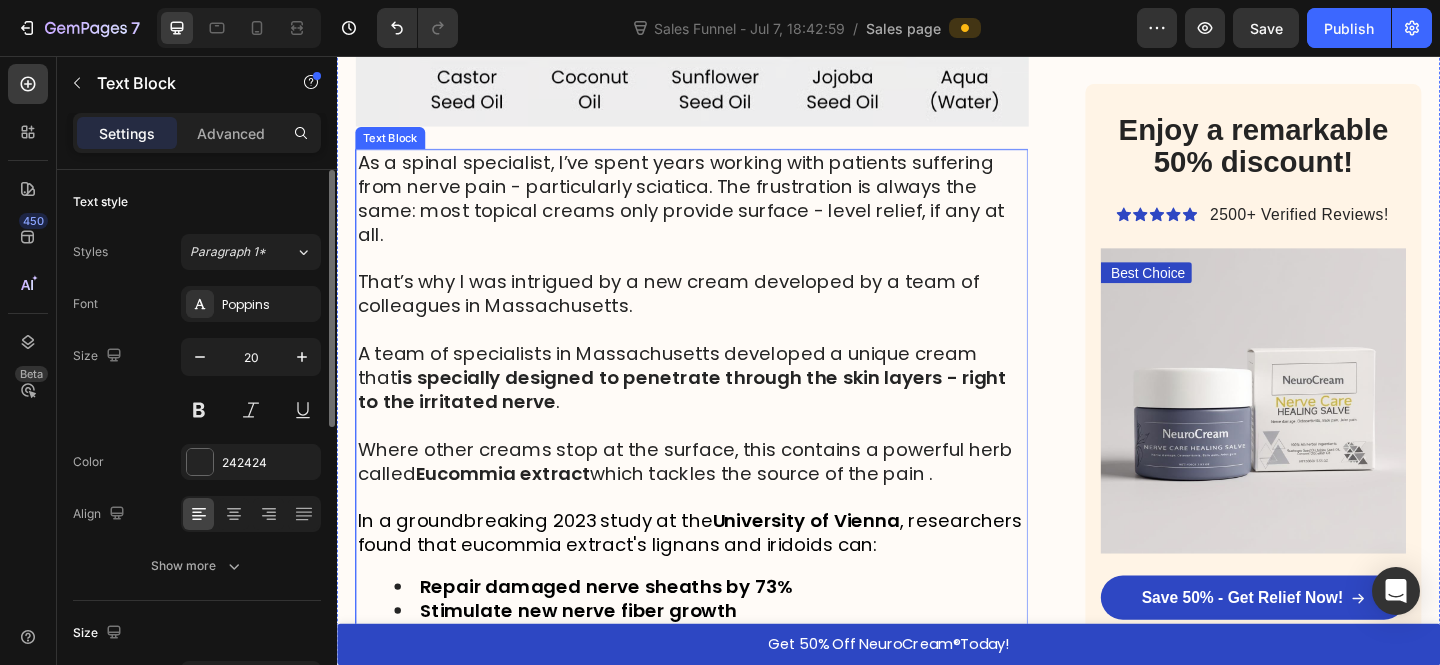 click on "A team of specialists in Massachusetts developed a unique cream that  is specially designed to penetrate through the skin layers - right to the irritated nerve  ." at bounding box center (723, 406) 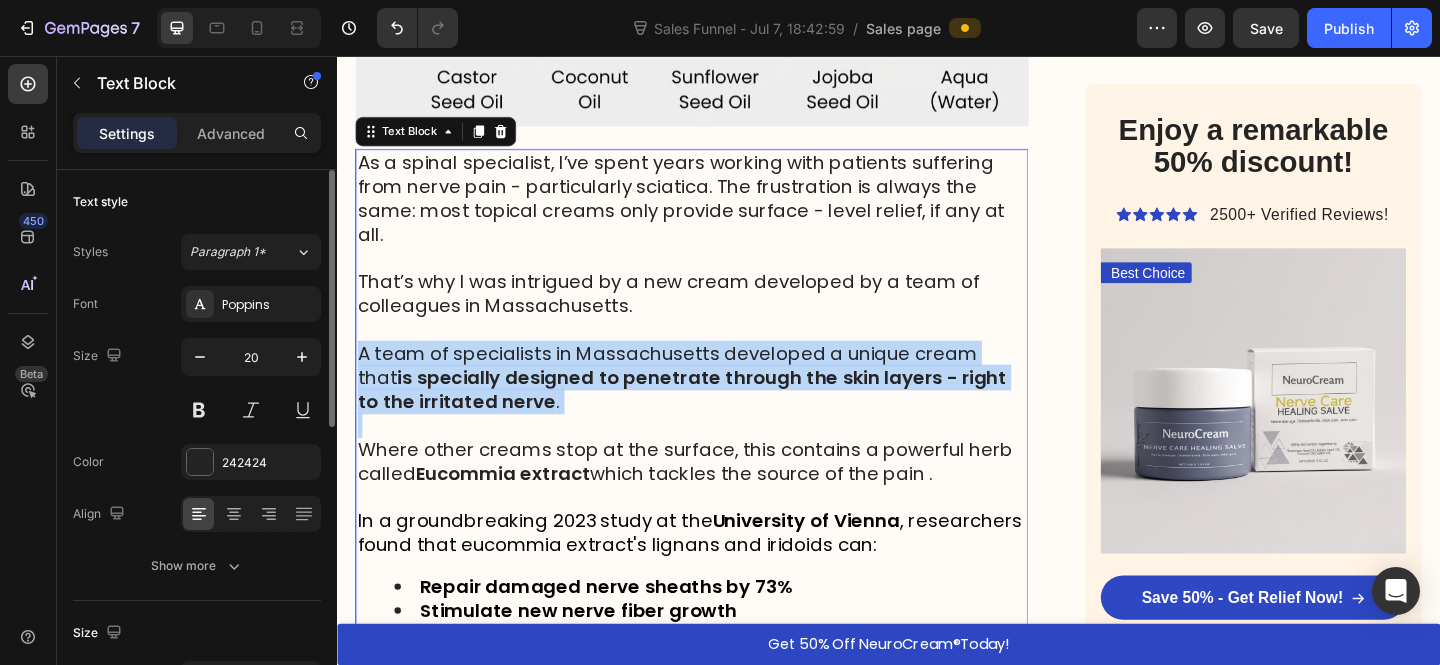 click on "A team of specialists in Massachusetts developed a unique cream that  is specially designed to penetrate through the skin layers - right to the irritated nerve  ." at bounding box center (723, 406) 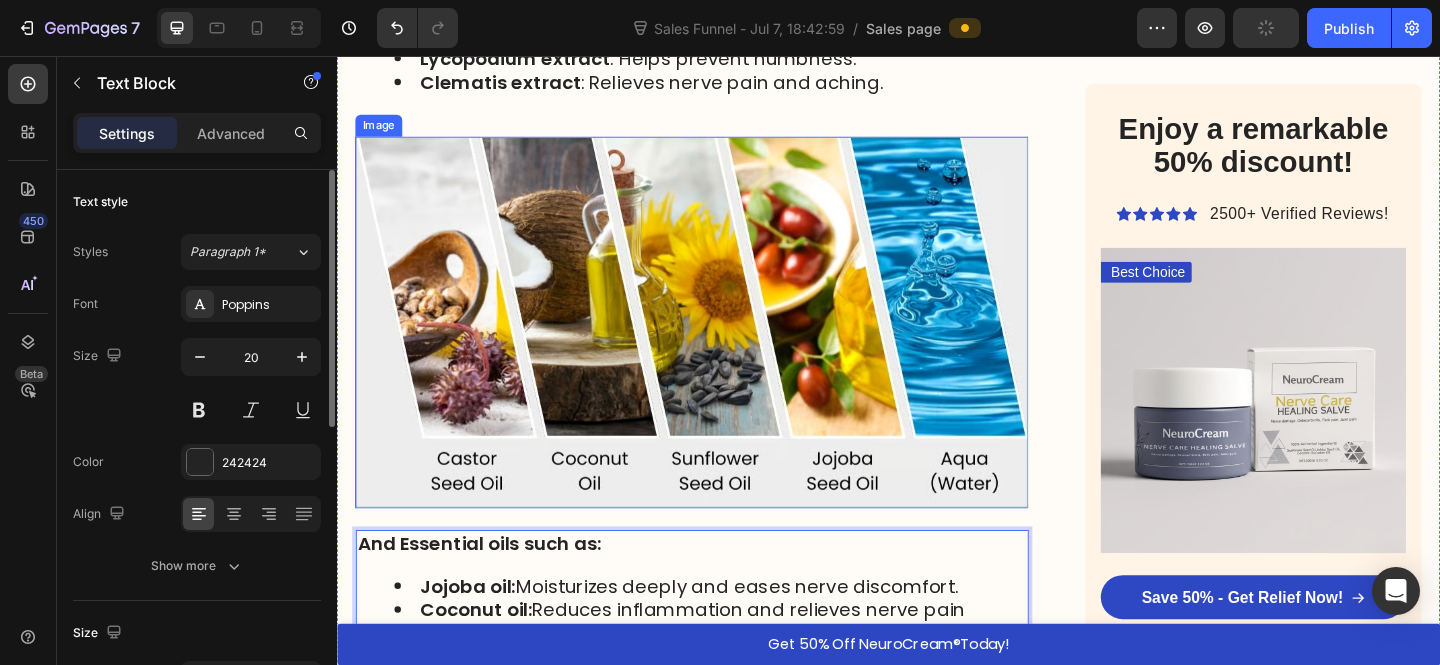 scroll, scrollTop: 5522, scrollLeft: 0, axis: vertical 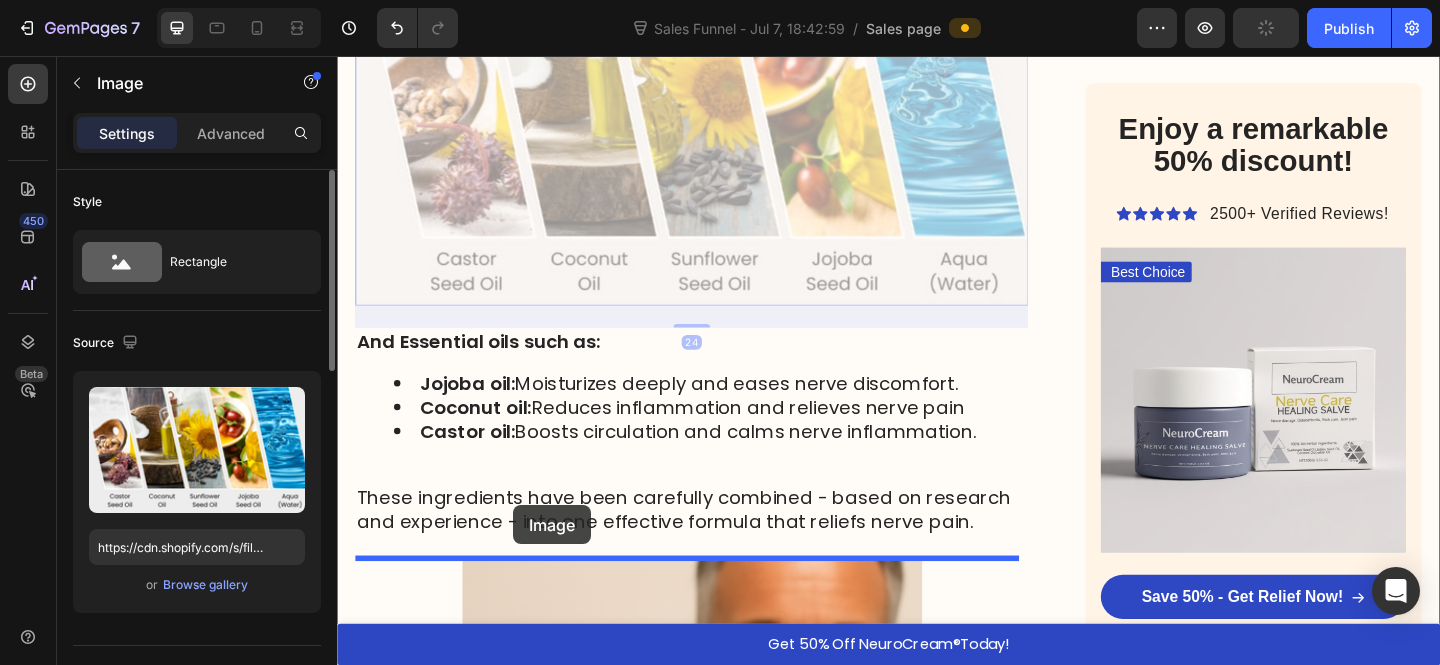 drag, startPoint x: 641, startPoint y: 331, endPoint x: 528, endPoint y: 545, distance: 242.00206 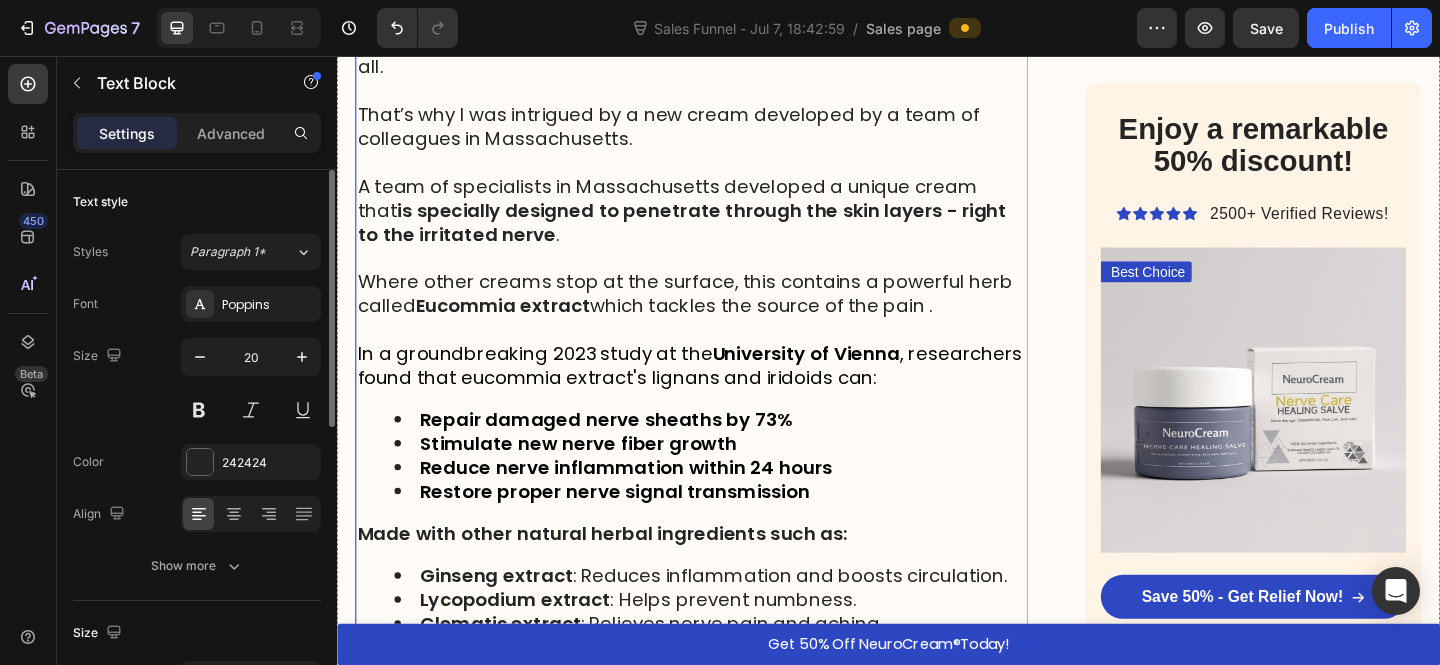 click at bounding box center (723, 354) 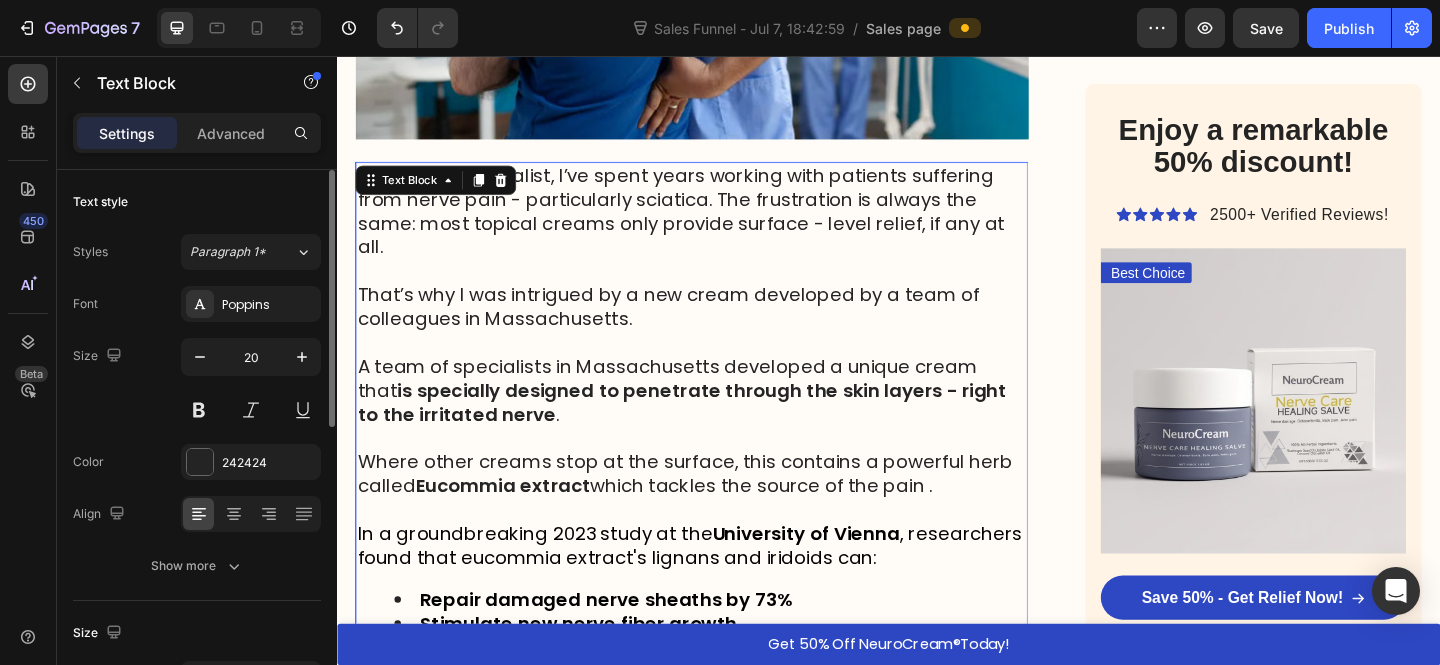 click on "As a spinal specialist, I’ve spent years working with patients suffering from nerve pain - particularly sciatica. The frustration is always the same: most topical creams only provide surface - level relief, if any at all. That’s why I was intrigued by a new cream developed by a team of colleagues in Massachusetts. A team of specialists in Massachusetts developed a unique cream that  is specially designed to penetrate through the skin layers - right to the irritated nerve  . Where other creams stop at the surface, this contains a powerful herb called  Eucommia extract  which tackles the source of the pain . In a groundbreaking 2023 study at the  University of Vienna , researchers found that eucommia extract's lignans and iridoids can: Repair damaged nerve sheaths by 73% Stimulate new nerve fiber growth Reduce nerve inflammation within 24 hours Restore proper nerve signal transmission Made with other natural herbal ingredients such as: Ginseng extract : Reduces inflammation and boosts circulation." at bounding box center (723, 538) 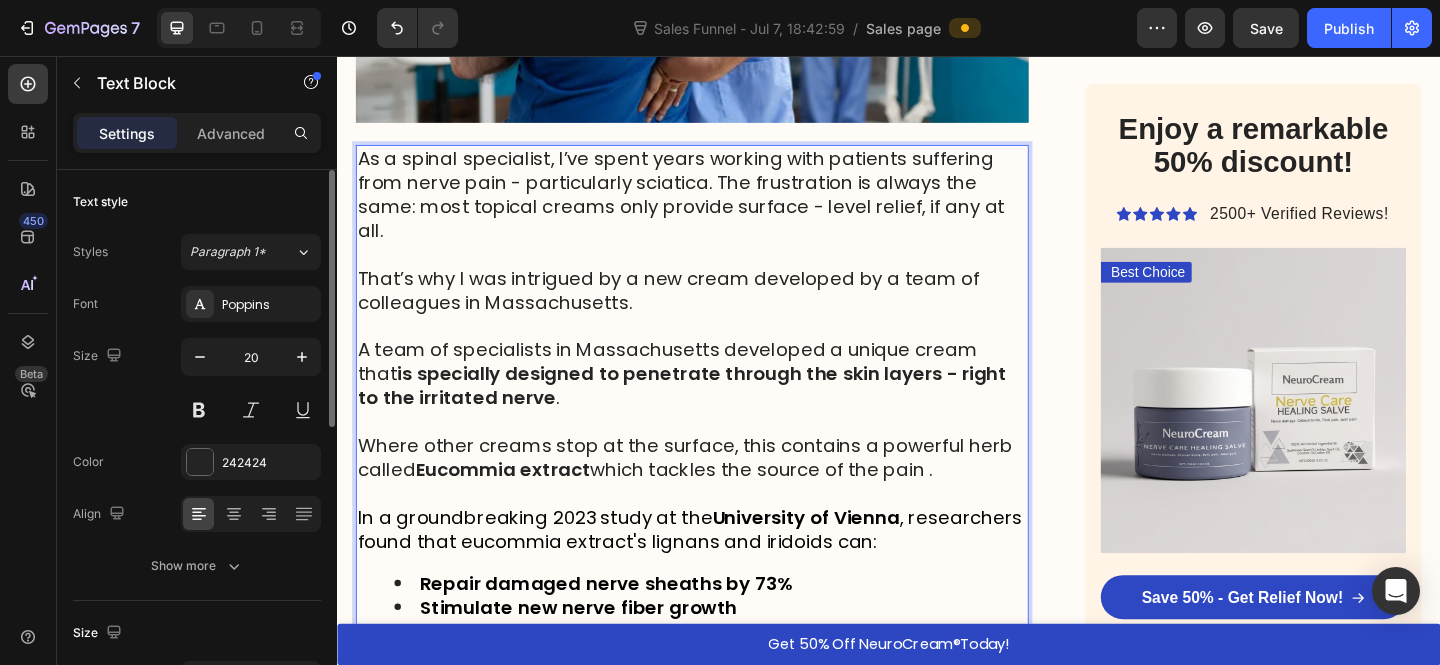 scroll, scrollTop: 4775, scrollLeft: 0, axis: vertical 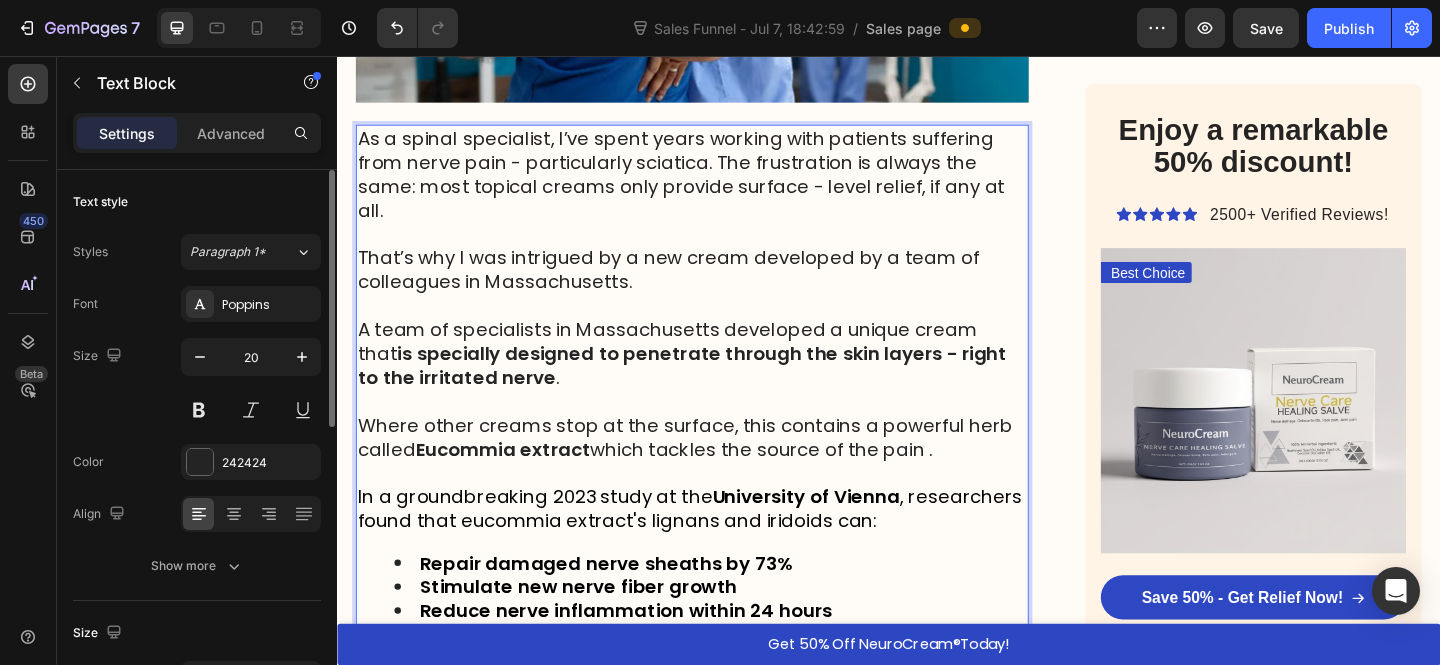 click on "Where other creams stop at the surface, this contains a powerful herb called  Eucommia extract  which tackles the source of the pain ." at bounding box center [715, 471] 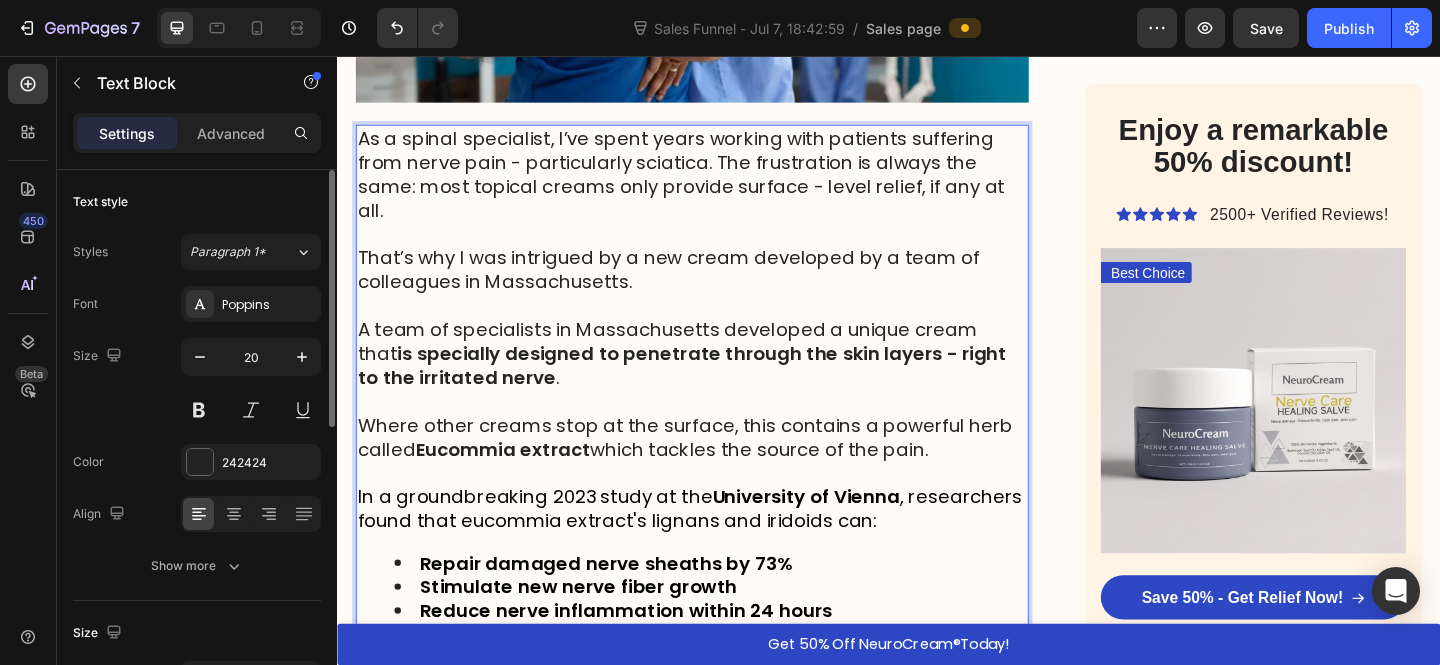 click at bounding box center (723, 510) 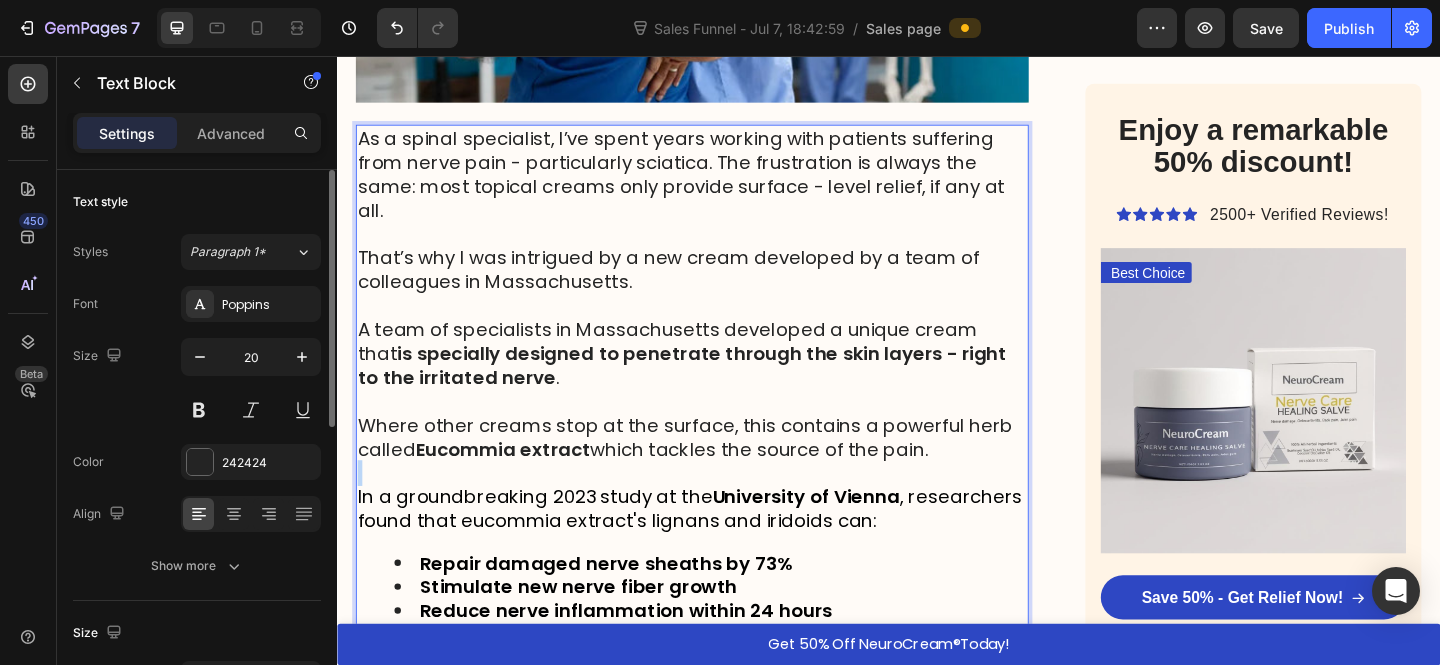 click at bounding box center [723, 510] 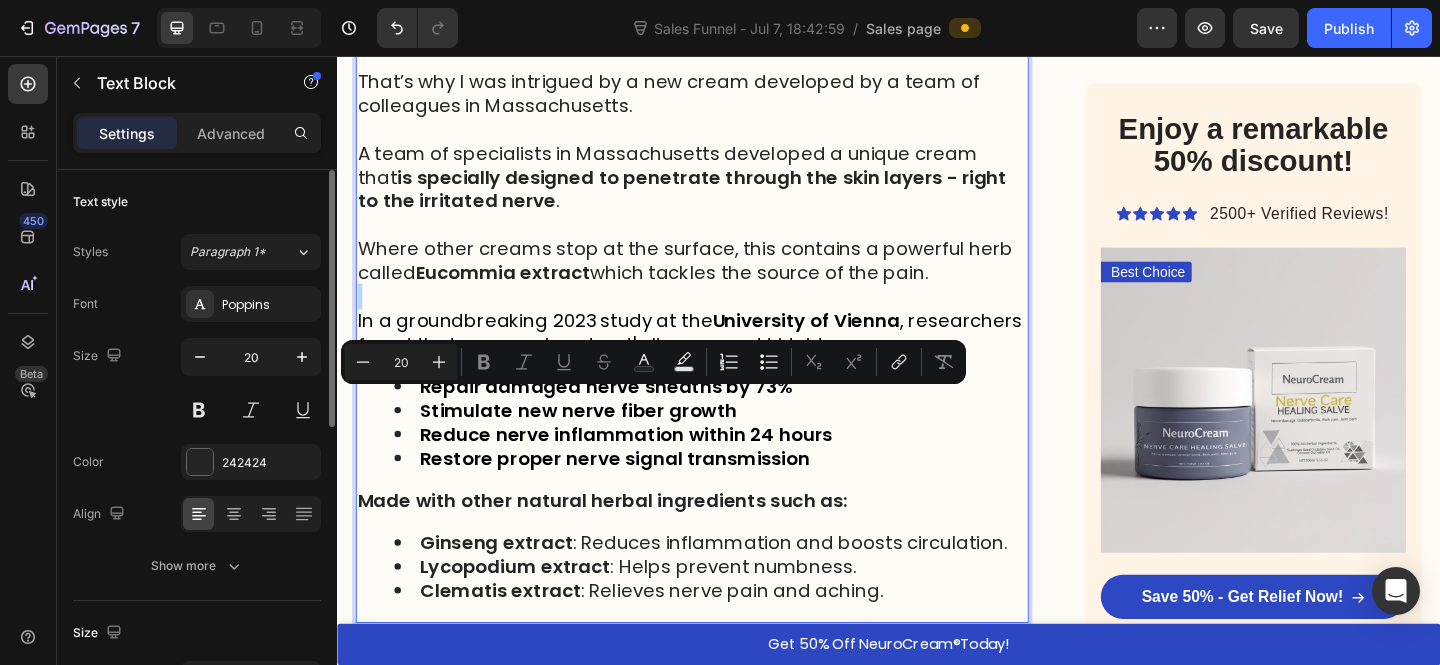scroll, scrollTop: 5017, scrollLeft: 0, axis: vertical 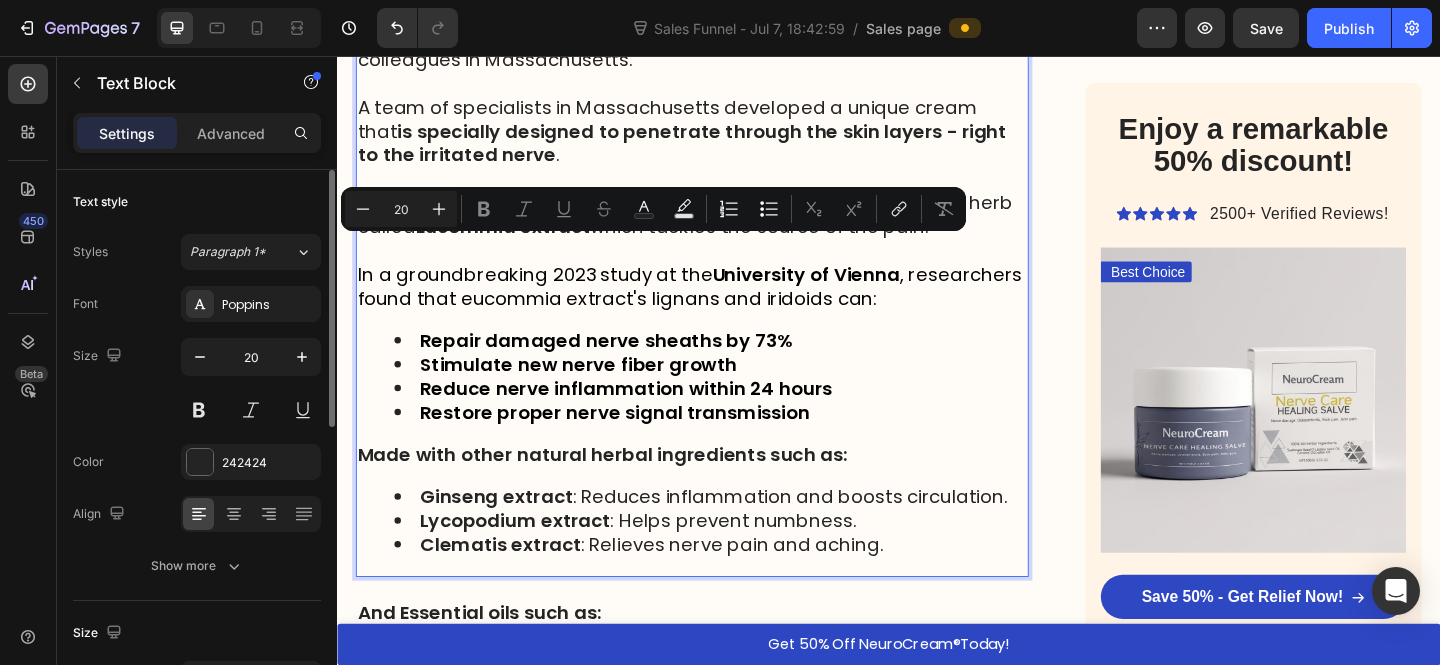 click on "As a spinal specialist, I’ve spent years working with patients suffering from nerve pain - particularly sciatica. The frustration is always the same: most topical creams only provide surface - level relief, if any at all. That’s why I was intrigued by a new cream developed by a team of colleagues in Massachusetts. A team of specialists in Massachusetts developed a unique cream that  is specially designed to penetrate through the skin layers - right to the irritated nerve  . Where other creams stop at the surface, this contains a powerful herb called  Eucommia extract  which tackles the source of the pain. In a groundbreaking 2023 study at the  University of Vienna , researchers found that eucommia extract's lignans and iridoids can: Repair damaged nerve sheaths by 73% Stimulate new nerve fiber growth Reduce nerve inflammation within 24 hours Restore proper nerve signal transmission Made with other natural herbal ingredients such as: Ginseng extract : Reduces inflammation and boosts circulation." at bounding box center (723, 256) 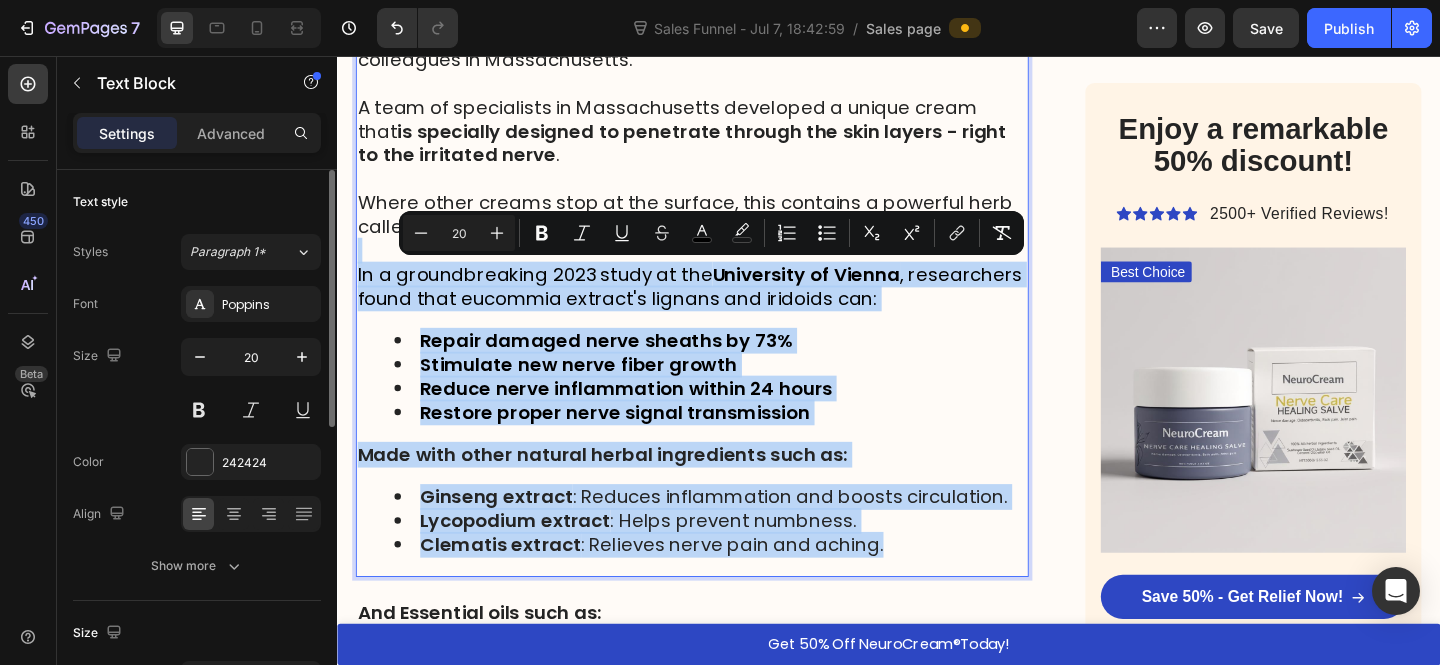 drag, startPoint x: 963, startPoint y: 589, endPoint x: 359, endPoint y: 275, distance: 680.7437 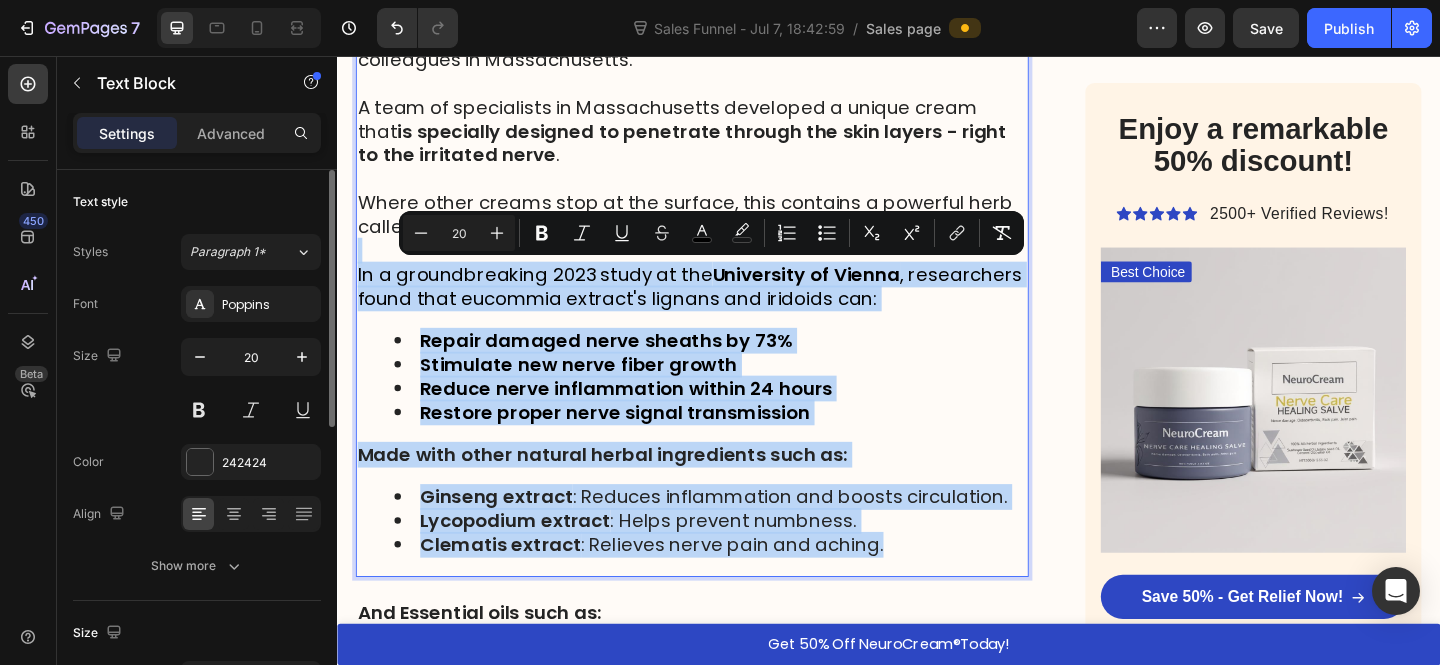 click on "As a spinal specialist, I’ve spent years working with patients suffering from nerve pain - particularly sciatica. The frustration is always the same: most topical creams only provide surface - level relief, if any at all. That’s why I was intrigued by a new cream developed by a team of colleagues in Massachusetts. A team of specialists in Massachusetts developed a unique cream that  is specially designed to penetrate through the skin layers - right to the irritated nerve  . Where other creams stop at the surface, this contains a powerful herb called  Eucommia extract  which tackles the source of the pain. In a groundbreaking 2023 study at the  University of Vienna , researchers found that eucommia extract's lignans and iridoids can: Repair damaged nerve sheaths by 73% Stimulate new nerve fiber growth Reduce nerve inflammation within 24 hours Restore proper nerve signal transmission Made with other natural herbal ingredients such as: Ginseng extract : Reduces inflammation and boosts circulation." at bounding box center (723, 256) 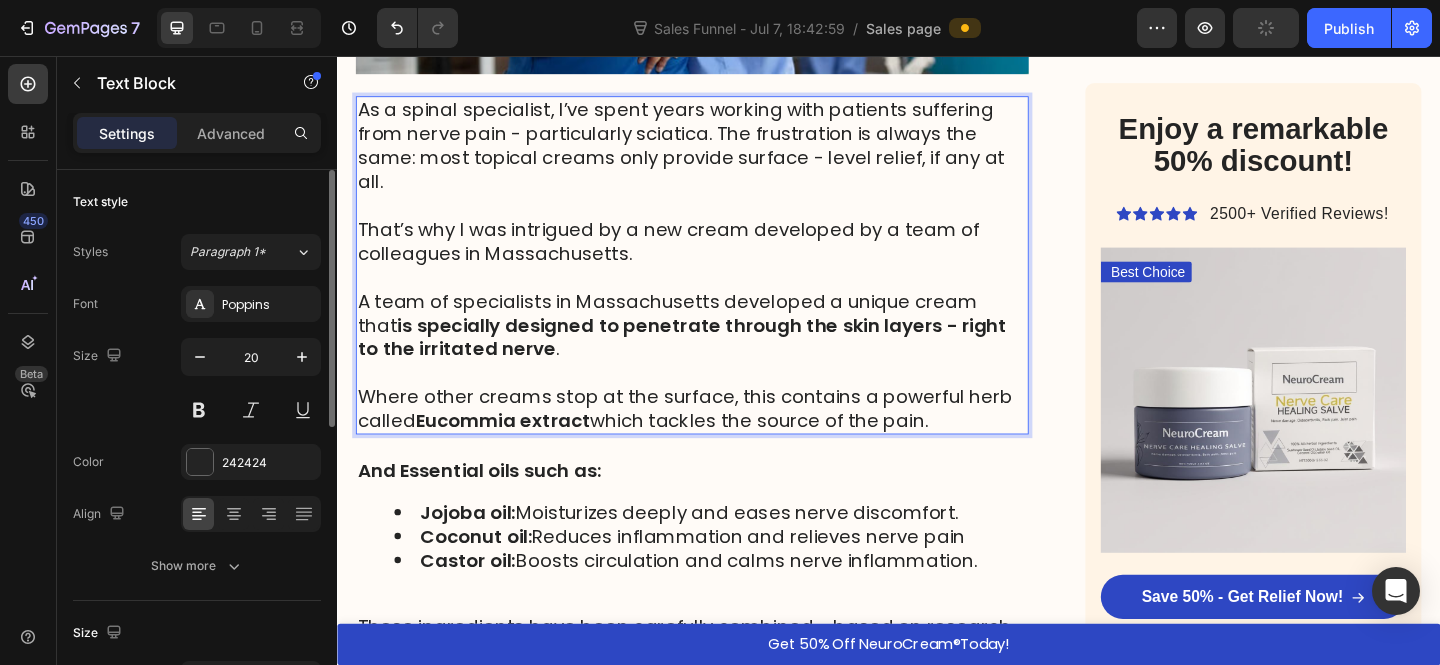 scroll, scrollTop: 4635, scrollLeft: 0, axis: vertical 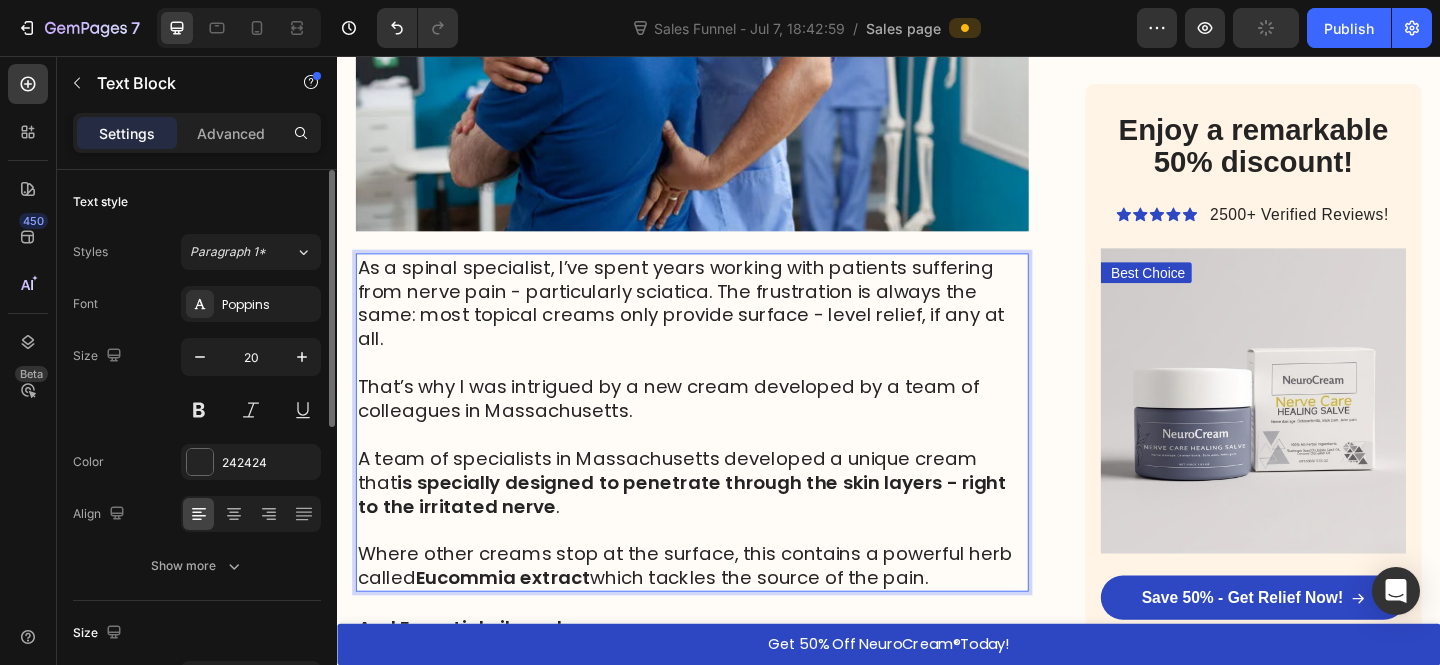 click on "As a spinal specialist, I’ve spent years working with patients suffering from nerve pain - particularly sciatica. The frustration is always the same: most topical creams only provide surface - level relief, if any at all." at bounding box center [723, 325] 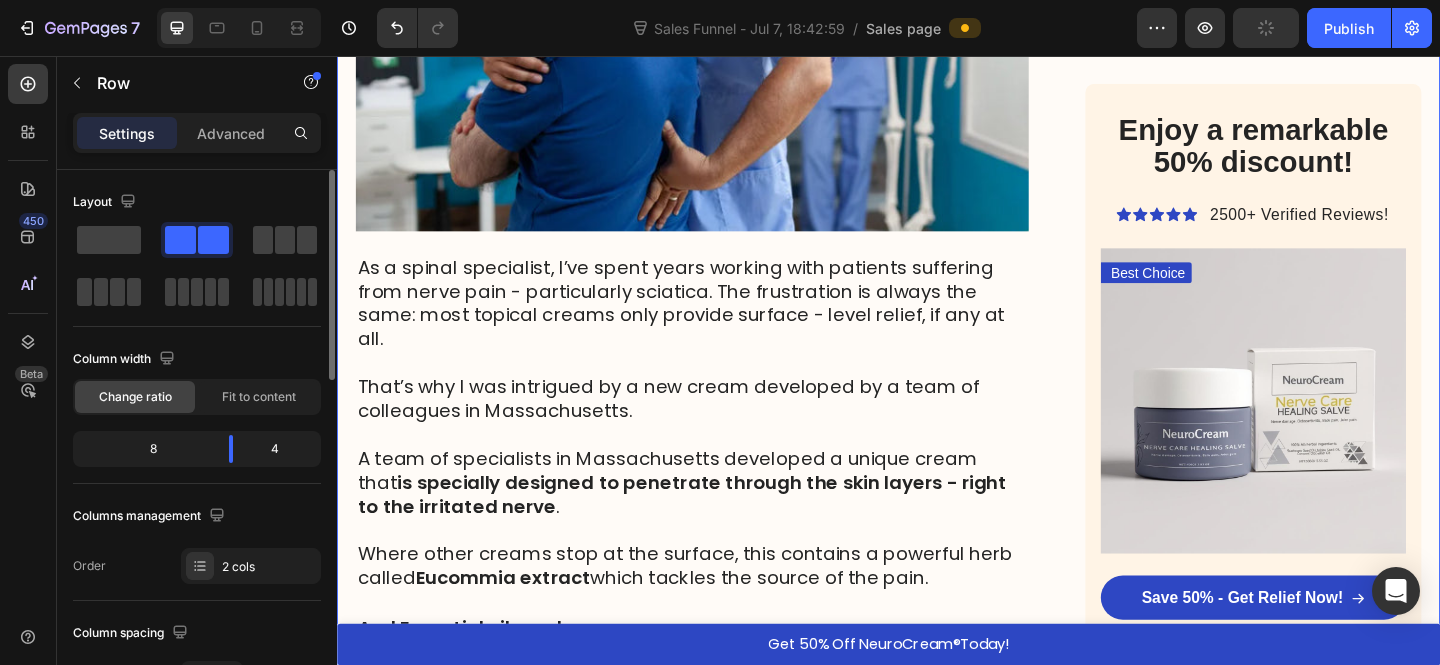 click on "That’s why I was intrigued by a new cream developed by a team of colleagues in Massachusetts." at bounding box center [723, 429] 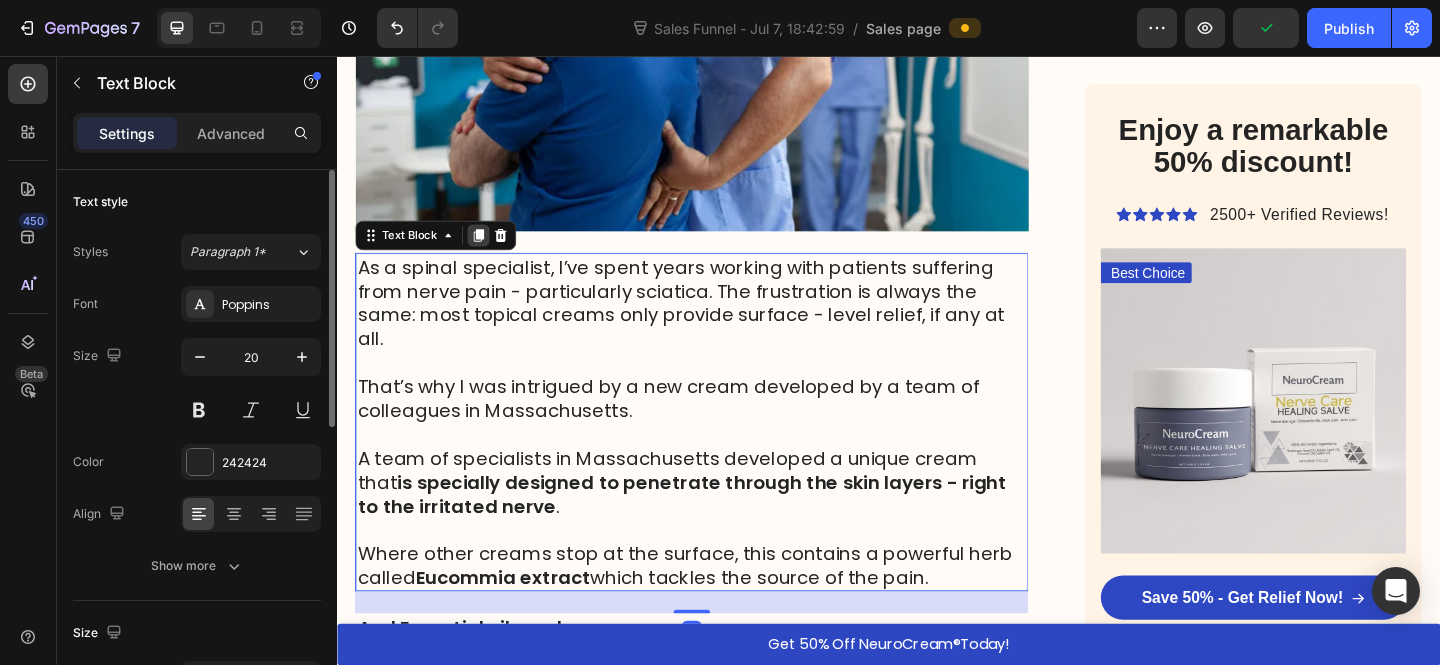 click 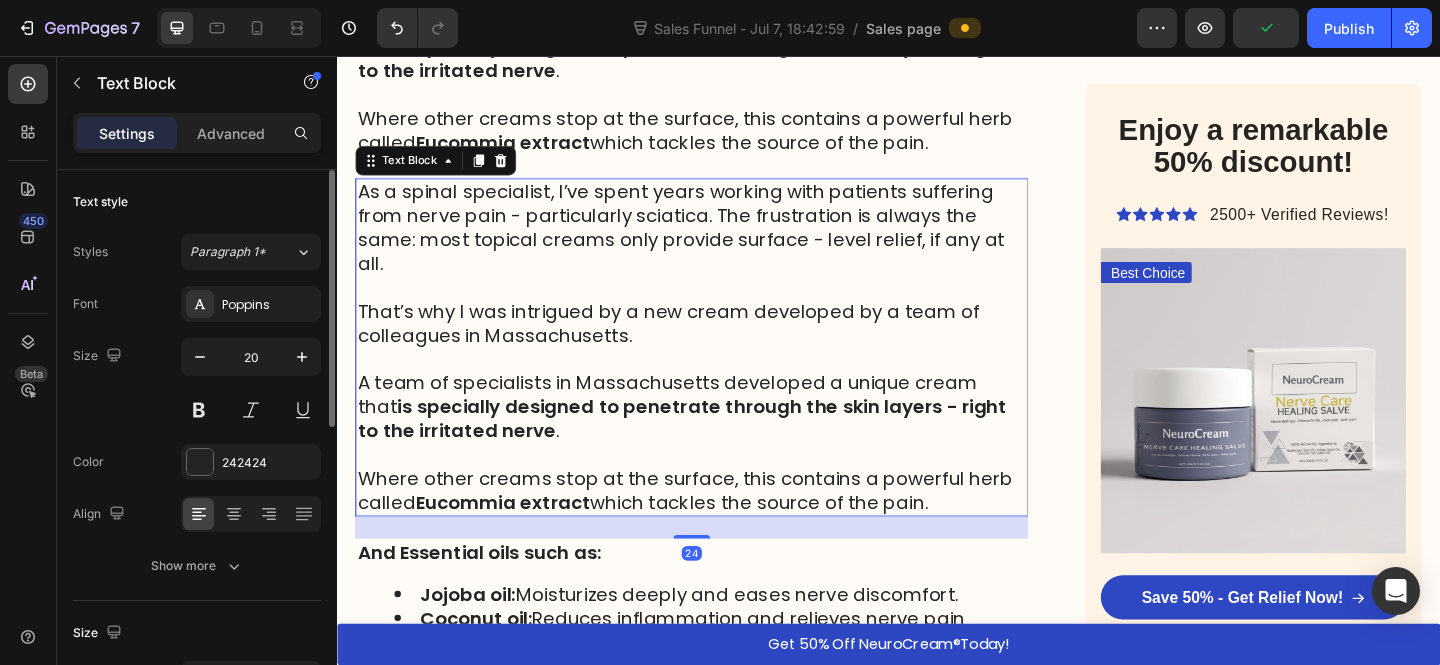 scroll, scrollTop: 5172, scrollLeft: 0, axis: vertical 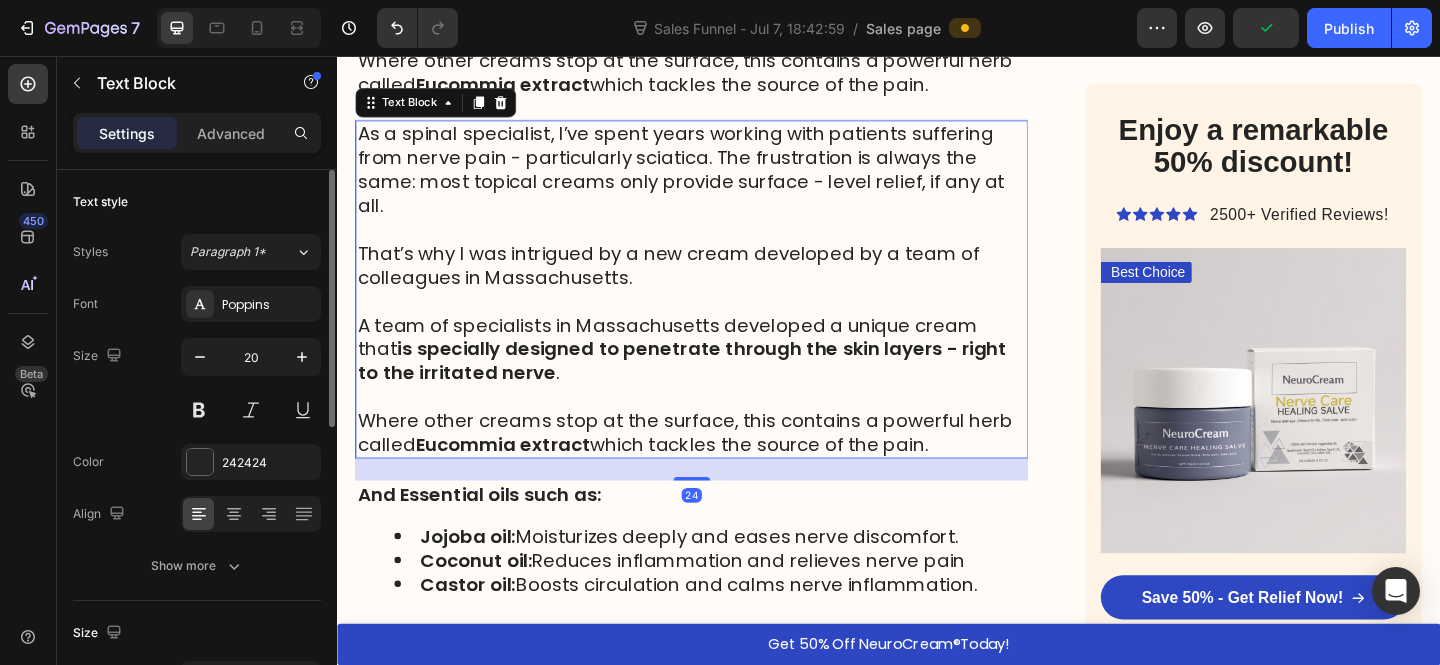 click on "A team of specialists in Massachusetts developed a unique cream that  is specially designed to penetrate through the skin layers - right to the irritated nerve  ." at bounding box center [723, 375] 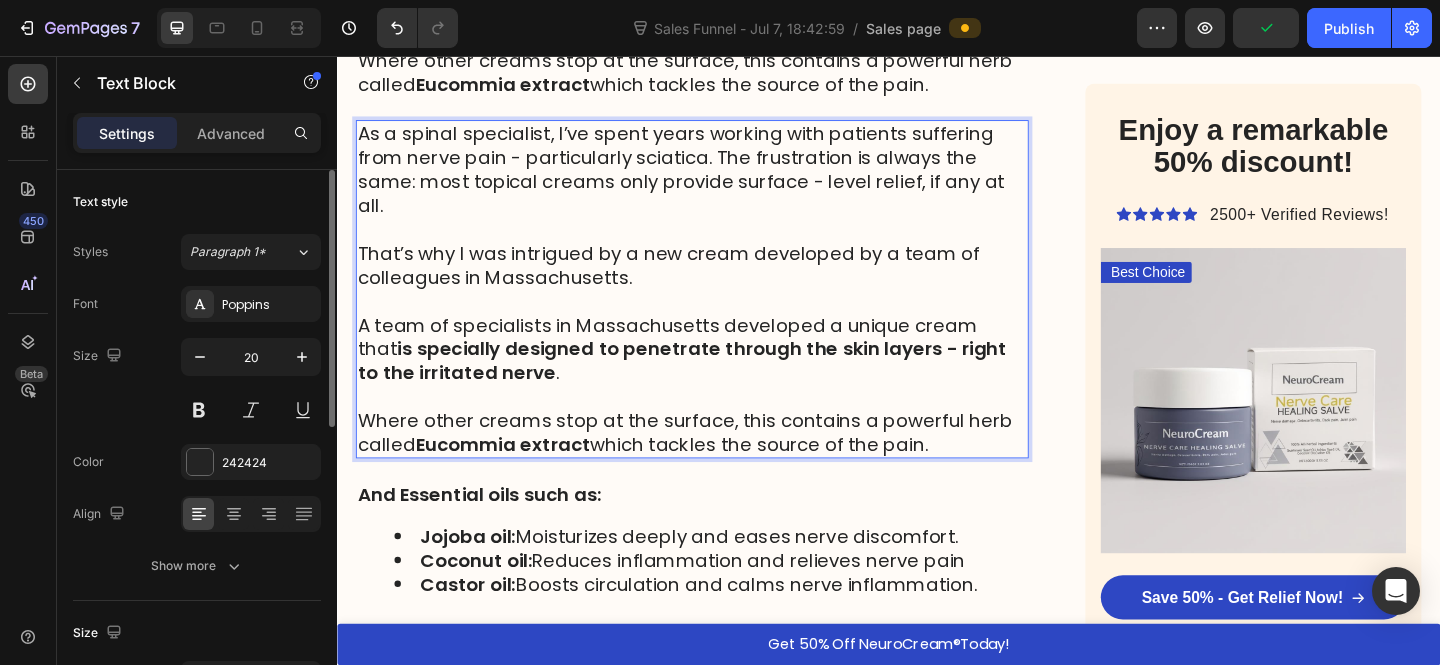 click on "A team of specialists in Massachusetts developed a unique cream that  is specially designed to penetrate through the skin layers - right to the irritated nerve  ." at bounding box center [723, 375] 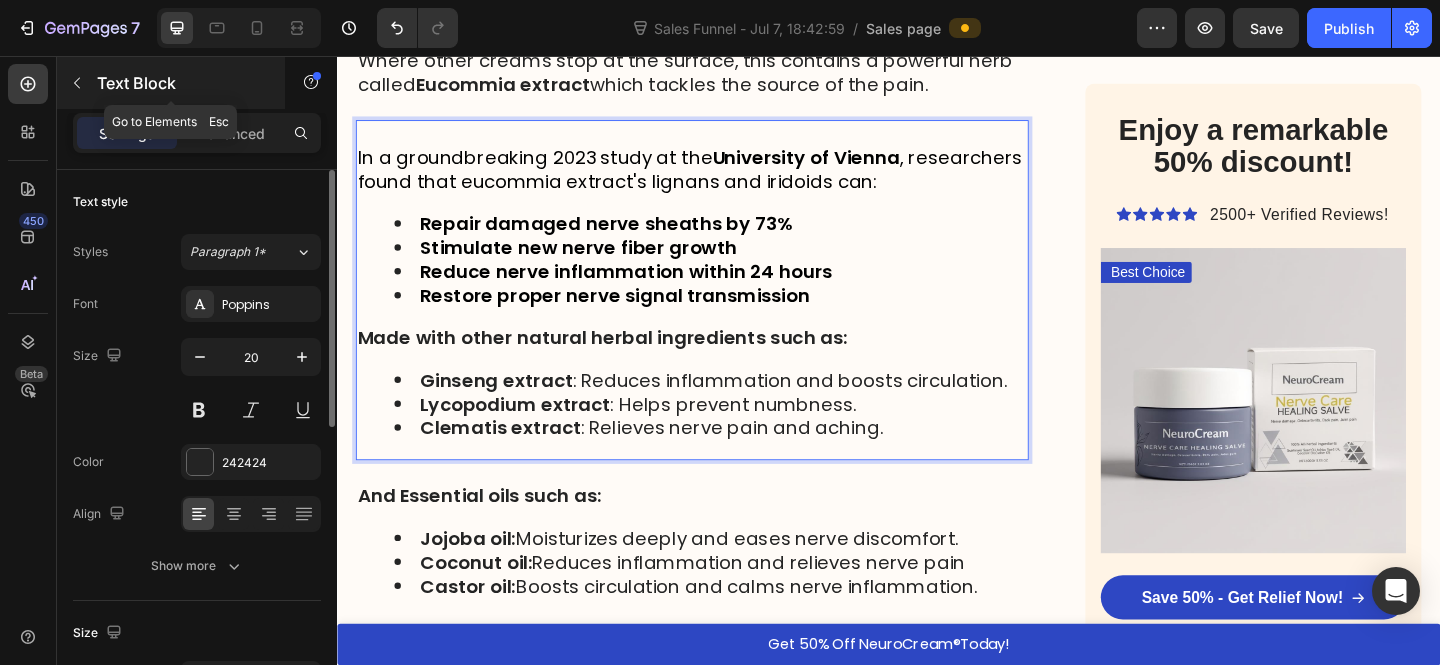 click 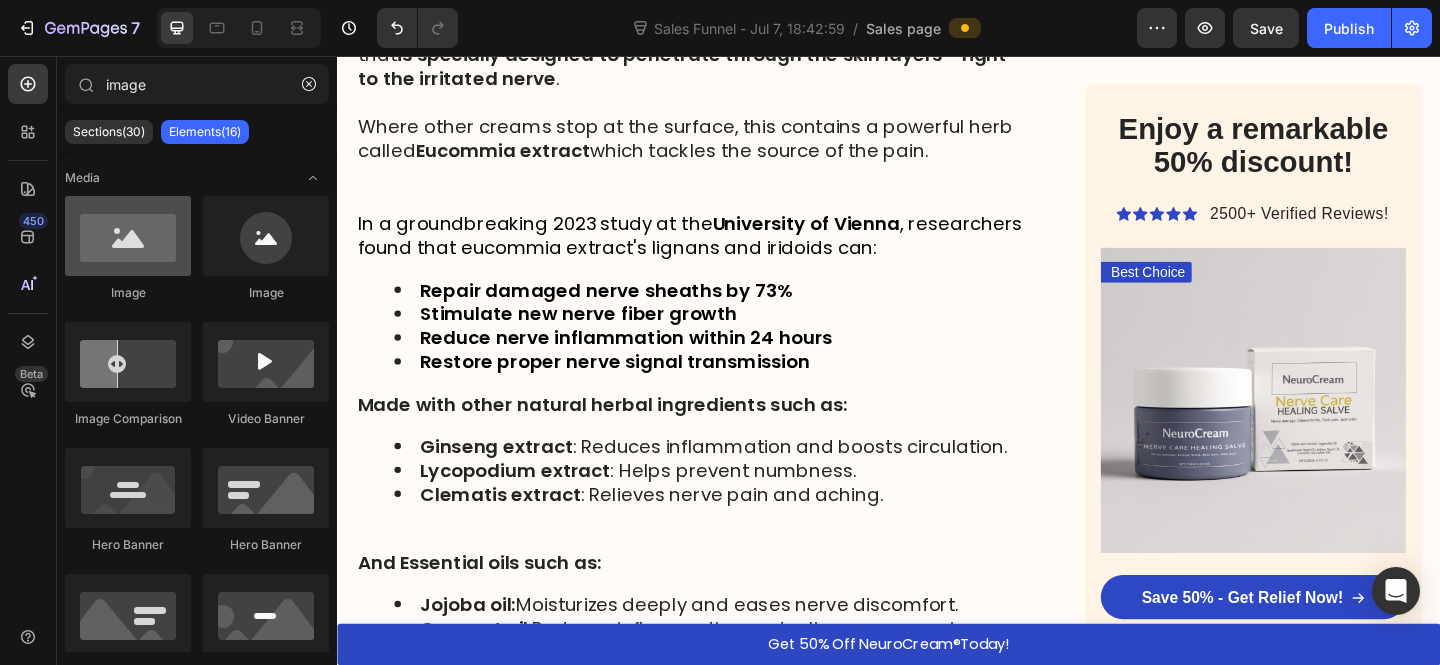 scroll, scrollTop: 5099, scrollLeft: 0, axis: vertical 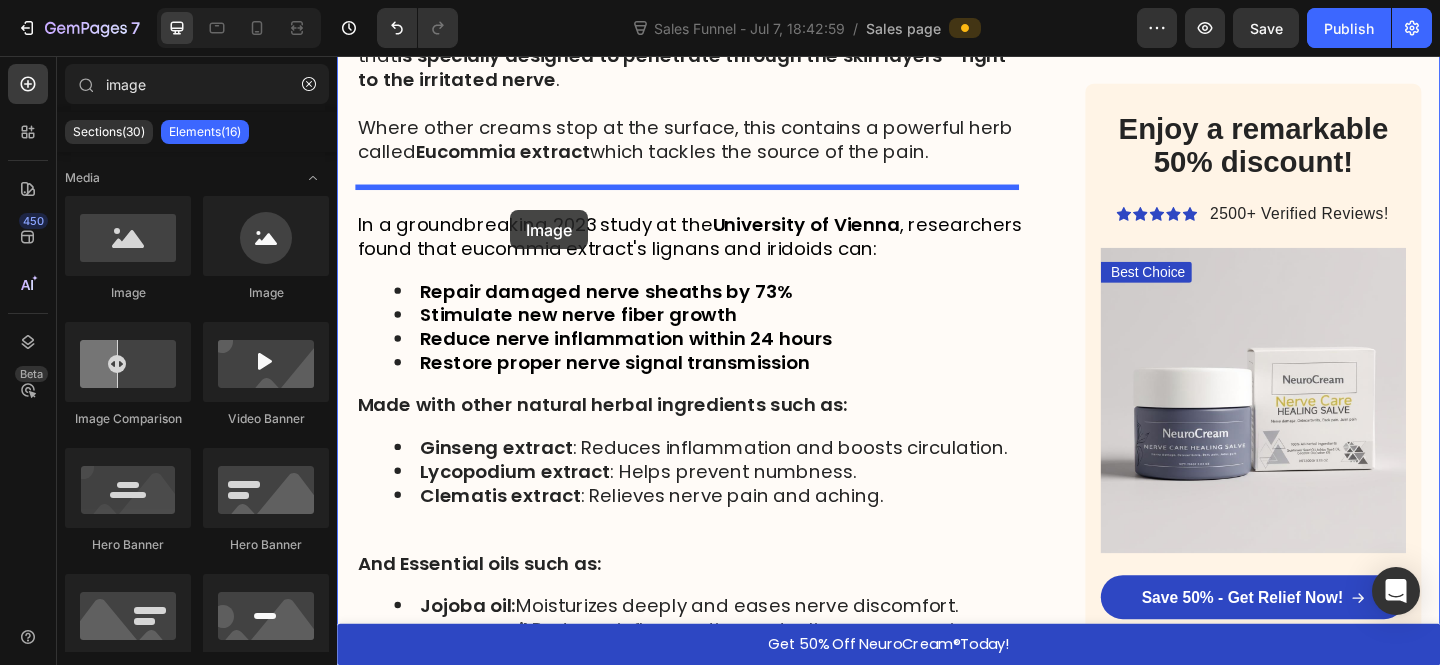 drag, startPoint x: 464, startPoint y: 290, endPoint x: 533, endPoint y: 217, distance: 100.44899 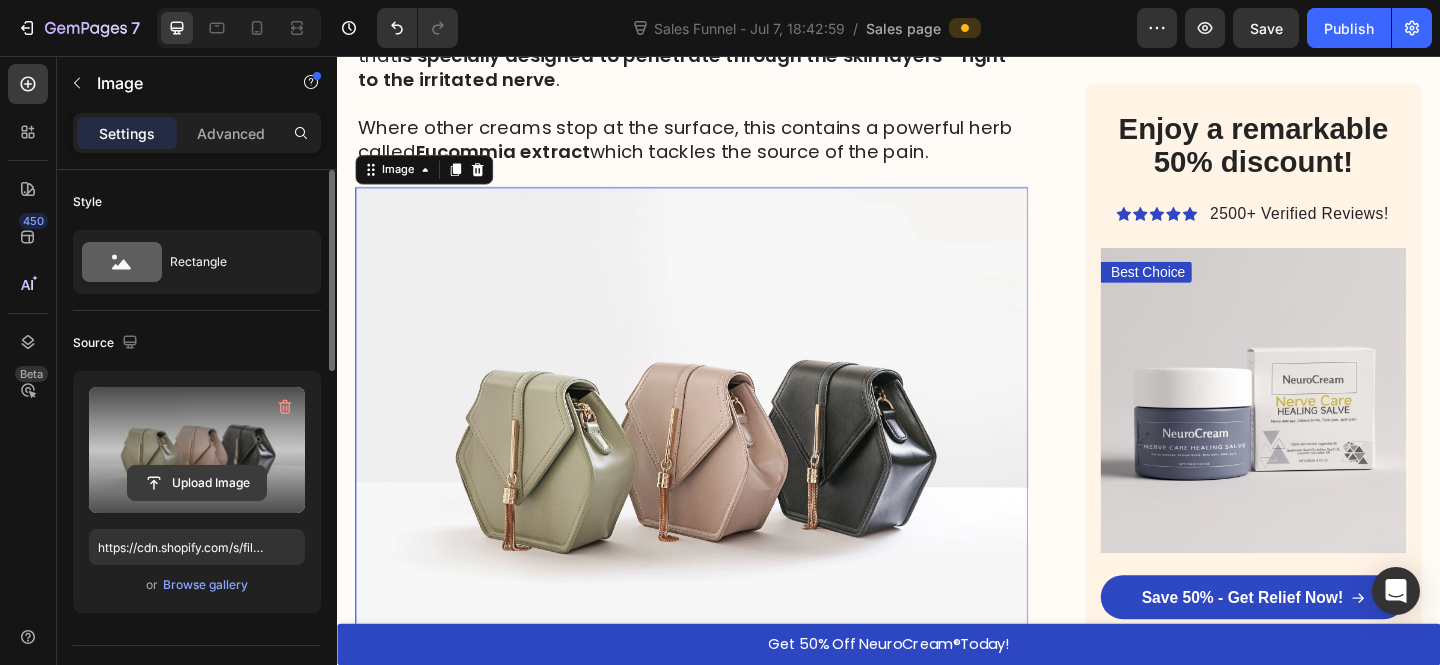 click 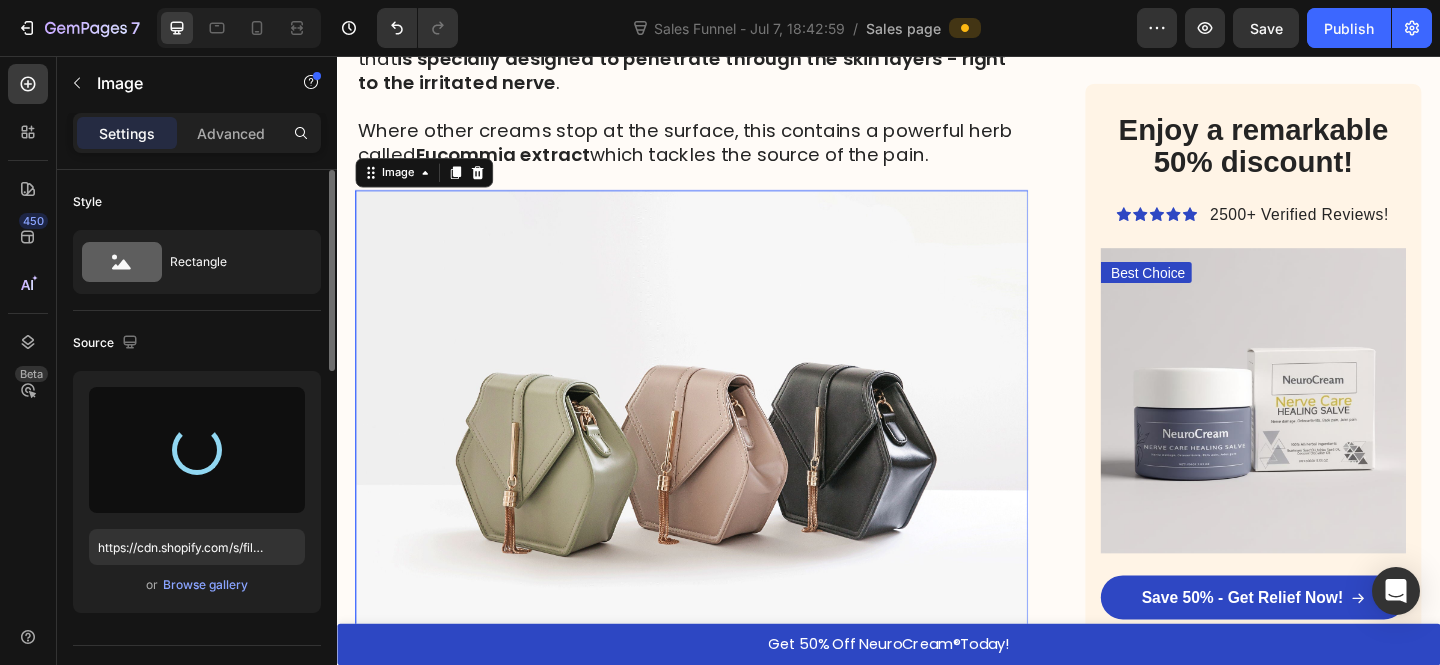 scroll, scrollTop: 5095, scrollLeft: 0, axis: vertical 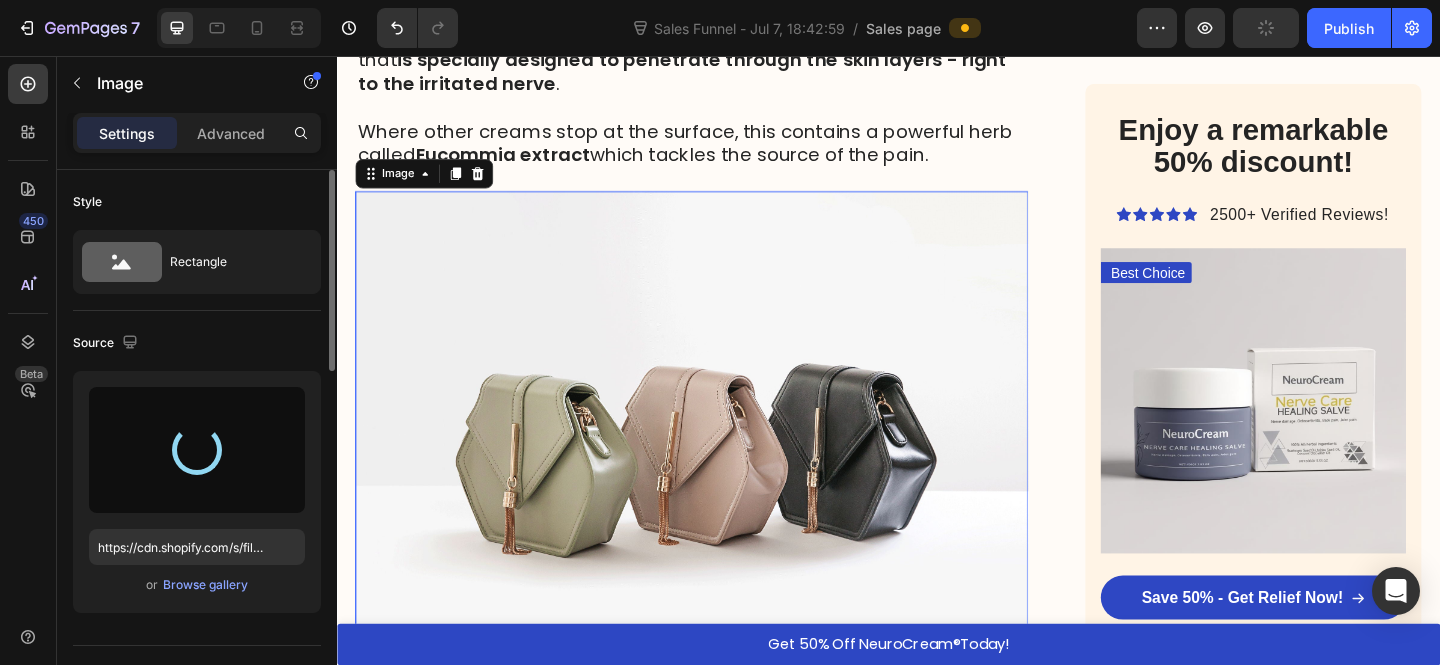 type on "https://cdn.shopify.com/s/files/1/0610/7503/0071/files/gempages_574314754814771993-fcedee32-067c-440b-90ed-0eed0265ef5f.webp" 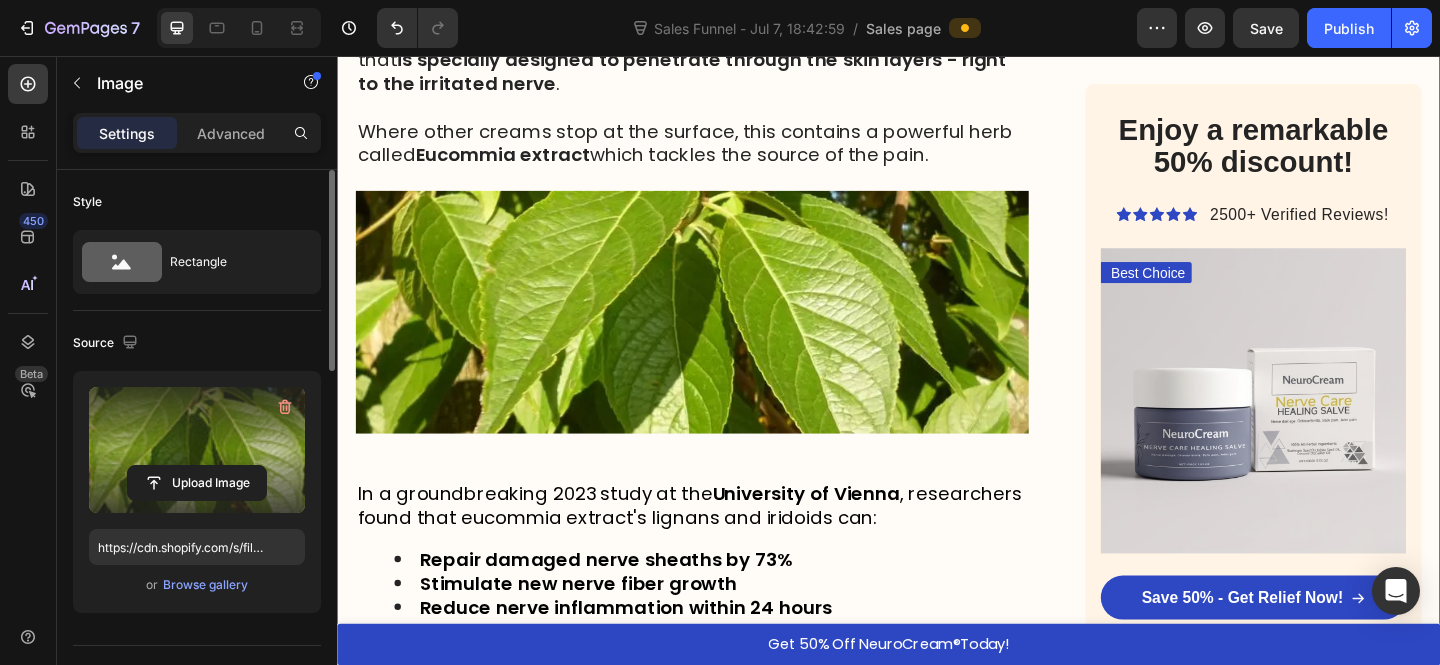 click on "HOME  >  HEALTH  >  SCIATICA RELIEF Heading American breakthrough helps thousands of people relieve sciatica in just a few days - without pills or doctors Heading “I slept without nerve pain through the night for the first time in months ” -   [LAST] [LAST]. Text Block Image By Dr. [FIRST] [LAST], Spinal Specialist - July 17, 2025  Text Block Row Image Hi, I'm  Dr. [FIRST] [LAST] , a spinal specialist with over 25 years of experience helping patients overcome sciatica and other nerve-related issues.   With more than 15,000 hours of clinical experience, I've worked with 2,300+ patients who've come to me with a range of nerve and back issues:   ➩ Sciatica ➩ Lower back pain ➩ Herniated discs ➩ Pinched nerves Text Block If you're over 50 and have that burning, stabbing pain that radiates from your lower back through your buttock and down your leg, you're not imagining things - and you're certainly not alone.   Sciatica is not just a muscle problem. It's nerve pain.   Sometimes dull and nagging." at bounding box center [937, -1135] 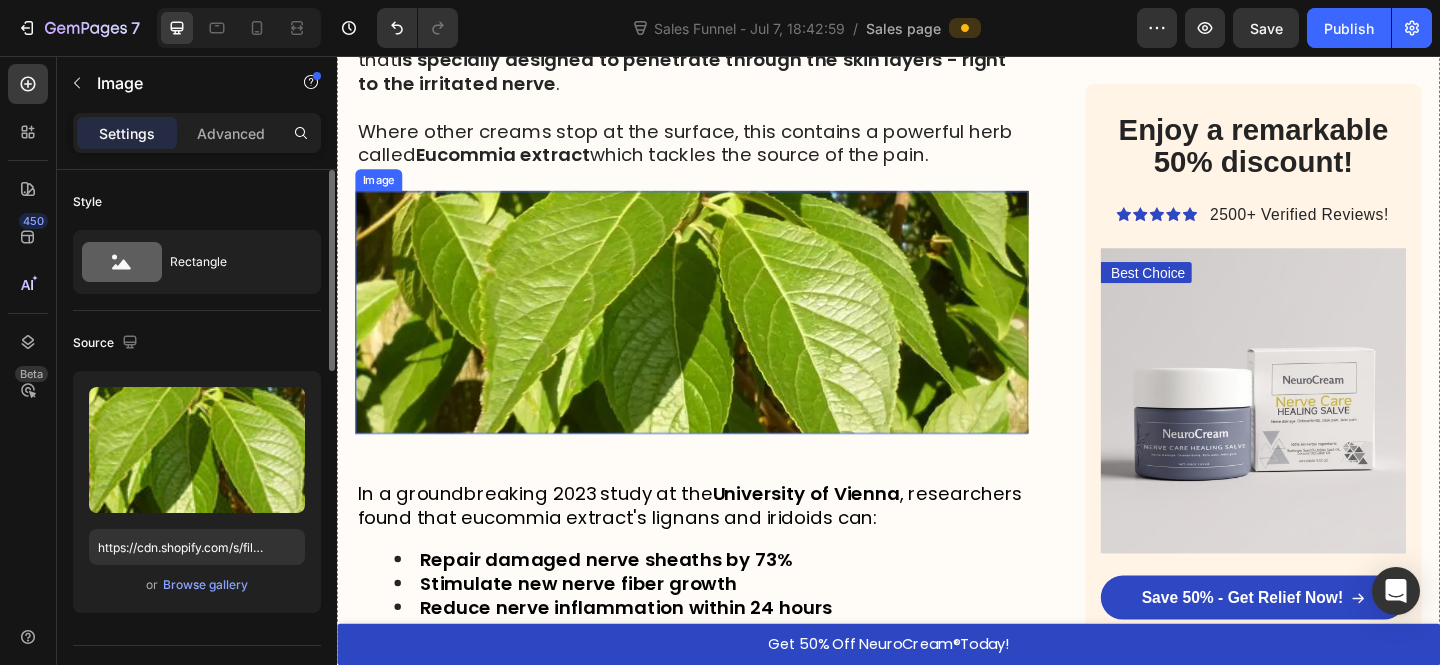 click at bounding box center (723, 335) 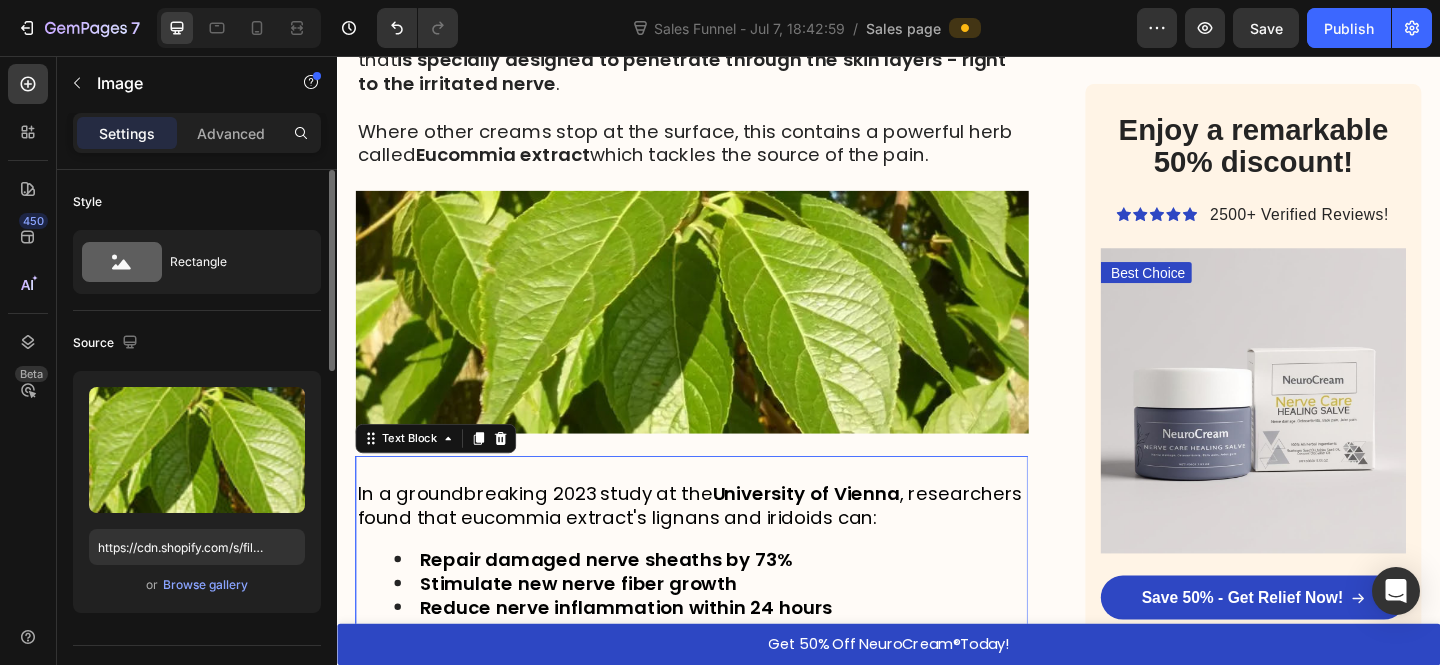 click on "In a groundbreaking 2023 study at the  University of Vienna , researchers found that eucommia extract's lignans and iridoids can:" at bounding box center (720, 545) 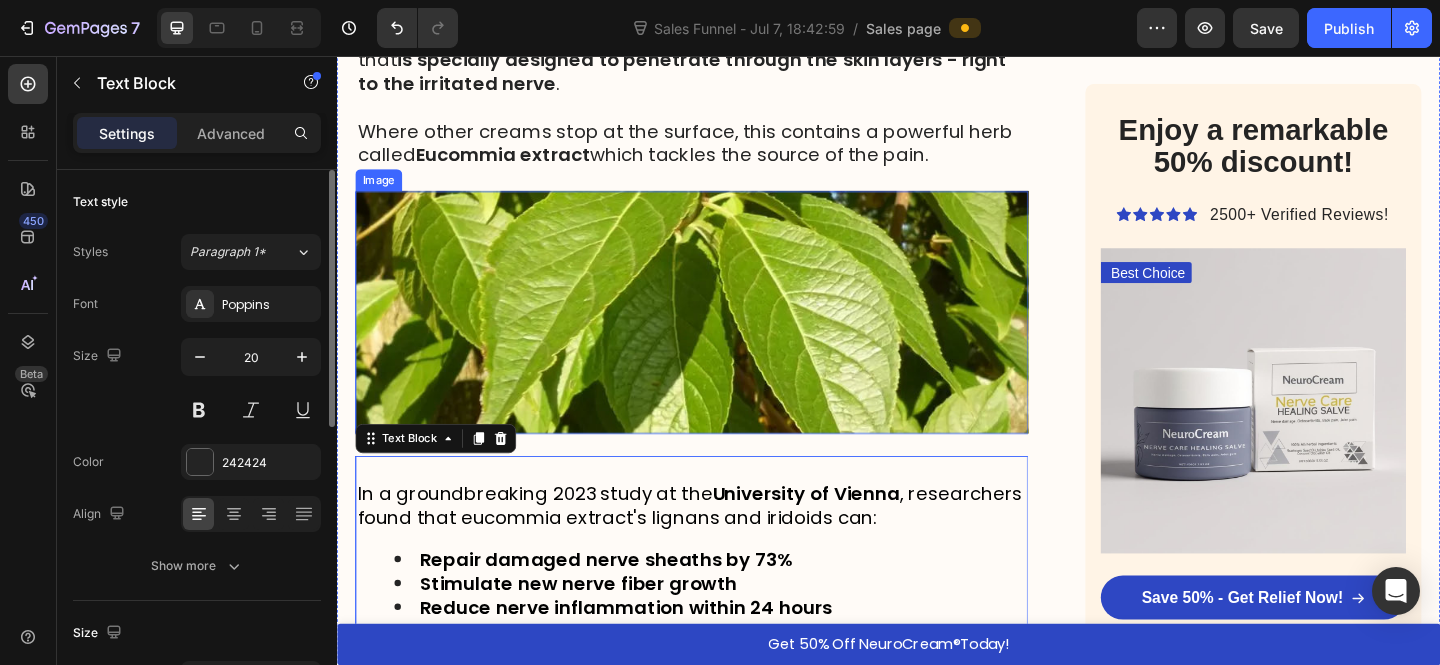 click at bounding box center (723, 335) 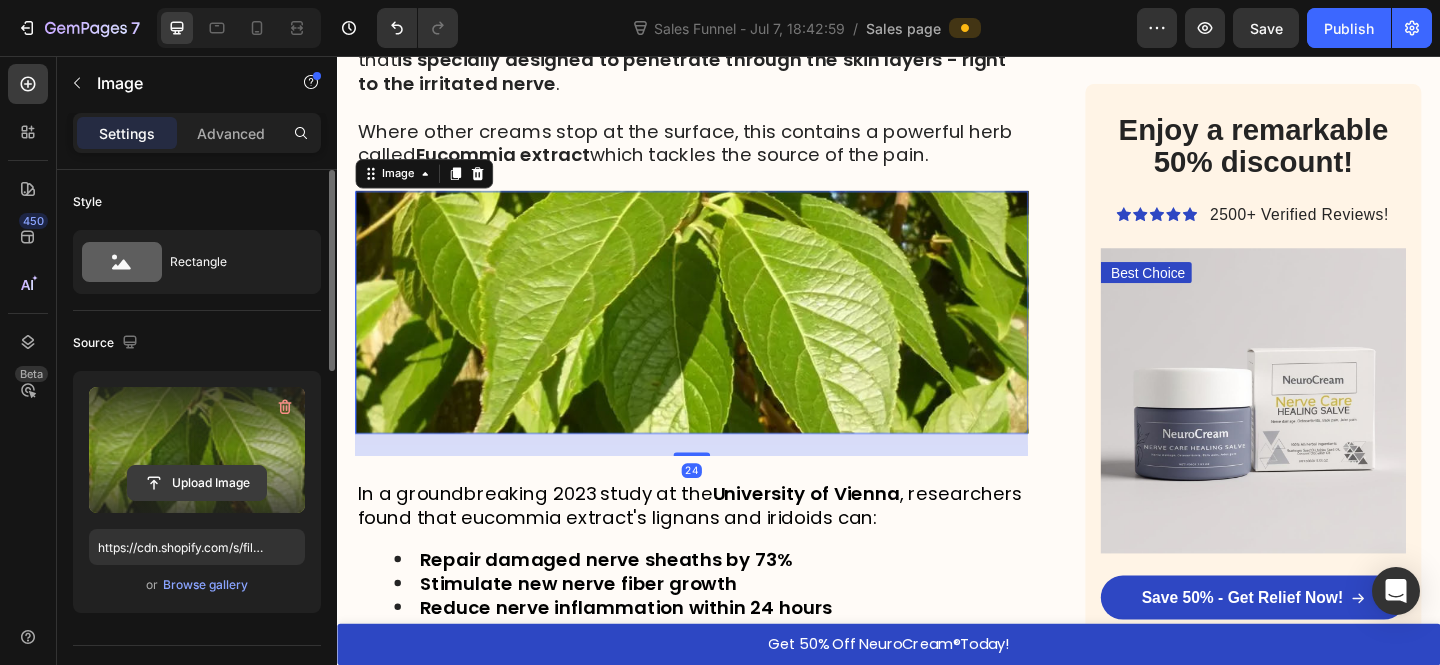 click 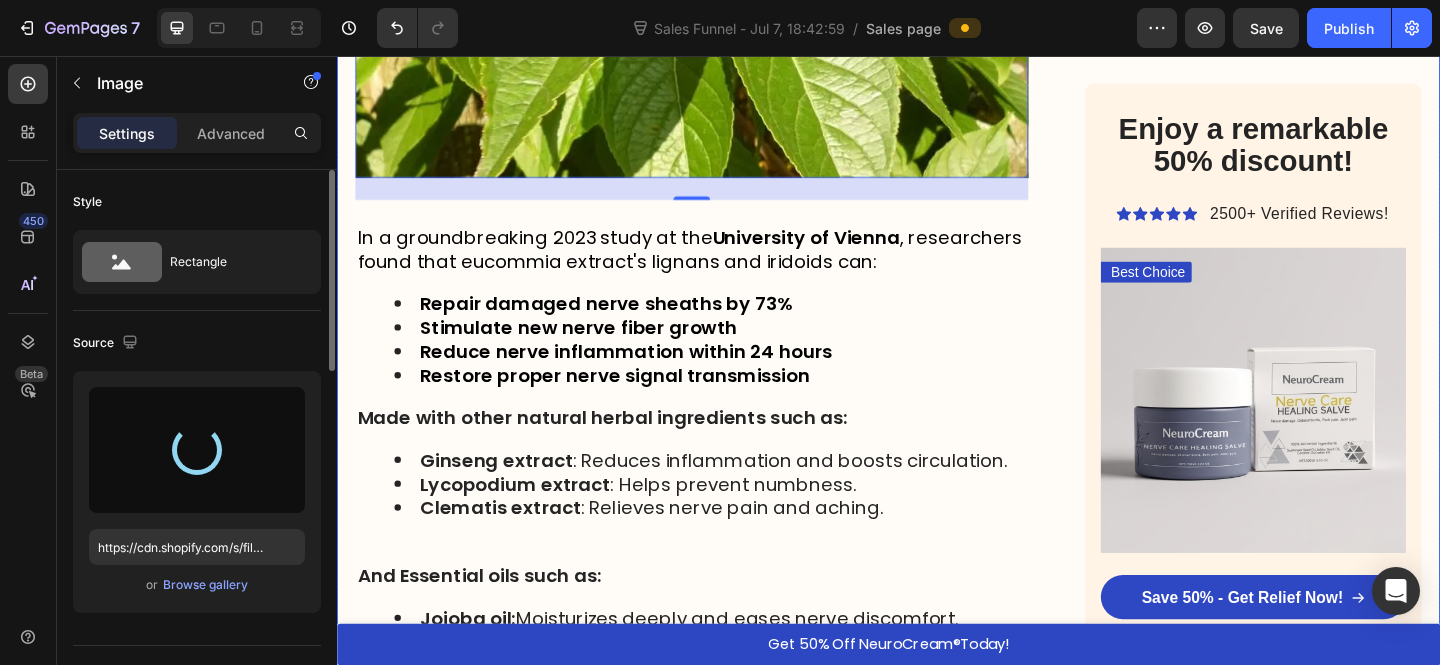 scroll, scrollTop: 5351, scrollLeft: 0, axis: vertical 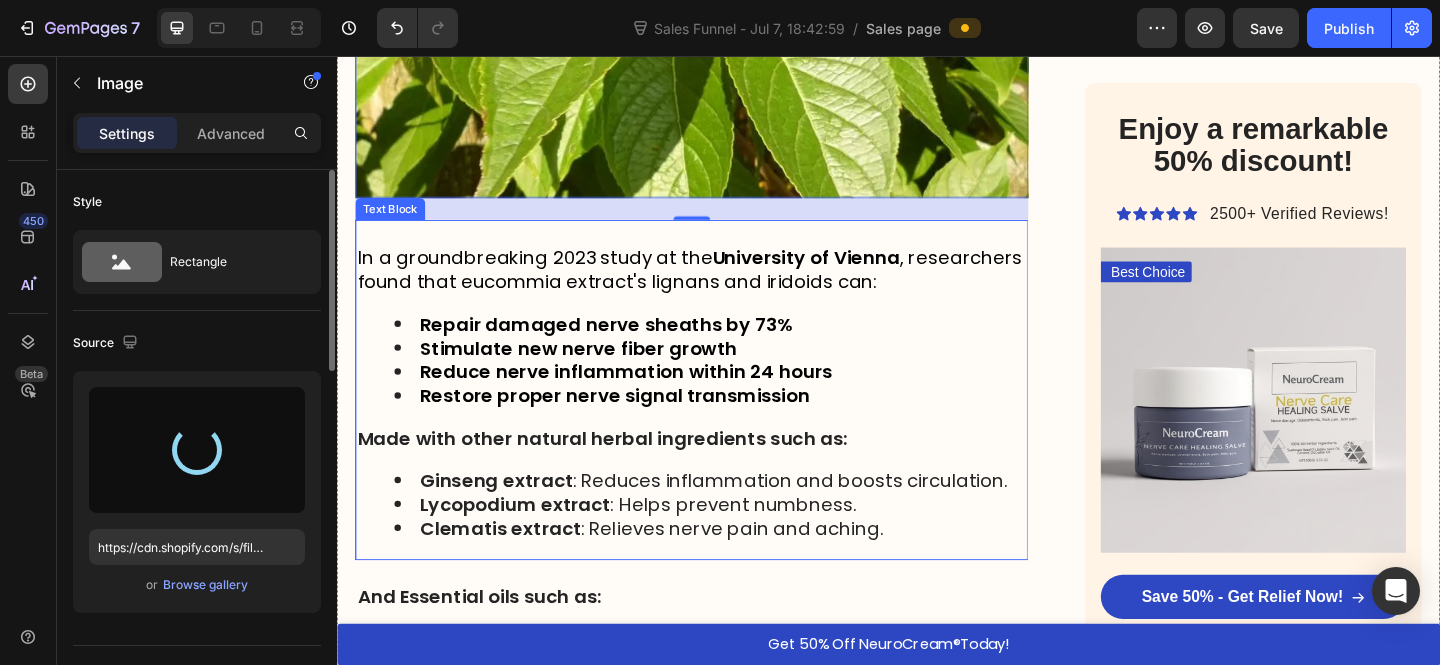 click on "Restore proper nerve signal transmission" at bounding box center (639, 426) 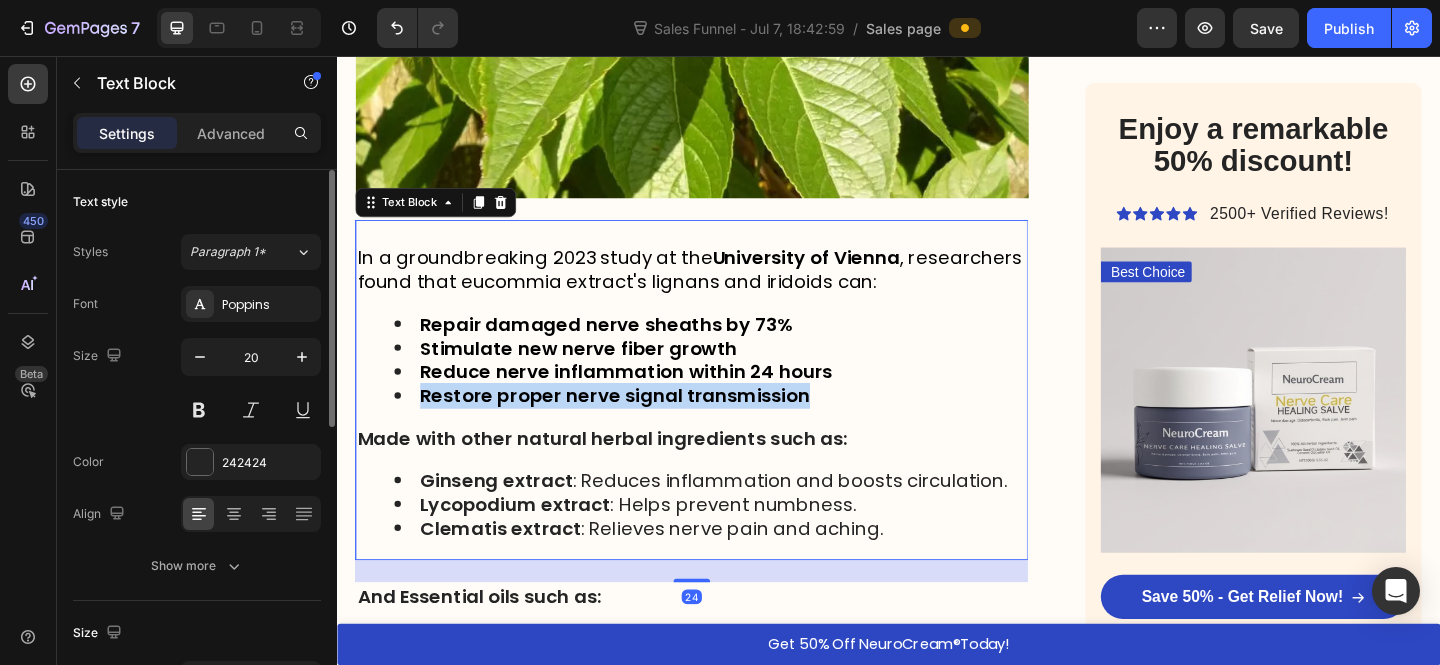 click on "Restore proper nerve signal transmission" at bounding box center (639, 426) 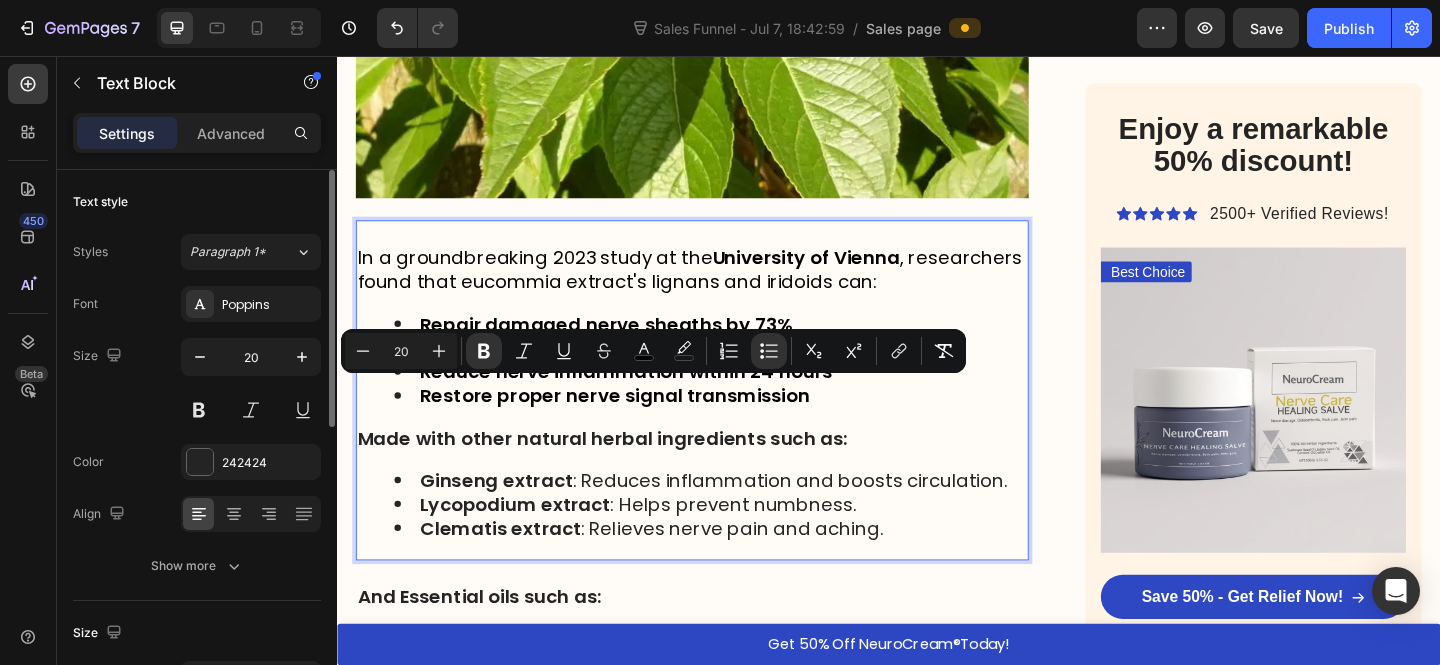 click on "In a groundbreaking 2023 study at the  University of Vienna , researchers found that eucommia extract's lignans and iridoids can: Repair damaged nerve sheaths by 73% Stimulate new nerve fiber growth Reduce nerve inflammation within 24 hours Restore proper nerve signal transmission Made with other natural herbal ingredients such as: Ginseng extract : Reduces inflammation and boosts circulation. Lycopodium extract : Helps prevent numbness. Clematis extract : Relieves nerve pain and aching." at bounding box center [723, 420] 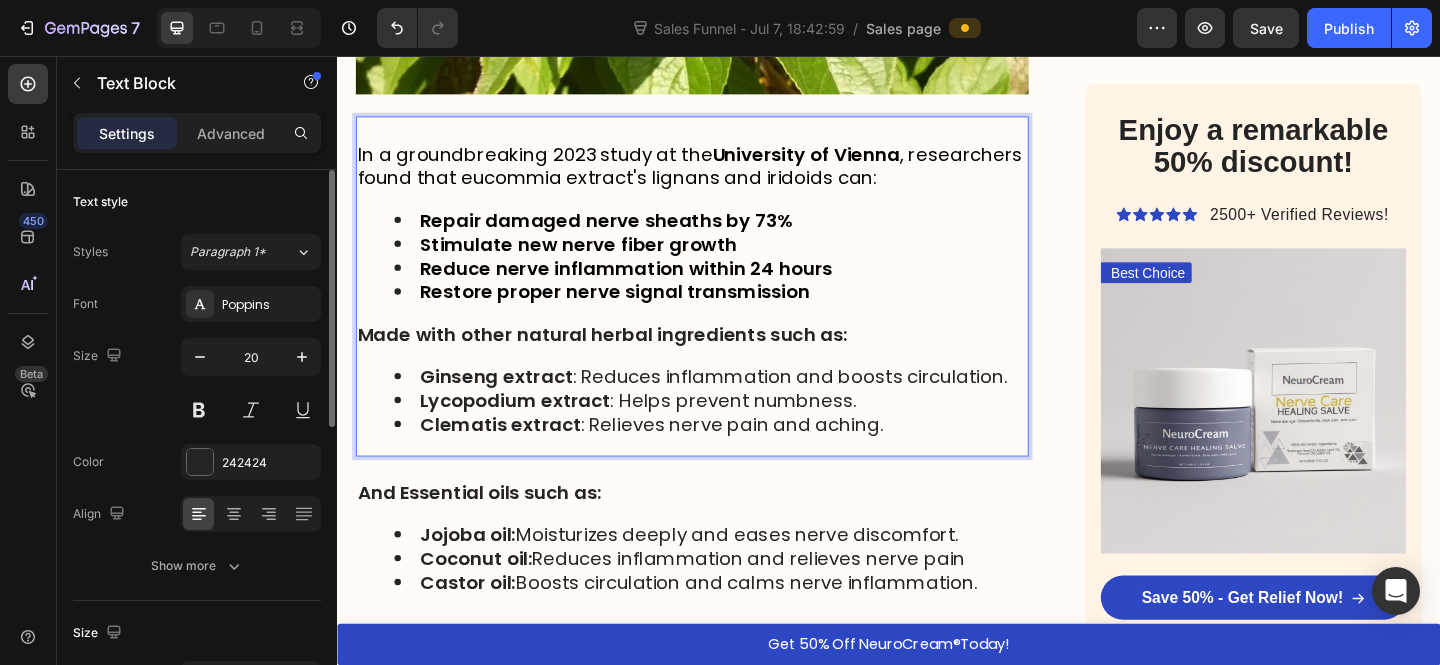 scroll, scrollTop: 5585, scrollLeft: 0, axis: vertical 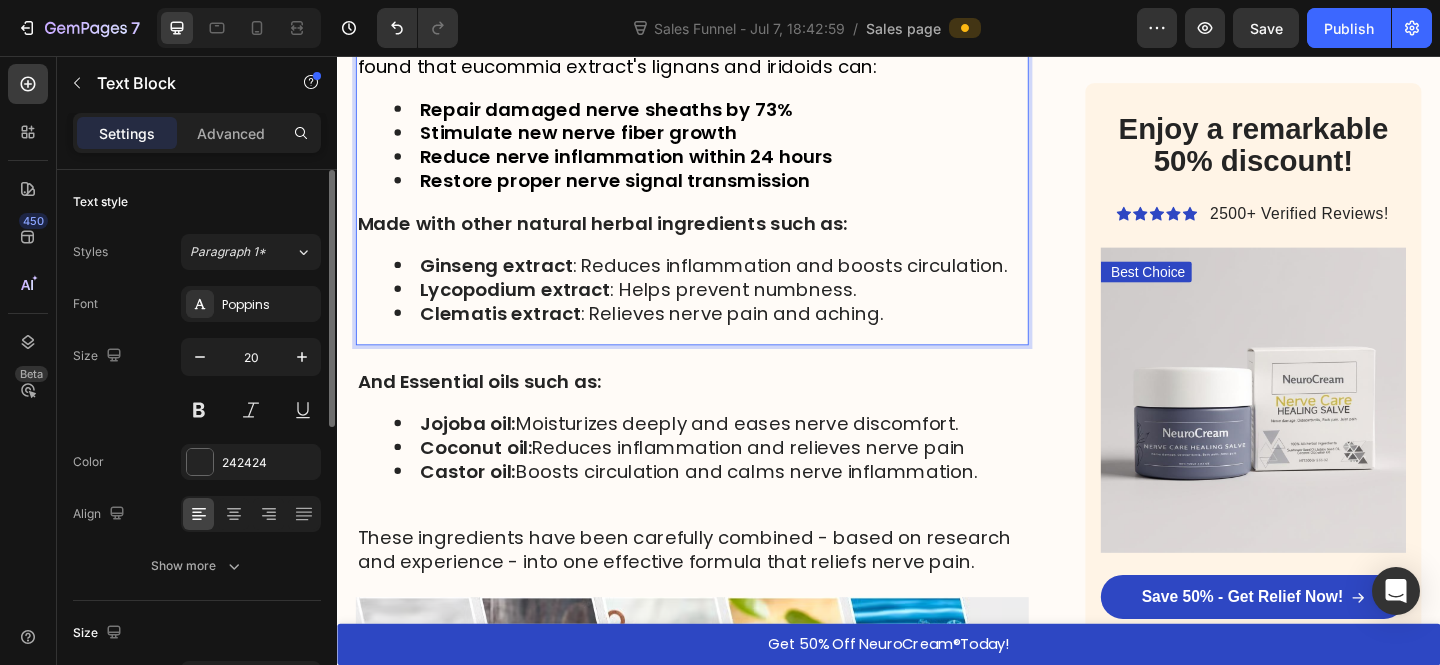 click on "Clematis extract : Relieves nerve pain and aching." at bounding box center (743, 336) 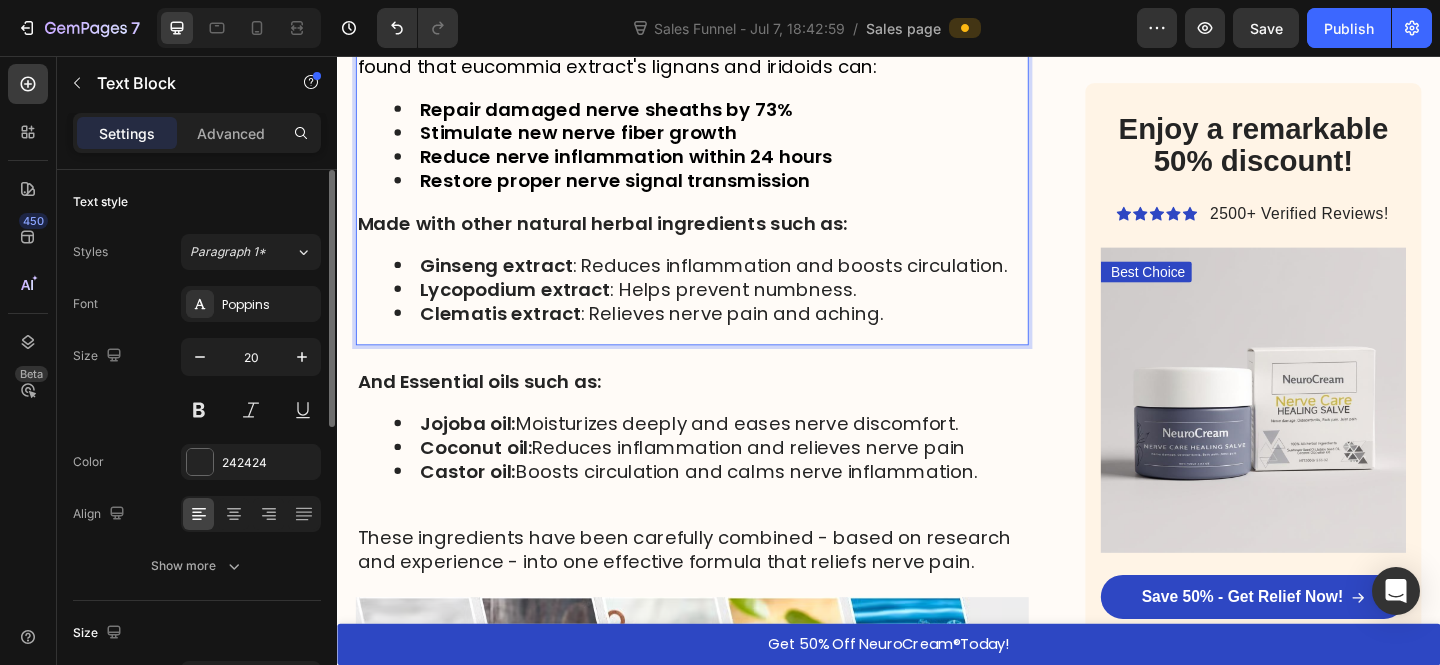 click on "Coconut oil:  Reduces   inflammation and relieves nerve pain" at bounding box center [723, 482] 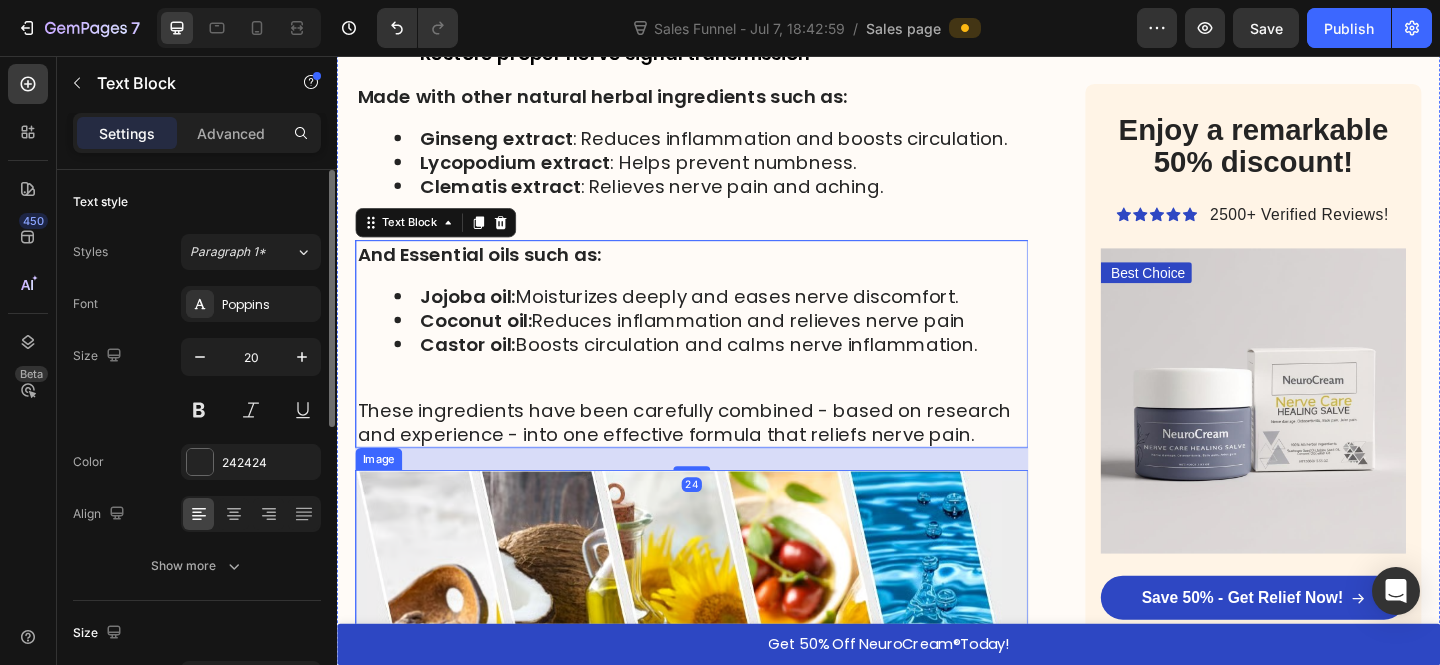 scroll, scrollTop: 5643, scrollLeft: 0, axis: vertical 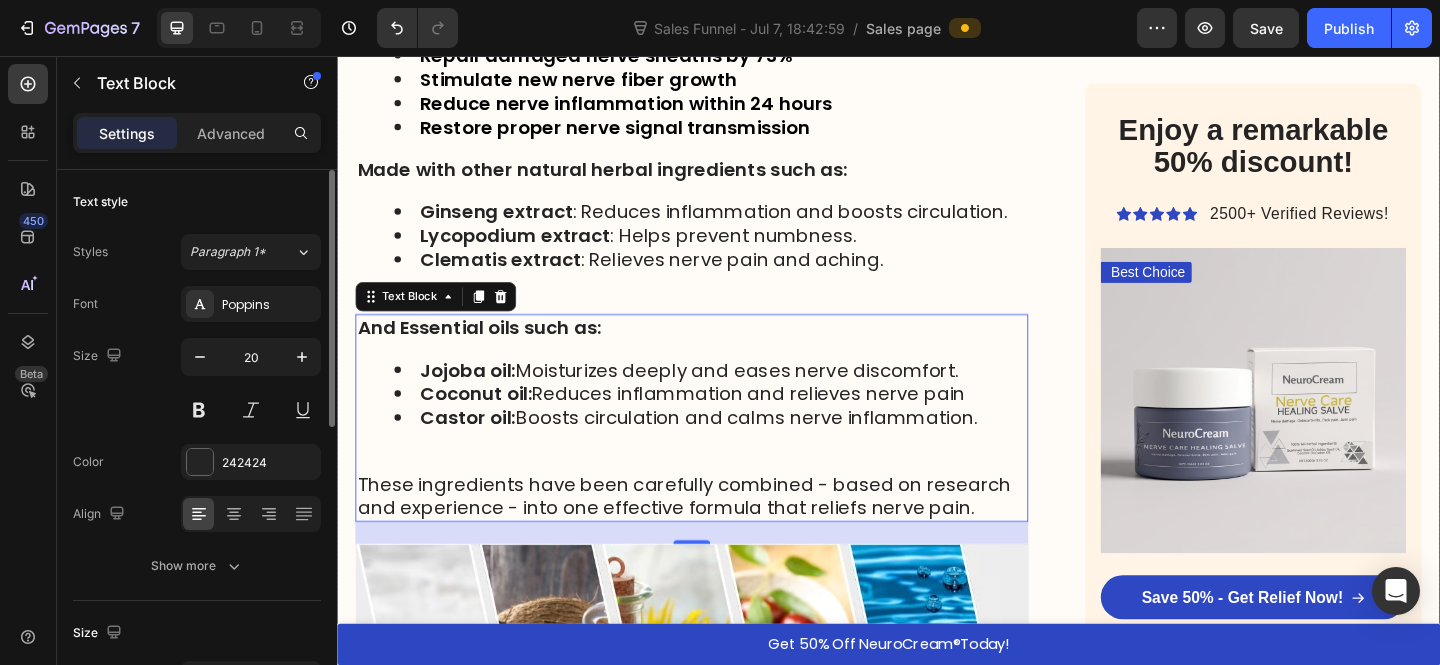 click on "HOME  >  HEALTH  >  SCIATICA RELIEF Heading American breakthrough helps thousands of people relieve sciatica in just a few days - without pills or doctors Heading “I slept without nerve pain through the night for the first time in months ” -   [LAST] [LAST]. Text Block Image By Dr. [FIRST] [LAST], Spinal Specialist - July 17, 2025  Text Block Row Image Hi, I'm  Dr. [FIRST] [LAST] , a spinal specialist with over 25 years of experience helping patients overcome sciatica and other nerve-related issues.   With more than 15,000 hours of clinical experience, I've worked with 2,300+ patients who've come to me with a range of nerve and back issues:   ➩ Sciatica ➩ Lower back pain ➩ Herniated discs ➩ Pinched nerves Text Block If you're over 50 and have that burning, stabbing pain that radiates from your lower back through your buttock and down your leg, you're not imagining things - and you're certainly not alone.   Sciatica is not just a muscle problem. It's nerve pain.   Sometimes dull and nagging." at bounding box center (937, -1683) 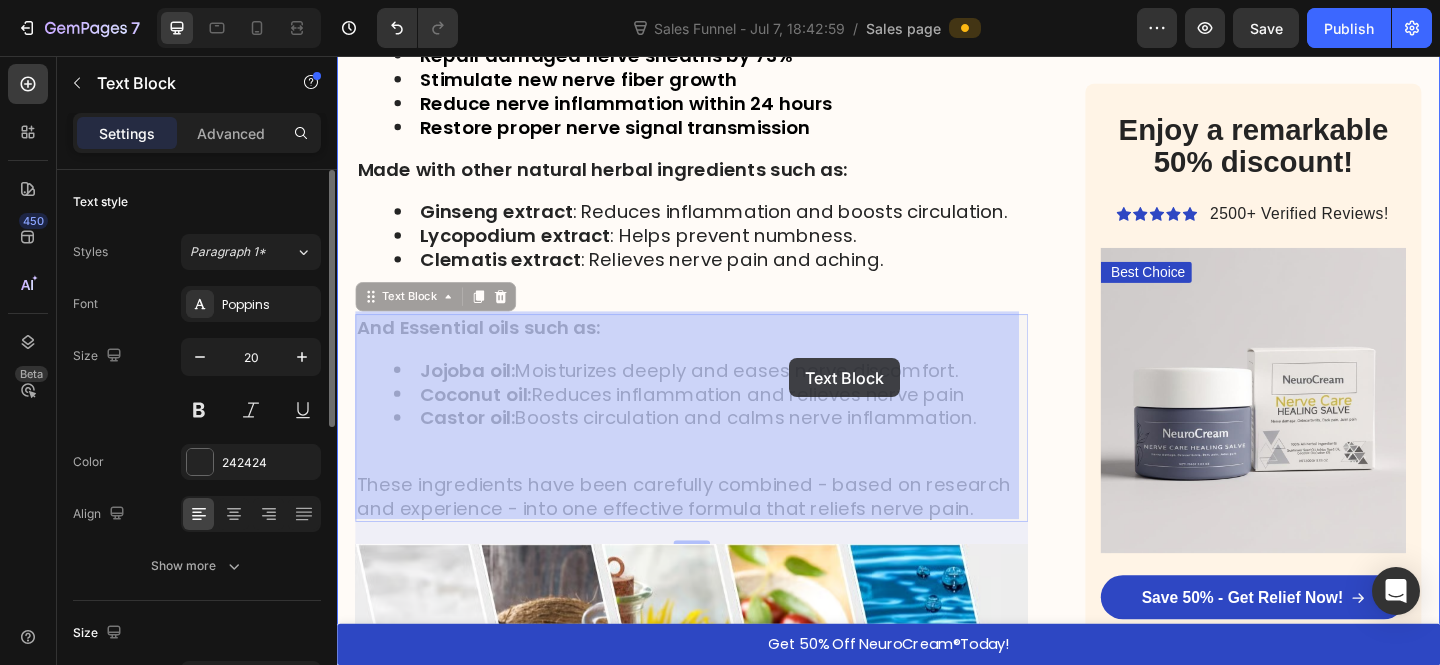 drag, startPoint x: 805, startPoint y: 376, endPoint x: 829, endPoint y: 385, distance: 25.632011 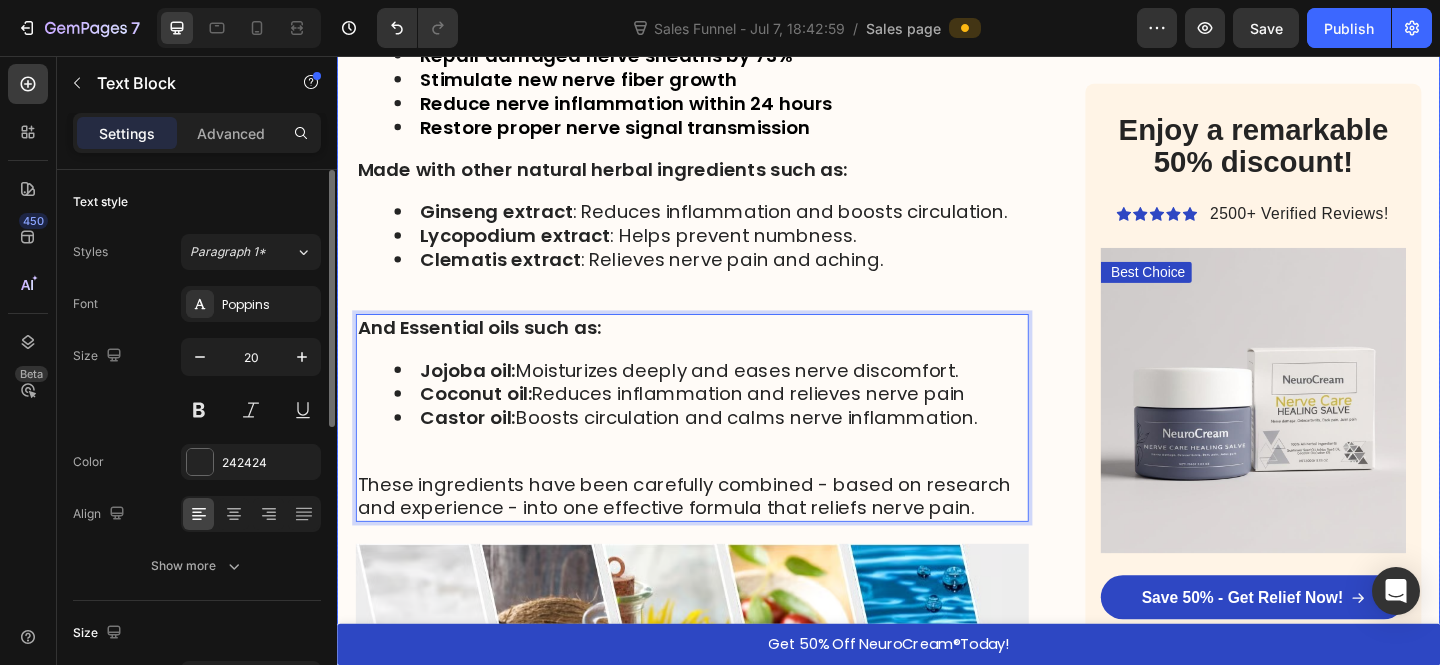 click on "HOME  >  HEALTH  >  SCIATICA RELIEF Heading American breakthrough helps thousands of people relieve sciatica in just a few days - without pills or doctors Heading “I slept without nerve pain through the night for the first time in months ” -   [LAST] [LAST]. Text Block Image By Dr. [FIRST] [LAST], Spinal Specialist - July 17, 2025  Text Block Row Image Hi, I'm  Dr. [FIRST] [LAST] , a spinal specialist with over 25 years of experience helping patients overcome sciatica and other nerve-related issues.   With more than 15,000 hours of clinical experience, I've worked with 2,300+ patients who've come to me with a range of nerve and back issues:   ➩ Sciatica ➩ Lower back pain ➩ Herniated discs ➩ Pinched nerves Text Block If you're over 50 and have that burning, stabbing pain that radiates from your lower back through your buttock and down your leg, you're not imagining things - and you're certainly not alone.   Sciatica is not just a muscle problem. It's nerve pain.   Sometimes dull and nagging." at bounding box center [937, -1683] 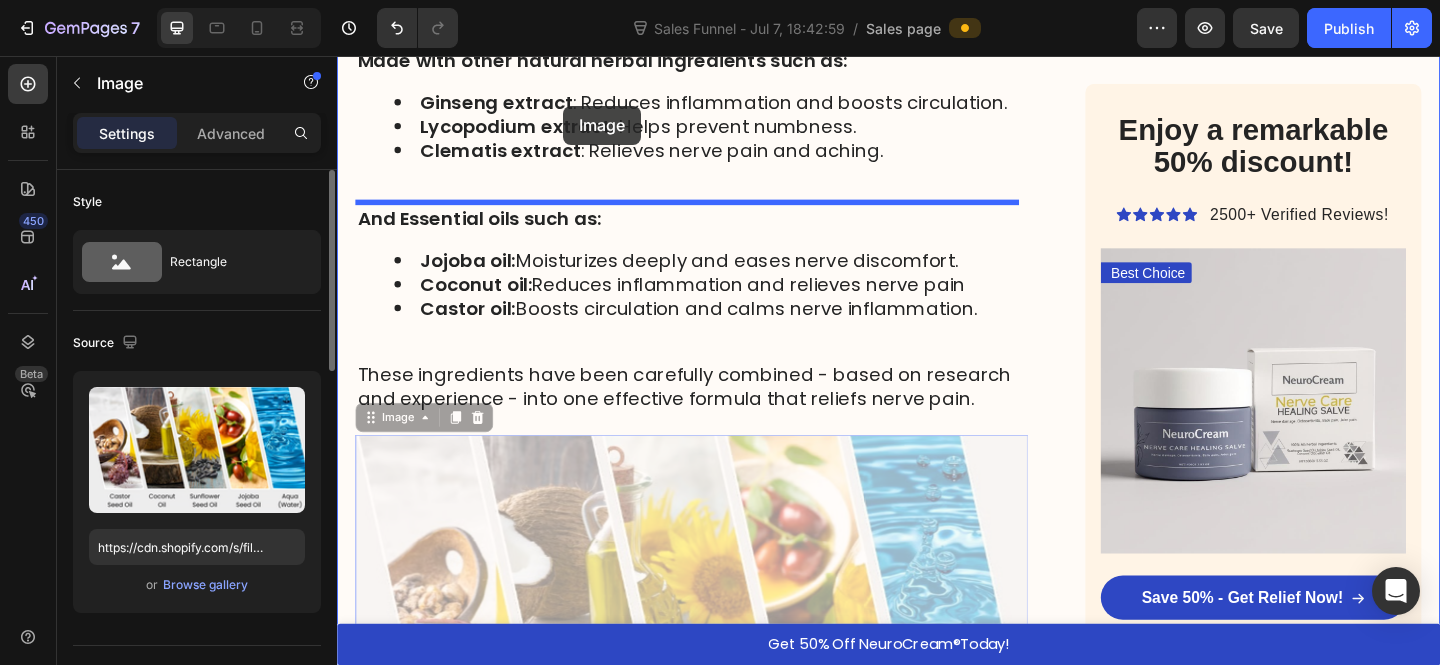 scroll, scrollTop: 5761, scrollLeft: 0, axis: vertical 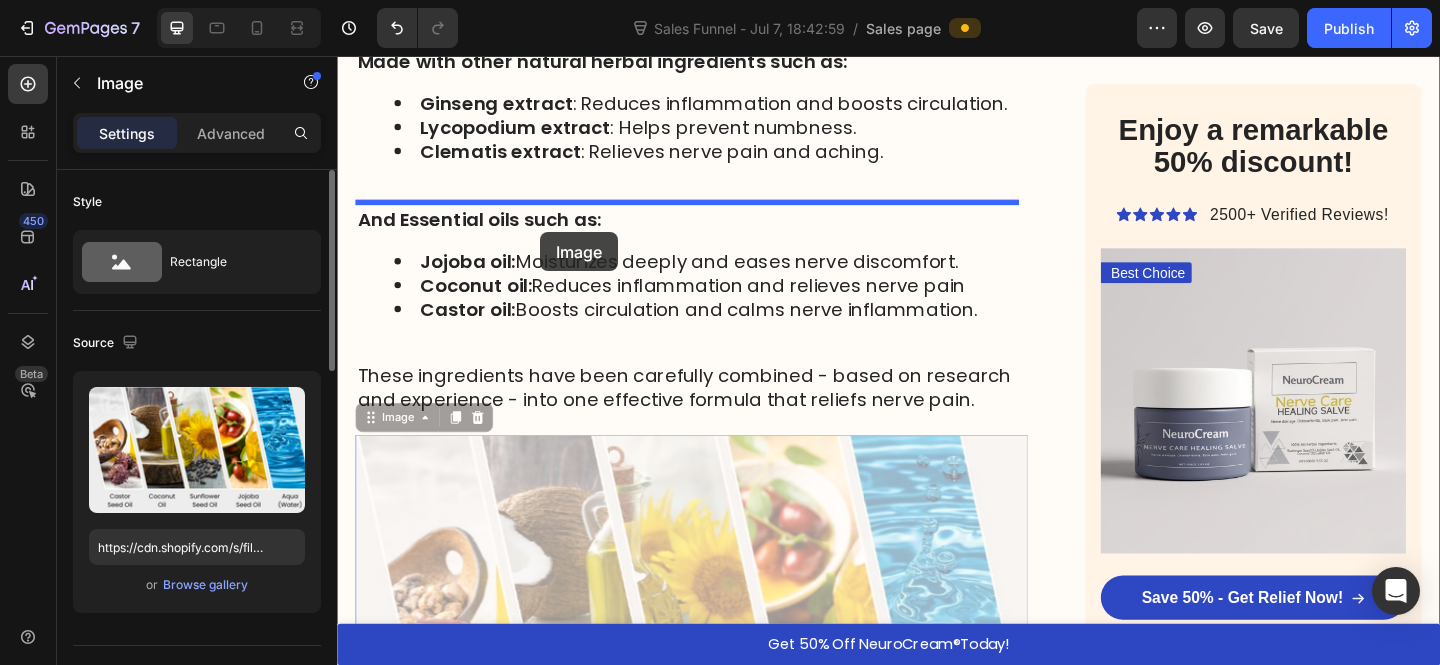 drag, startPoint x: 698, startPoint y: 421, endPoint x: 558, endPoint y: 248, distance: 222.55112 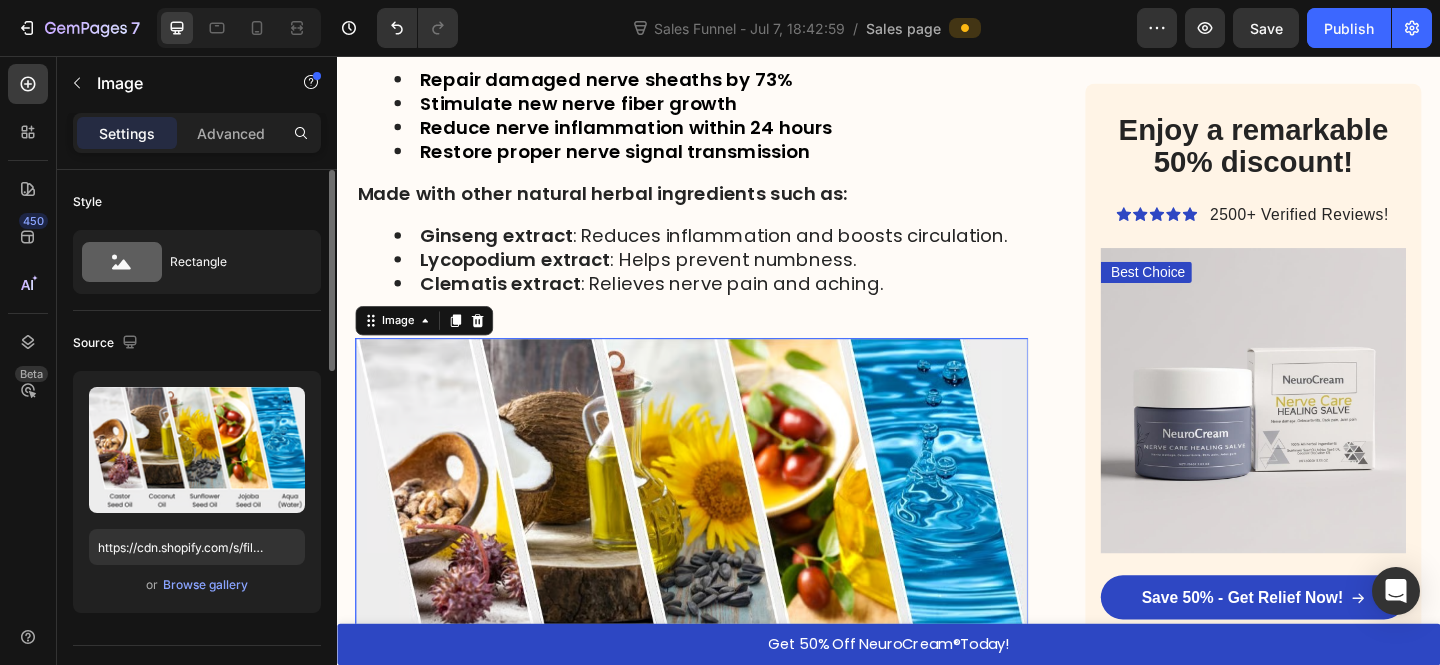 click on "Ginseng extract : Reduces inflammation and boosts circulation." at bounding box center (746, 252) 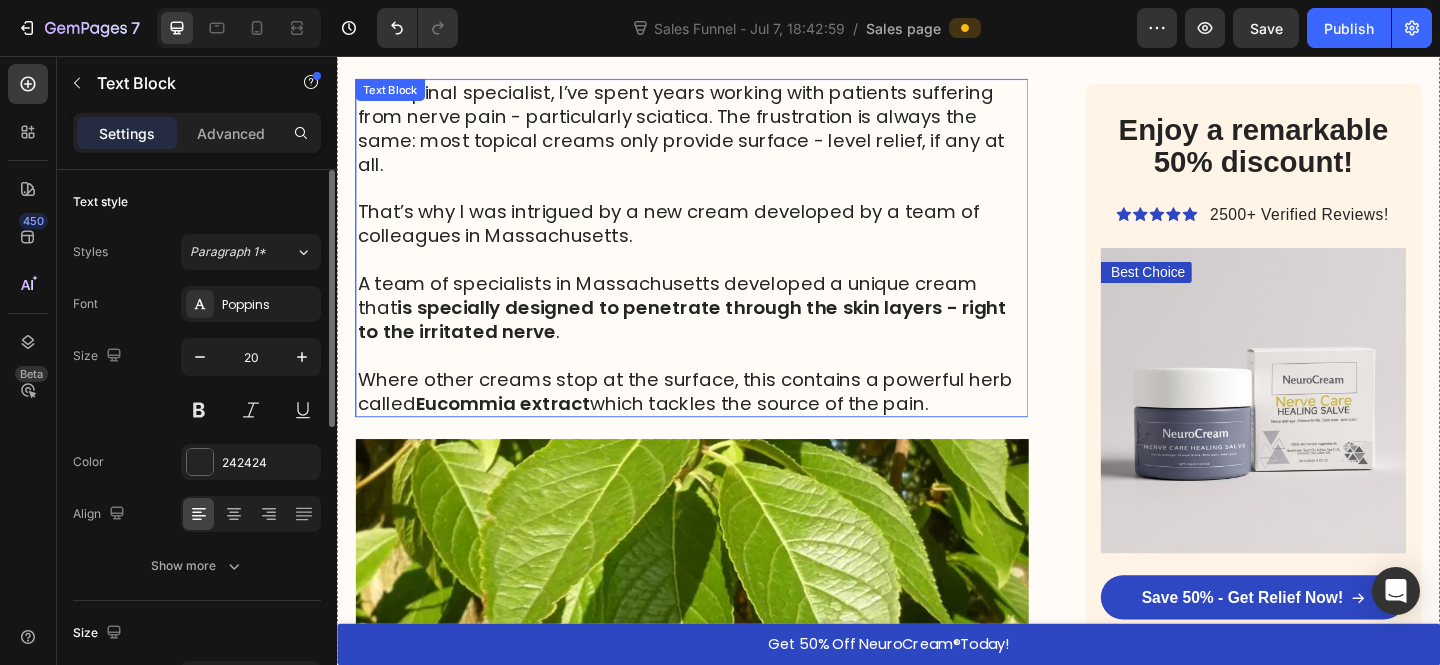 click on "A team of specialists in Massachusetts developed a unique cream that  is specially designed to penetrate through the skin layers - right to the irritated nerve  ." at bounding box center (723, 330) 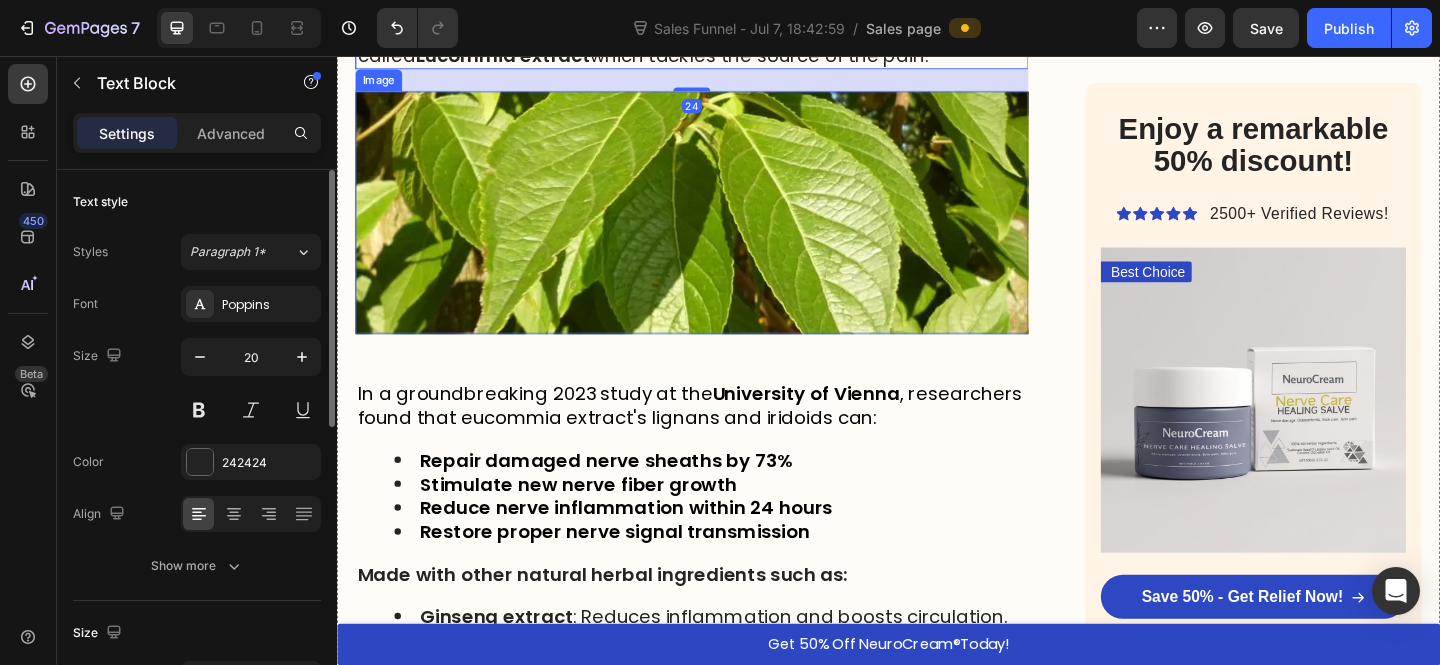 scroll, scrollTop: 5312, scrollLeft: 0, axis: vertical 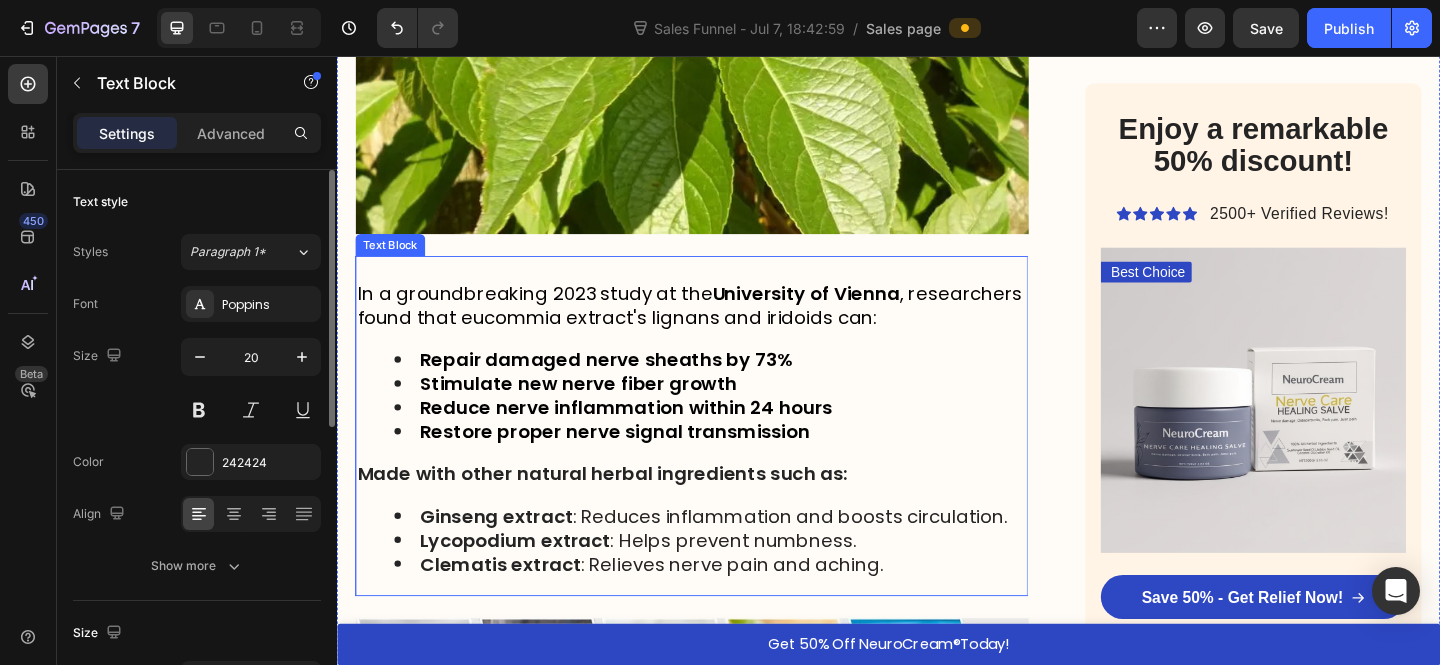click on "Reduce nerve inflammation within 24 hours" at bounding box center (651, 439) 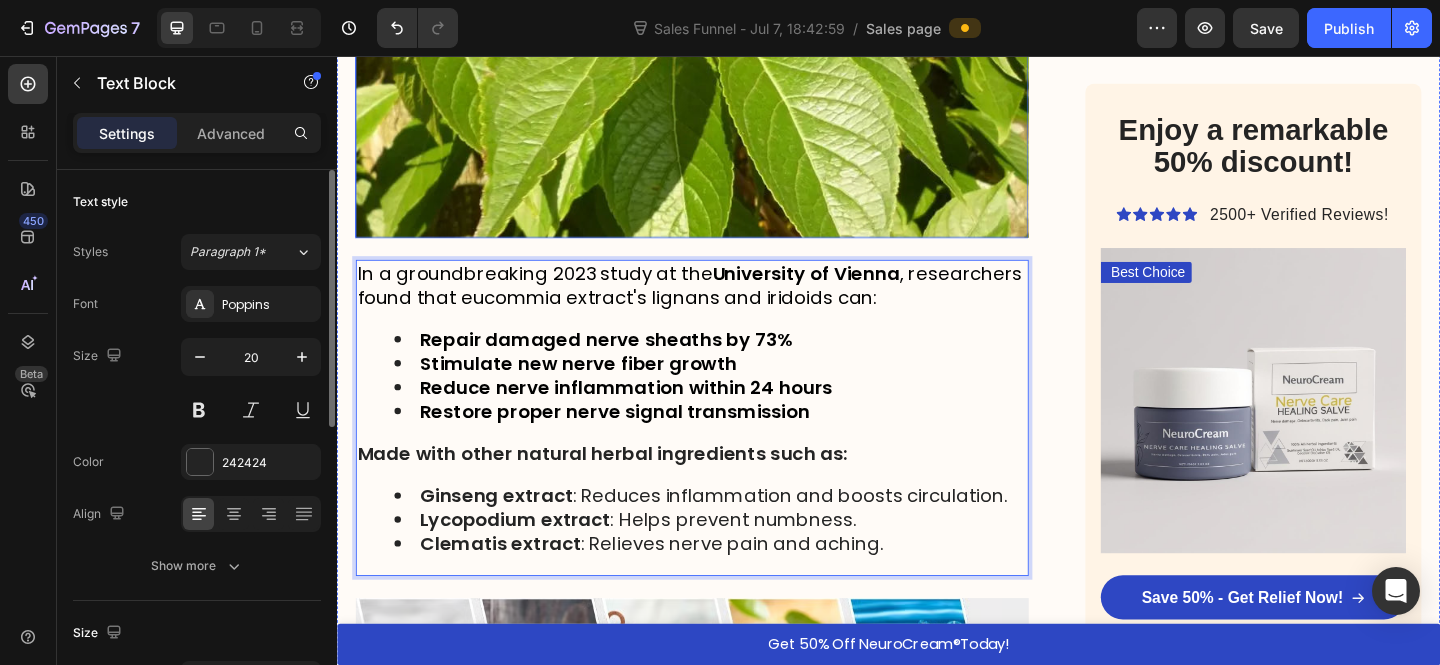 click at bounding box center [723, 122] 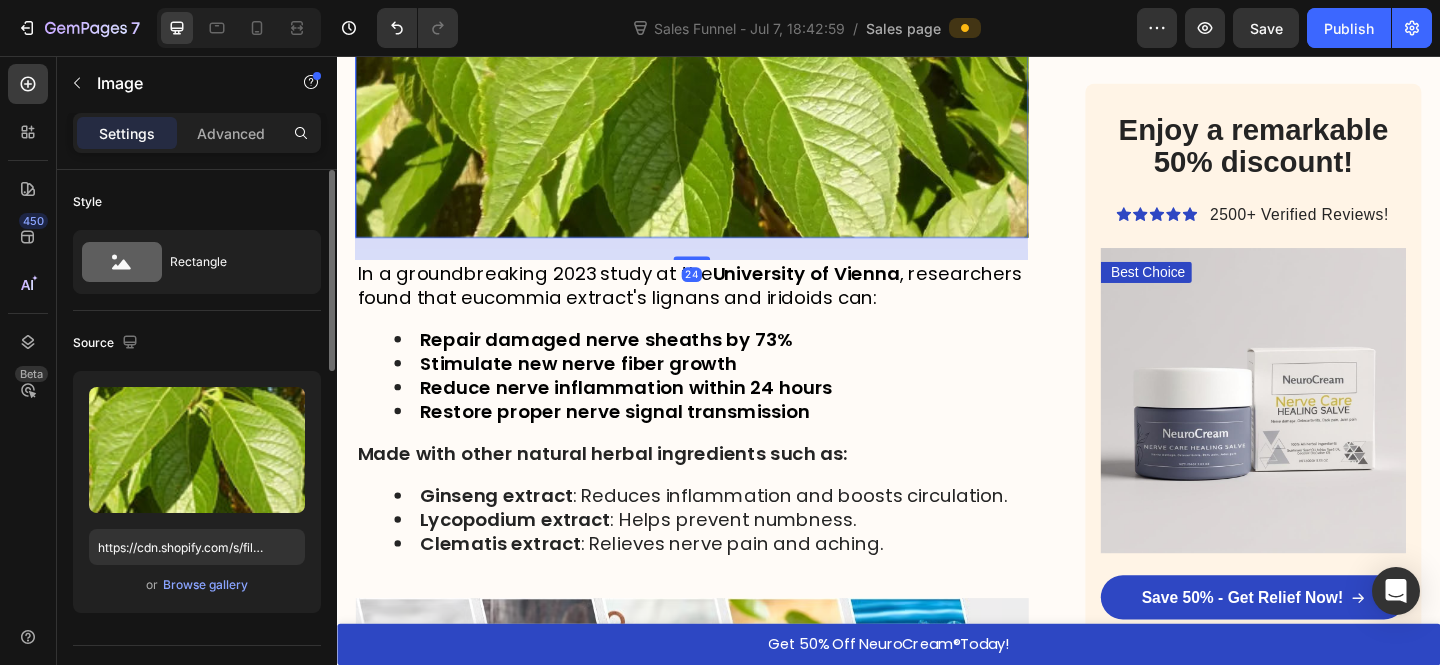 scroll, scrollTop: 5292, scrollLeft: 0, axis: vertical 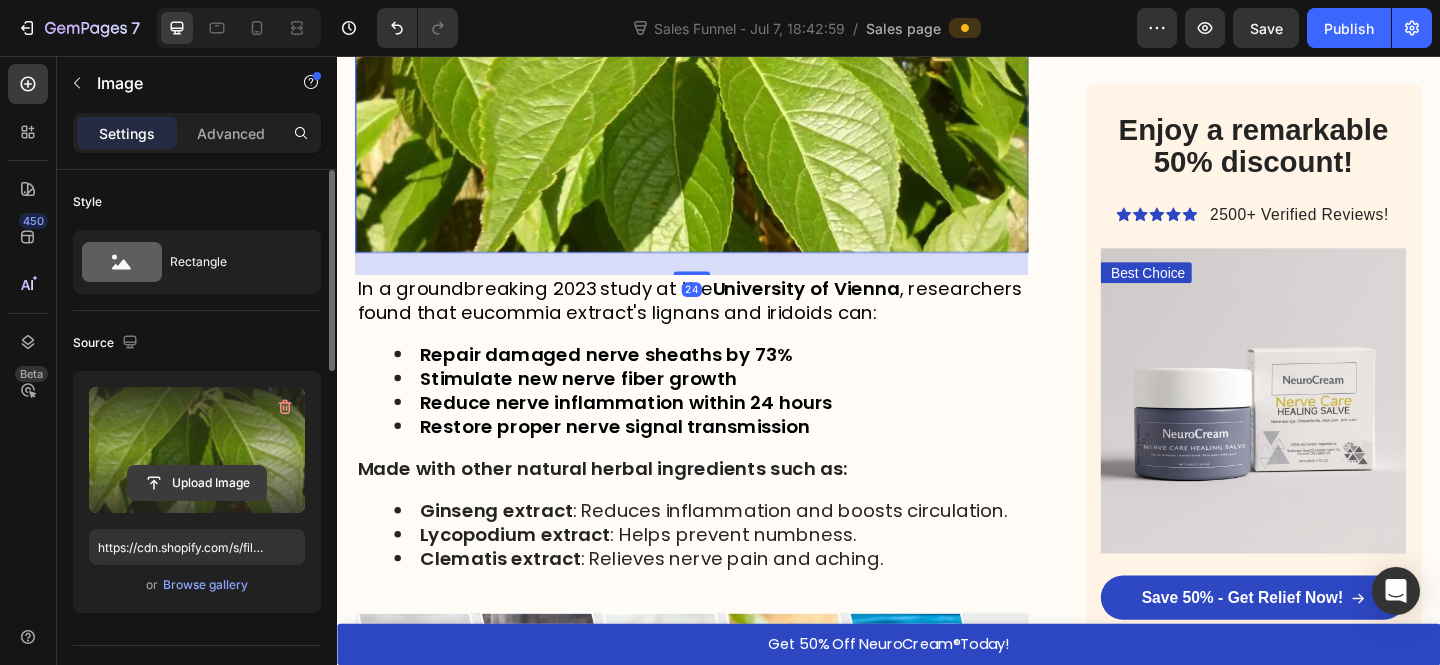 click on "Upload Image" at bounding box center [197, 483] 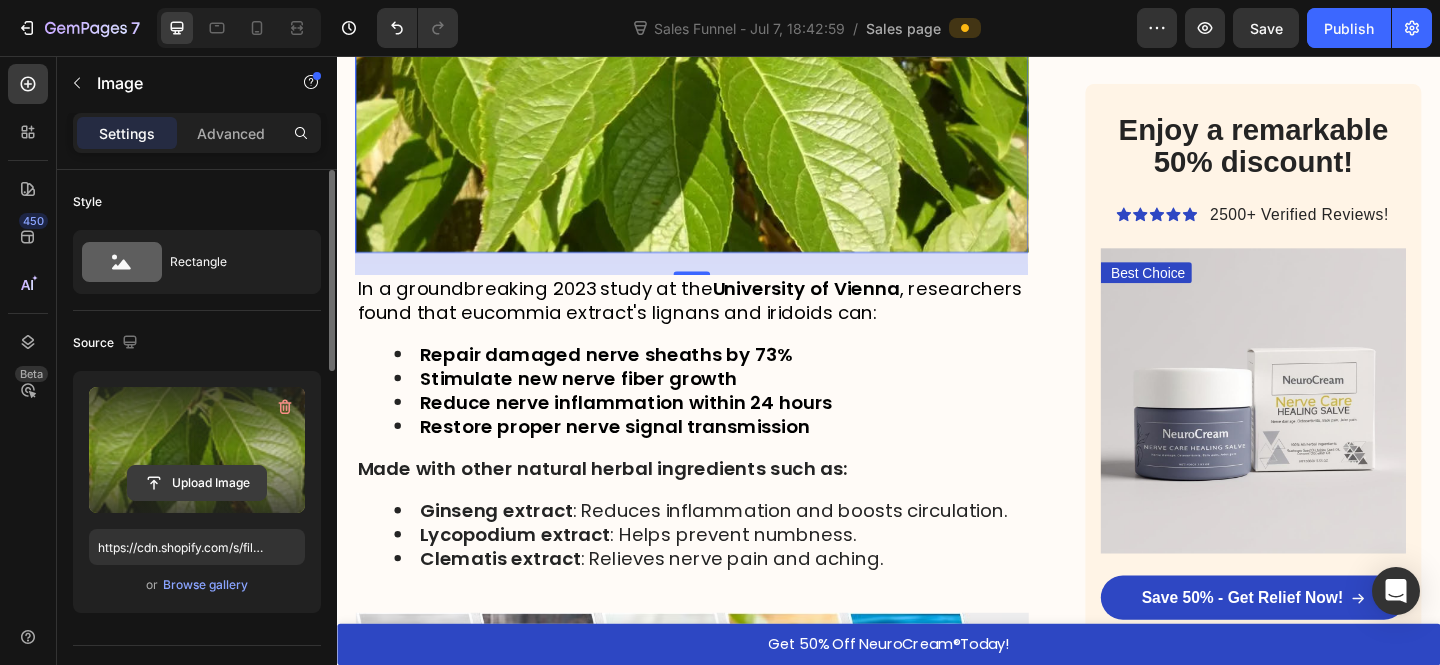 click 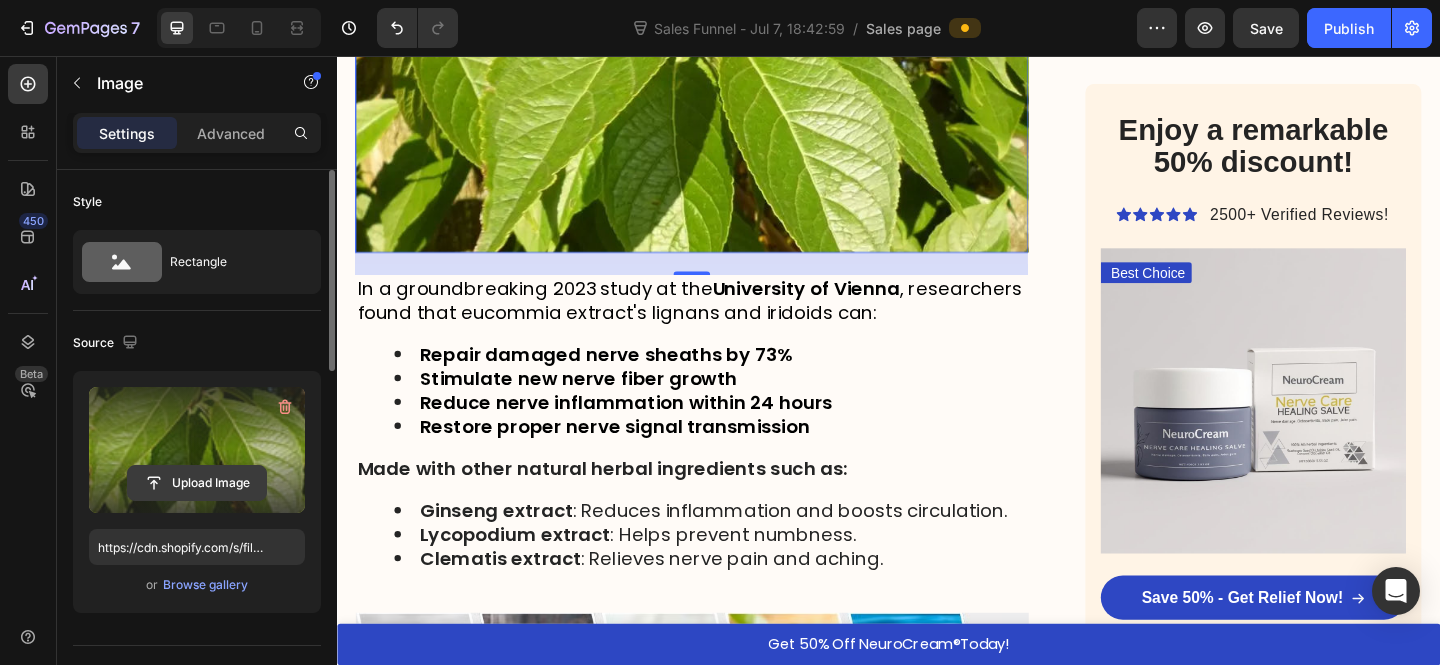 click 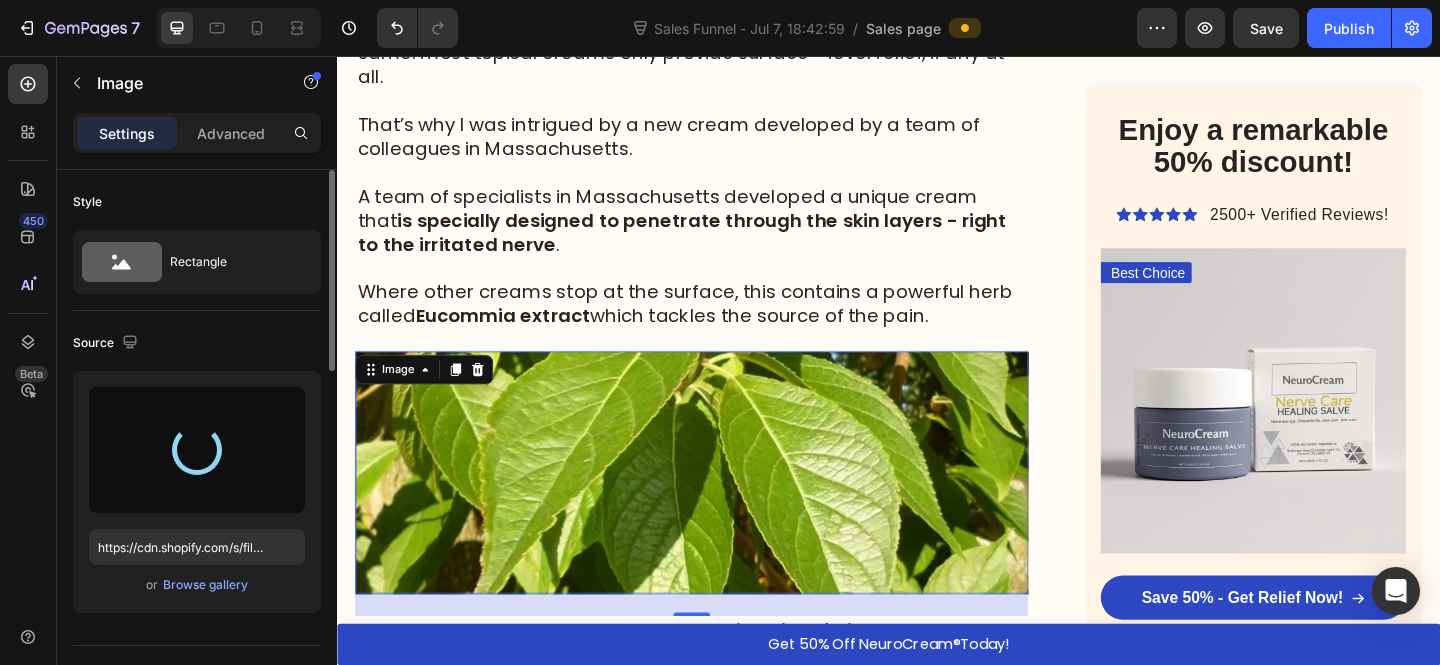 scroll, scrollTop: 4920, scrollLeft: 0, axis: vertical 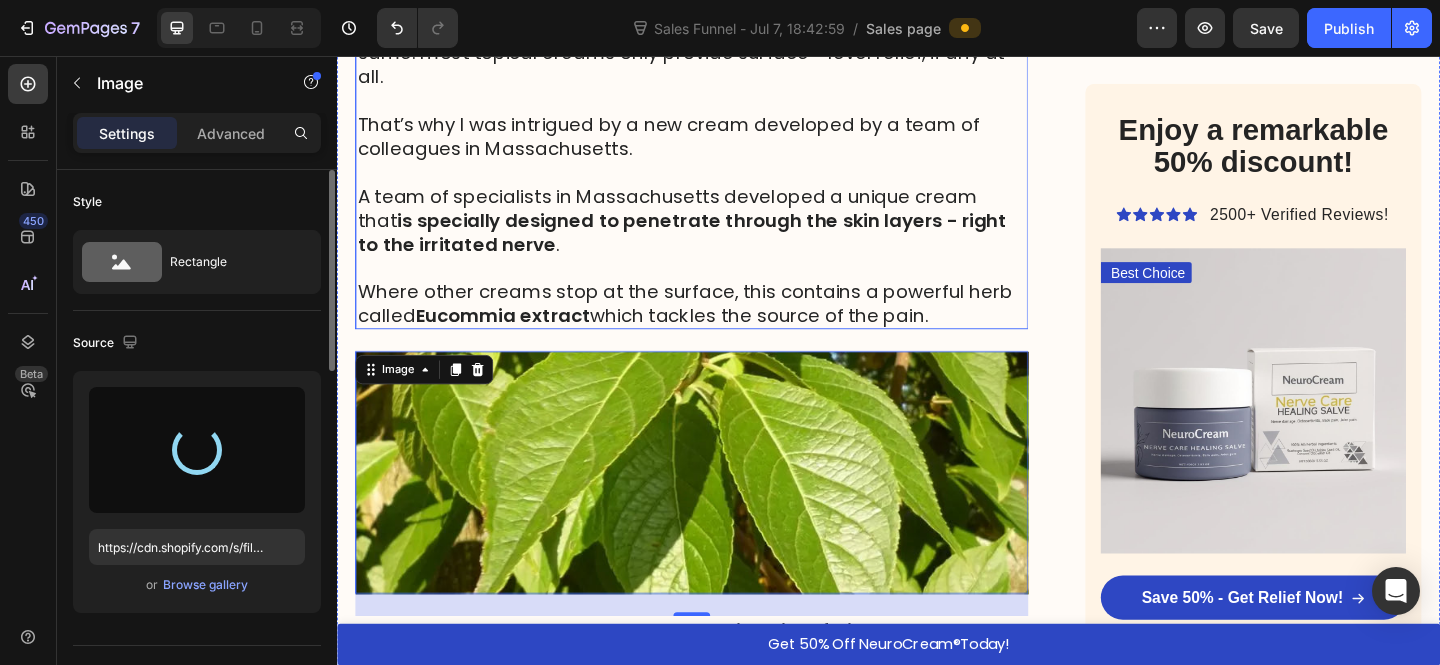 type on "https://cdn.shopify.com/s/files/1/0610/7503/0071/files/gempages_574314754814771993-ae668bcb-5f58-4040-a534-bb3197d99796.png" 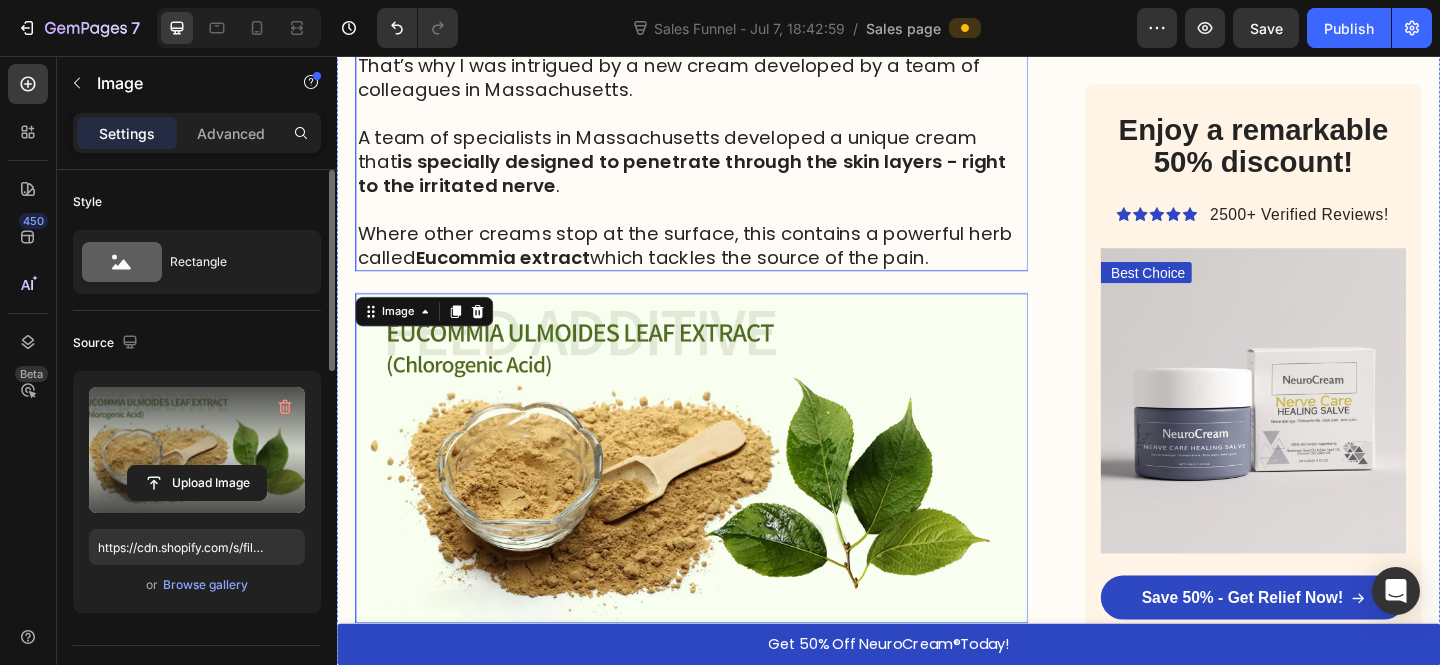 click at bounding box center [723, 223] 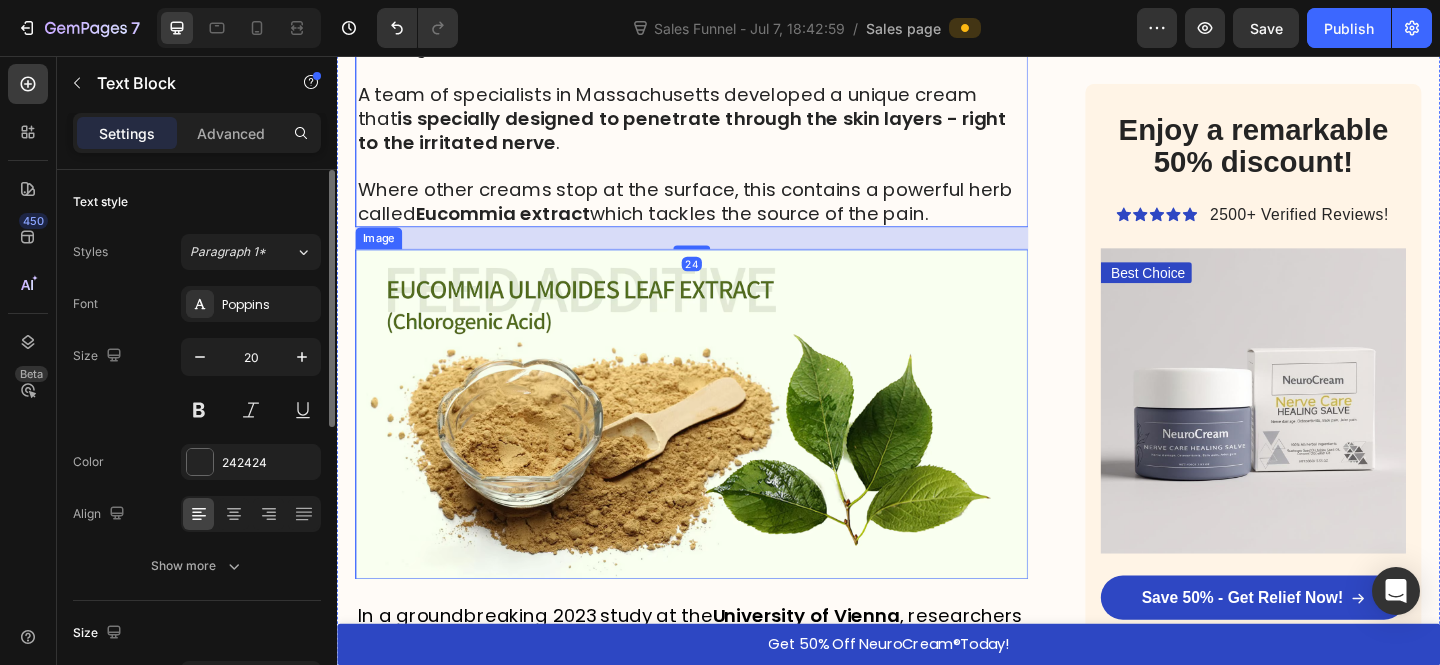 scroll, scrollTop: 5042, scrollLeft: 0, axis: vertical 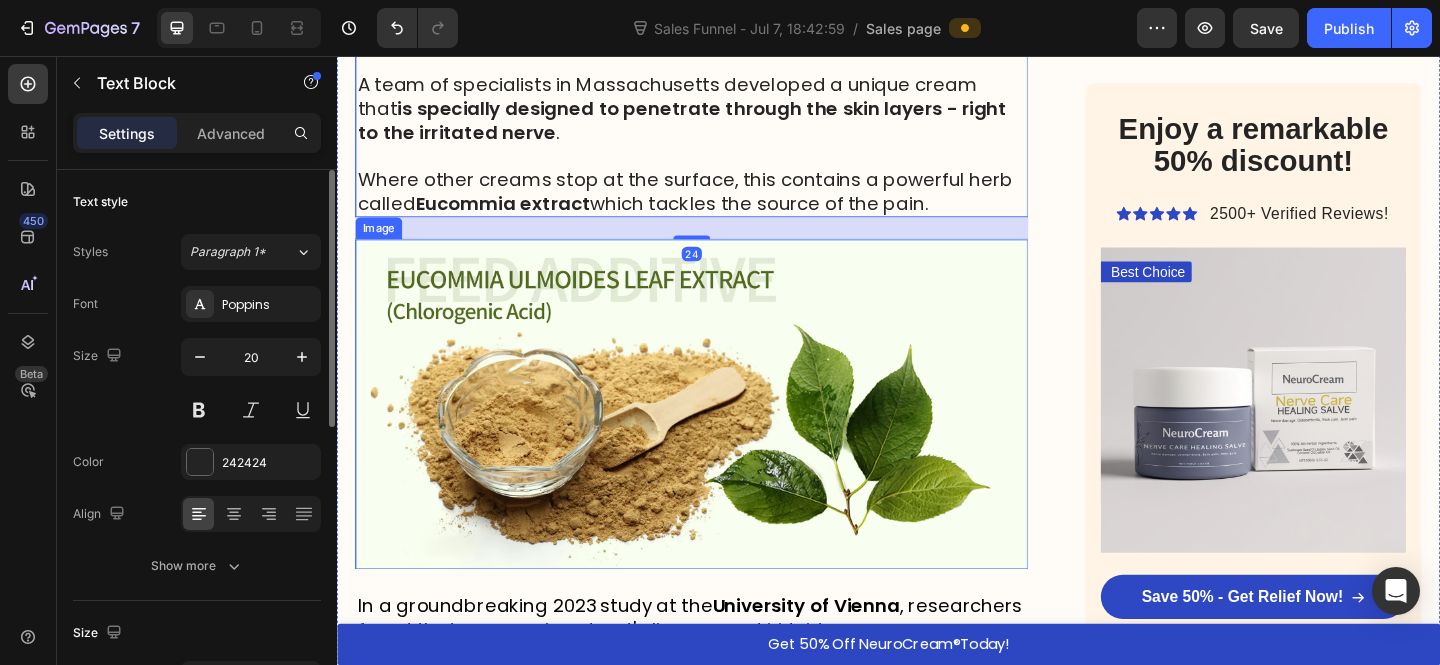 drag, startPoint x: 808, startPoint y: 430, endPoint x: 812, endPoint y: 416, distance: 14.56022 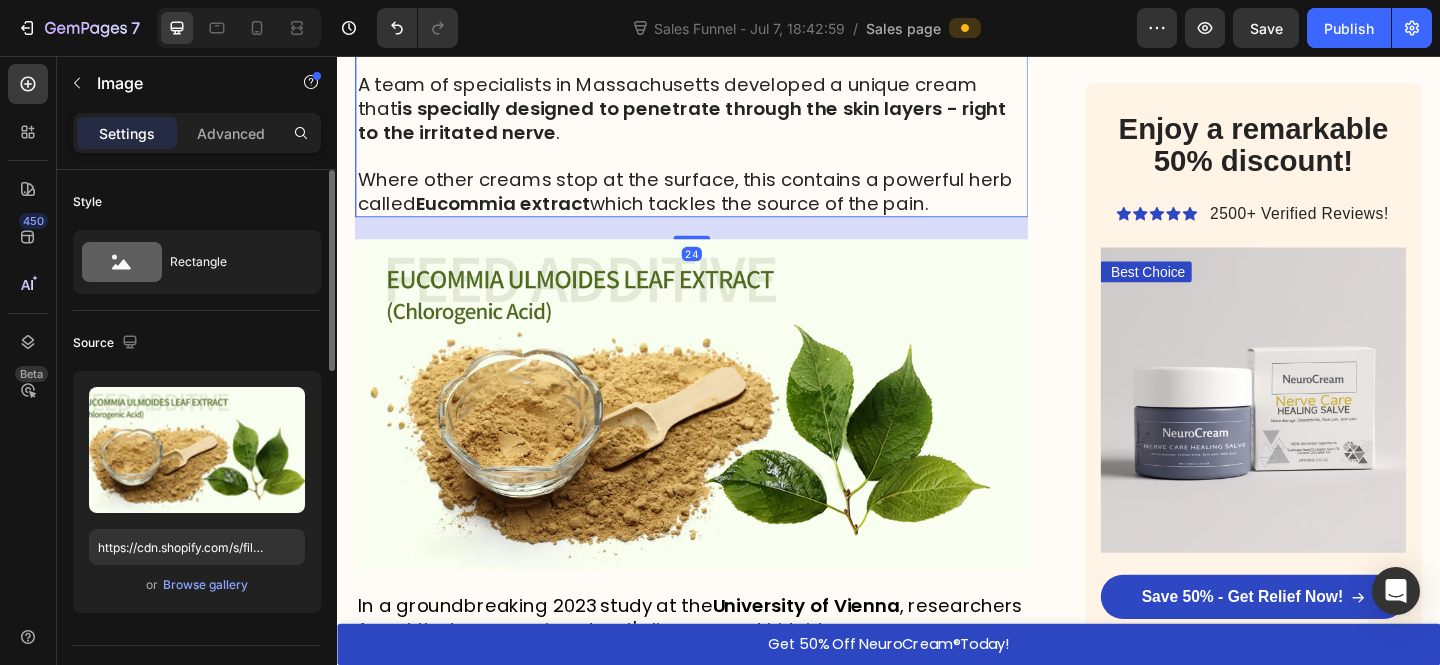 click on "A team of specialists in Massachusetts developed a unique cream that  is specially designed to penetrate through the skin layers - right to the irritated nerve  ." at bounding box center (723, 113) 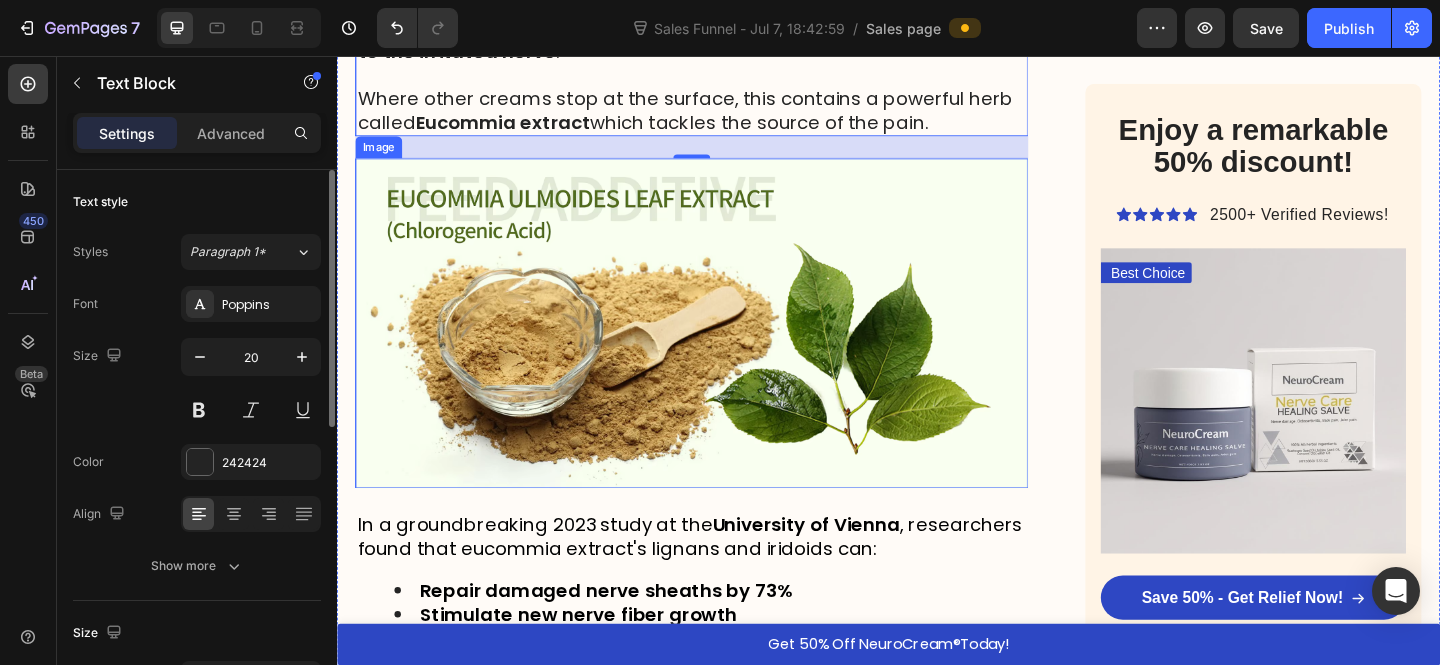 scroll, scrollTop: 5020, scrollLeft: 0, axis: vertical 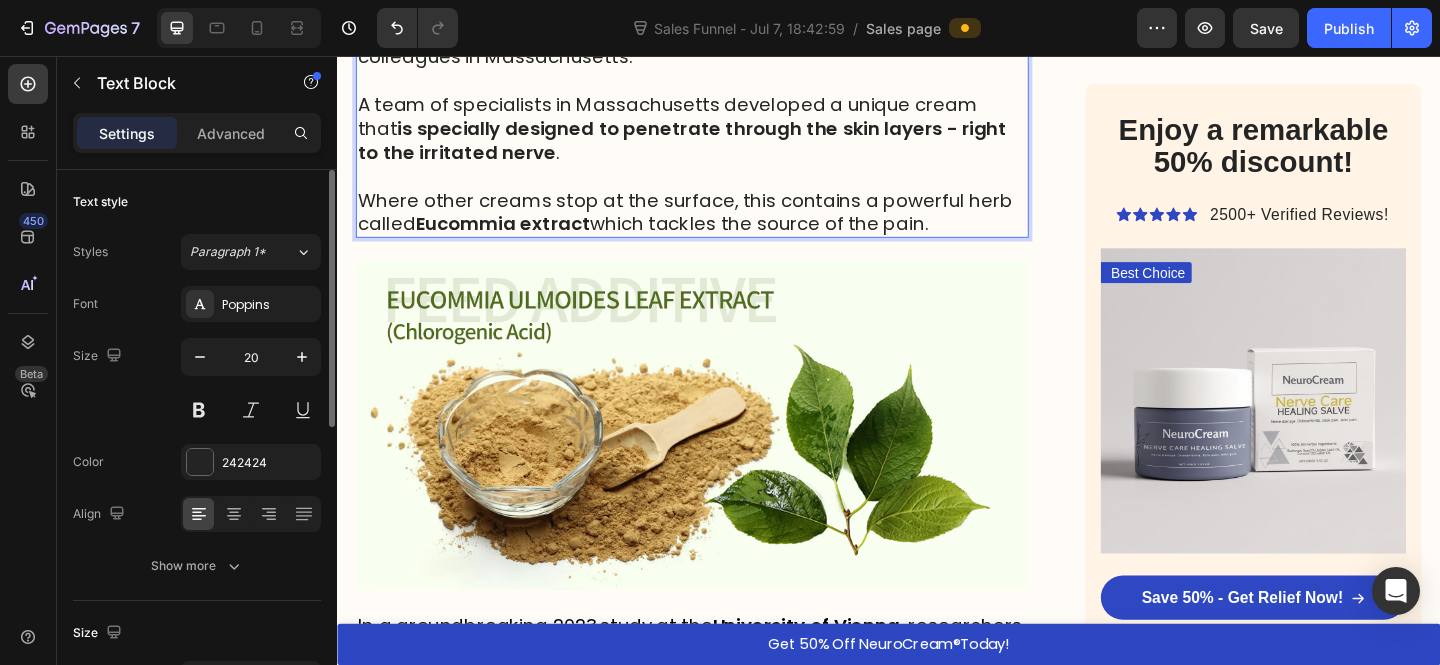 click on "Eucommia extract" at bounding box center (517, 239) 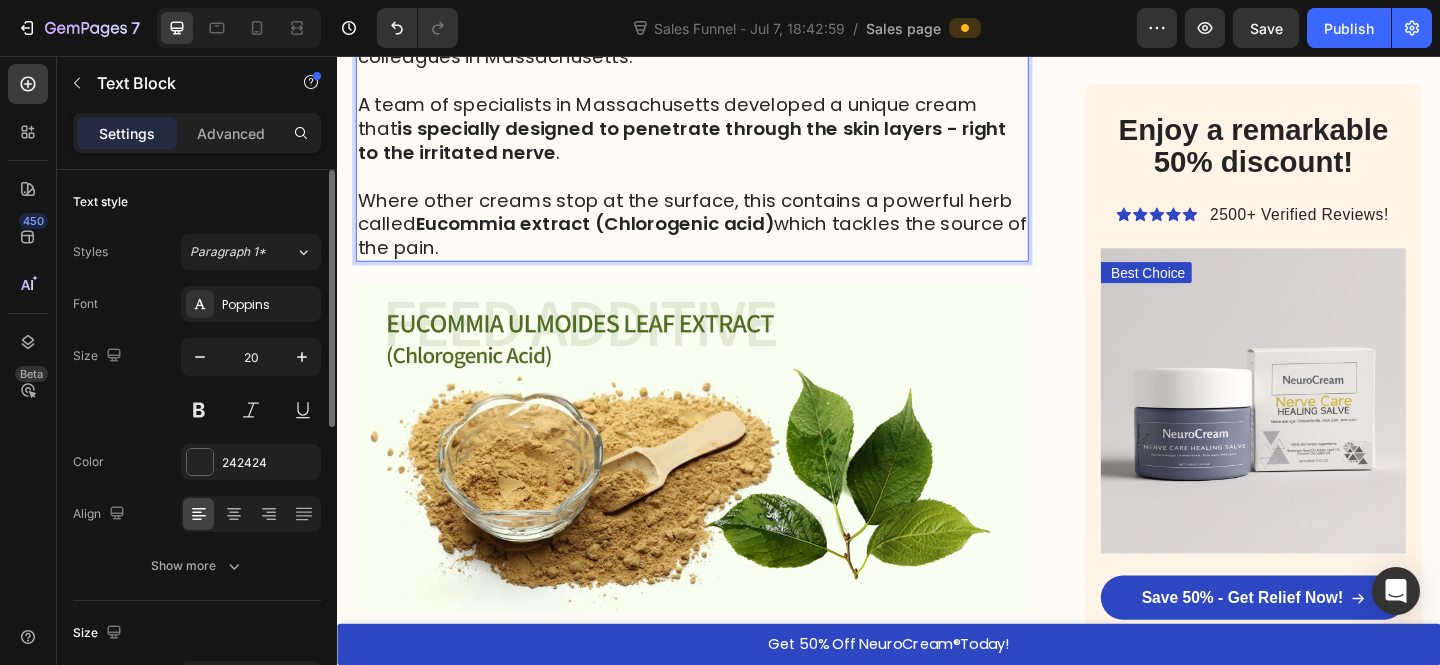 click on "Eucommia extract (Chlorogenic acid)" at bounding box center [617, 239] 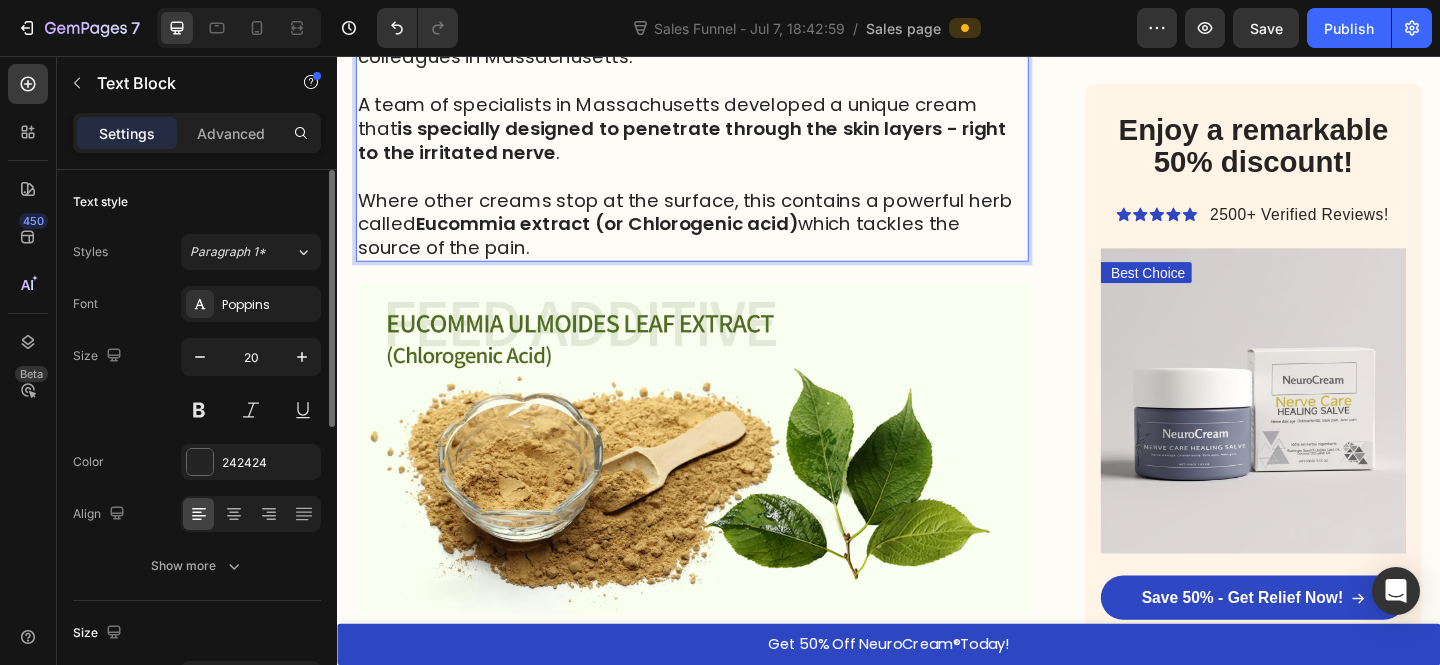 click at bounding box center [723, 187] 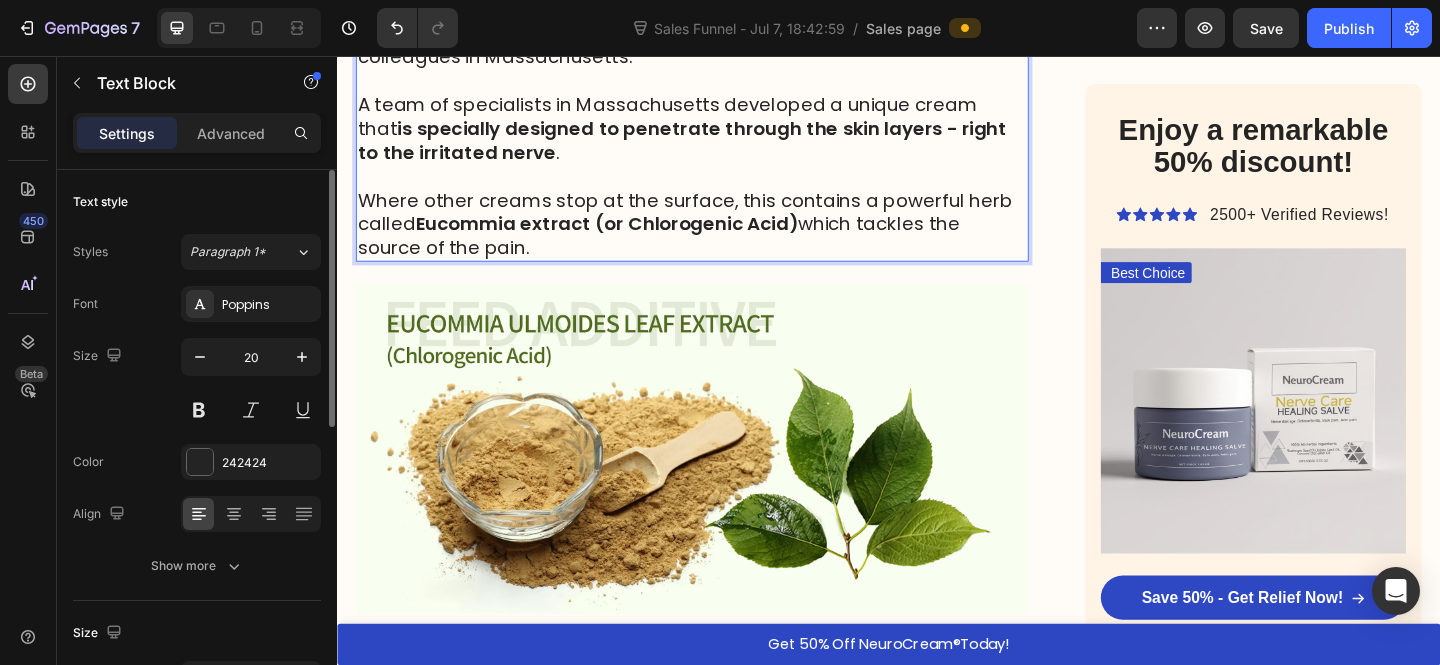 click on "is specially designed to penetrate through the skin layers - right to the irritated nerve" at bounding box center (712, 148) 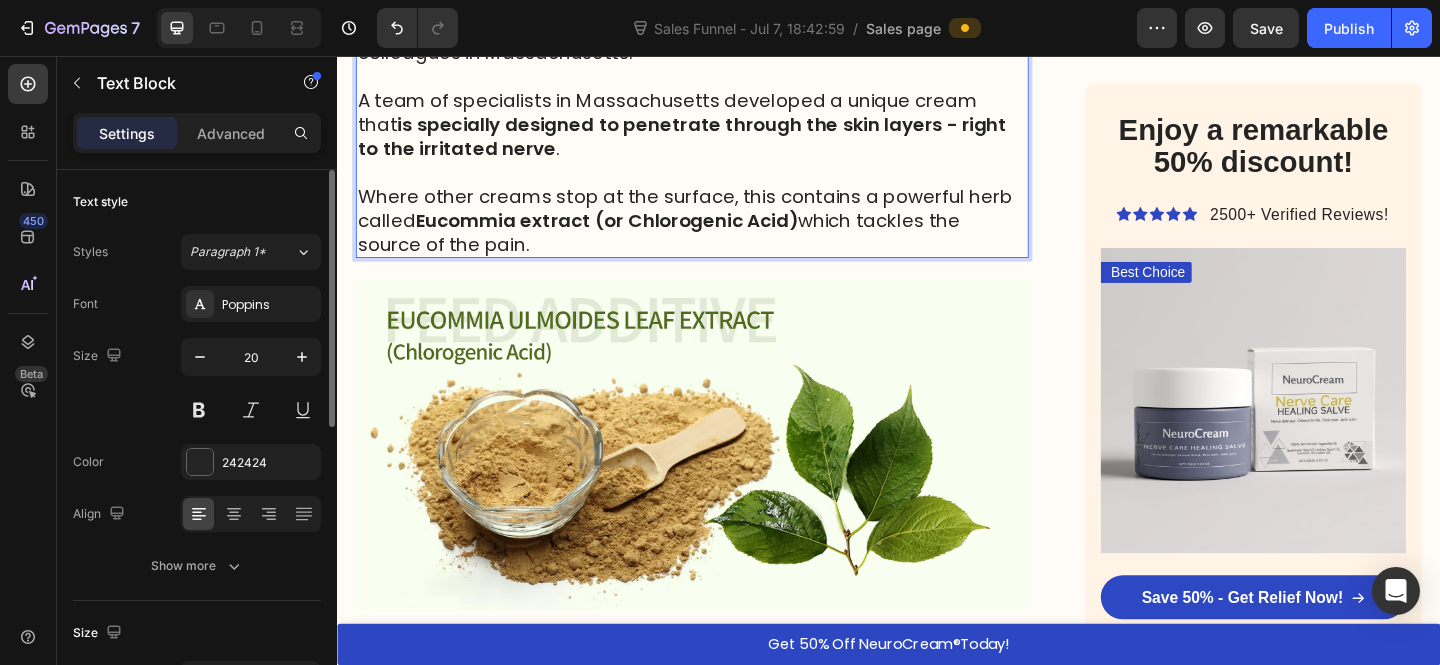 scroll, scrollTop: 5024, scrollLeft: 0, axis: vertical 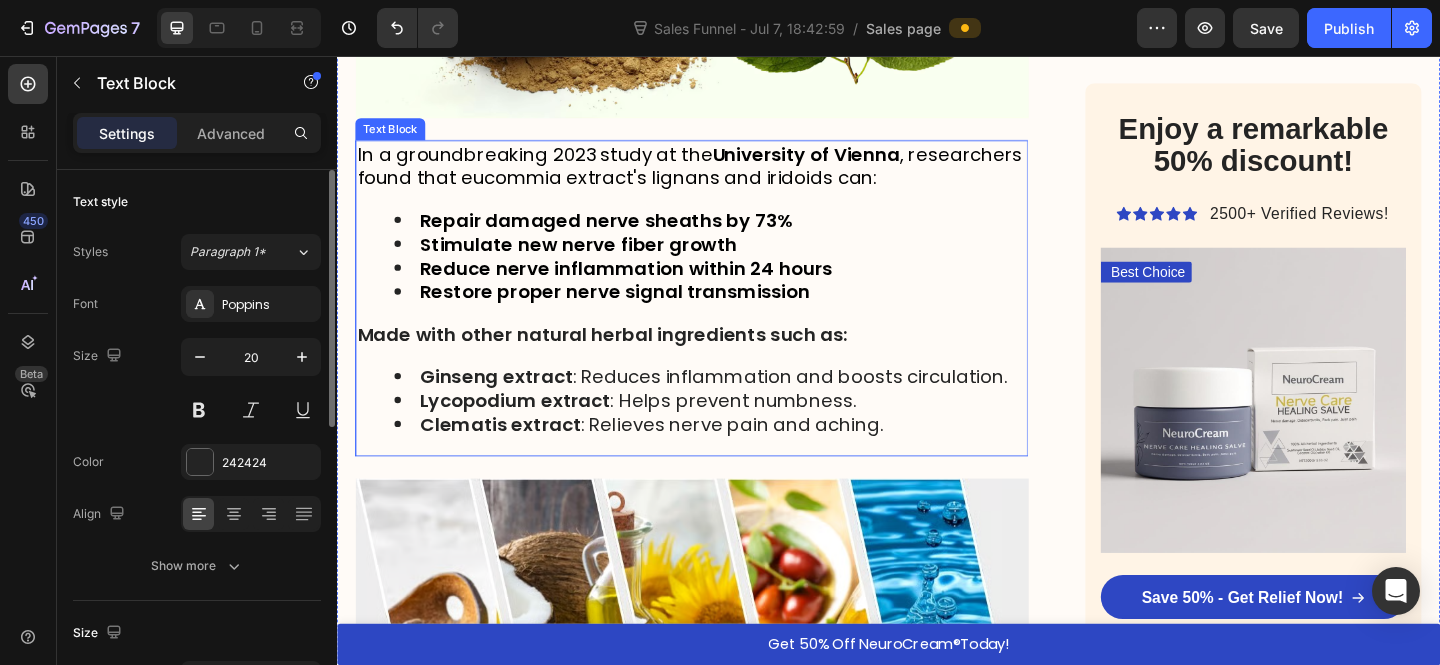 click on "Restore proper nerve signal transmission" at bounding box center [639, 313] 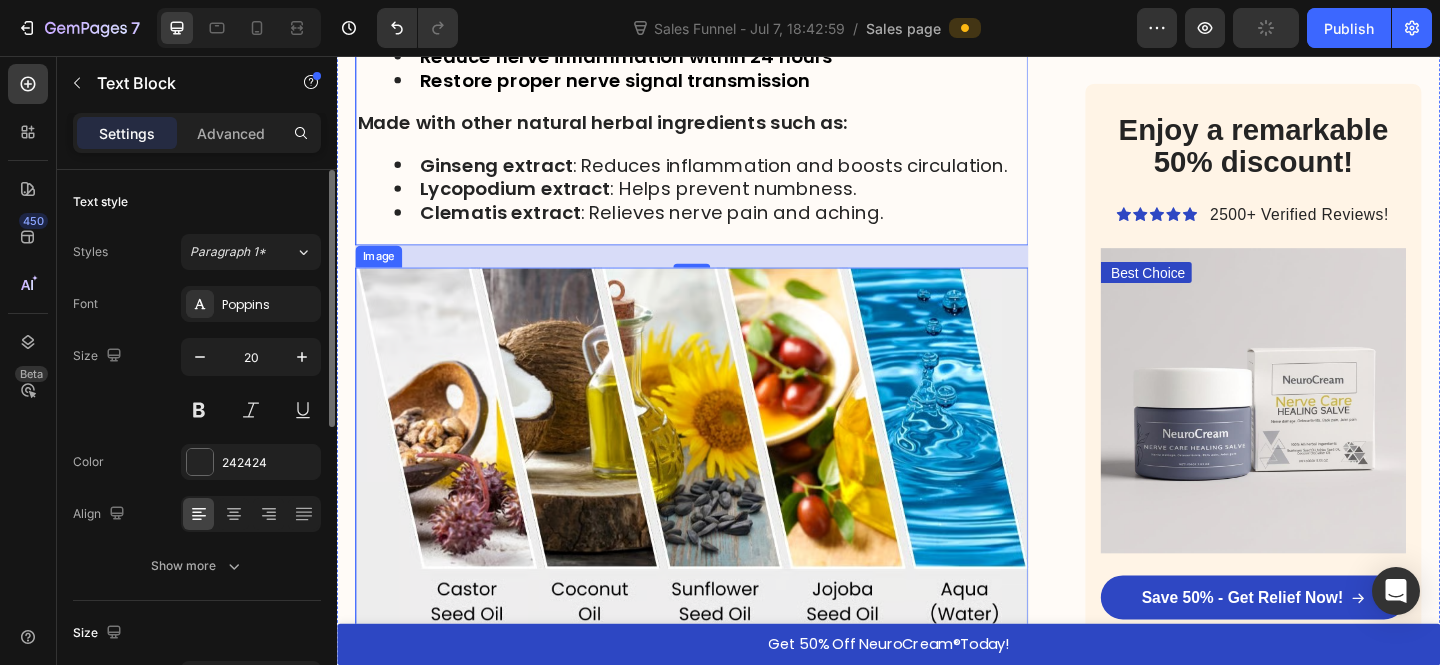 scroll, scrollTop: 5758, scrollLeft: 0, axis: vertical 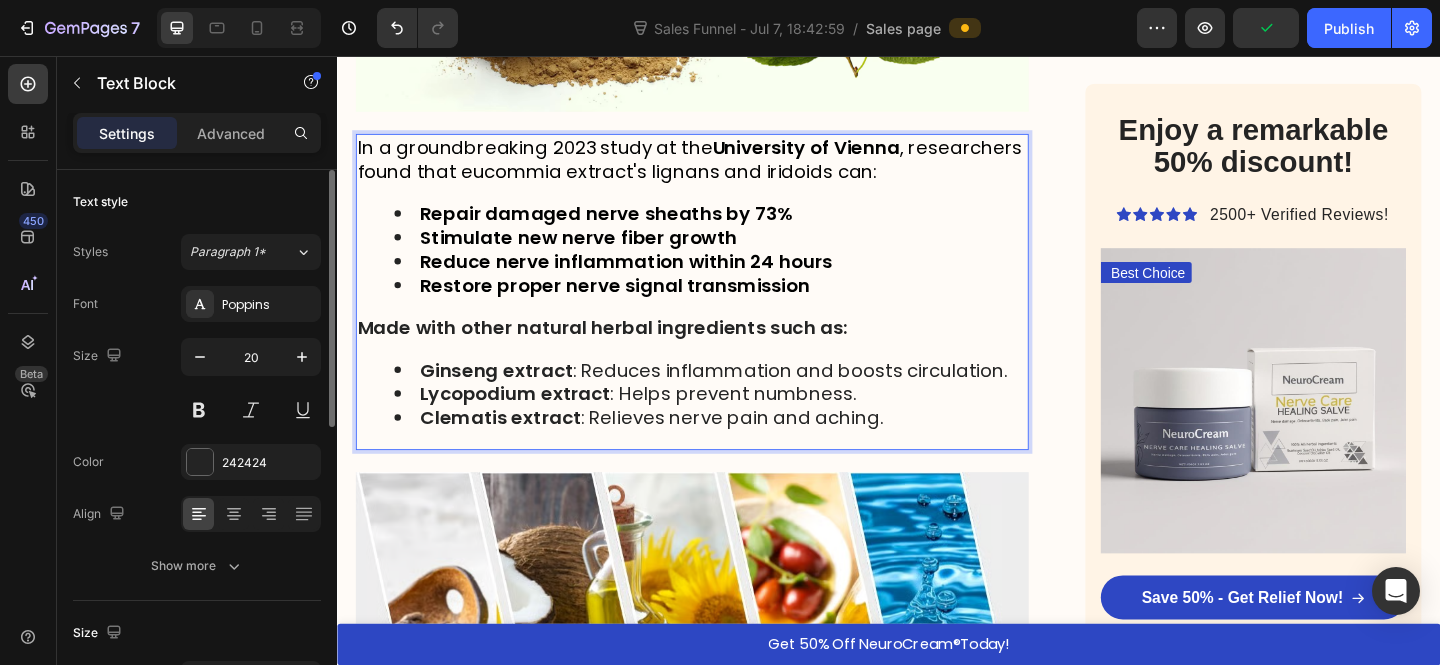 click on "HOME  >  HEALTH  >  SCIATICA RELIEF Heading American breakthrough helps thousands of people relieve sciatica in just a few days - without pills or doctors Heading “I slept without nerve pain through the night for the first time in months ” -   [LAST] [LAST]. Text Block Image By Dr. [FIRST] [LAST], Spinal Specialist - July 17, 2025  Text Block Row Image Hi, I'm  Dr. [FIRST] [LAST] , a spinal specialist with over 25 years of experience helping patients overcome sciatica and other nerve-related issues.   With more than 15,000 hours of clinical experience, I've worked with 2,300+ patients who've come to me with a range of nerve and back issues:   ➩ Sciatica ➩ Lower back pain ➩ Herniated discs ➩ Pinched nerves Text Block If you're over 50 and have that burning, stabbing pain that radiates from your lower back through your buttock and down your leg, you're not imagining things - and you're certainly not alone.   Sciatica is not just a muscle problem. It's nerve pain.   Sometimes dull and nagging." at bounding box center (723, -1559) 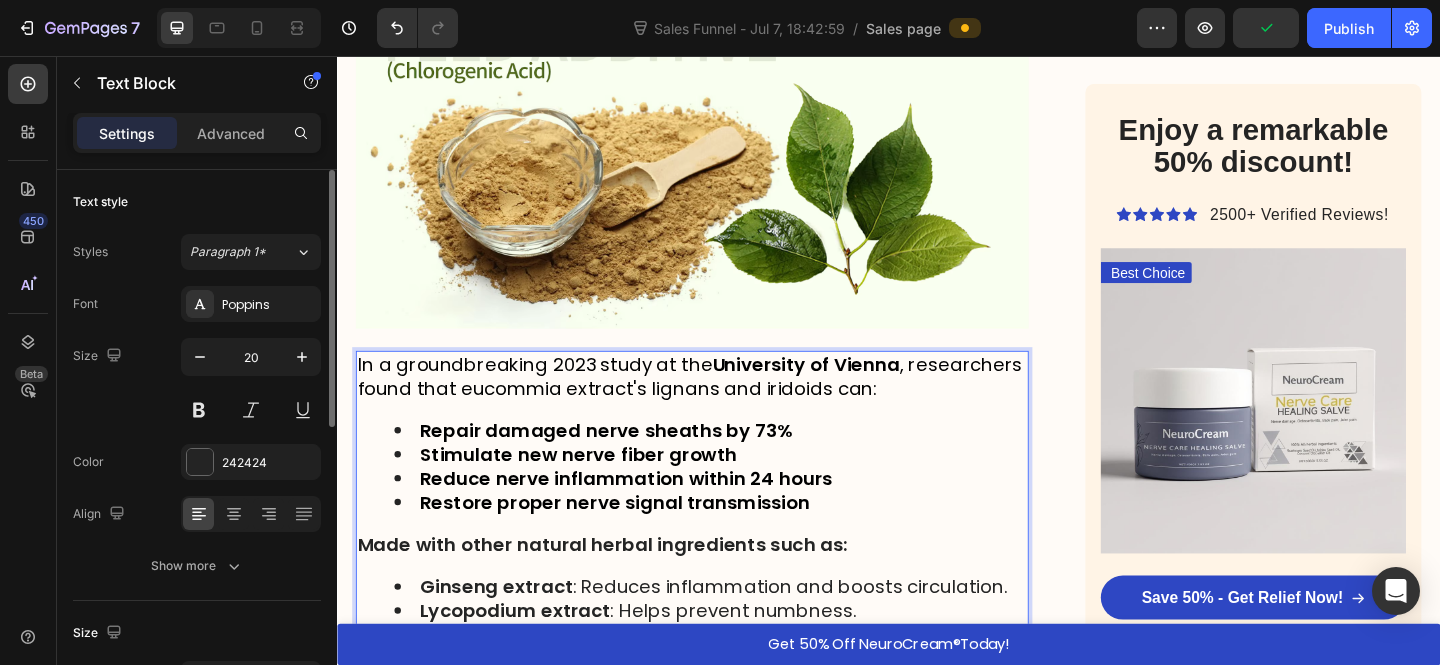 scroll, scrollTop: 5573, scrollLeft: 0, axis: vertical 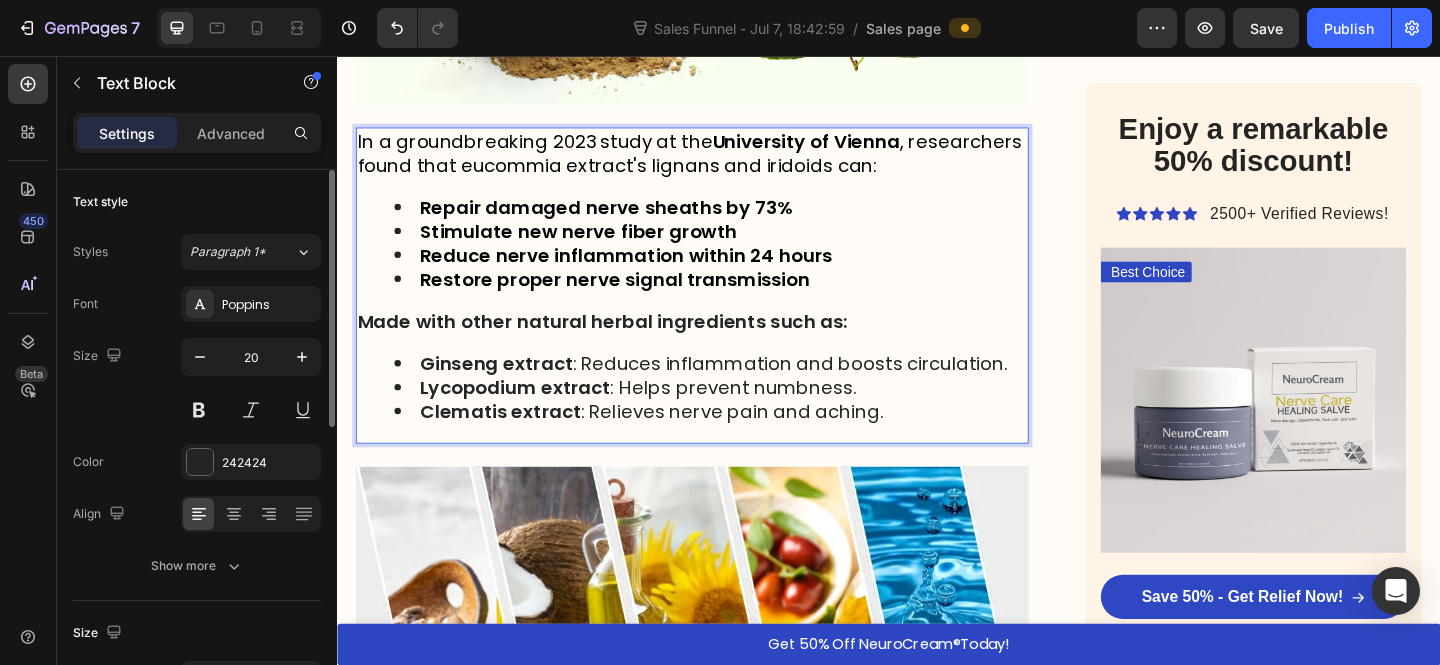 click on "Ginseng extract : Reduces inflammation and boosts circulation." at bounding box center [746, 391] 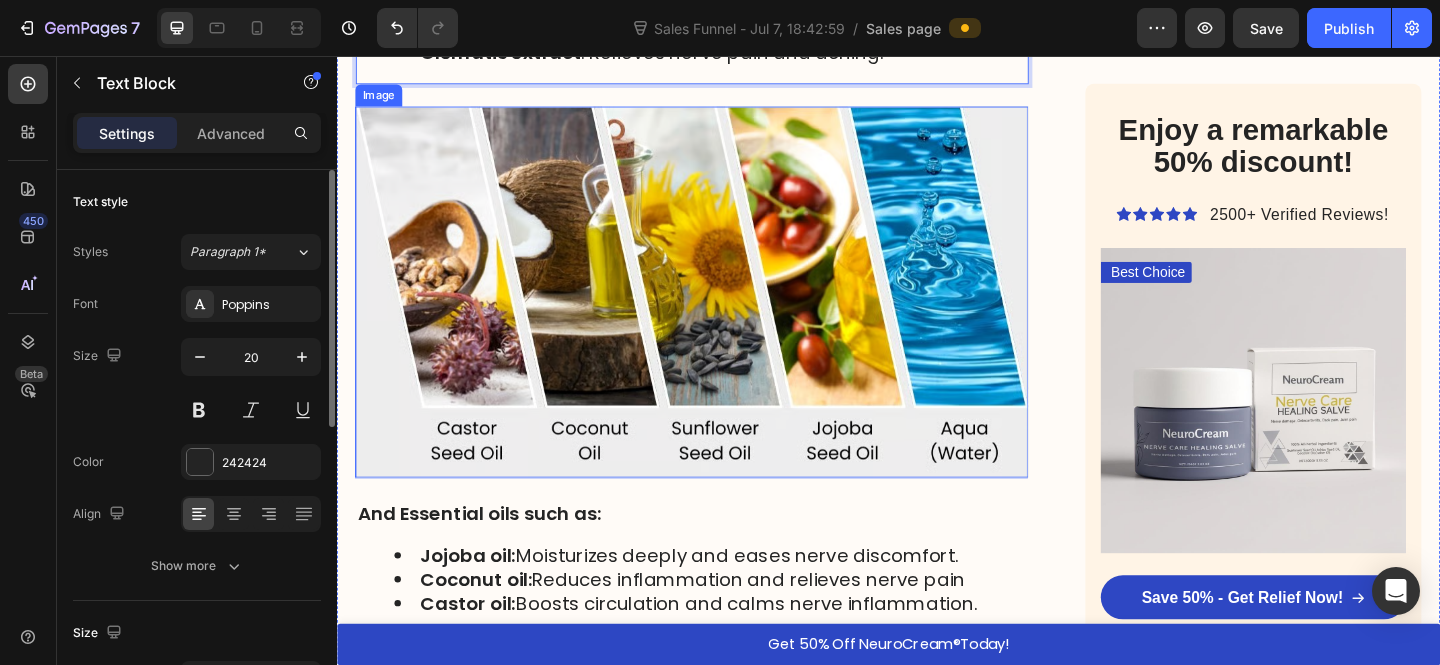 scroll, scrollTop: 6145, scrollLeft: 0, axis: vertical 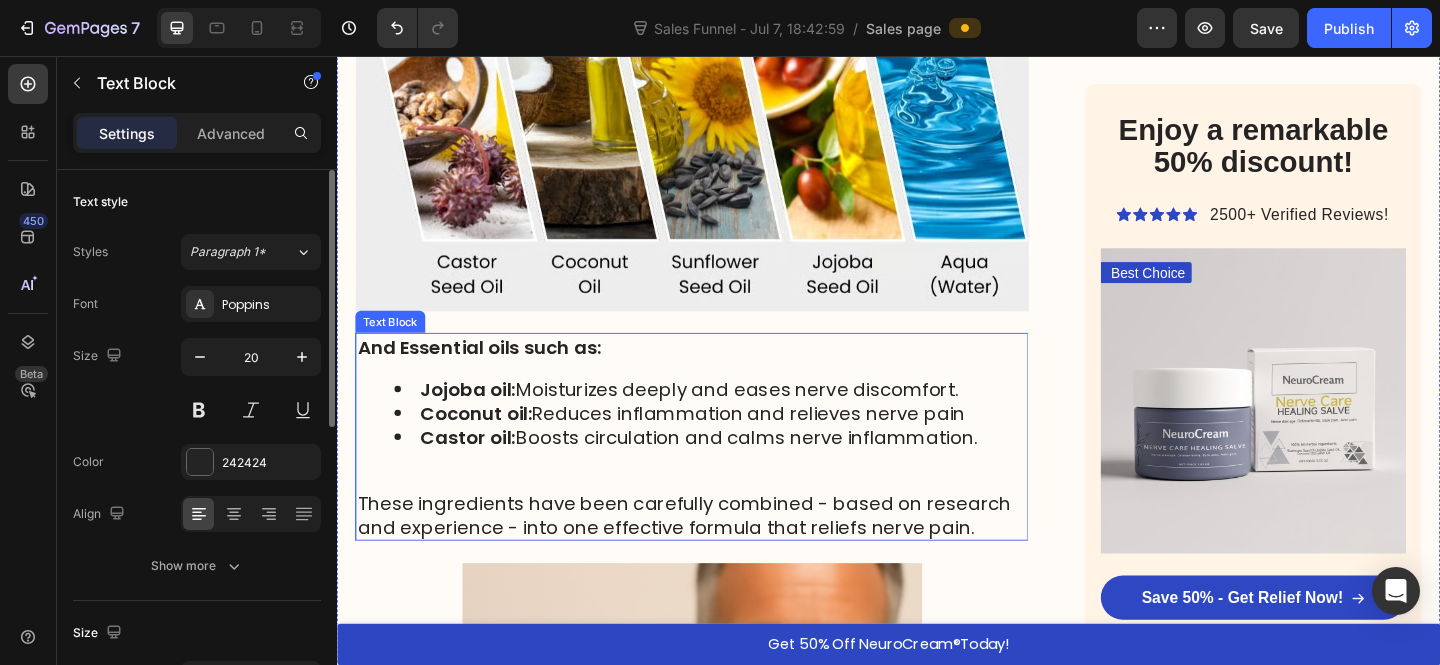 click on "Coconut oil:  Reduces   inflammation and relieves nerve pain" at bounding box center [723, 445] 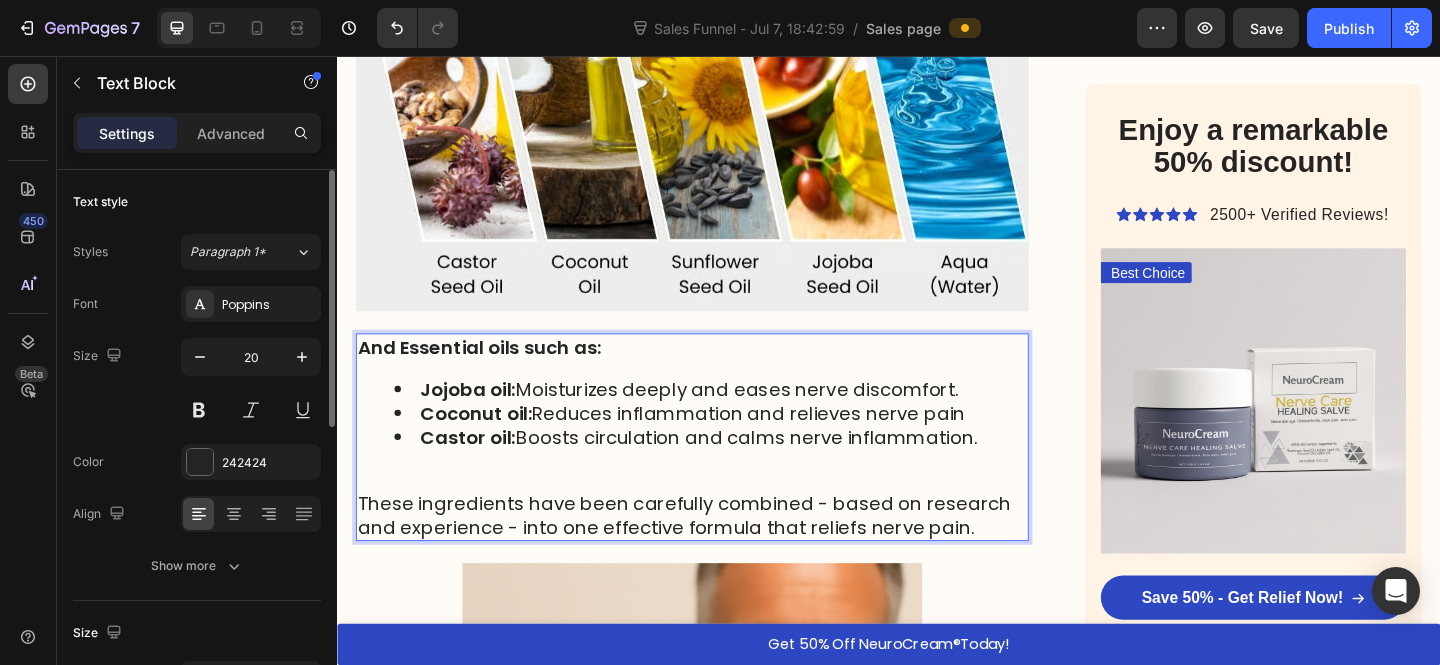 click at bounding box center [723, 517] 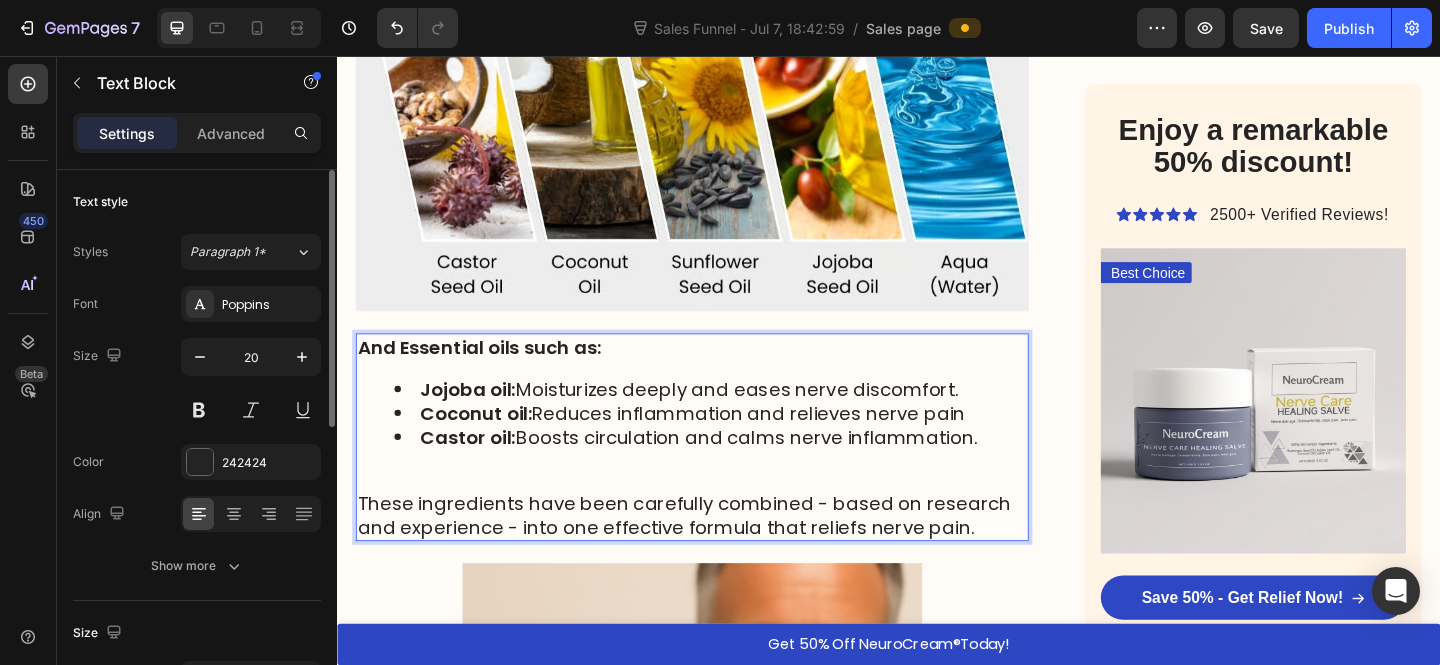 click on "." at bounding box center (1031, 471) 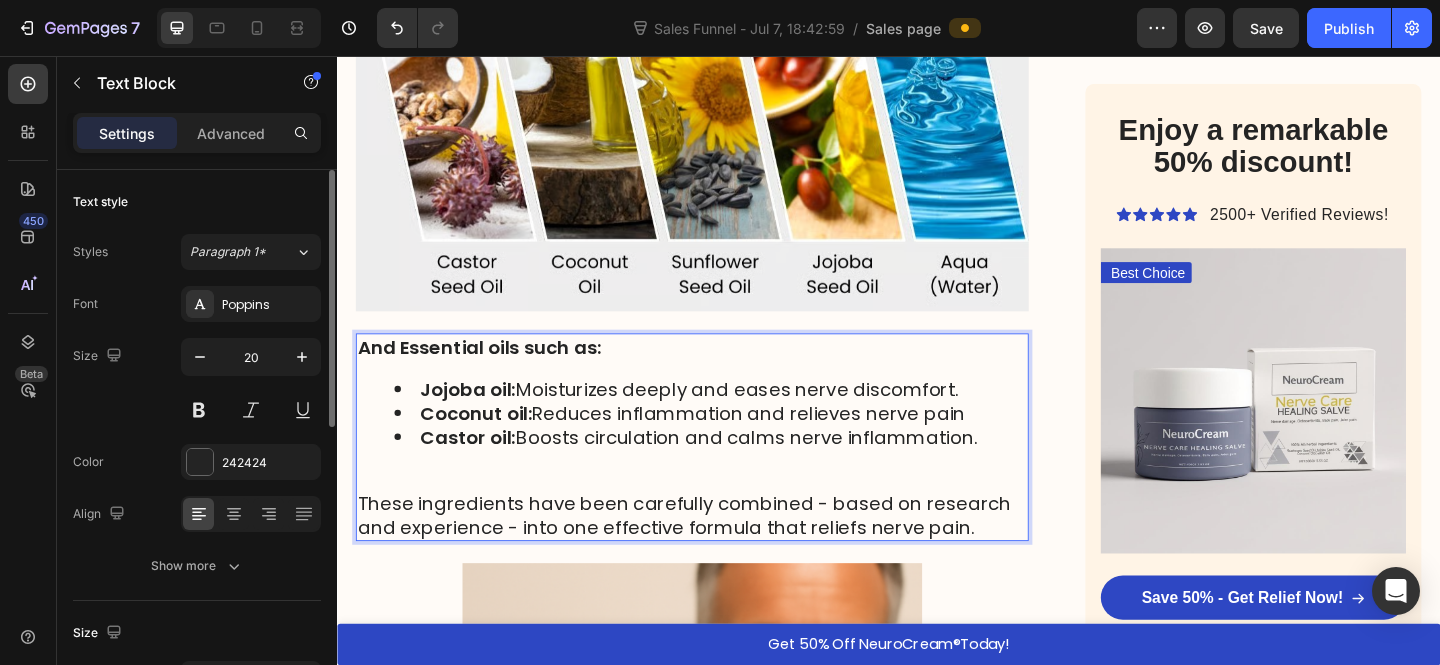 drag, startPoint x: 1003, startPoint y: 389, endPoint x: 650, endPoint y: 468, distance: 361.73193 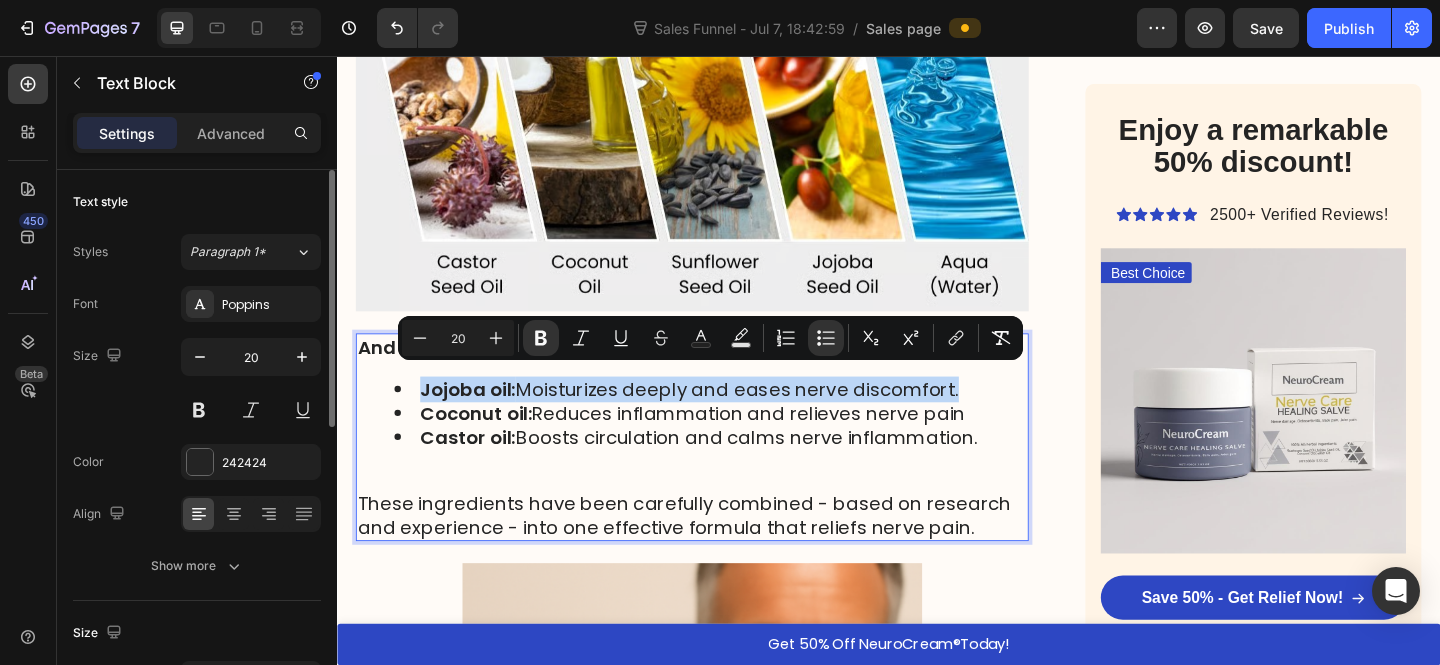drag, startPoint x: 1035, startPoint y: 411, endPoint x: 412, endPoint y: 412, distance: 623.0008 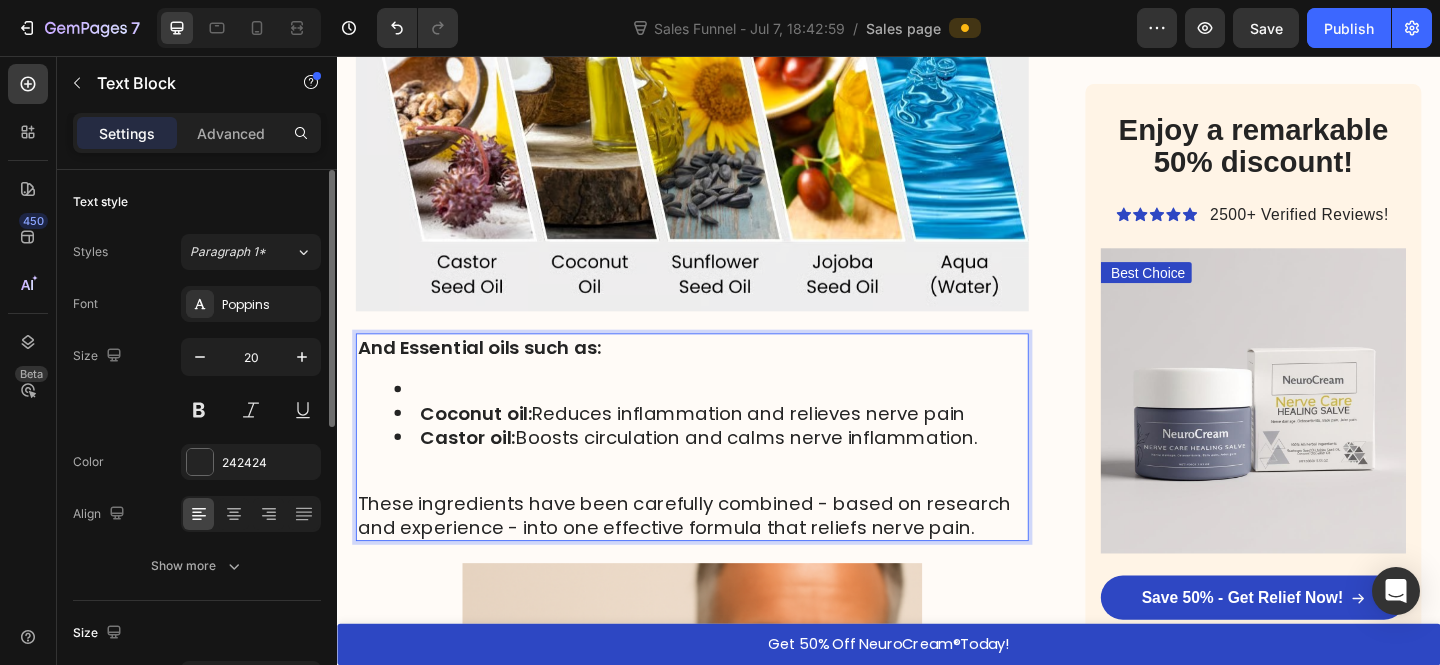 click on "Castor oil:  Boosts circulation and calms nerve inflammation ." at bounding box center (743, 471) 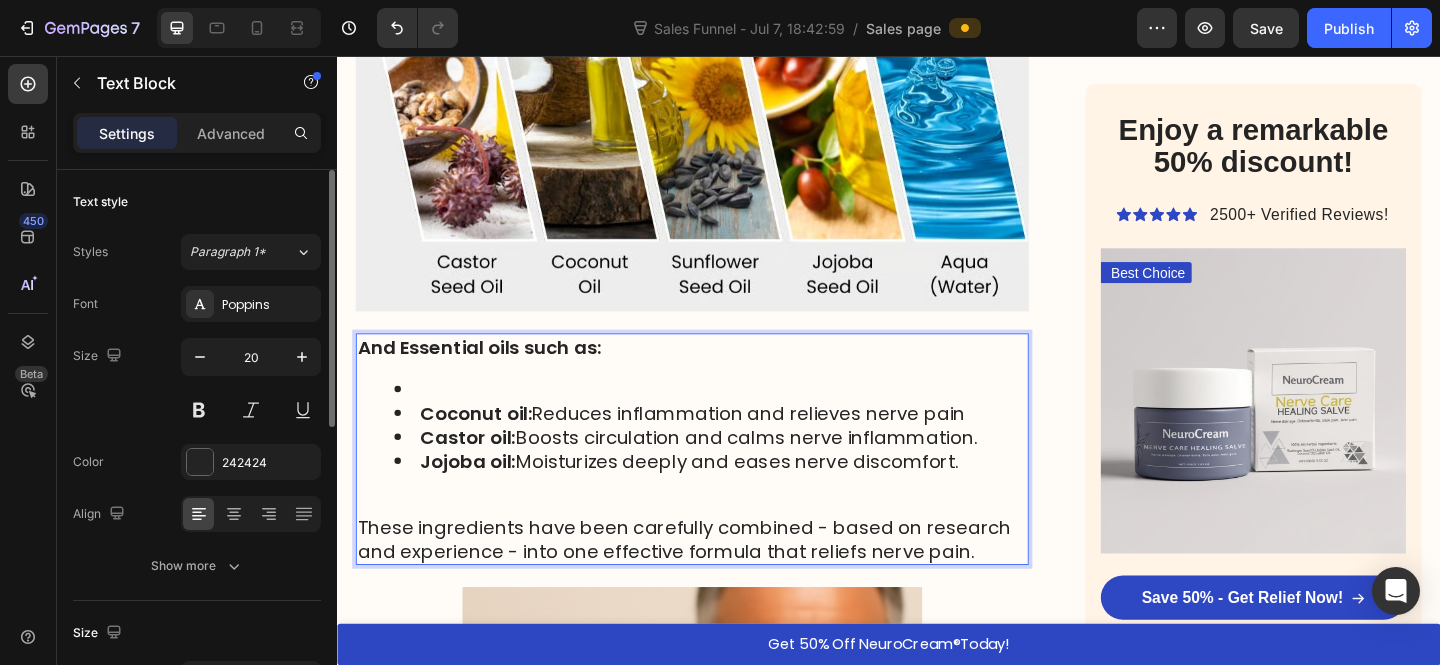 click on "Castor oil:  Boosts circulation and calms nerve inflammation ." at bounding box center (743, 471) 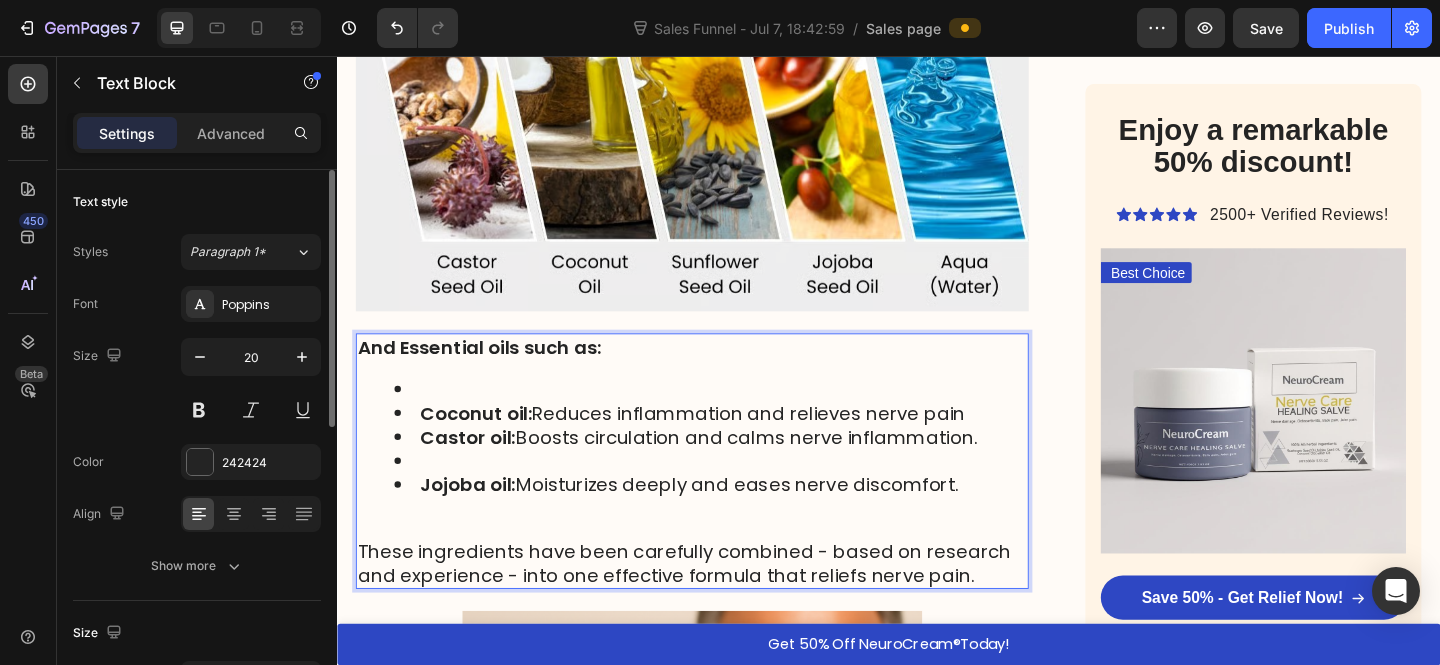 drag, startPoint x: 1022, startPoint y: 428, endPoint x: 427, endPoint y: 444, distance: 595.2151 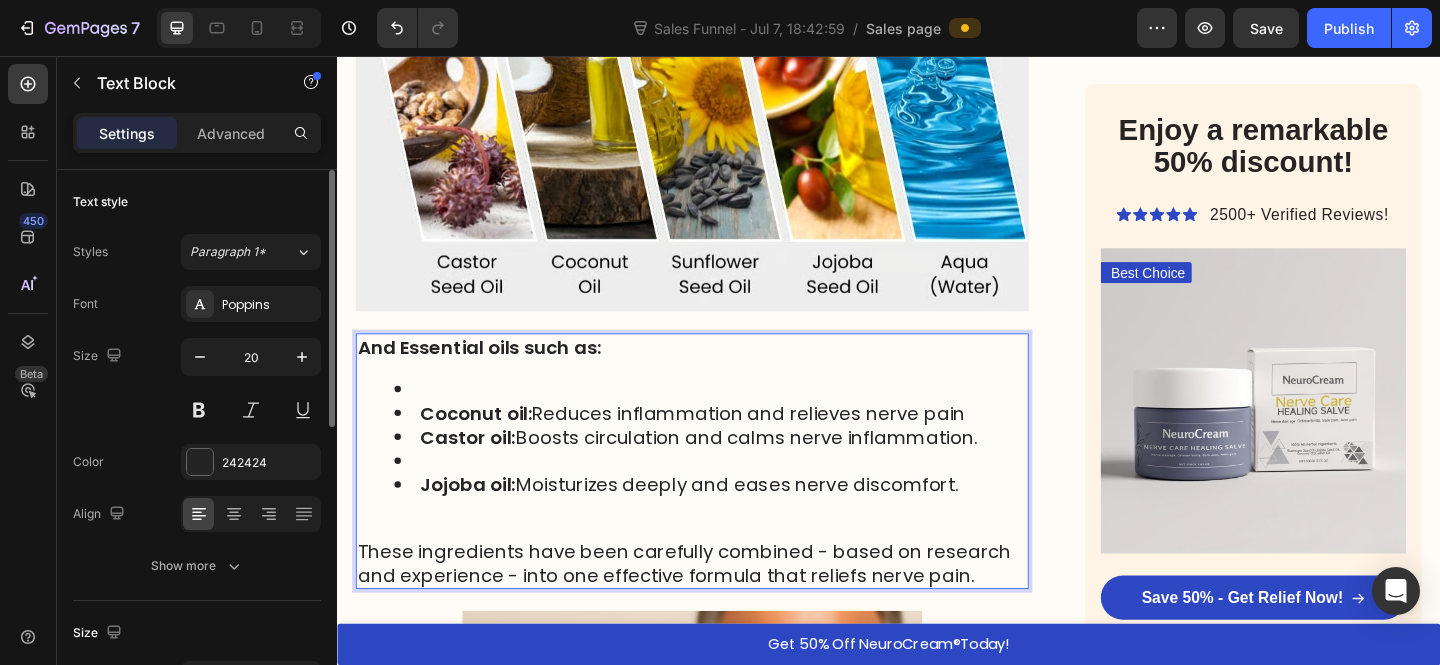 click on "Coconut oil:  Reduces   inflammation and relieves nerve pain" at bounding box center (743, 445) 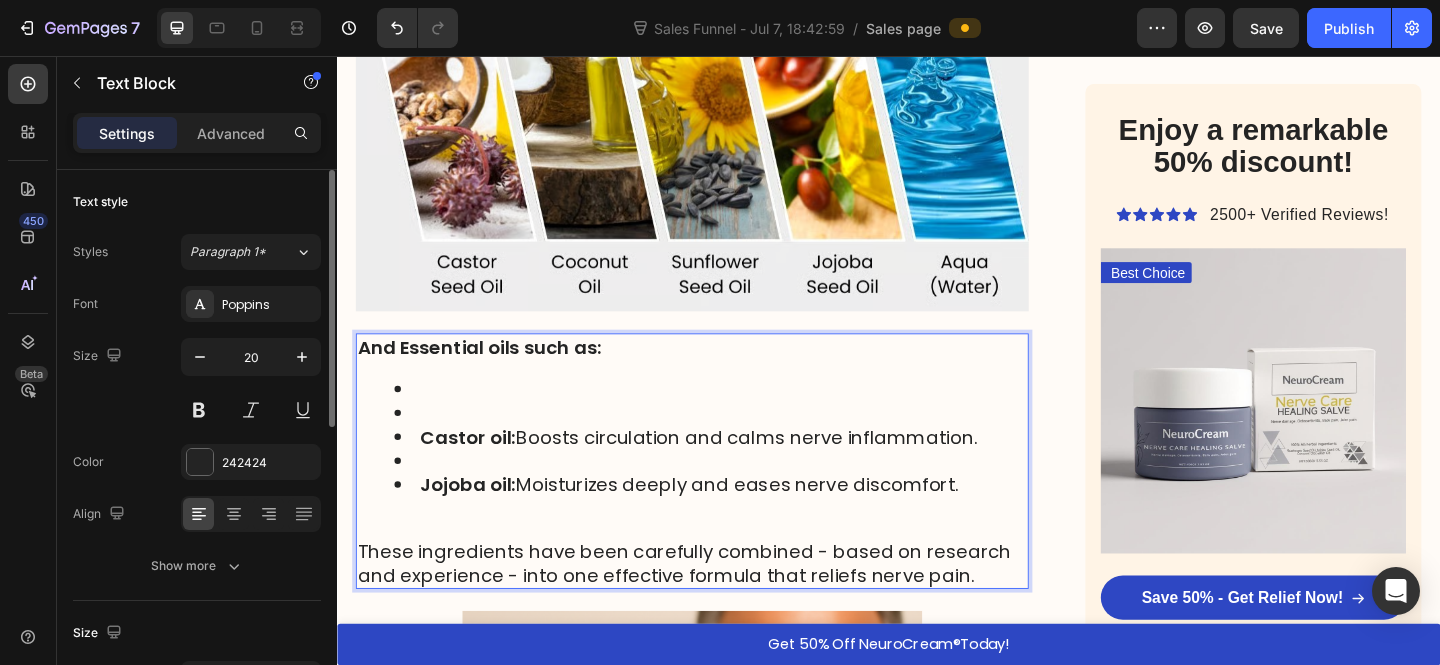 click at bounding box center [743, 497] 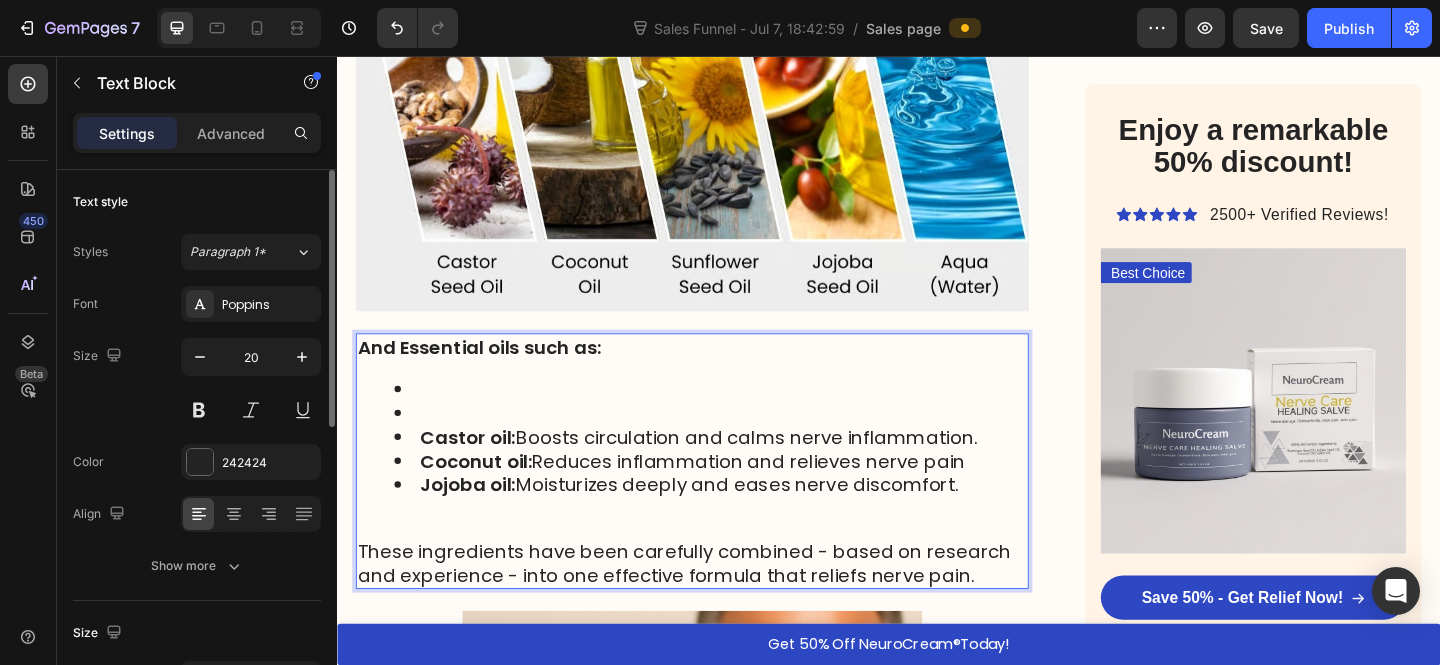 click at bounding box center [743, 419] 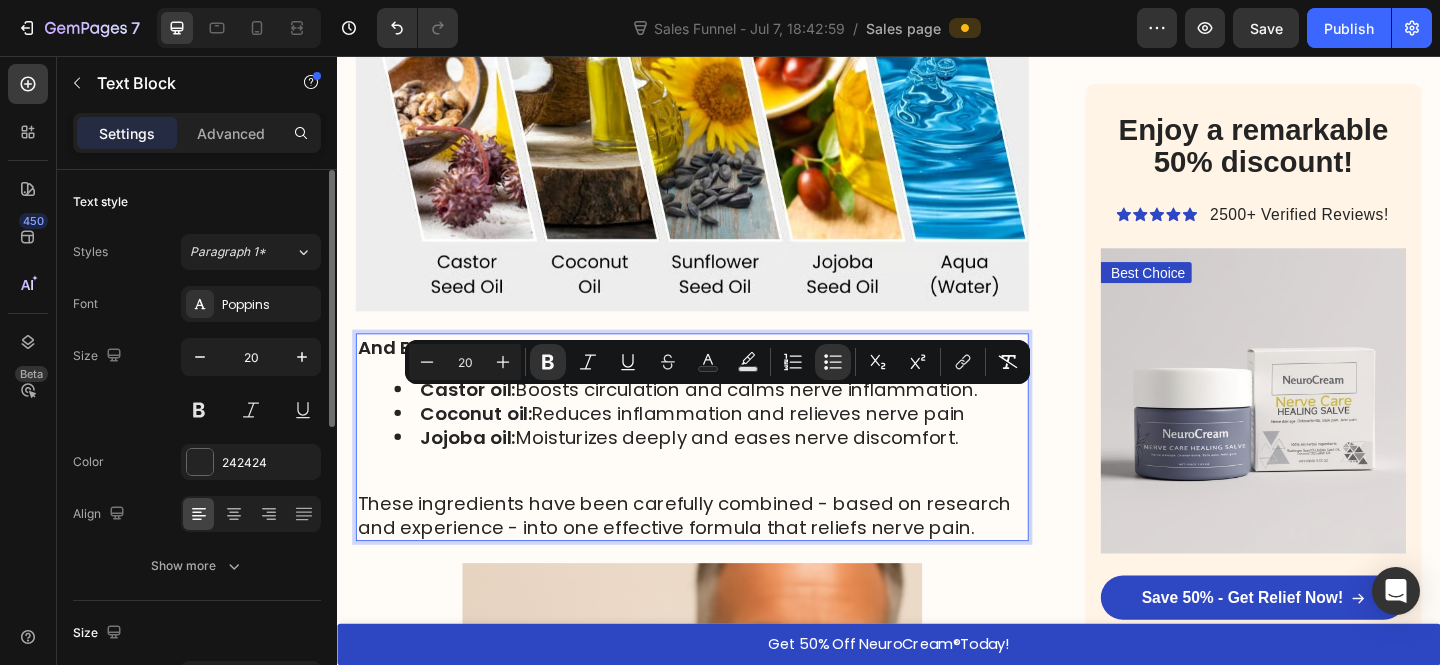 drag, startPoint x: 1022, startPoint y: 428, endPoint x: 384, endPoint y: 439, distance: 638.09485 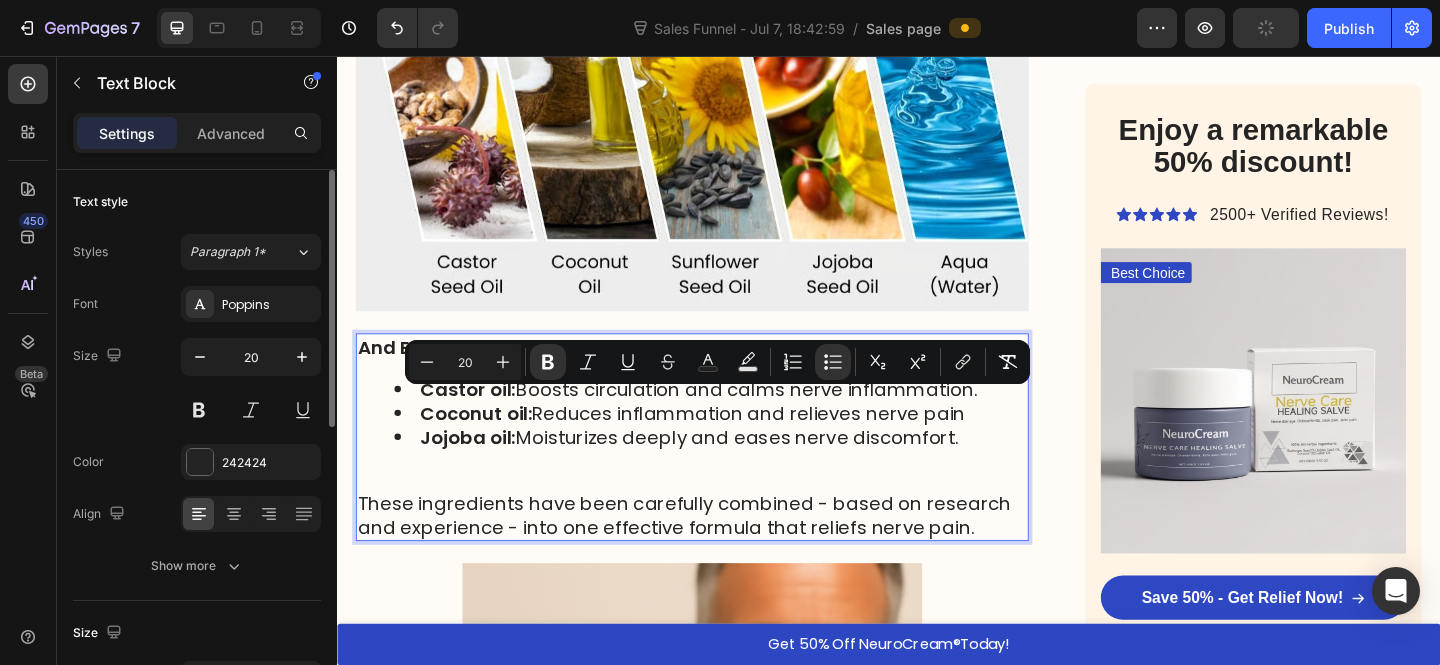 click on "Coconut oil:  Reduces   inflammation and relieves nerve pain" at bounding box center [743, 445] 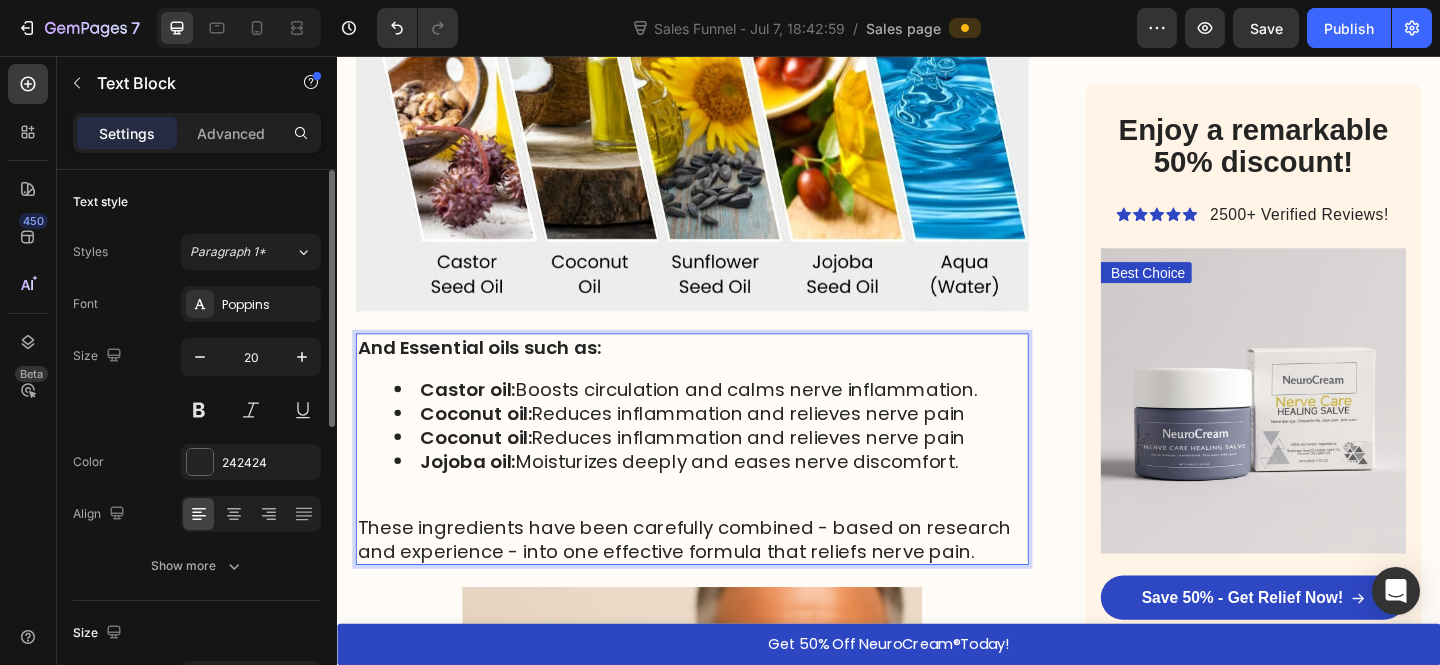 click on "Coconut oil:" at bounding box center (488, 471) 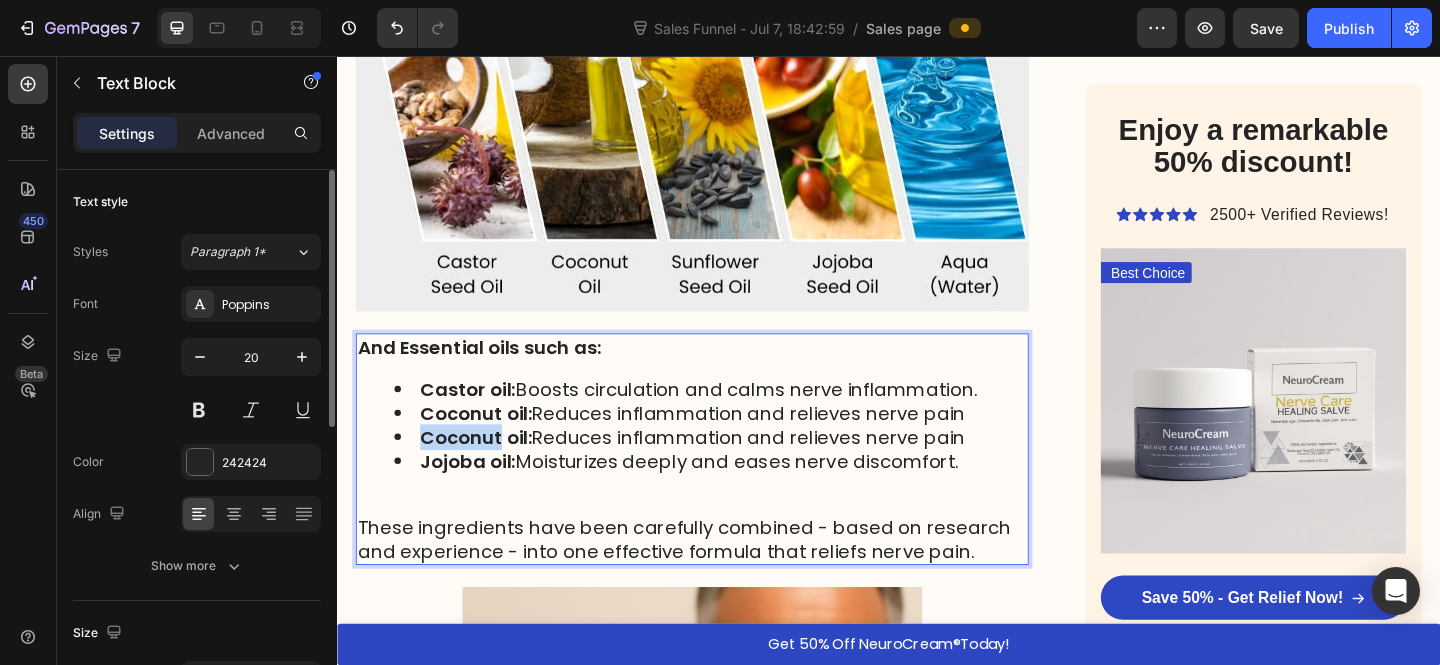 click on "Coconut oil:" at bounding box center (488, 471) 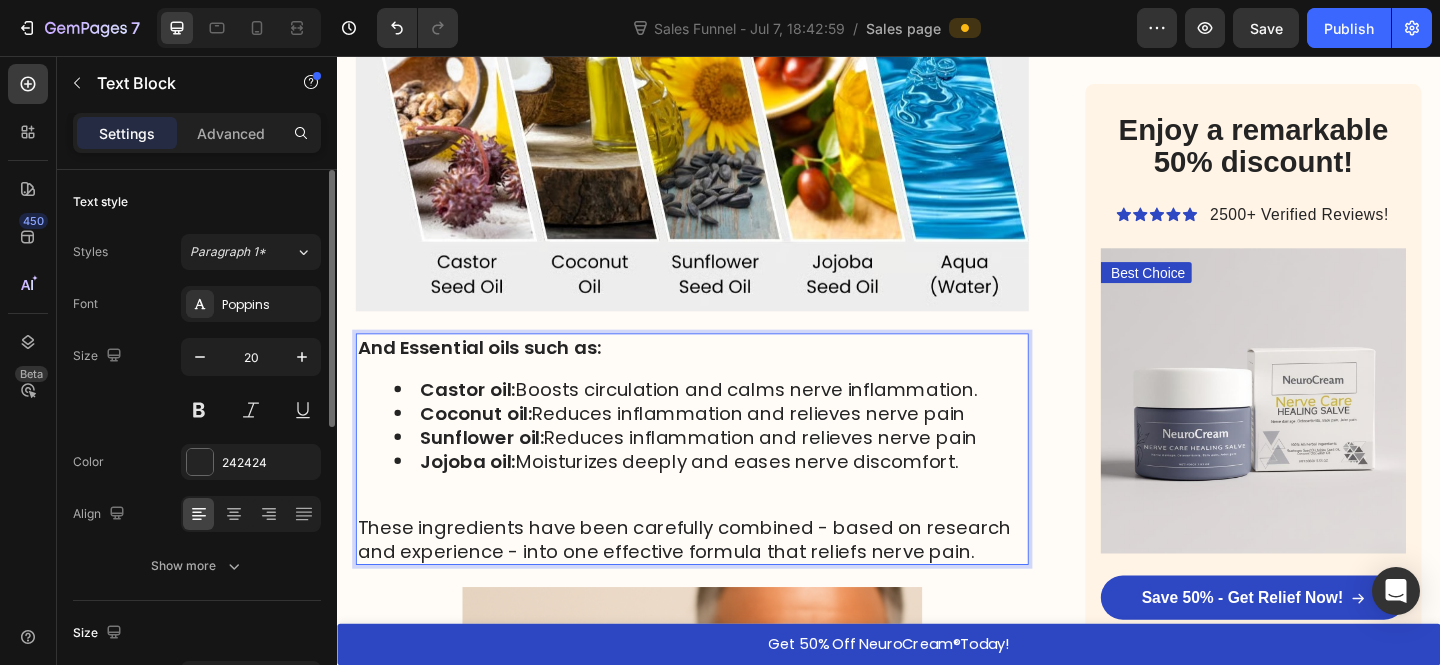 drag, startPoint x: 570, startPoint y: 459, endPoint x: 1038, endPoint y: 464, distance: 468.0267 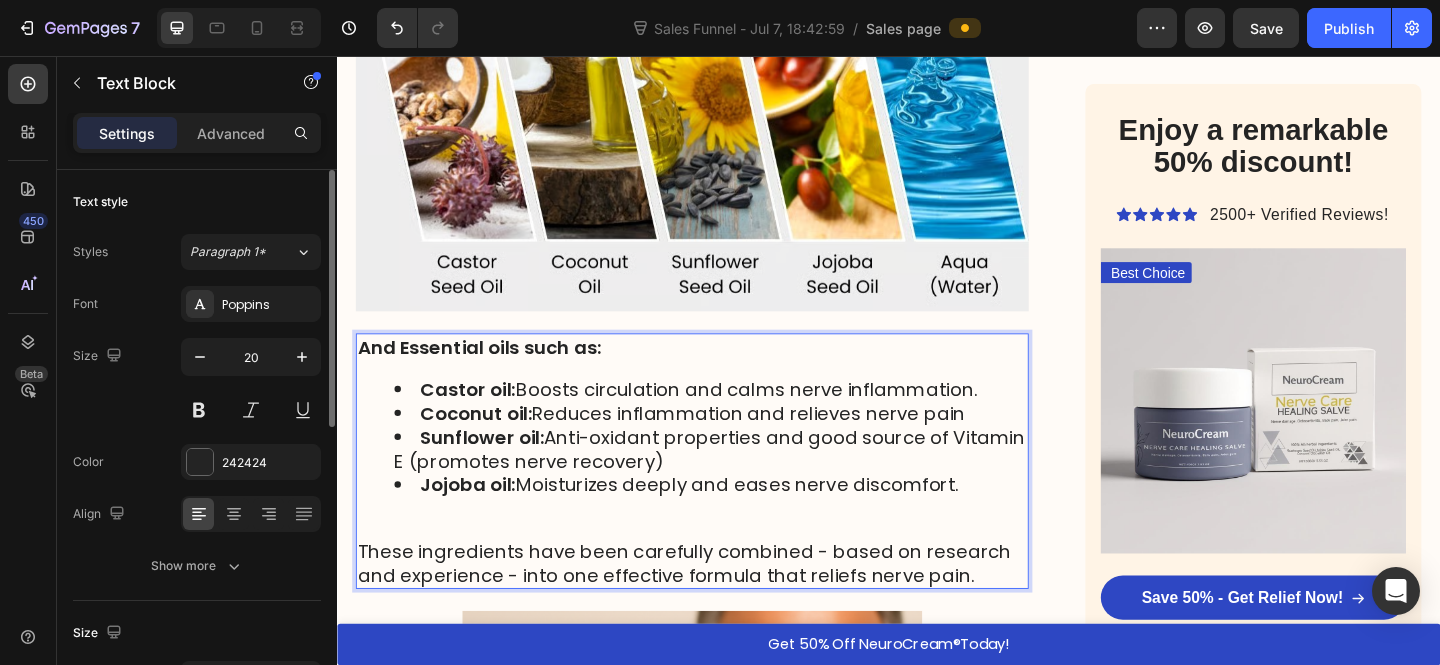 drag, startPoint x: 669, startPoint y: 512, endPoint x: 749, endPoint y: 521, distance: 80.50466 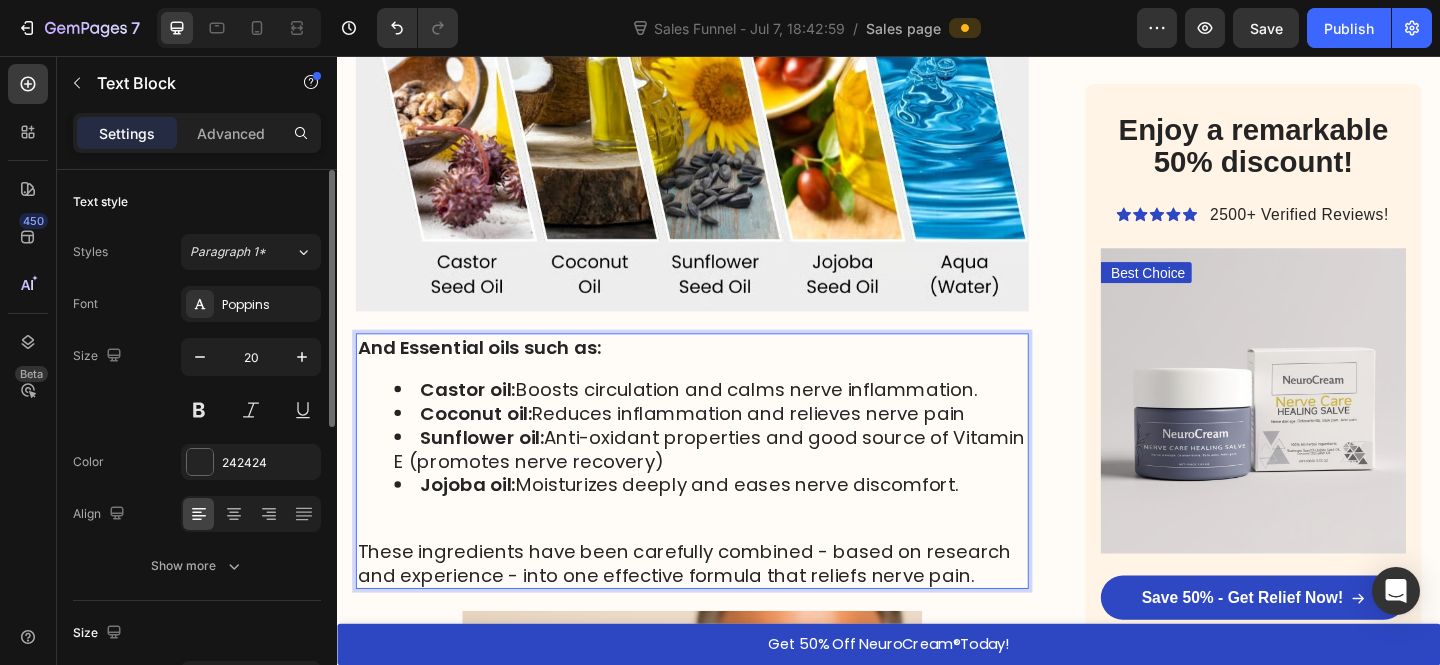 click on "And Essential oils such as: Castor oil:  Boosts circulation and calms nerve inflammation . Coconut oil:  Reduces   inflammation and relieves nerve pain  Sunflower oil:  Anti-oxidant properties and good source of Vitamin E (promotes nerve recovery) Jojoba oil:  Moisturizes deeply and eases nerve discomfort. These ingredients have been carefully combined - based on research and experience - into one effective formula that reliefs nerve pain." at bounding box center [723, 497] 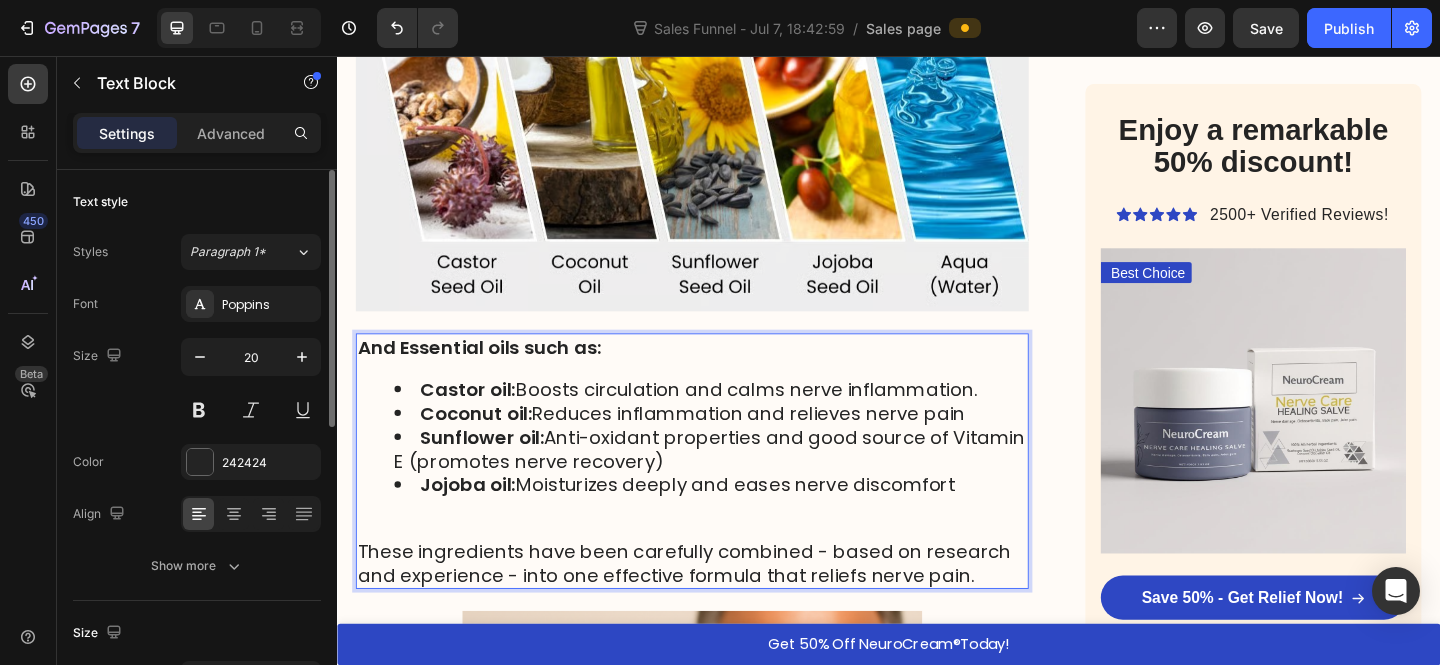 click on "Castor oil:  Boosts circulation and calms nerve inflammation ." at bounding box center [743, 419] 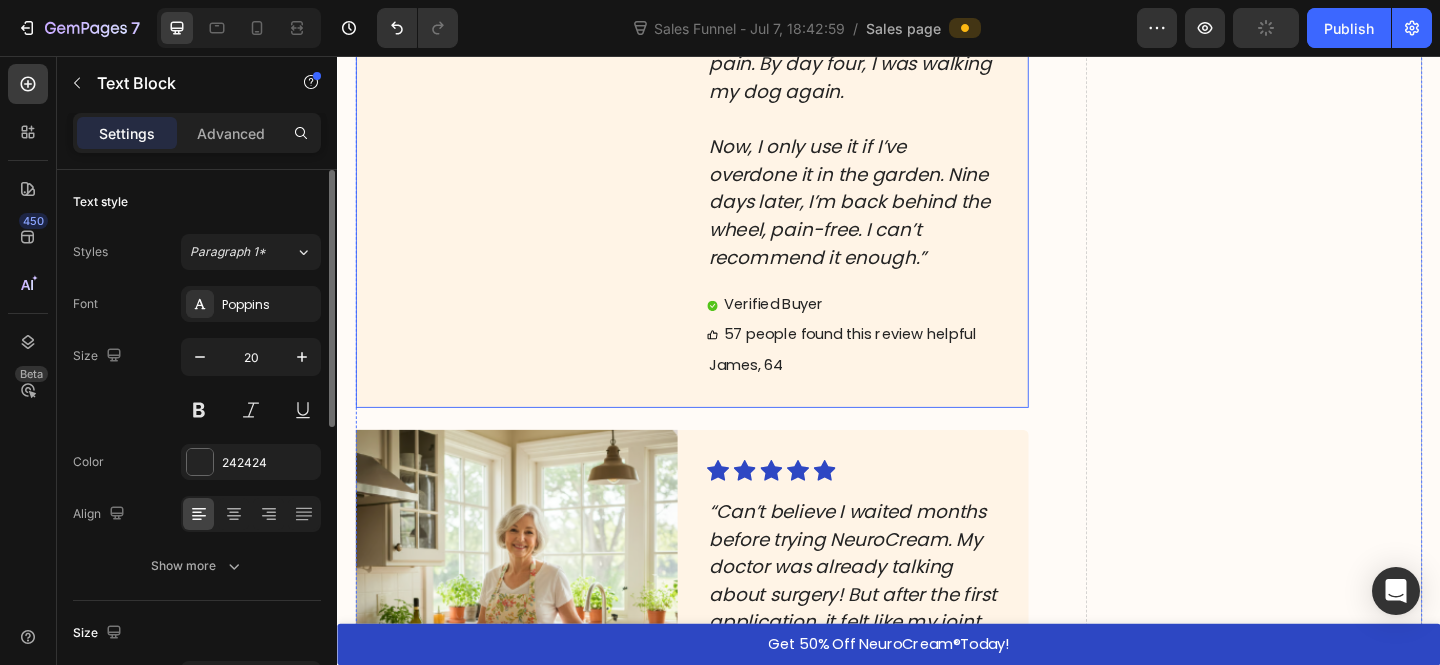scroll, scrollTop: 8985, scrollLeft: 0, axis: vertical 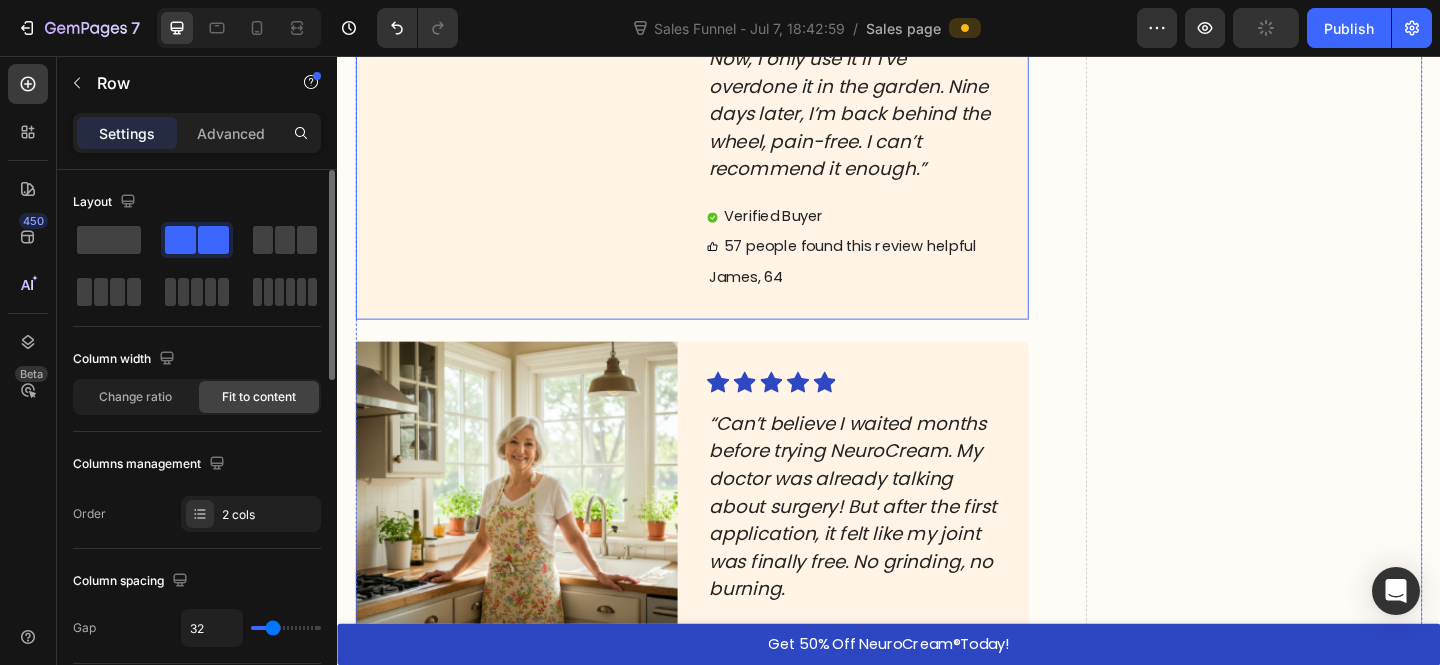 click on "Image" at bounding box center (532, -53) 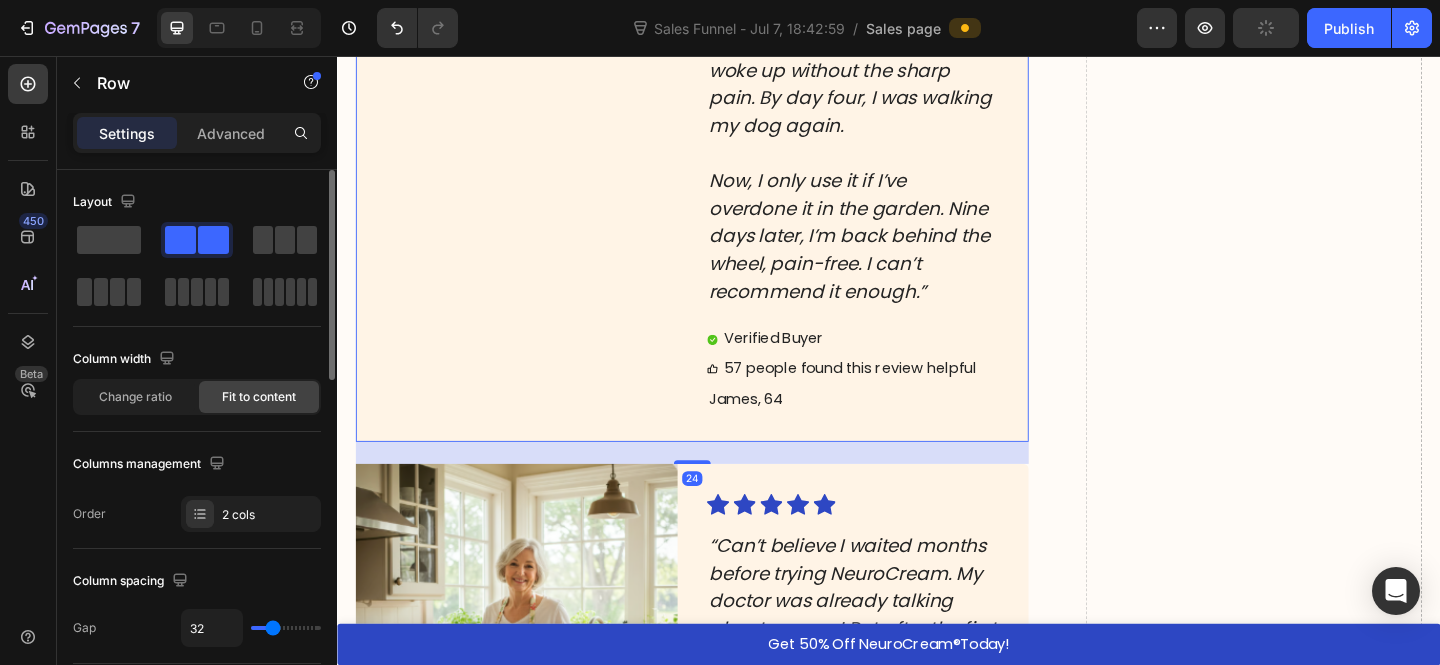 scroll, scrollTop: 8846, scrollLeft: 0, axis: vertical 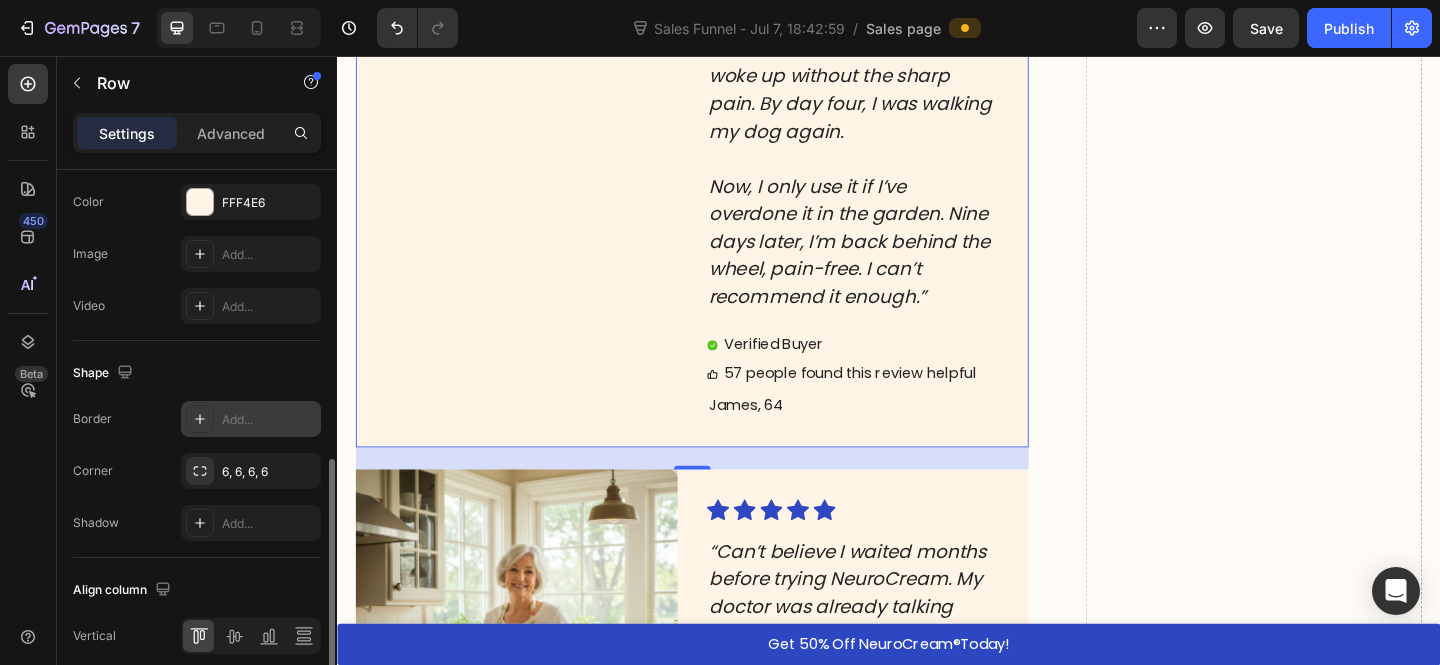 click on "Add..." at bounding box center (251, 419) 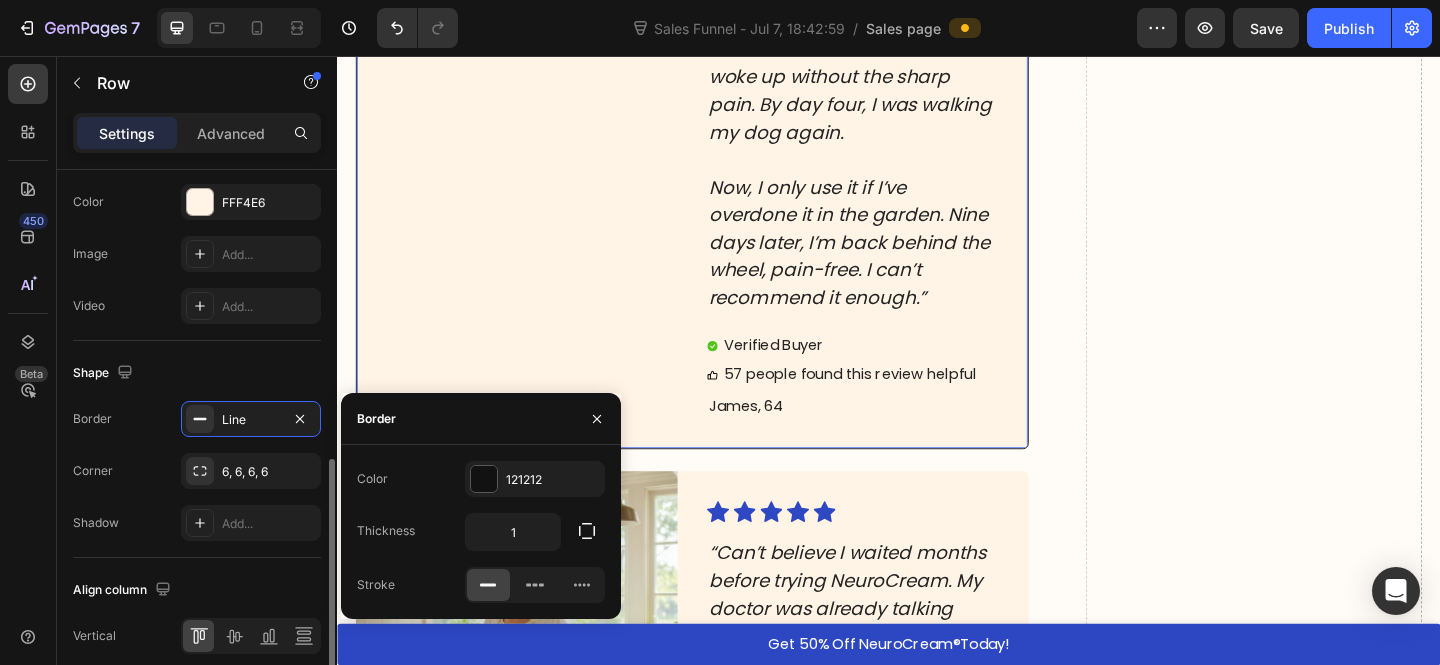 scroll, scrollTop: 8847, scrollLeft: 0, axis: vertical 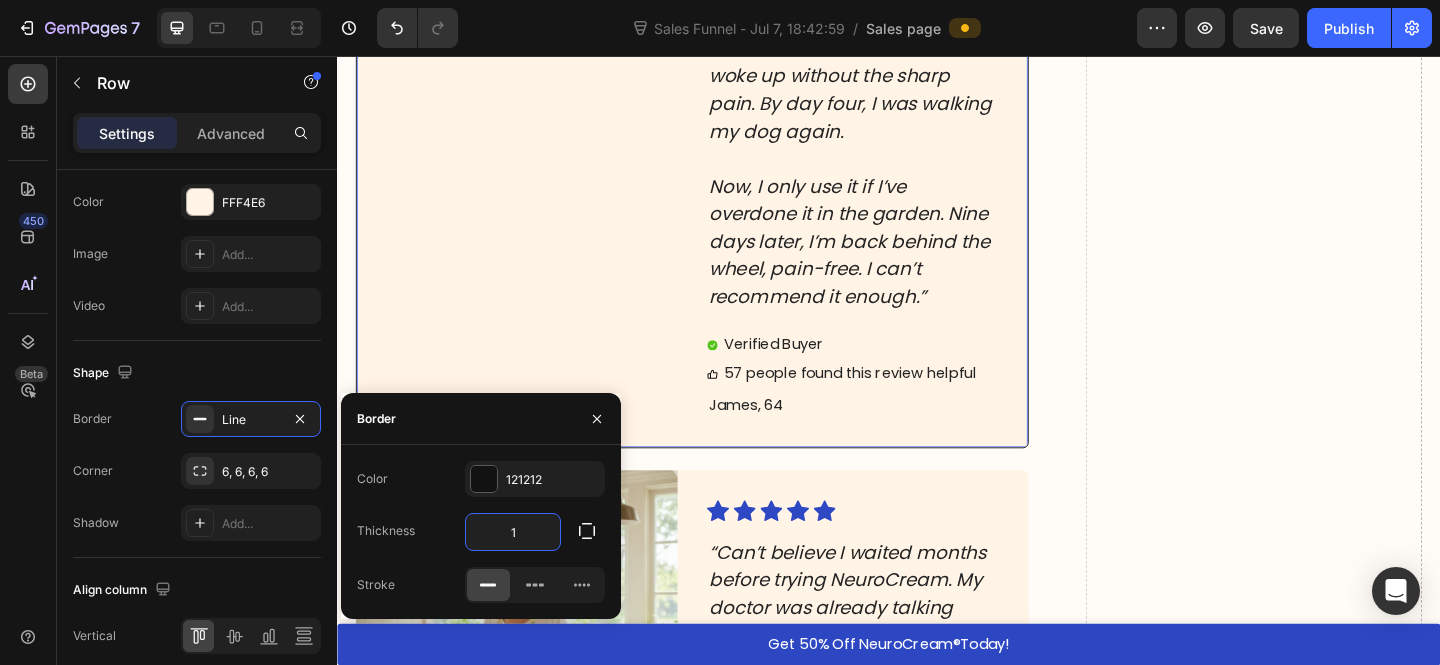 drag, startPoint x: 529, startPoint y: 544, endPoint x: 490, endPoint y: 541, distance: 39.115215 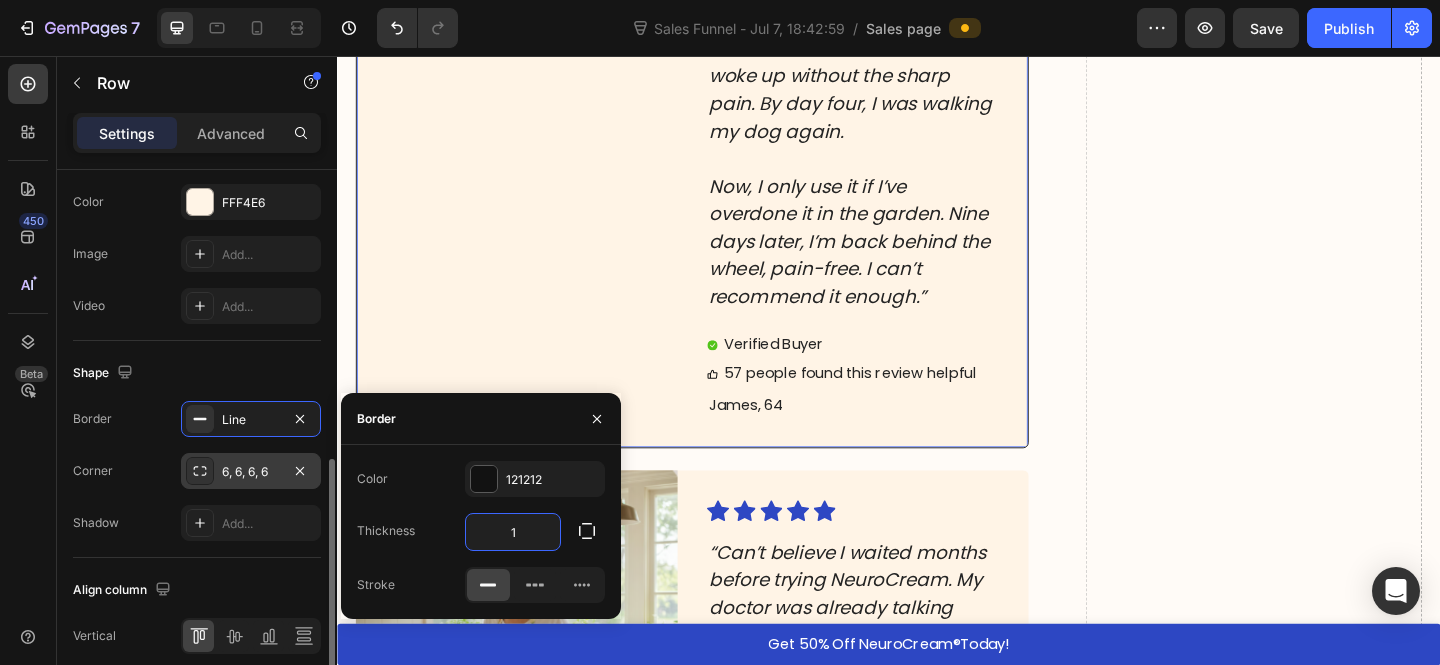 type on "2" 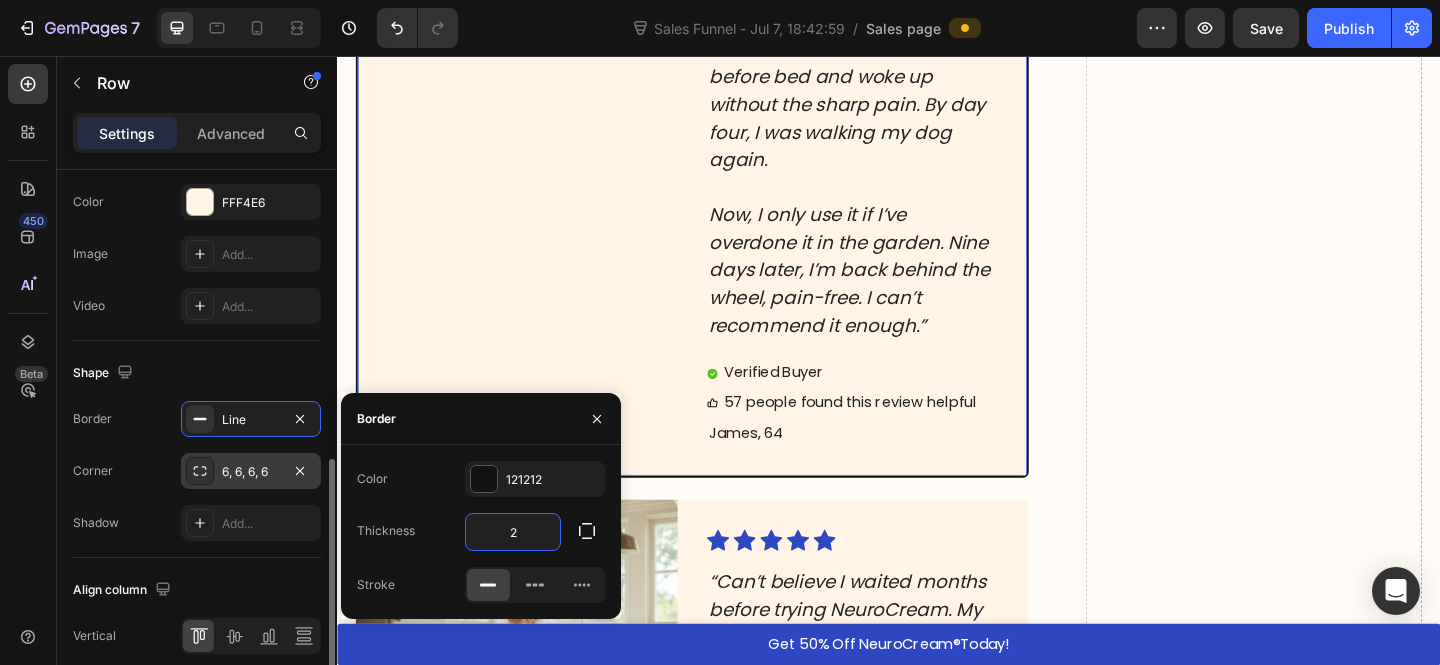 scroll, scrollTop: 8848, scrollLeft: 0, axis: vertical 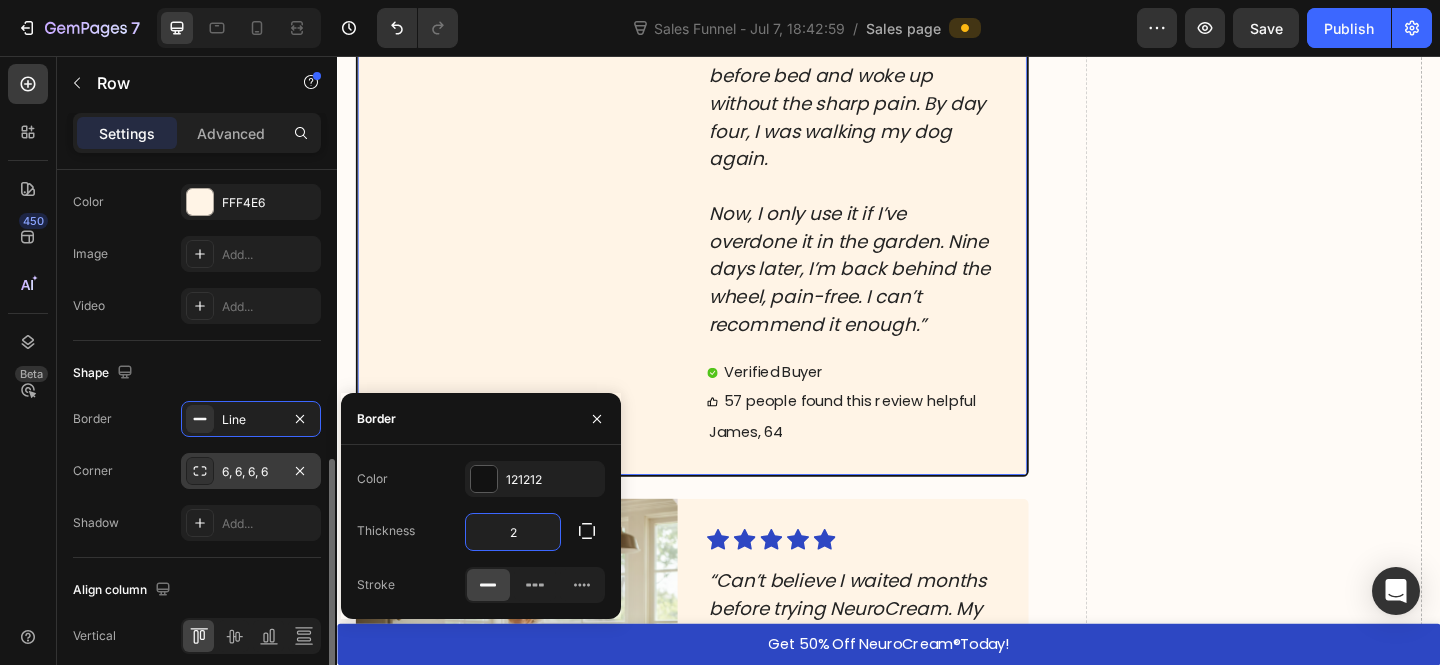 click on "6, 6, 6, 6" at bounding box center [251, 472] 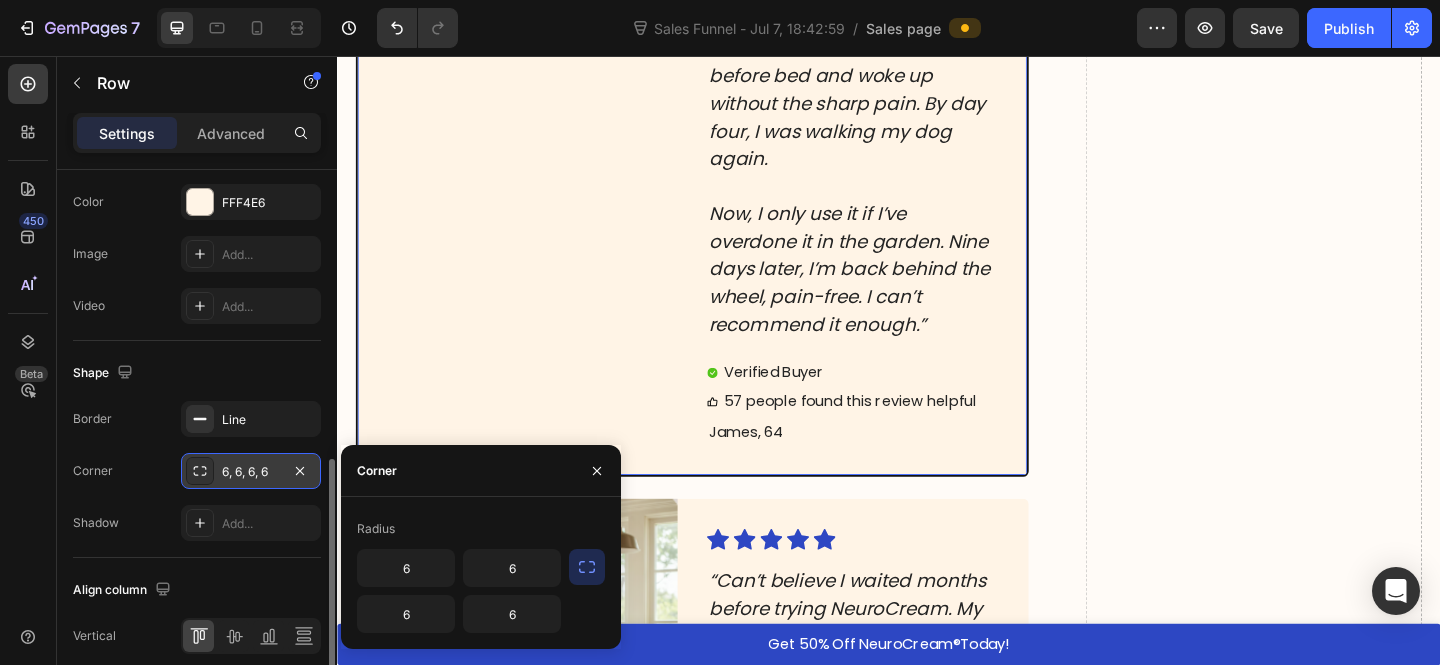 click on "6, 6, 6, 6" at bounding box center (251, 471) 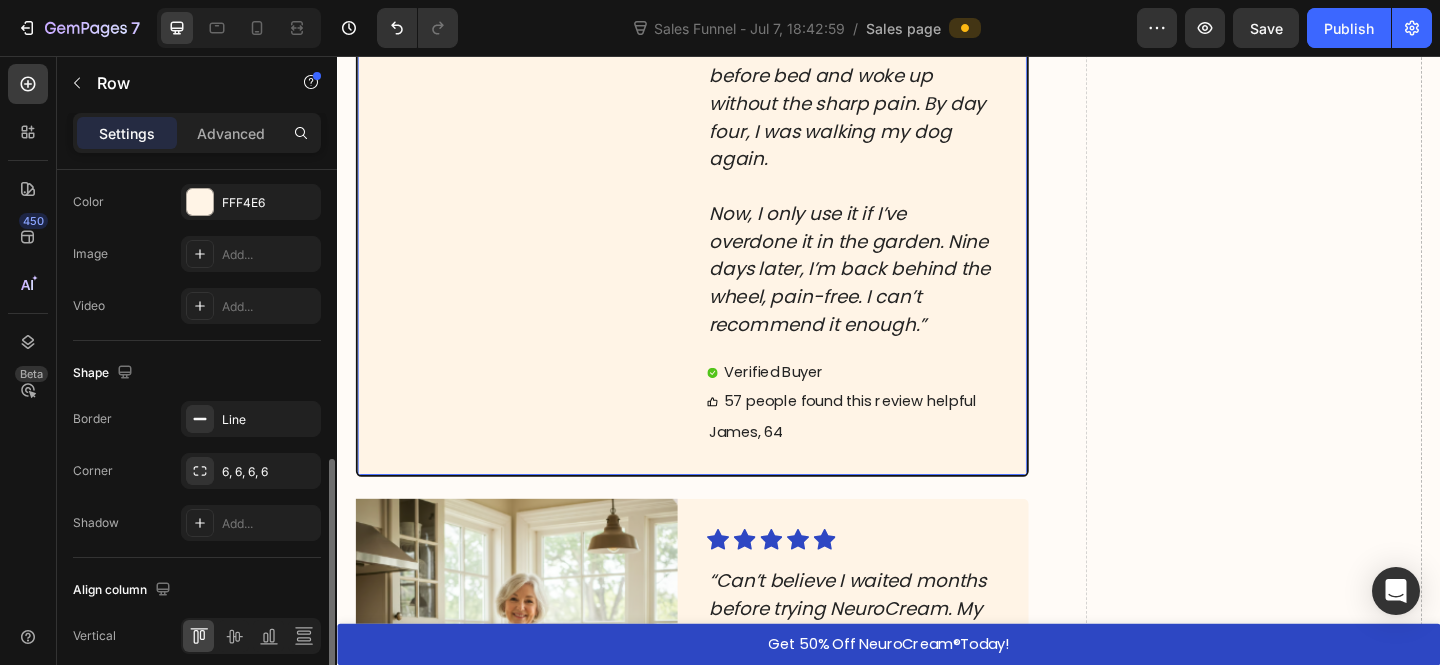 click on "Corner 6, 6, 6, 6" at bounding box center [197, 471] 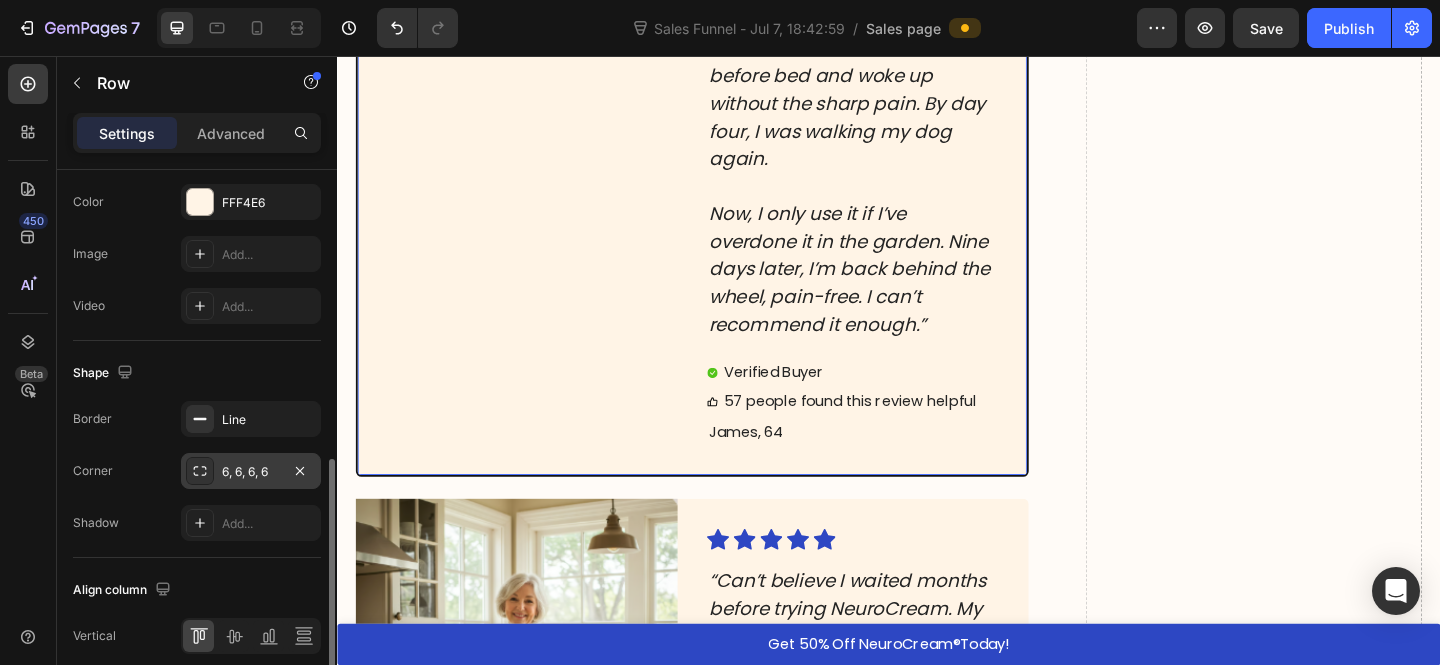 click on "6, 6, 6, 6" at bounding box center (251, 472) 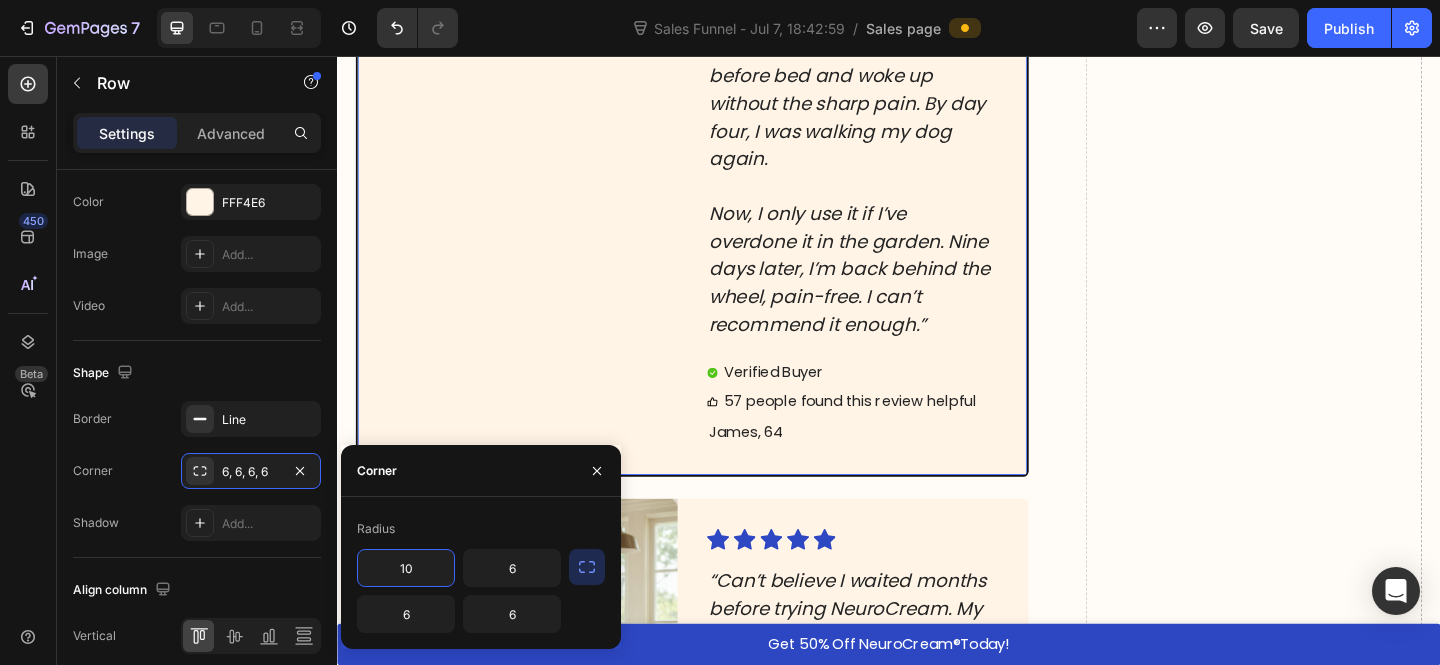 type on "10" 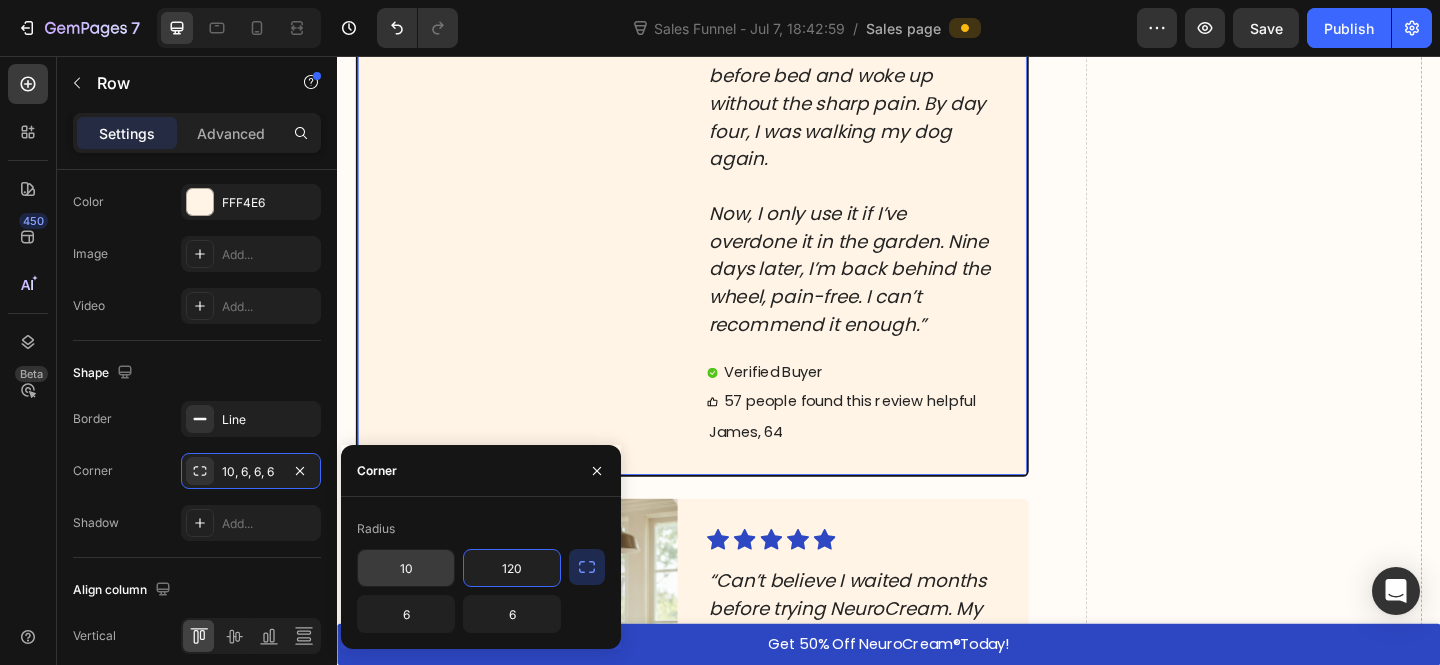 type on "120" 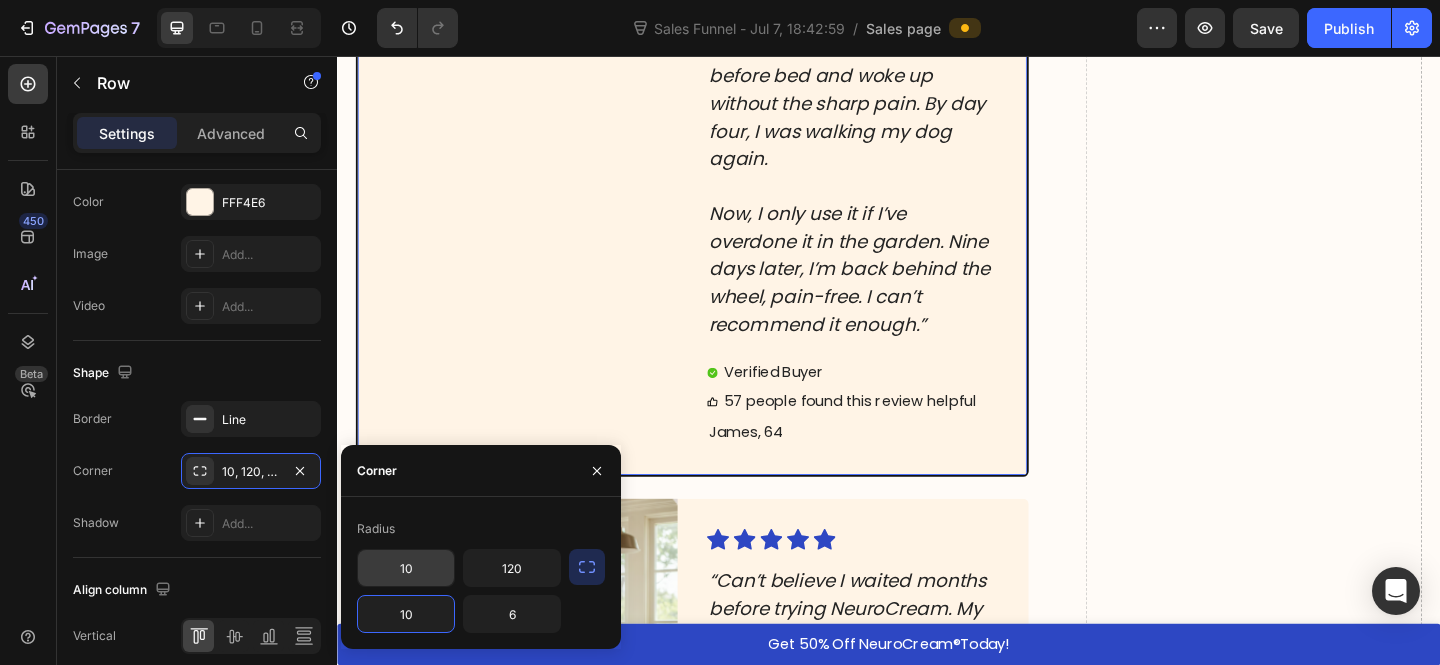 type on "10" 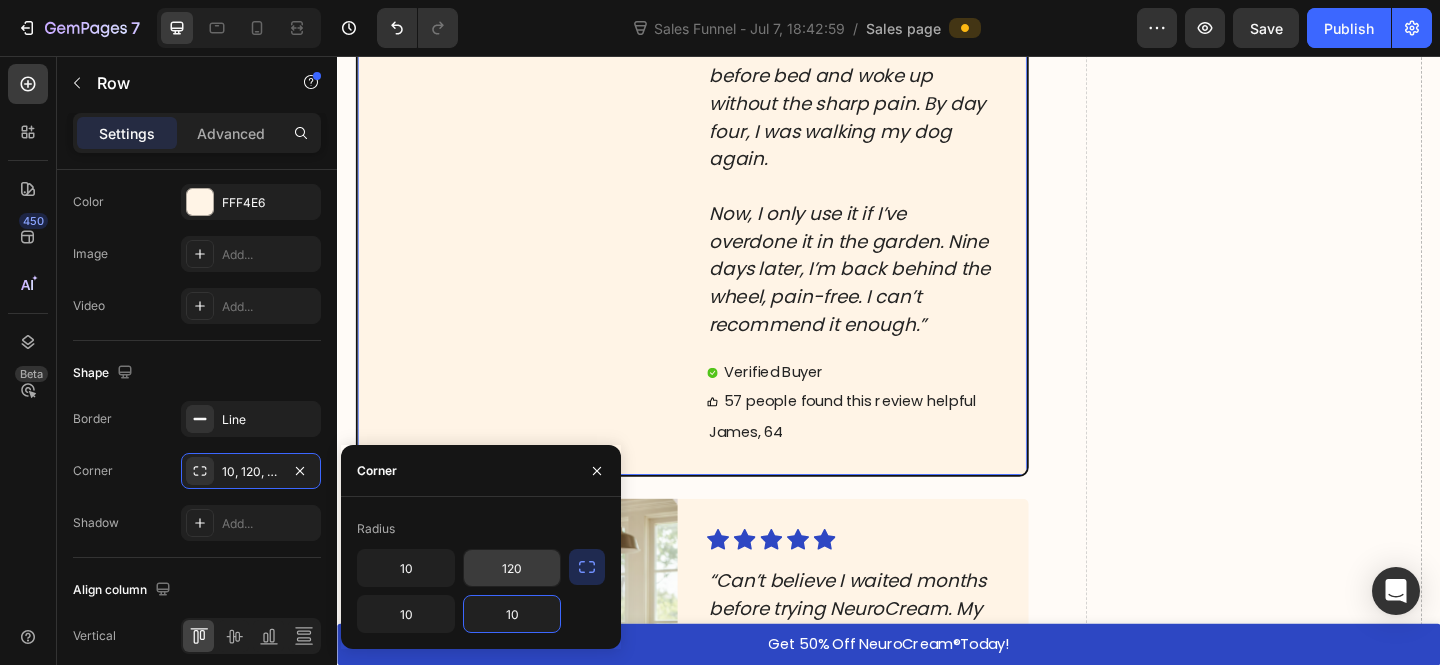 type on "10" 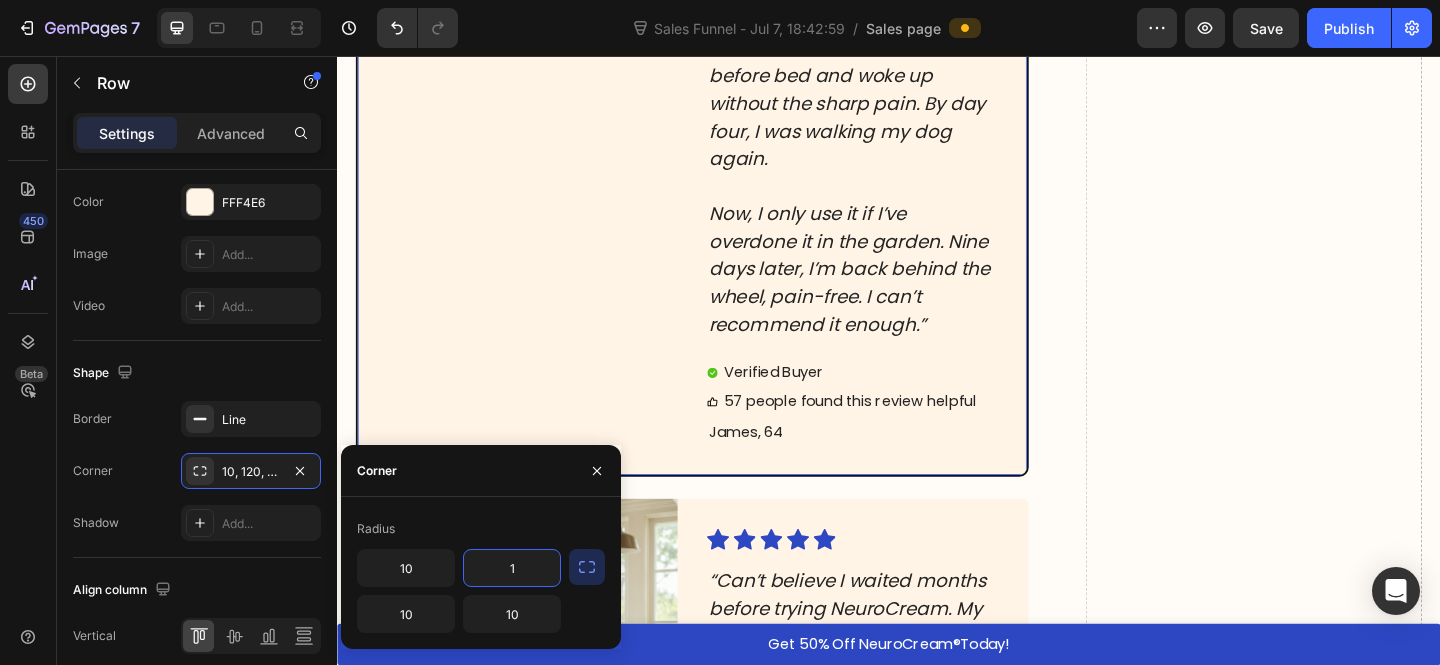 type on "10" 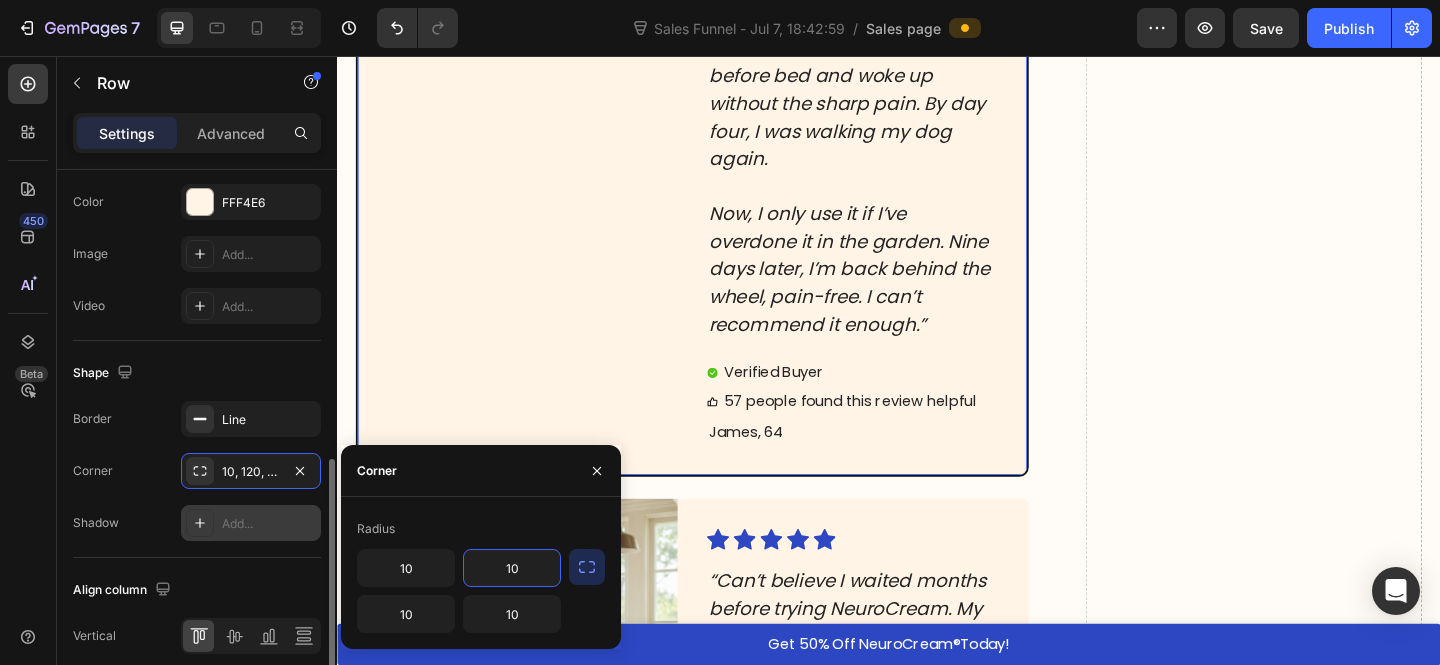 click on "Add..." at bounding box center [269, 524] 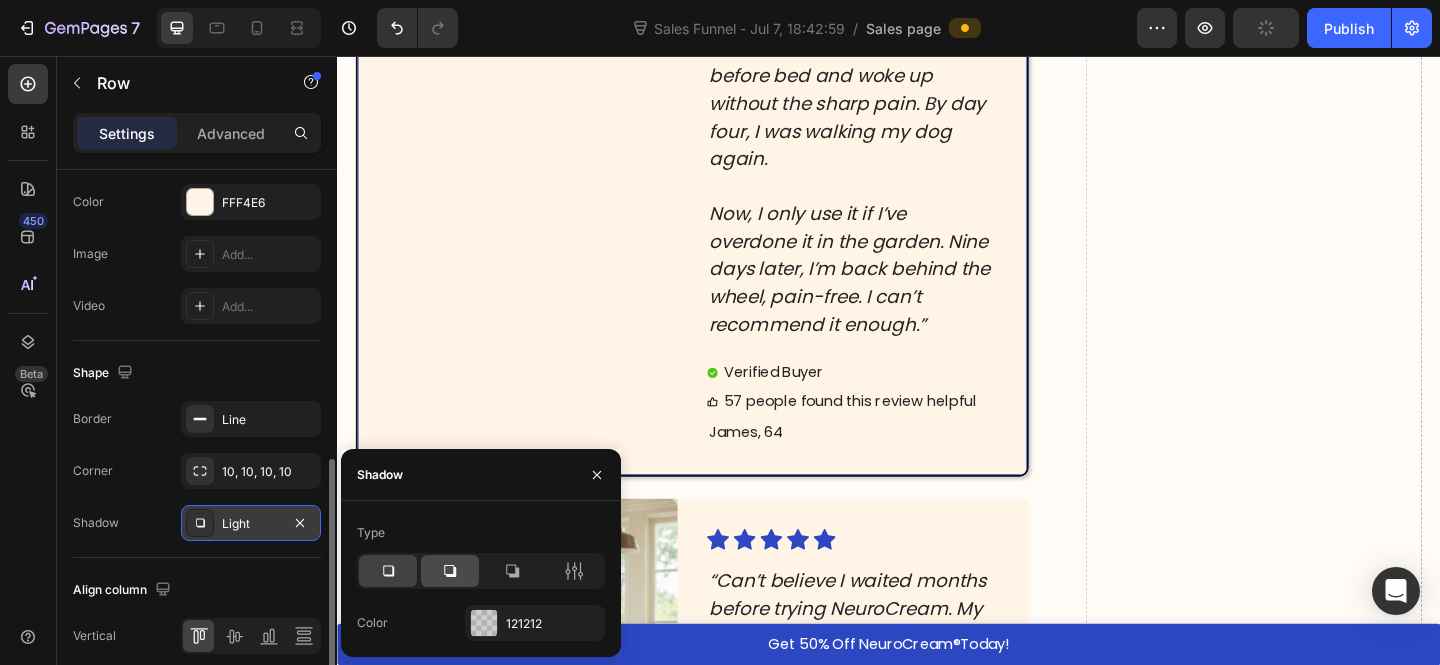 click 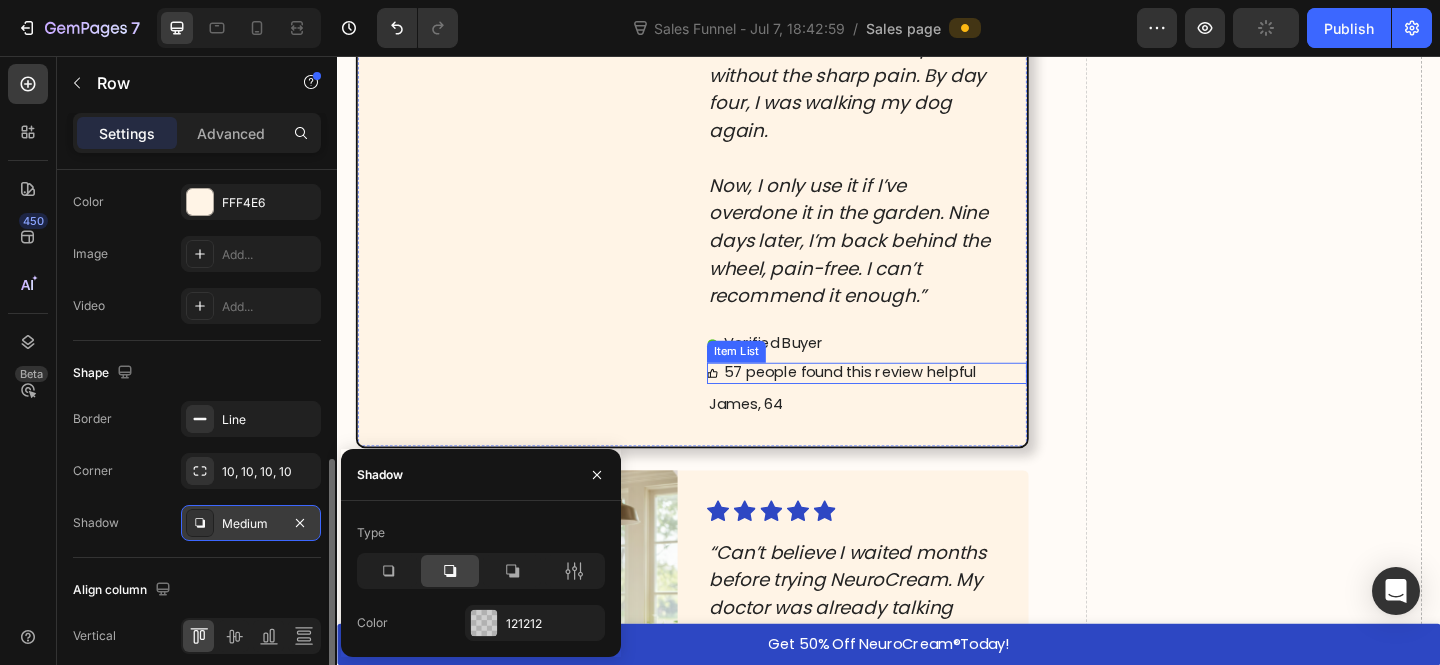 scroll, scrollTop: 9189, scrollLeft: 0, axis: vertical 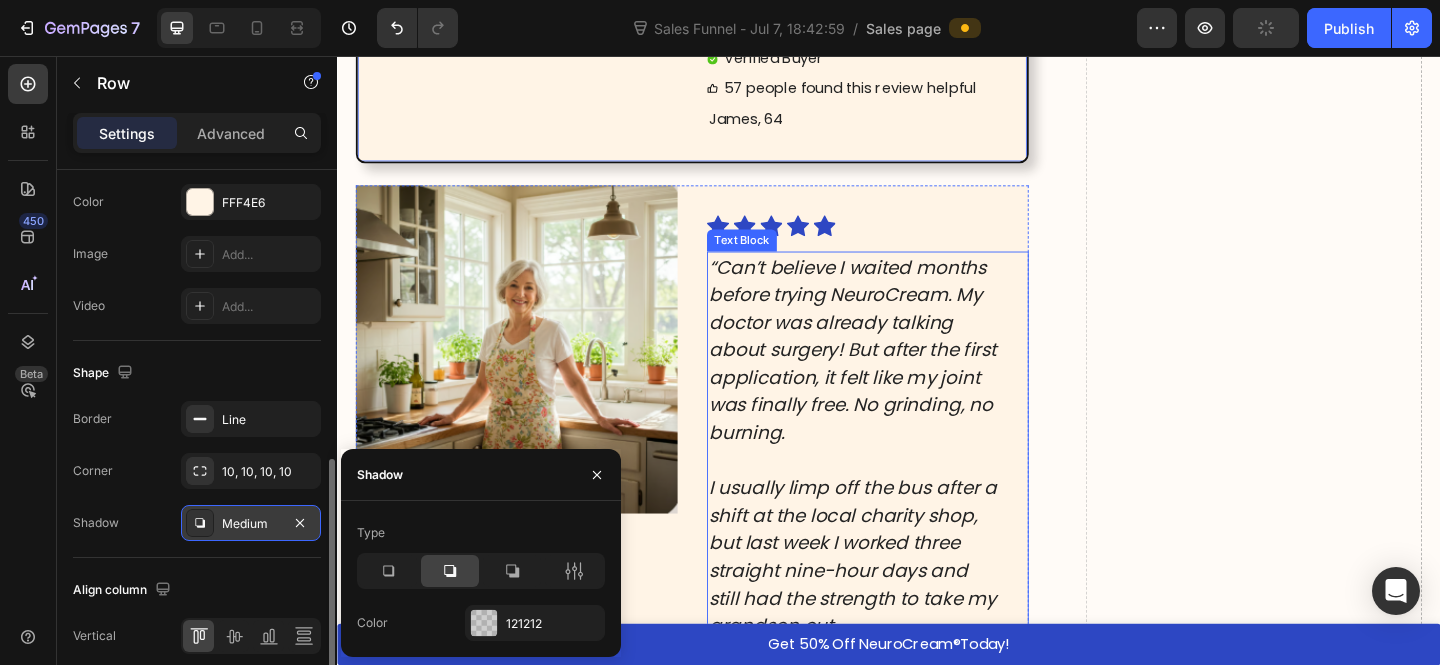 click on "“Can’t believe I waited months before trying NeuroCream. My doctor was already talking about surgery! But after the first application, it felt like my joint was finally free. No grinding, no burning." at bounding box center (897, 376) 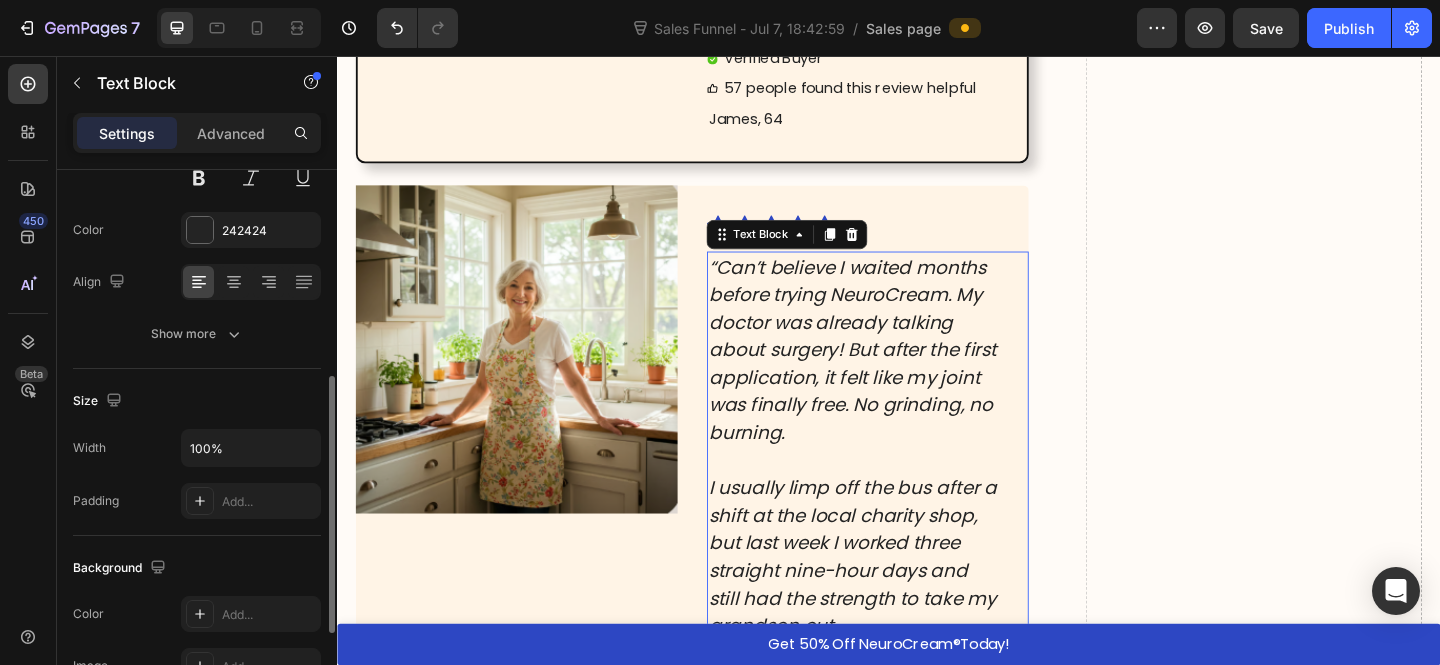 scroll, scrollTop: 299, scrollLeft: 0, axis: vertical 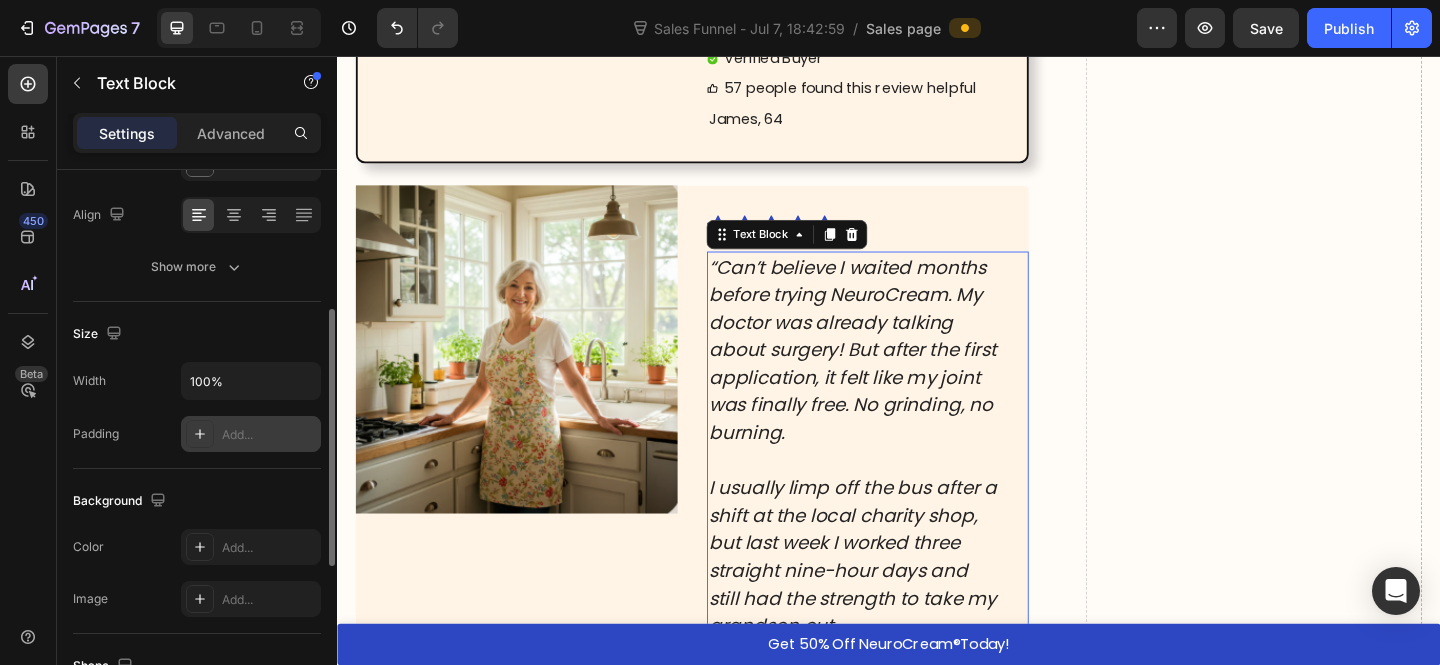 click on "Add..." at bounding box center (251, 434) 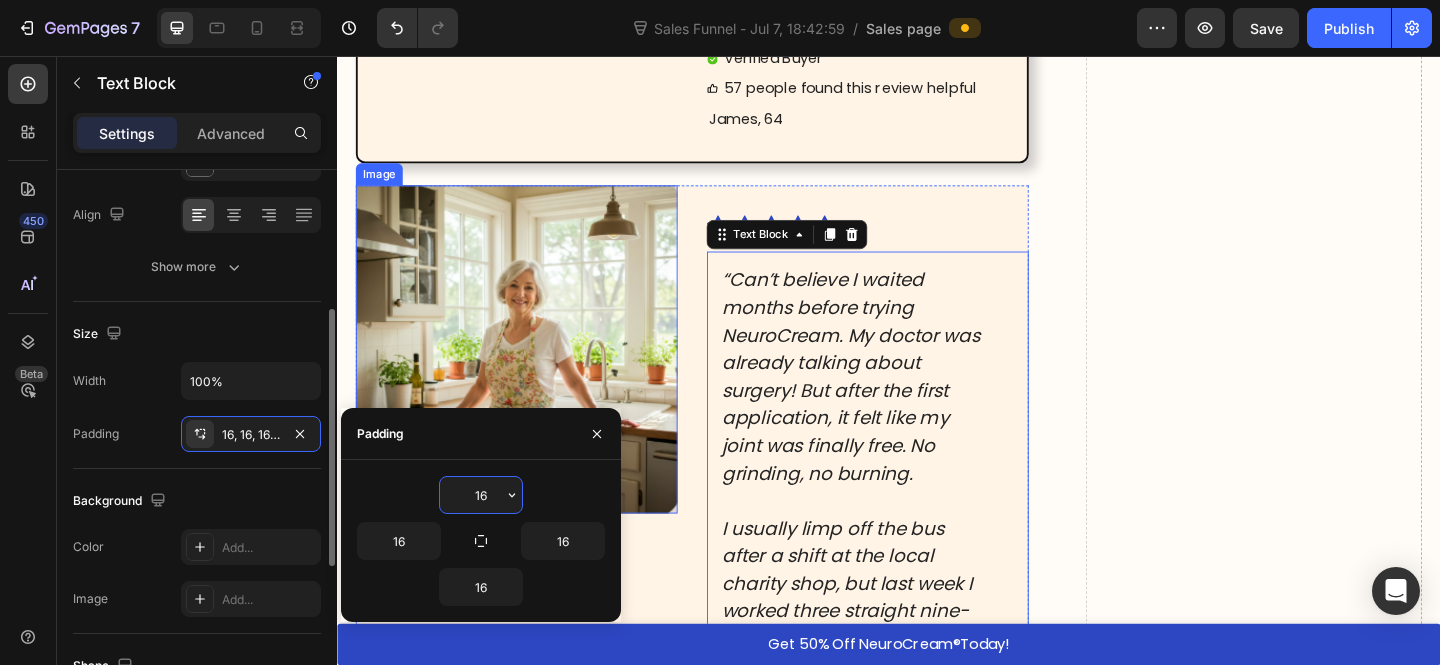 click on "Image" at bounding box center [533, -240] 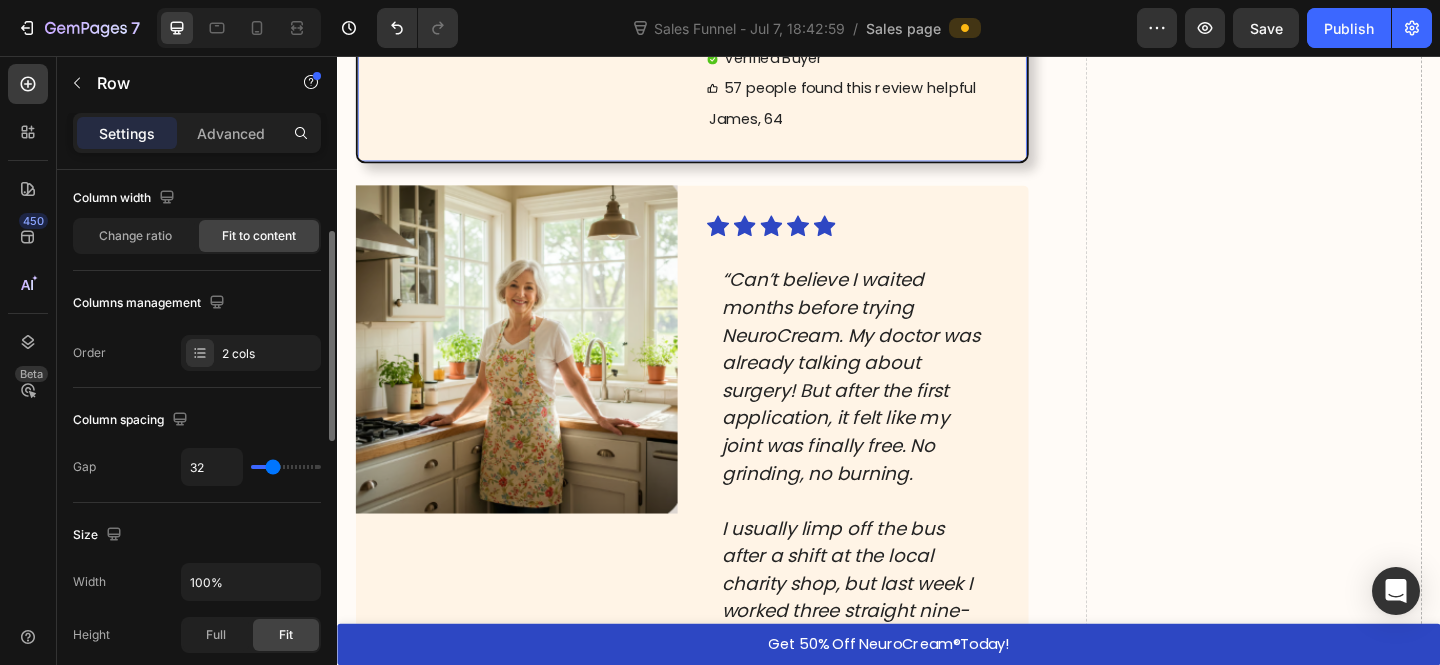 scroll, scrollTop: 383, scrollLeft: 0, axis: vertical 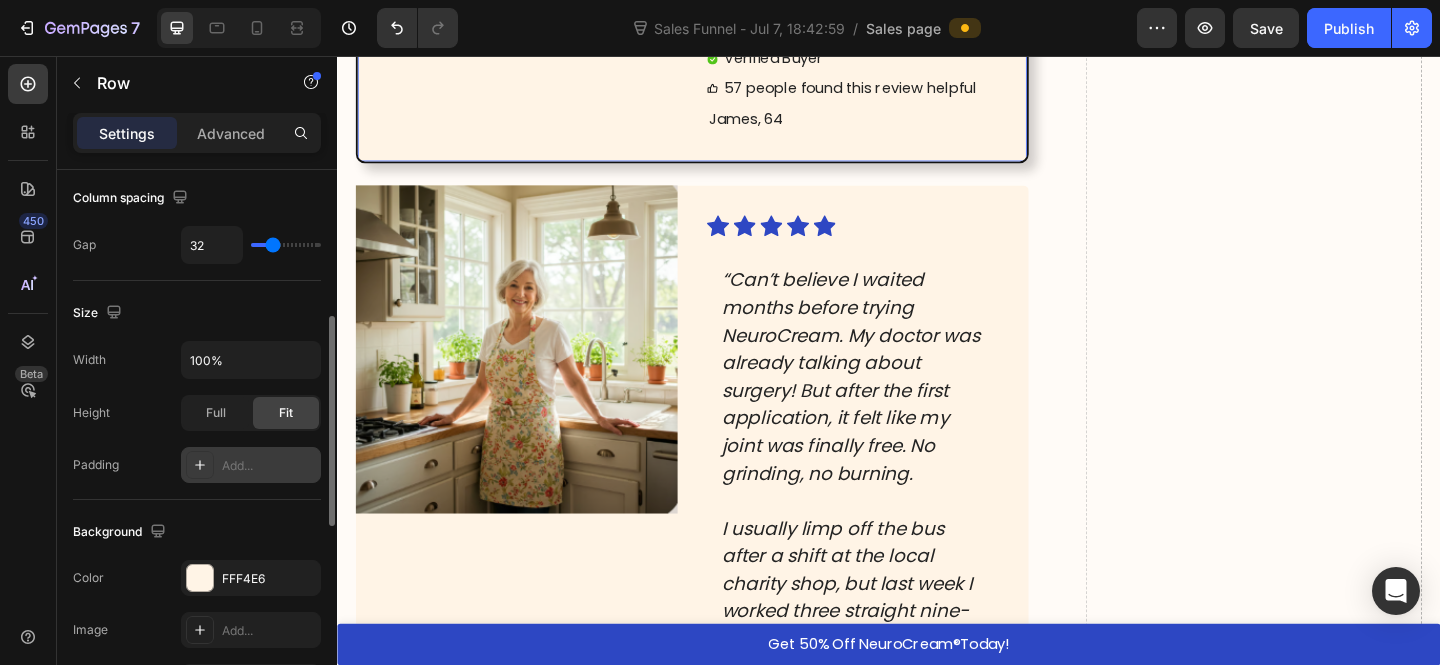 click on "Add..." at bounding box center (269, 466) 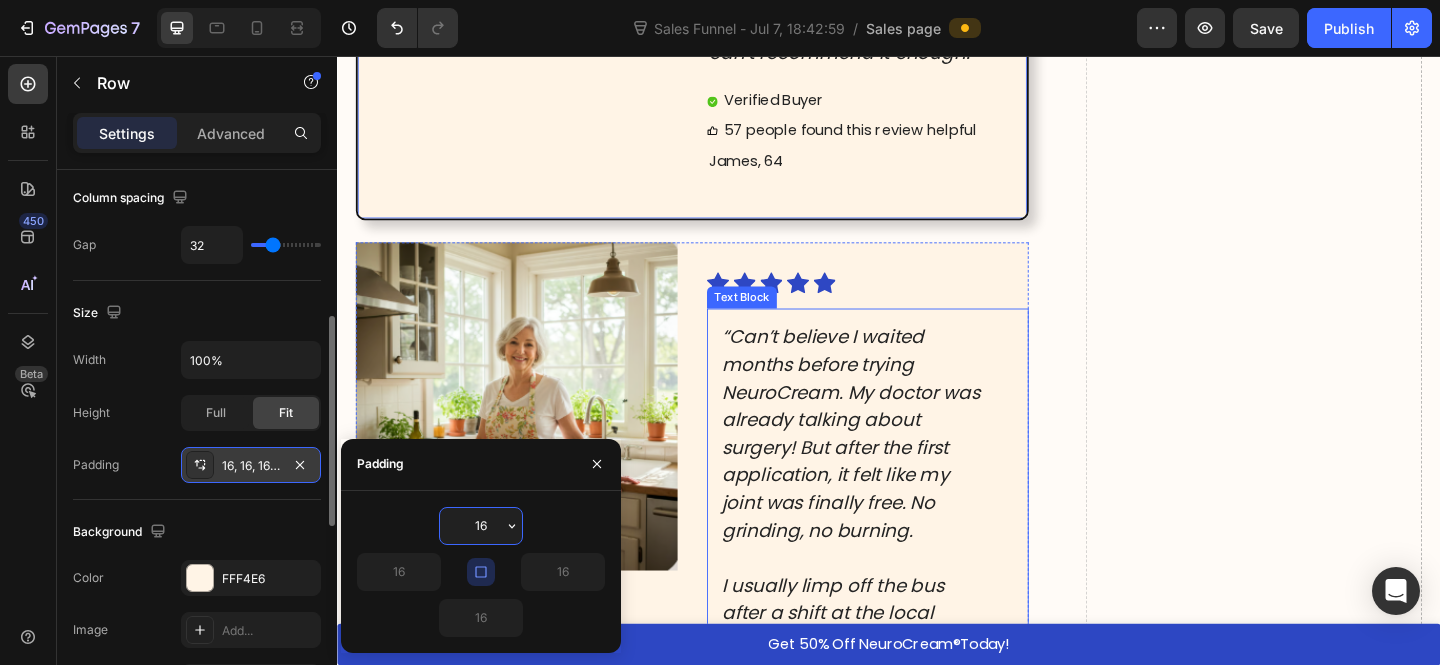 click on "“Can’t believe I waited months before trying NeuroCream. My doctor was already talking about surgery! But after the first application, it felt like my joint was finally free. No grinding, no burning." at bounding box center (895, 467) 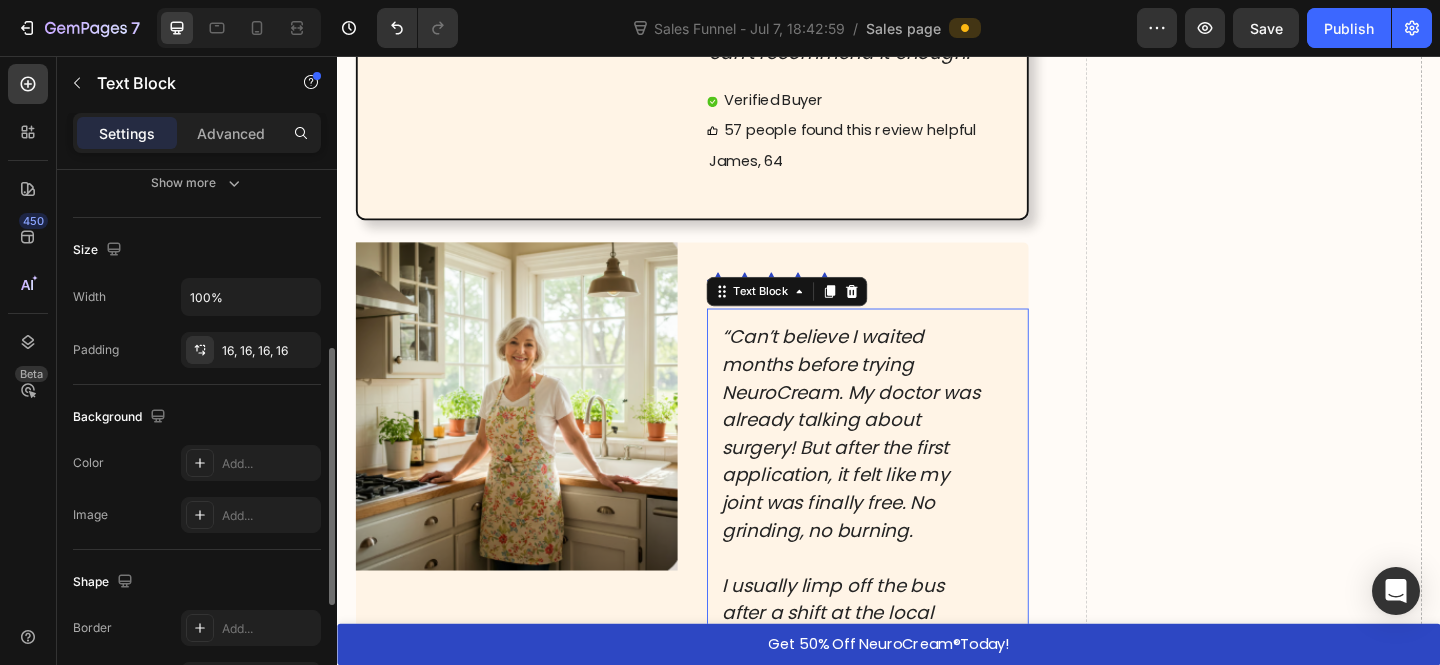 scroll, scrollTop: 0, scrollLeft: 0, axis: both 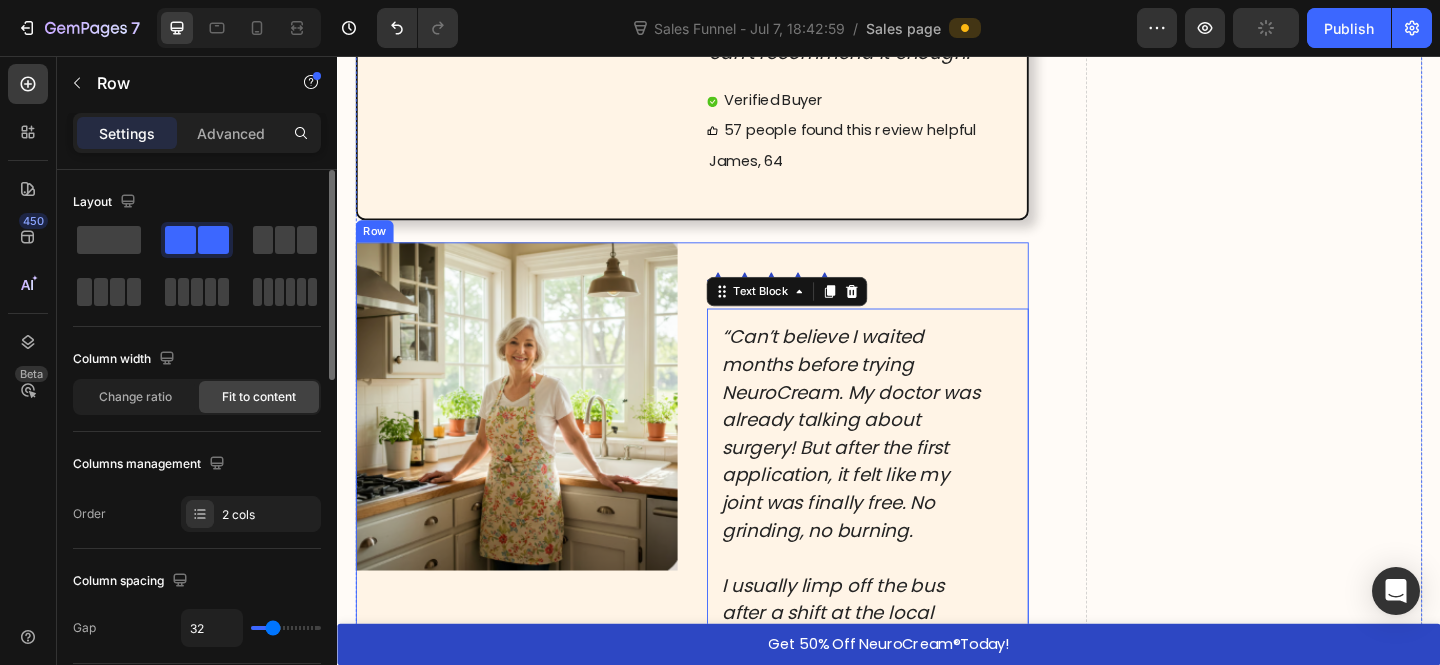 click on "Image
Icon
Icon
Icon
Icon
Icon Icon List “Can’t believe I waited months before trying NeuroCream. My doctor was already talking about surgery! But after the first application, it felt like my joint was finally free. No grinding, no burning.   I usually limp off the bus after a shift at the local charity shop, but last week I worked three straight nine-hour days and still had the strength to take my grandson out. If hip or sciatica pain is stealing your evenings, this cream is a game-changer.” Text Block   24
Verified Buyer Item List
41 people found this review helpful Item List Margaret, 62 Text Block Row" at bounding box center (723, 670) 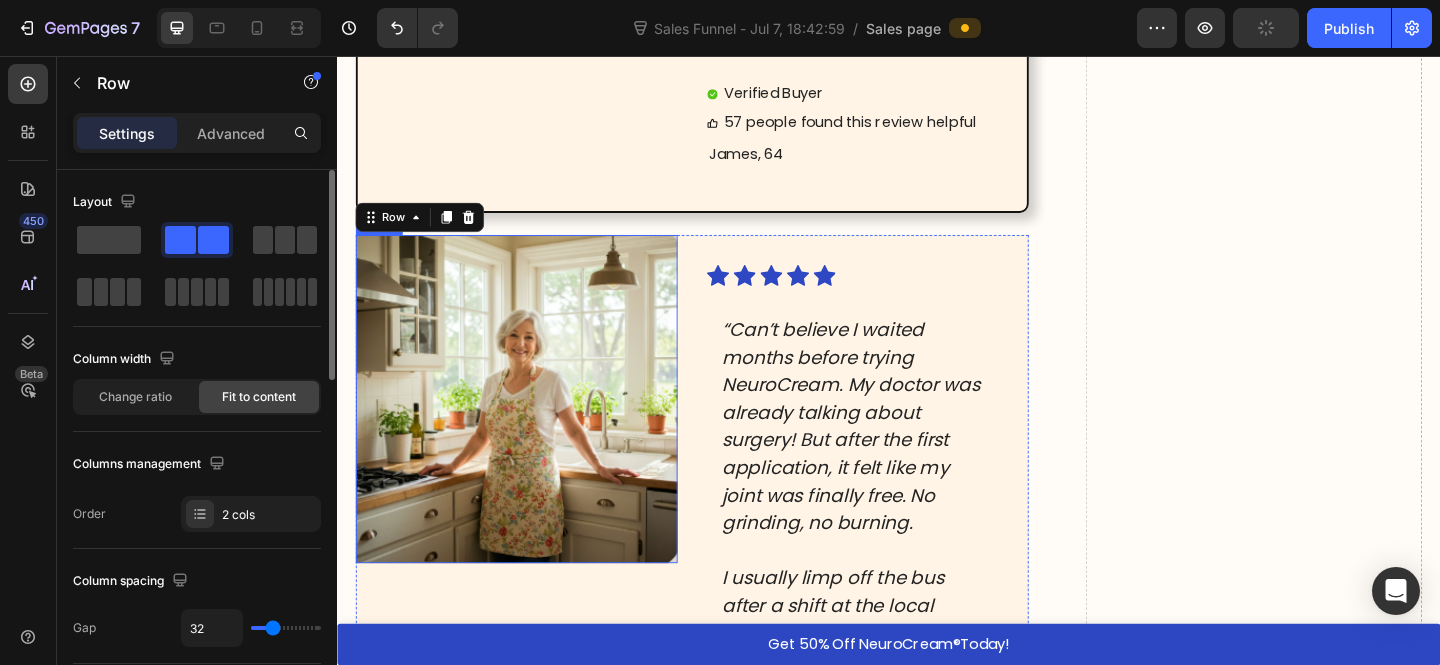 scroll, scrollTop: 9255, scrollLeft: 0, axis: vertical 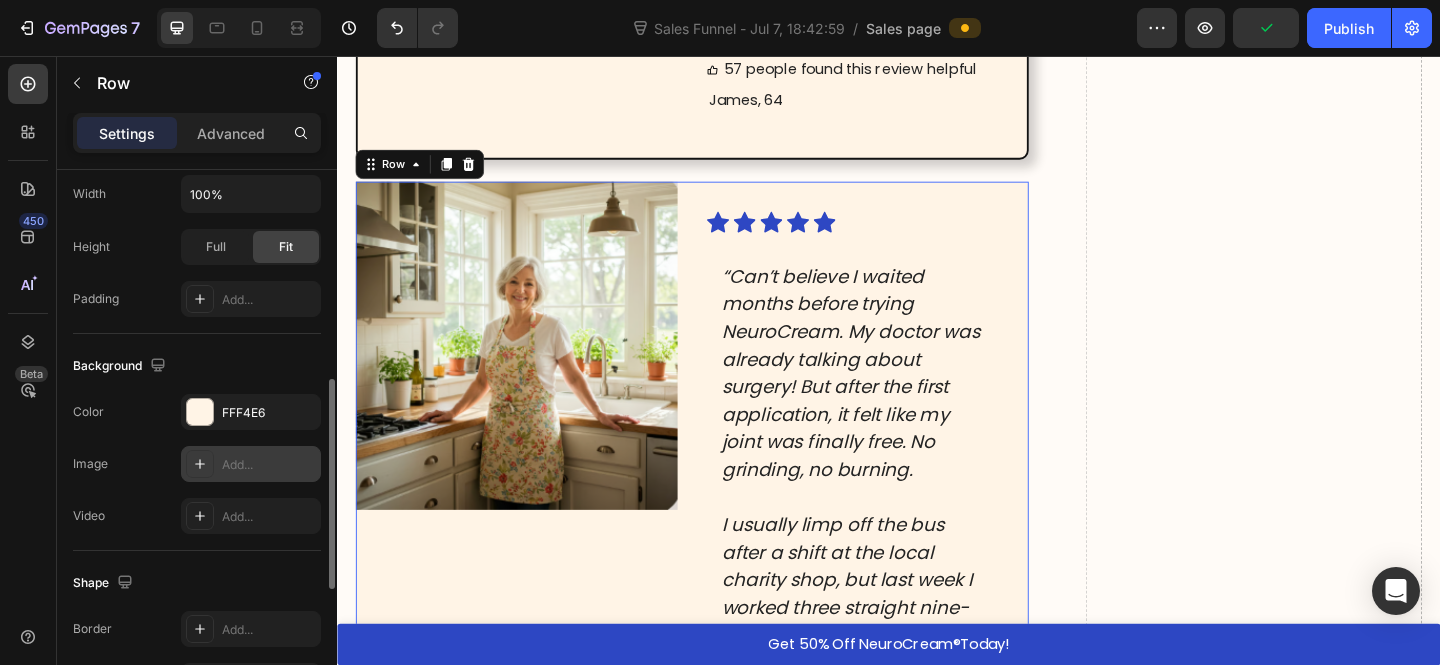 click on "Add..." at bounding box center [269, 465] 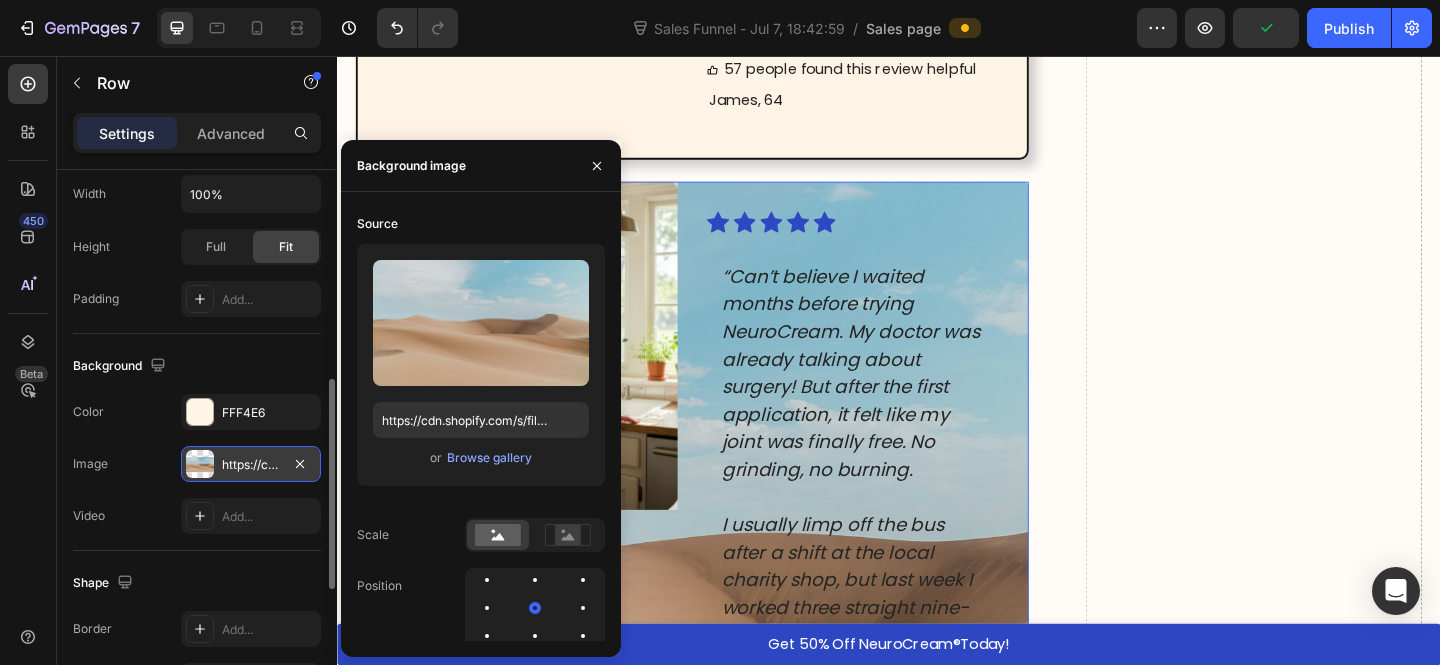 click on "Background The changes might be hidden by the image and the video. Color FFF4E6 Image https://cdn.shopify.com/s/files/1/2005/9307/files/background_settings.jpg Video Add..." 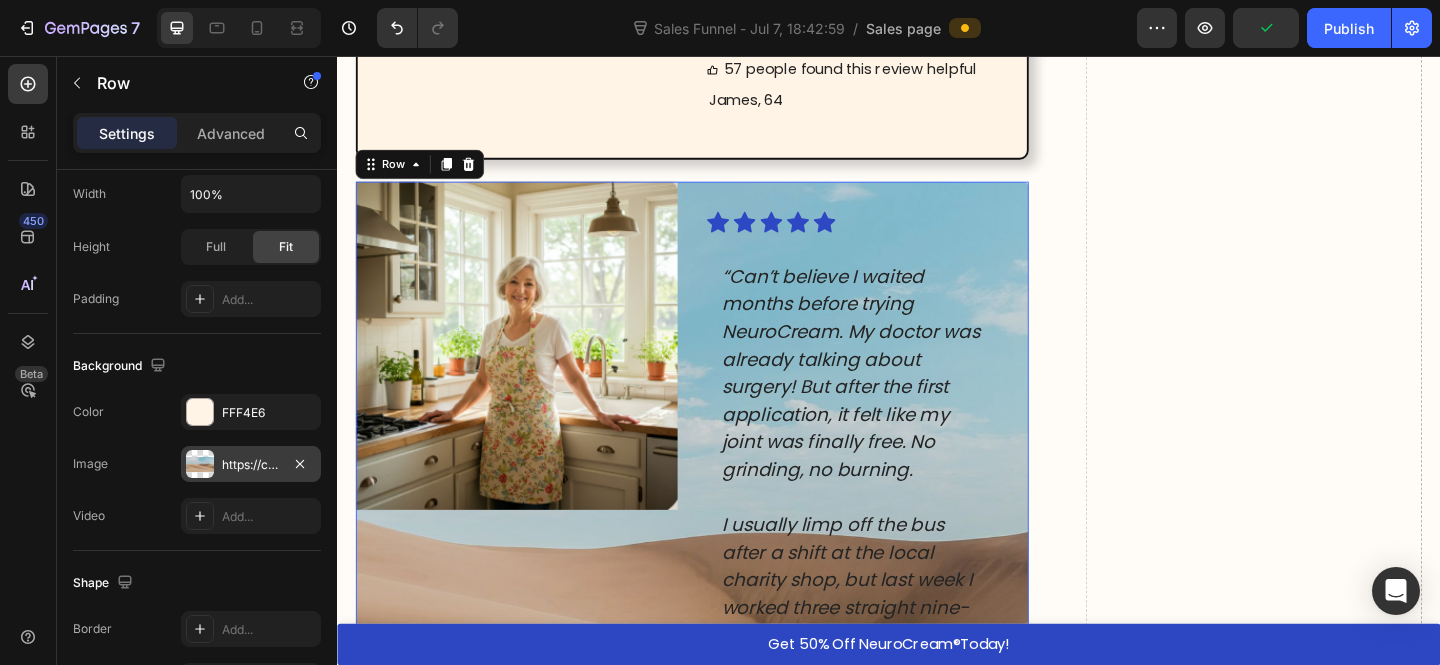 scroll, scrollTop: 553, scrollLeft: 0, axis: vertical 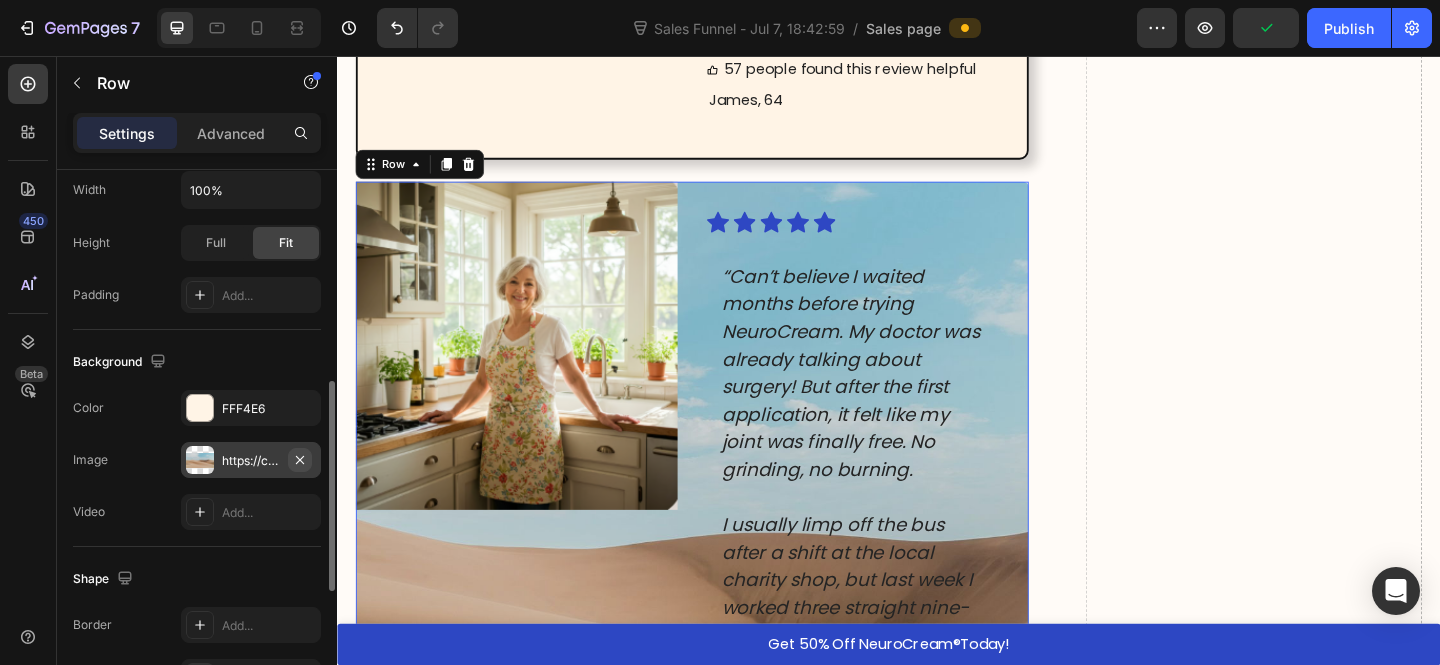 click 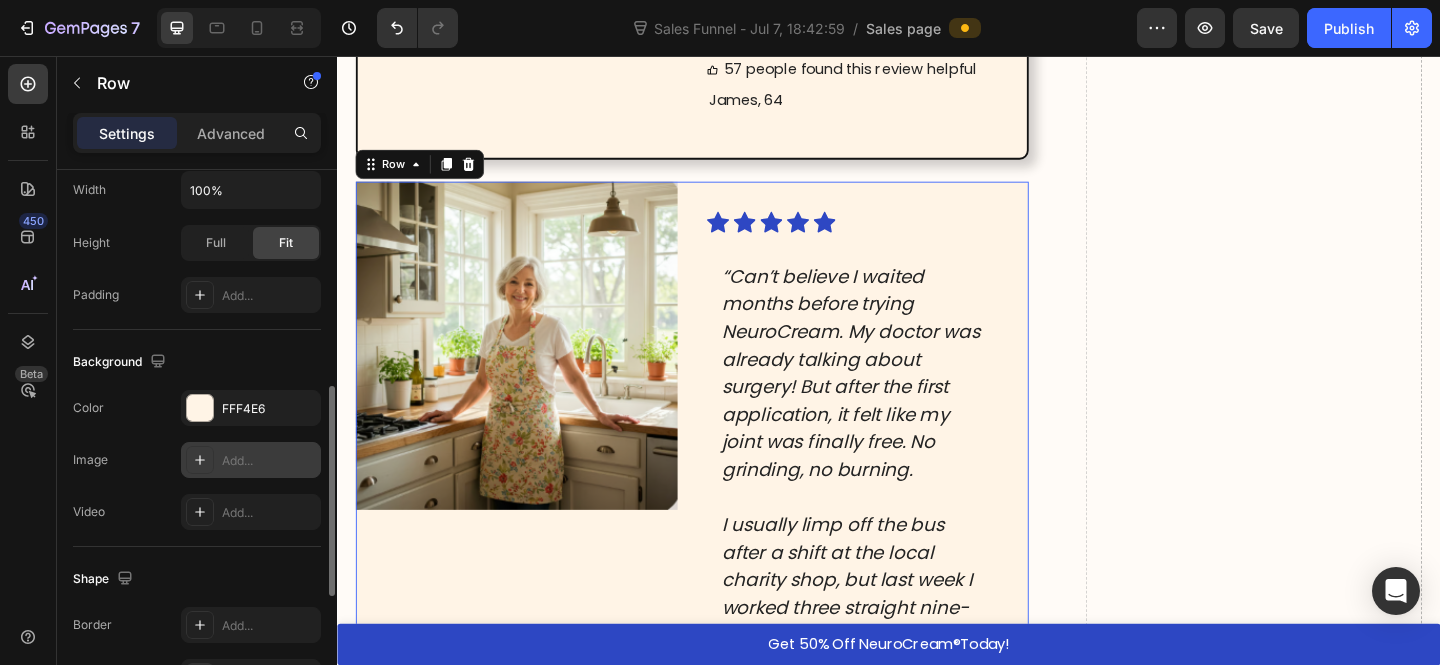 scroll, scrollTop: 570, scrollLeft: 0, axis: vertical 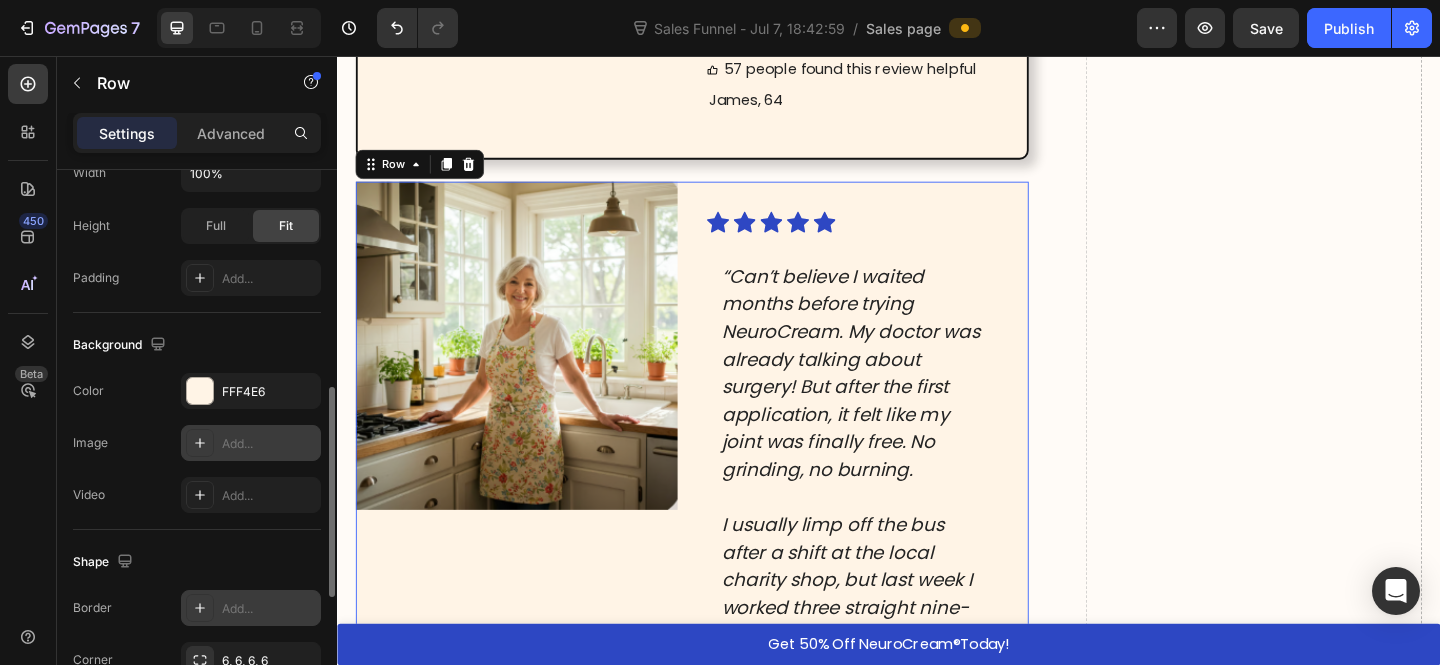 click on "Add..." at bounding box center [269, 609] 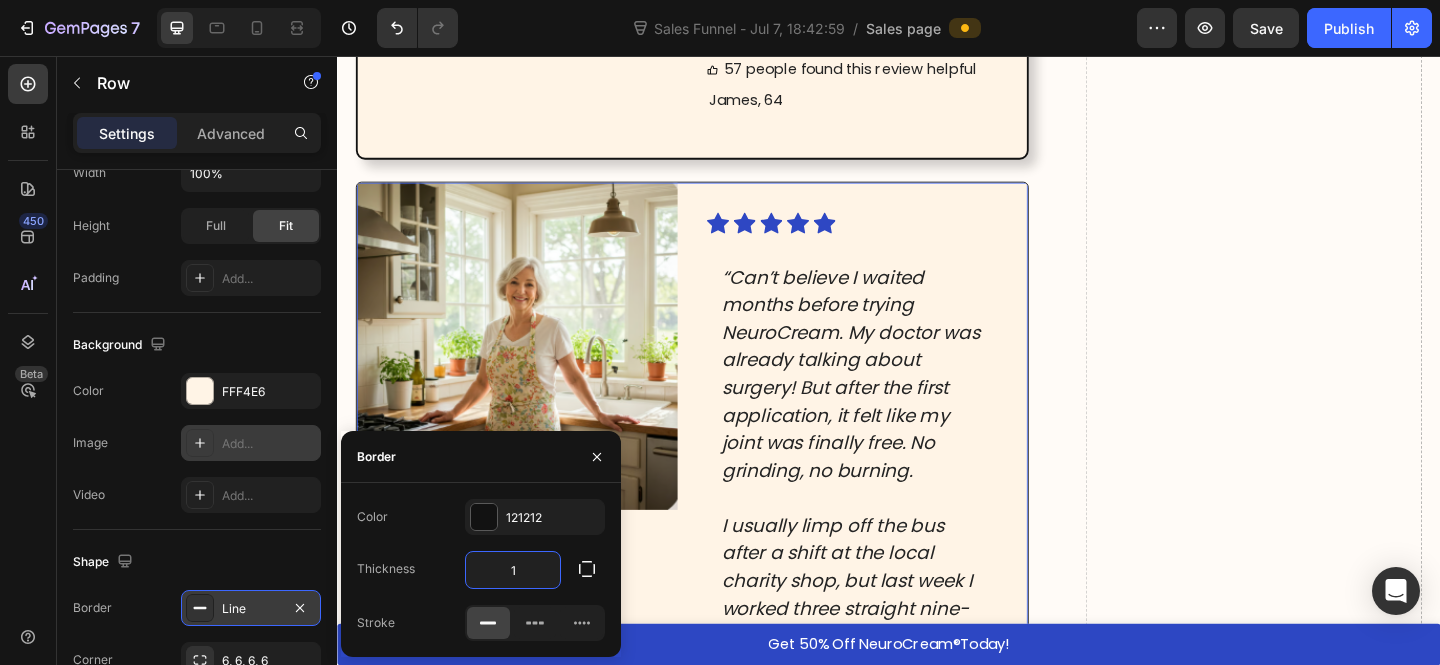 click on "1" at bounding box center (513, 570) 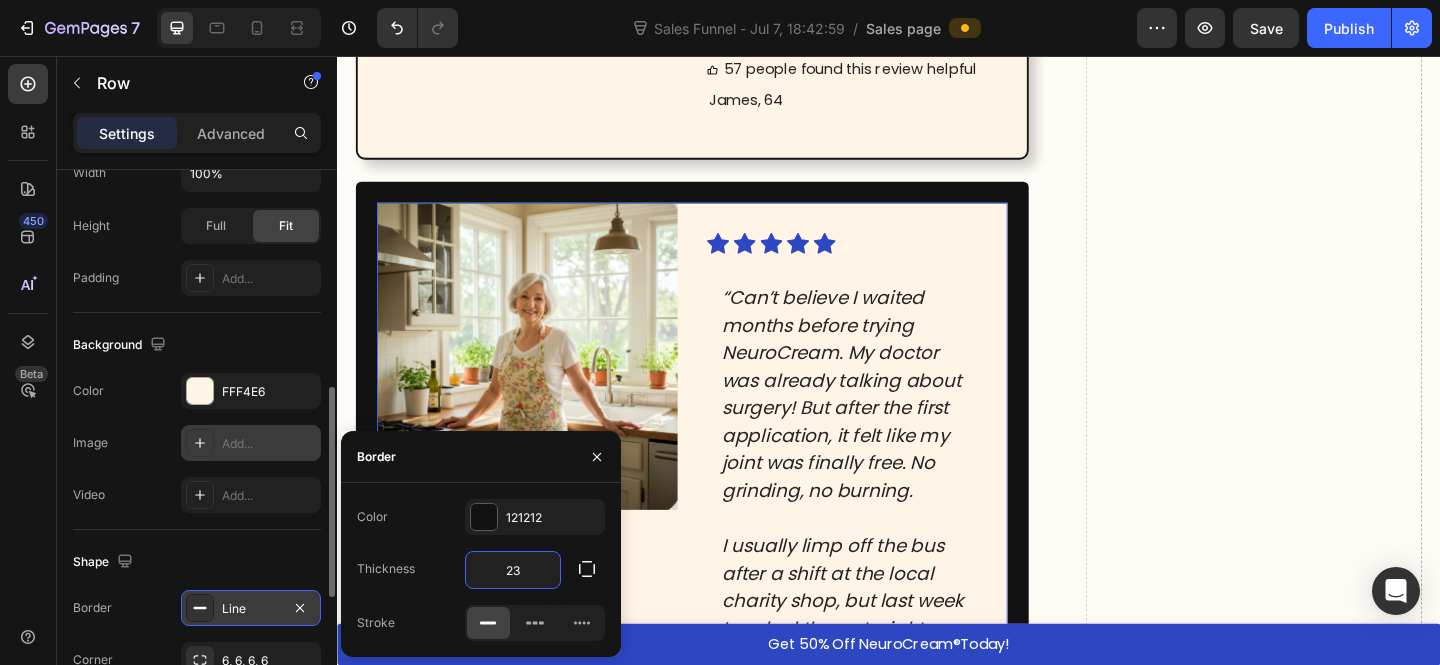 type on "2" 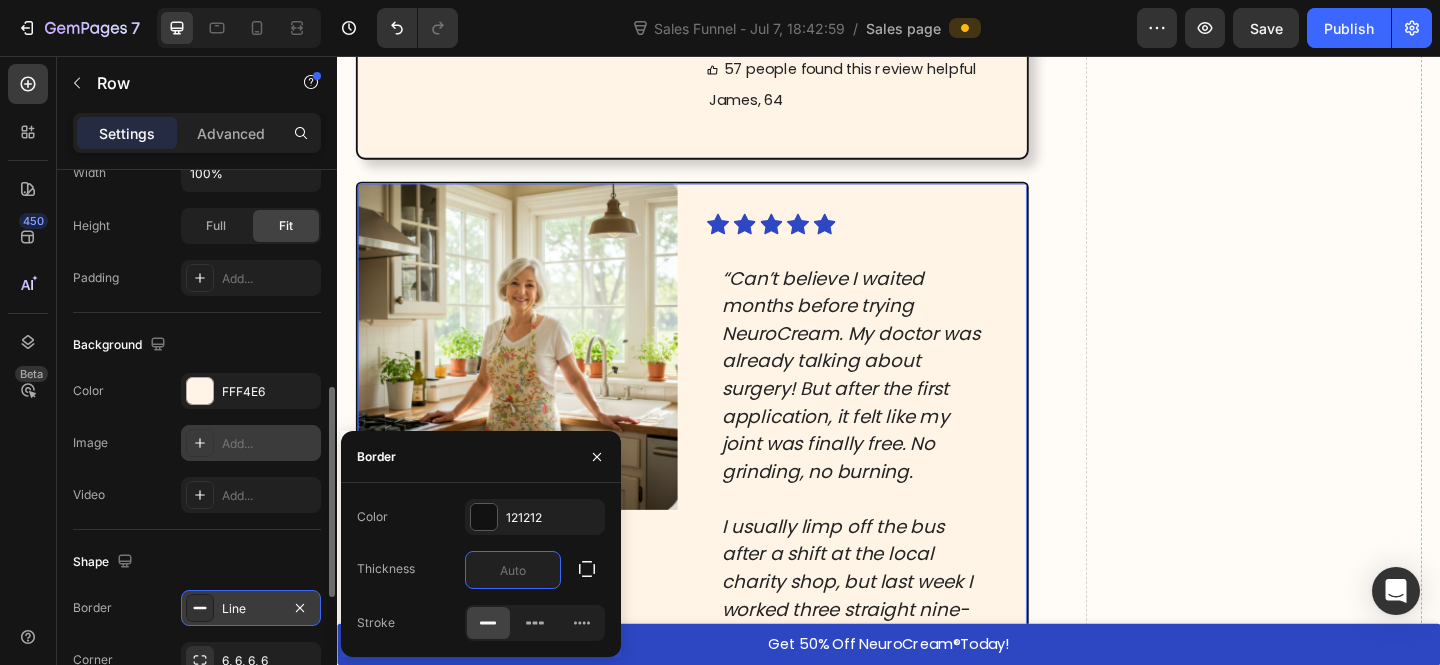type on "2" 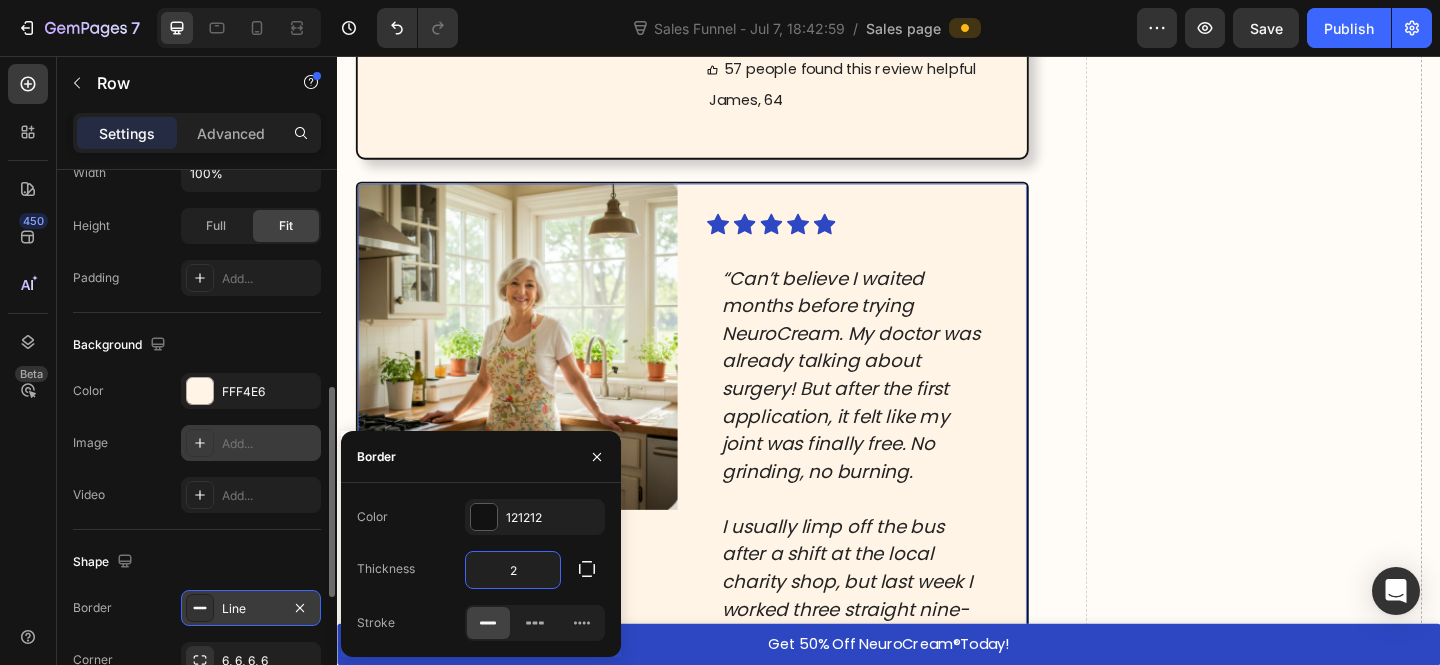 drag, startPoint x: 148, startPoint y: 533, endPoint x: 160, endPoint y: 530, distance: 12.369317 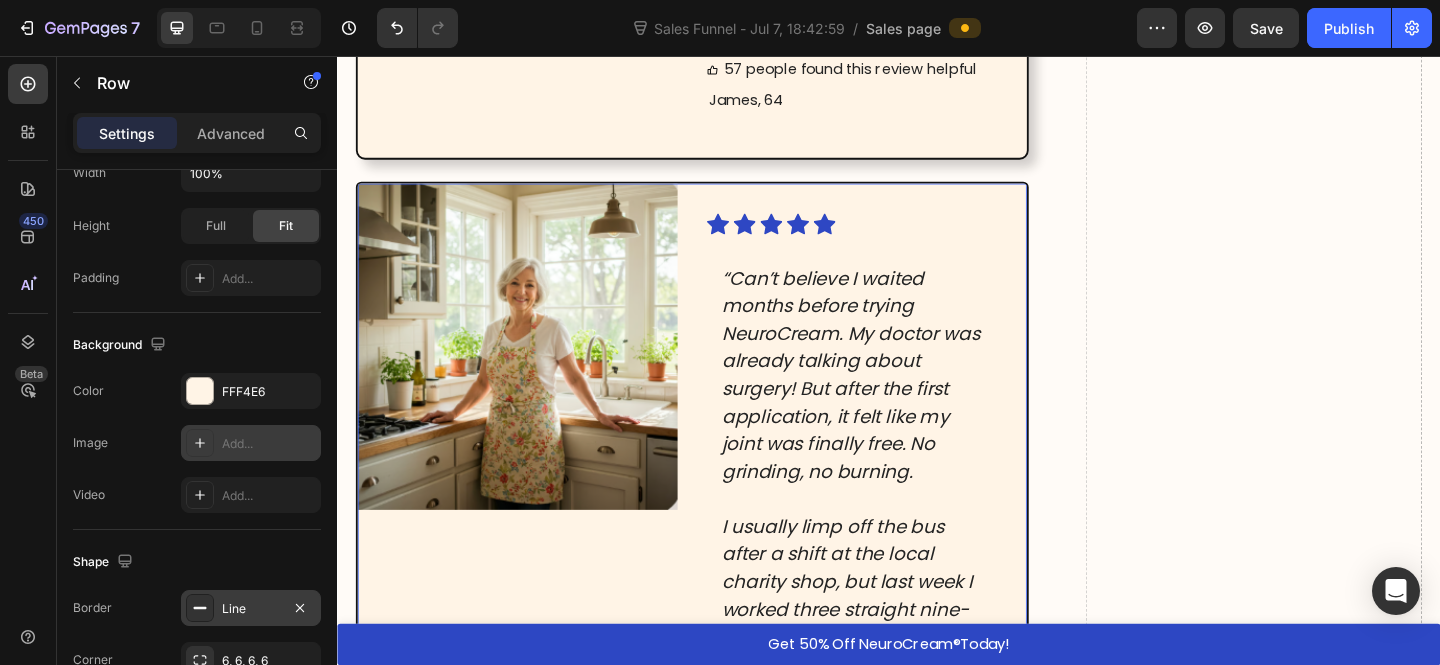 scroll, scrollTop: 640, scrollLeft: 0, axis: vertical 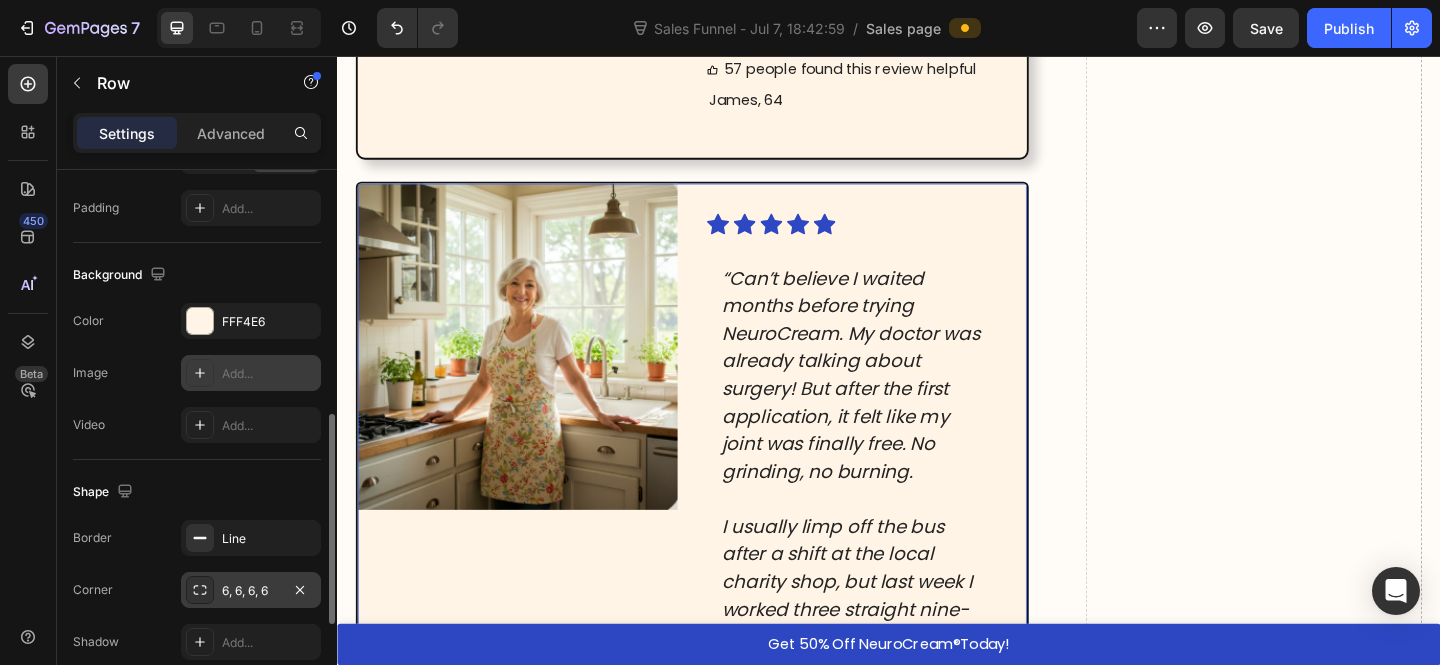 click on "6, 6, 6, 6" at bounding box center [251, 590] 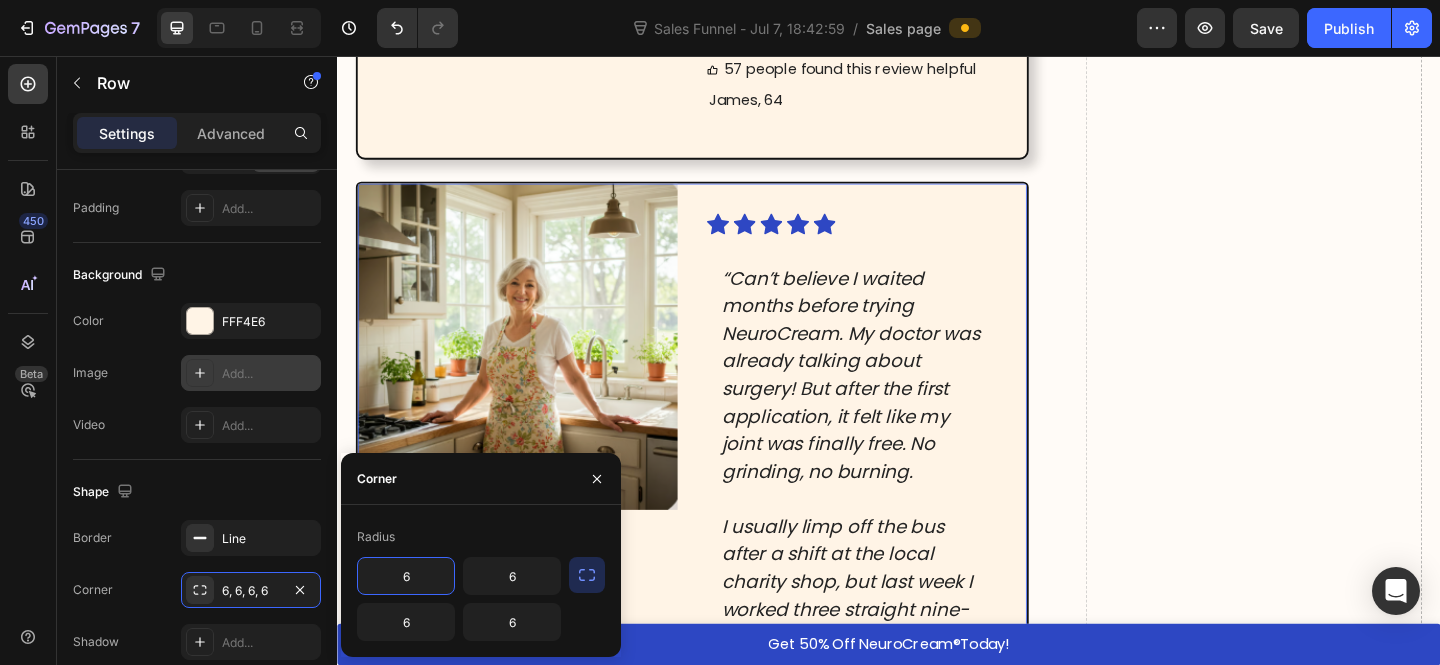 click on "6" at bounding box center (406, 576) 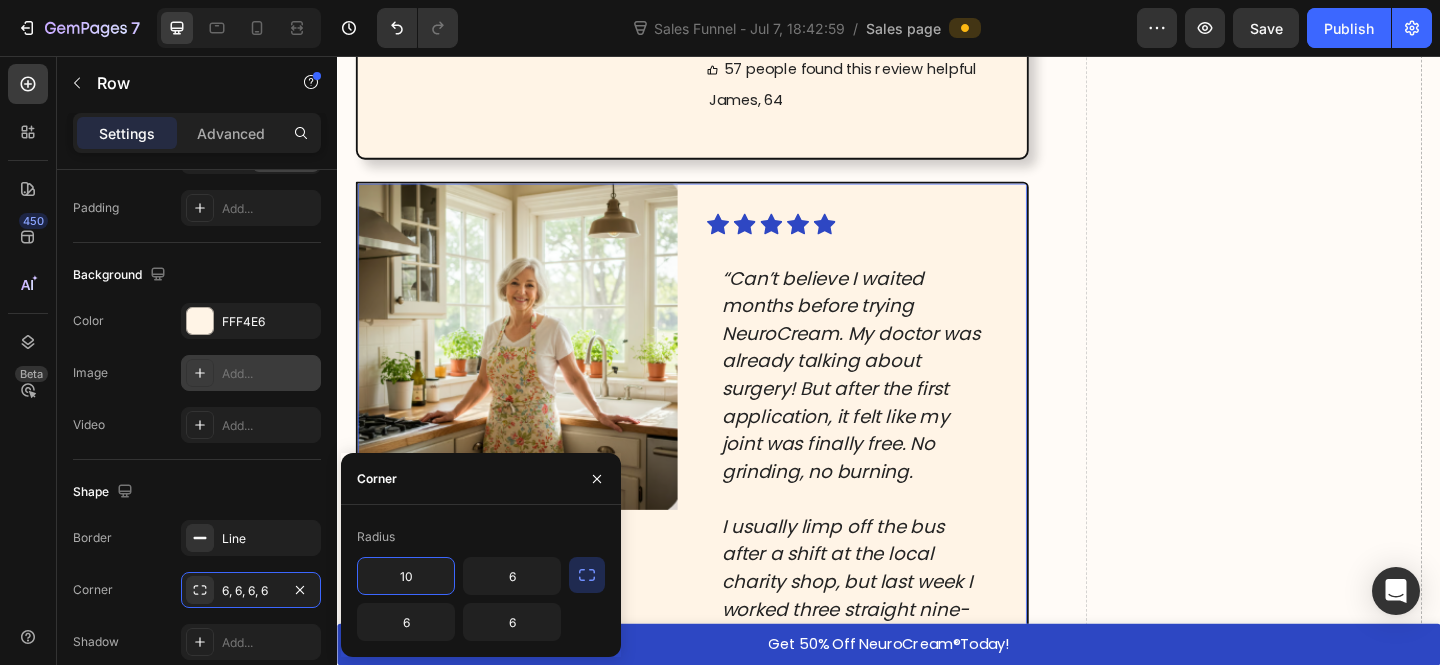 type on "10" 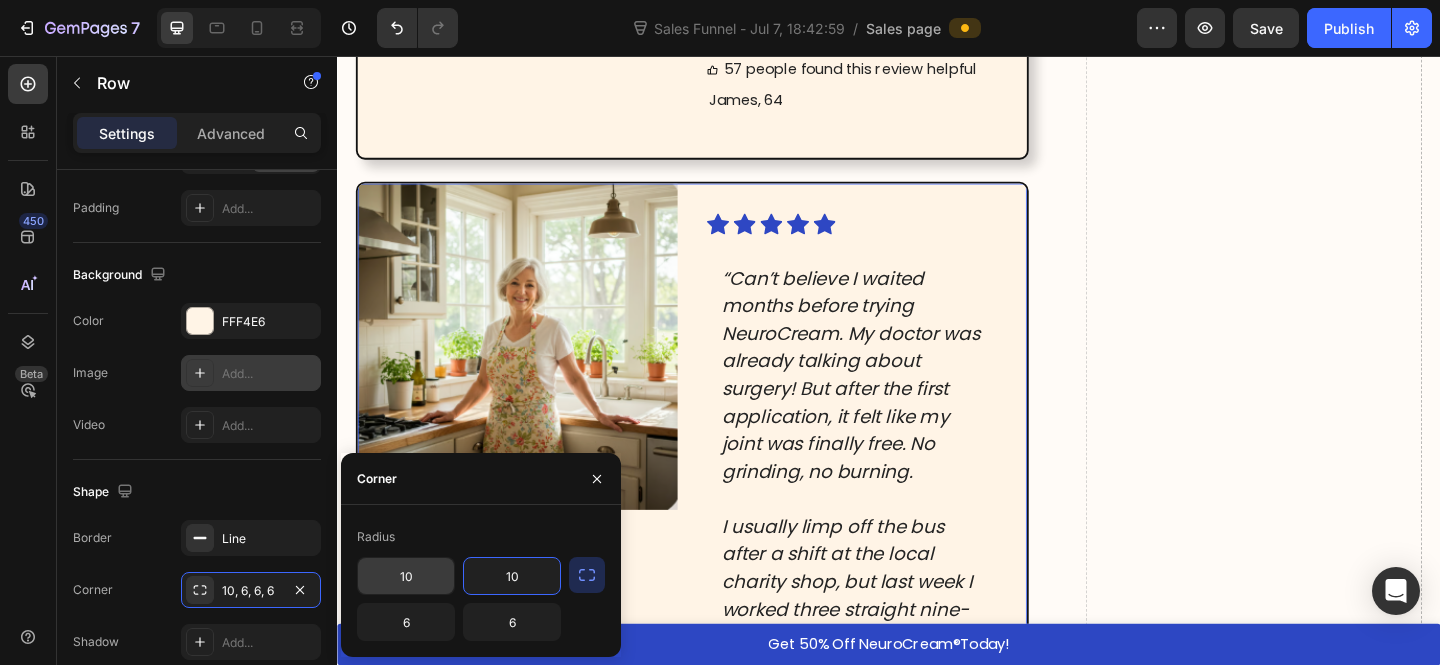 type on "10" 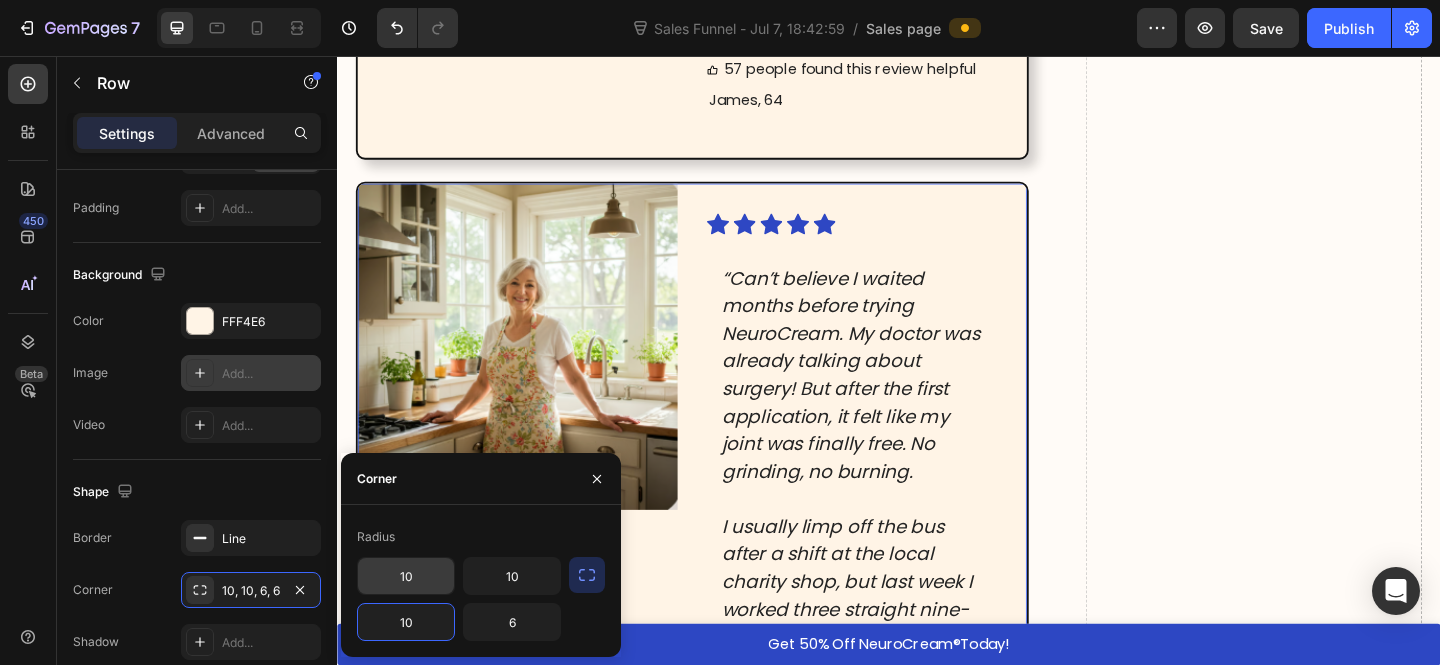 type on "10" 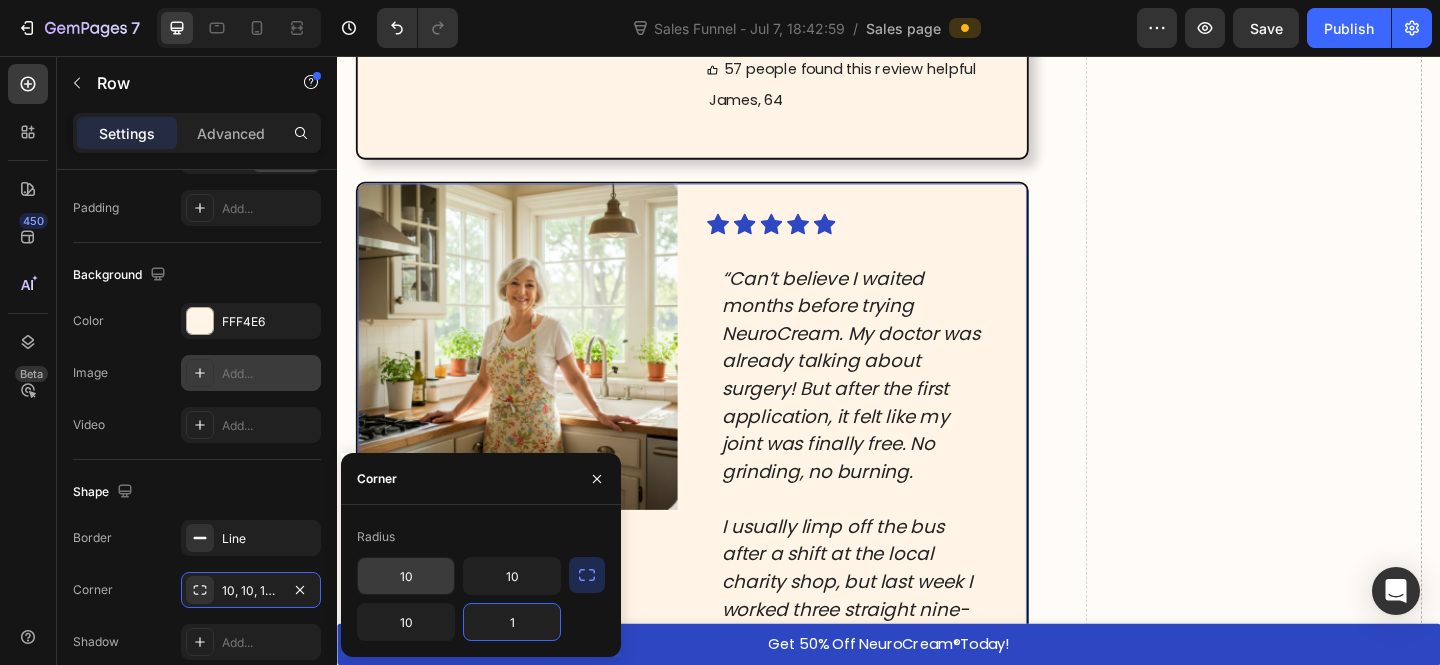 type on "10" 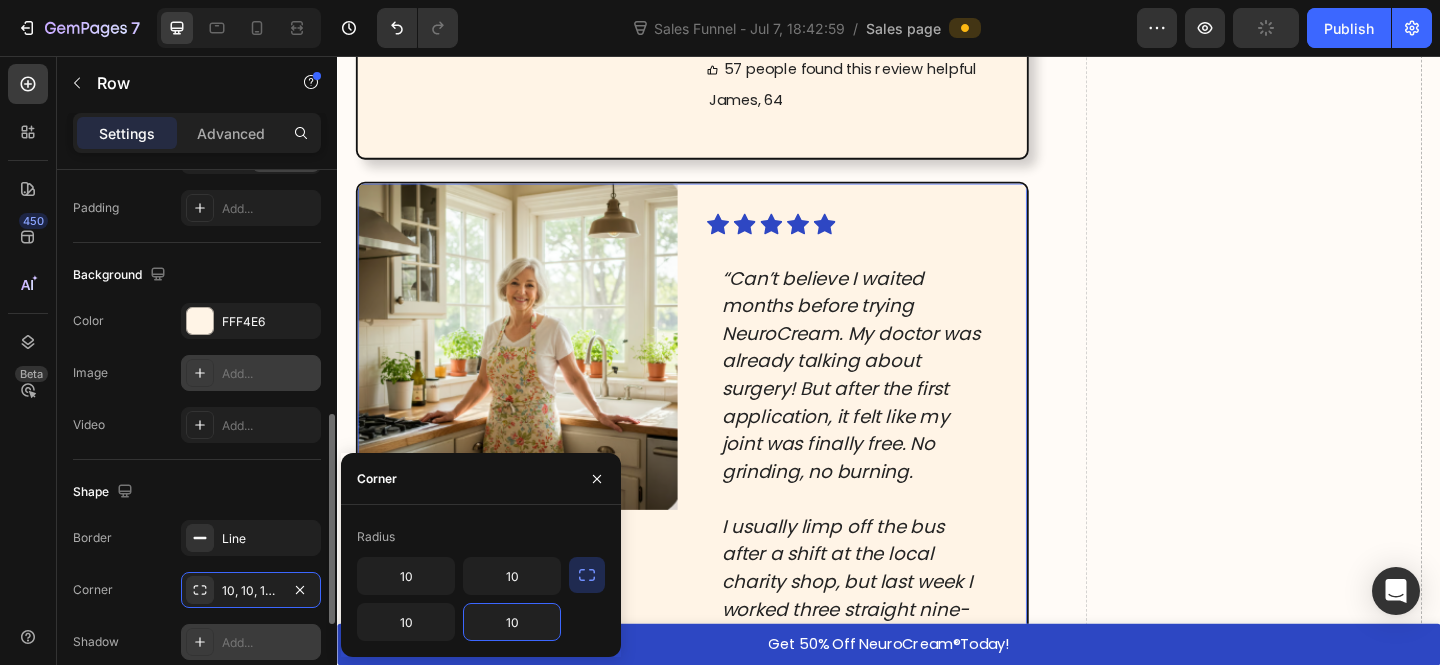 click at bounding box center [200, 642] 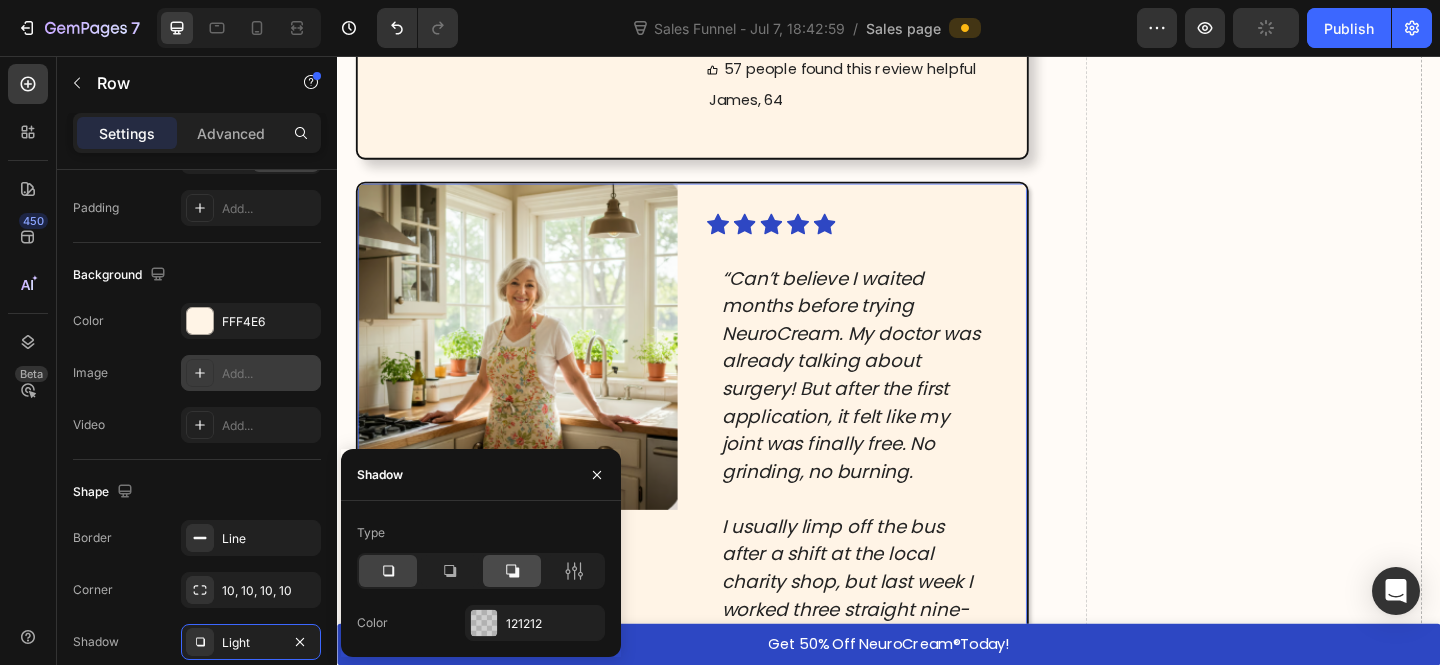 click 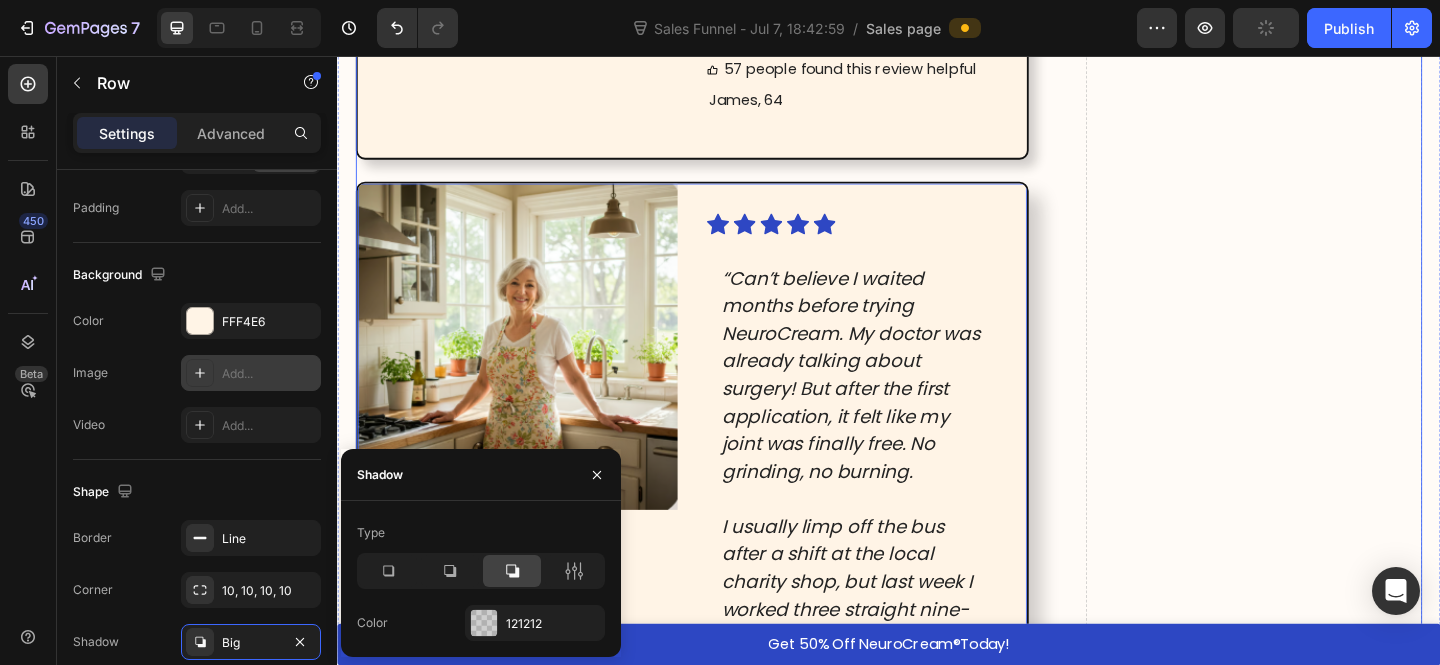 click on "Drop element here" at bounding box center [1334, 2637] 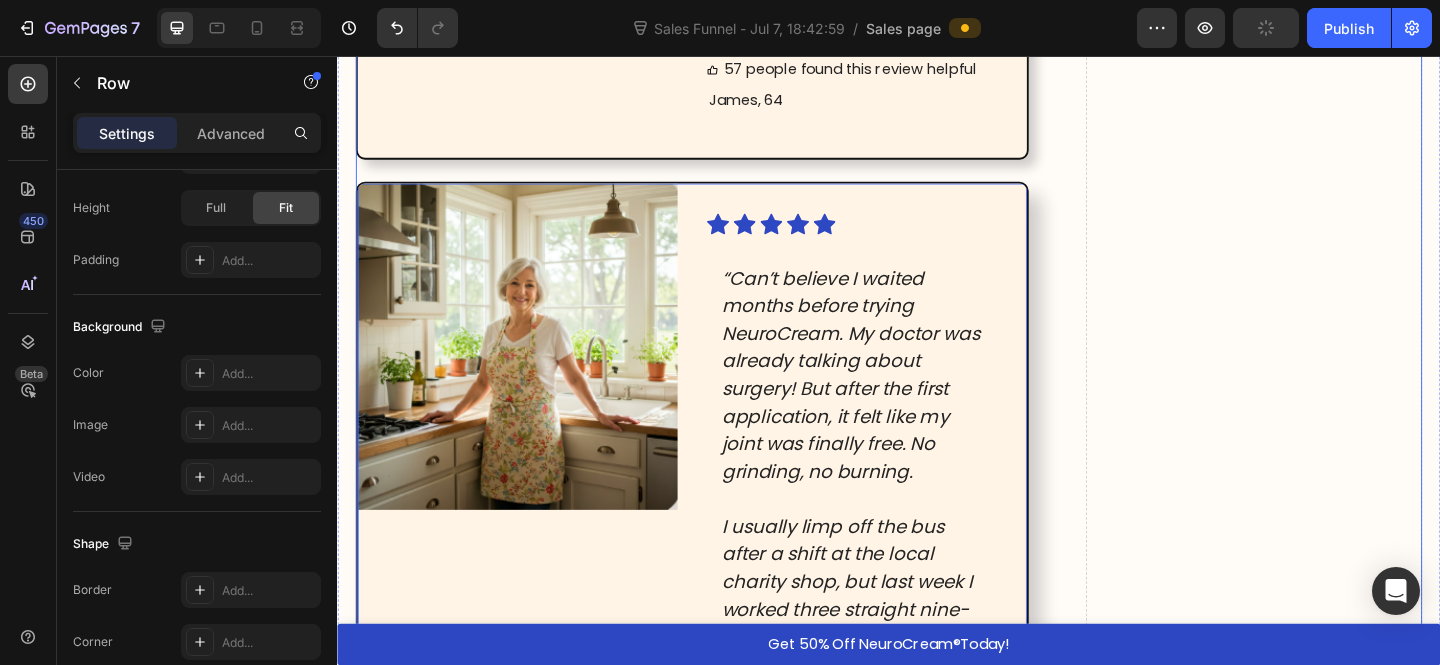 scroll, scrollTop: 640, scrollLeft: 0, axis: vertical 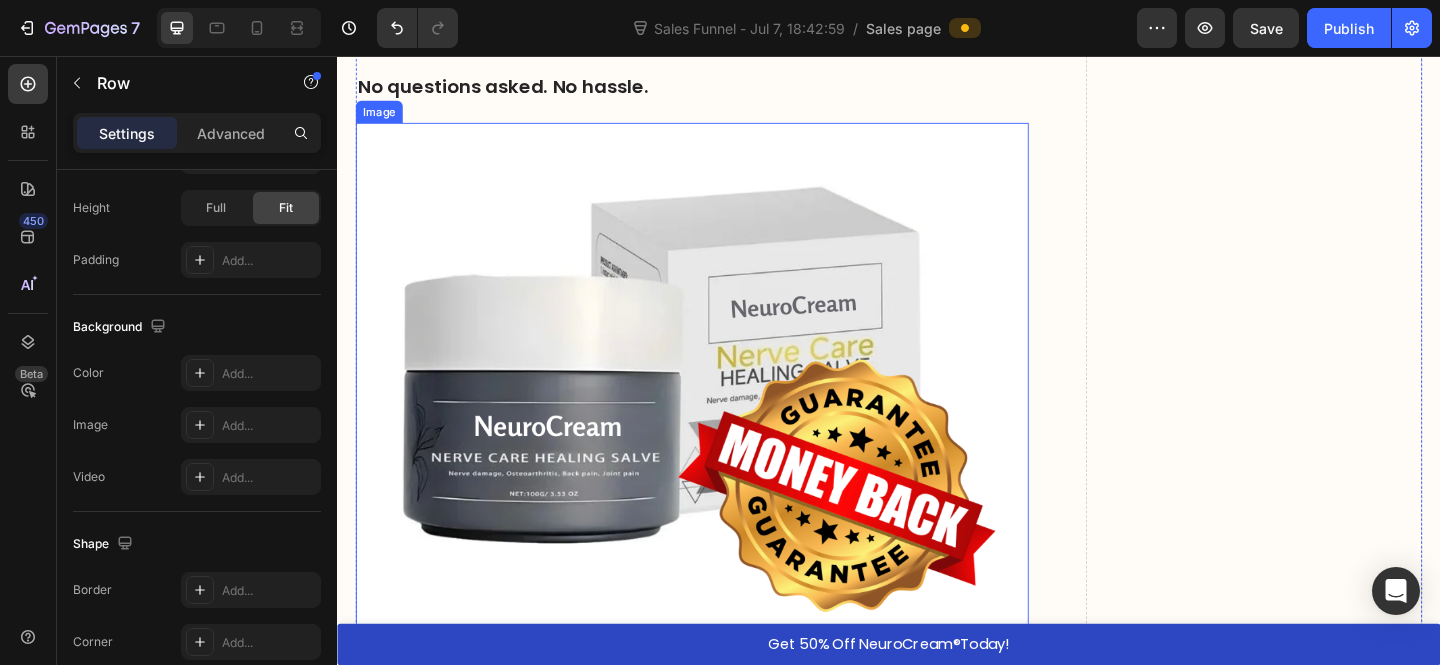 click at bounding box center [723, 422] 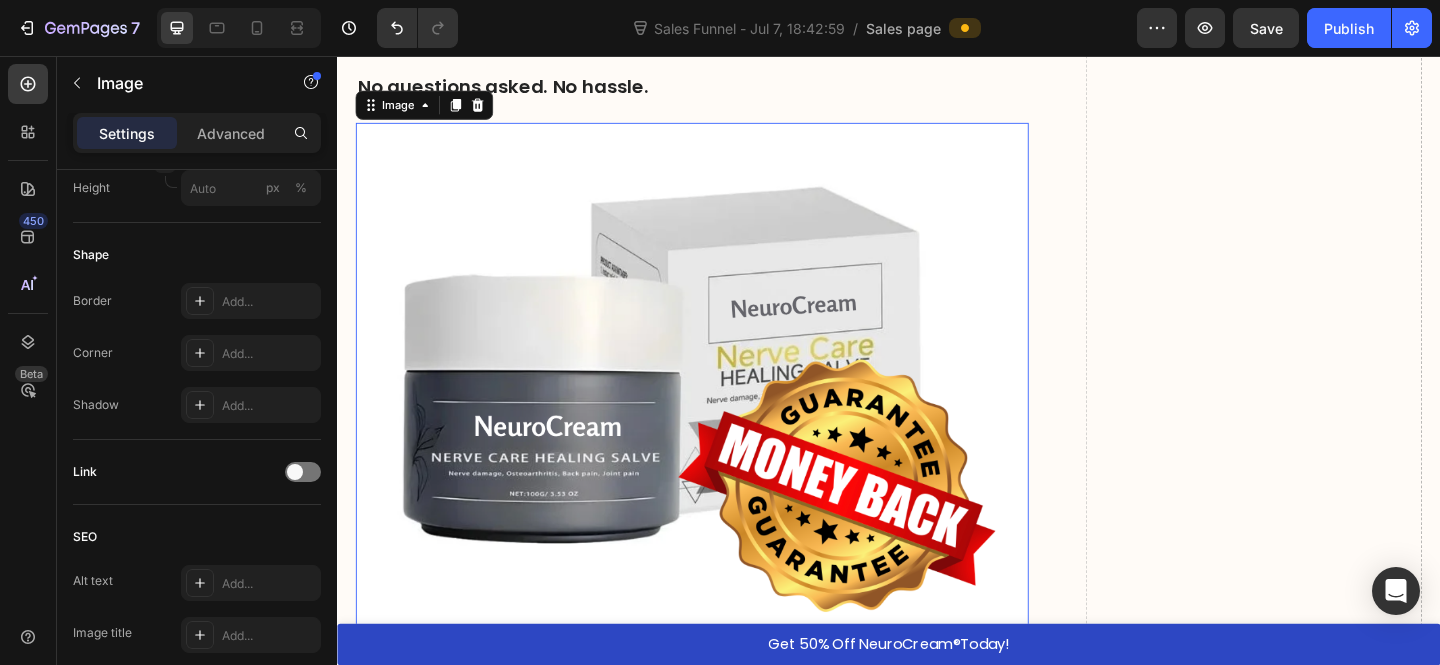 scroll, scrollTop: 0, scrollLeft: 0, axis: both 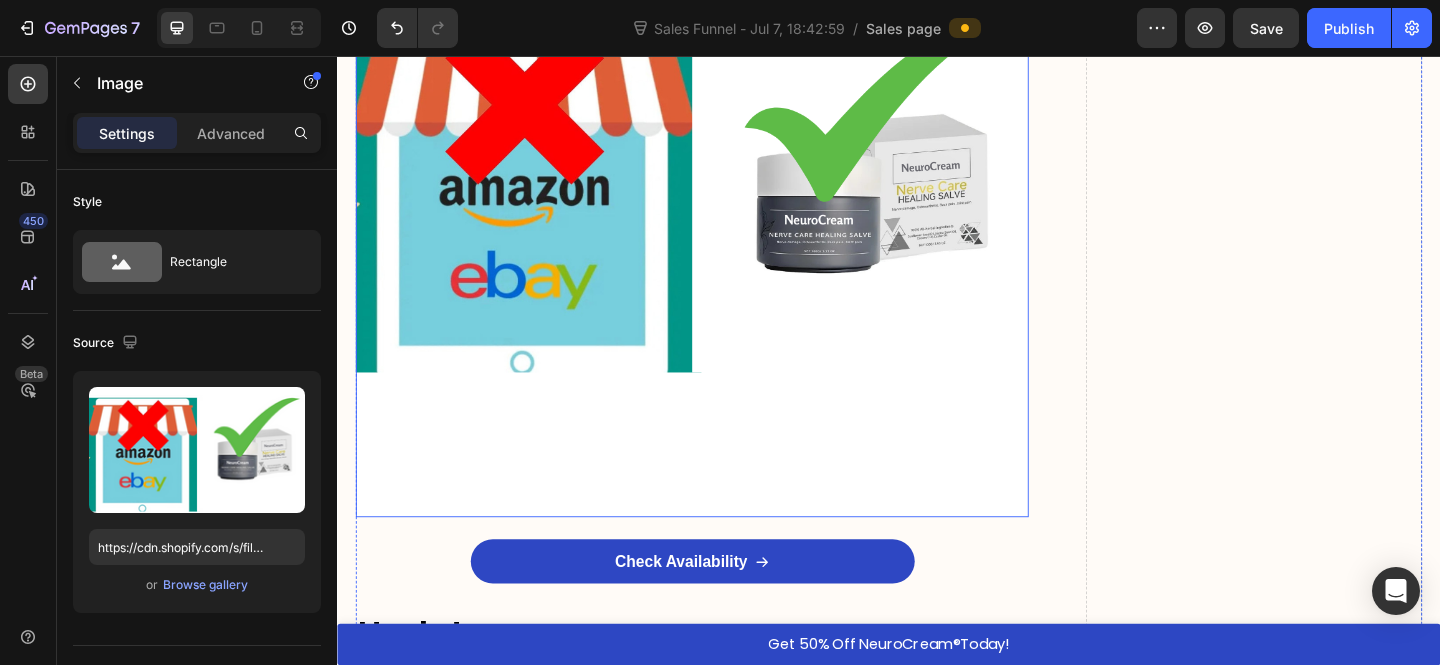 click at bounding box center (723, 192) 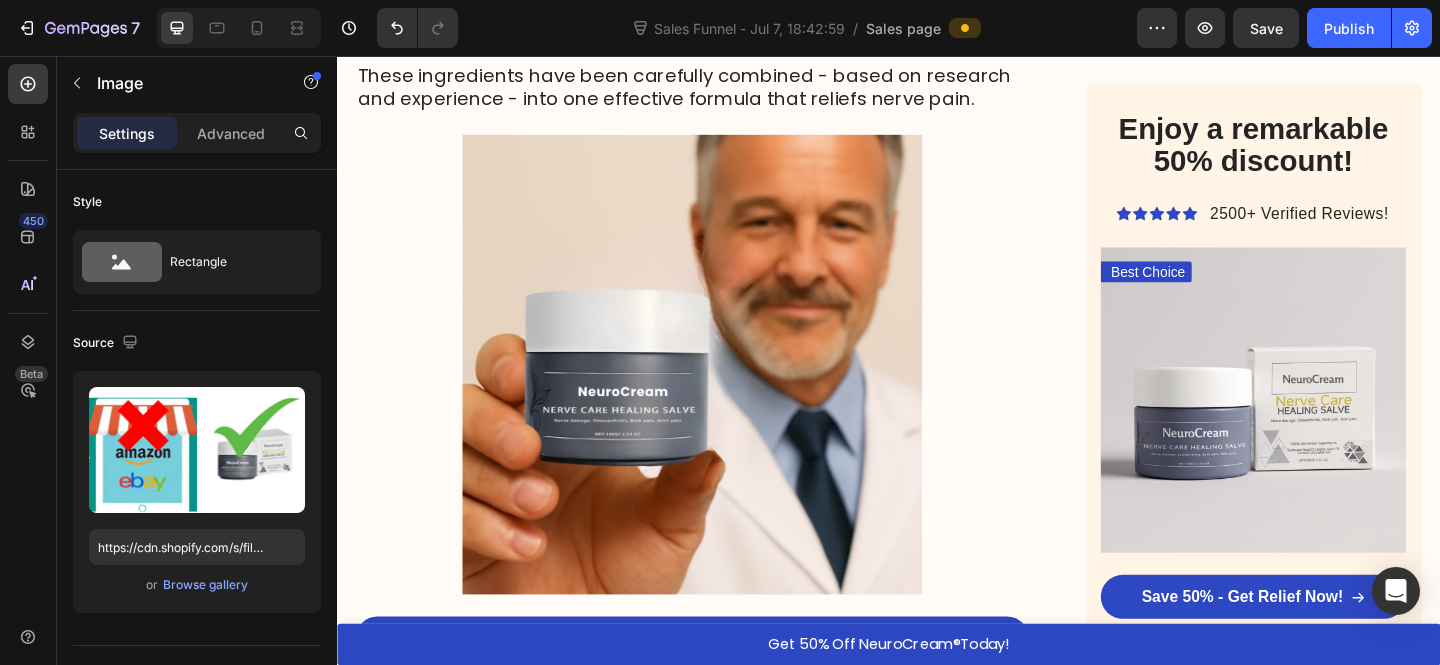 scroll, scrollTop: 6655, scrollLeft: 0, axis: vertical 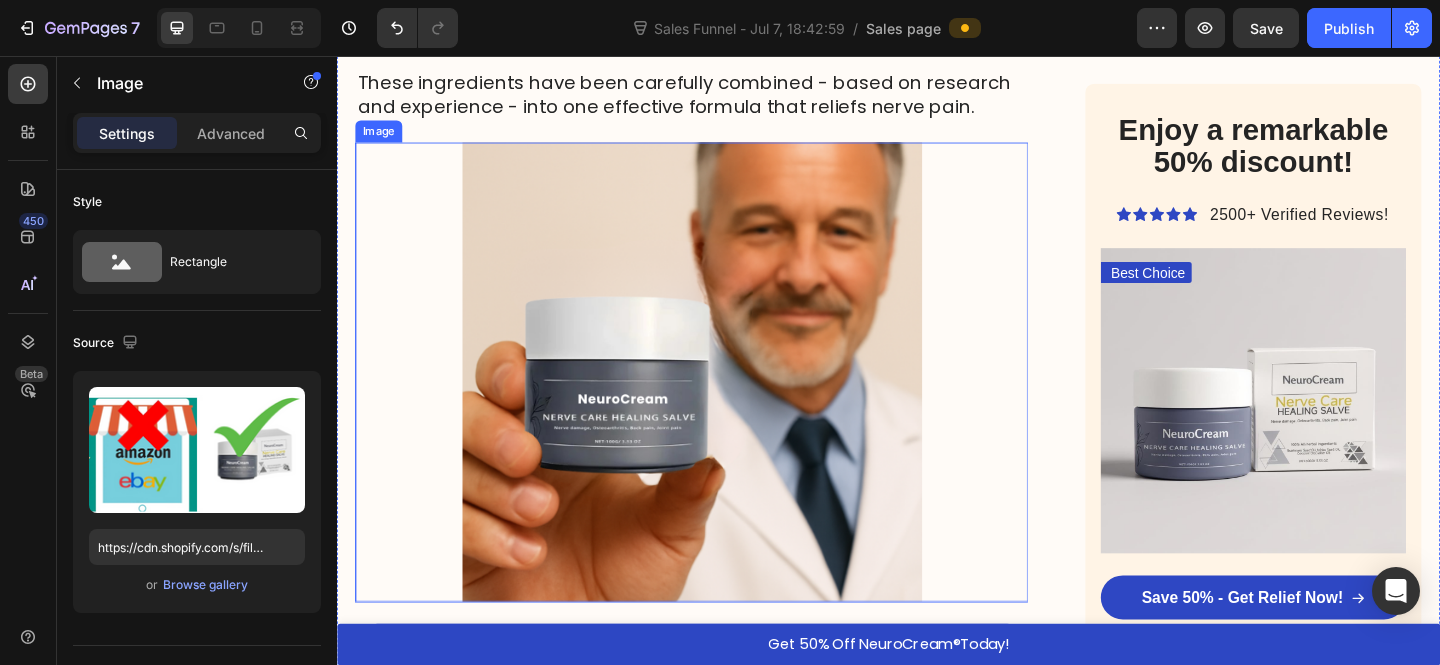click at bounding box center [723, 400] 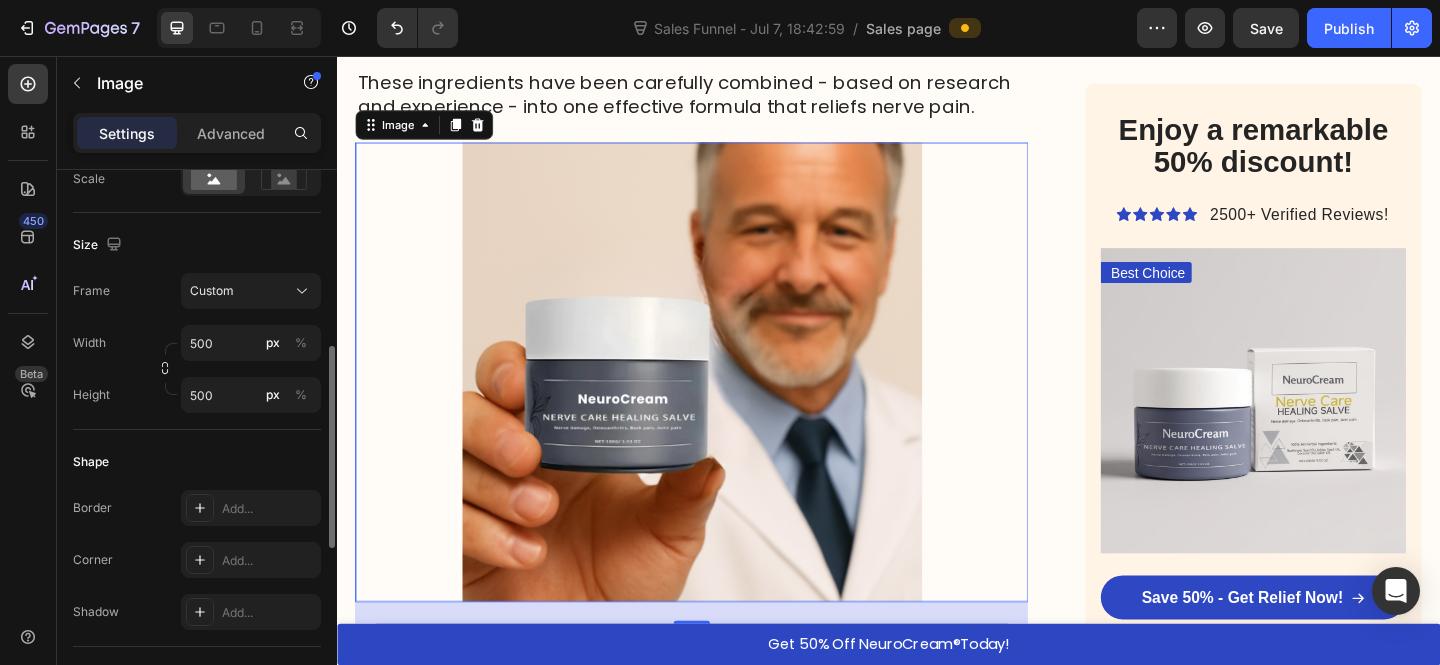 scroll, scrollTop: 724, scrollLeft: 0, axis: vertical 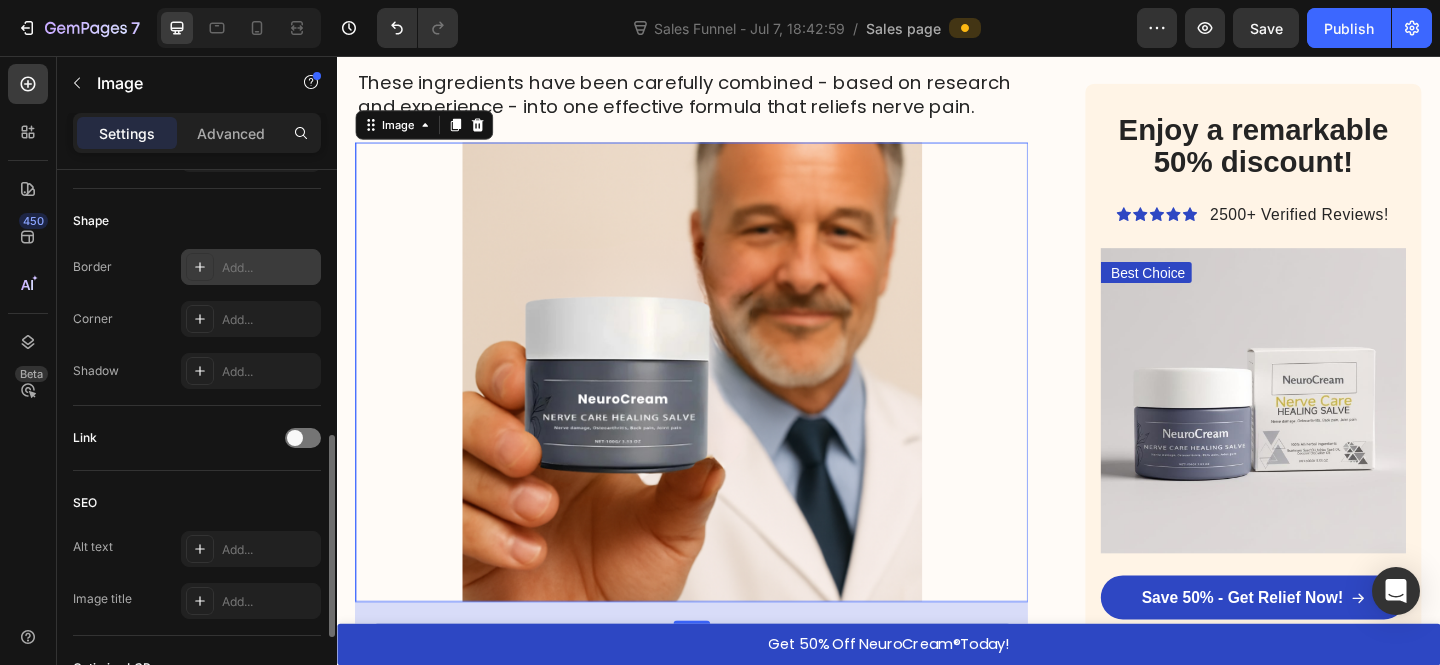 click on "Add..." at bounding box center (251, 267) 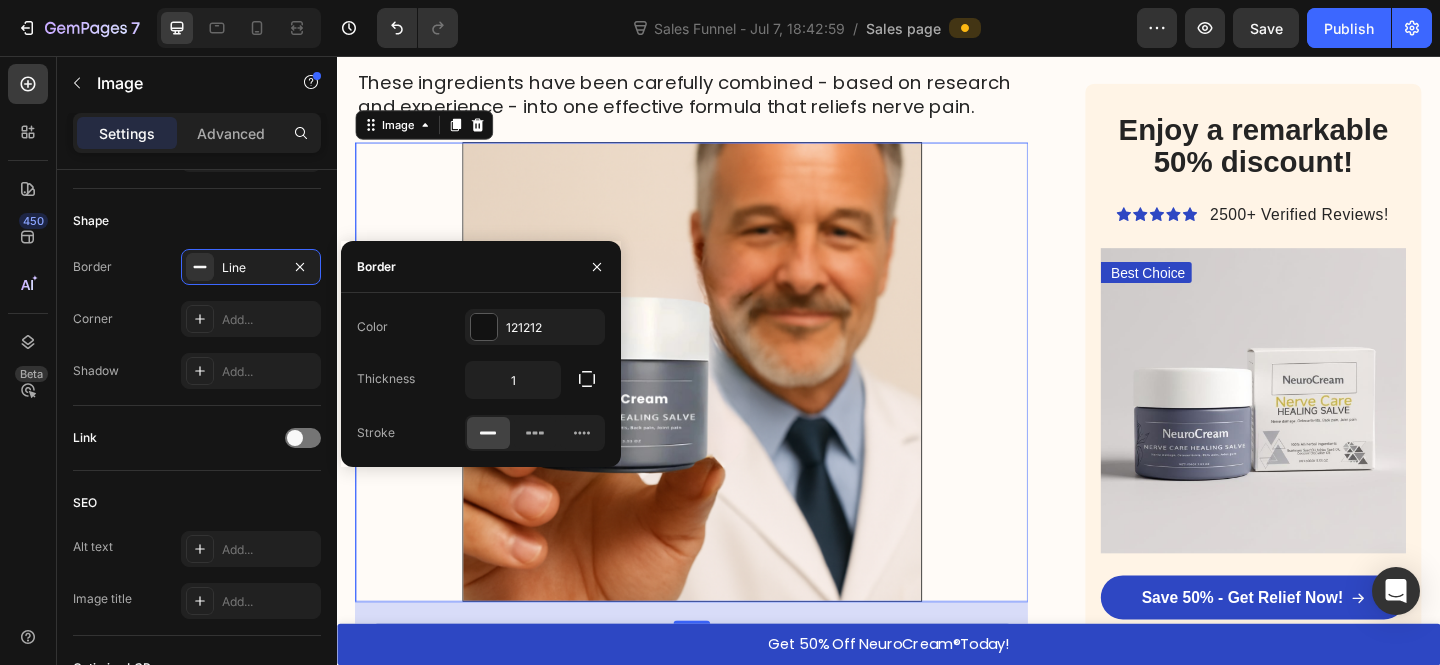 click on "Shape" at bounding box center [197, 221] 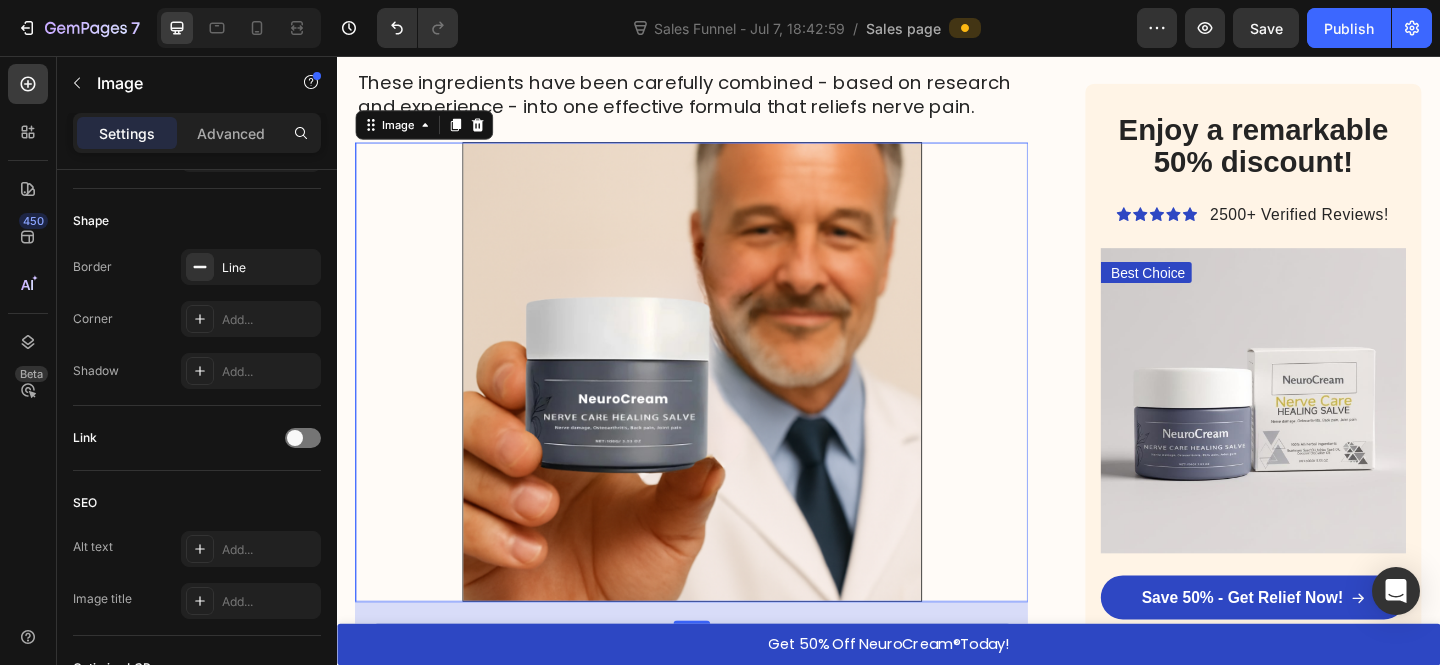 click on "These ingredients have been carefully combined - based on research and experience - into one effective formula that reliefs nerve pain." at bounding box center [714, 98] 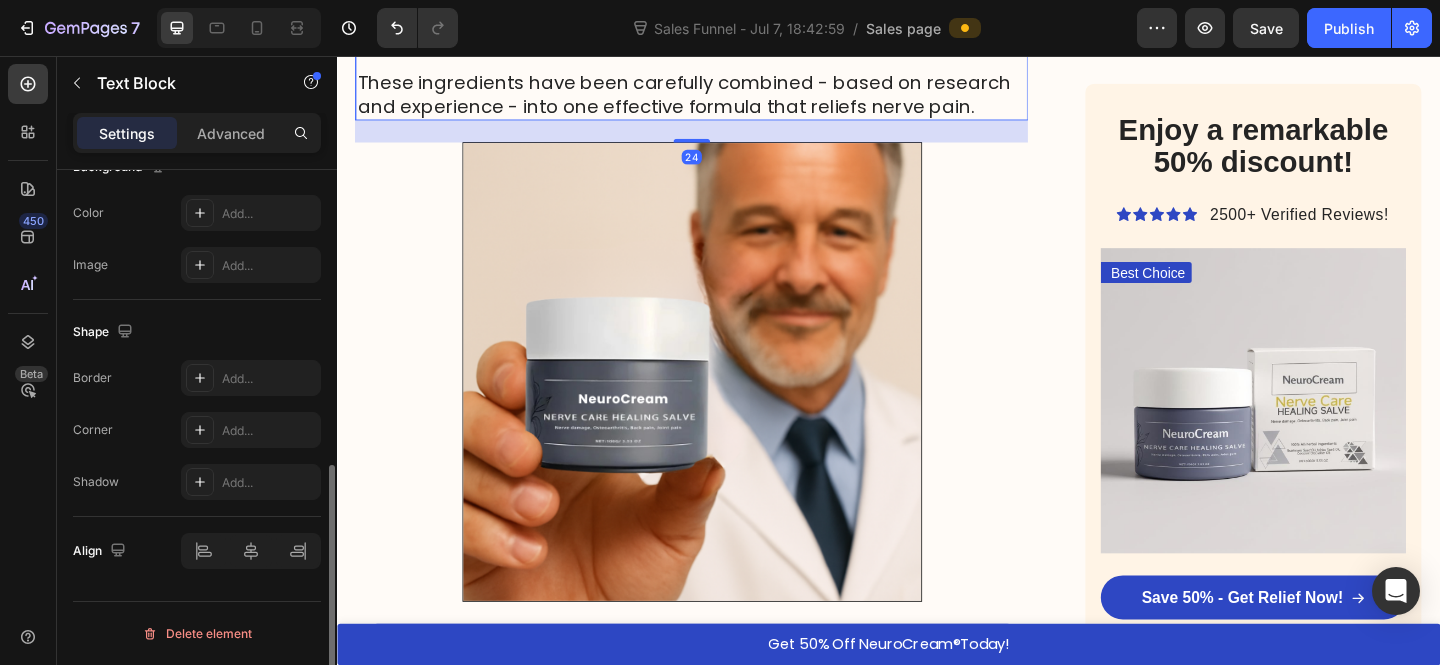 scroll, scrollTop: 0, scrollLeft: 0, axis: both 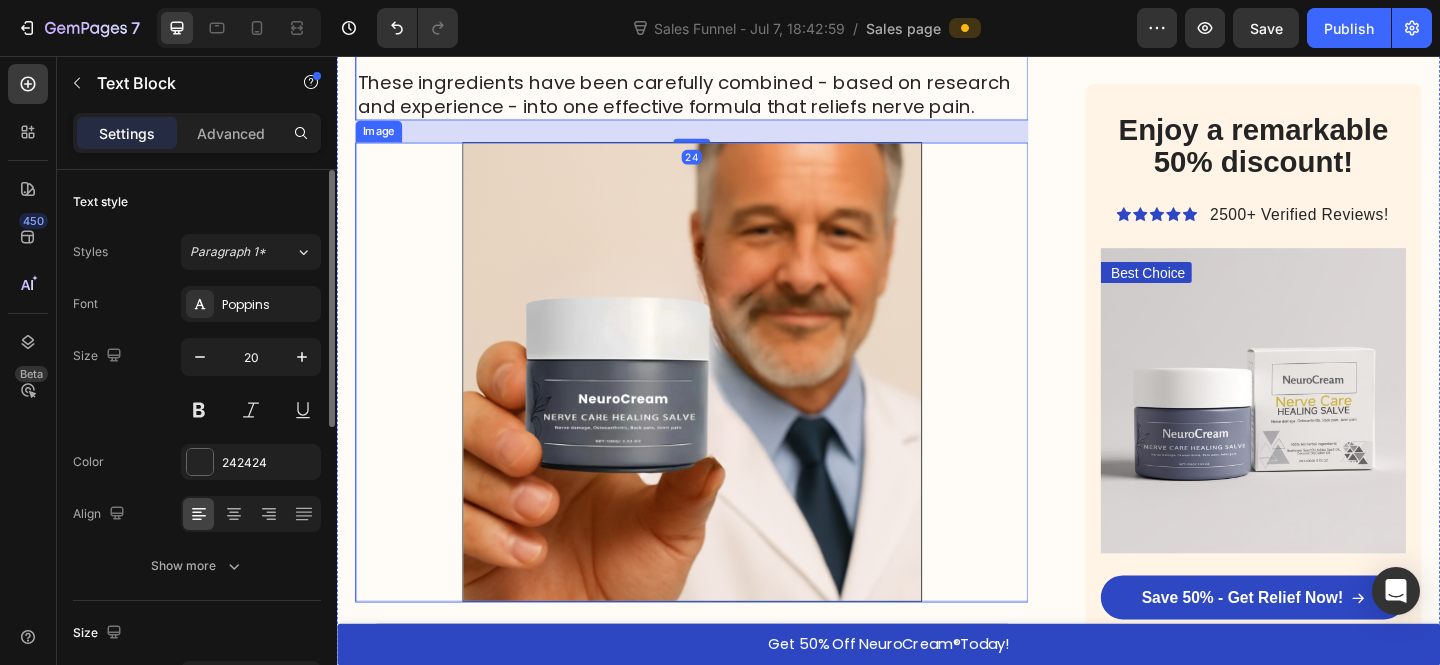 click at bounding box center [723, 400] 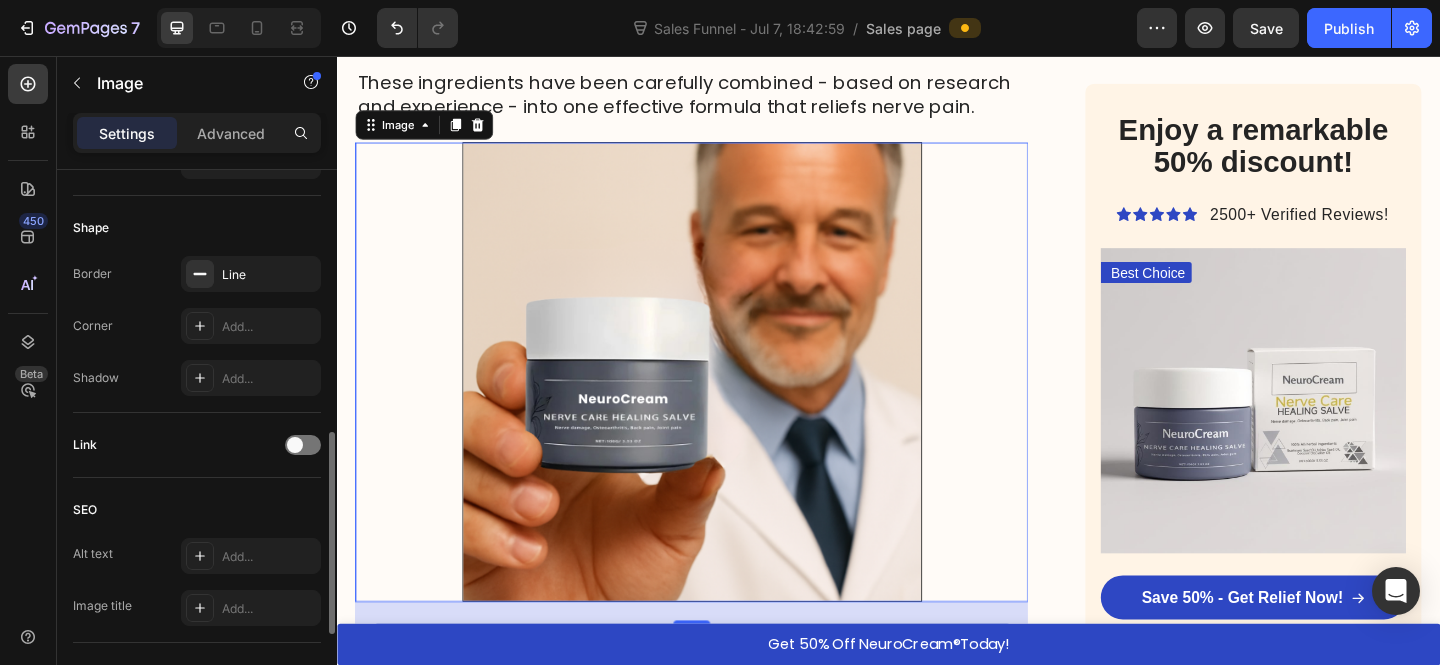 scroll, scrollTop: 648, scrollLeft: 0, axis: vertical 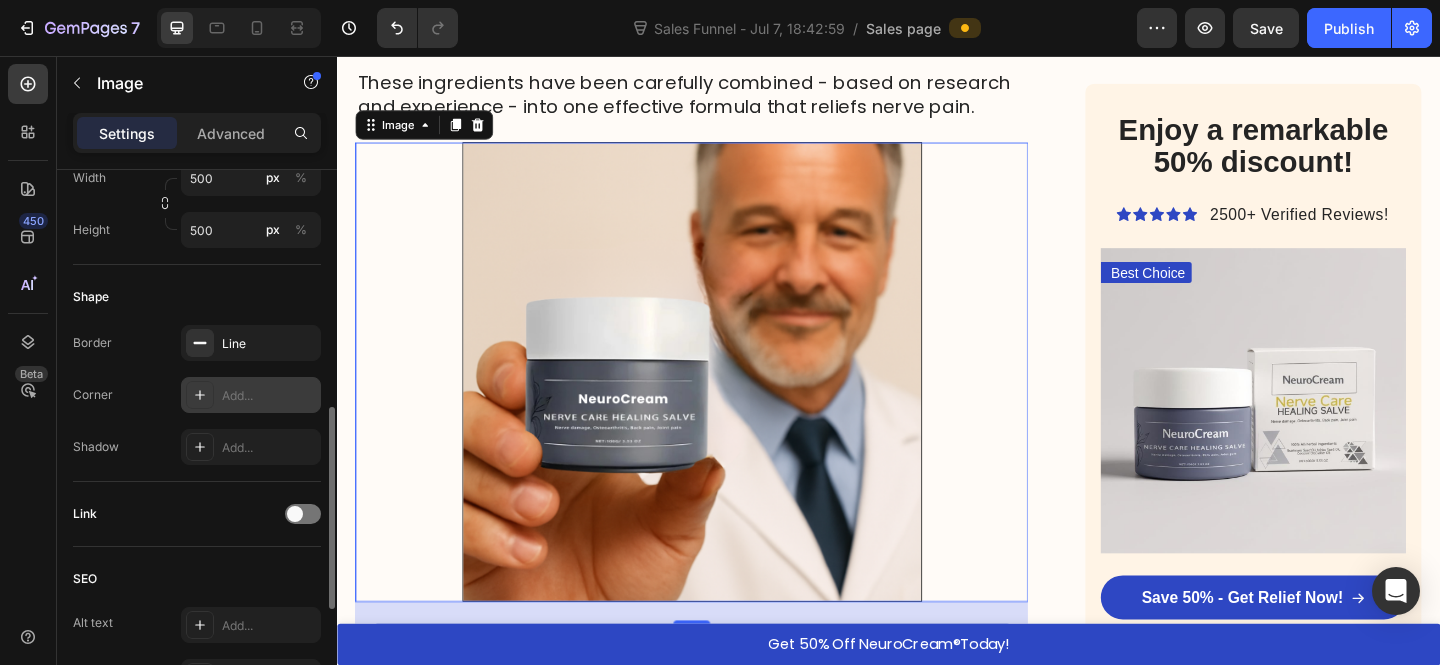 click on "Add..." at bounding box center [269, 396] 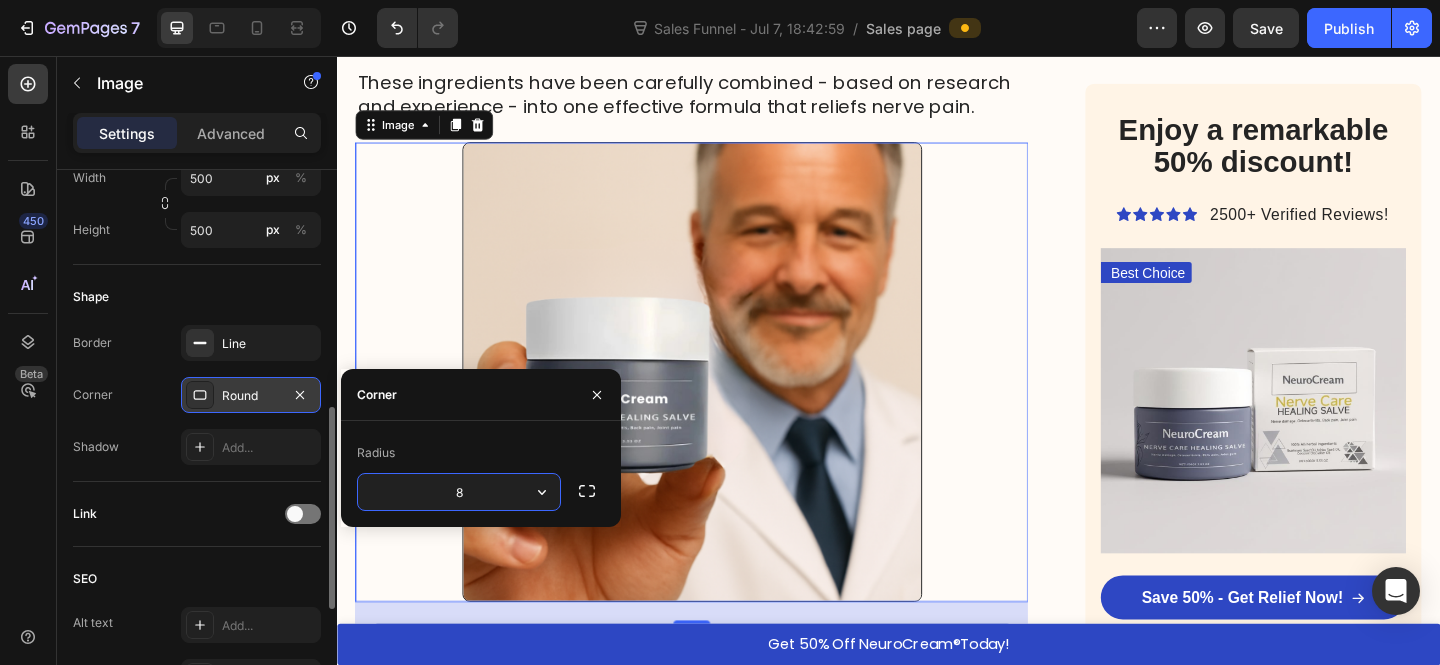 type on "2" 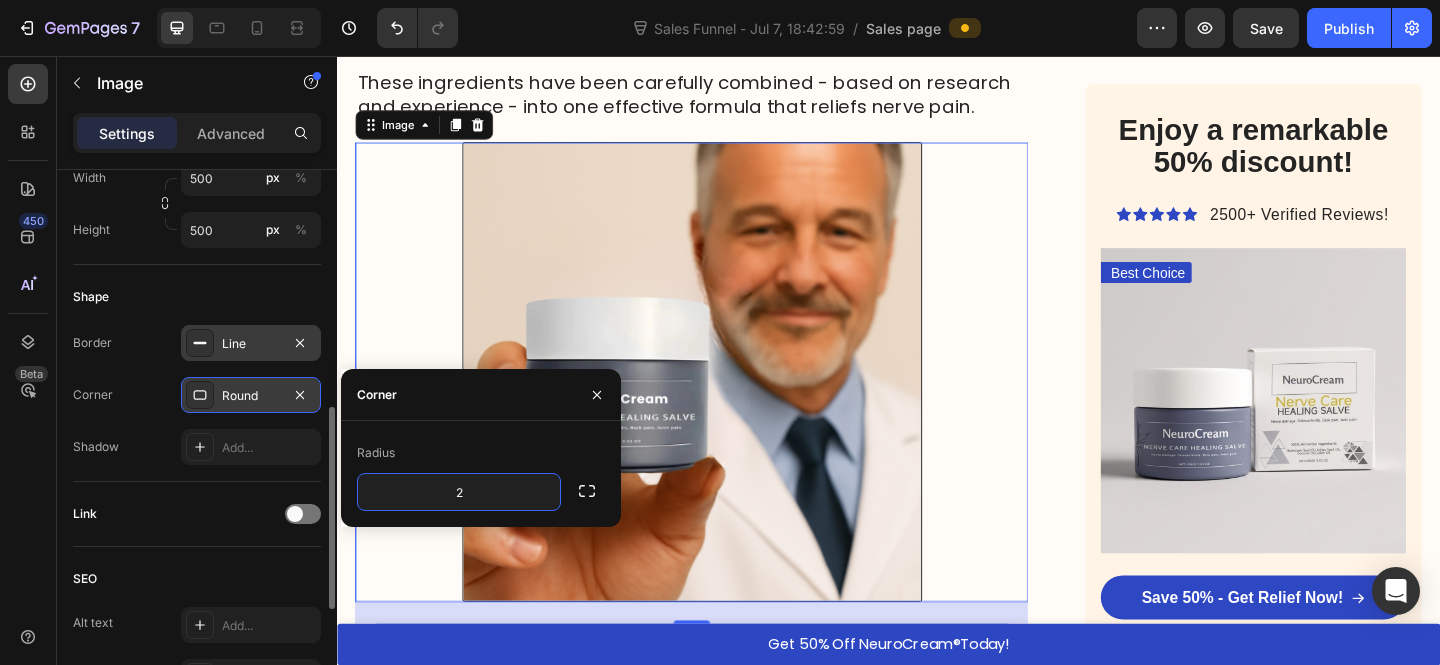 click on "Line" at bounding box center [251, 344] 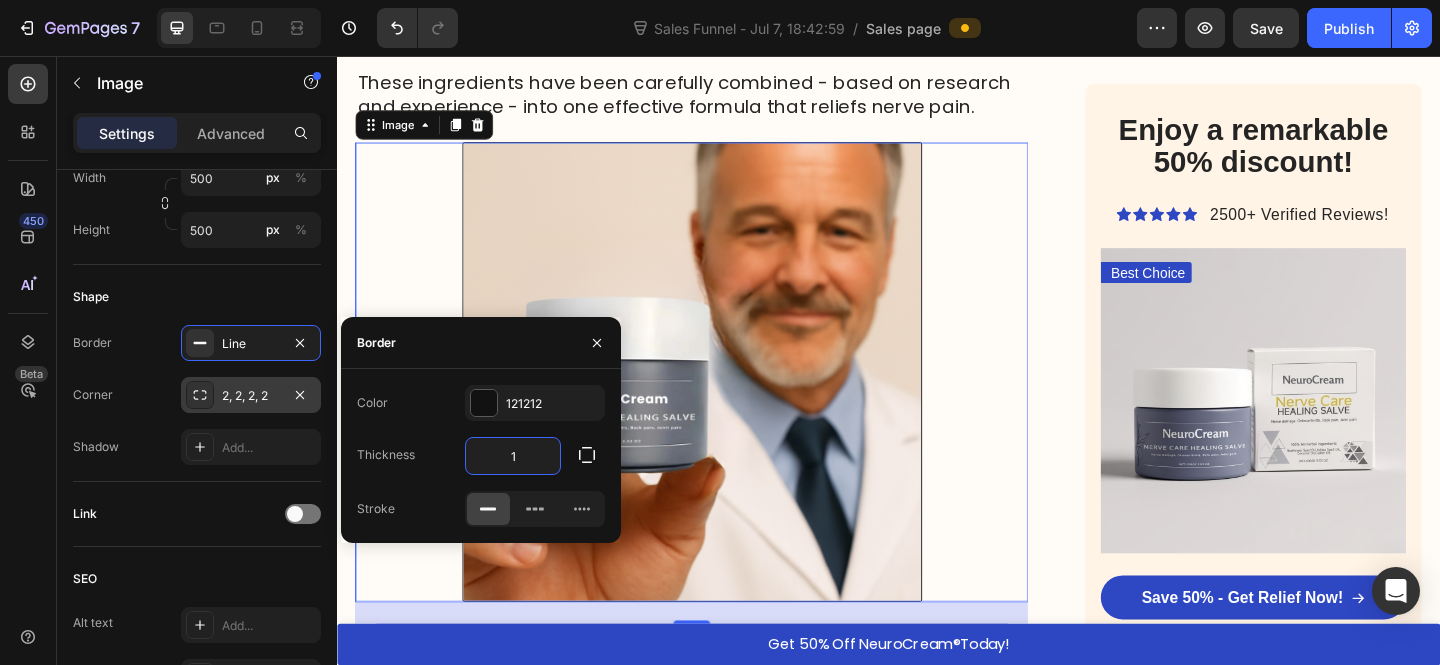 click on "1" at bounding box center (513, 456) 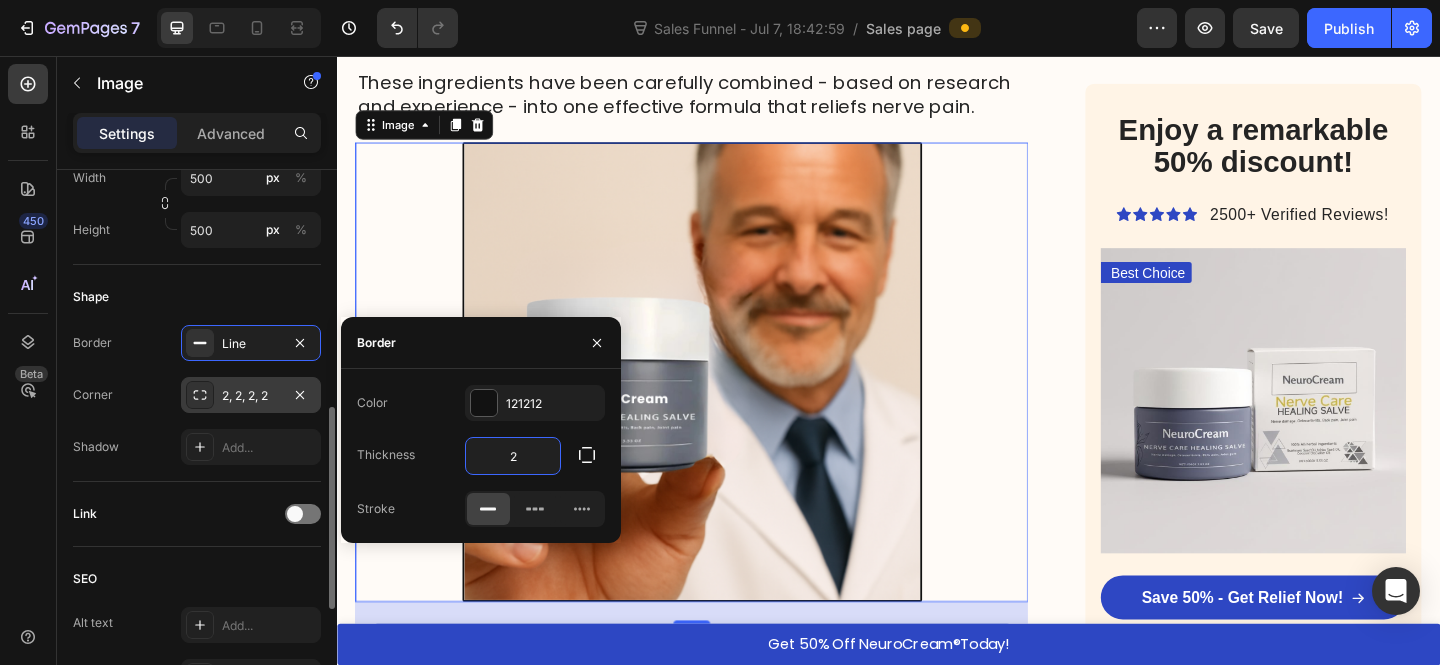 click on "Shape" at bounding box center (197, 297) 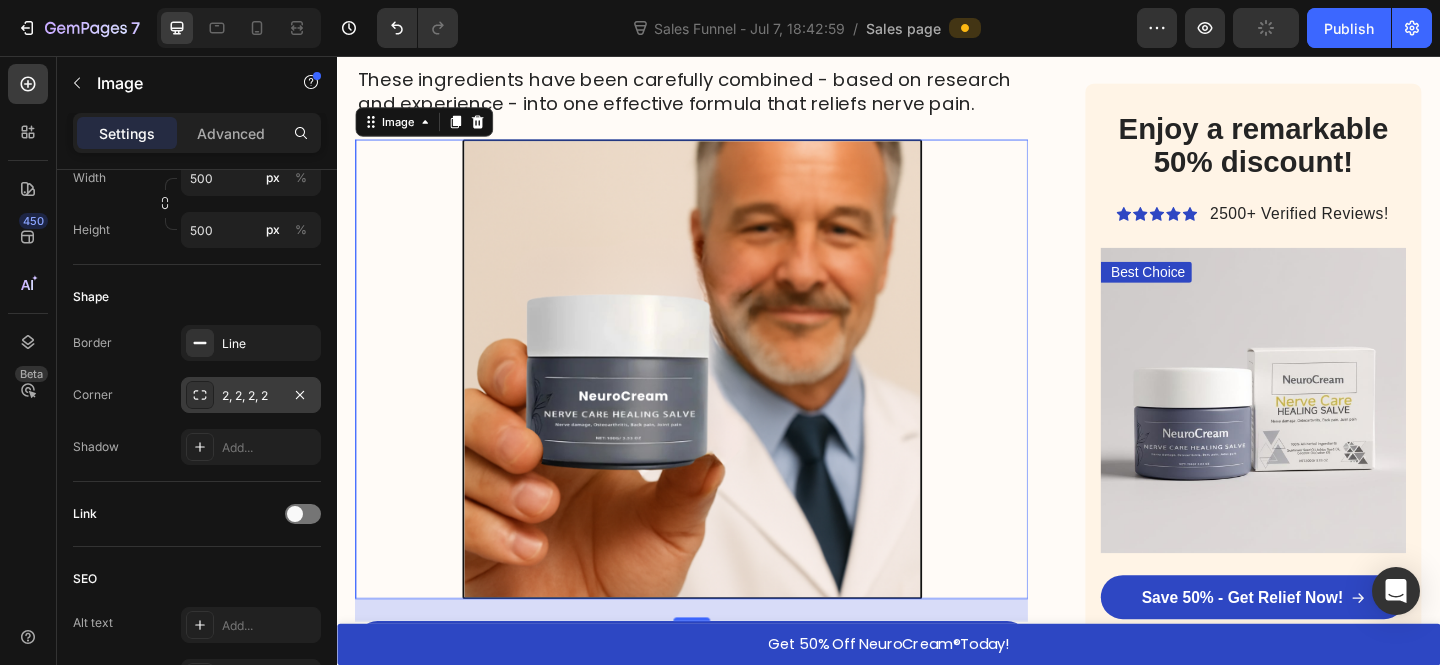 scroll, scrollTop: 6659, scrollLeft: 0, axis: vertical 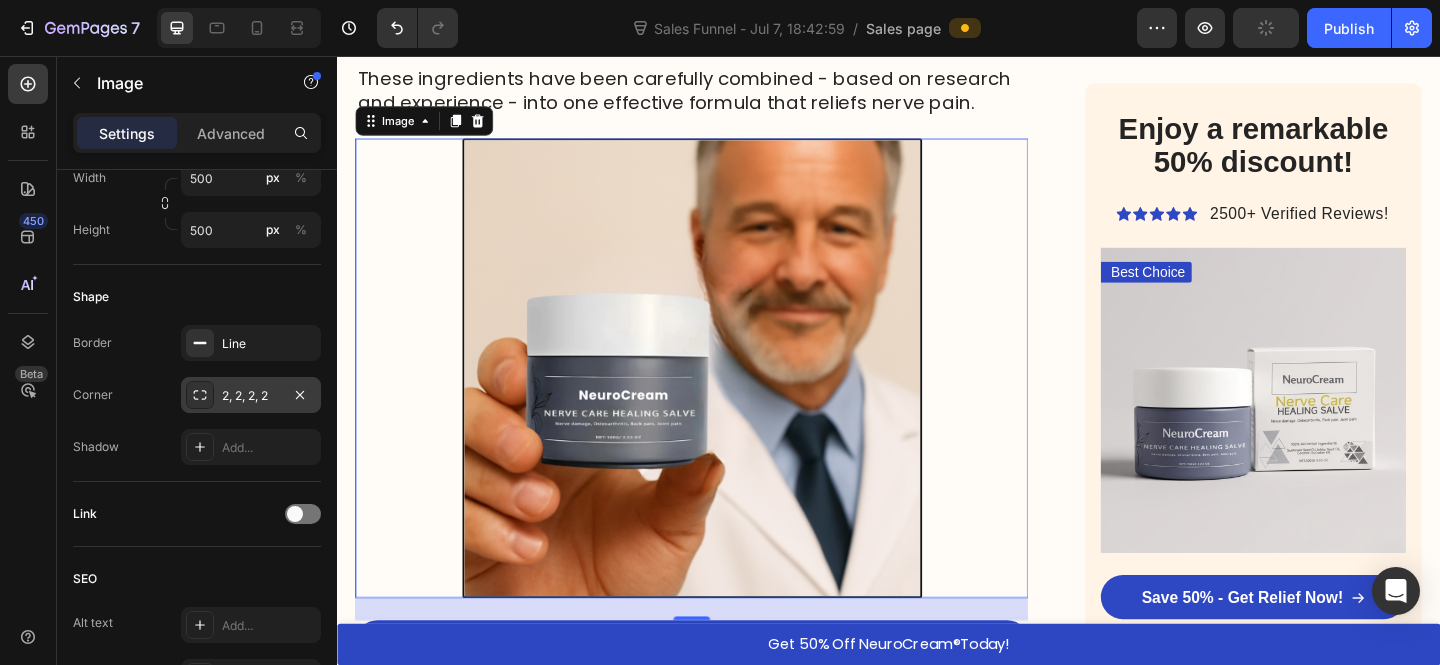 click at bounding box center [723, 396] 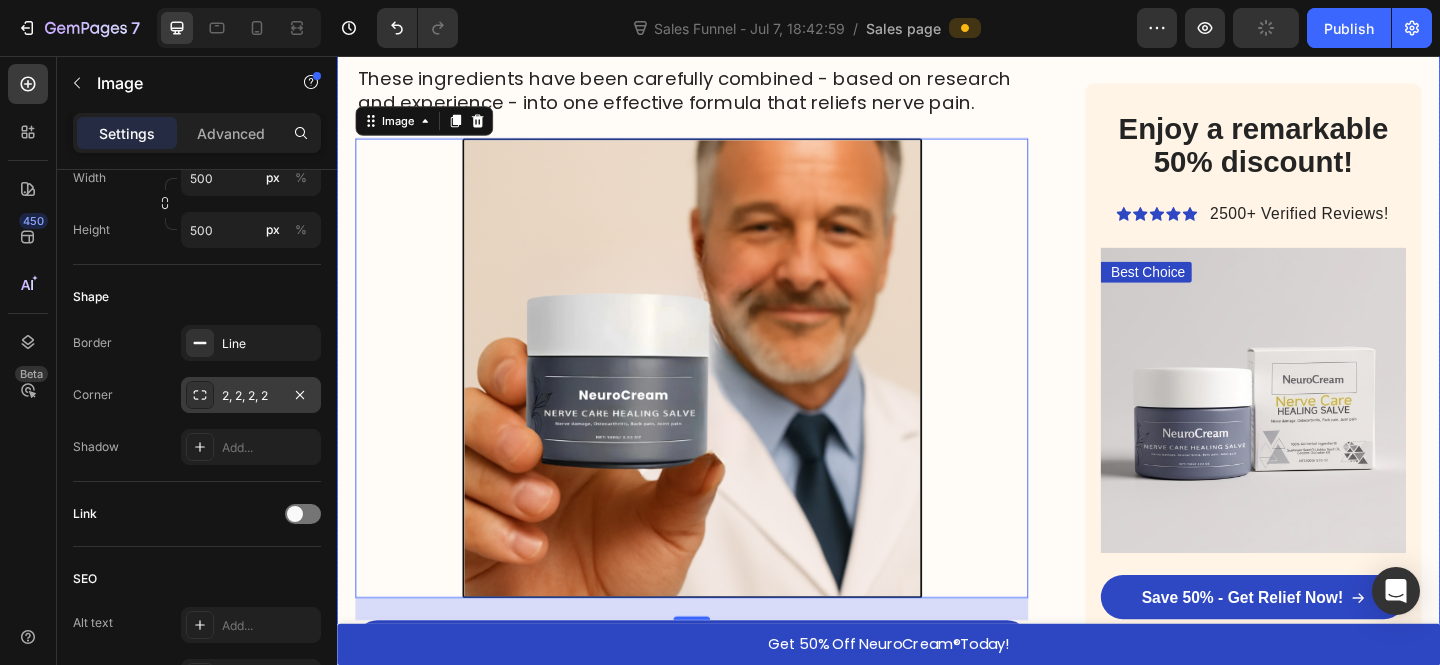 click on "HOME  >  HEALTH  >  SCIATICA RELIEF Heading American breakthrough helps thousands of people relieve sciatica in just a few days - without pills or doctors Heading “I slept without nerve pain through the night for the first time in months ” -   [LAST] [LAST]. Text Block Image By Dr. [FIRST] [LAST], Spinal Specialist - July 17, 2025  Text Block Row Image Hi, I'm  Dr. [FIRST] [LAST] , a spinal specialist with over 25 years of experience helping patients overcome sciatica and other nerve-related issues.   With more than 15,000 hours of clinical experience, I've worked with 2,300+ patients who've come to me with a range of nerve and back issues:   ➩ Sciatica ➩ Lower back pain ➩ Herniated discs ➩ Pinched nerves Text Block If you're over 50 and have that burning, stabbing pain that radiates from your lower back through your buttock and down your leg, you're not imagining things - and you're certainly not alone.   Sciatica is not just a muscle problem. It's nerve pain.   Sometimes dull and nagging." at bounding box center [937, -2626] 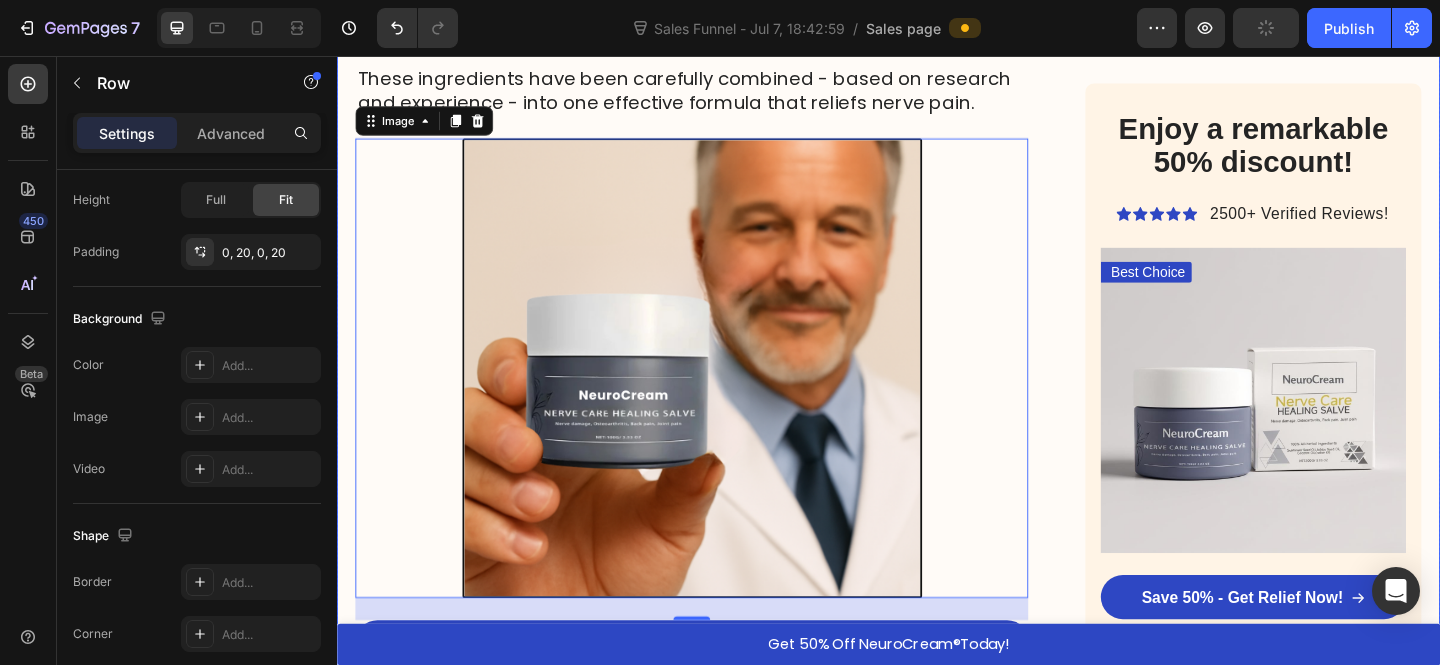 scroll, scrollTop: 0, scrollLeft: 0, axis: both 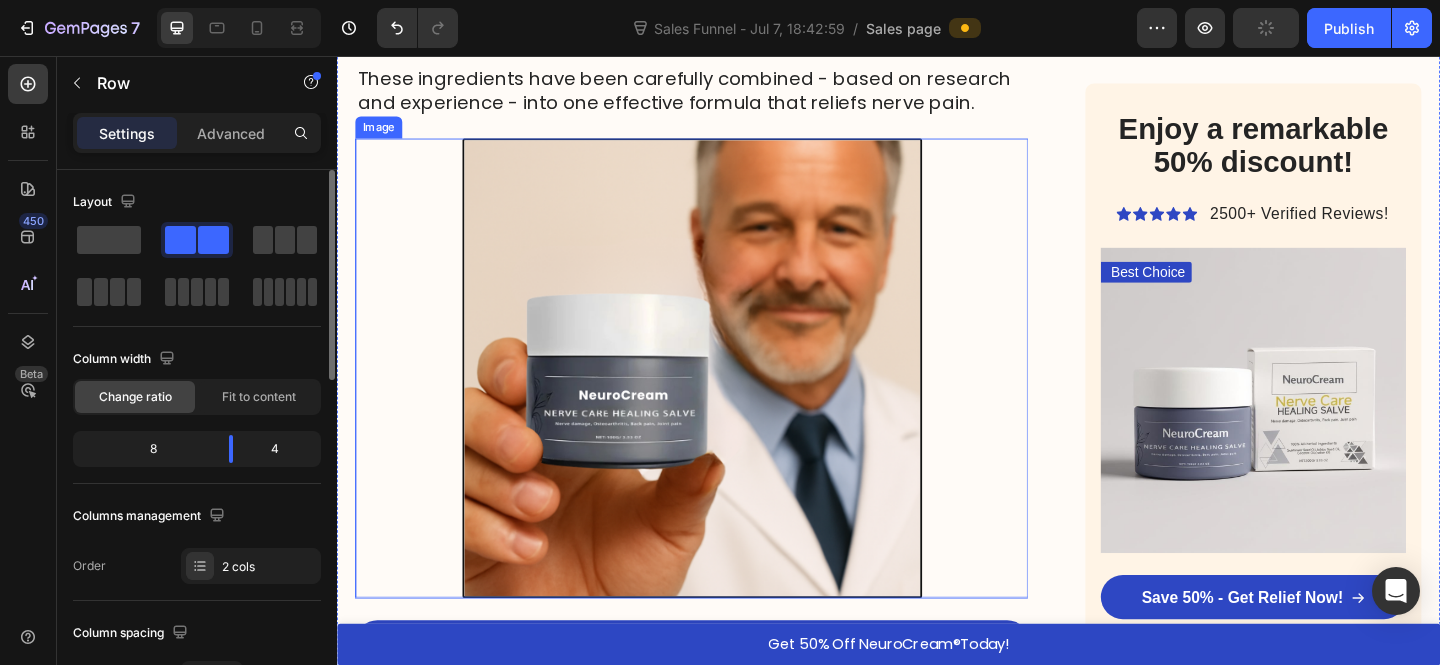 click at bounding box center [723, 396] 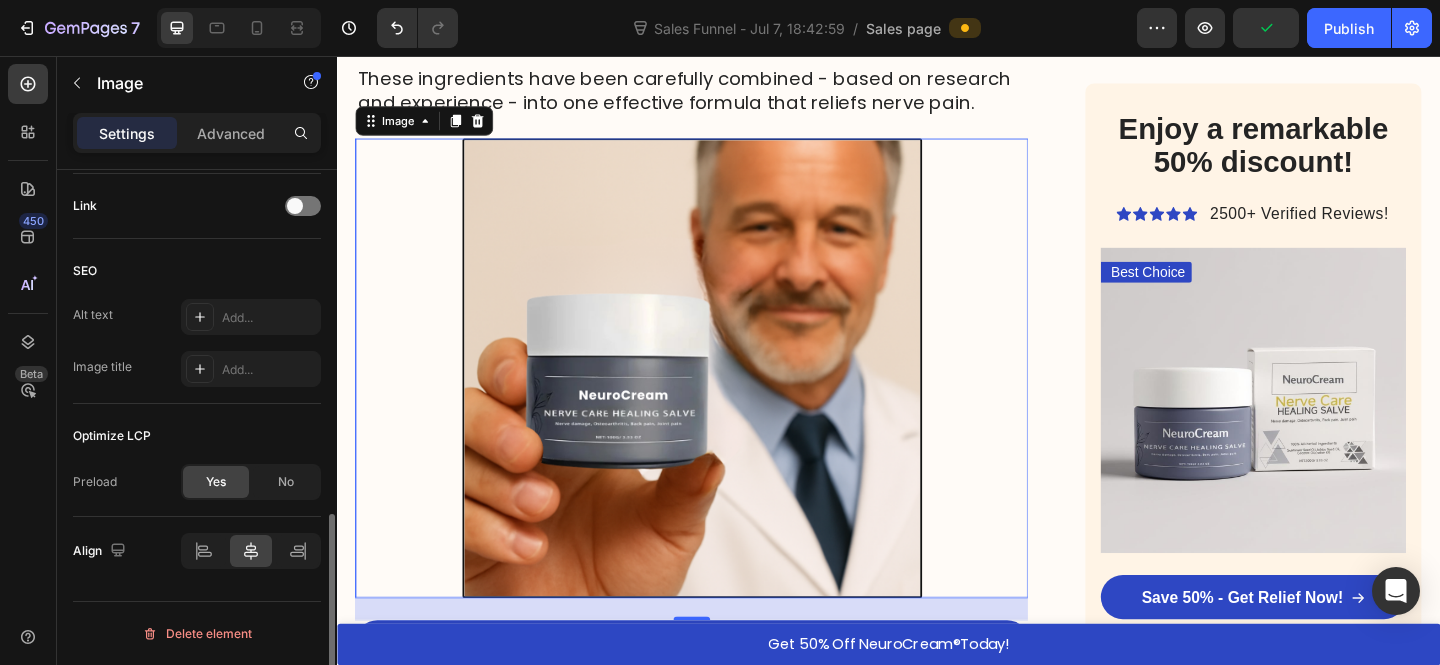 scroll, scrollTop: 720, scrollLeft: 0, axis: vertical 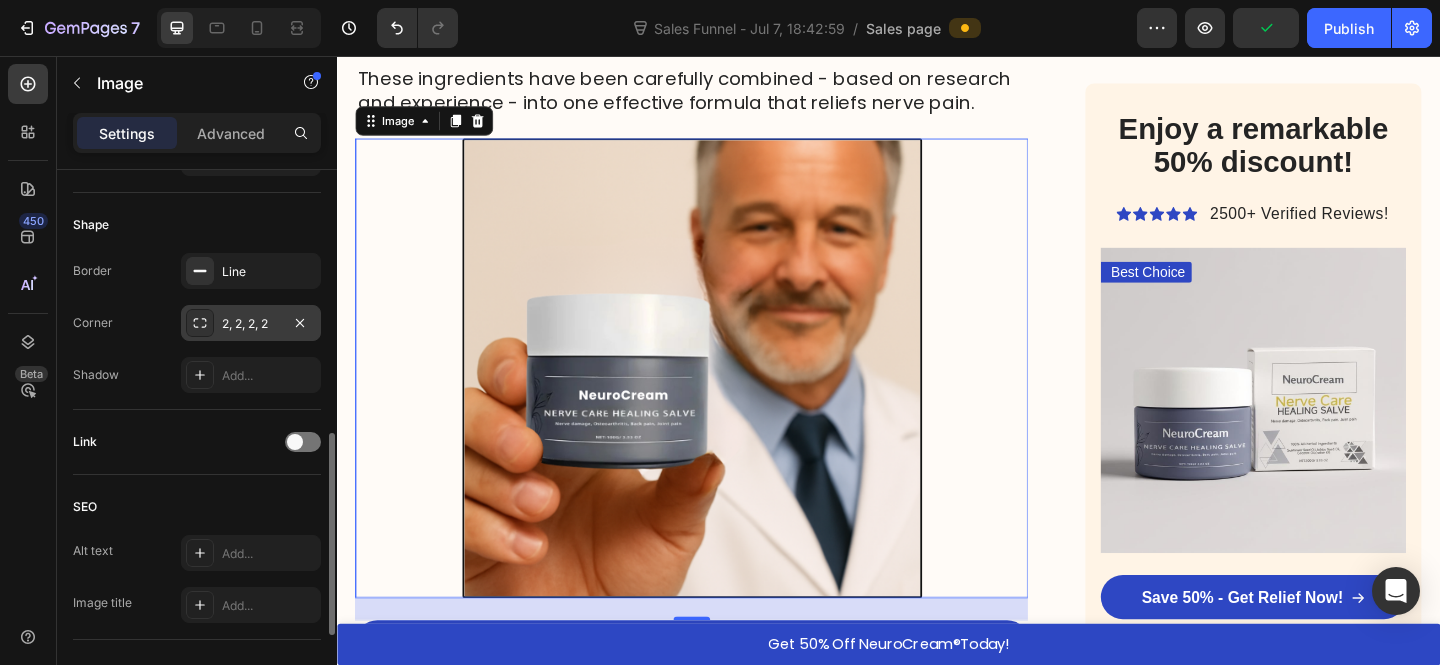 click on "2, 2, 2, 2" at bounding box center (251, 324) 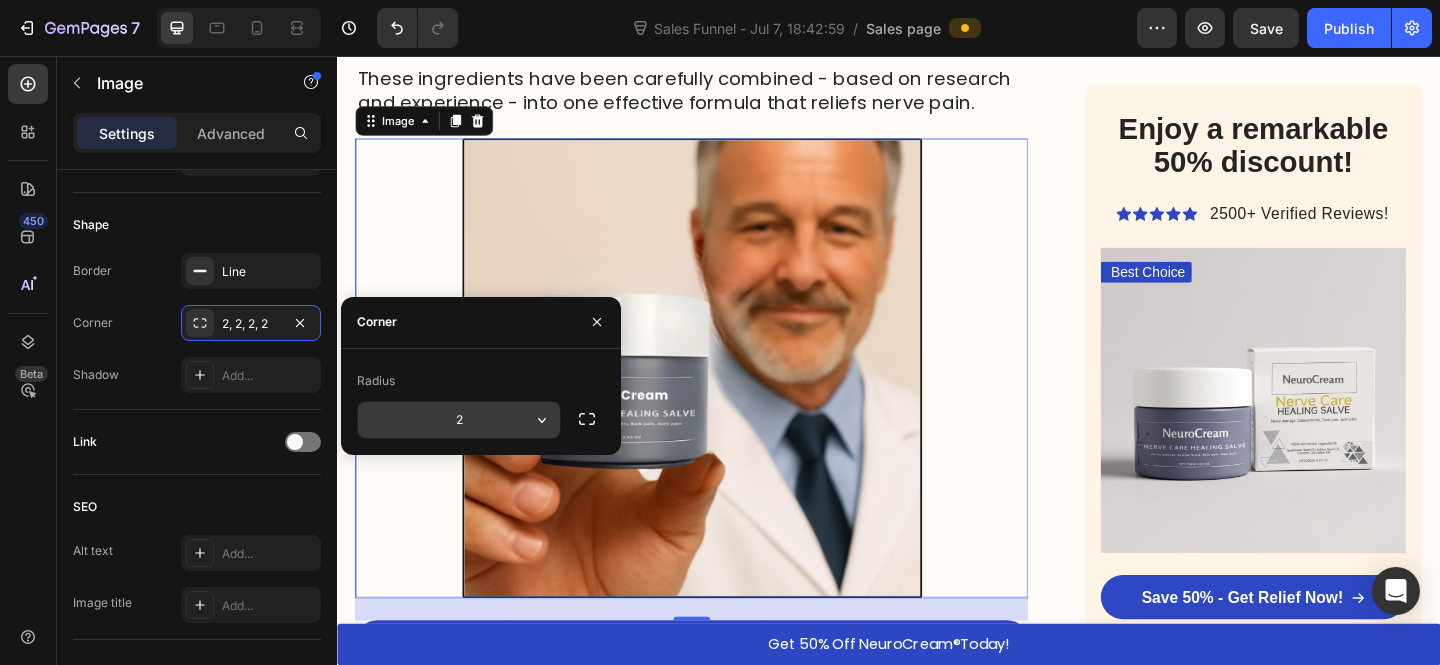 click on "2" at bounding box center (459, 420) 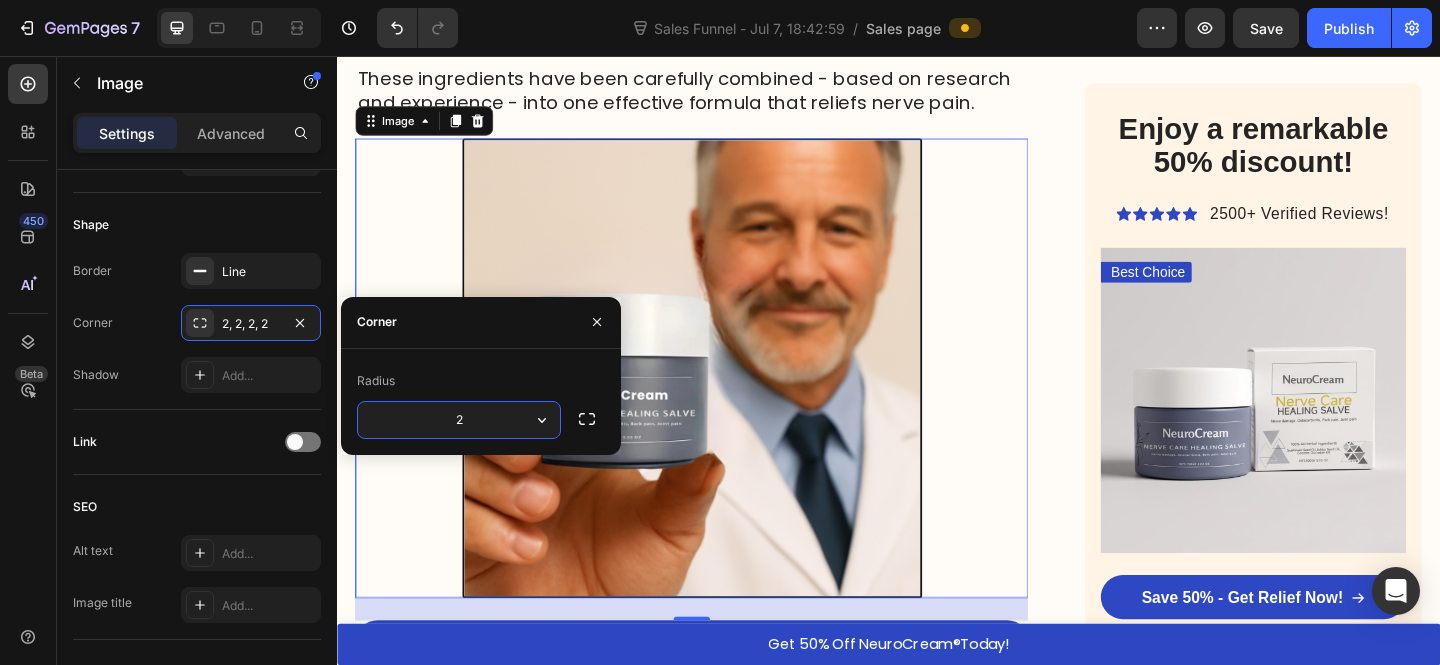 type on "4" 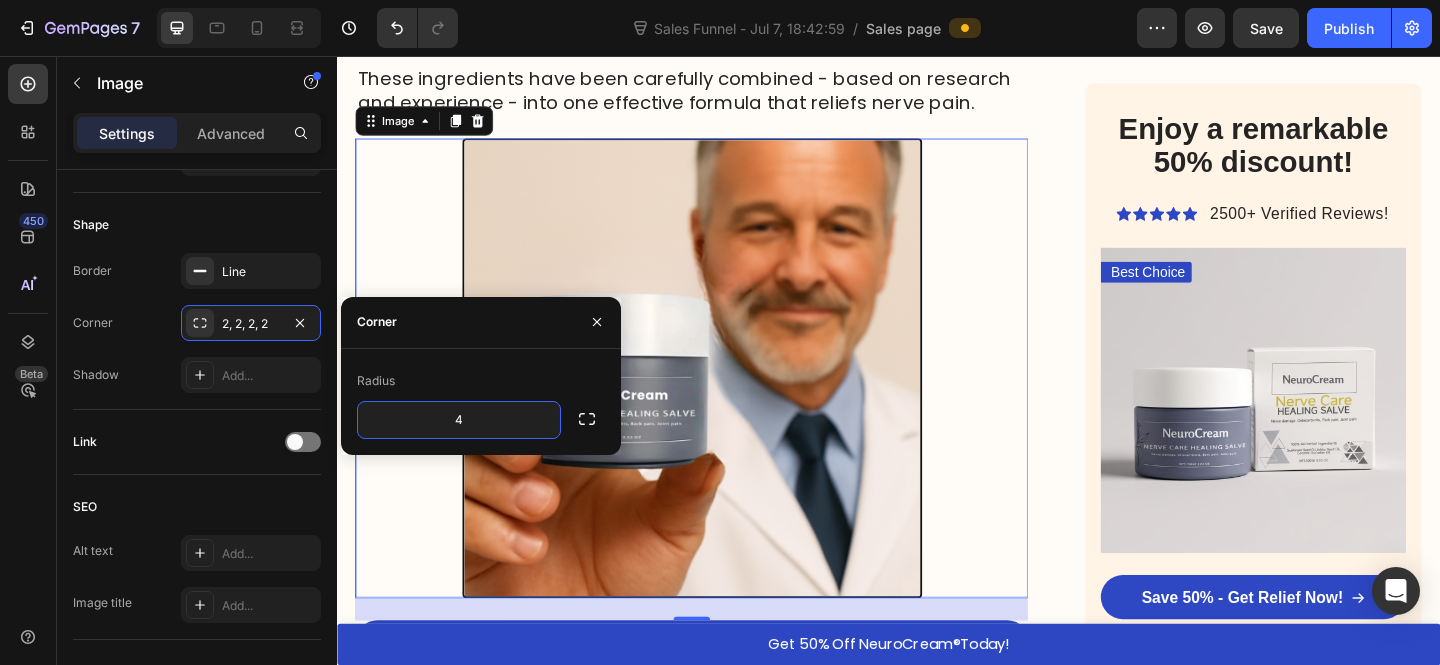 click at bounding box center [723, 396] 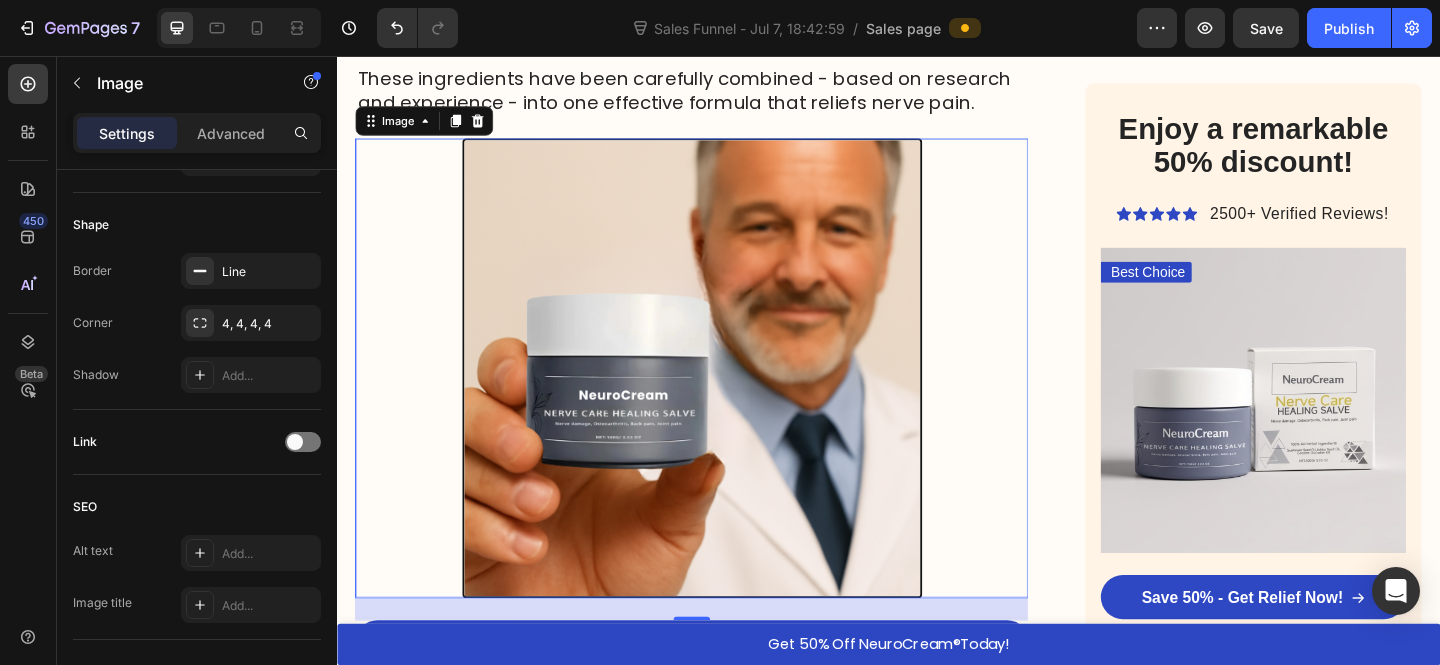 click on "HOME  >  HEALTH  >  SCIATICA RELIEF Heading American breakthrough helps thousands of people relieve sciatica in just a few days - without pills or doctors Heading “I slept without nerve pain through the night for the first time in months ” -   [LAST] [LAST]. Text Block Image By Dr. [FIRST] [LAST], Spinal Specialist - July 17, 2025  Text Block Row Image Hi, I'm  Dr. [FIRST] [LAST] , a spinal specialist with over 25 years of experience helping patients overcome sciatica and other nerve-related issues.   With more than 15,000 hours of clinical experience, I've worked with 2,300+ patients who've come to me with a range of nerve and back issues:   ➩ Sciatica ➩ Lower back pain ➩ Herniated discs ➩ Pinched nerves Text Block If you're over 50 and have that burning, stabbing pain that radiates from your lower back through your buttock and down your leg, you're not imagining things - and you're certainly not alone.   Sciatica is not just a muscle problem. It's nerve pain.   Sometimes dull and nagging." at bounding box center [723, -2626] 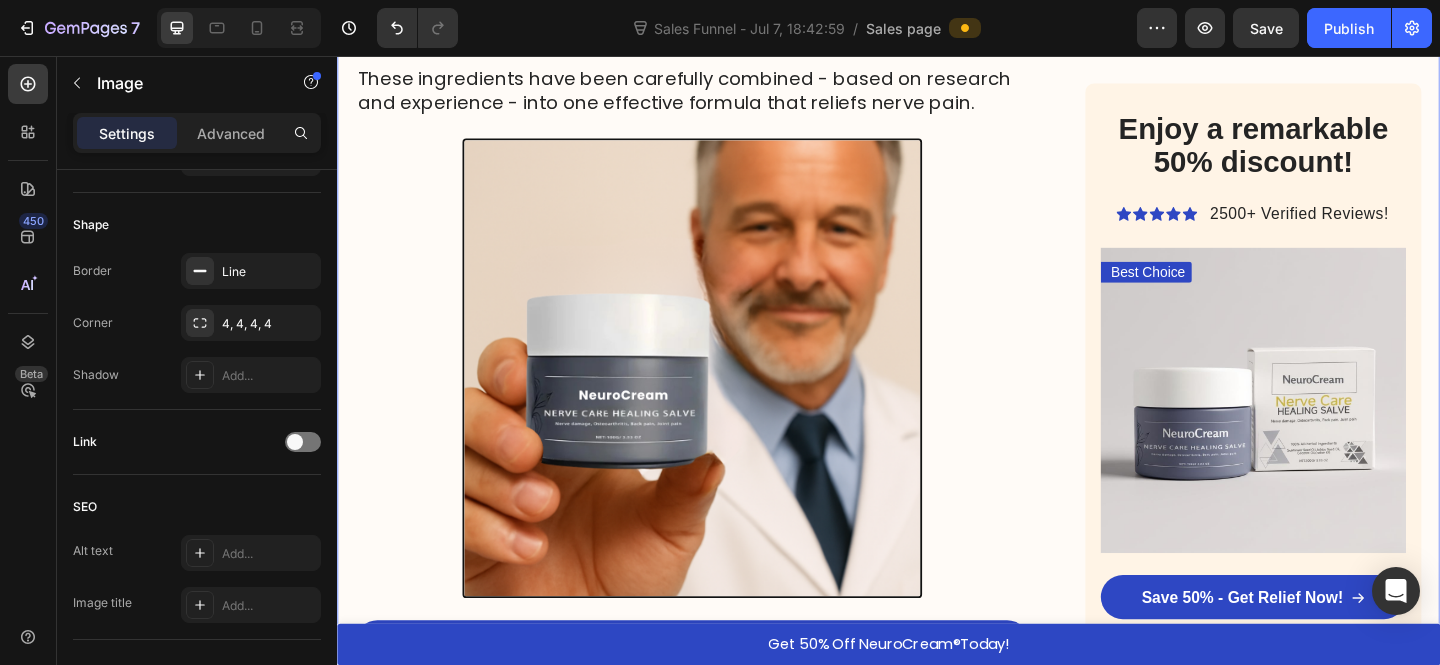 scroll, scrollTop: 0, scrollLeft: 0, axis: both 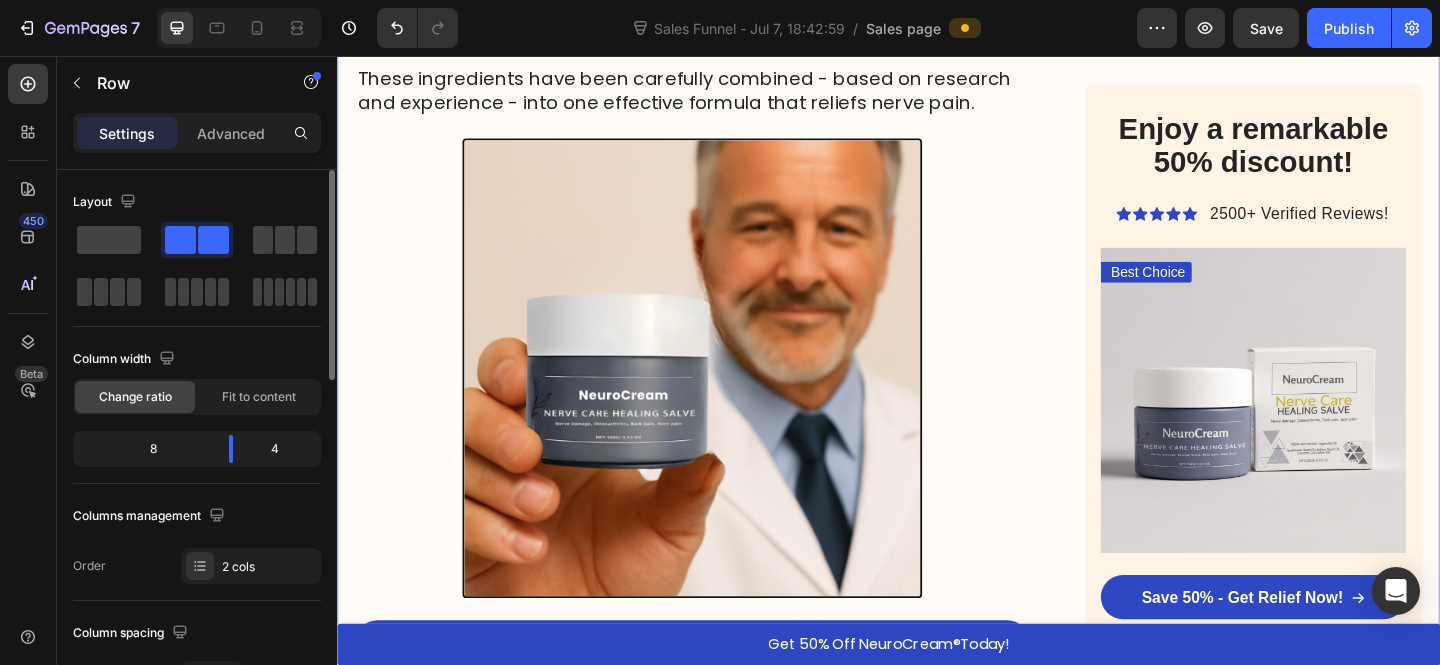 click on "These ingredients have been carefully combined - based on research and experience - into one effective formula that reliefs nerve pain." at bounding box center [714, 94] 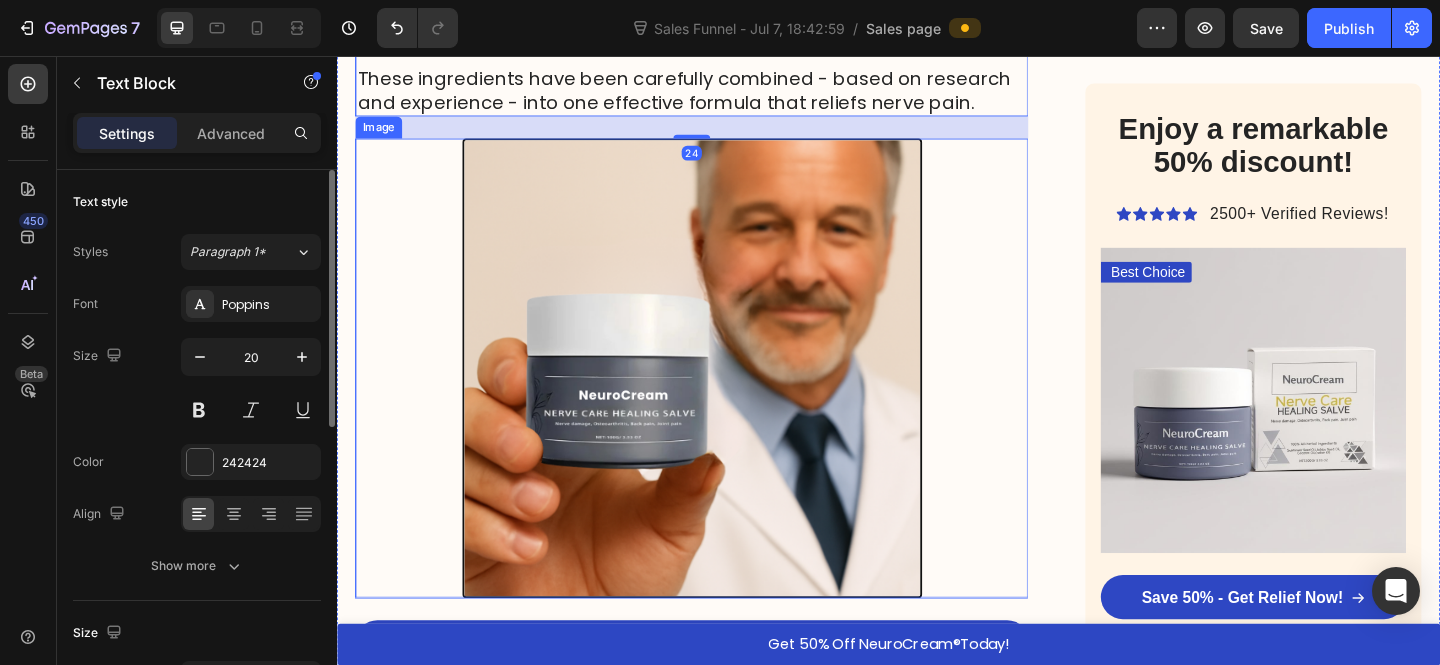 click at bounding box center (723, 396) 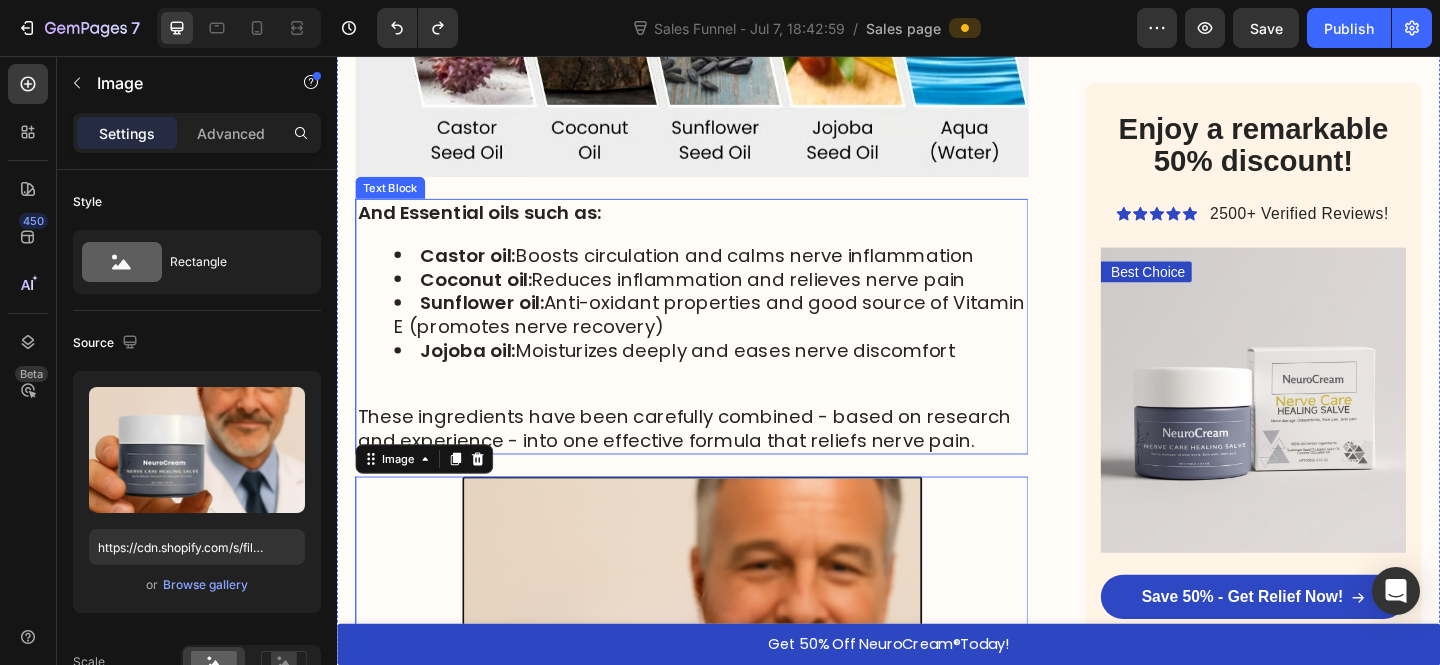 scroll, scrollTop: 6237, scrollLeft: 0, axis: vertical 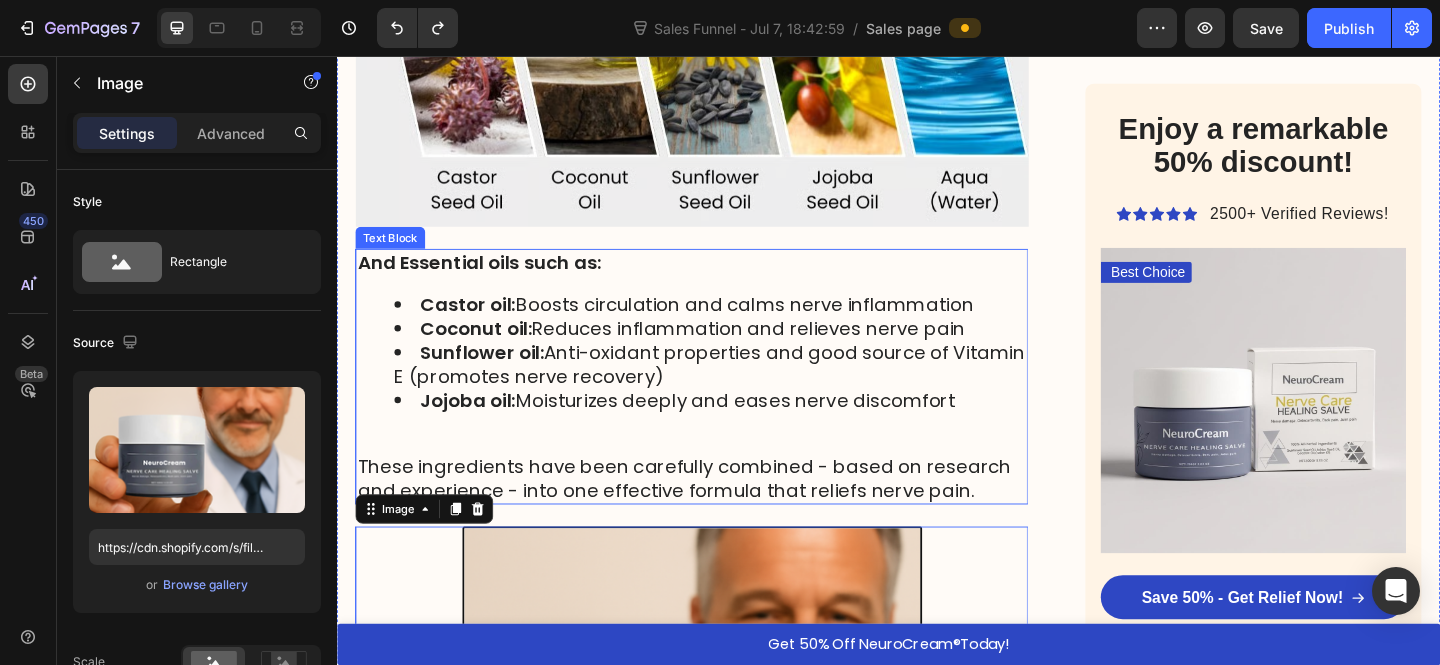 click at bounding box center (723, 40) 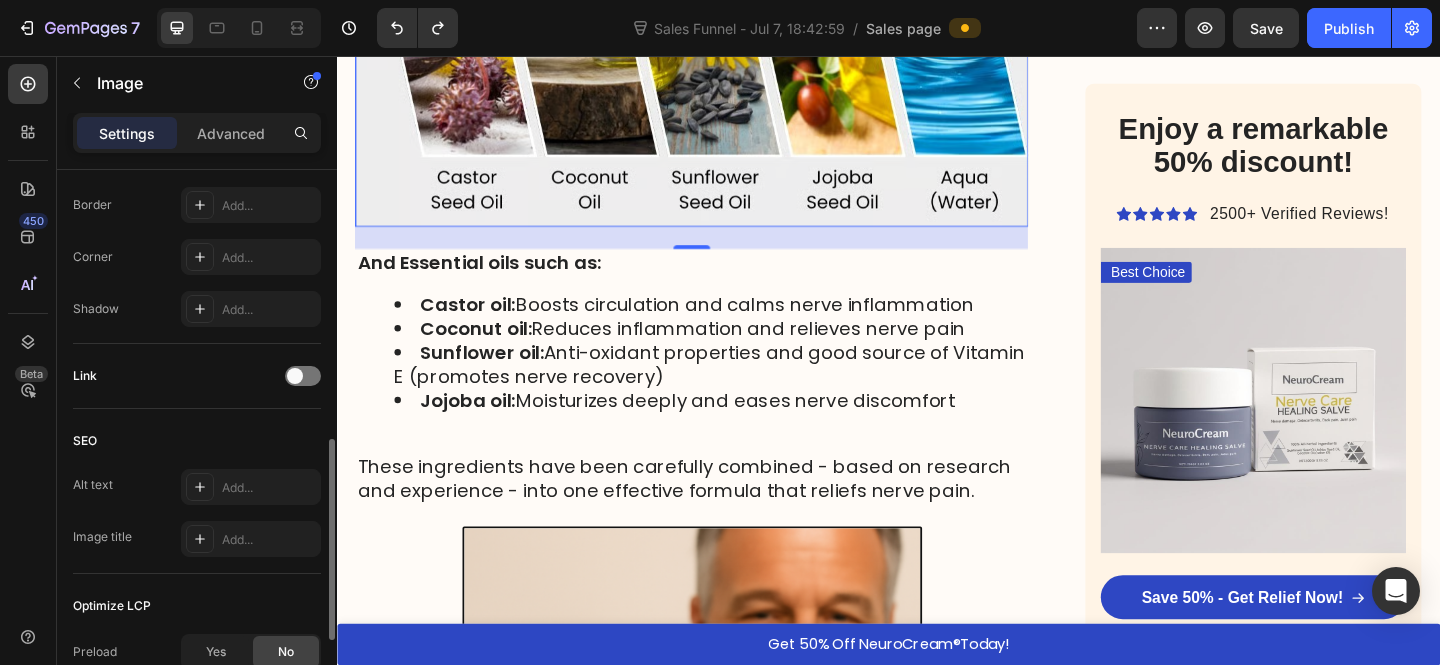 scroll, scrollTop: 675, scrollLeft: 0, axis: vertical 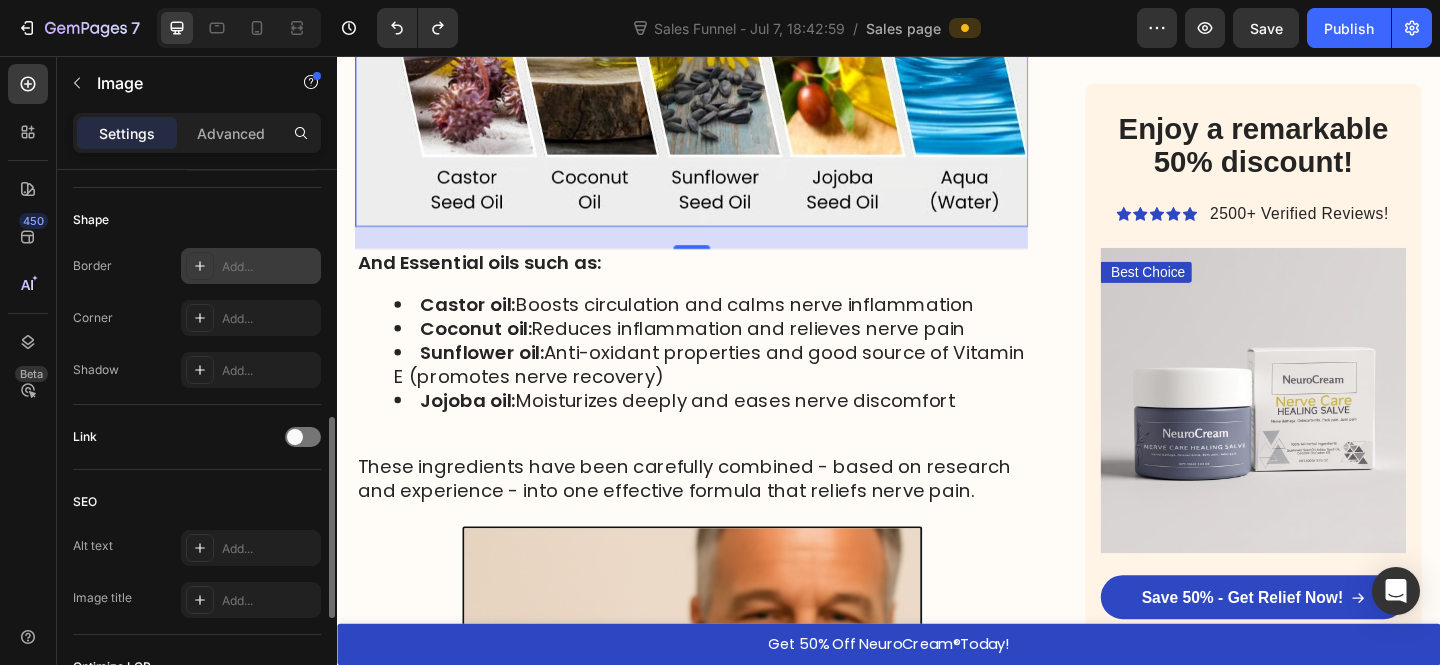 click on "Add..." at bounding box center [269, 267] 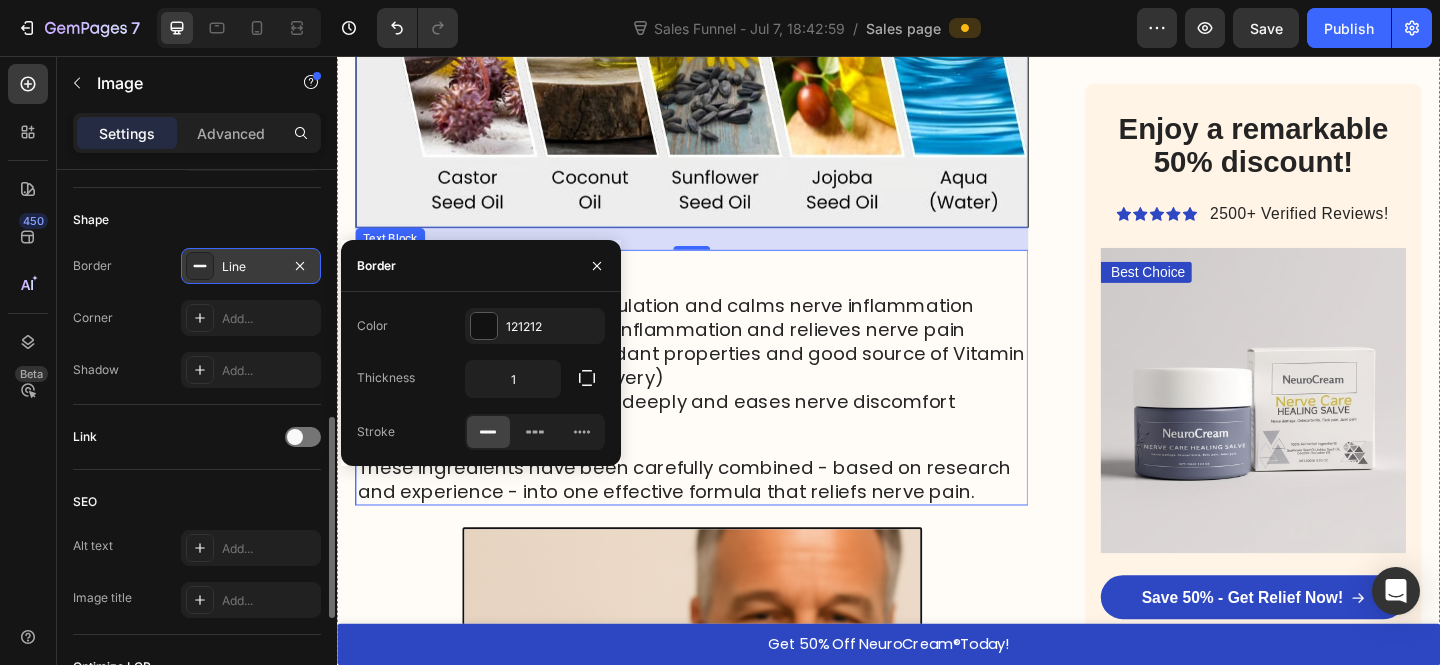 click on "Sunflower oil:  Anti-oxidant properties and good source of Vitamin E (promotes nerve recovery)" at bounding box center (742, 393) 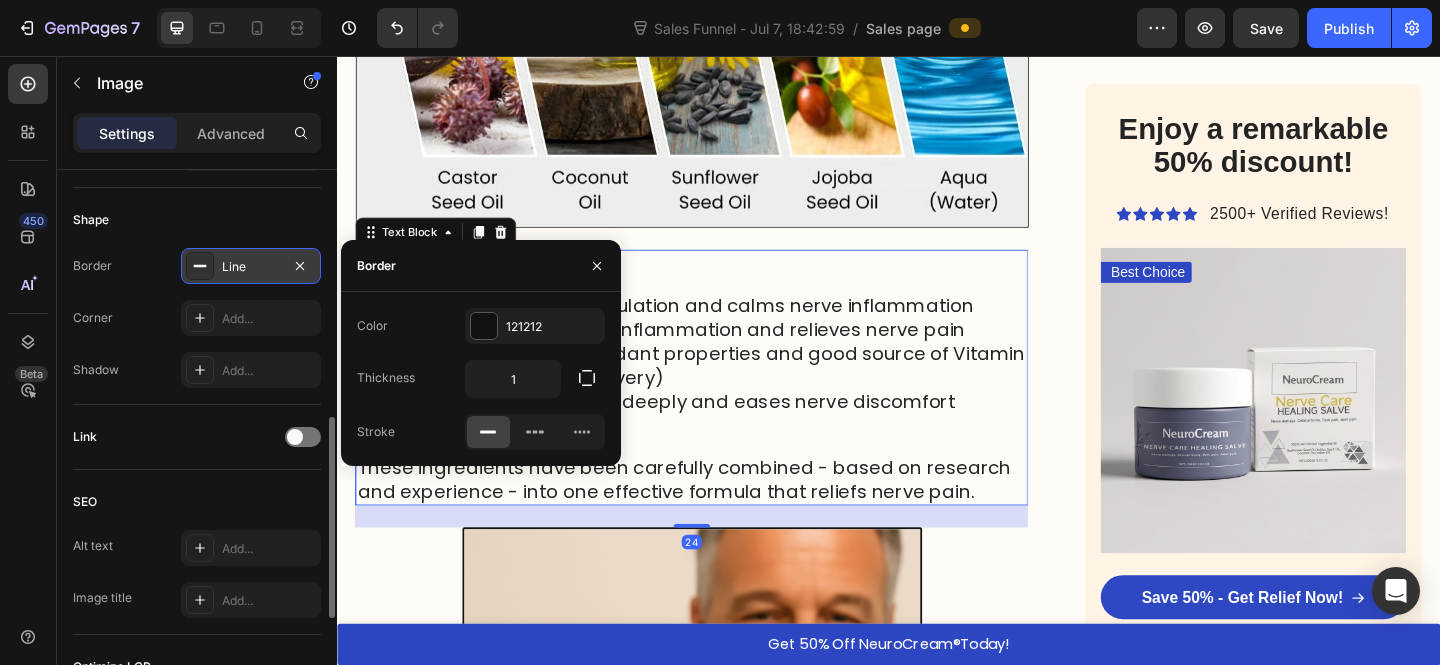 scroll, scrollTop: 0, scrollLeft: 0, axis: both 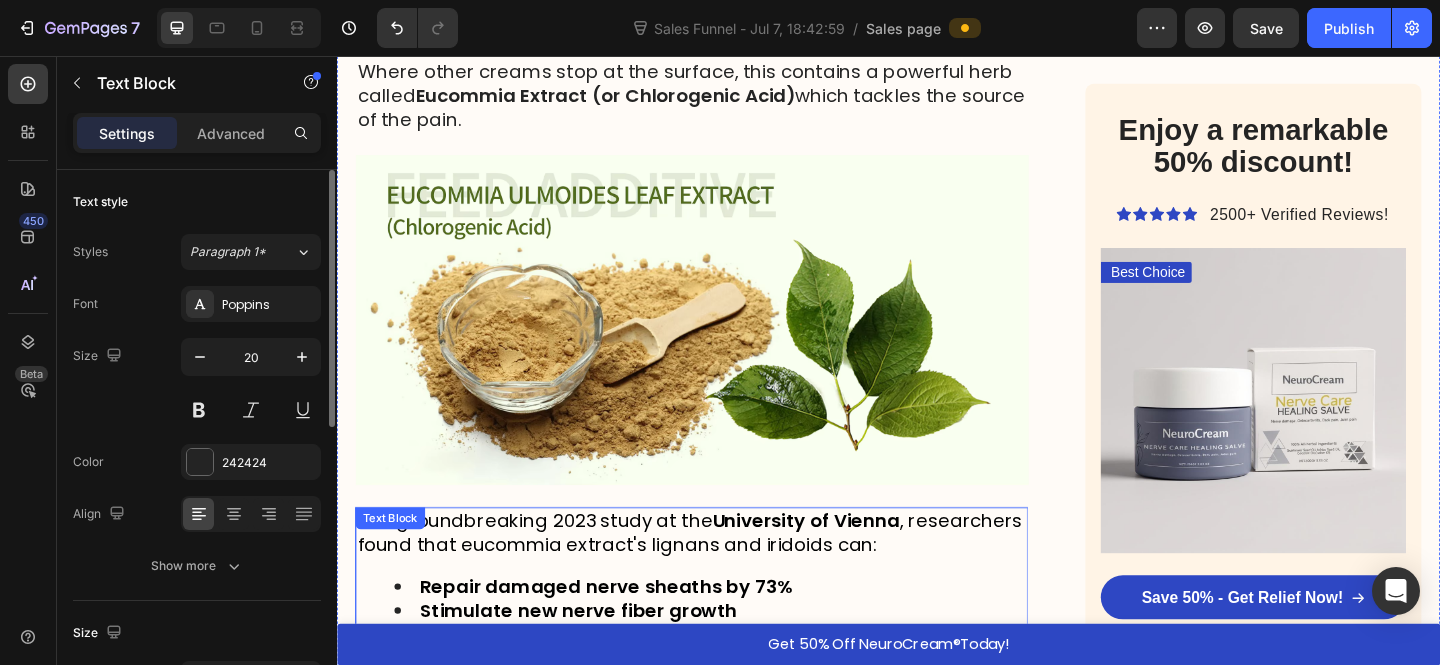 click at bounding box center [723, 343] 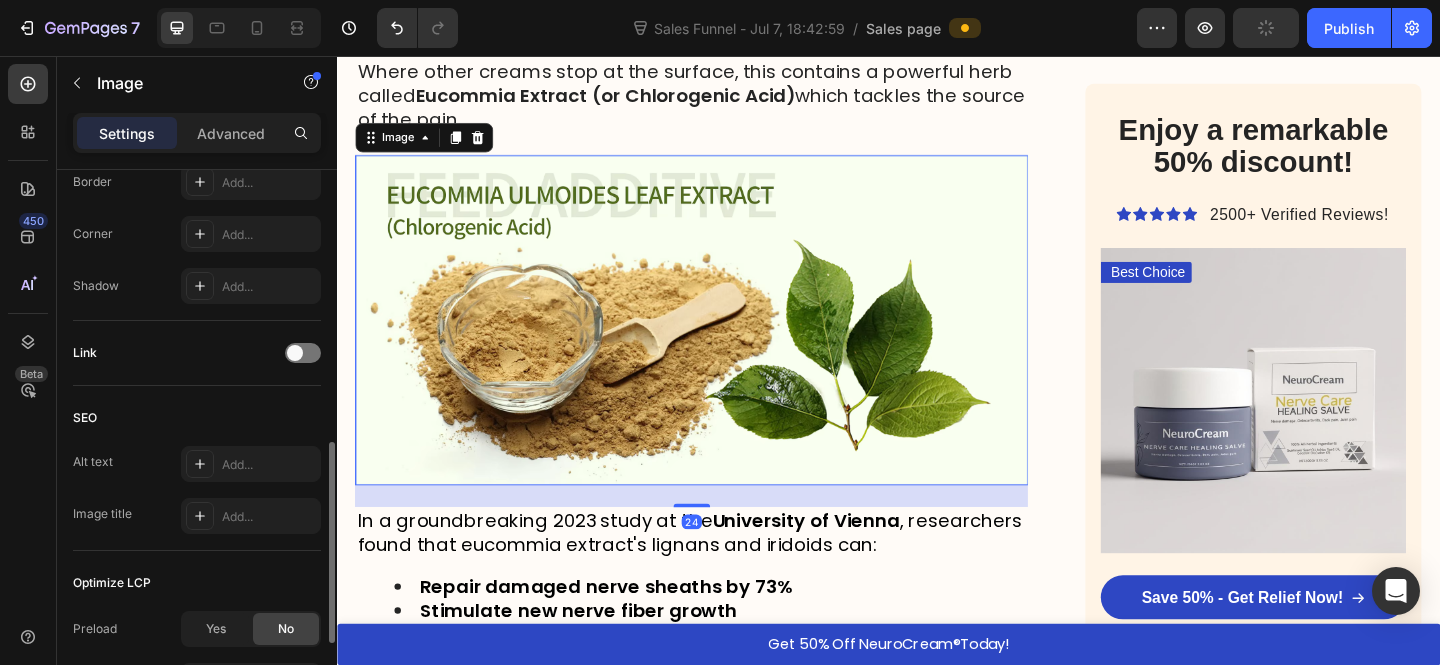 scroll, scrollTop: 738, scrollLeft: 0, axis: vertical 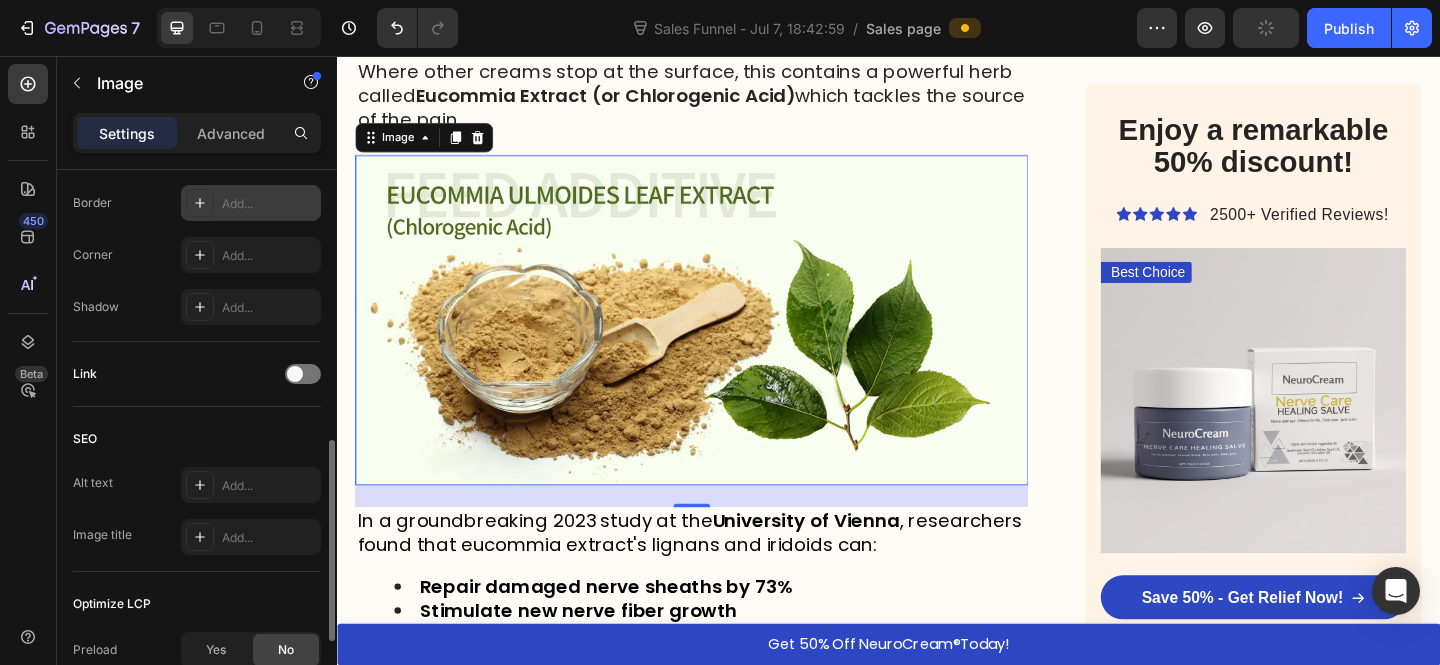 drag, startPoint x: 225, startPoint y: 208, endPoint x: 3, endPoint y: 196, distance: 222.32408 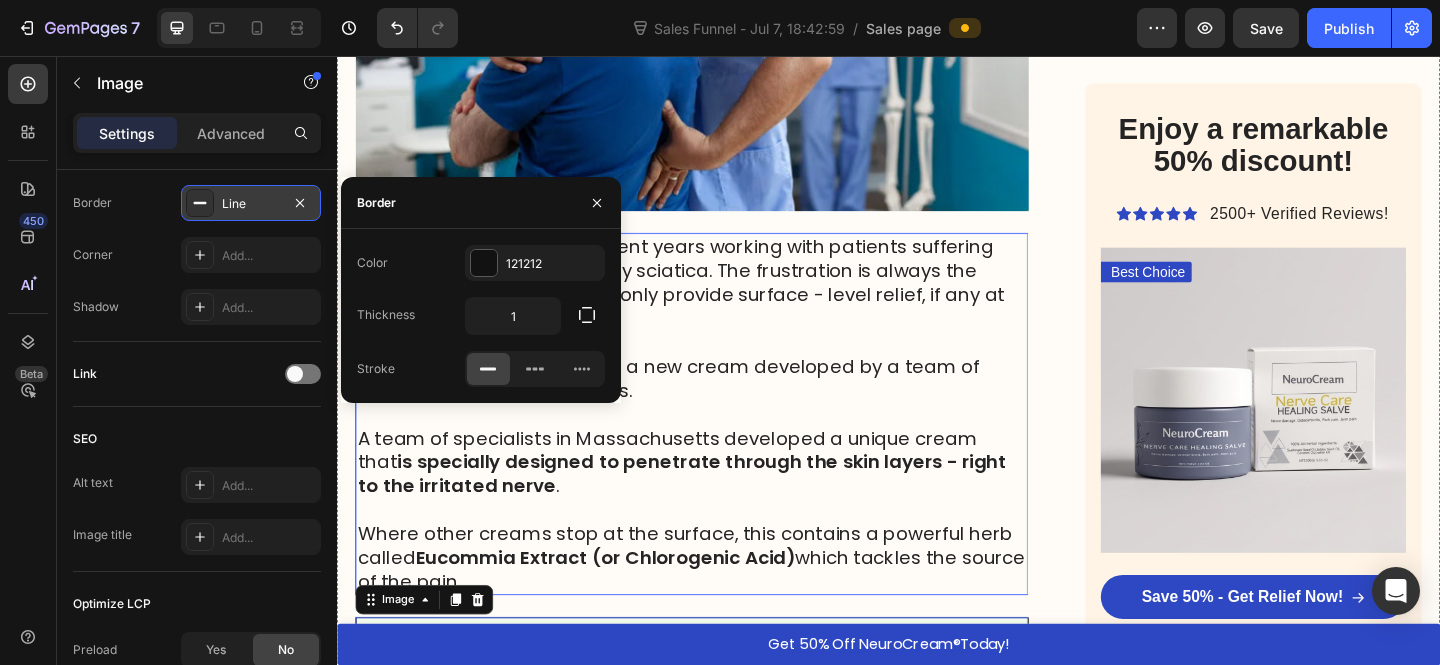 scroll, scrollTop: 4441, scrollLeft: 0, axis: vertical 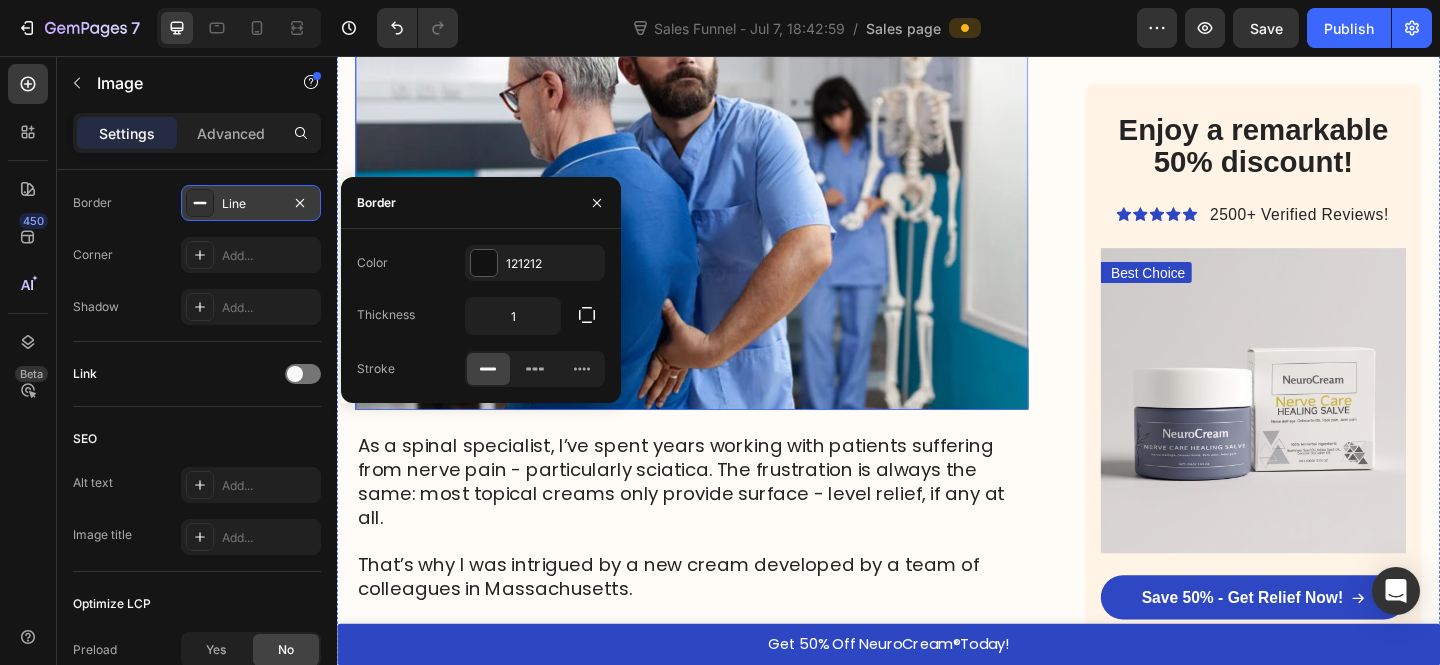 click at bounding box center [723, 199] 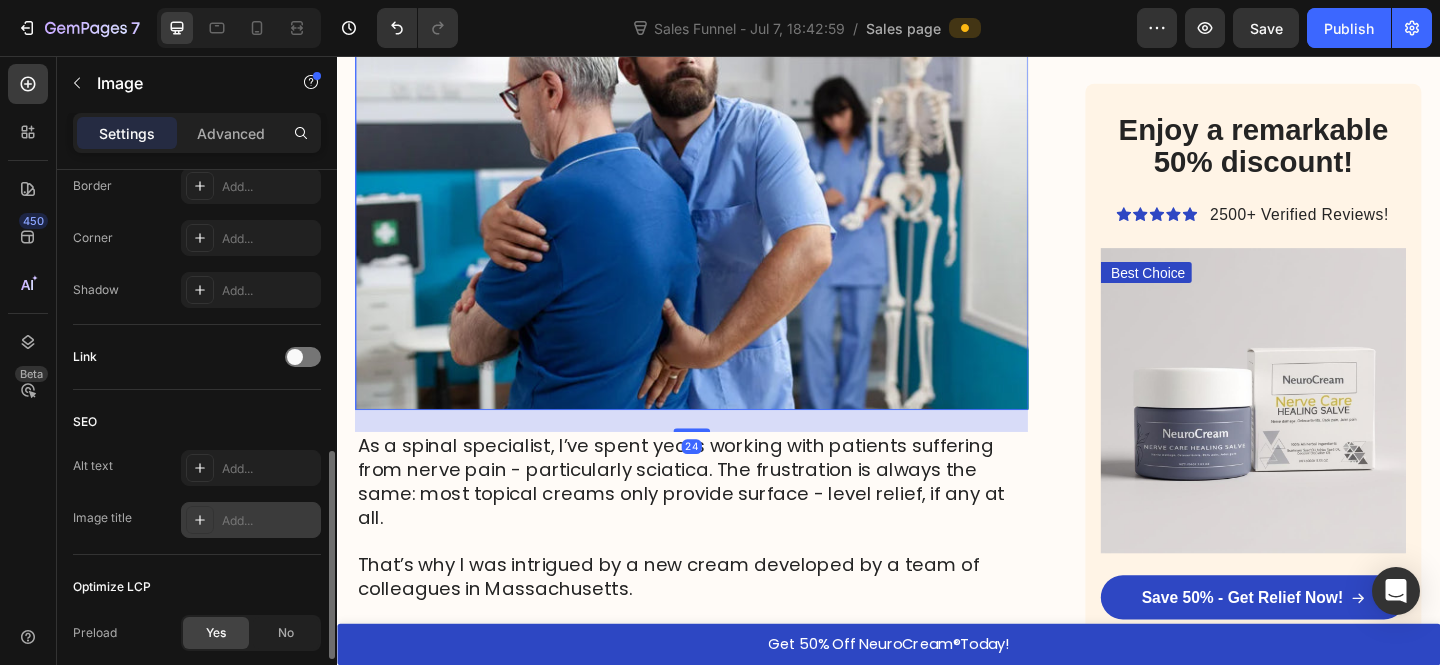 scroll, scrollTop: 628, scrollLeft: 0, axis: vertical 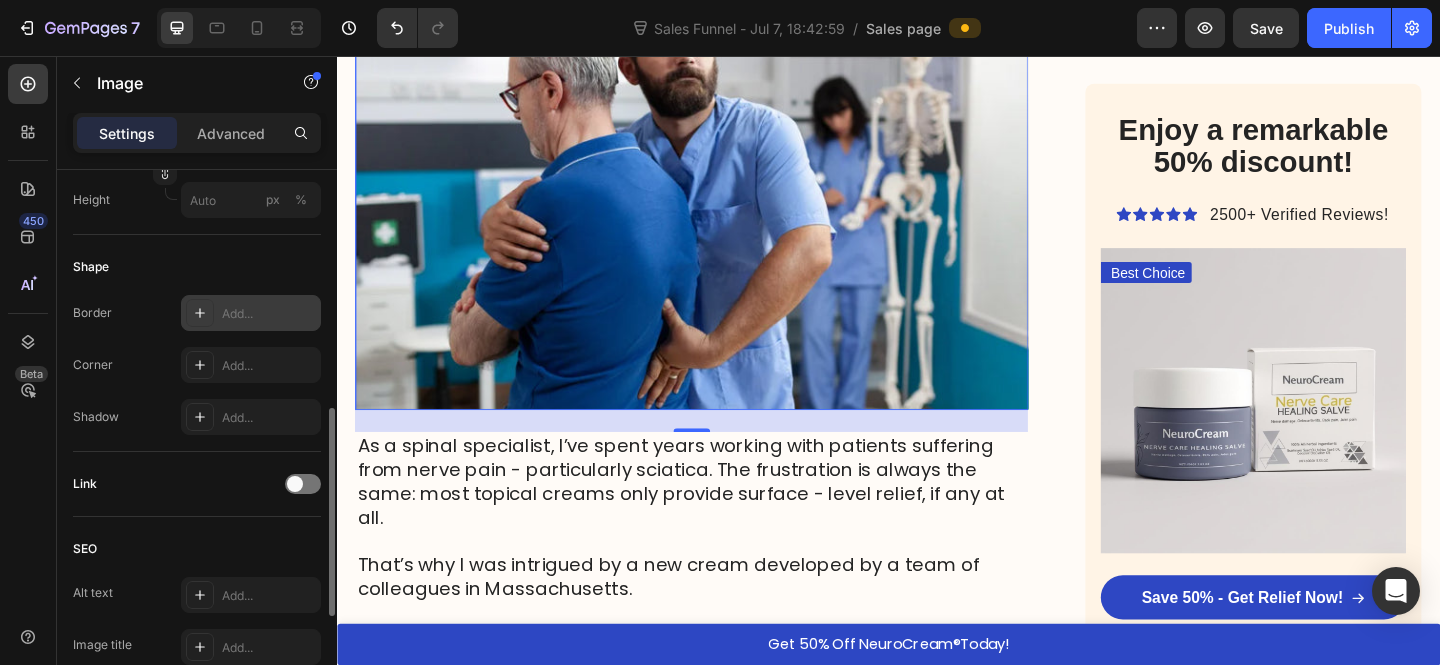 click on "Add..." at bounding box center (269, 314) 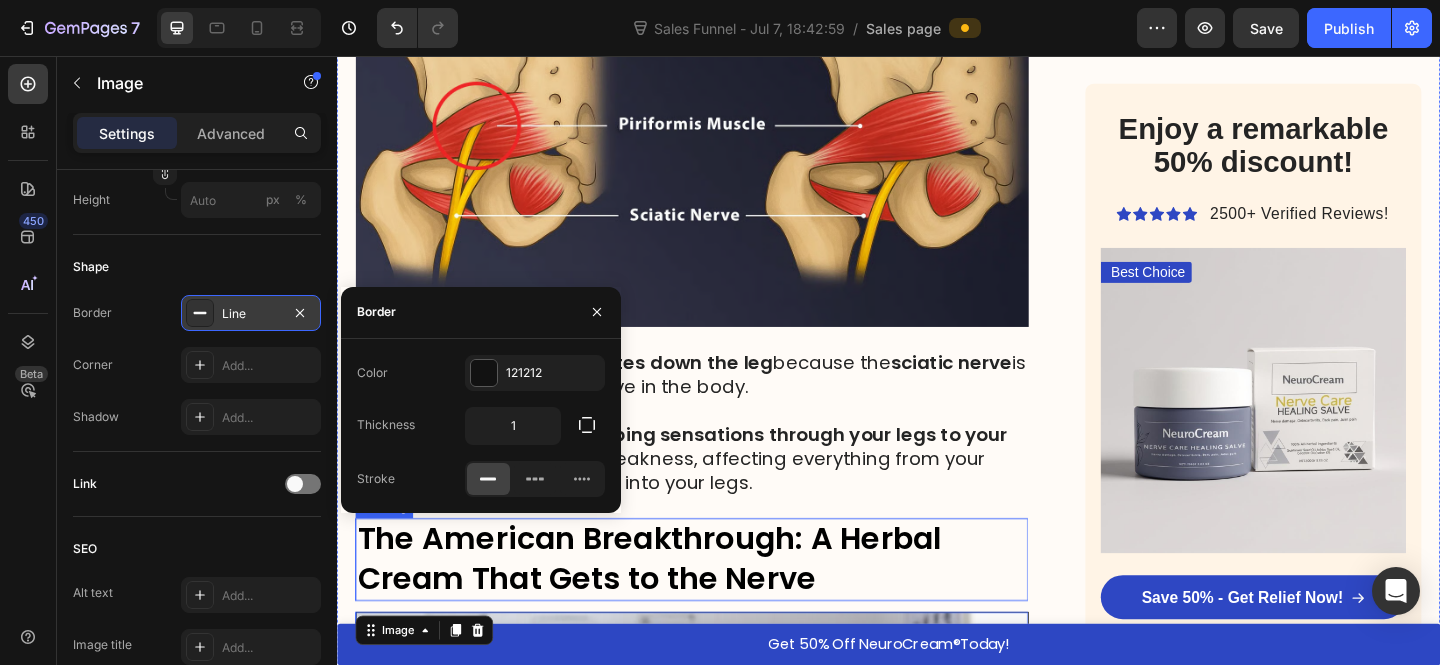 scroll, scrollTop: 3714, scrollLeft: 0, axis: vertical 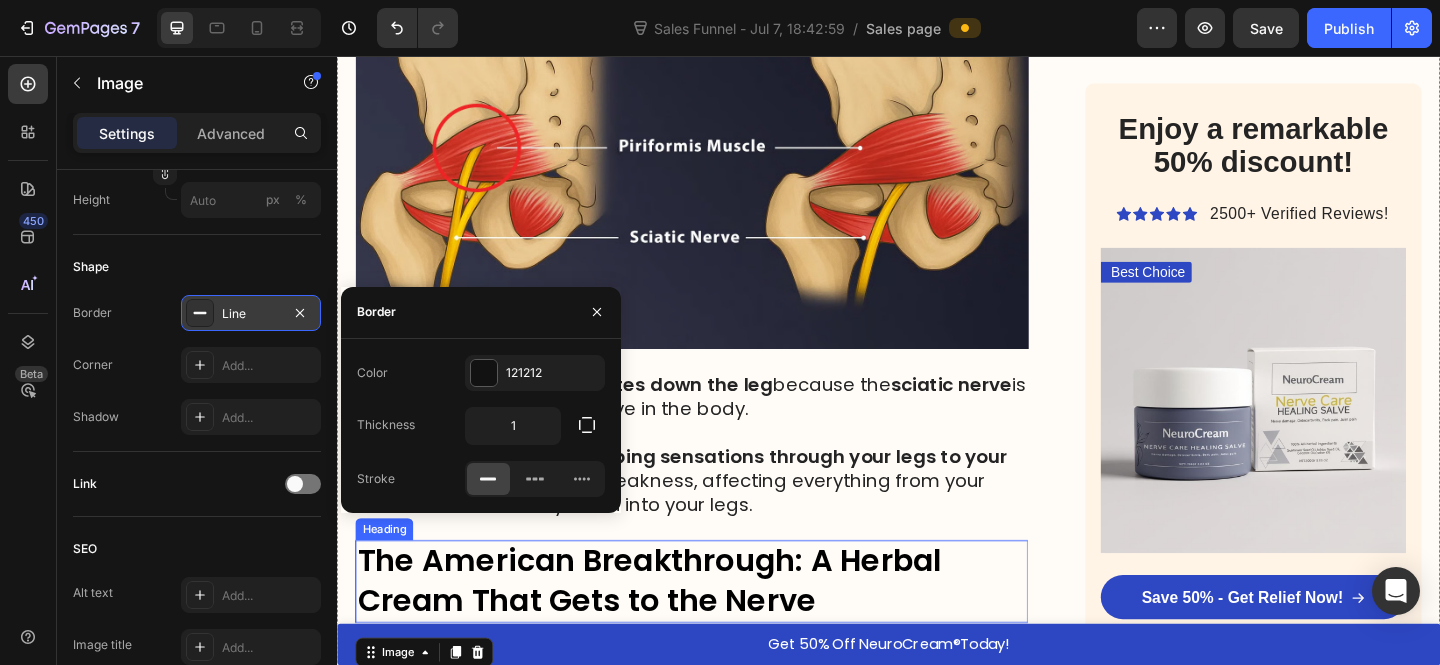 click at bounding box center [723, 131] 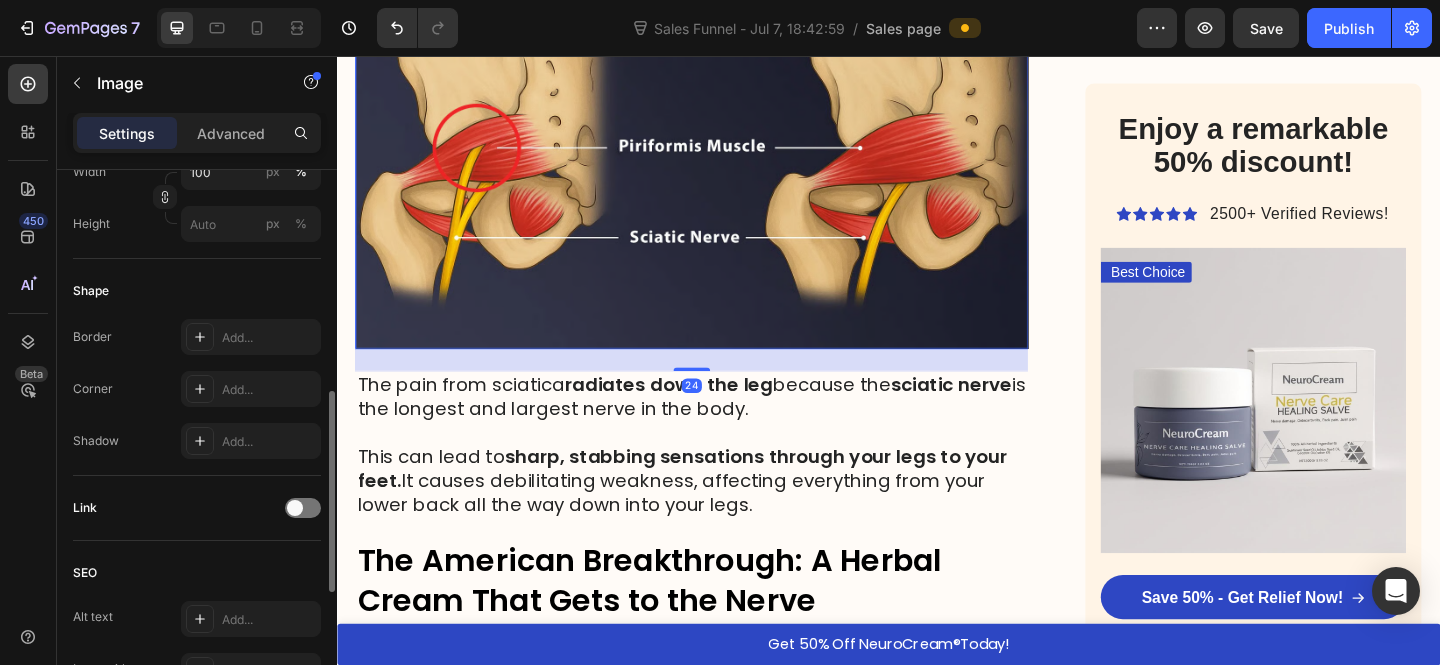 scroll, scrollTop: 375, scrollLeft: 0, axis: vertical 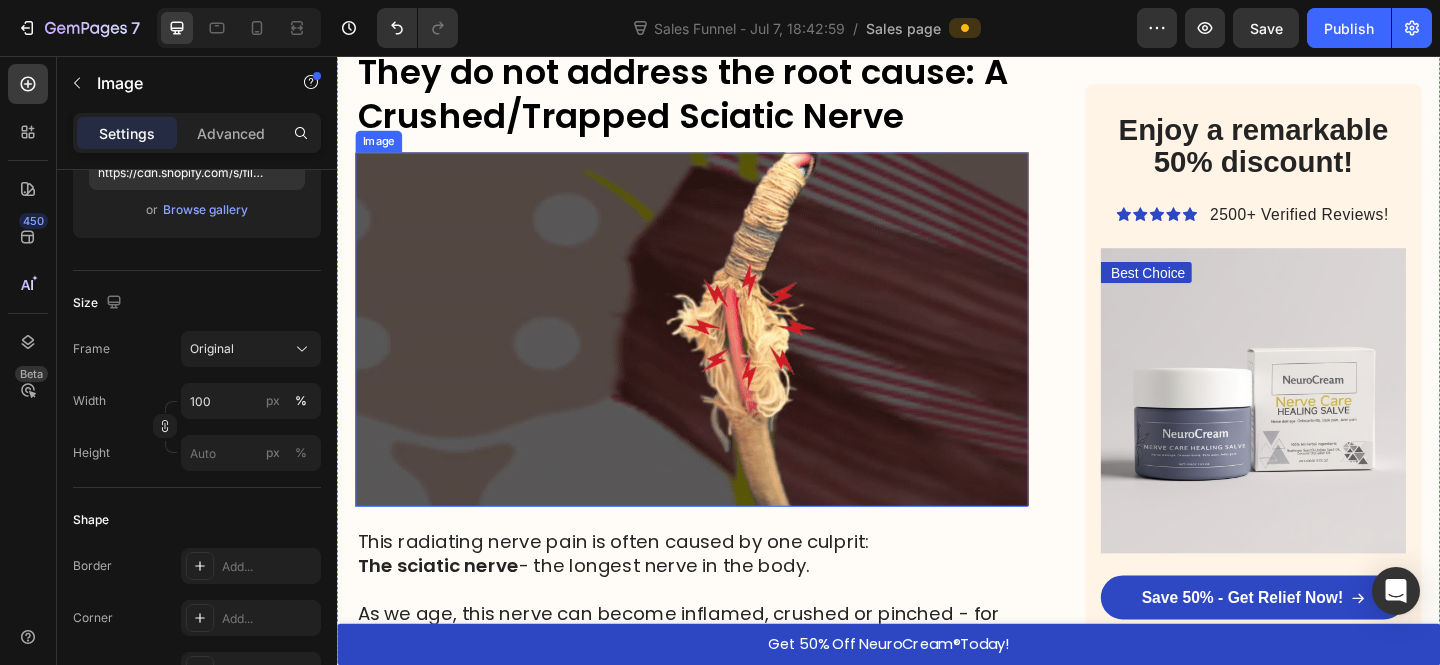 click at bounding box center [723, 353] 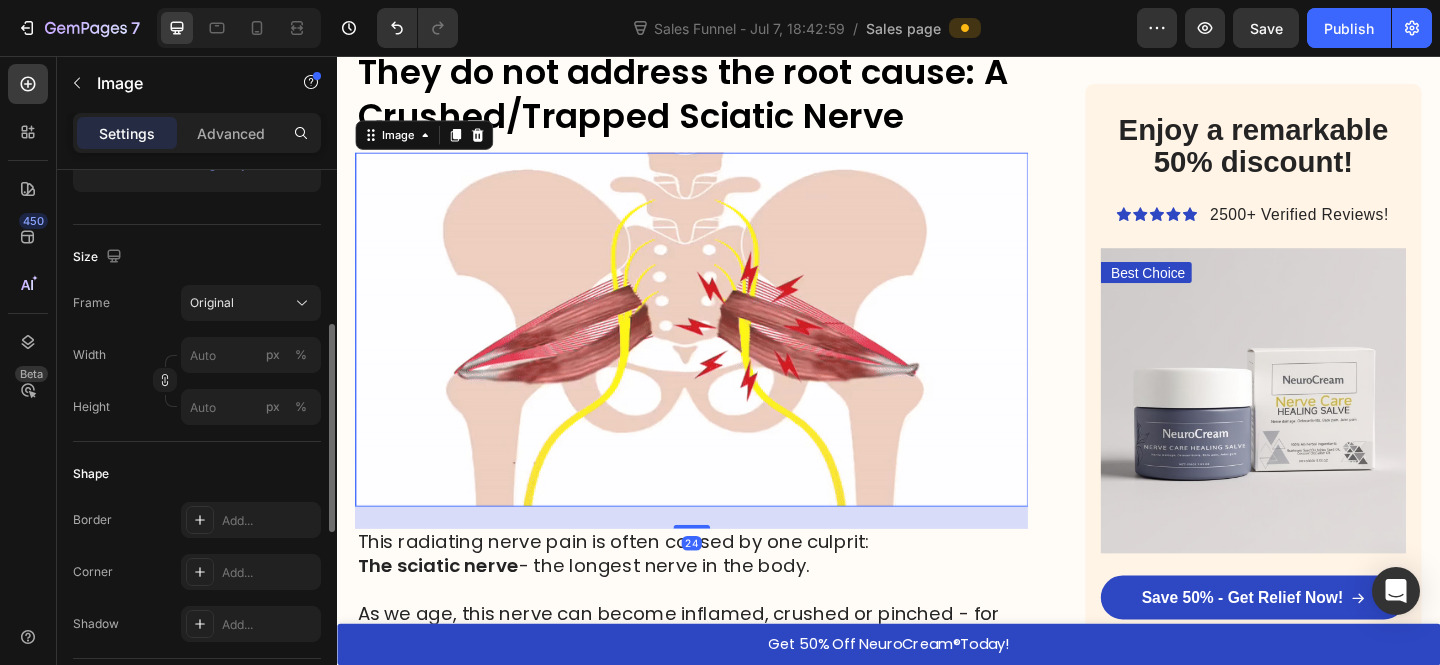 scroll, scrollTop: 417, scrollLeft: 0, axis: vertical 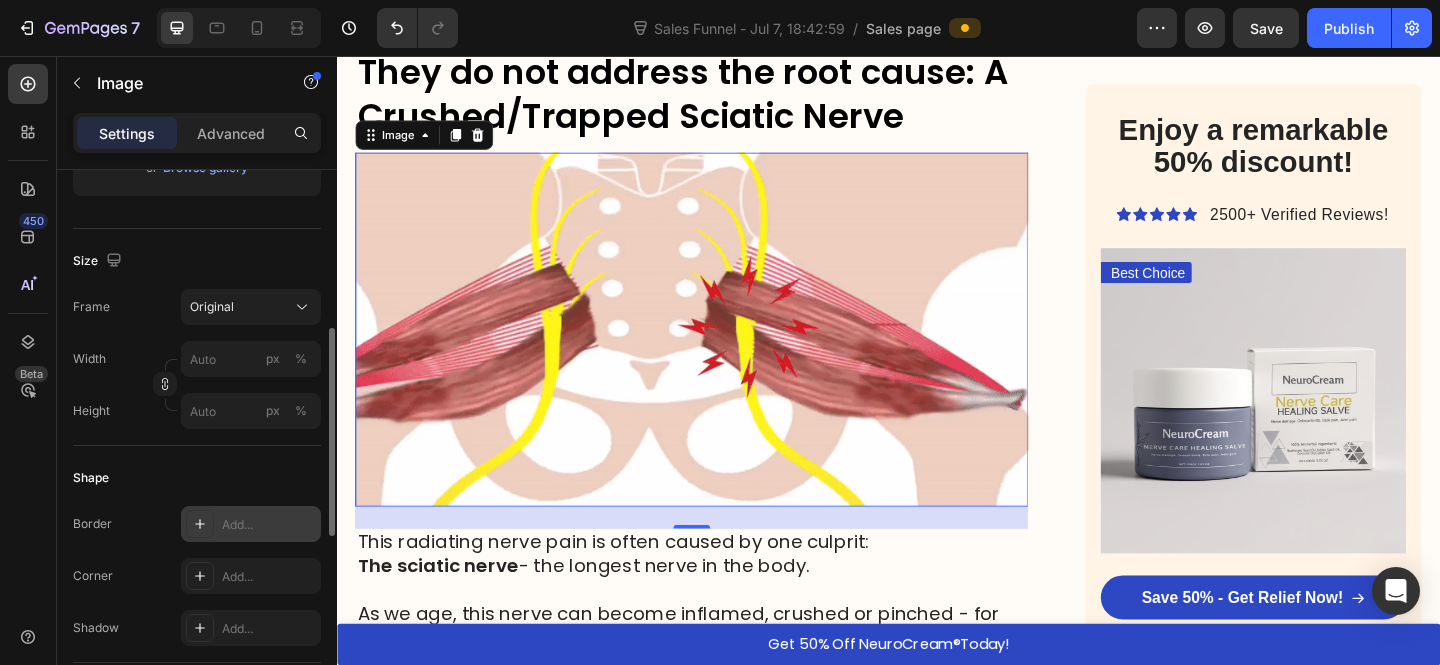 click on "Add..." at bounding box center (269, 525) 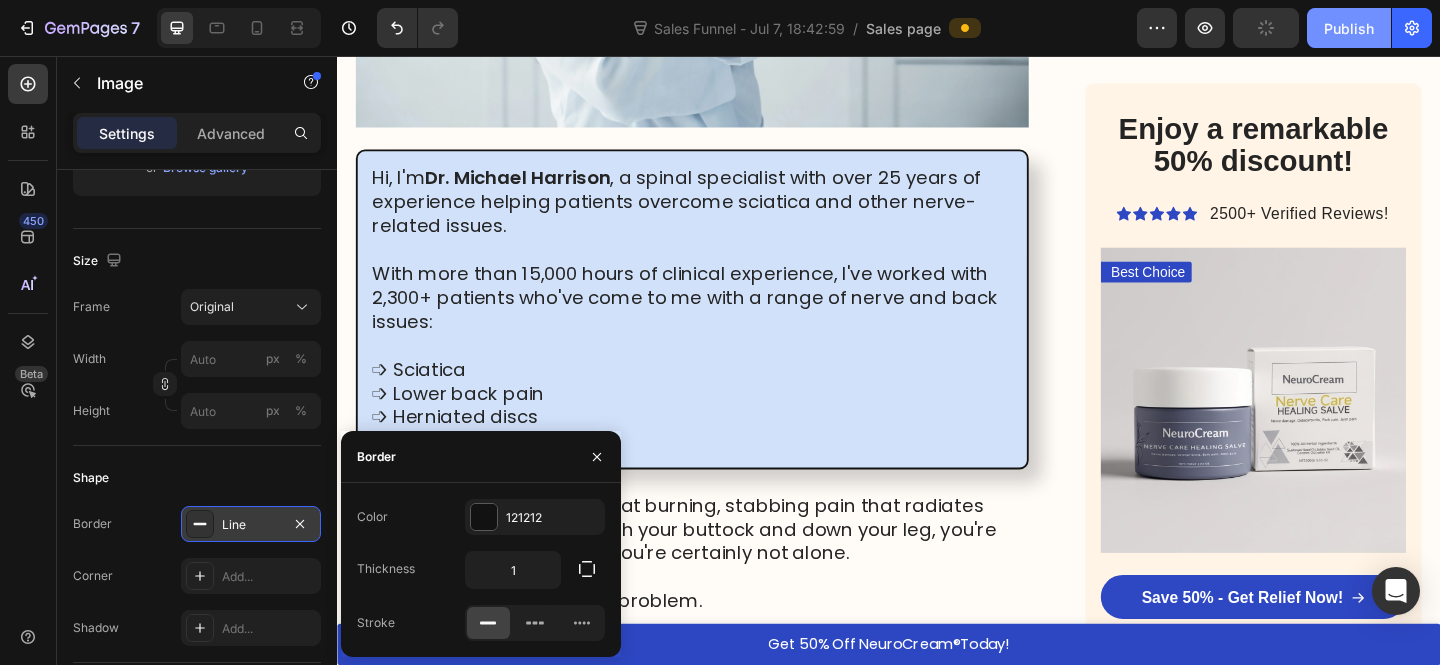 click on "Publish" 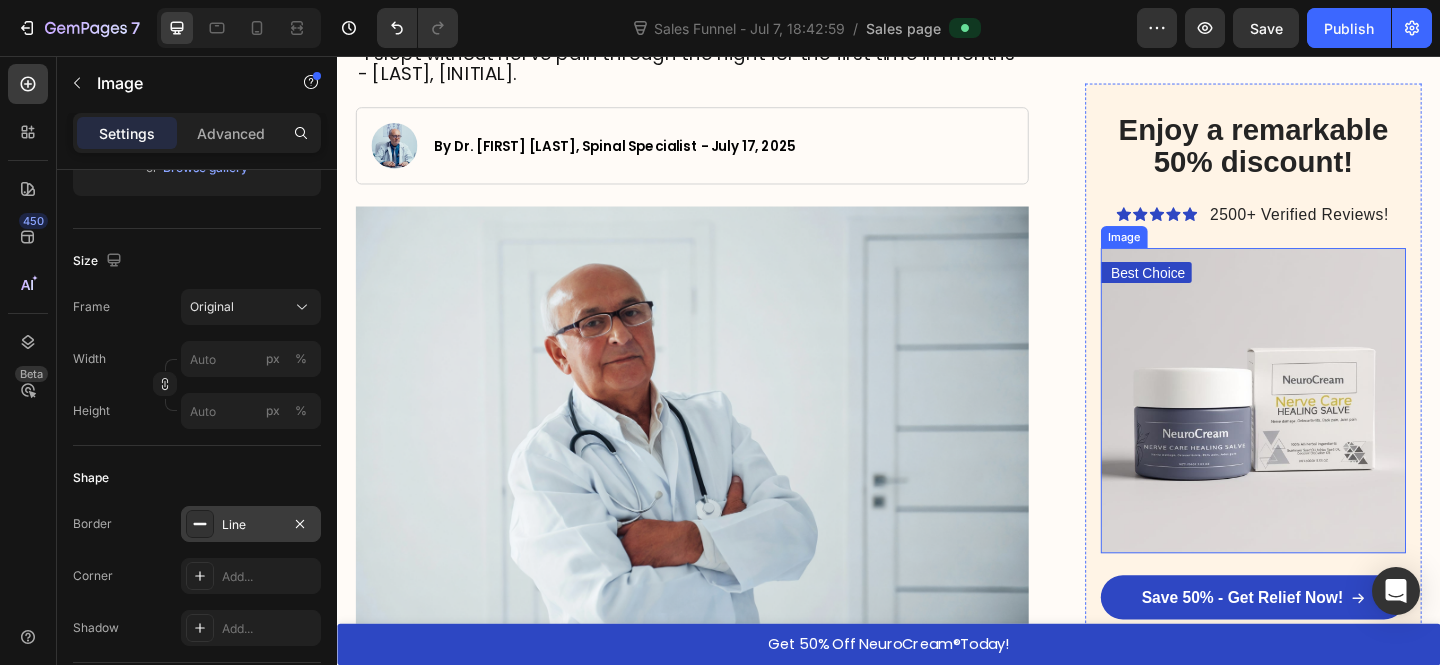 scroll, scrollTop: 707, scrollLeft: 0, axis: vertical 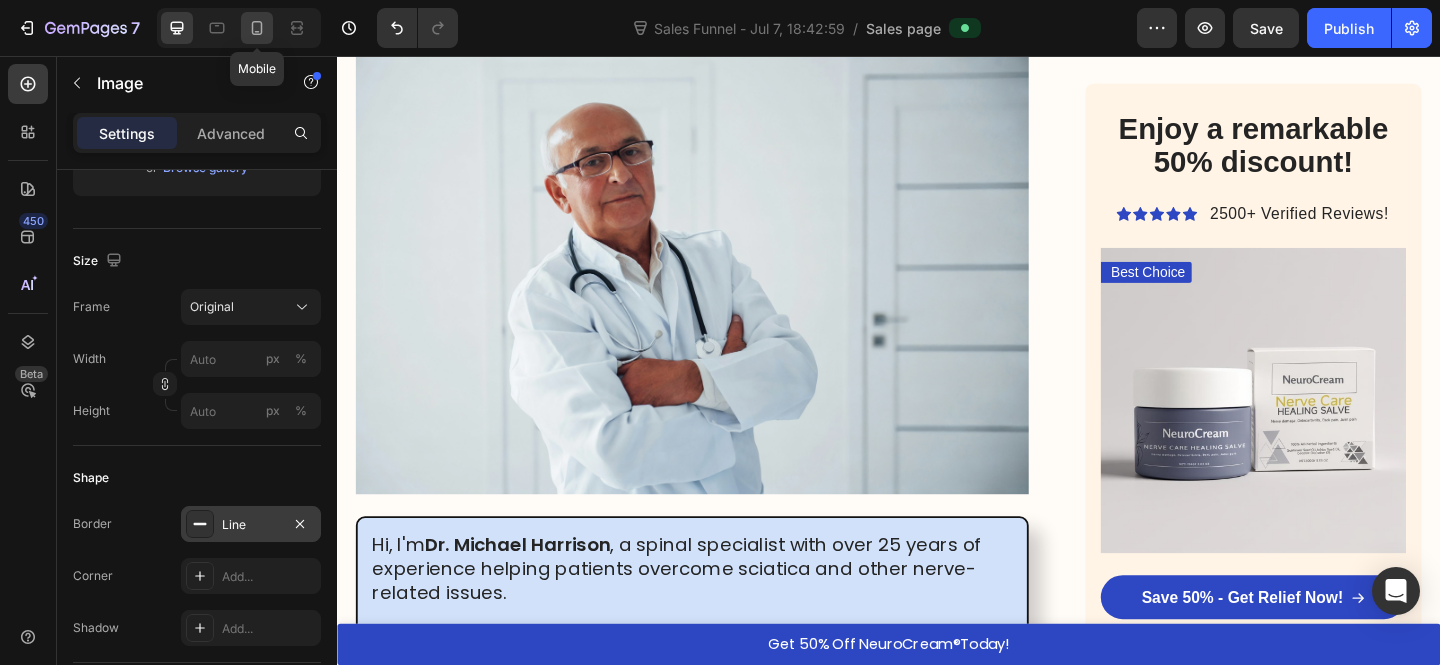 click 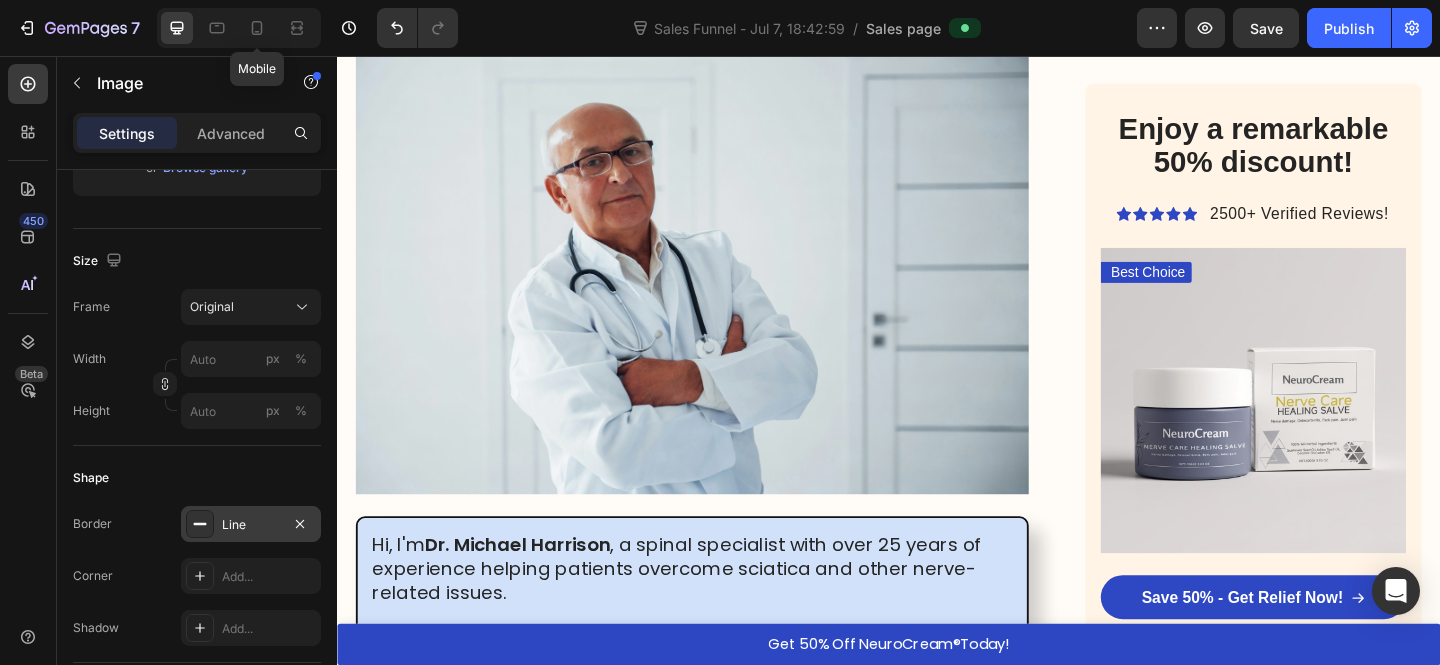 type on "100" 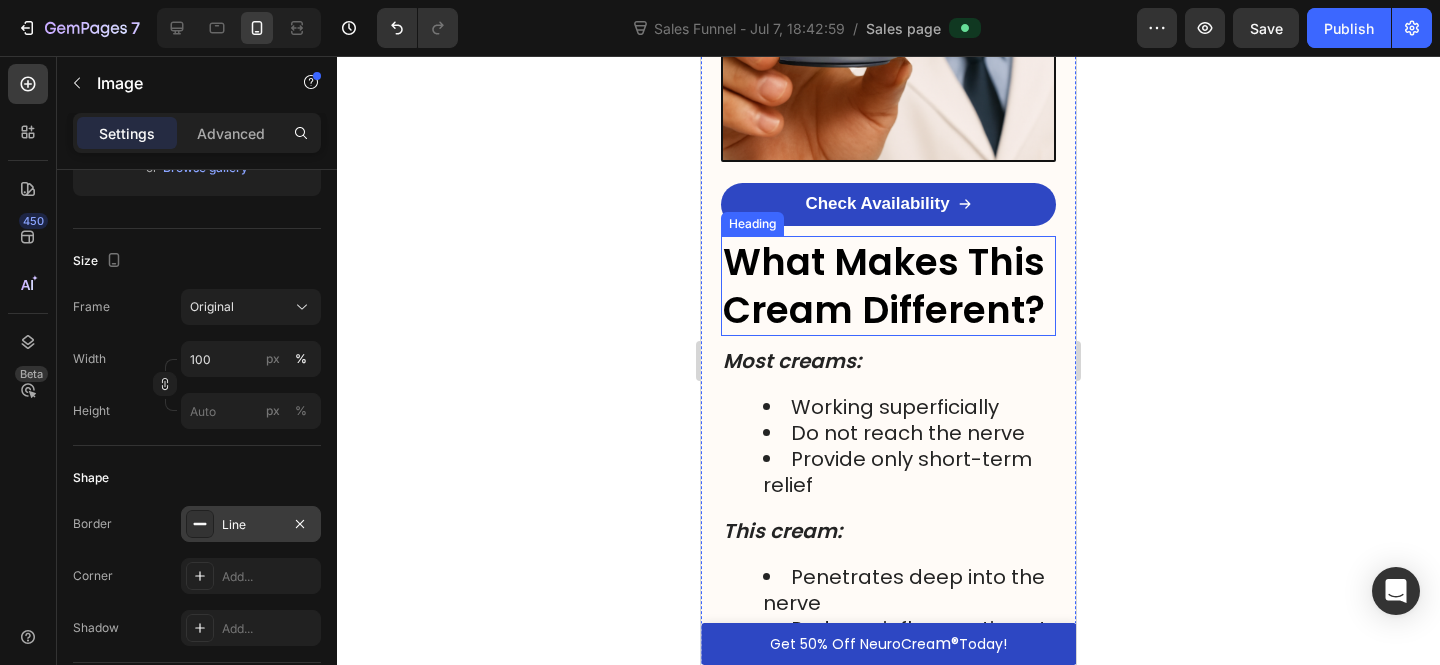 scroll, scrollTop: 7602, scrollLeft: 0, axis: vertical 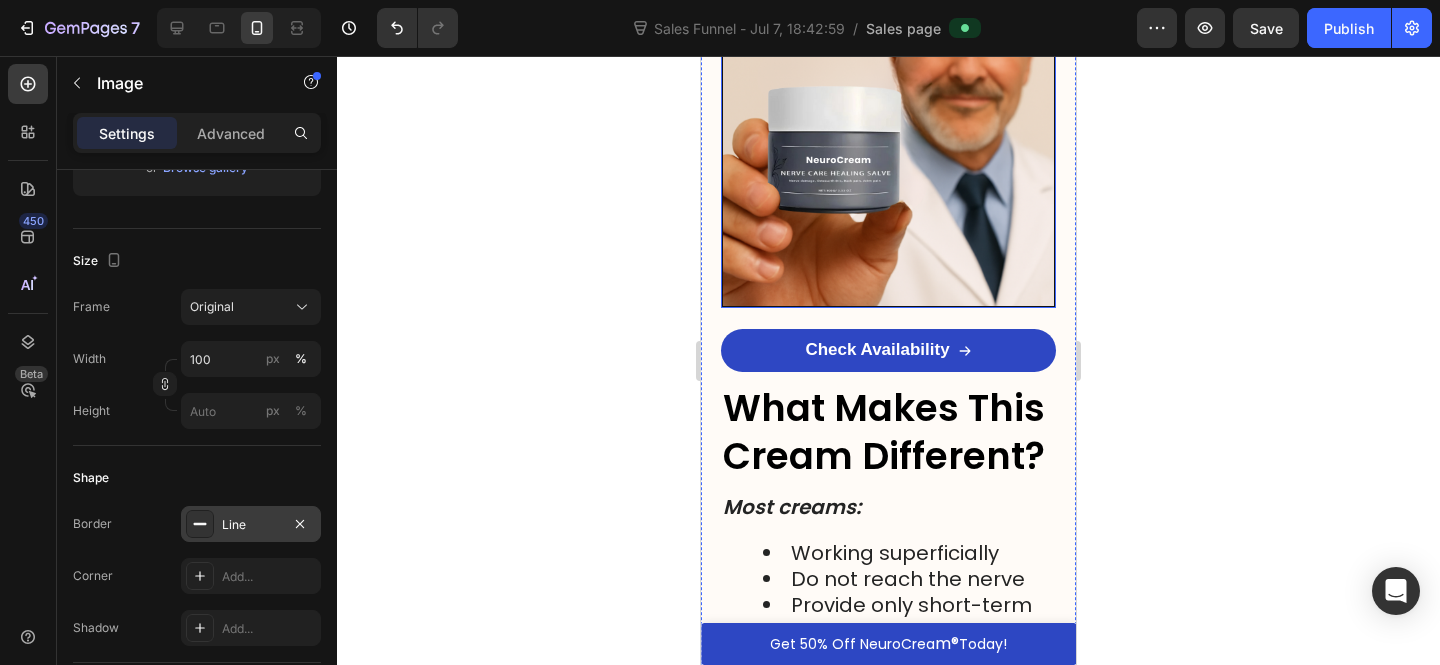 click at bounding box center (888, 140) 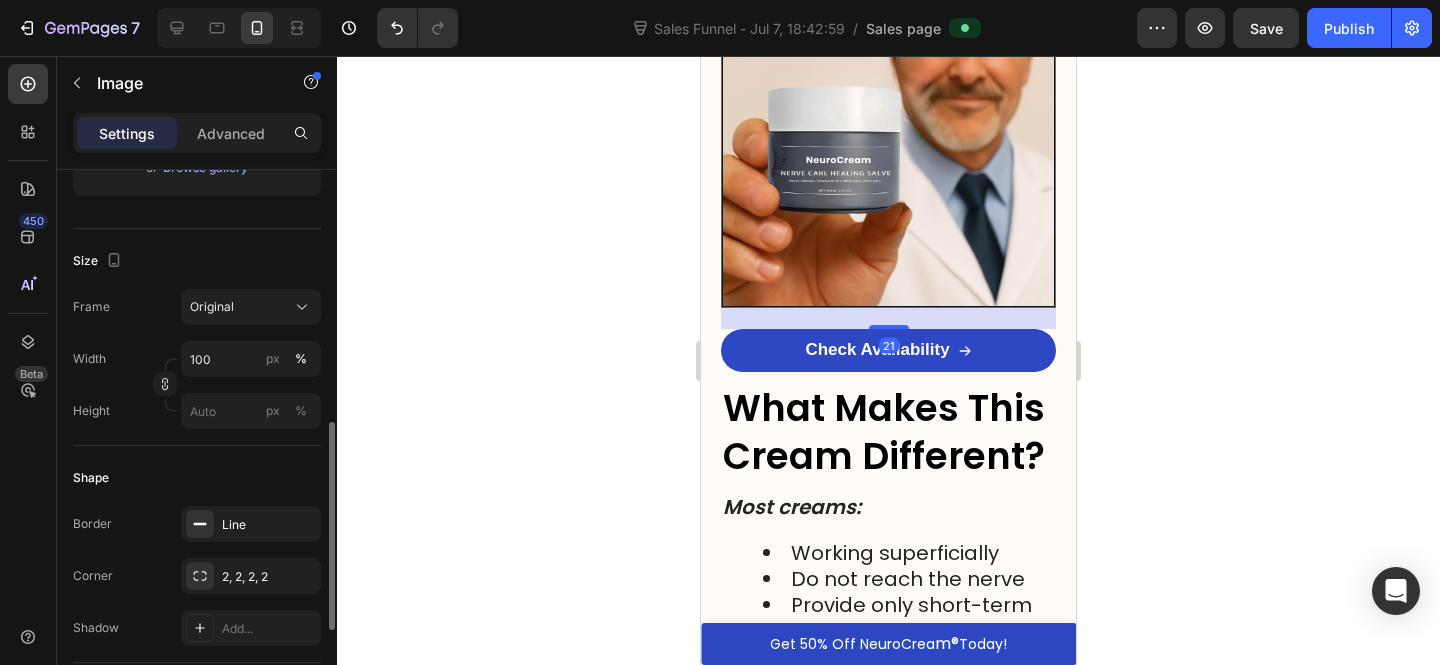 scroll, scrollTop: 544, scrollLeft: 0, axis: vertical 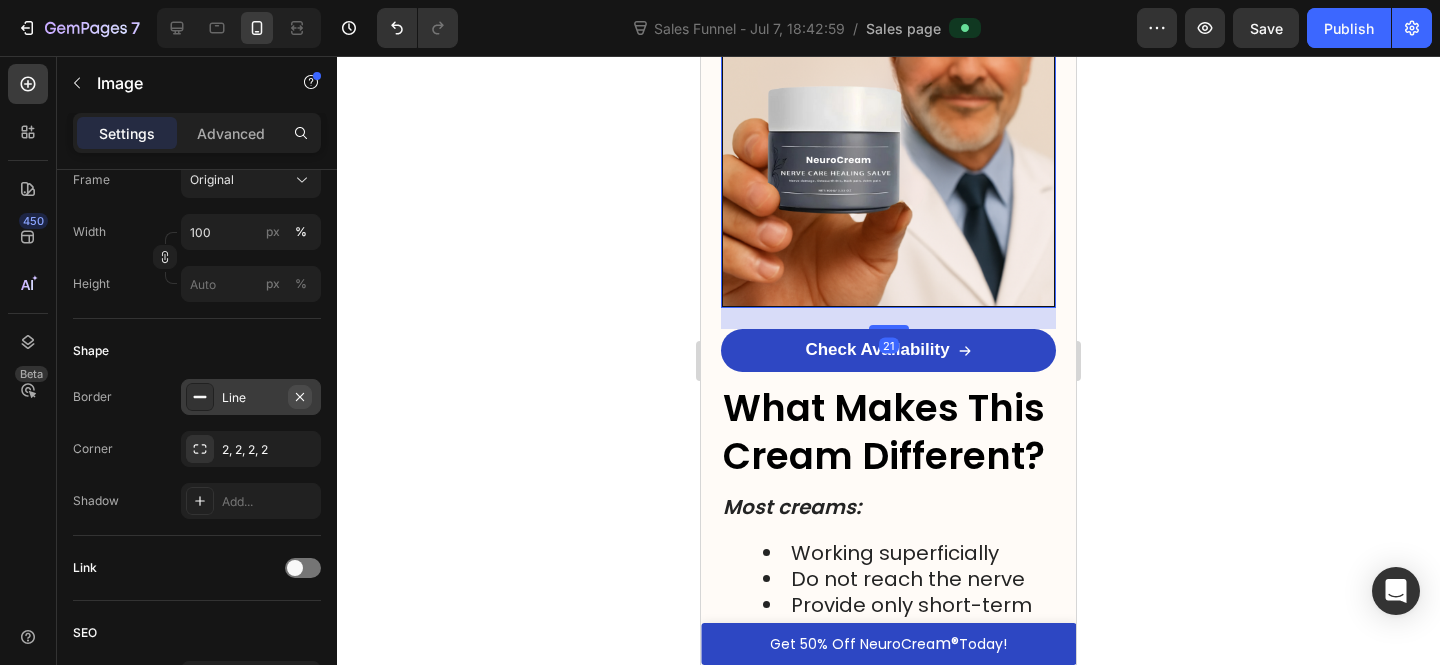 click 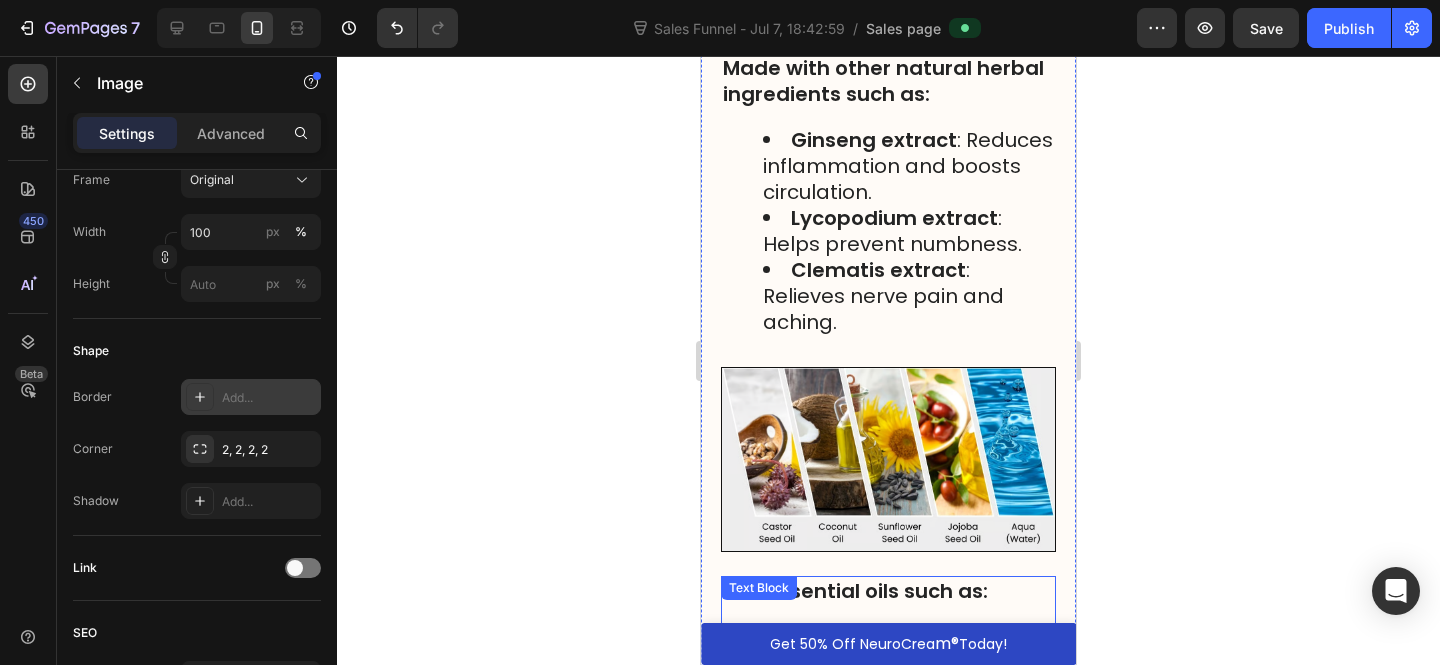 scroll, scrollTop: 6423, scrollLeft: 0, axis: vertical 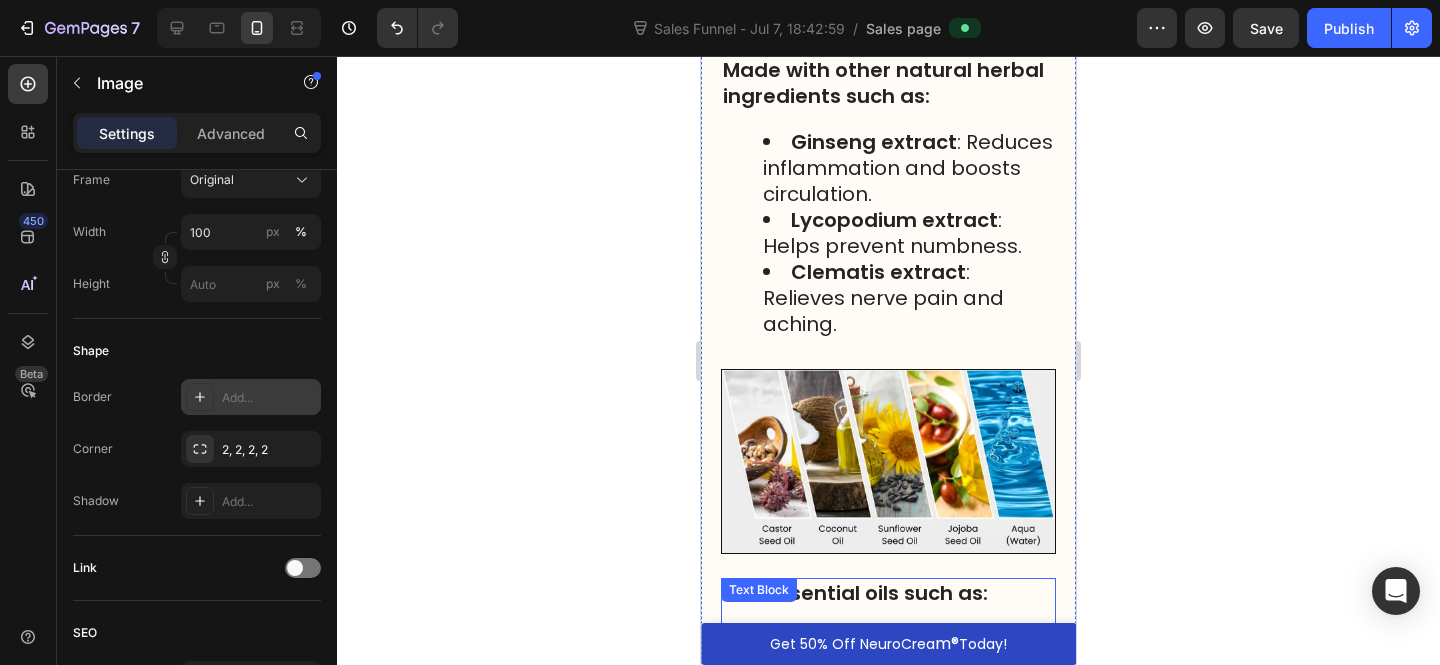 click on "Clematis extract : Relieves nerve pain and aching." at bounding box center [883, 298] 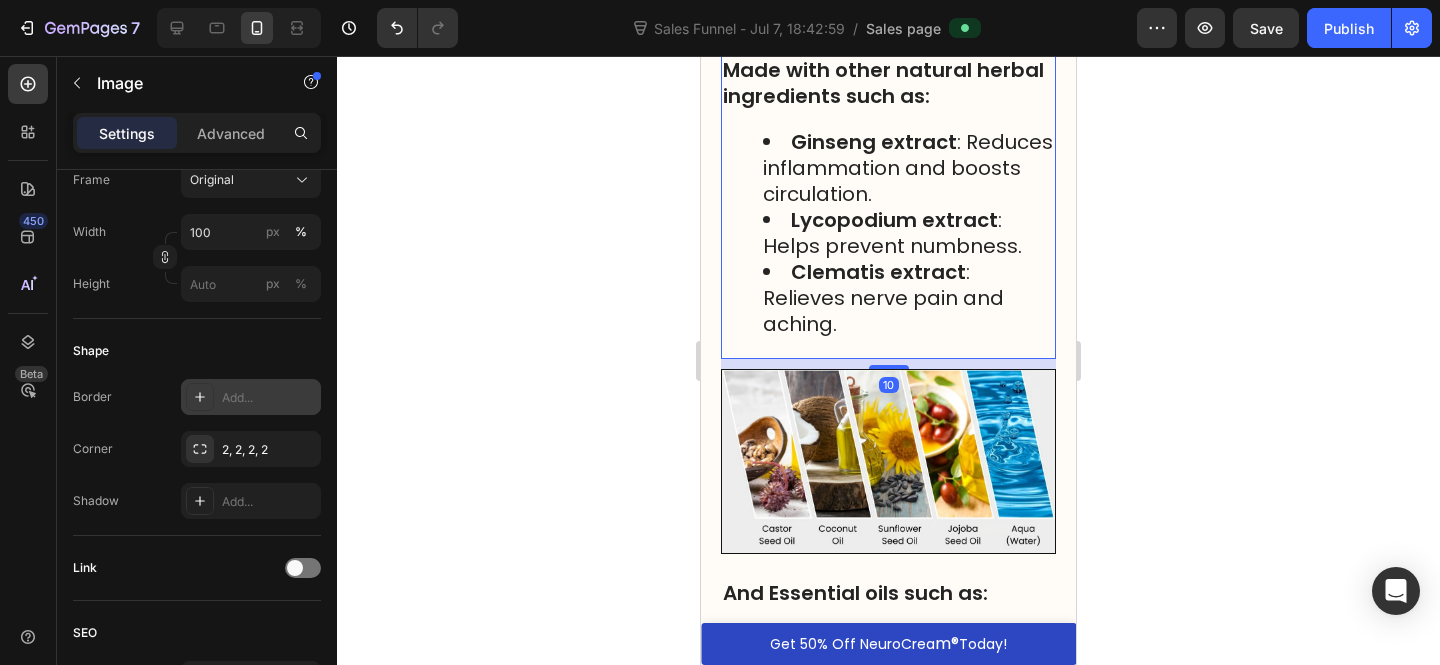 scroll, scrollTop: 0, scrollLeft: 0, axis: both 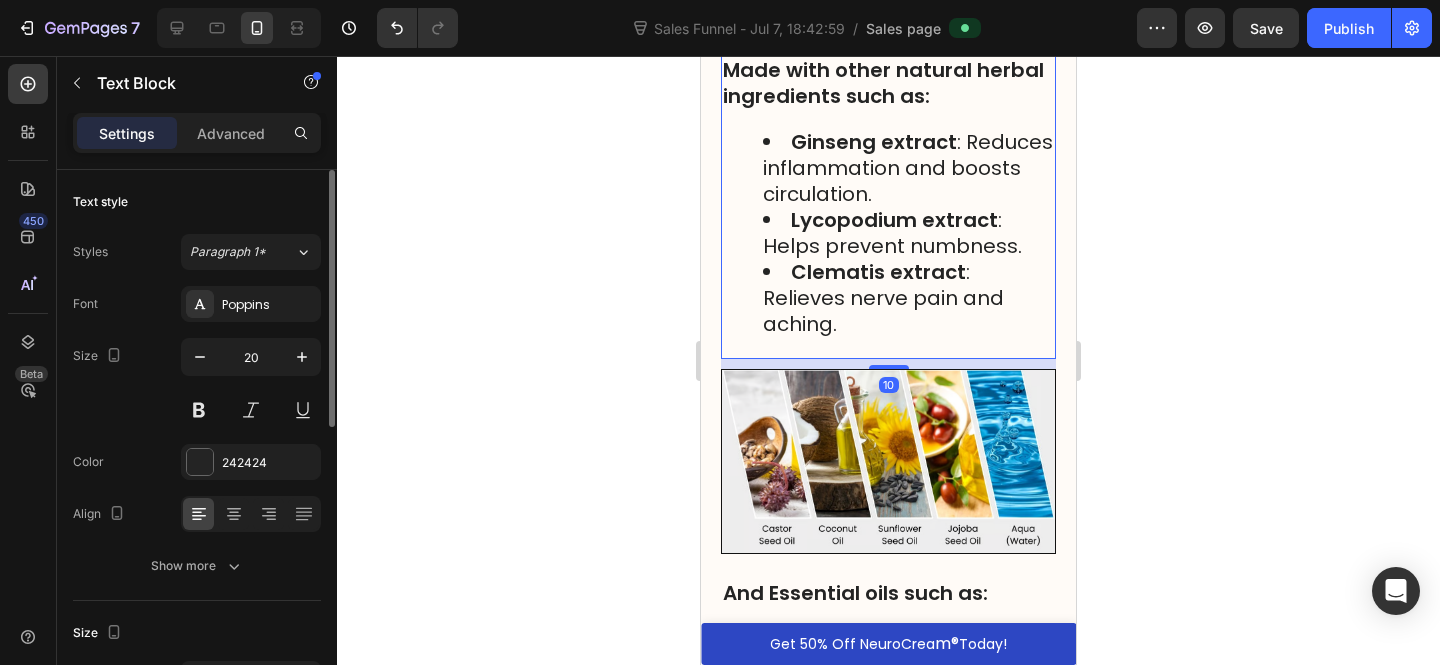 click on "10" at bounding box center [888, 364] 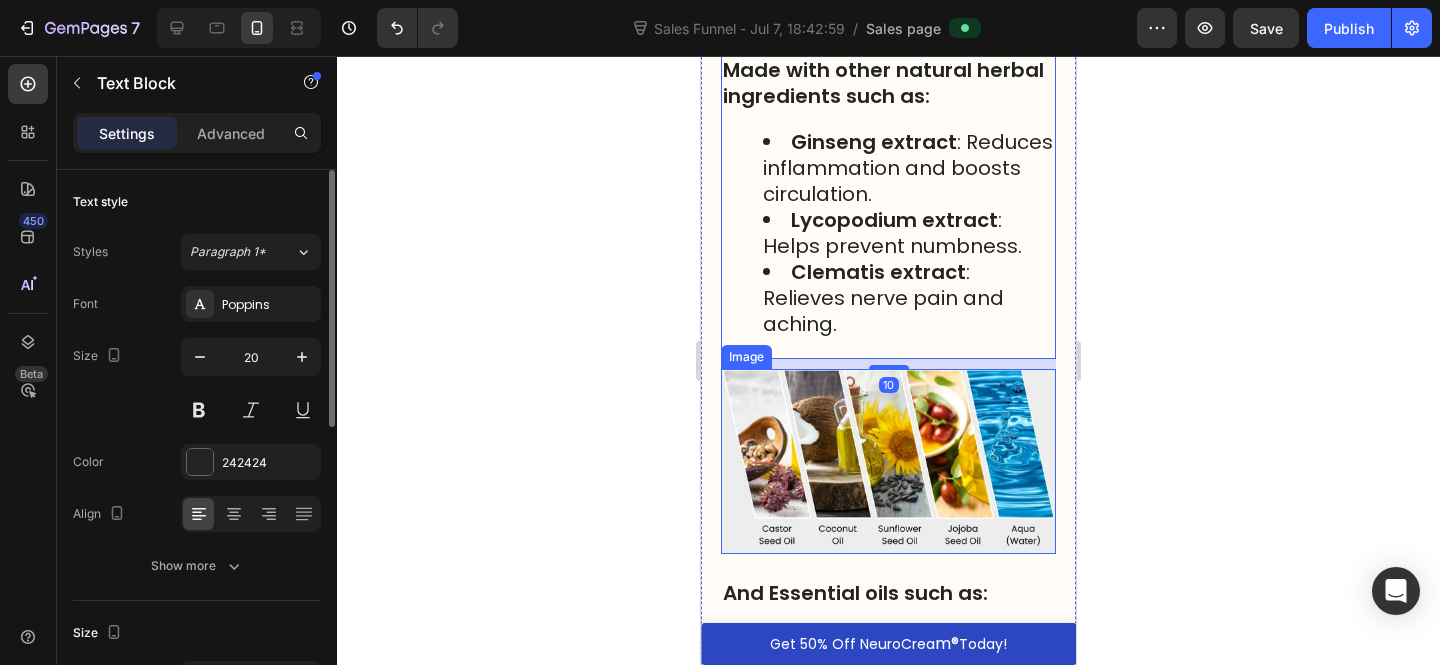 click at bounding box center [888, 462] 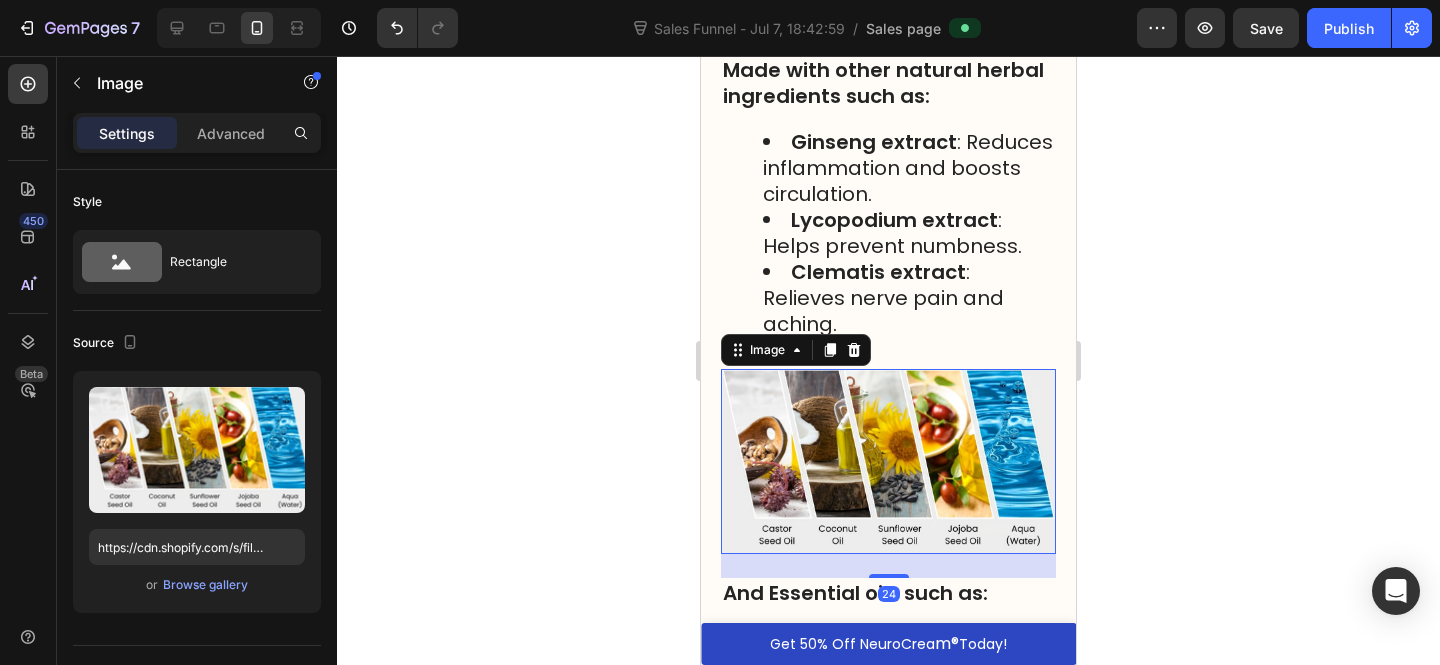 click at bounding box center [888, 462] 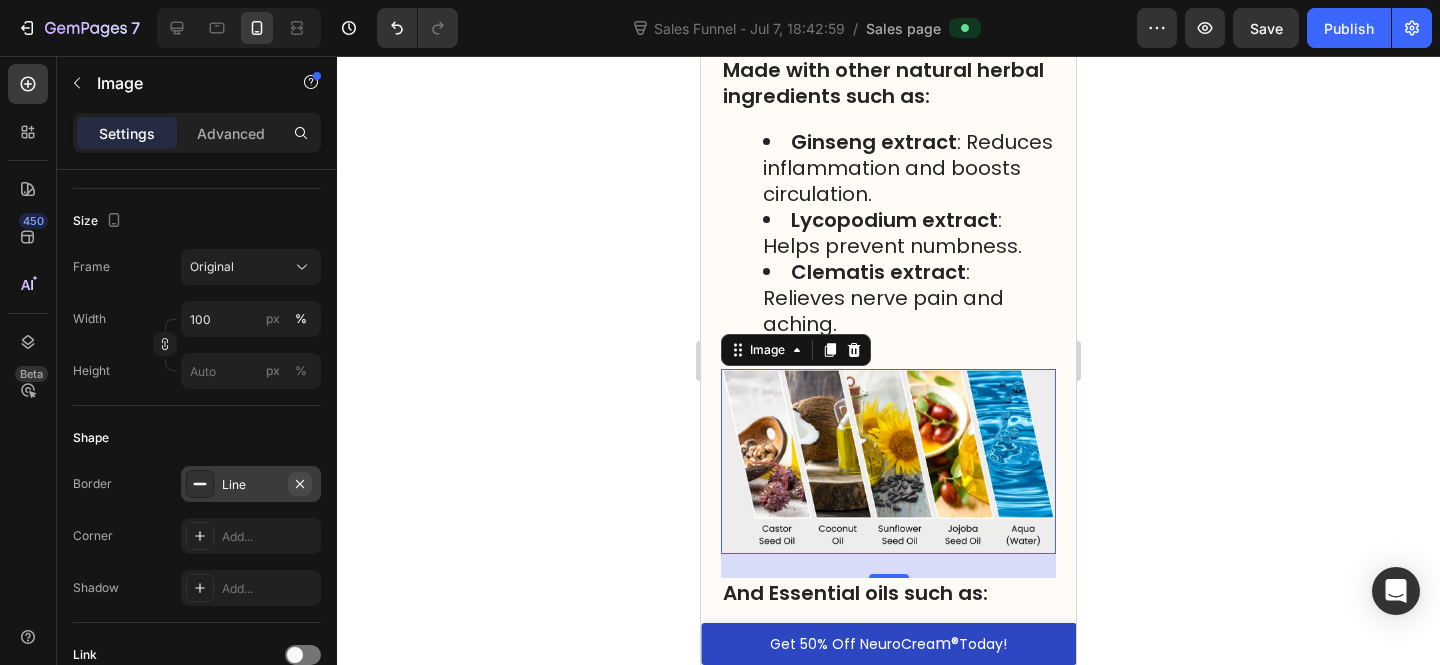 click 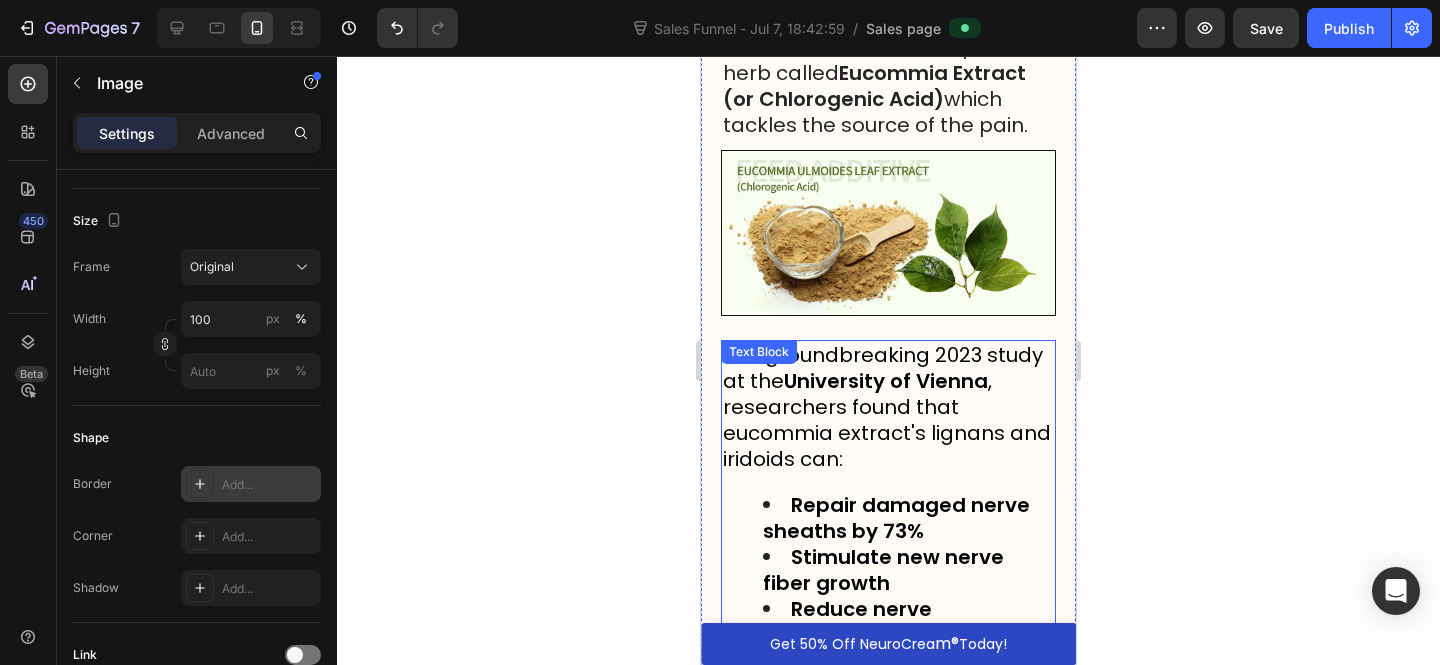 scroll, scrollTop: 5588, scrollLeft: 0, axis: vertical 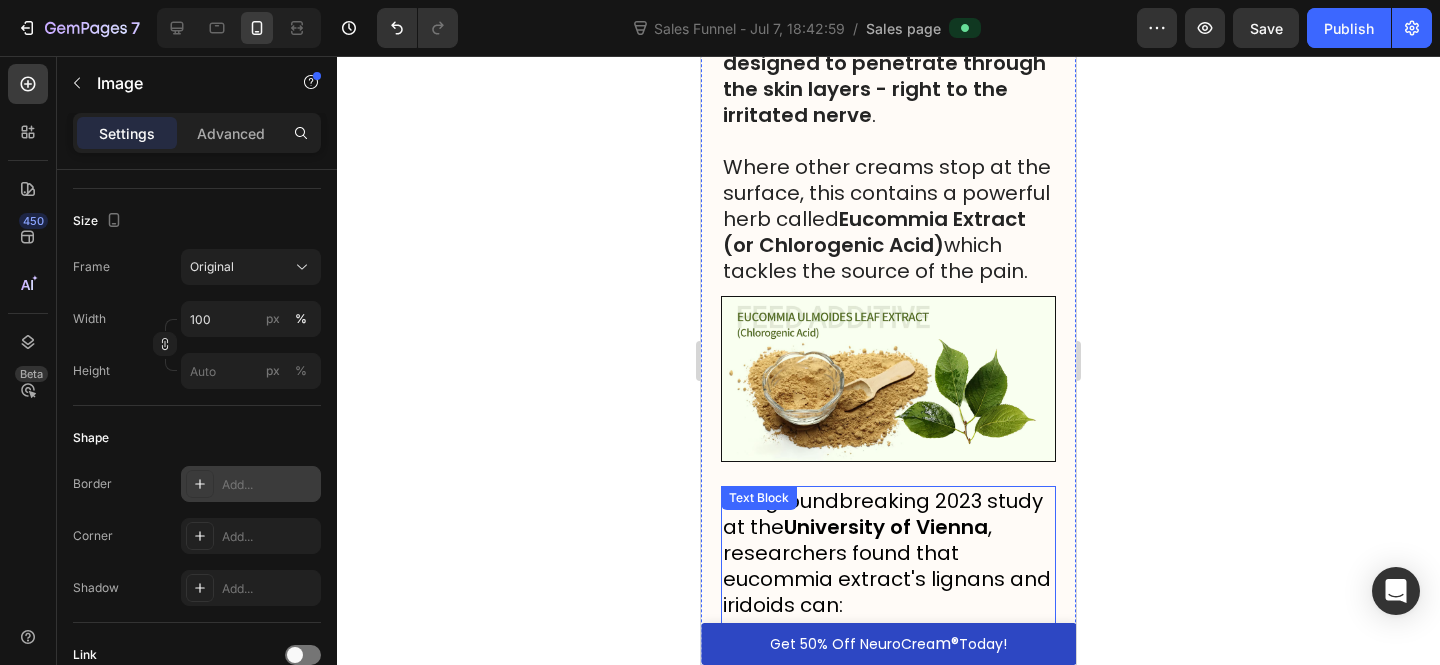 click at bounding box center (888, 378) 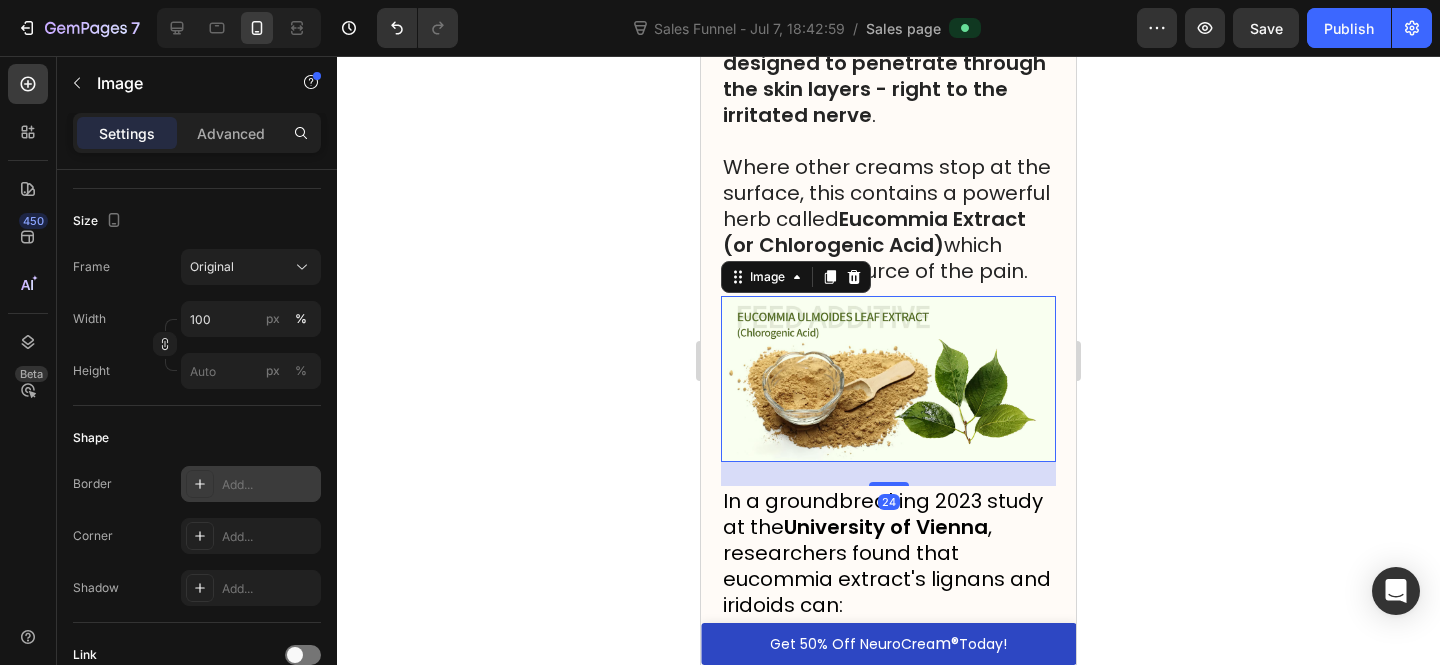 scroll, scrollTop: 457, scrollLeft: 0, axis: vertical 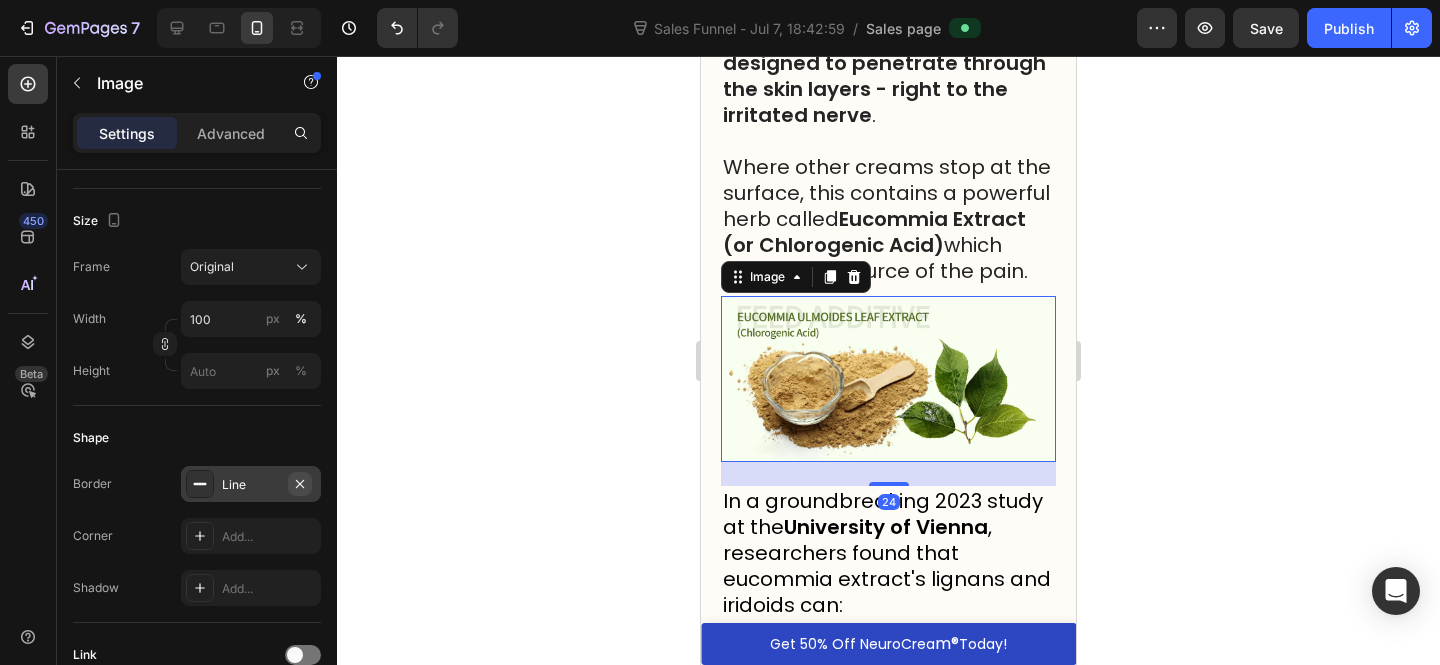 click 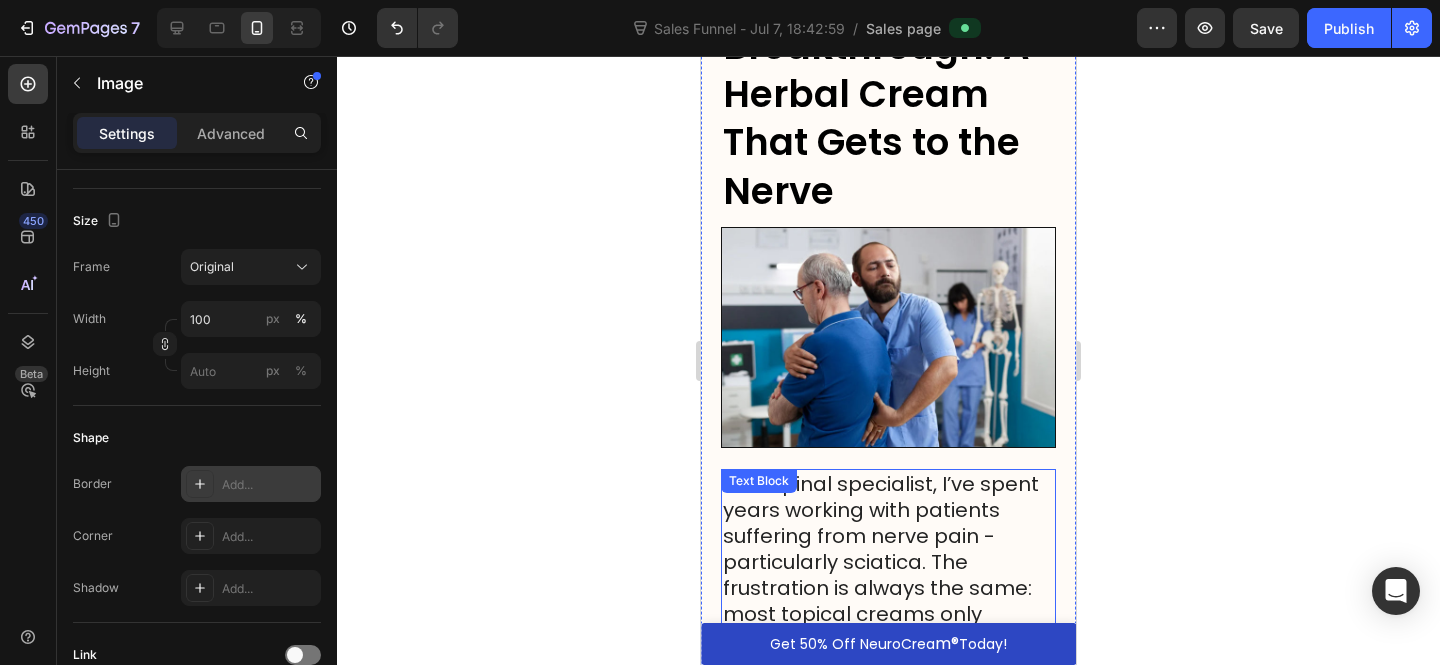 scroll, scrollTop: 4631, scrollLeft: 0, axis: vertical 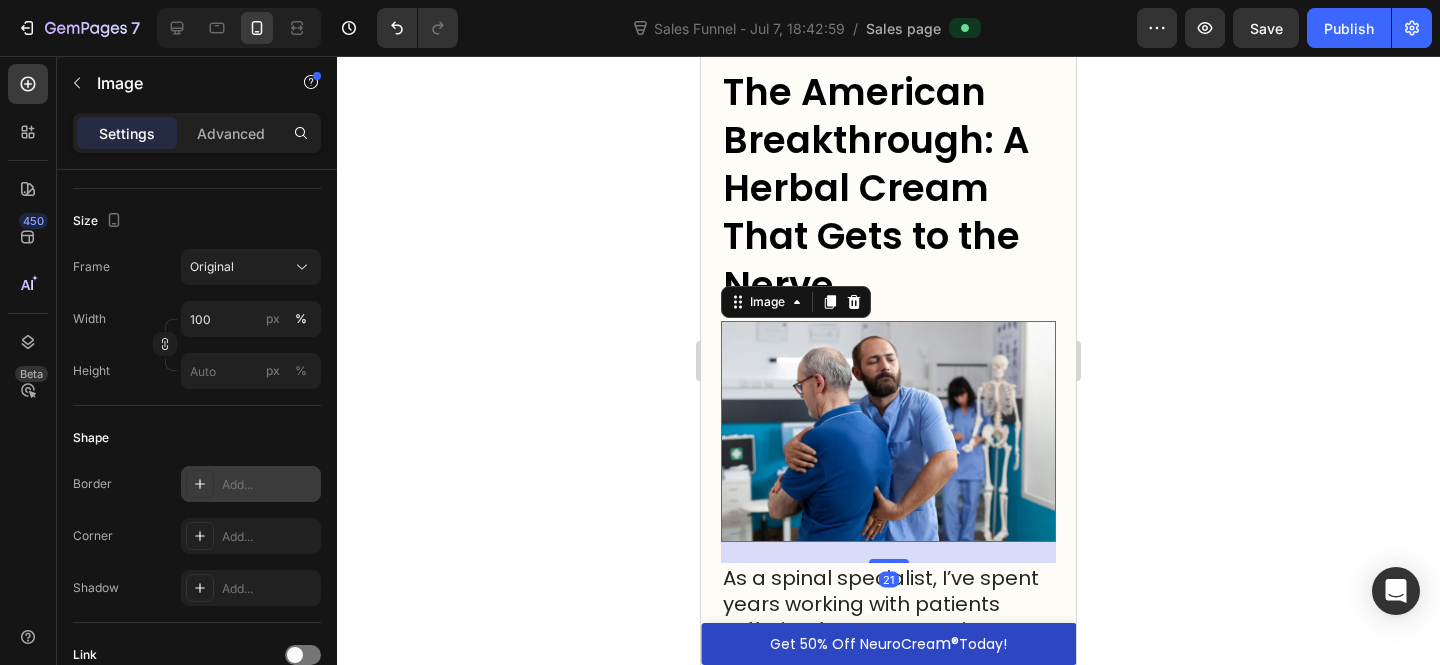 click at bounding box center (888, 432) 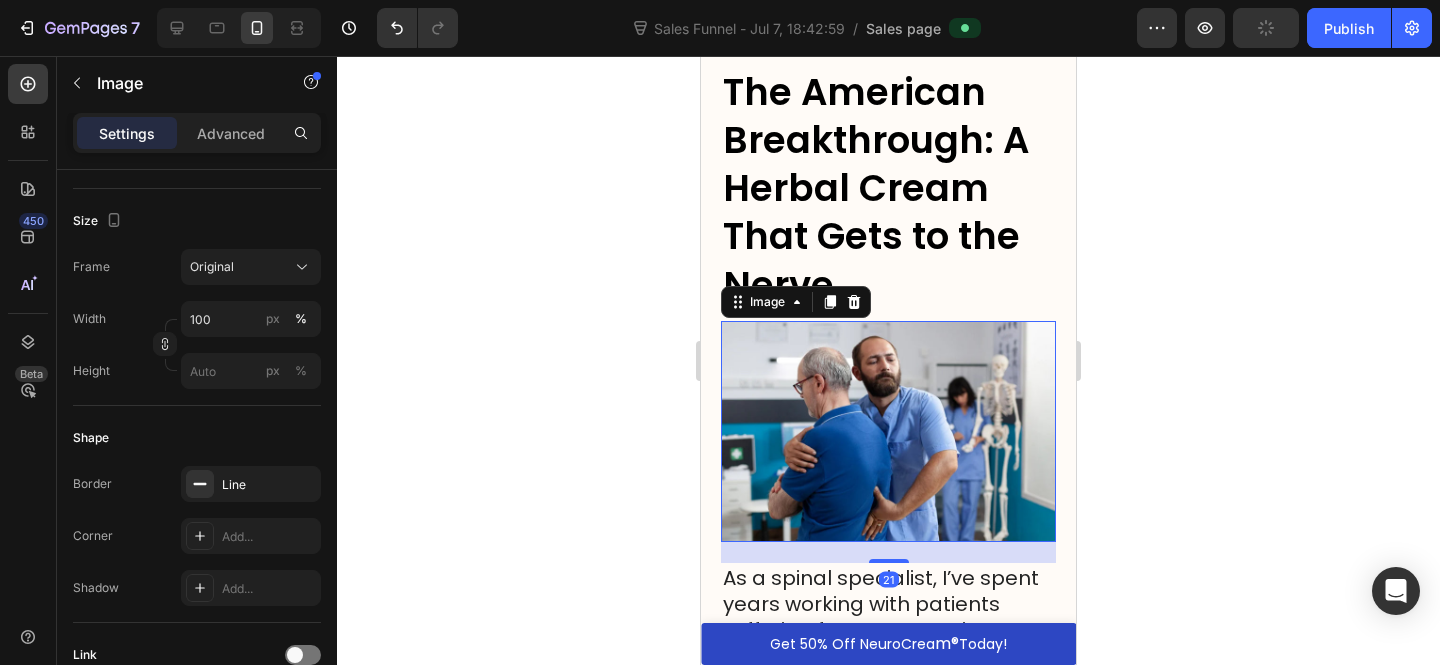 click at bounding box center [888, 432] 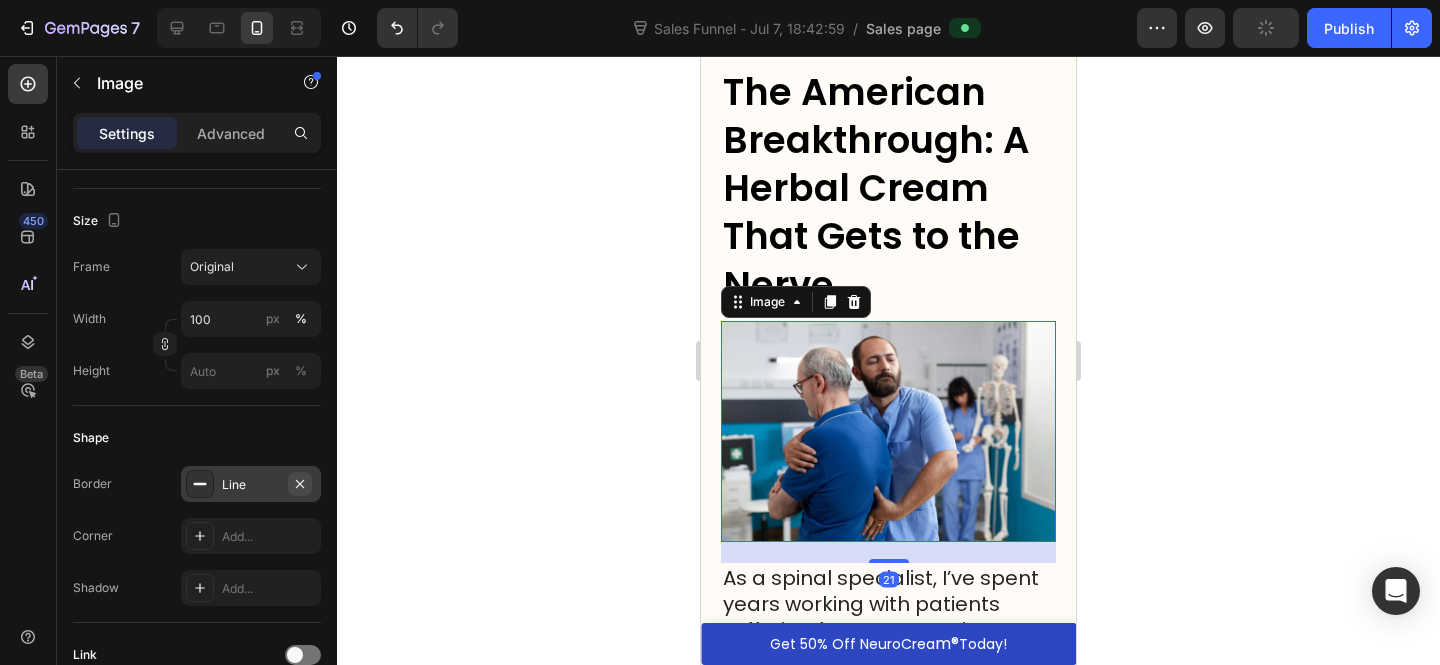 click 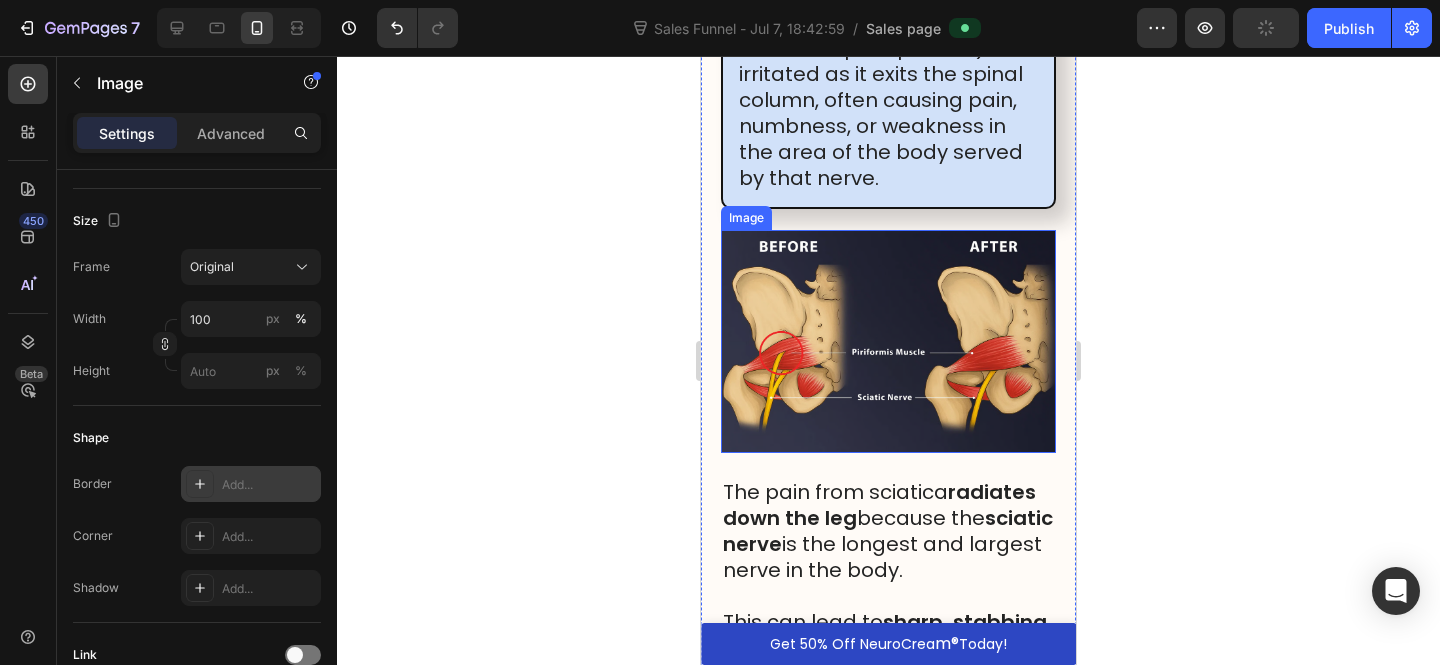 click at bounding box center (888, 341) 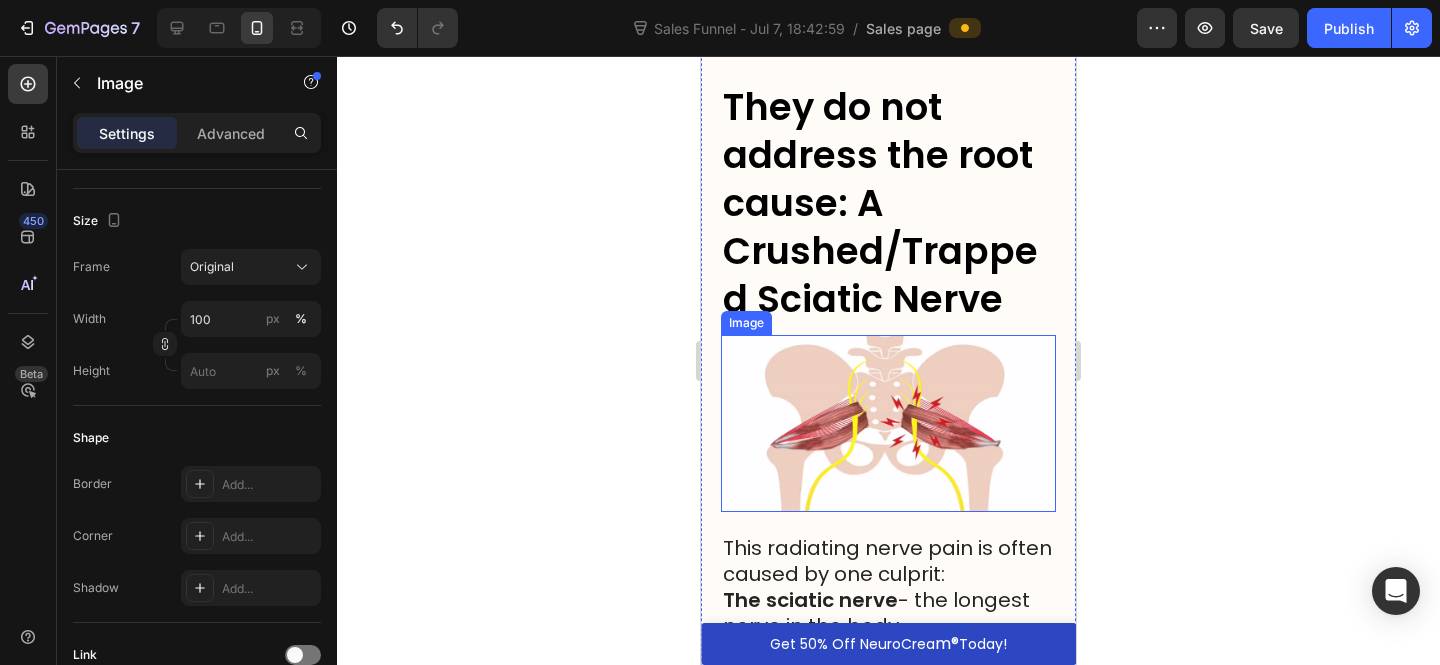 scroll, scrollTop: 2166, scrollLeft: 0, axis: vertical 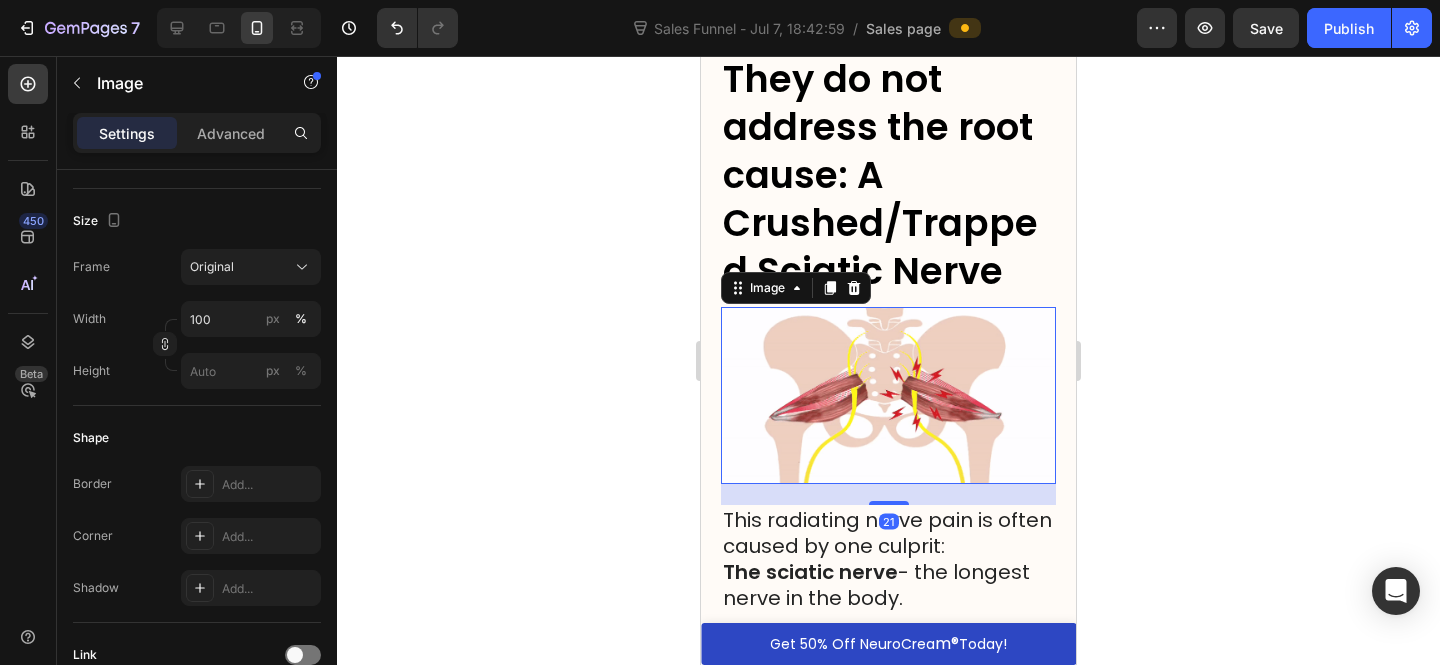 click at bounding box center (888, 395) 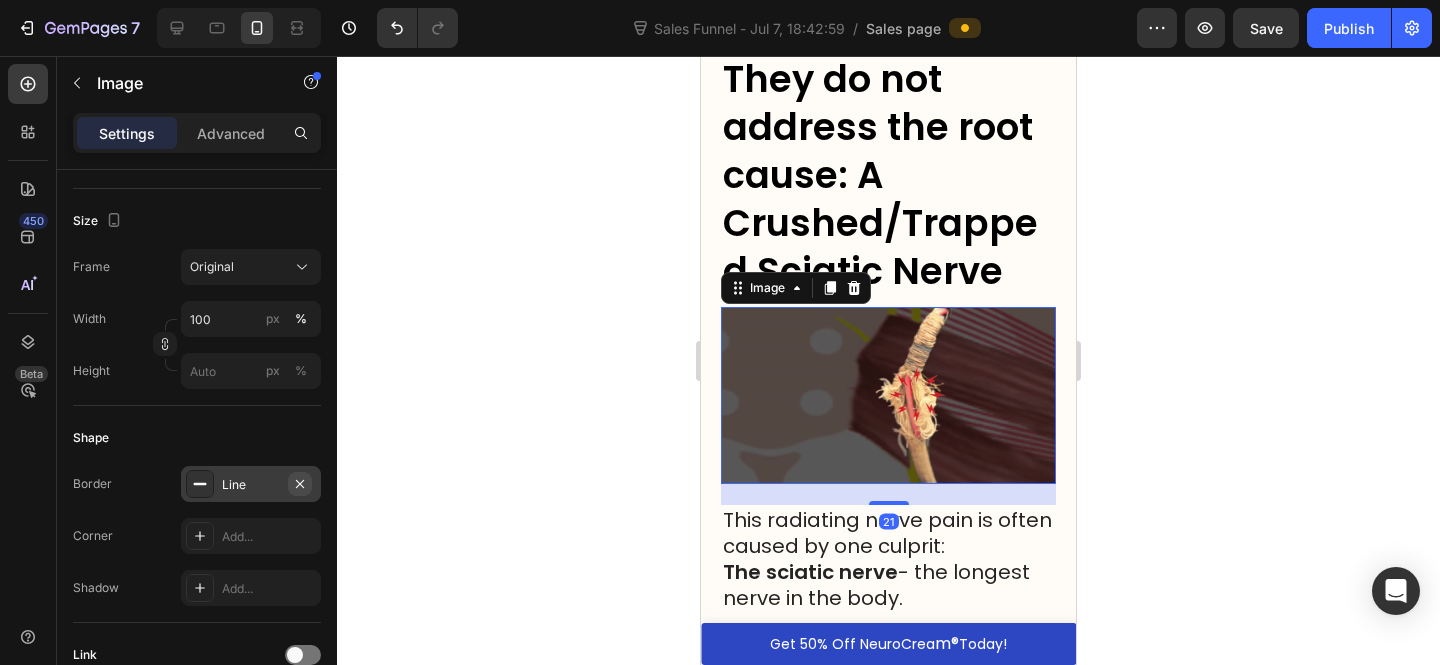 click 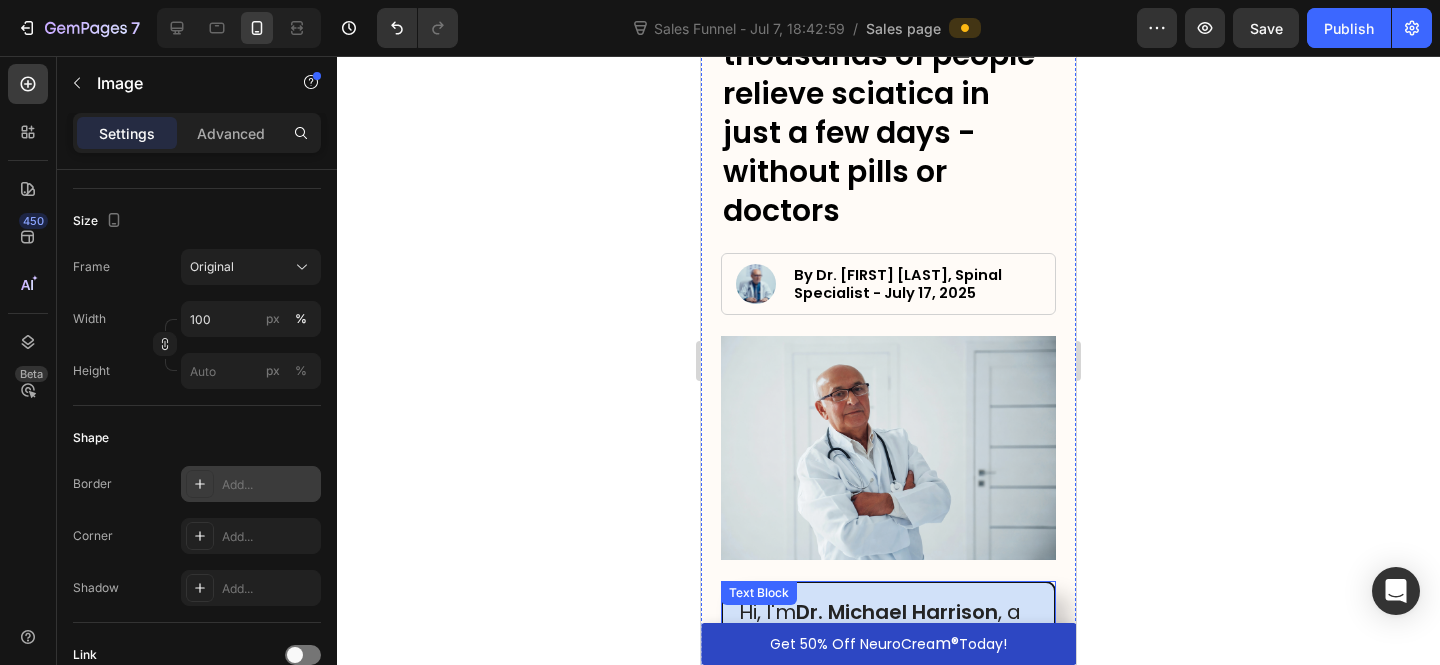 scroll, scrollTop: 161, scrollLeft: 0, axis: vertical 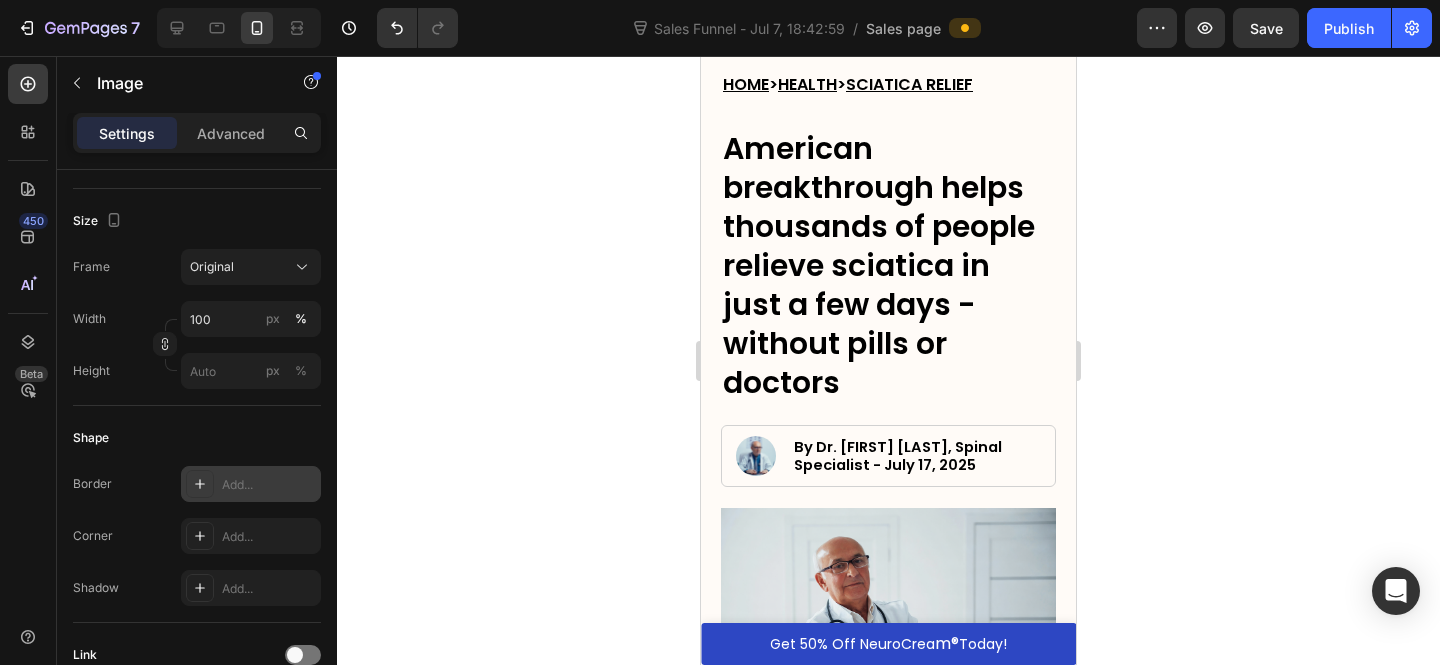 click on "7  Version history Sales Funnel - Jul 7, 18:42:59  /  Sales page Preview  Save   Publish" 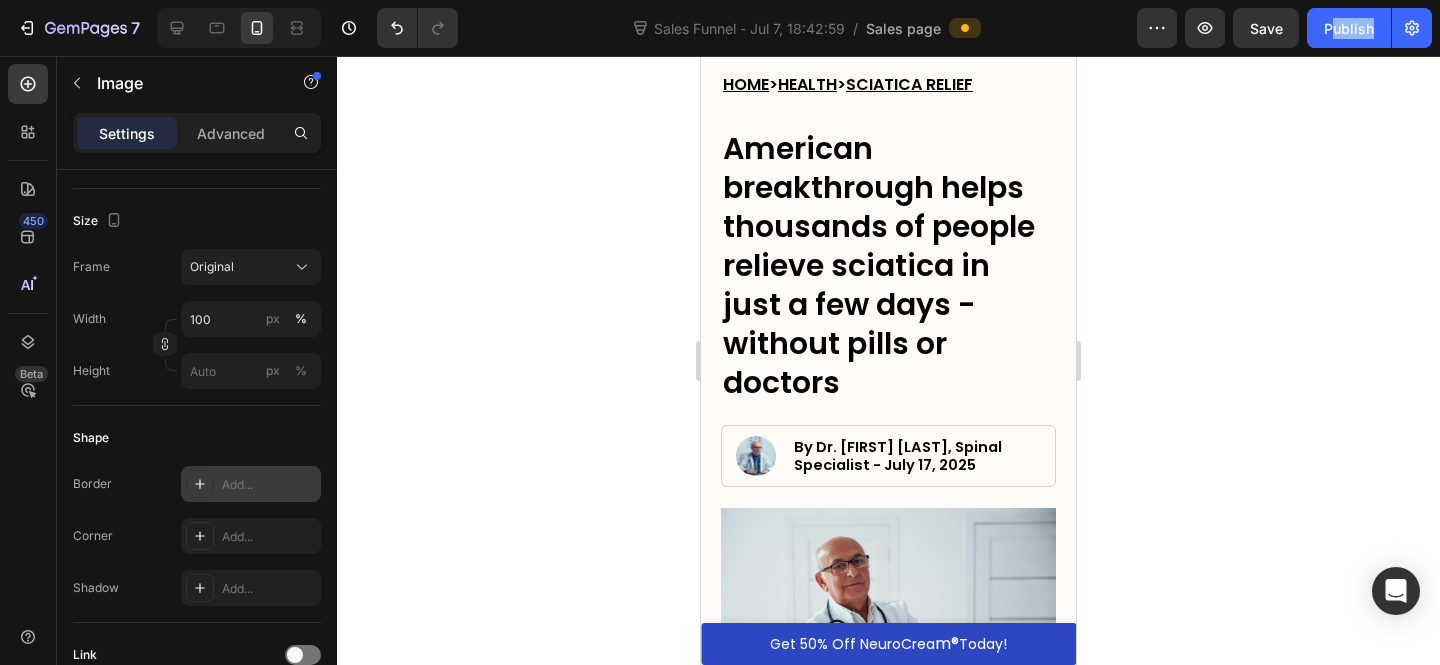 click on "7  Version history Sales Funnel - Jul 7, 18:42:59  /  Sales page Preview  Save   Publish" 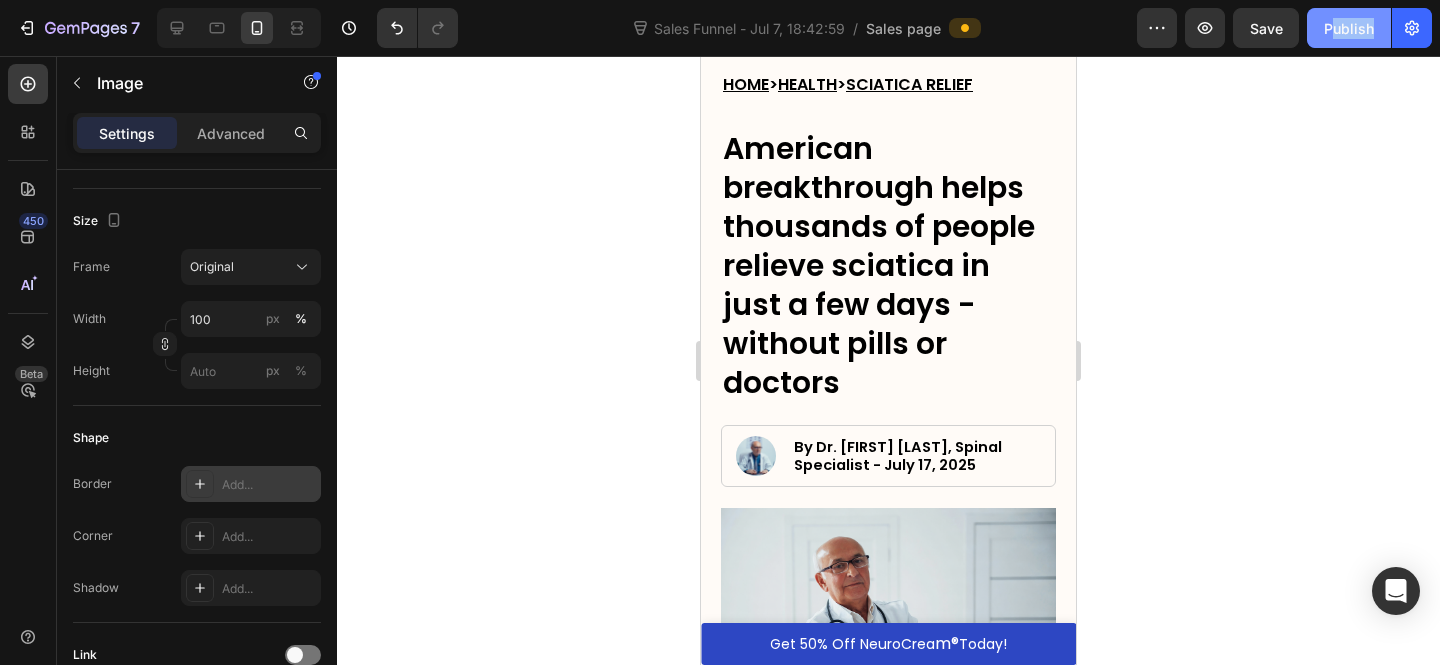click on "Publish" 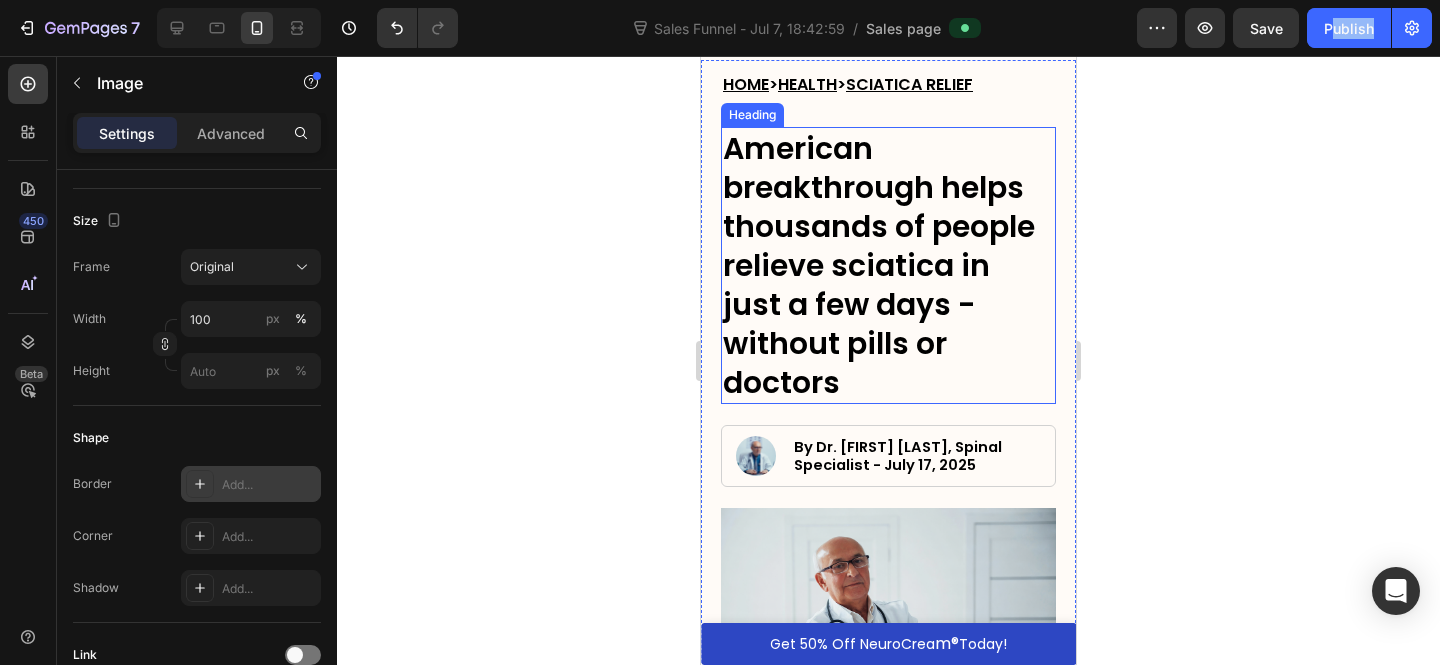 scroll, scrollTop: 215, scrollLeft: 0, axis: vertical 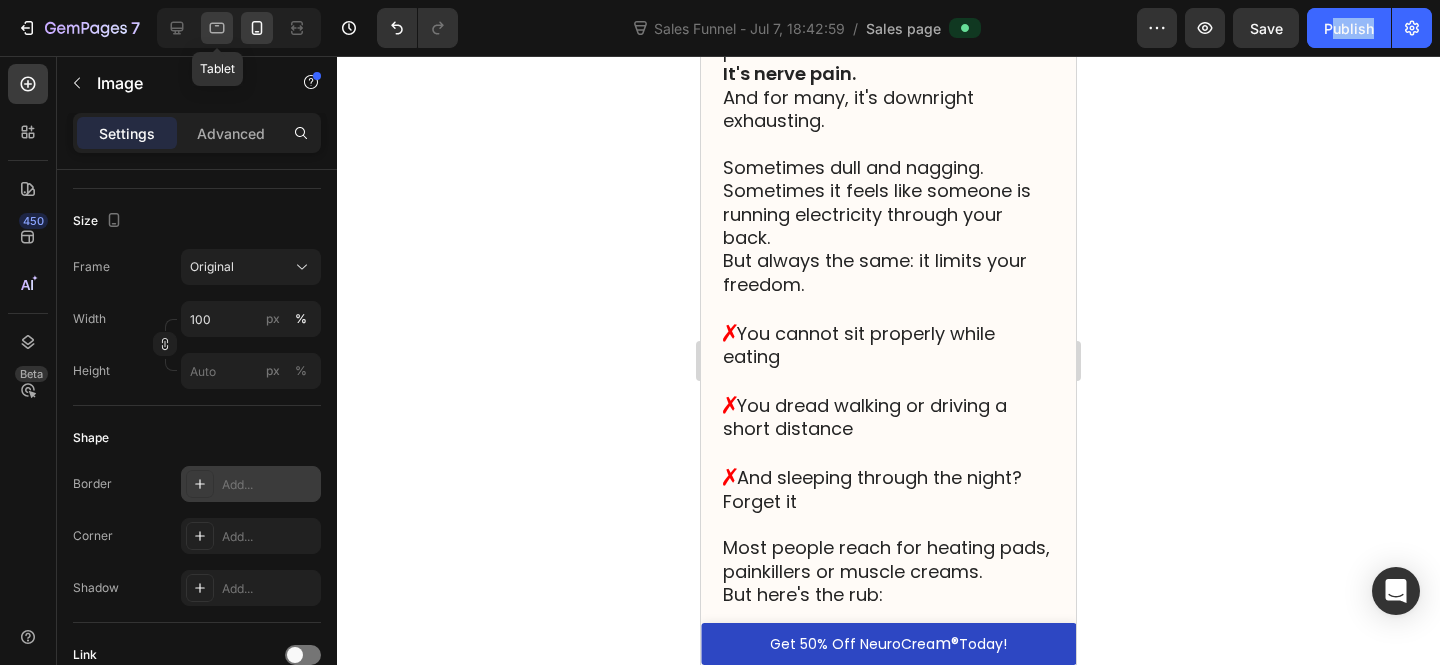 click 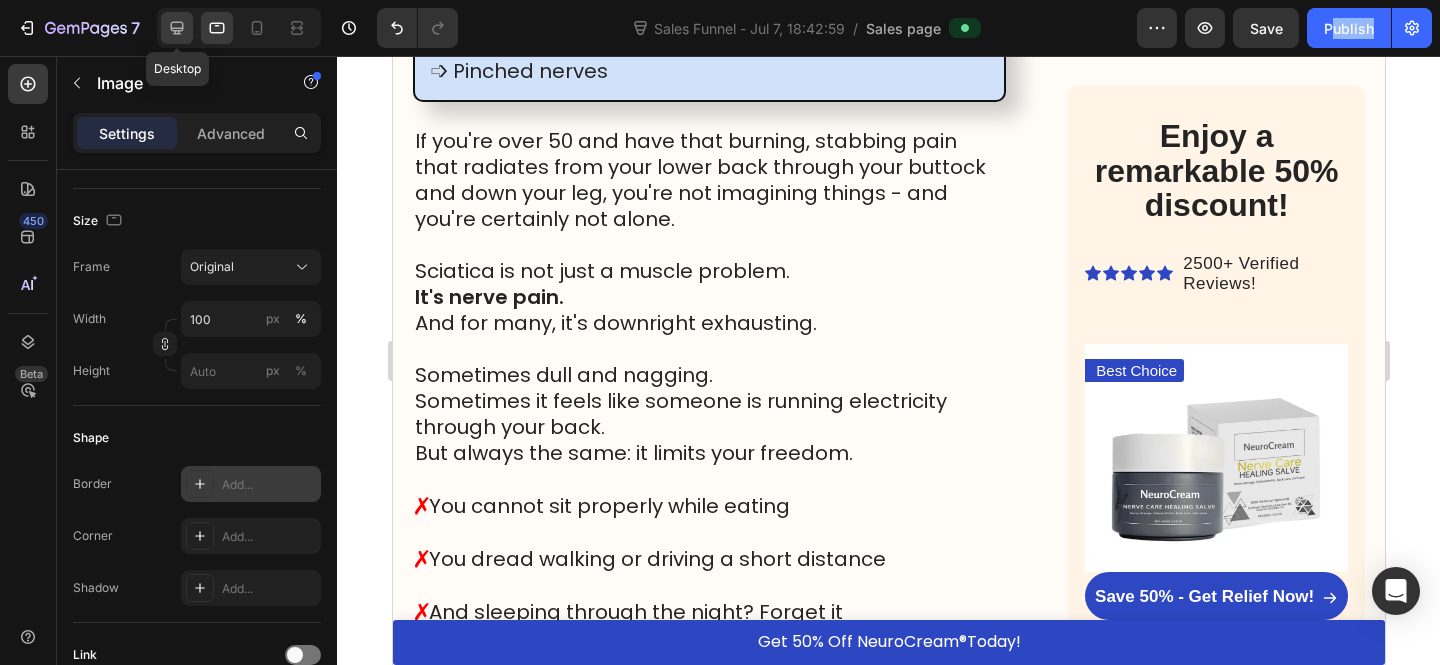 click 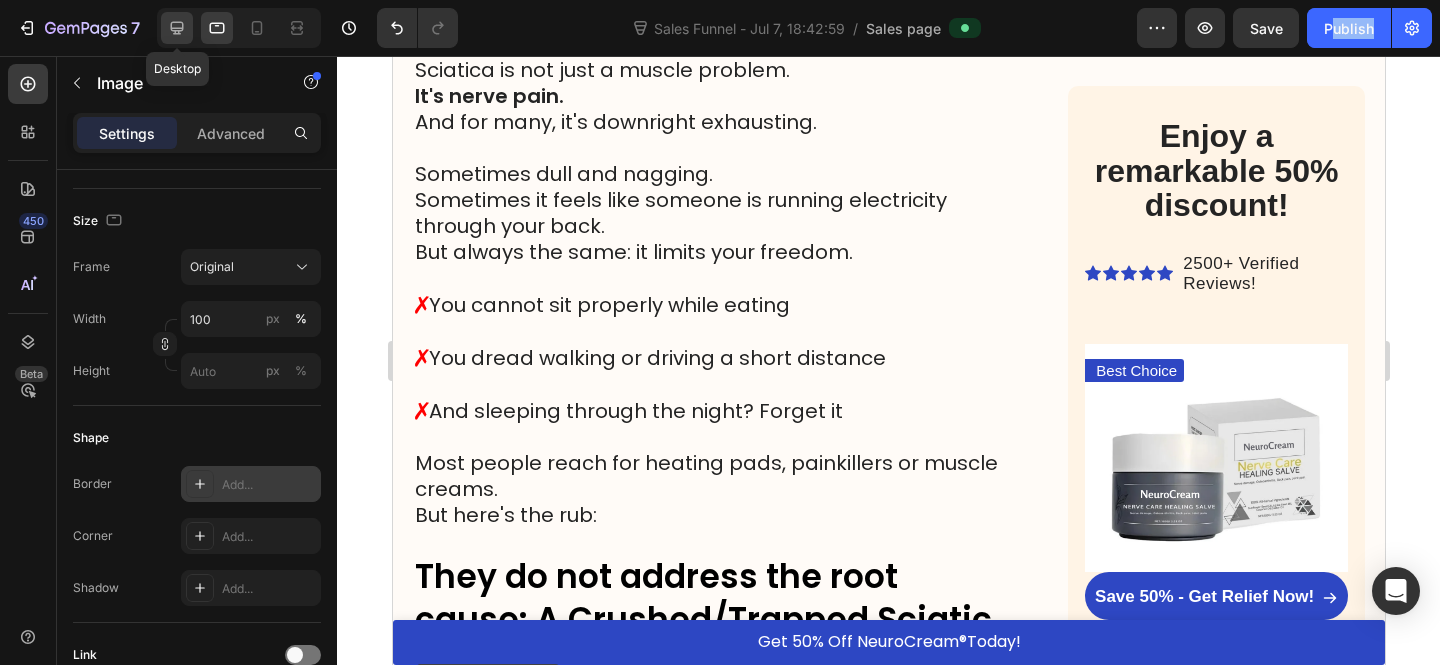type 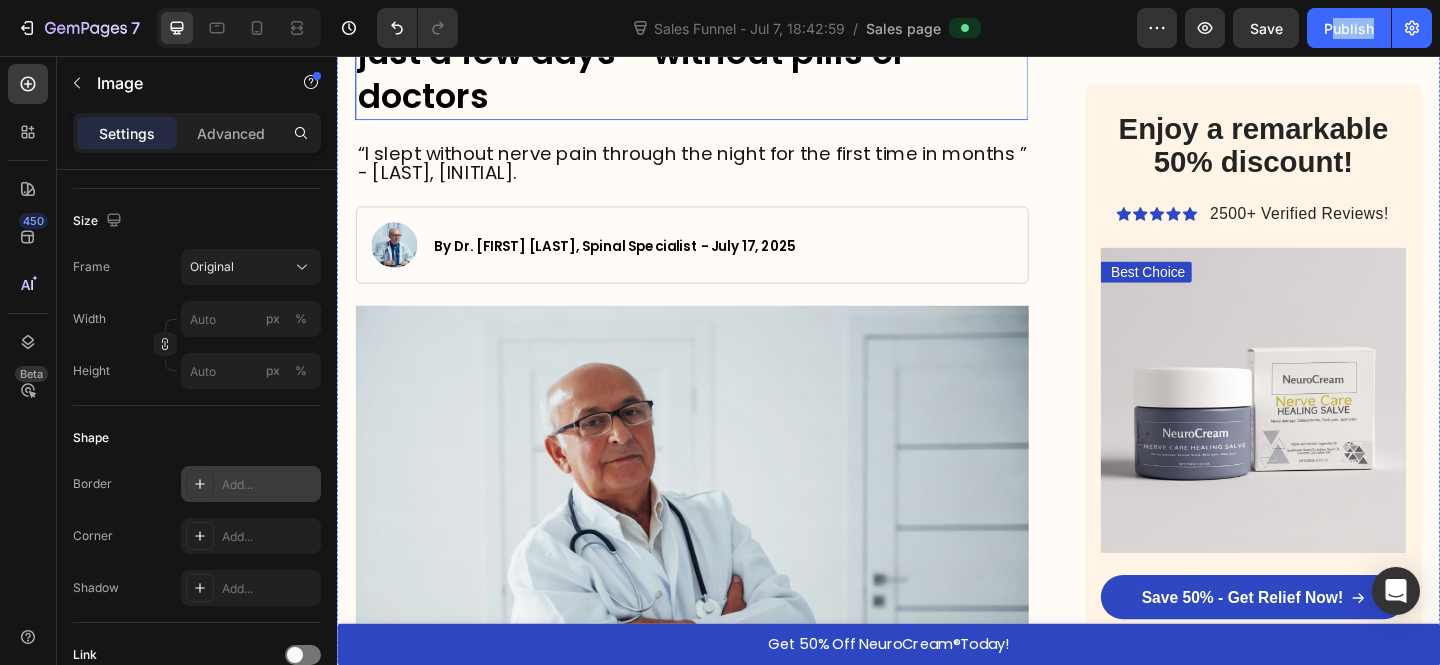 scroll, scrollTop: 0, scrollLeft: 0, axis: both 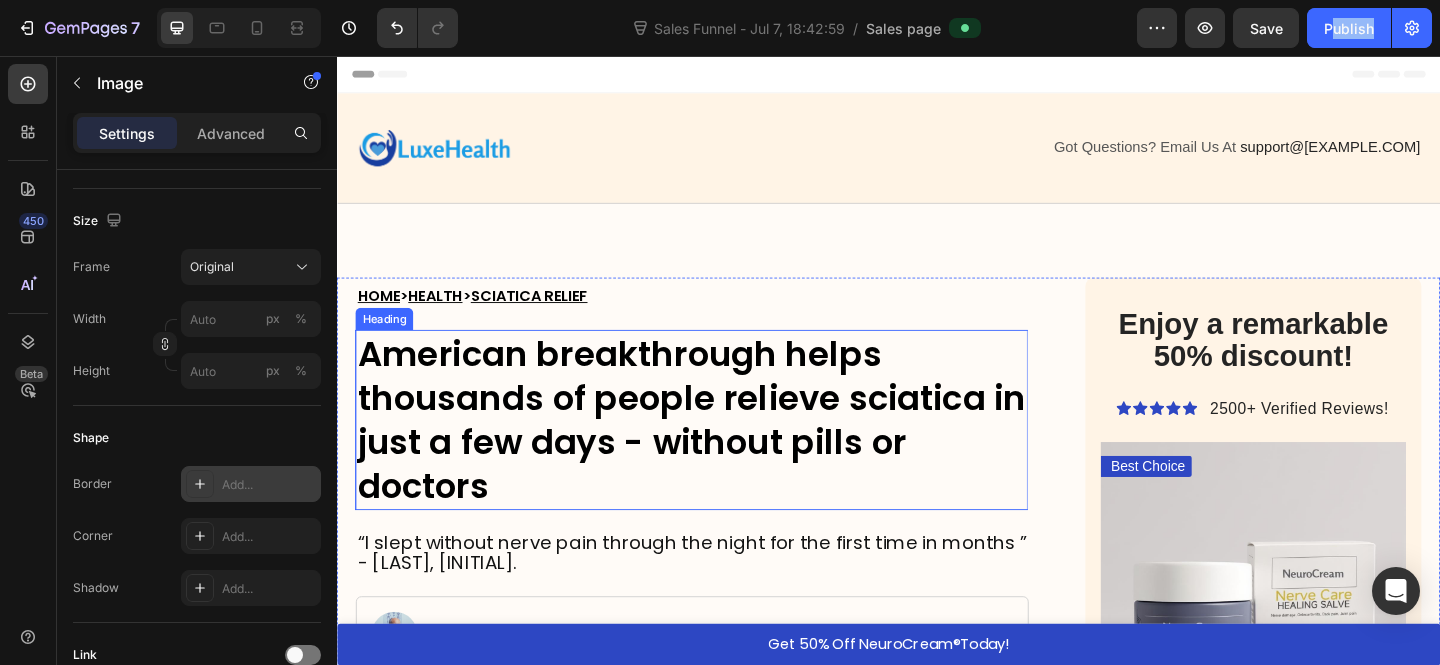 click on "American breakthrough helps thousands of people relieve sciatica in just a few days - without pills or doctors" at bounding box center [723, 452] 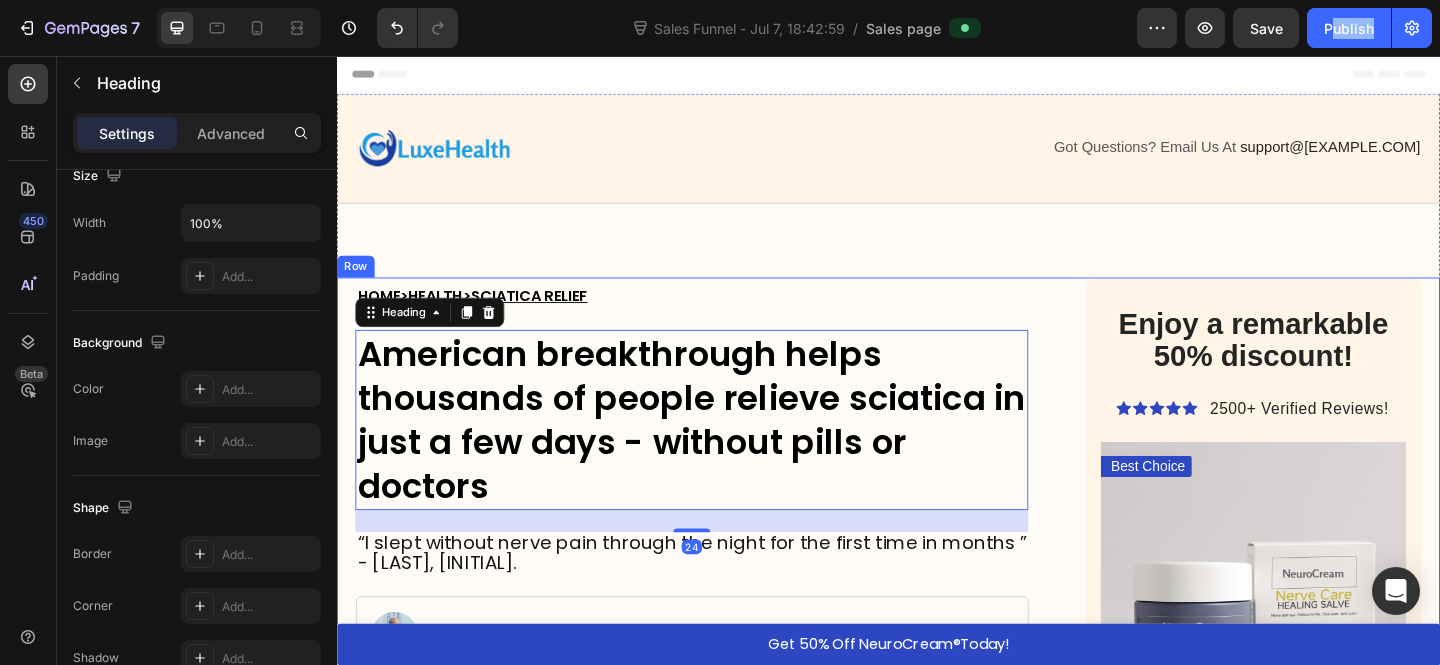 scroll, scrollTop: 0, scrollLeft: 0, axis: both 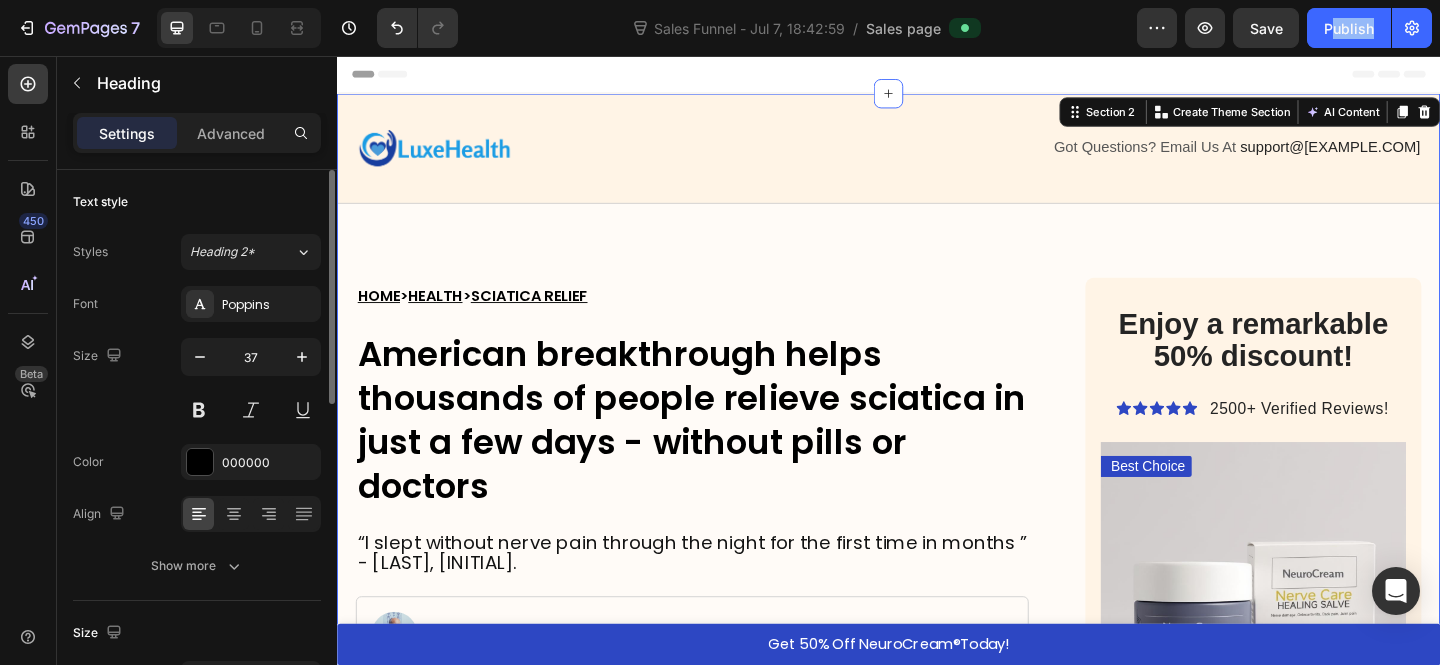click on "Image Got Questions? Email Us At   support@luxehealth.com Text Block Row Row HOME  >  HEALTH  >  SCIATICA RELIEF Heading American breakthrough helps thousands of people relieve sciatica in just a few days - without pills or doctors Heading “I slept without nerve pain through the night for the first time in months ” -   Linda K. Text Block Image By Dr. Michael Harrison, Spinal Specialist - July 17, 2025  Text Block Row Image Hi, I'm  Dr. Michael Harrison , a spinal specialist with over 25 years of experience helping patients overcome sciatica and other nerve-related issues.   With more than 15,000 hours of clinical experience, I've worked with 2,300+ patients who've come to me with a range of nerve and back issues:   ➩ Sciatica ➩ Lower back pain ➩ Herniated discs ➩ Pinched nerves Text Block If you're over 50 and have that burning, stabbing pain that radiates from your lower back through your buttock and down your leg, you're not imagining things - and you're certainly not alone.       ✗" at bounding box center (937, 3933) 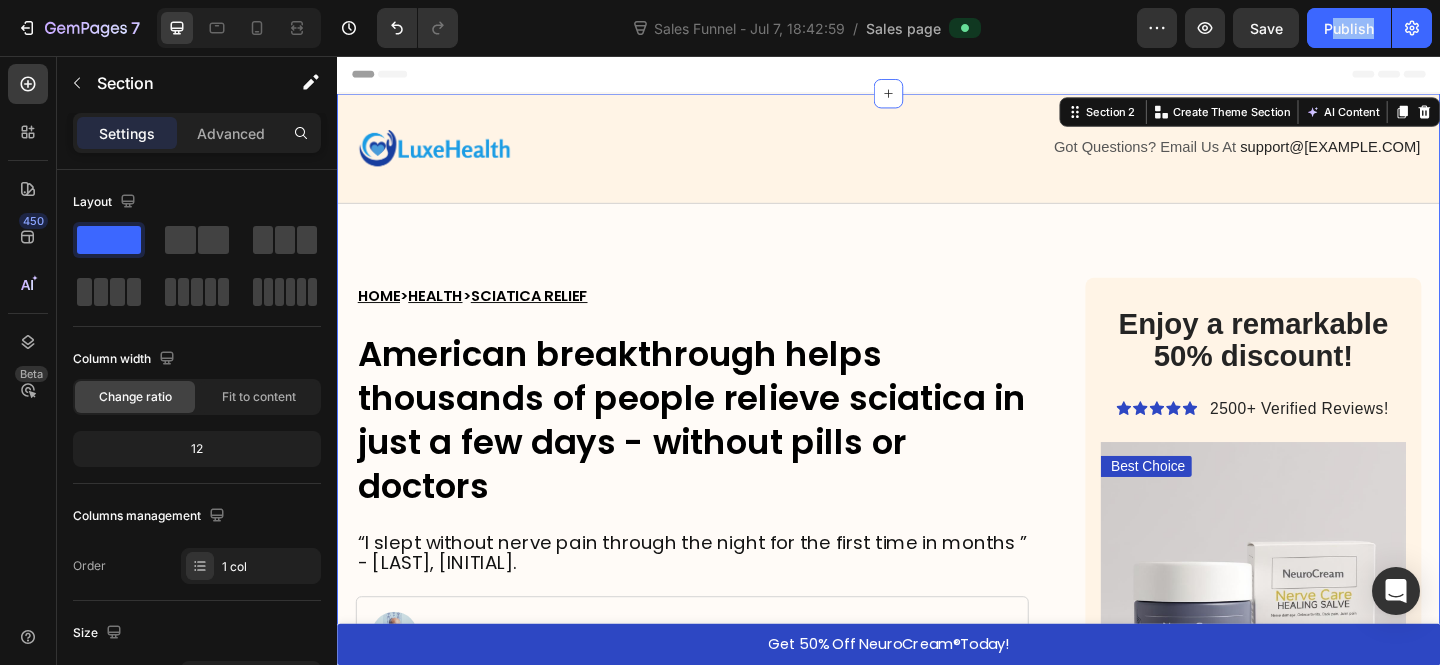 scroll, scrollTop: 472, scrollLeft: 0, axis: vertical 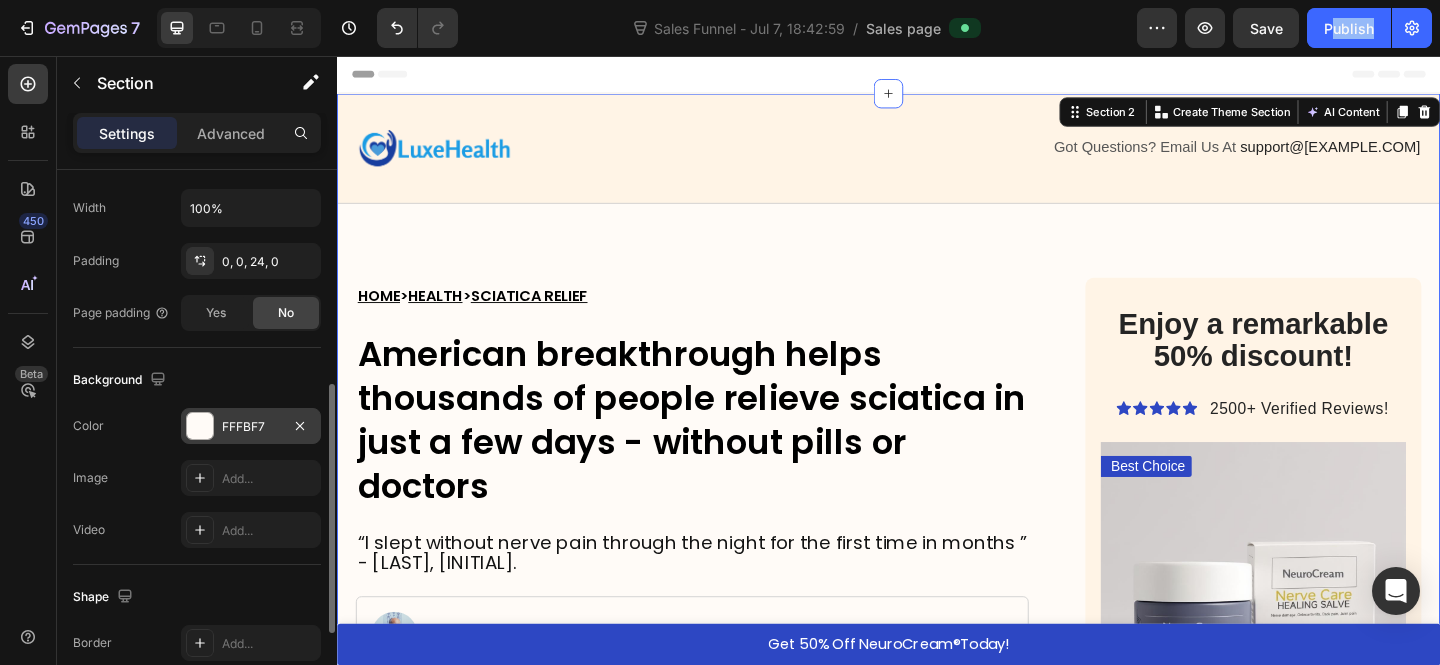 click on "FFFBF7" at bounding box center [251, 427] 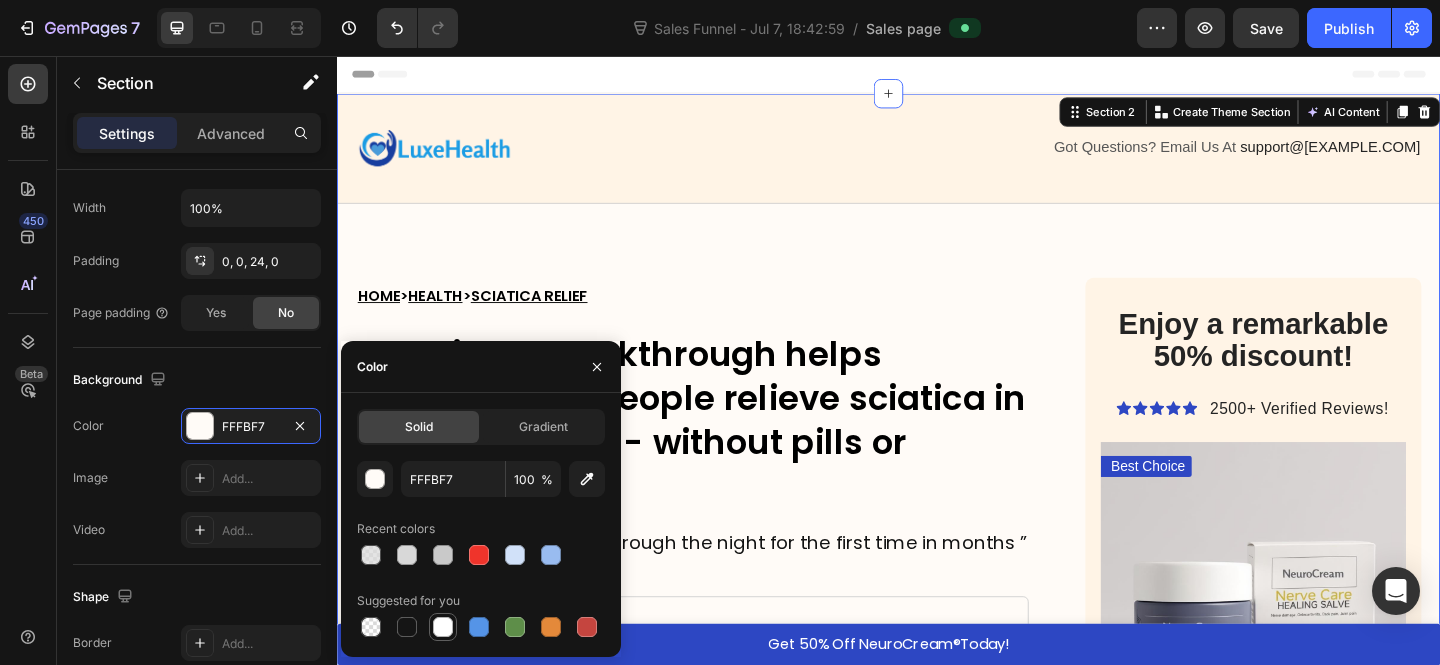 click at bounding box center (443, 627) 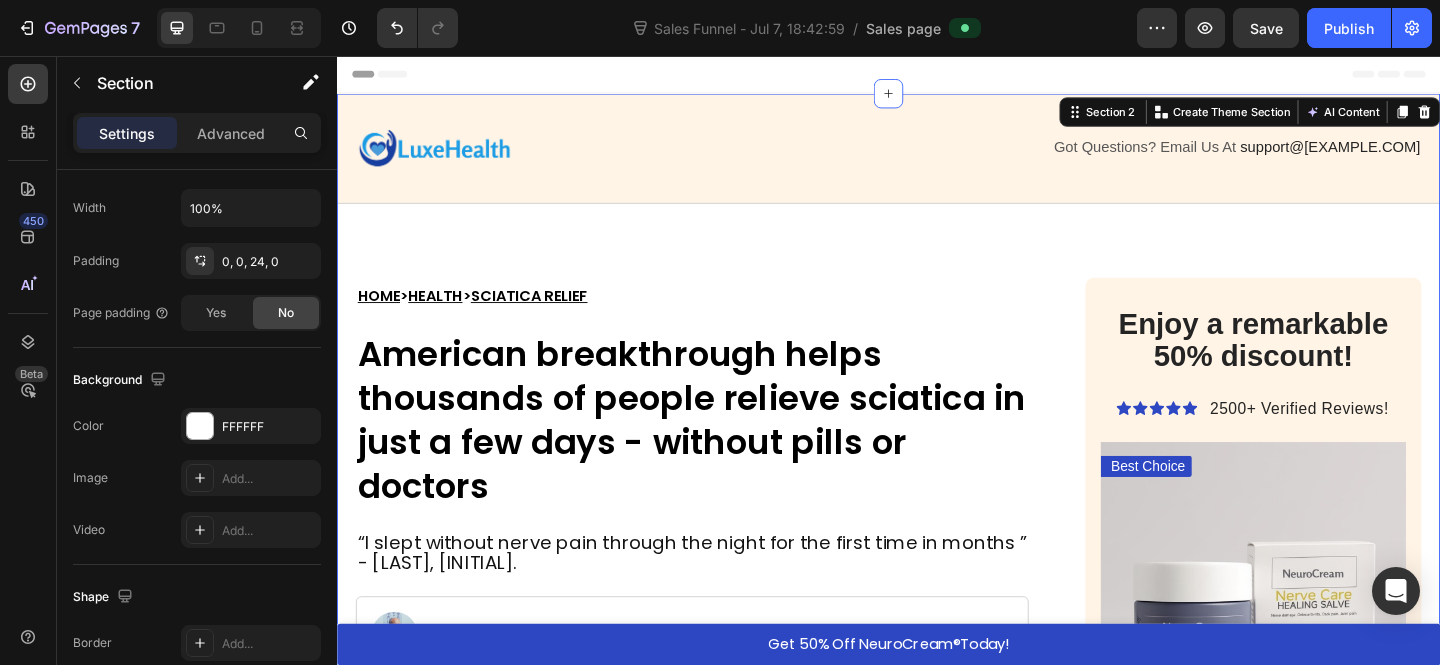 click on "Image Got Questions? Email Us At   support@luxehealth.com Text Block Row Row HOME  >  HEALTH  >  SCIATICA RELIEF Heading American breakthrough helps thousands of people relieve sciatica in just a few days - without pills or doctors Heading “I slept without nerve pain through the night for the first time in months ” -   Linda K. Text Block Image By Dr. Michael Harrison, Spinal Specialist - July 17, 2025  Text Block Row Image Hi, I'm  Dr. Michael Harrison , a spinal specialist with over 25 years of experience helping patients overcome sciatica and other nerve-related issues.   With more than 15,000 hours of clinical experience, I've worked with 2,300+ patients who've come to me with a range of nerve and back issues:   ➩ Sciatica ➩ Lower back pain ➩ Herniated discs ➩ Pinched nerves Text Block If you're over 50 and have that burning, stabbing pain that radiates from your lower back through your buttock and down your leg, you're not imagining things - and you're certainly not alone.       ✗" at bounding box center [937, 3933] 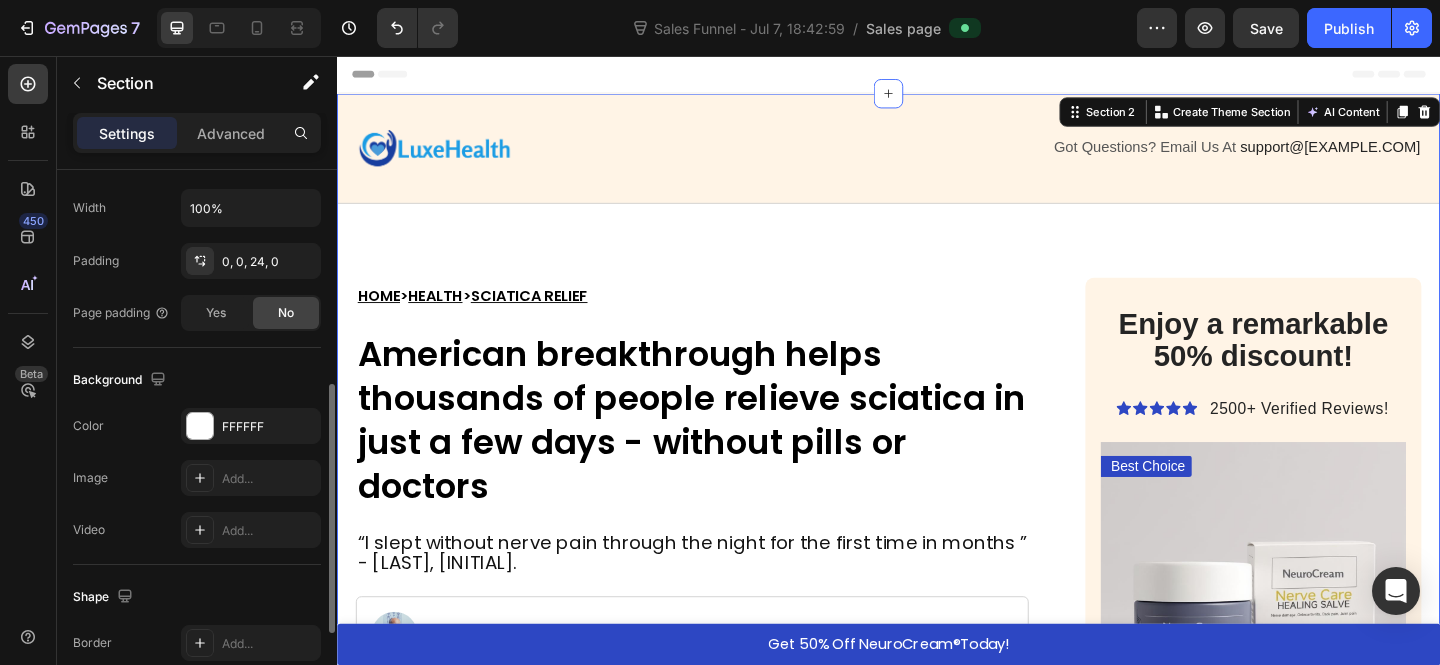 scroll, scrollTop: 605, scrollLeft: 0, axis: vertical 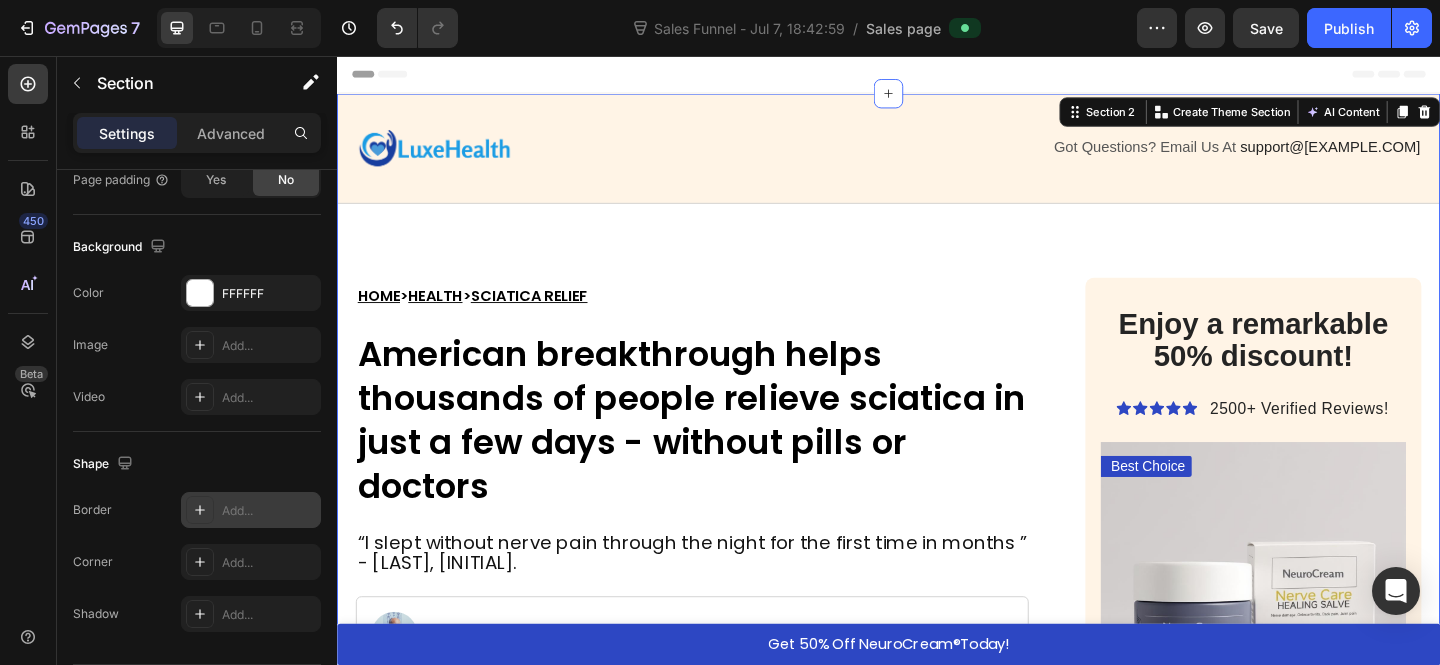 click on "Add..." at bounding box center [269, 511] 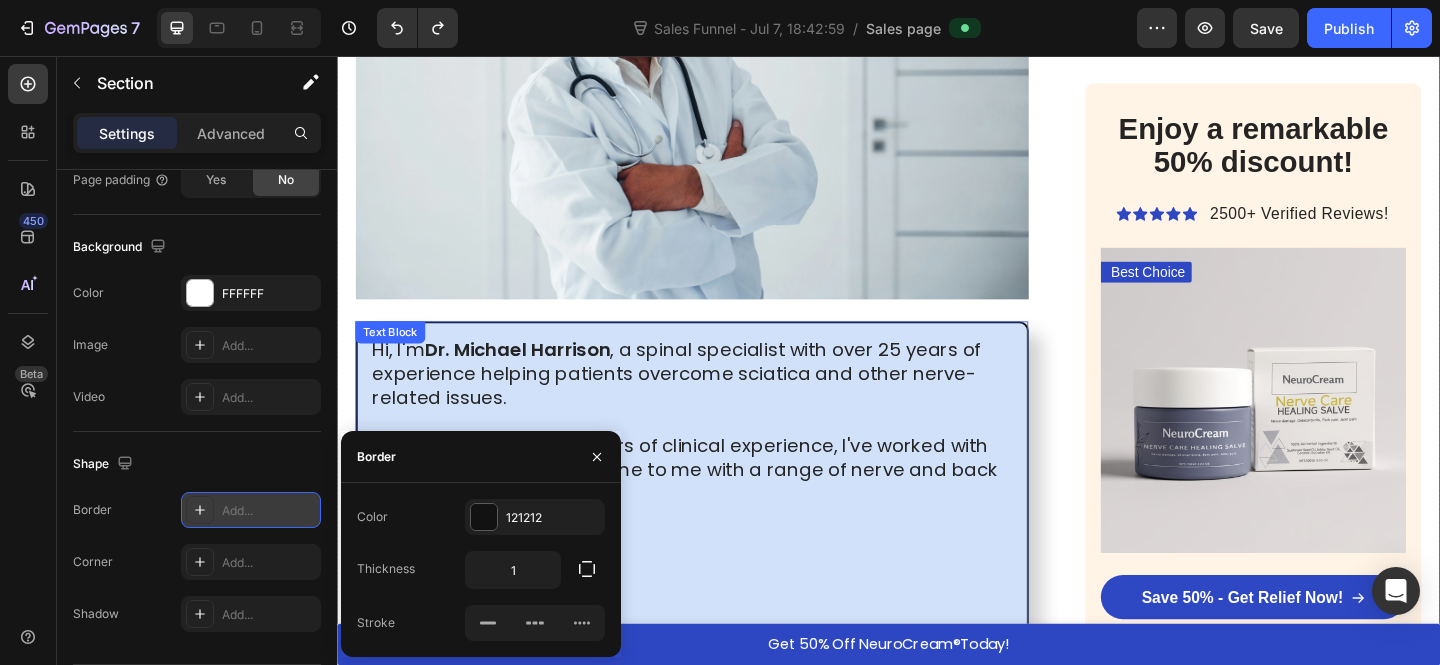 scroll, scrollTop: 918, scrollLeft: 0, axis: vertical 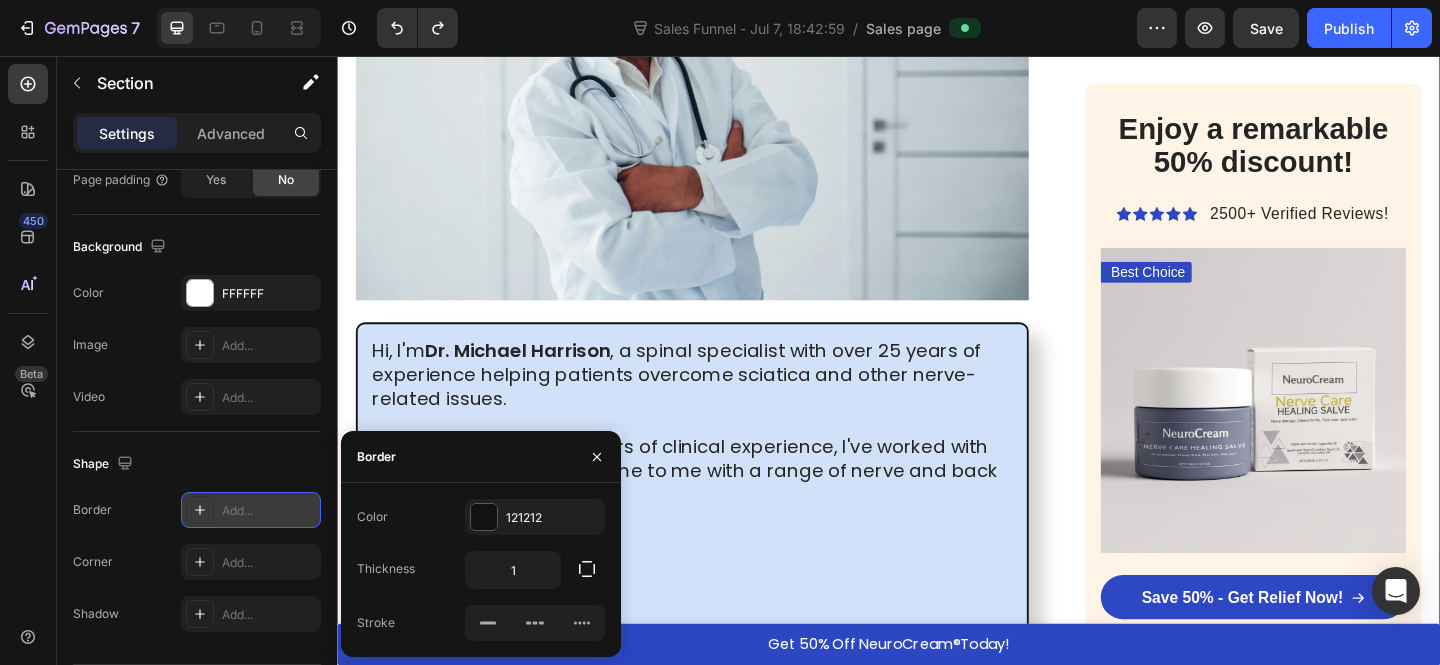 click on "HOME  >  HEALTH  >  SCIATICA RELIEF Heading American breakthrough helps thousands of people relieve sciatica in just a few days - without pills or doctors Heading “I slept without nerve pain through the night for the first time in months ” -   [LAST] [LAST]. Text Block Image By Dr. [FIRST] [LAST], Spinal Specialist - July 17, 2025  Text Block Row Image Hi, I'm  Dr. [FIRST] [LAST] , a spinal specialist with over 25 years of experience helping patients overcome sciatica and other nerve-related issues.   With more than 15,000 hours of clinical experience, I've worked with 2,300+ patients who've come to me with a range of nerve and back issues:   ➩ Sciatica ➩ Lower back pain ➩ Herniated discs ➩ Pinched nerves Text Block If you're over 50 and have that burning, stabbing pain that radiates from your lower back through your buttock and down your leg, you're not imagining things - and you're certainly not alone.   Sciatica is not just a muscle problem. It's nerve pain.   Sometimes dull and nagging." at bounding box center (937, 3115) 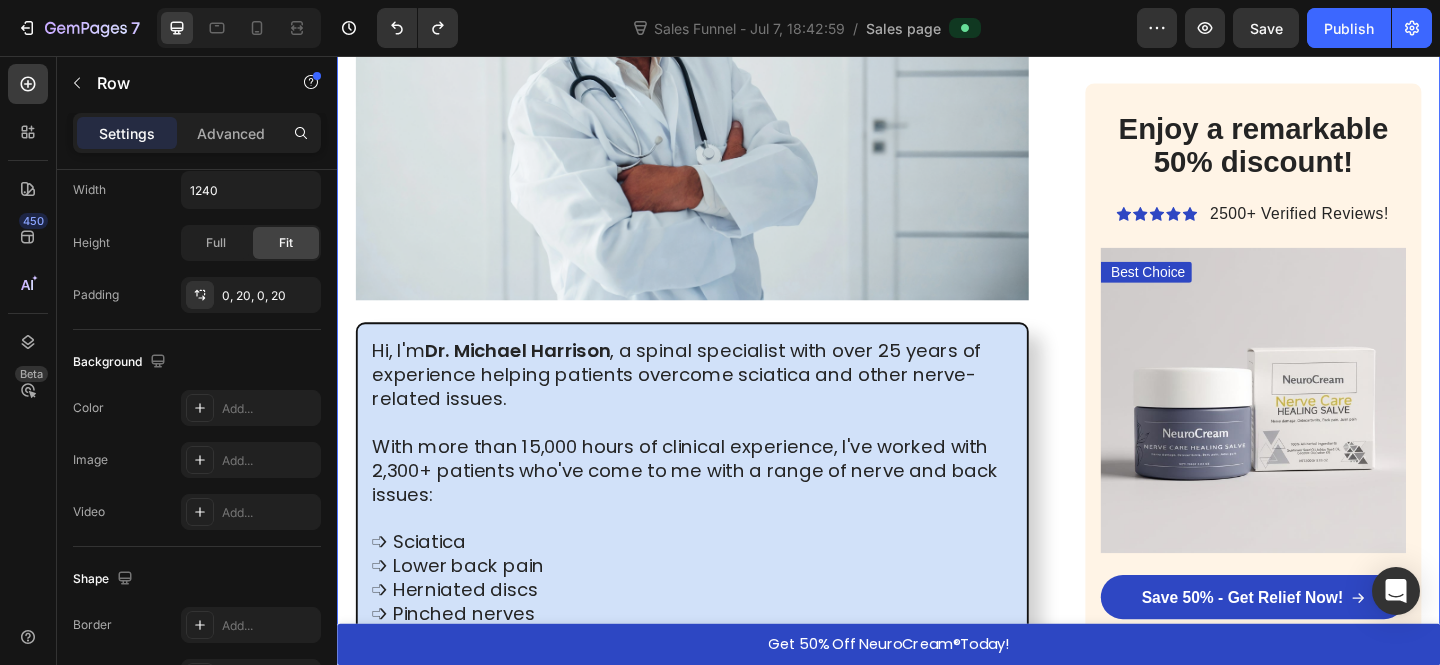 scroll, scrollTop: 0, scrollLeft: 0, axis: both 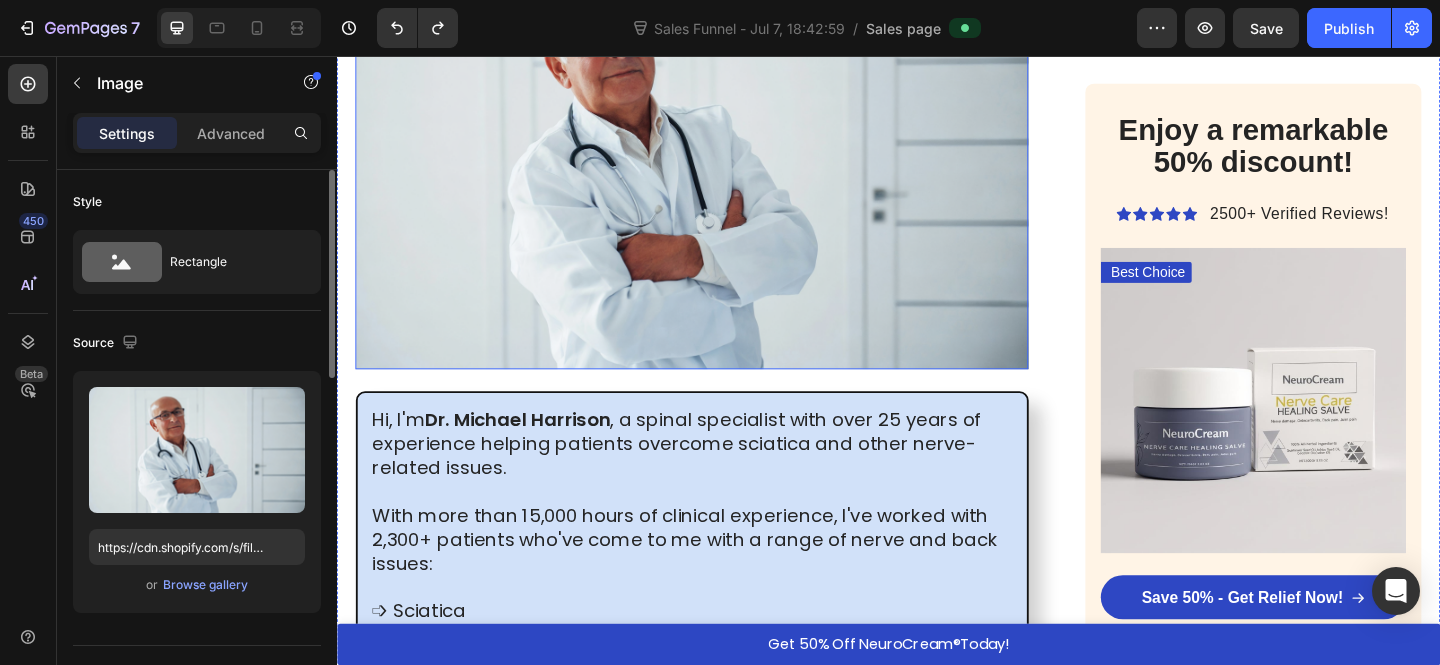 click at bounding box center [723, 153] 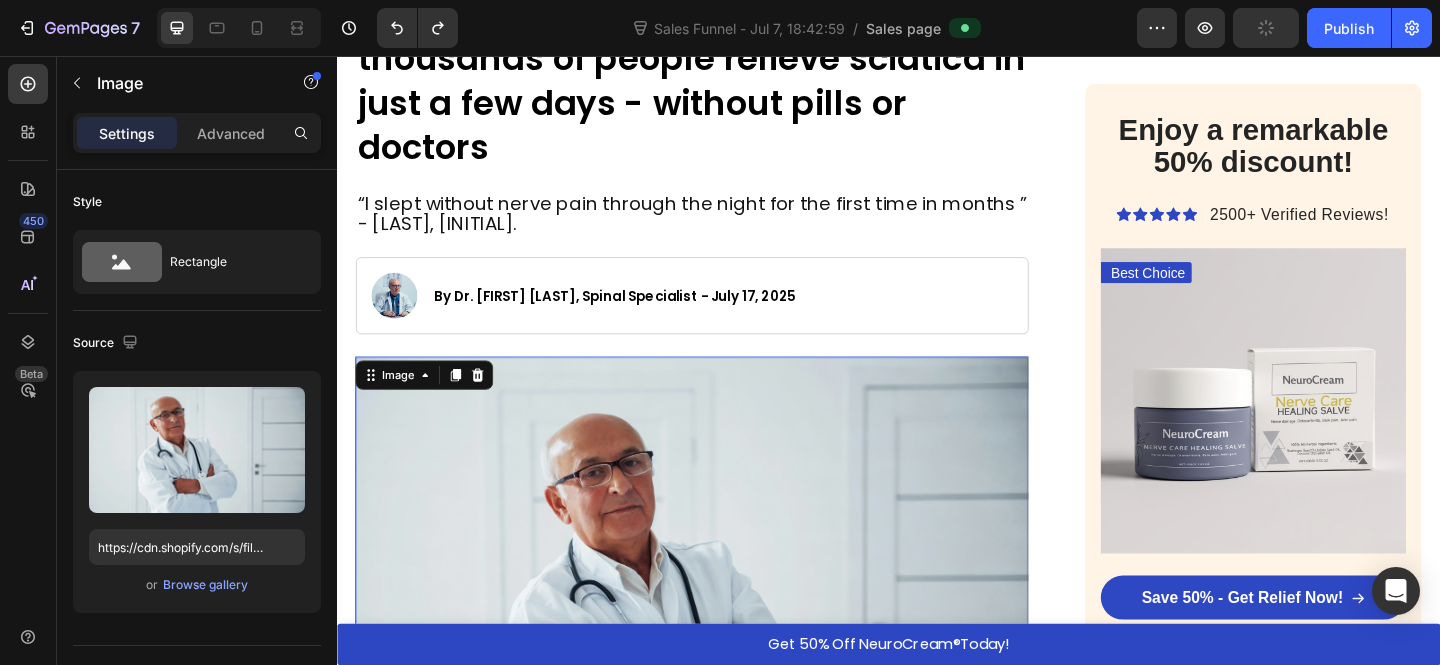 scroll, scrollTop: 356, scrollLeft: 0, axis: vertical 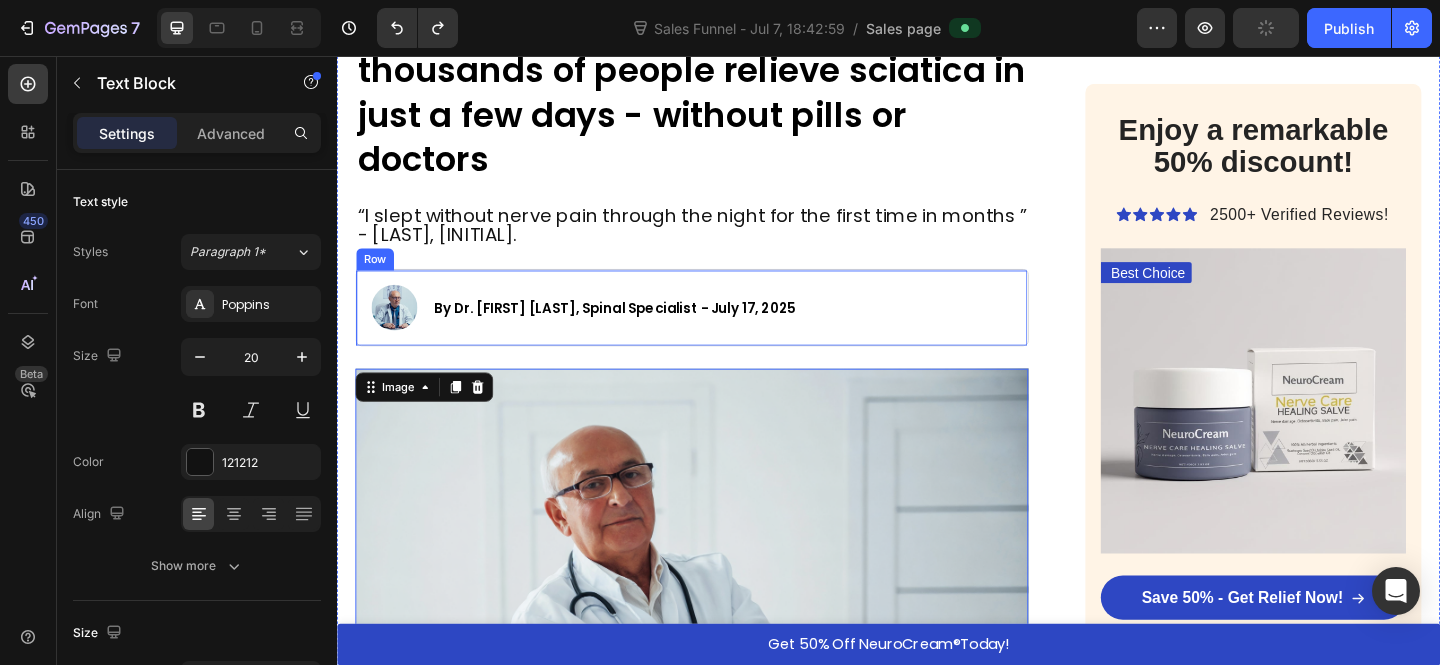 click on "“I slept without nerve pain through the night for the first time in months ” -   Linda K." at bounding box center (723, 241) 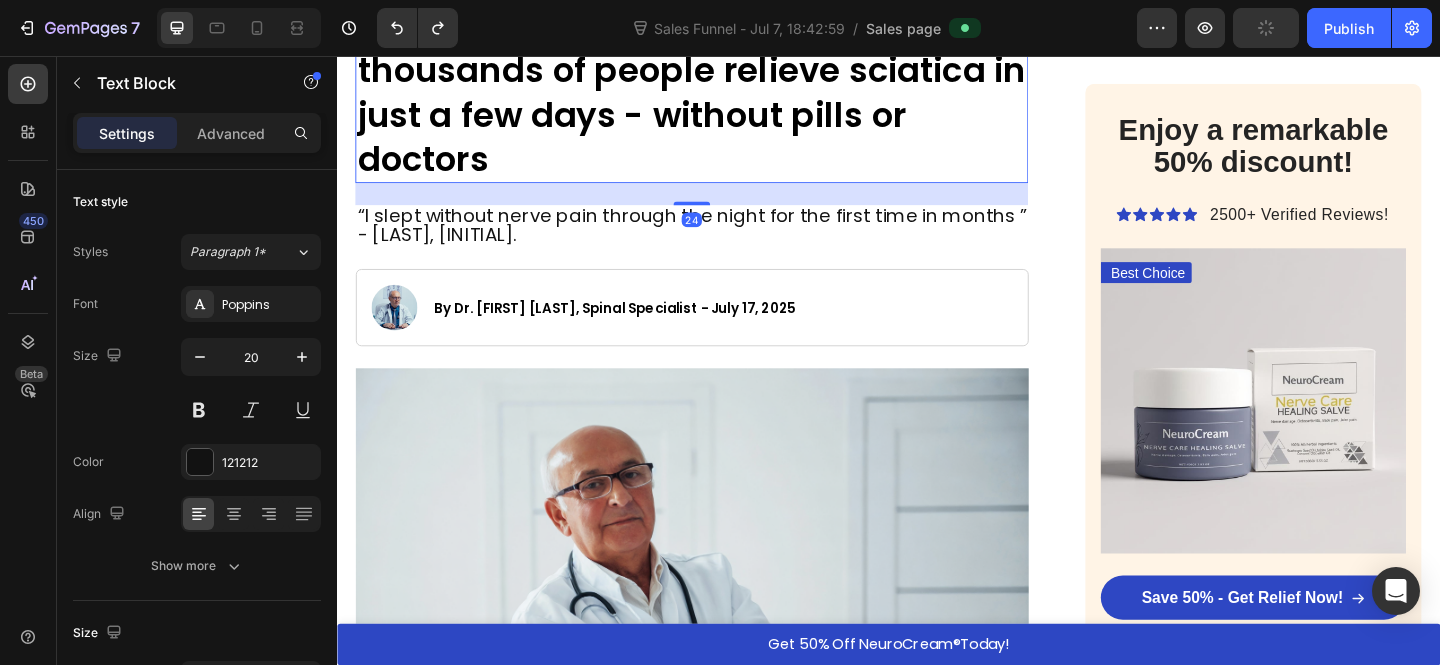 click on "American breakthrough helps thousands of people relieve sciatica in just a few days - without pills or doctors" at bounding box center [723, 96] 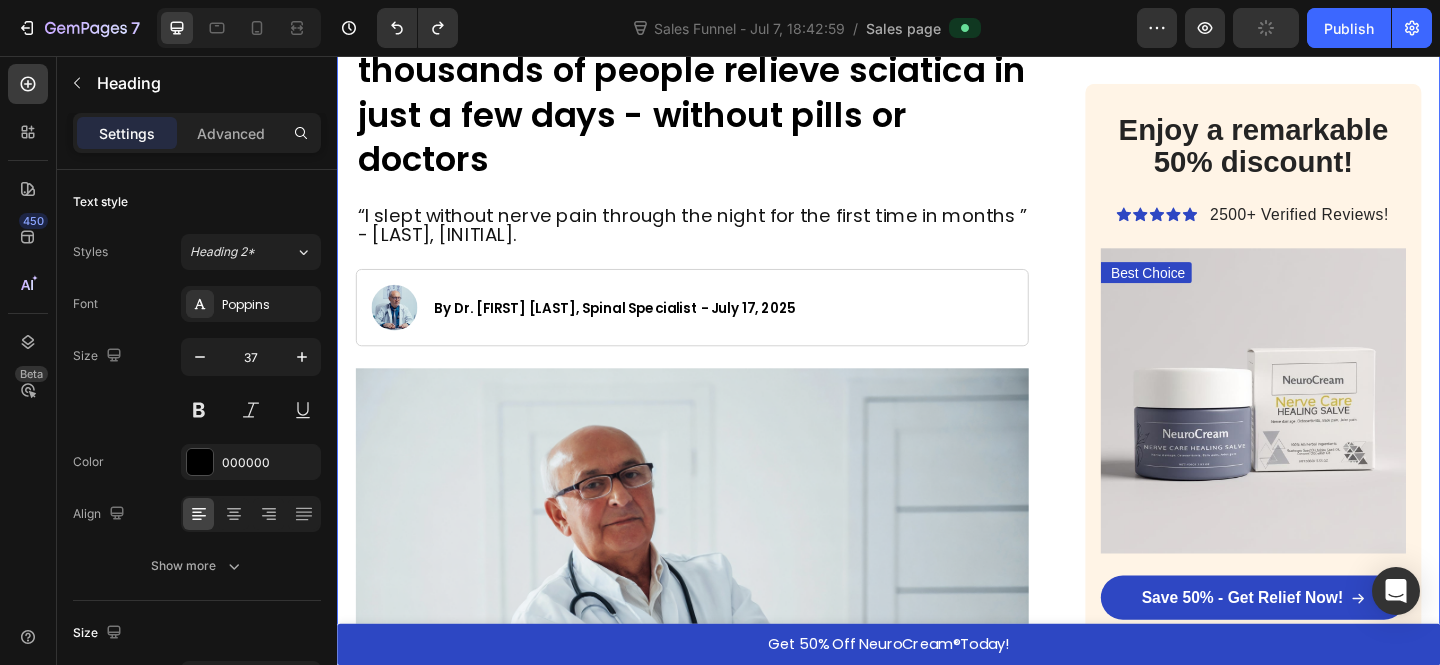 click on "HOME  >  HEALTH  >  SCIATICA RELIEF Heading American breakthrough helps thousands of people relieve sciatica in just a few days - without pills or doctors Heading “I slept without nerve pain through the night for the first time in months ” -   [LAST] [LAST]. Text Block Image By Dr. [FIRST] [LAST], Spinal Specialist - July 17, 2025  Text Block Row Image Hi, I'm  Dr. [FIRST] [LAST] , a spinal specialist with over 25 years of experience helping patients overcome sciatica and other nerve-related issues.   With more than 15,000 hours of clinical experience, I've worked with 2,300+ patients who've come to me with a range of nerve and back issues:   ➩ Sciatica ➩ Lower back pain ➩ Herniated discs ➩ Pinched nerves Text Block If you're over 50 and have that burning, stabbing pain that radiates from your lower back through your buttock and down your leg, you're not imagining things - and you're certainly not alone.   Sciatica is not just a muscle problem. It's nerve pain.   Sometimes dull and nagging." at bounding box center (723, 3677) 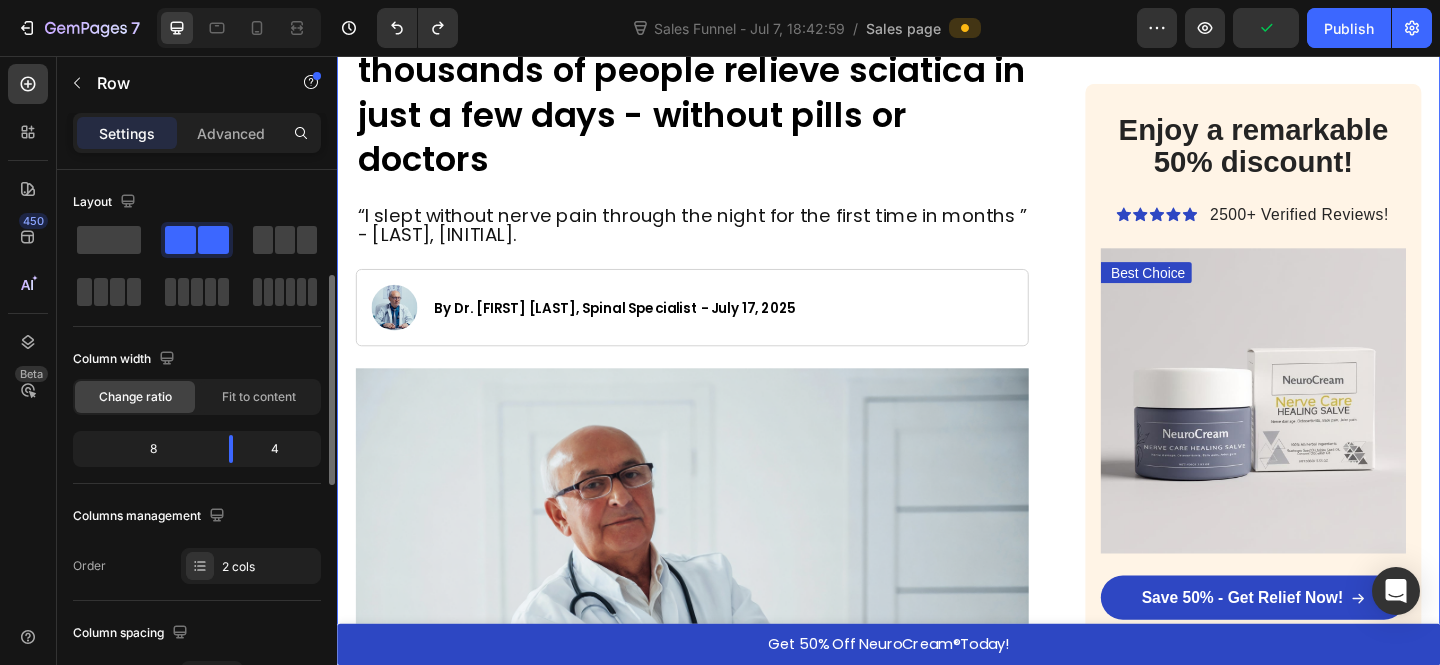 scroll, scrollTop: 146, scrollLeft: 0, axis: vertical 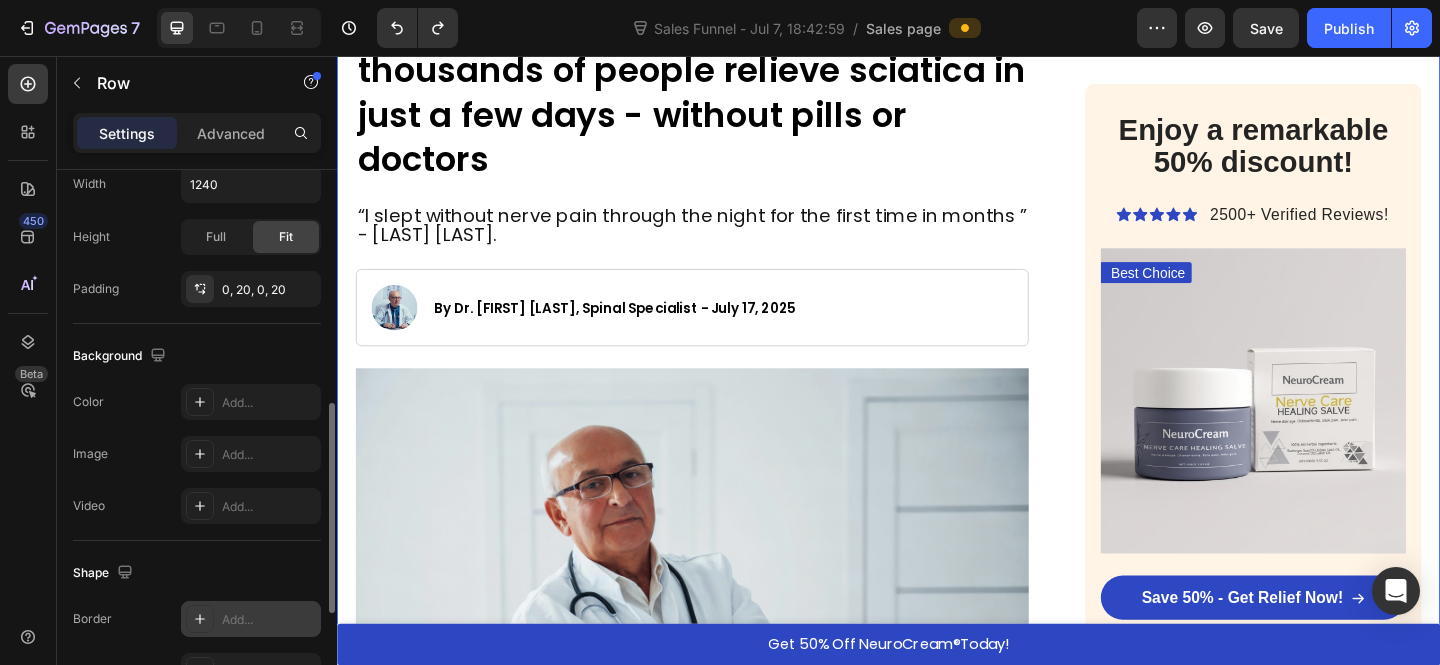 click on "Add..." at bounding box center (269, 620) 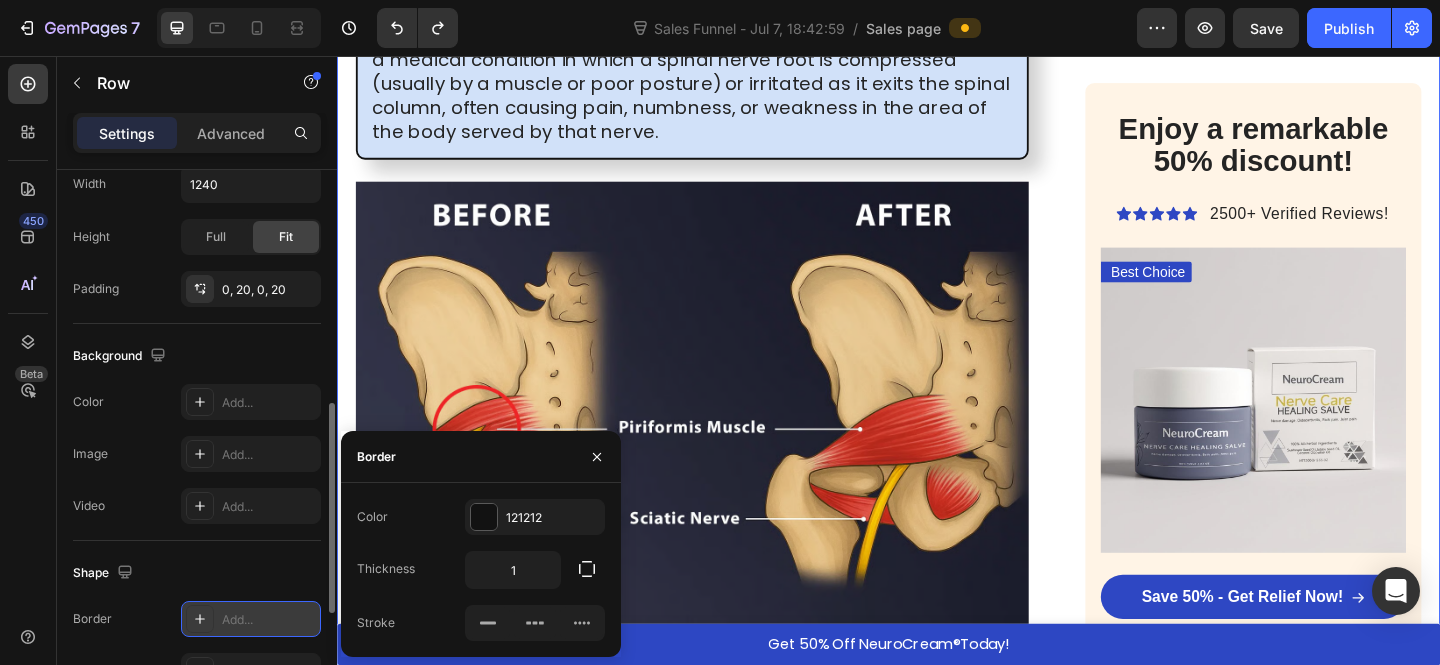 scroll, scrollTop: 3483, scrollLeft: 0, axis: vertical 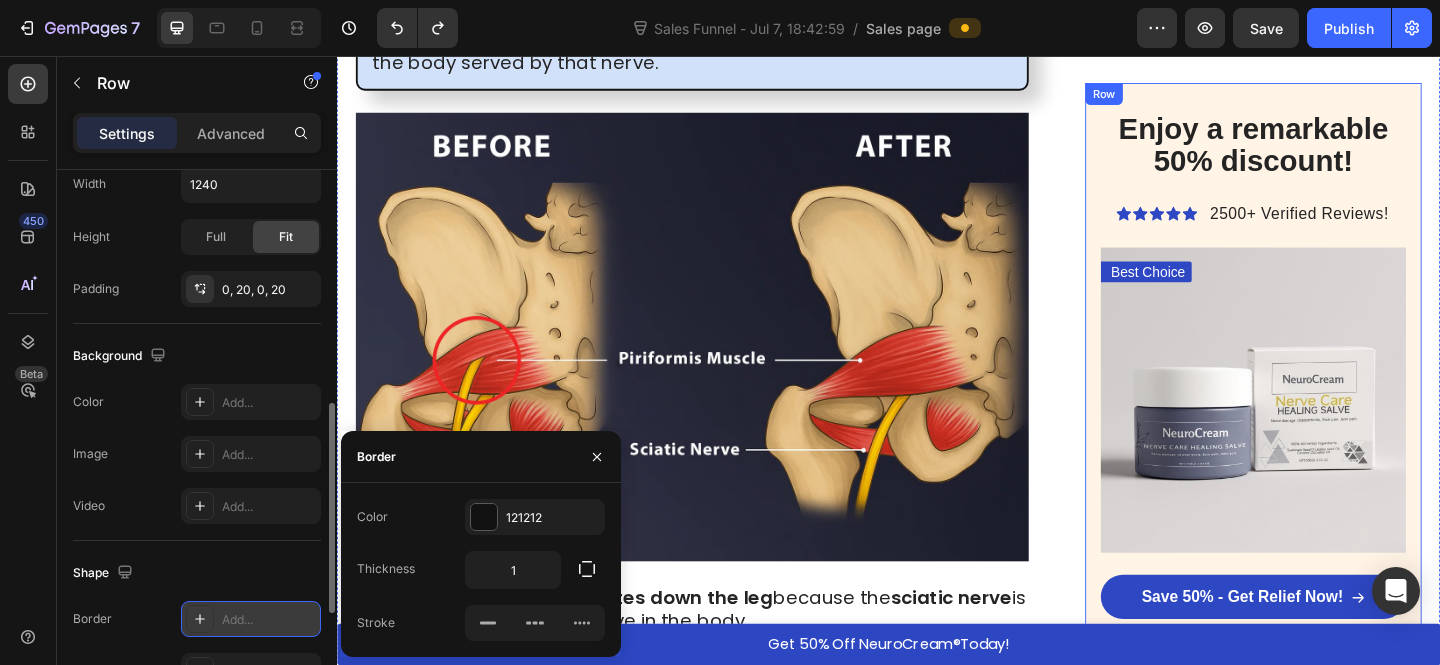 click on "Enjoy a remarkable 50% discount! Heading
Icon
Icon
Icon
Icon
Icon Icon List 2500+ Verified Reviews! Text Block Row Best Choice Text Block Image
Save 50% - Get Relief Now! Button SELL - OUT RISK :  HIGH Text Block Row" at bounding box center (1334, 414) 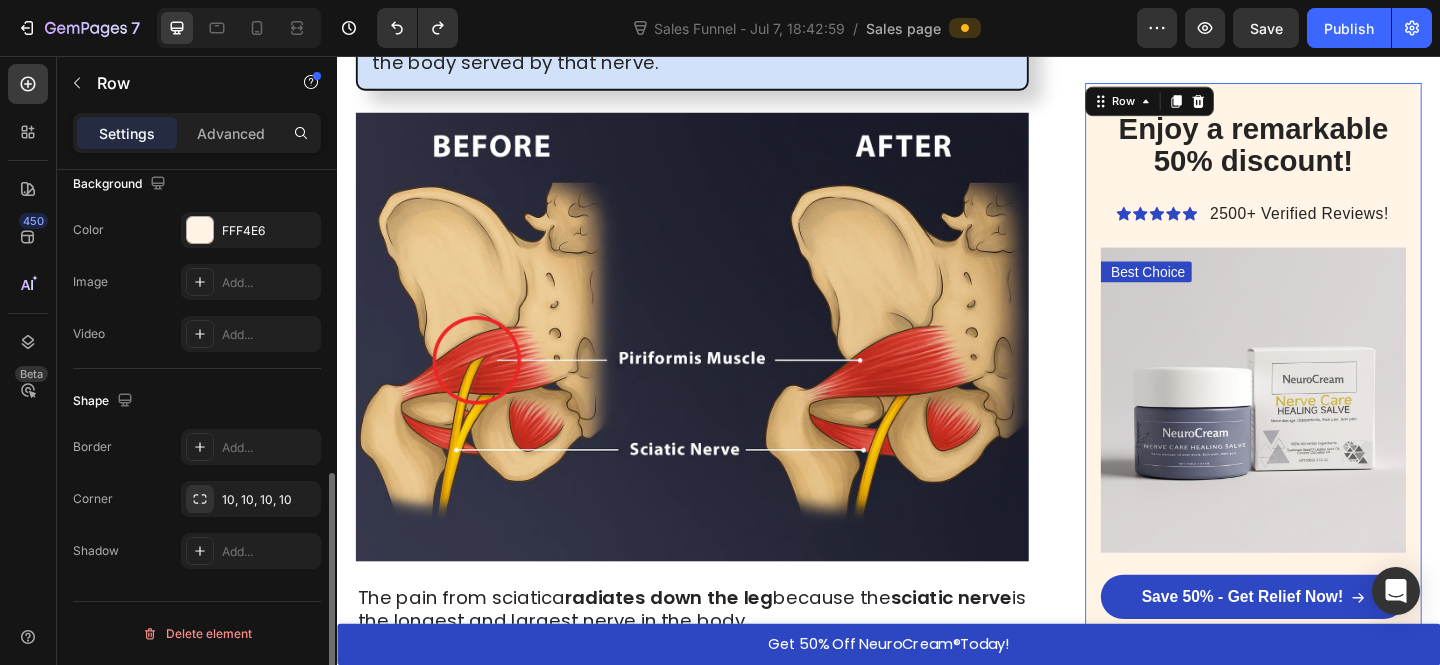 scroll, scrollTop: 317, scrollLeft: 0, axis: vertical 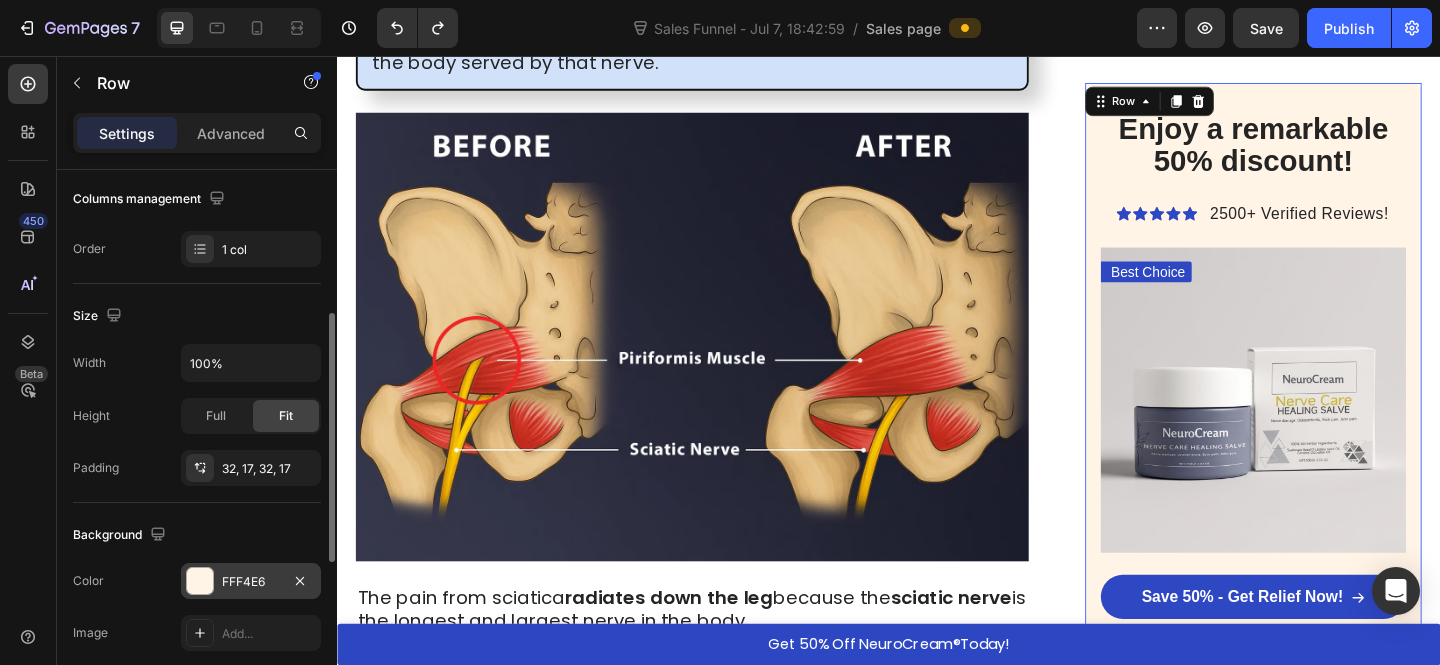 click on "FFF4E6" at bounding box center [251, 582] 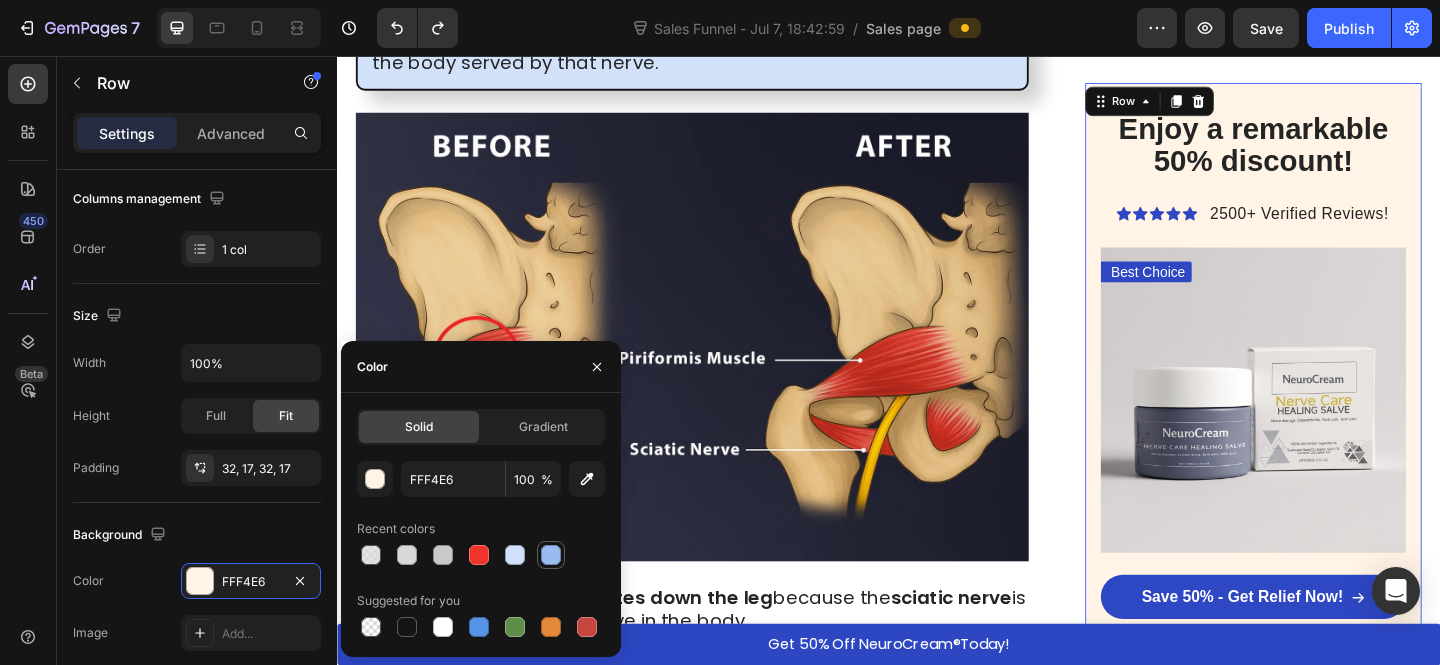 click at bounding box center (551, 555) 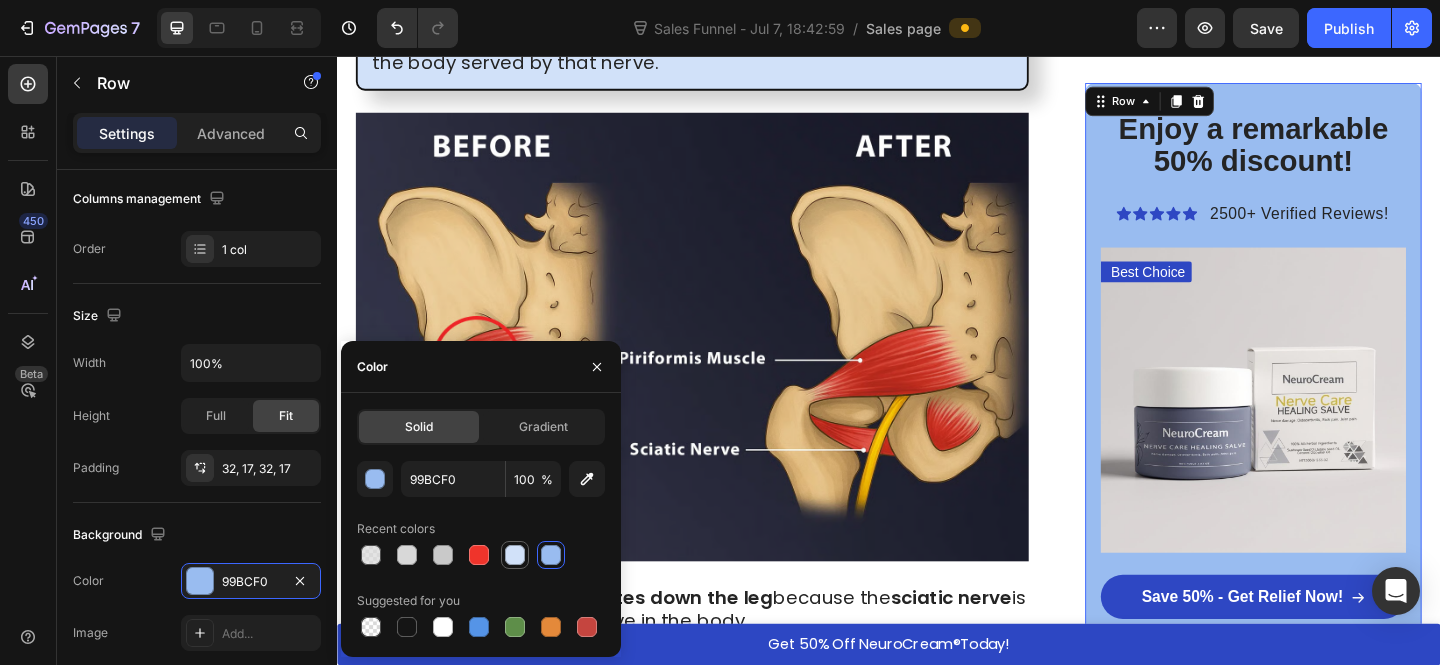 click at bounding box center (515, 555) 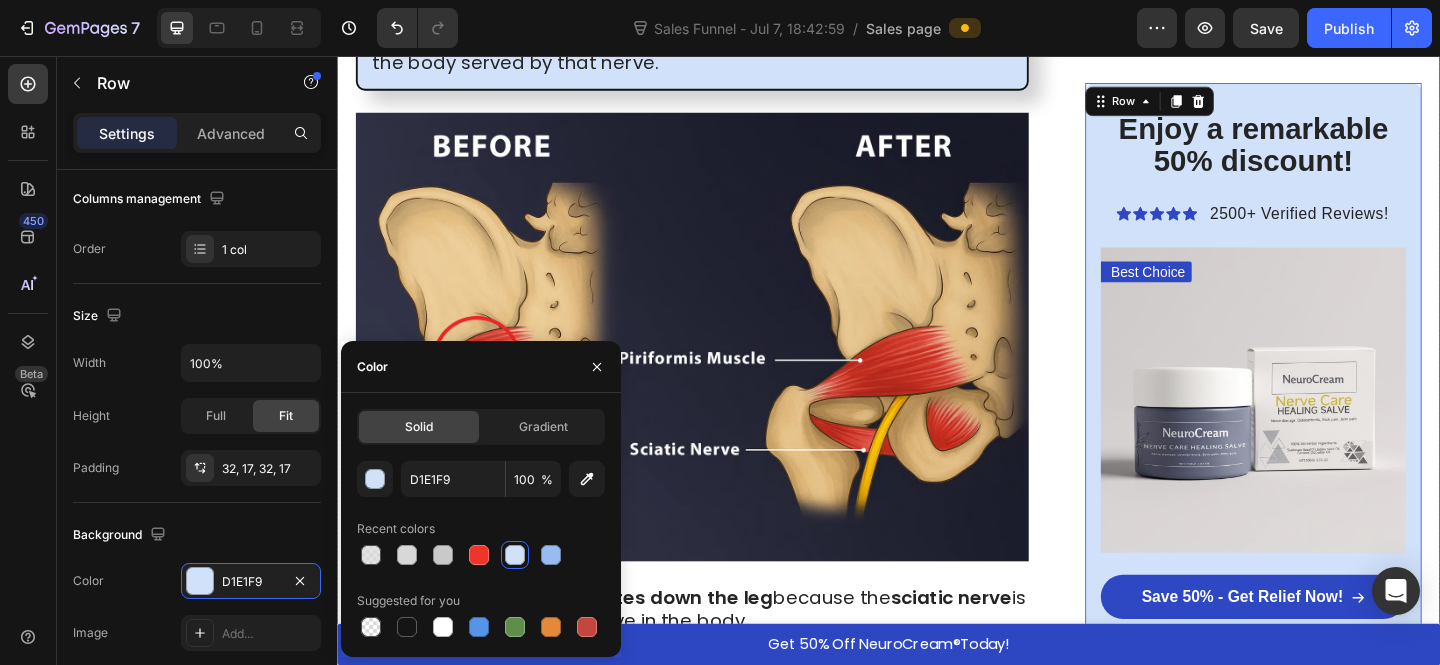 click on "HOME  >  HEALTH  >  SCIATICA RELIEF Heading American breakthrough helps thousands of people relieve sciatica in just a few days - without pills or doctors Heading “I slept without nerve pain through the night for the first time in months ” -   [LAST] [LAST]. Text Block Image By Dr. [FIRST] [LAST], Spinal Specialist - July 17, 2025  Text Block Row Image Hi, I'm  Dr. [FIRST] [LAST] , a spinal specialist with over 25 years of experience helping patients overcome sciatica and other nerve-related issues.   With more than 15,000 hours of clinical experience, I've worked with 2,300+ patients who've come to me with a range of nerve and back issues:   ➩ Sciatica ➩ Lower back pain ➩ Herniated discs ➩ Pinched nerves Text Block If you're over 50 and have that burning, stabbing pain that radiates from your lower back through your buttock and down your leg, you're not imagining things - and you're certainly not alone.   Sciatica is not just a muscle problem. It's nerve pain.   Sometimes dull and nagging." at bounding box center [937, 168] 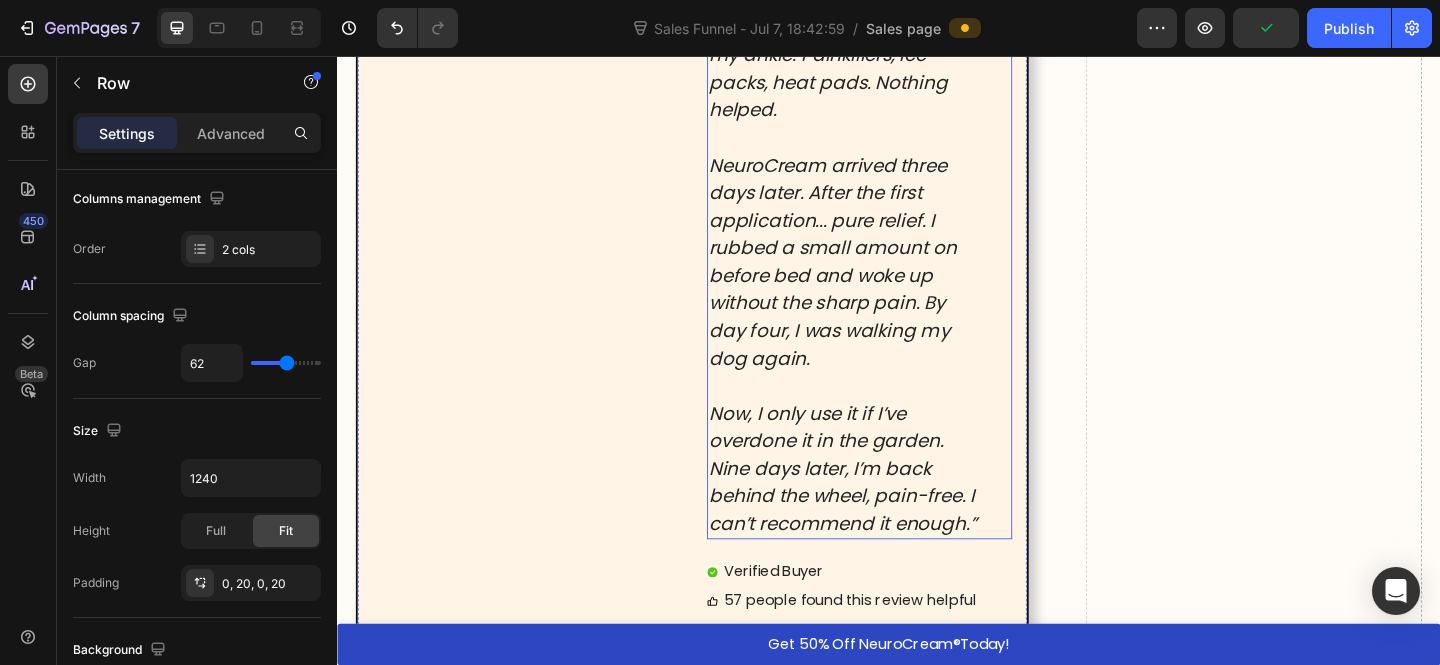 scroll, scrollTop: 8689, scrollLeft: 0, axis: vertical 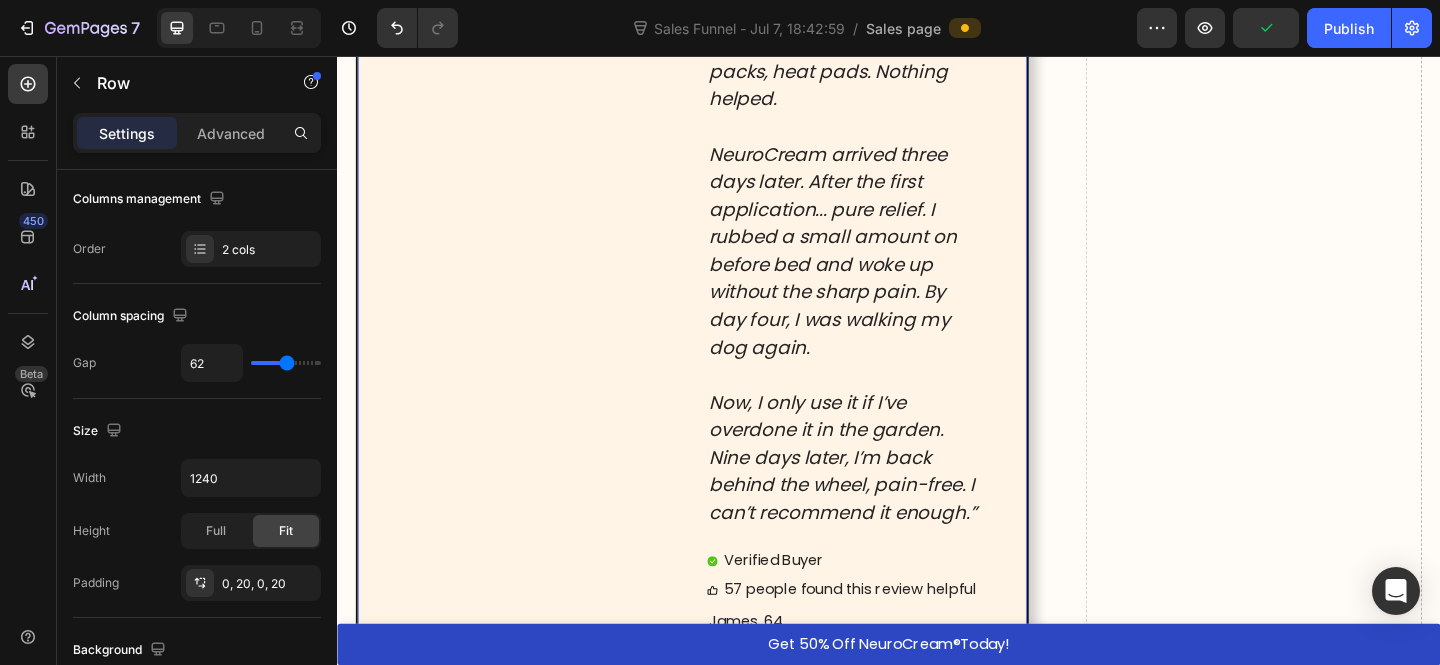 click on "Image" at bounding box center [541, 291] 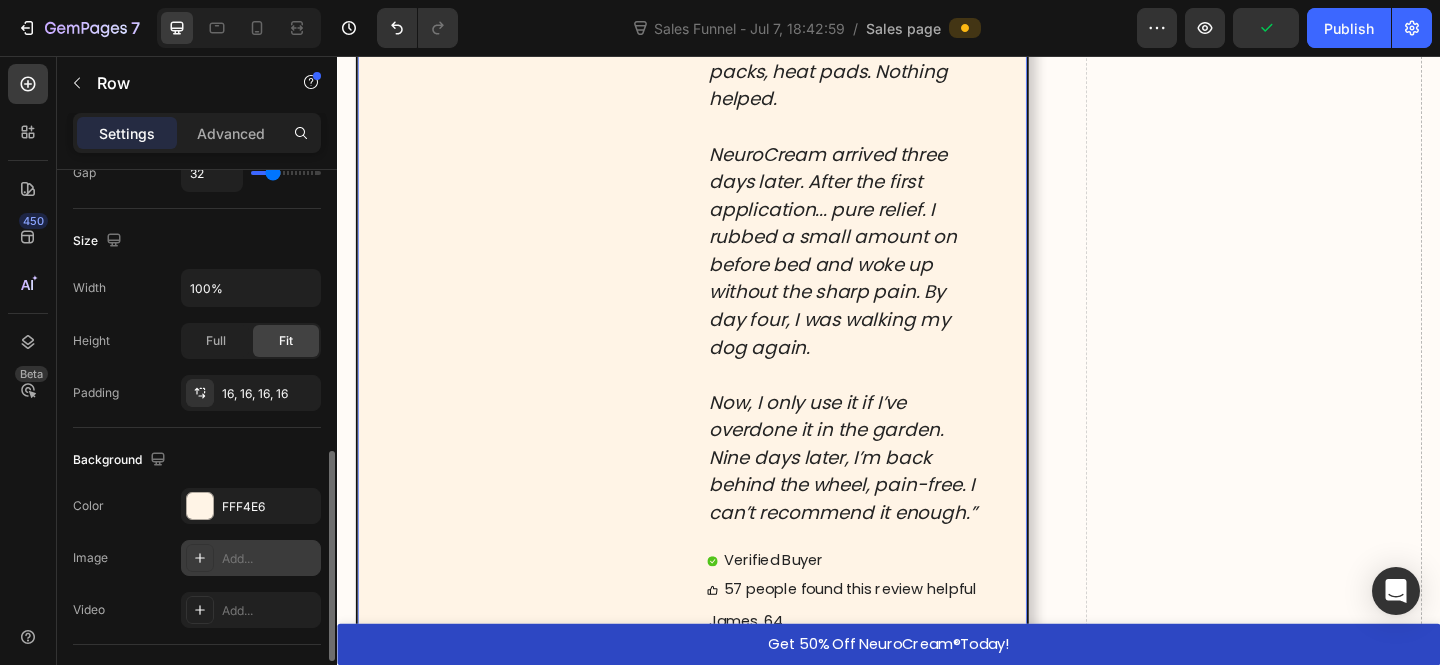 scroll, scrollTop: 533, scrollLeft: 0, axis: vertical 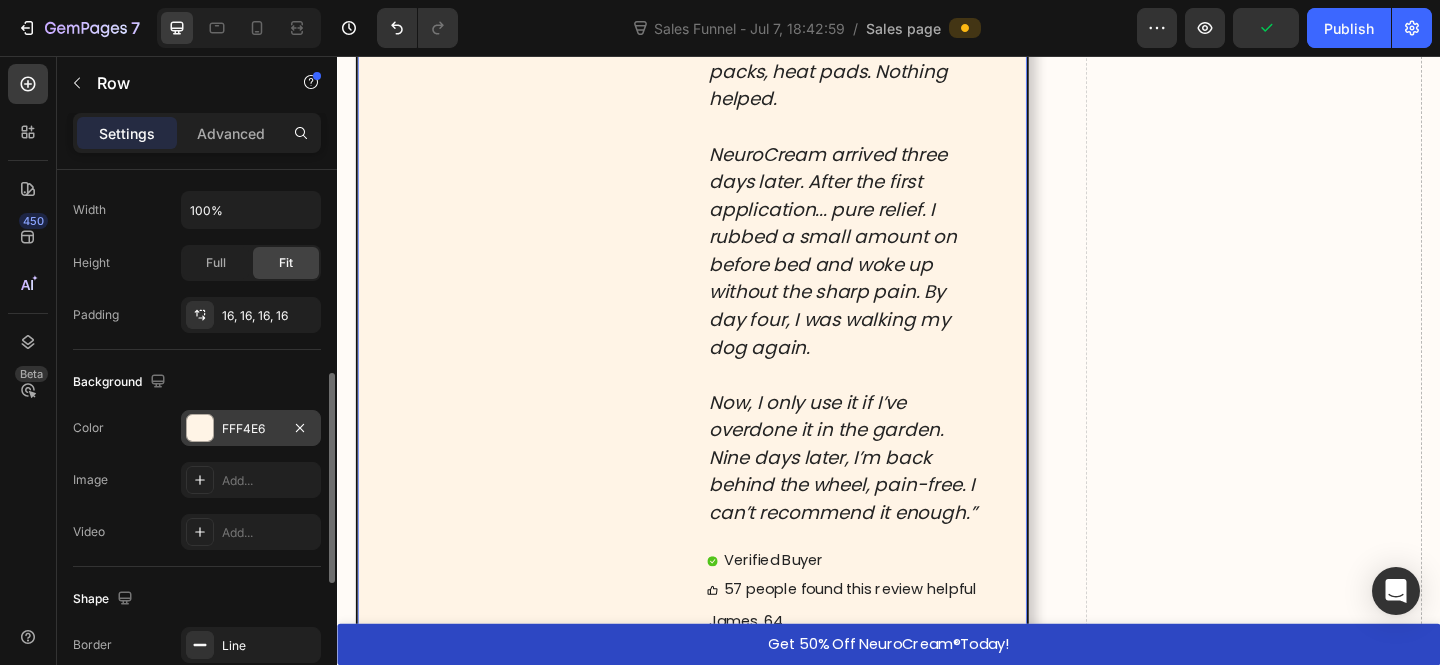 click on "FFF4E6" at bounding box center (251, 428) 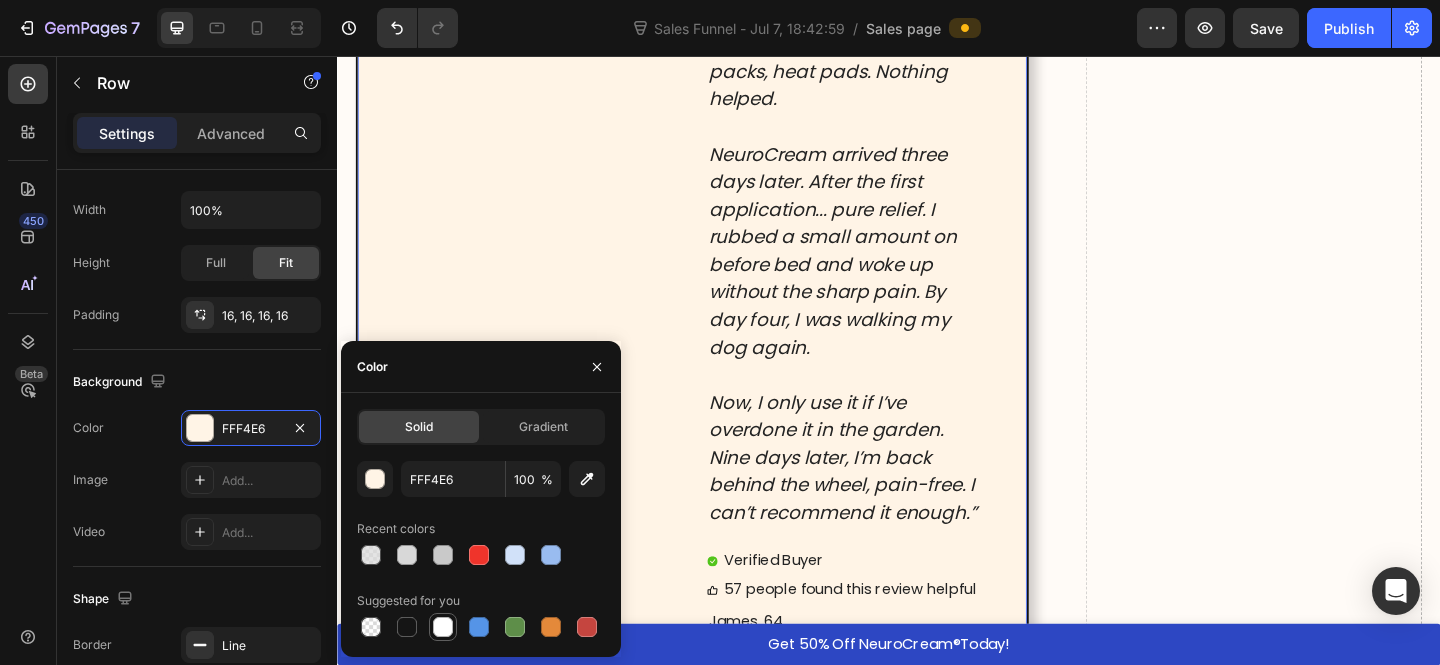 click at bounding box center [443, 627] 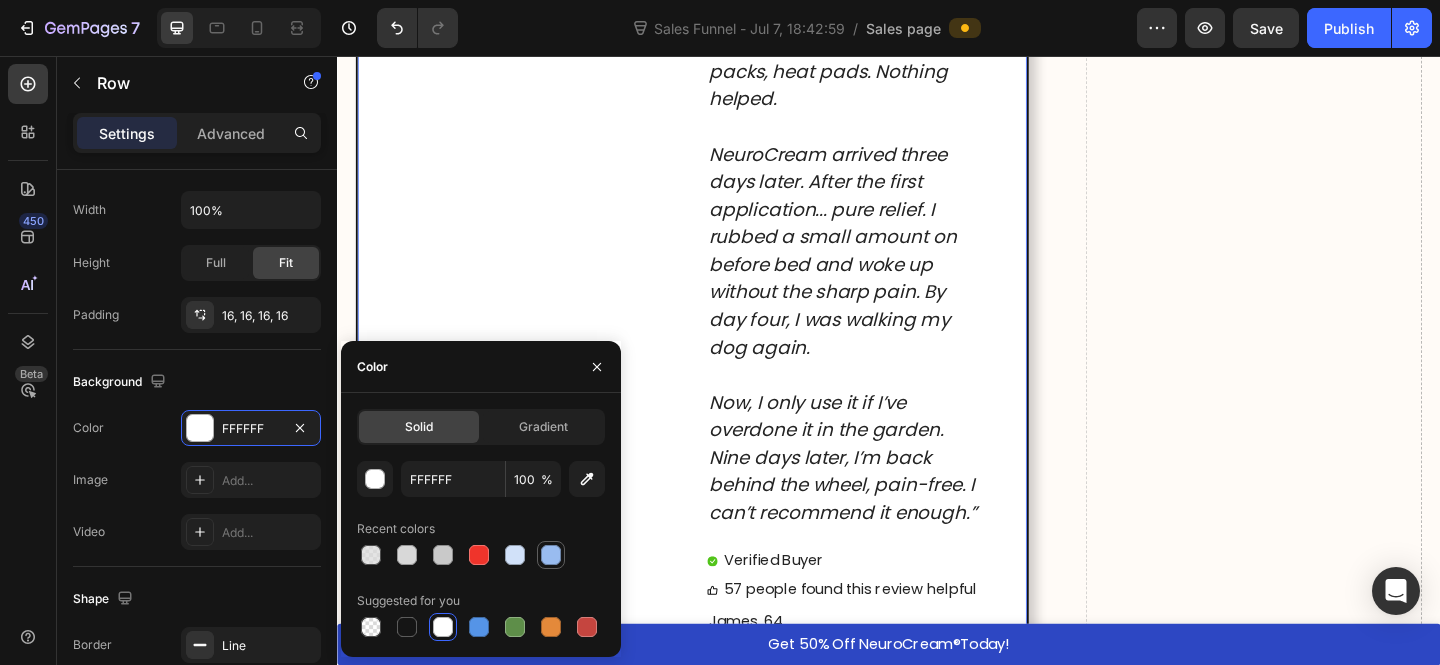 click at bounding box center (551, 555) 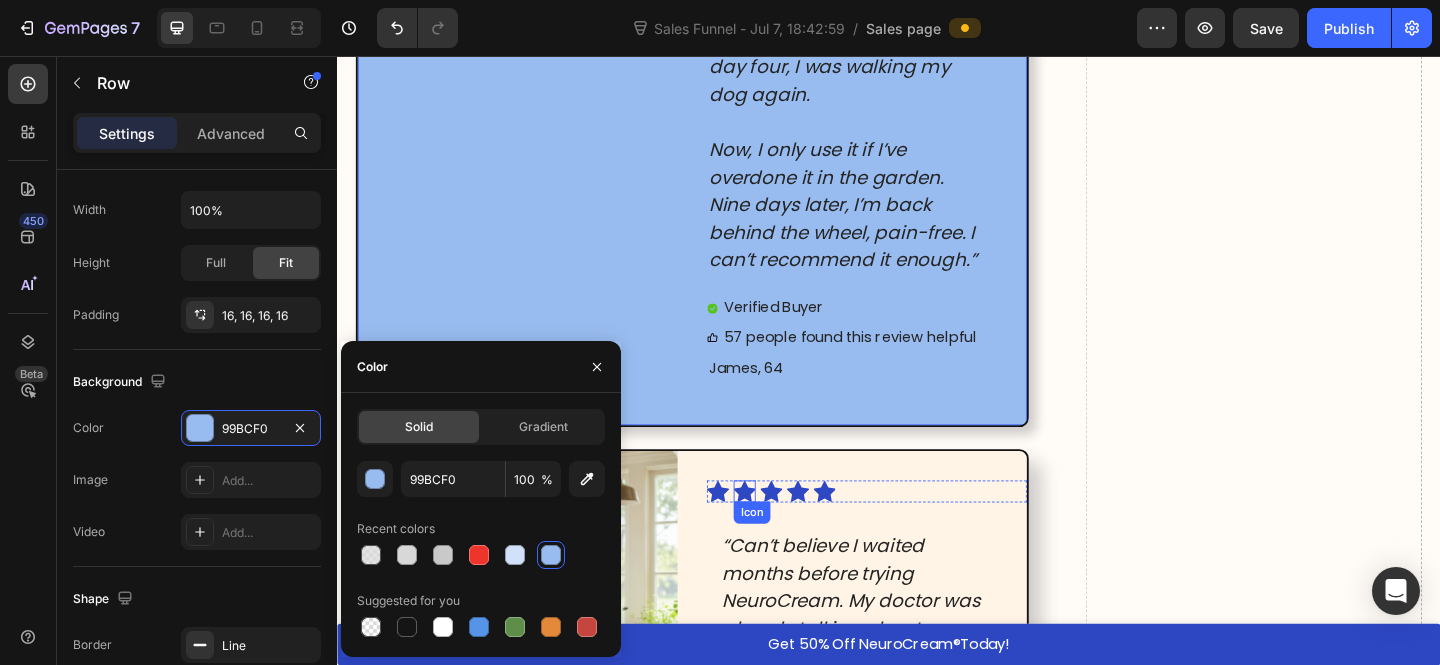 scroll, scrollTop: 9037, scrollLeft: 0, axis: vertical 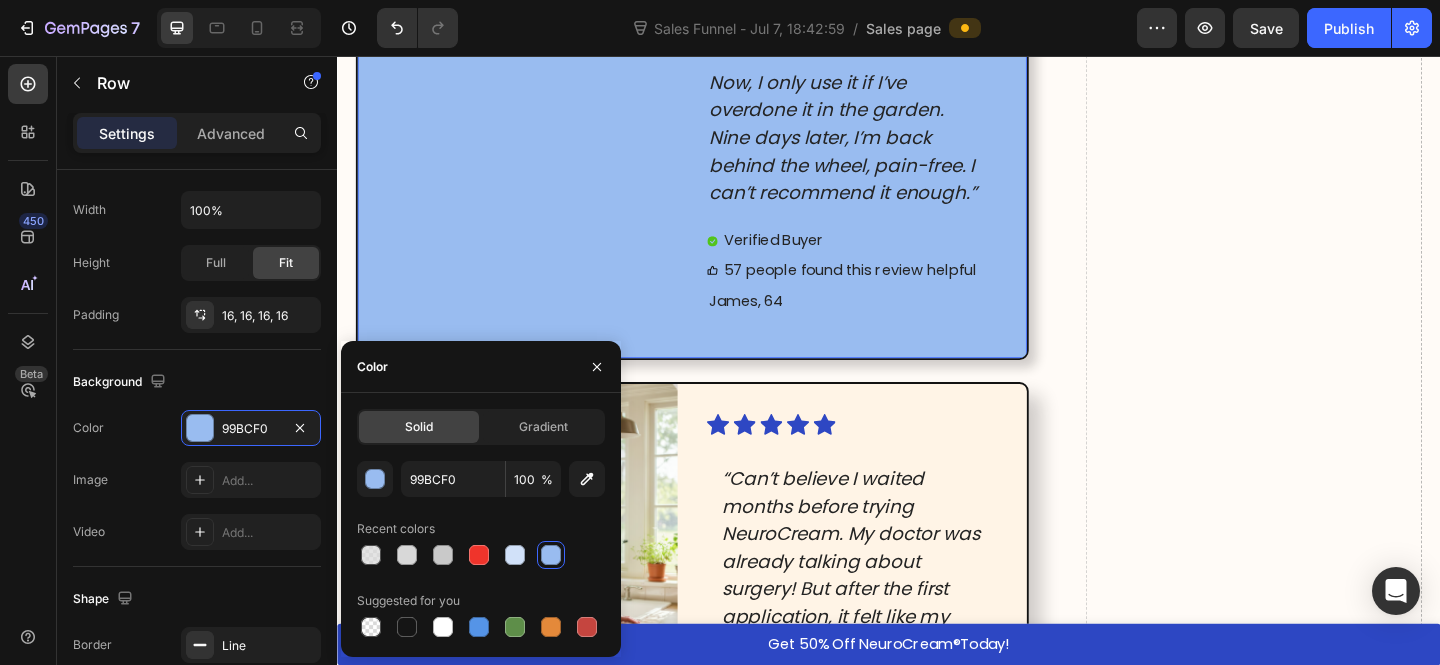 click at bounding box center (515, 555) 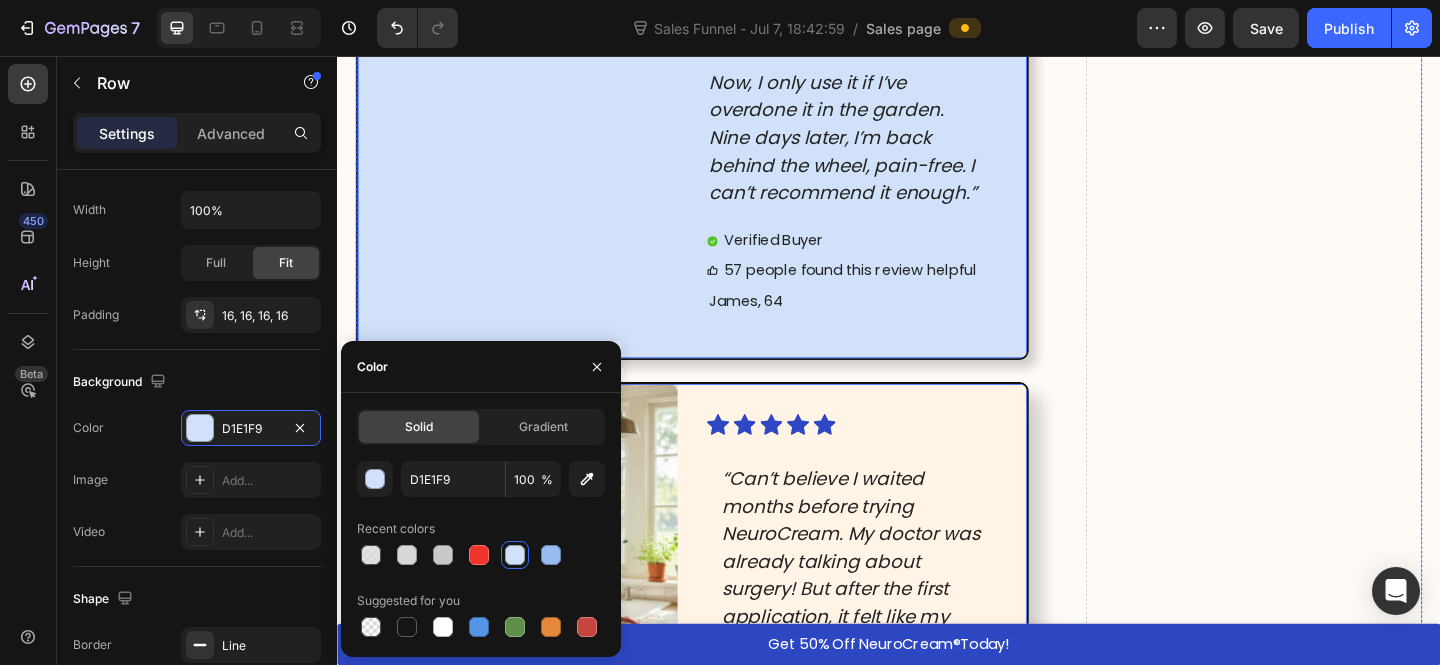 click on "Icon
Icon
Icon
Icon
Icon Icon List “Can’t believe I waited months before trying NeuroCream. My doctor was already talking about surgery! But after the first application, it felt like my joint was finally free. No grinding, no burning.   I usually limp off the bus after a shift at the local charity shop, but last week I worked three straight nine-hour days and still had the strength to take my grandson out. If hip or sciatica pain is stealing your evenings, this cream is a game-changer.” Text Block
Verified Buyer Item List
41 people found this review helpful Item List [LAST], 62 Text Block" at bounding box center (913, 824) 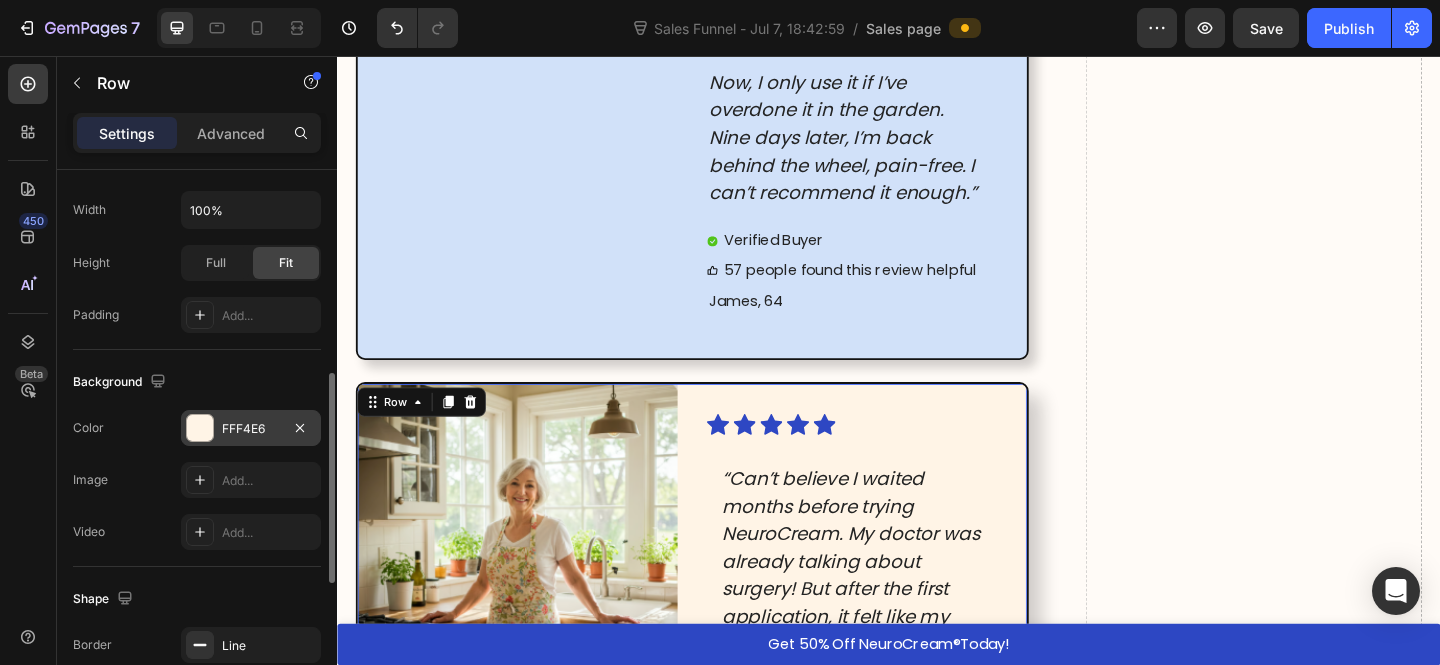click on "FFF4E6" at bounding box center [251, 428] 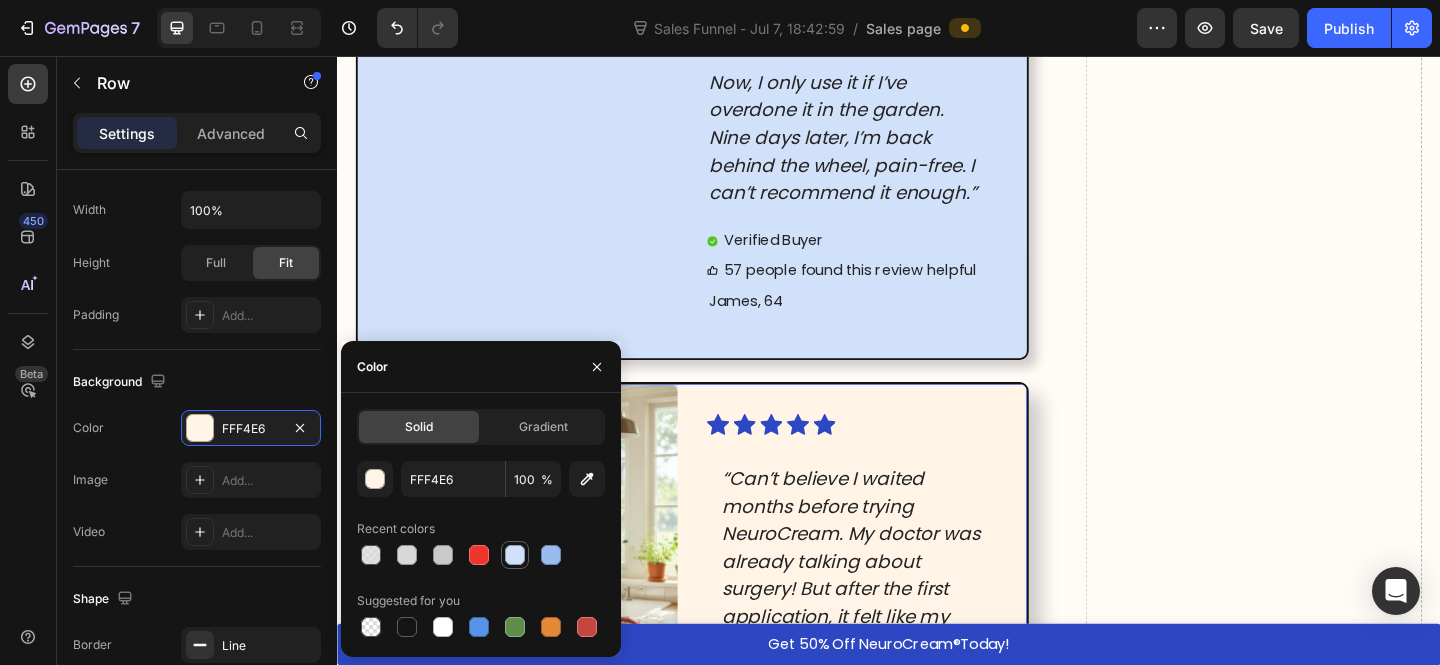 click at bounding box center (515, 555) 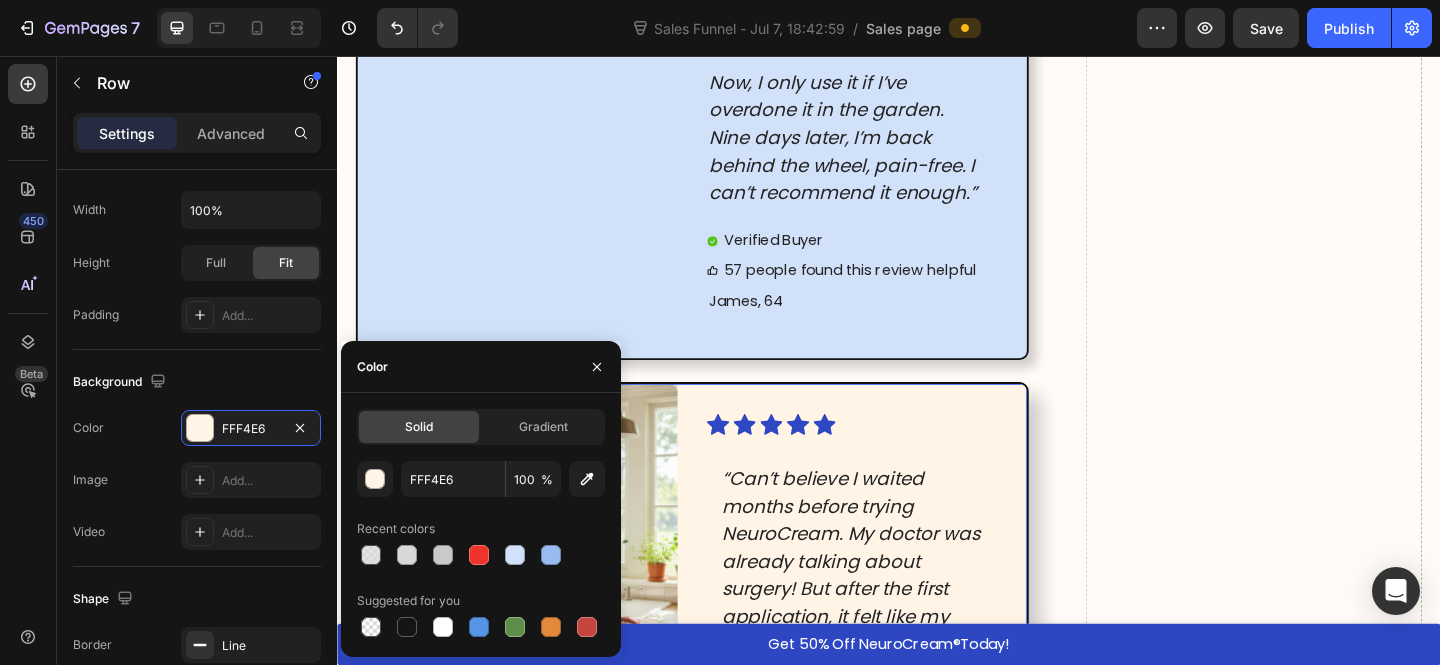type on "D1E1F9" 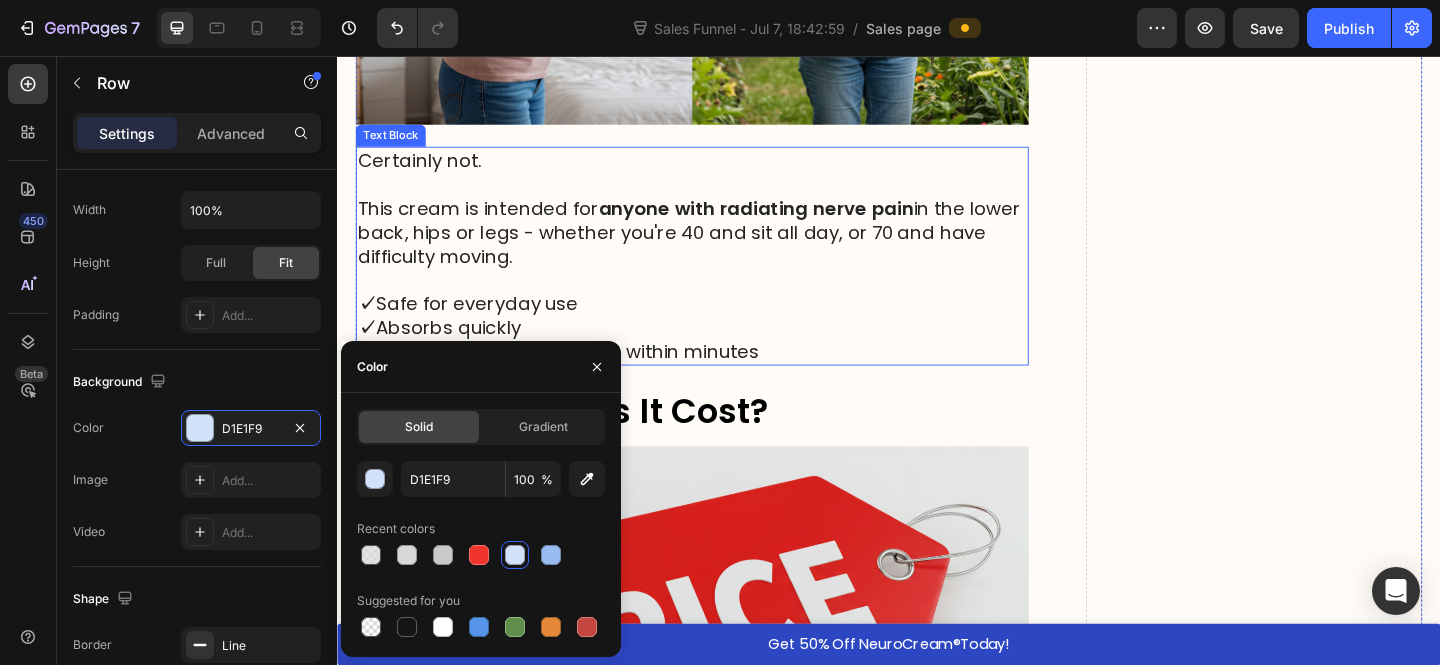 scroll, scrollTop: 10980, scrollLeft: 0, axis: vertical 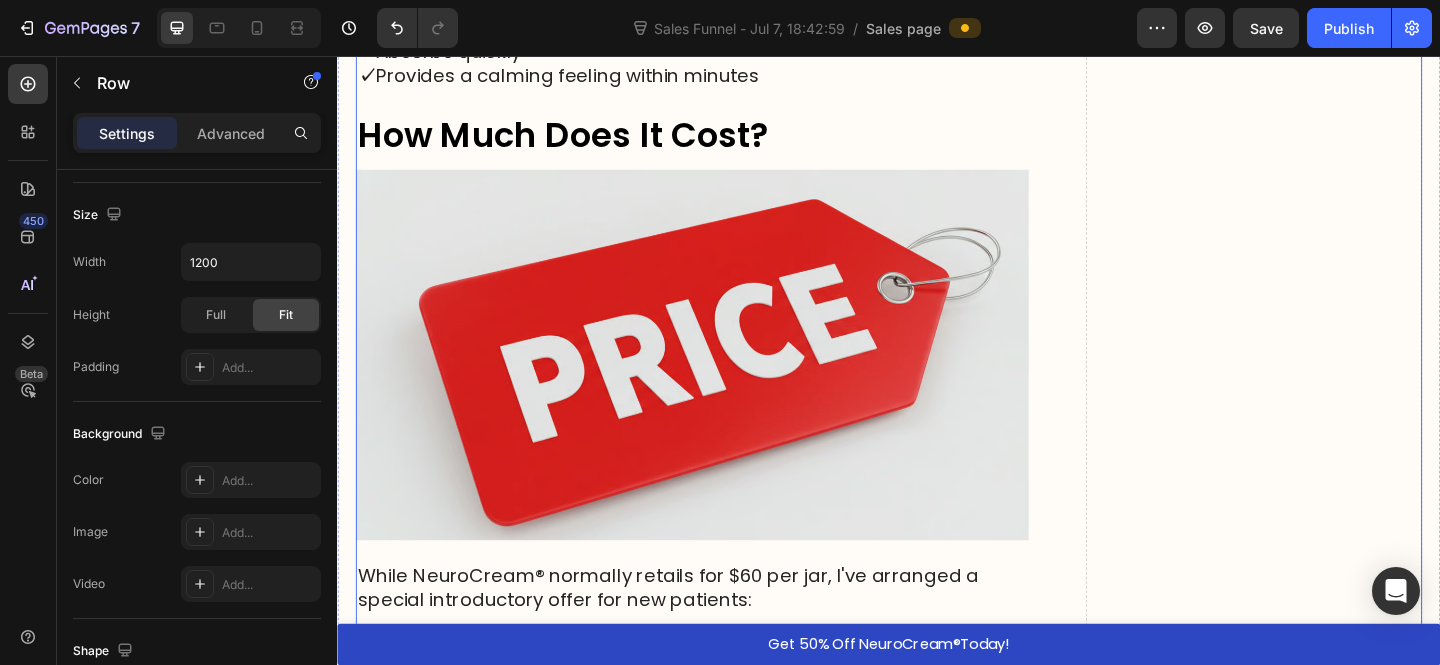 click on "What Users Are Saying About NeuroCream® Heading Image Image
Icon
Icon
Icon
Icon
Icon Icon List “I pulled my lower back lifting compost bags; the pain shot from my lower back down to my ankle. Painkillers, ice packs, heat pads. Nothing helped.   NeuroCream arrived three days later. After the first application... pure relief. I rubbed a small amount on before bed and woke up without the sharp pain. By day four, I was walking my dog again.   Now, I only use it if I’ve overdone it in the garden. Nine days later, I’m back behind the wheel, pain-free. I can’t recommend it enough.” Text Block
Verified Buyer Item List
57 people found this review helpful Item List James, 64 Text Block Row Image
Icon
Icon
Icon
Icon
Icon Icon List   Text Block
Verified Buyer Item List Item List" at bounding box center [937, 912] 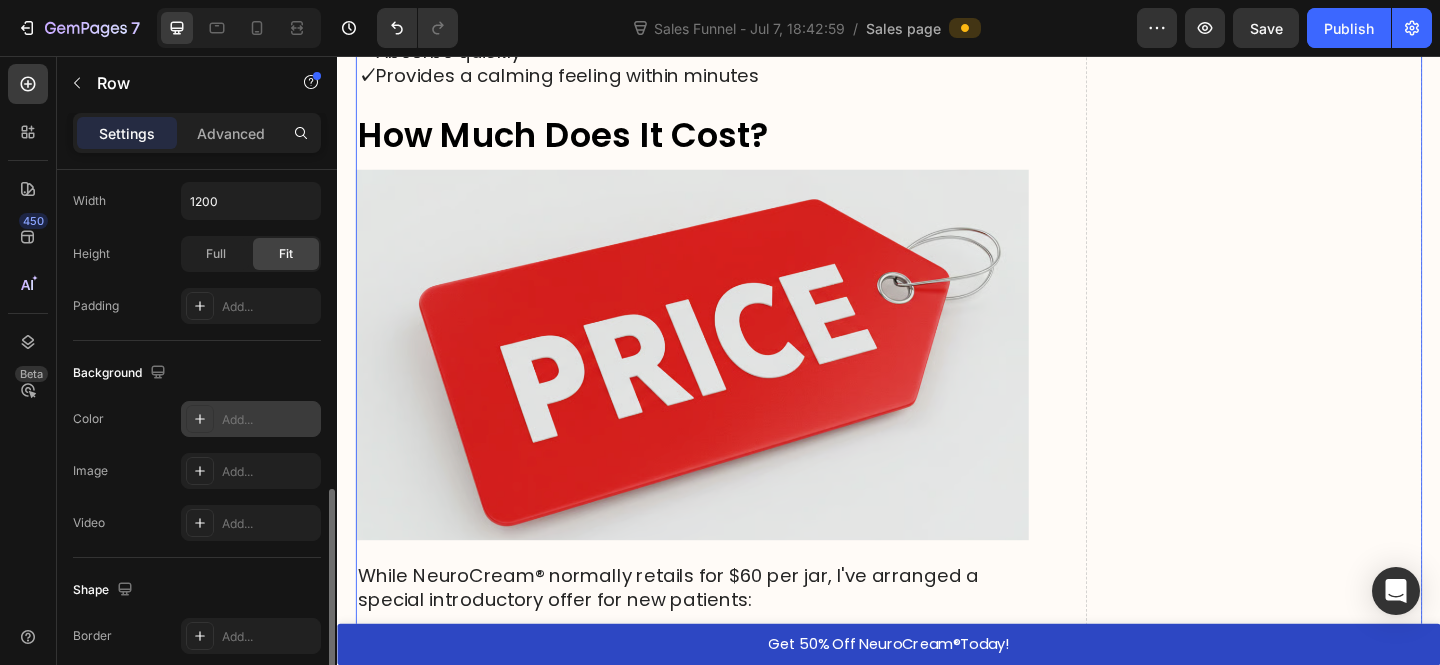 scroll, scrollTop: 534, scrollLeft: 0, axis: vertical 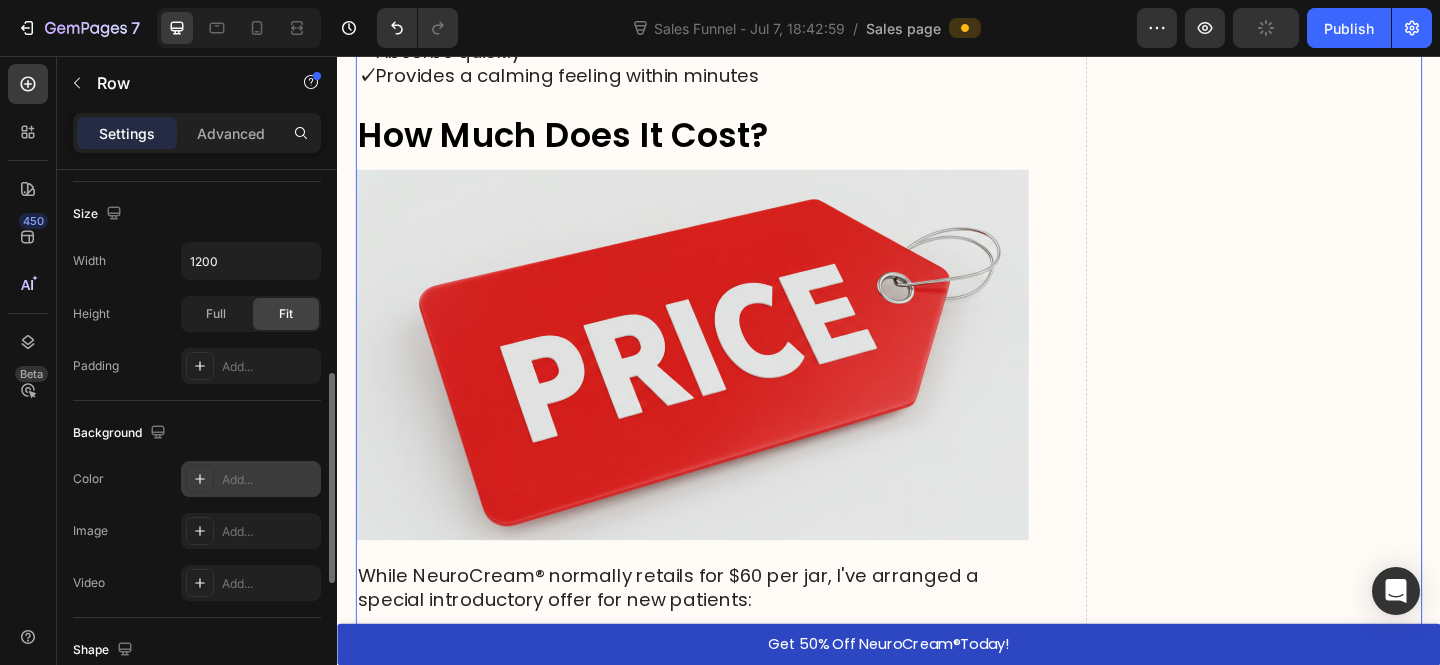 click on "Add..." at bounding box center (269, 480) 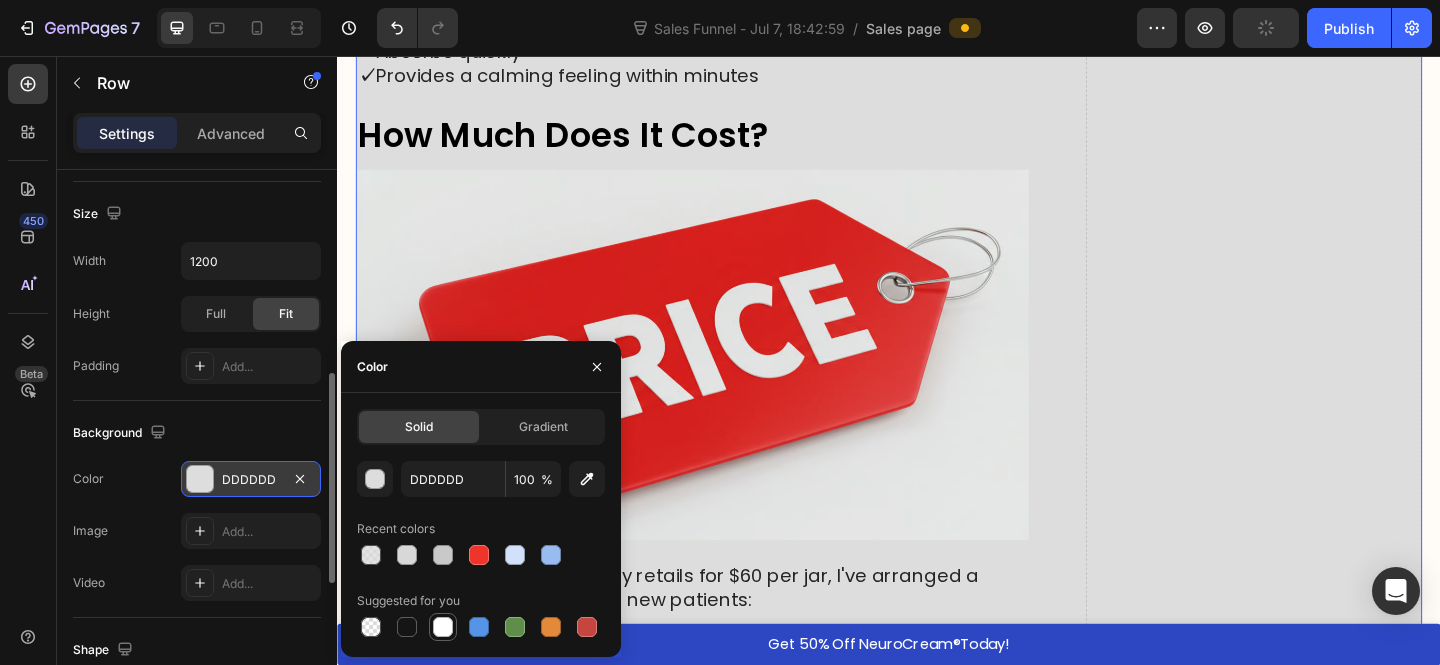 click at bounding box center (443, 627) 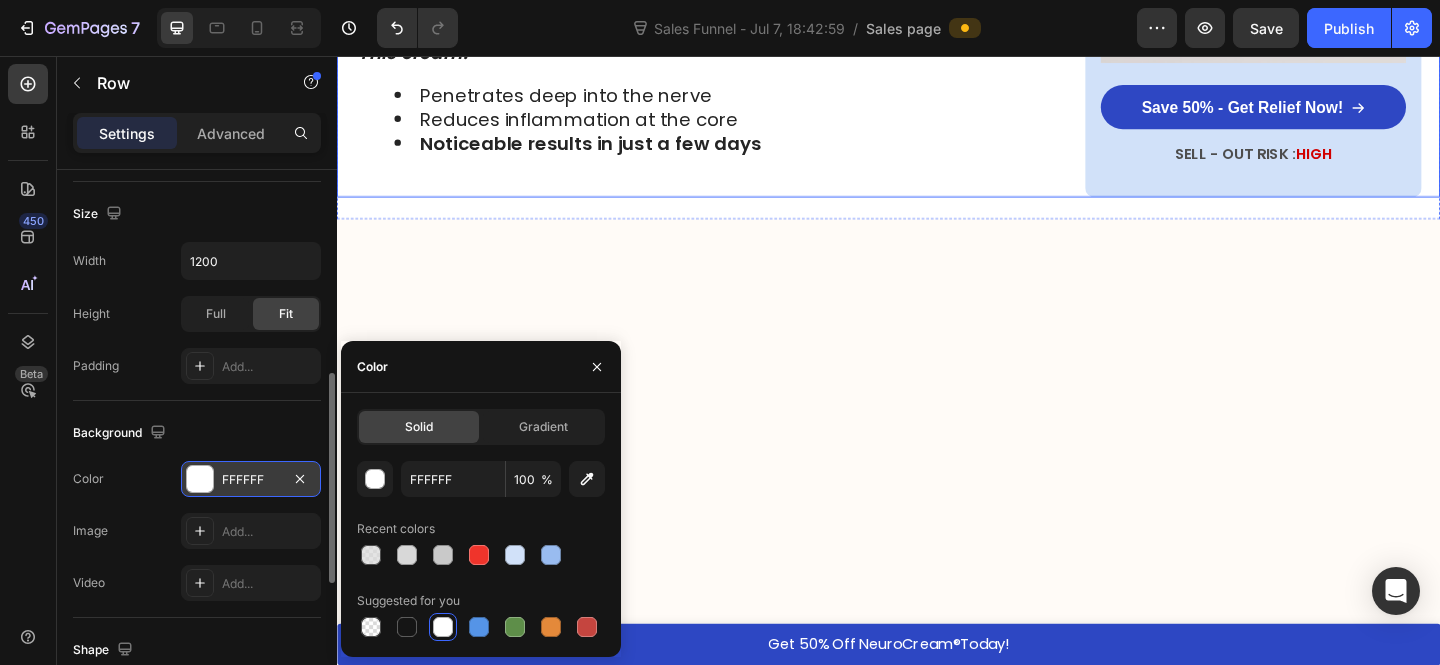 click on "HOME  >  HEALTH  >  SCIATICA RELIEF Heading American breakthrough helps thousands of people relieve sciatica in just a few days - without pills or doctors Heading “I slept without nerve pain through the night for the first time in months ” -   [LAST] [LAST]. Text Block Image By Dr. [FIRST] [LAST], Spinal Specialist - July 17, 2025  Text Block Row Image Hi, I'm  Dr. [FIRST] [LAST] , a spinal specialist with over 25 years of experience helping patients overcome sciatica and other nerve-related issues.   With more than 15,000 hours of clinical experience, I've worked with 2,300+ patients who've come to me with a range of nerve and back issues:   ➩ Sciatica ➩ Lower back pain ➩ Herniated discs ➩ Pinched nerves Text Block If you're over 50 and have that burning, stabbing pain that radiates from your lower back through your buttock and down your leg, you're not imagining things - and you're certainly not alone.   Sciatica is not just a muscle problem. It's nerve pain.   Sometimes dull and nagging." at bounding box center [937, -3145] 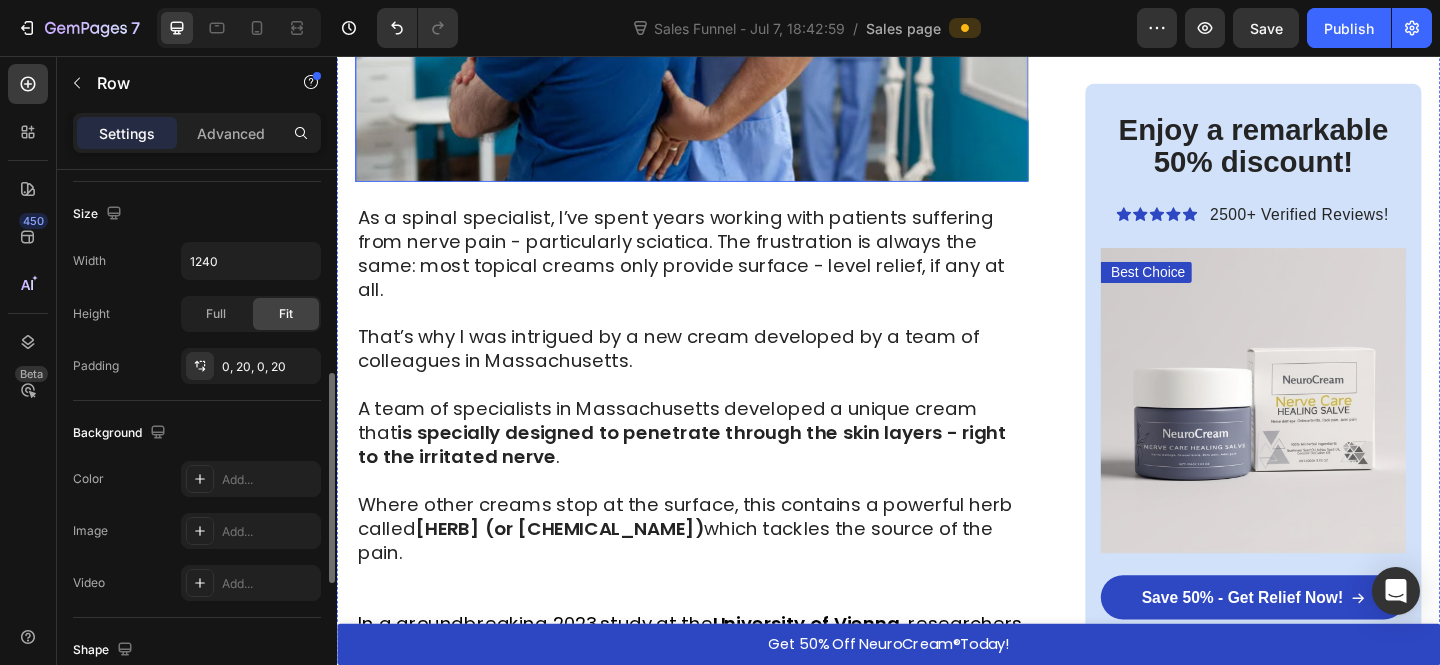 scroll, scrollTop: 4123, scrollLeft: 0, axis: vertical 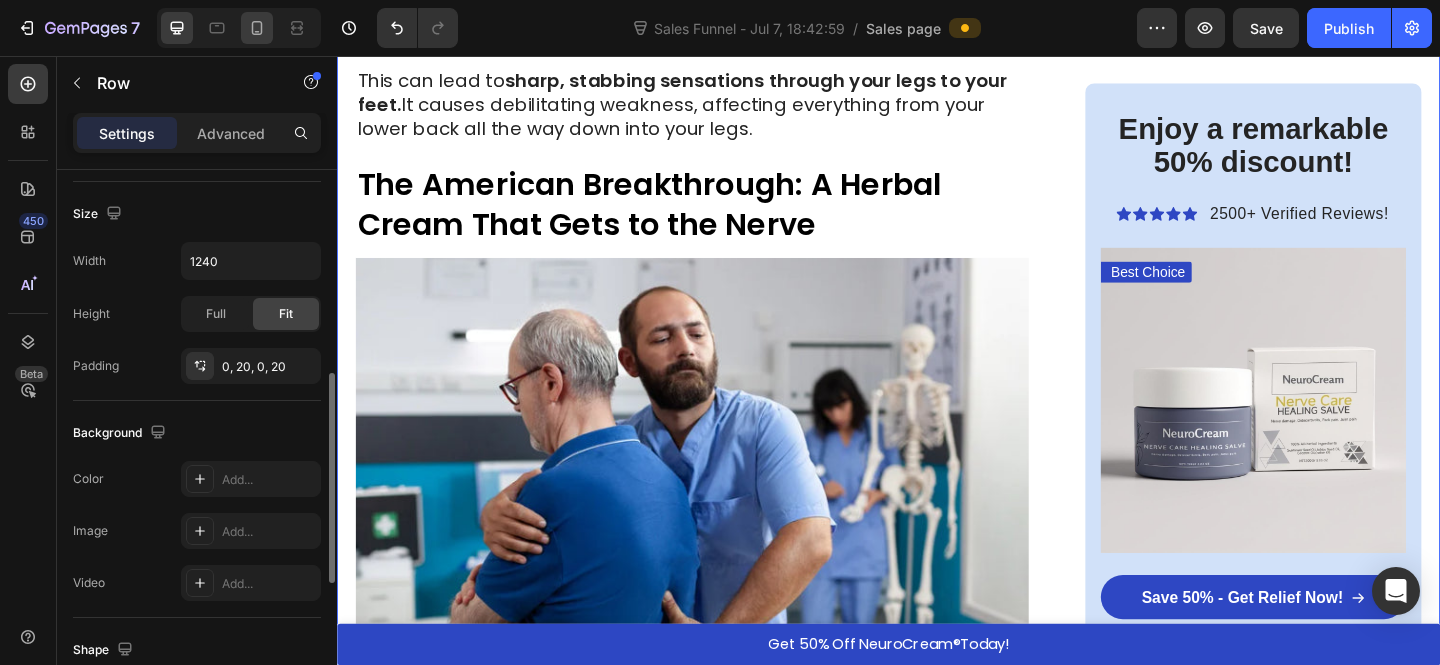 click 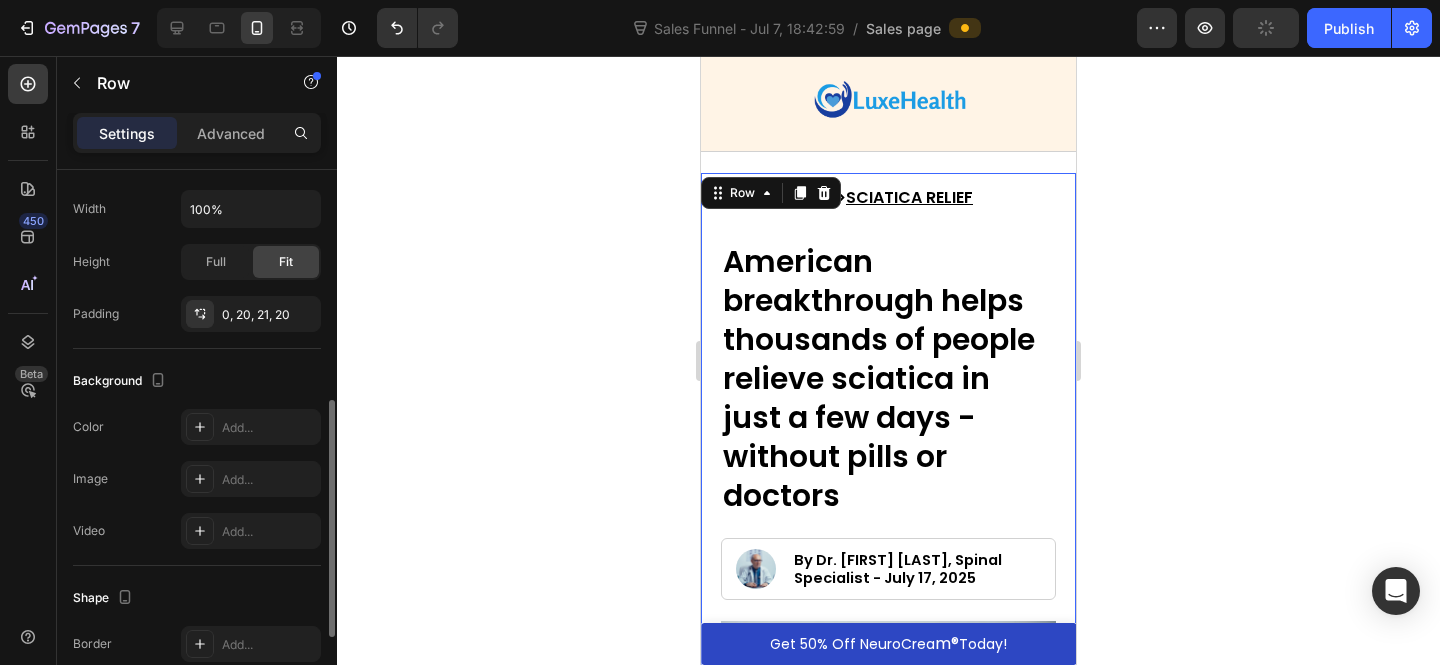 scroll, scrollTop: 0, scrollLeft: 0, axis: both 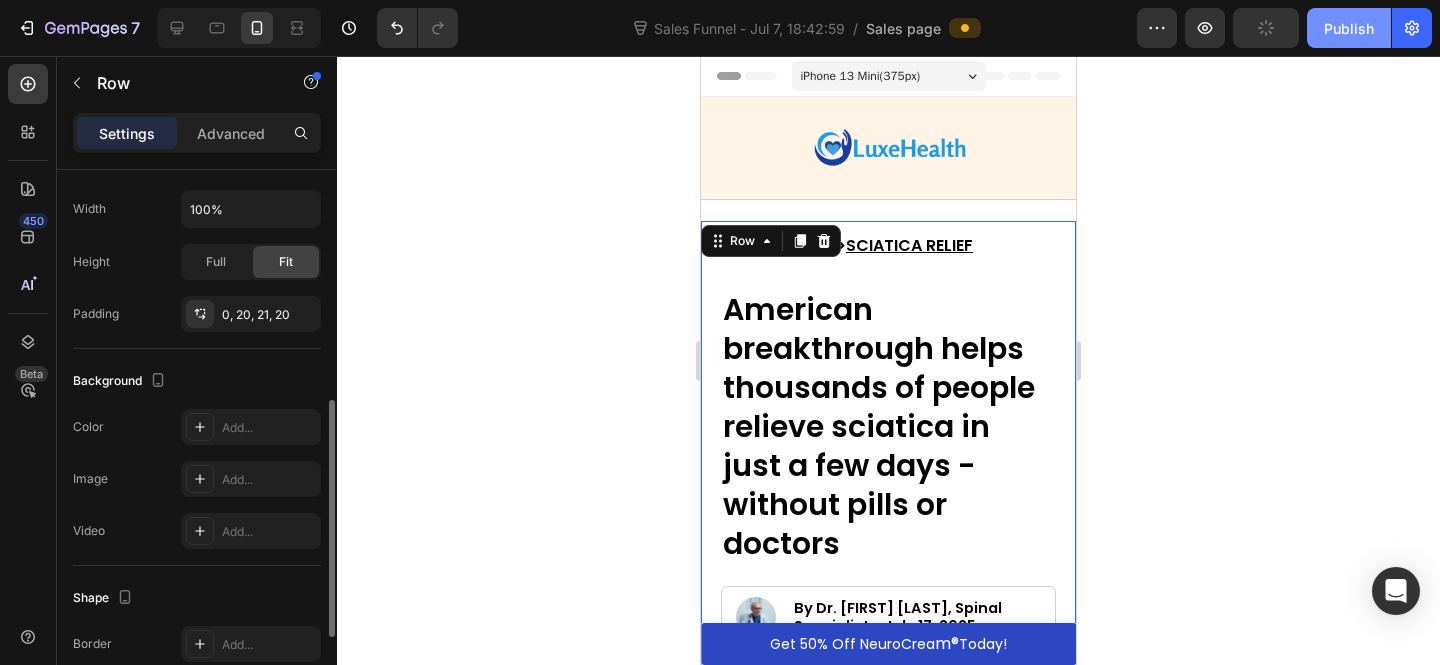 click on "Publish" 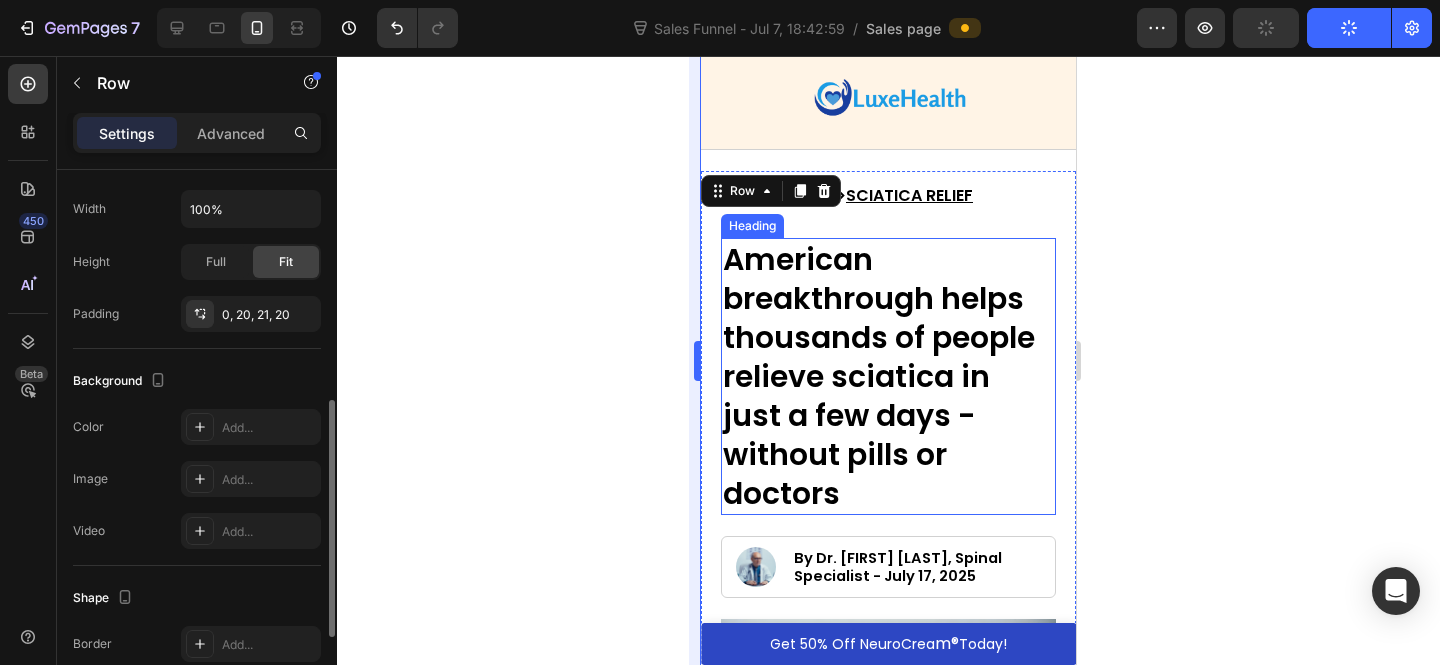 scroll, scrollTop: 138, scrollLeft: 0, axis: vertical 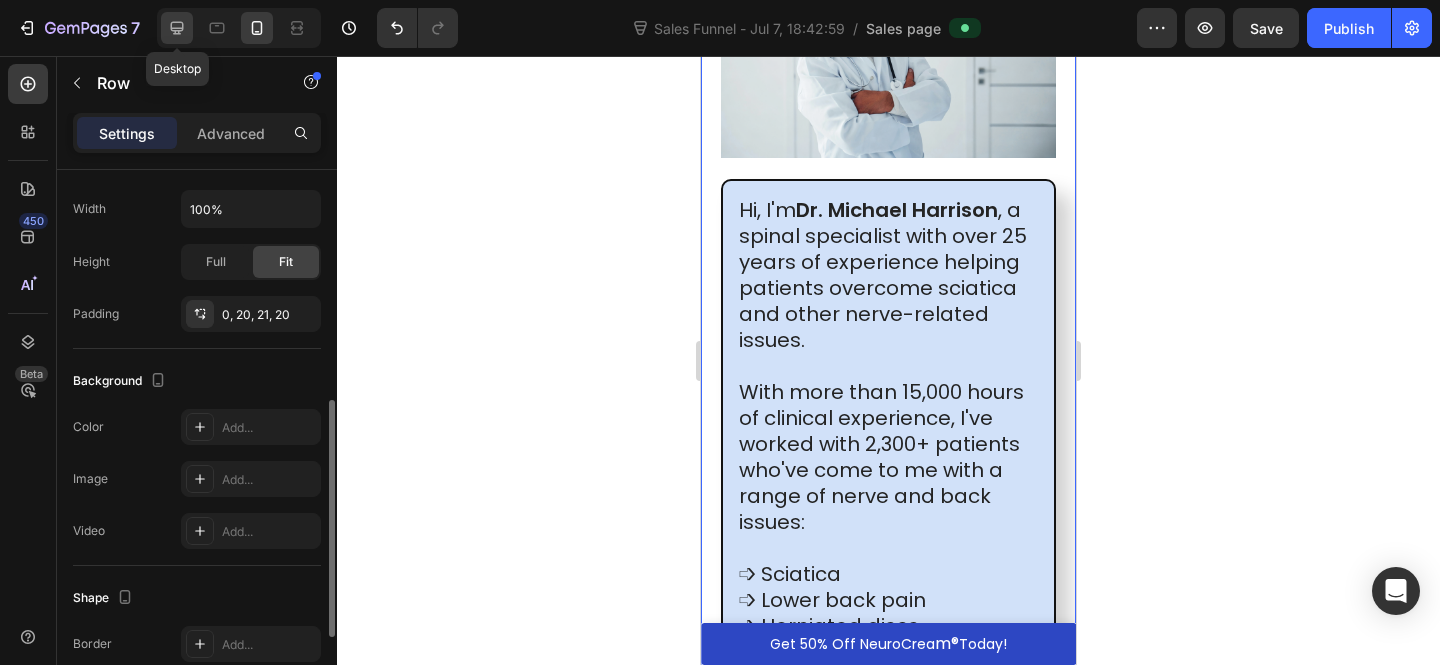 click 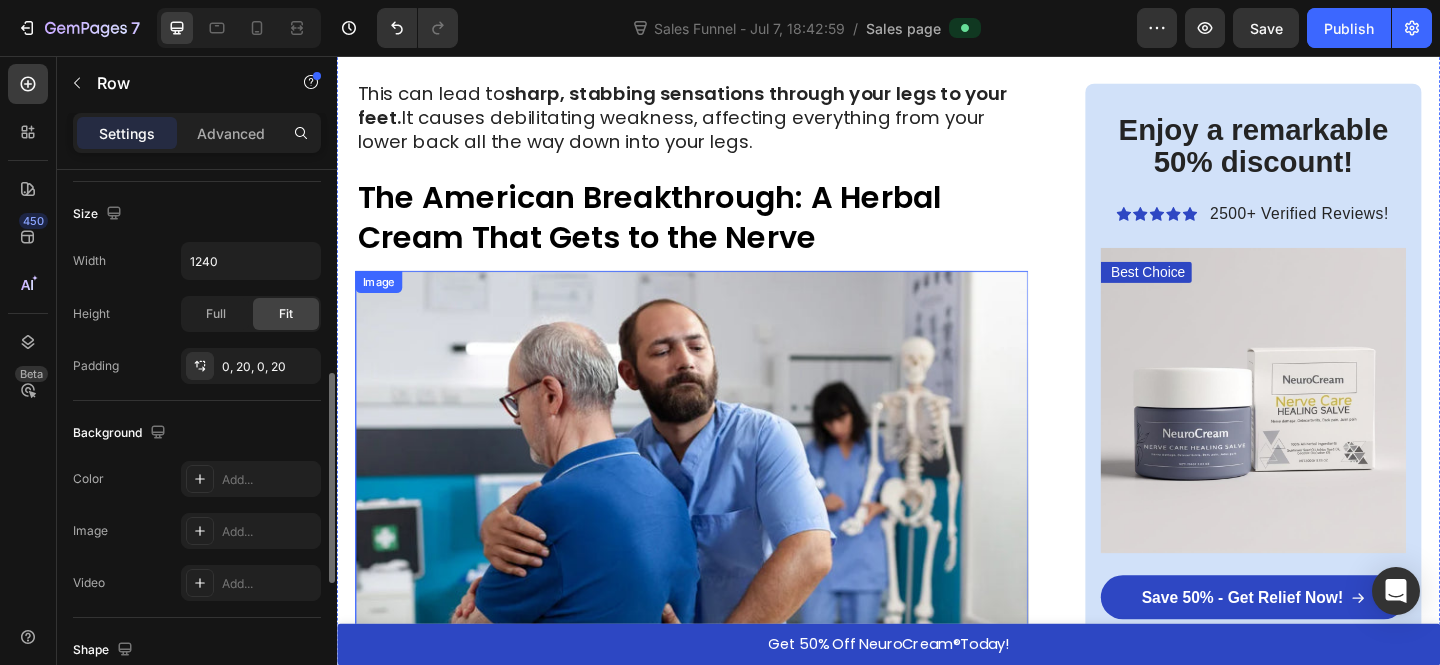 scroll, scrollTop: 3890, scrollLeft: 0, axis: vertical 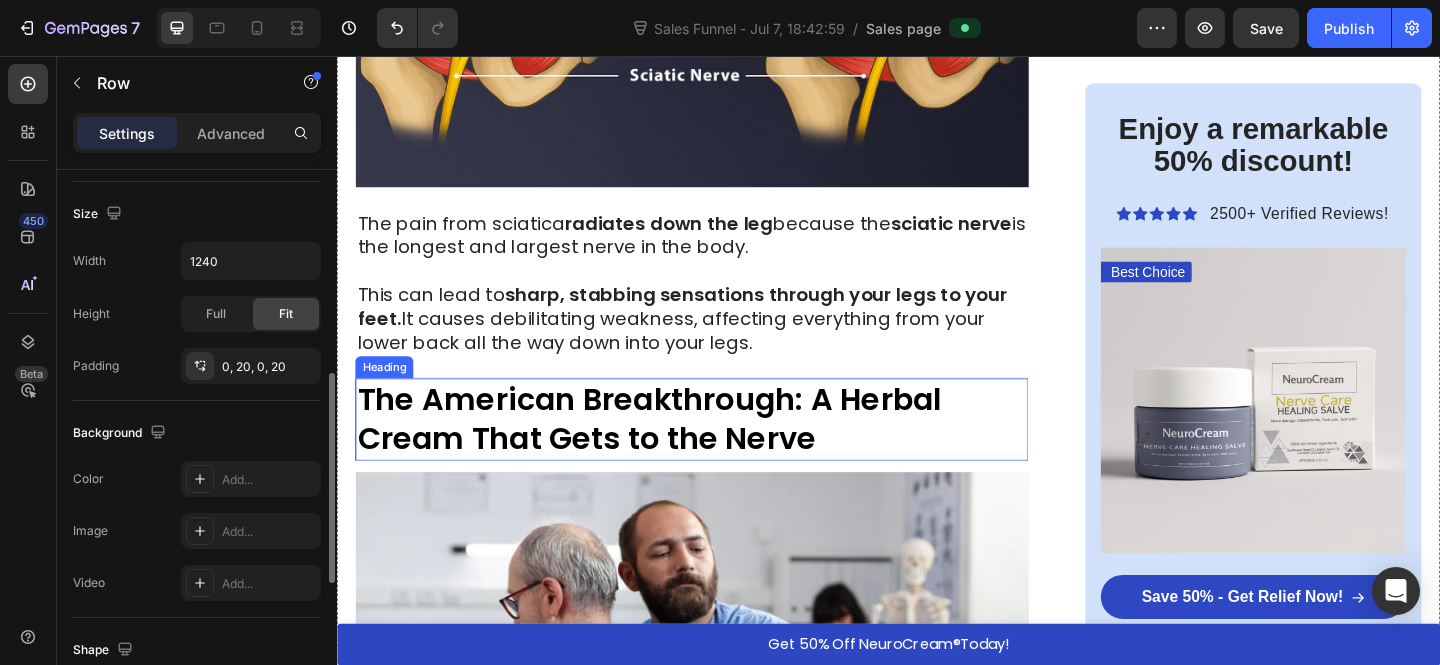 click on "The American Breakthrough: A Herbal Cream That Gets to the Nerve" at bounding box center [676, 451] 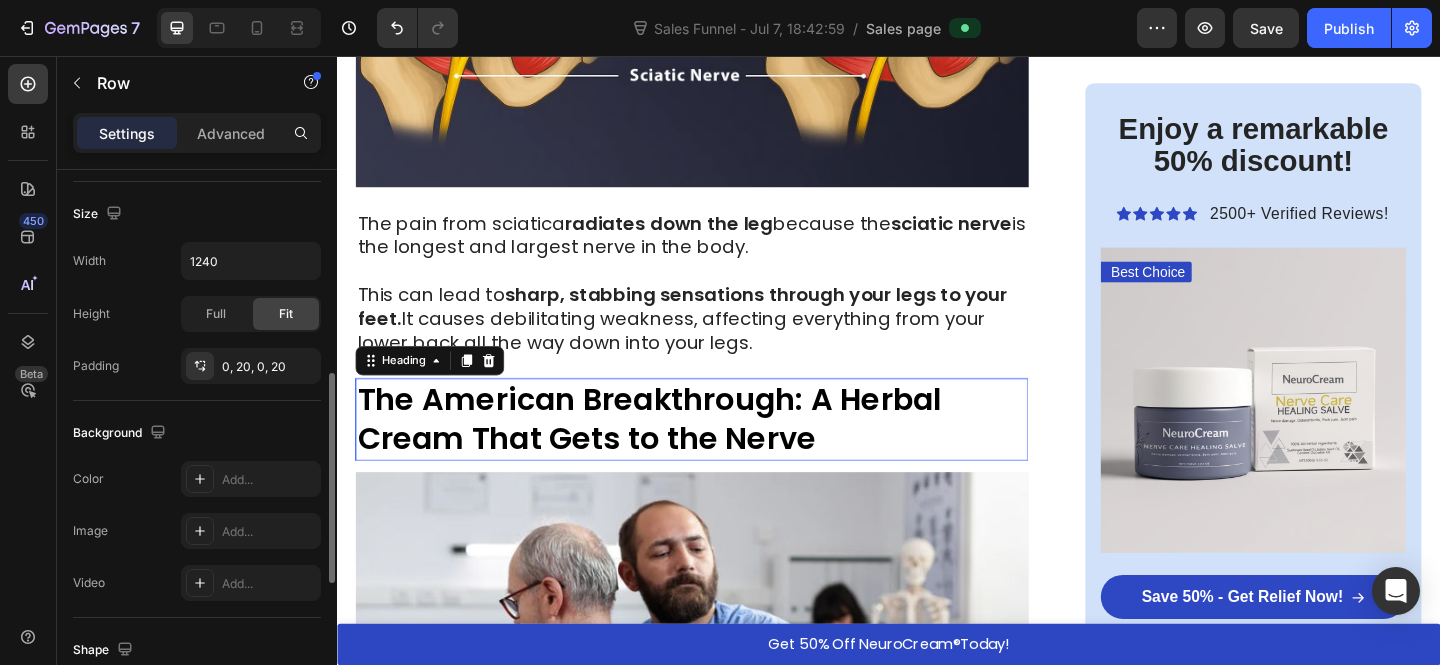 scroll, scrollTop: 0, scrollLeft: 0, axis: both 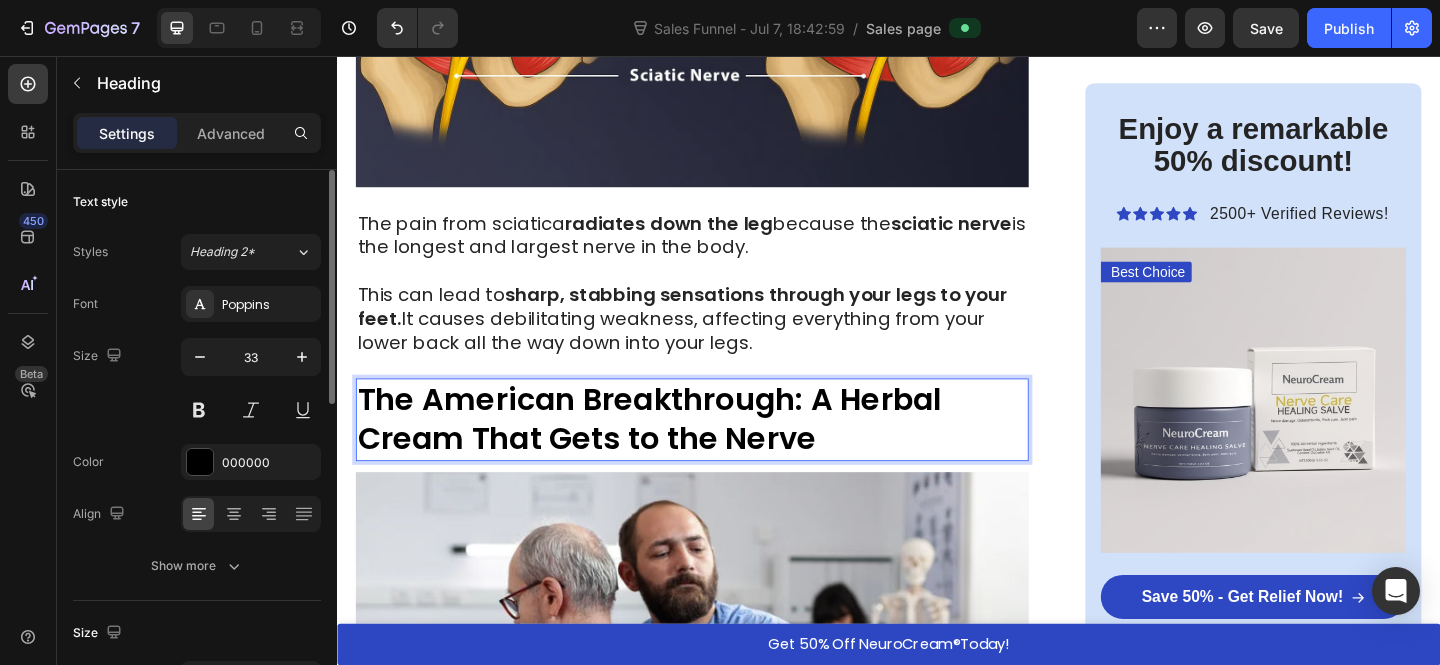 click on "The American Breakthrough: A Herbal Cream That Gets to the Nerve" at bounding box center (723, 452) 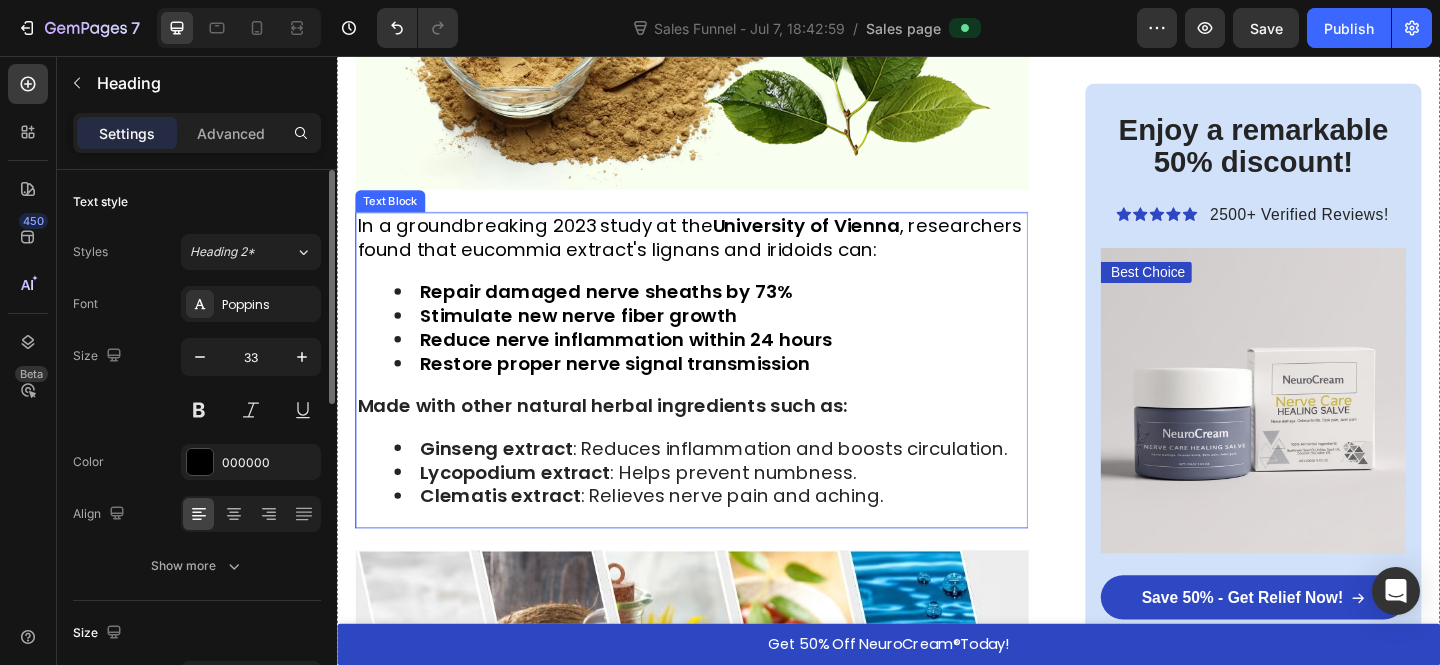 click on "Made with other natural herbal ingredients such as:" at bounding box center [625, 437] 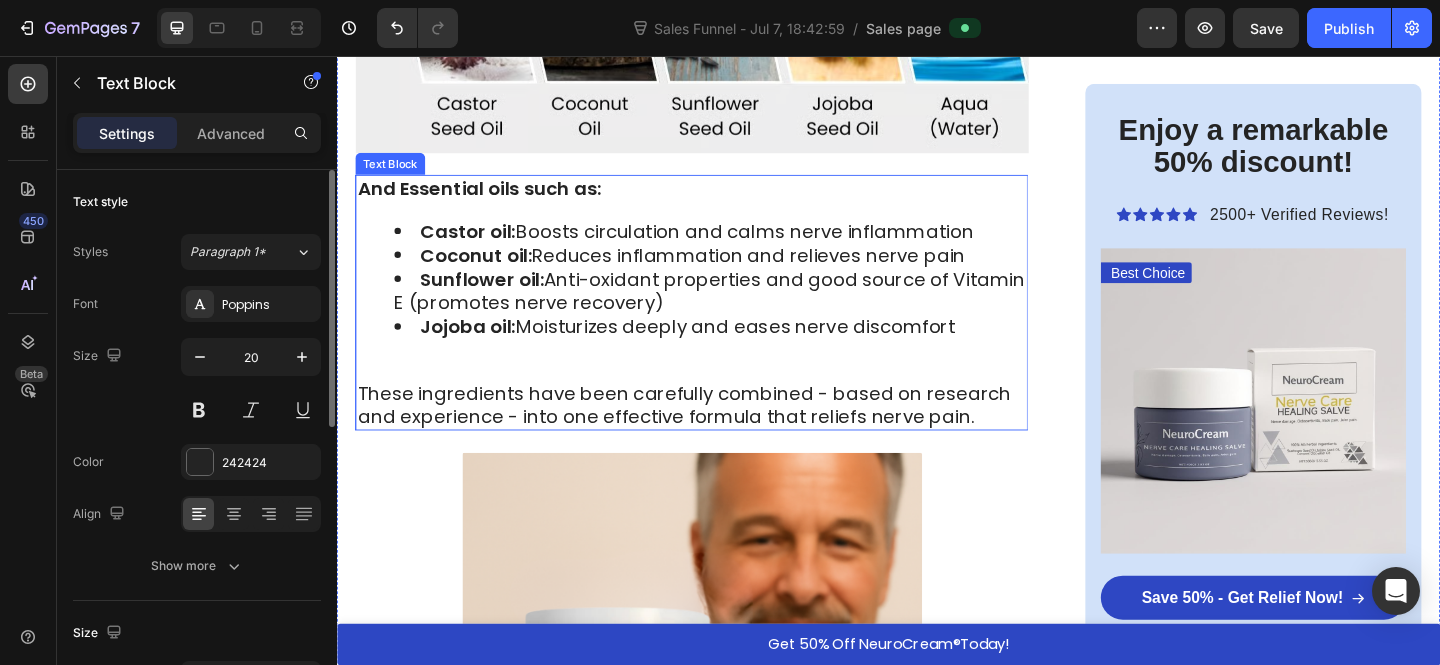 scroll, scrollTop: 6421, scrollLeft: 0, axis: vertical 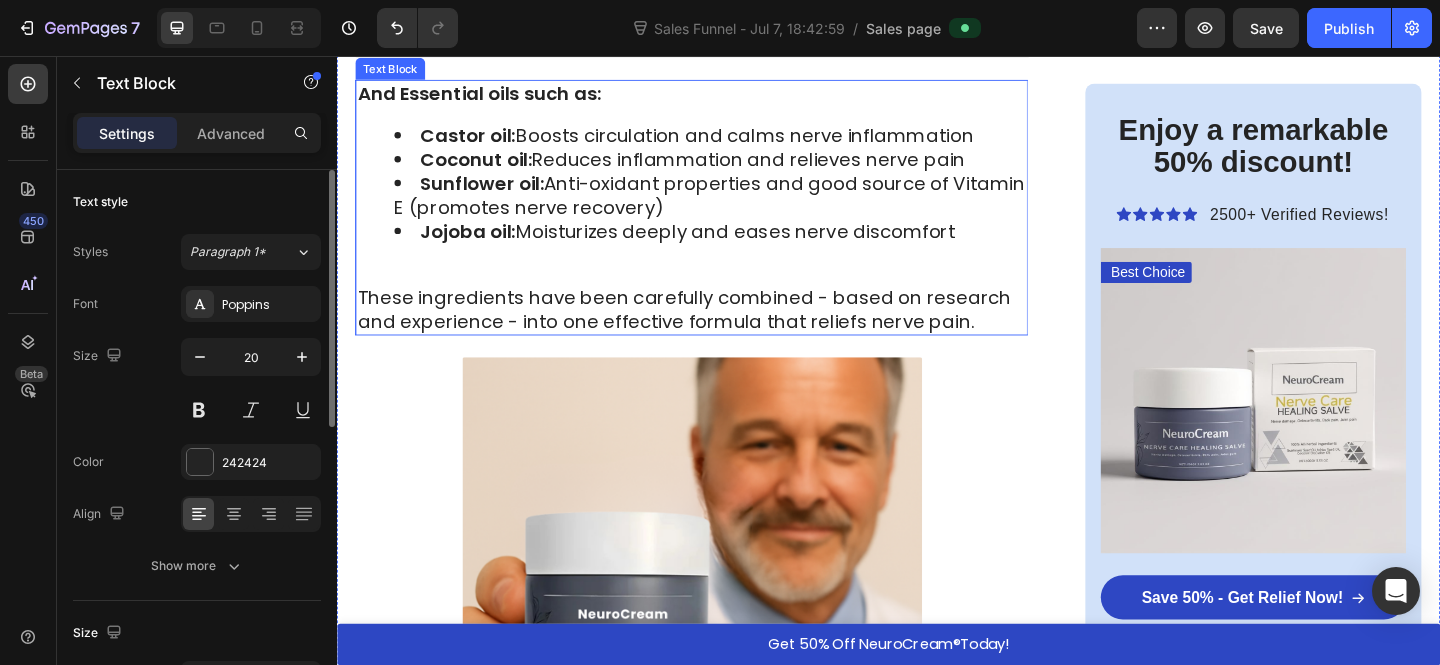 click on "These ingredients have been carefully combined - based on research and experience - into one effective formula that reliefs nerve pain." at bounding box center [714, 332] 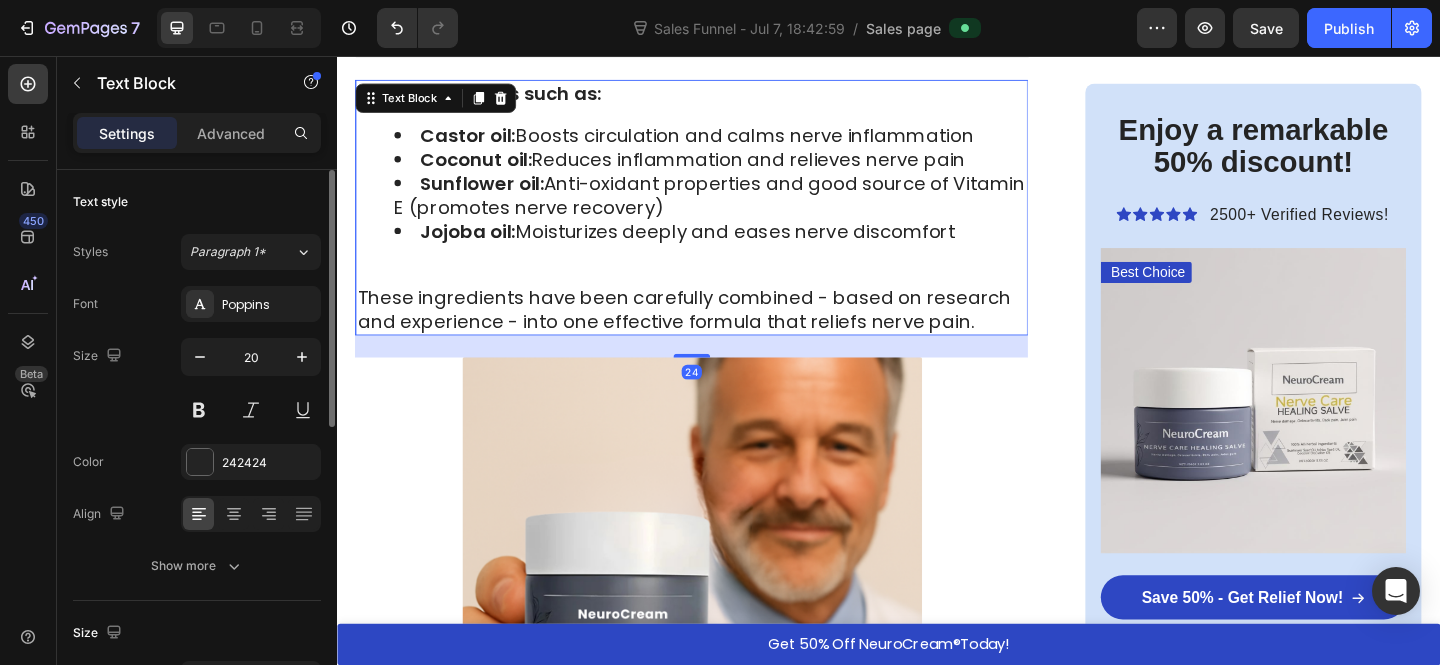 click on "These ingredients have been carefully combined - based on research and experience - into one effective formula that reliefs nerve pain." at bounding box center (714, 332) 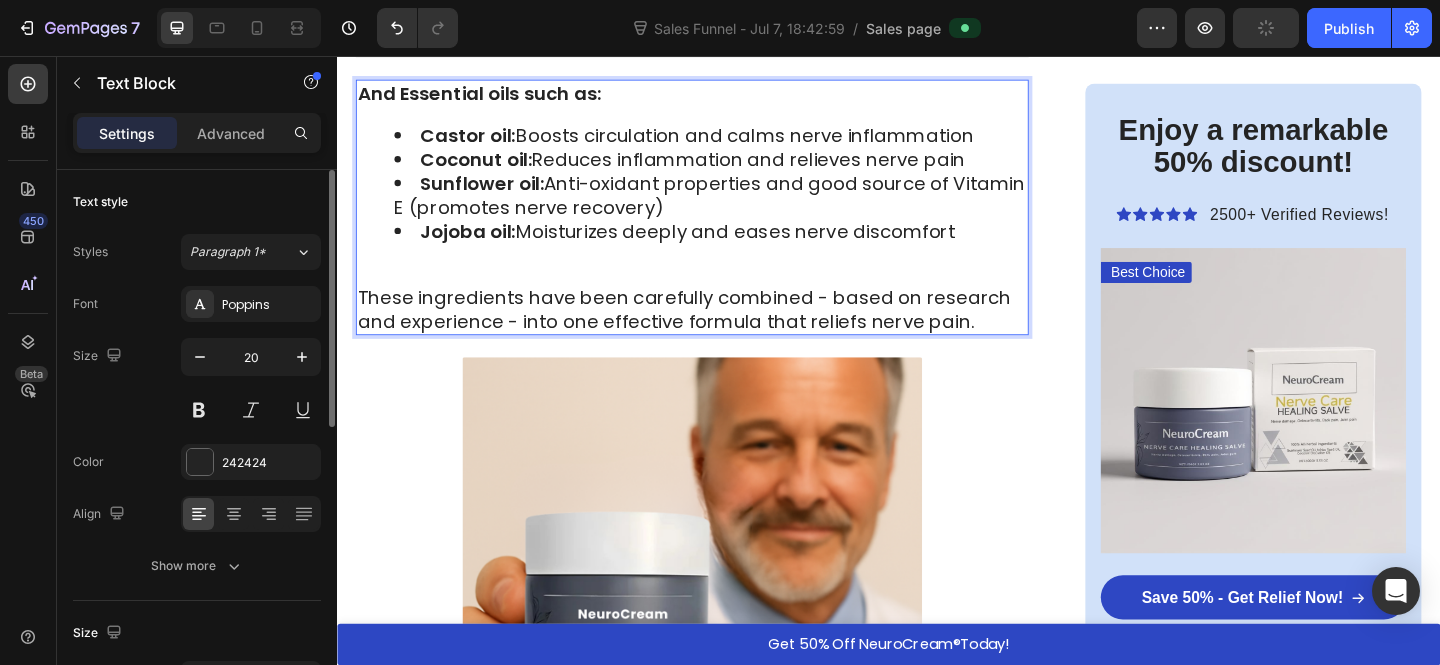 click at bounding box center (723, 293) 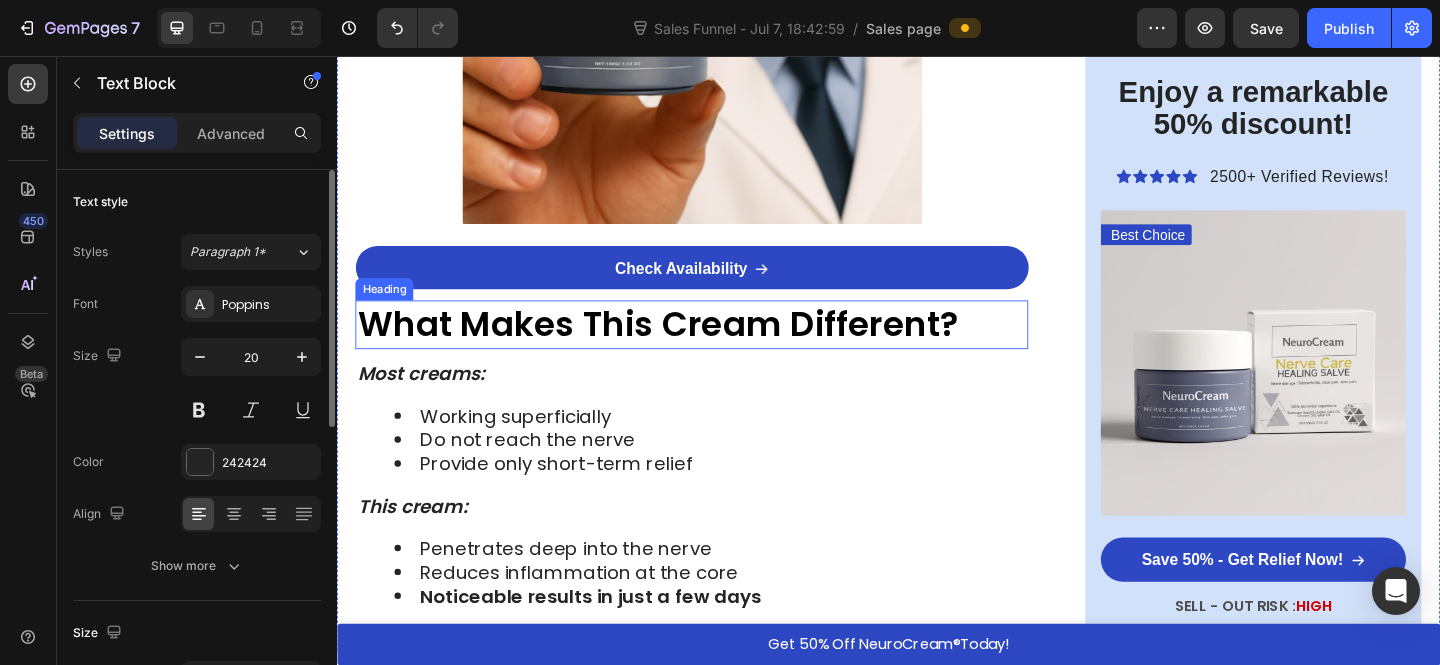 click on "Provide only short-term relief" at bounding box center [743, 500] 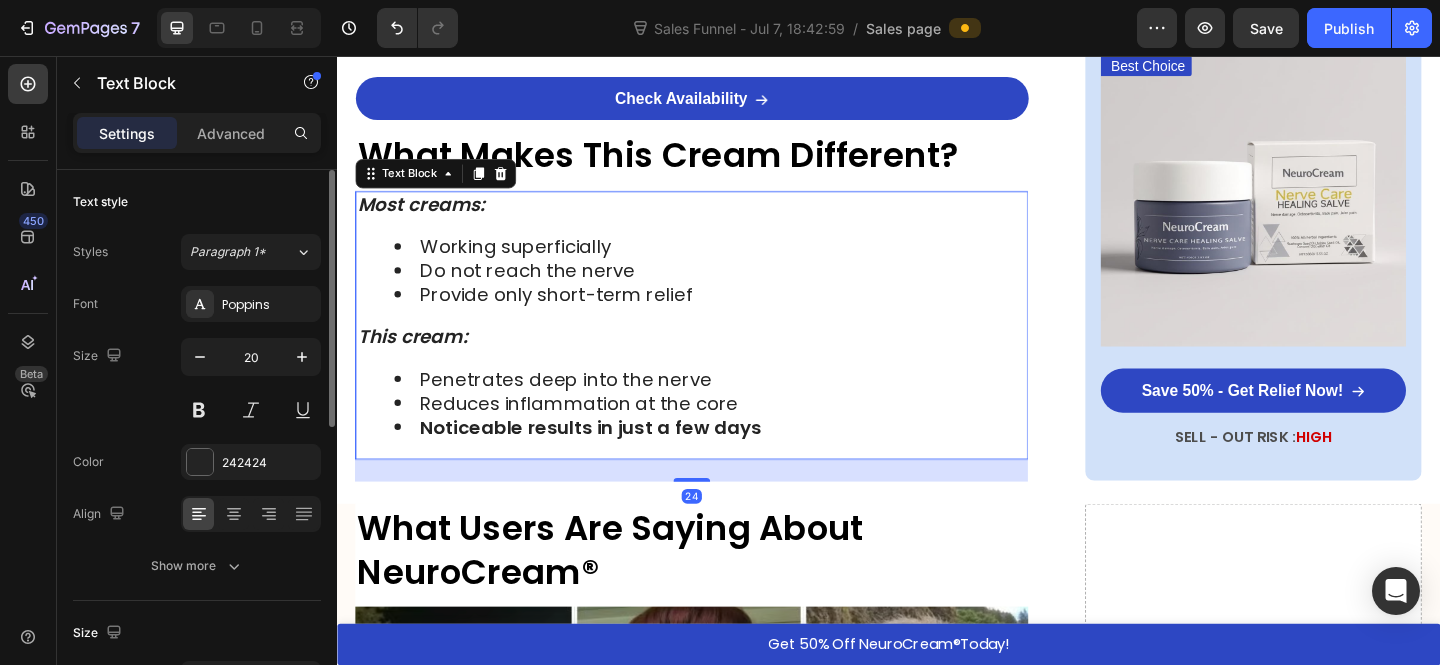 click on "Most creams: Working superficially Do not reach the nerve Provide only short-term relief This cream: Penetrates deep into the nerve Reduces inflammation at the core Noticeable results in just a few days" at bounding box center [723, 349] 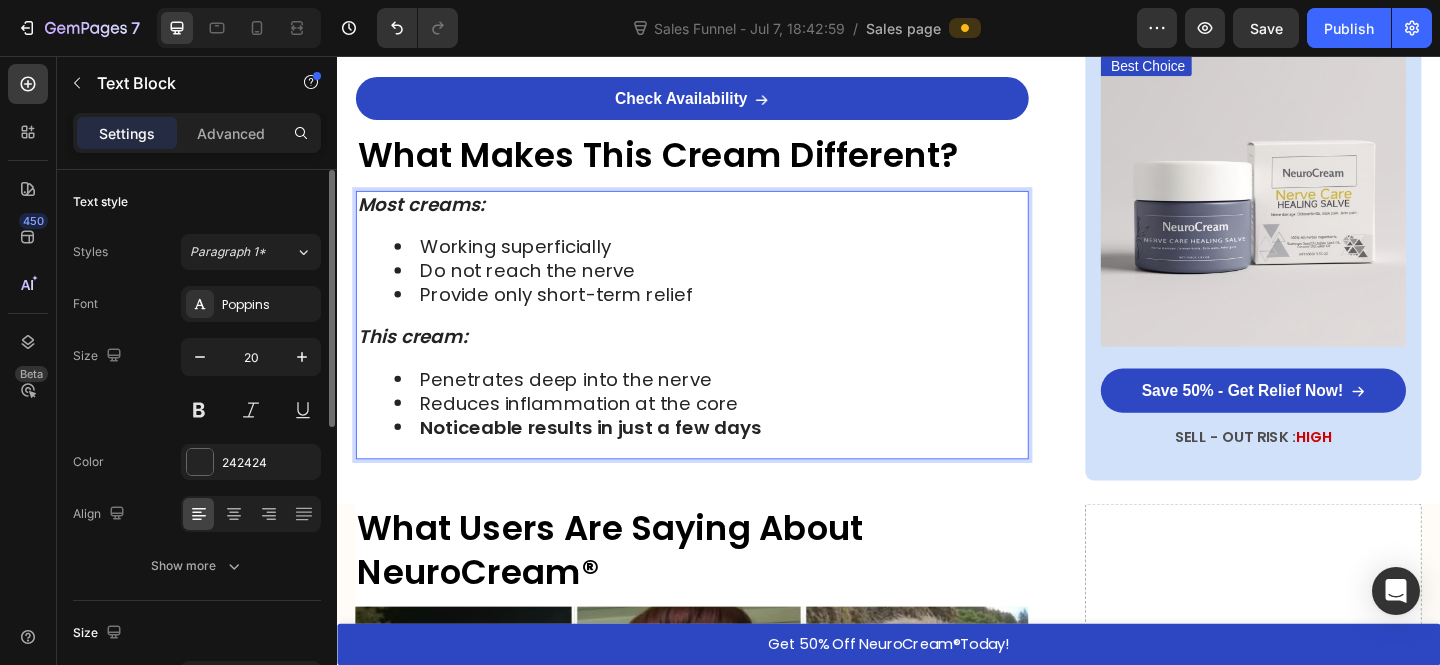 click on "Penetrates deep into the nerve" at bounding box center (743, 408) 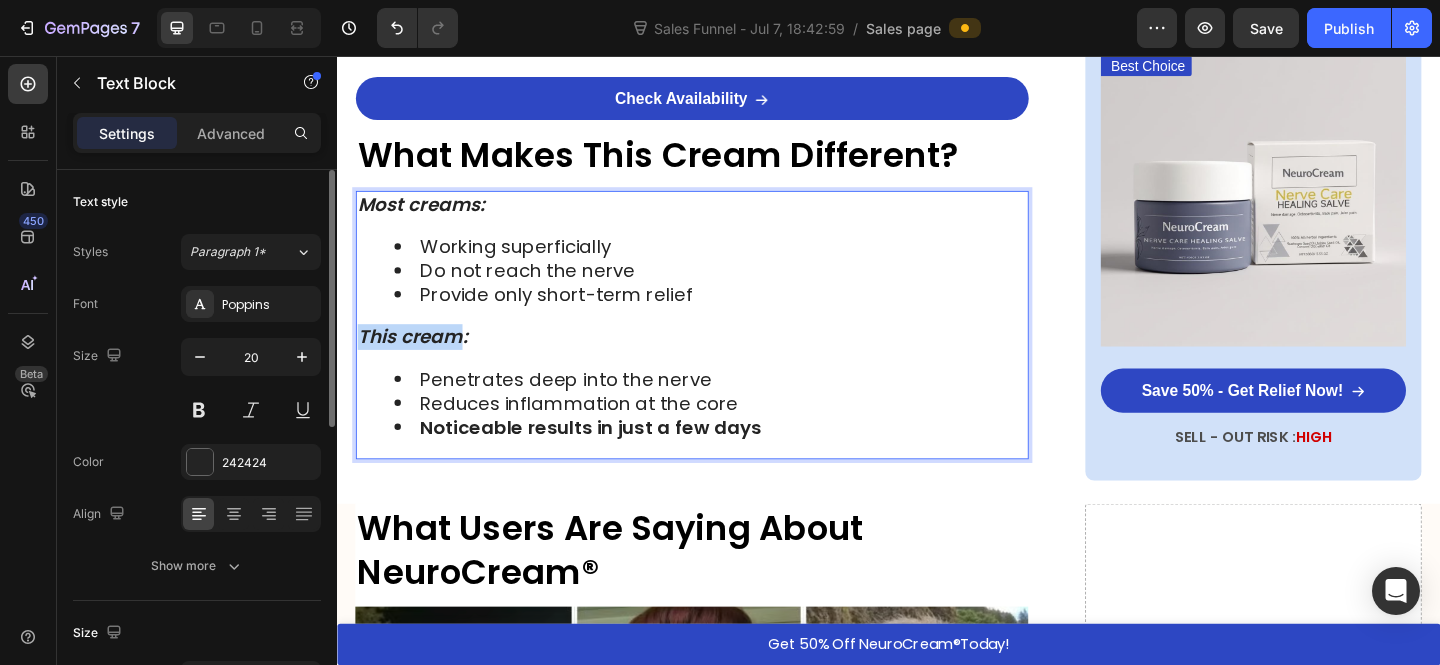 drag, startPoint x: 469, startPoint y: 360, endPoint x: 354, endPoint y: 358, distance: 115.01739 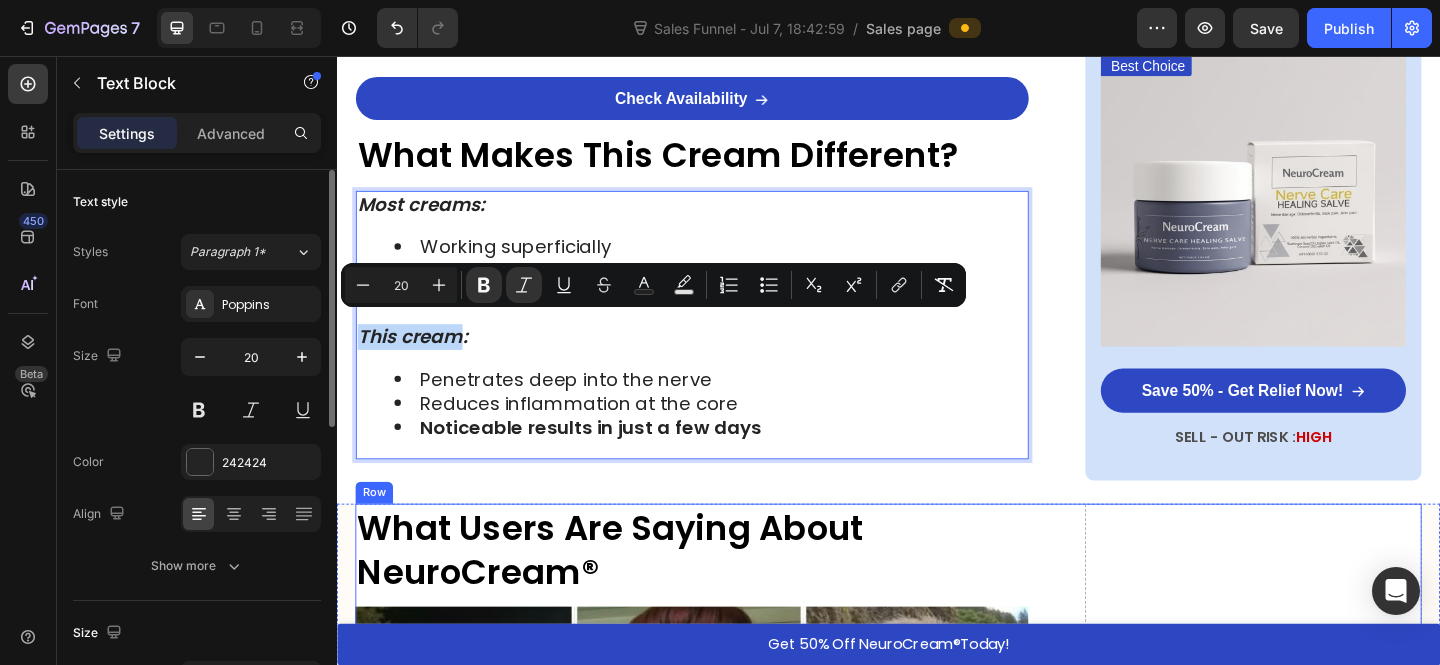 click on "What Users Are Saying About NeuroCream®" at bounding box center (634, 593) 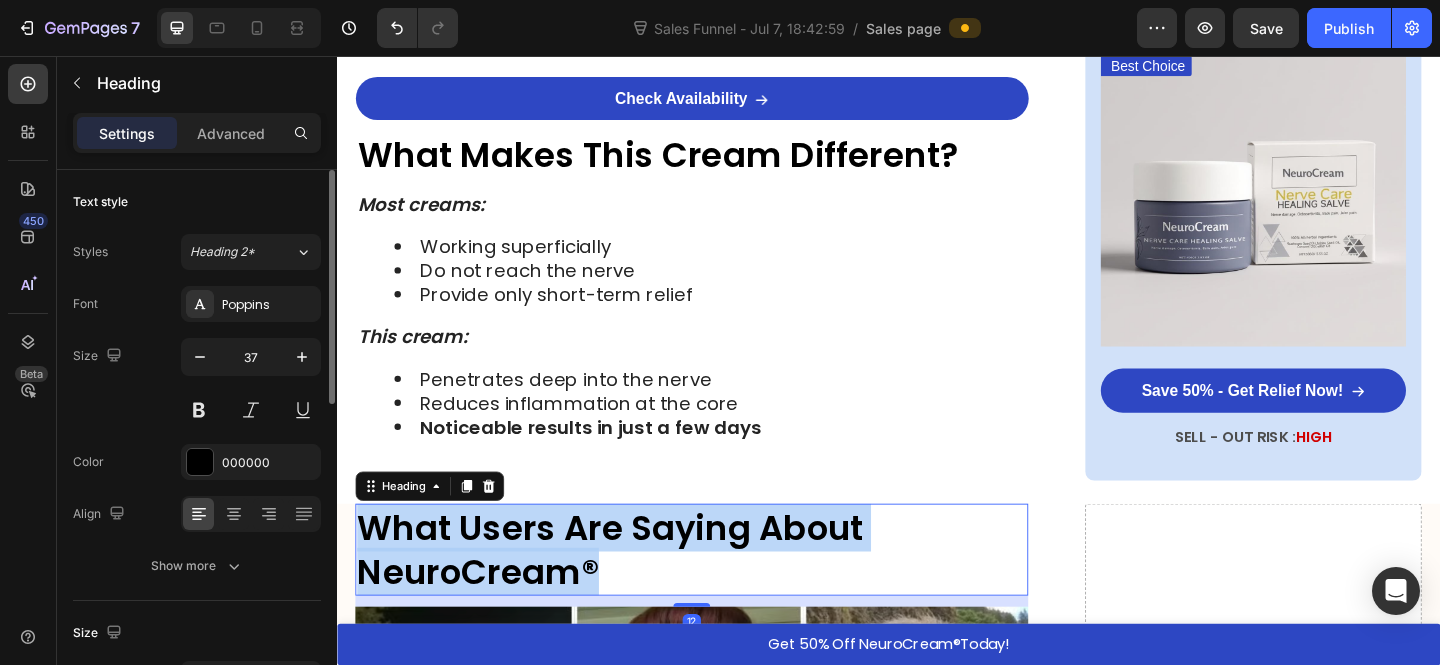 click on "What Users Are Saying About NeuroCream®" at bounding box center (634, 593) 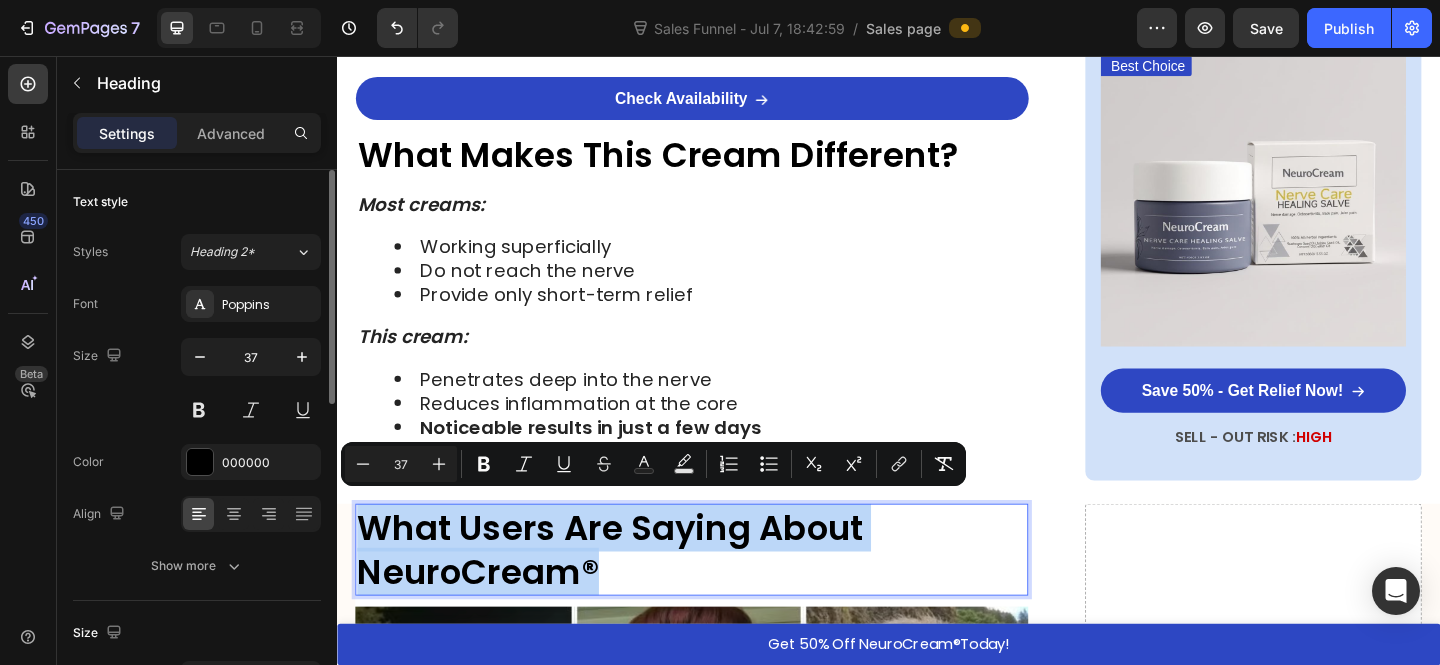 click on "What Users Are Saying About NeuroCream®" at bounding box center [723, 593] 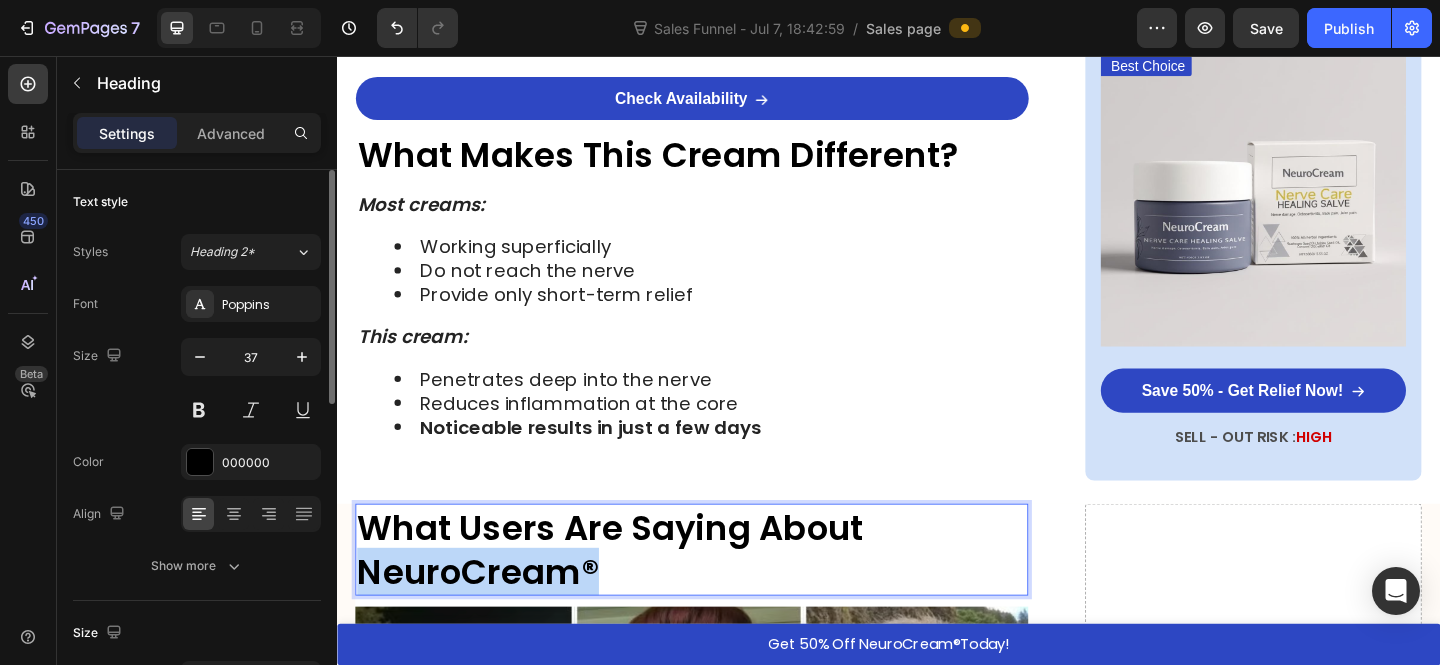 drag, startPoint x: 645, startPoint y: 605, endPoint x: 363, endPoint y: 612, distance: 282.08685 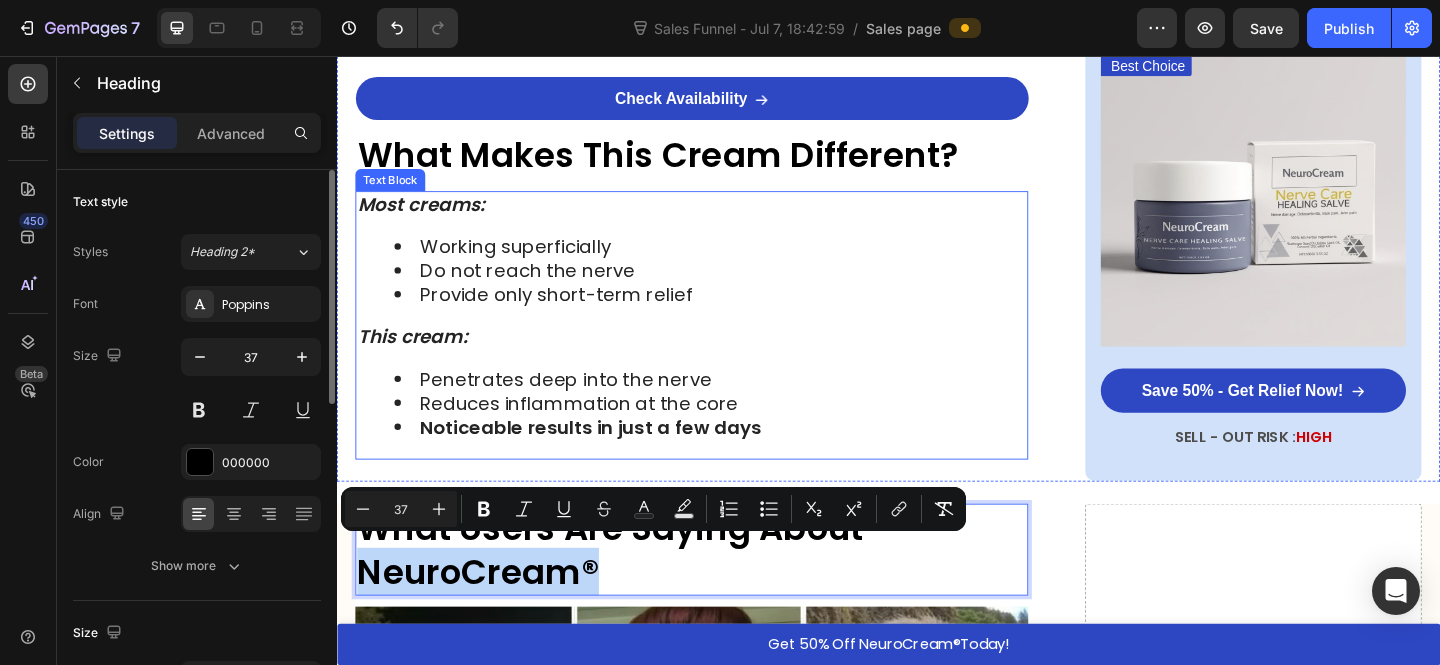 click on "Most creams: Working superficially Do not reach the nerve Provide only short-term relief This cream: Penetrates deep into the nerve Reduces inflammation at the core Noticeable results in just a few days" at bounding box center [723, 349] 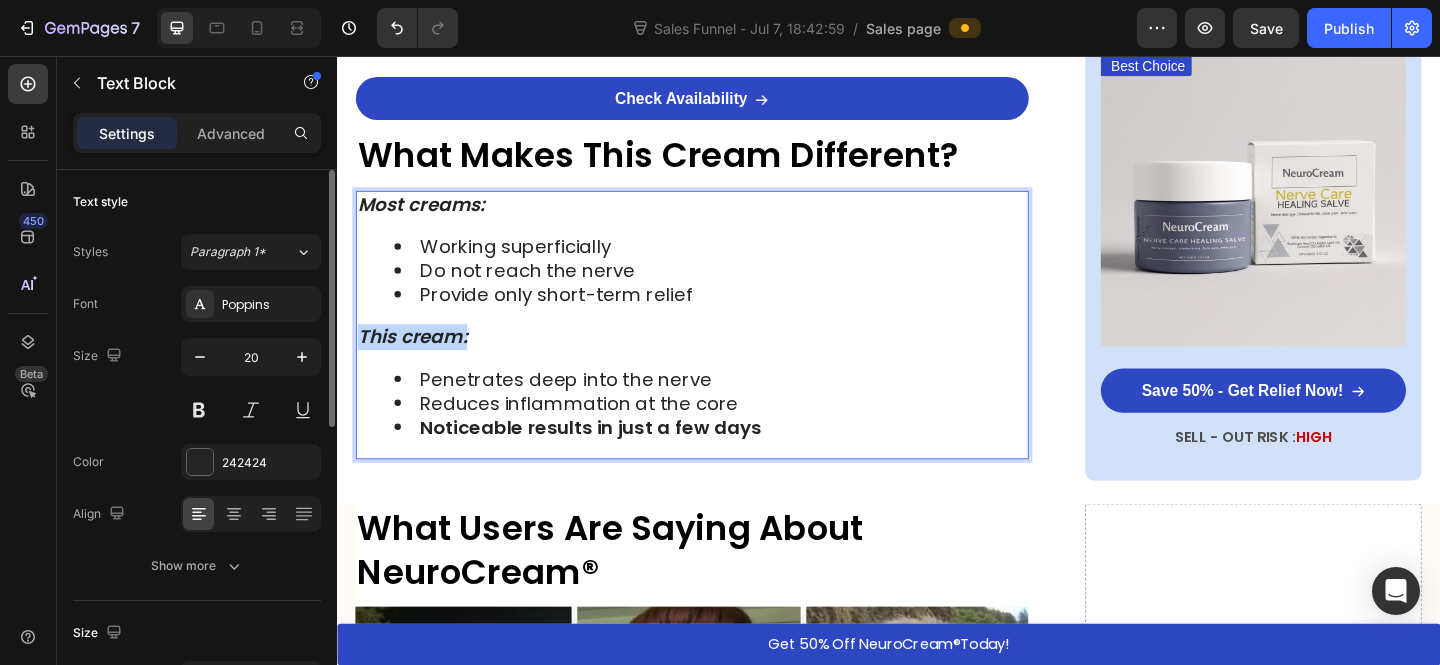 drag, startPoint x: 466, startPoint y: 353, endPoint x: 369, endPoint y: 354, distance: 97.00516 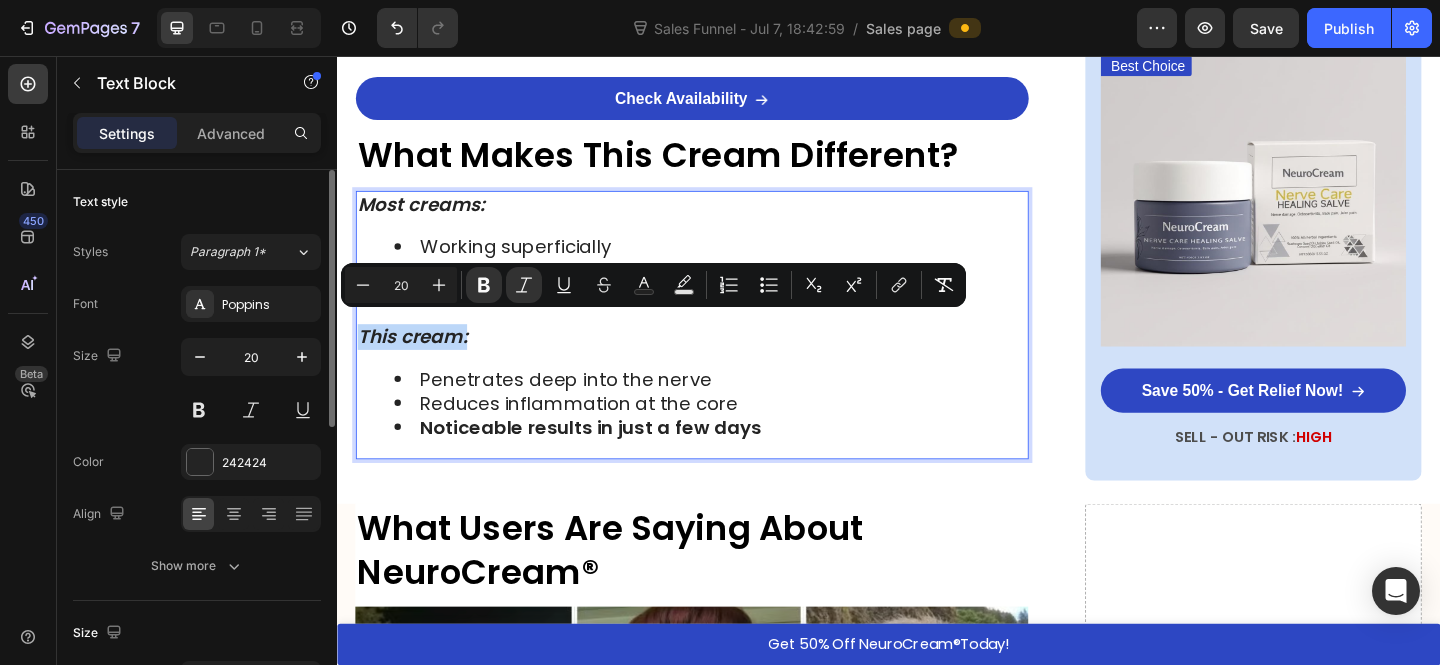 click on "This cream:" at bounding box center (418, 362) 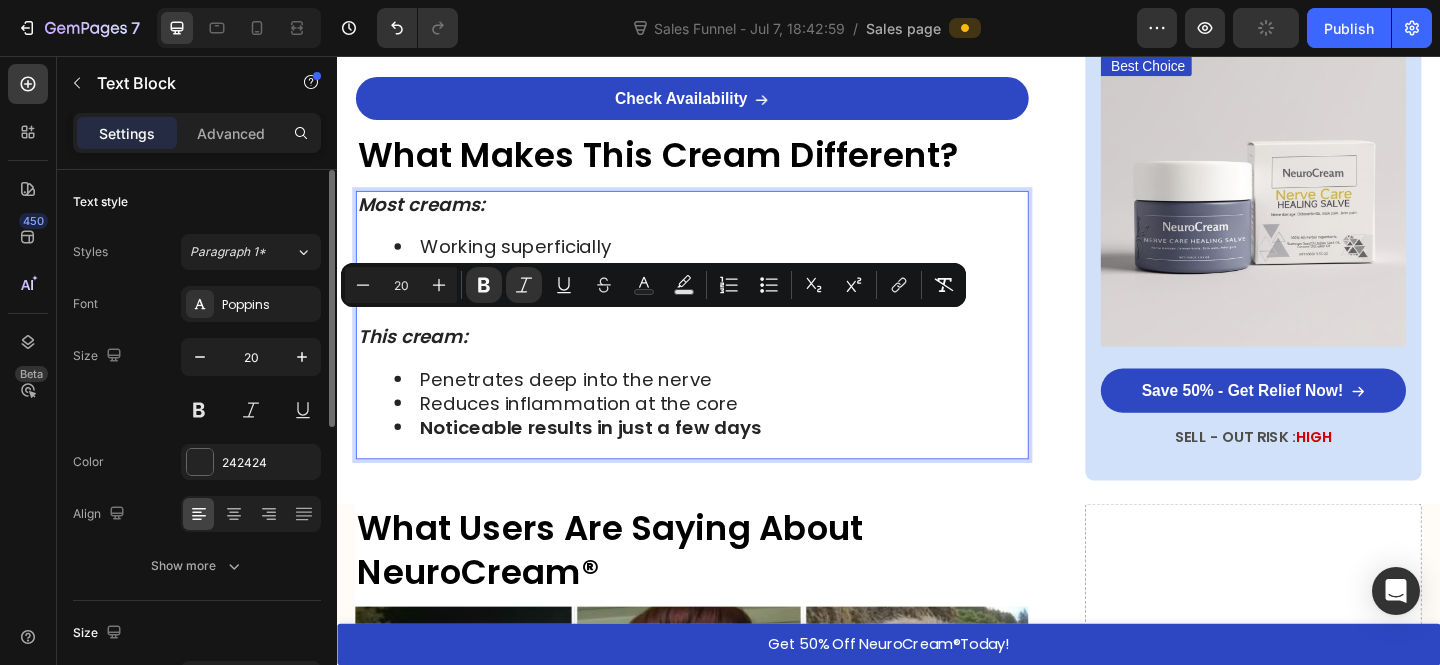 click on "Most creams: Working superficially Do not reach the nerve Provide only short-term relief This cream: Penetrates deep into the nerve Reduces inflammation at the core Noticeable results in just a few days" at bounding box center [723, 349] 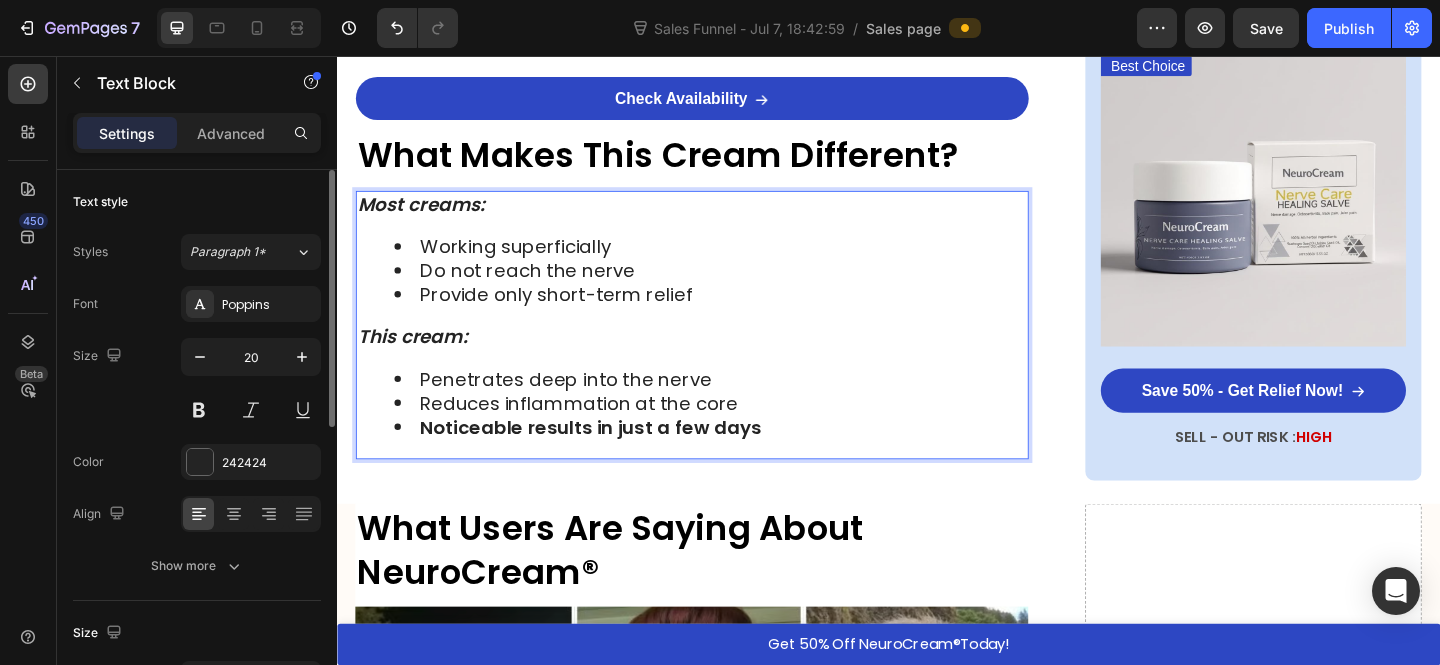 click on "This cream:" at bounding box center (418, 362) 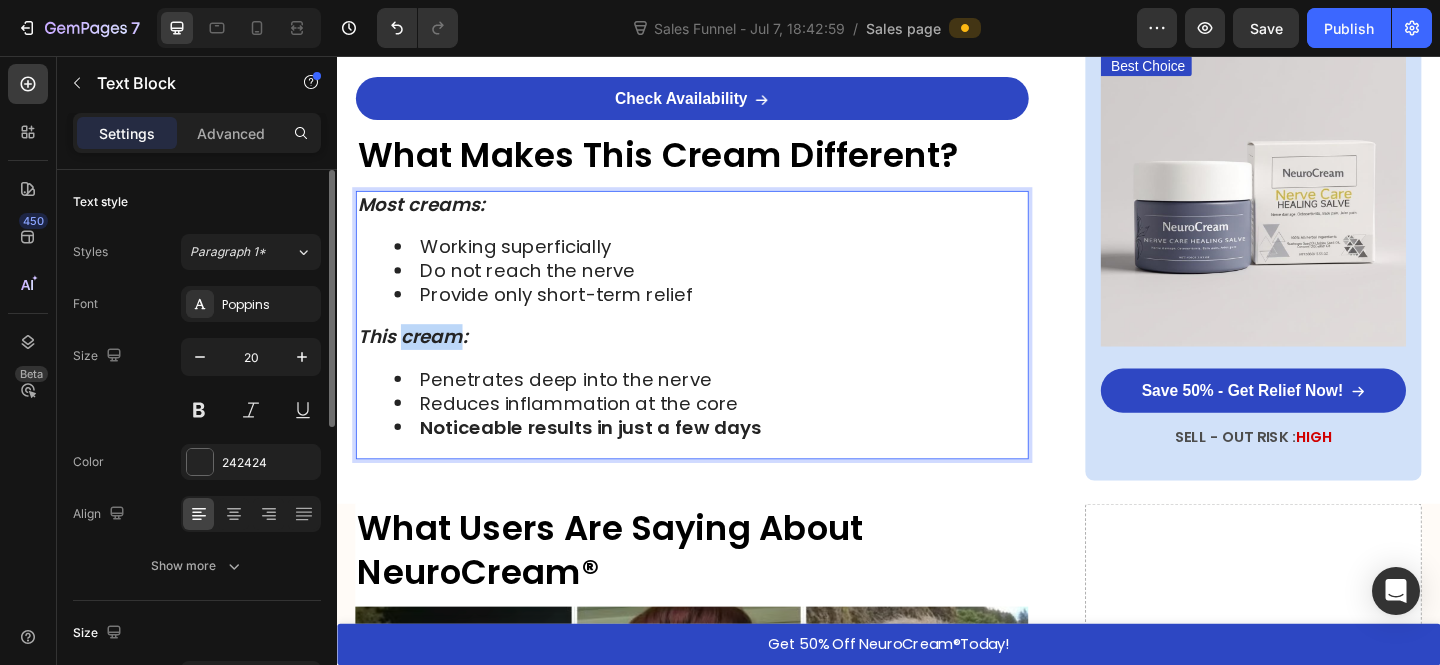 click on "This cream:" at bounding box center (418, 362) 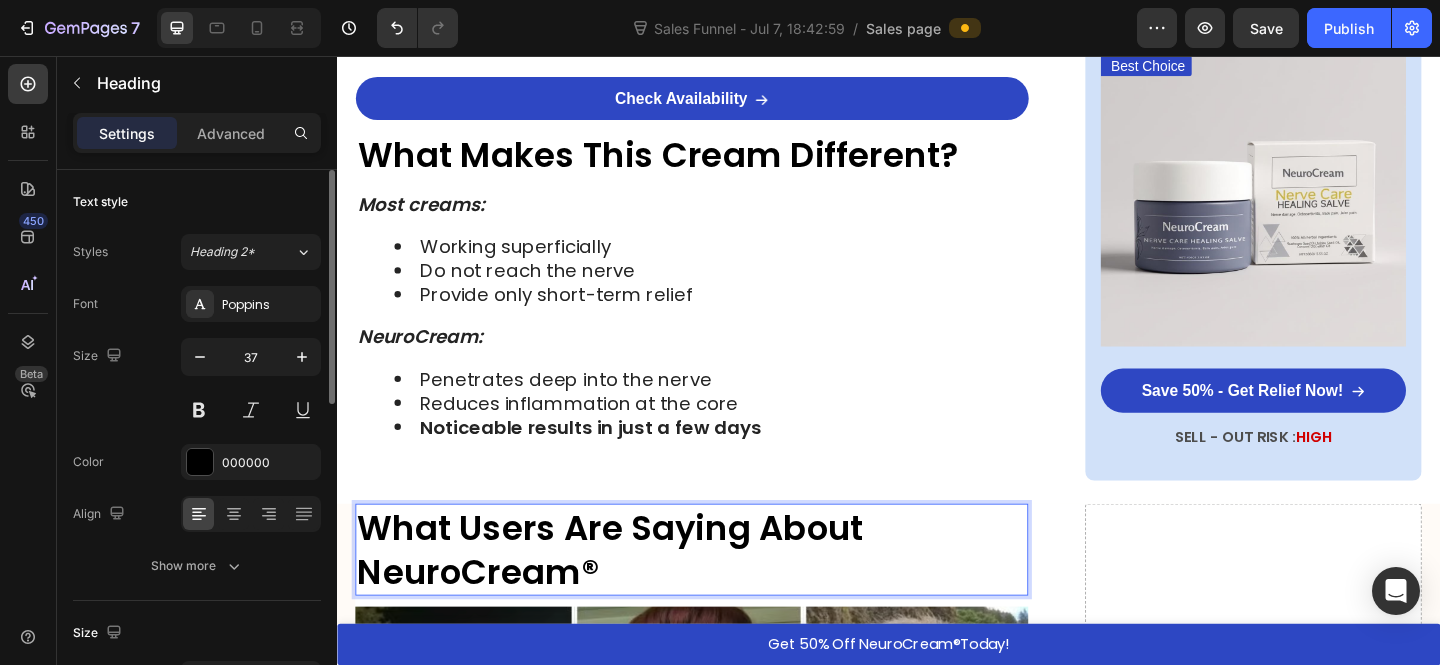 click on "What Users Are Saying About NeuroCream®" at bounding box center [723, 593] 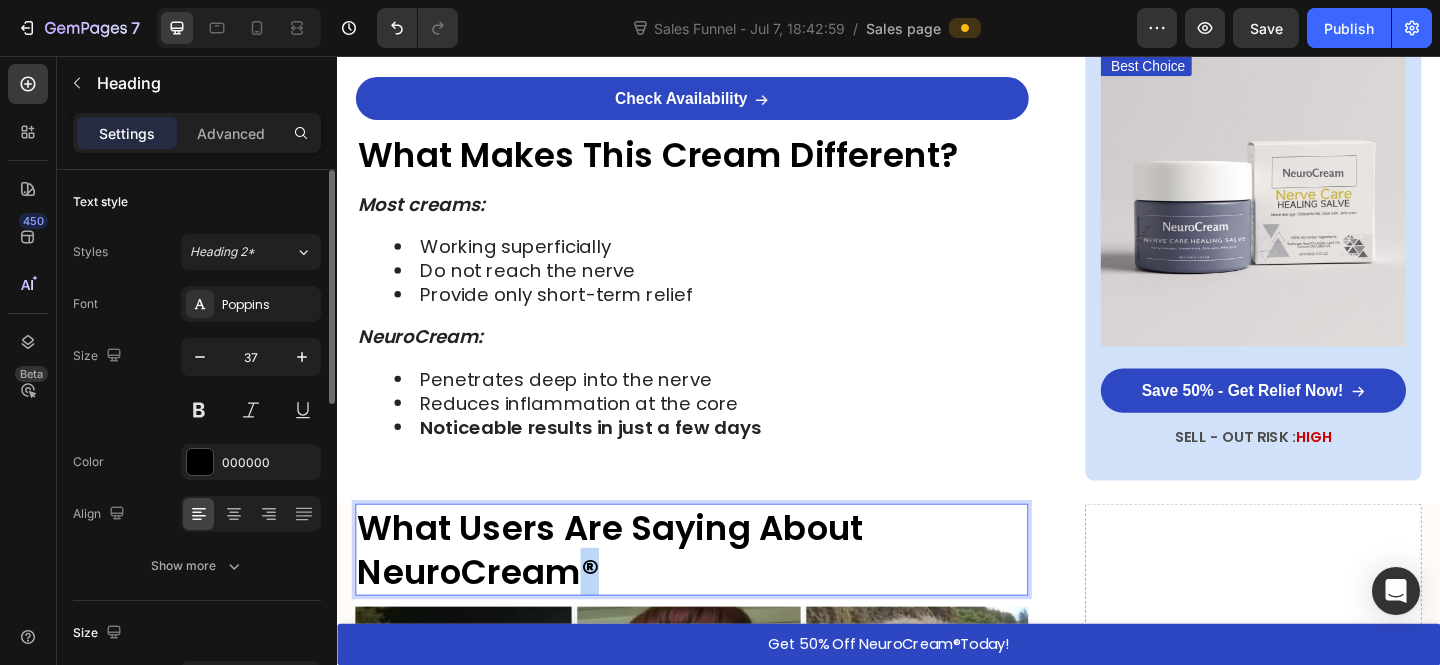 drag, startPoint x: 621, startPoint y: 603, endPoint x: 608, endPoint y: 603, distance: 13 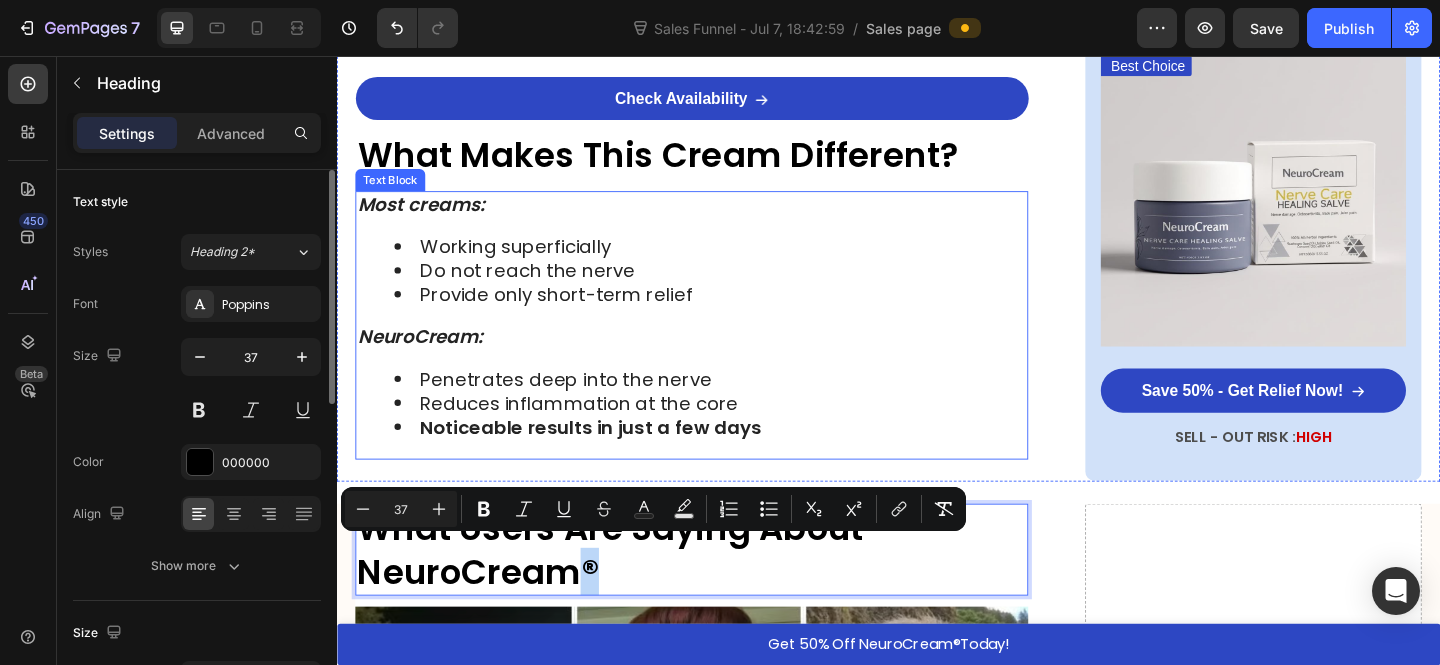 click on "NeuroCream:" at bounding box center (427, 362) 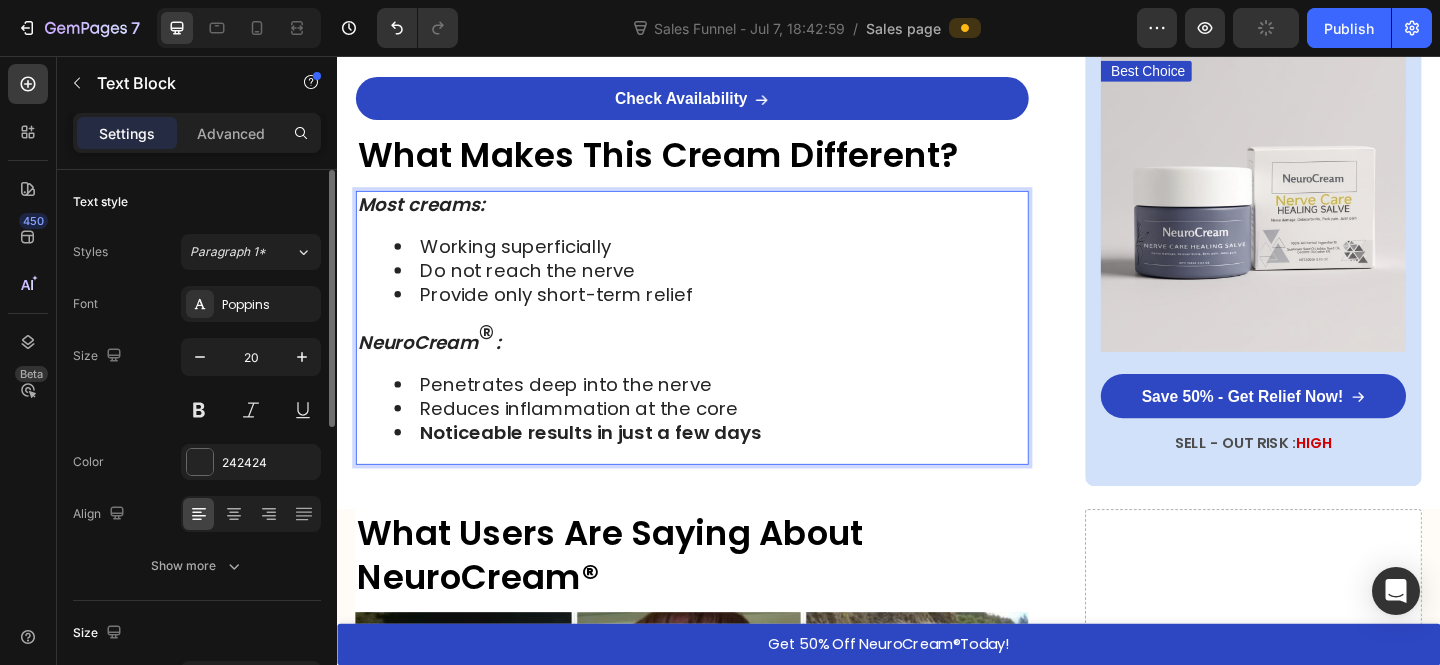 click on "NeuroCream ® :" at bounding box center [723, 365] 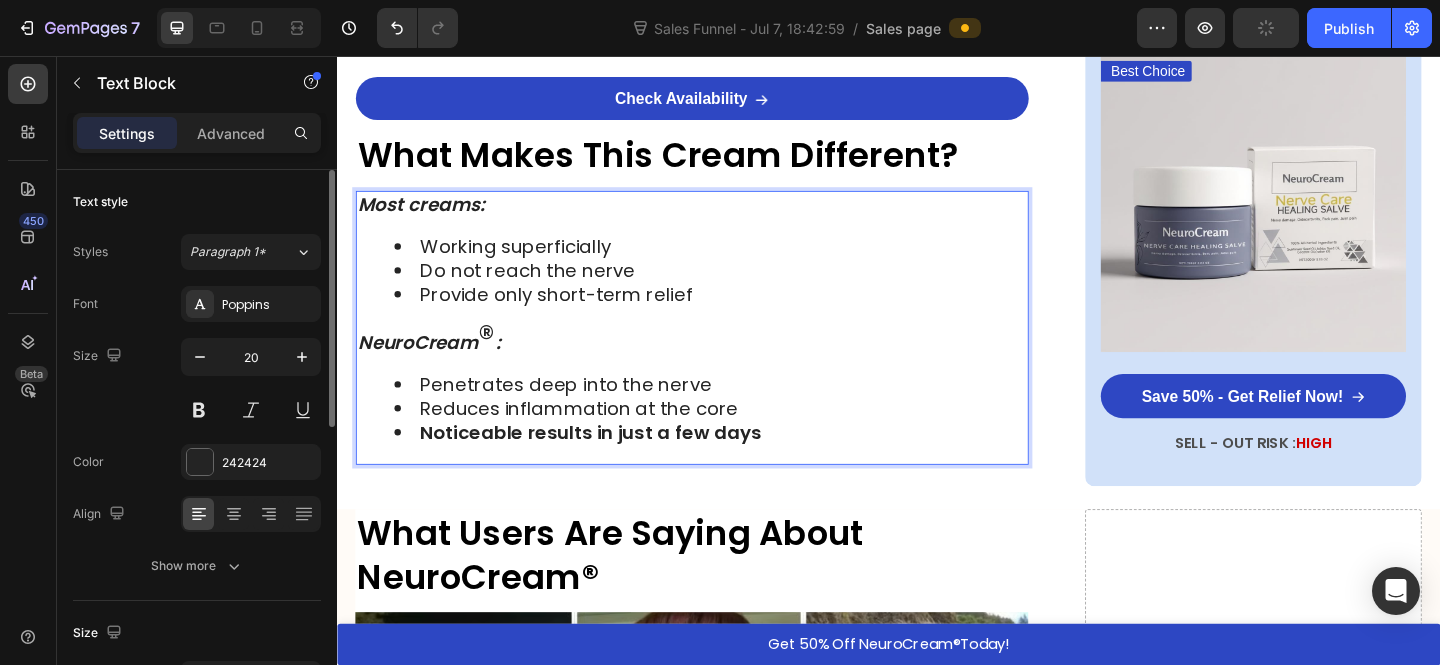 click on "®" at bounding box center [499, 362] 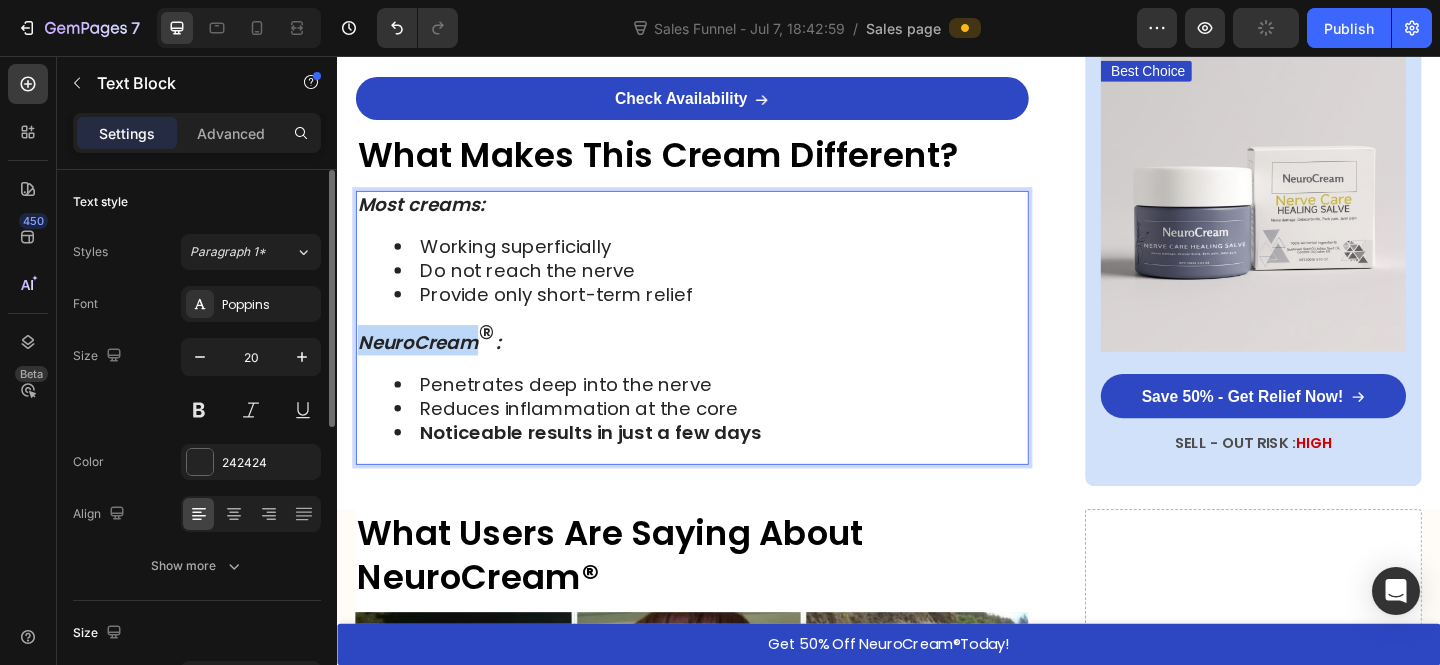 click on "NeuroCream" at bounding box center [424, 368] 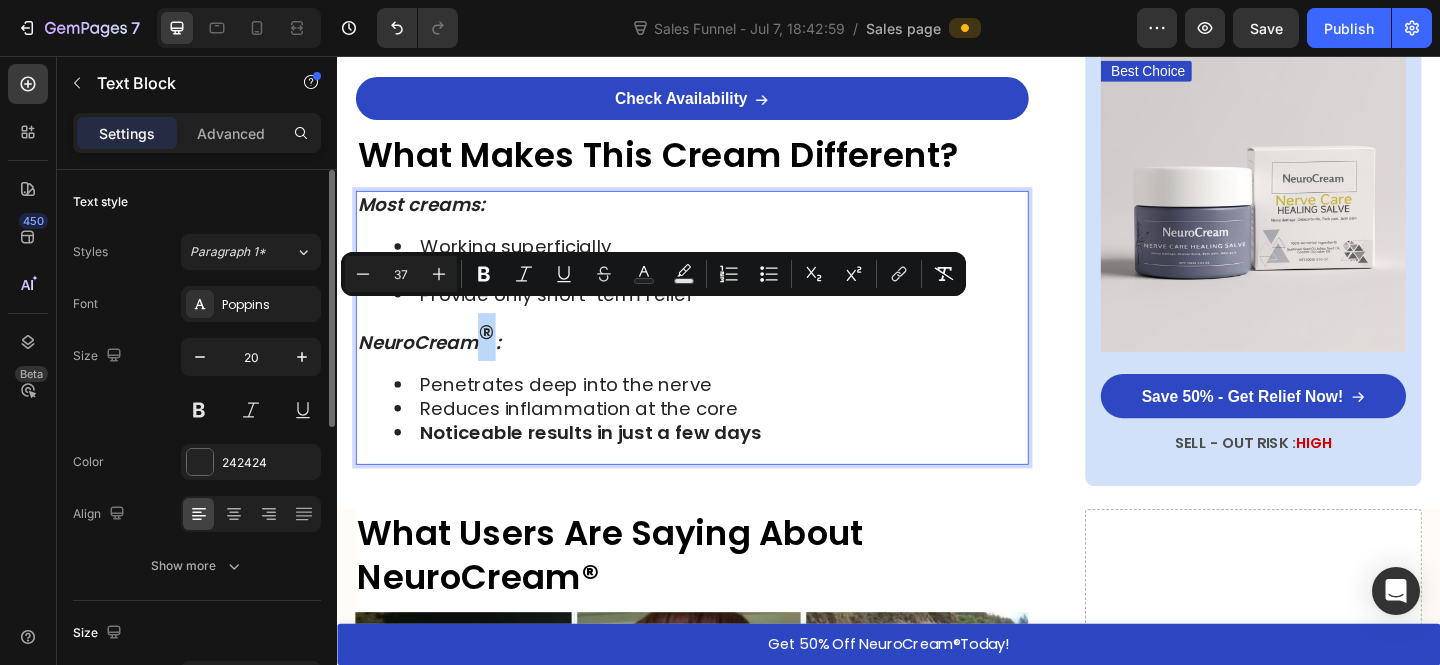 drag, startPoint x: 506, startPoint y: 354, endPoint x: 487, endPoint y: 351, distance: 19.235384 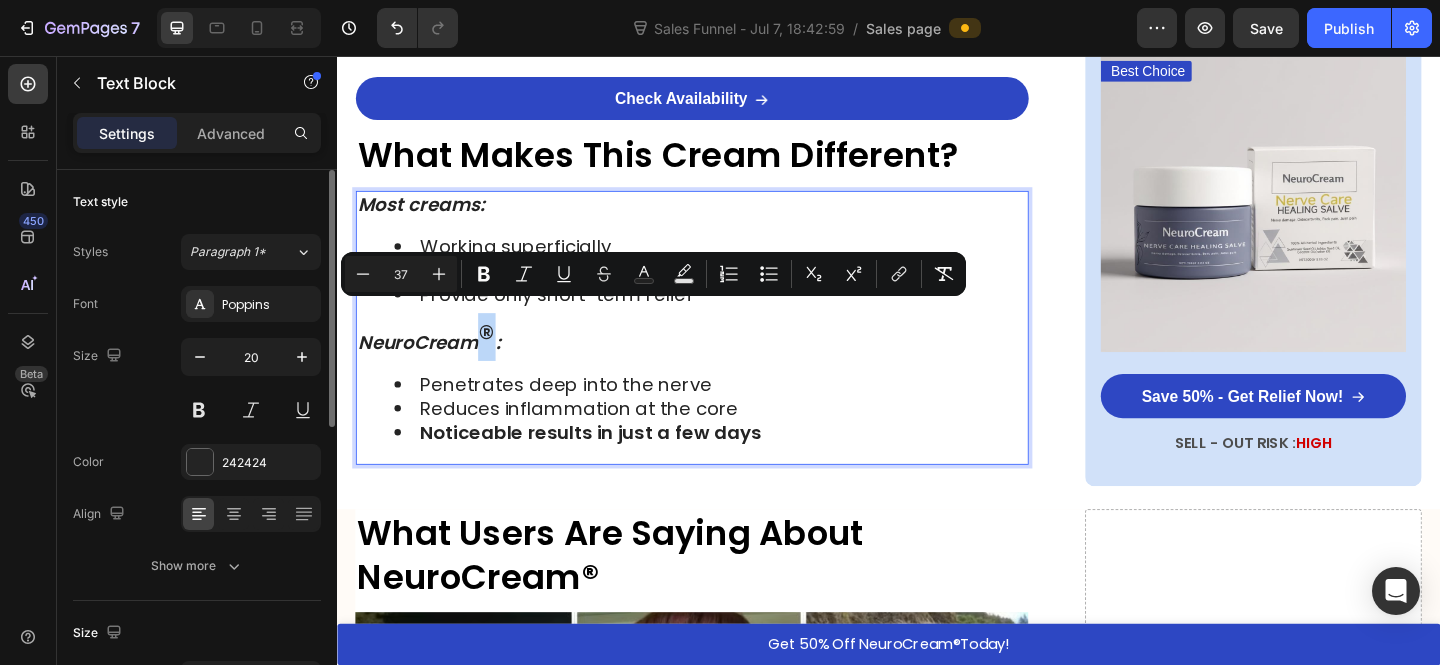 click on "NeuroCream ® :" at bounding box center [723, 365] 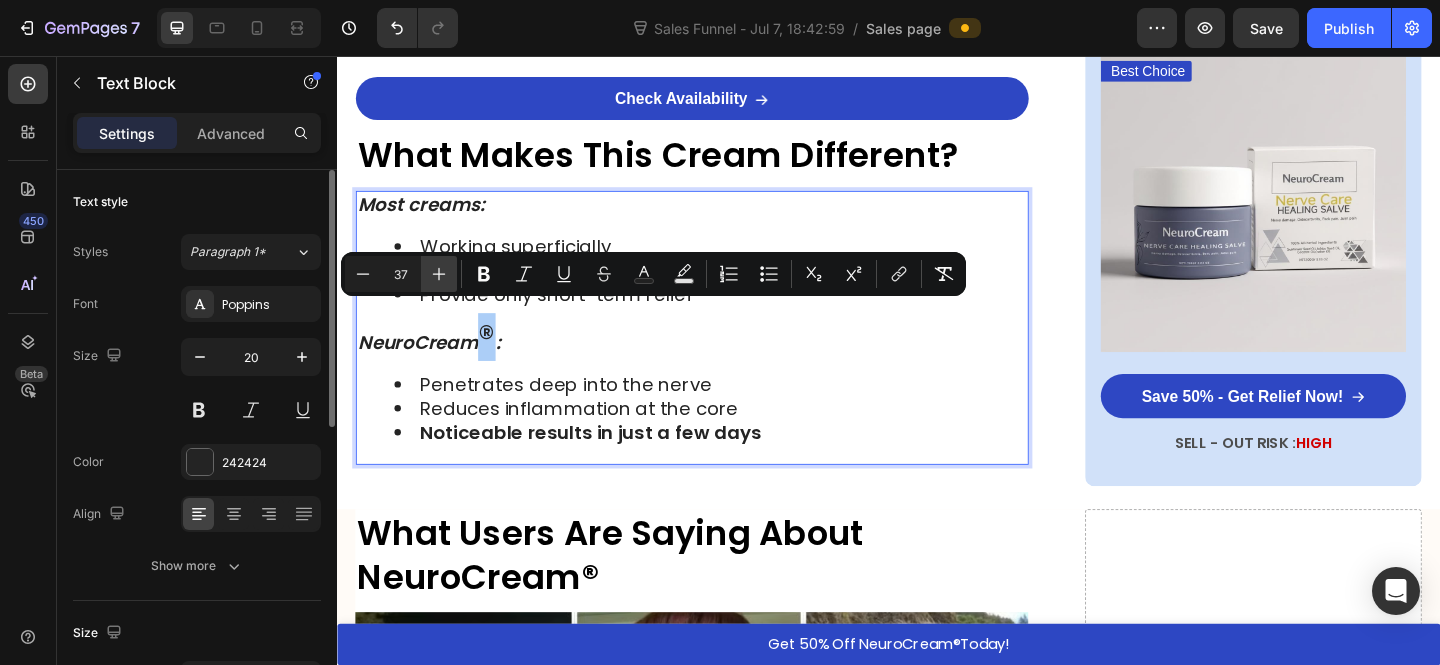click on "Plus" at bounding box center (439, 274) 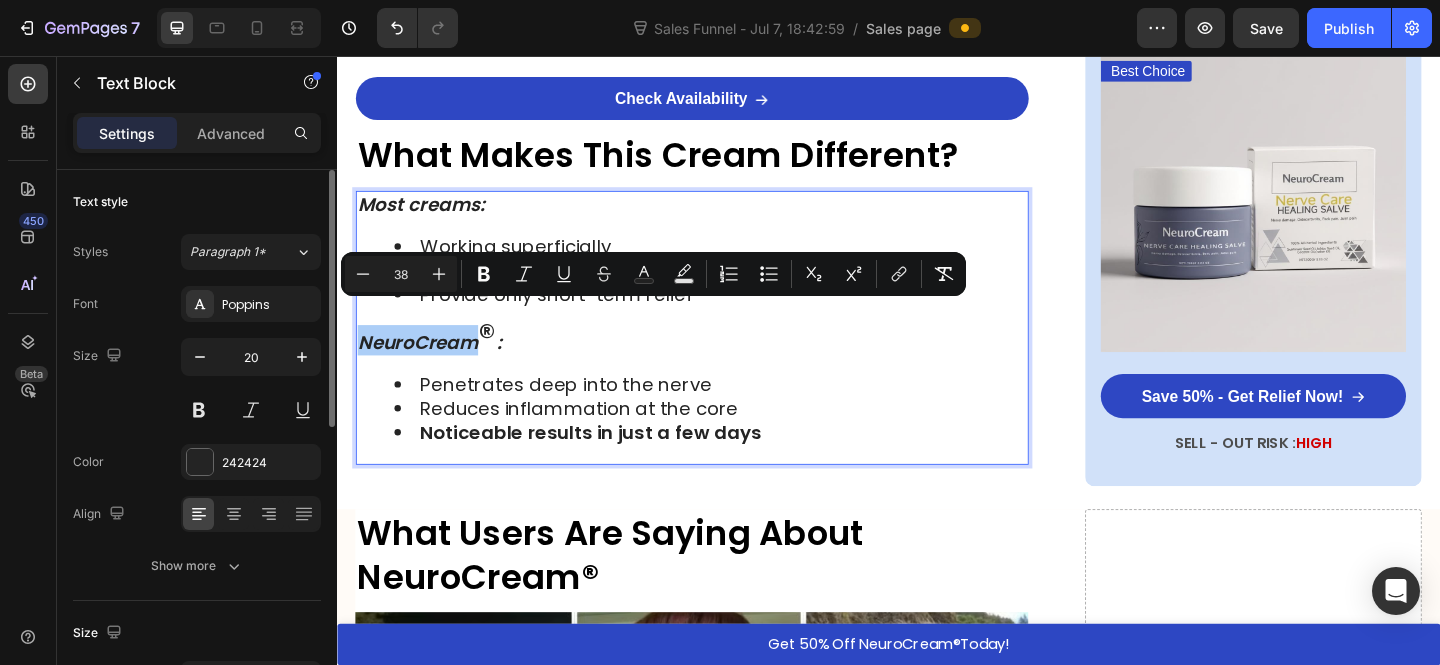 click on "38" at bounding box center [401, 274] 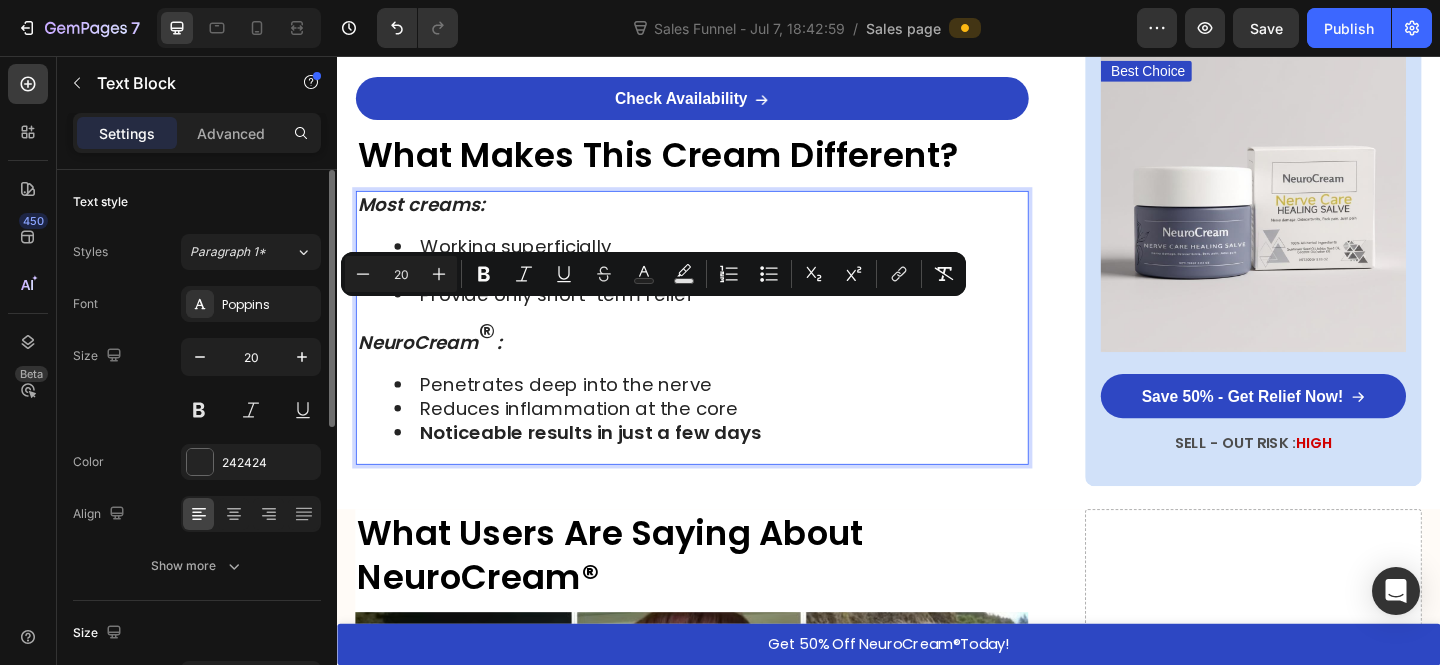 type on "20" 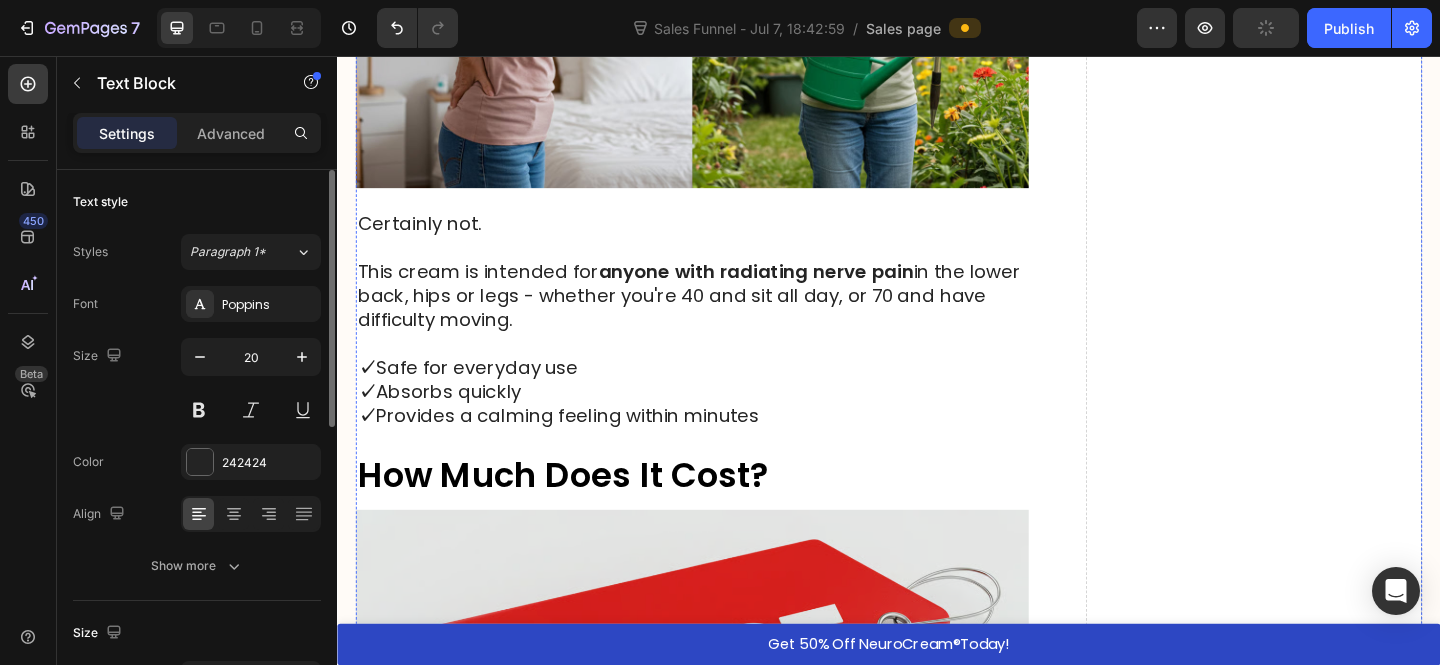 click on "This cream is intended for  anyone with radiating nerve pain  in the lower back, hips or legs - whether you're 40 and sit all day, or 70 and have difficulty moving." at bounding box center (723, 317) 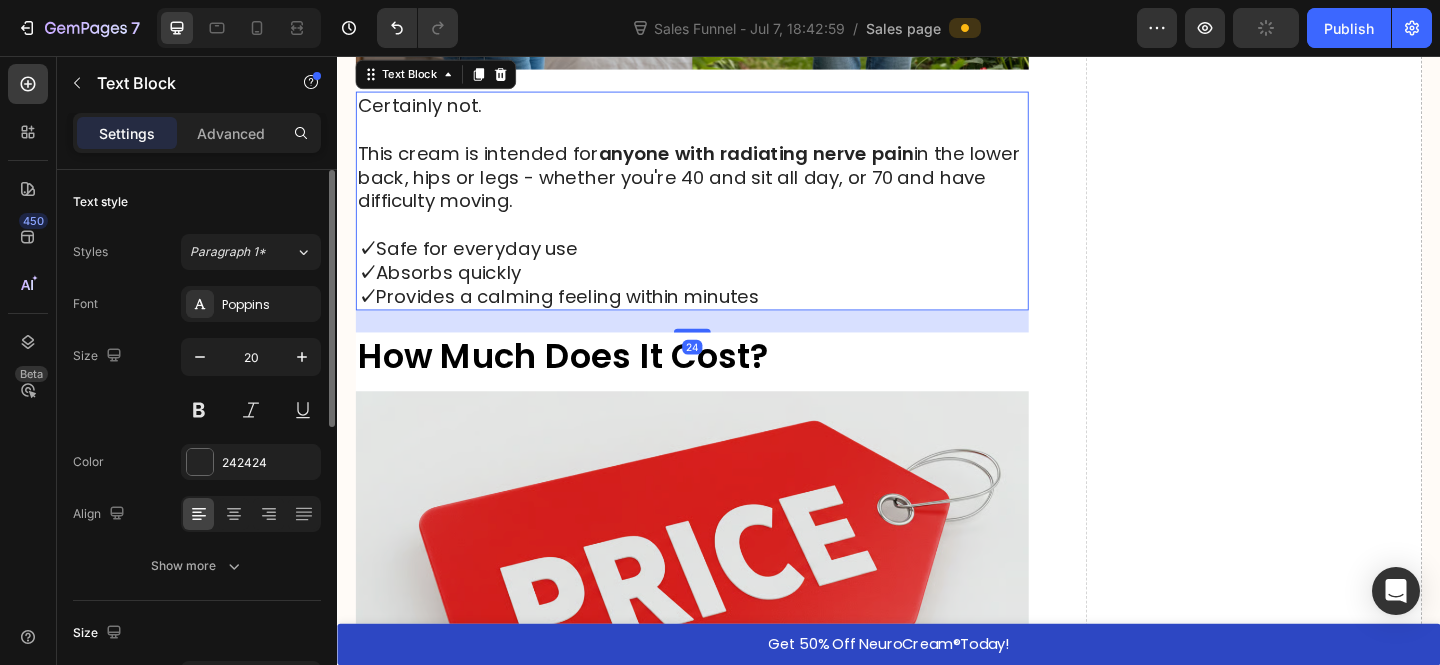 scroll, scrollTop: 10715, scrollLeft: 0, axis: vertical 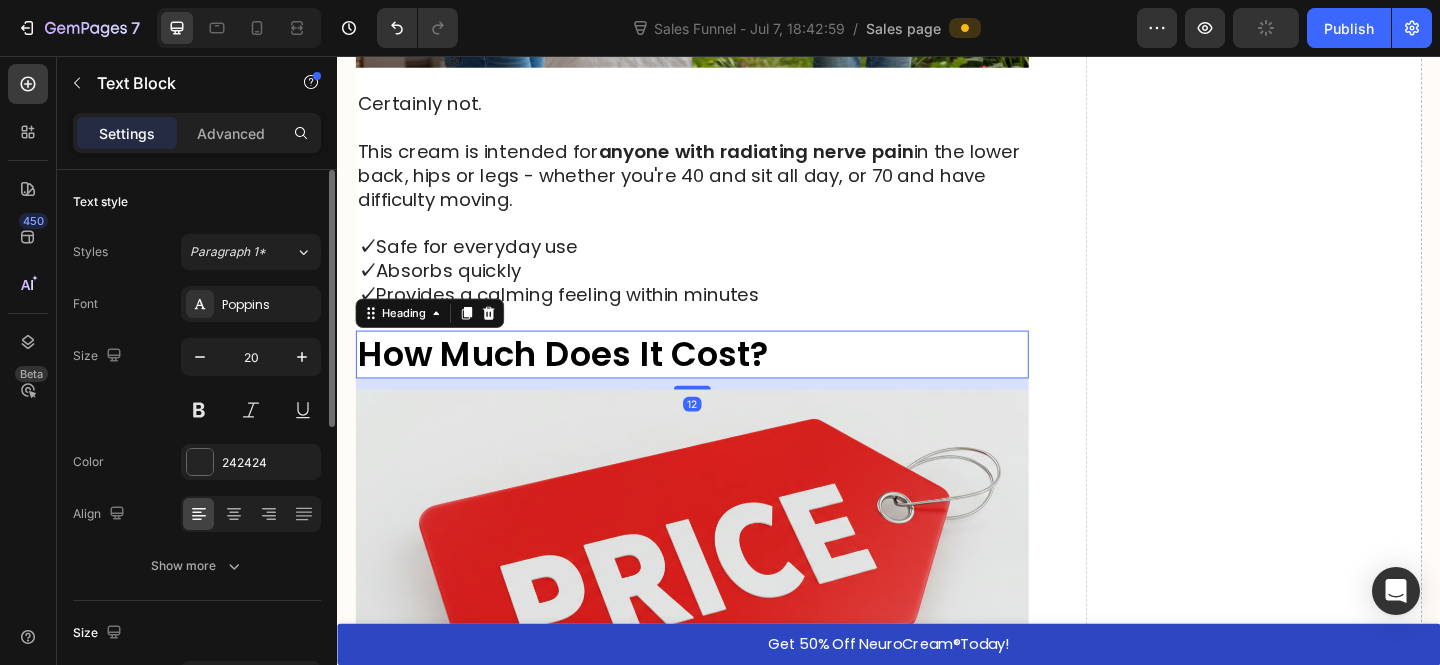 click on "How Much Does It Cost?" at bounding box center (723, 381) 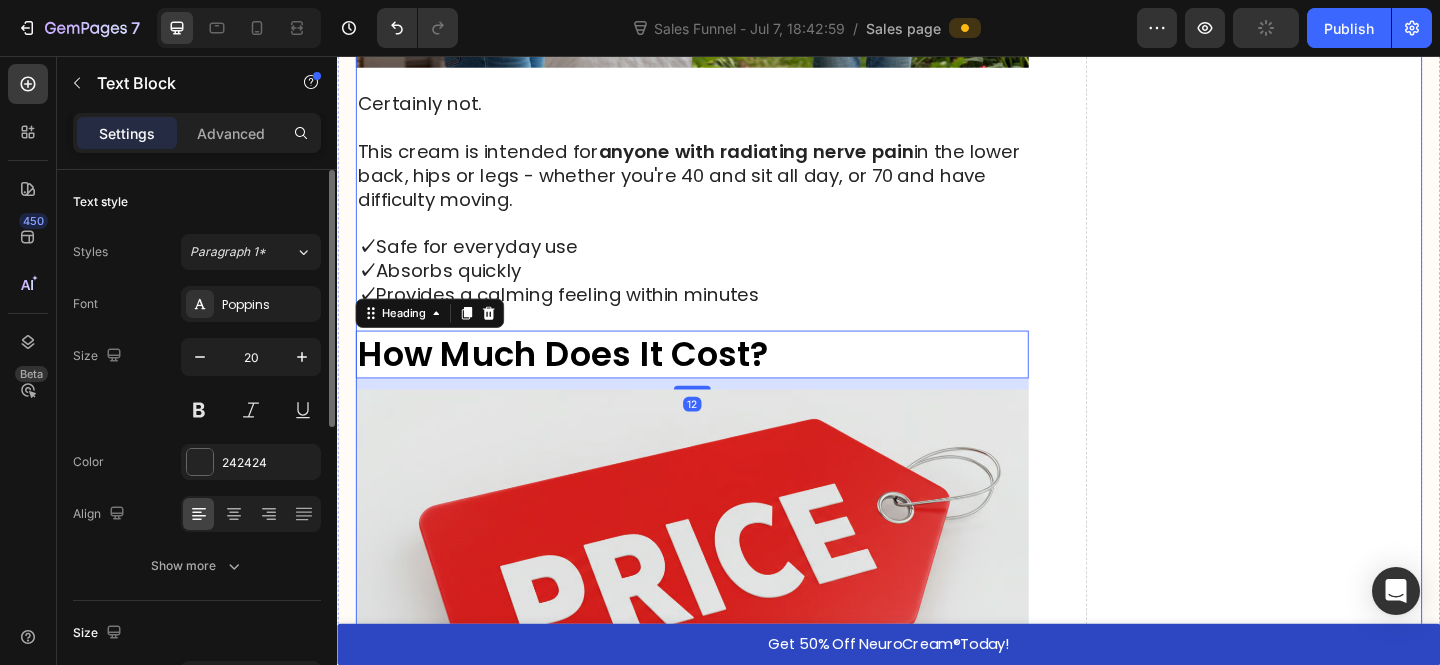 click on "✓  Absorbs quickly" at bounding box center [723, 290] 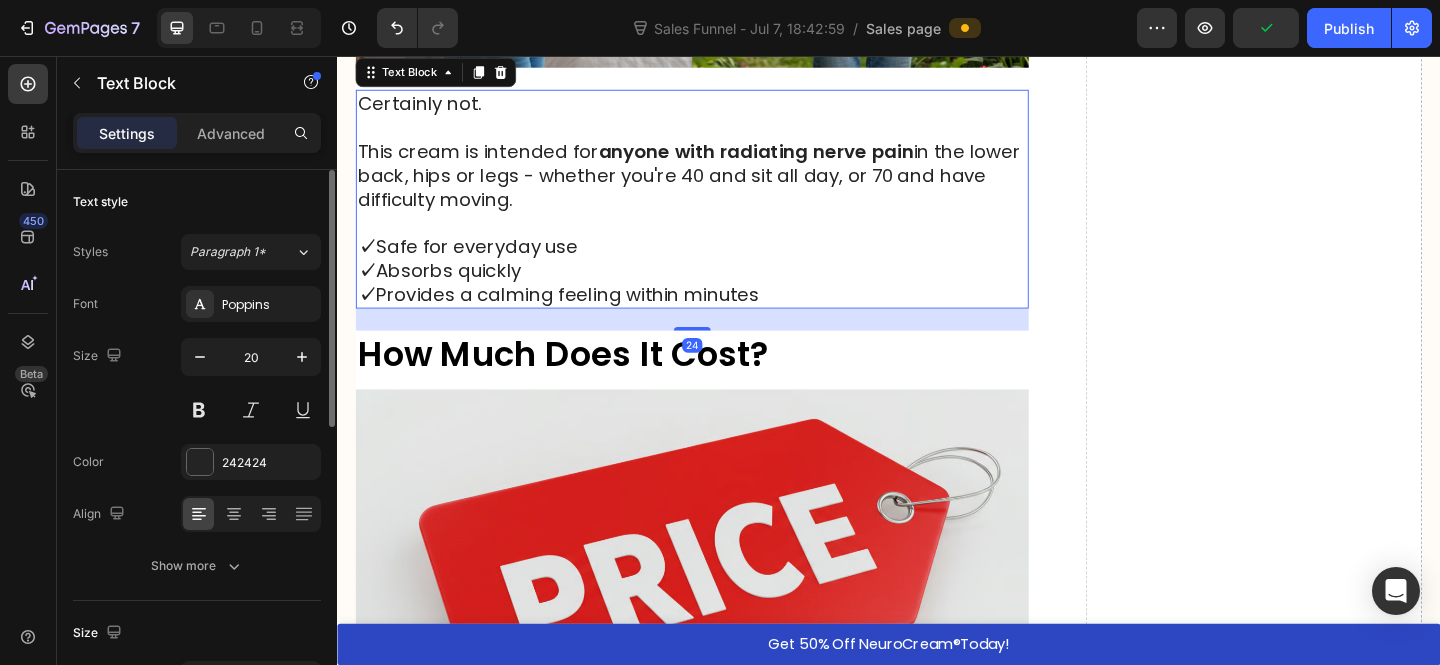 click on "✓  Absorbs quickly" at bounding box center (723, 290) 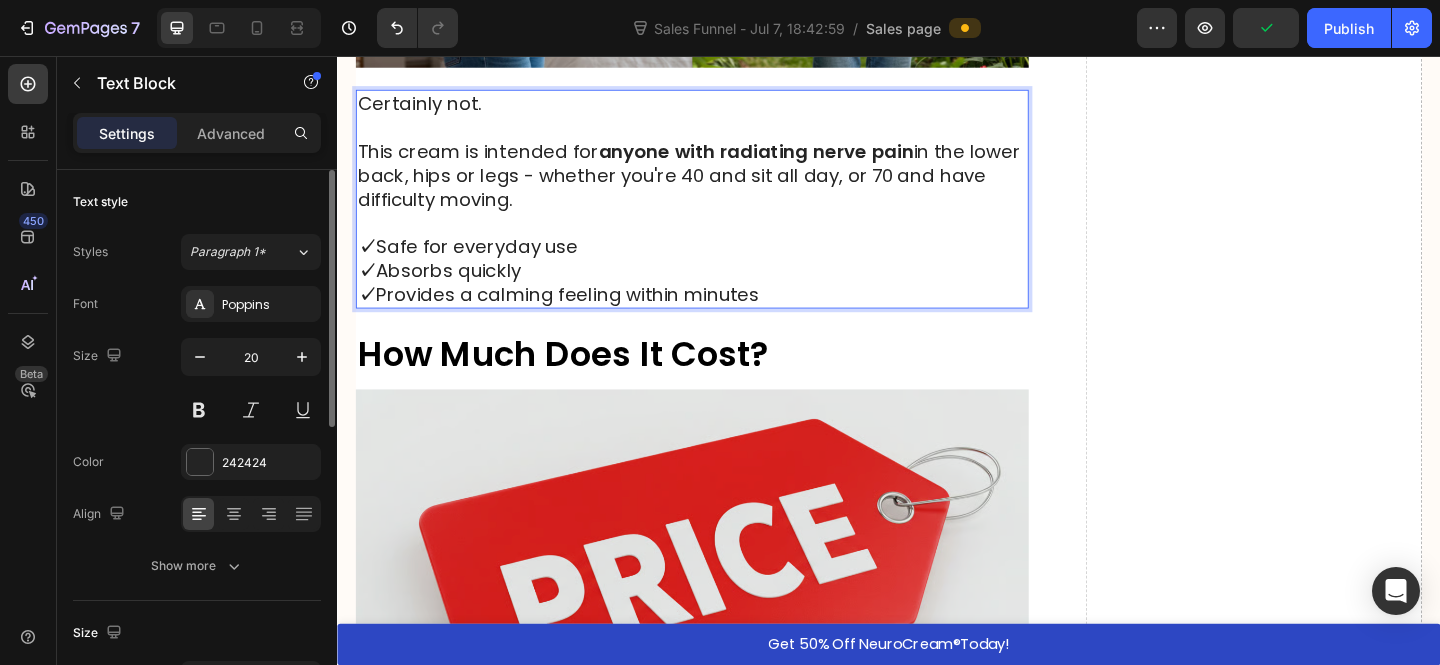 click on "✓  Absorbs quickly" at bounding box center [723, 290] 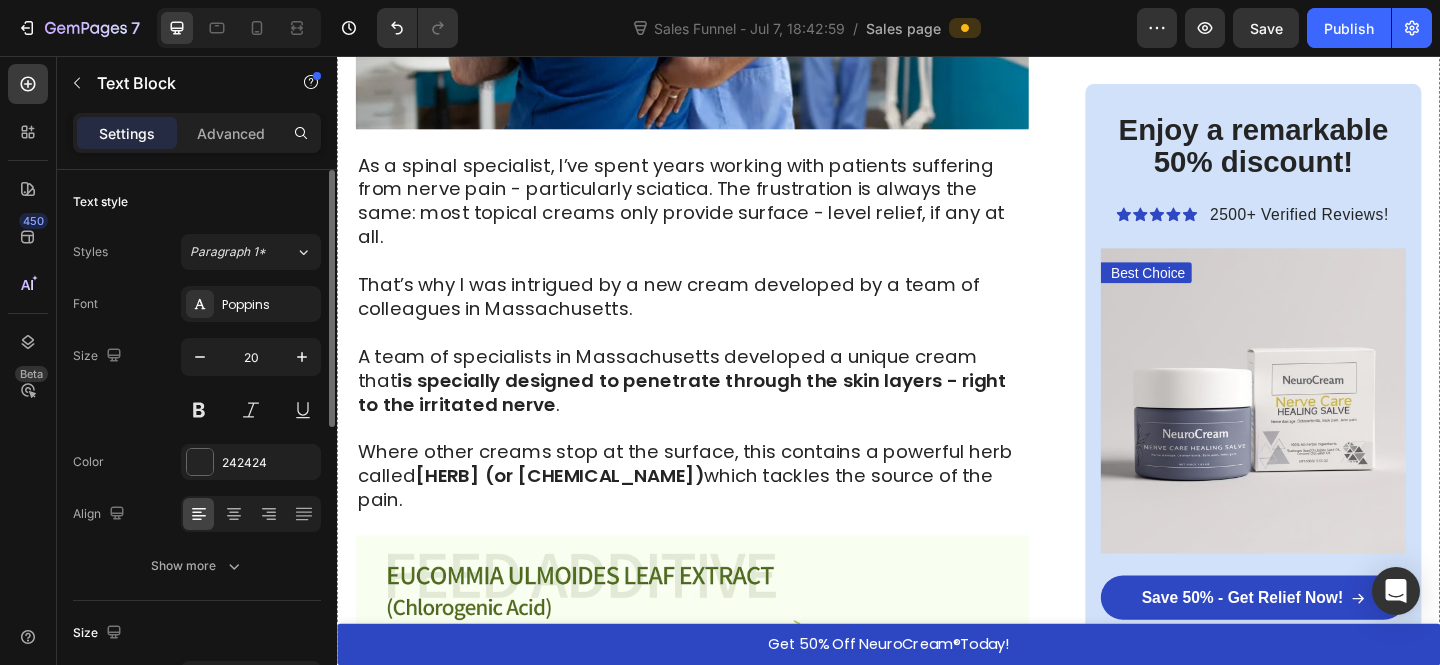 scroll, scrollTop: 4875, scrollLeft: 0, axis: vertical 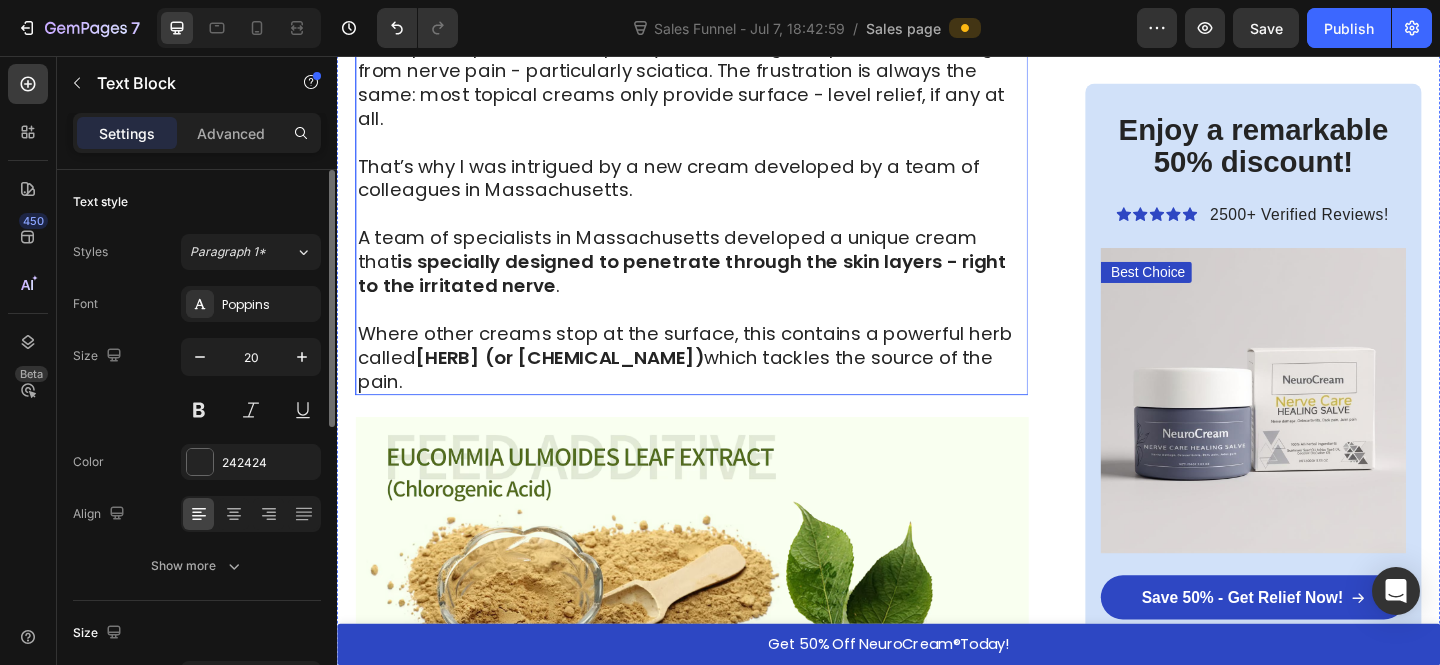 click on "is specially designed to penetrate through the skin layers - right to the irritated nerve" at bounding box center [712, 293] 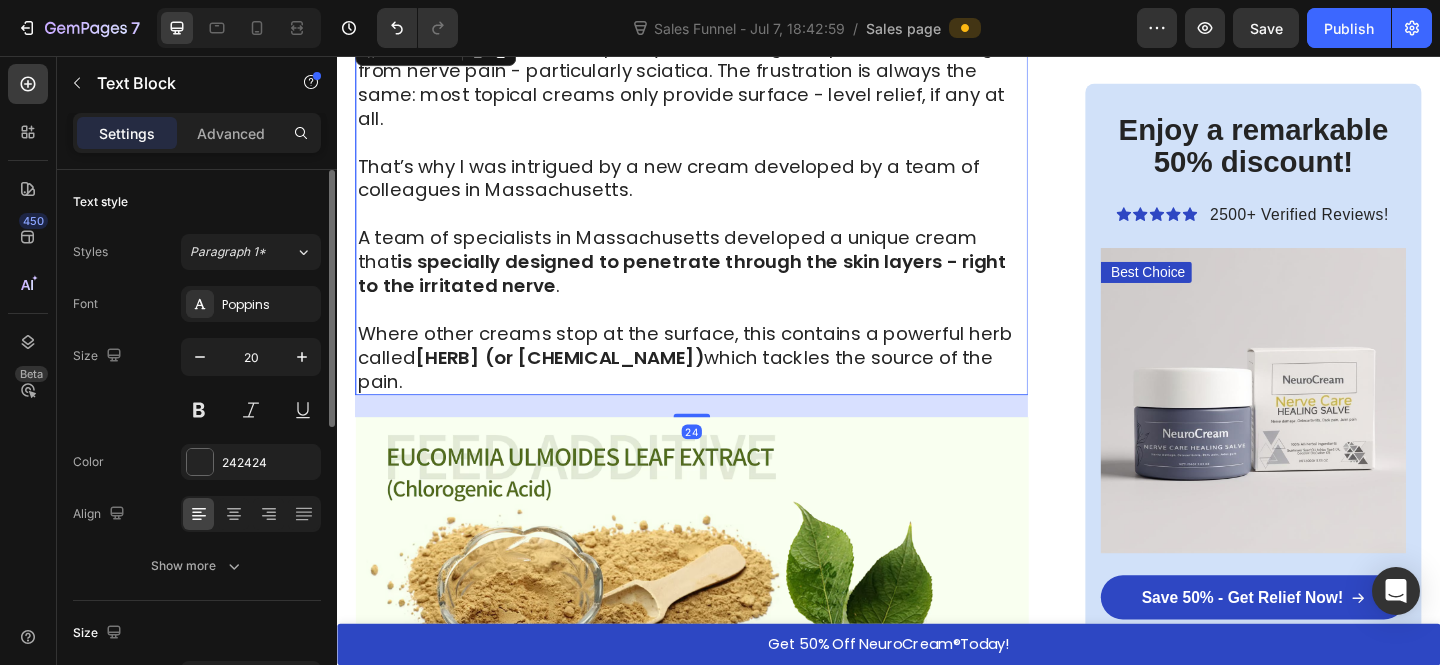 click on "As a spinal specialist, I’ve spent years working with patients suffering from nerve pain - particularly sciatica. The frustration is always the same: most topical creams only provide surface - level relief, if any at all.   That’s why I was intrigued by a new cream developed by a team of colleagues in Massachusetts.   A team of specialists in Massachusetts developed a unique cream that  is specially designed to penetrate through the skin layers - right to the irritated nerve  .   Where other creams stop at the surface, this contains a powerful herb called  [HERB] (or [CHEMICAL_NAME])  which tackles the source of the pain." at bounding box center (723, 228) 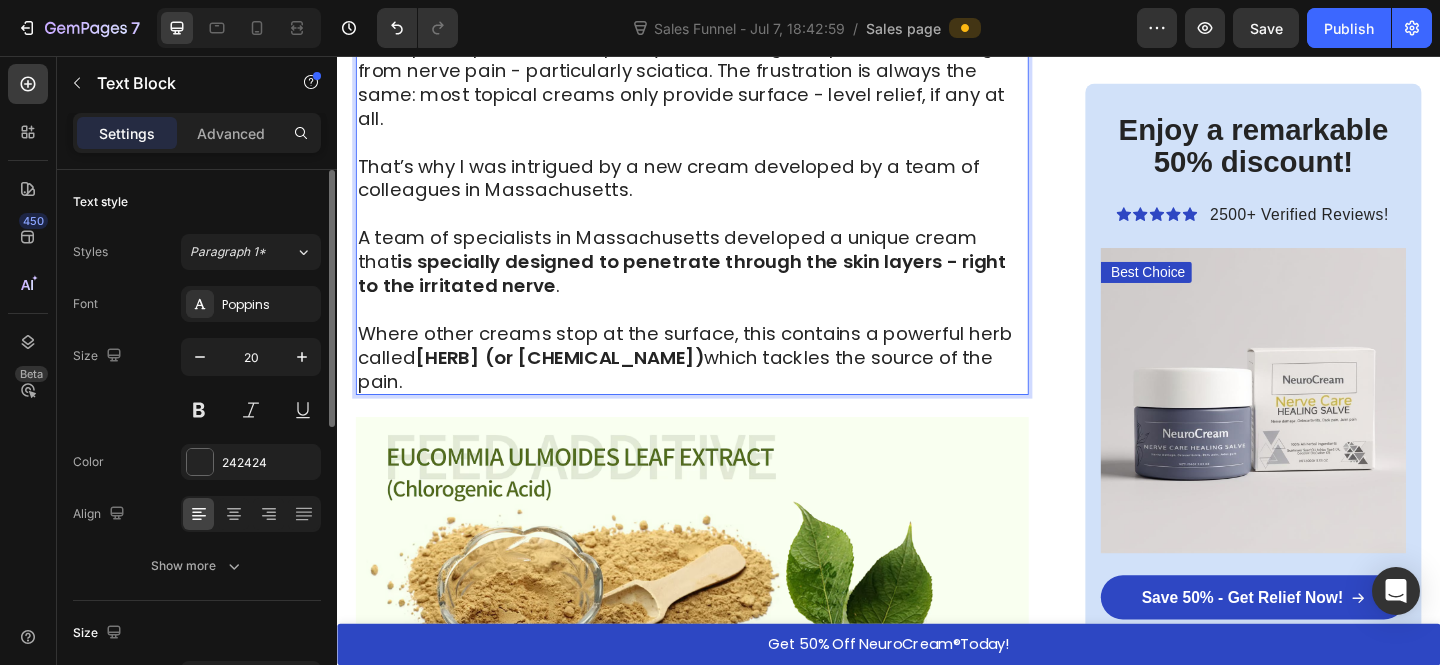 click on "A team of specialists in Massachusetts developed a unique cream that  is specially designed to penetrate through the skin layers - right to the irritated nerve  ." at bounding box center [723, 280] 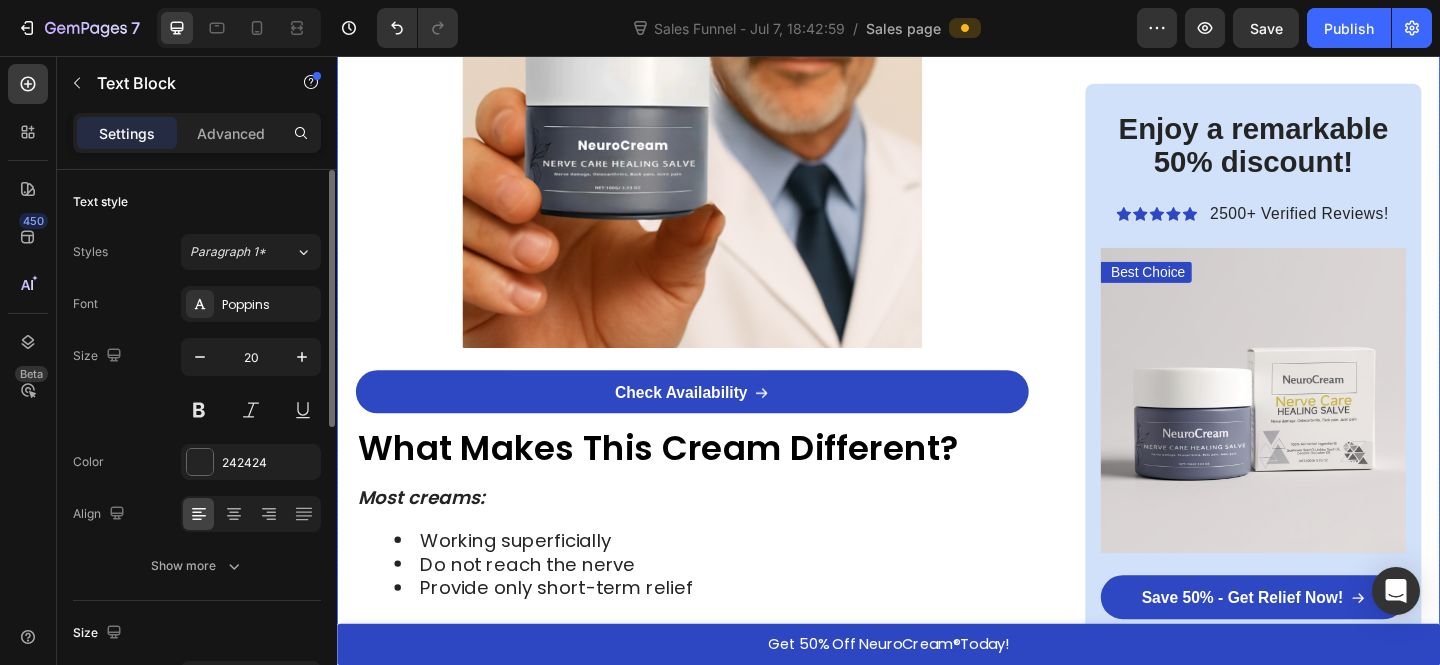 scroll, scrollTop: 6962, scrollLeft: 0, axis: vertical 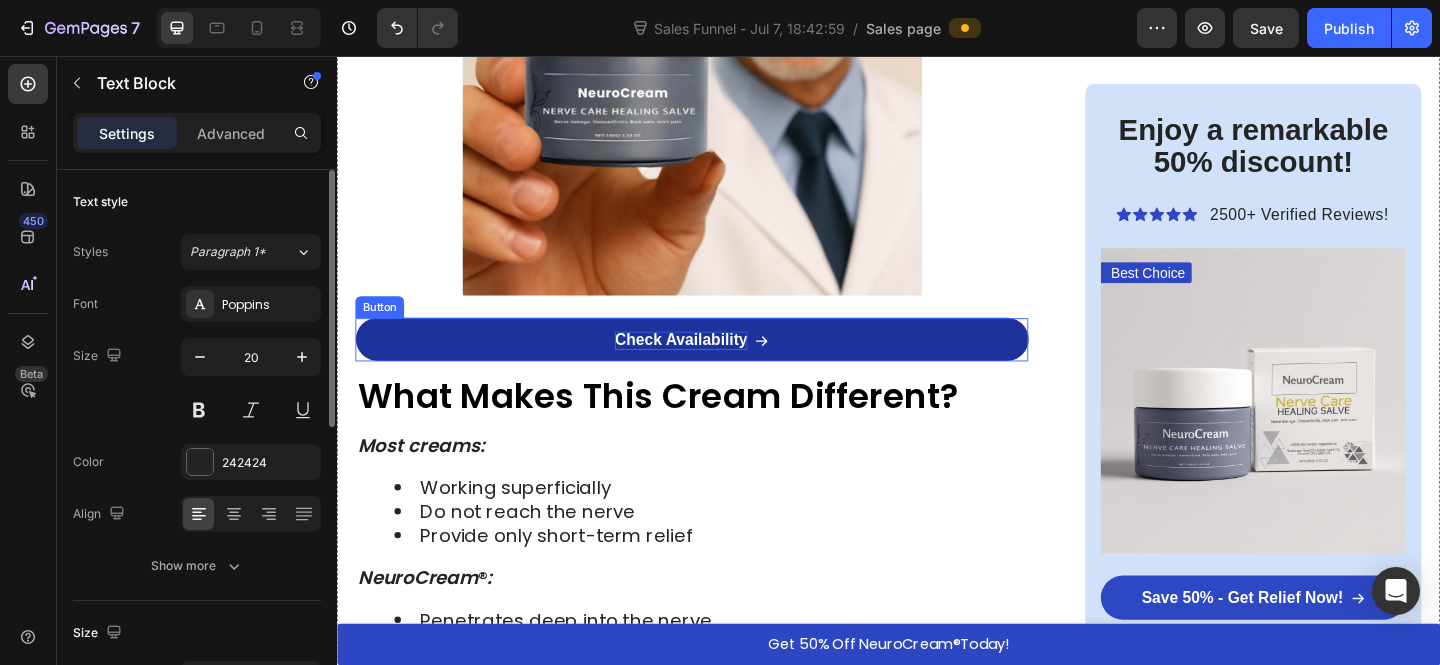 click on "Check Availability" at bounding box center [711, 365] 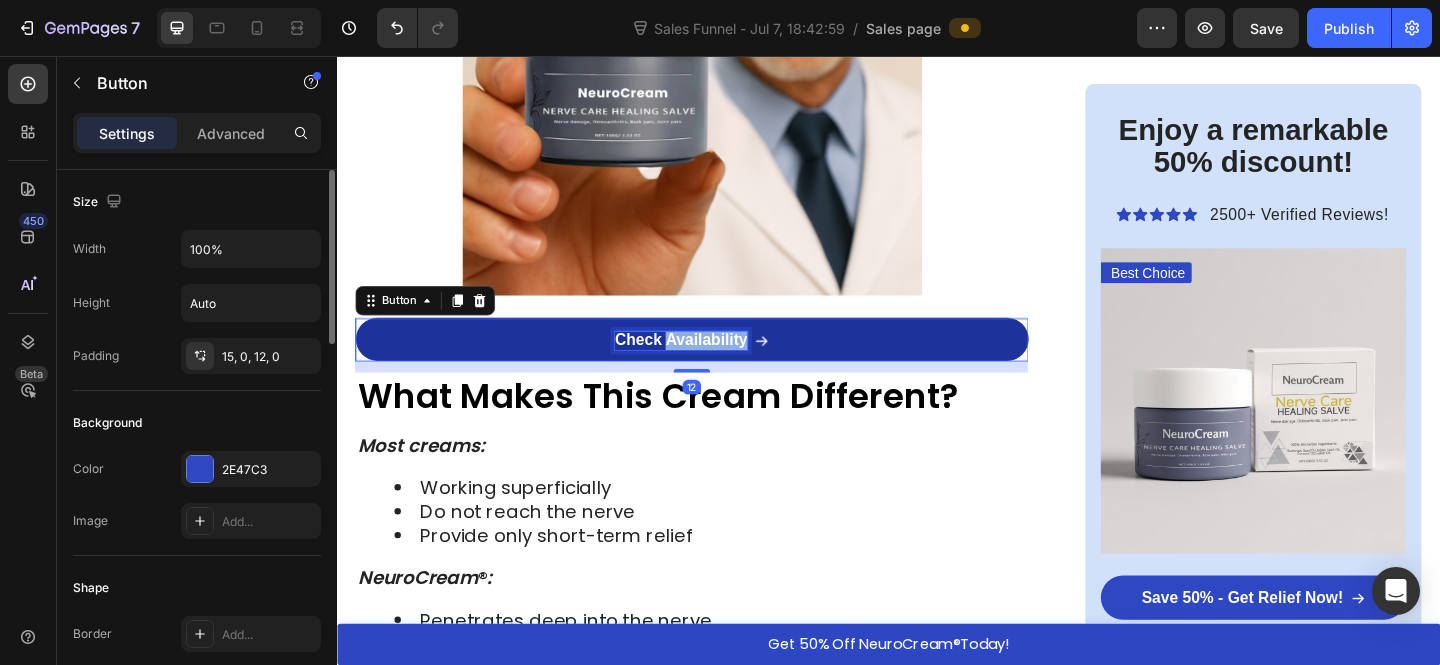 click on "Check Availability" at bounding box center (711, 365) 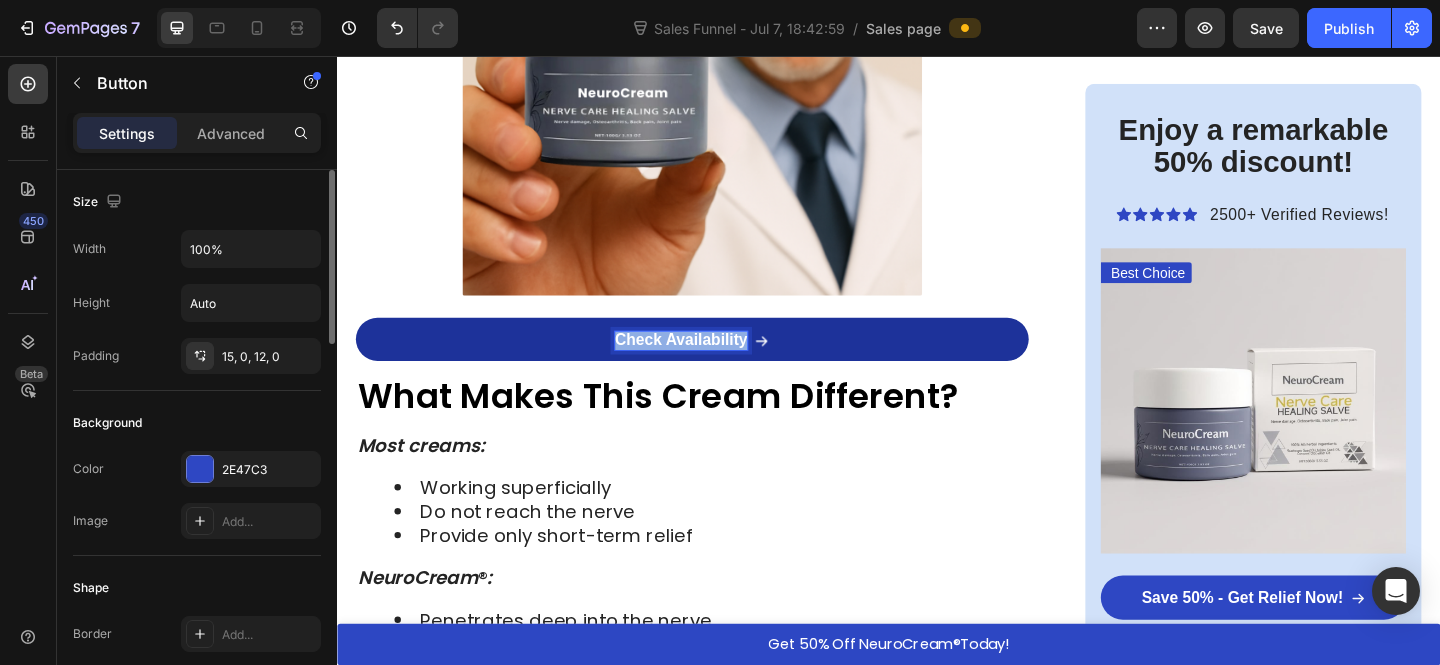 click on "Check Availability" at bounding box center (711, 365) 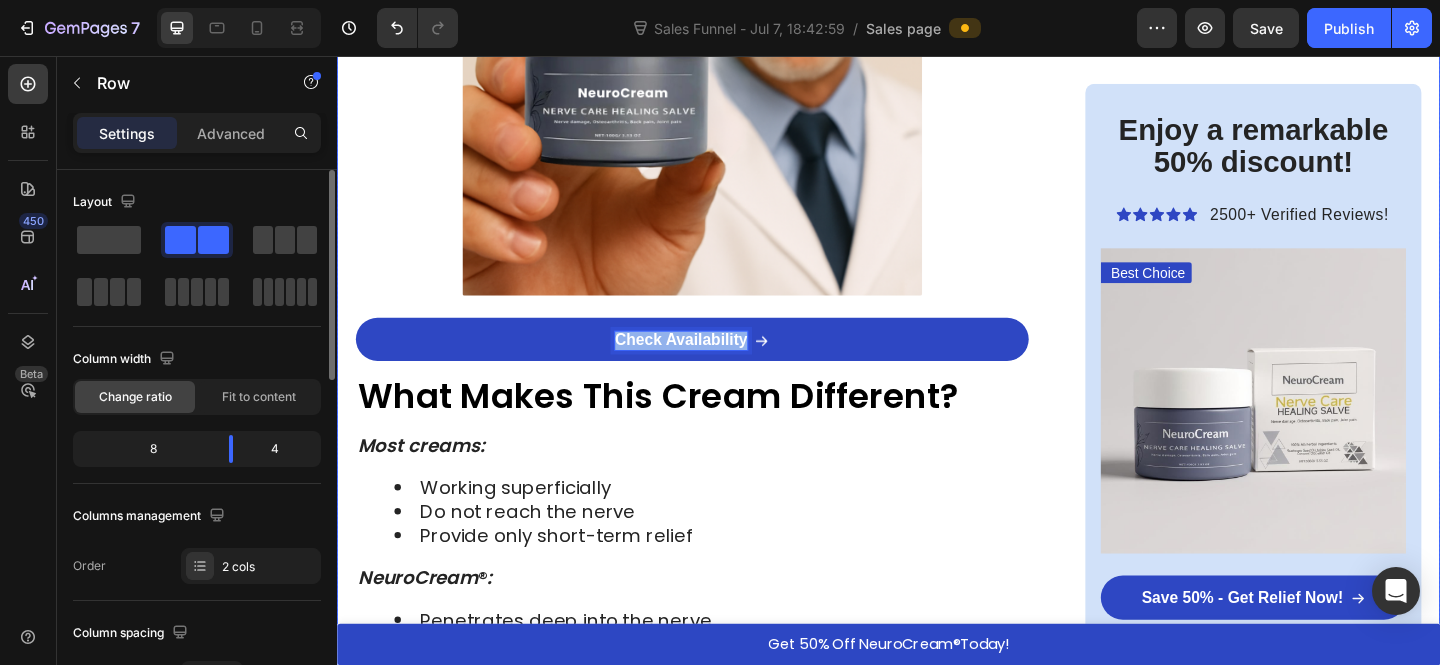 click on "HOME  >  HEALTH  >  SCIATICA RELIEF Heading American breakthrough helps thousands of people relieve sciatica in just a few days - without pills or doctors Heading “I slept without nerve pain through the night for the first time in months ” -   [LAST] [LAST]. Text Block Image By Dr. [FIRST] [LAST], Spinal Specialist - July 17, 2025  Text Block Row Image Hi, I'm  Dr. [FIRST] [LAST] , a spinal specialist with over 25 years of experience helping patients overcome sciatica and other nerve-related issues.   With more than 15,000 hours of clinical experience, I've worked with 2,300+ patients who've come to me with a range of nerve and back issues:   ➩ Sciatica ➩ Lower back pain ➩ Herniated discs ➩ Pinched nerves Text Block If you're over 50 and have that burning, stabbing pain that radiates from your lower back through your buttock and down your leg, you're not imagining things - and you're certainly not alone.   Sciatica is not just a muscle problem. It's nerve pain.   Sometimes dull and nagging." at bounding box center (723, -2942) 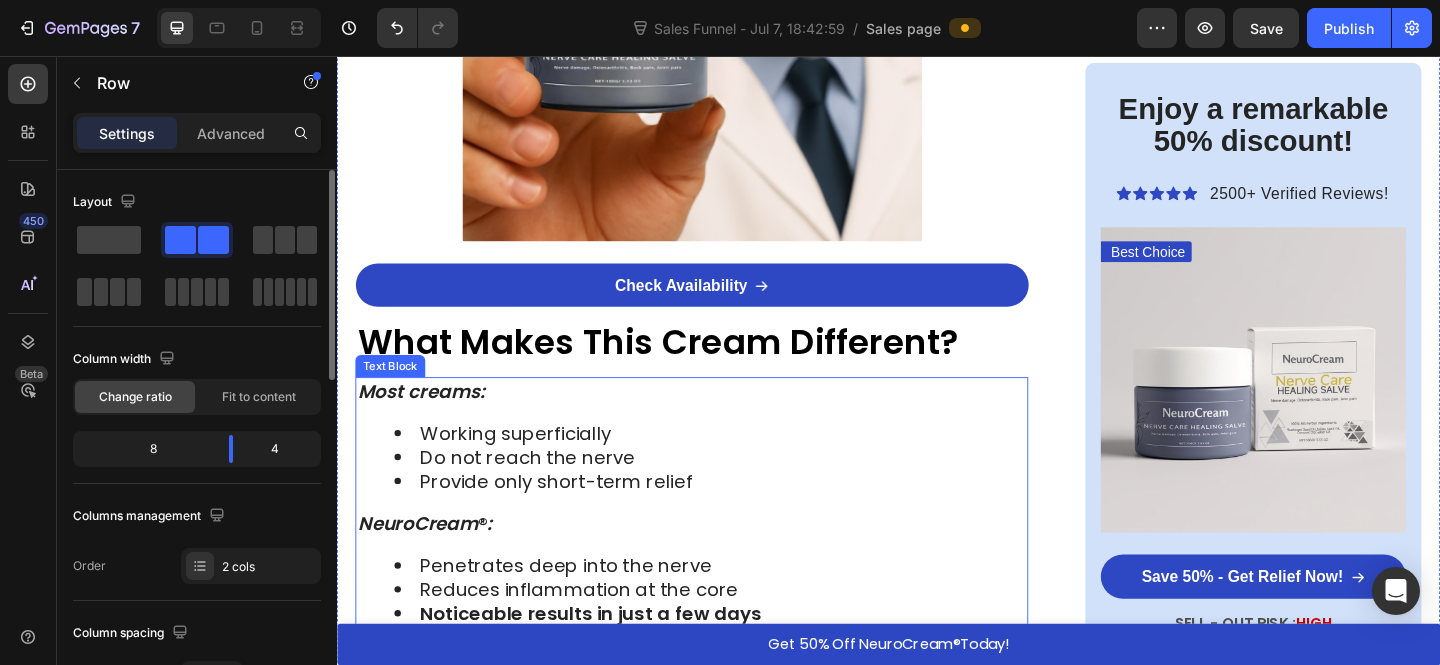 scroll, scrollTop: 7339, scrollLeft: 0, axis: vertical 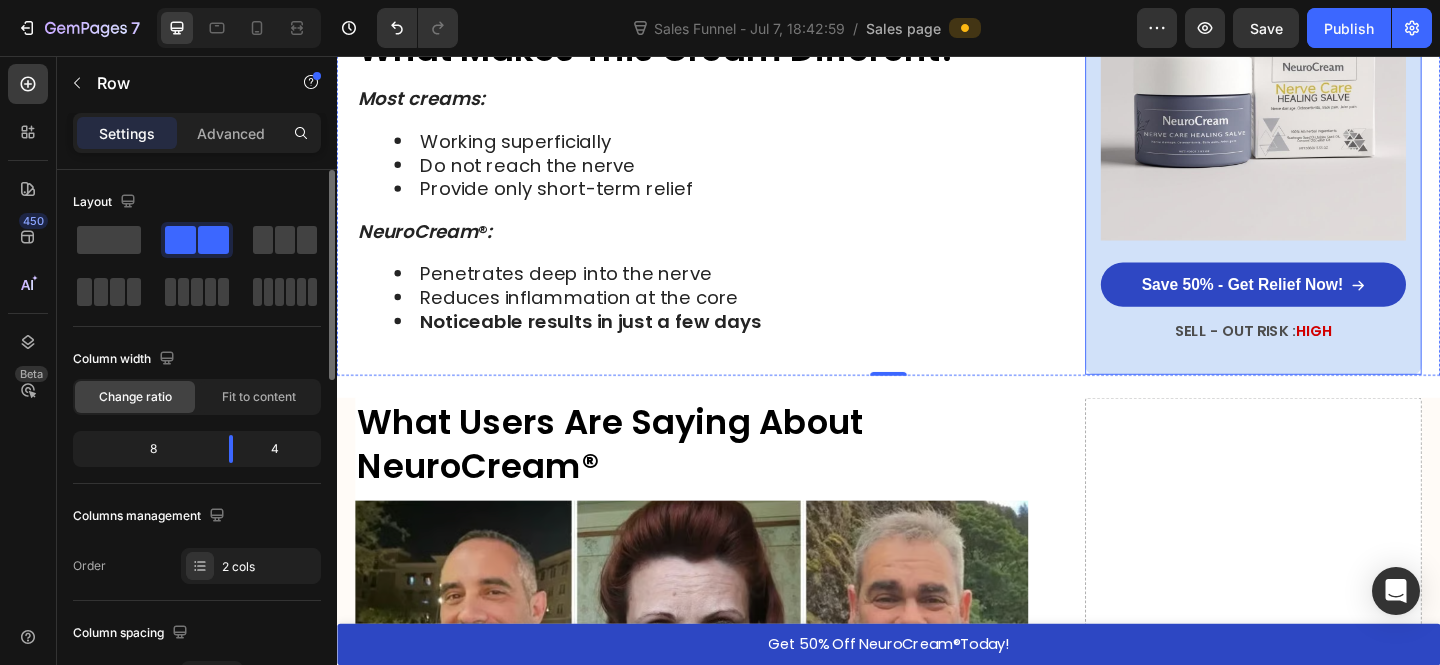 click on "HIGH" at bounding box center [1400, 355] 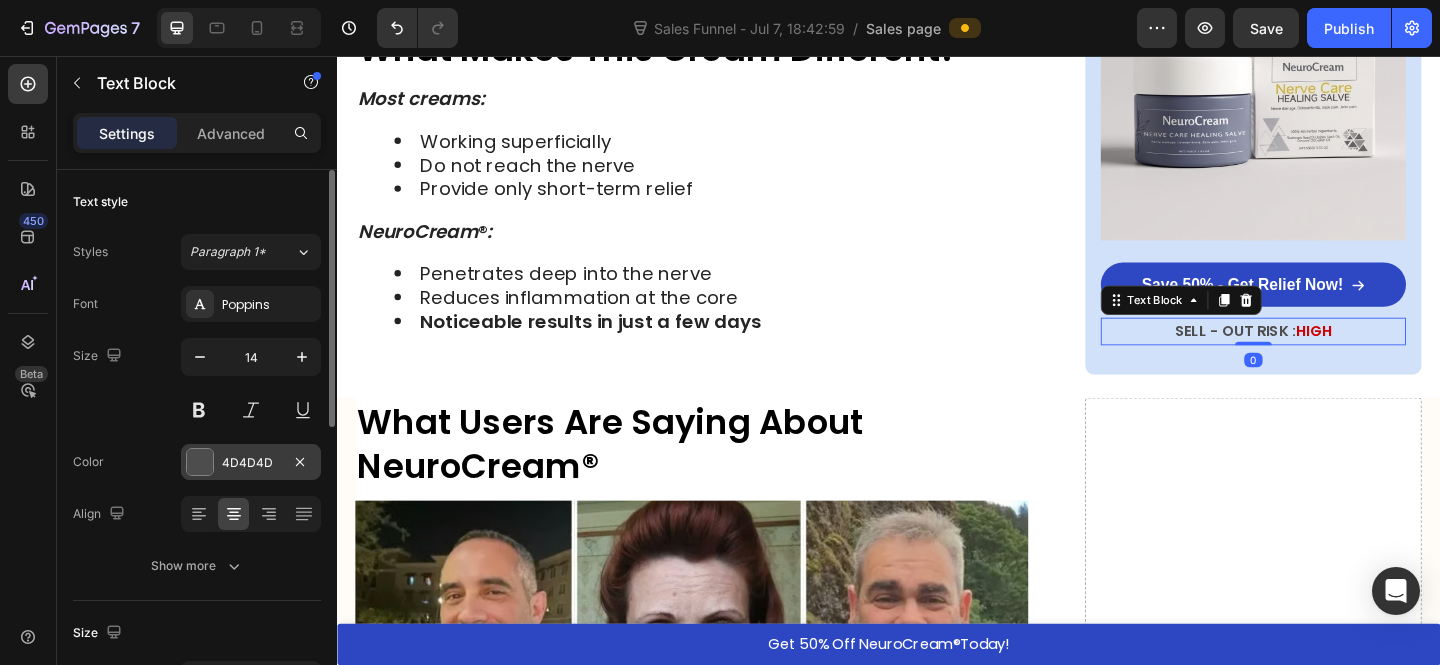 click on "4D4D4D" at bounding box center [251, 462] 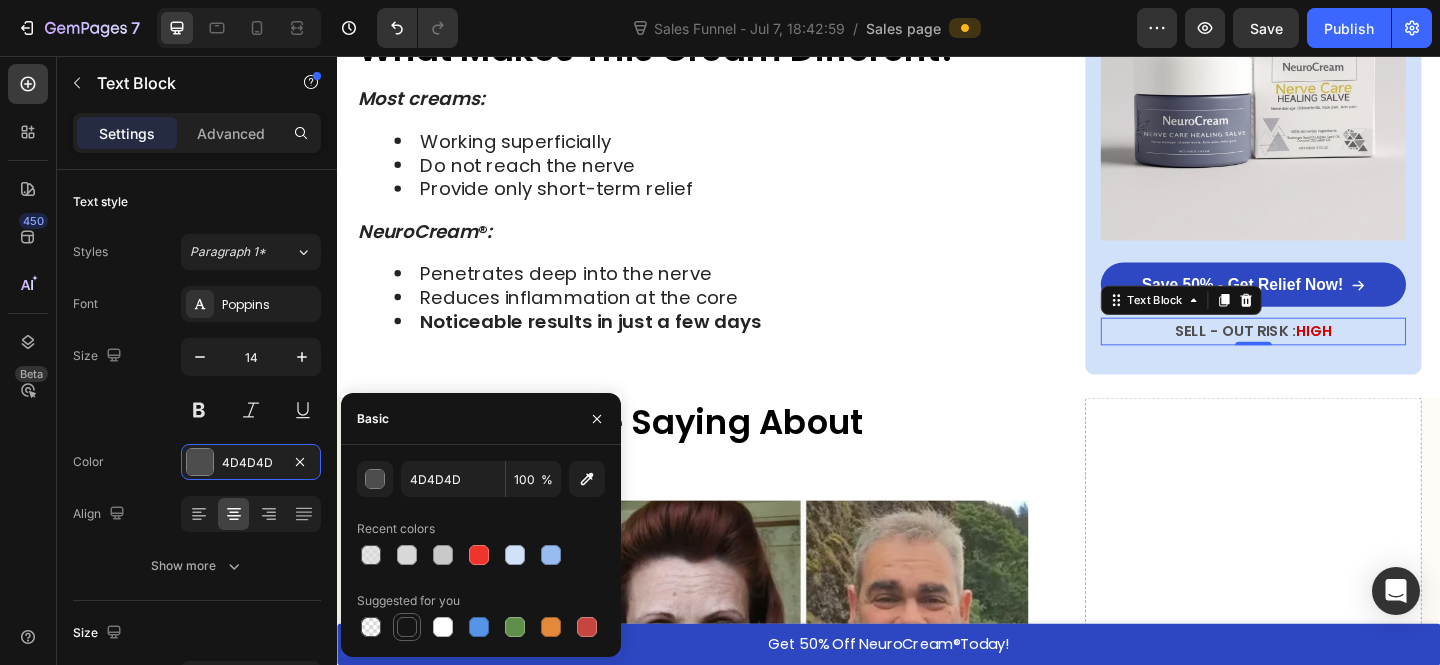 click at bounding box center (407, 627) 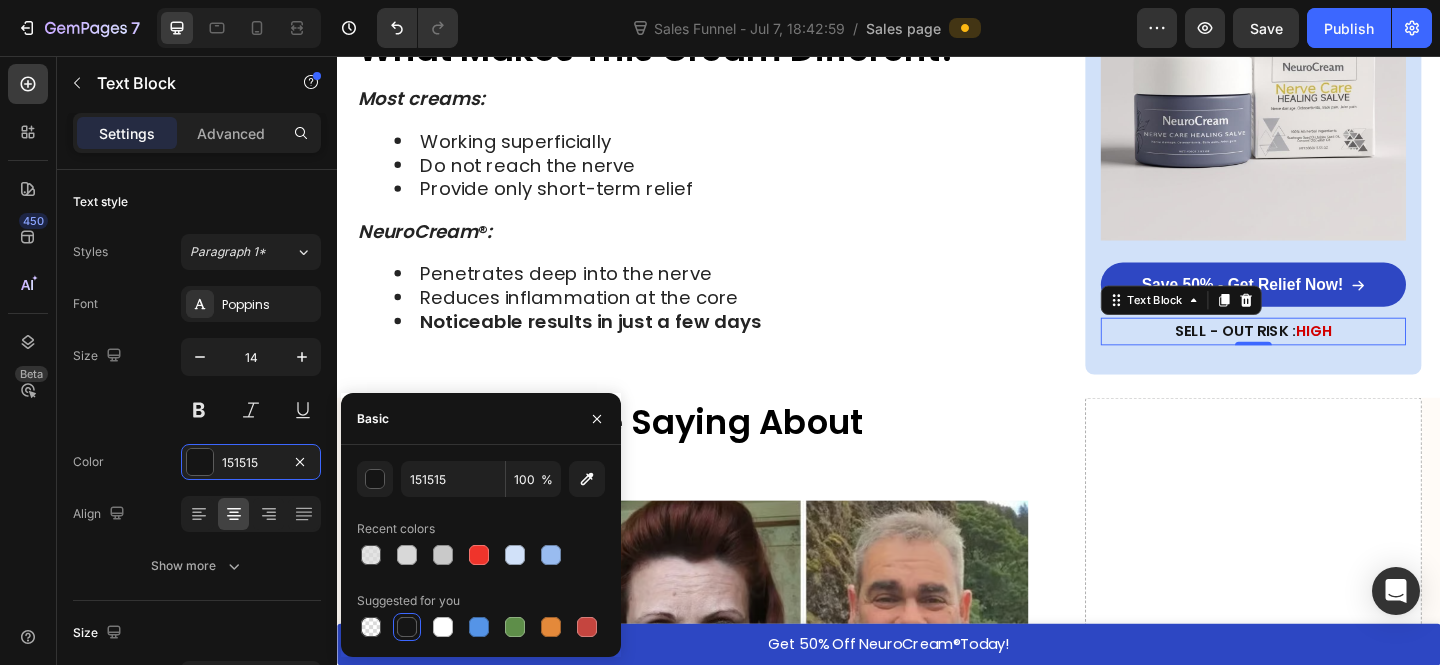 click at bounding box center (407, 627) 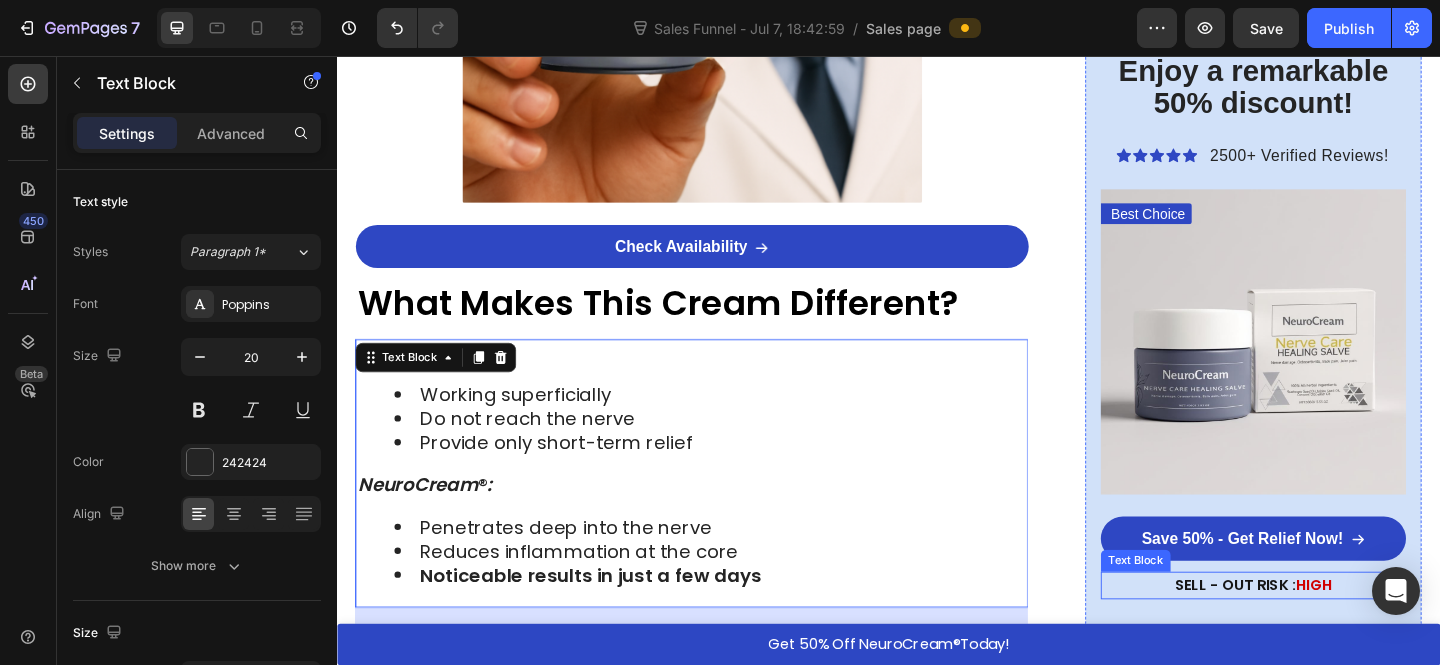 scroll, scrollTop: 7118, scrollLeft: 0, axis: vertical 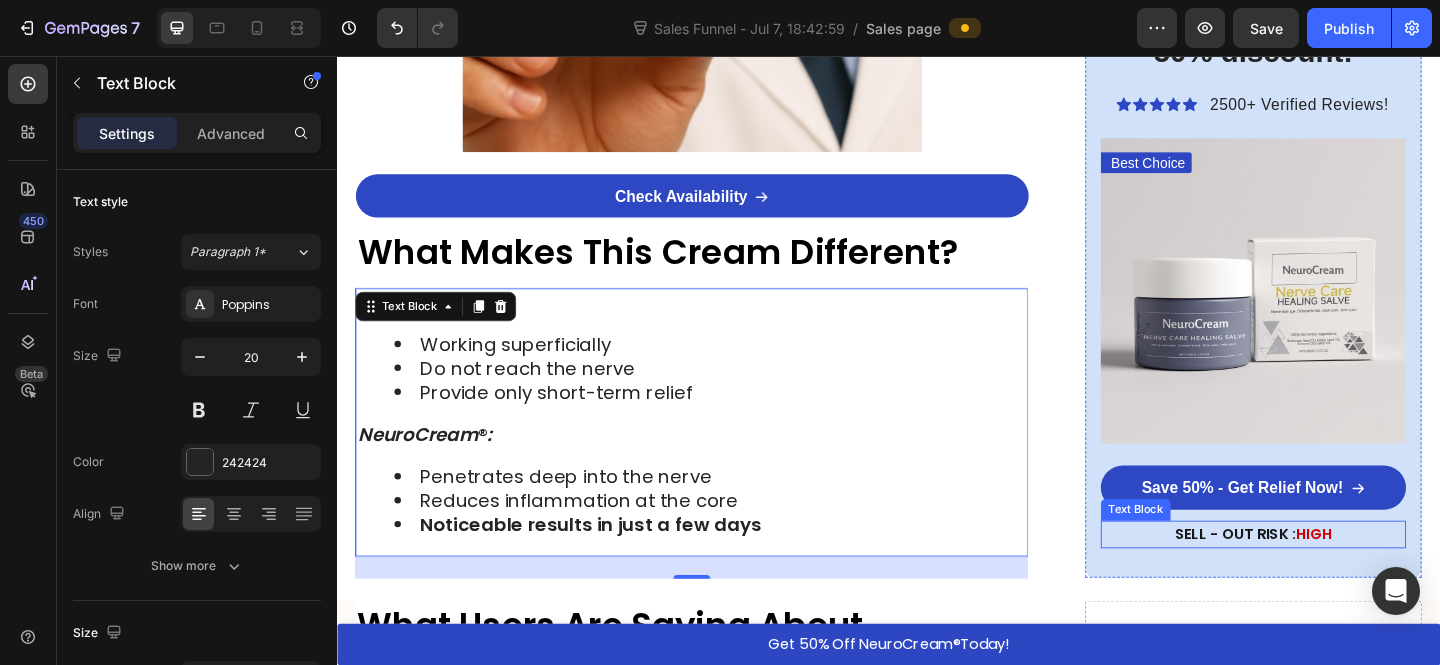 click on "SELL - OUT RISK :" at bounding box center [1315, 576] 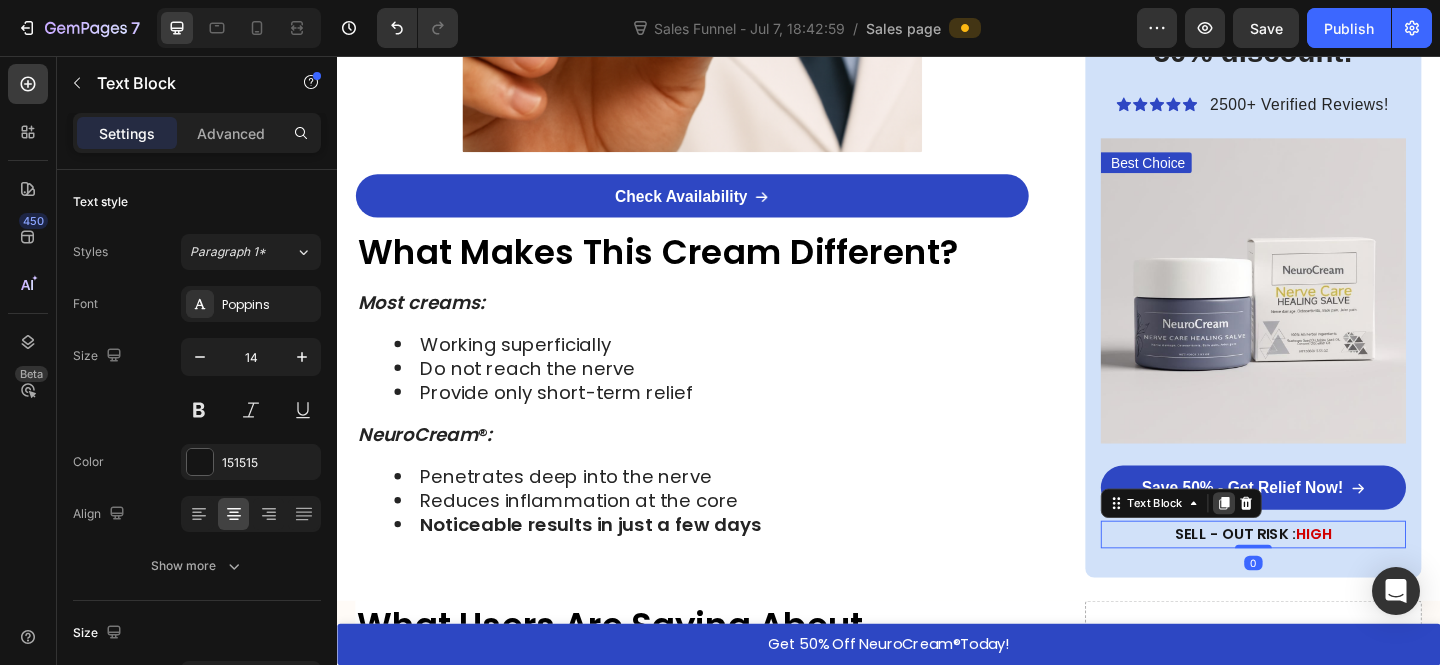 click 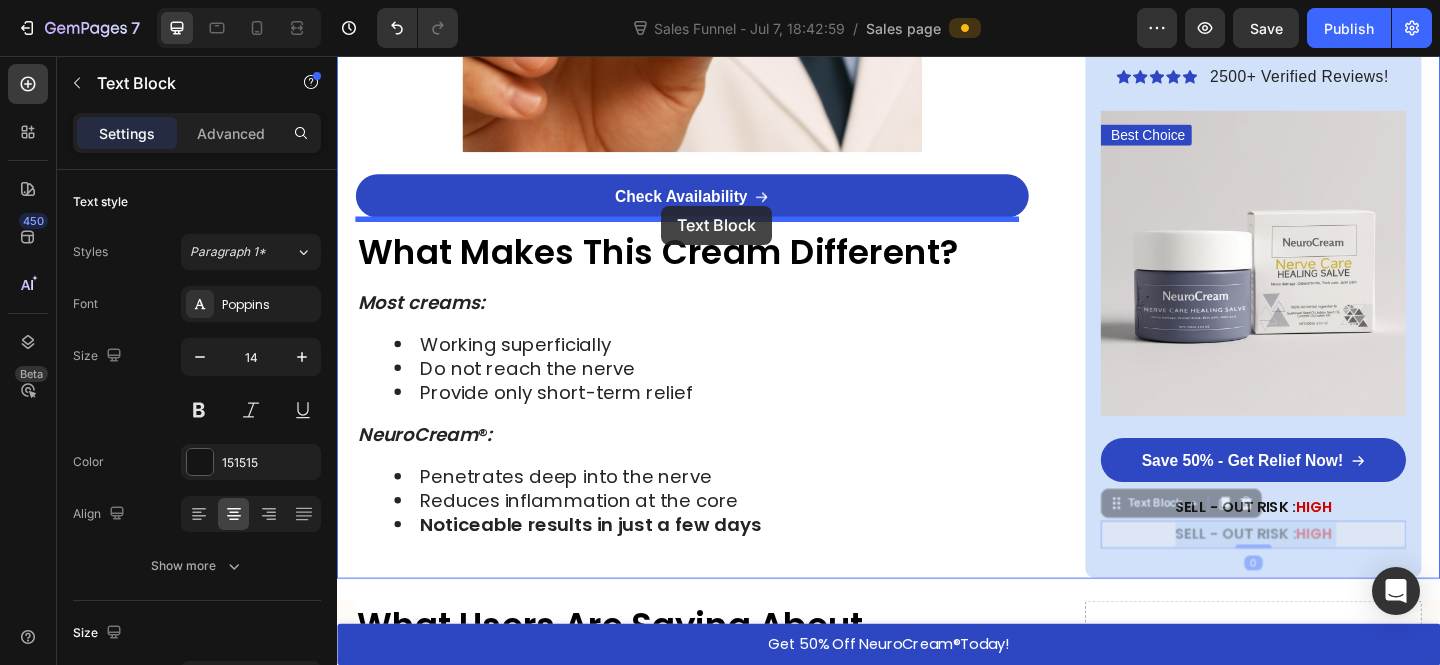 drag, startPoint x: 1270, startPoint y: 561, endPoint x: 695, endPoint y: 226, distance: 665.4698 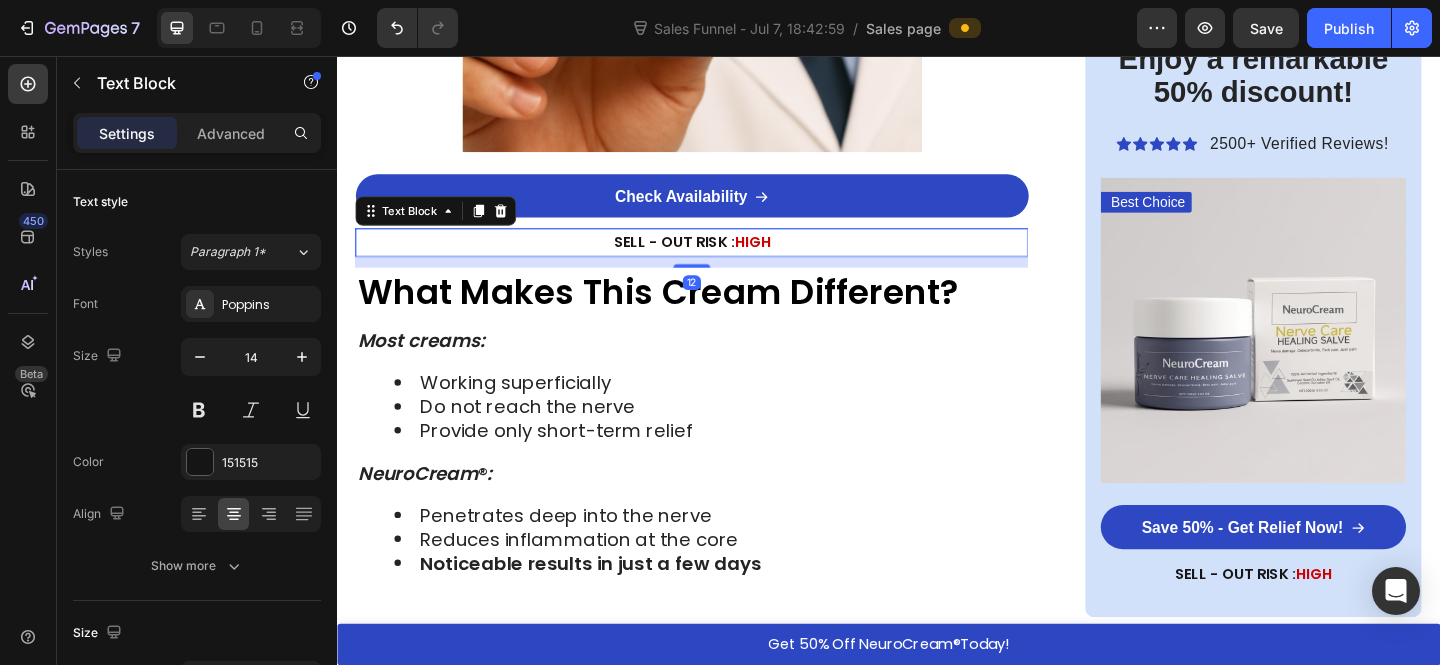 click on "SELL - OUT RISK :" at bounding box center [704, 258] 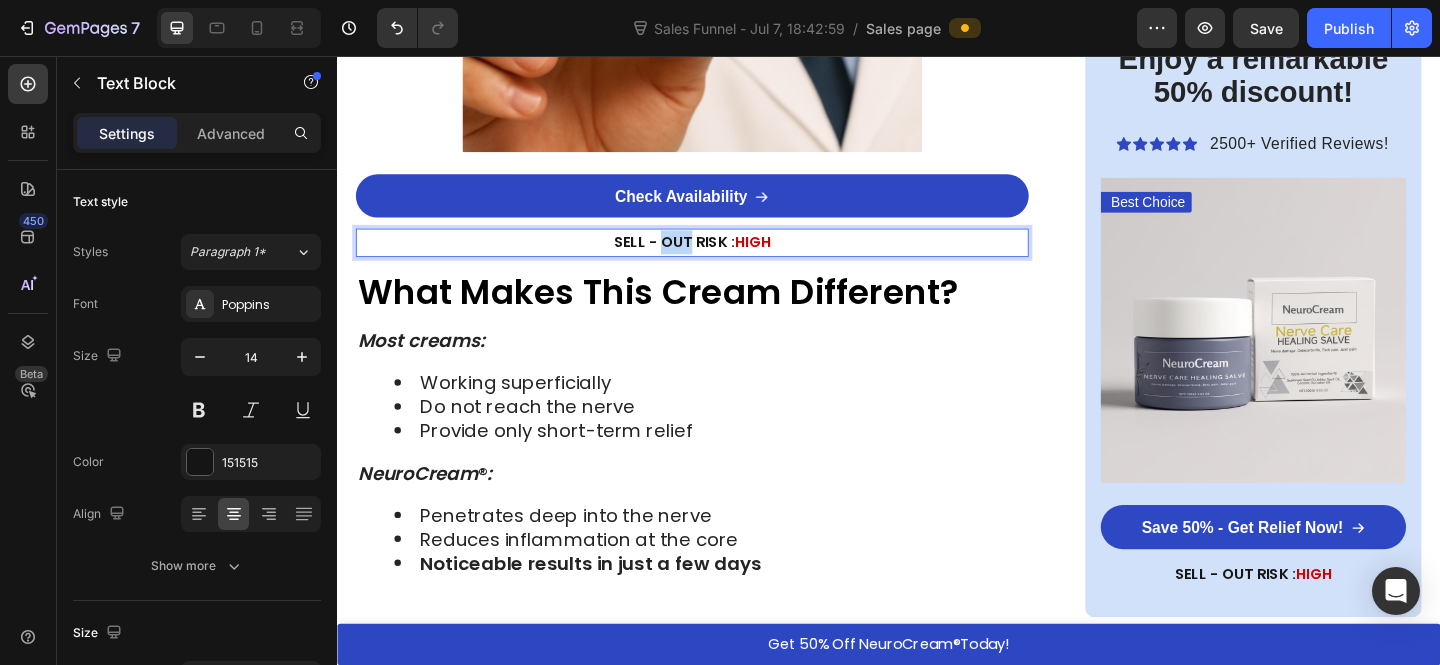 click on "SELL - OUT RISK :" at bounding box center (704, 258) 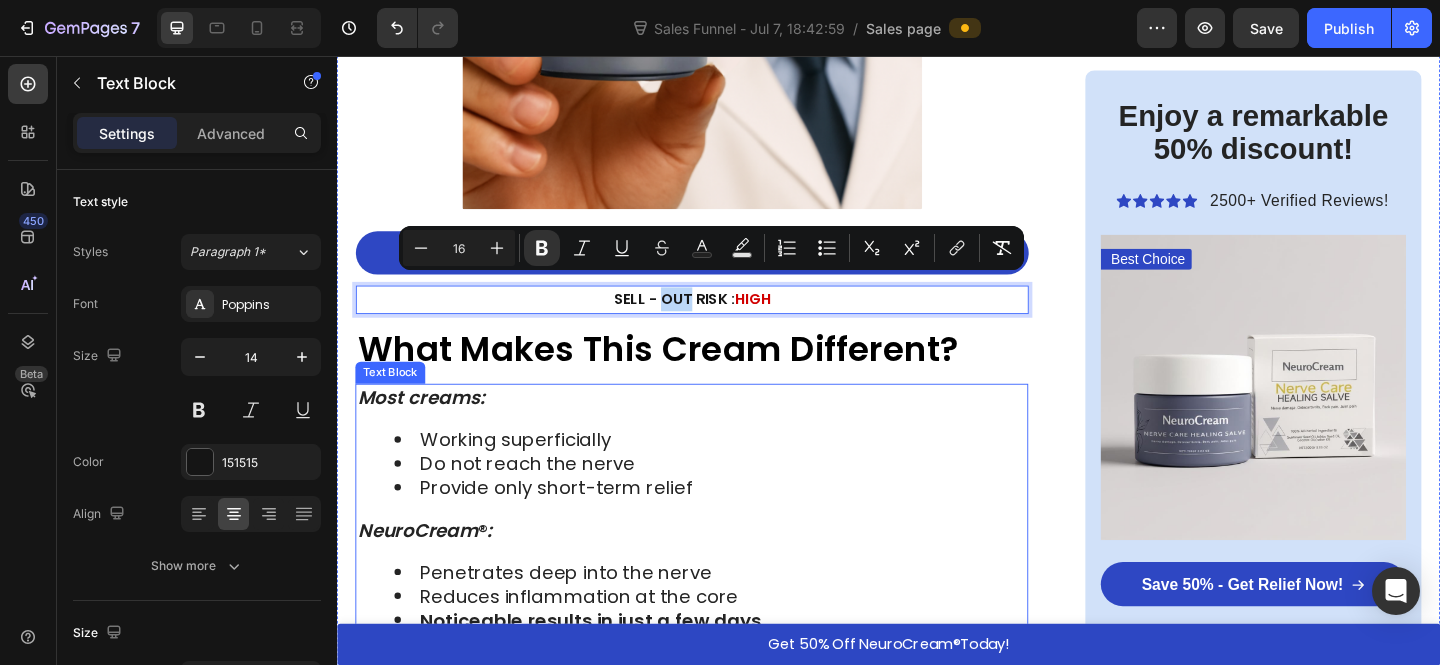 scroll, scrollTop: 7054, scrollLeft: 0, axis: vertical 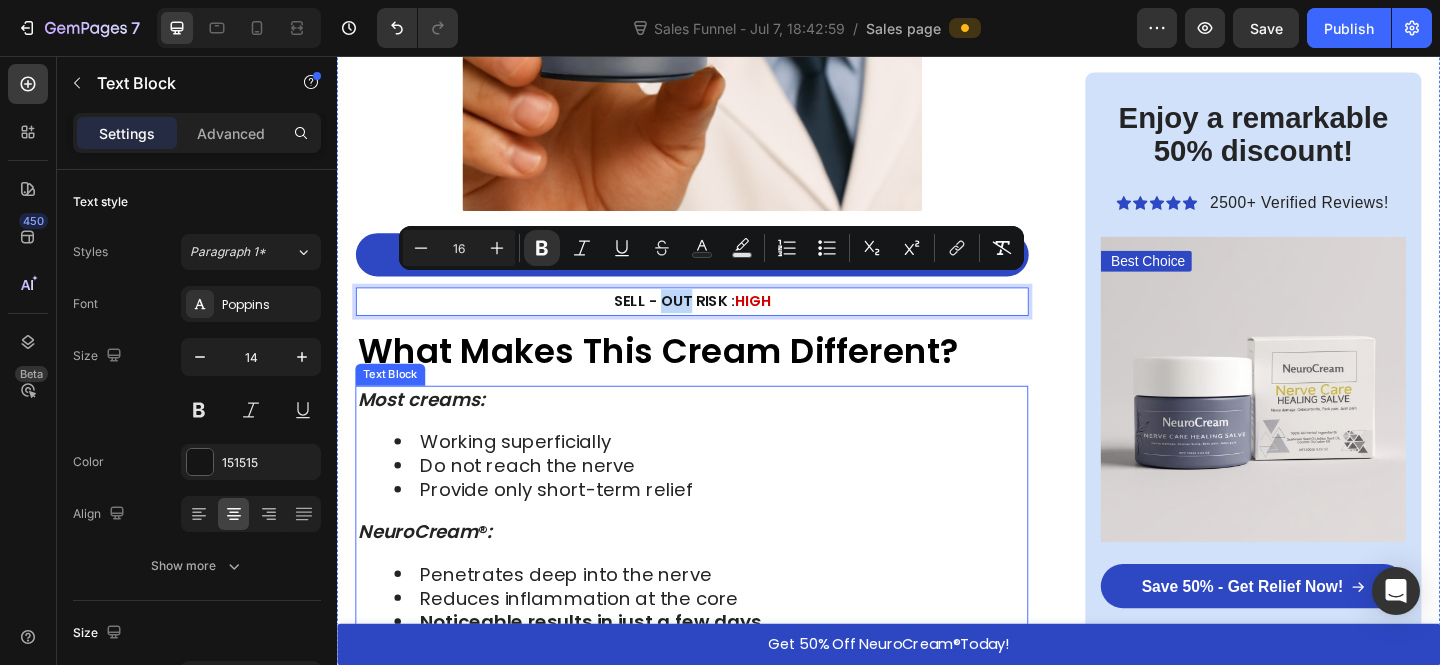 click on "Most creams:" at bounding box center (723, 430) 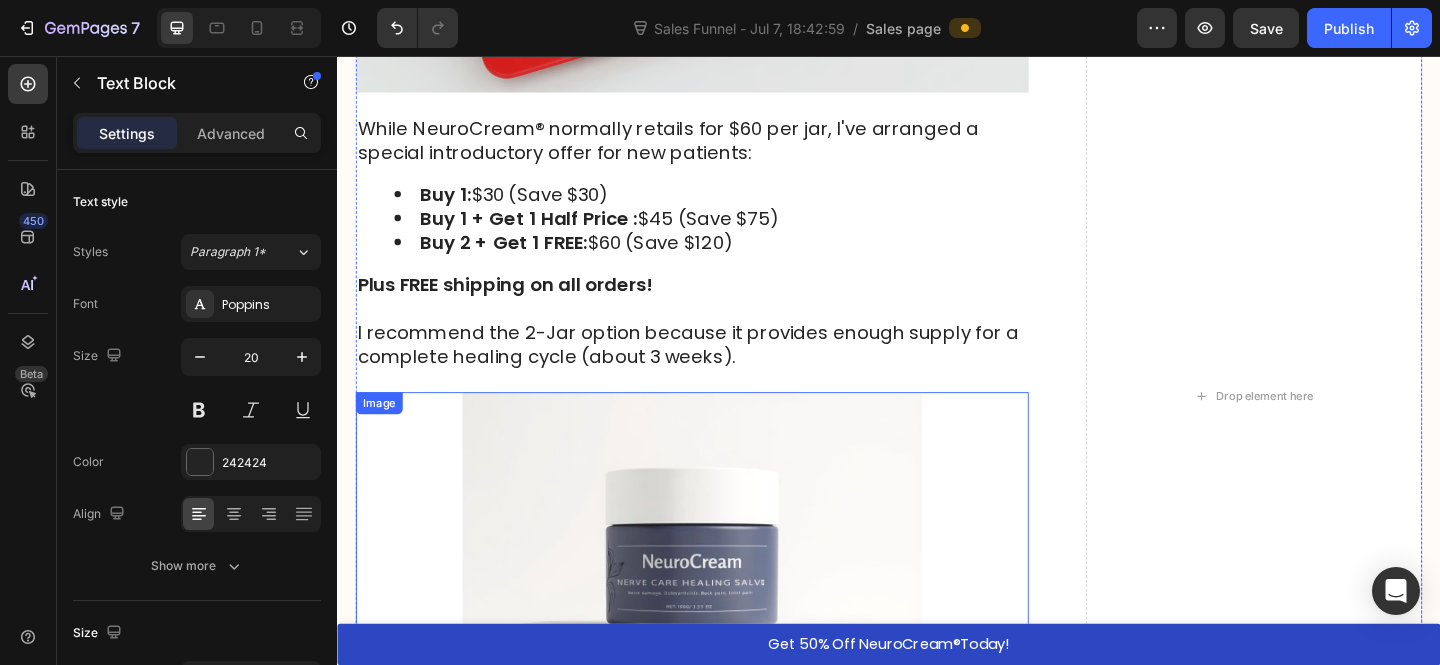 scroll, scrollTop: 11481, scrollLeft: 0, axis: vertical 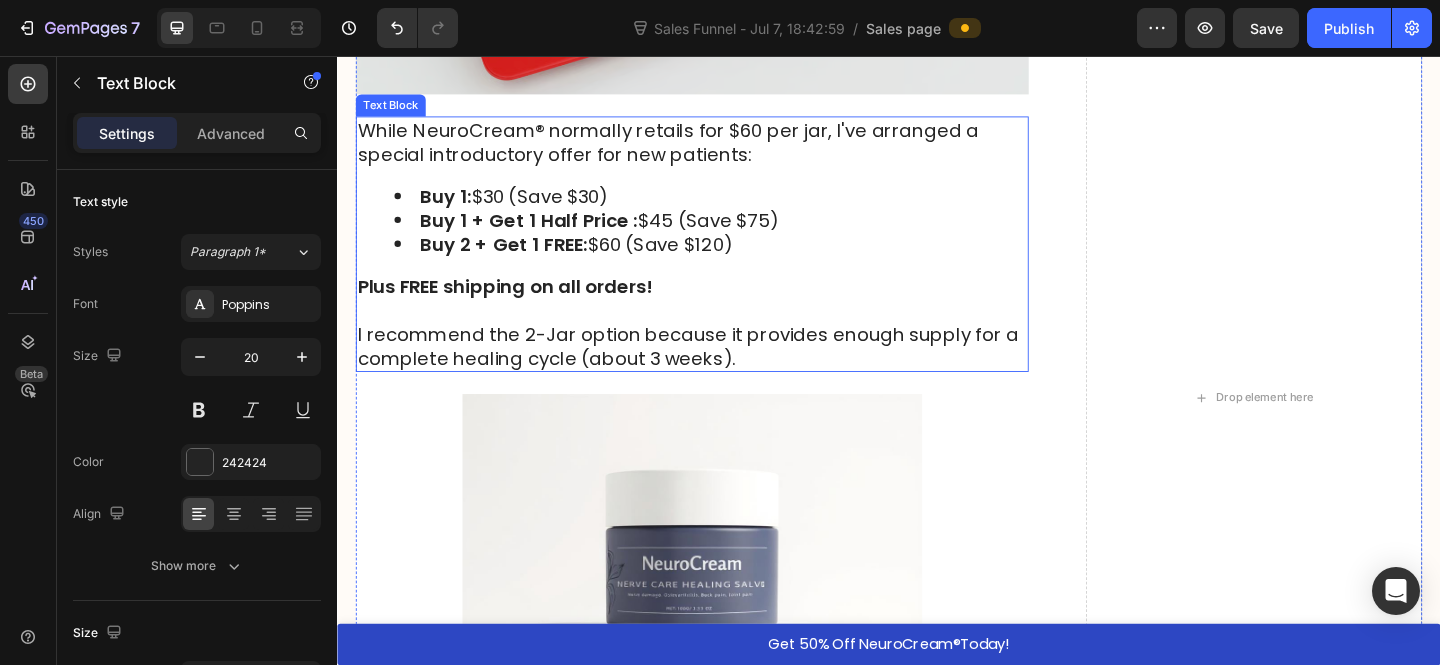 click on "I recommend the 2-Jar option because it provides enough supply for a complete healing cycle (about 3 weeks)." at bounding box center (718, 372) 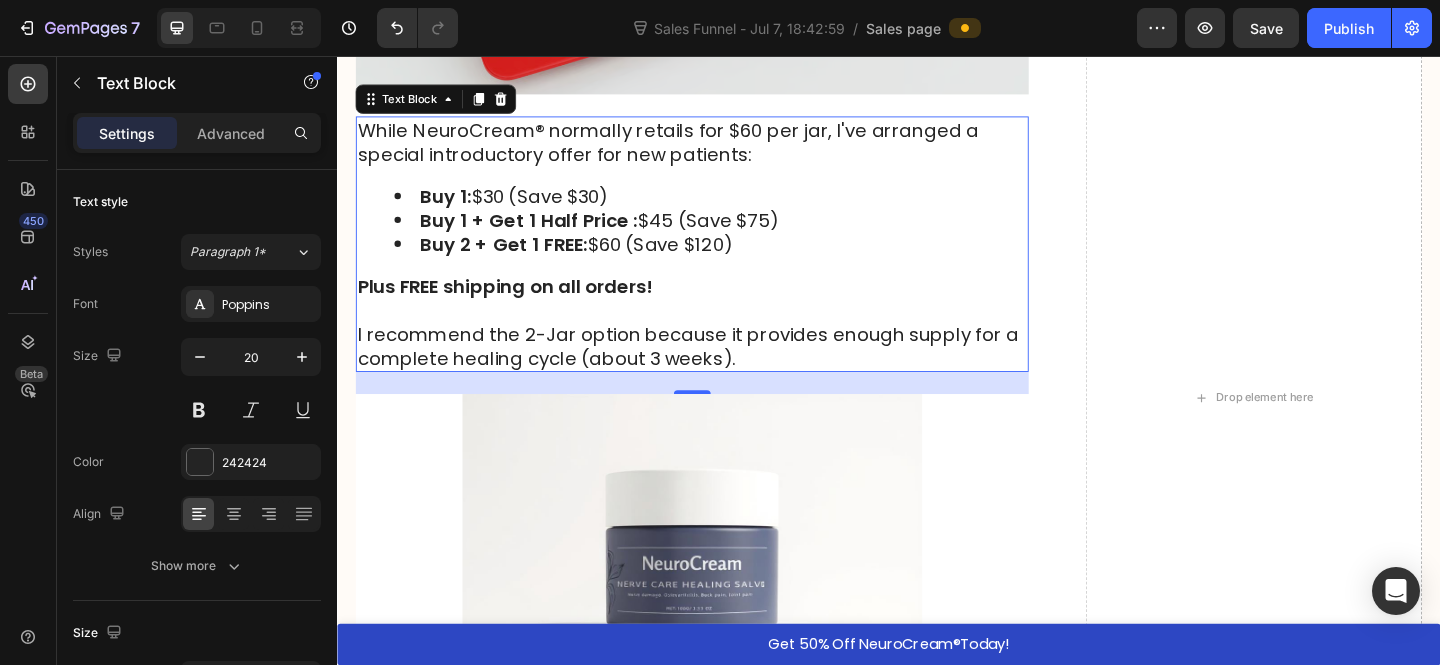 click on "I recommend the 2-Jar option because it provides enough supply for a complete healing cycle (about 3 weeks)." at bounding box center [718, 372] 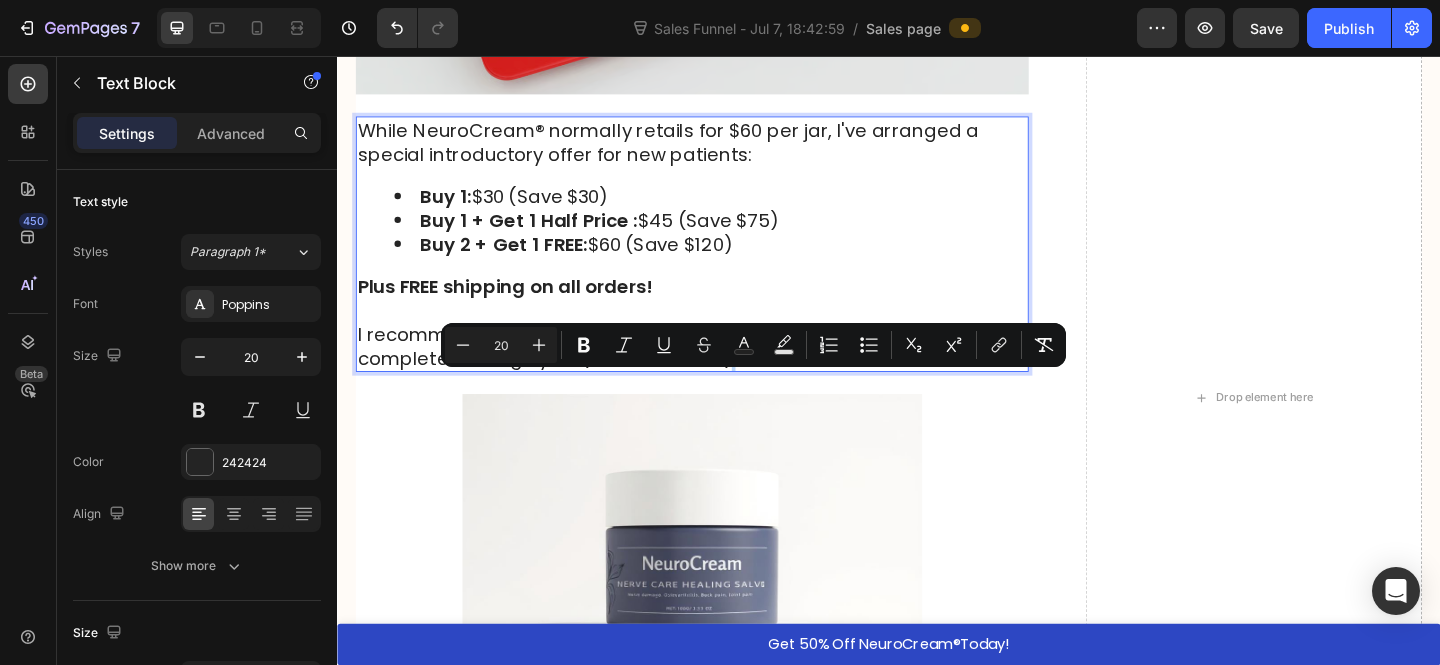 click on "Minus 20 Plus Bold Italic Underline       Strikethrough
Text Color
Text Background Color Numbered List Bulleted List Subscript Superscript       link Remove Format" at bounding box center [753, 345] 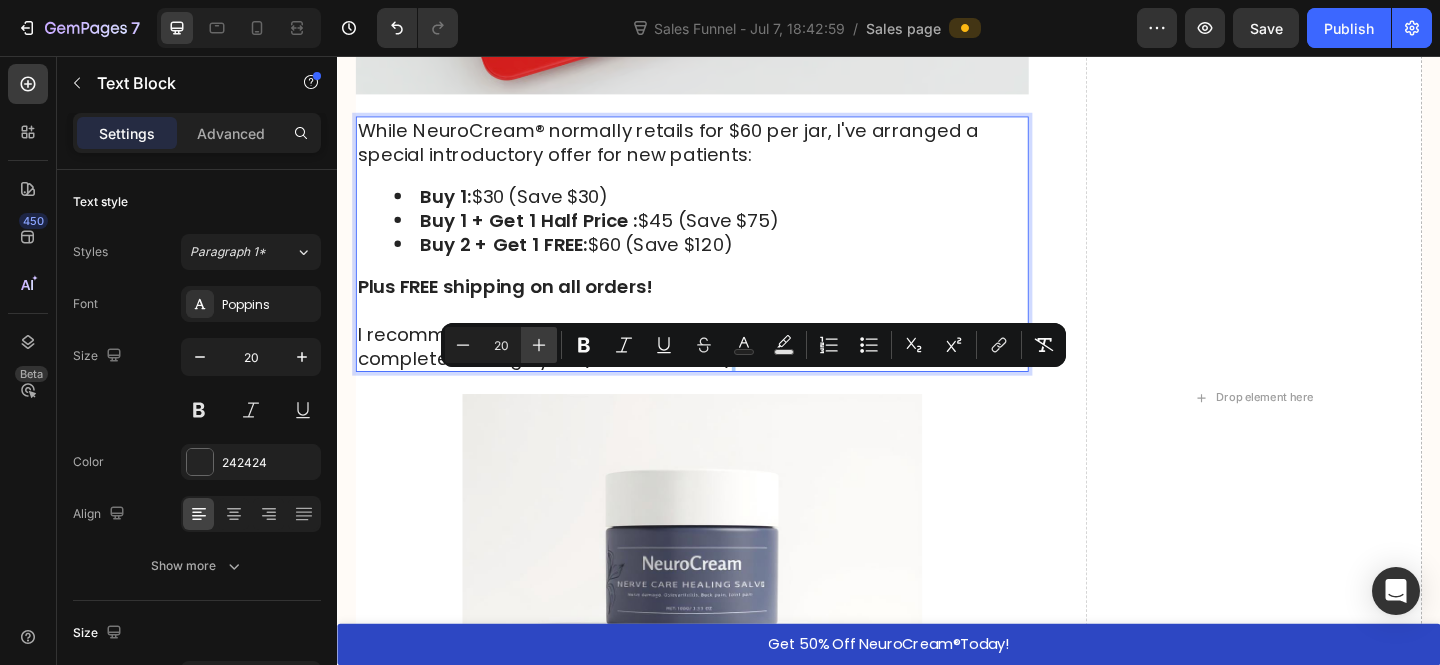 click on "Plus" at bounding box center [539, 345] 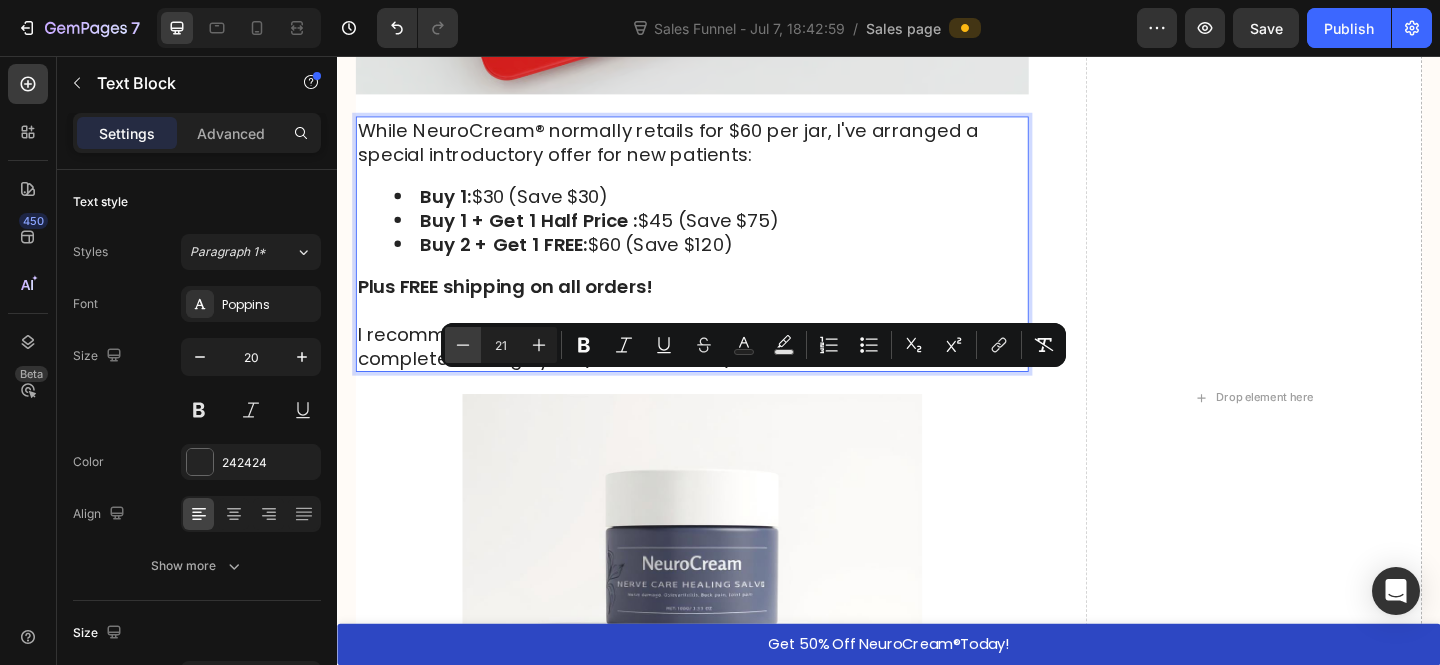 click on "Minus" at bounding box center (463, 345) 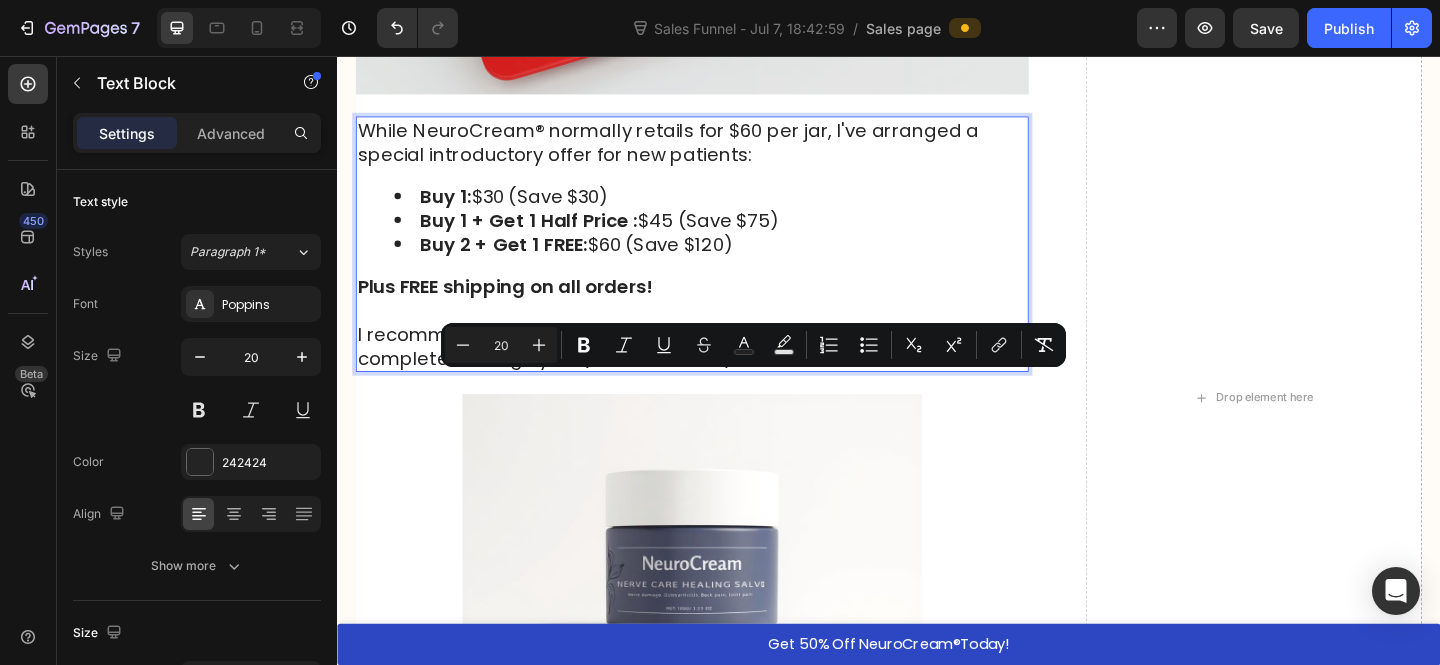 click on "I recommend the 2-Jar option because it provides enough supply for a complete healing cycle (about 3 weeks)." at bounding box center [718, 372] 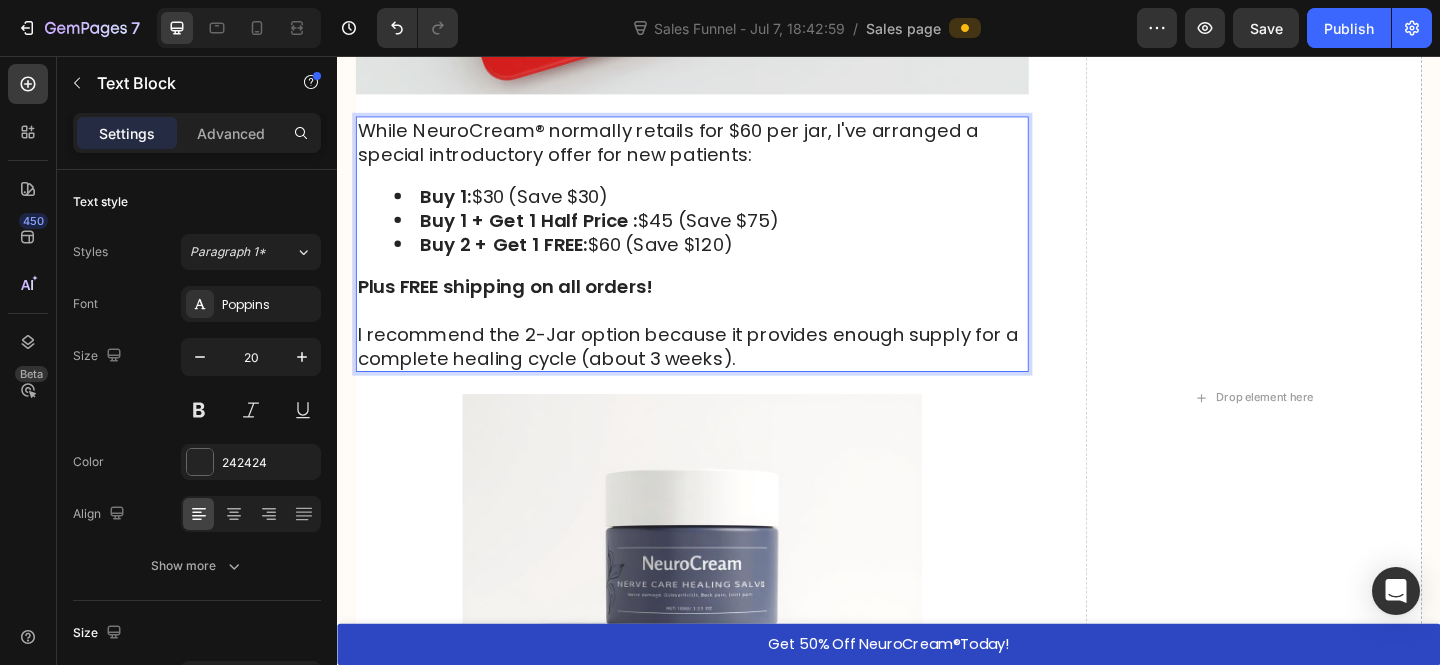 click on "I recommend the 2-Jar option because it provides enough supply for a complete healing cycle (about 3 weeks)." at bounding box center (718, 372) 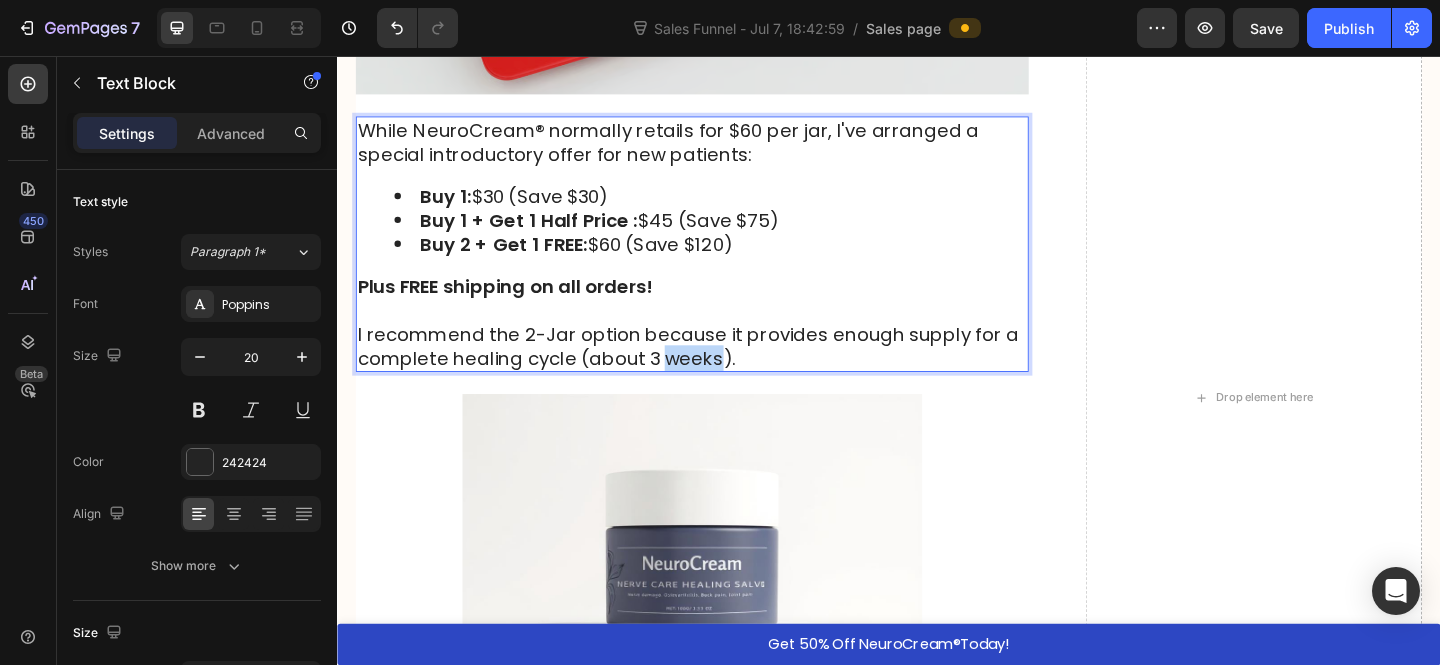 click on "I recommend the 2-Jar option because it provides enough supply for a complete healing cycle (about 3 weeks)." at bounding box center [718, 372] 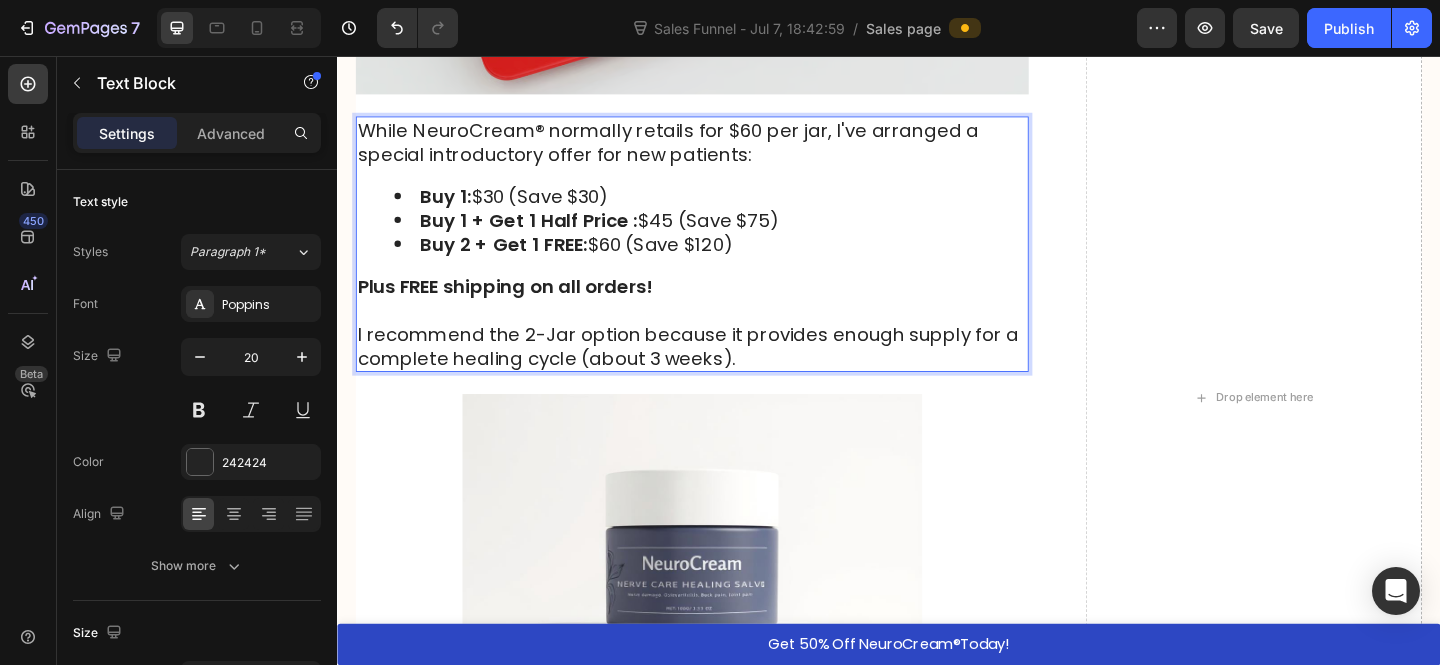 click on "I recommend the 2-Jar option because it provides enough supply for a complete healing cycle (about 3 weeks)." at bounding box center (718, 372) 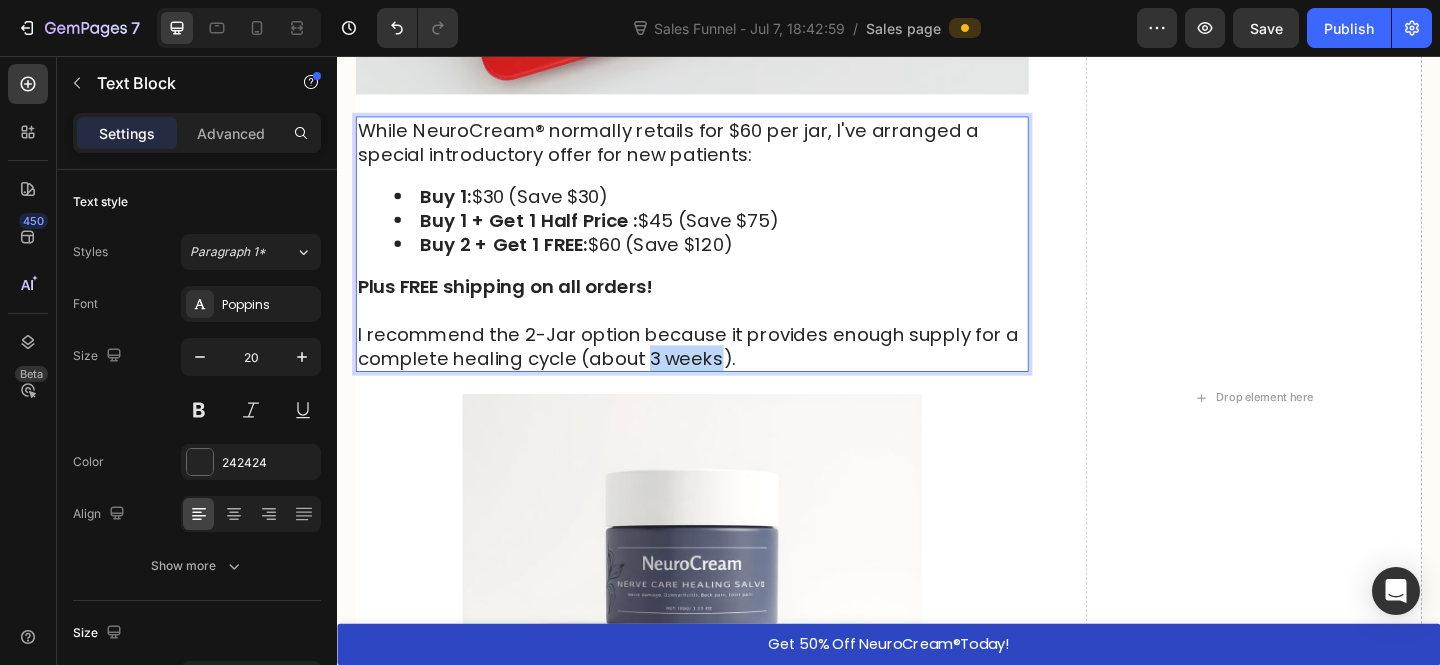 drag, startPoint x: 752, startPoint y: 418, endPoint x: 676, endPoint y: 421, distance: 76.05919 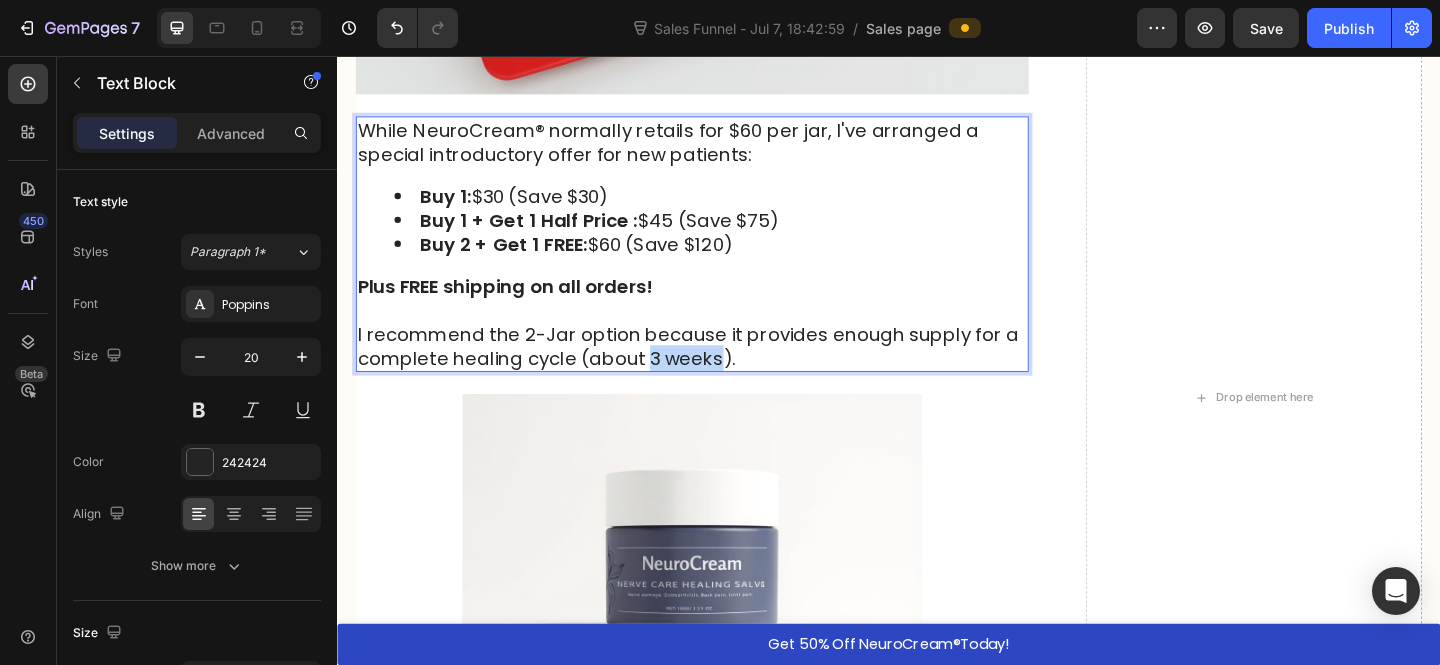 click on "I recommend the 2-Jar option because it provides enough supply for a complete healing cycle (about 3 weeks)." at bounding box center [718, 372] 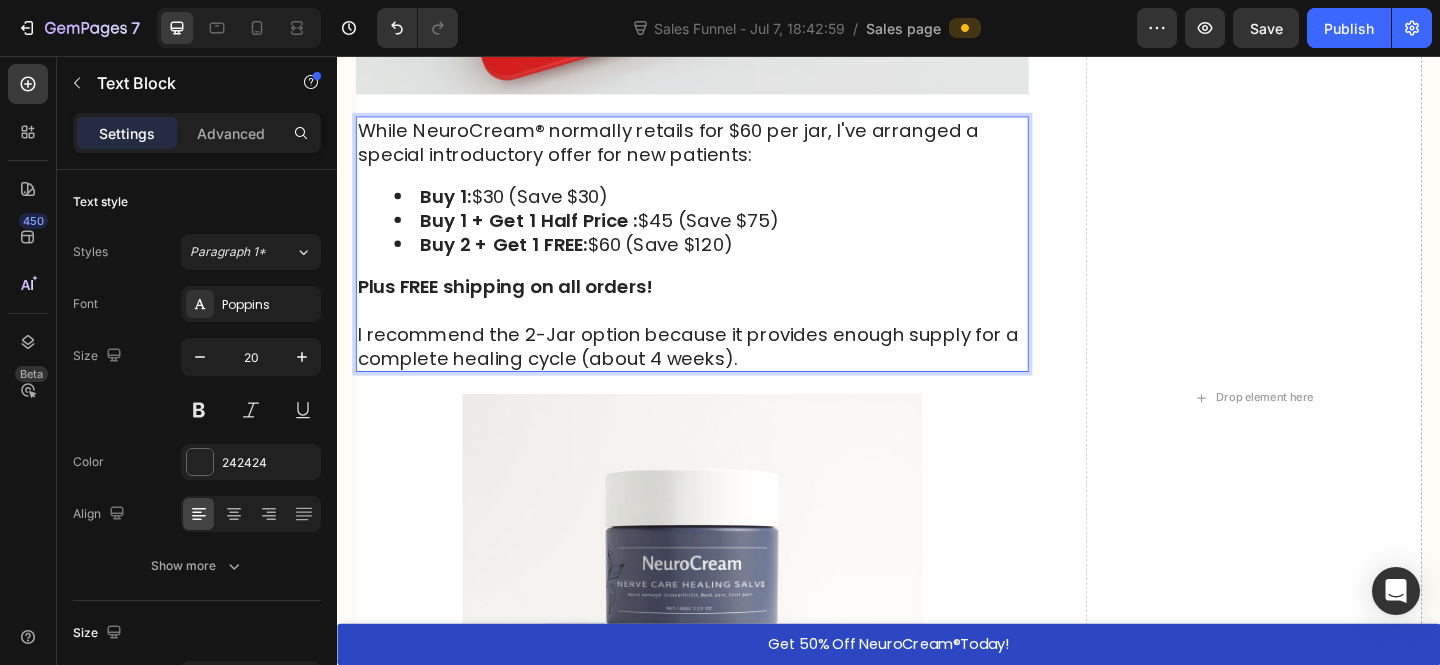 click on "I recommend the 2-Jar option because it provides enough supply for a complete healing cycle (about 4 weeks)." at bounding box center (718, 372) 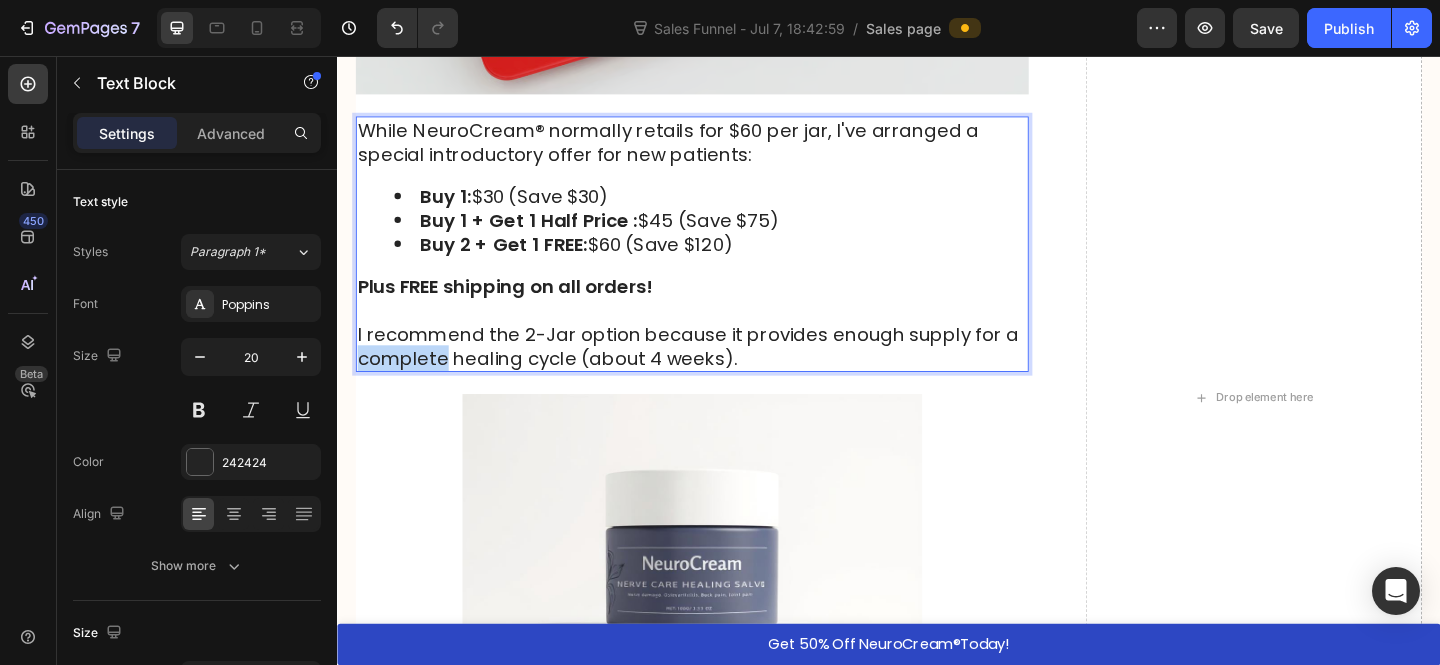 click on "I recommend the 2-Jar option because it provides enough supply for a complete healing cycle (about 4 weeks)." at bounding box center [718, 372] 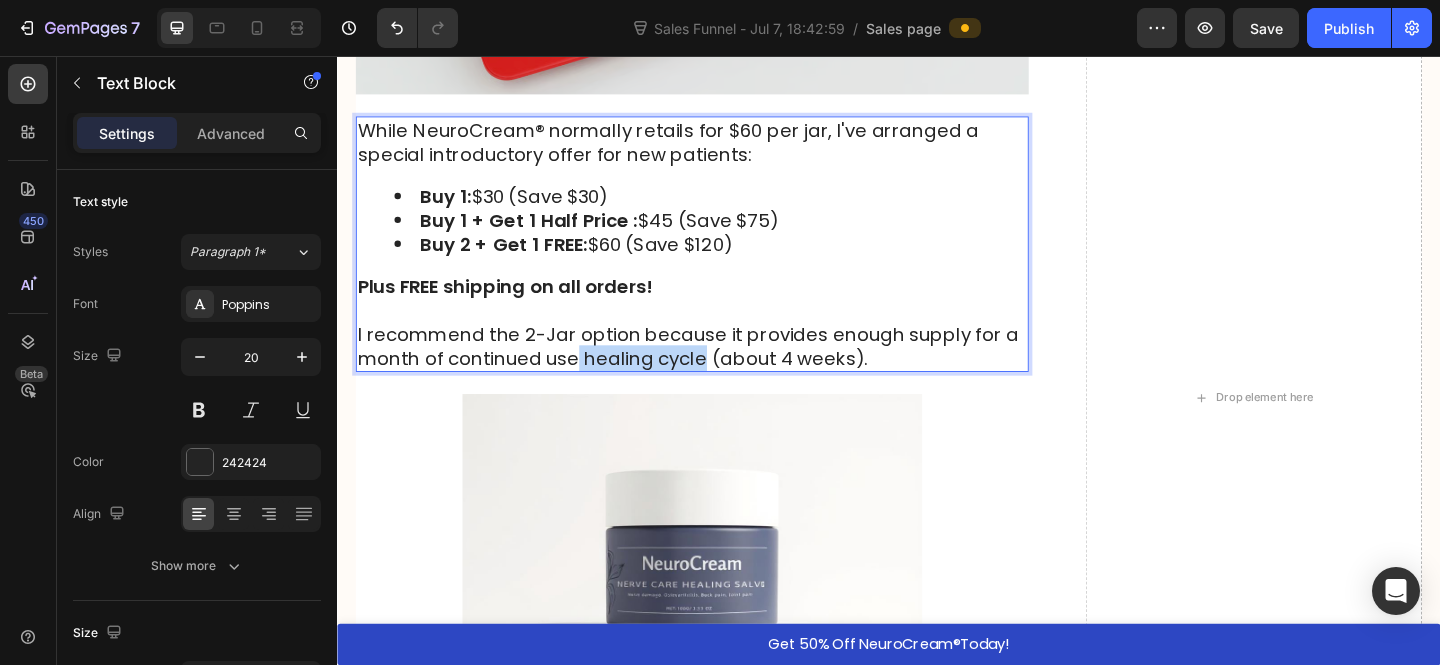 drag, startPoint x: 600, startPoint y: 415, endPoint x: 735, endPoint y: 416, distance: 135.00371 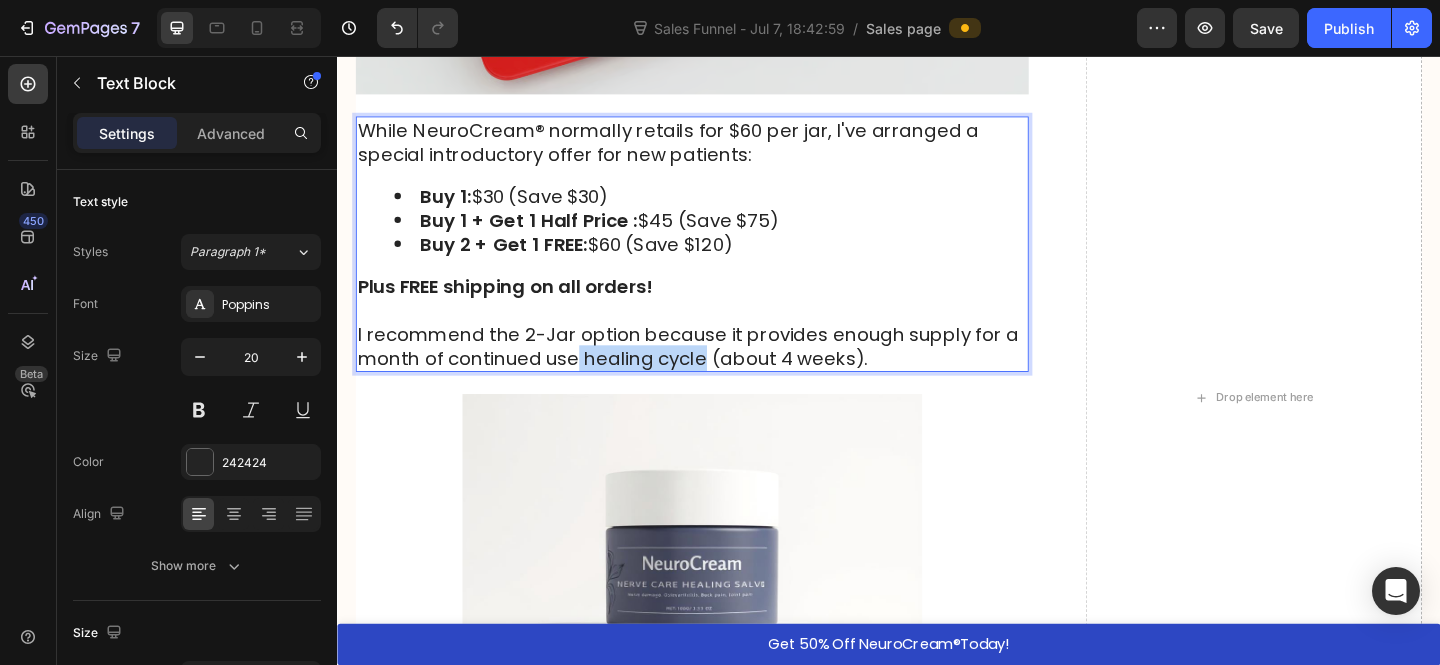 click on "I recommend the 2-Jar option because it provides enough supply for a month of continued use healing cycle (about 4 weeks)." at bounding box center [718, 372] 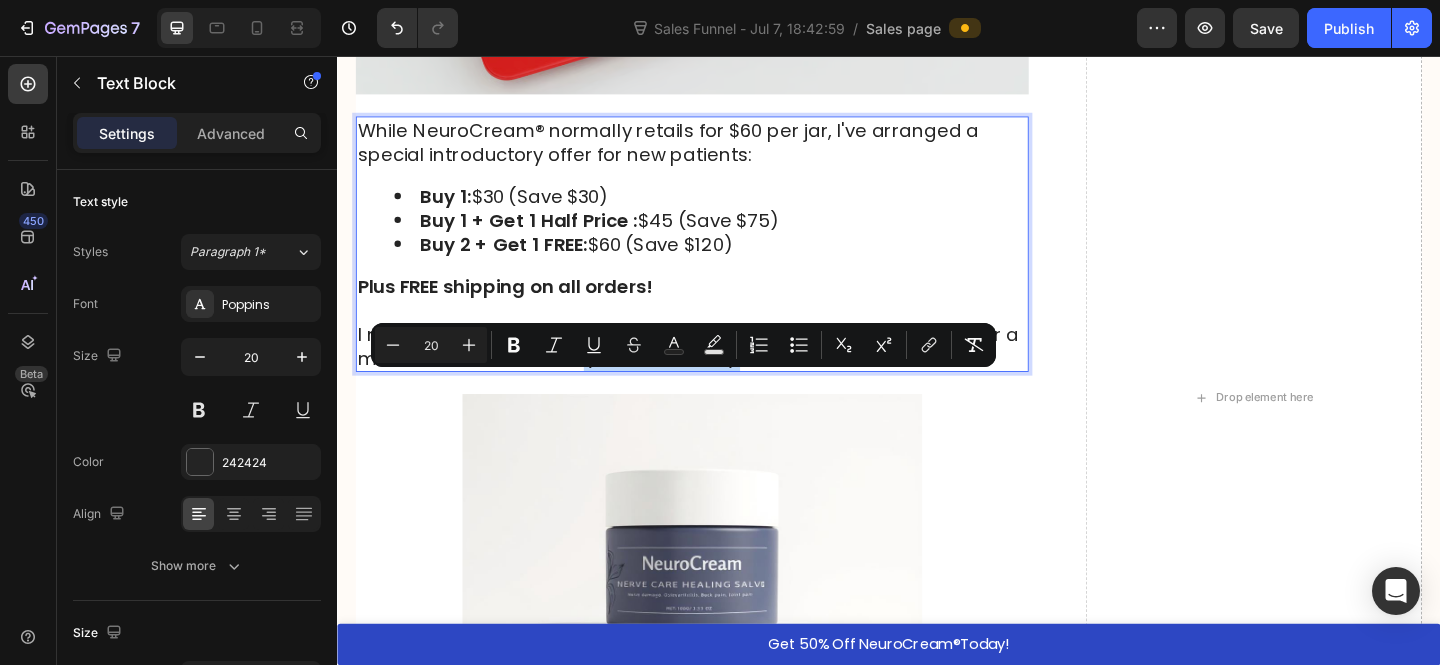 drag, startPoint x: 769, startPoint y: 417, endPoint x: 605, endPoint y: 414, distance: 164.02744 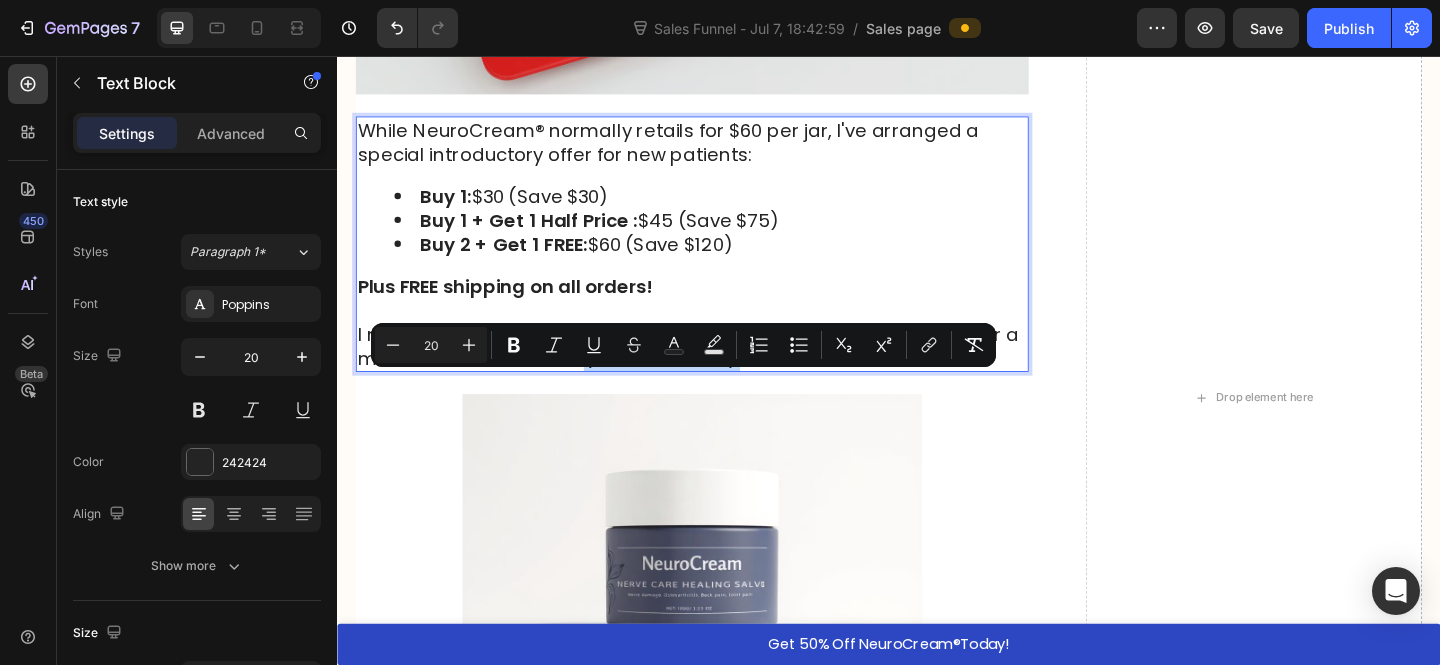 click on "I recommend the 2-Jar option because it provides enough supply for a month of continued use (about 4 weeks)." at bounding box center [718, 372] 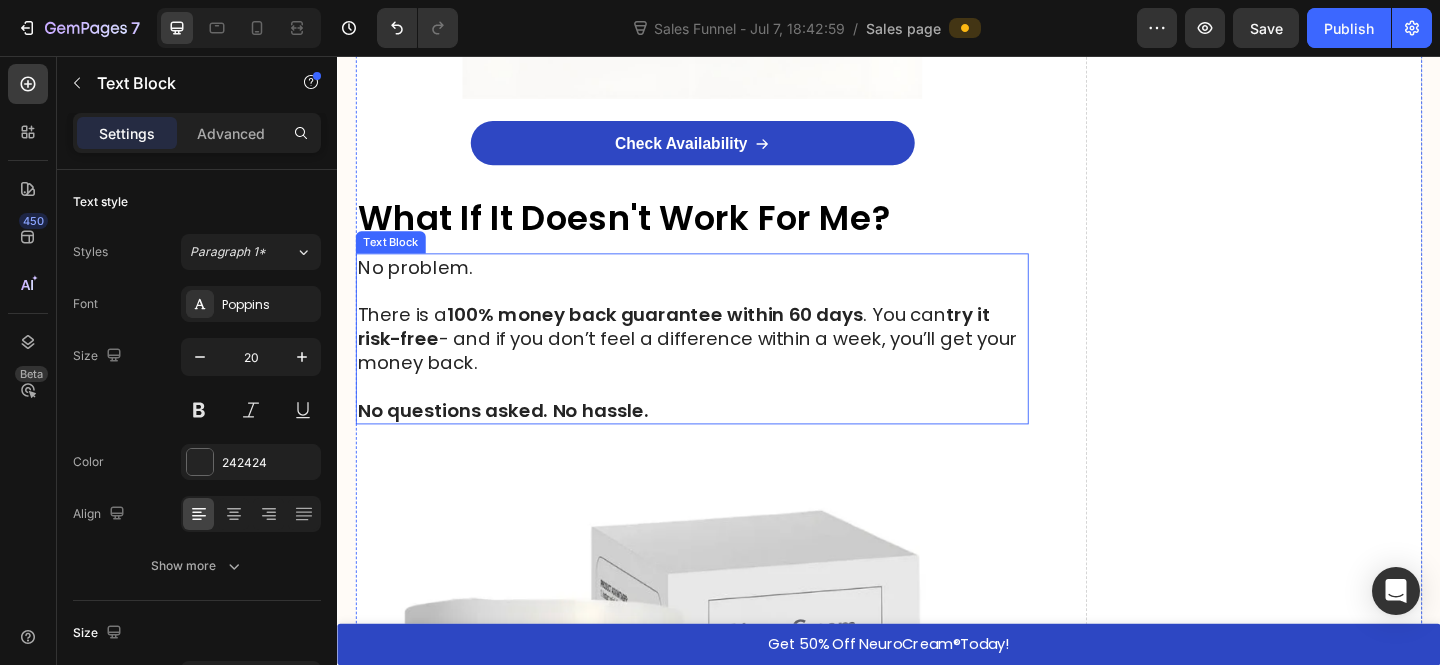 scroll, scrollTop: 12312, scrollLeft: 0, axis: vertical 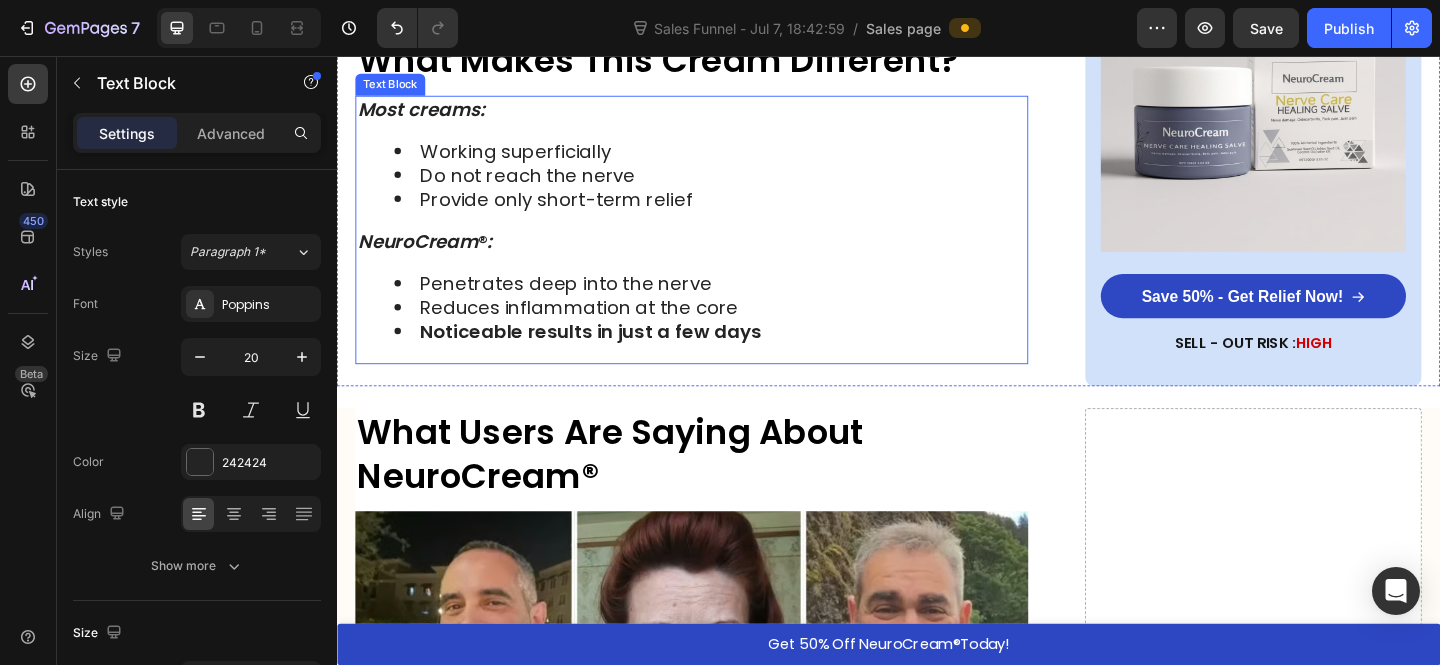 click on "Noticeable results in just a few days" at bounding box center (612, 356) 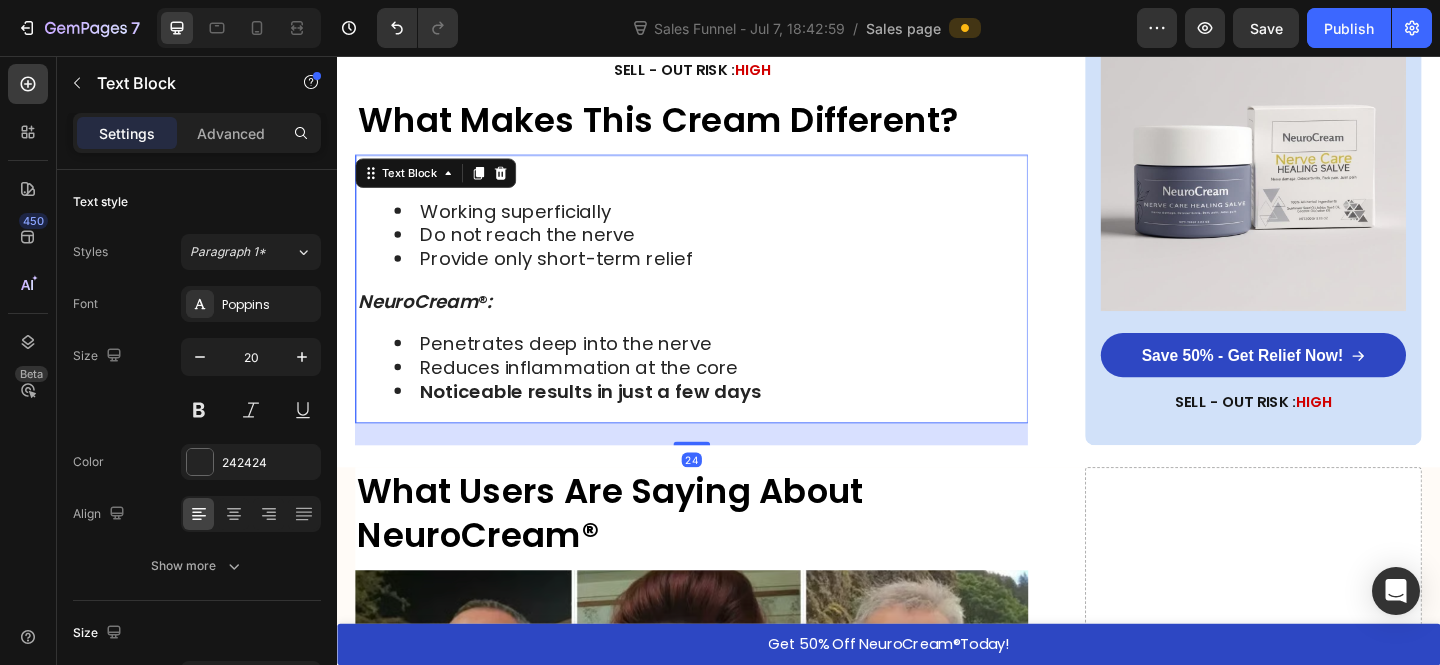 scroll, scrollTop: 7212, scrollLeft: 0, axis: vertical 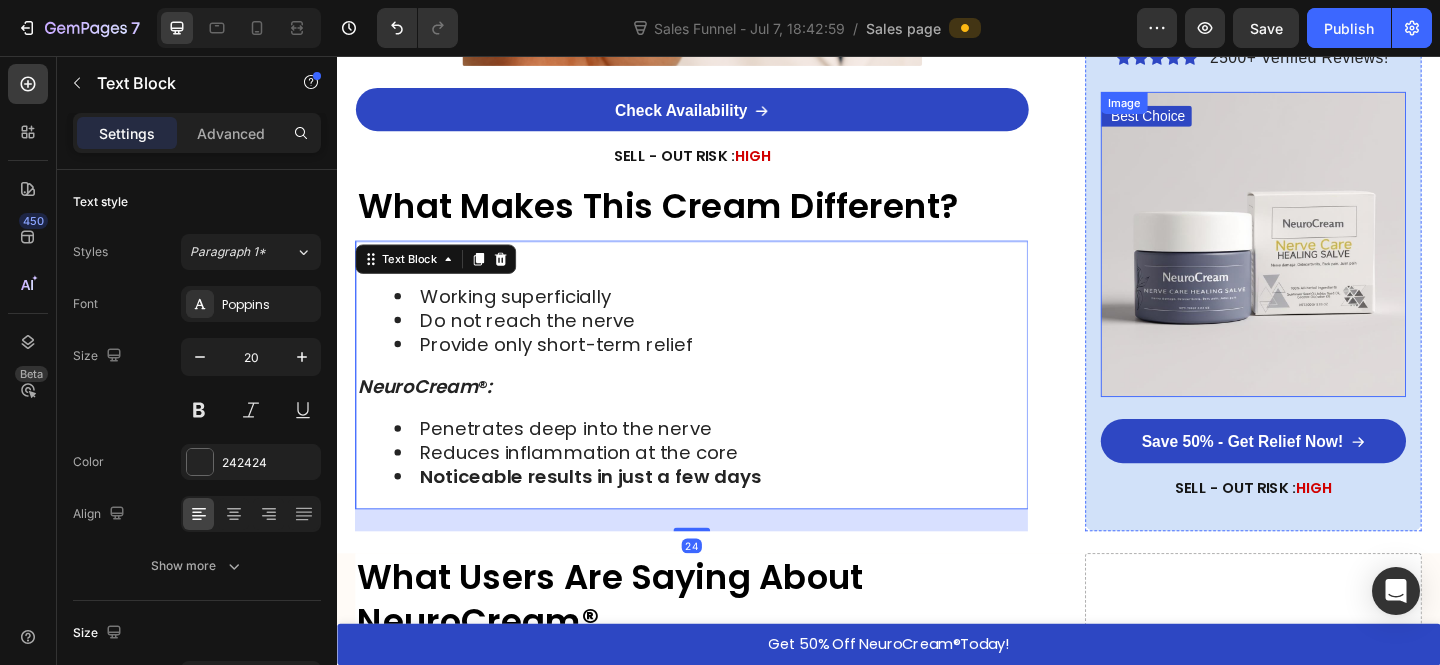click at bounding box center (1334, 261) 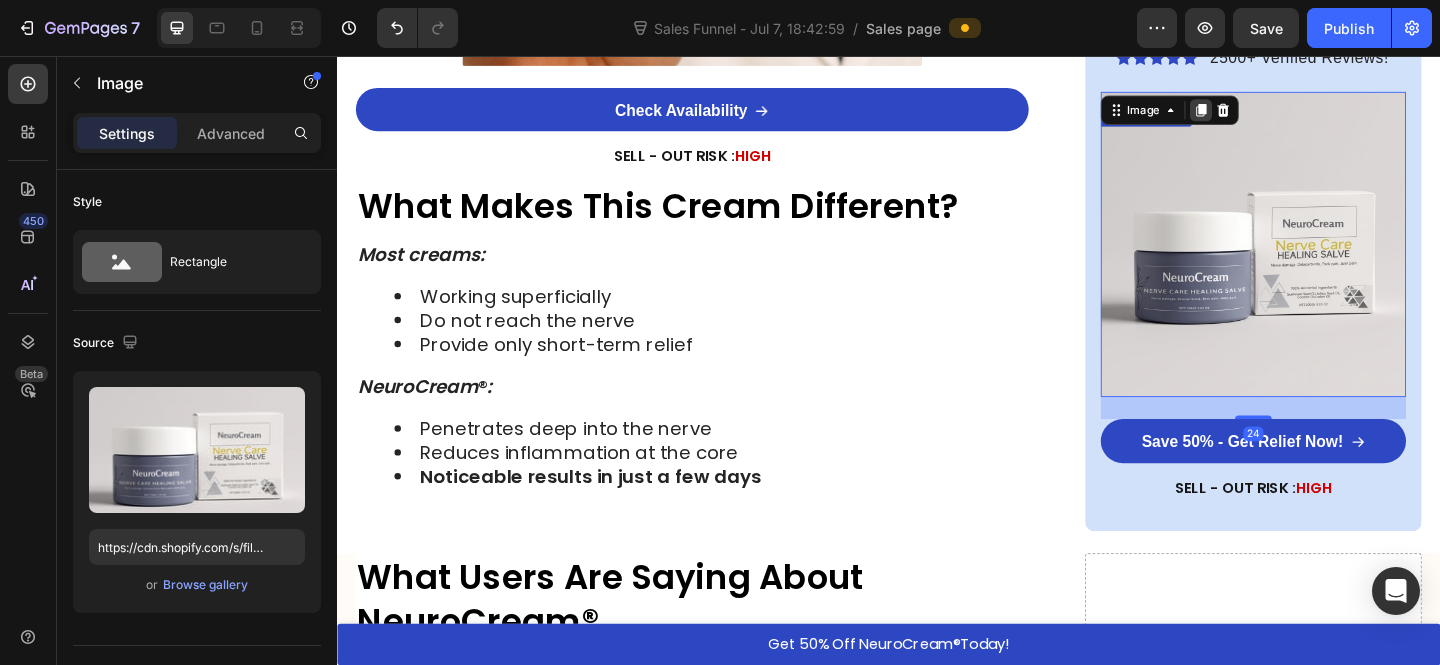 click 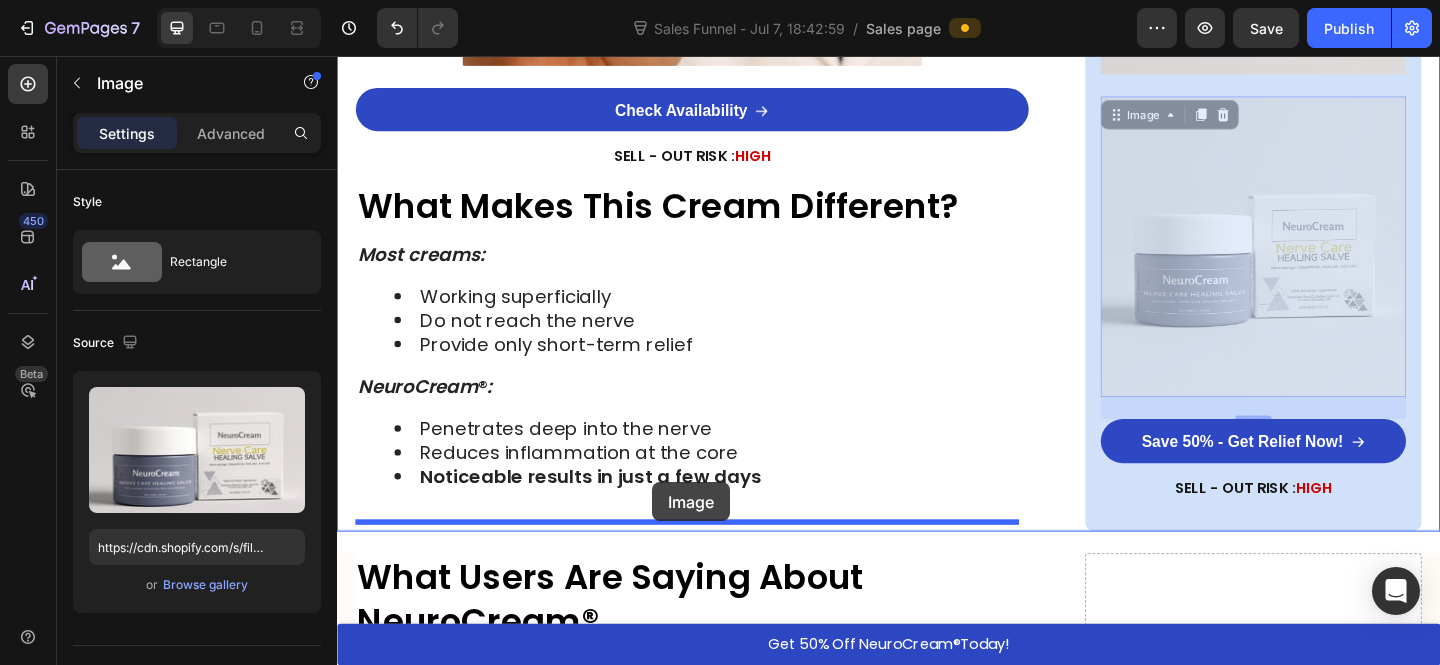 drag, startPoint x: 1303, startPoint y: 337, endPoint x: 866, endPoint y: 481, distance: 460.1141 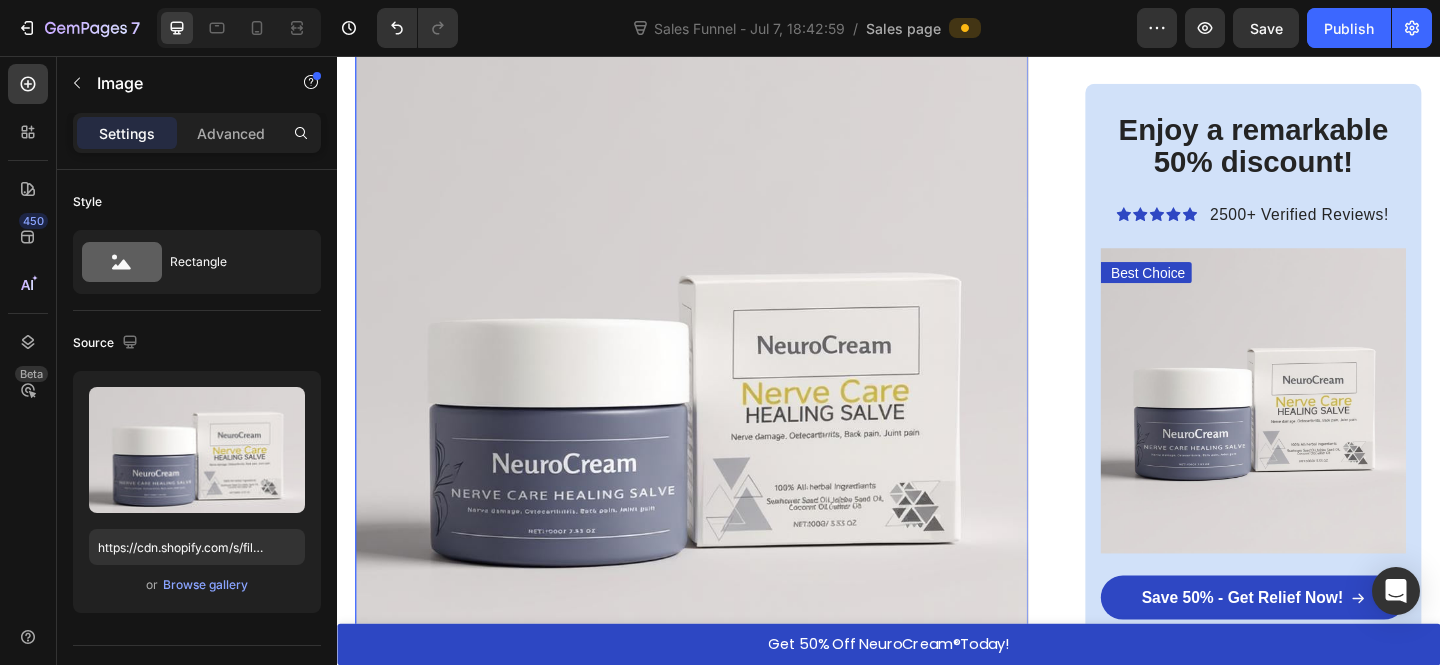 scroll, scrollTop: 7801, scrollLeft: 0, axis: vertical 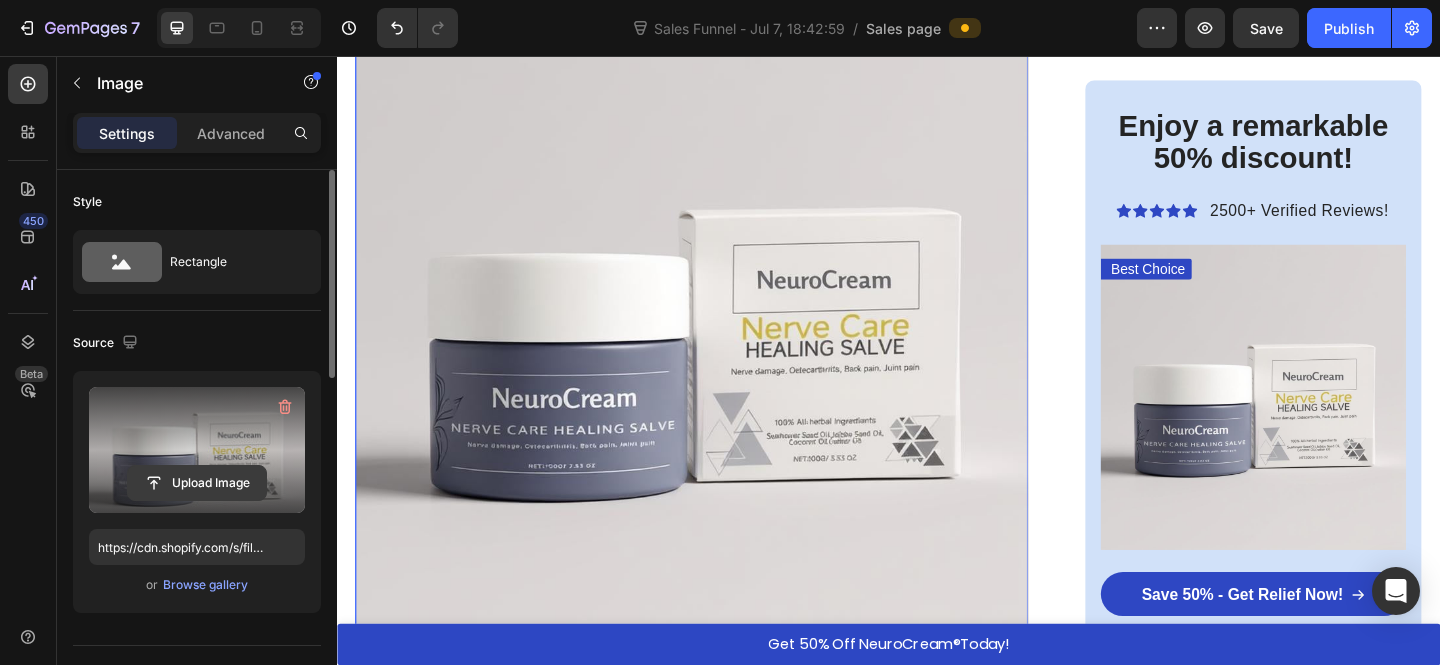 click 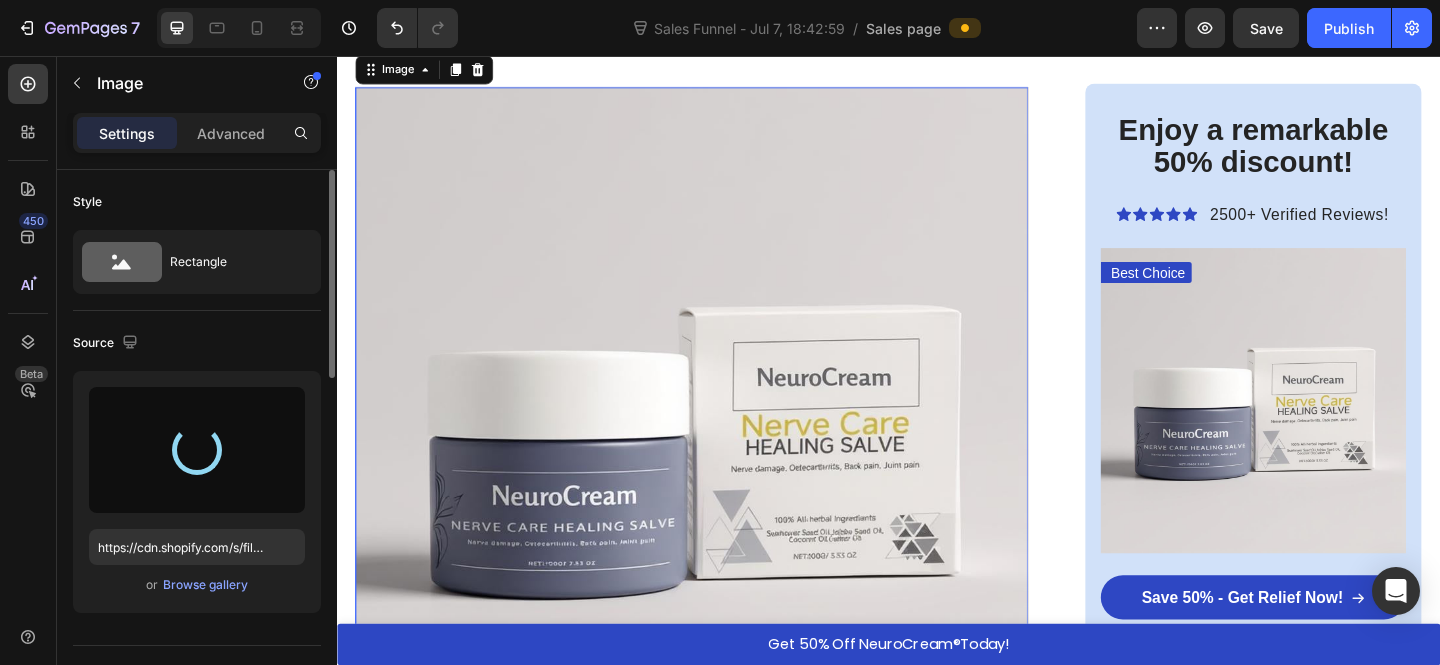 type on "https://cdn.shopify.com/s/files/1/0610/7503/0071/files/gempages_574314754814771993-0215fc33-082e-425e-b868-69887348ff3e.jpg" 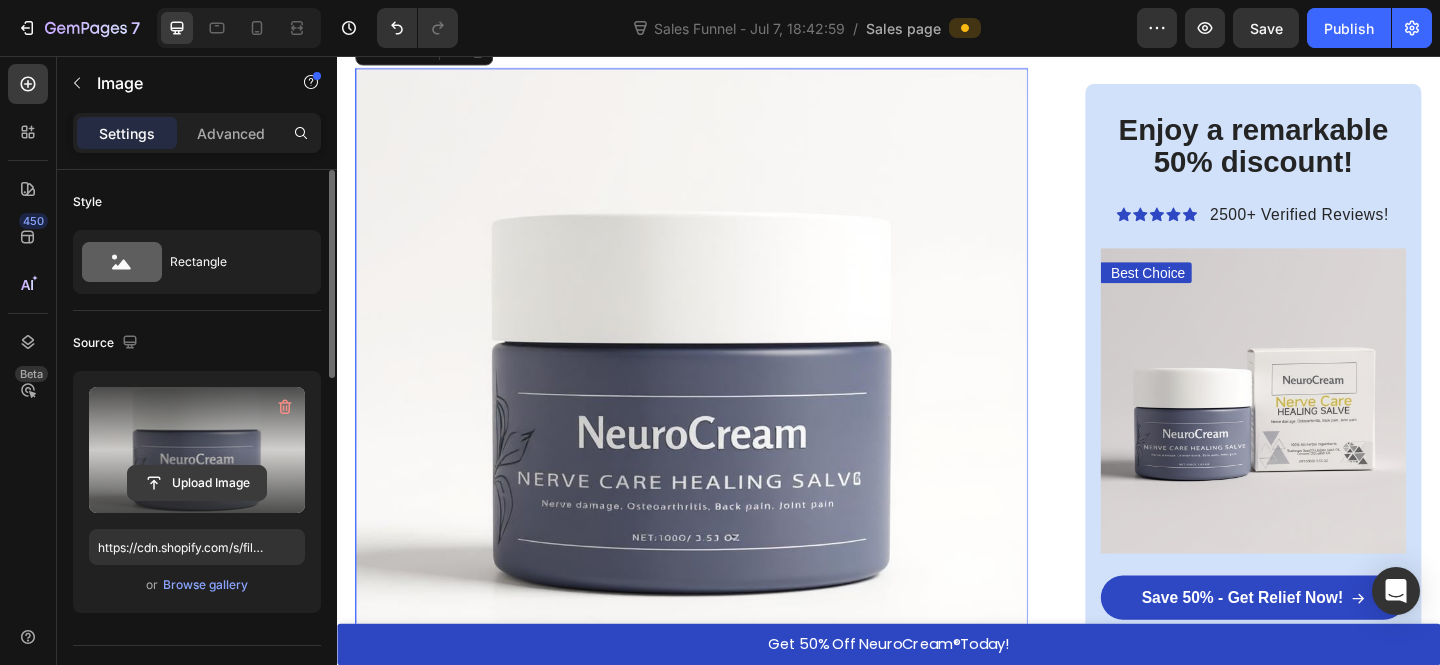 scroll, scrollTop: 7722, scrollLeft: 0, axis: vertical 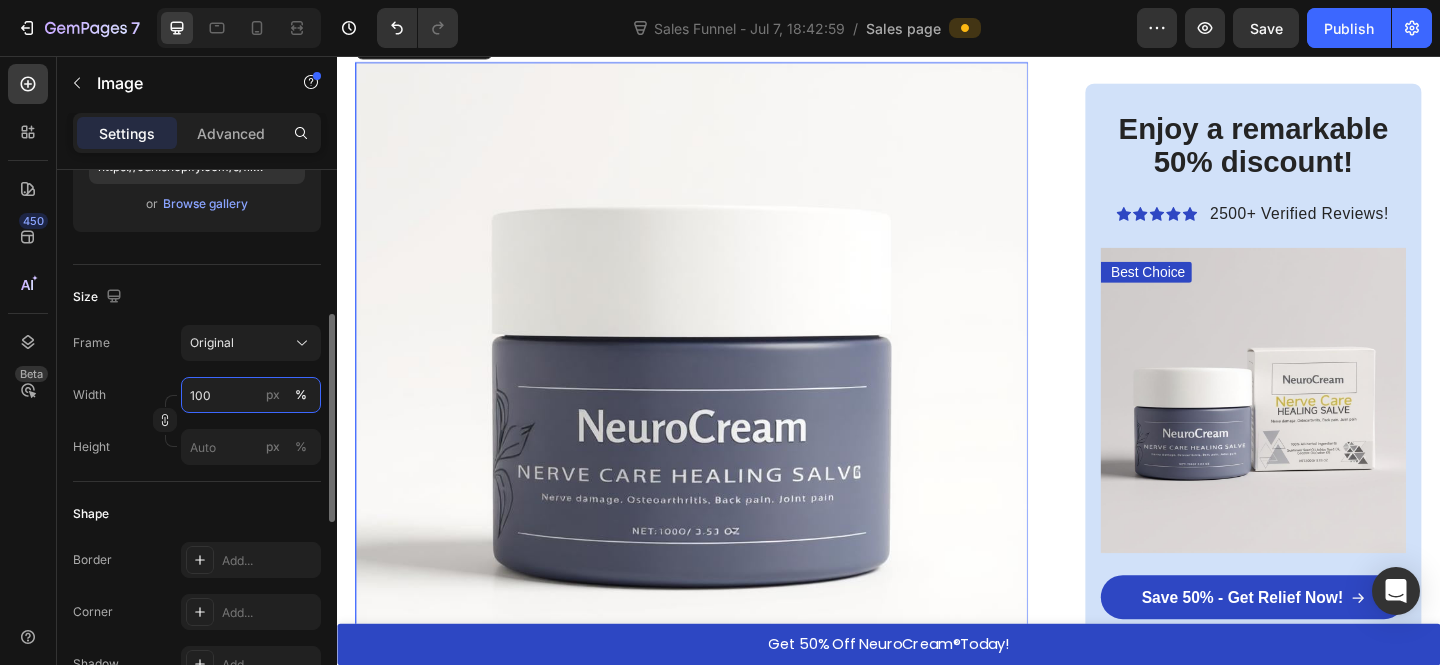 click on "100" at bounding box center (251, 395) 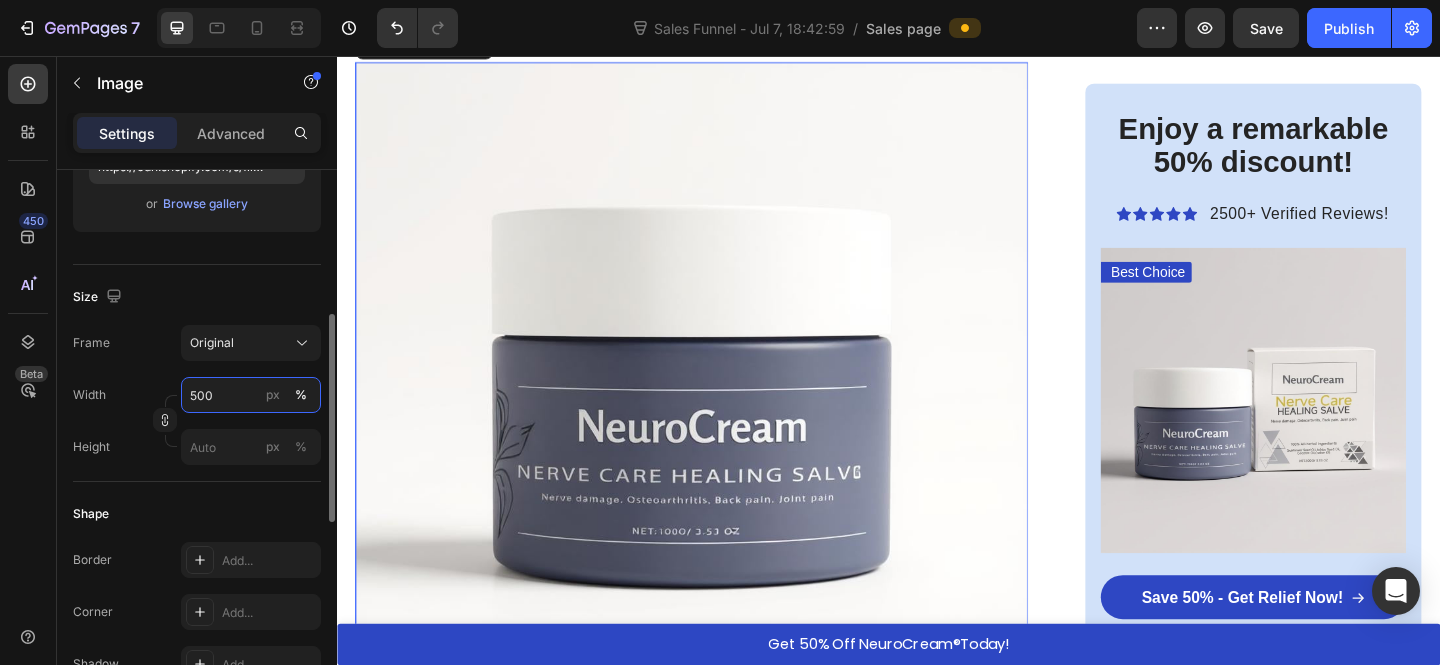 type on "50" 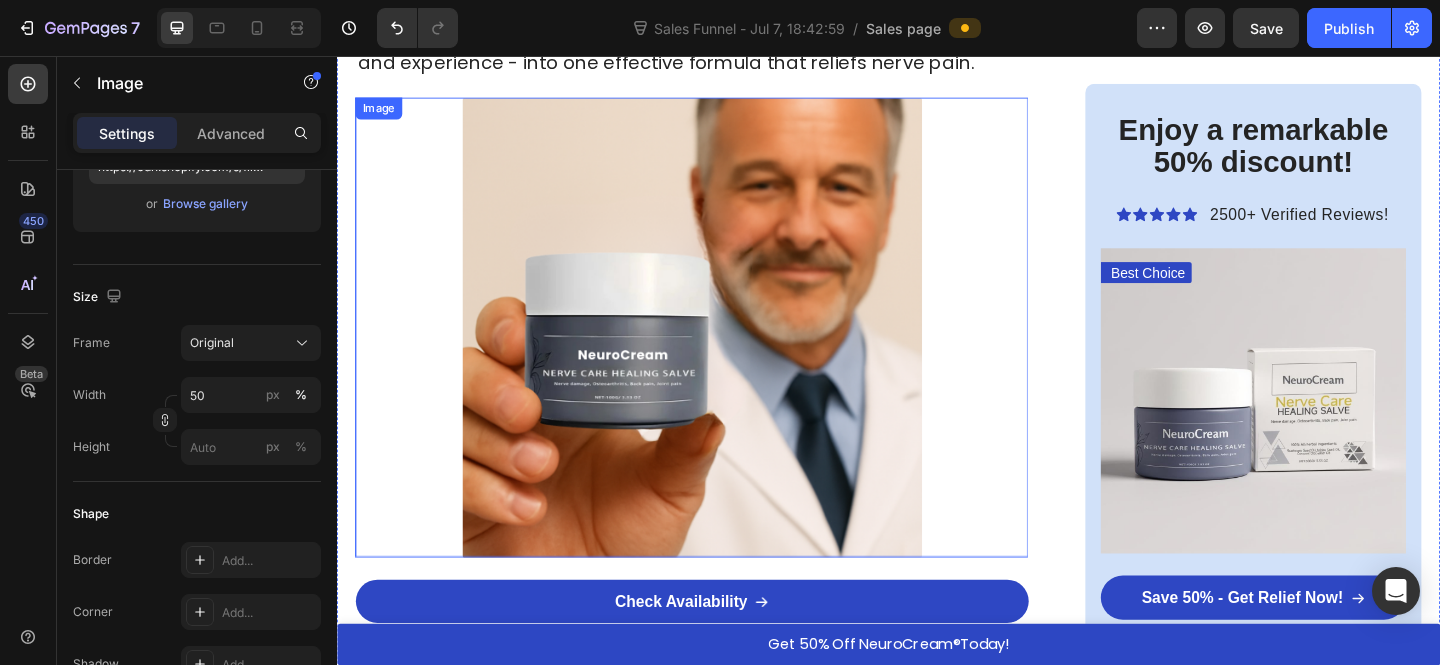 click at bounding box center [723, 352] 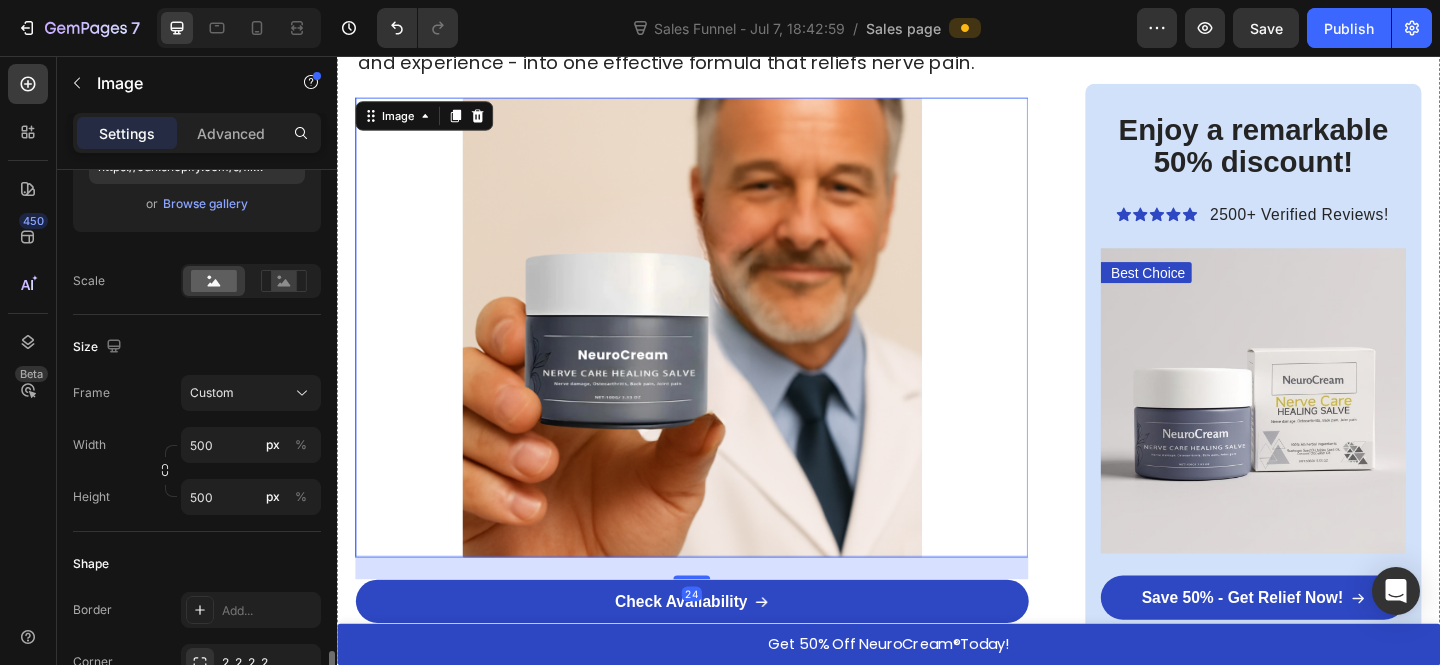 scroll, scrollTop: 631, scrollLeft: 0, axis: vertical 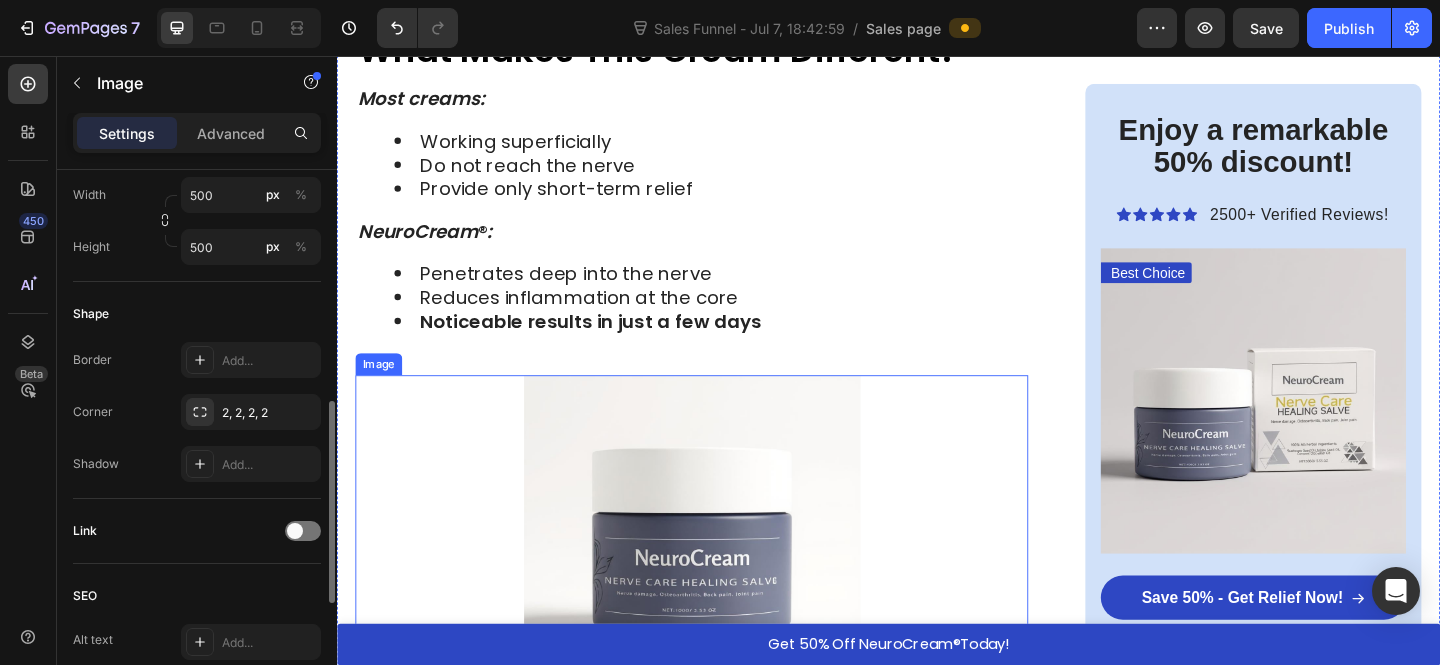 click at bounding box center [723, 587] 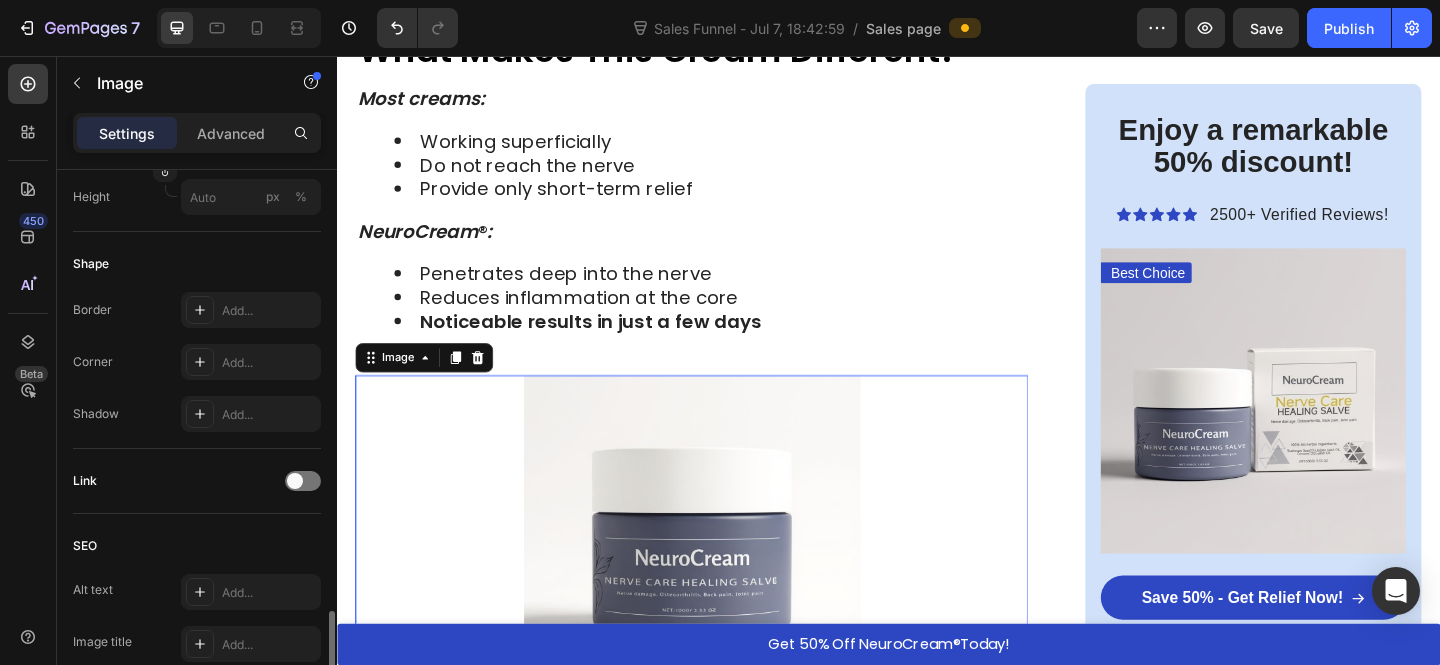 scroll, scrollTop: 906, scrollLeft: 0, axis: vertical 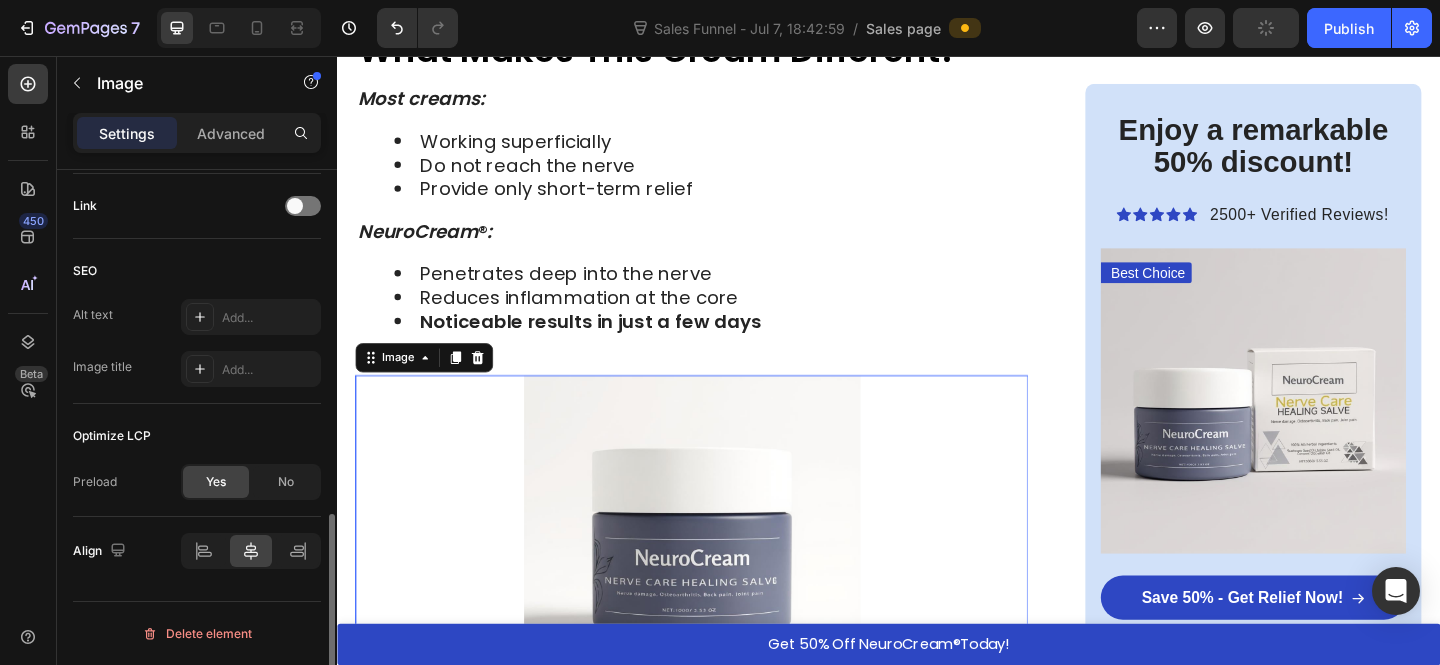 drag, startPoint x: 696, startPoint y: 532, endPoint x: 604, endPoint y: 520, distance: 92.779305 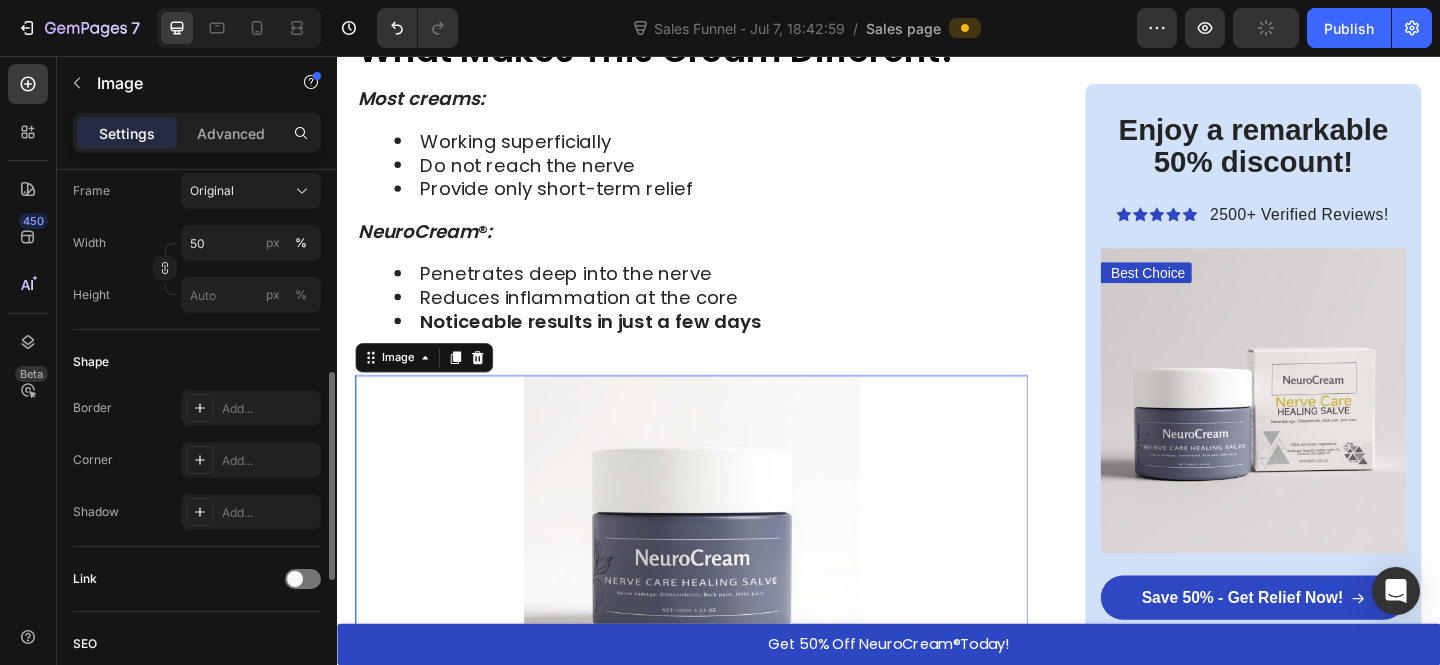 scroll, scrollTop: 462, scrollLeft: 0, axis: vertical 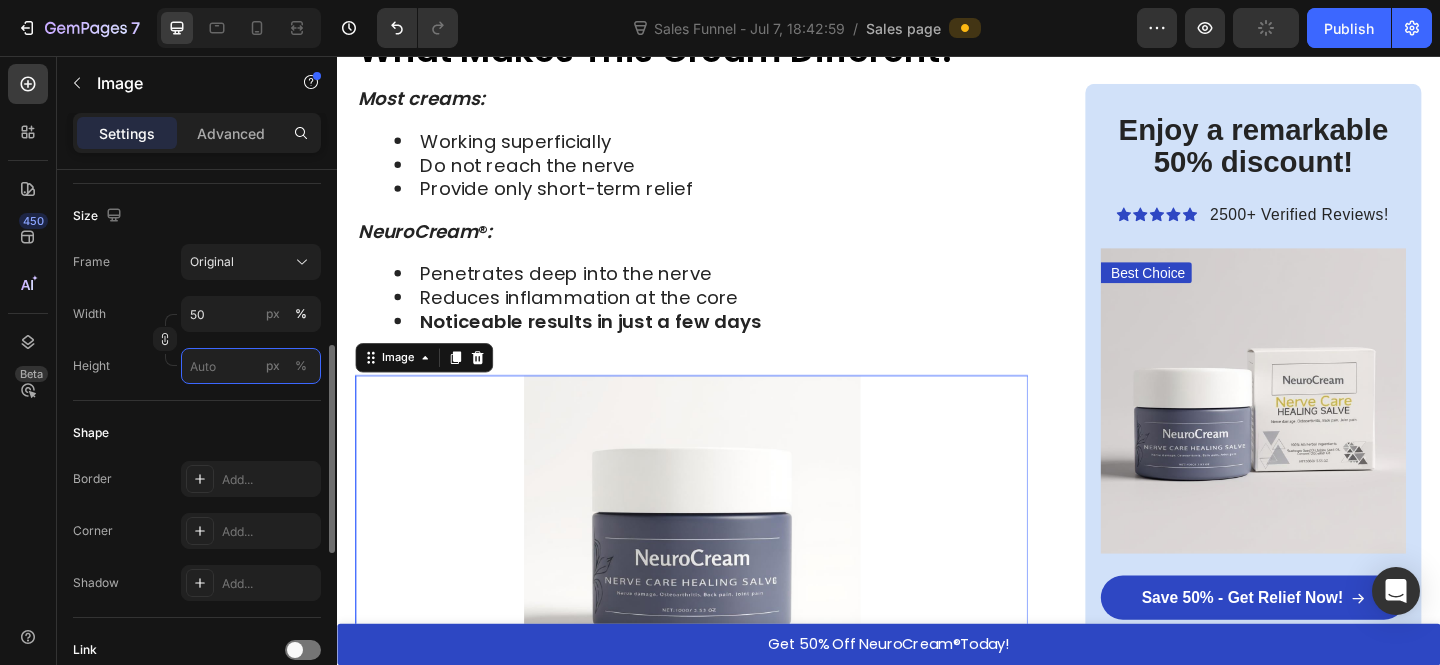 click on "px %" at bounding box center [251, 366] 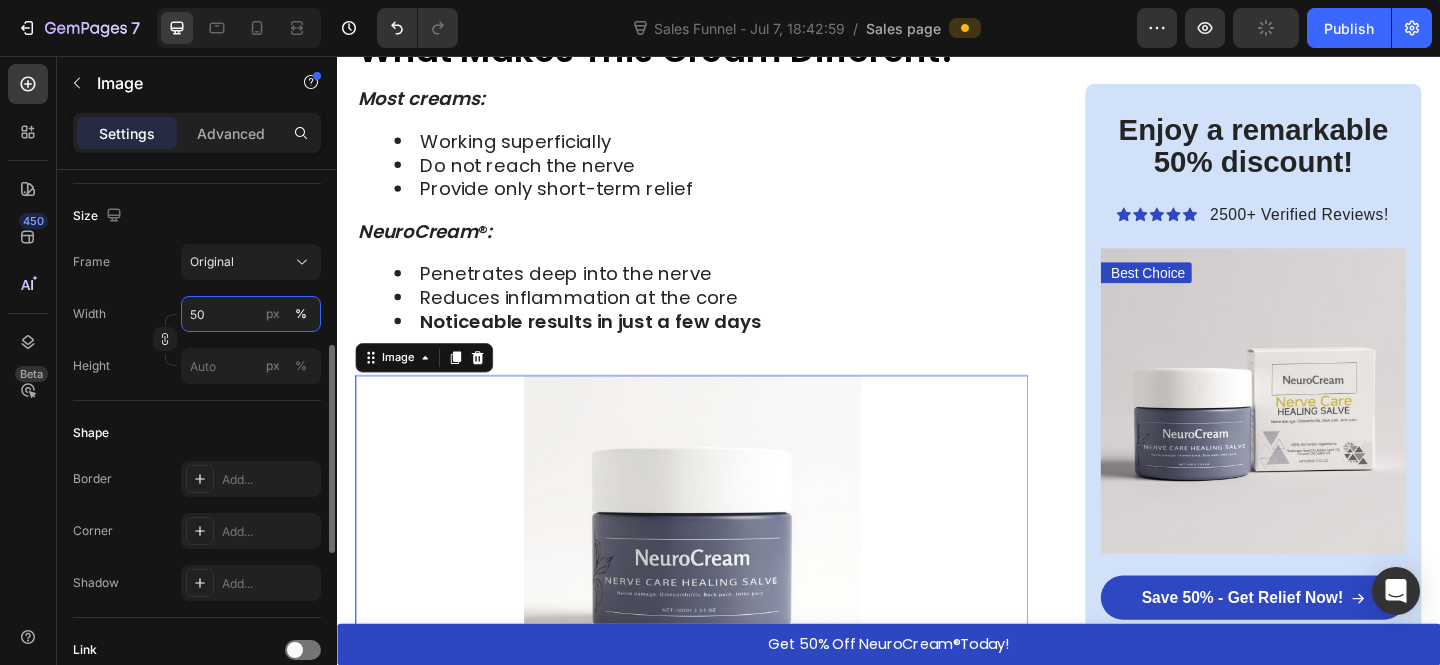 click on "50" at bounding box center (251, 314) 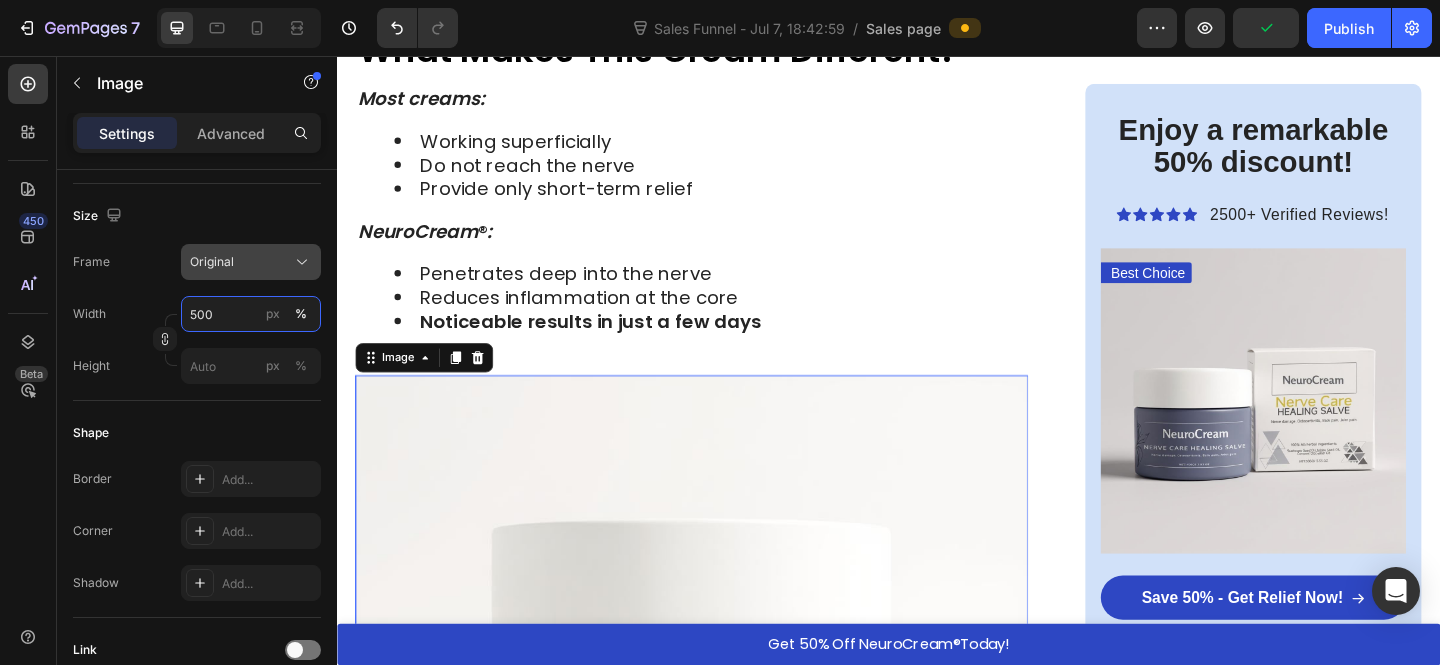 type on "500" 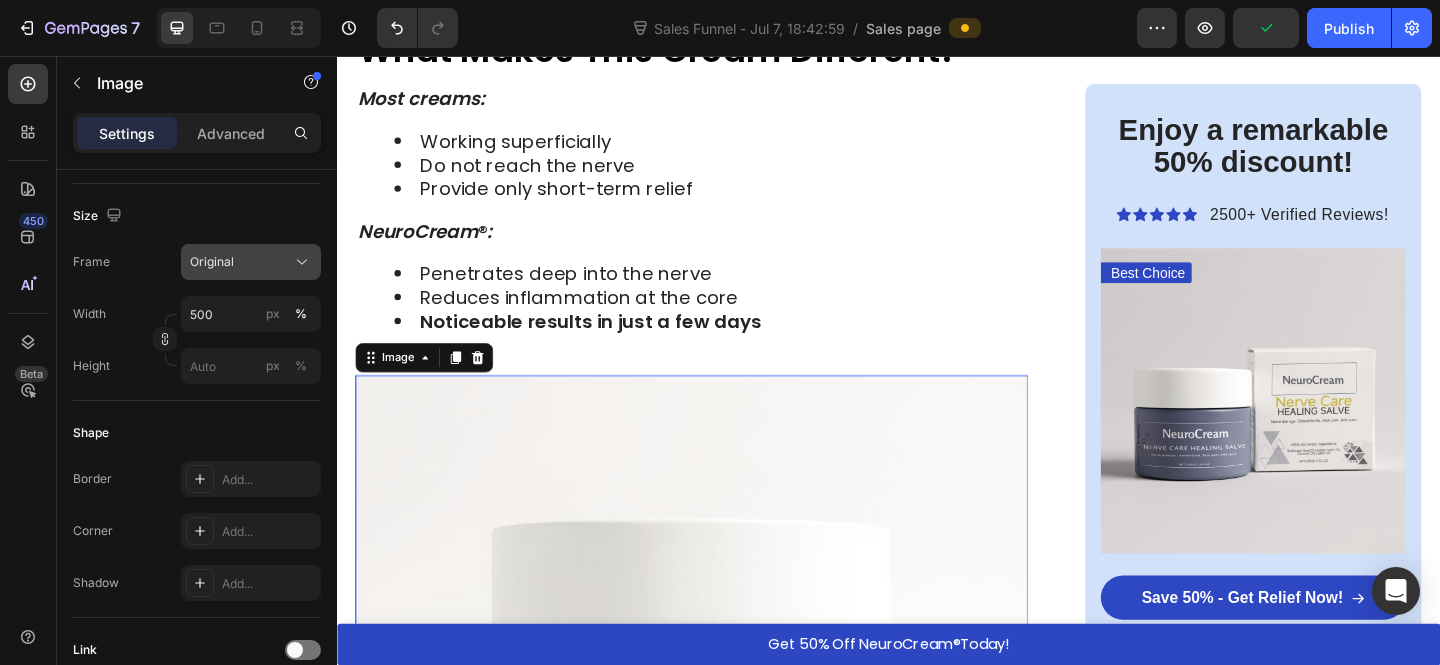 click on "Original" at bounding box center [251, 262] 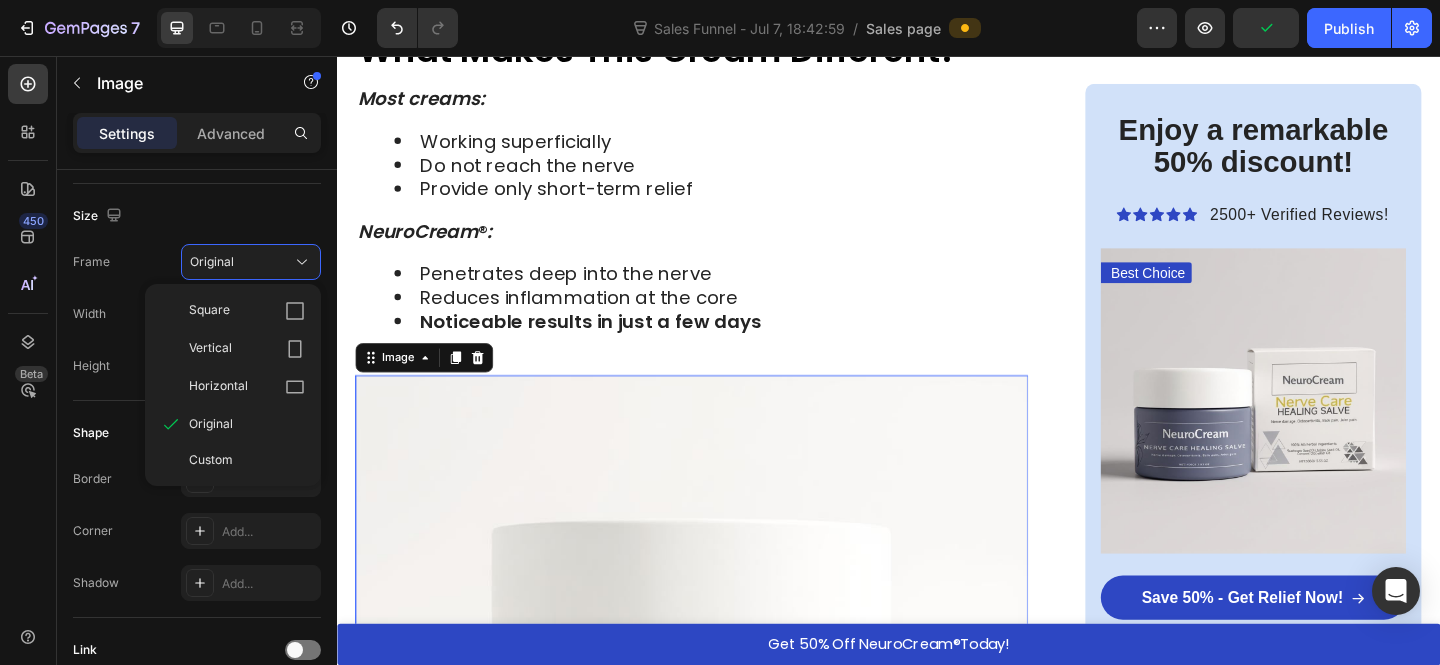 click on "Custom" at bounding box center [247, 460] 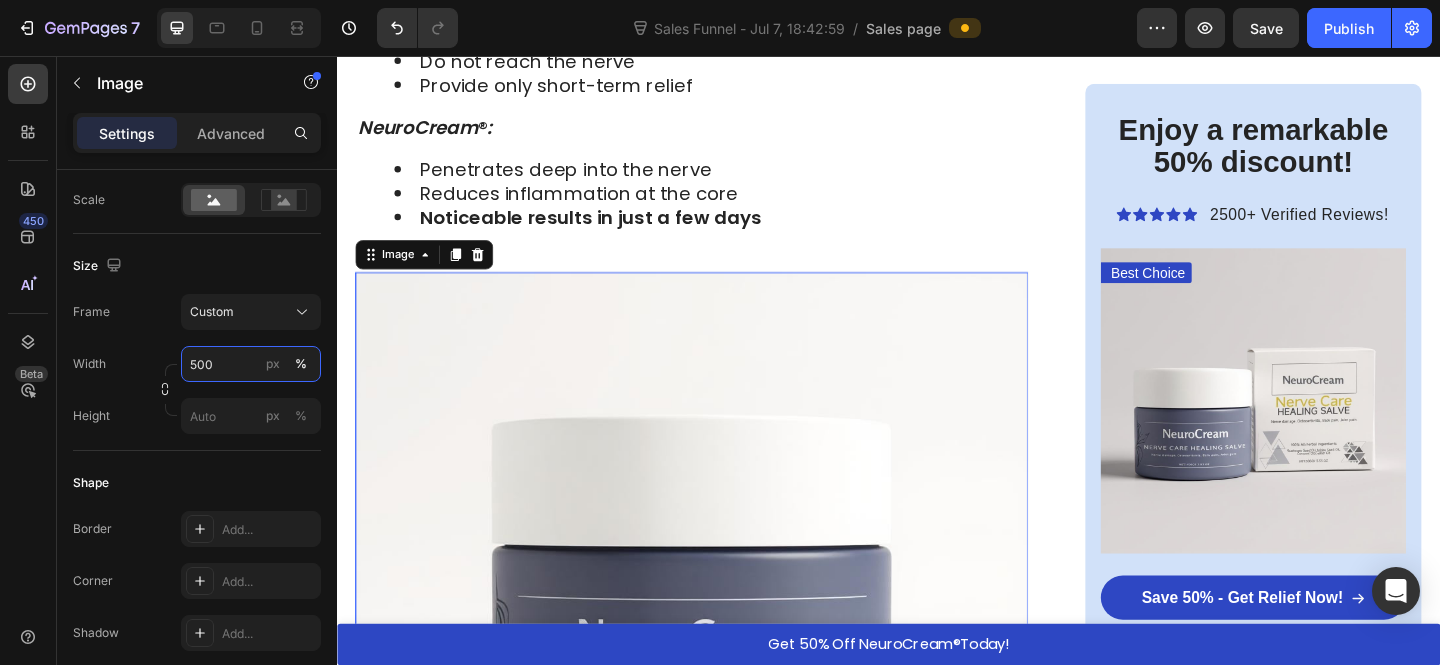 scroll, scrollTop: 7430, scrollLeft: 0, axis: vertical 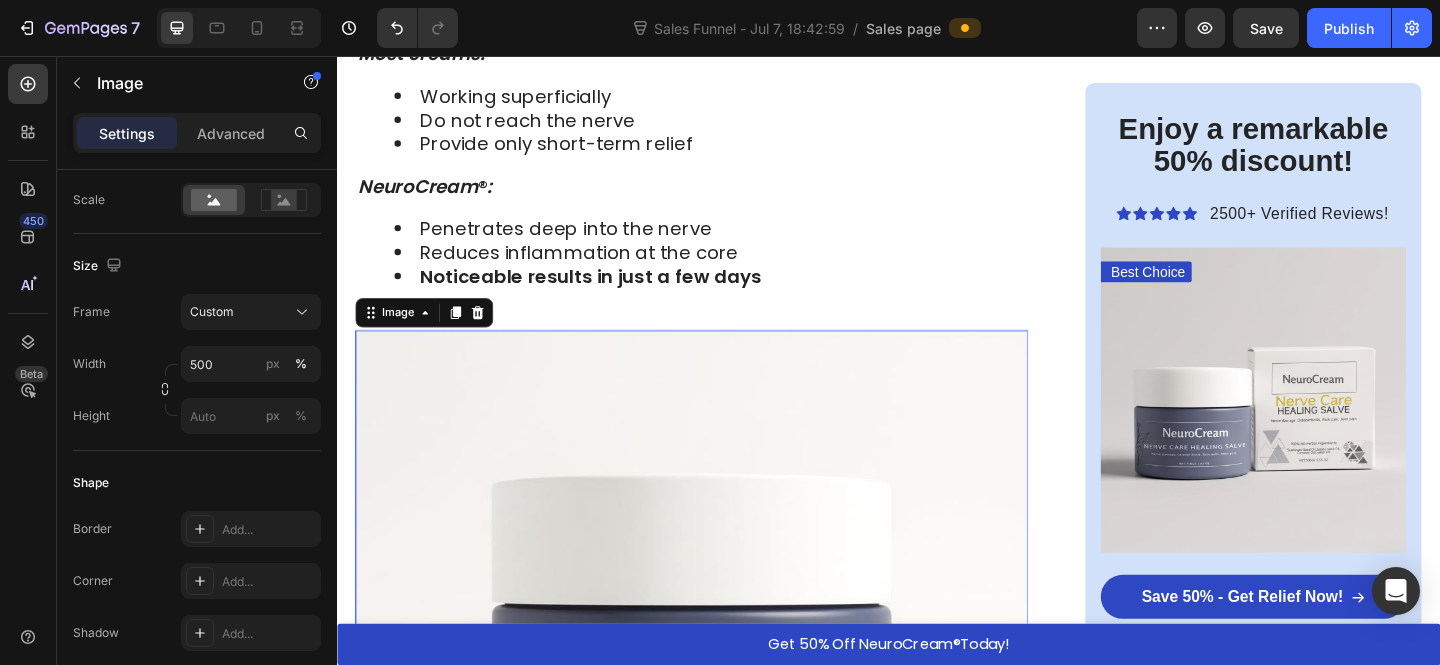click on "Penetrates deep into the nerve" at bounding box center [743, 244] 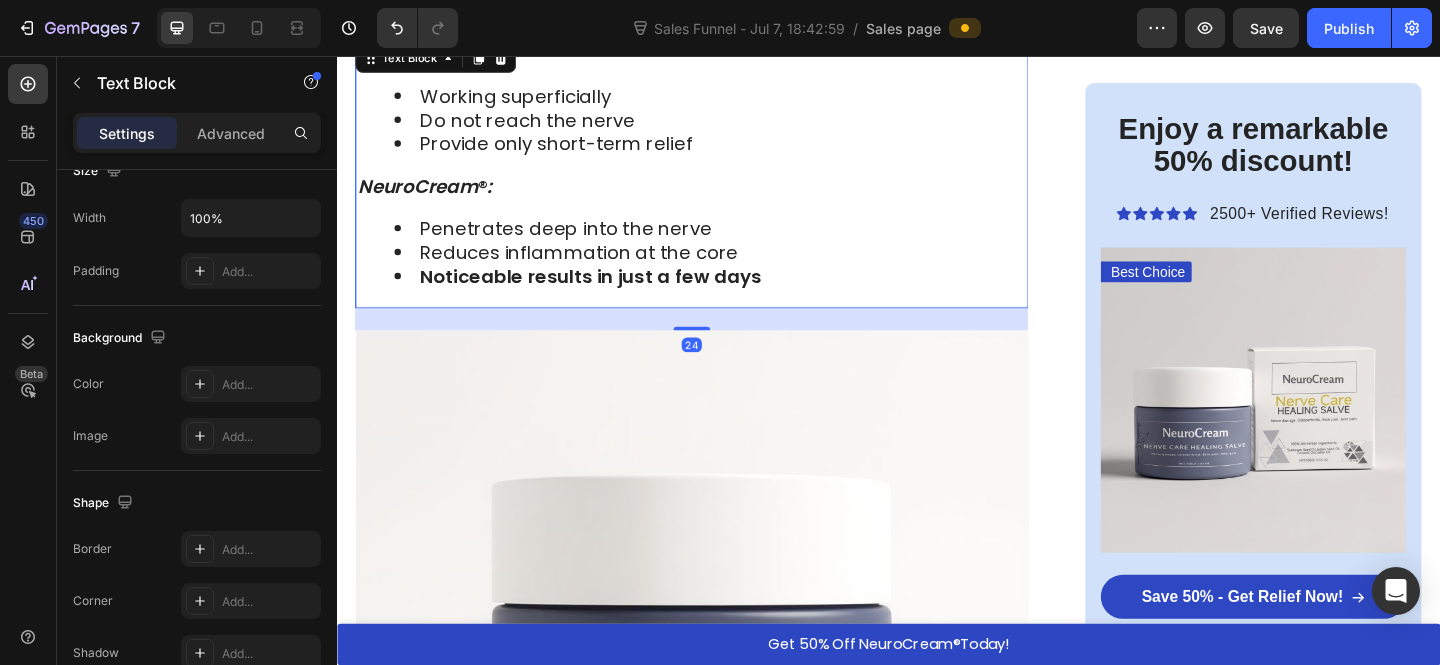 scroll, scrollTop: 0, scrollLeft: 0, axis: both 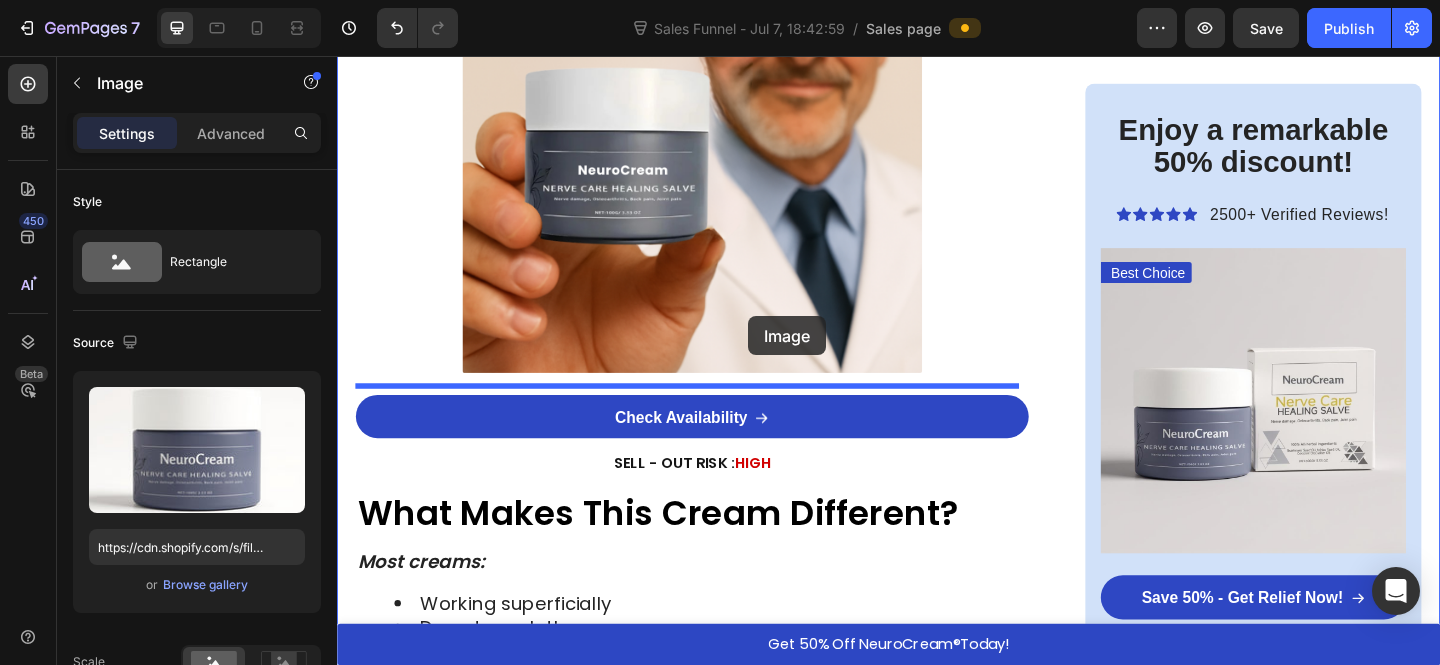 drag, startPoint x: 812, startPoint y: 494, endPoint x: 785, endPoint y: 339, distance: 157.33405 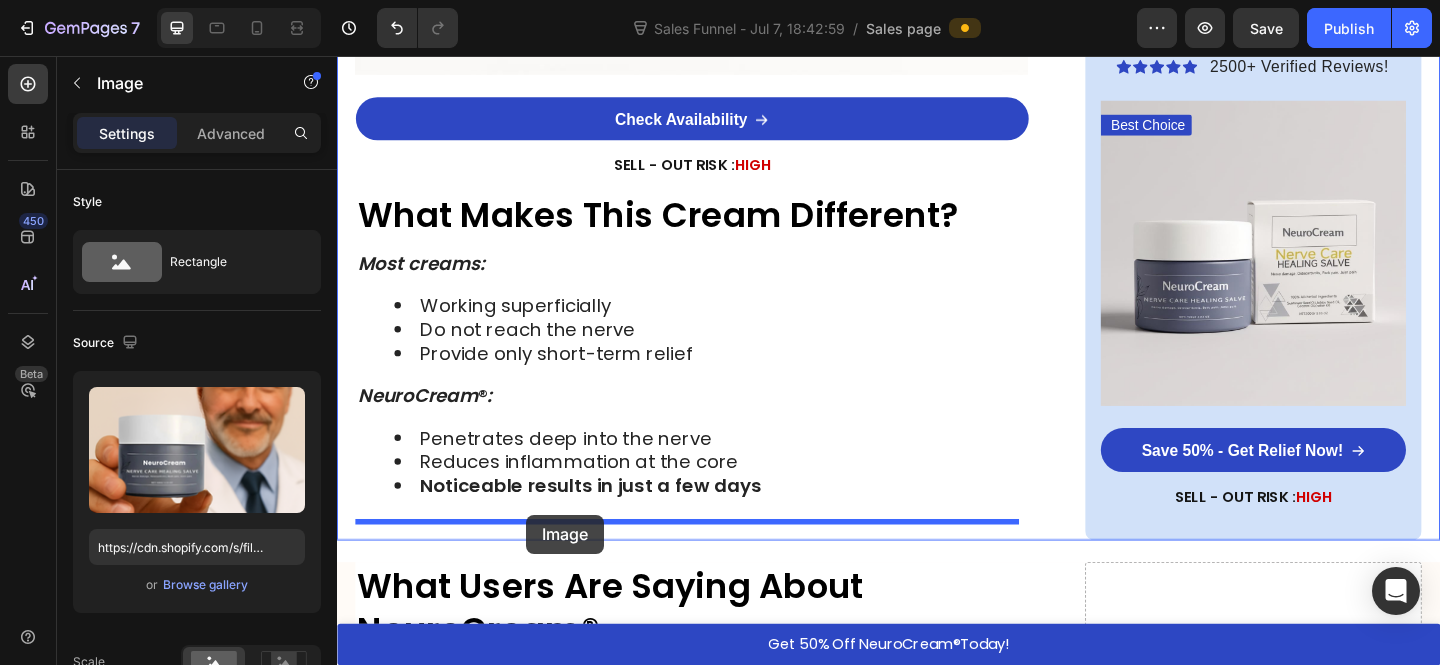 drag, startPoint x: 795, startPoint y: 296, endPoint x: 543, endPoint y: 555, distance: 361.36548 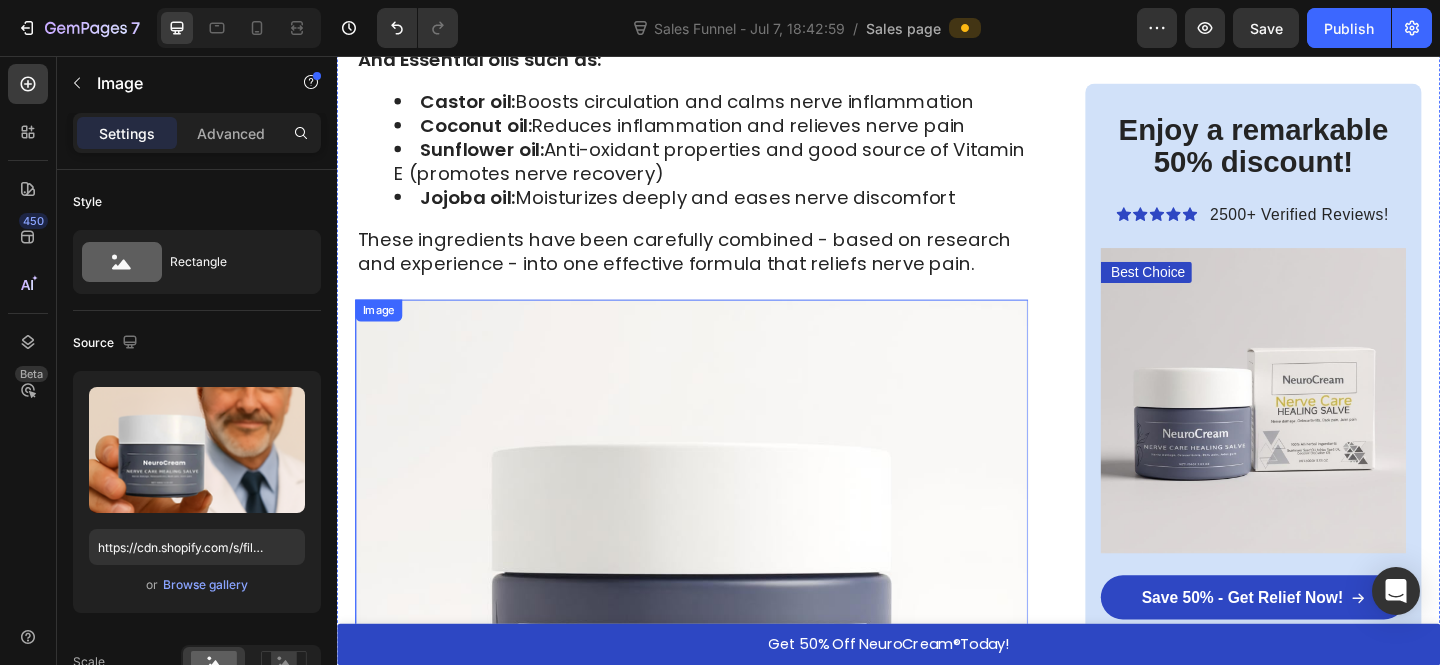 click at bounding box center (723, 687) 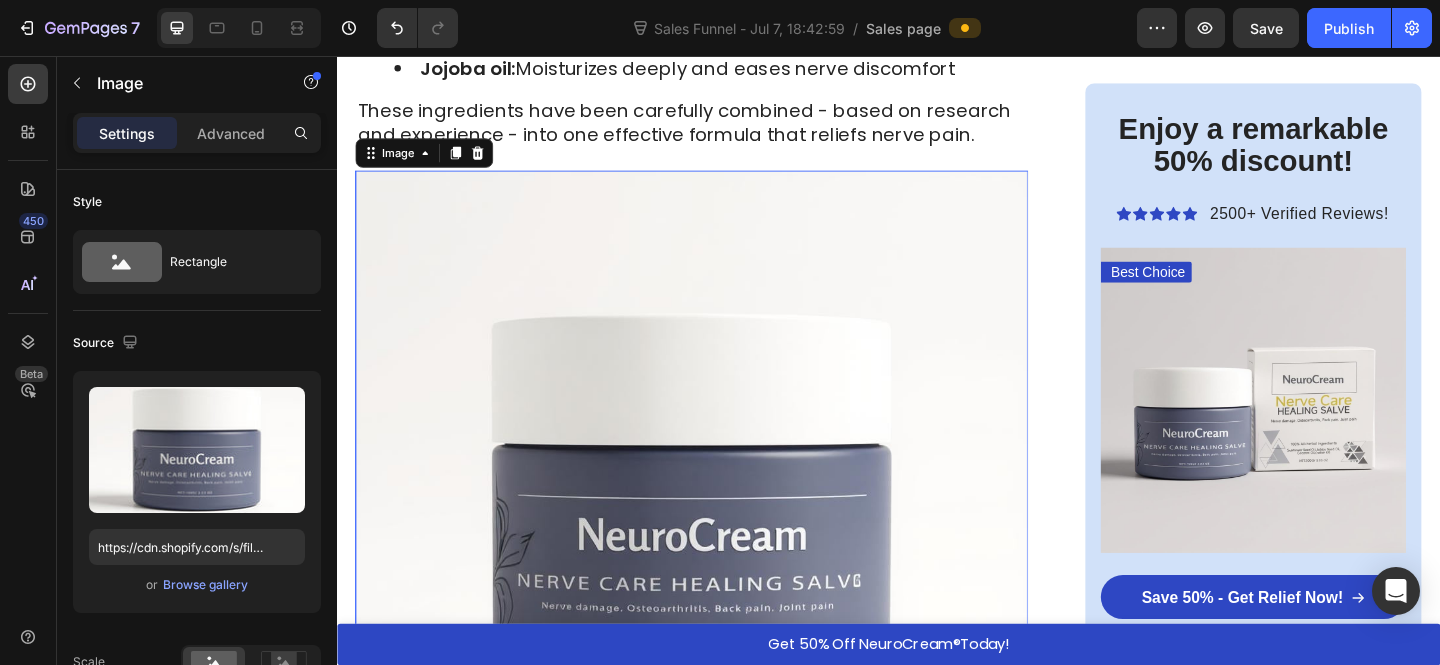 scroll, scrollTop: 6802, scrollLeft: 0, axis: vertical 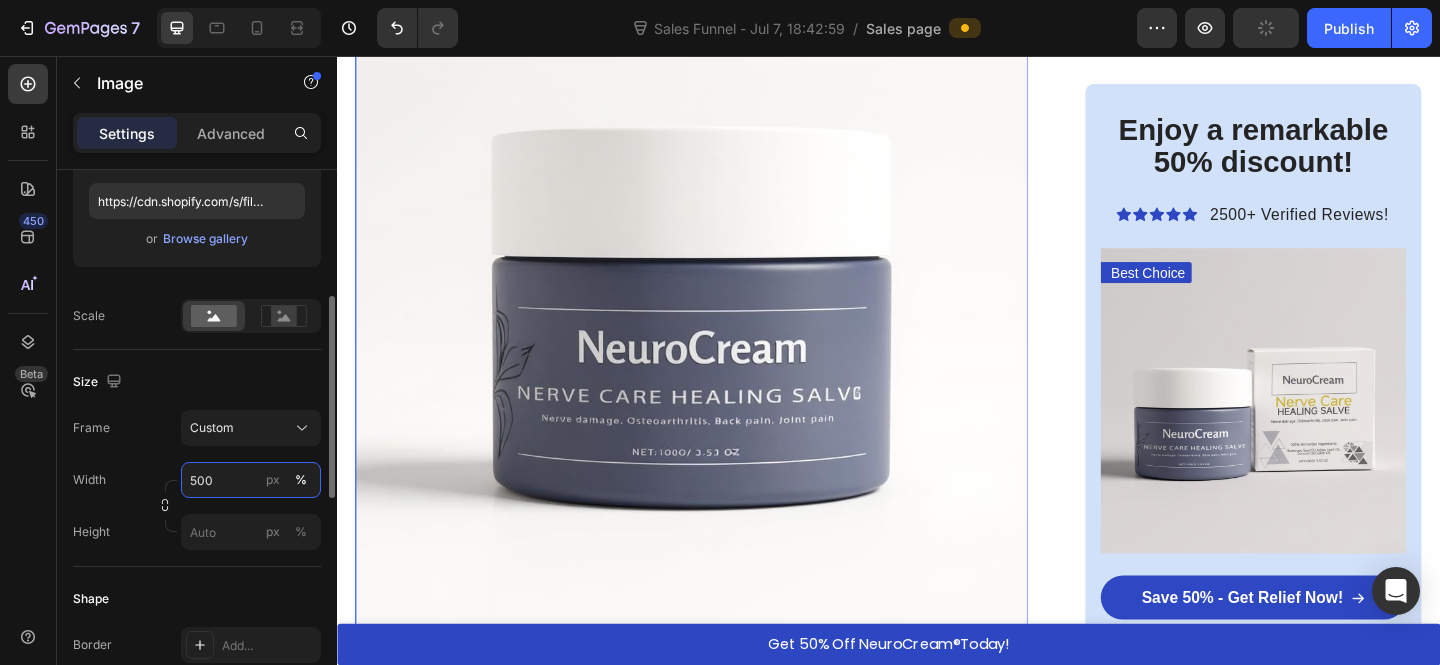 click on "500" at bounding box center [251, 480] 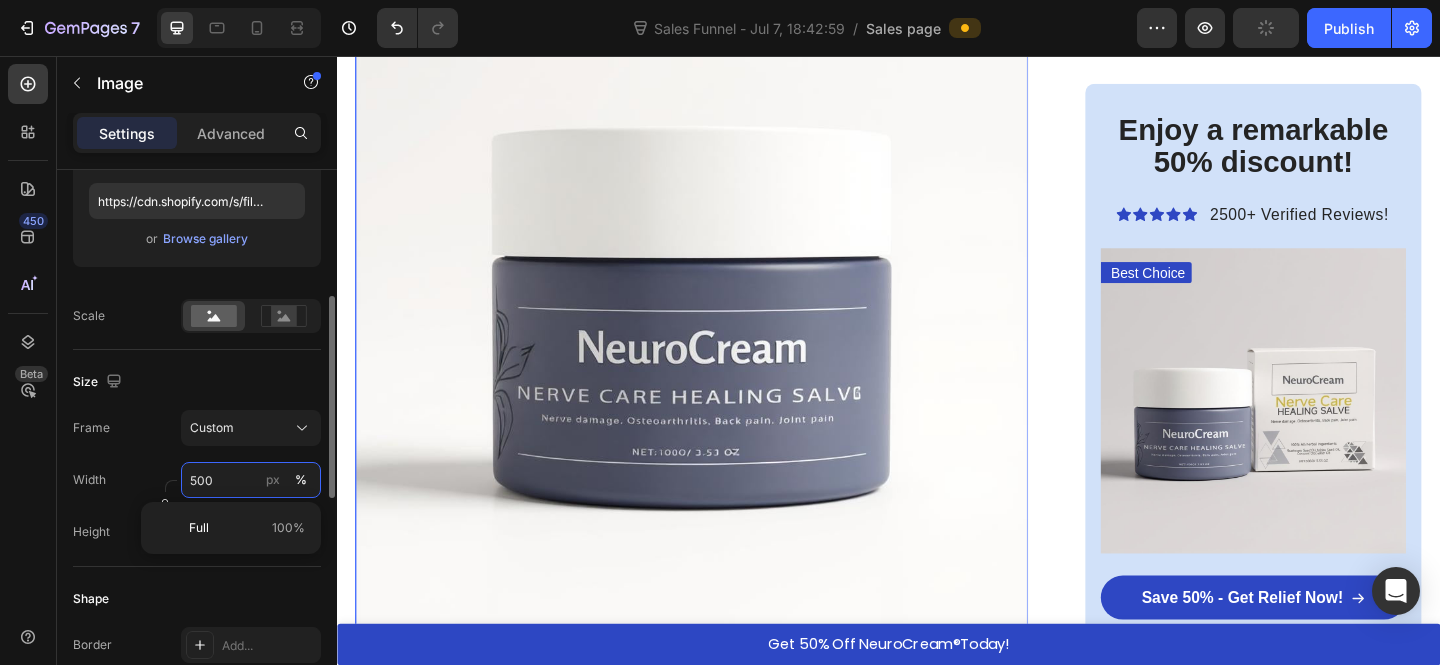 type on "2" 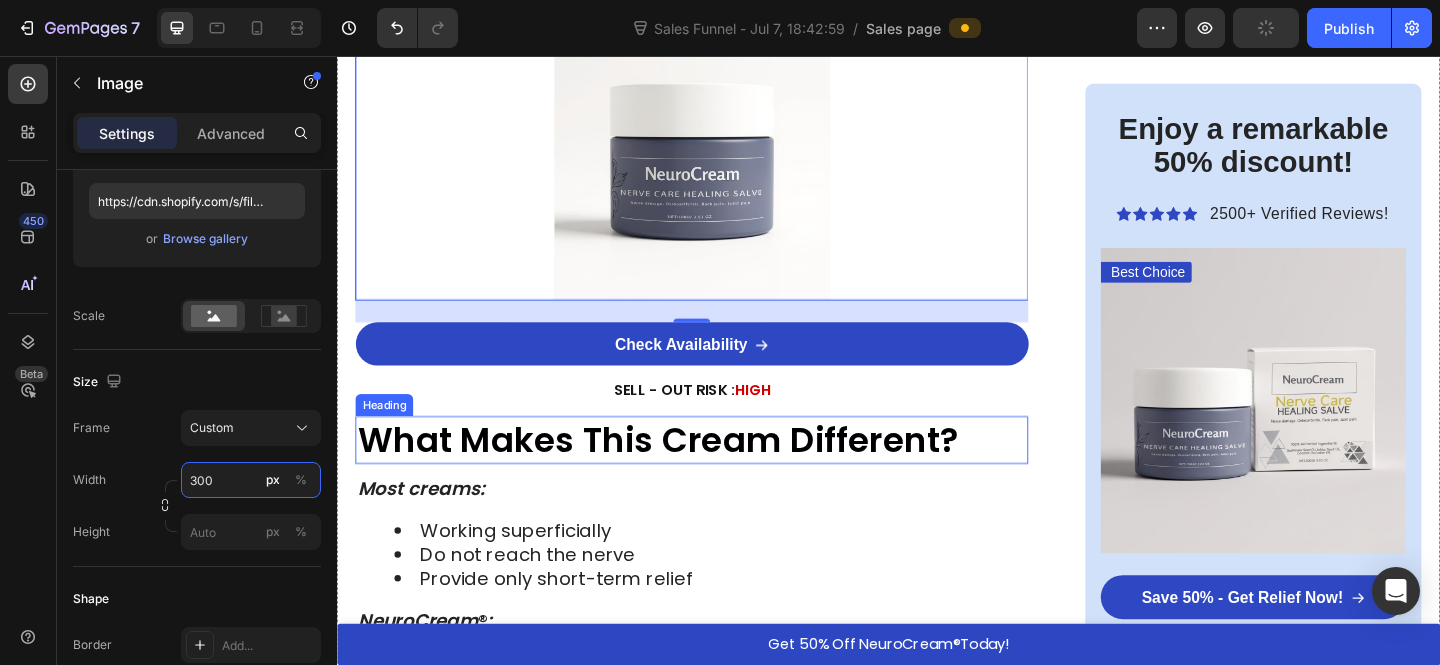 scroll, scrollTop: 6569, scrollLeft: 0, axis: vertical 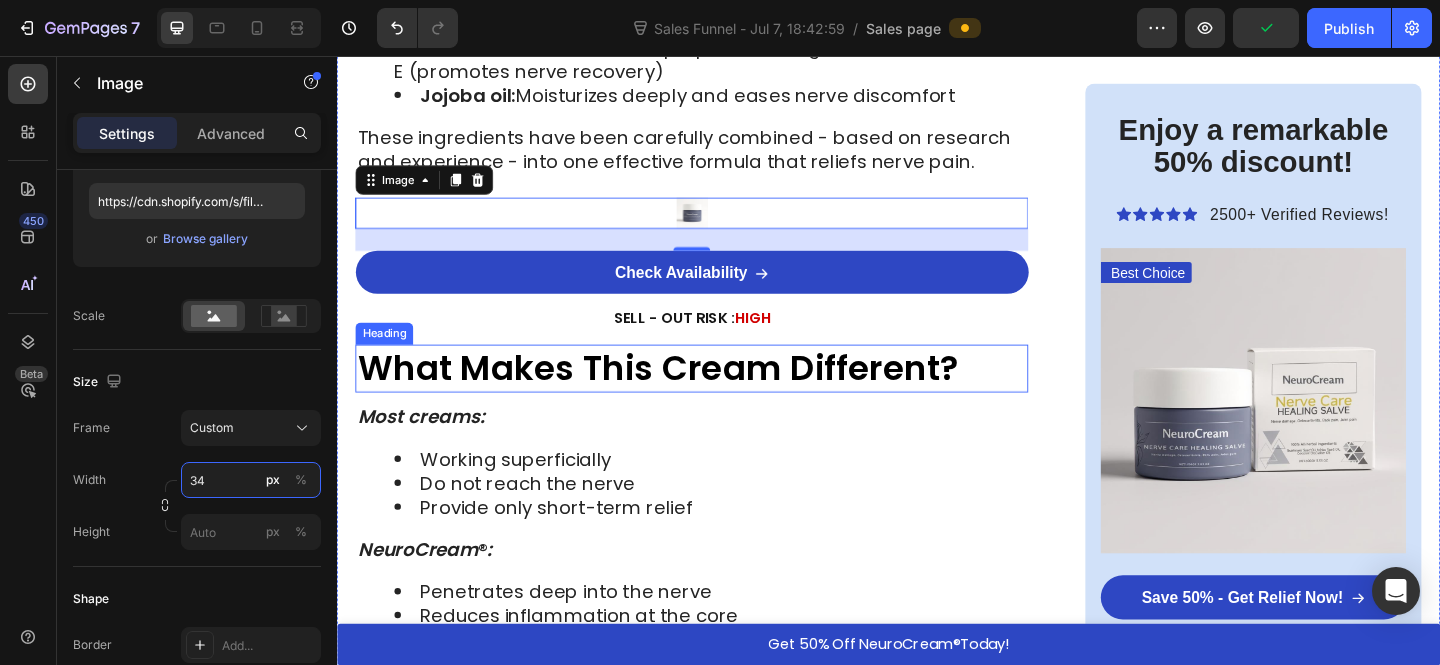 type on "3" 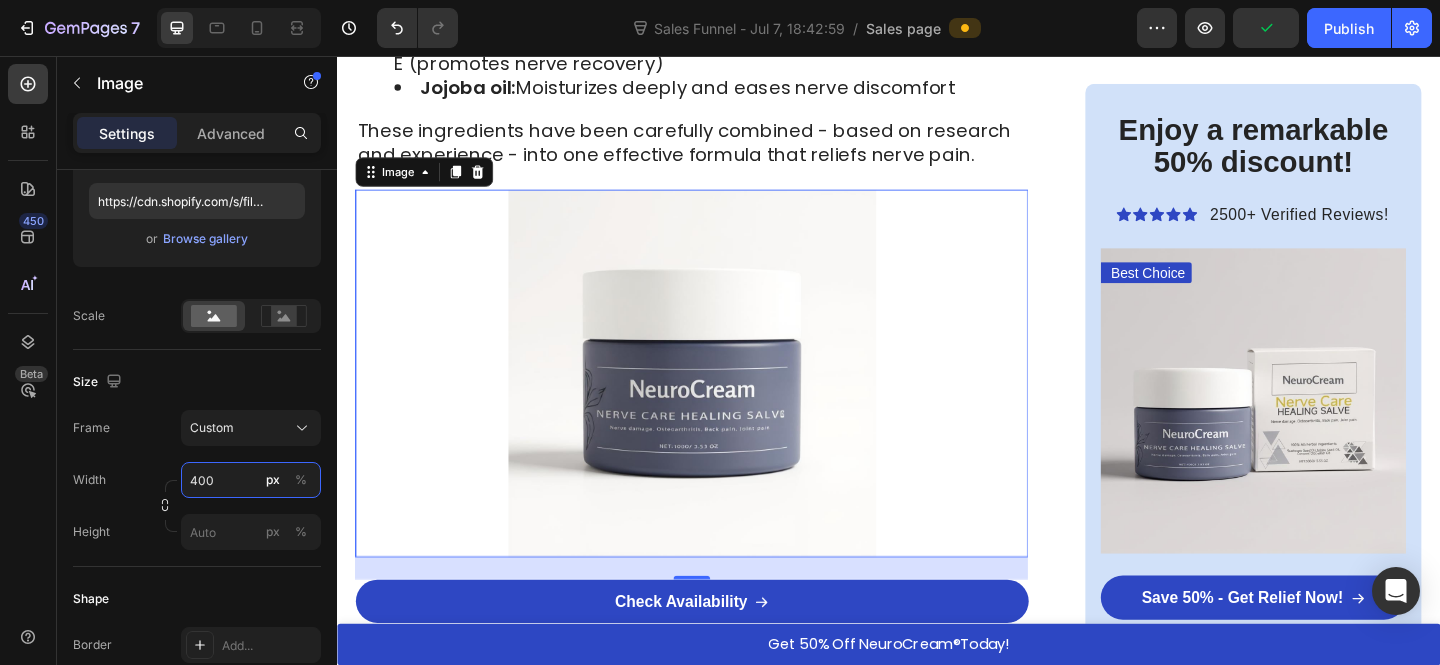 scroll, scrollTop: 6666, scrollLeft: 0, axis: vertical 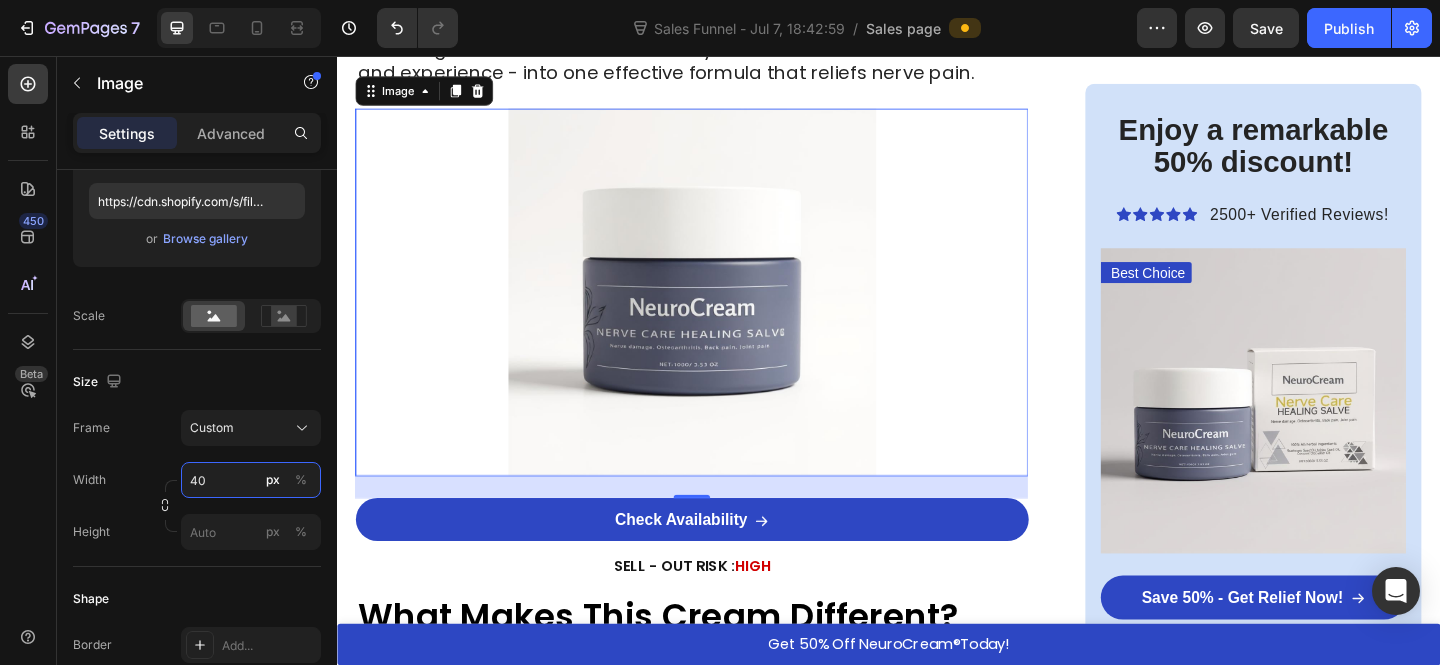 type on "4" 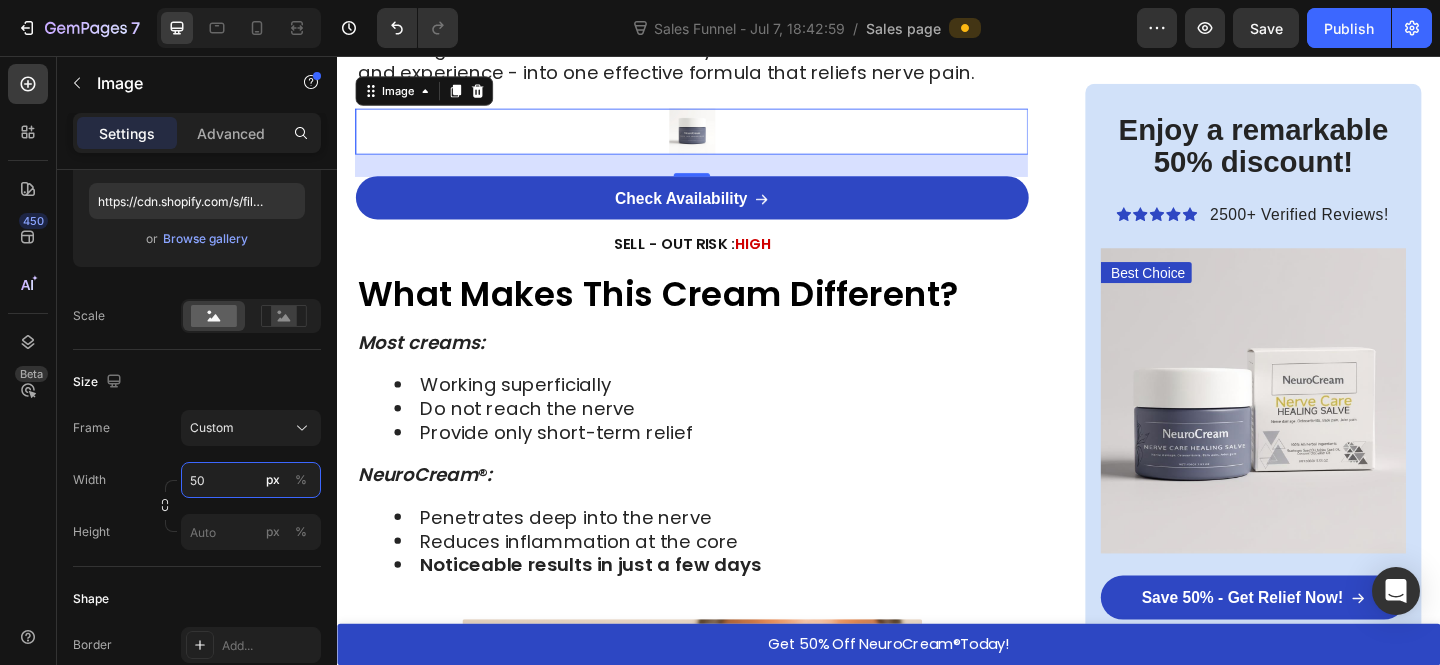 type on "500" 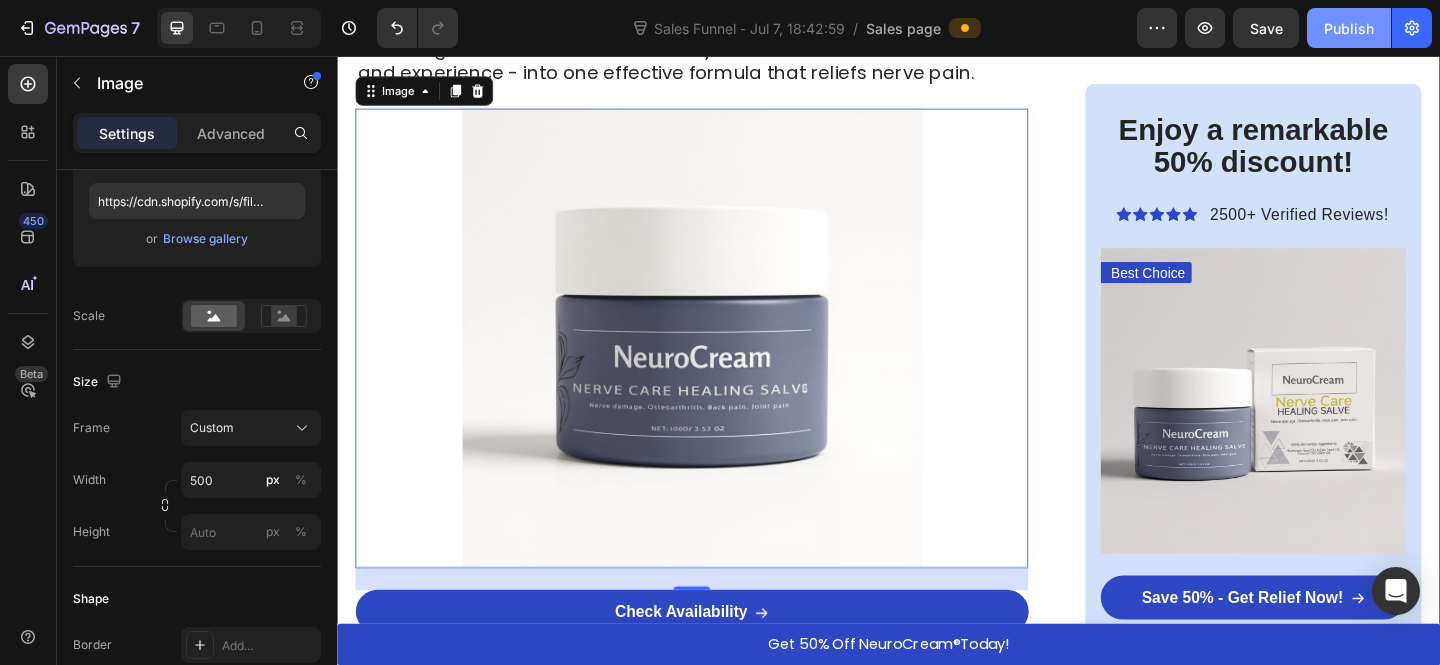 click on "Publish" at bounding box center (1349, 28) 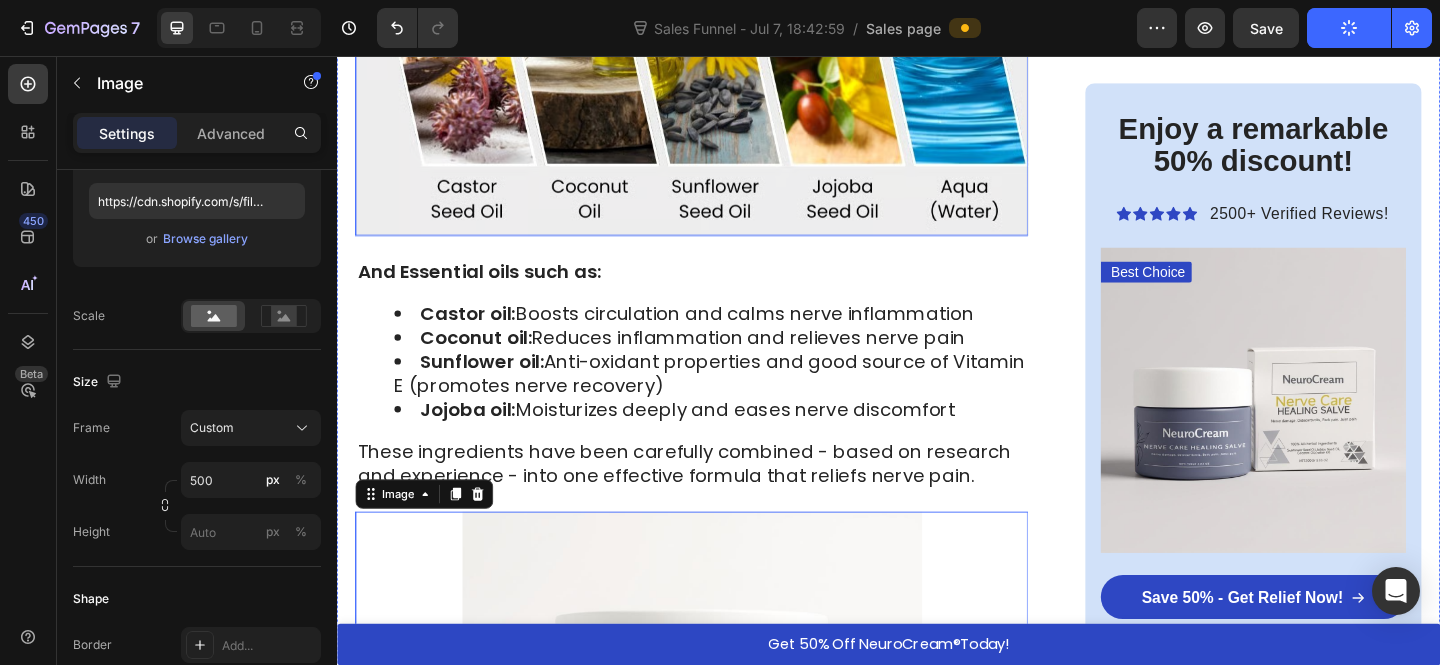 scroll, scrollTop: 6081, scrollLeft: 0, axis: vertical 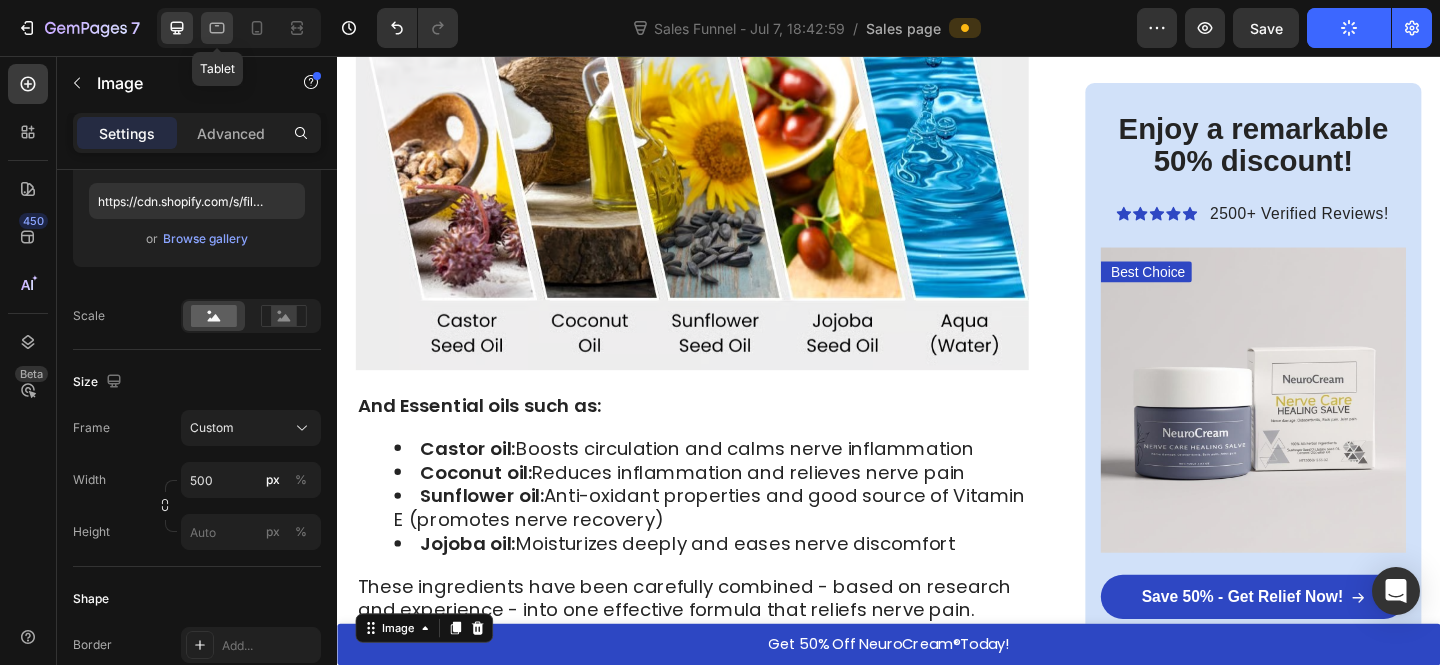 click 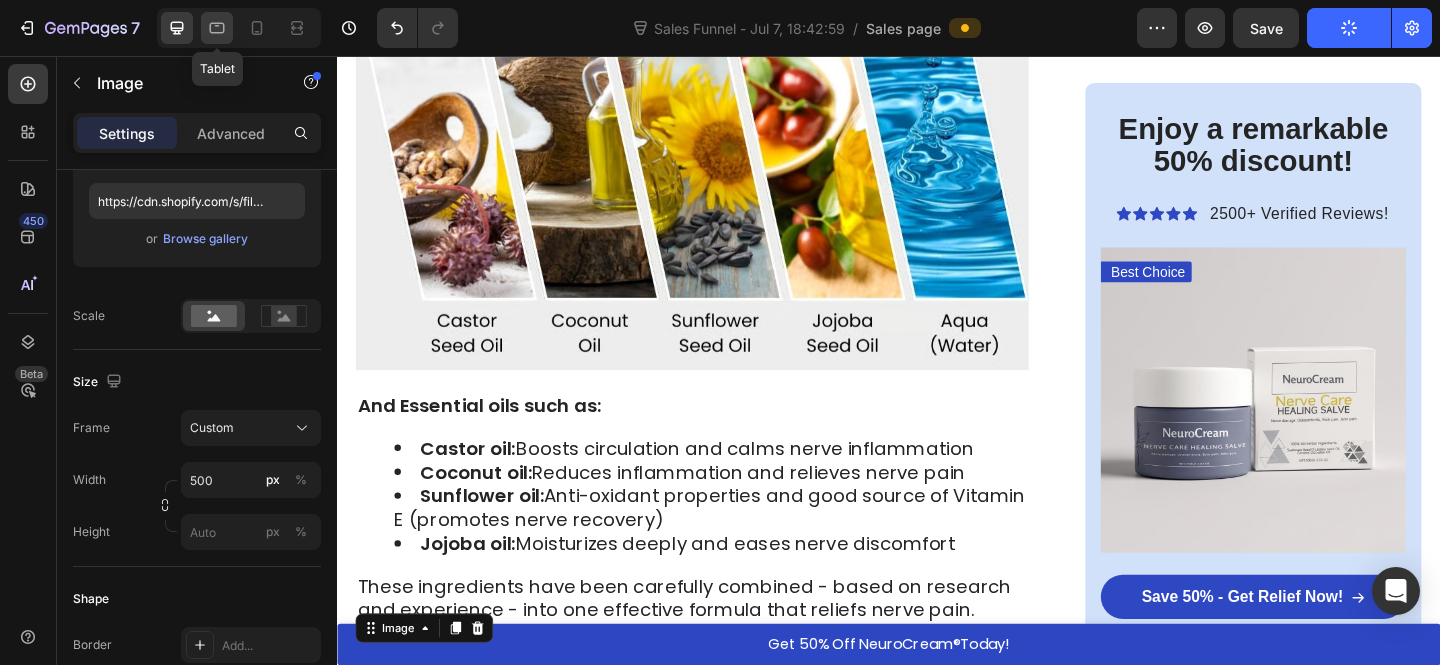 type on "https://cdn.shopify.com/s/files/1/0610/7503/0071/files/gempages_574314754814771993-1f064f6d-8d9b-4f58-9c41-49a955faefd0.png" 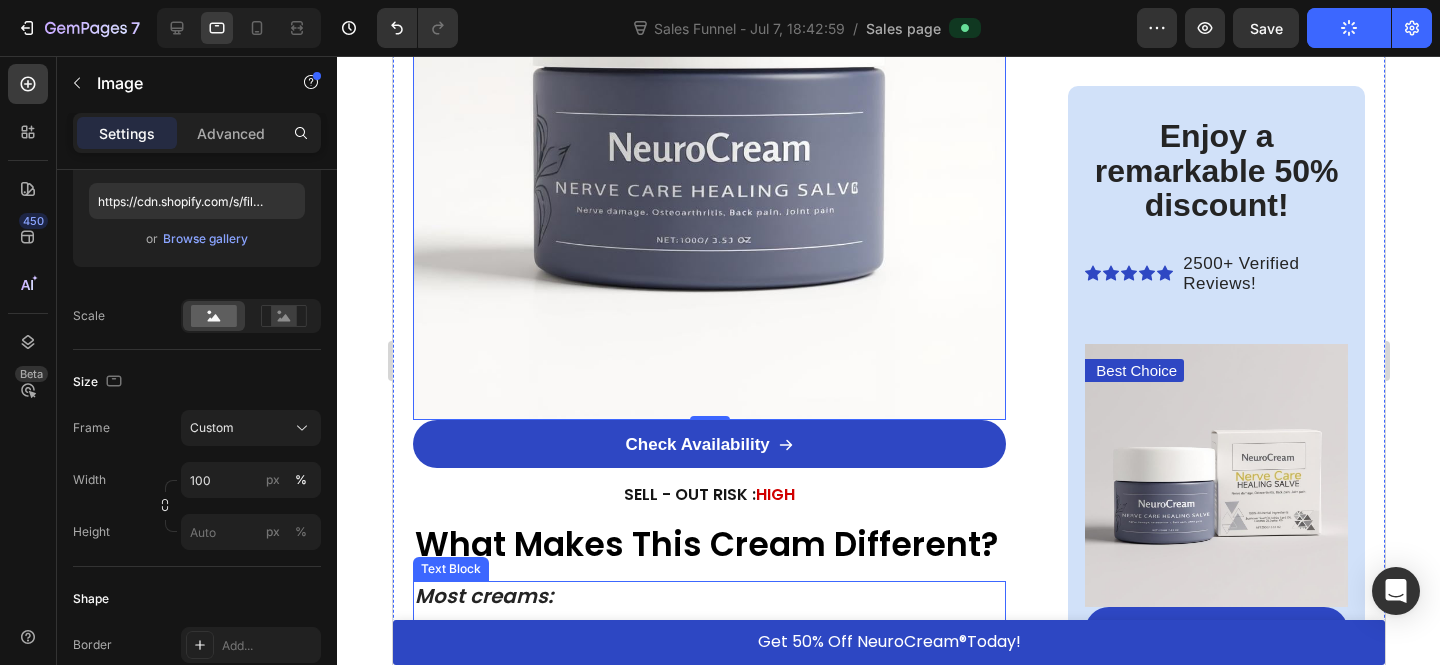 scroll, scrollTop: 6861, scrollLeft: 0, axis: vertical 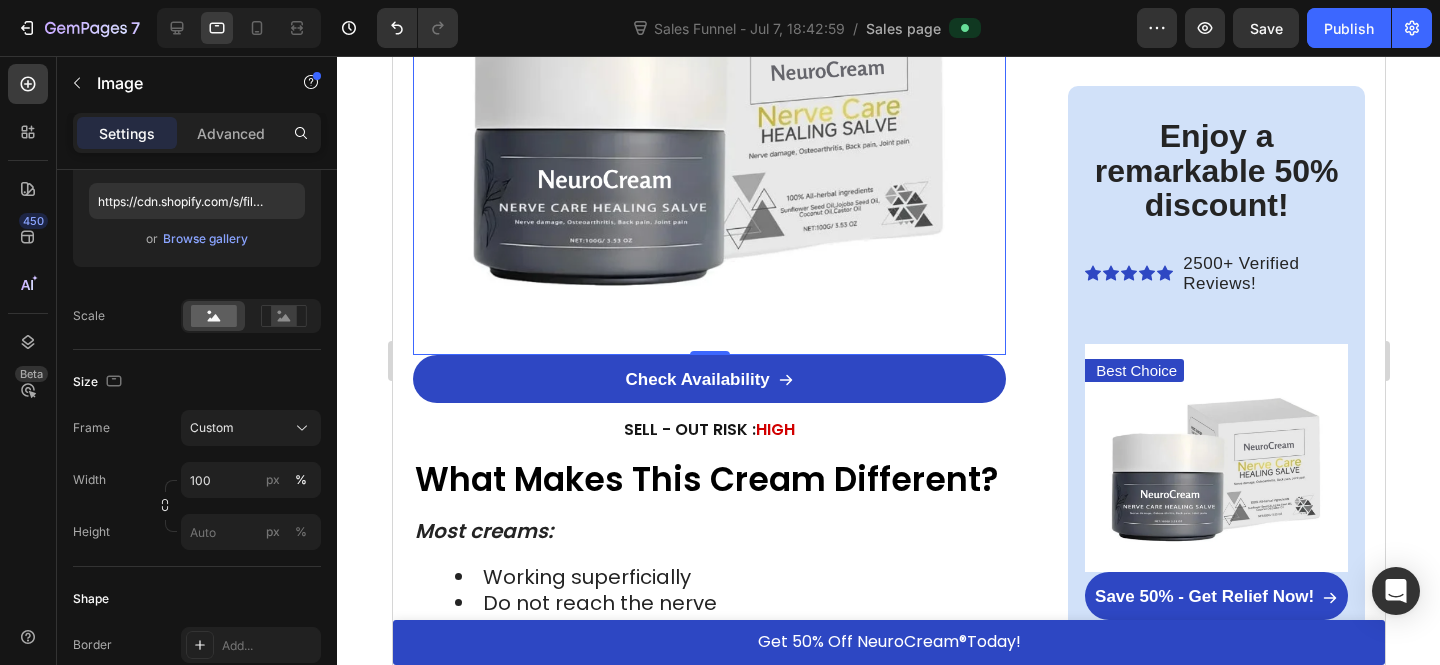 click at bounding box center (708, 97) 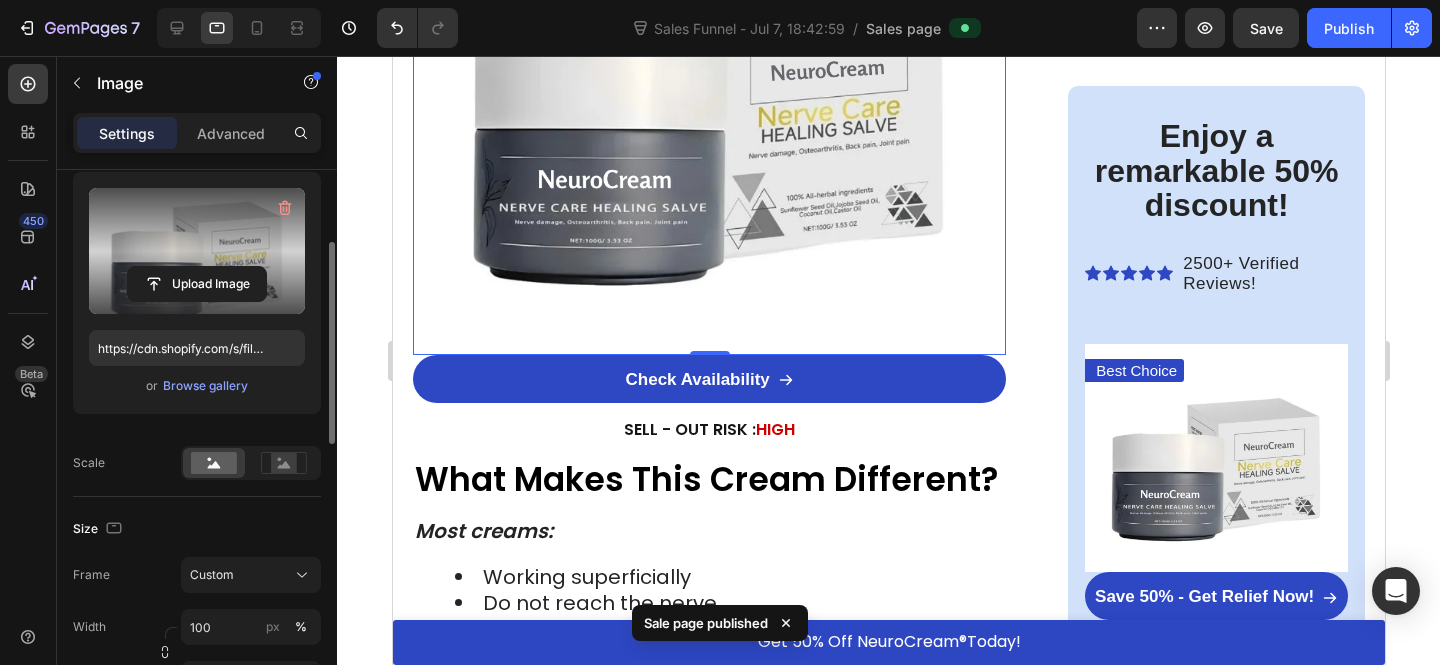 scroll, scrollTop: 129, scrollLeft: 0, axis: vertical 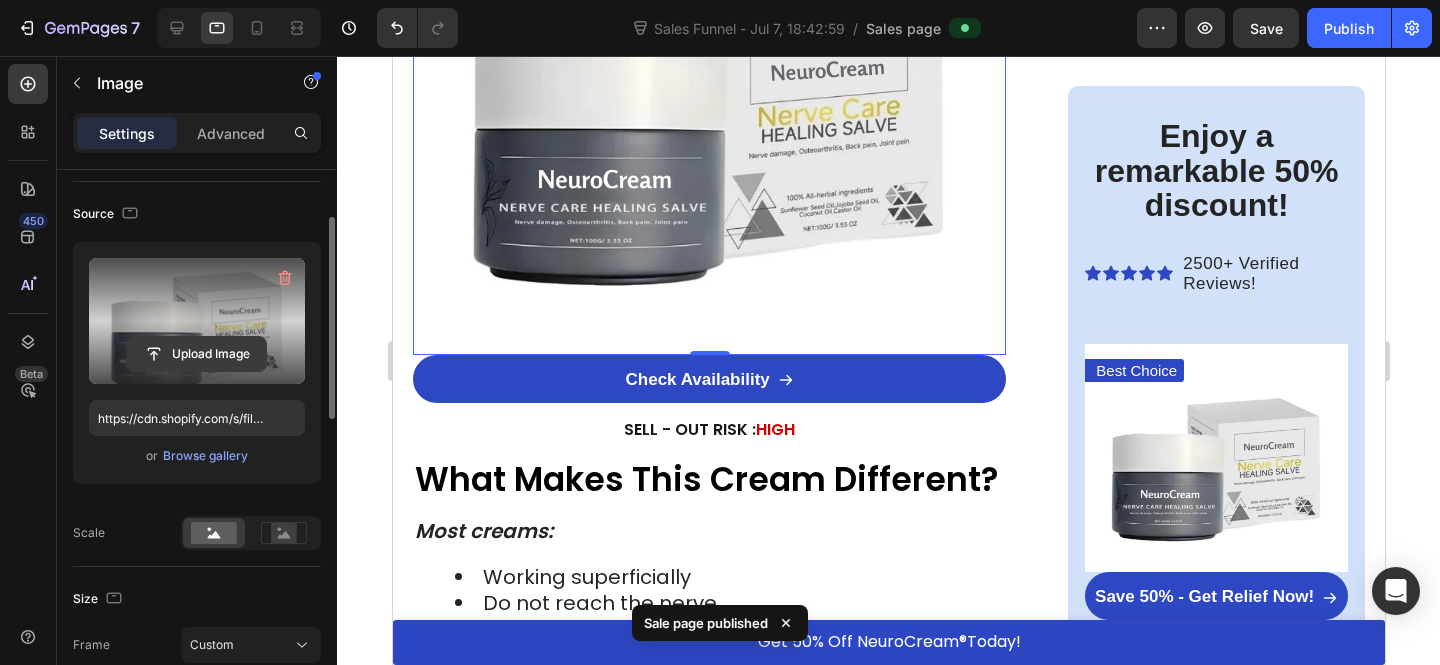 click 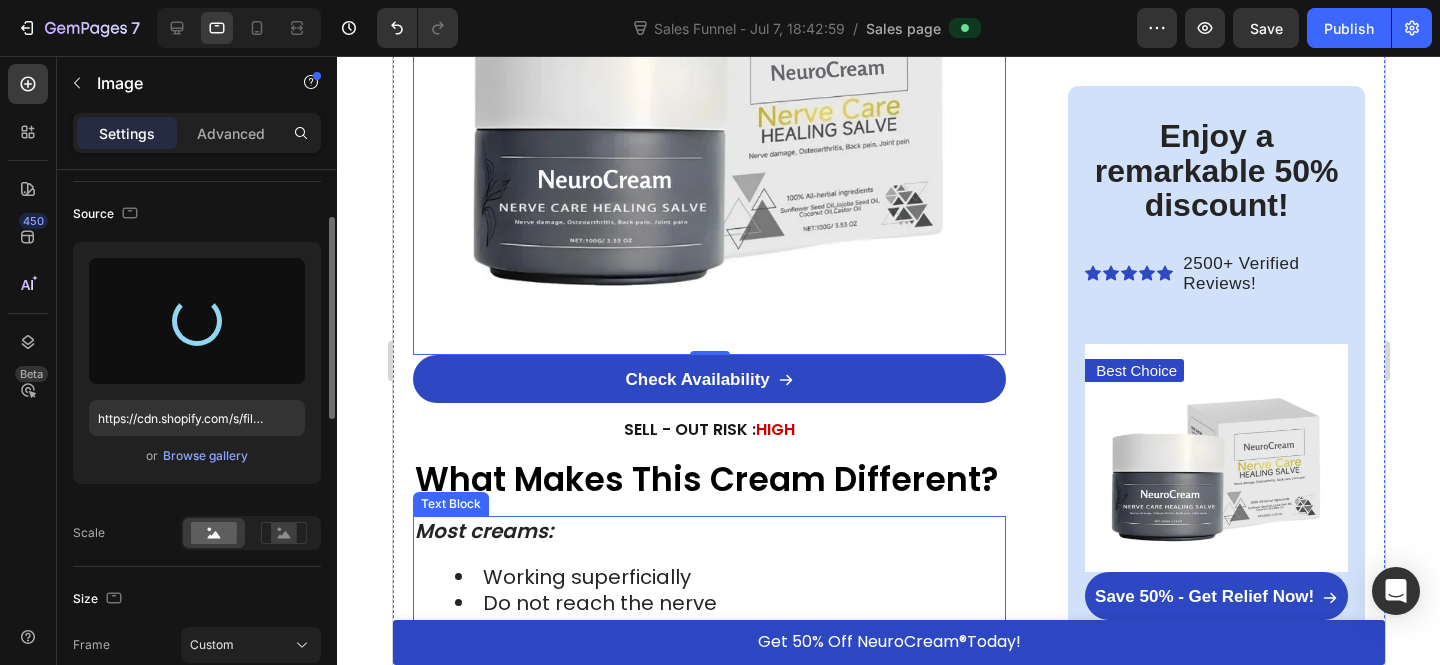 type on "https://cdn.shopify.com/s/files/1/0610/7503/0071/files/gempages_574314754814771993-0215fc33-082e-425e-b868-69887348ff3e.jpg" 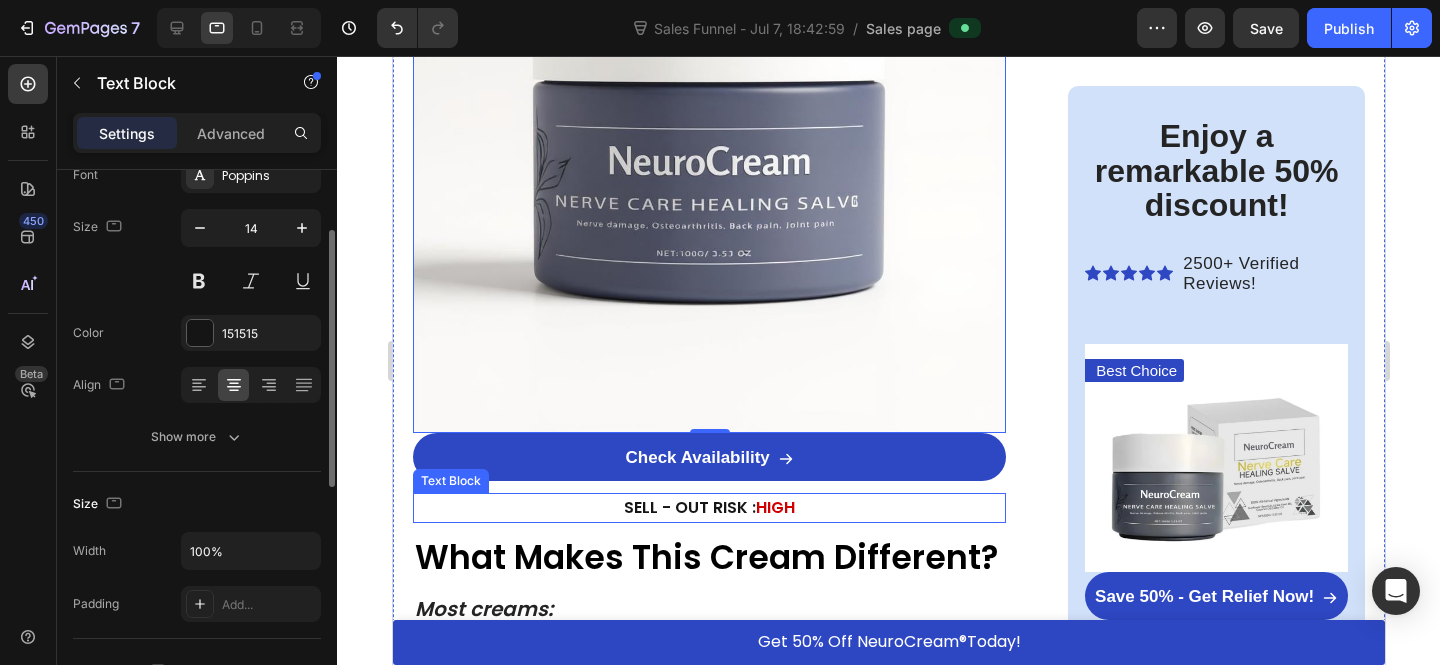 click on "SELL - OUT RISK :  HIGH" at bounding box center [708, 508] 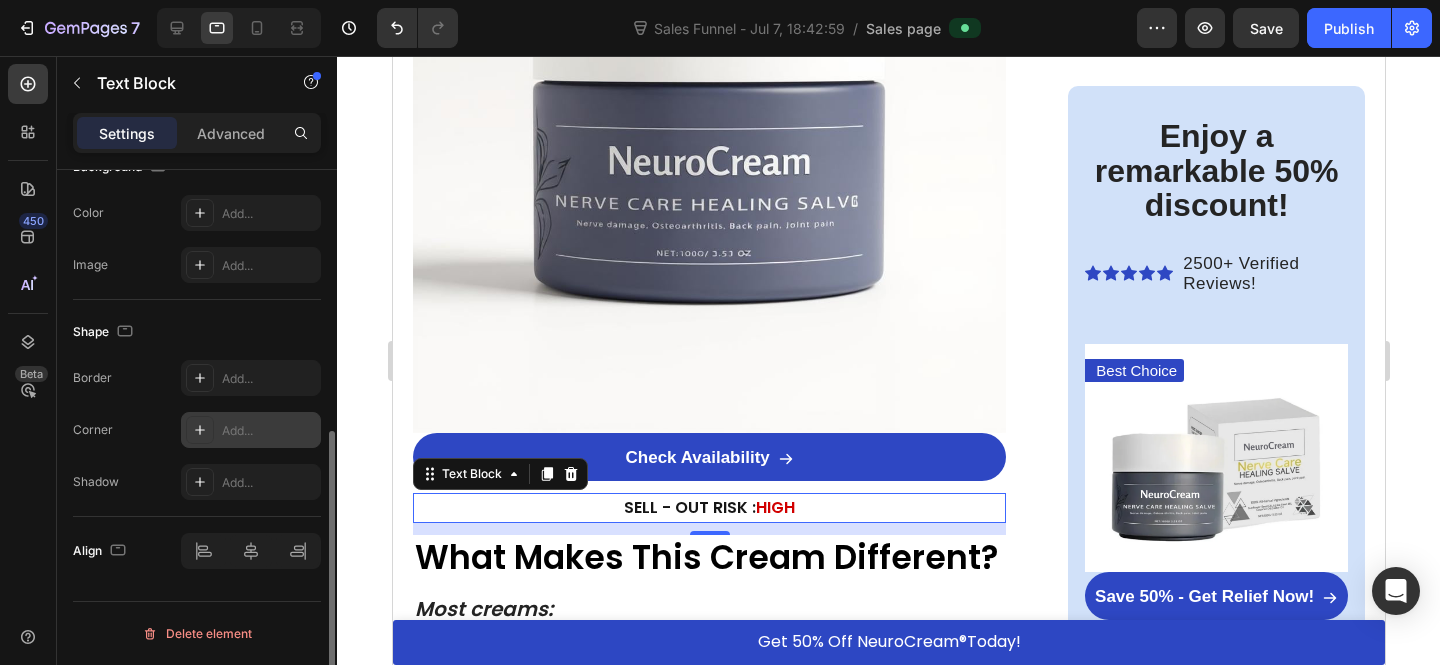 scroll, scrollTop: 510, scrollLeft: 0, axis: vertical 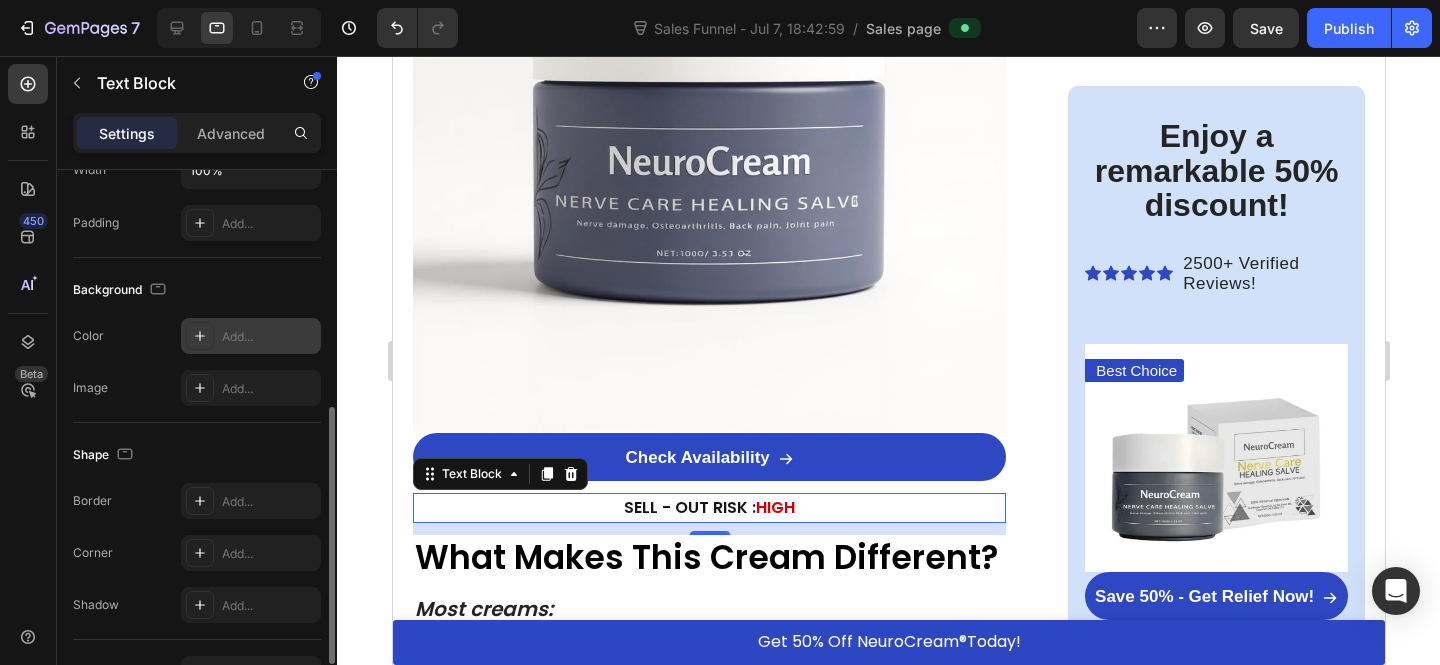 click on "Add..." at bounding box center (269, 337) 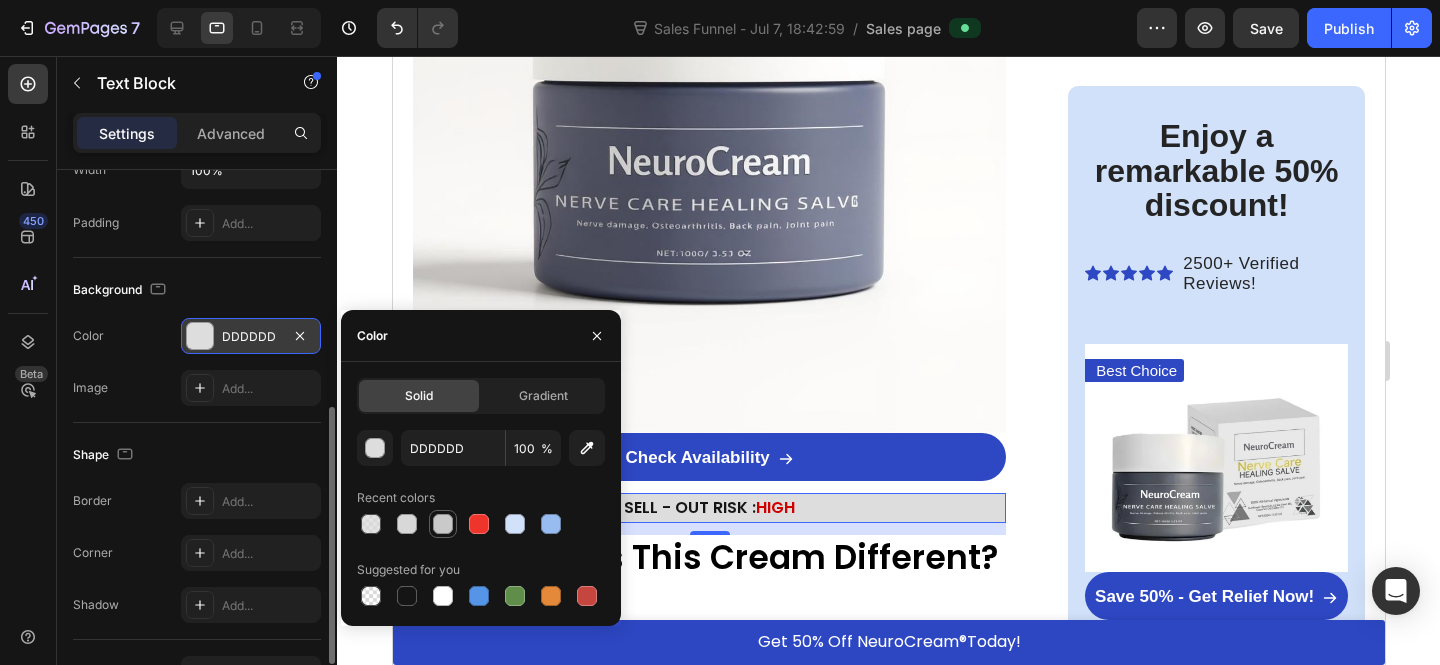 click at bounding box center (443, 524) 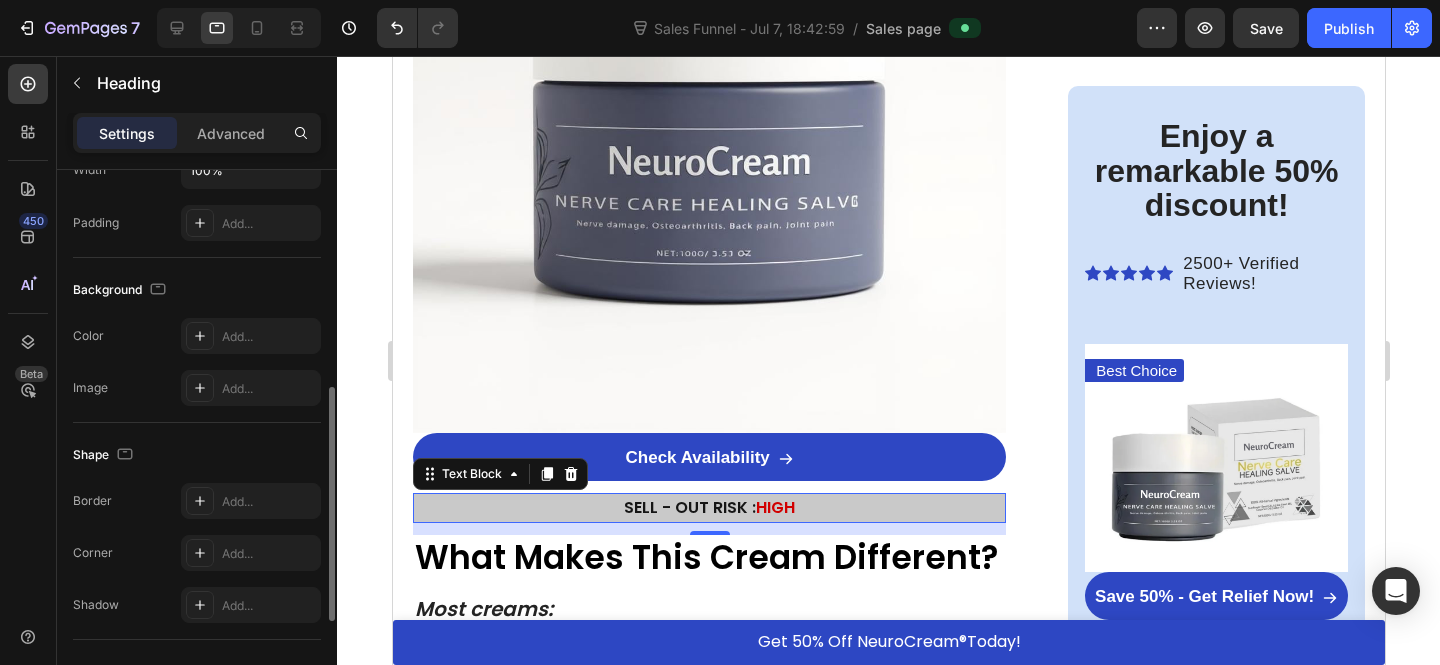 click on "What Makes This Cream Different?" at bounding box center (705, 557) 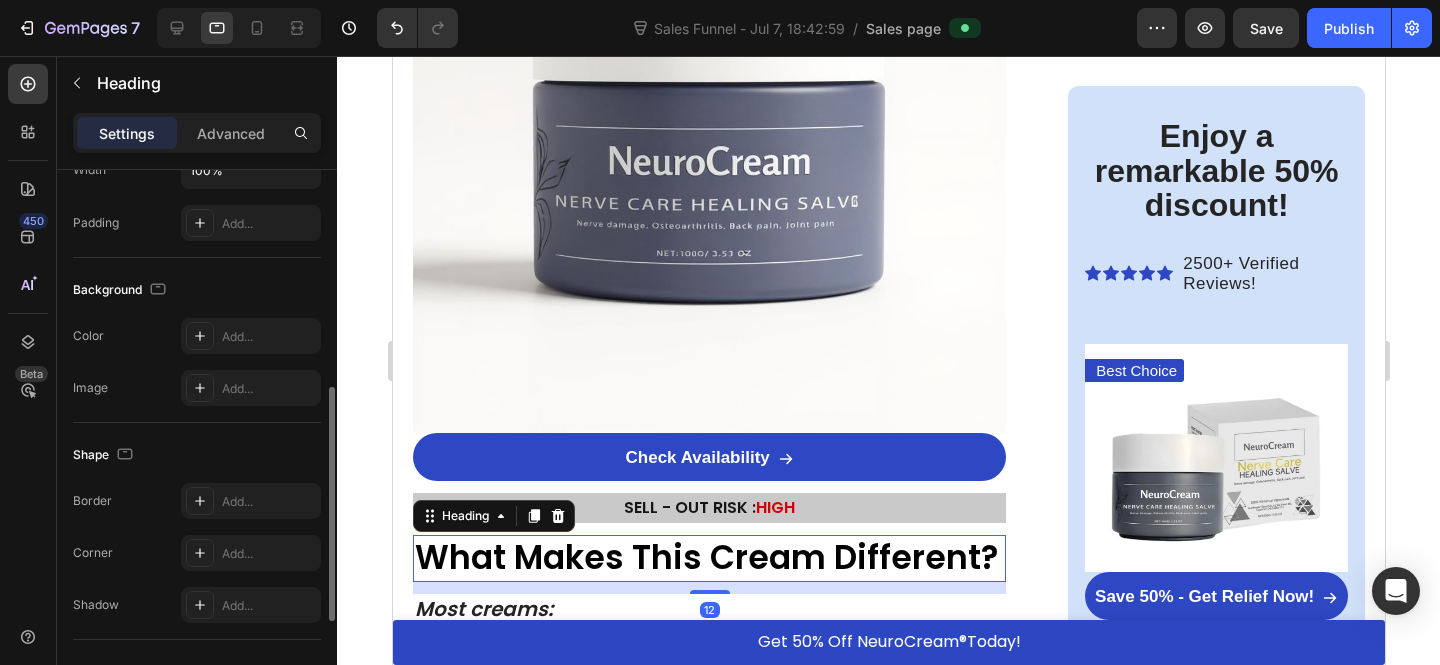 scroll, scrollTop: 0, scrollLeft: 0, axis: both 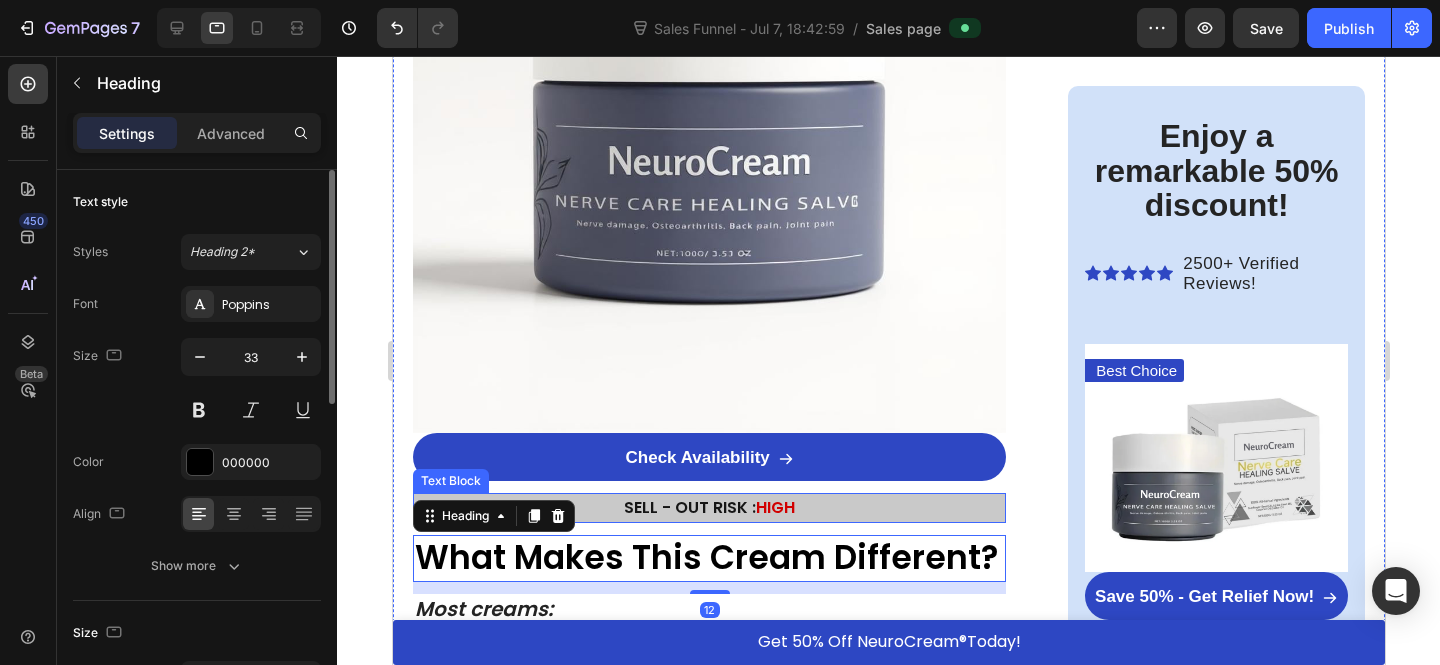 click on "SELL - OUT RISK :  HIGH" at bounding box center [708, 508] 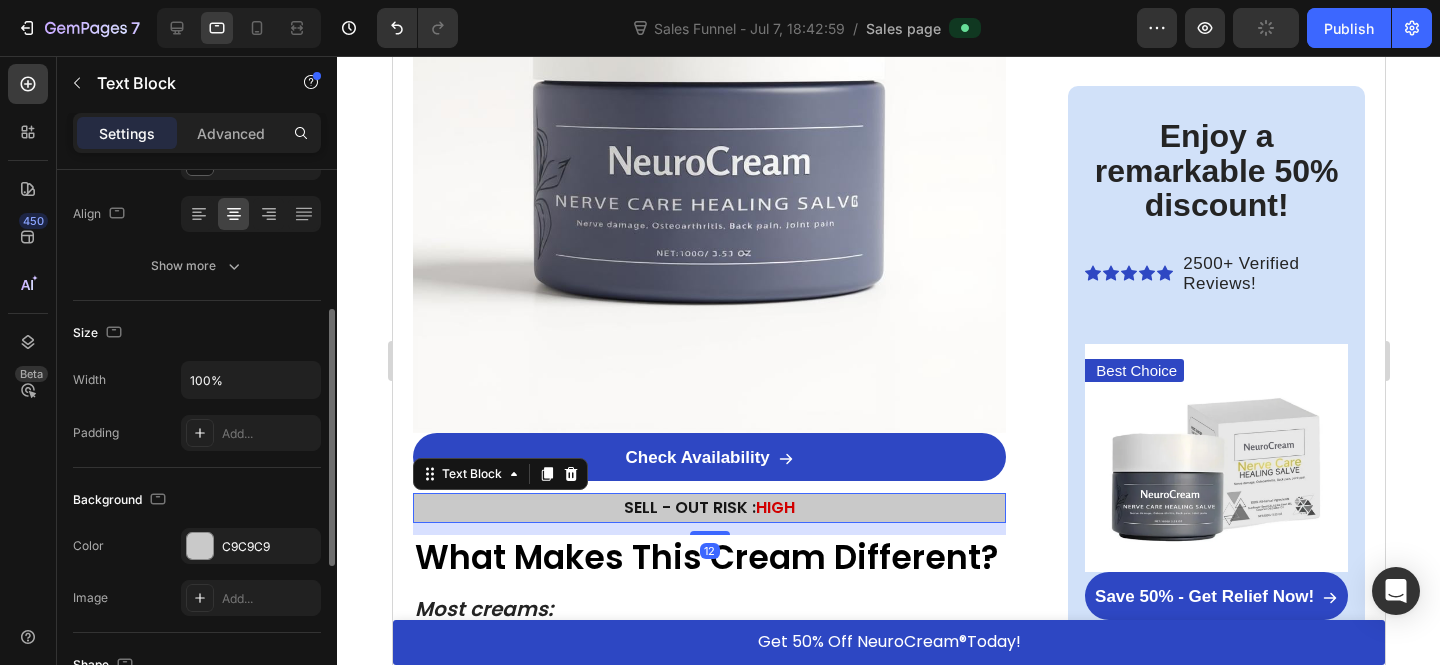 scroll, scrollTop: 534, scrollLeft: 0, axis: vertical 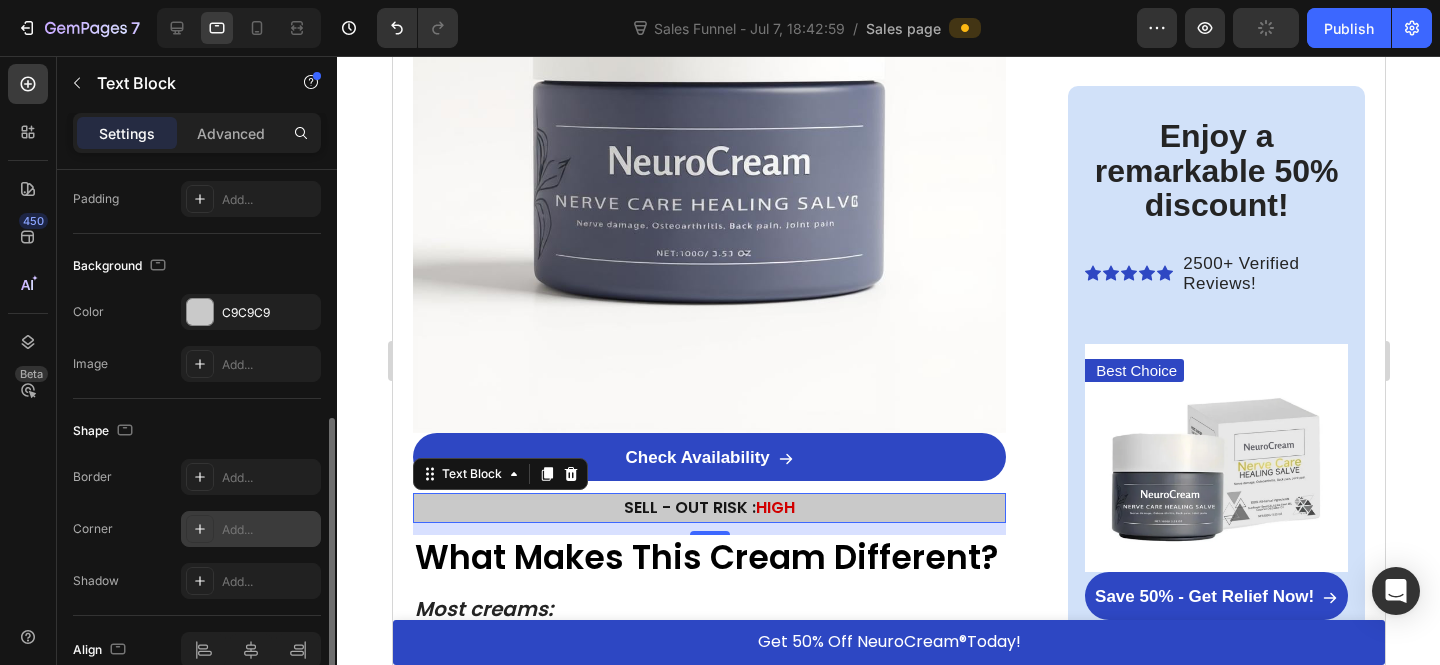 click on "Add..." at bounding box center (251, 529) 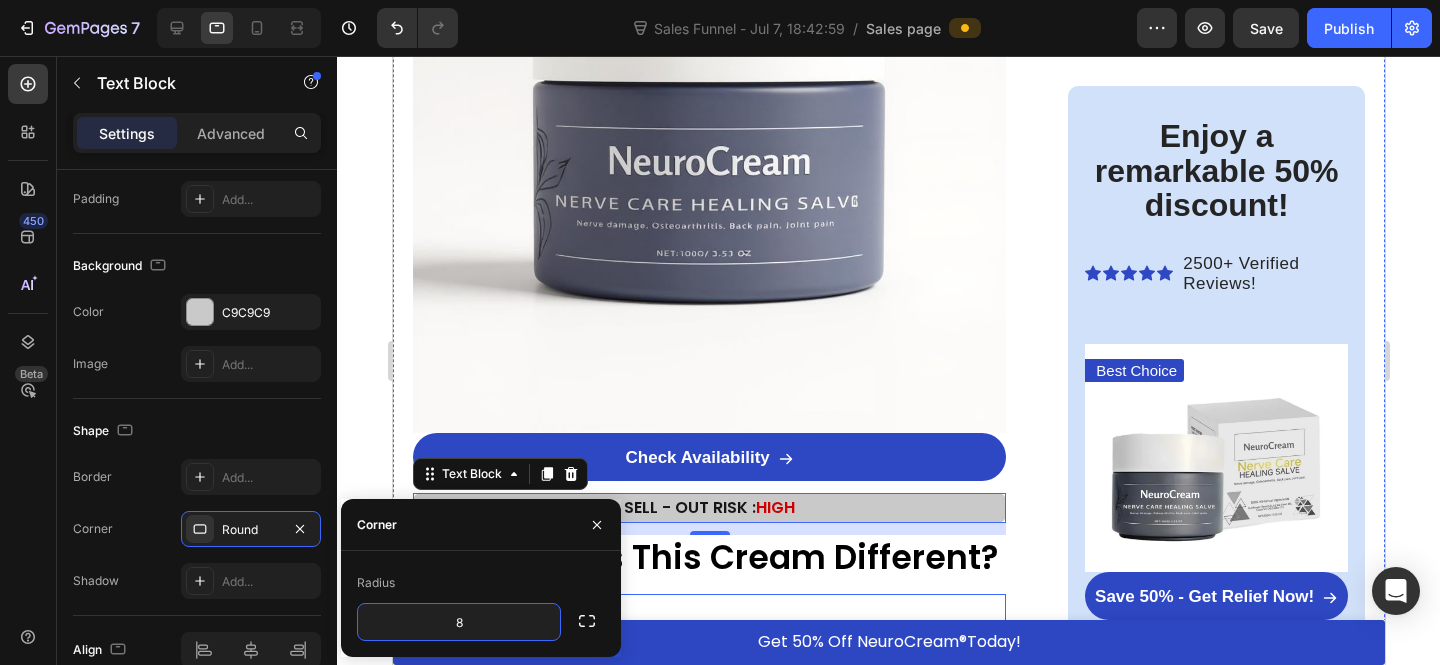 click on "Most creams: Working superficially Do not reach the nerve Provide only short-term relief NeuroCream ® : Penetrates deep into the nerve Reduces inflammation at the core Noticeable results in just a few days" at bounding box center [708, 740] 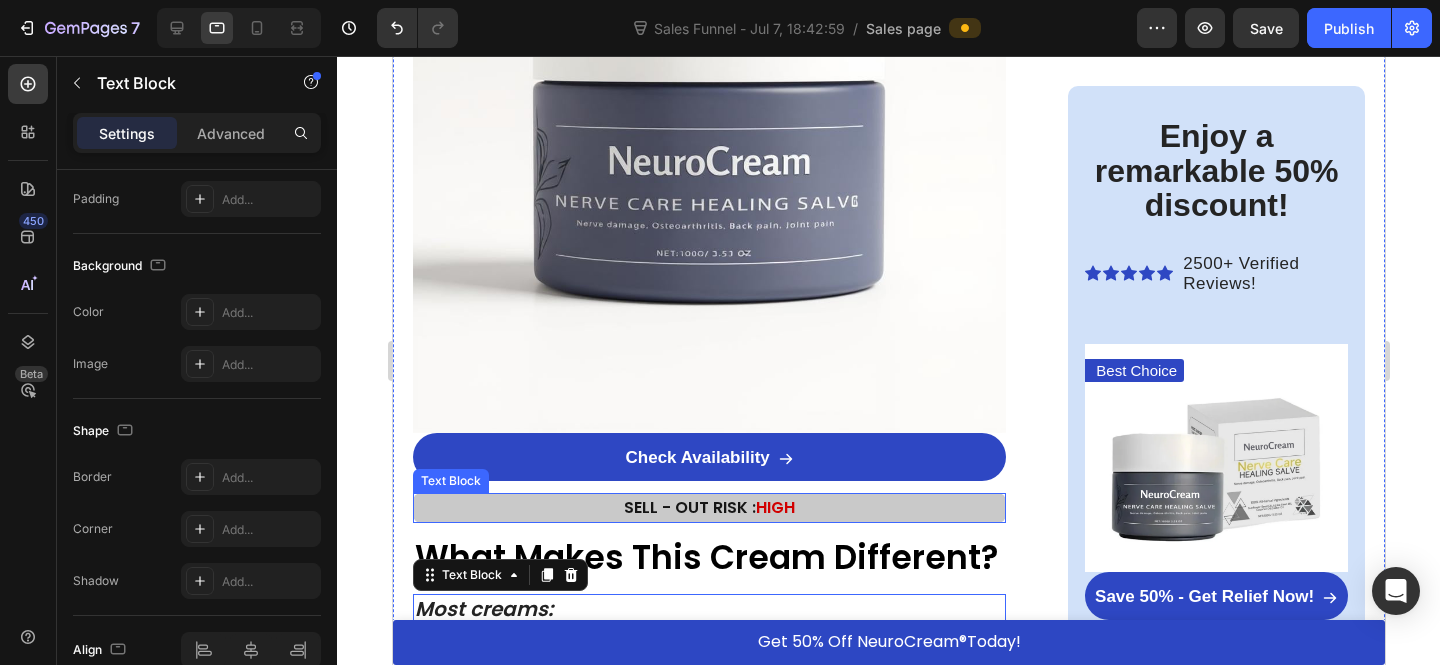 click on "SELL - OUT RISK :  HIGH" at bounding box center [708, 508] 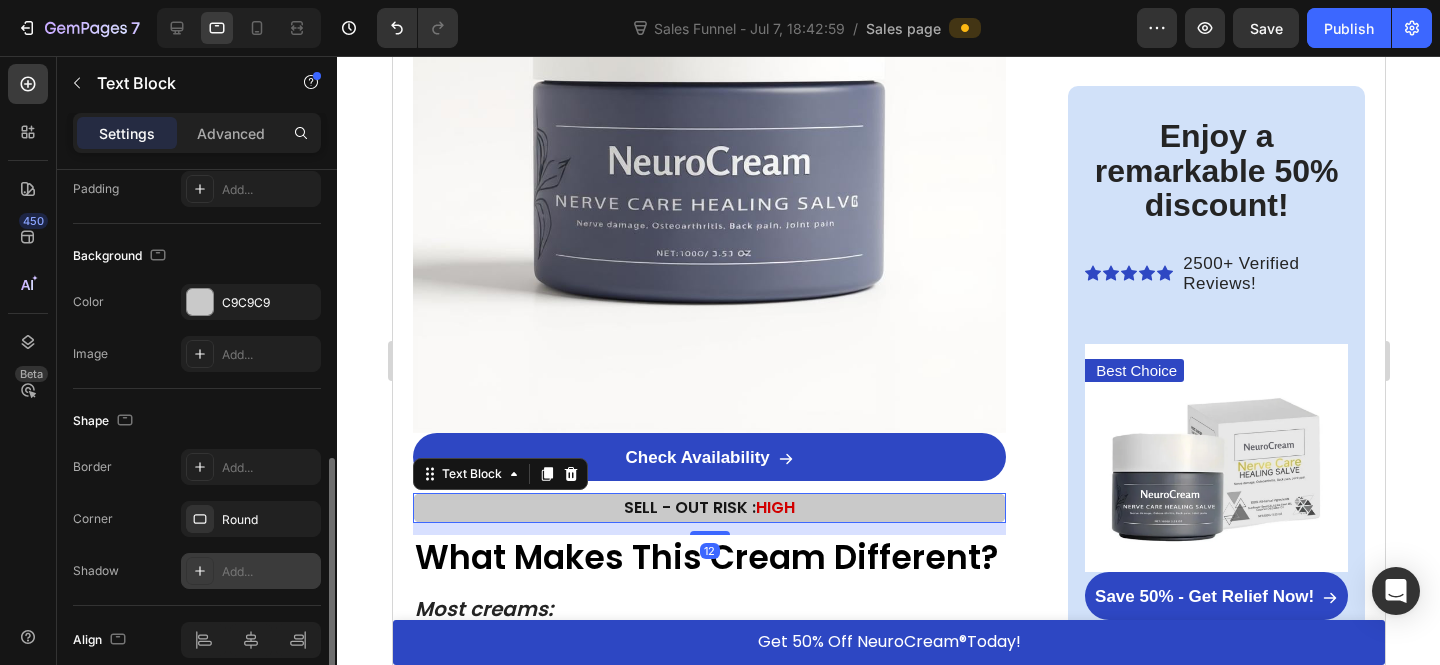 scroll, scrollTop: 633, scrollLeft: 0, axis: vertical 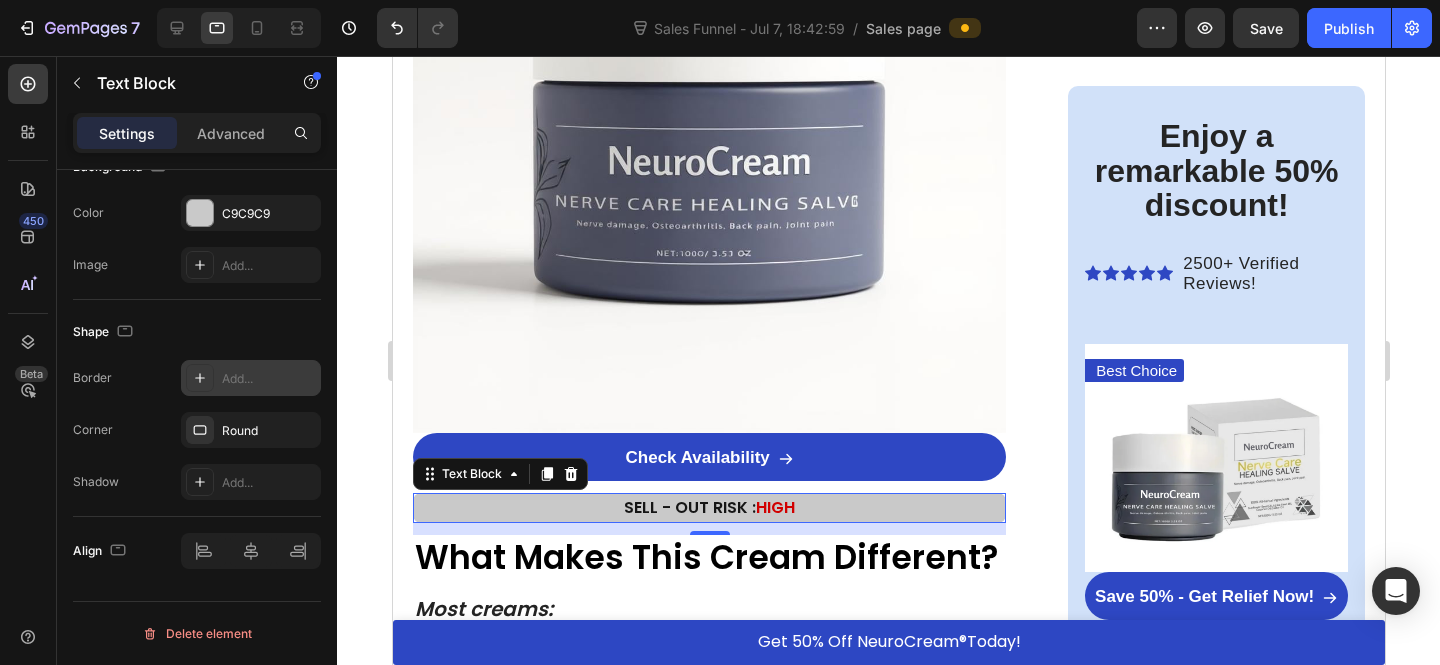 click on "Add..." at bounding box center [251, 378] 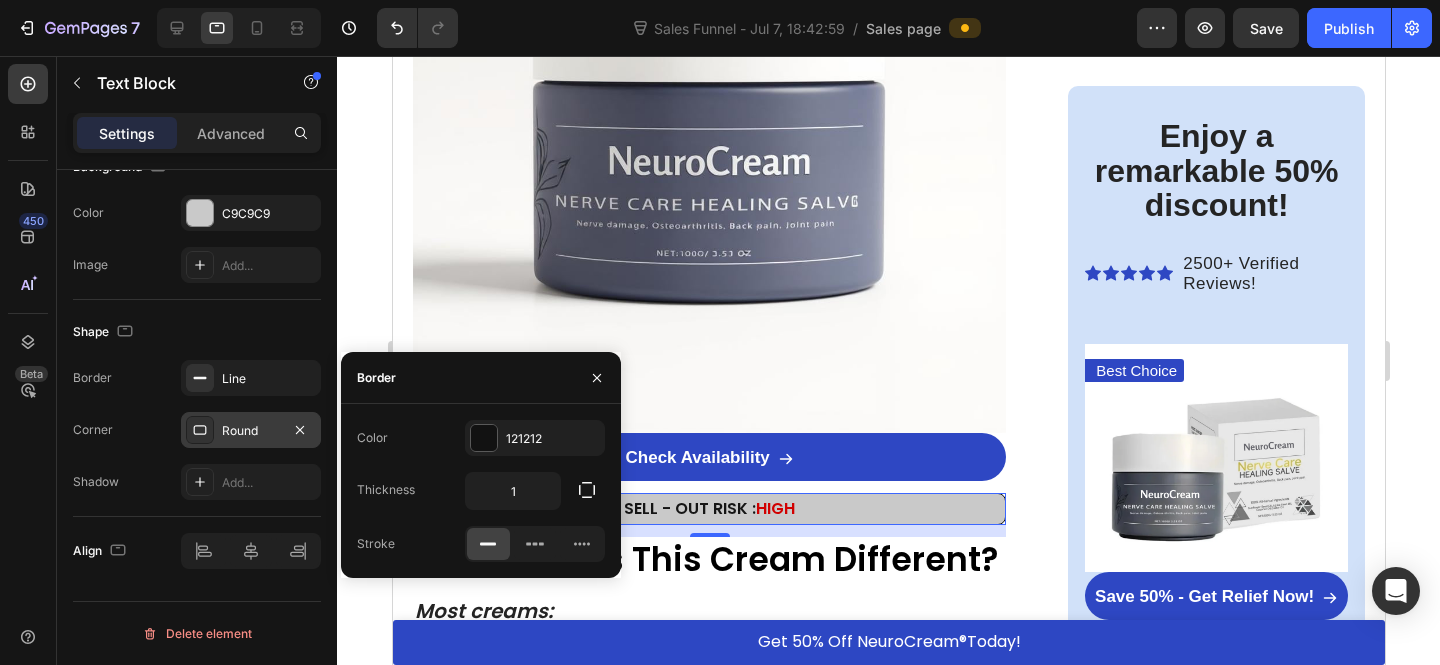 click on "Round" at bounding box center [251, 430] 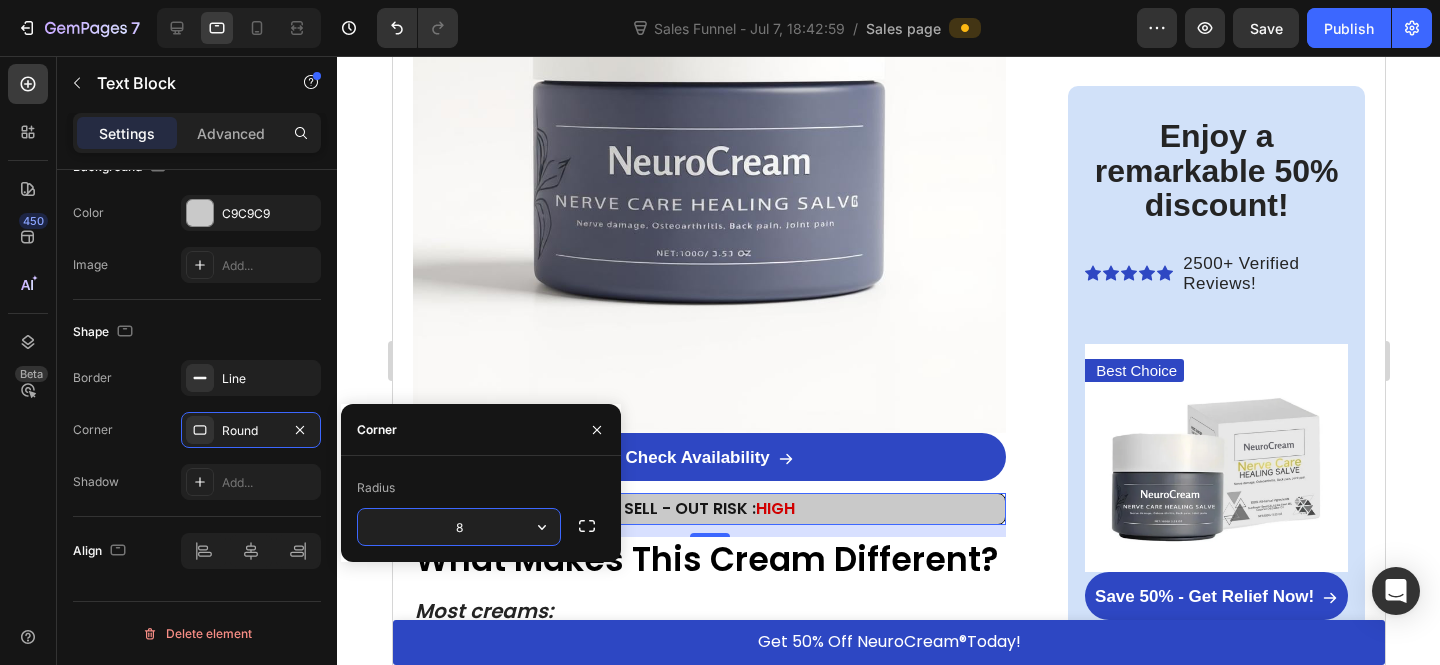 click on "8" at bounding box center [459, 527] 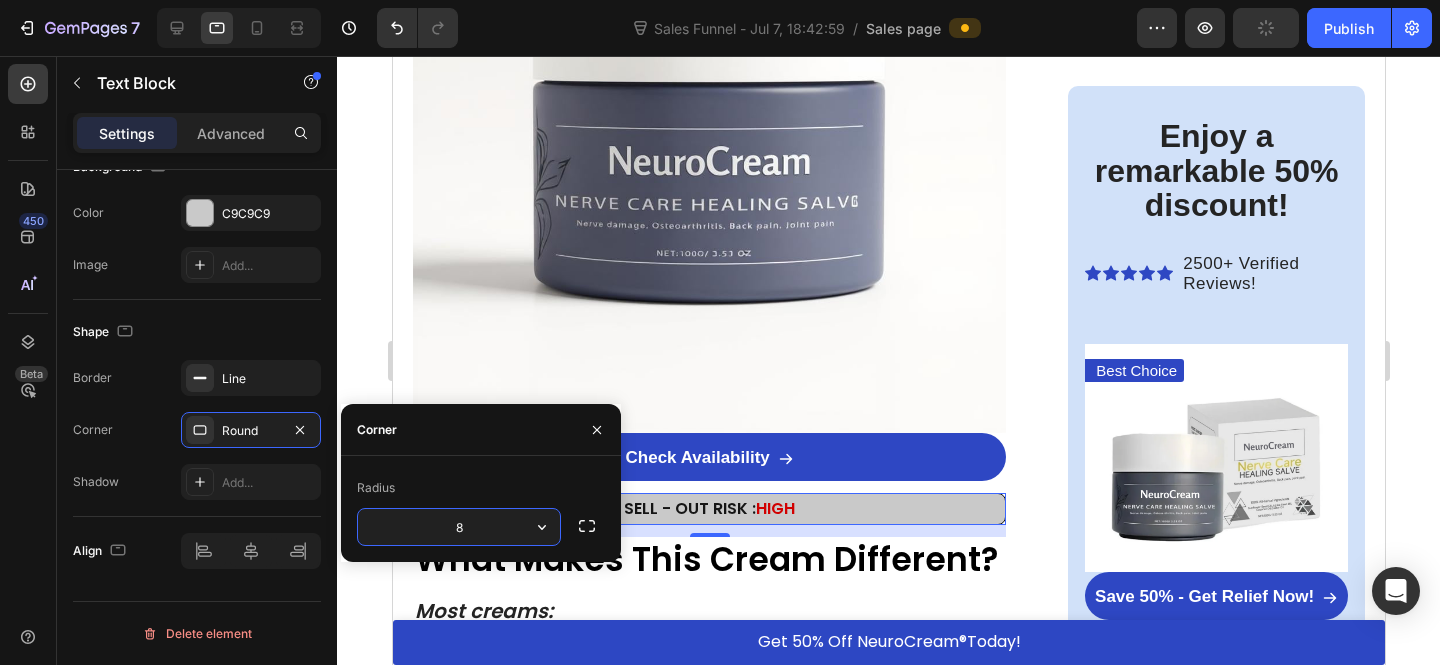 type on "4" 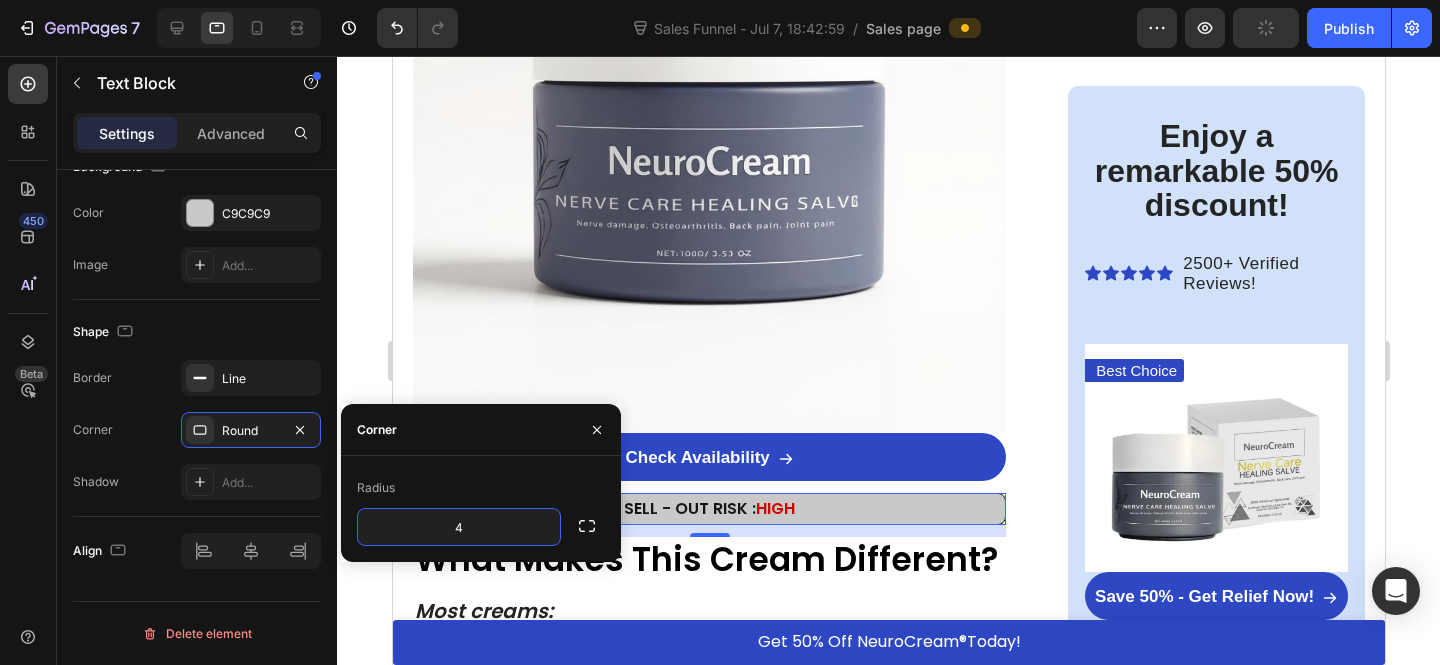 click on "What Makes This Cream Different?" at bounding box center (705, 559) 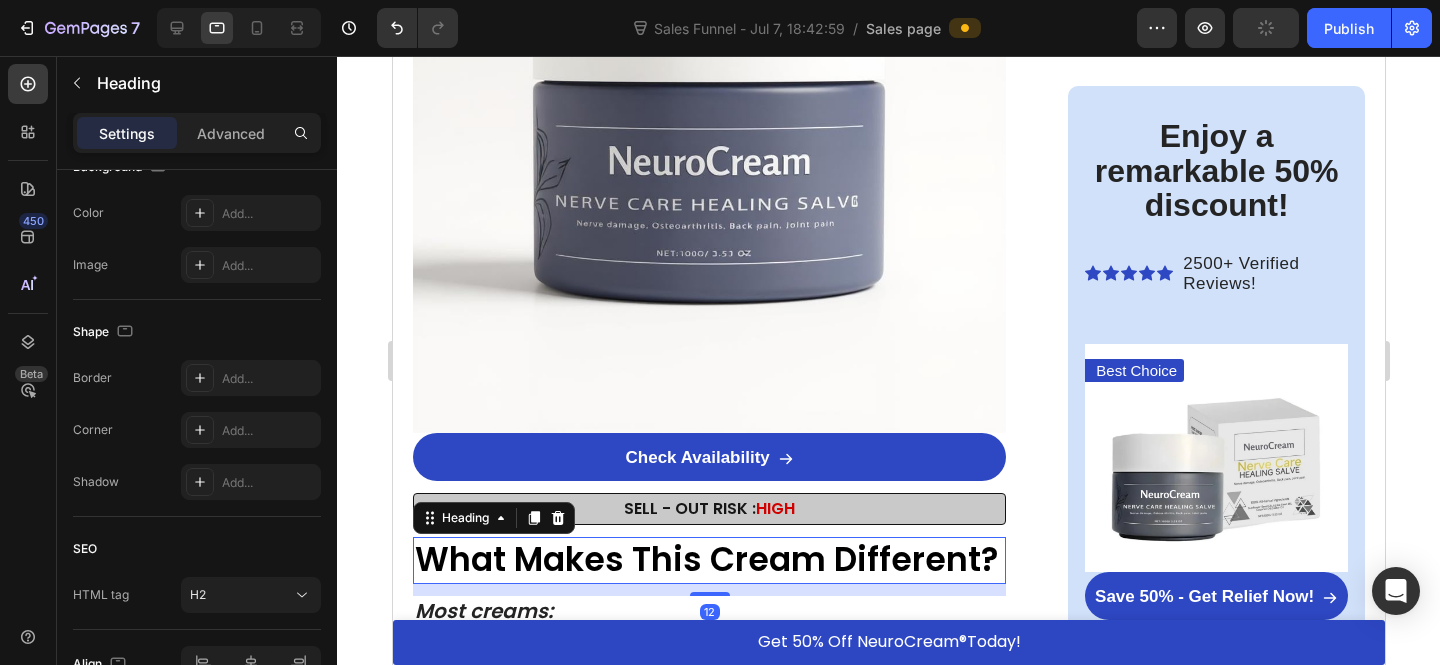 scroll, scrollTop: 0, scrollLeft: 0, axis: both 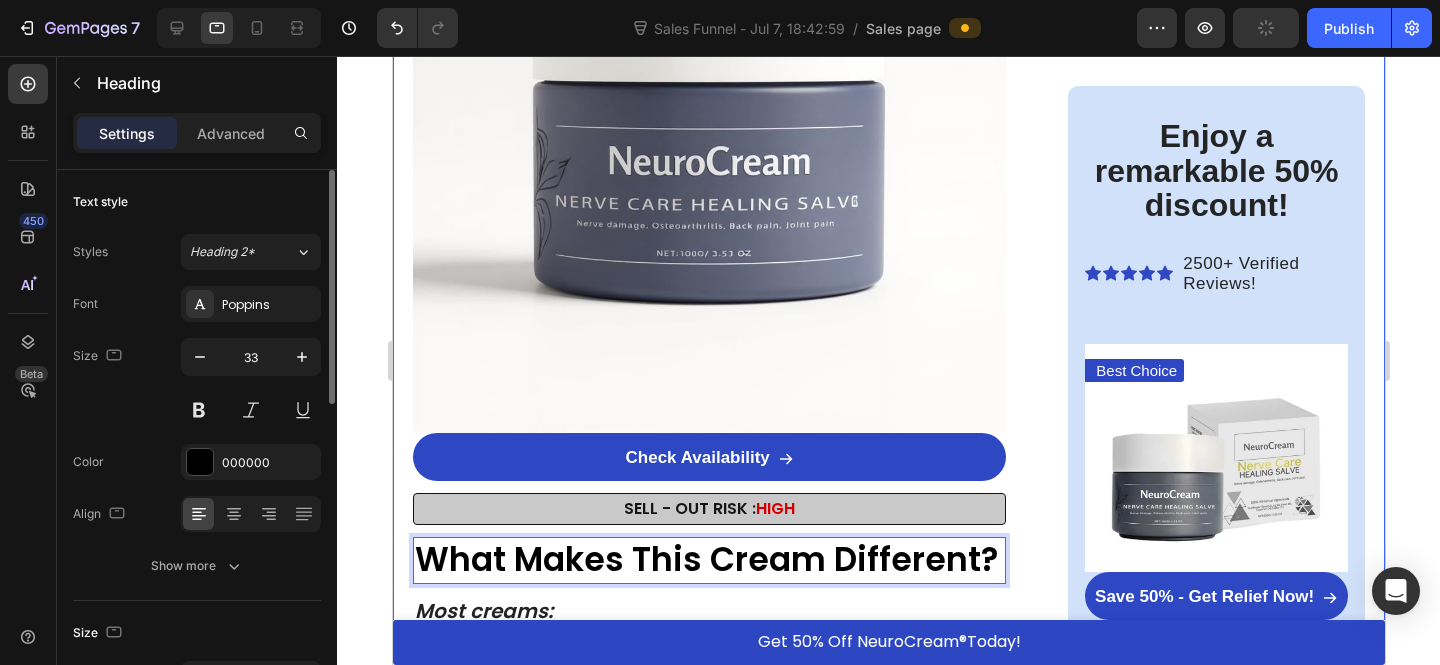 click on "HOME  >  HEALTH  >  SCIATICA RELIEF Heading American breakthrough helps thousands of people relieve sciatica in just a few days - without pills or doctors Heading “I slept without nerve pain through the night for the first time in months ” -   [LAST] [LAST]. Text Block Image By Dr. [FIRST] [LAST], Spinal Specialist - July 17, 2025  Text Block Row Image Hi, I'm  Dr. [FIRST] [LAST] , a spinal specialist with over 25 years of experience helping patients overcome sciatica and other nerve-related issues.   With more than 15,000 hours of clinical experience, I've worked with 2,300+ patients who've come to me with a range of nerve and back issues:   ➩ Sciatica ➩ Lower back pain ➩ Herniated discs ➩ Pinched nerves Text Block If you're over 50 and have that burning, stabbing pain that radiates from your lower back through your buttock and down your leg, you're not imagining things - and you're certainly not alone.   Sciatica is not just a muscle problem. It's nerve pain.   Sometimes dull and nagging." at bounding box center [888, -2505] 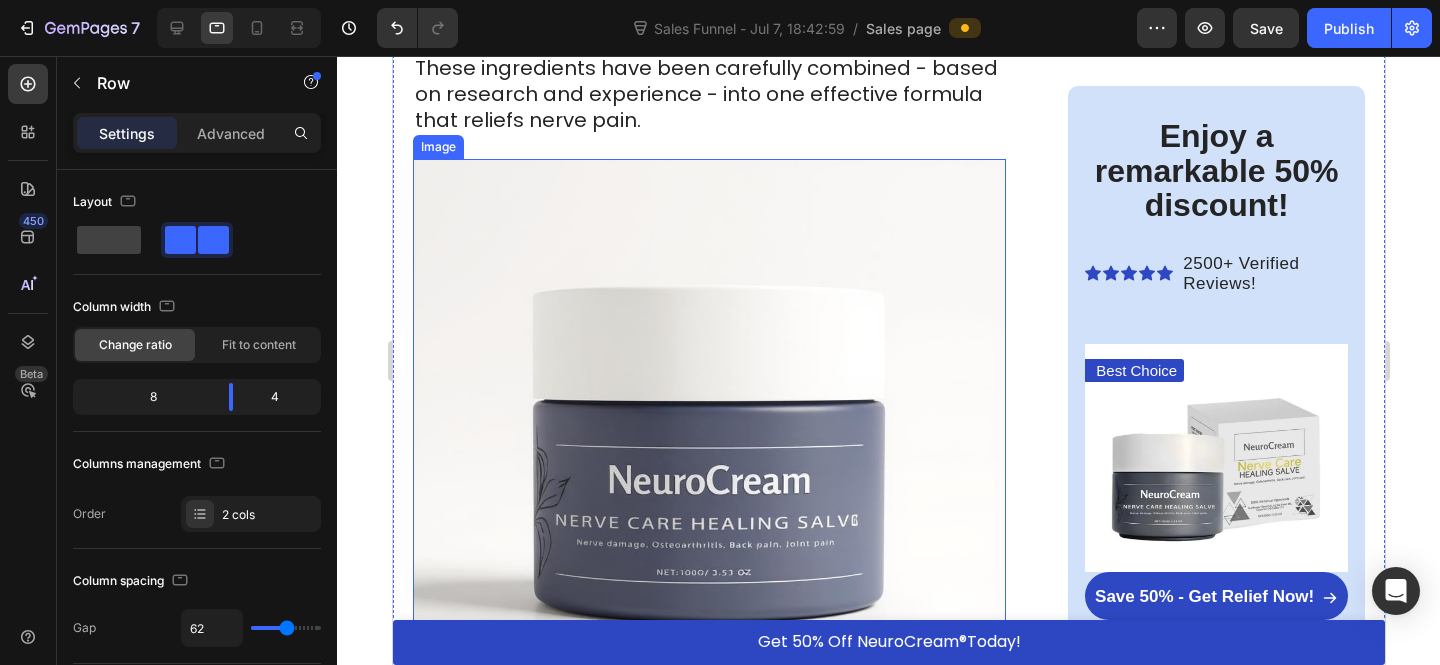 scroll, scrollTop: 6698, scrollLeft: 0, axis: vertical 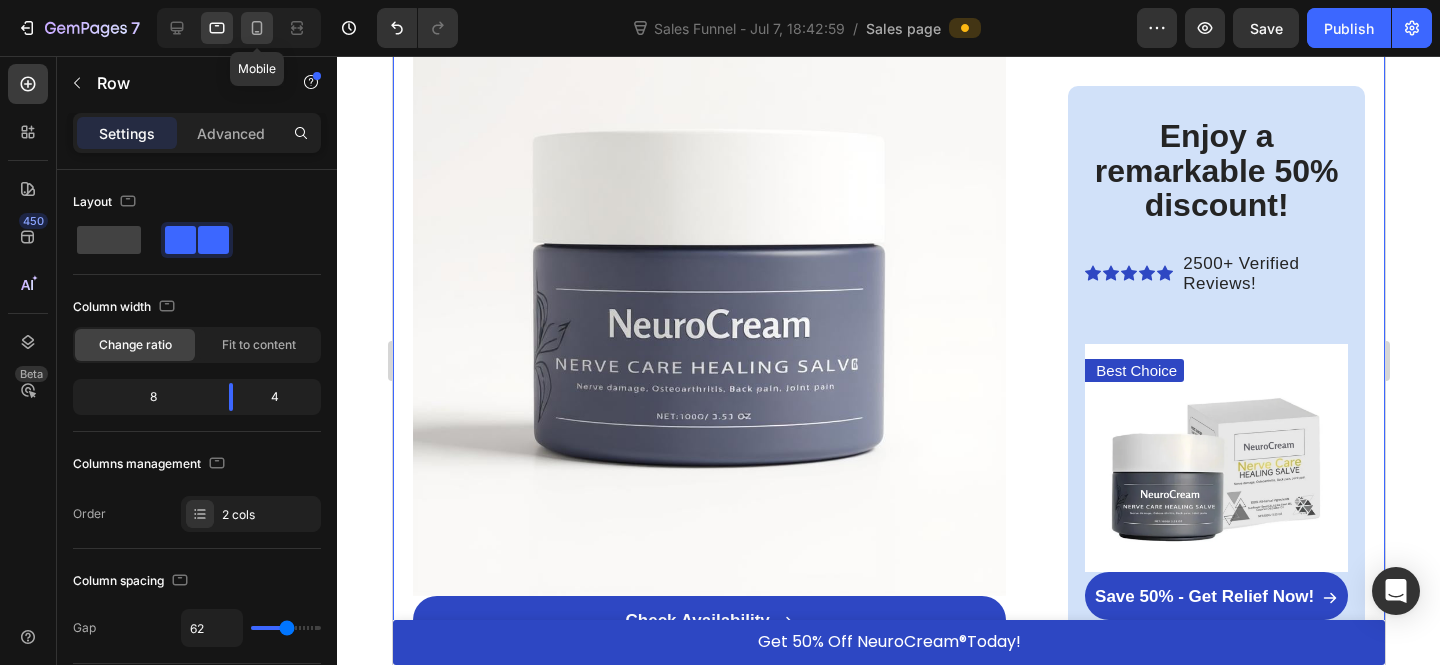 click 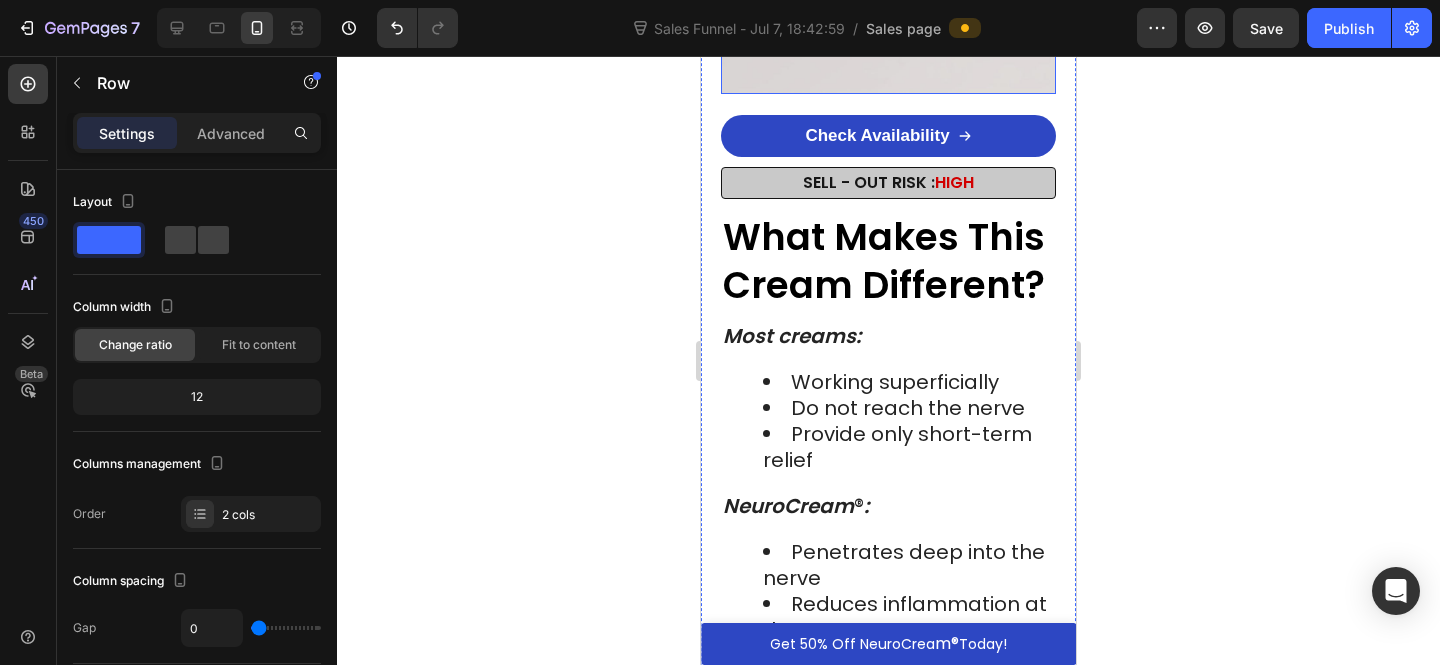 click at bounding box center (888, -74) 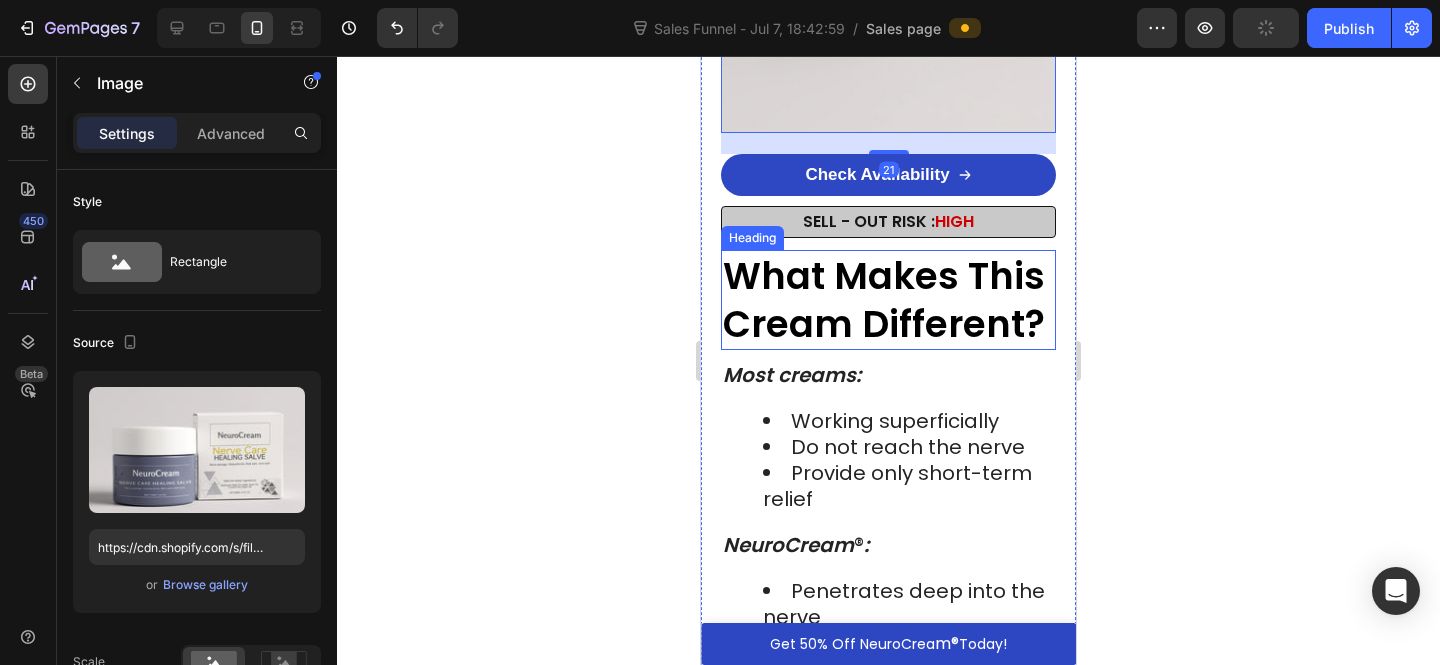 scroll, scrollTop: 7390, scrollLeft: 0, axis: vertical 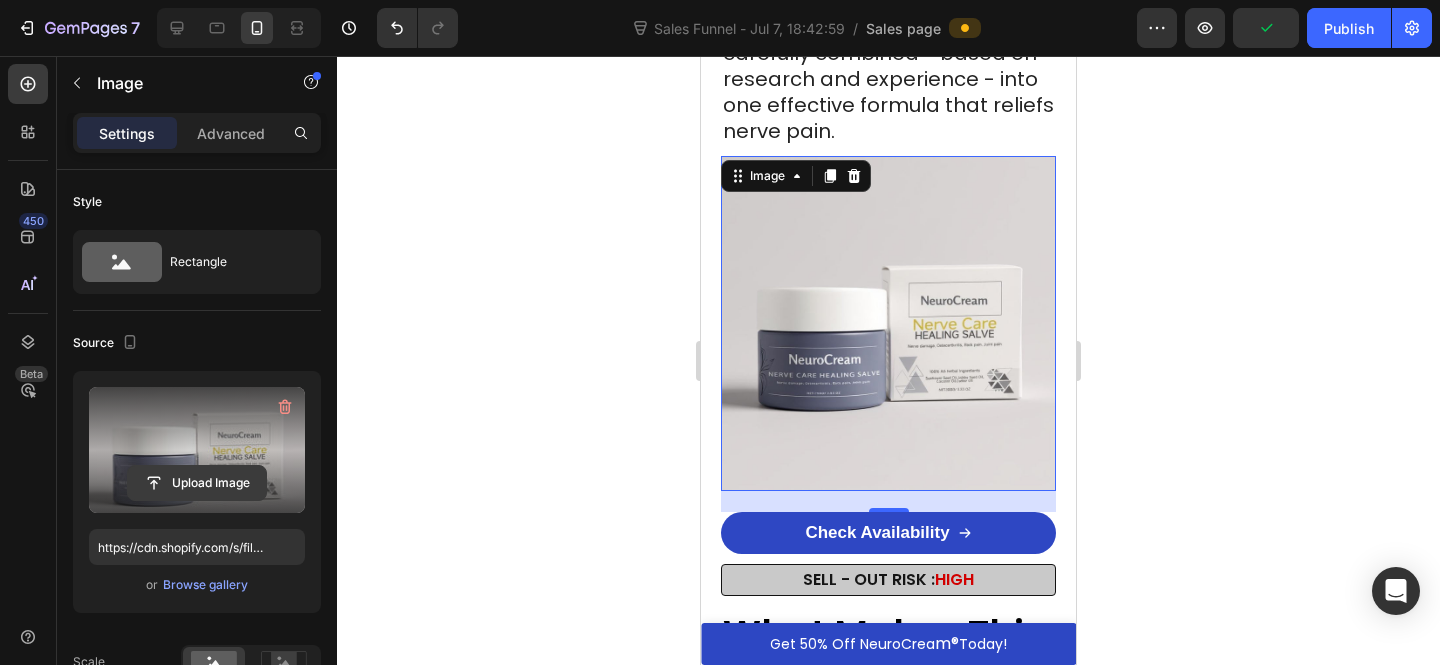 click 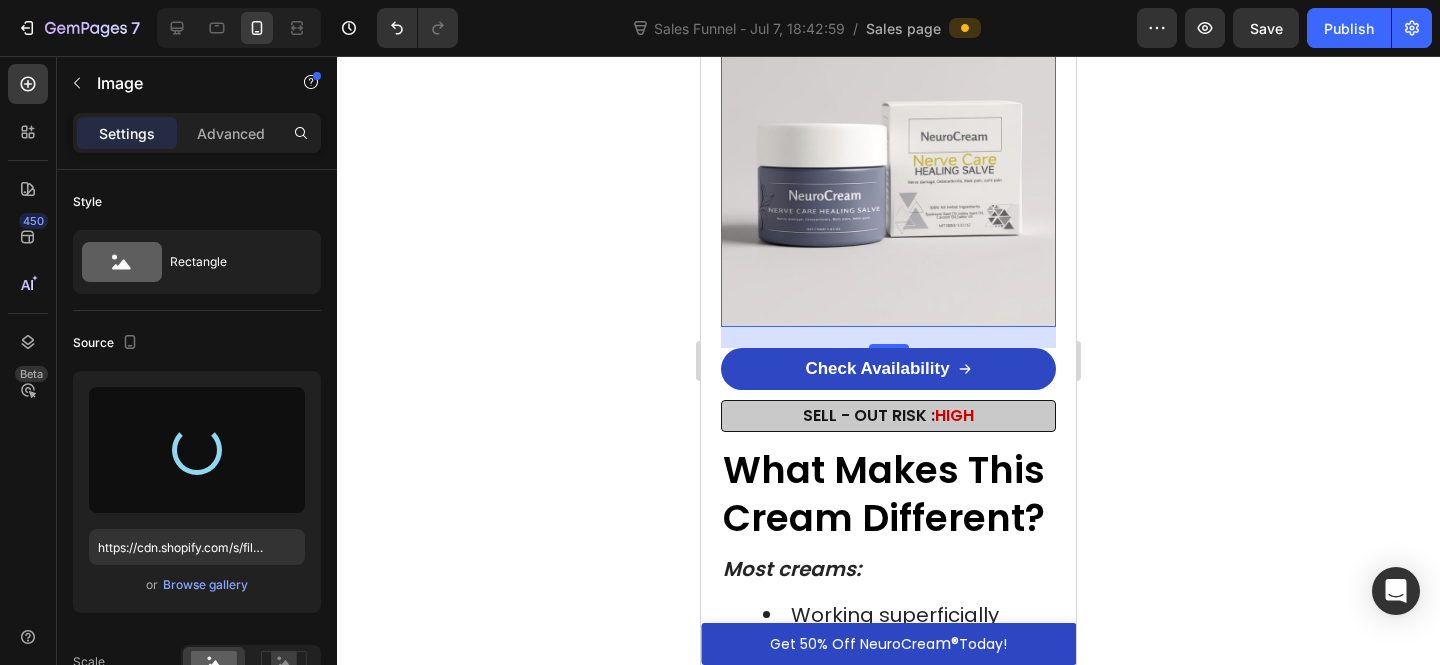 scroll, scrollTop: 7727, scrollLeft: 0, axis: vertical 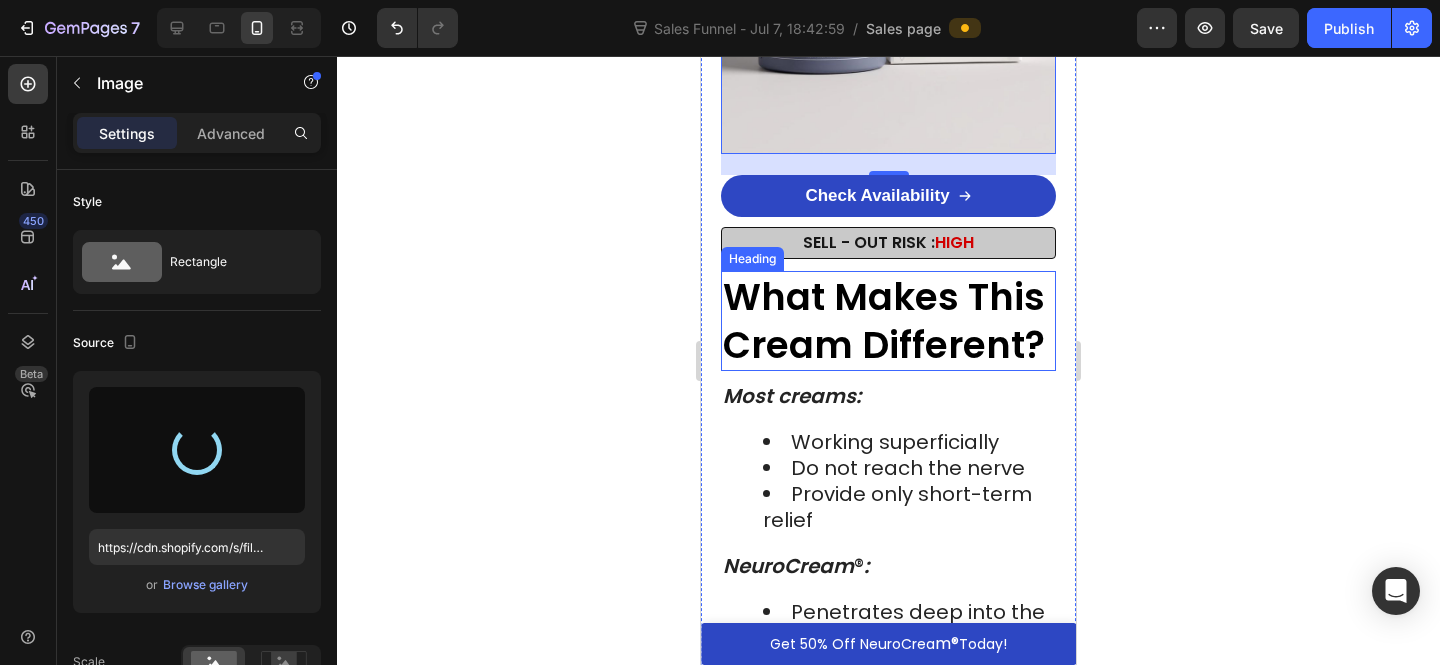 type on "https://cdn.shopify.com/s/files/1/0610/7503/0071/files/gempages_574314754814771993-0215fc33-082e-425e-b868-69887348ff3e.jpg" 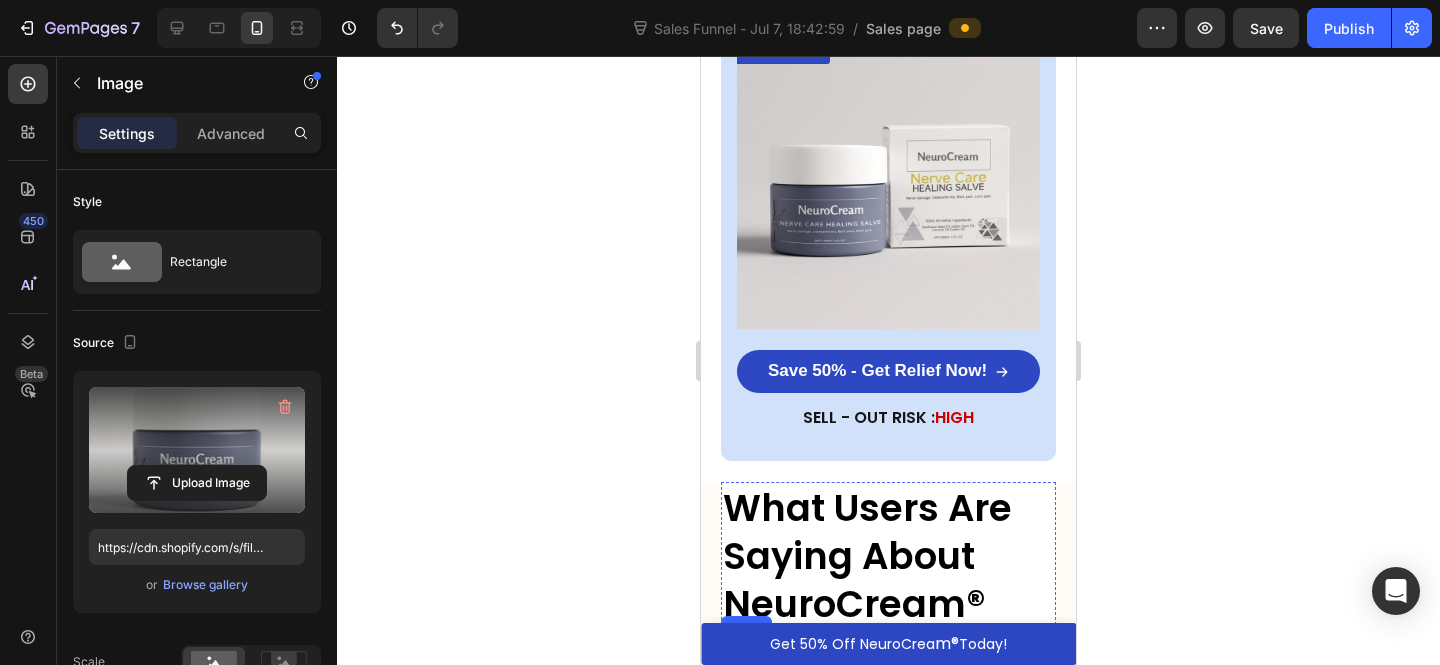 scroll, scrollTop: 8818, scrollLeft: 0, axis: vertical 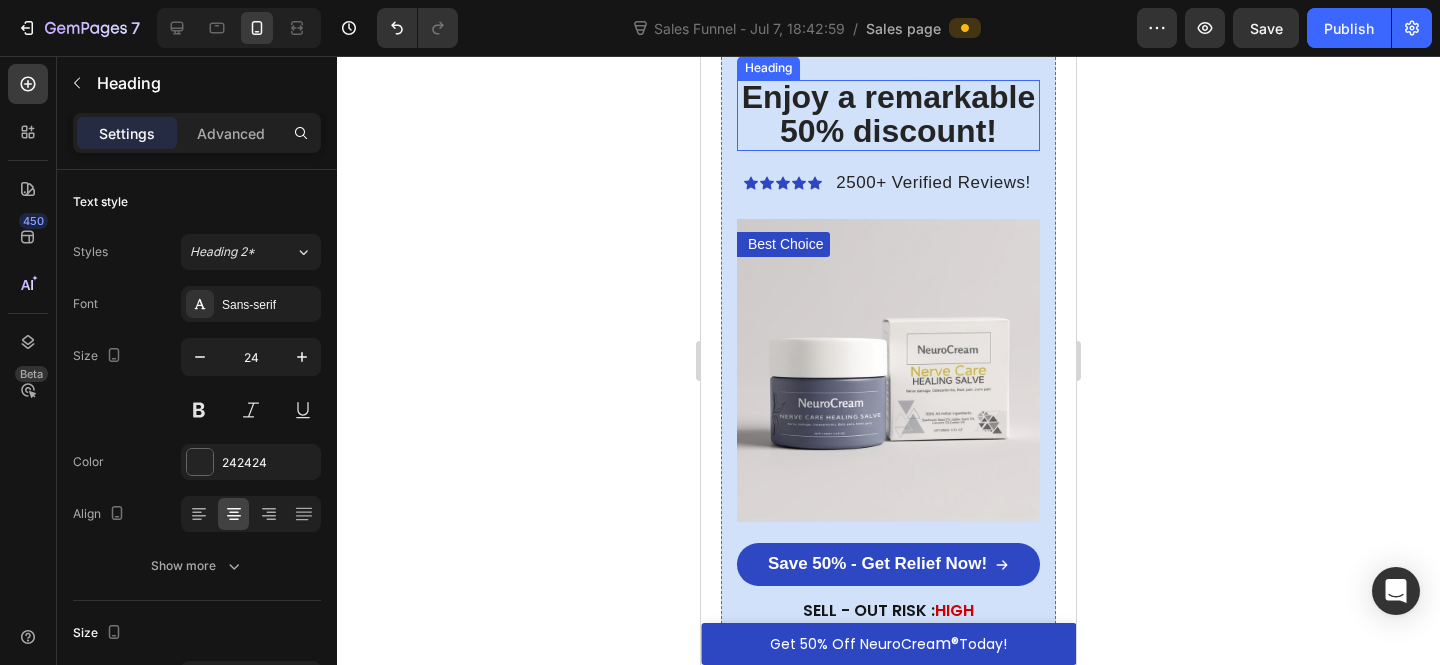click on "Enjoy a remarkable 50% discount!" at bounding box center (888, 113) 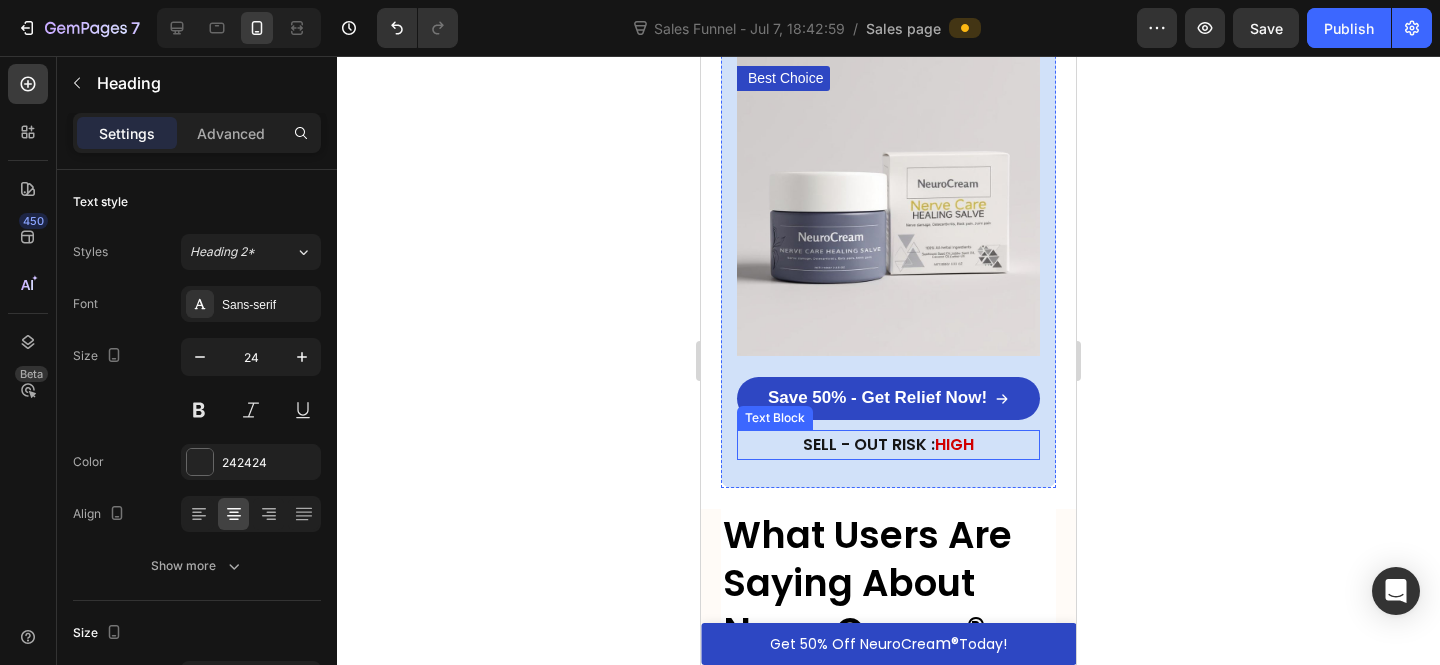 scroll, scrollTop: 9157, scrollLeft: 0, axis: vertical 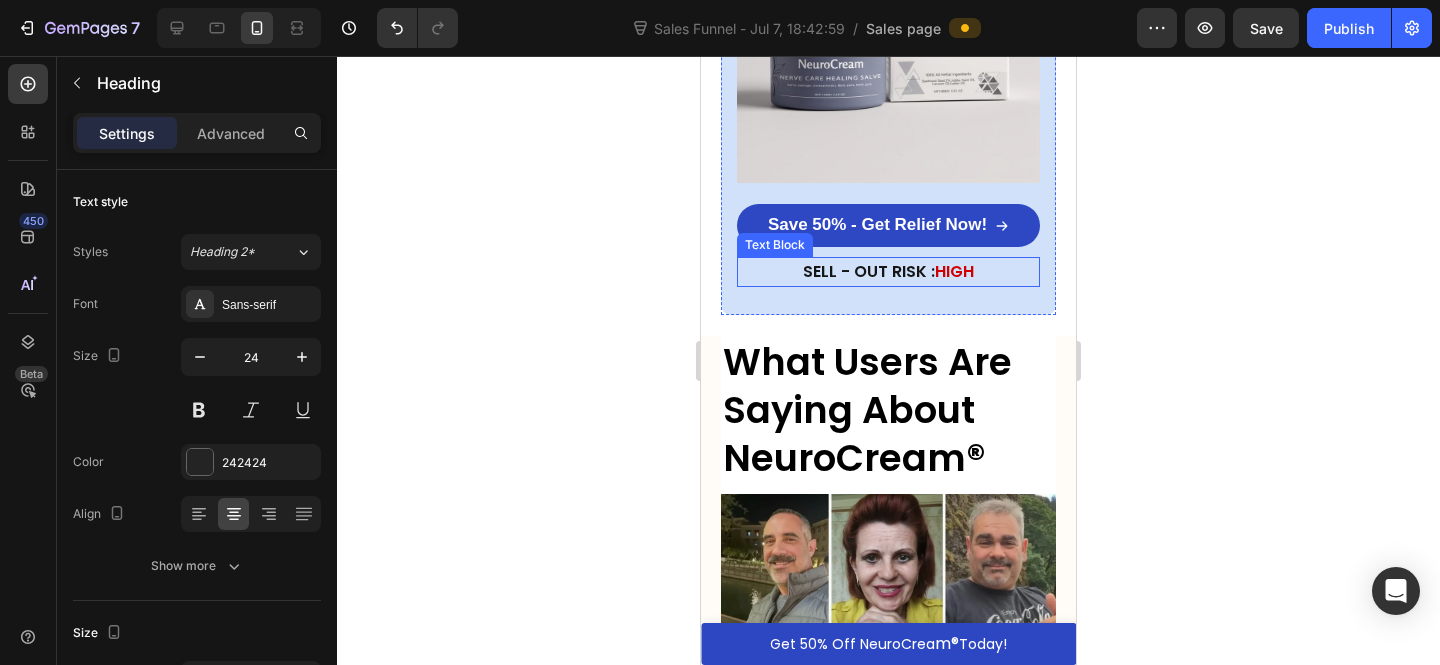 click on "HIGH" at bounding box center (954, 271) 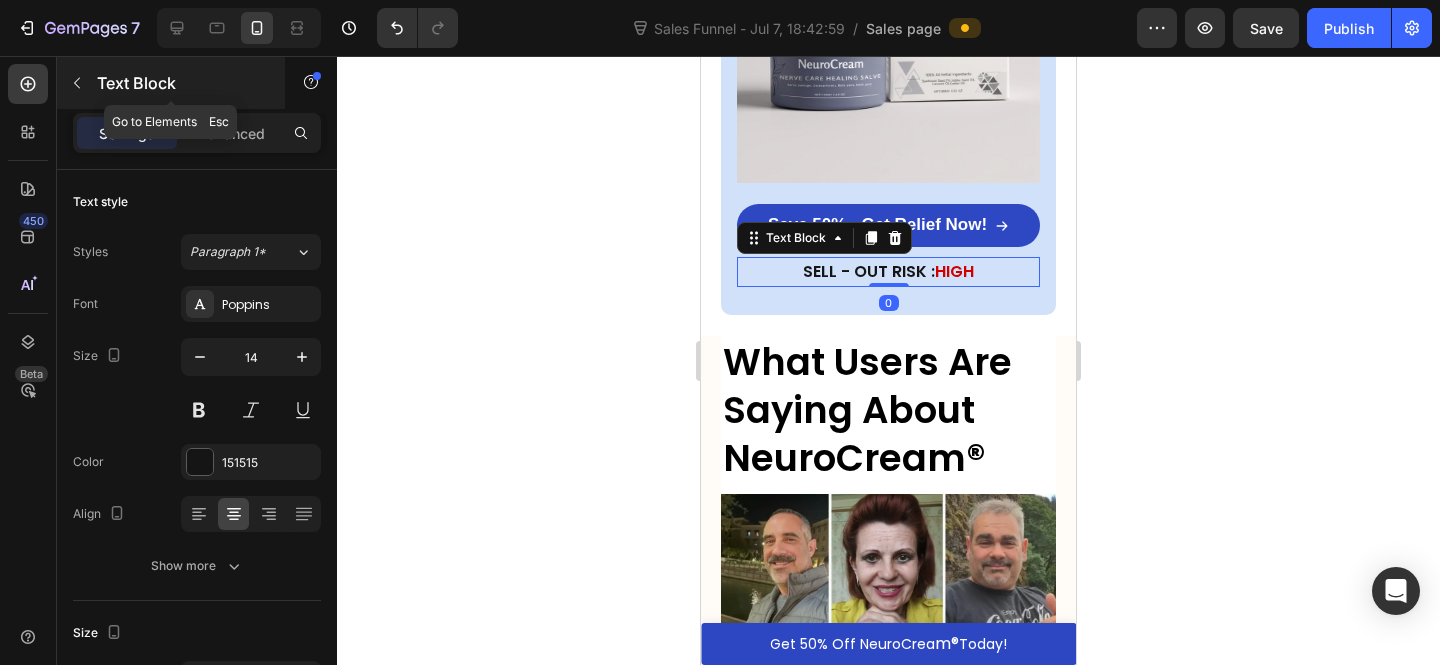 click at bounding box center [77, 83] 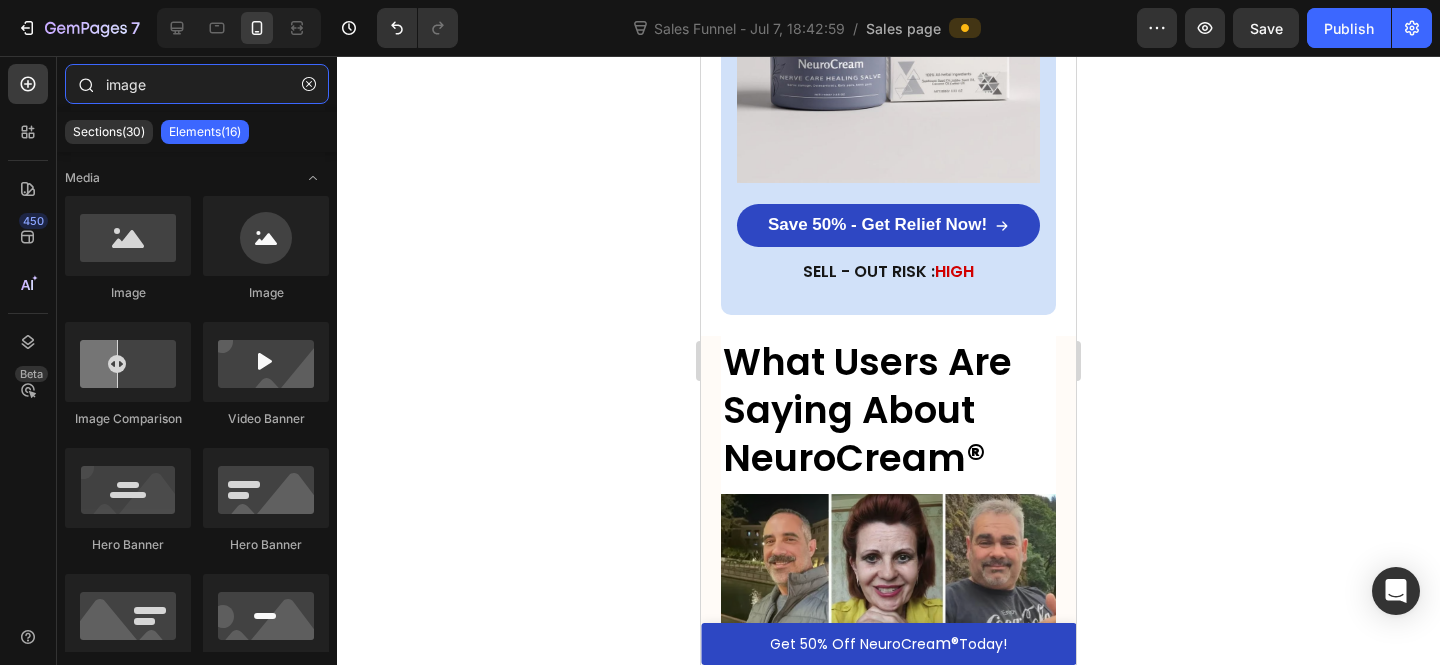 click on "image" at bounding box center (197, 84) 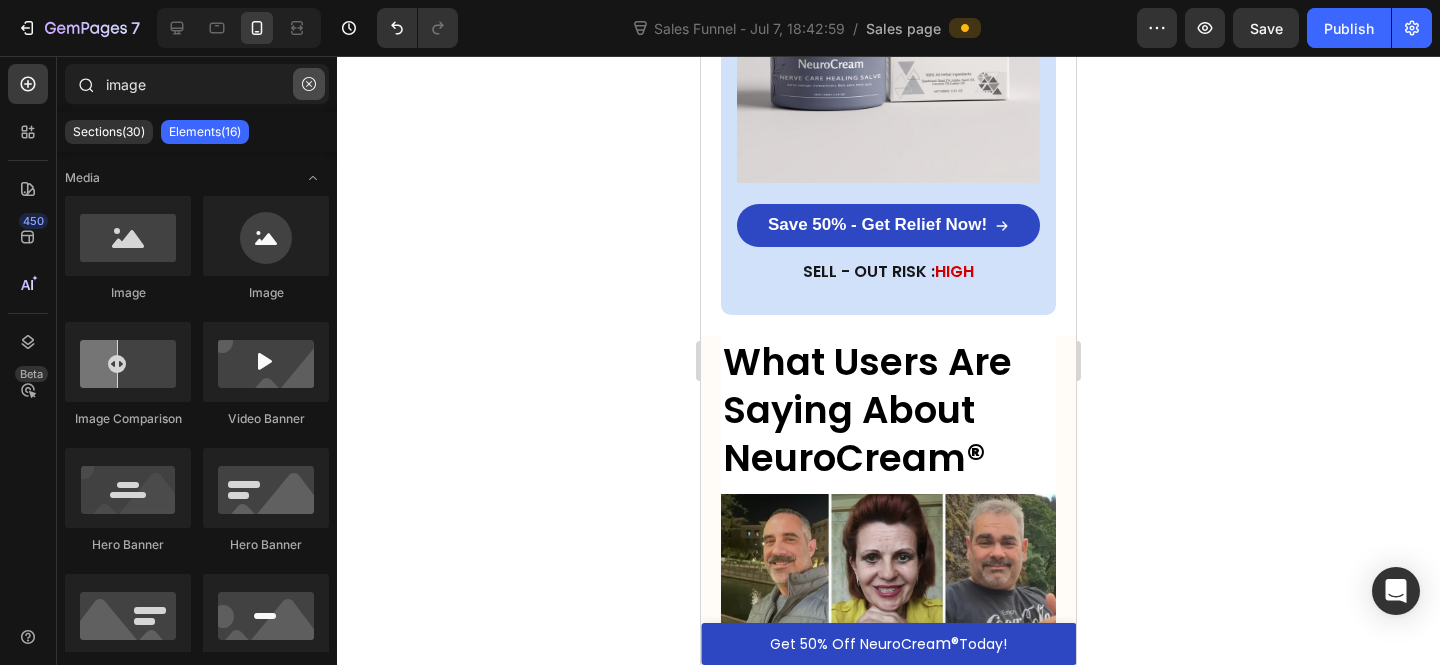 click at bounding box center [309, 84] 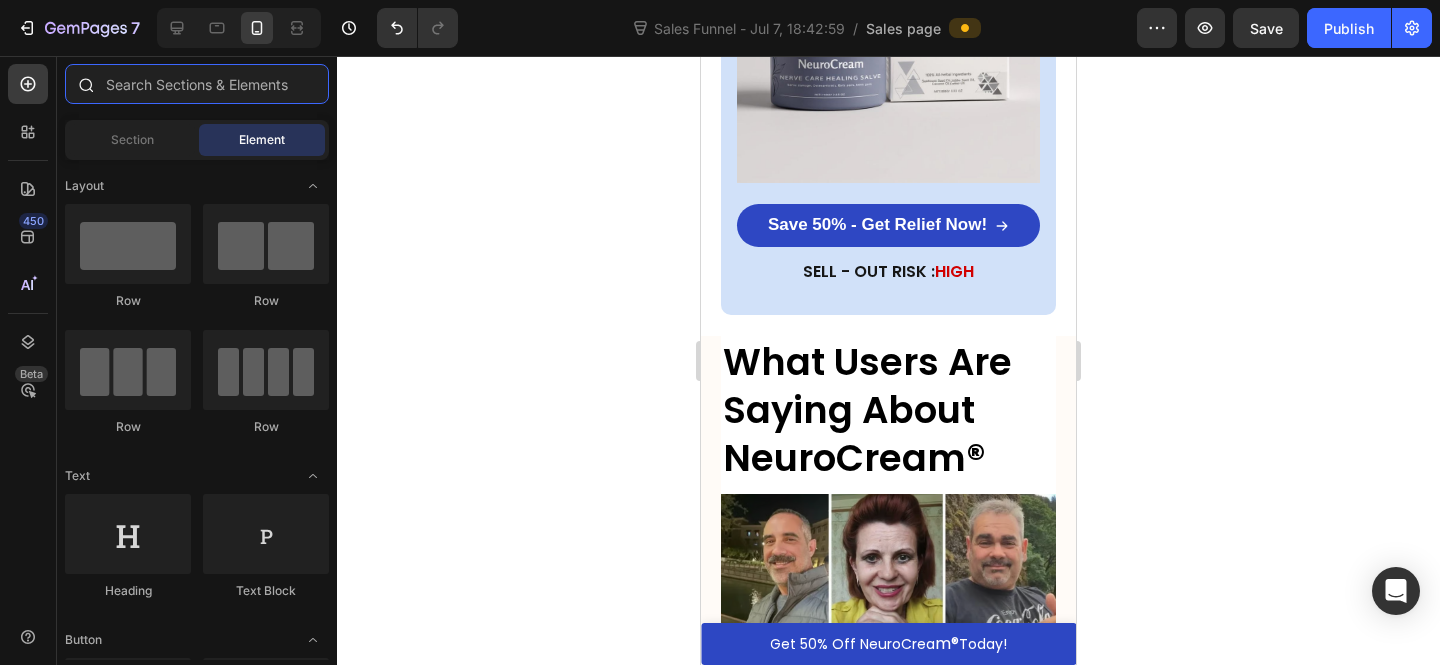 click at bounding box center [197, 84] 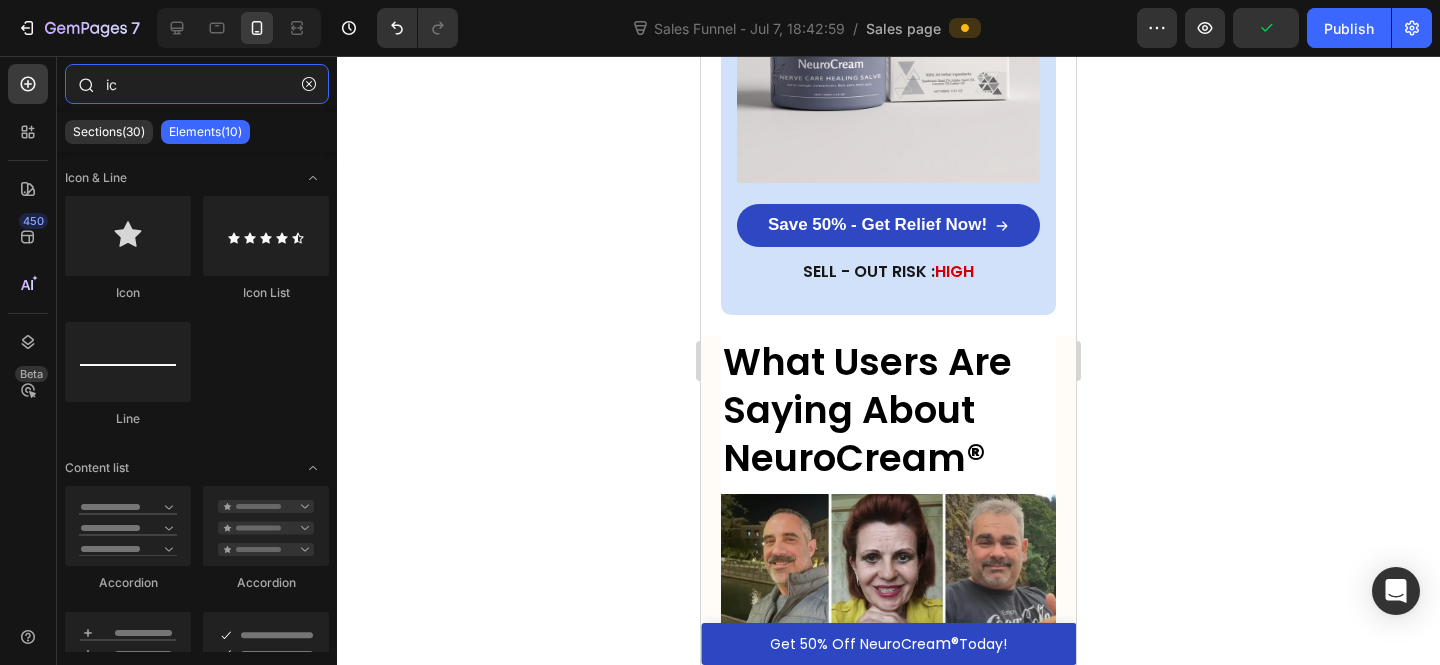 type on "i" 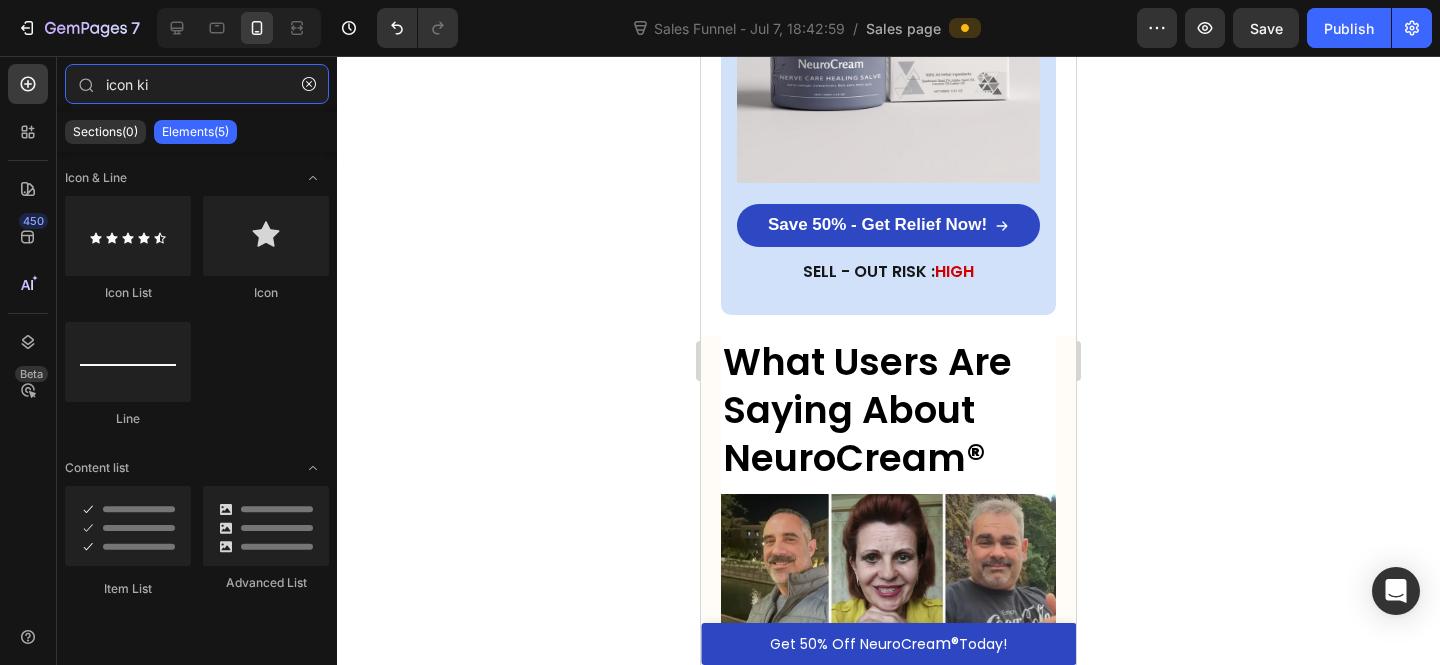 type on "icon ki" 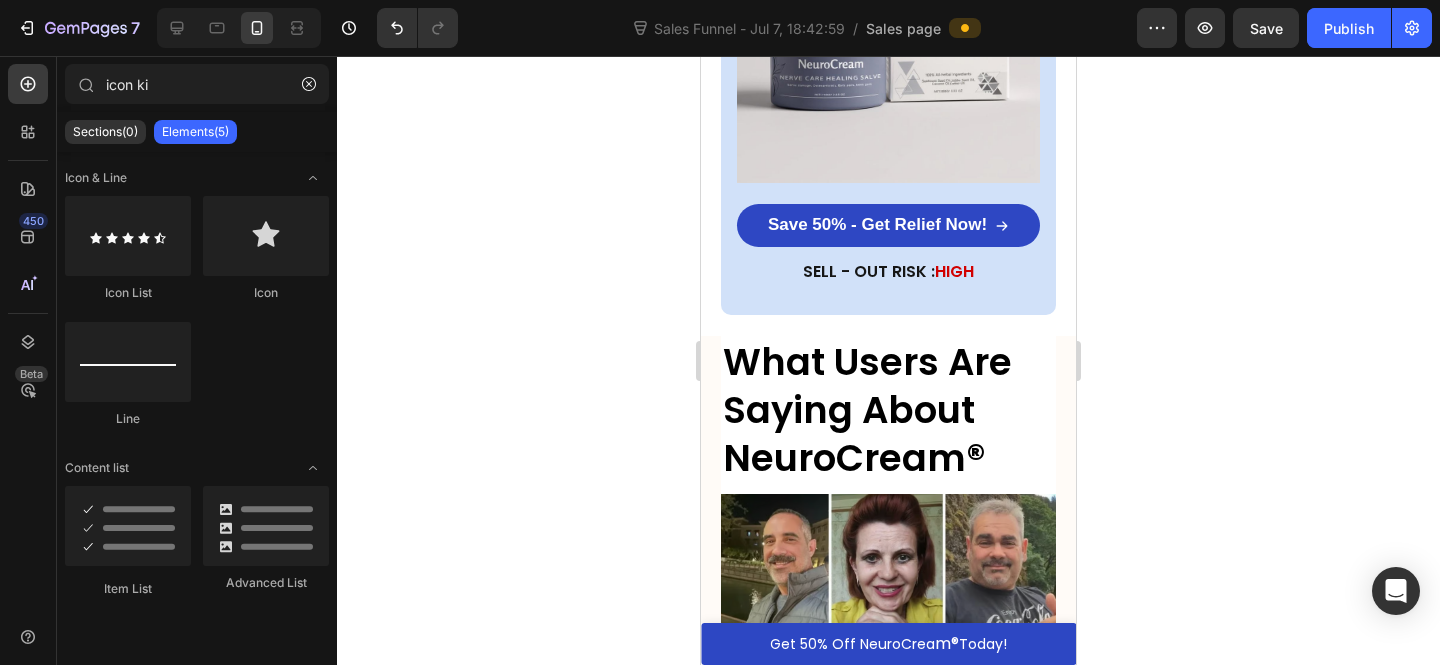click at bounding box center [128, 526] 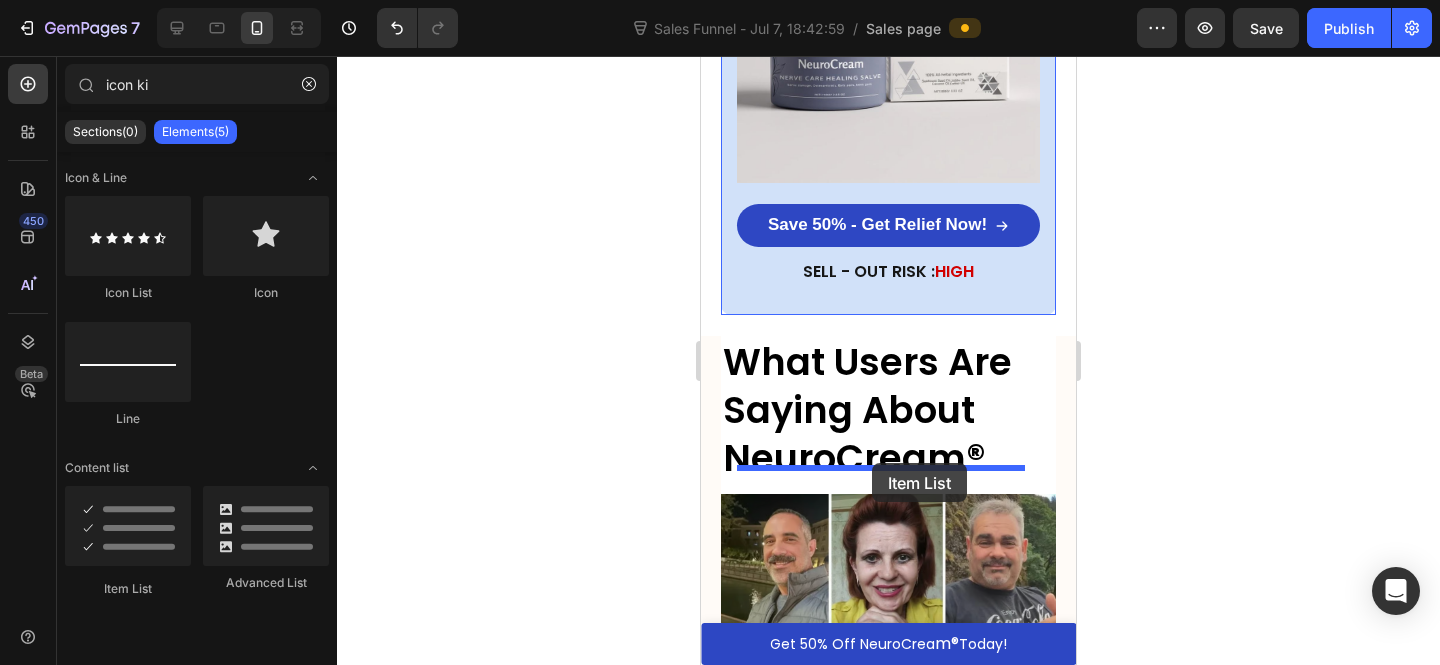 drag, startPoint x: 847, startPoint y: 585, endPoint x: 869, endPoint y: 467, distance: 120.033325 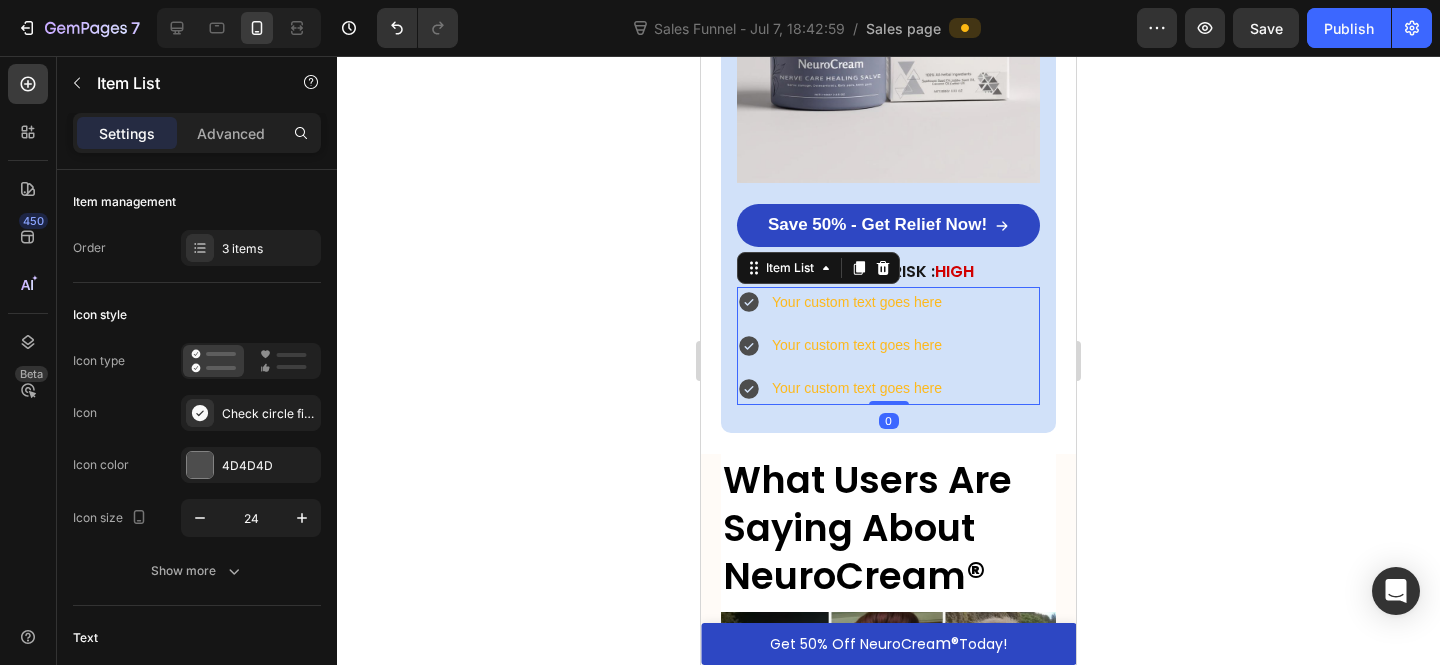 click on "Your custom text goes here" at bounding box center [857, 302] 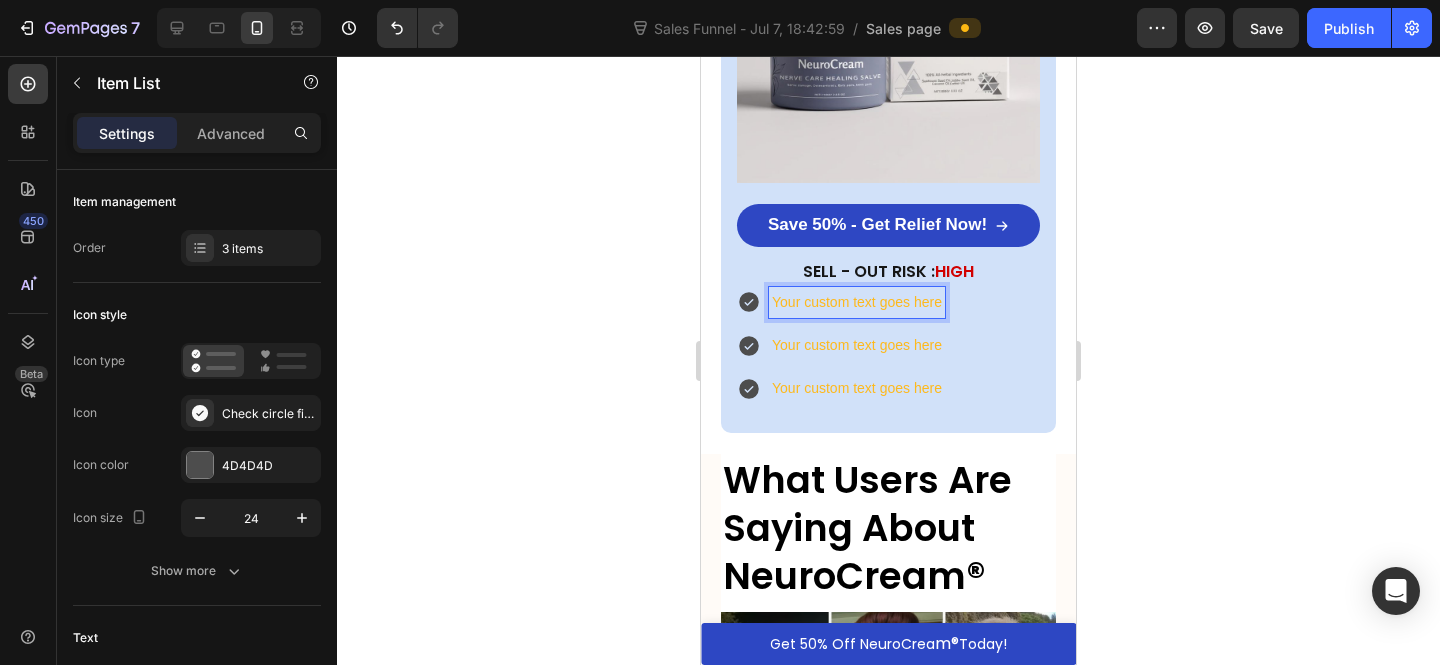 click 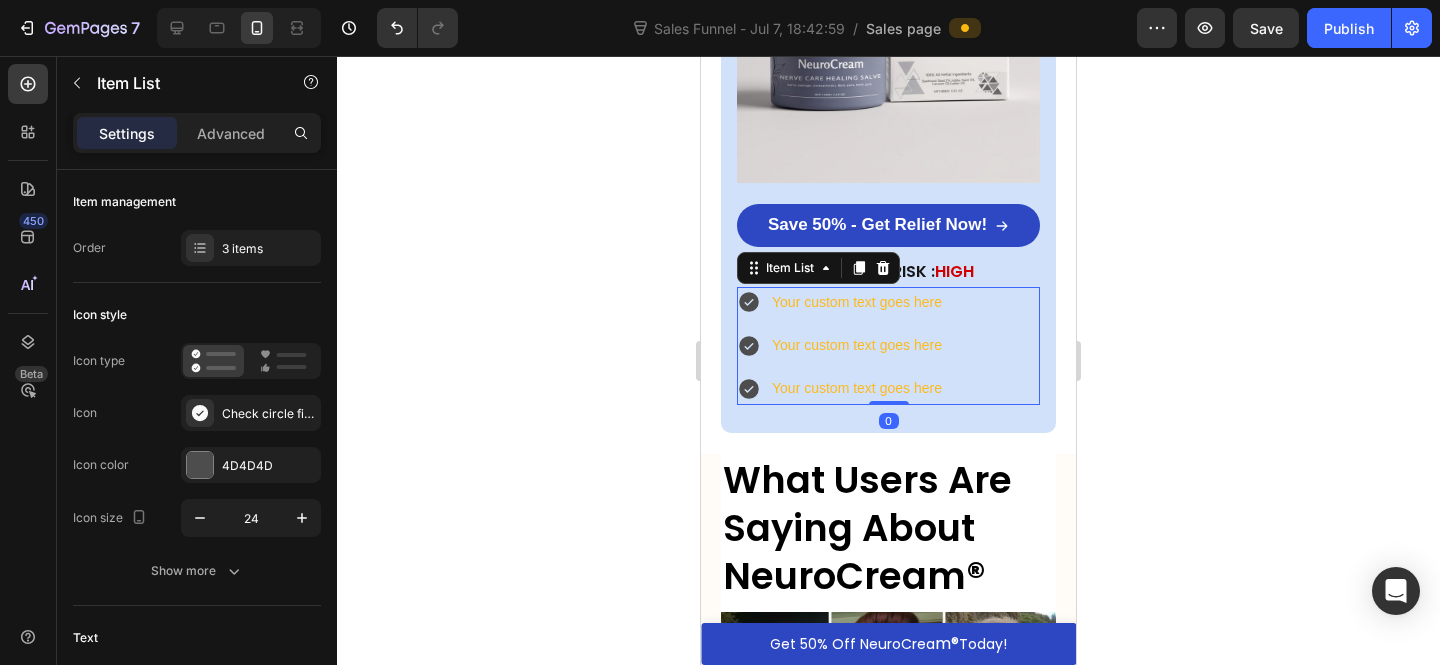 click 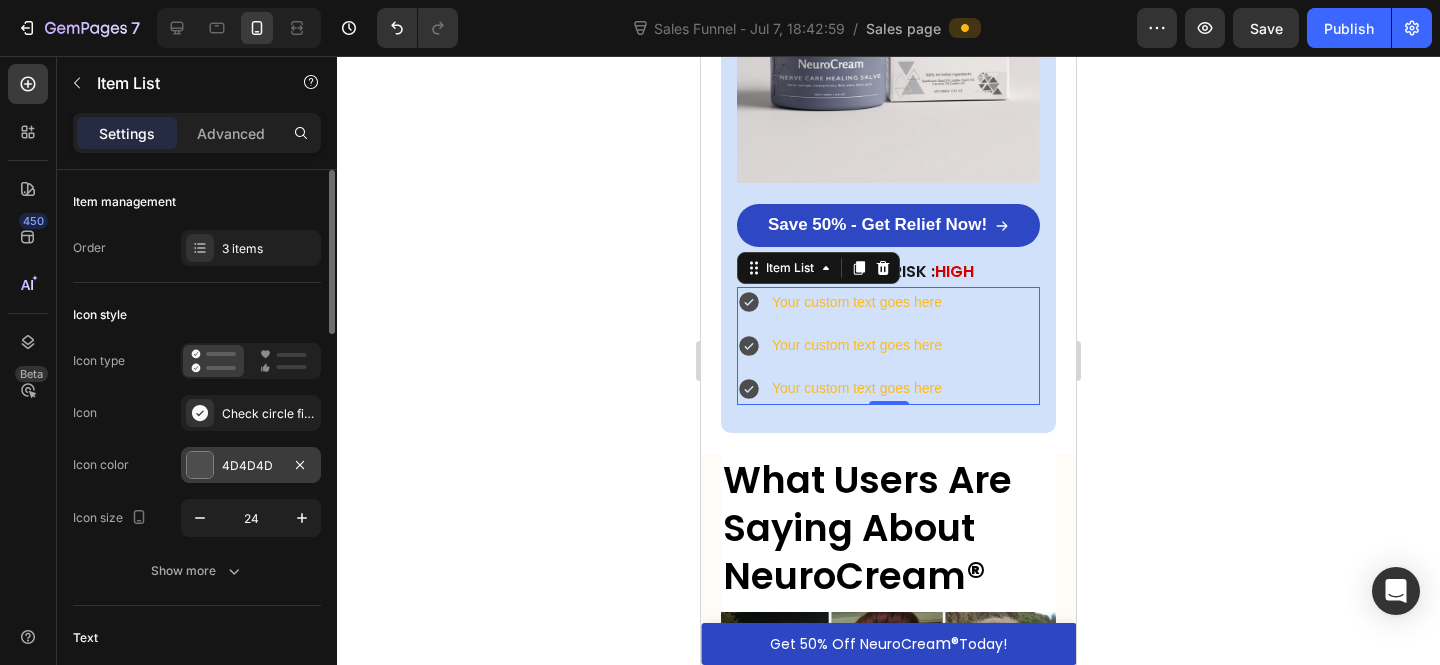 click on "4D4D4D" at bounding box center (251, 466) 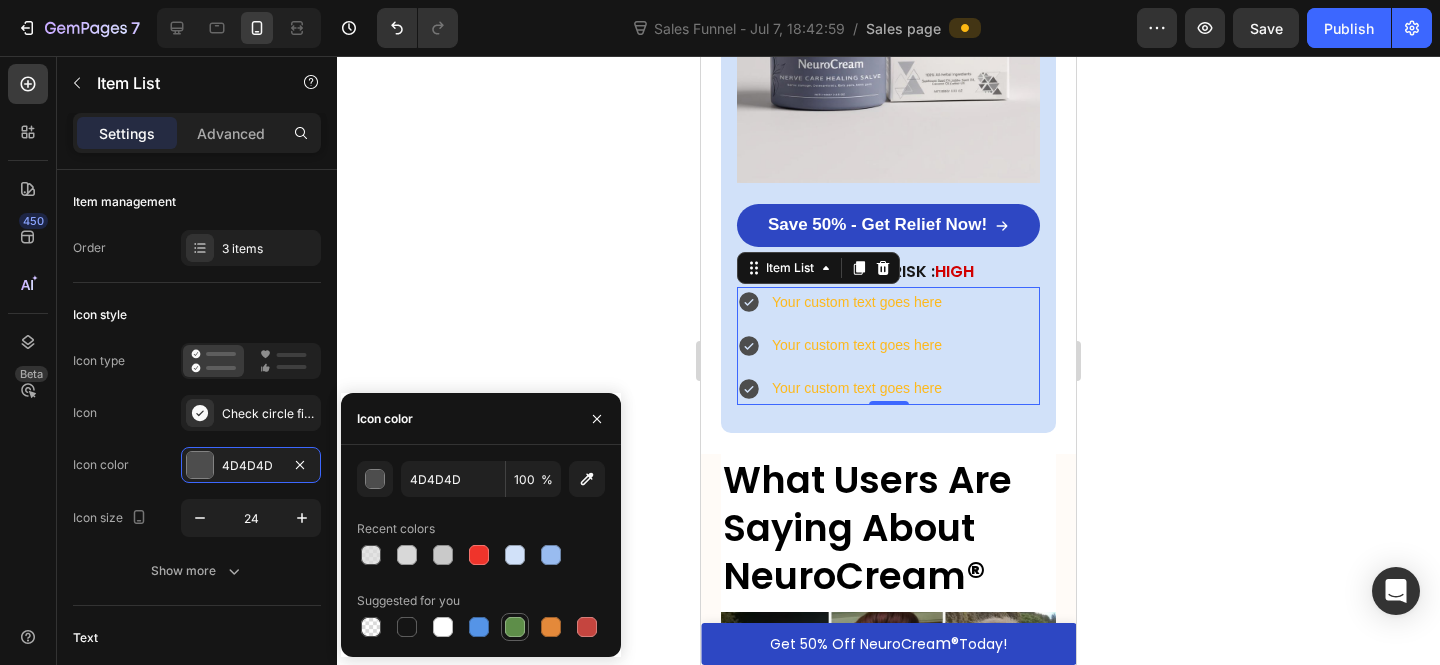 click at bounding box center [515, 627] 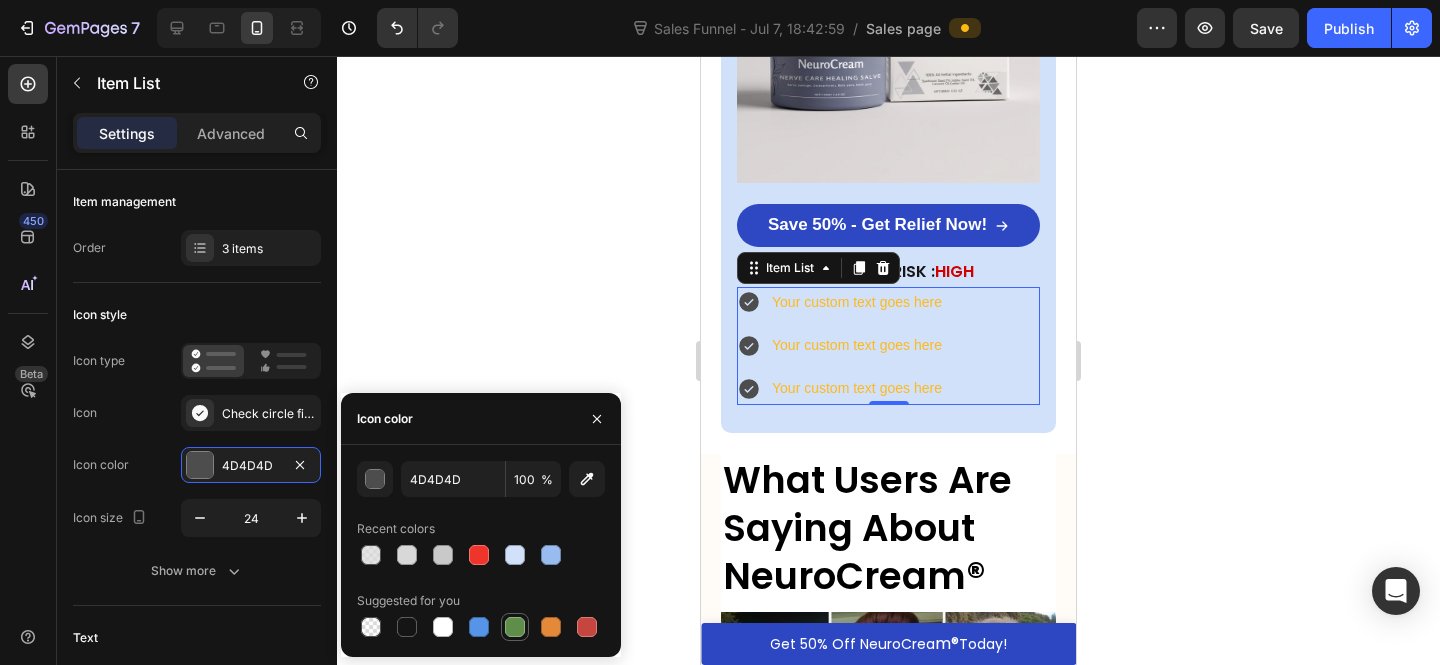 type on "5E8E49" 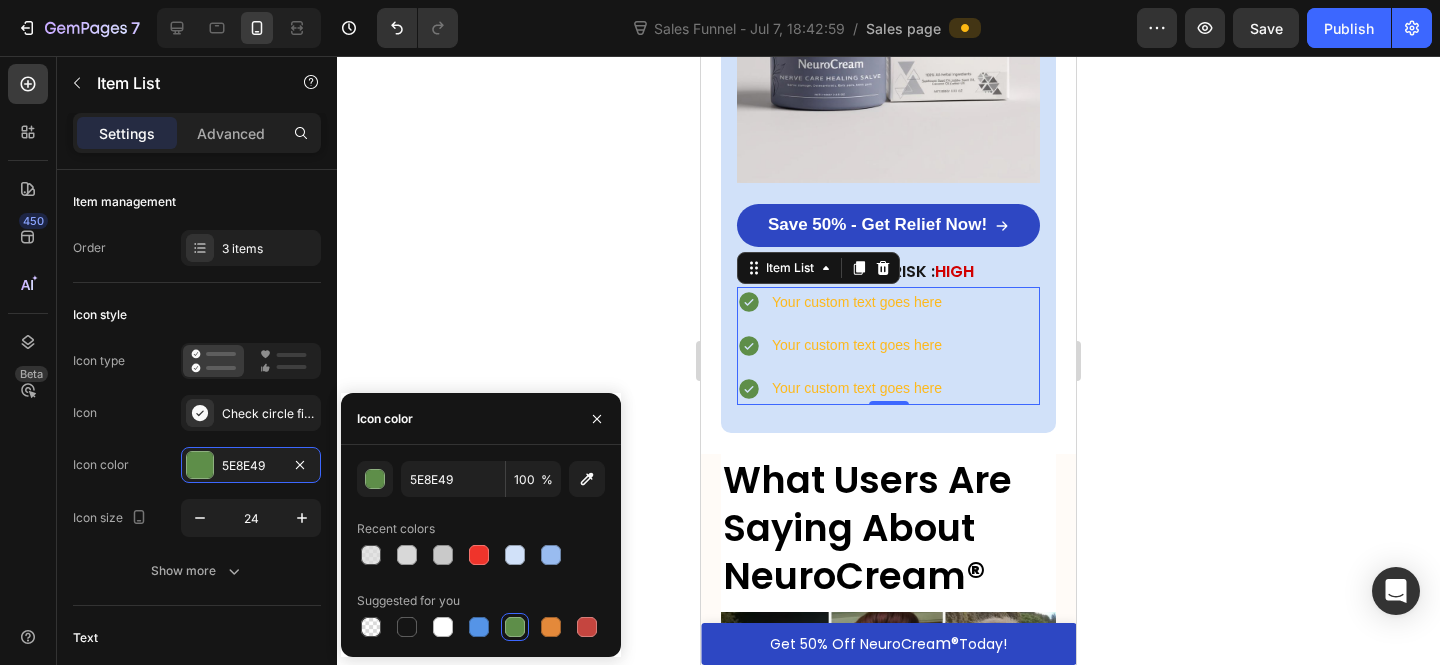 click on "Your custom text goes here Your custom text goes here Your custom text goes here" at bounding box center (841, 346) 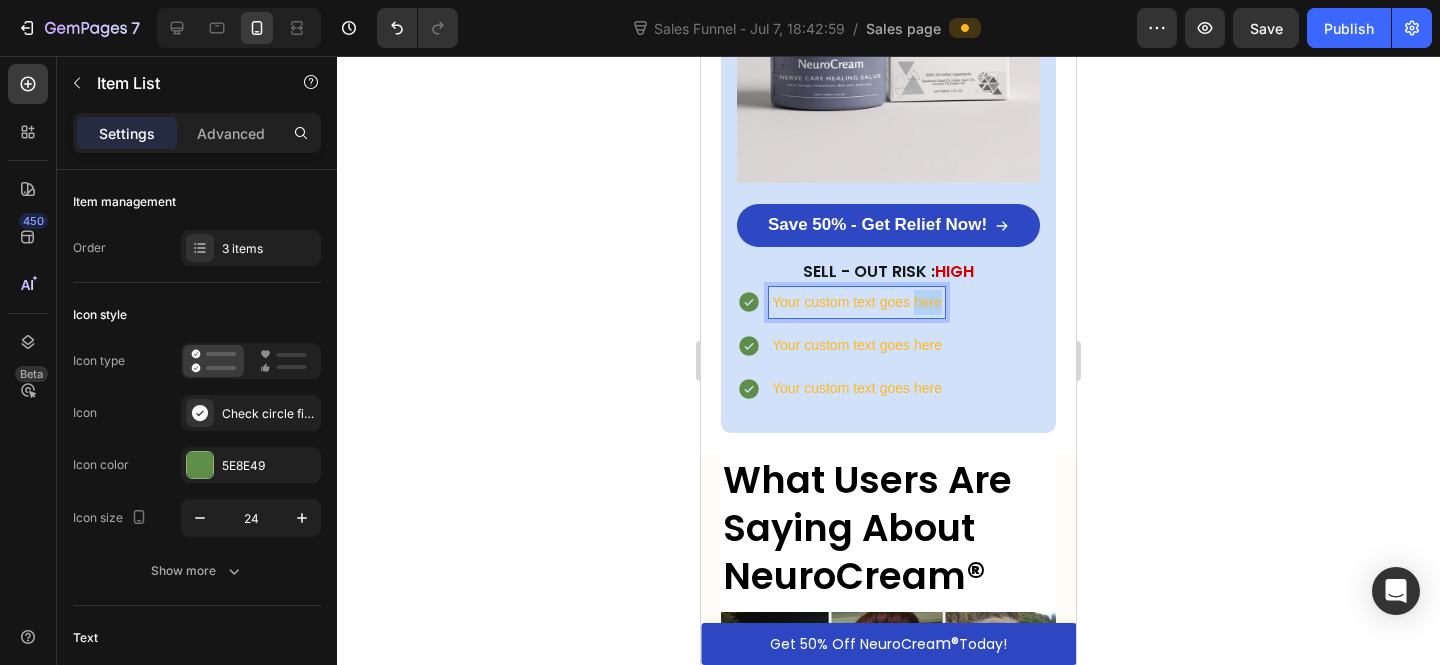 click on "Your custom text goes here" at bounding box center [857, 302] 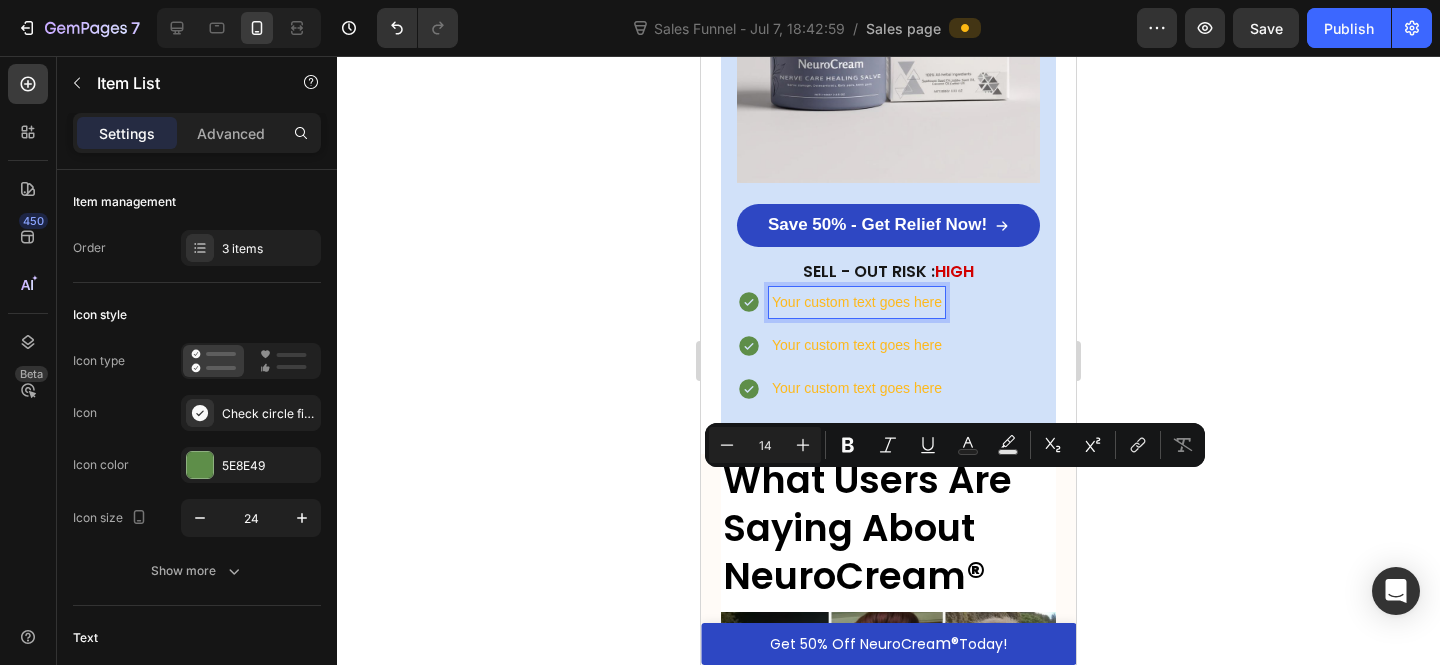 click on "Your custom text goes here" at bounding box center (857, 345) 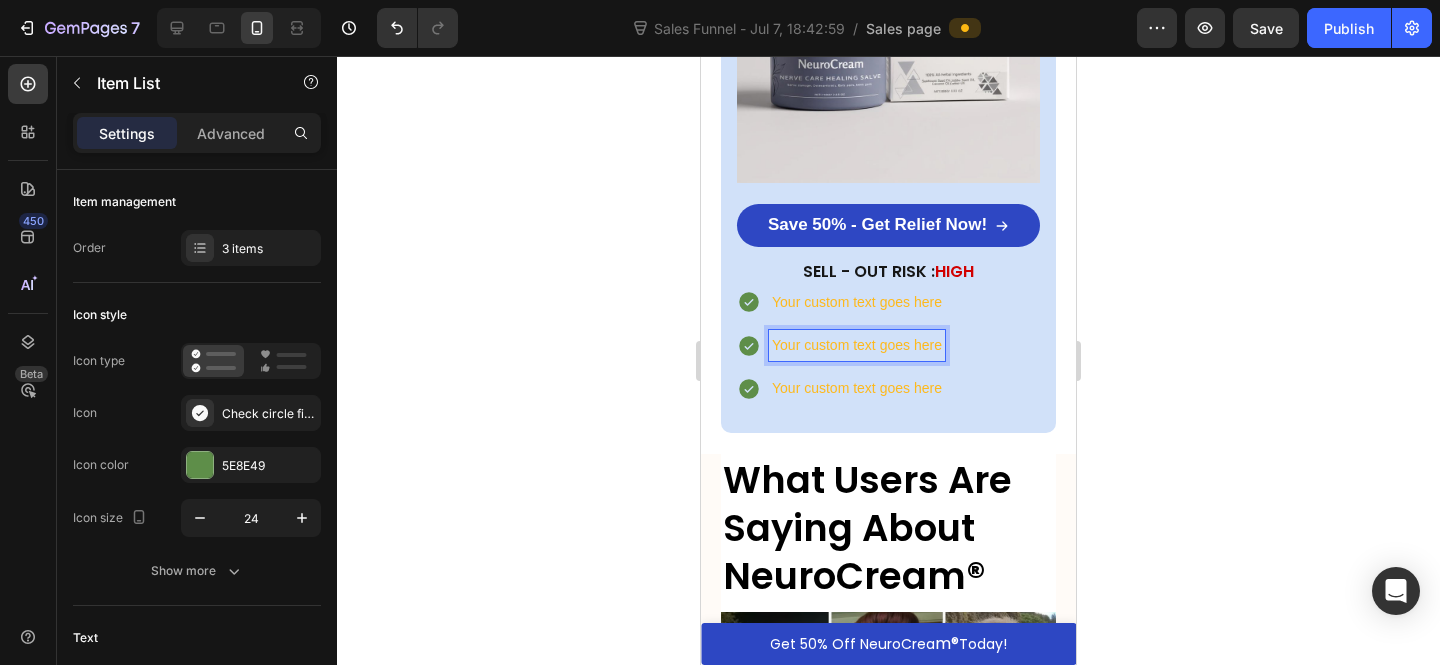 click on "Your custom text goes here" at bounding box center [857, 302] 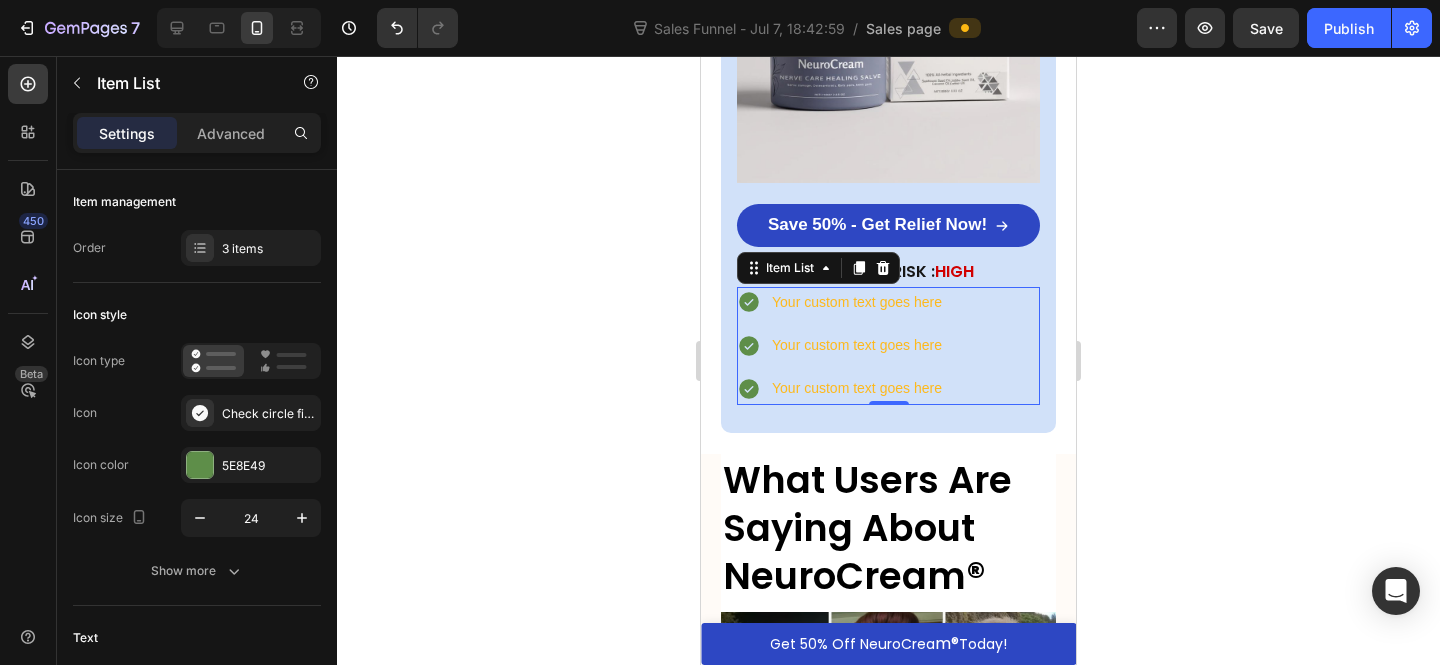 drag, startPoint x: 955, startPoint y: 569, endPoint x: 823, endPoint y: 475, distance: 162.04938 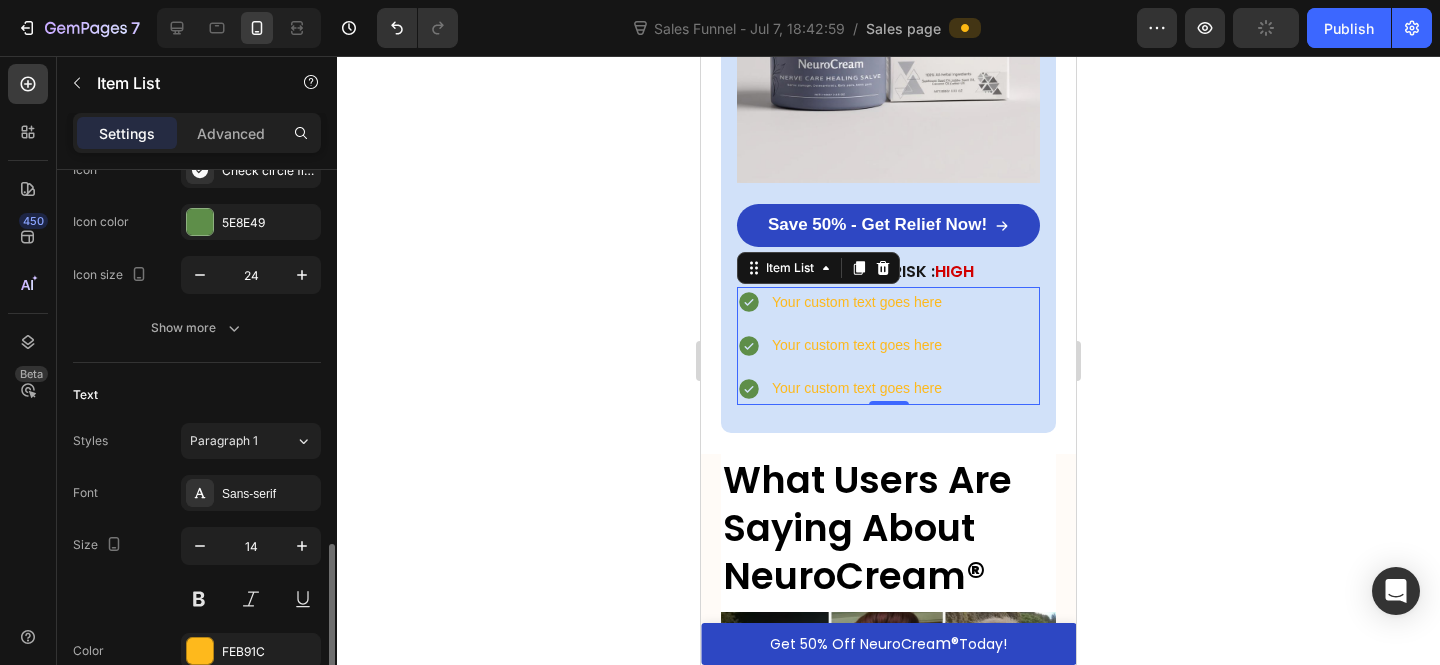 scroll, scrollTop: 475, scrollLeft: 0, axis: vertical 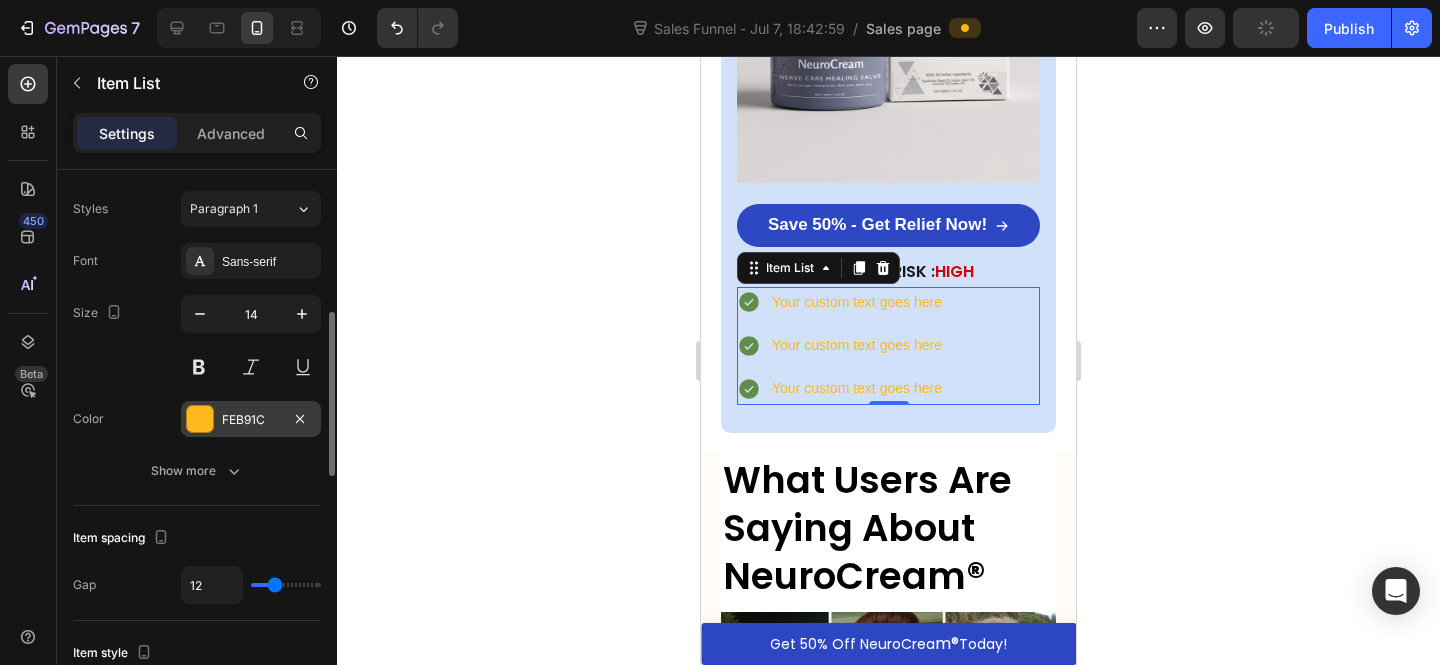 click on "FEB91C" at bounding box center (251, 420) 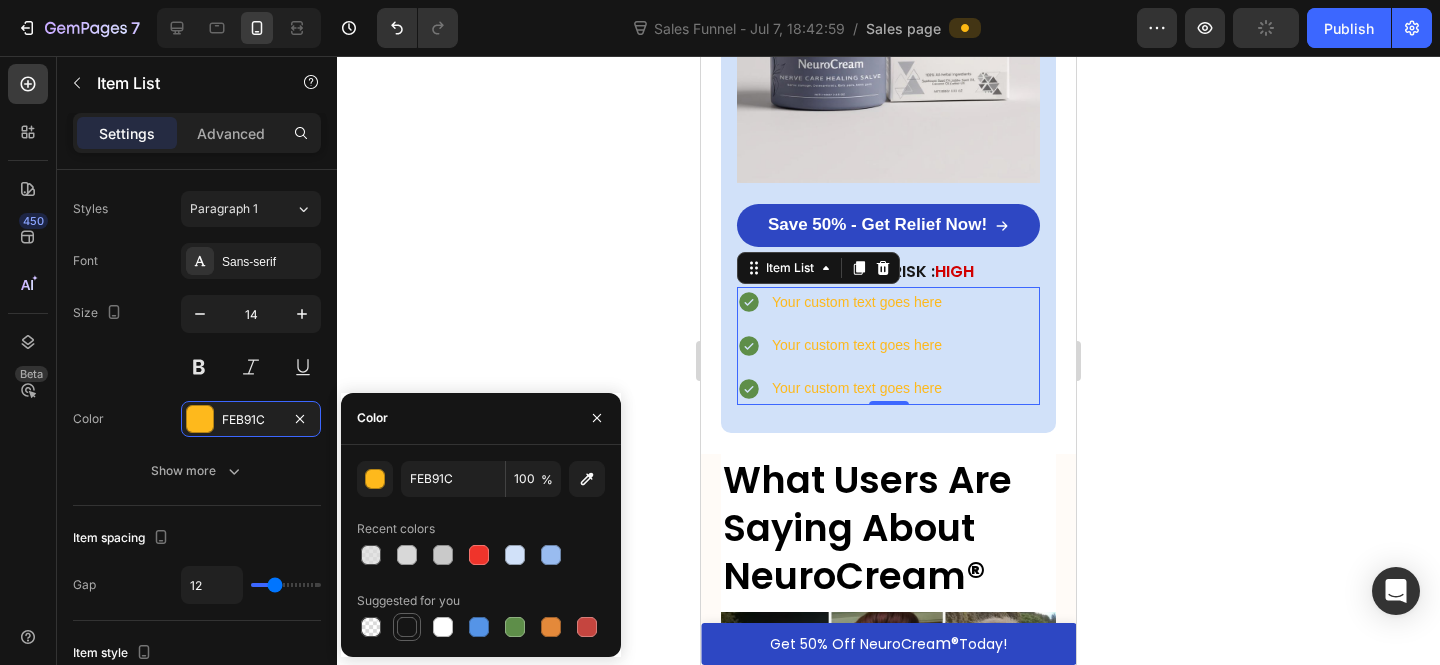 click at bounding box center (407, 627) 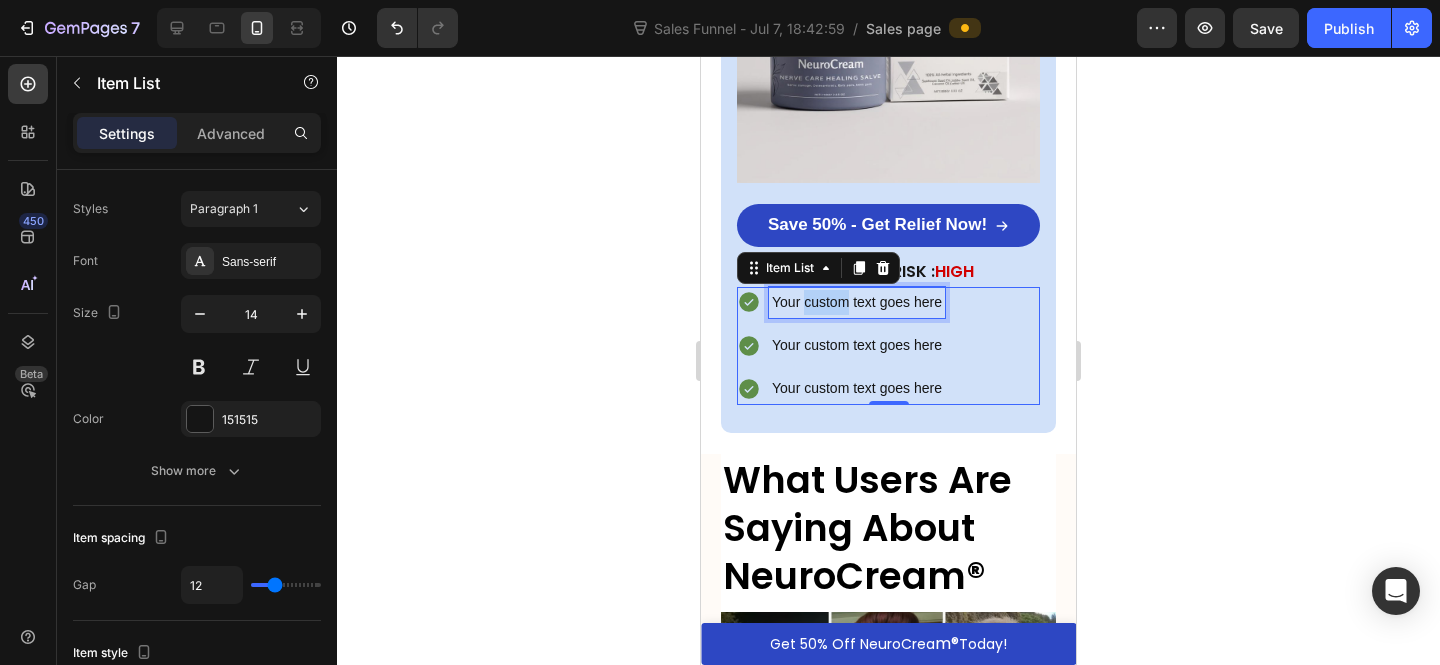 click on "Your custom text goes here" at bounding box center [857, 302] 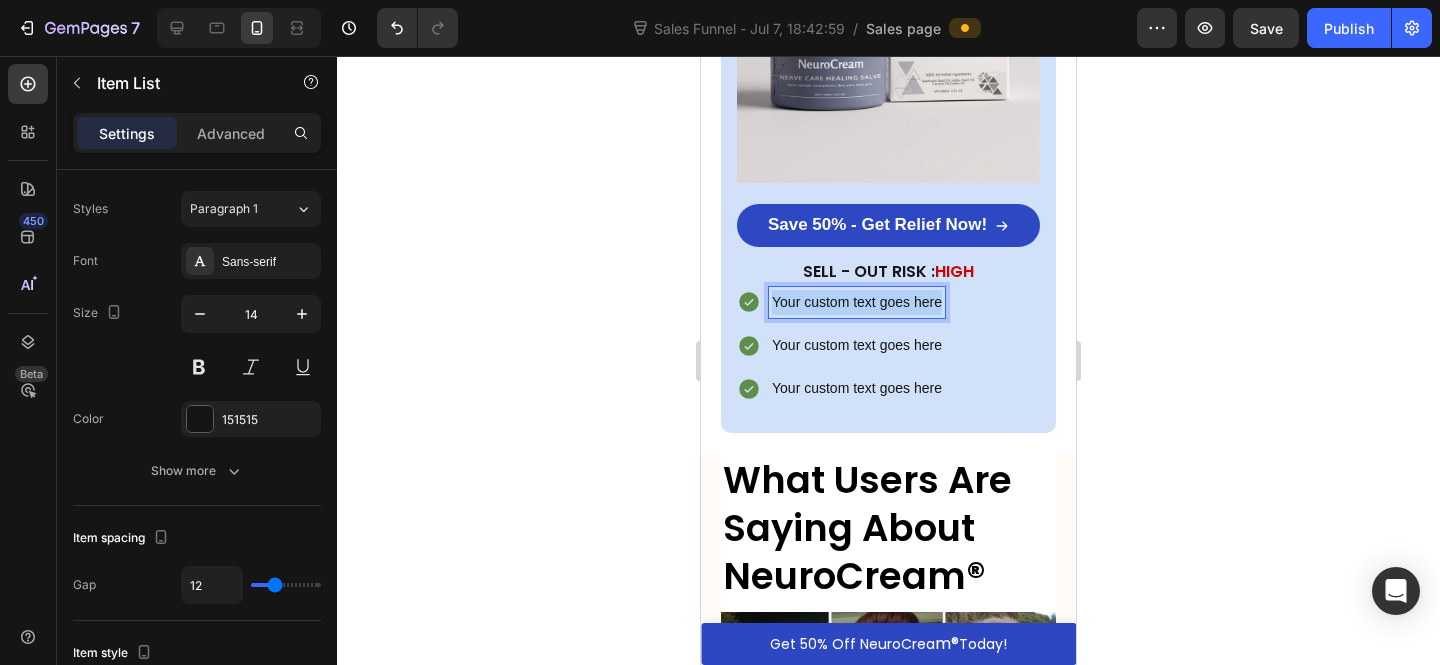 click on "Your custom text goes here" at bounding box center [857, 302] 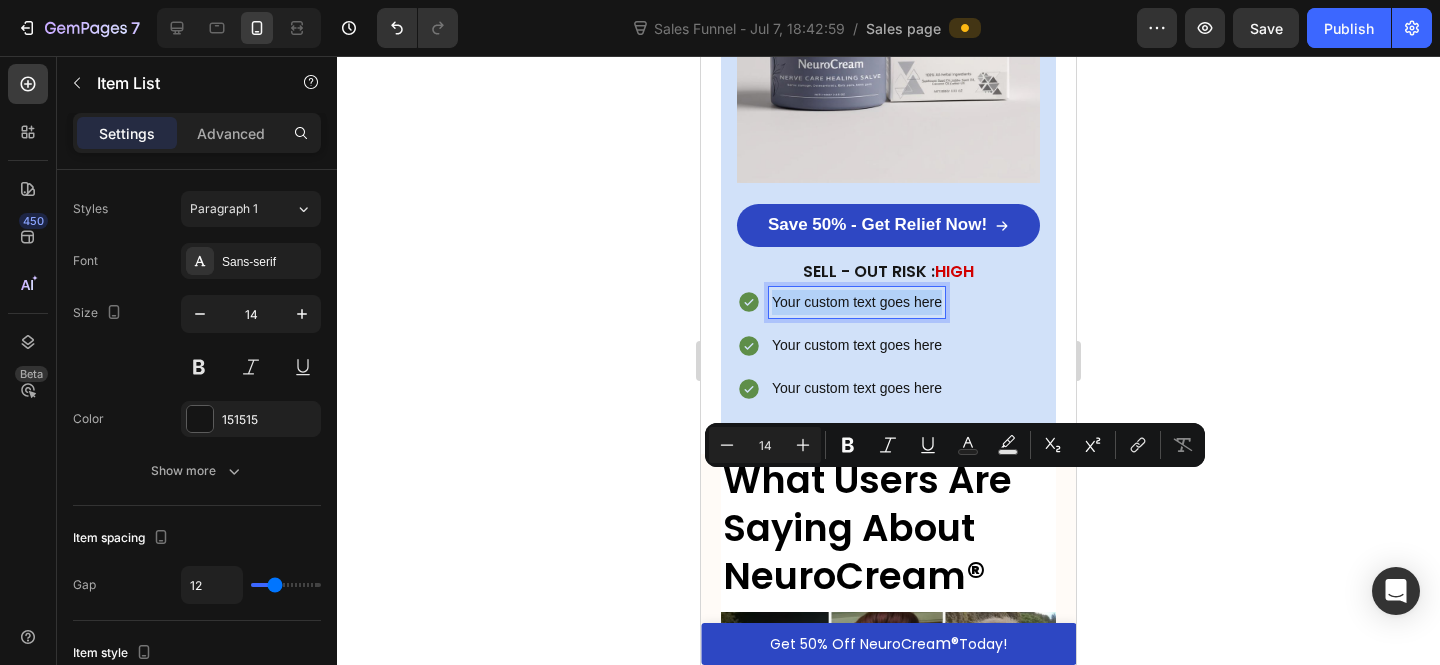 click on "Your custom text goes here" at bounding box center (857, 302) 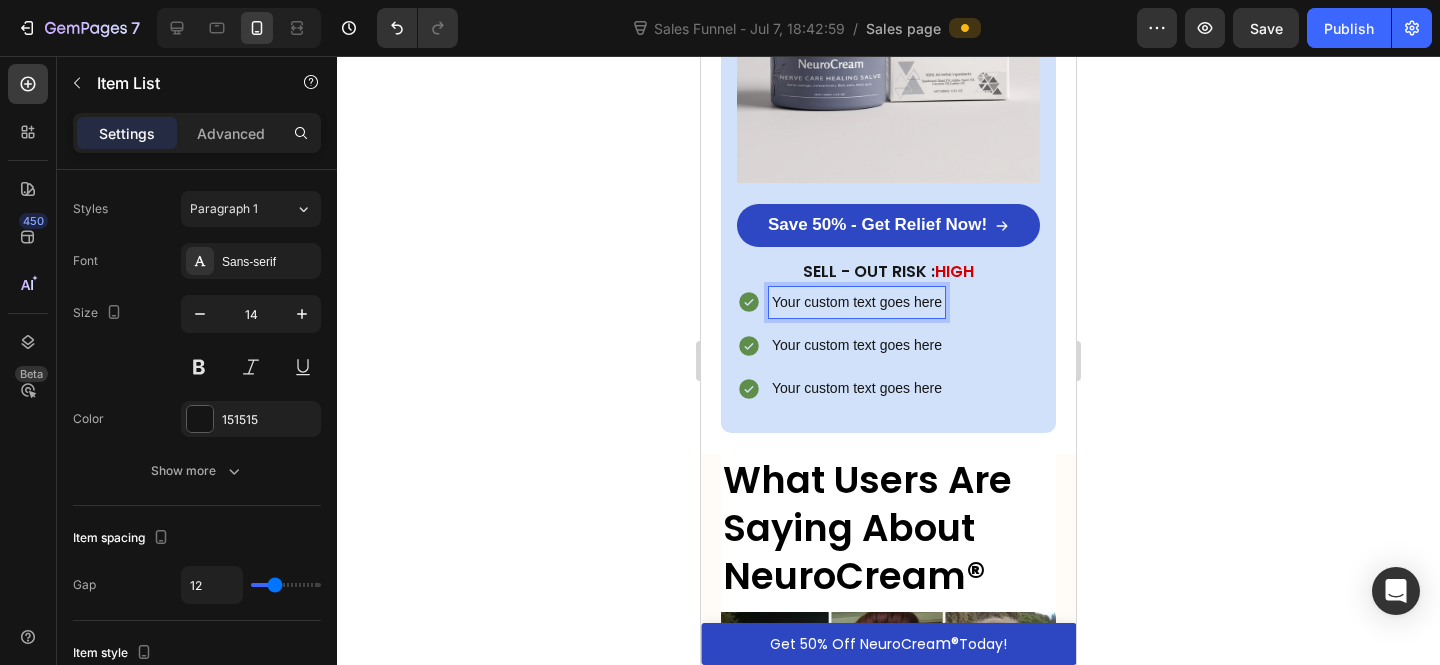 click on "Your custom text goes here" at bounding box center (857, 302) 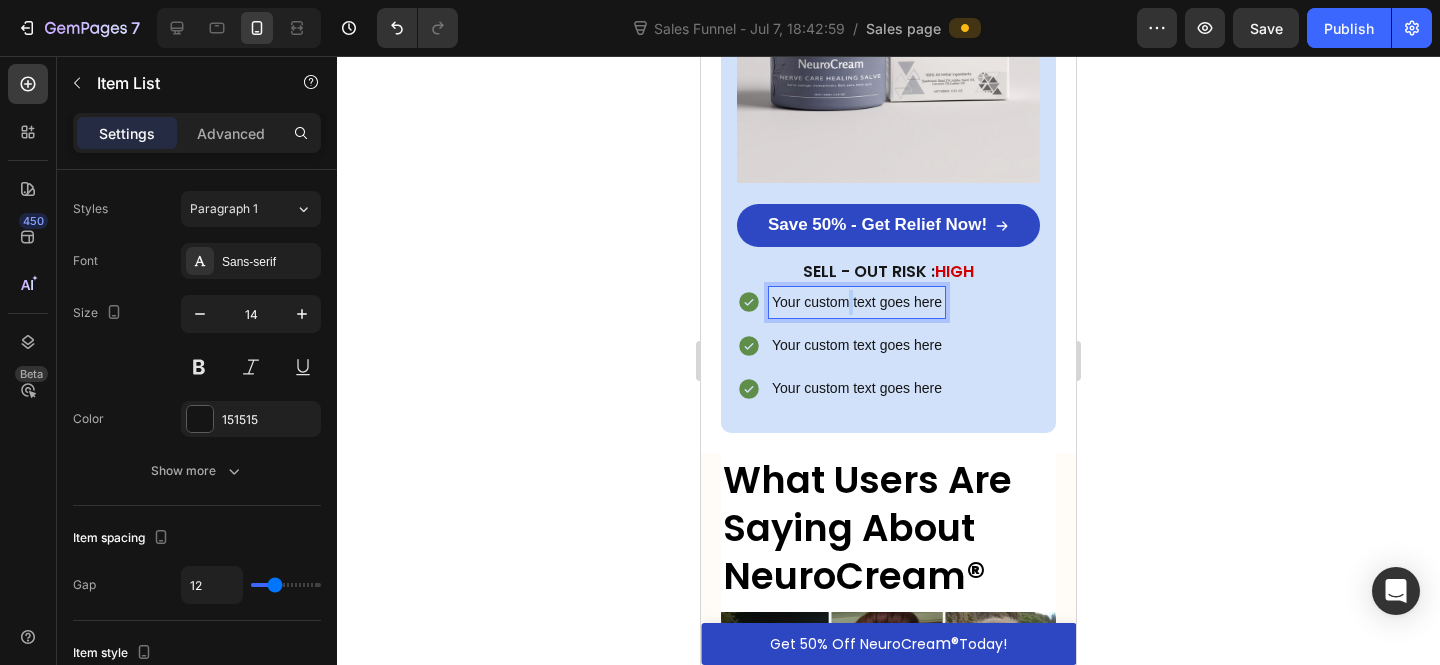 click on "Your custom text goes here" at bounding box center (857, 302) 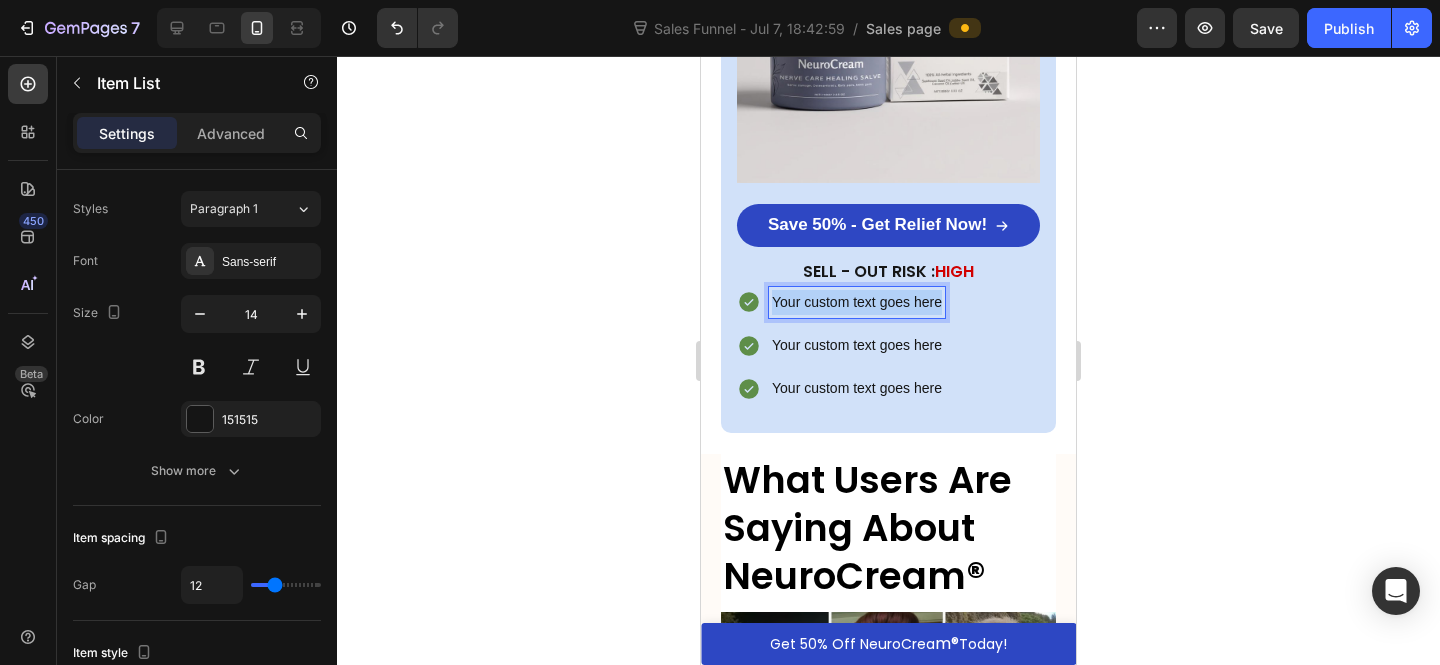 click on "Your custom text goes here" at bounding box center [857, 302] 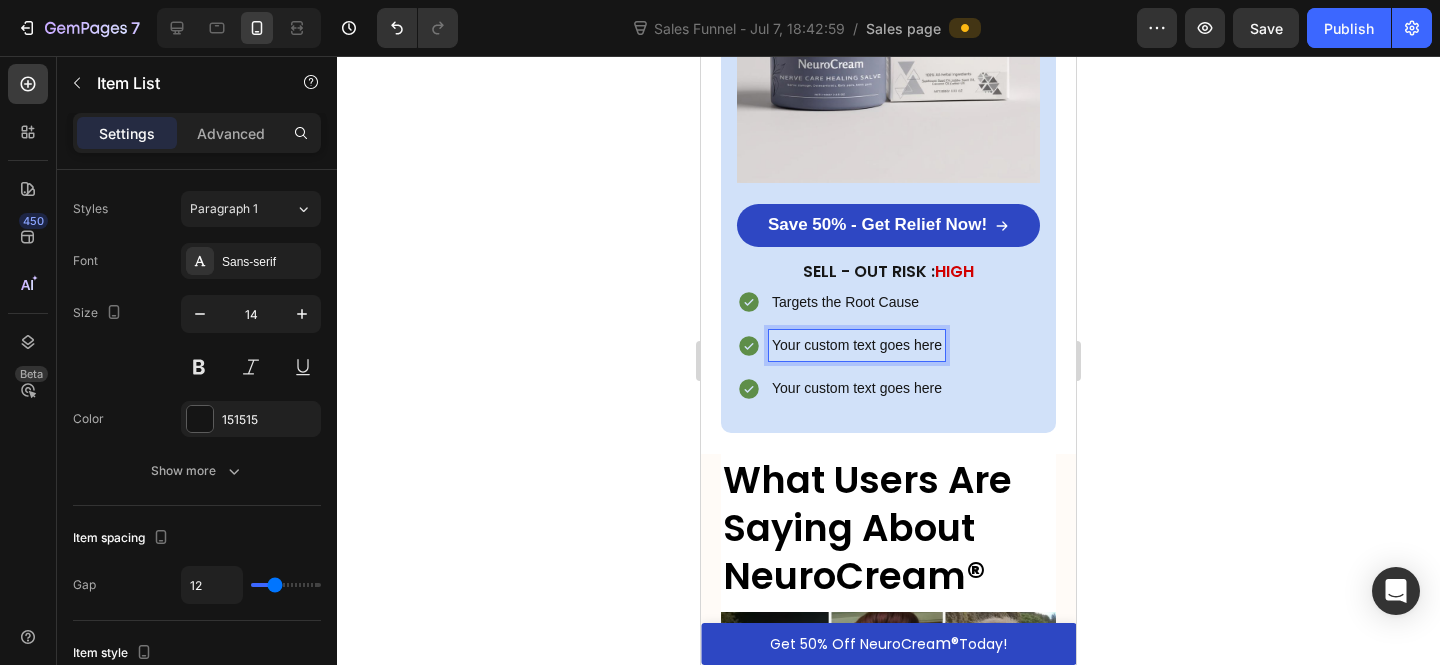 click on "Your custom text goes here" at bounding box center [857, 345] 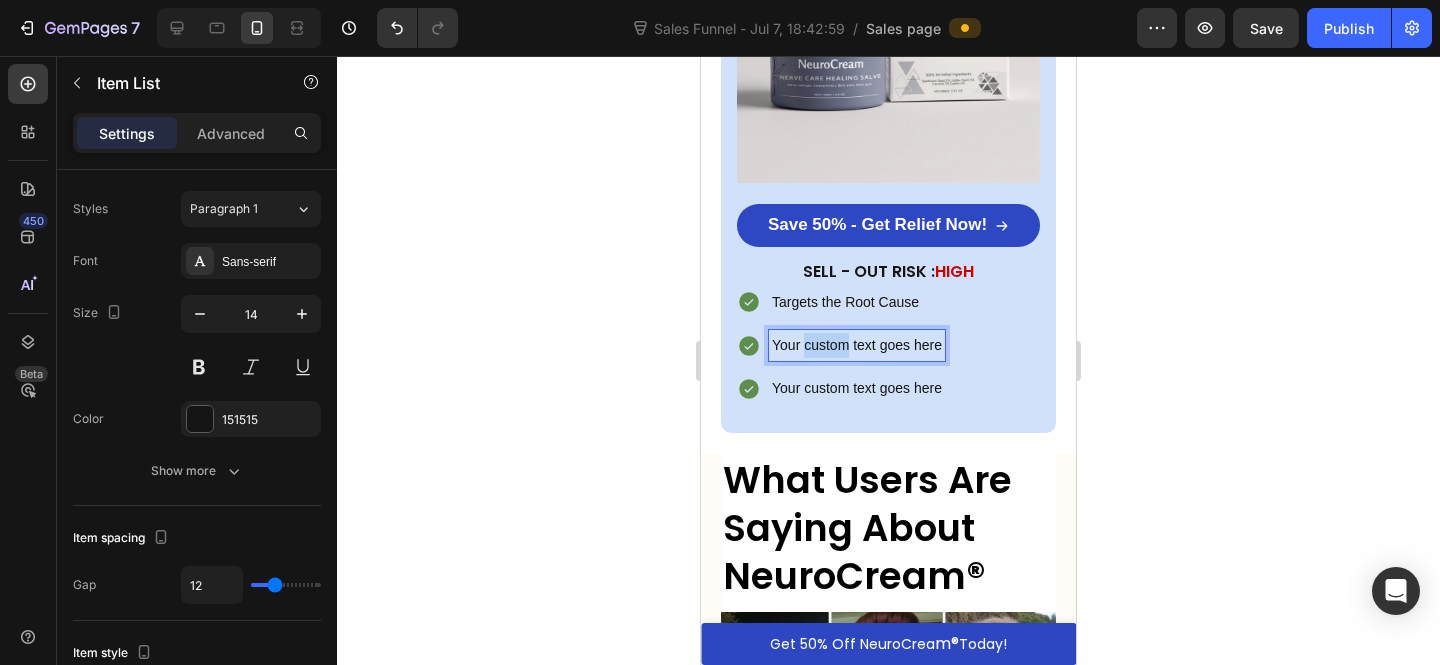 click on "Your custom text goes here" at bounding box center [857, 345] 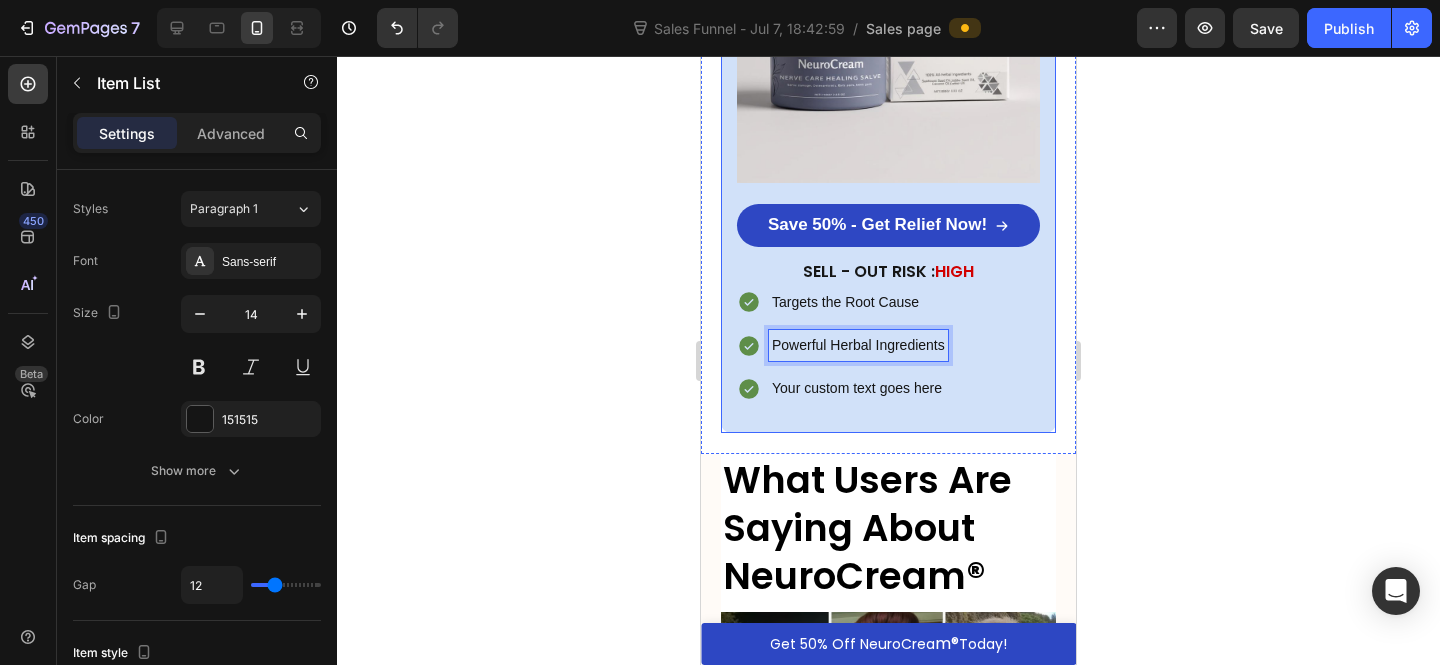 click on "Targets the Root Cause Powerful Herbal Ingredients Your custom text goes here" at bounding box center [842, 346] 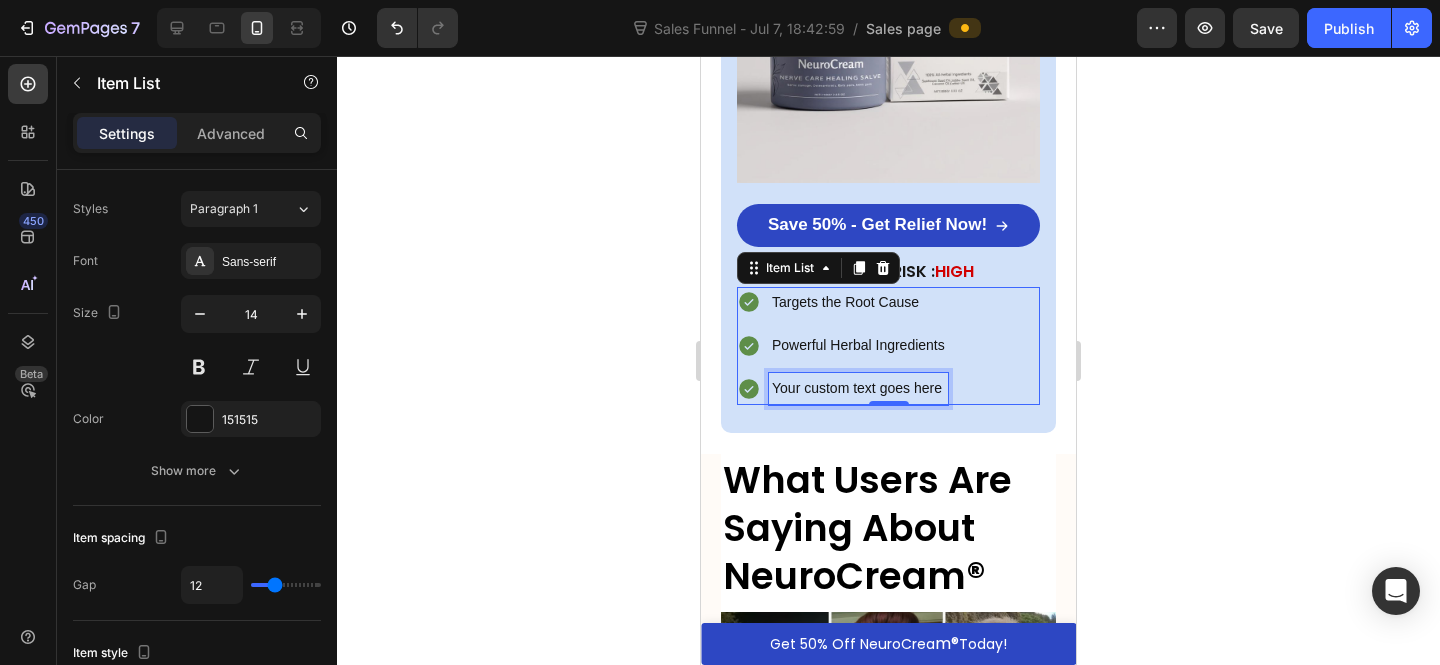 click on "Your custom text goes here" at bounding box center (858, 388) 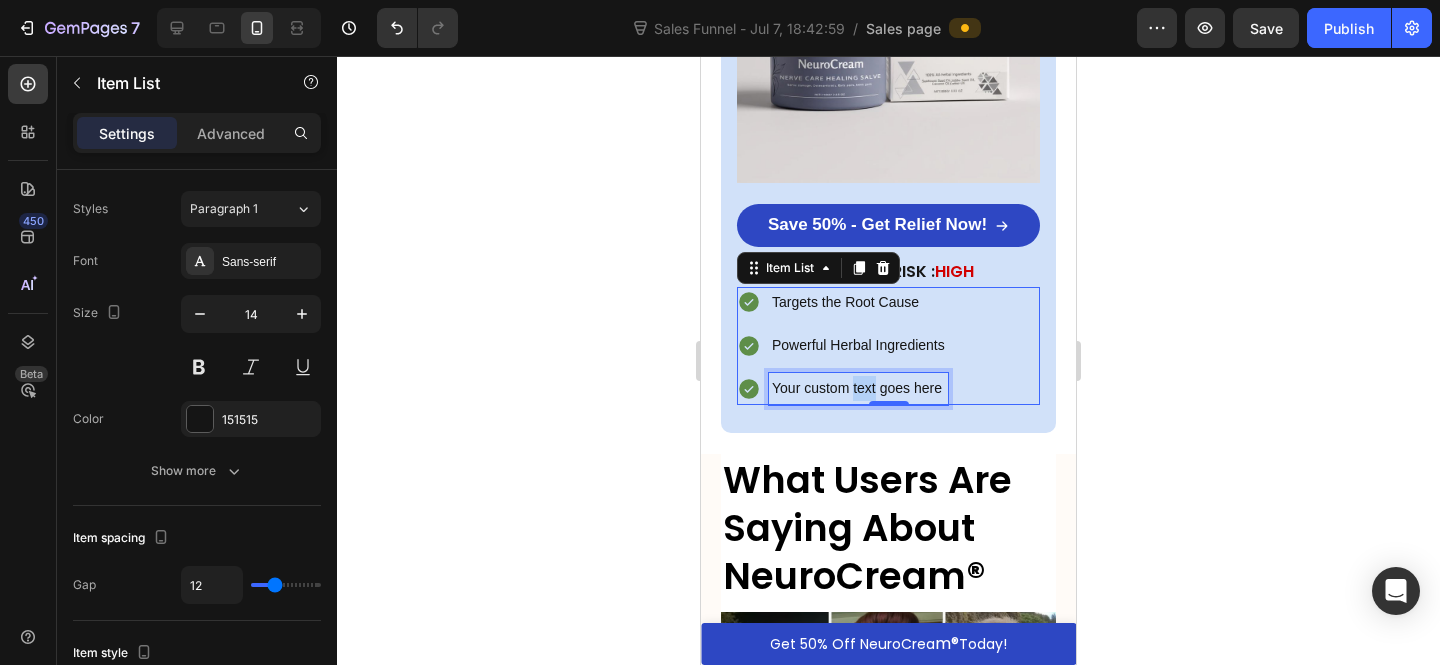 click on "Your custom text goes here" at bounding box center [858, 388] 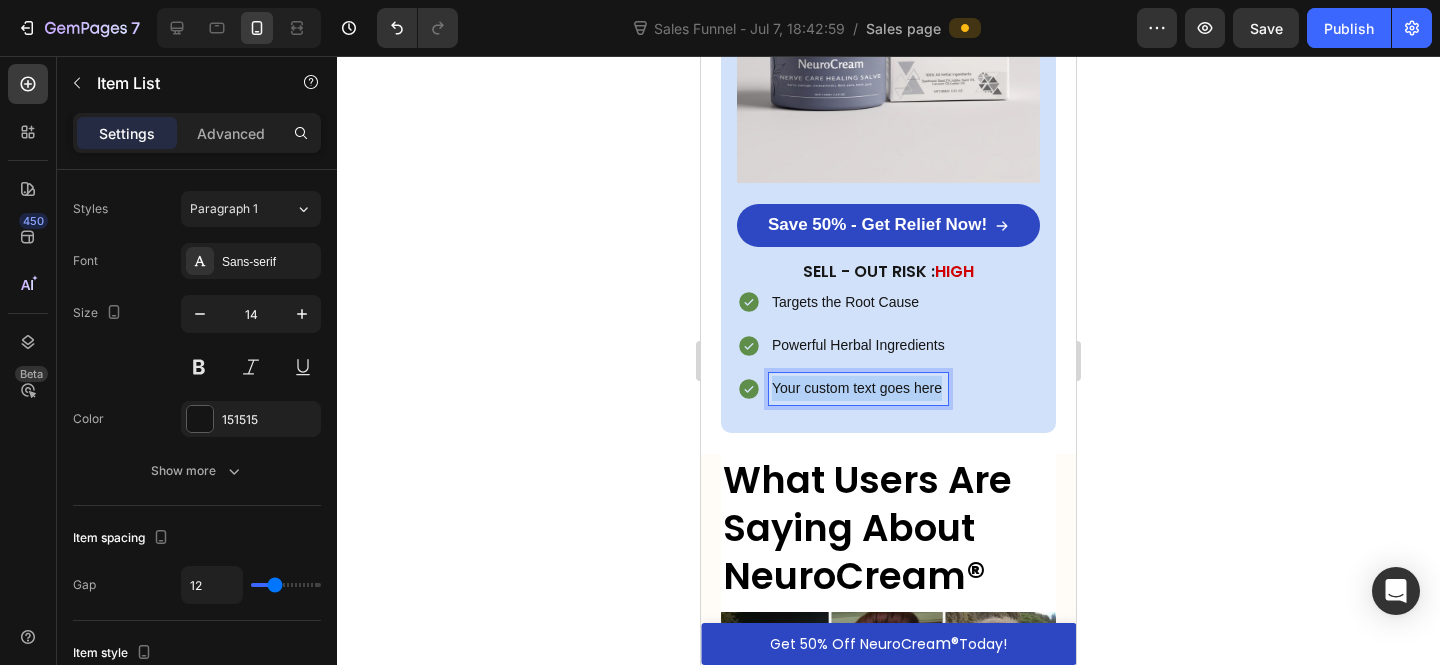 click on "Your custom text goes here" at bounding box center [858, 388] 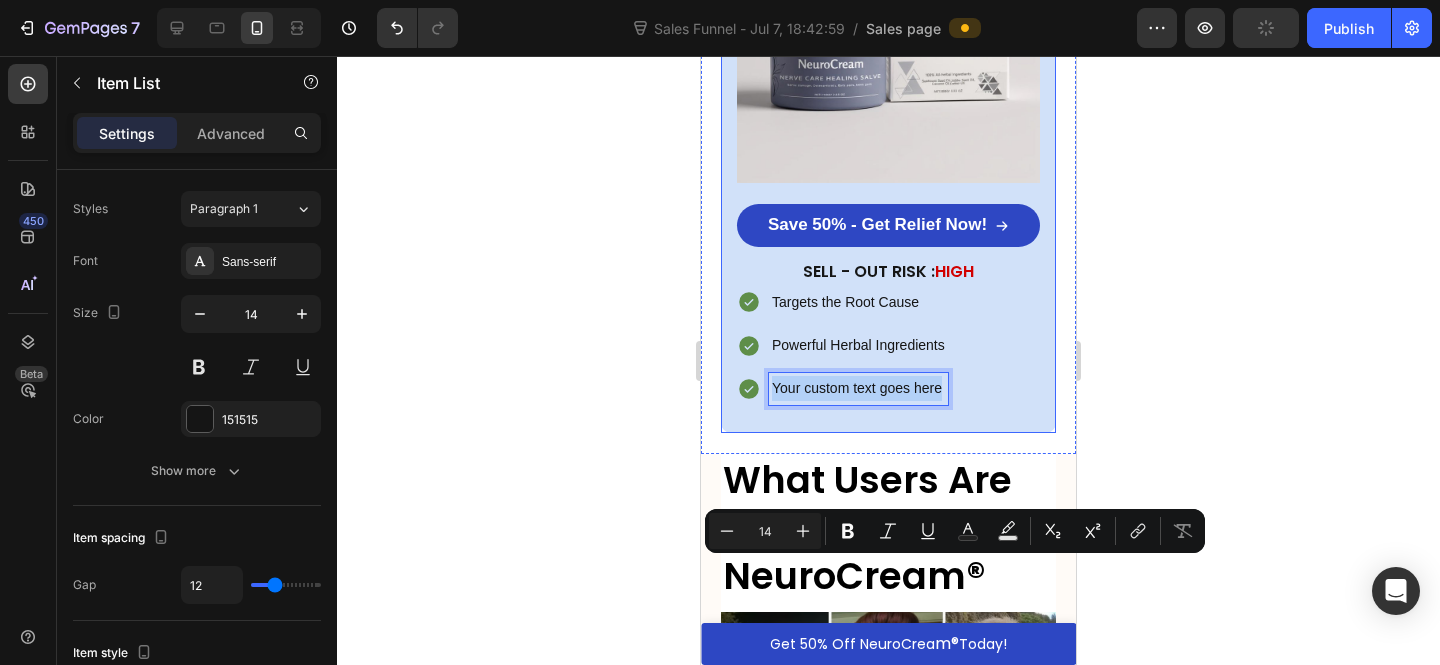 click on "Enjoy a remarkable 50% discount! Heading
Icon
Icon
Icon
Icon
Icon Icon List 2500+ Verified Reviews! Text Block Row Best Choice Text Block Image
Save 50% - Get Relief Now! Button SELL - OUT RISK :  HIGH Text Block Targets the Root Cause Powerful Herbal Ingredients Your custom text goes here Item List   0 Row" at bounding box center [888, 72] 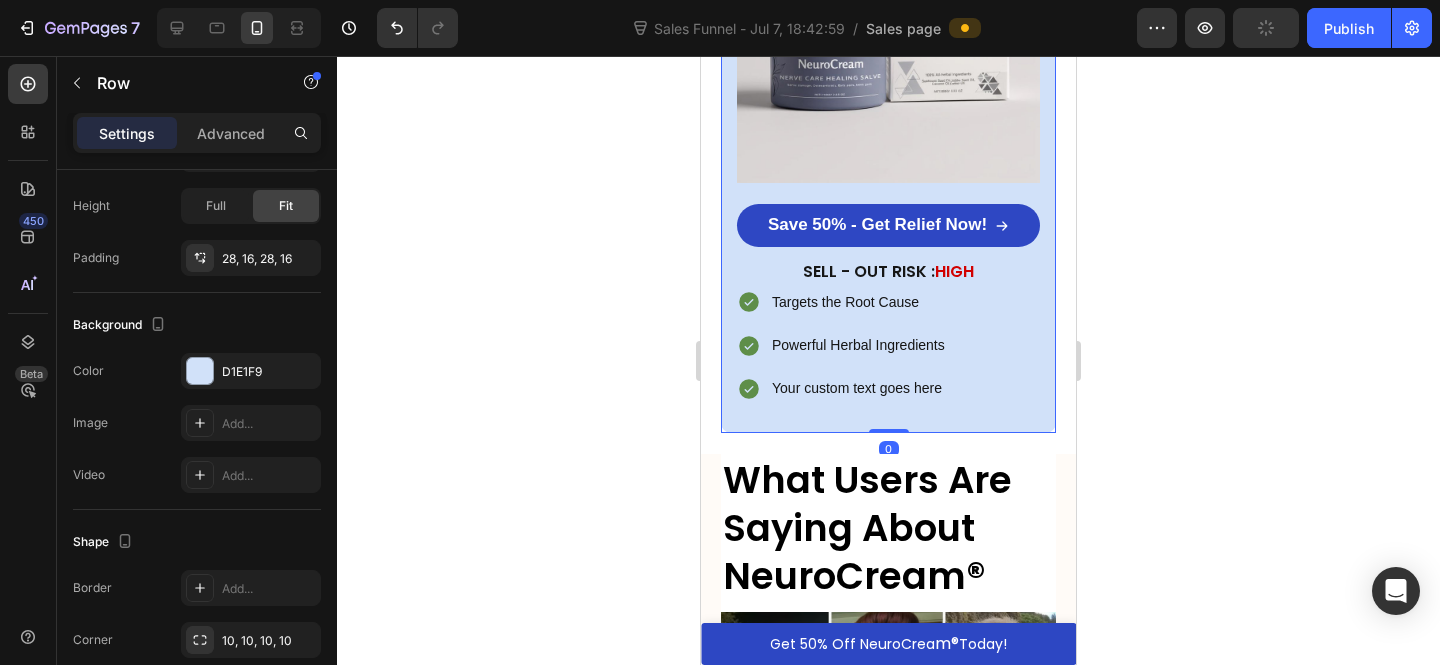 scroll, scrollTop: 0, scrollLeft: 0, axis: both 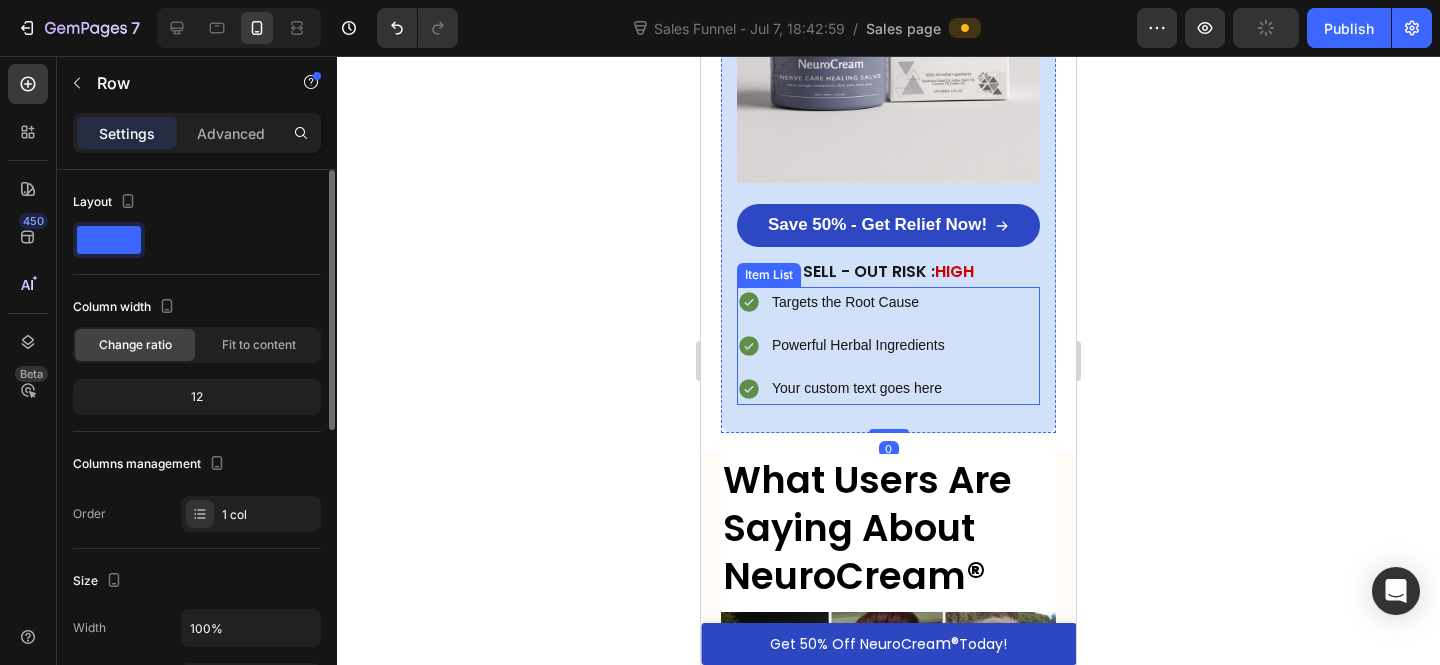 click on "Your custom text goes here" at bounding box center [858, 388] 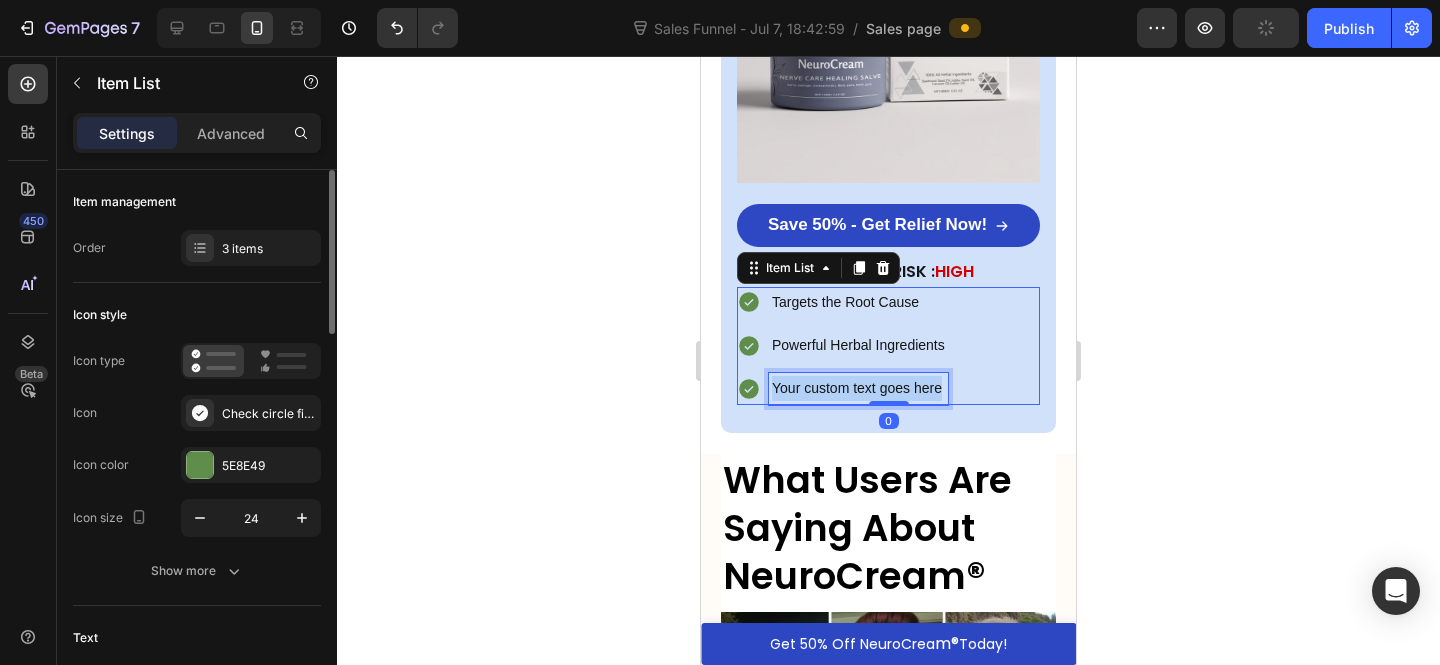 click on "Your custom text goes here" at bounding box center (858, 388) 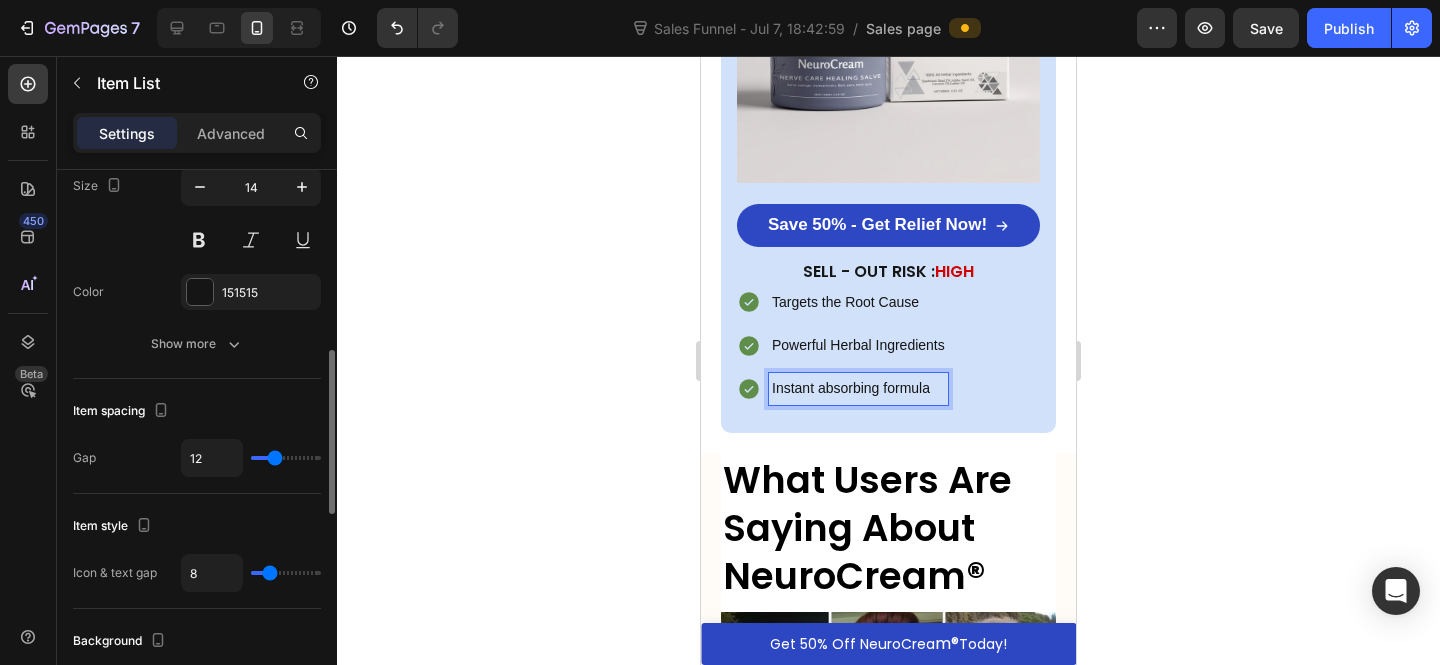 scroll, scrollTop: 526, scrollLeft: 0, axis: vertical 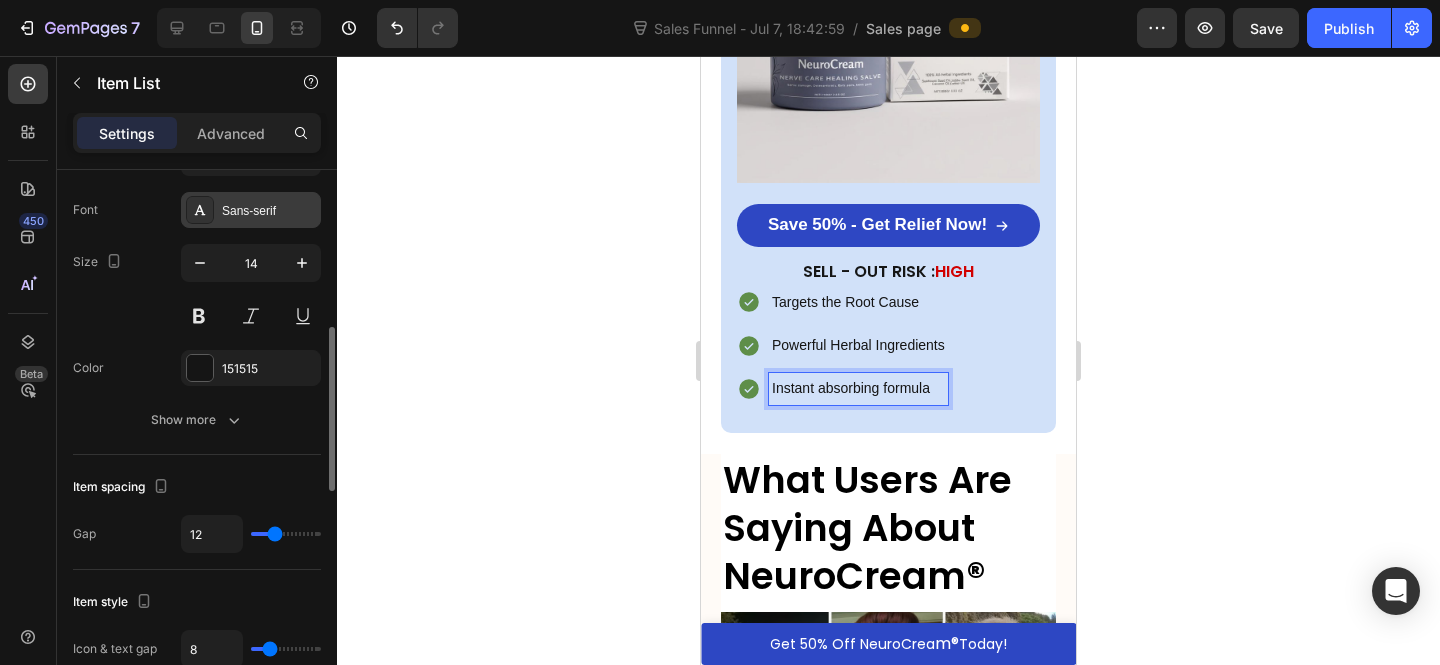 click on "Sans-serif" at bounding box center [269, 211] 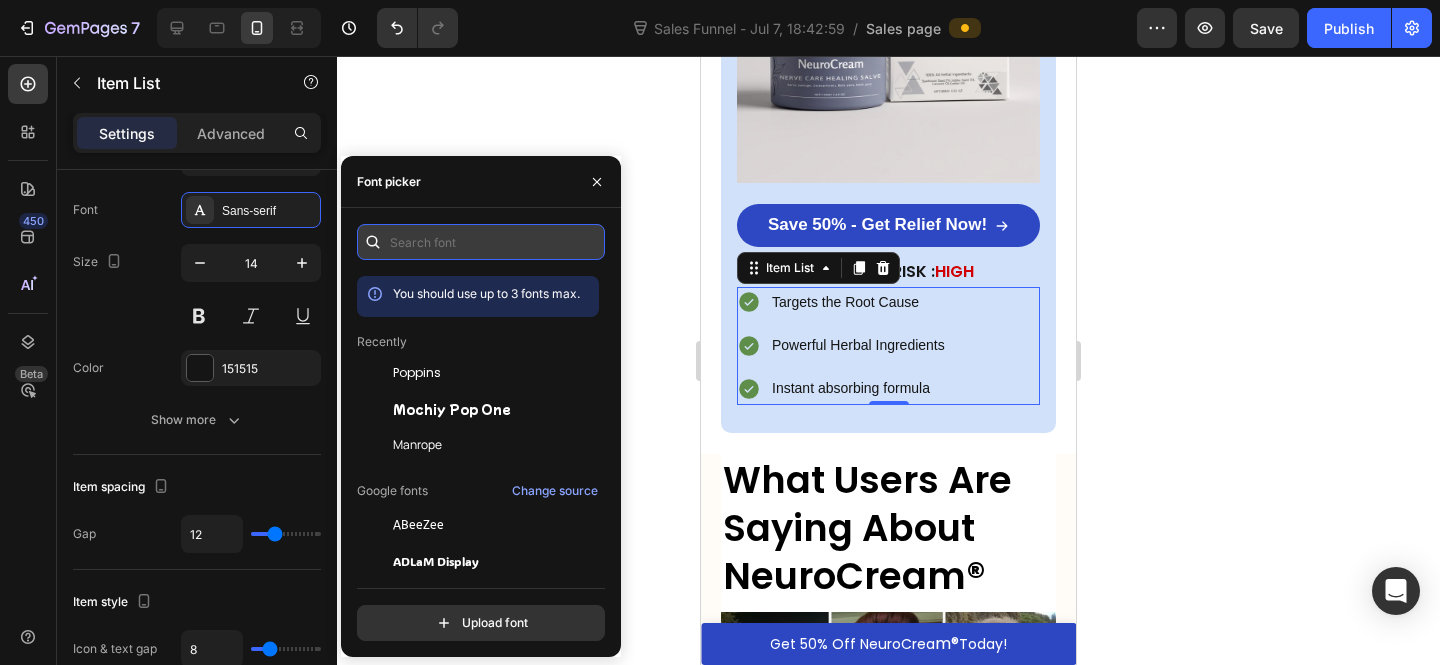 click at bounding box center [481, 242] 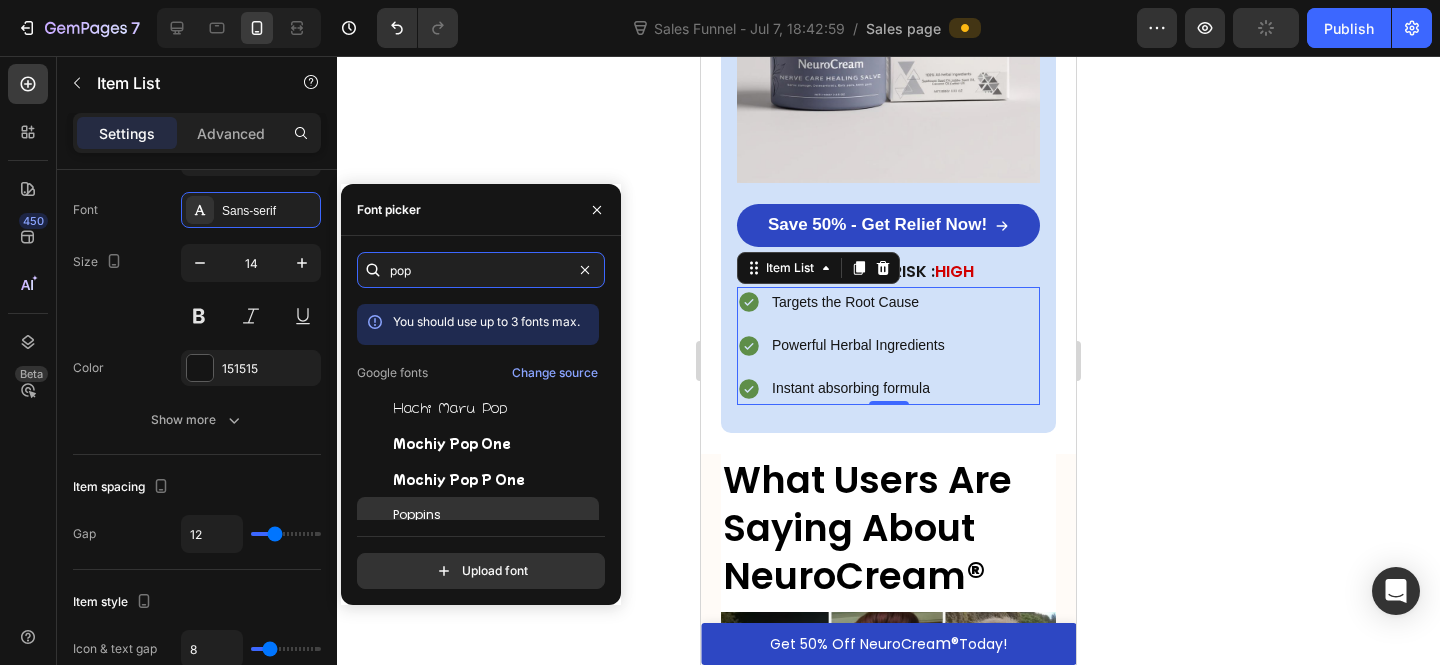 type on "pop" 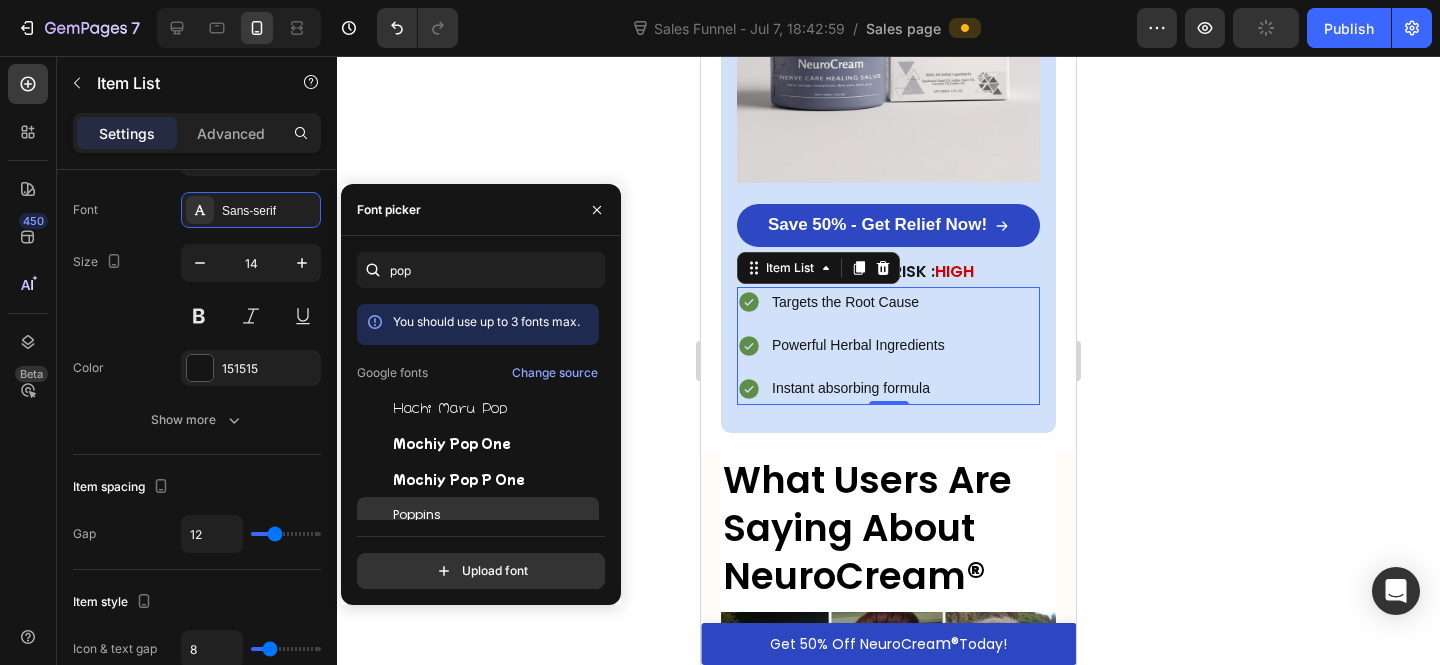 drag, startPoint x: 434, startPoint y: 503, endPoint x: 73, endPoint y: 479, distance: 361.7969 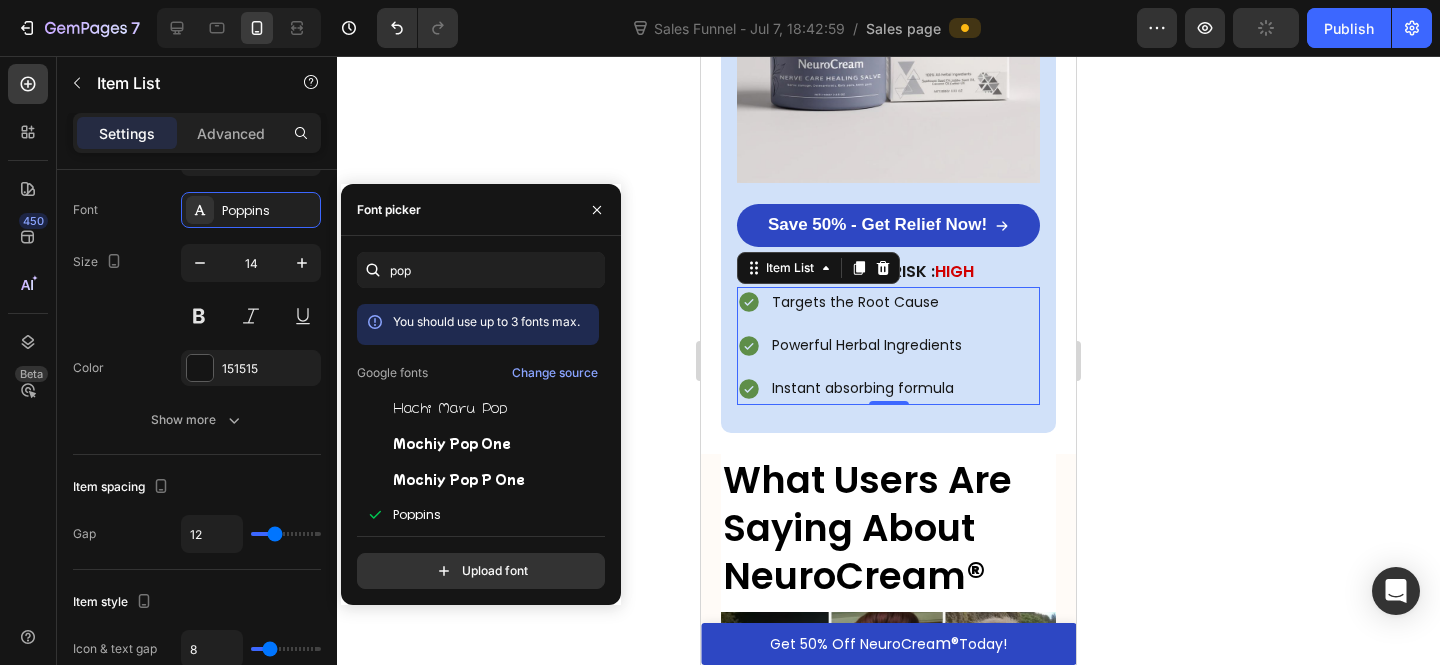 click on "Targets the Root Cause Powerful Herbal Ingredients Instant absorbing formula" at bounding box center [888, 346] 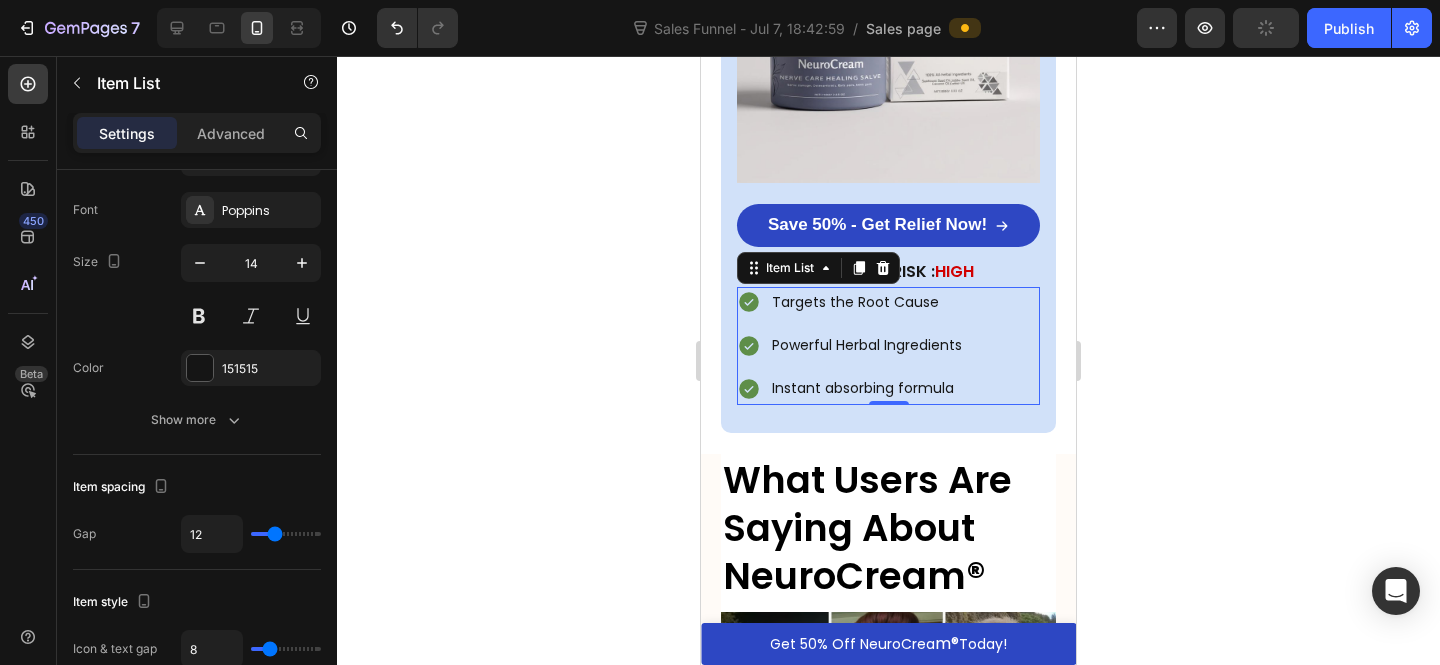 click 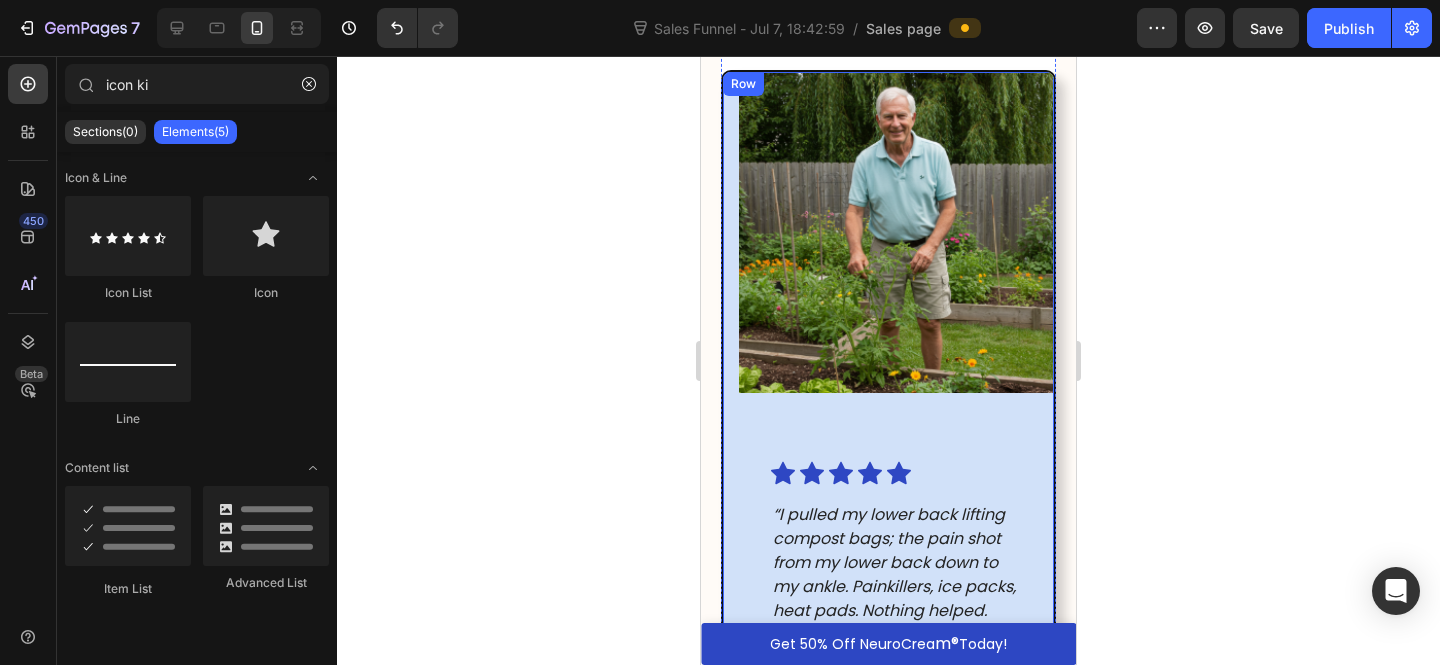scroll, scrollTop: 10140, scrollLeft: 0, axis: vertical 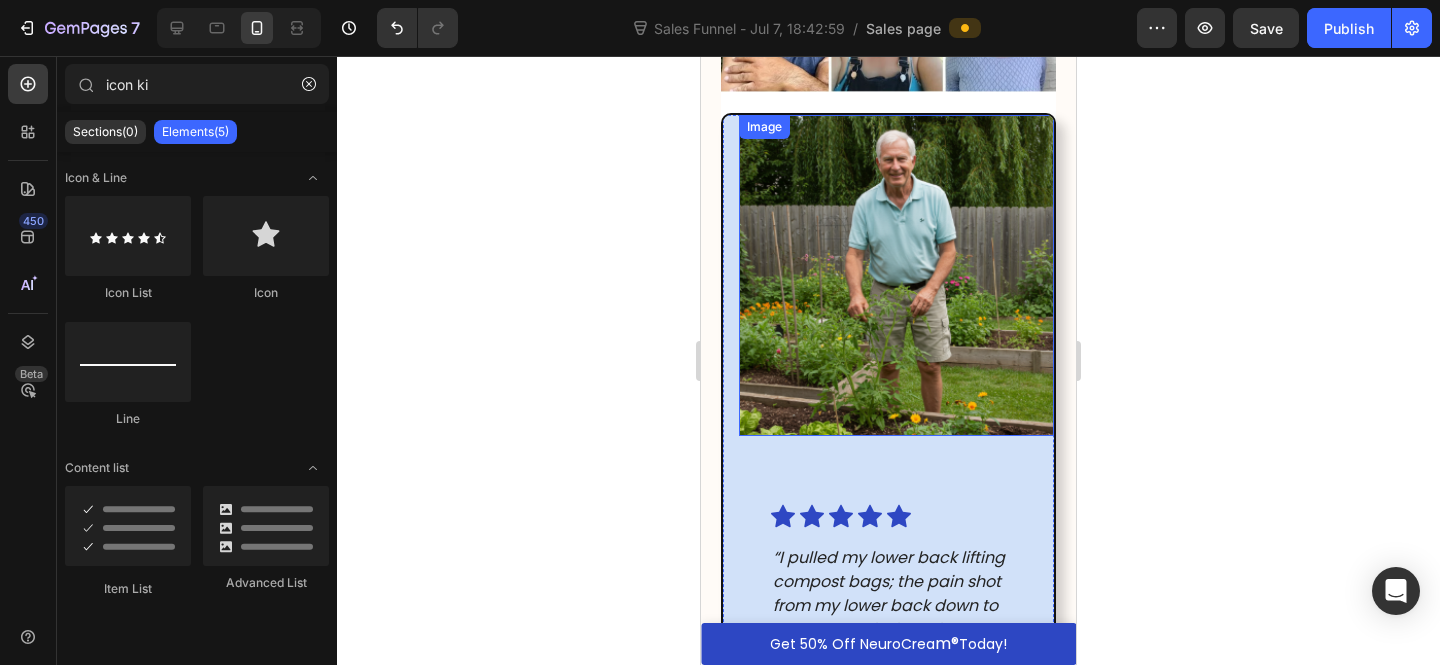 click at bounding box center (896, 275) 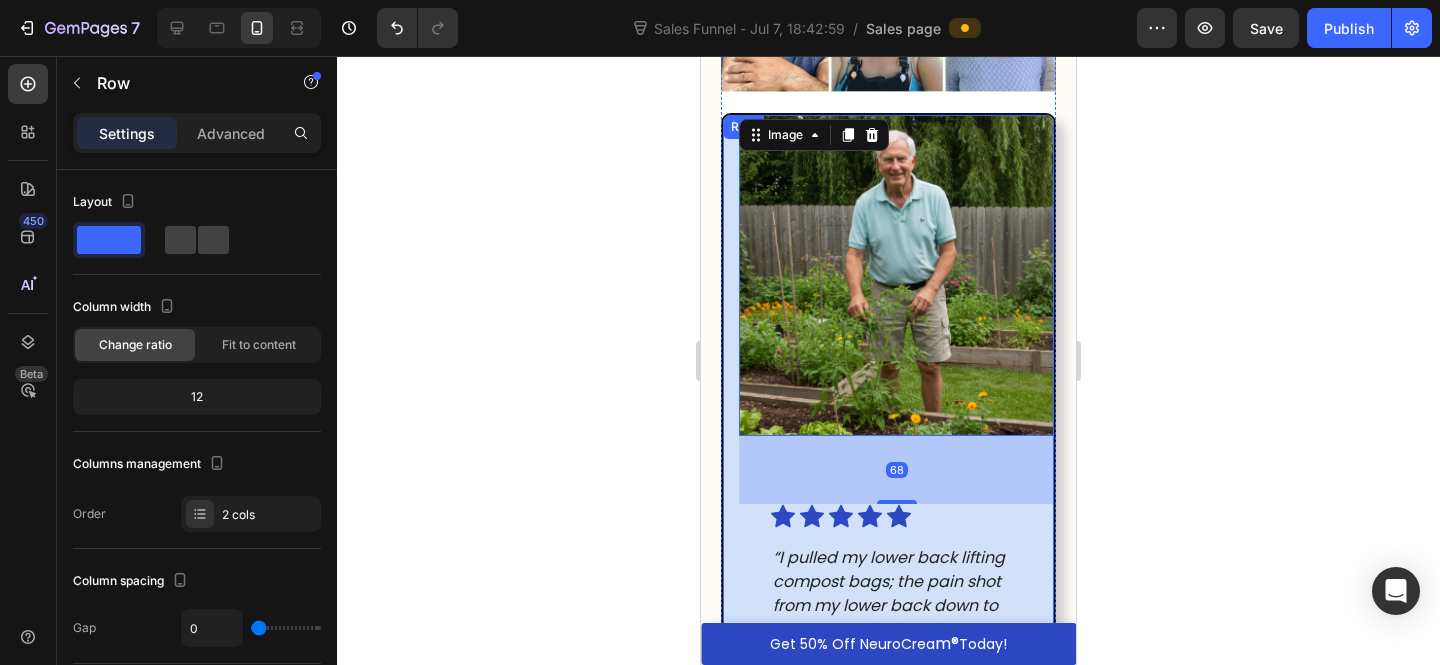 click on "Image   68
Icon
Icon
Icon
Icon
Icon Icon List “I pulled my lower back lifting compost bags; the pain shot from my lower back down to my ankle. Painkillers, ice packs, heat pads. Nothing helped.   NeuroCream arrived three days later. After the first application... pure relief. I rubbed a small amount on before bed and woke up without the sharp pain. By day four, I was walking my dog again.   Now, I only use it if I’ve overdone it in the garden. Nine days later, I’m back behind the wheel, pain-free. I can’t recommend it enough.” Text Block
Verified Buyer Item List
57 people found this review helpful Item List [FIRST], 64 Text Block Row" at bounding box center [888, 680] 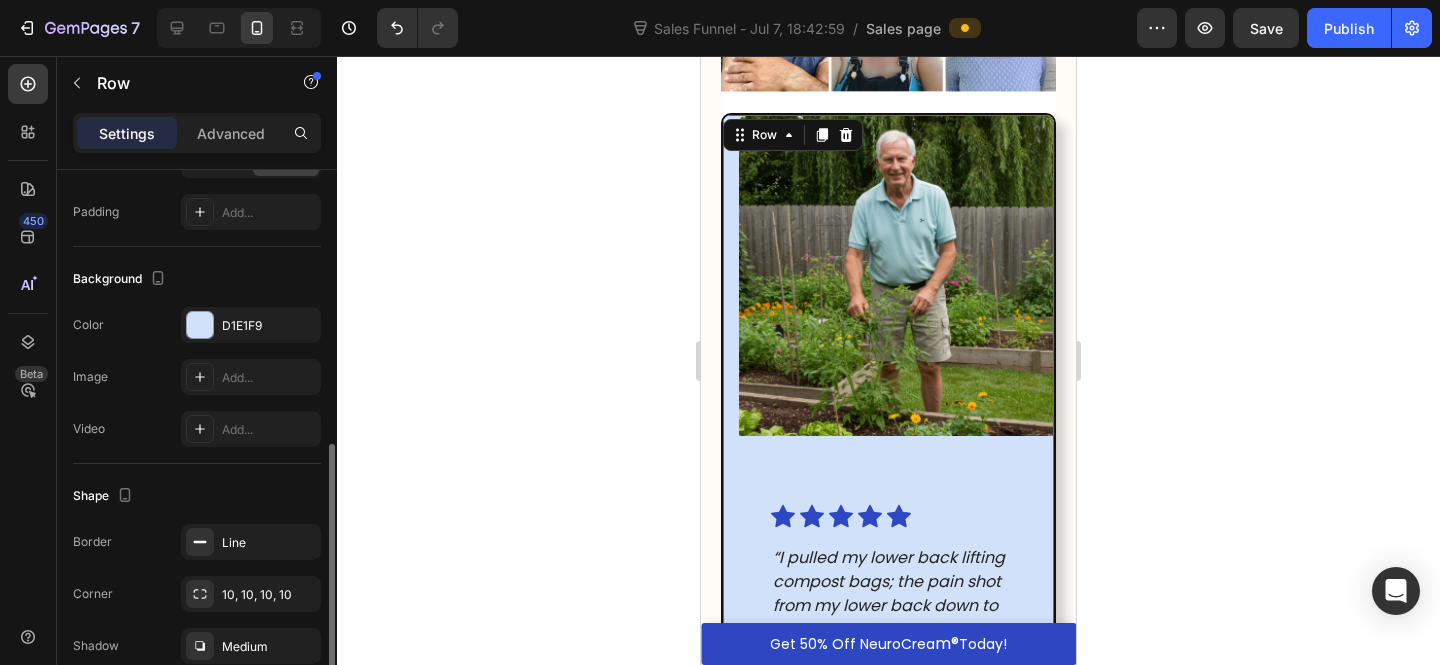scroll, scrollTop: 731, scrollLeft: 0, axis: vertical 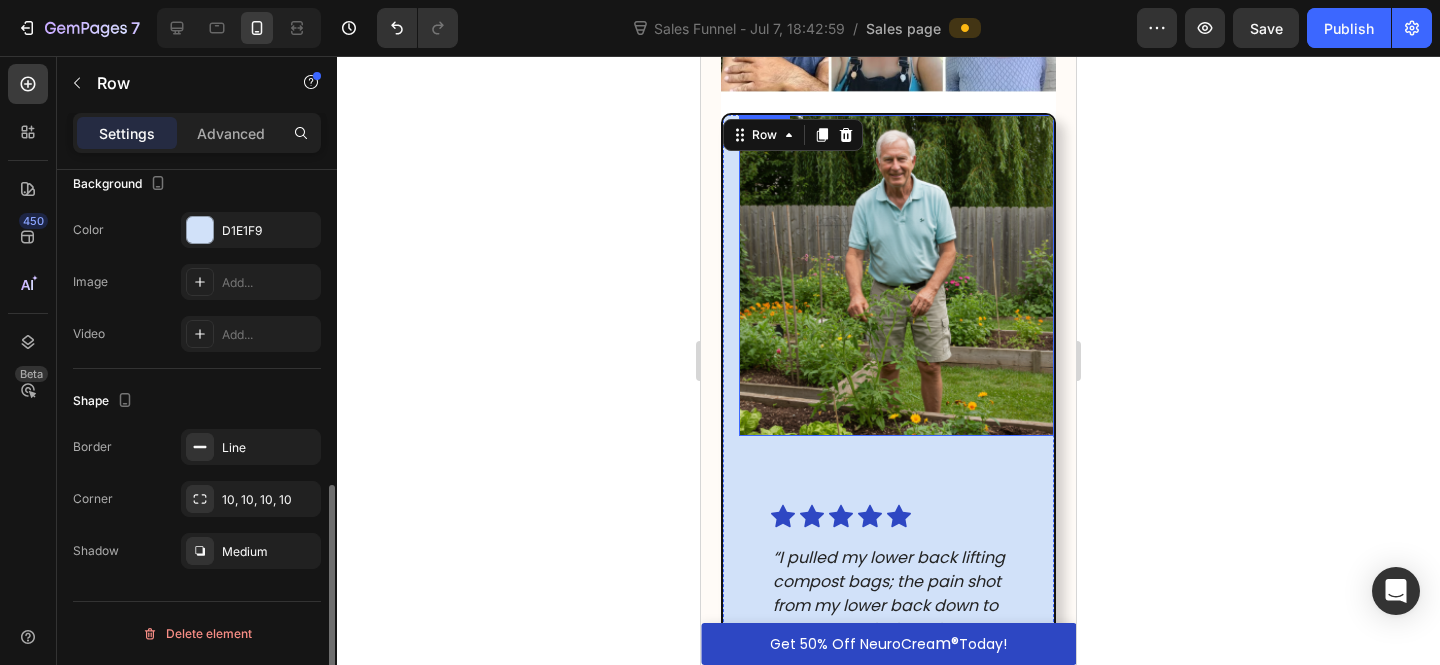 click at bounding box center (896, 275) 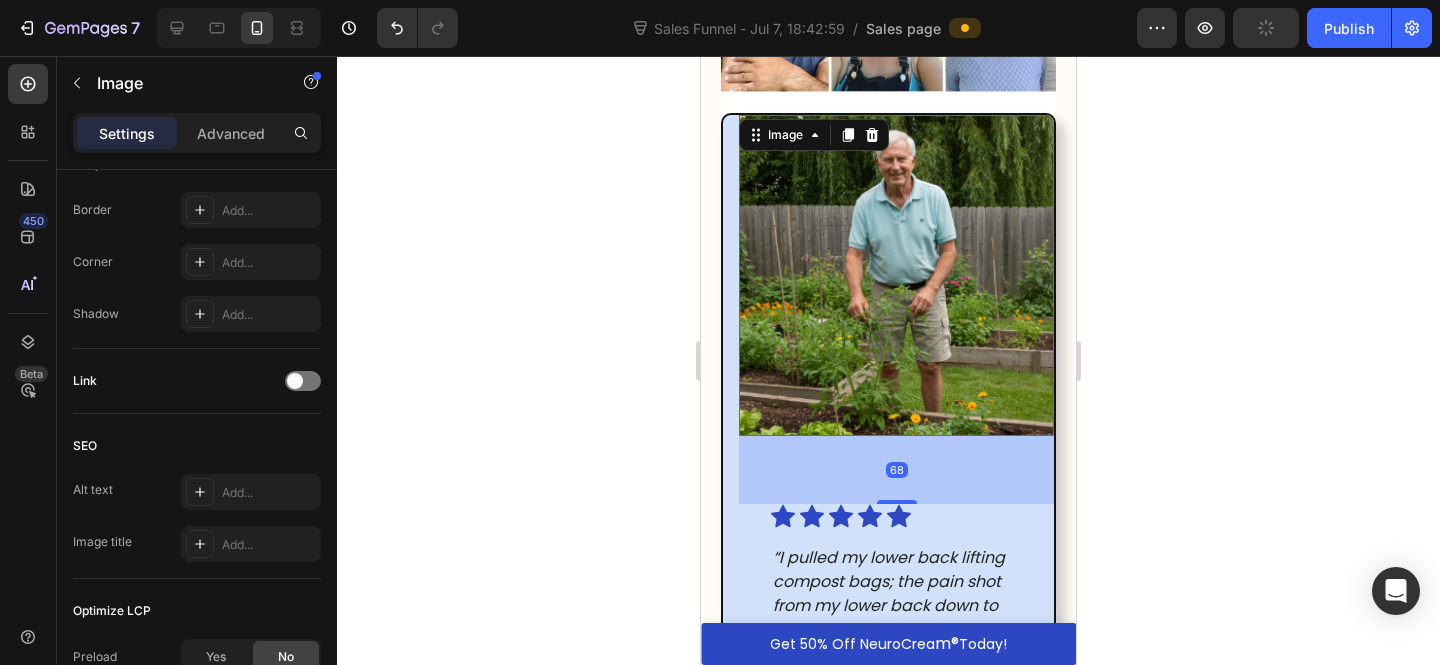 scroll, scrollTop: 0, scrollLeft: 0, axis: both 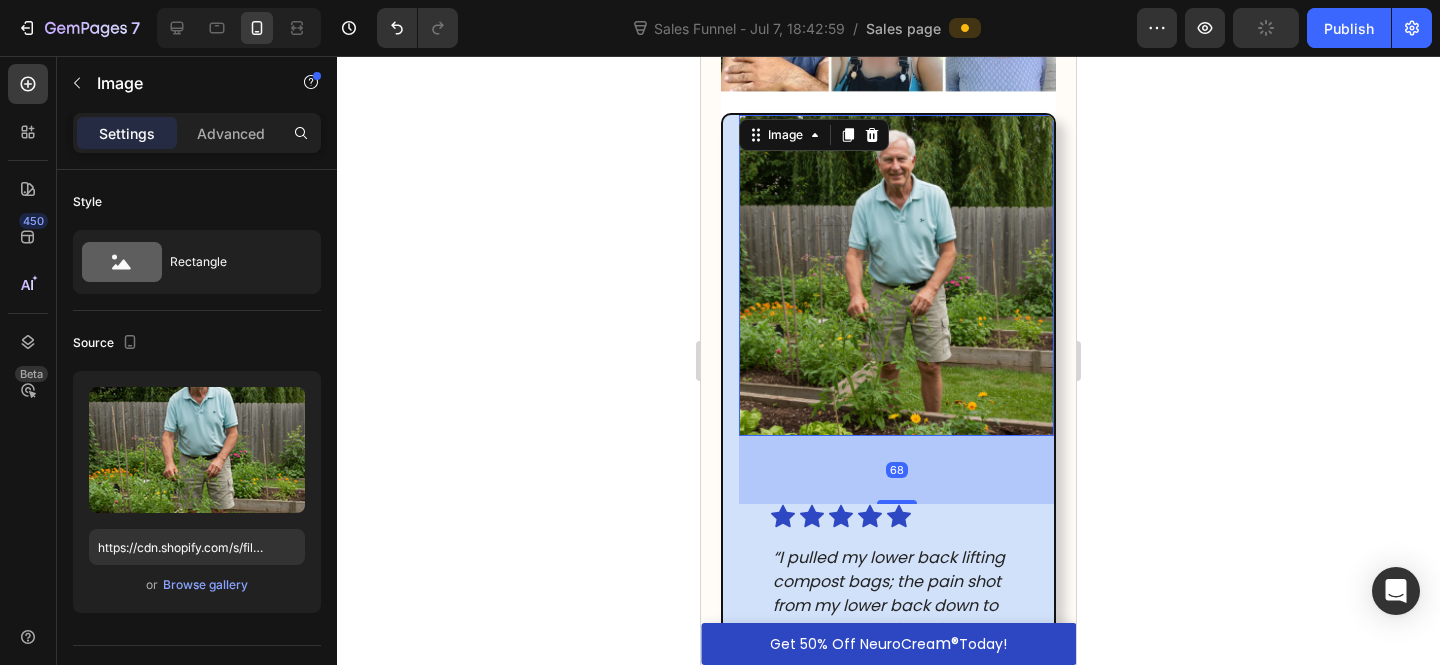 click on "68" at bounding box center [896, 470] 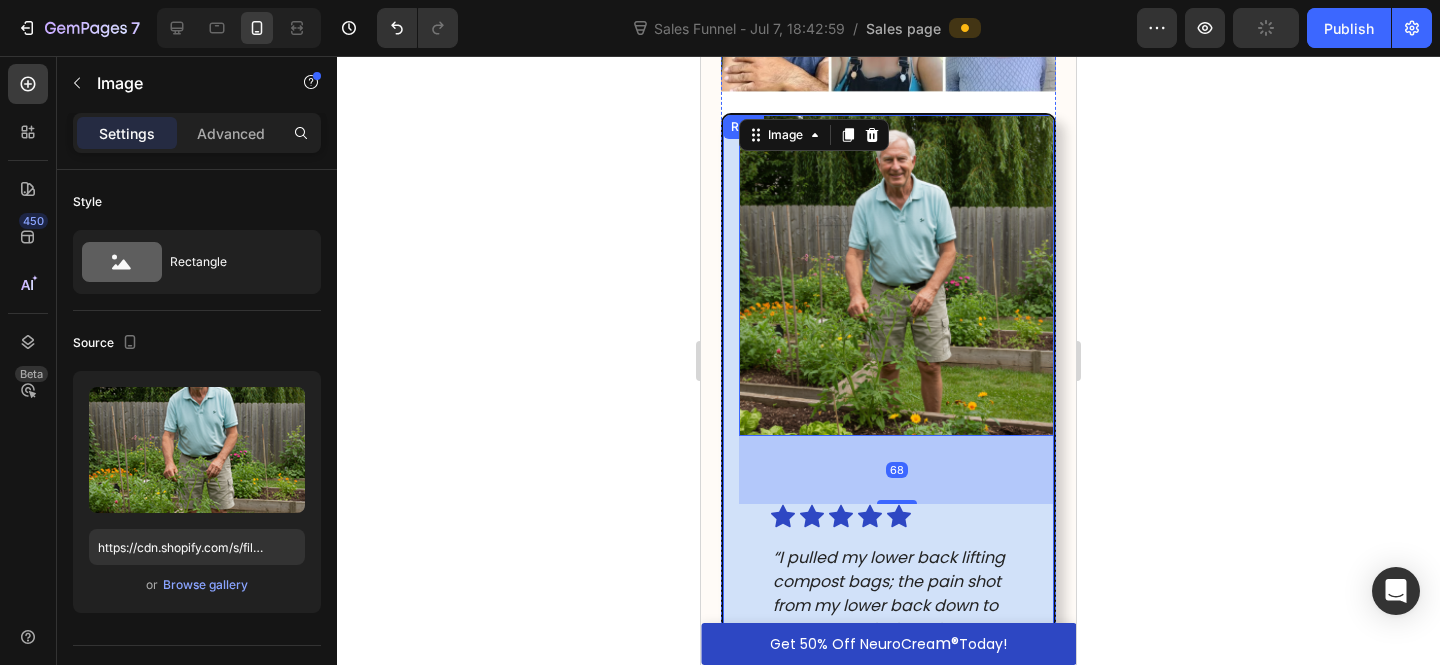click on "Image   68
Icon
Icon
Icon
Icon
Icon Icon List “I pulled my lower back lifting compost bags; the pain shot from my lower back down to my ankle. Painkillers, ice packs, heat pads. Nothing helped.   NeuroCream arrived three days later. After the first application... pure relief. I rubbed a small amount on before bed and woke up without the sharp pain. By day four, I was walking my dog again.   Now, I only use it if I’ve overdone it in the garden. Nine days later, I’m back behind the wheel, pain-free. I can’t recommend it enough.” Text Block
Verified Buyer Item List
57 people found this review helpful Item List [FIRST], 64 Text Block Row" at bounding box center [888, 680] 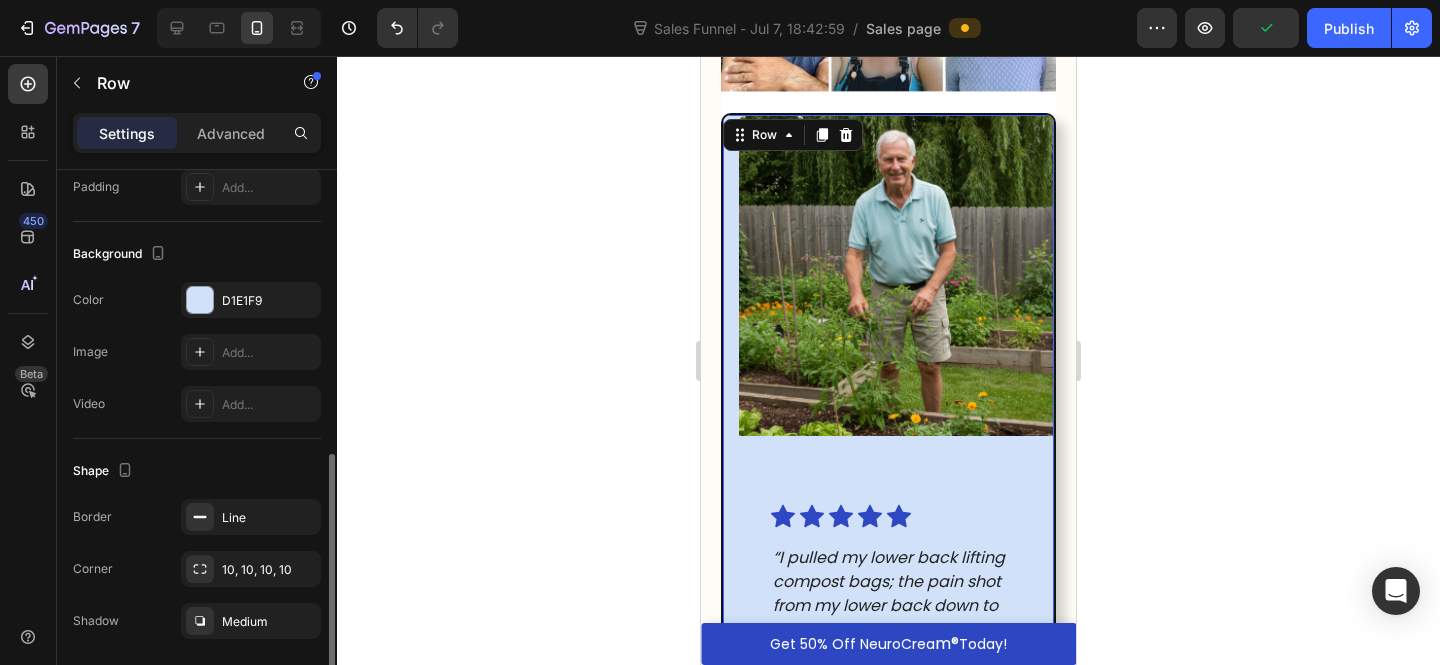 scroll, scrollTop: 513, scrollLeft: 0, axis: vertical 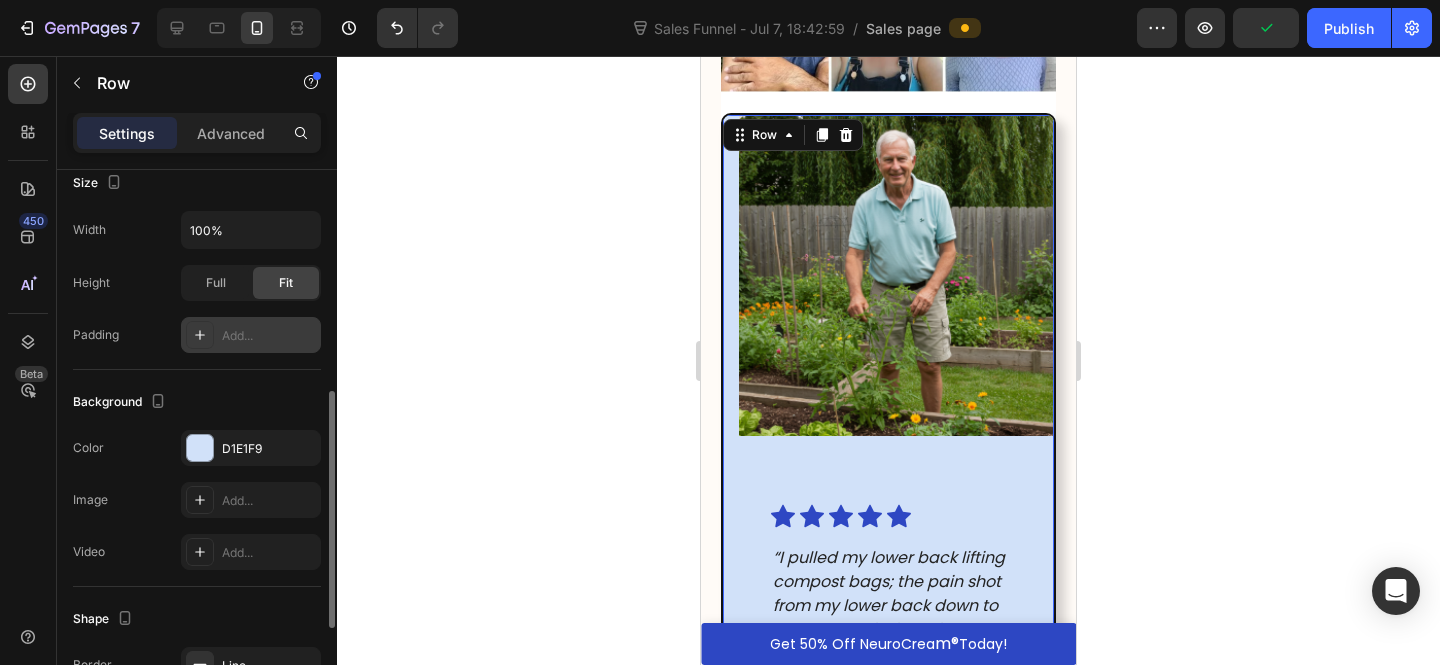 click on "Add..." at bounding box center (251, 335) 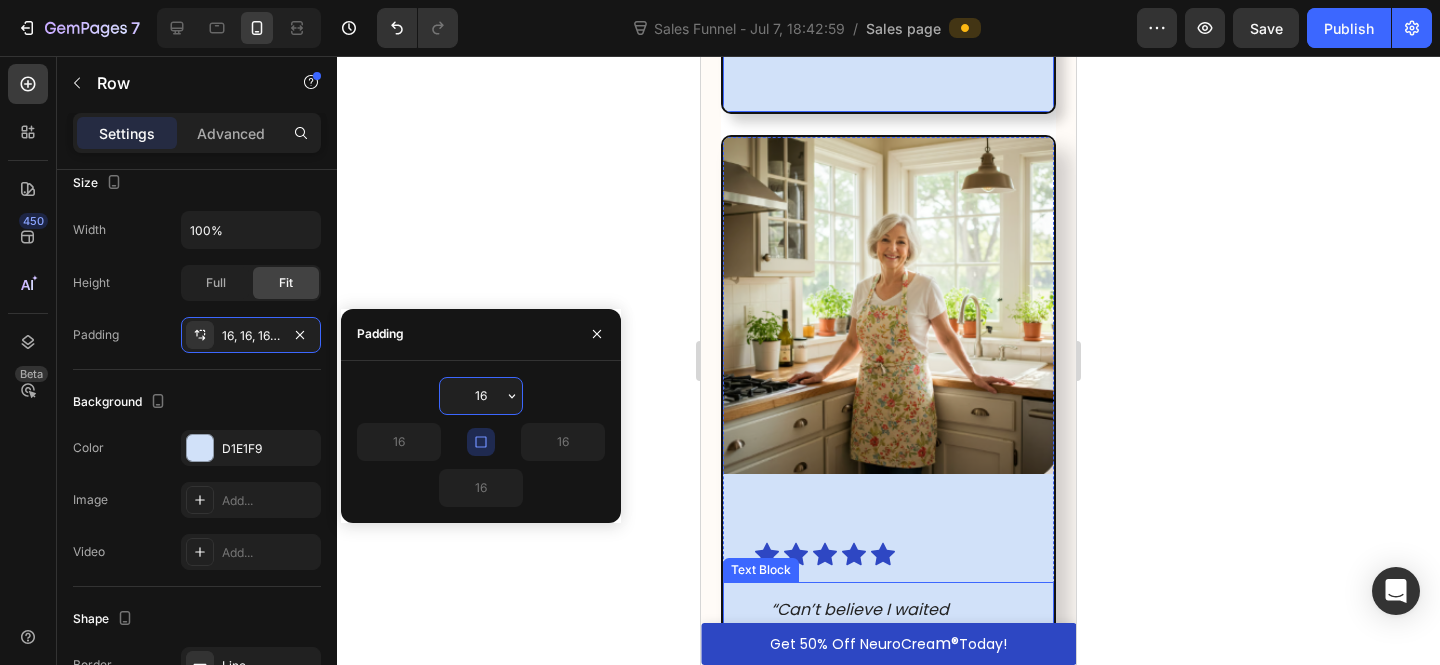 scroll, scrollTop: 11474, scrollLeft: 0, axis: vertical 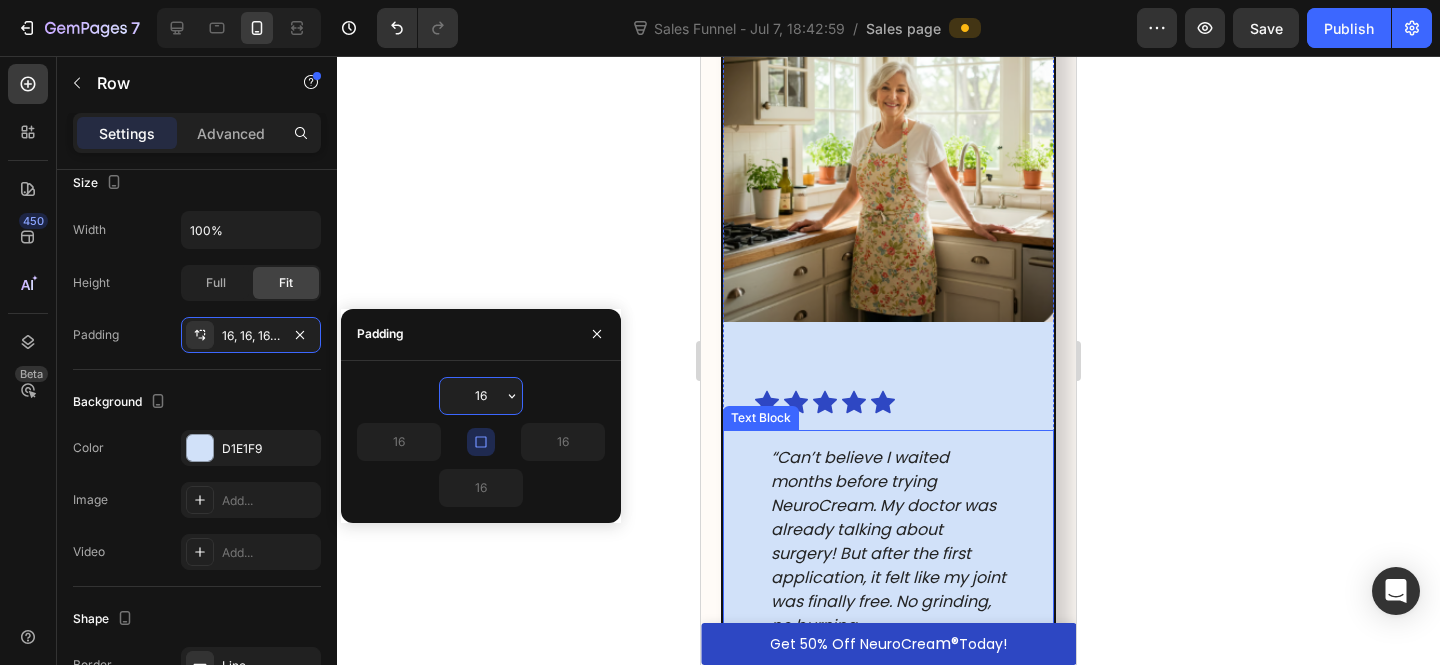 click on "Image" at bounding box center [888, 187] 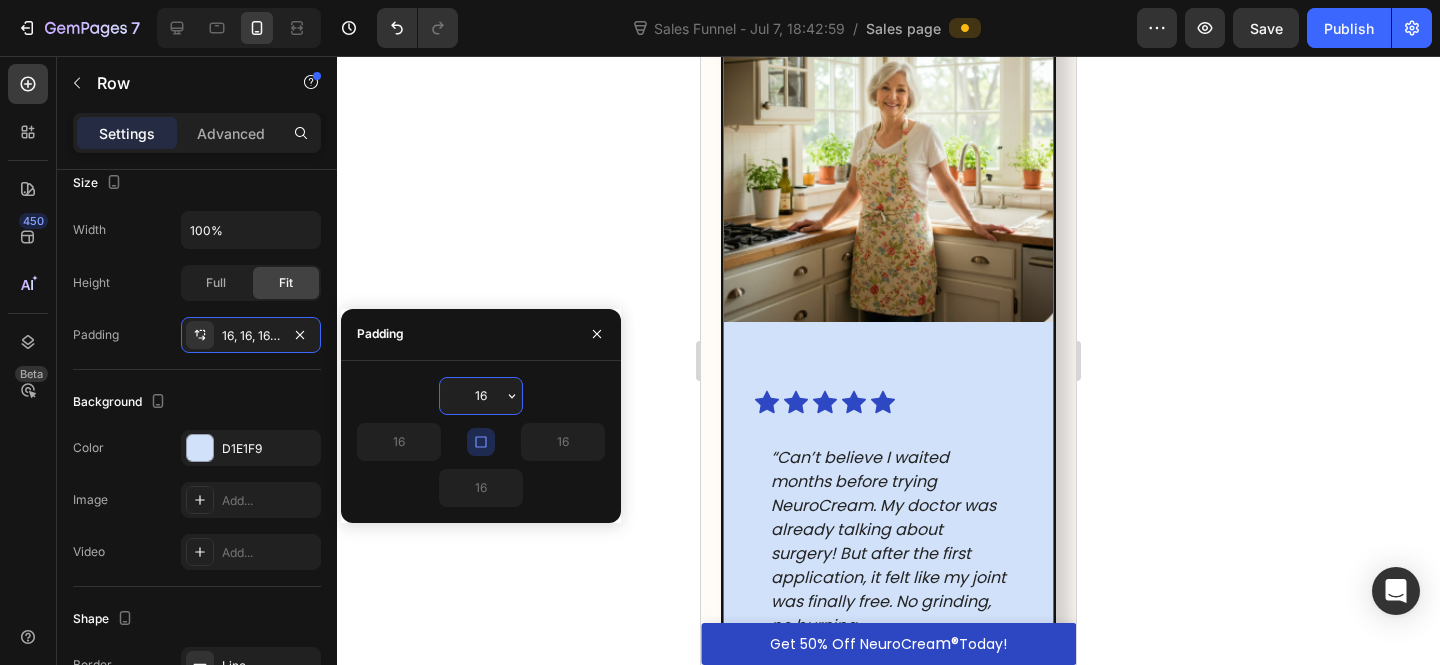 scroll, scrollTop: 513, scrollLeft: 0, axis: vertical 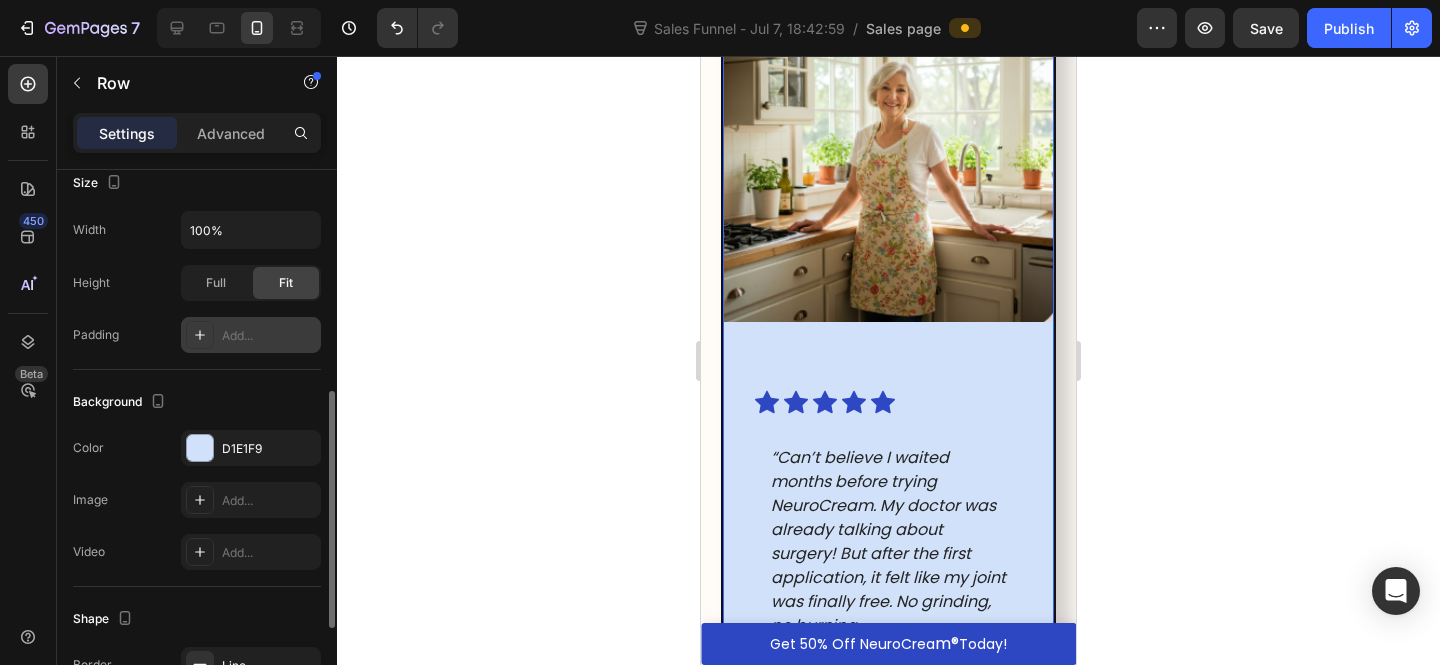 drag, startPoint x: 252, startPoint y: 340, endPoint x: 148, endPoint y: 384, distance: 112.92475 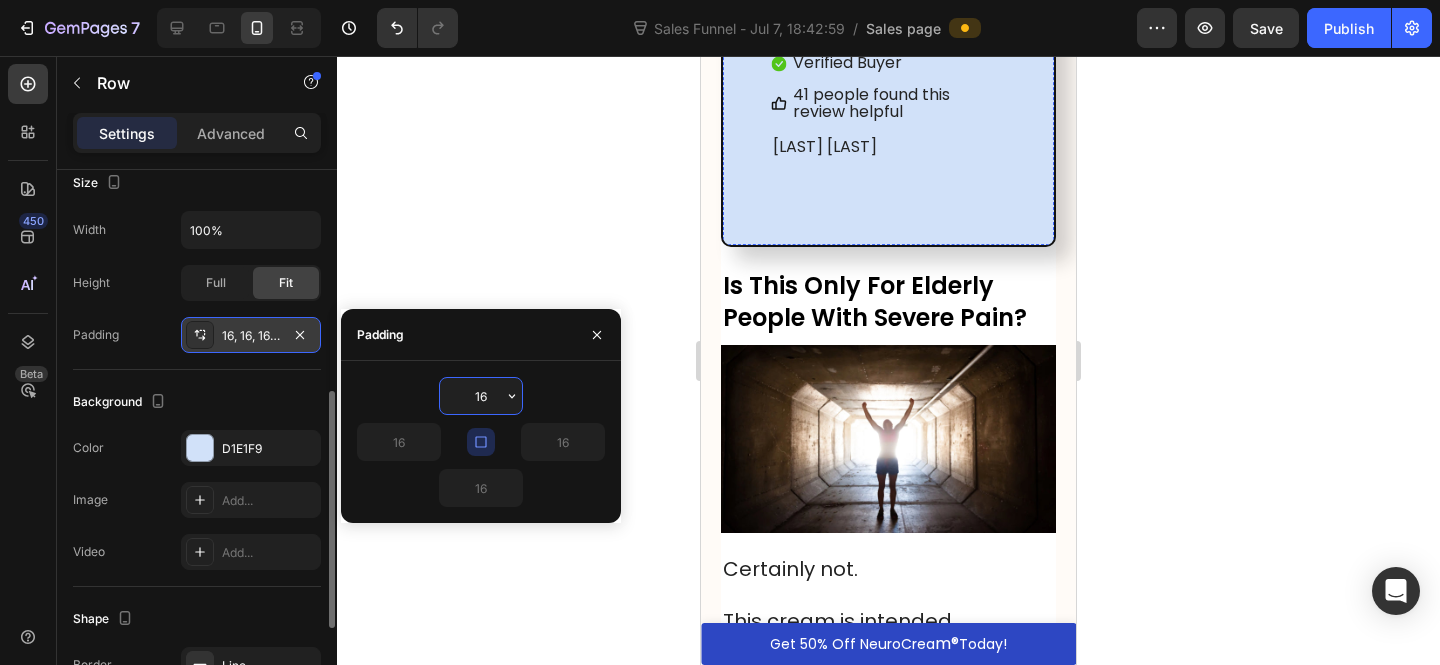 scroll, scrollTop: 12440, scrollLeft: 0, axis: vertical 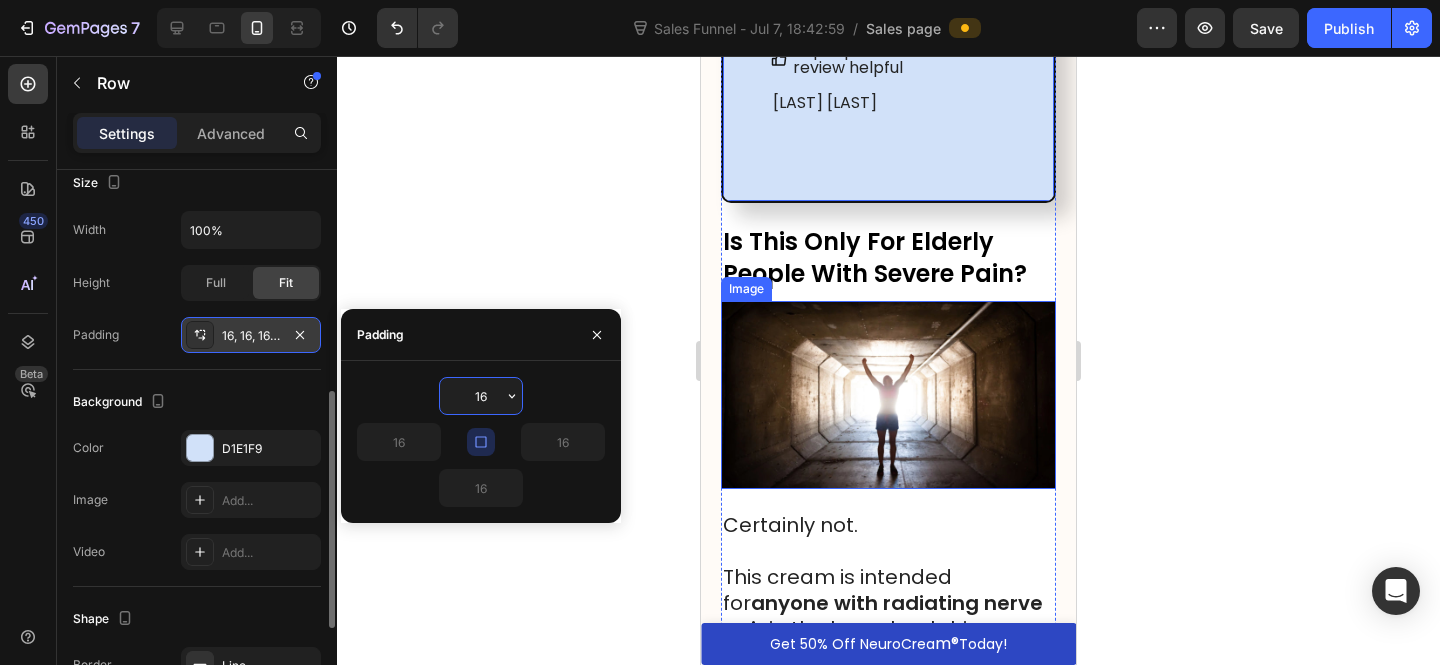 click at bounding box center (888, 395) 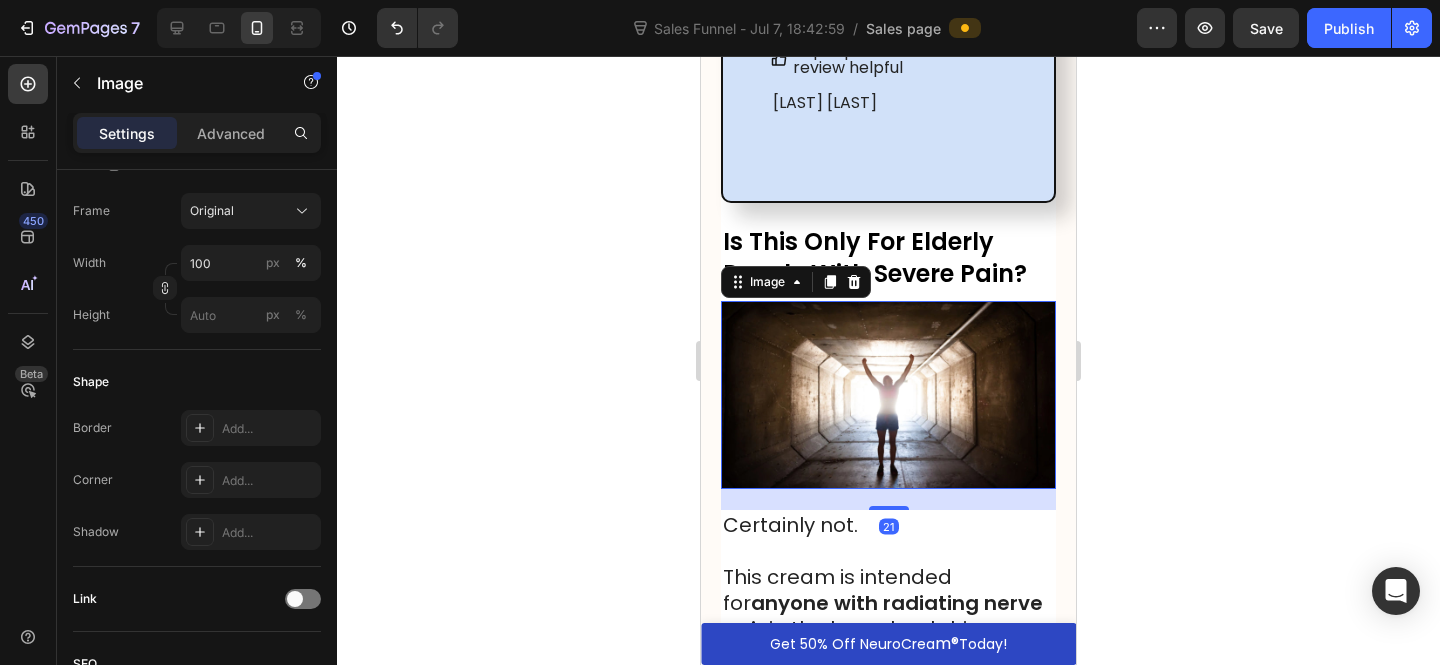 scroll, scrollTop: 0, scrollLeft: 0, axis: both 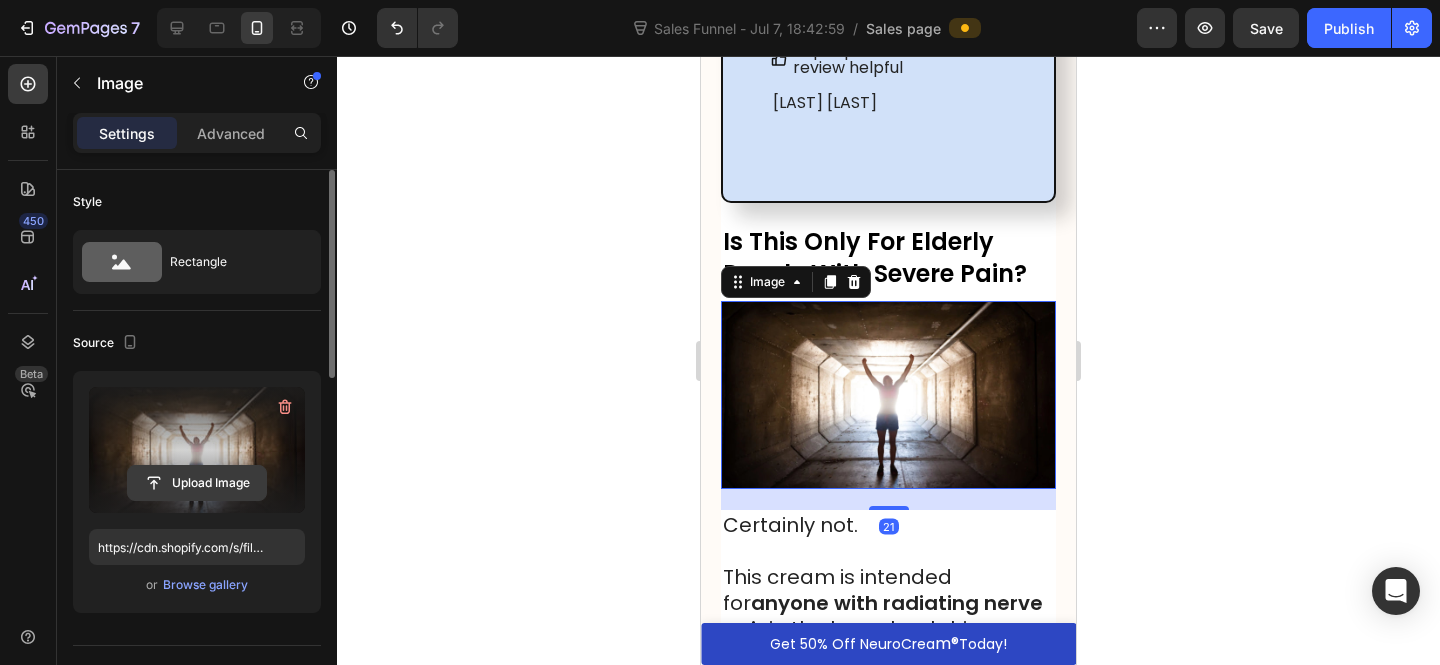 click 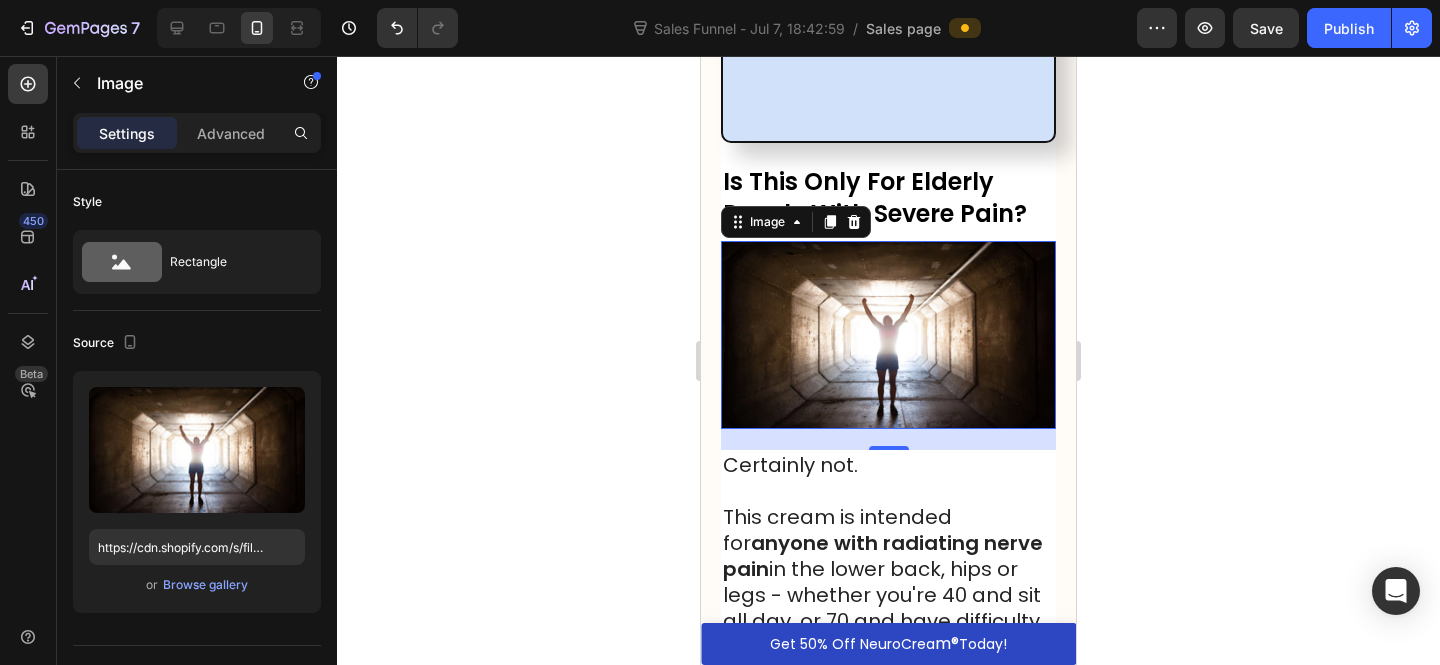 scroll, scrollTop: 12499, scrollLeft: 0, axis: vertical 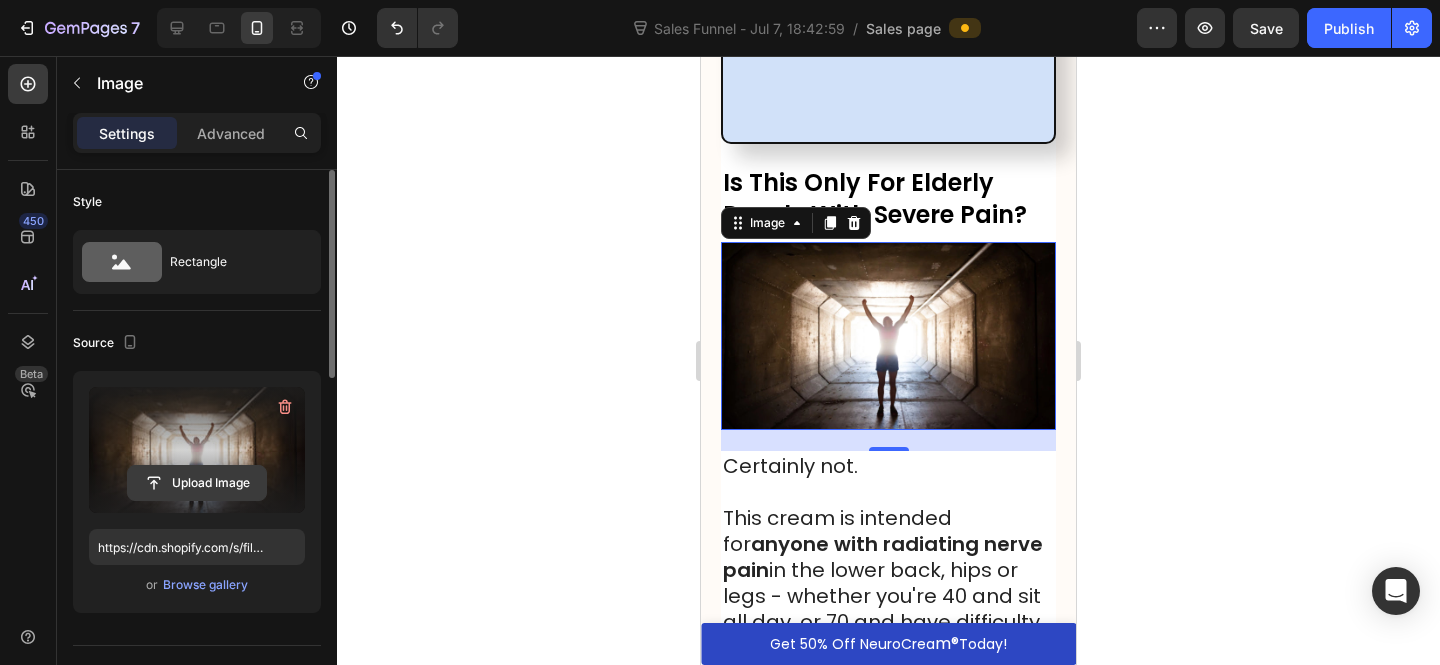 click 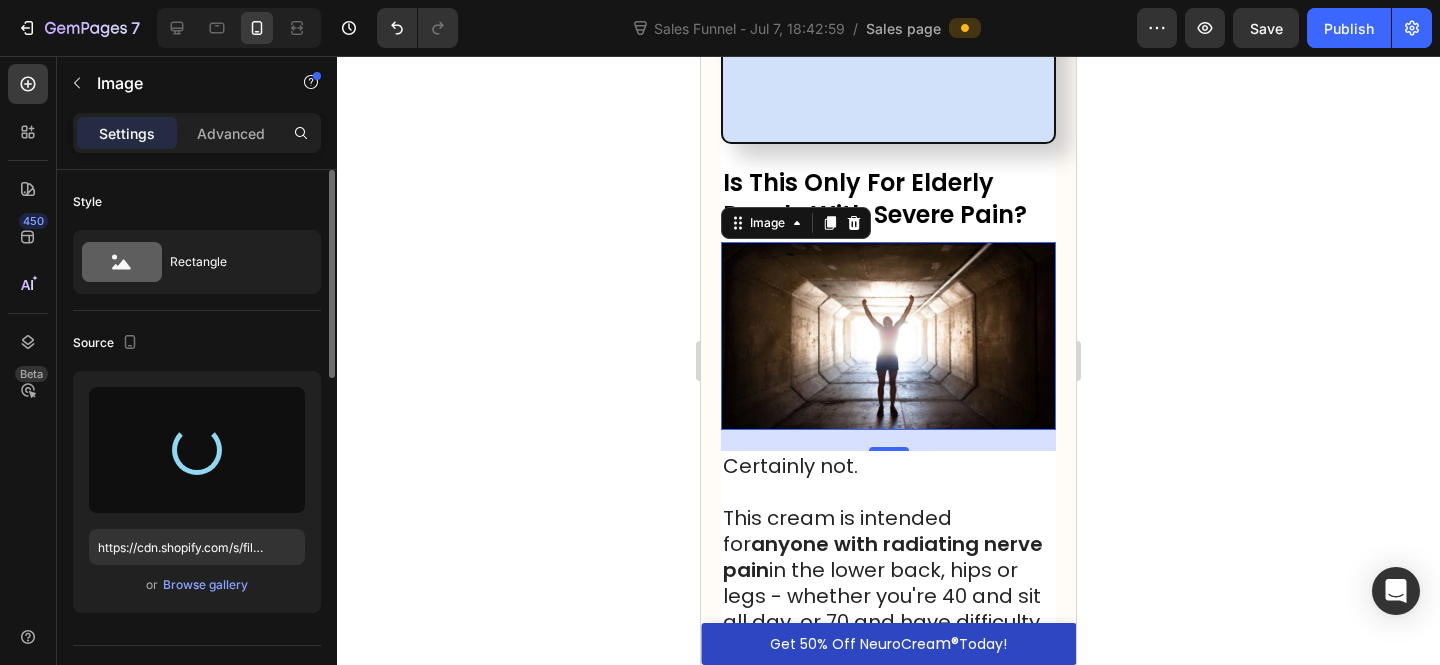 type on "https://cdn.shopify.com/s/files/1/0610/7503/0071/files/gempages_574314754814771993-c7dcce13-84f9-426b-95db-47036721386a.jpg" 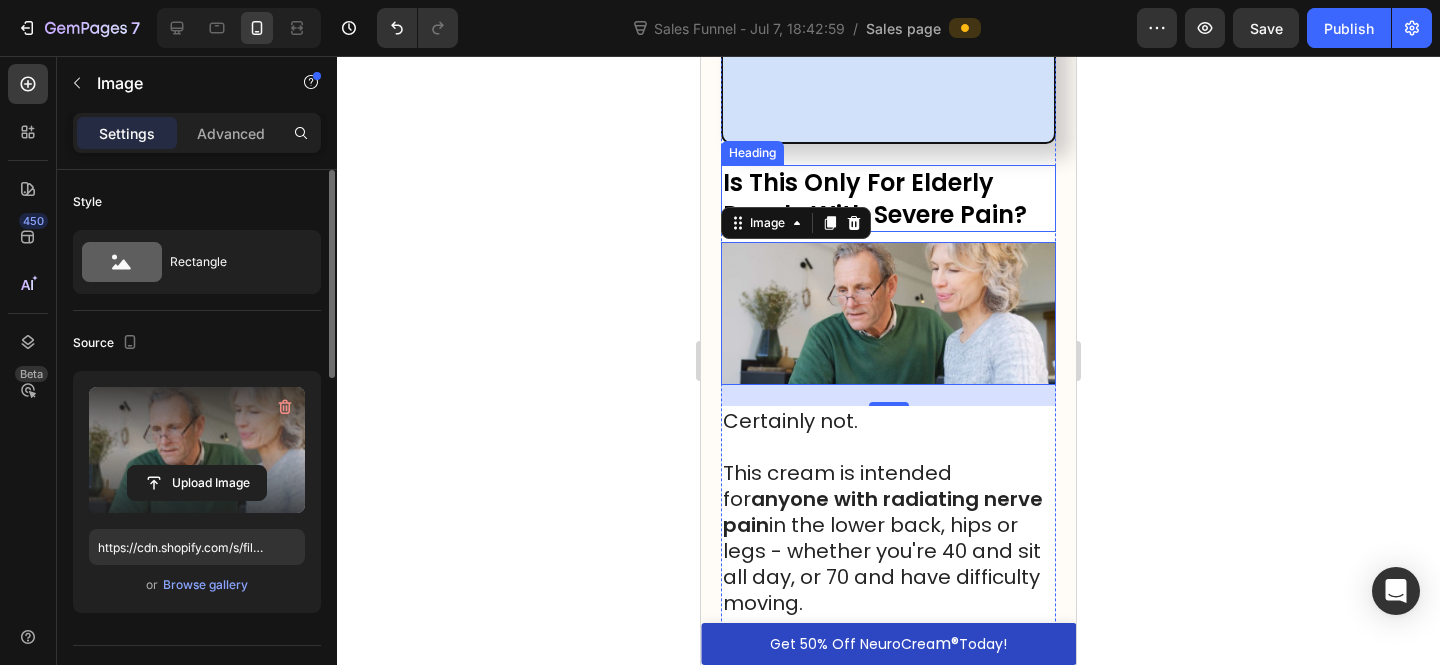 click on "Is This Only For Elderly People With Severe Pain?" at bounding box center (875, 198) 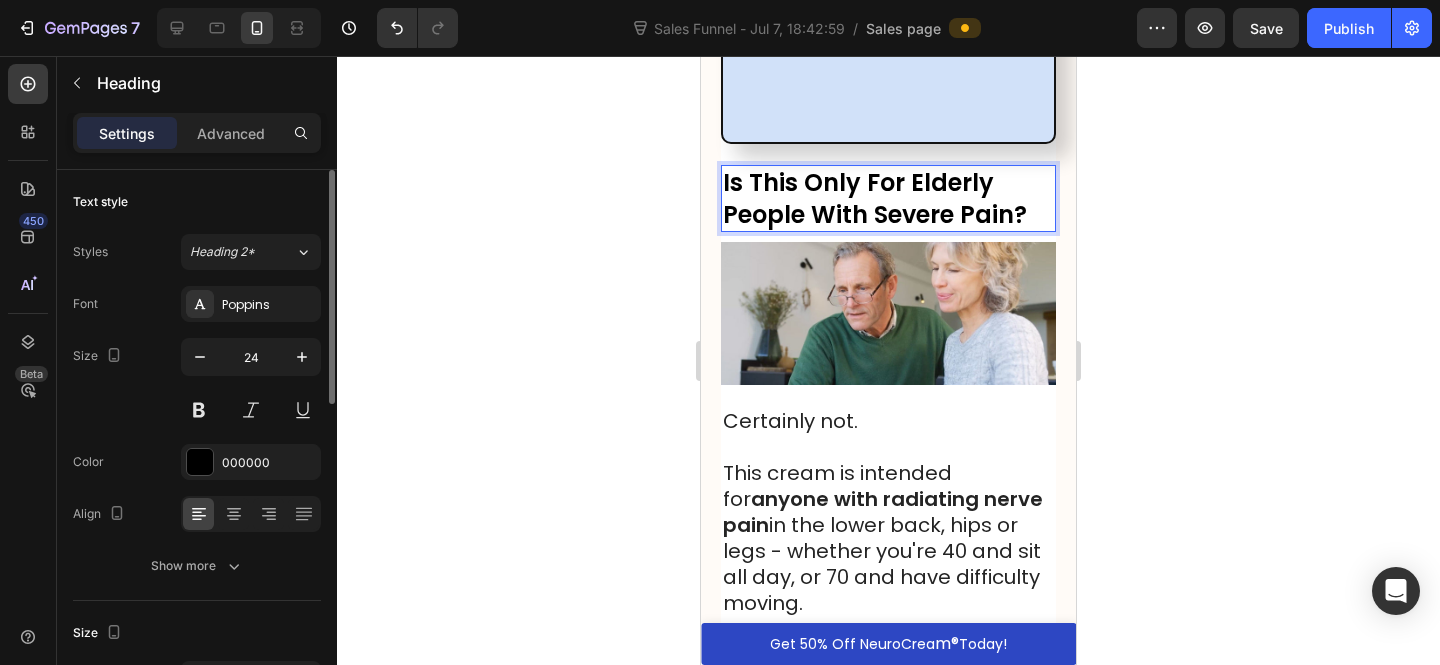 click on "Is This Only For Elderly People With Severe Pain?" at bounding box center [875, 198] 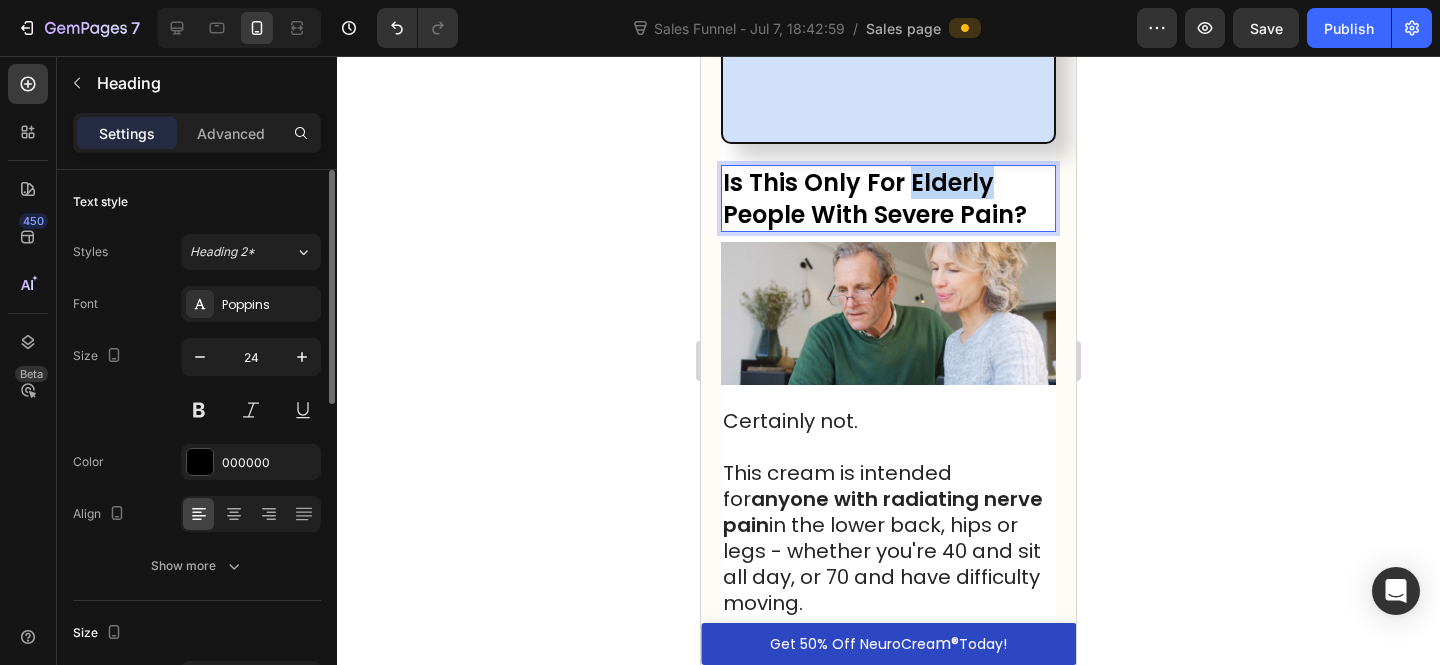 click on "Is This Only For Elderly People With Severe Pain?" at bounding box center [875, 198] 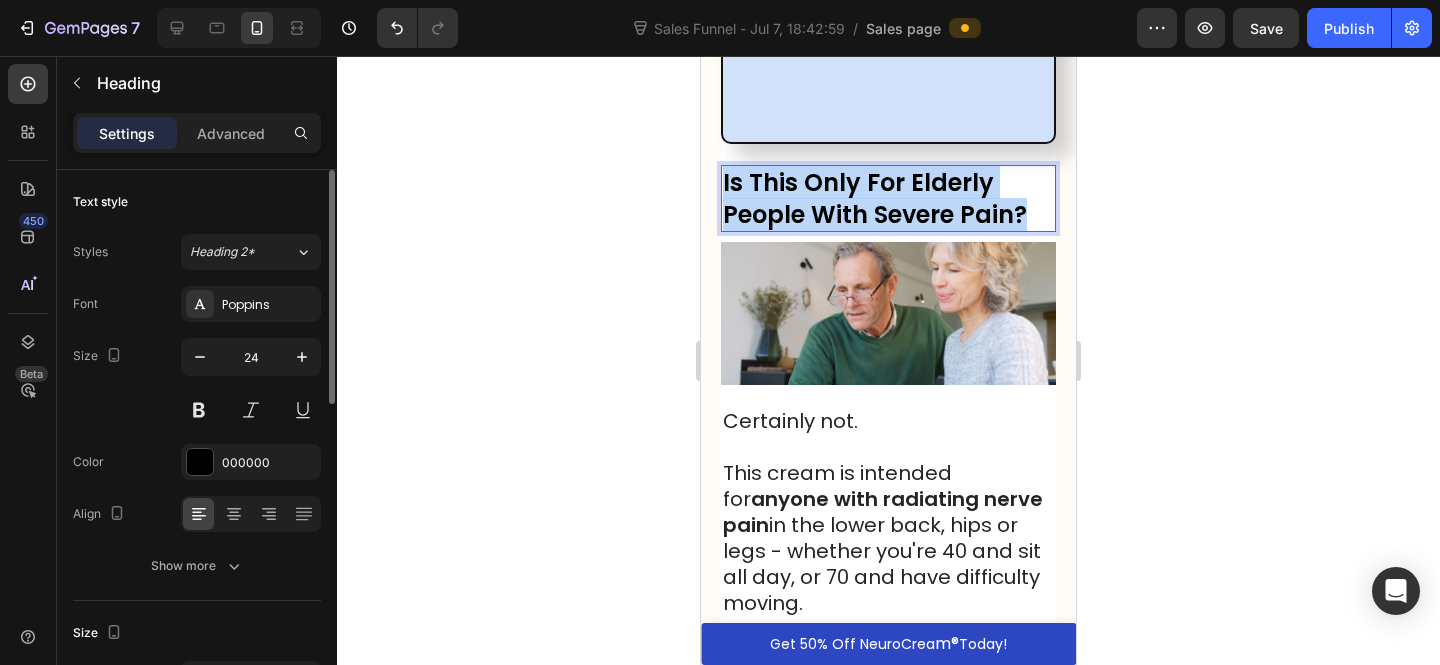 click on "Is This Only For Elderly People With Severe Pain?" at bounding box center [875, 198] 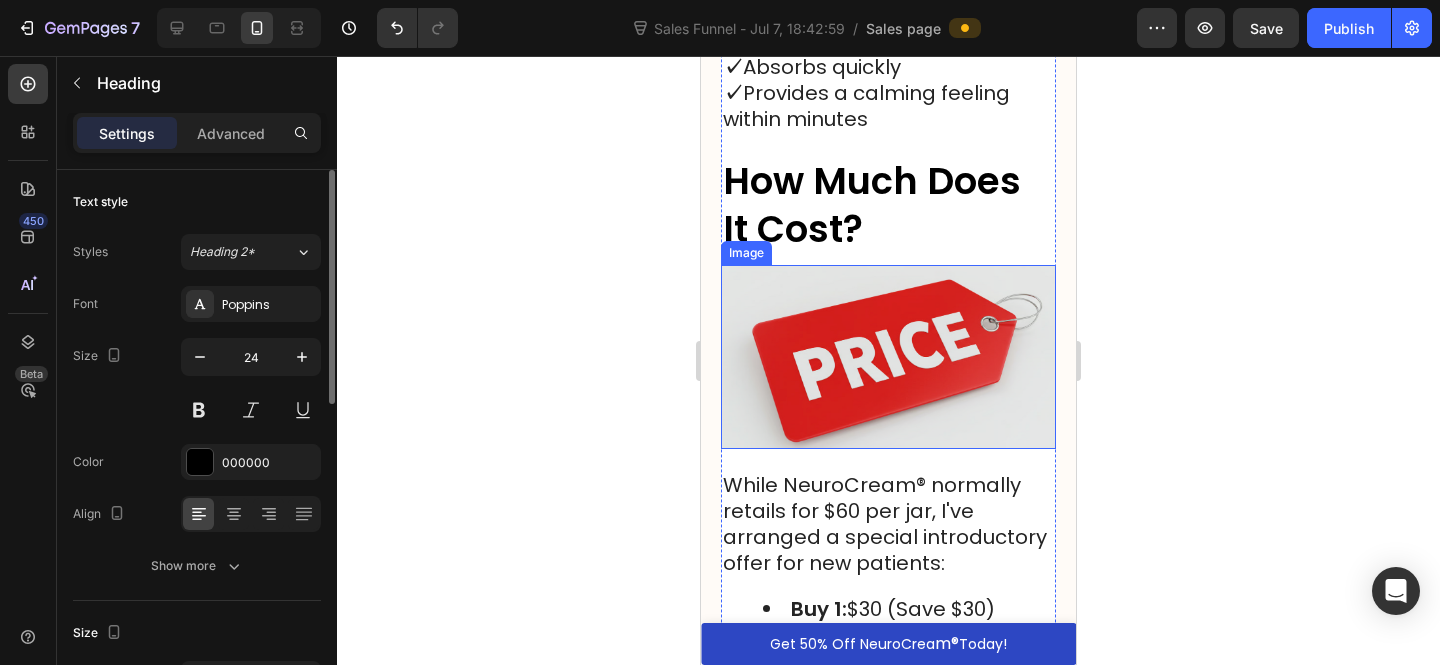 scroll, scrollTop: 12867, scrollLeft: 0, axis: vertical 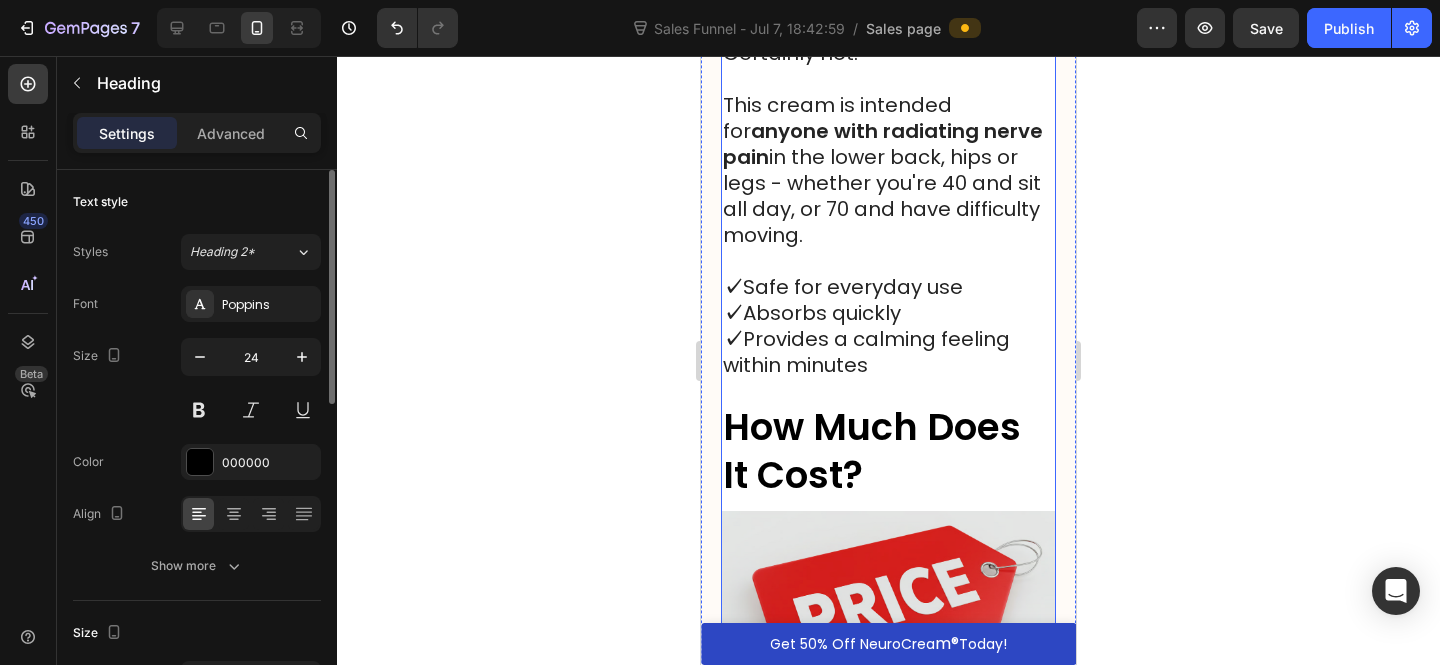 click on "How Much Does It Cost?" at bounding box center [872, 451] 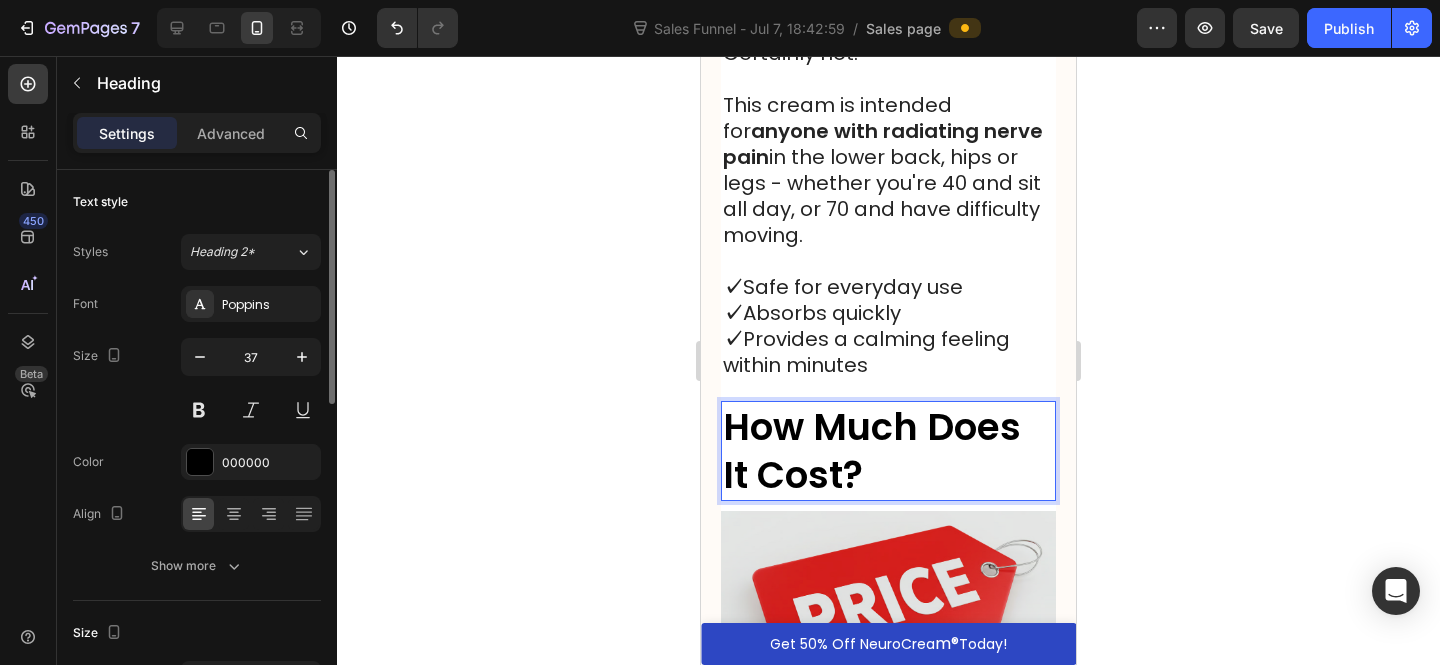 click on "How Much Does It Cost?" at bounding box center [872, 451] 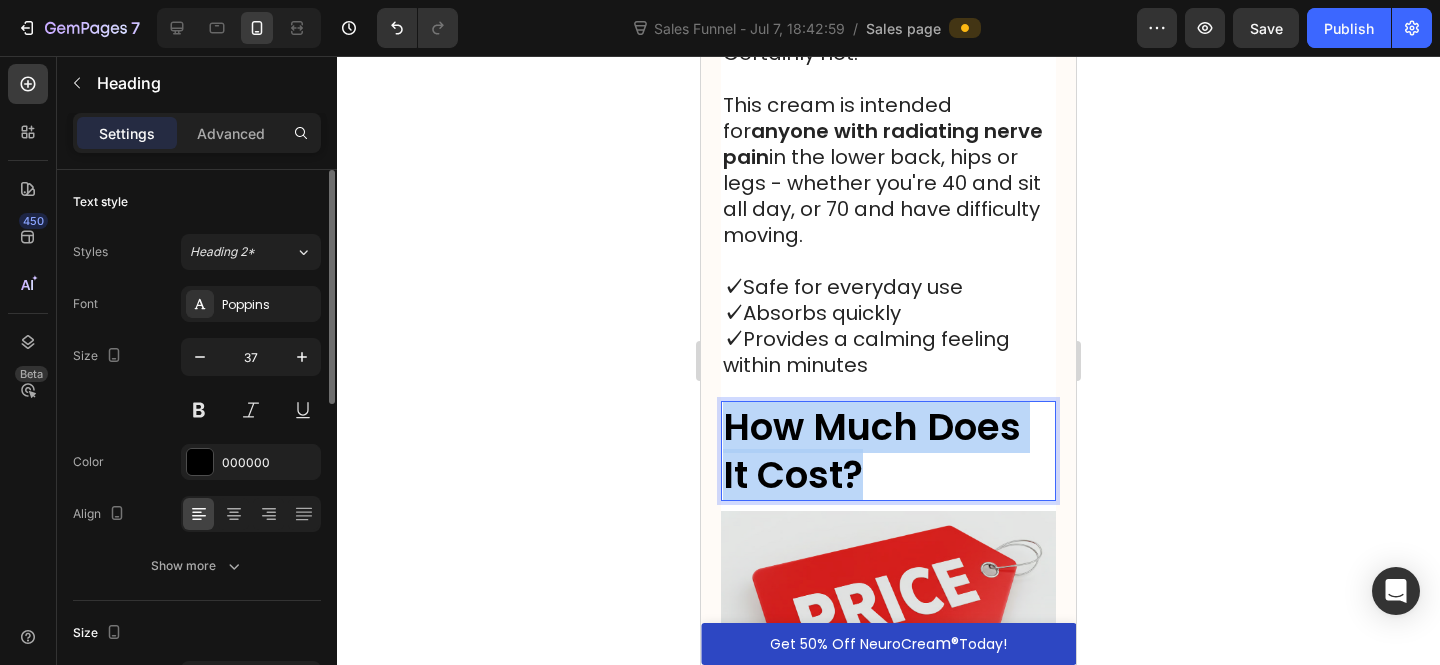 click on "How Much Does It Cost?" at bounding box center [872, 451] 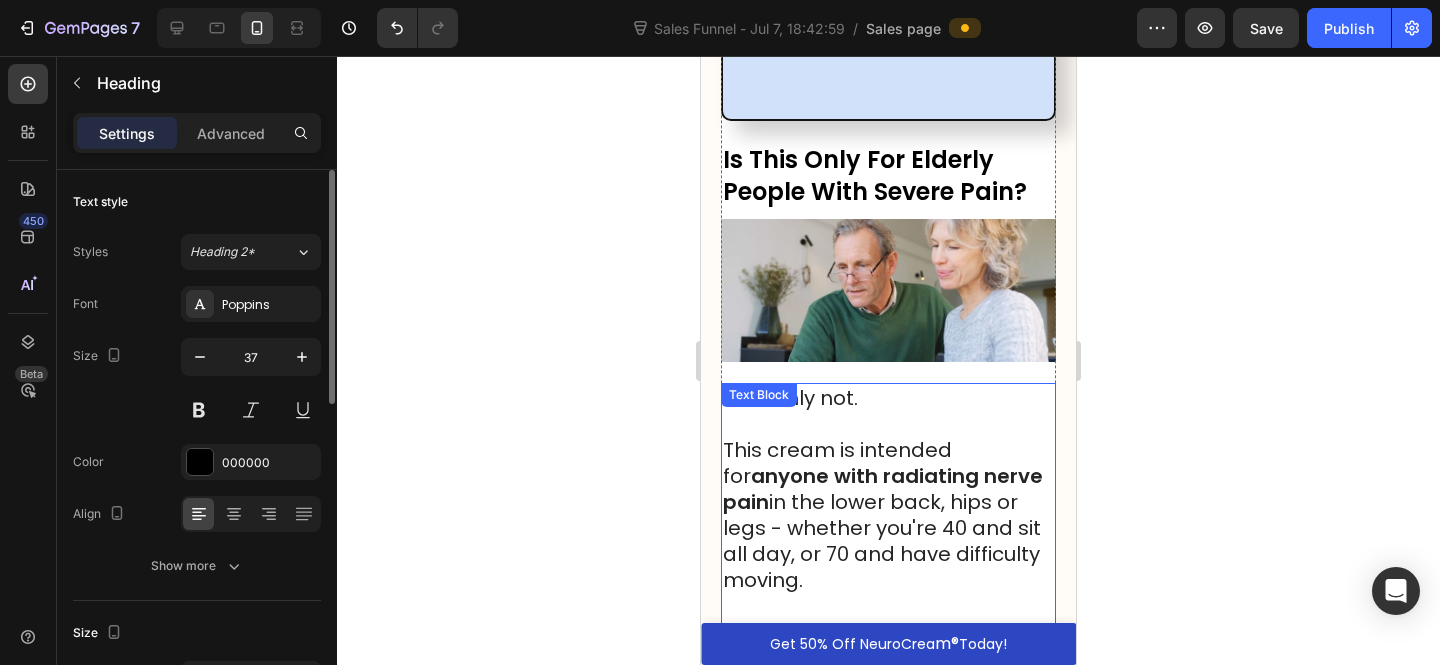 scroll, scrollTop: 12400, scrollLeft: 0, axis: vertical 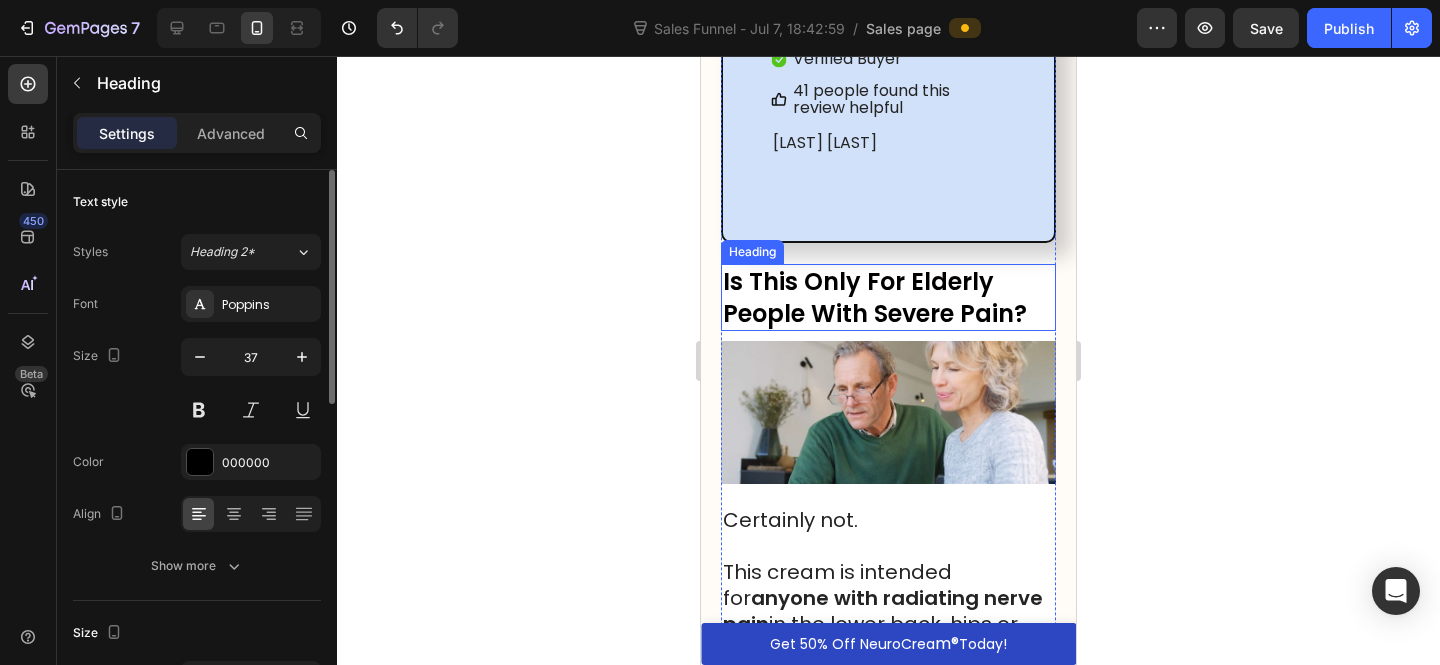 click on "Is This Only For Elderly People With Severe Pain?" at bounding box center (875, 297) 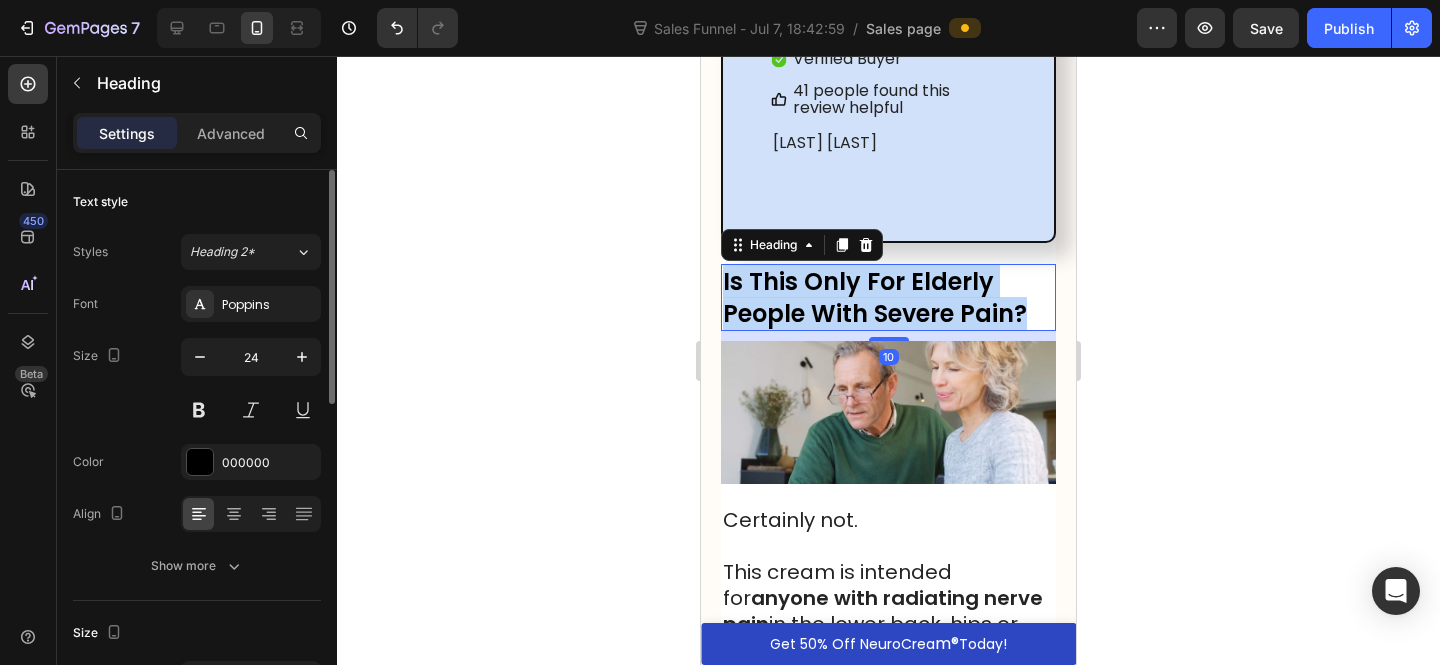 click on "Is This Only For Elderly People With Severe Pain?" at bounding box center [875, 297] 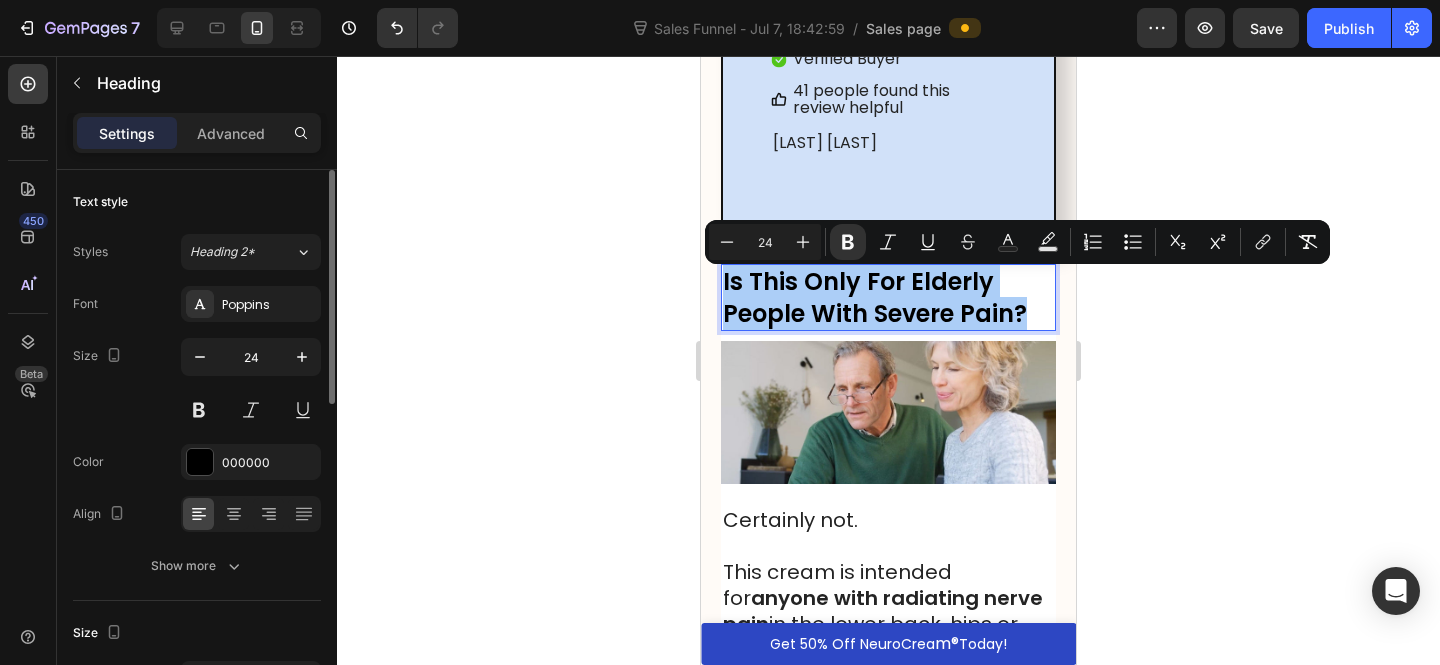 click on "24" at bounding box center [765, 242] 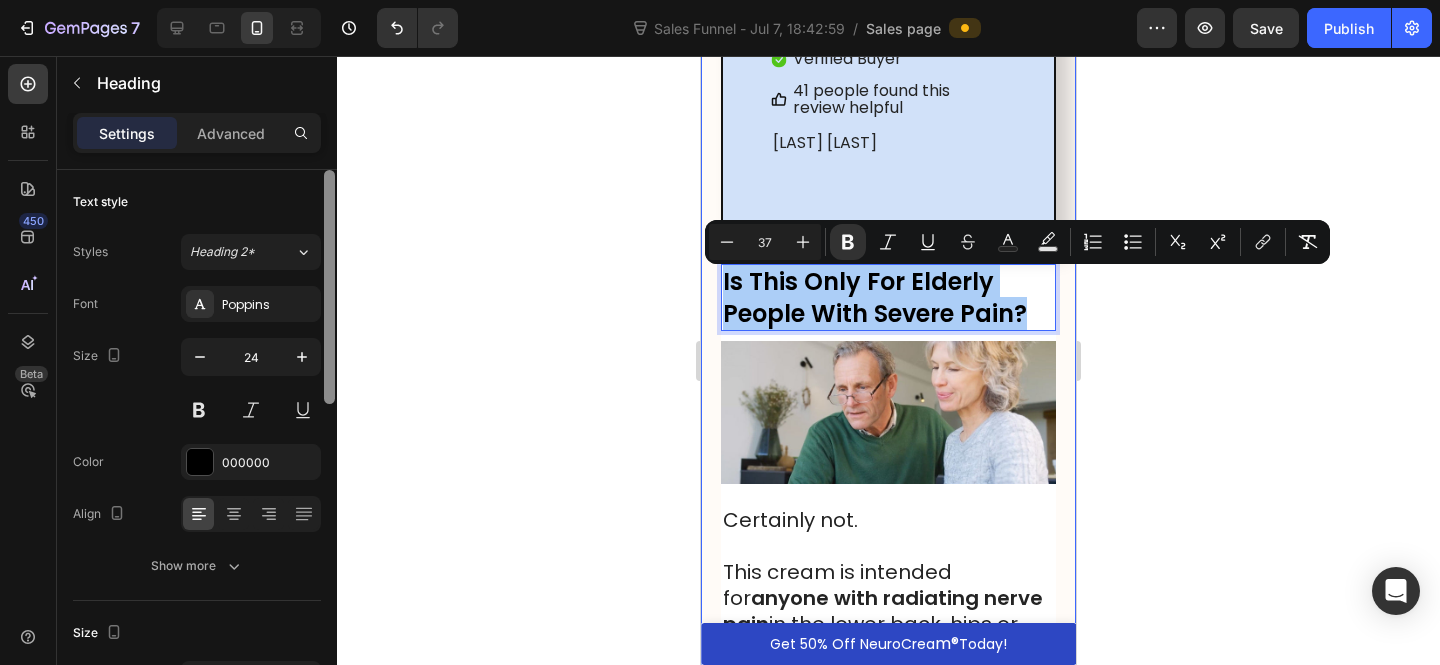 type on "37" 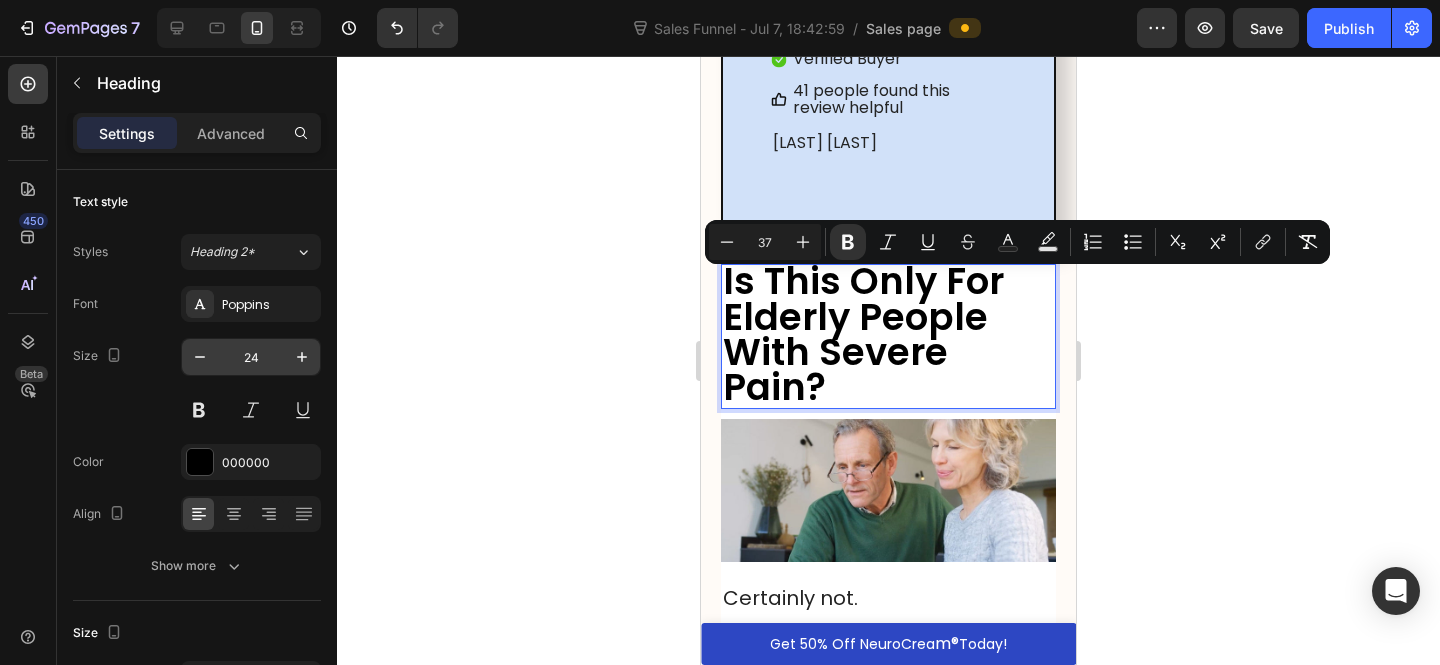click on "24" at bounding box center (251, 357) 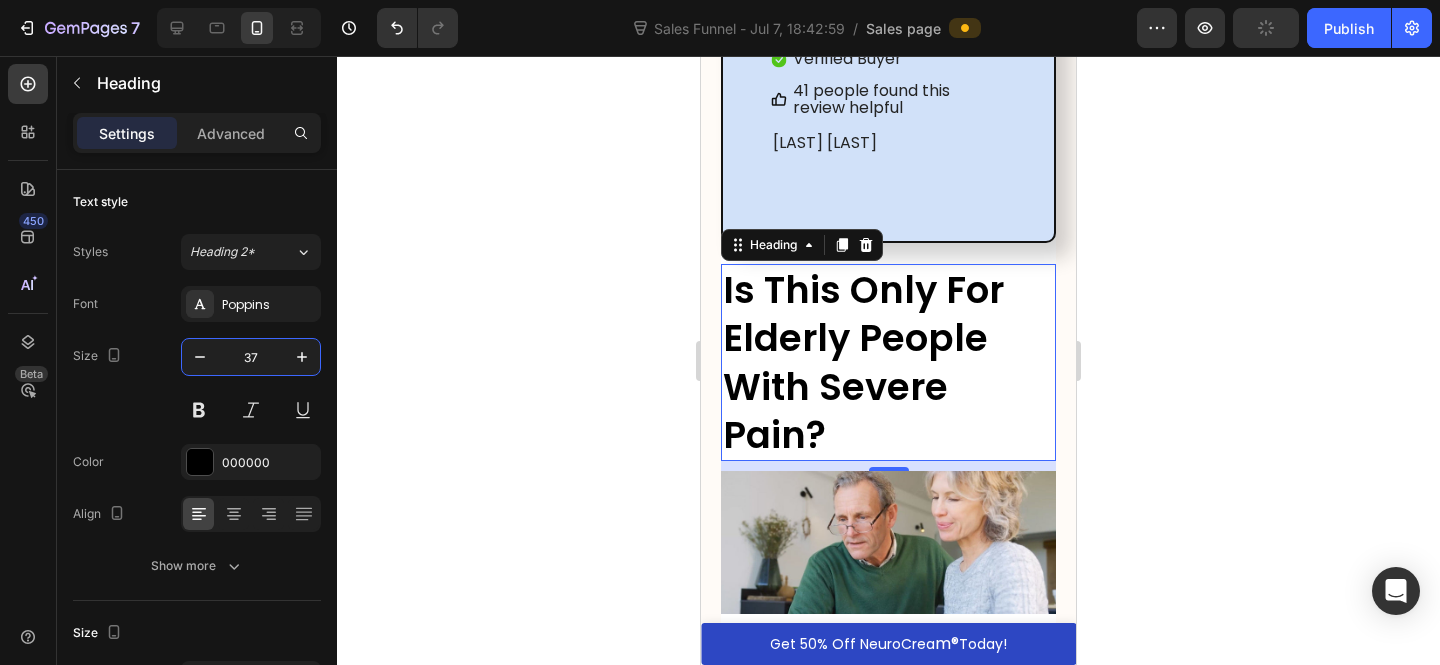 type on "37" 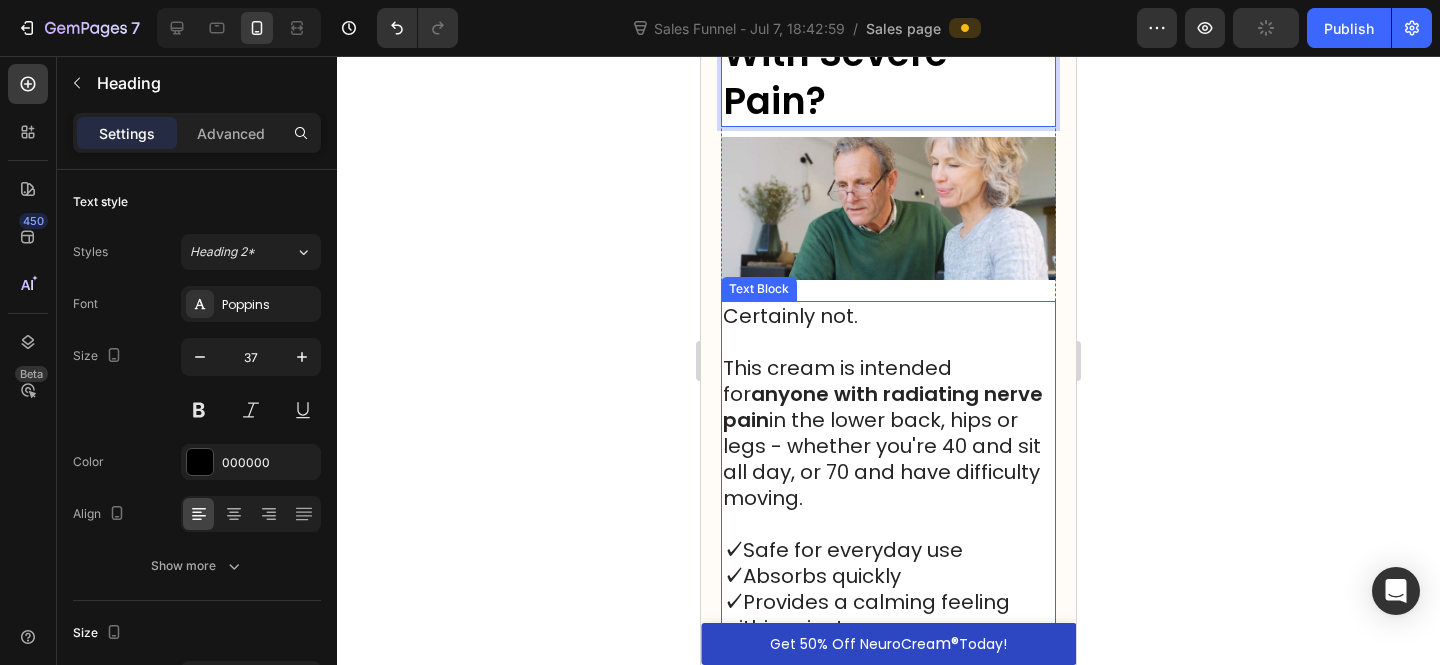 click on "This cream is intended for  anyone with radiating nerve pain  in the lower back, hips or legs - whether you're 40 and sit all day, or 70 and have difficulty moving." at bounding box center (888, 433) 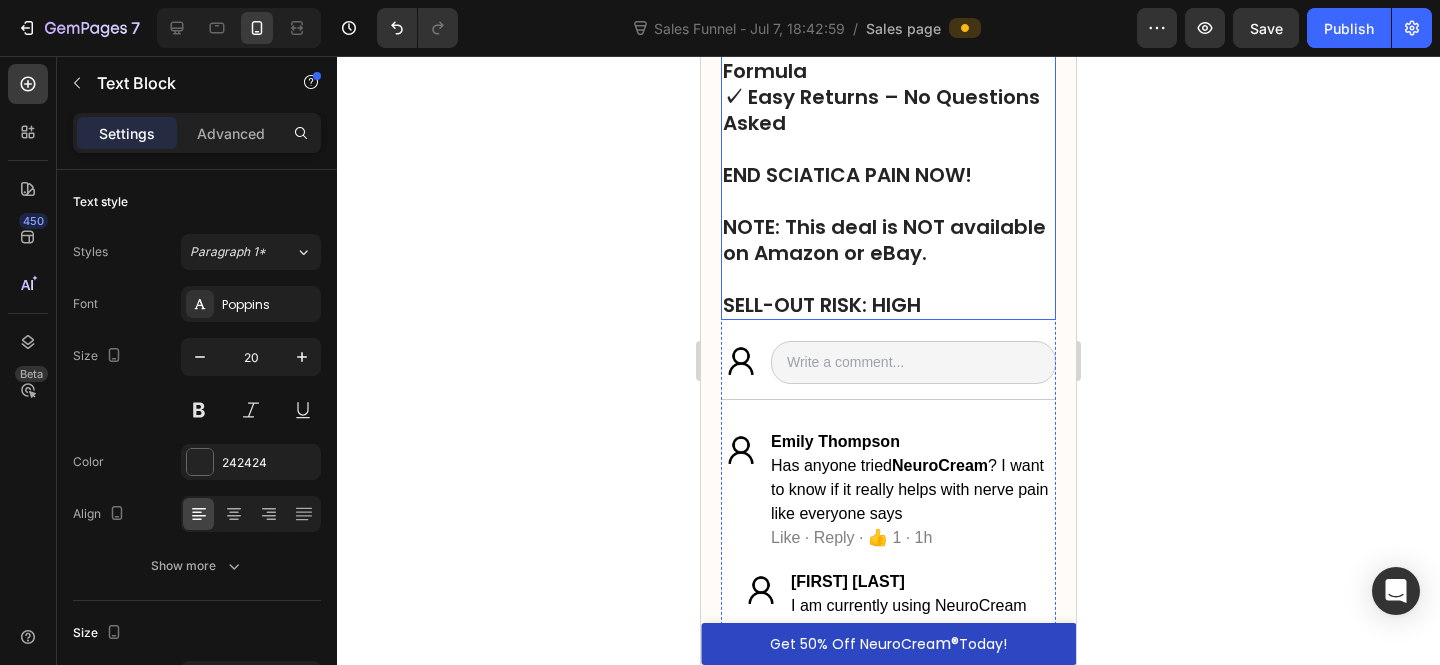 scroll, scrollTop: 16566, scrollLeft: 0, axis: vertical 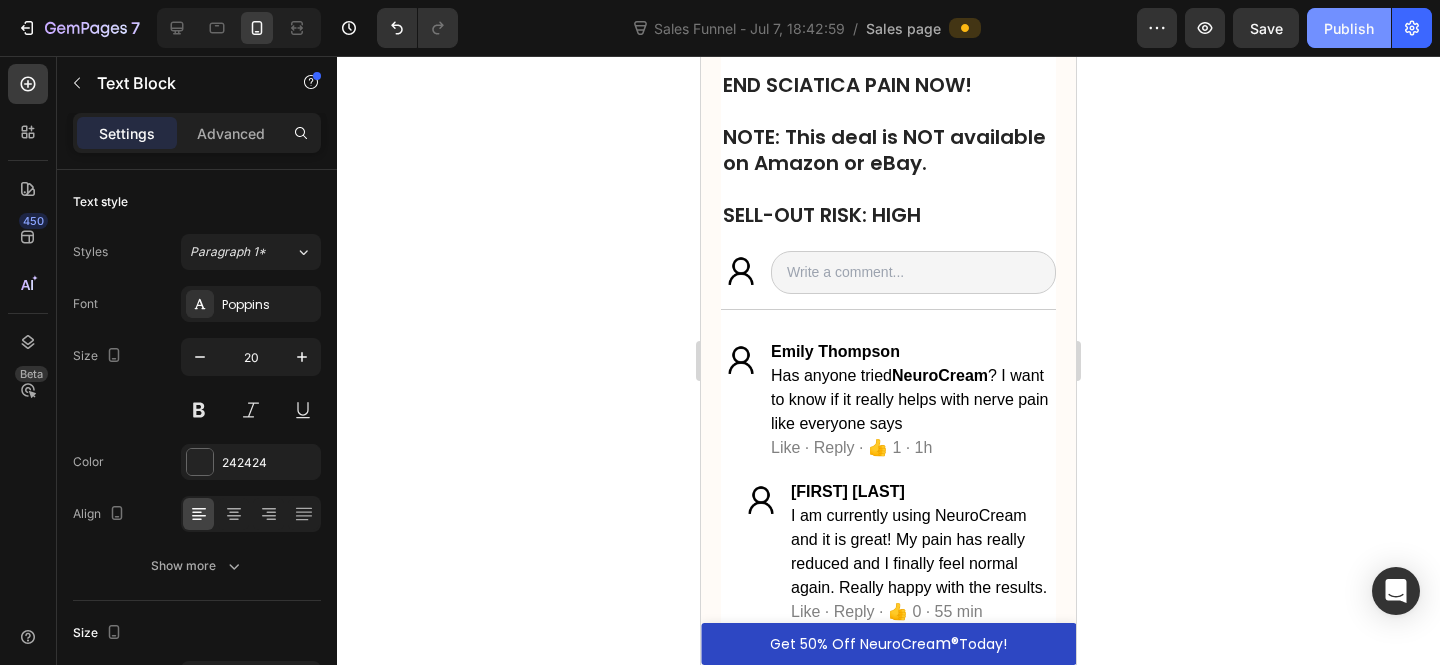 click on "Publish" at bounding box center (1349, 28) 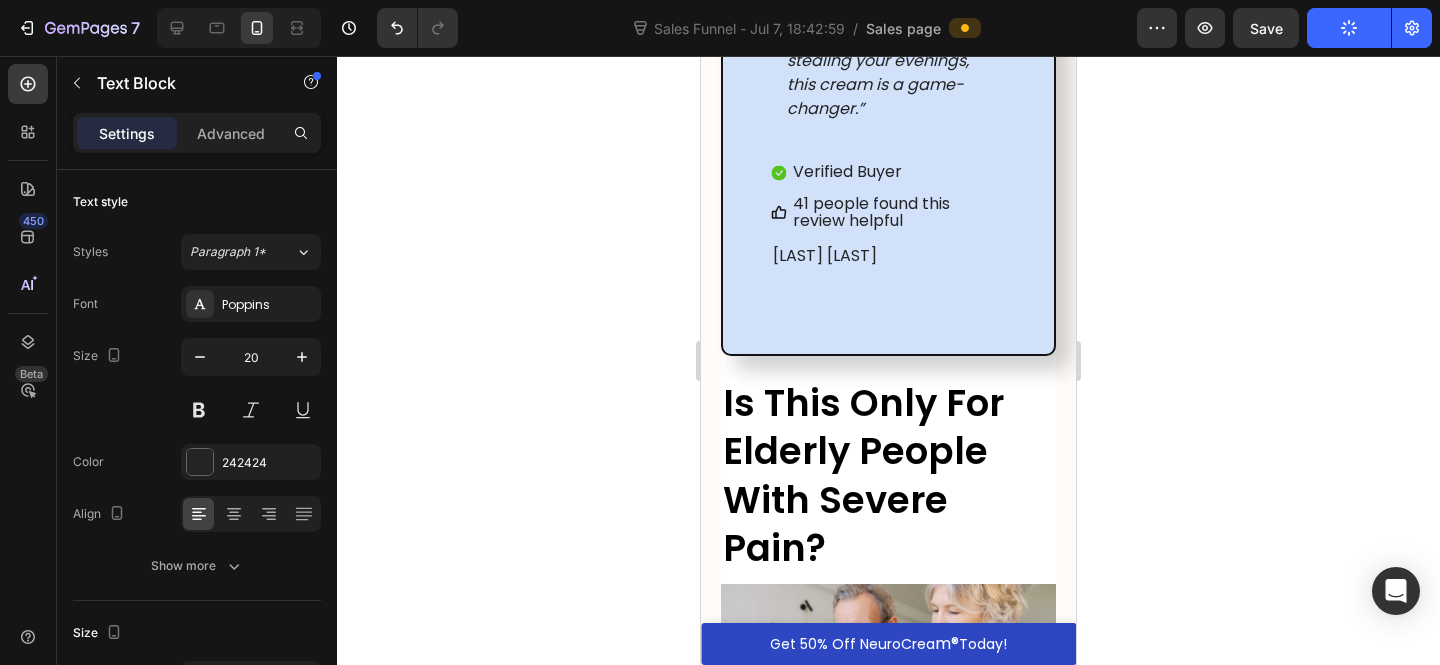 scroll, scrollTop: 12153, scrollLeft: 0, axis: vertical 